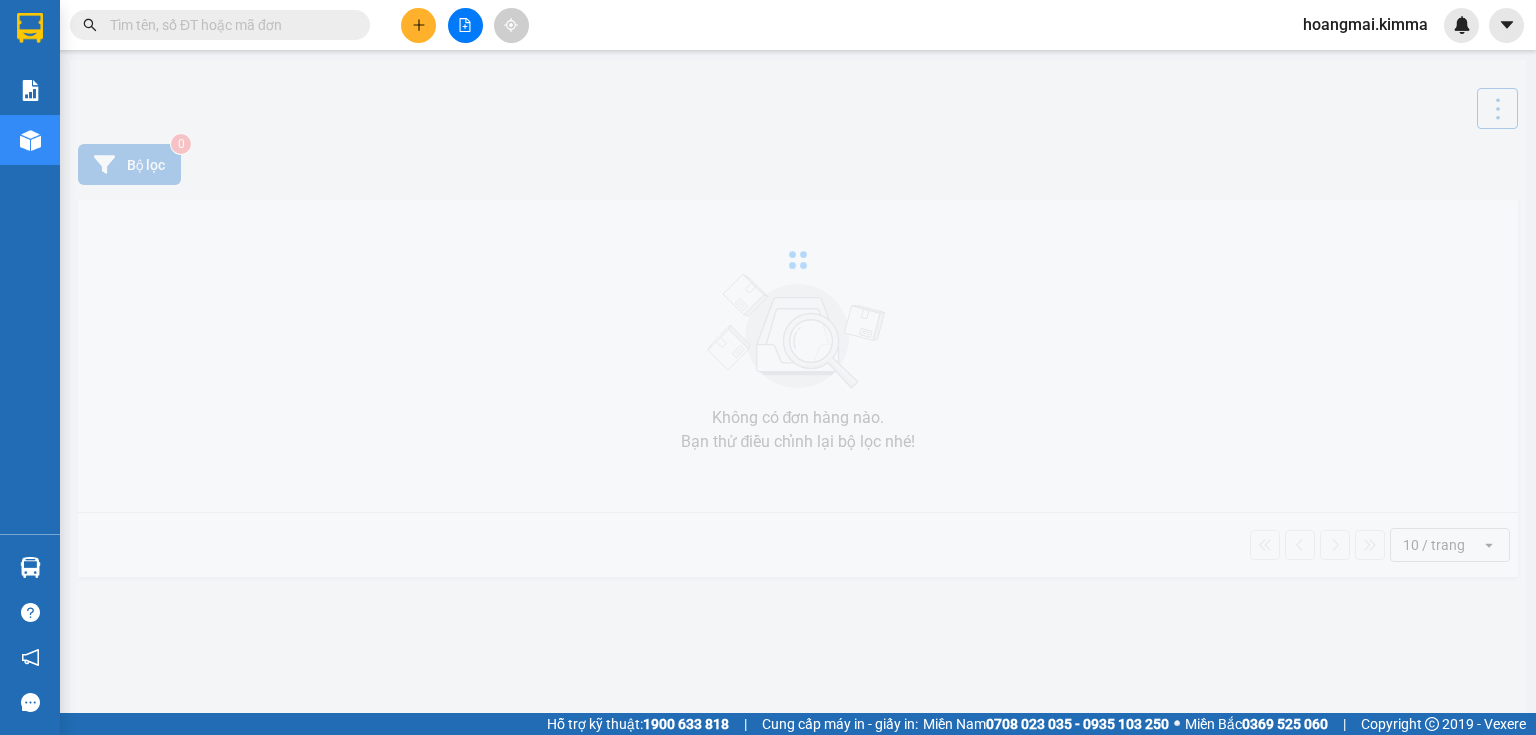 scroll, scrollTop: 0, scrollLeft: 0, axis: both 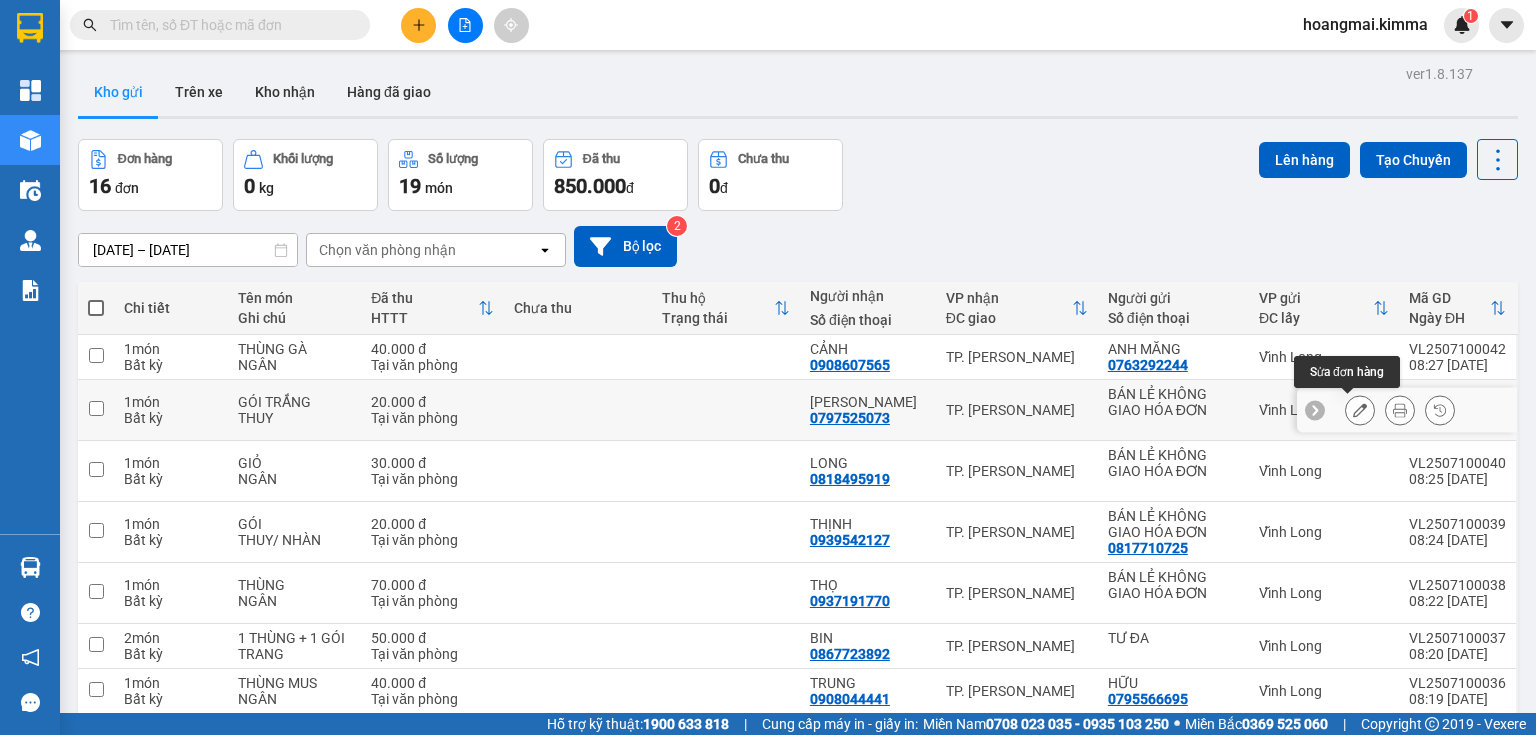 click at bounding box center (1360, 410) 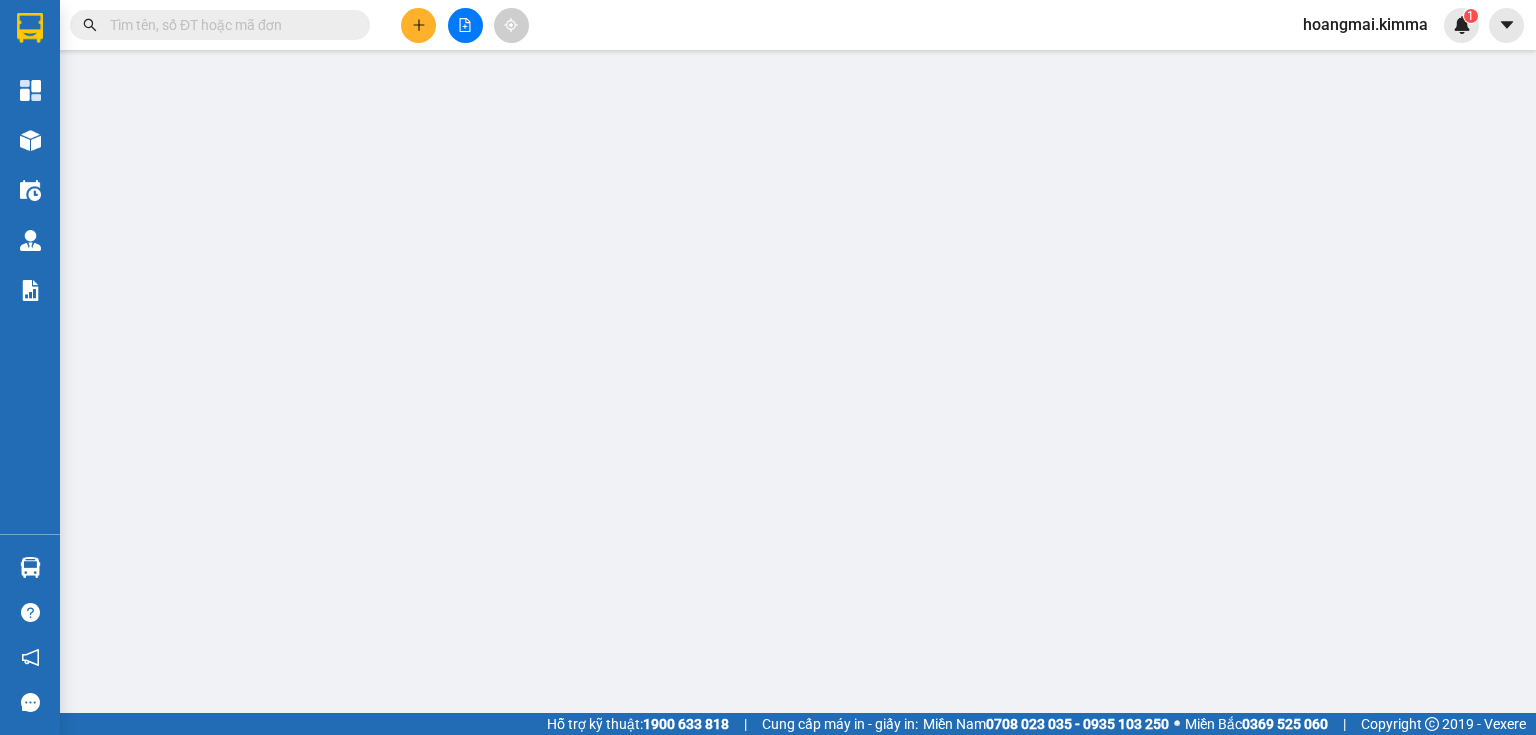 type on "BÁN LẺ KHÔNG GIAO HÓA ĐƠN" 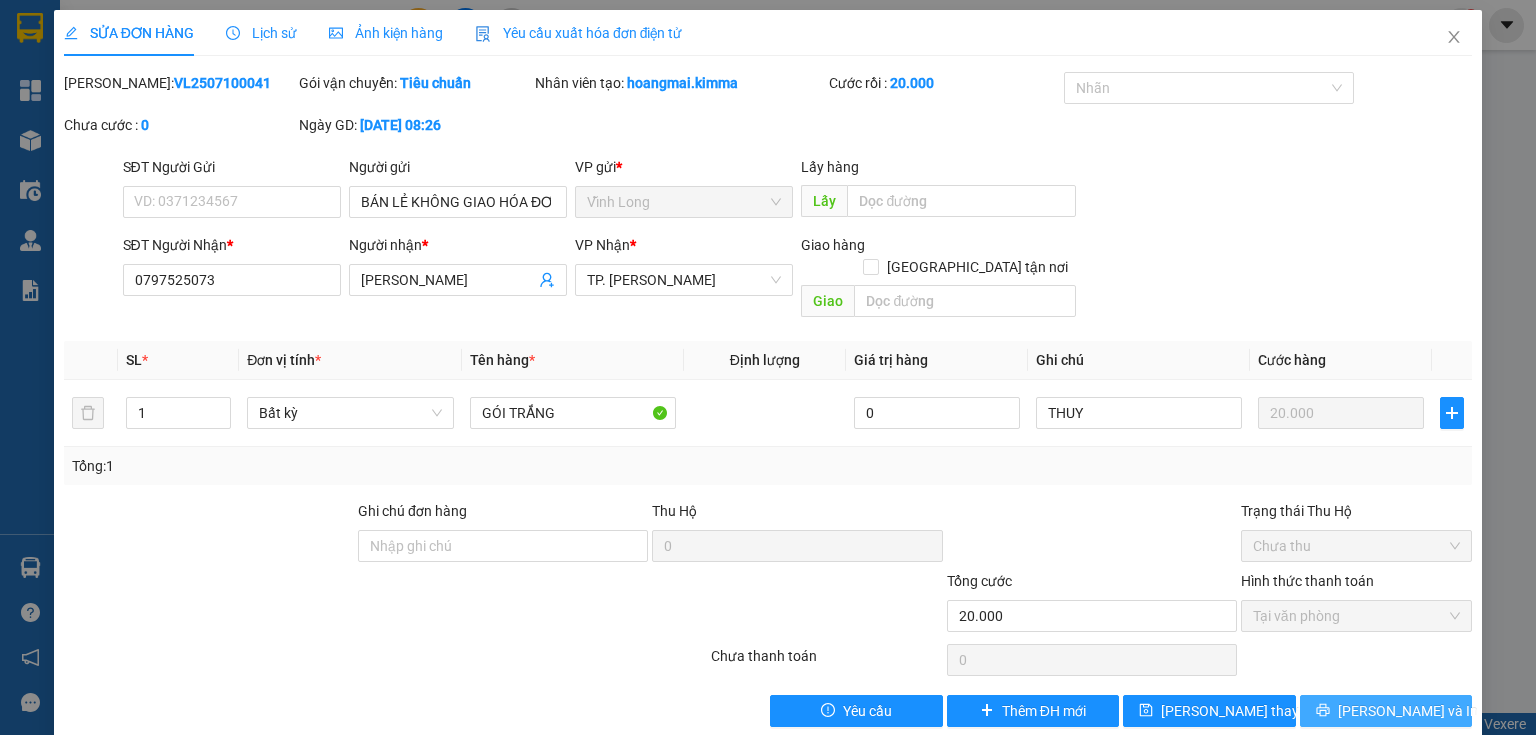 click on "[PERSON_NAME] và In" at bounding box center [1386, 711] 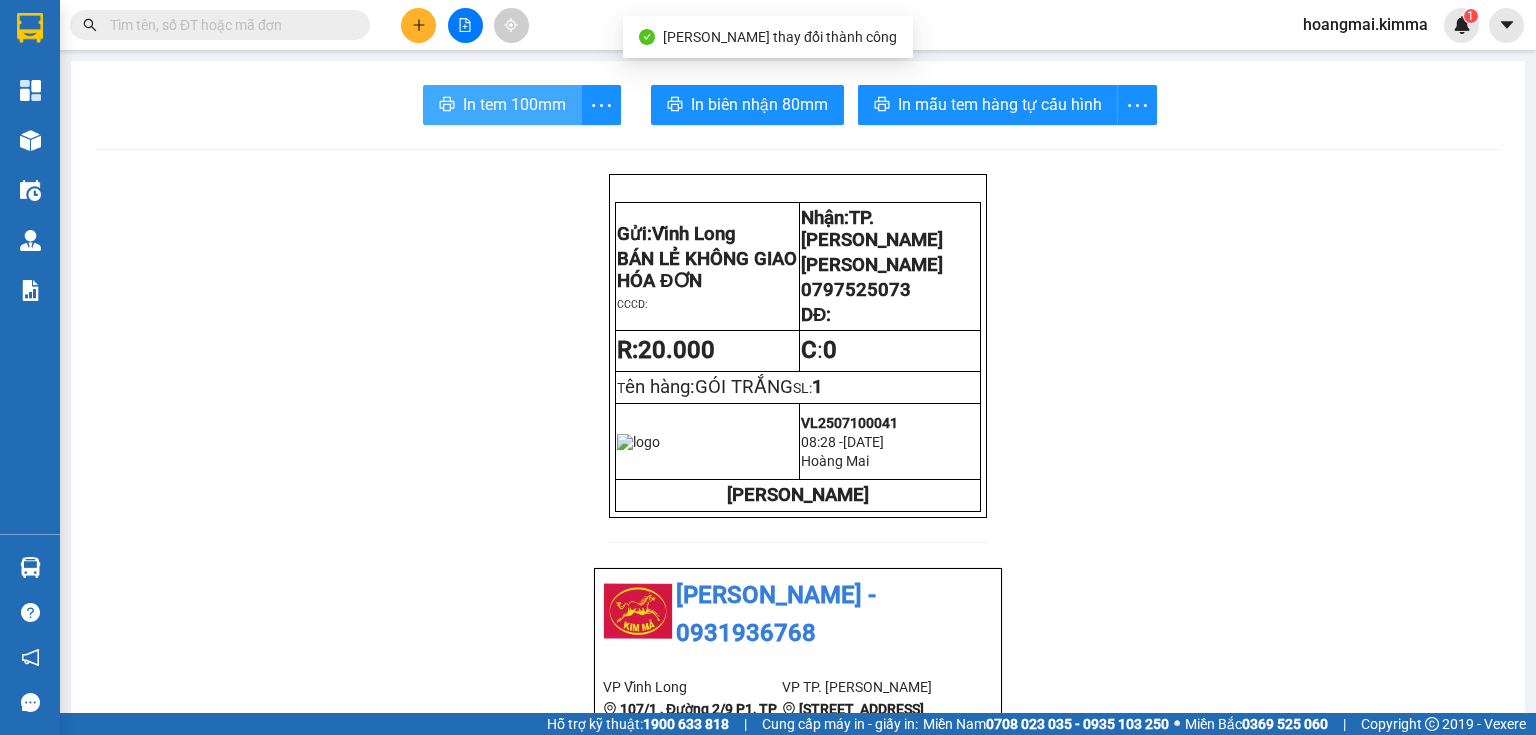 click at bounding box center (447, 105) 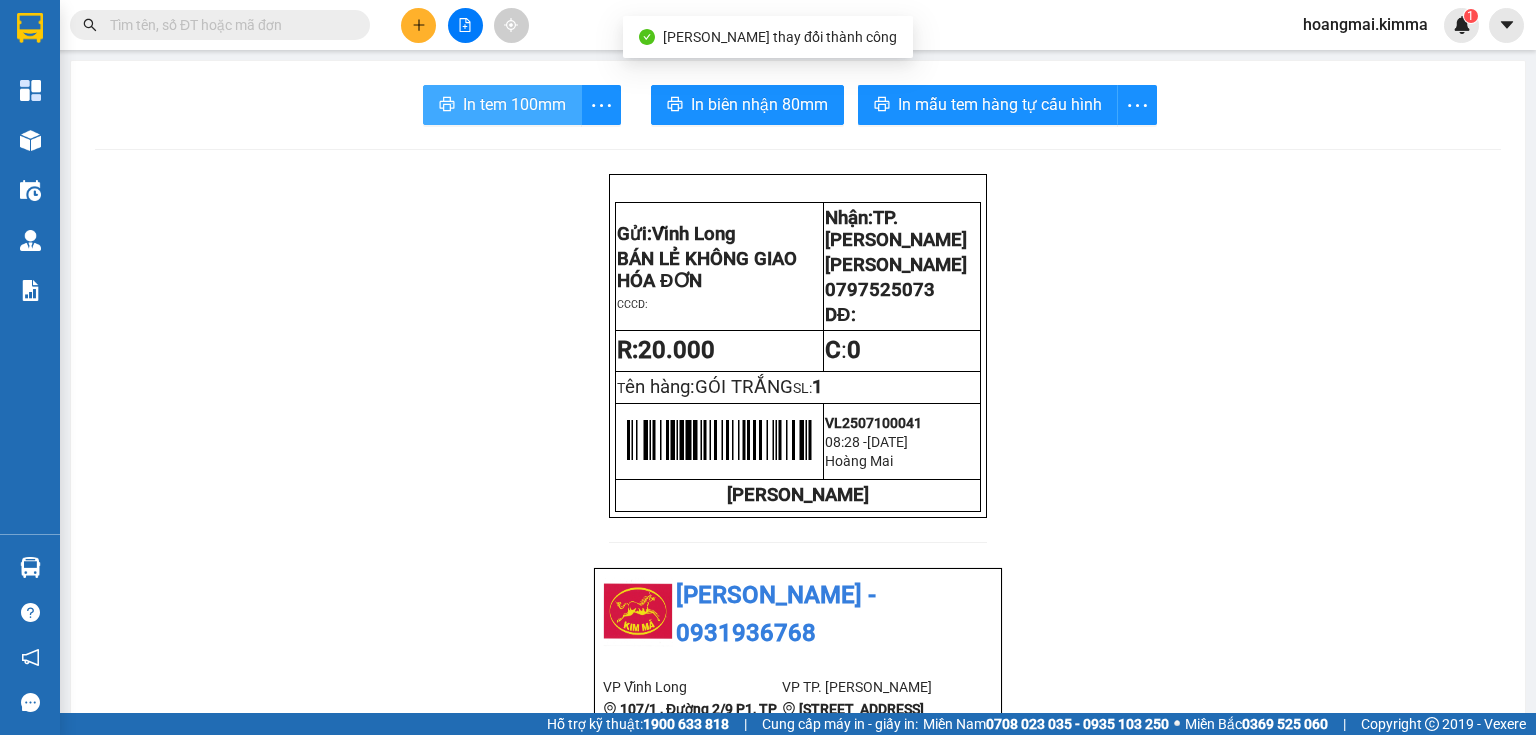 scroll, scrollTop: 0, scrollLeft: 0, axis: both 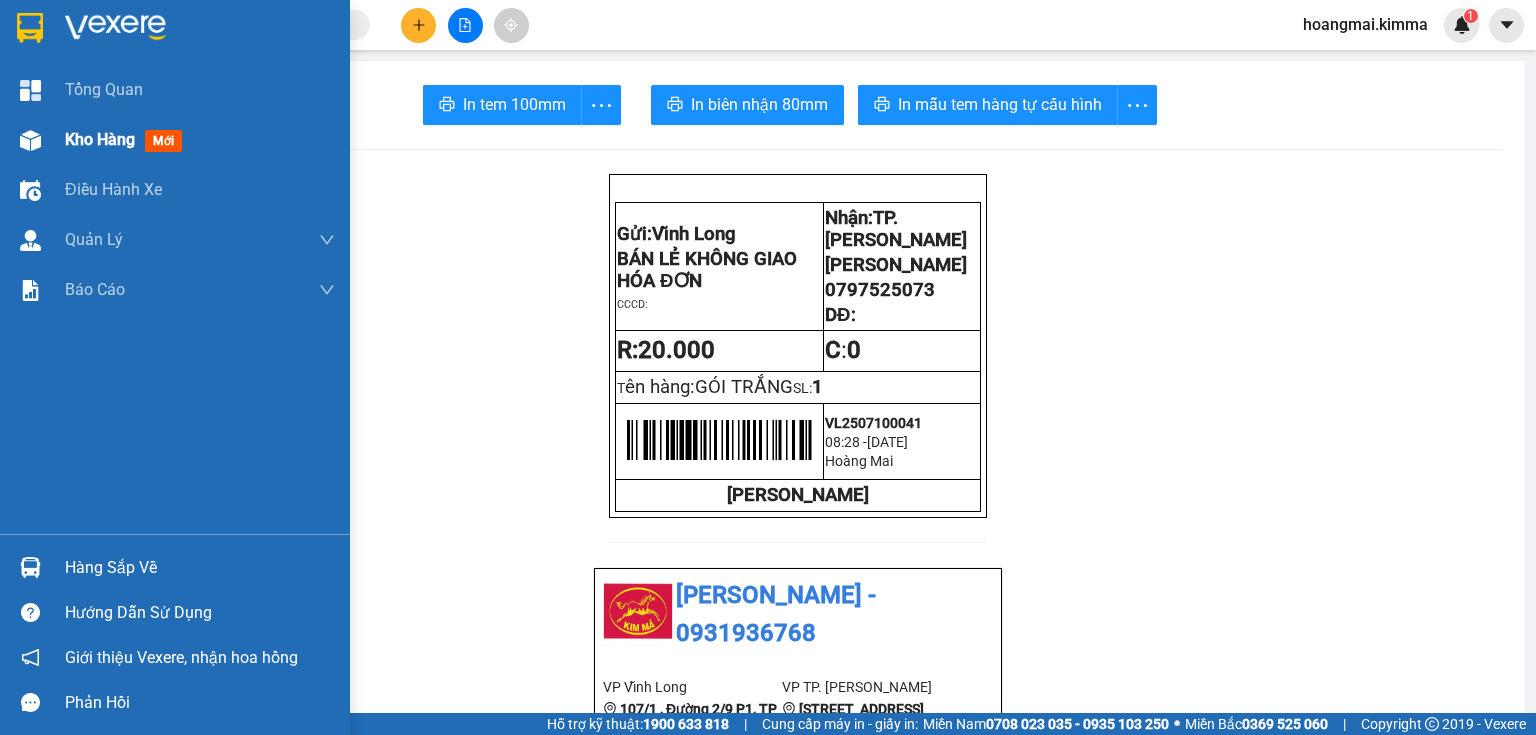 click at bounding box center [30, 140] 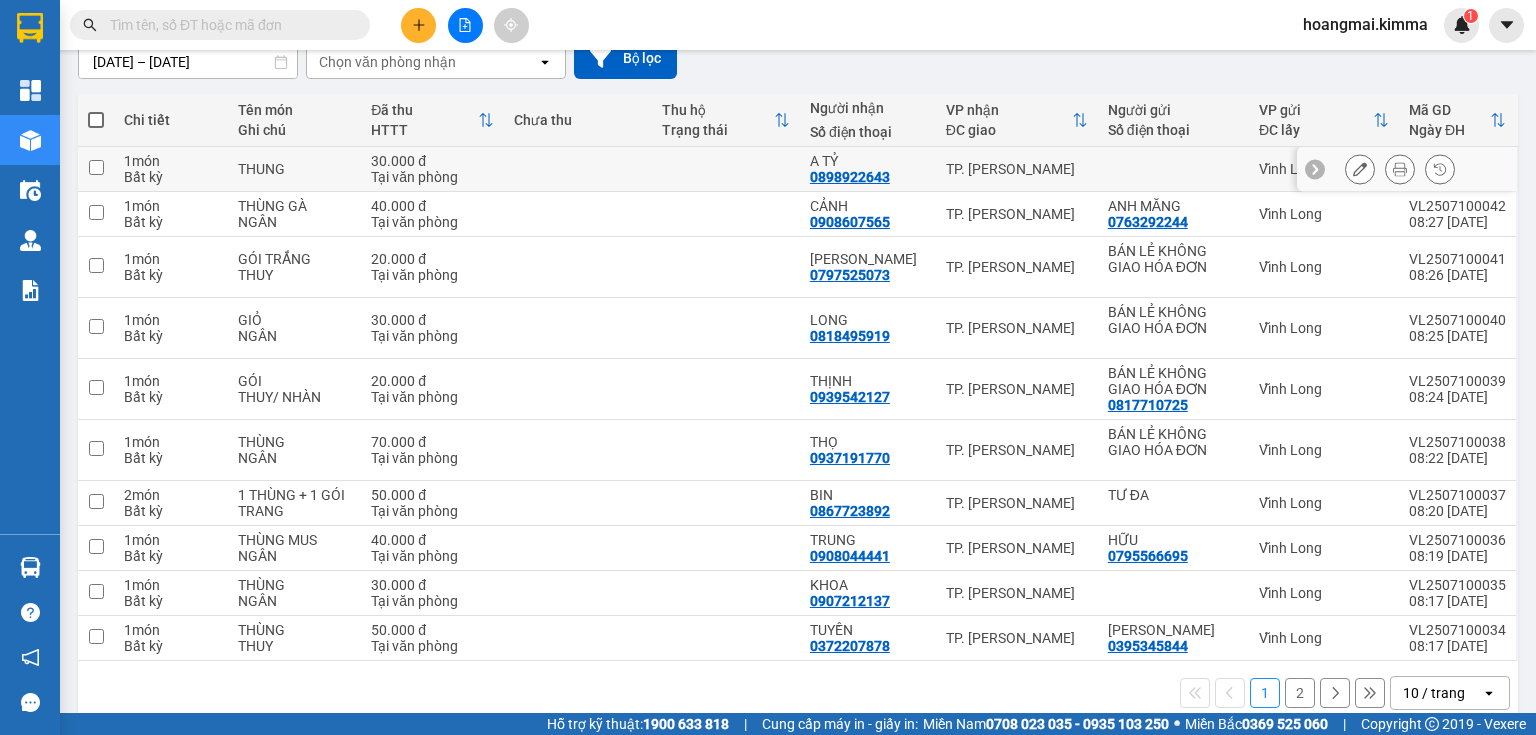 scroll, scrollTop: 214, scrollLeft: 0, axis: vertical 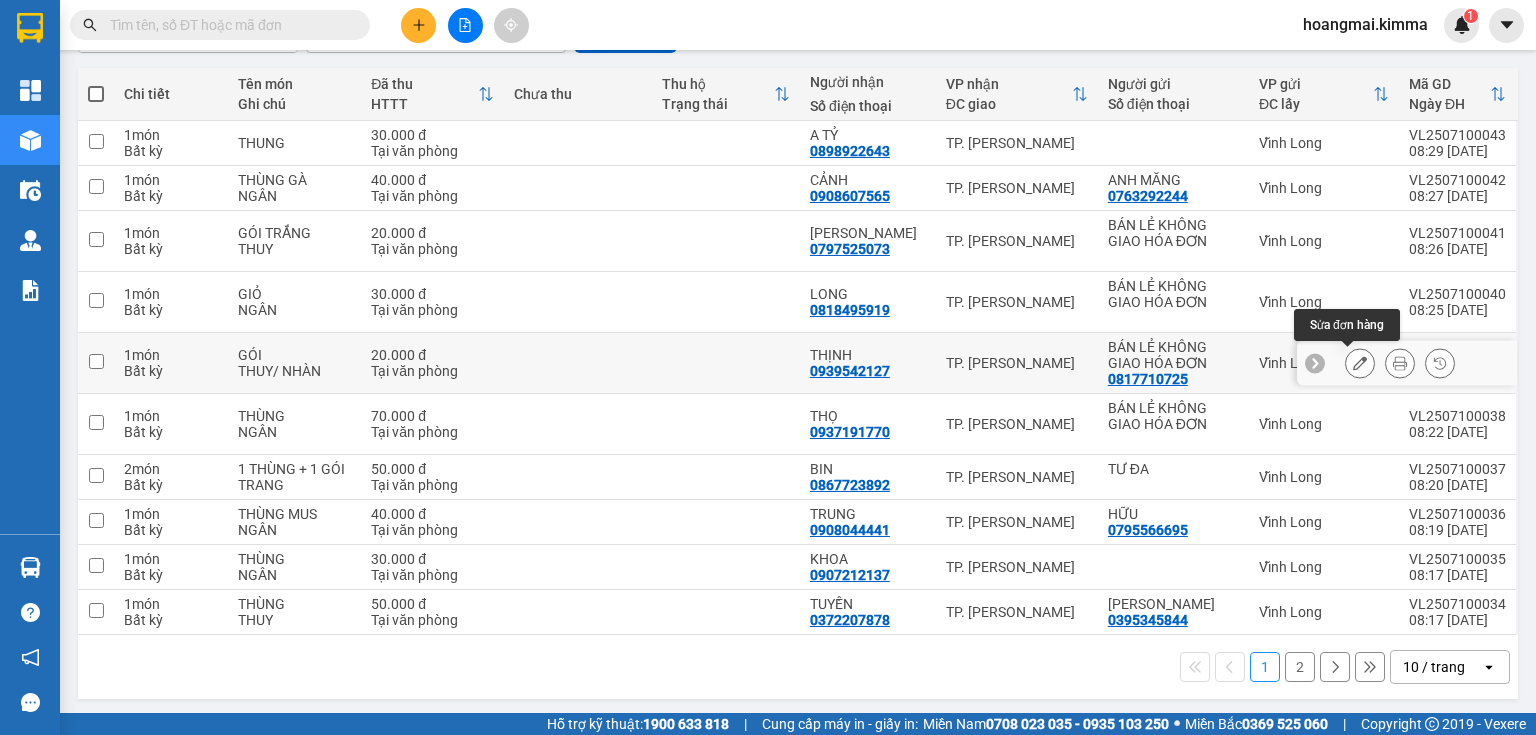 click 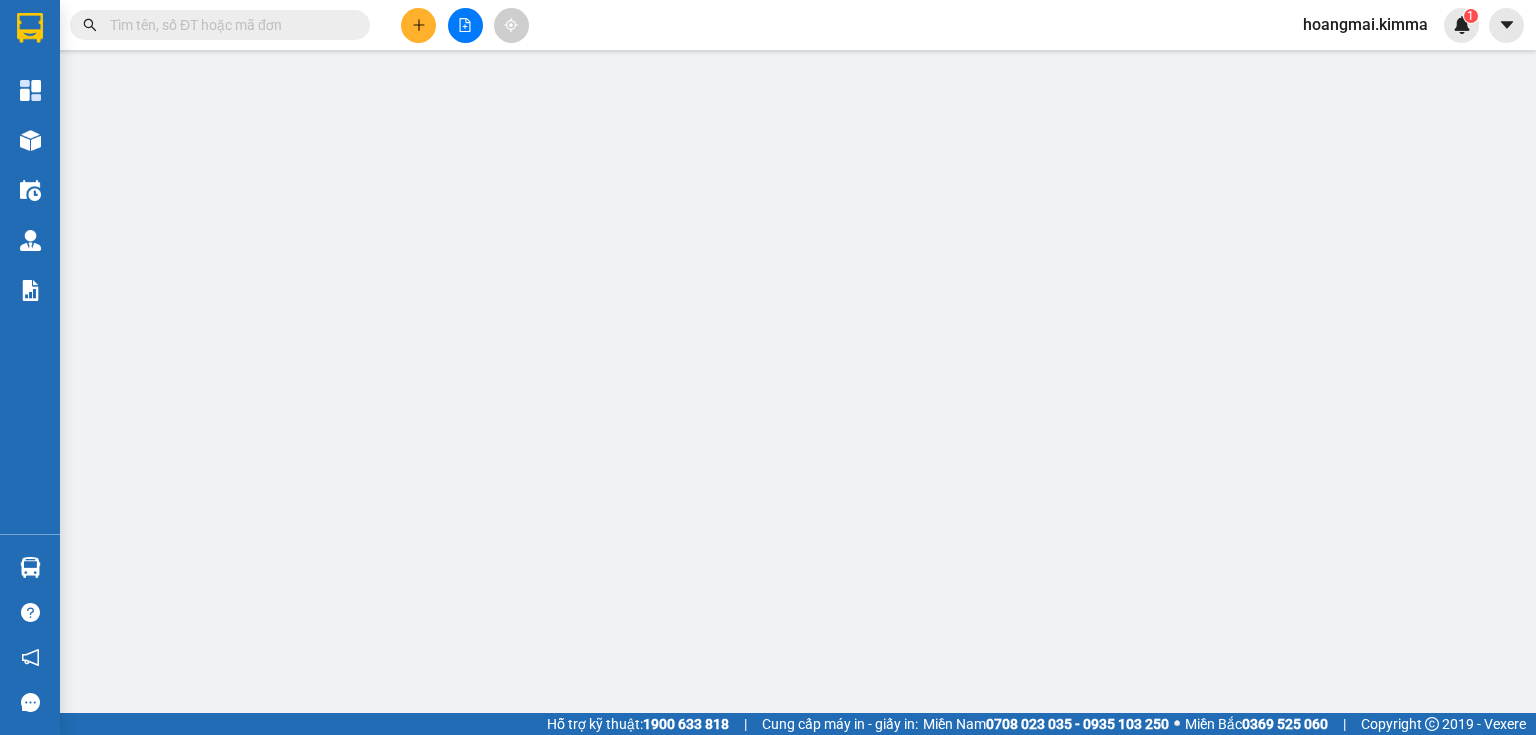 type on "0817710725" 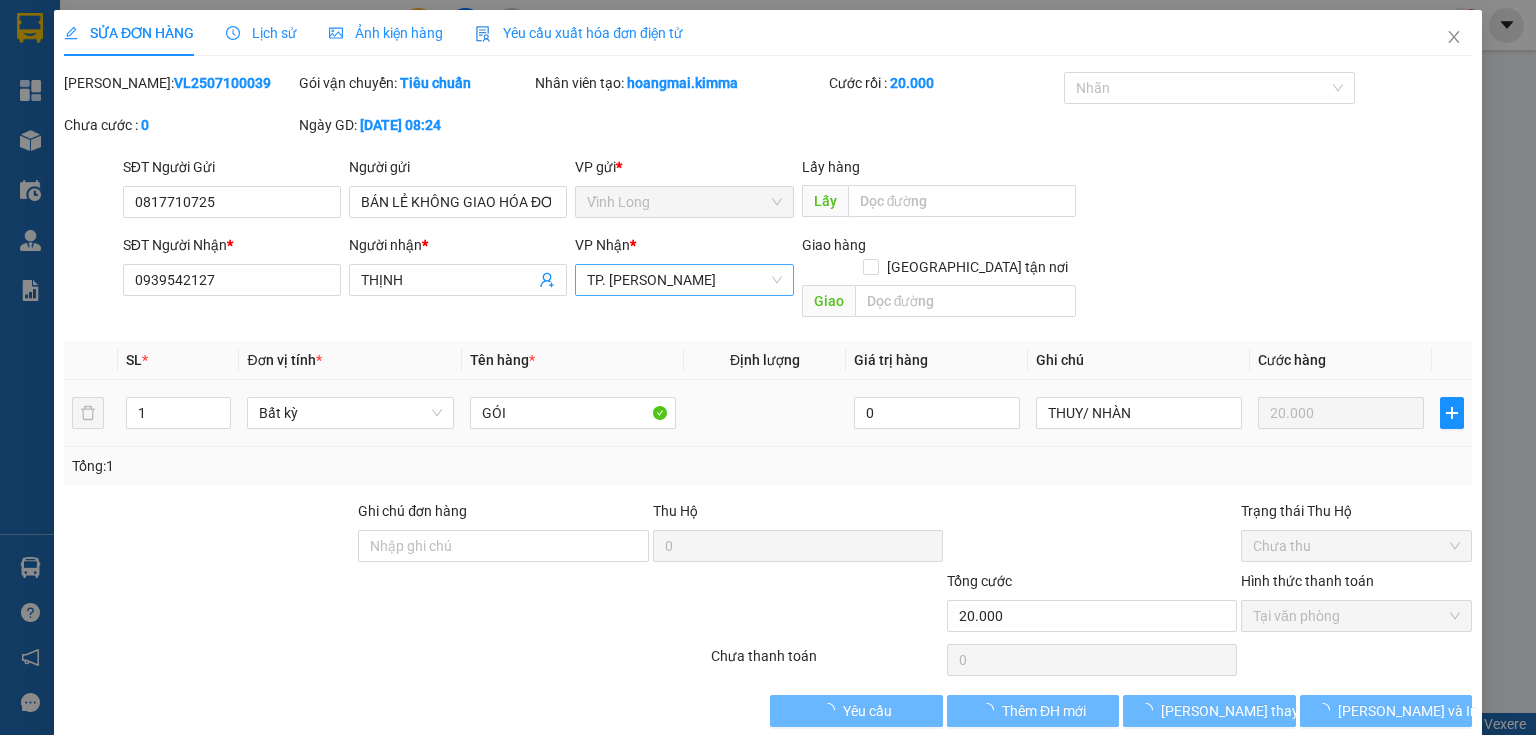 scroll, scrollTop: 0, scrollLeft: 0, axis: both 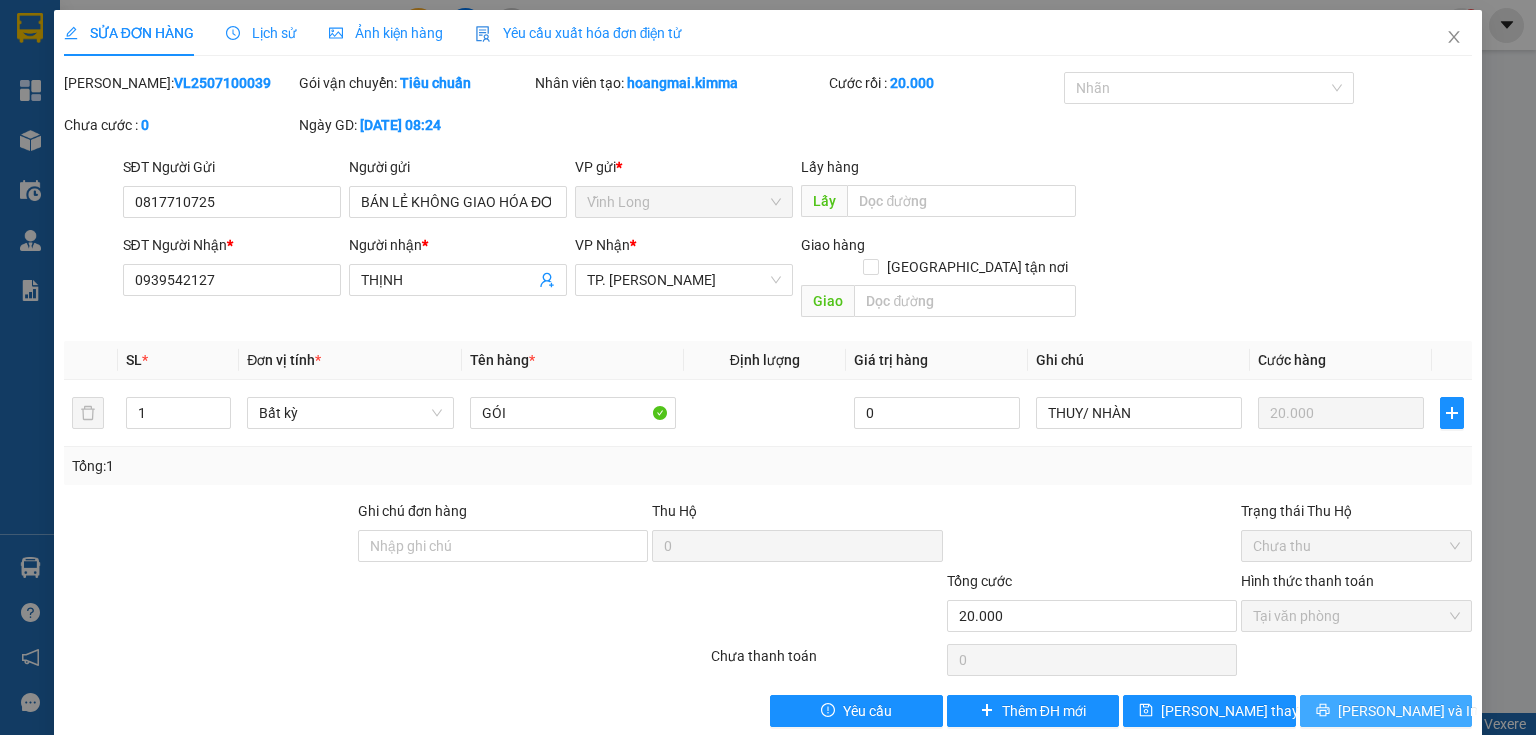 click on "[PERSON_NAME] và In" at bounding box center (1408, 711) 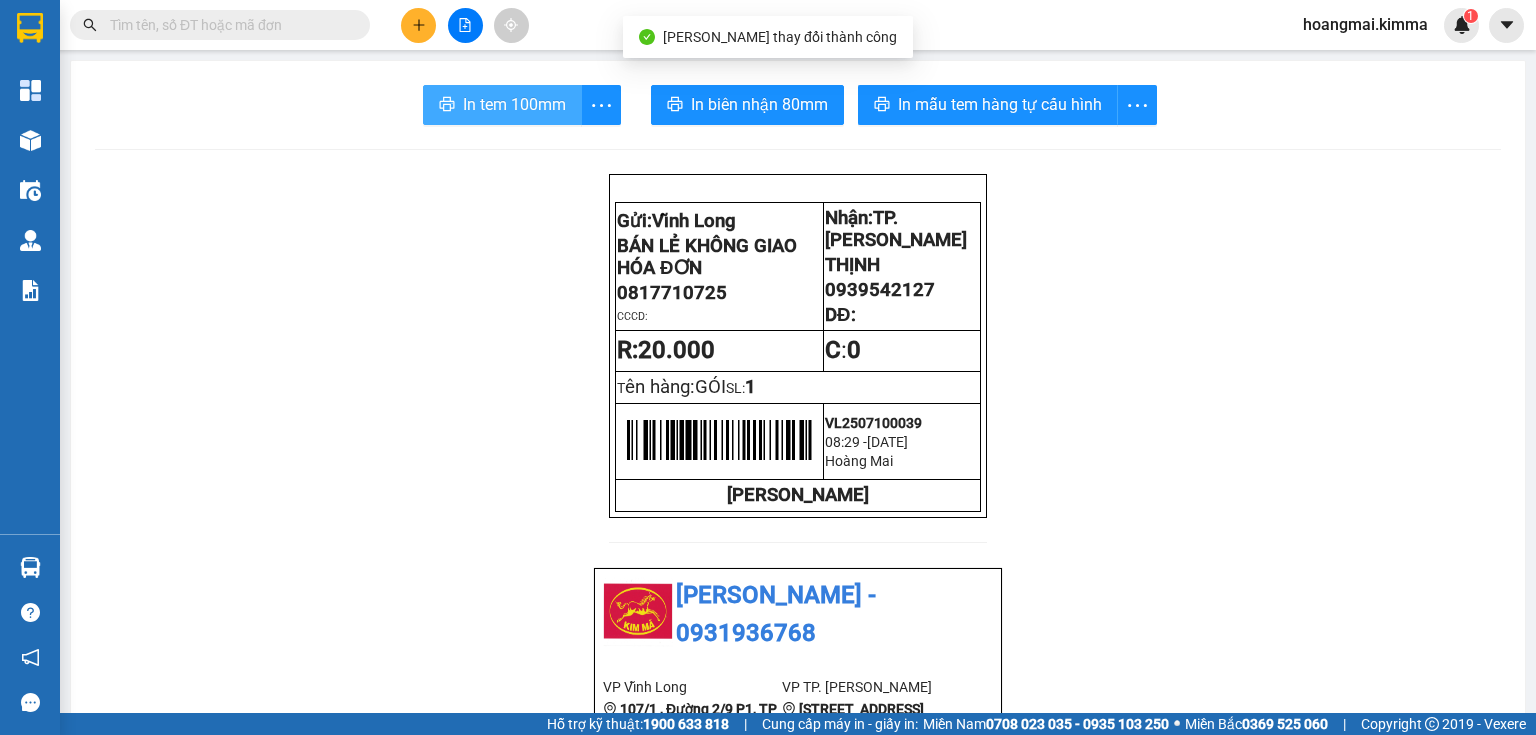 click on "In tem 100mm" at bounding box center [514, 104] 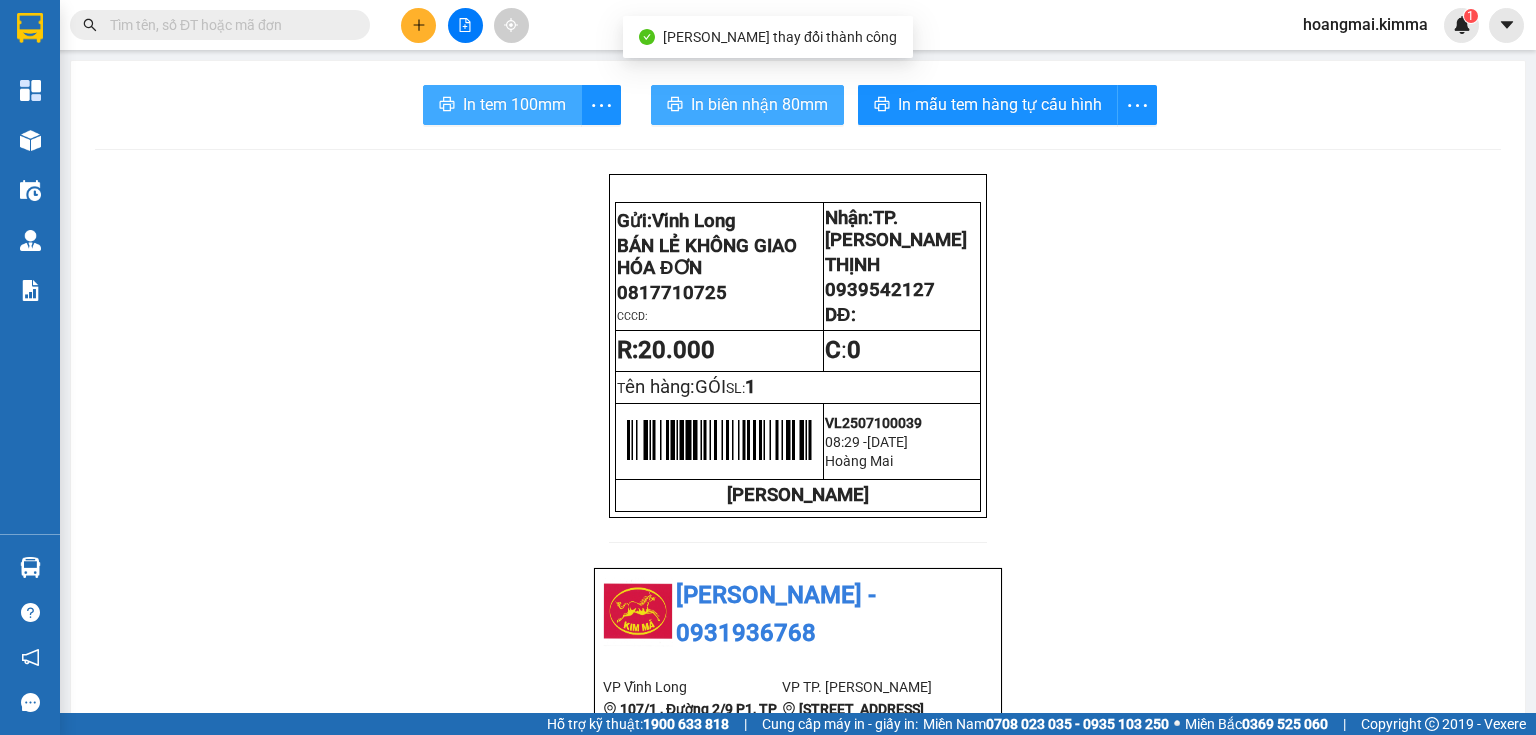 scroll, scrollTop: 0, scrollLeft: 0, axis: both 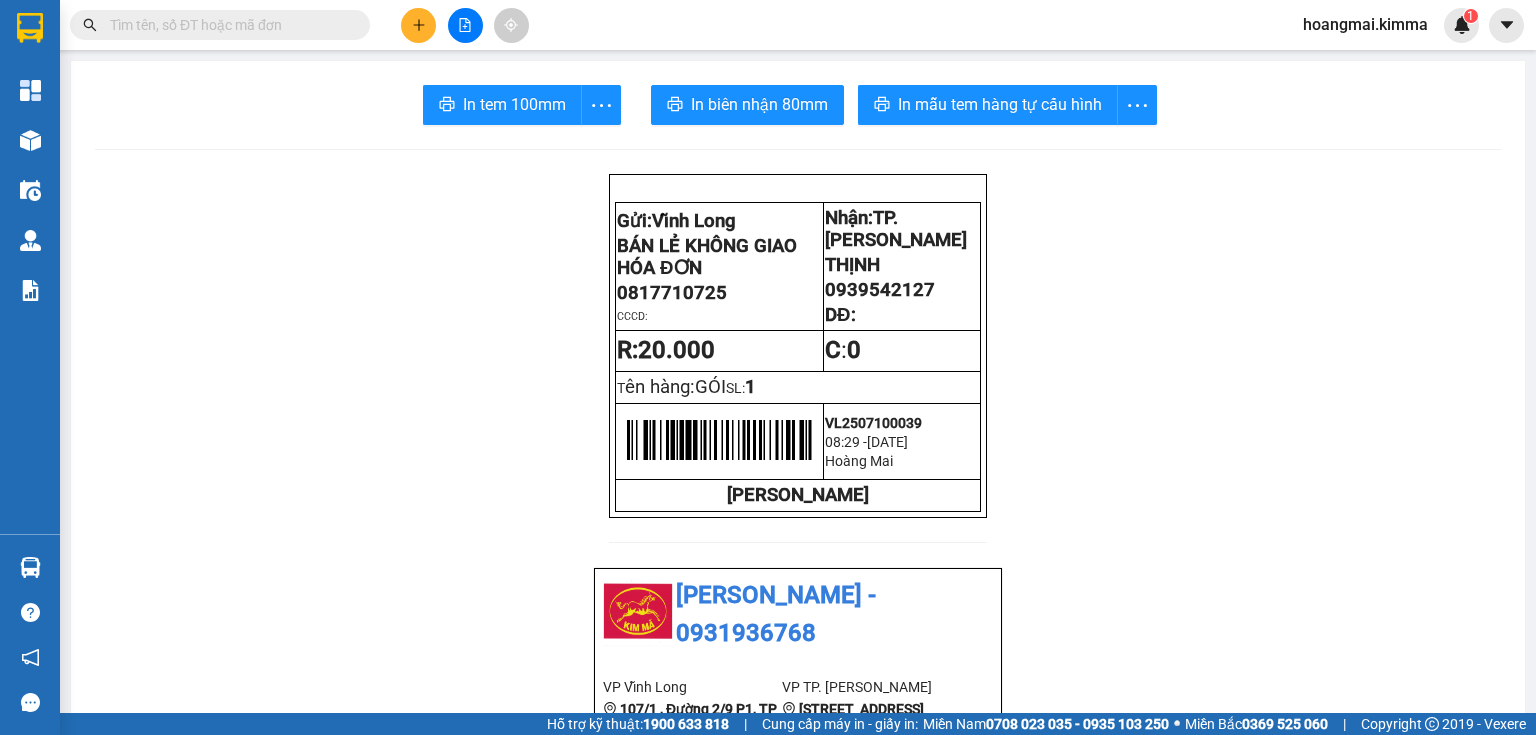 click 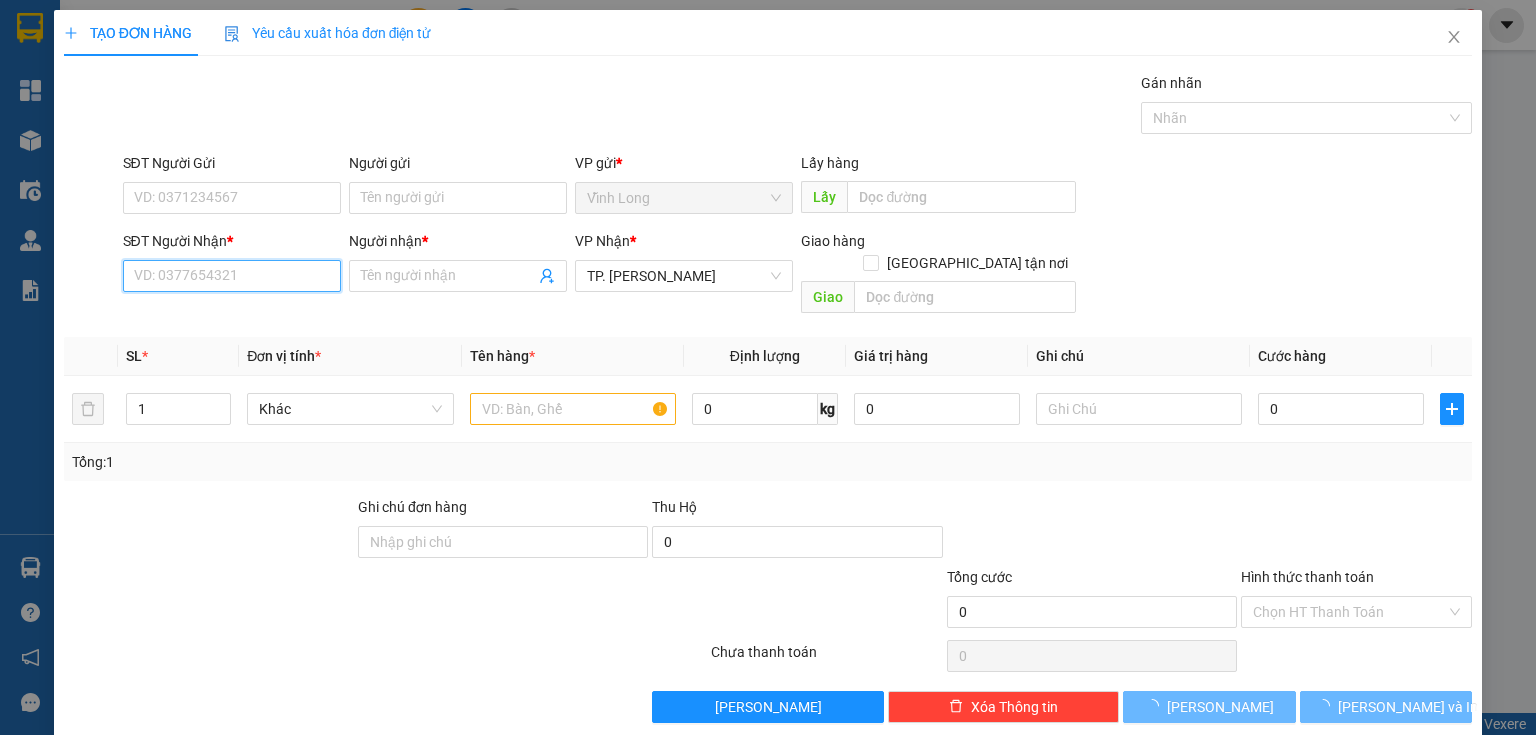 click on "SĐT Người Nhận  *" at bounding box center [232, 276] 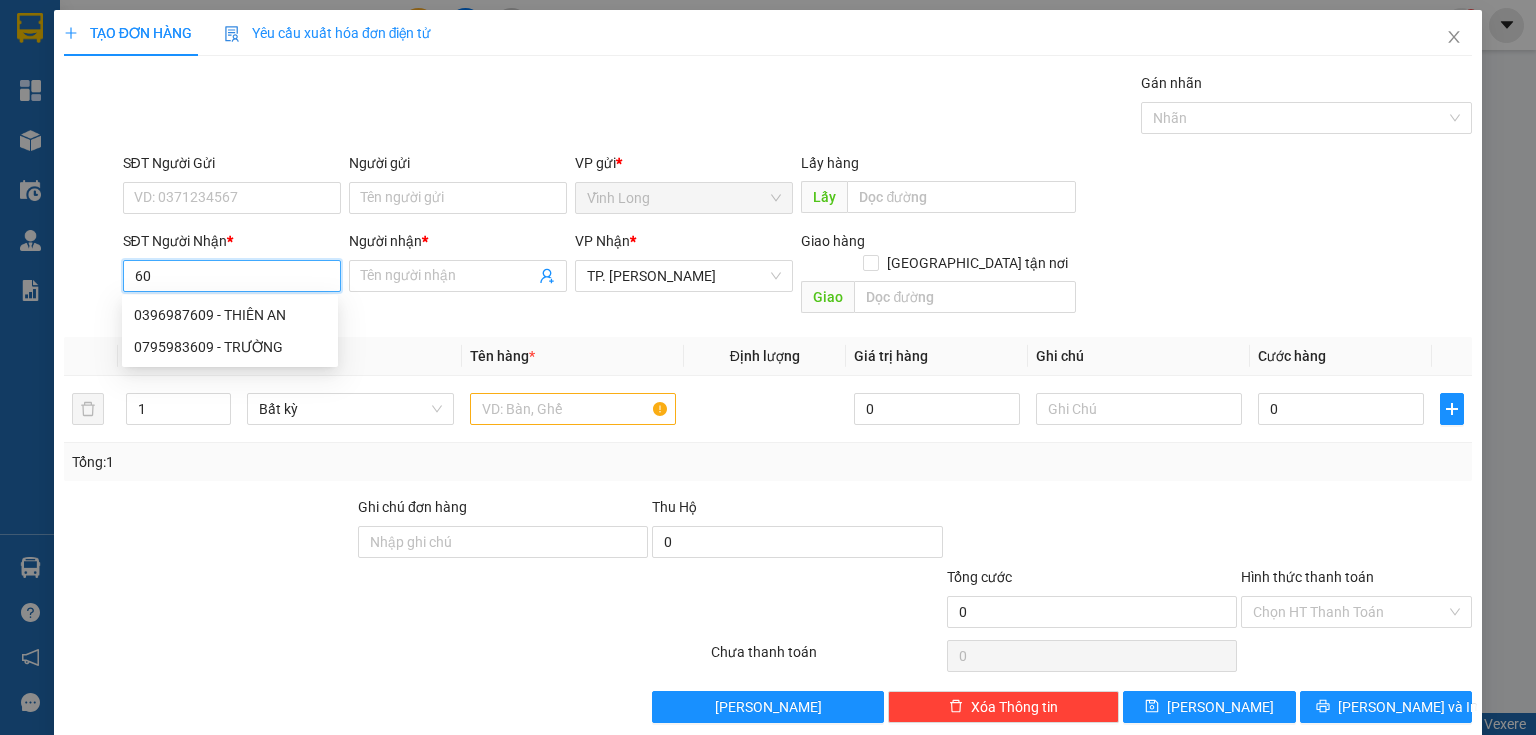 type on "6" 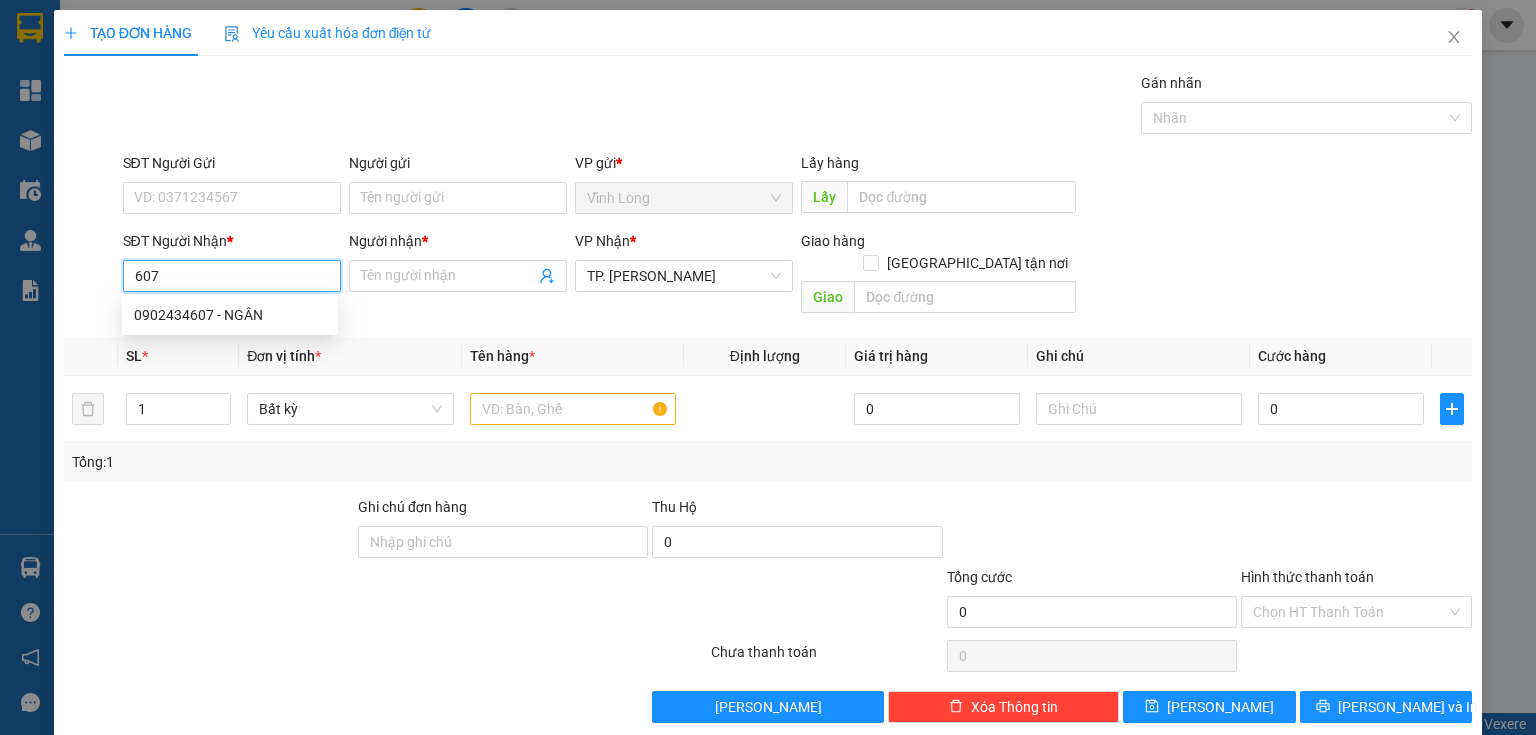 drag, startPoint x: 282, startPoint y: 268, endPoint x: 0, endPoint y: 322, distance: 287.12366 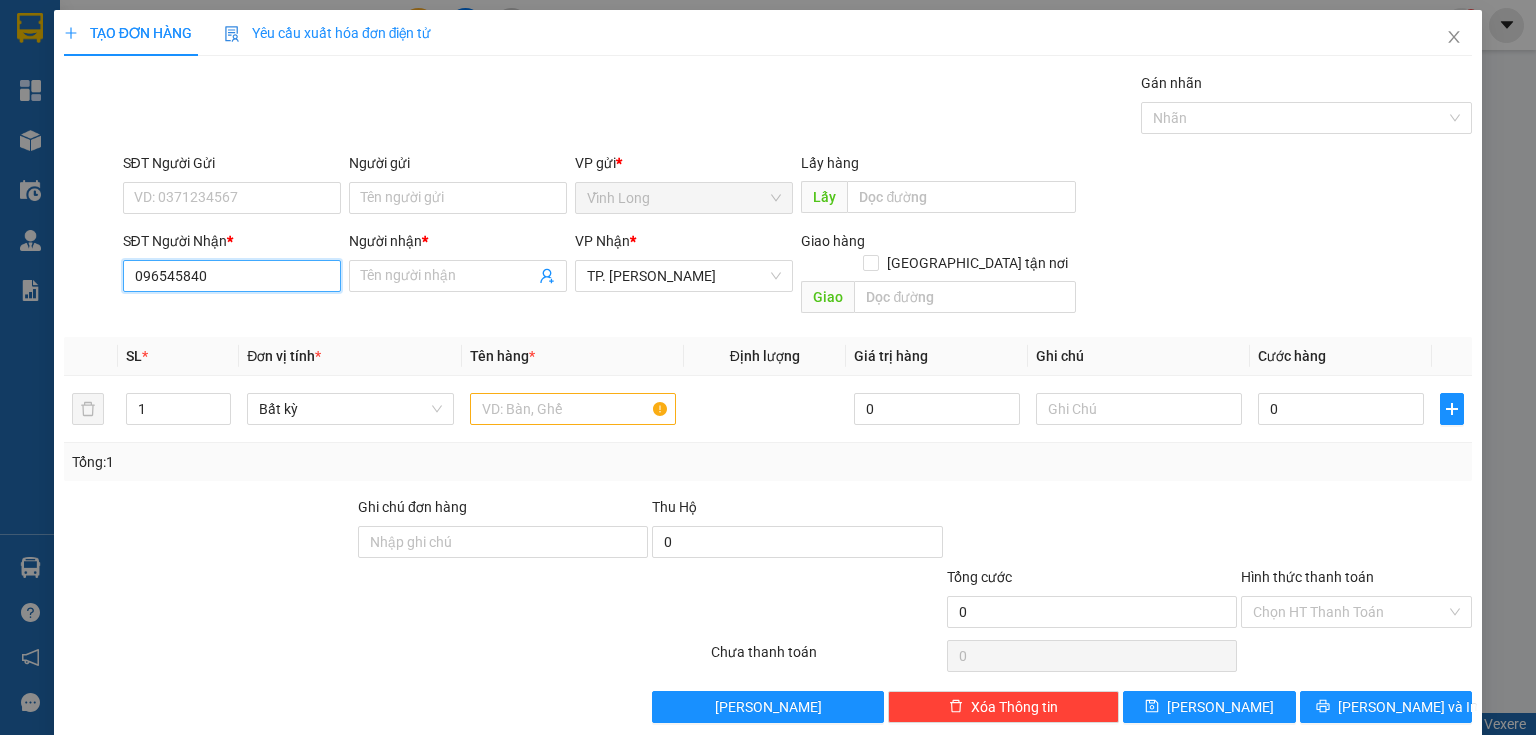 type on "0965458406" 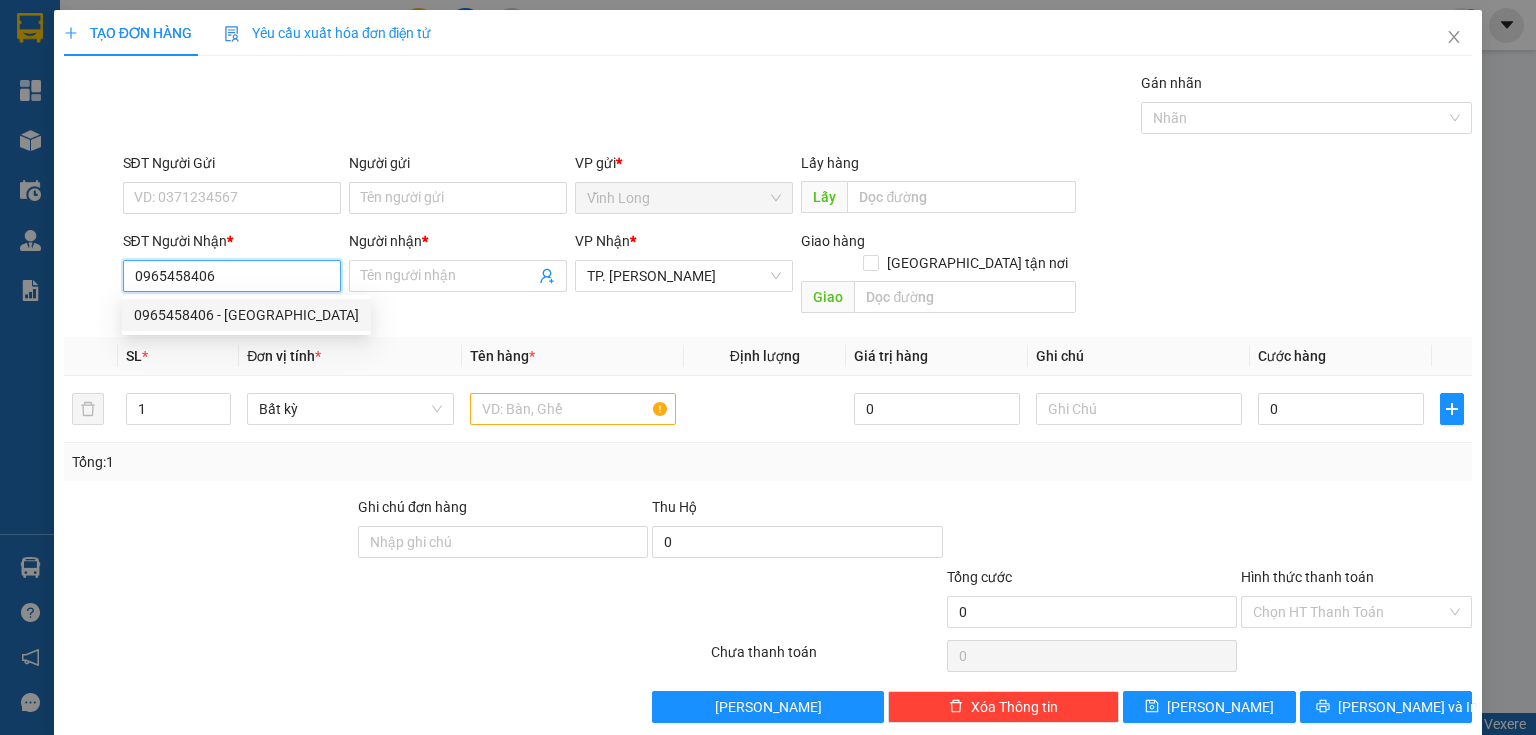 drag, startPoint x: 292, startPoint y: 302, endPoint x: 311, endPoint y: 326, distance: 30.610456 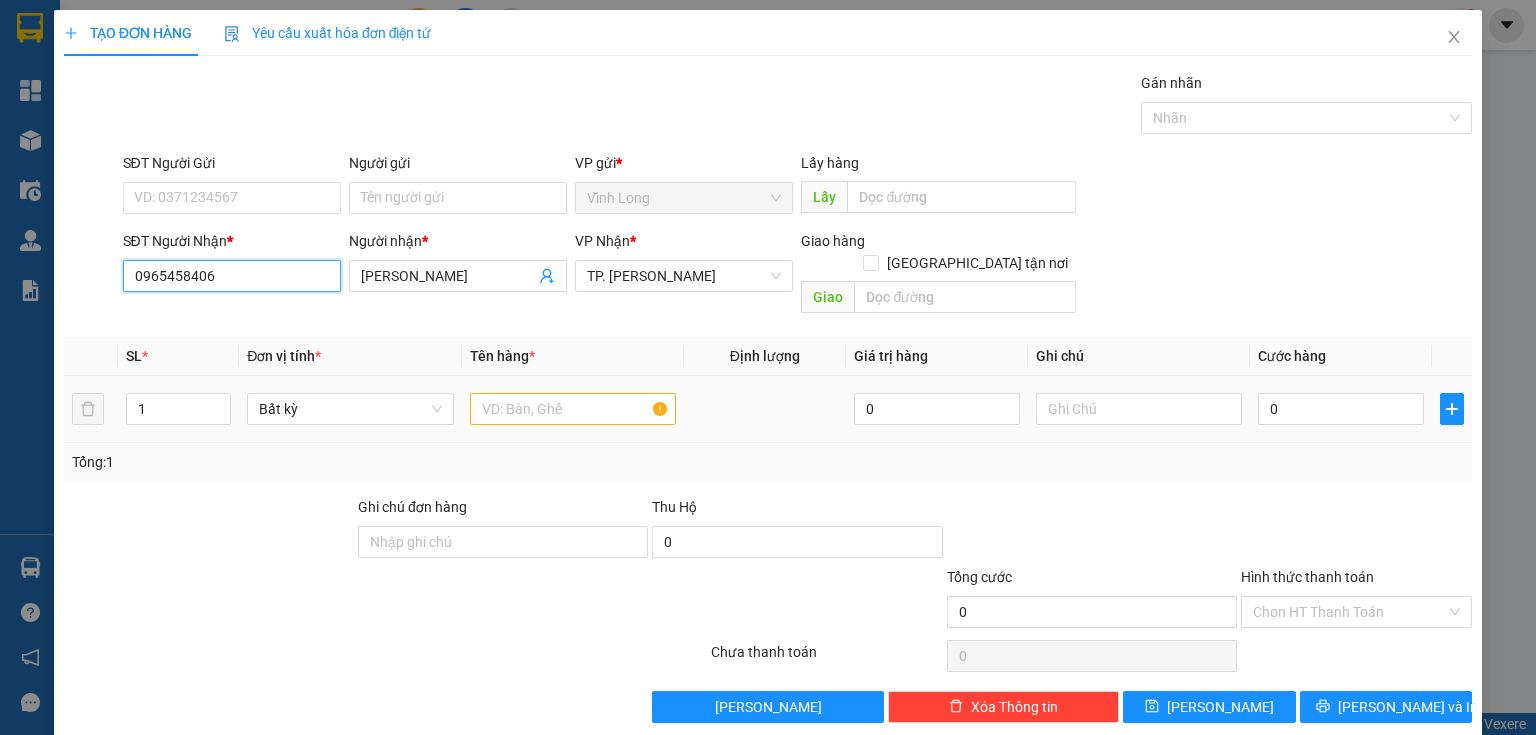 type on "0965458406" 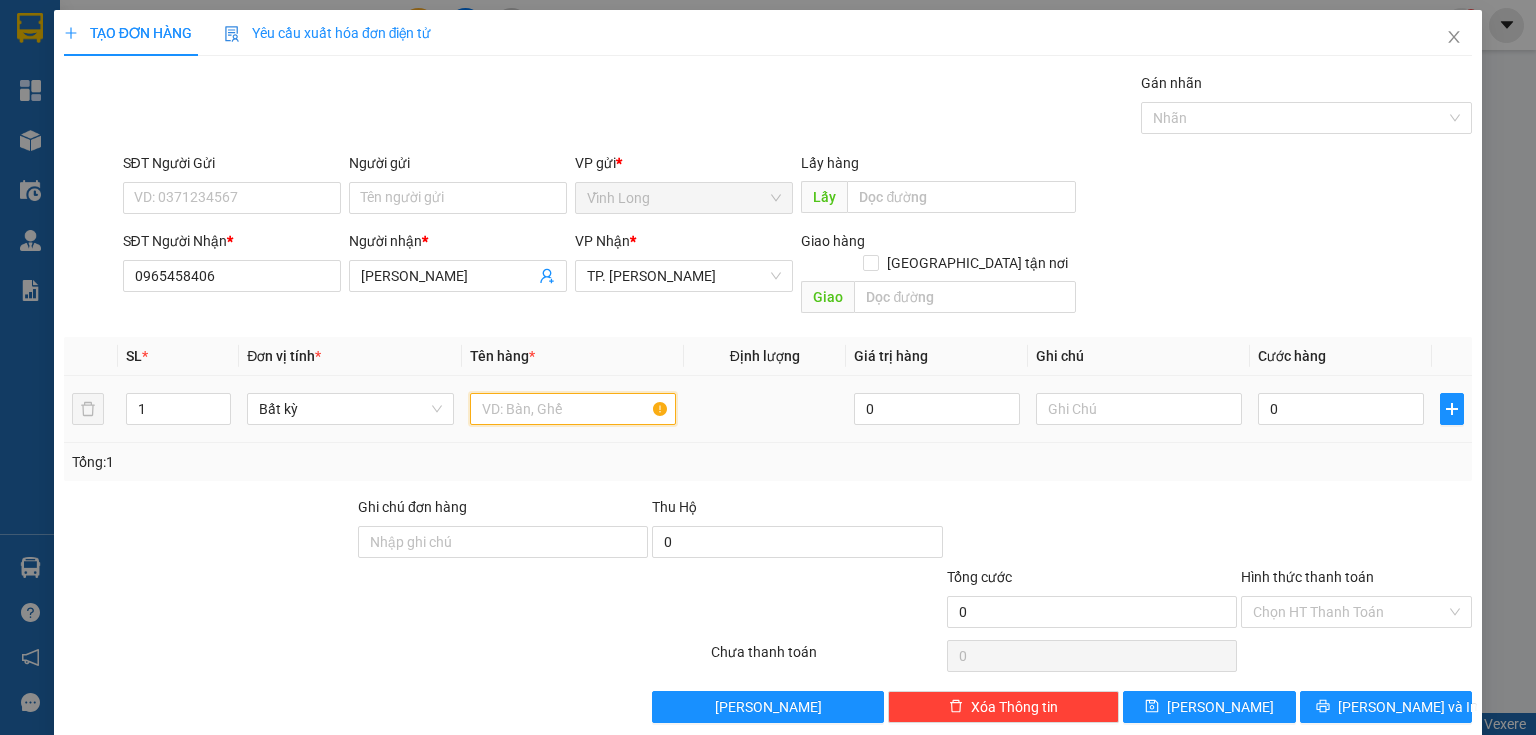 click at bounding box center (573, 409) 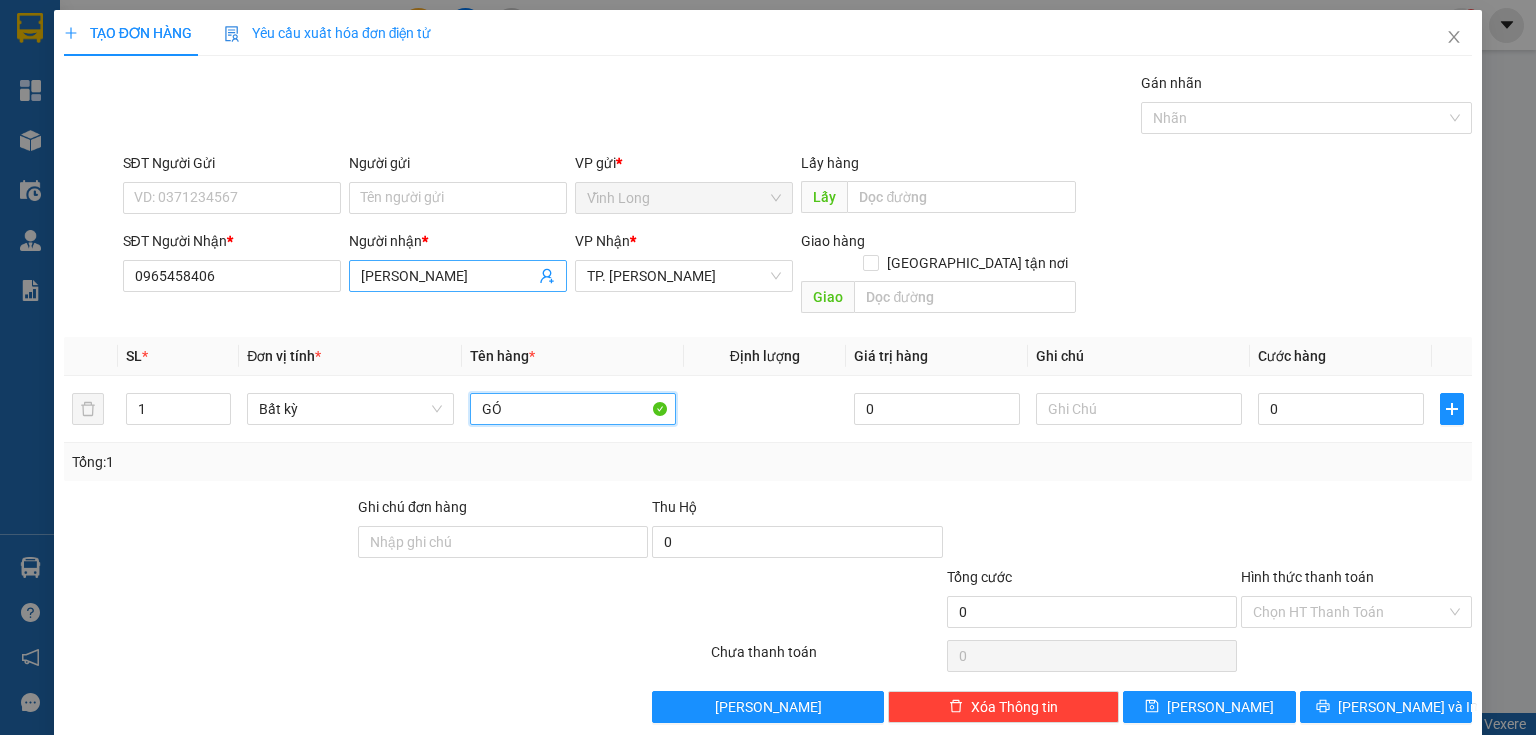type on "G" 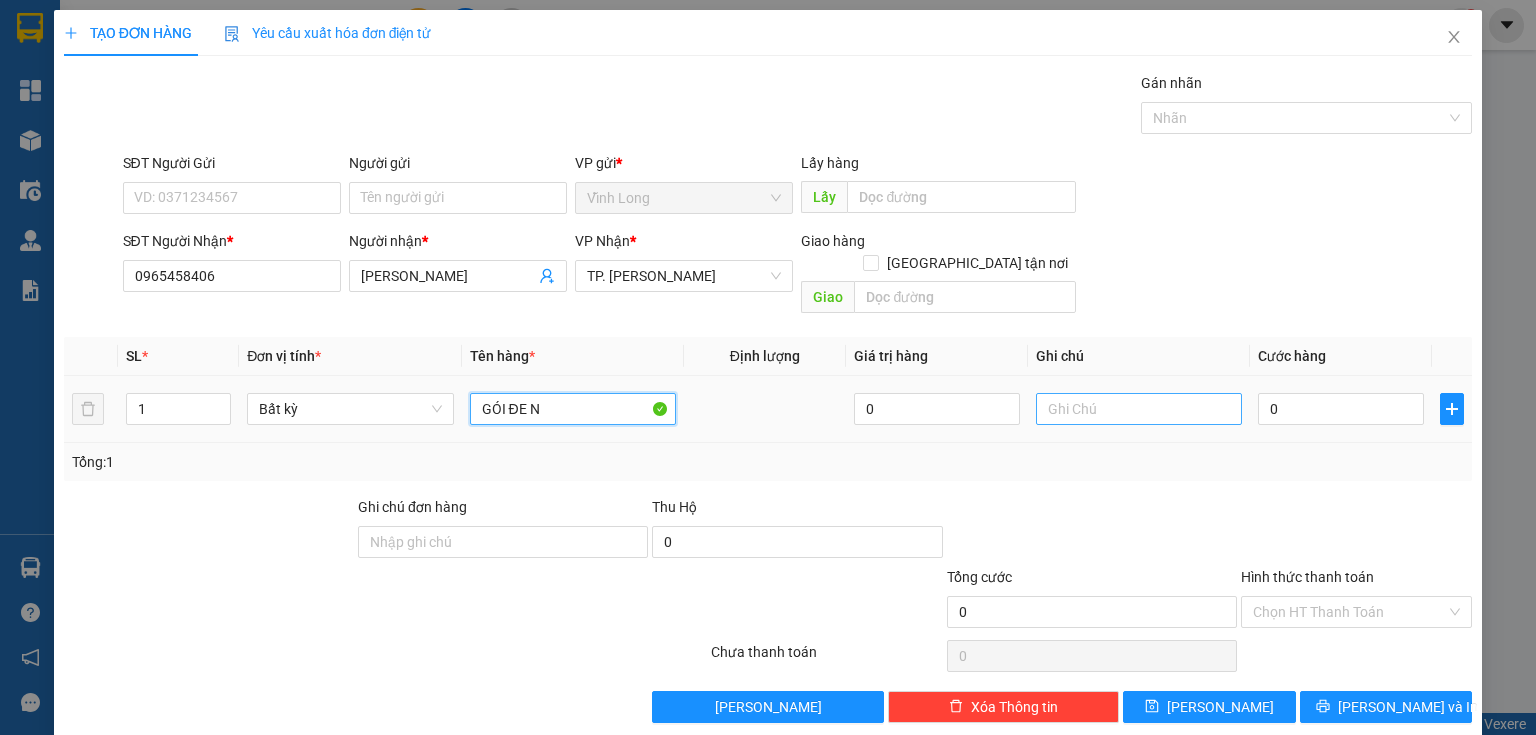 type on "GÓI ĐE N" 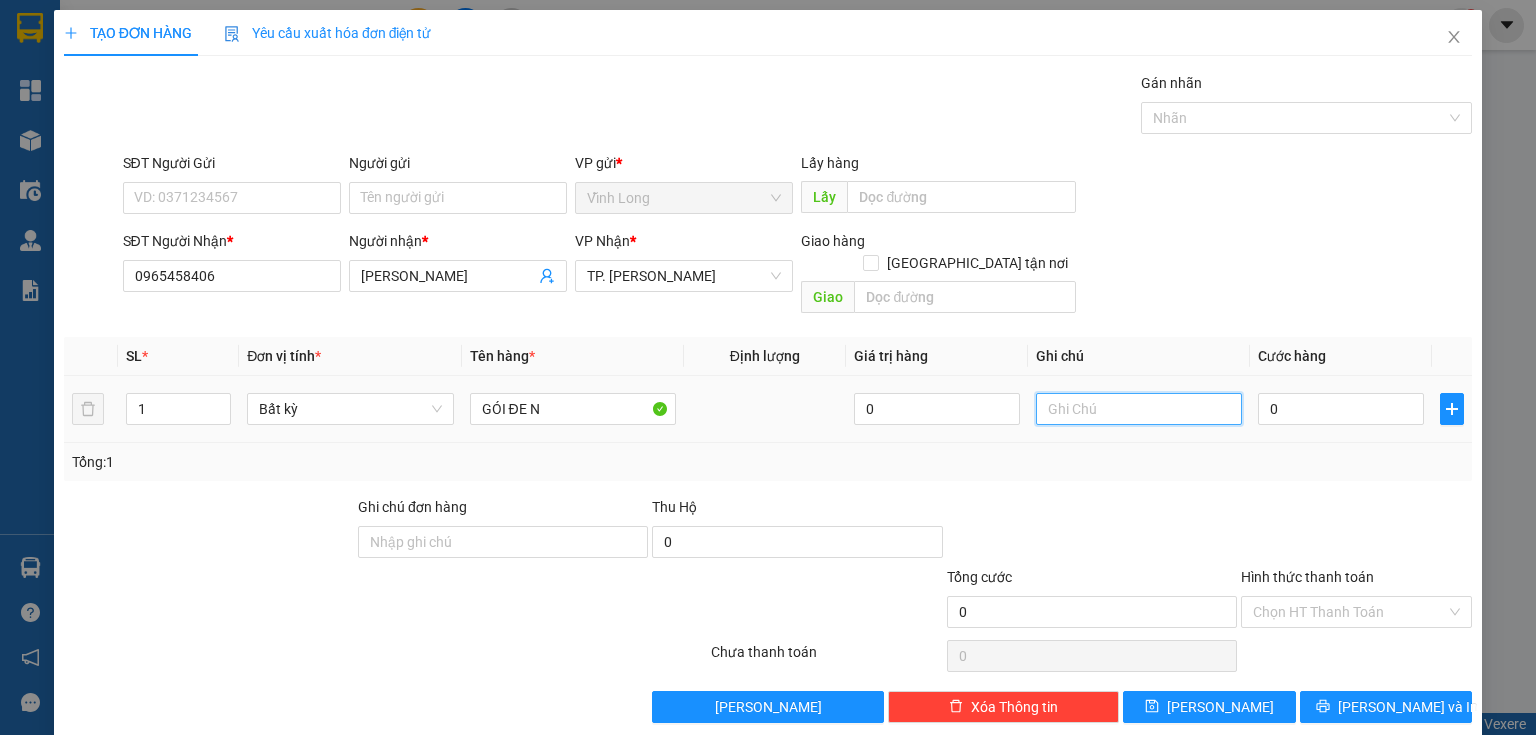click at bounding box center (1139, 409) 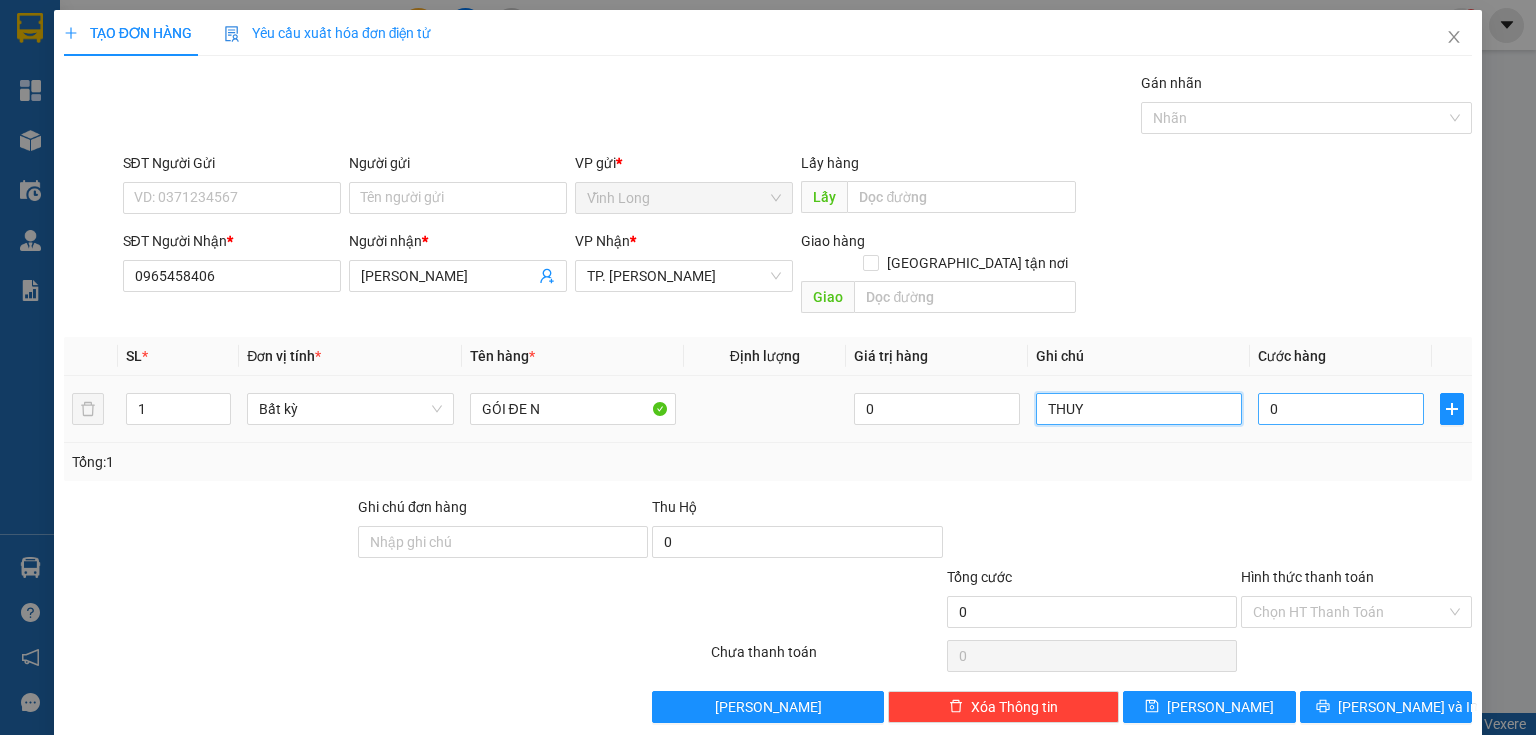 type on "THUY" 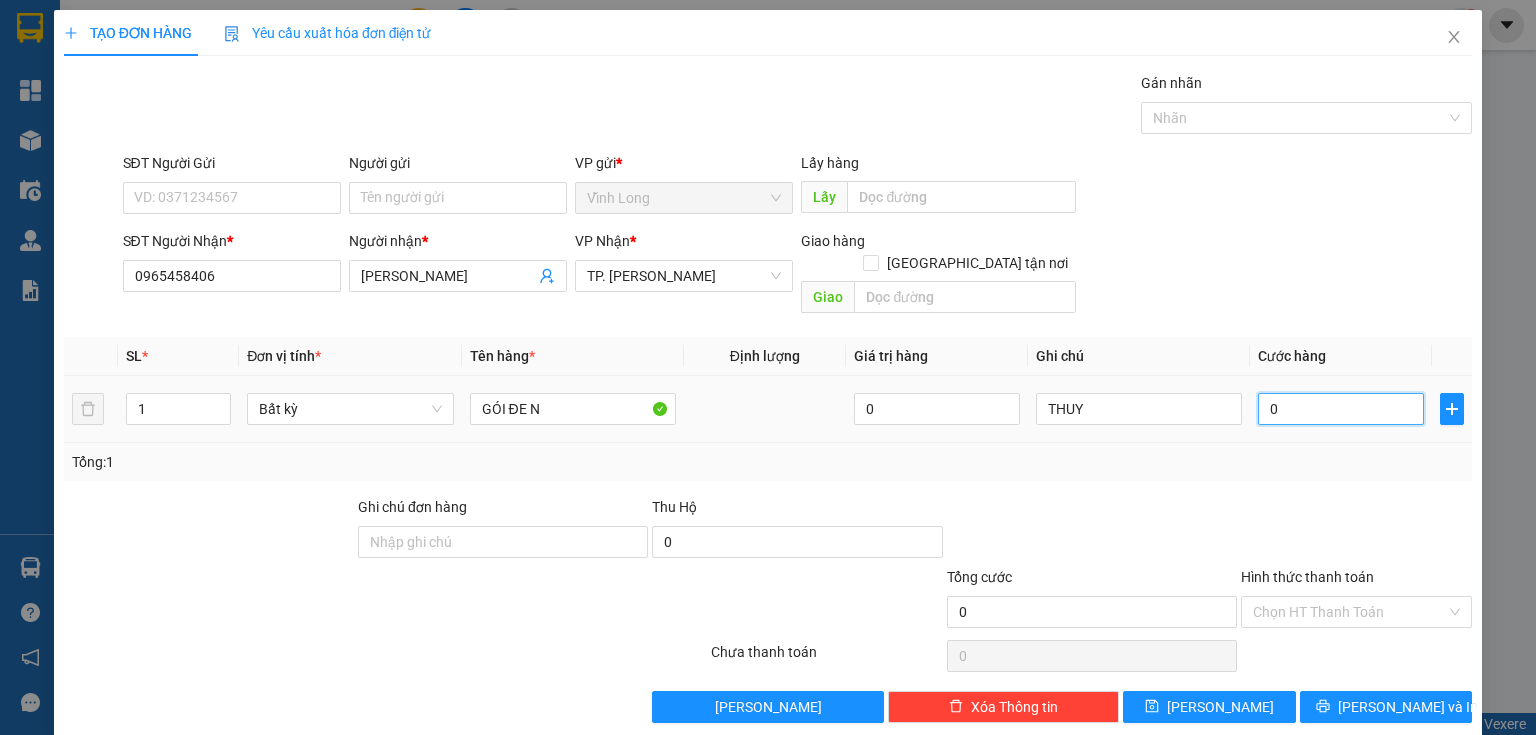 click on "0" at bounding box center [1341, 409] 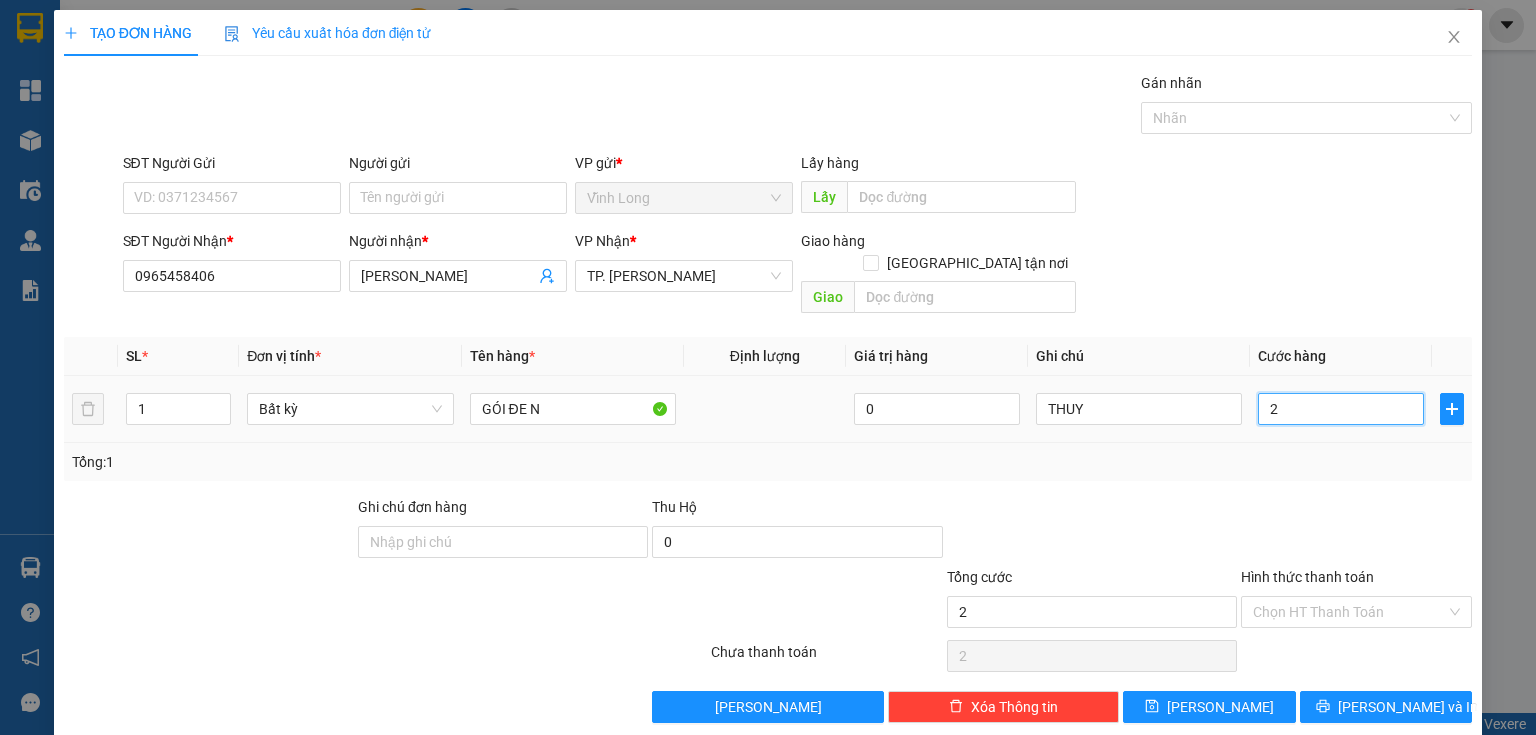type on "20" 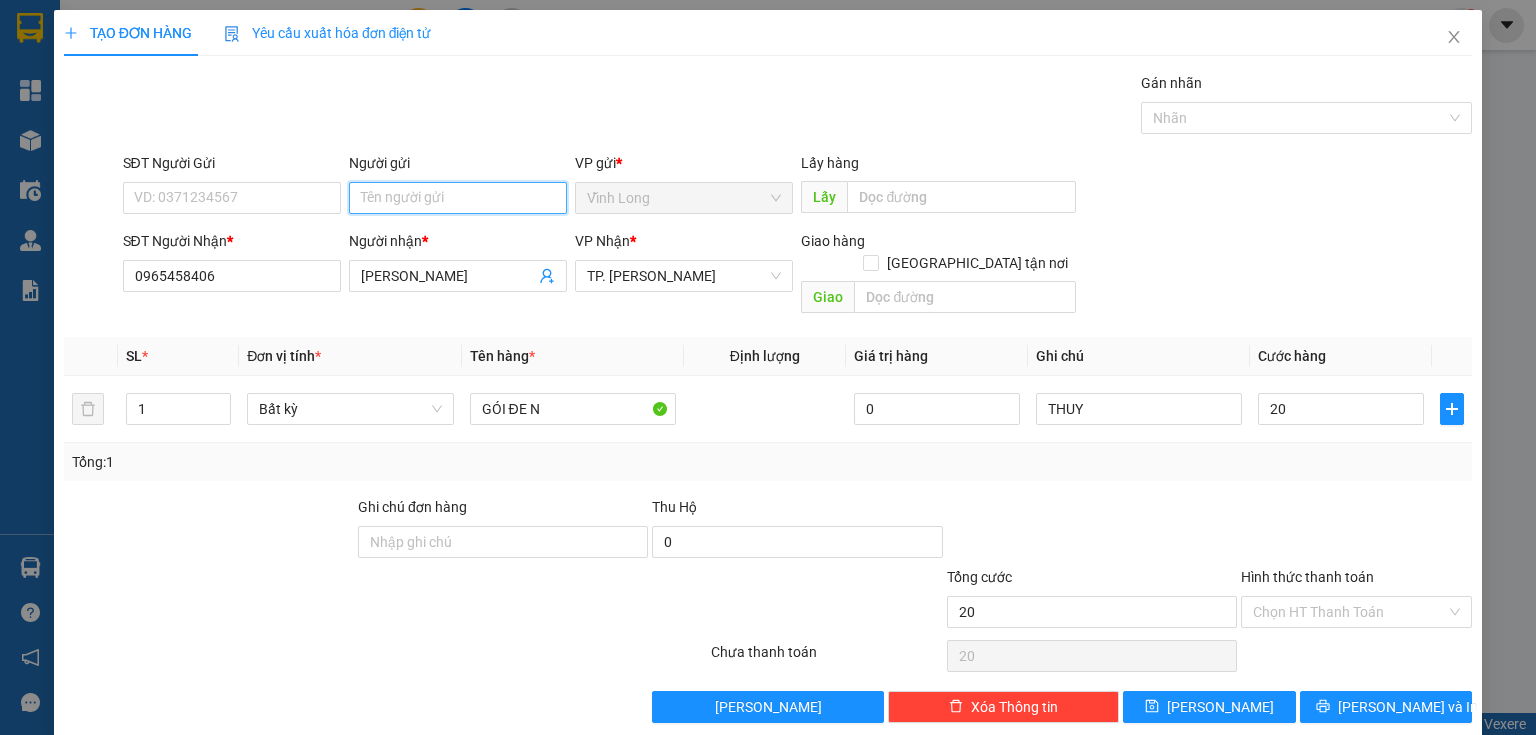 type on "20.000" 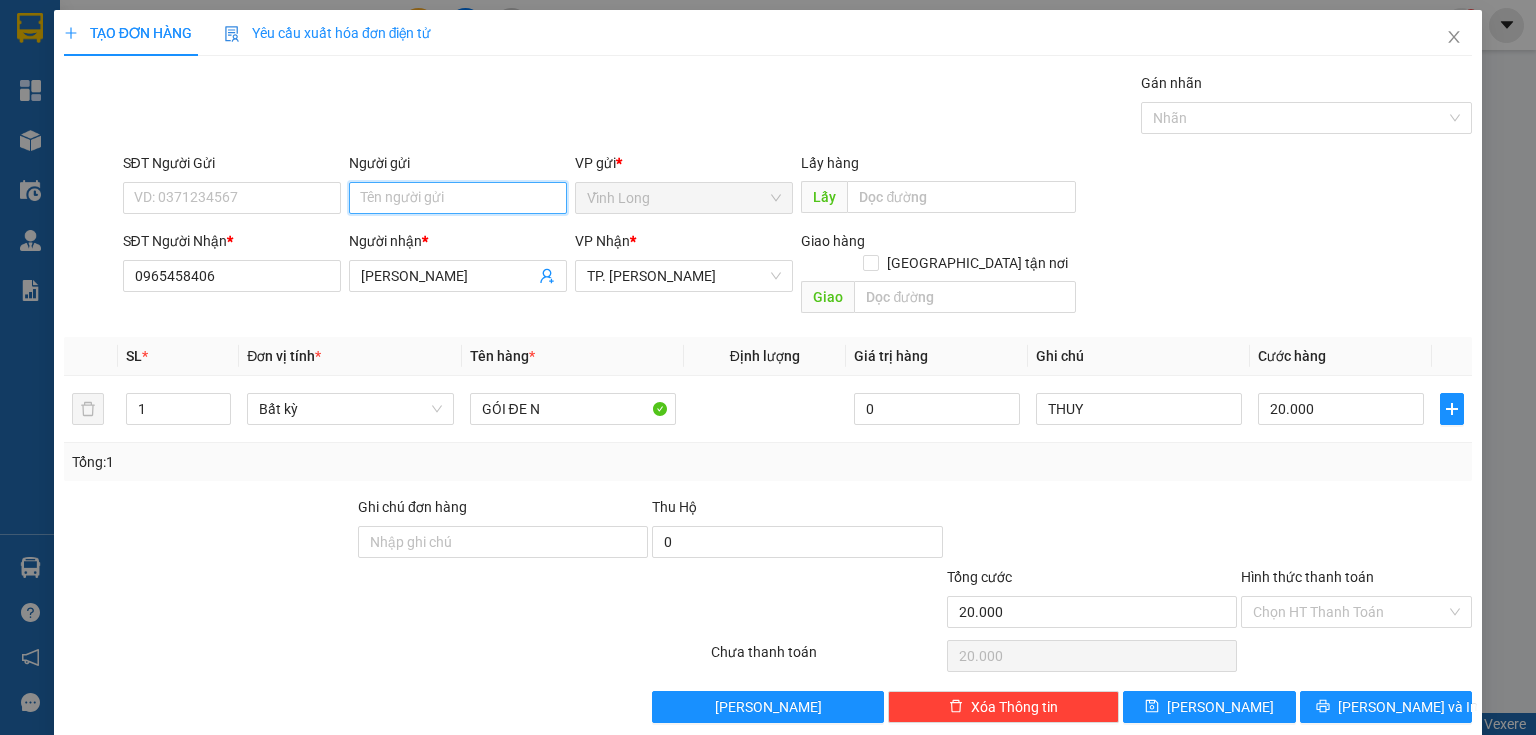 click on "Người gửi" at bounding box center (458, 198) 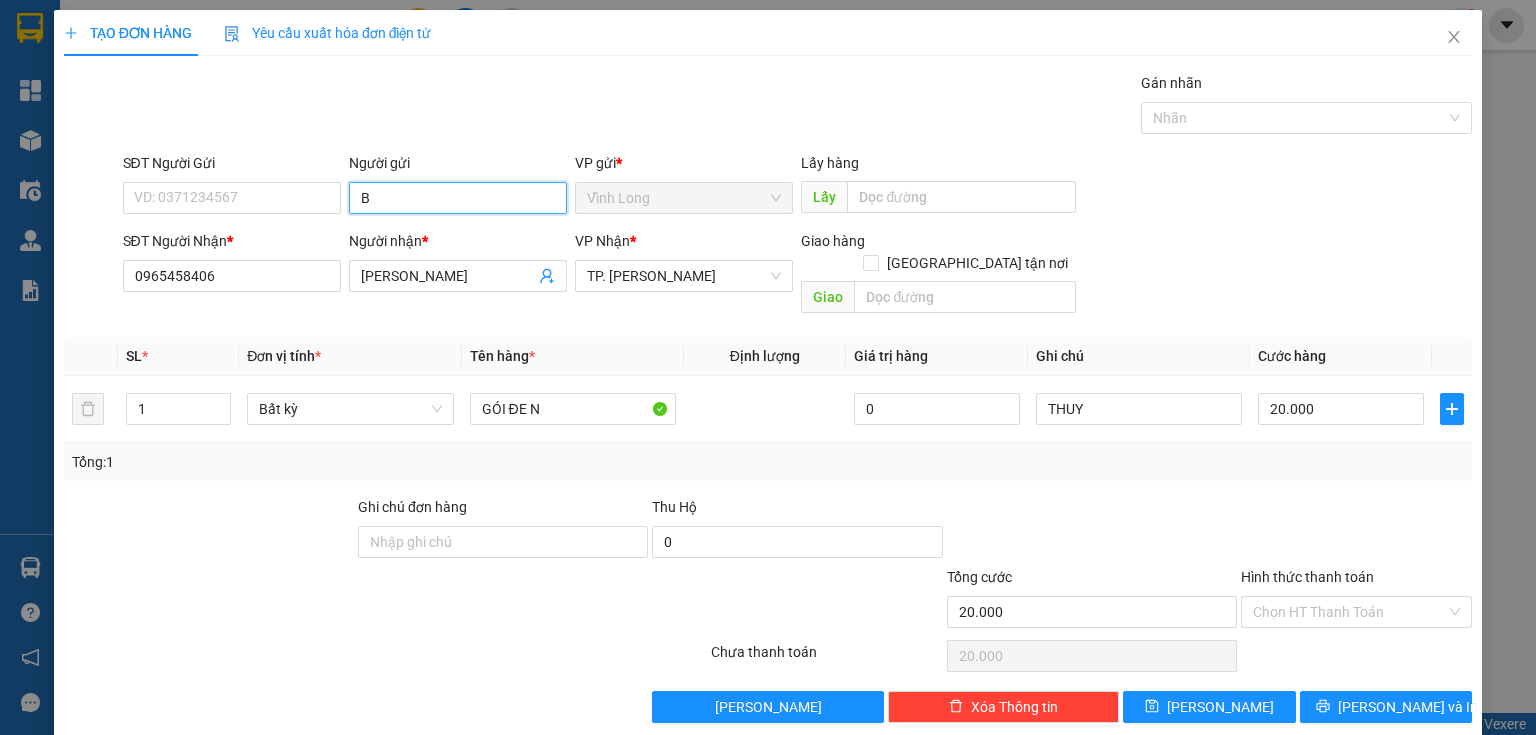 type on "BÁ" 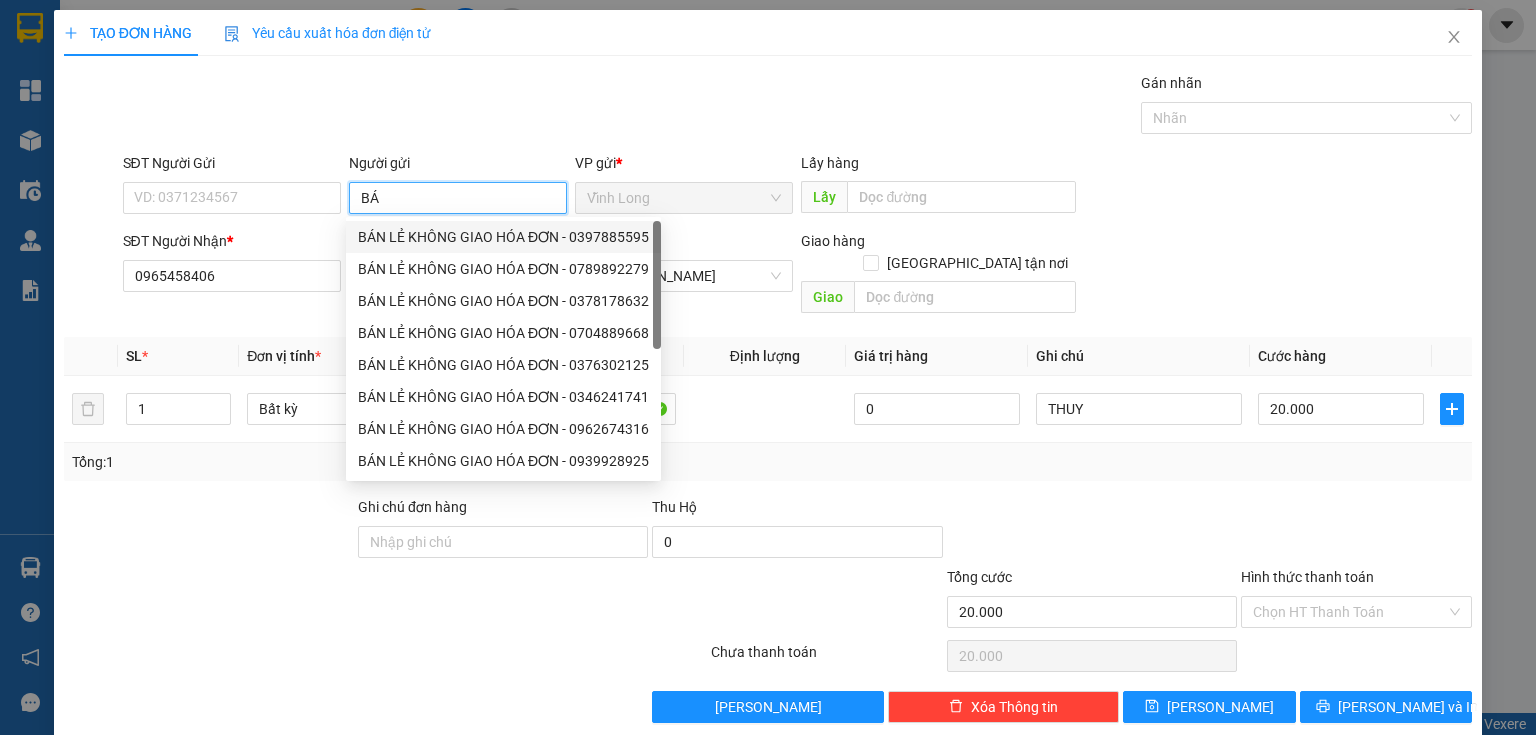 click on "BÁN LẺ KHÔNG GIAO HÓA ĐƠN - 0397885595" at bounding box center [503, 237] 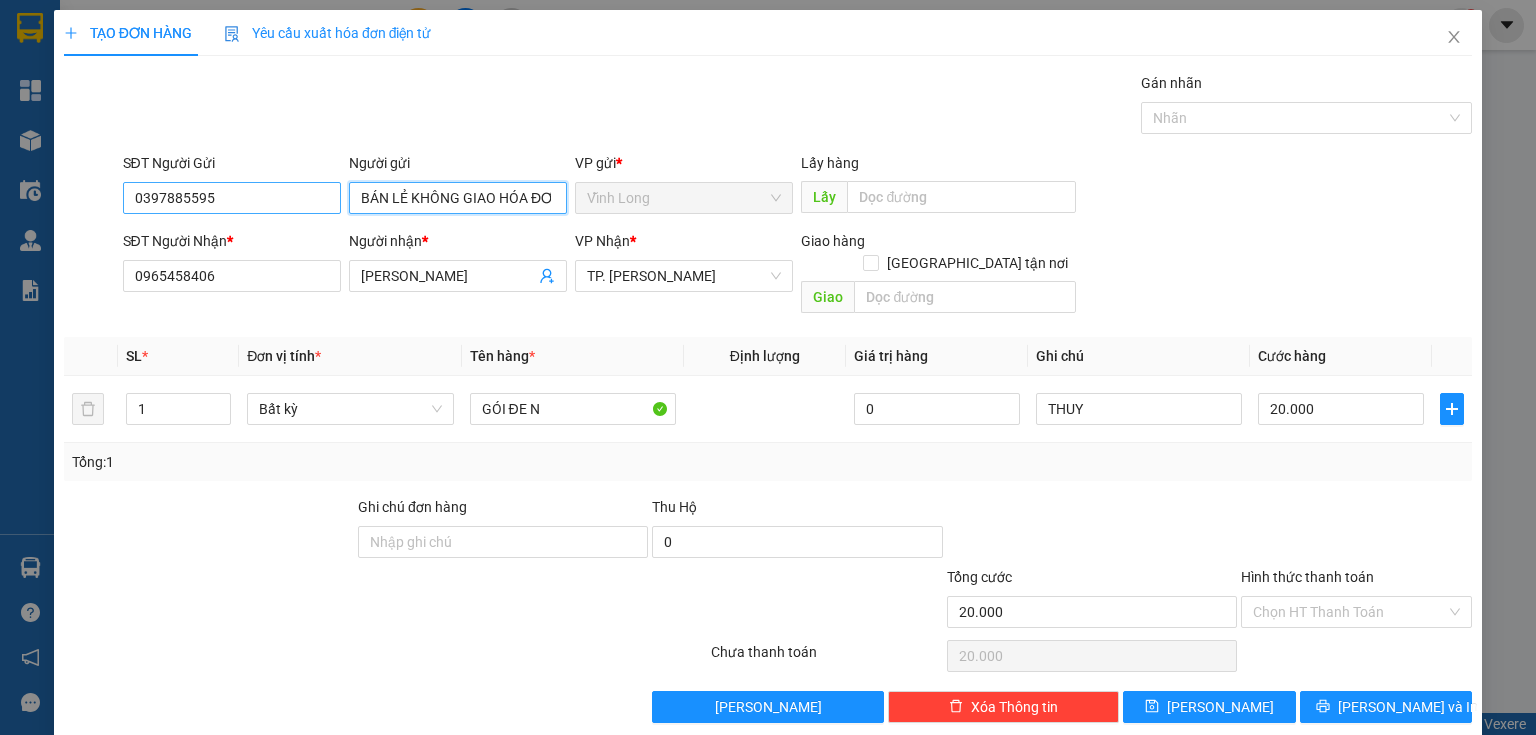 type on "BÁN LẺ KHÔNG GIAO HÓA ĐƠN" 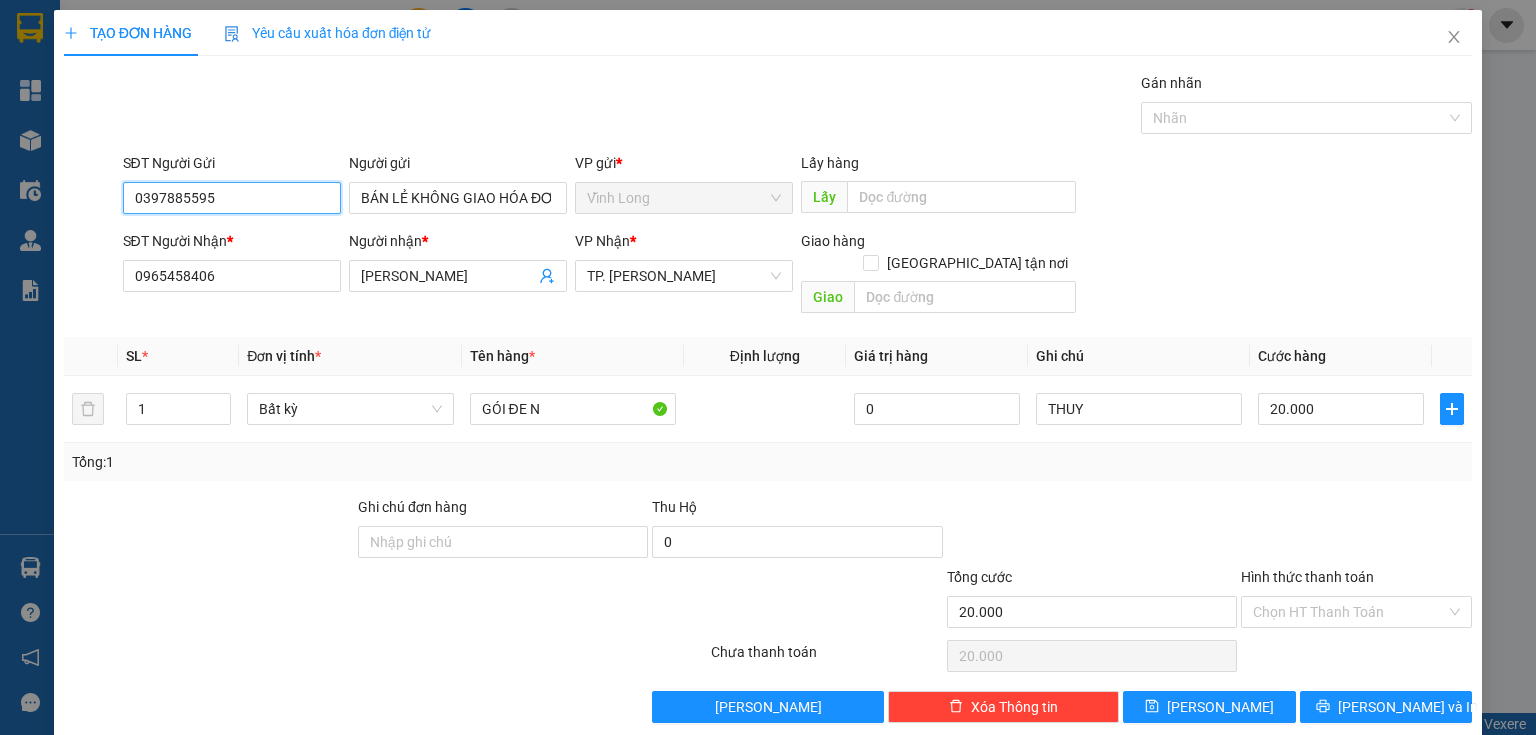 drag, startPoint x: 260, startPoint y: 204, endPoint x: 0, endPoint y: 191, distance: 260.3248 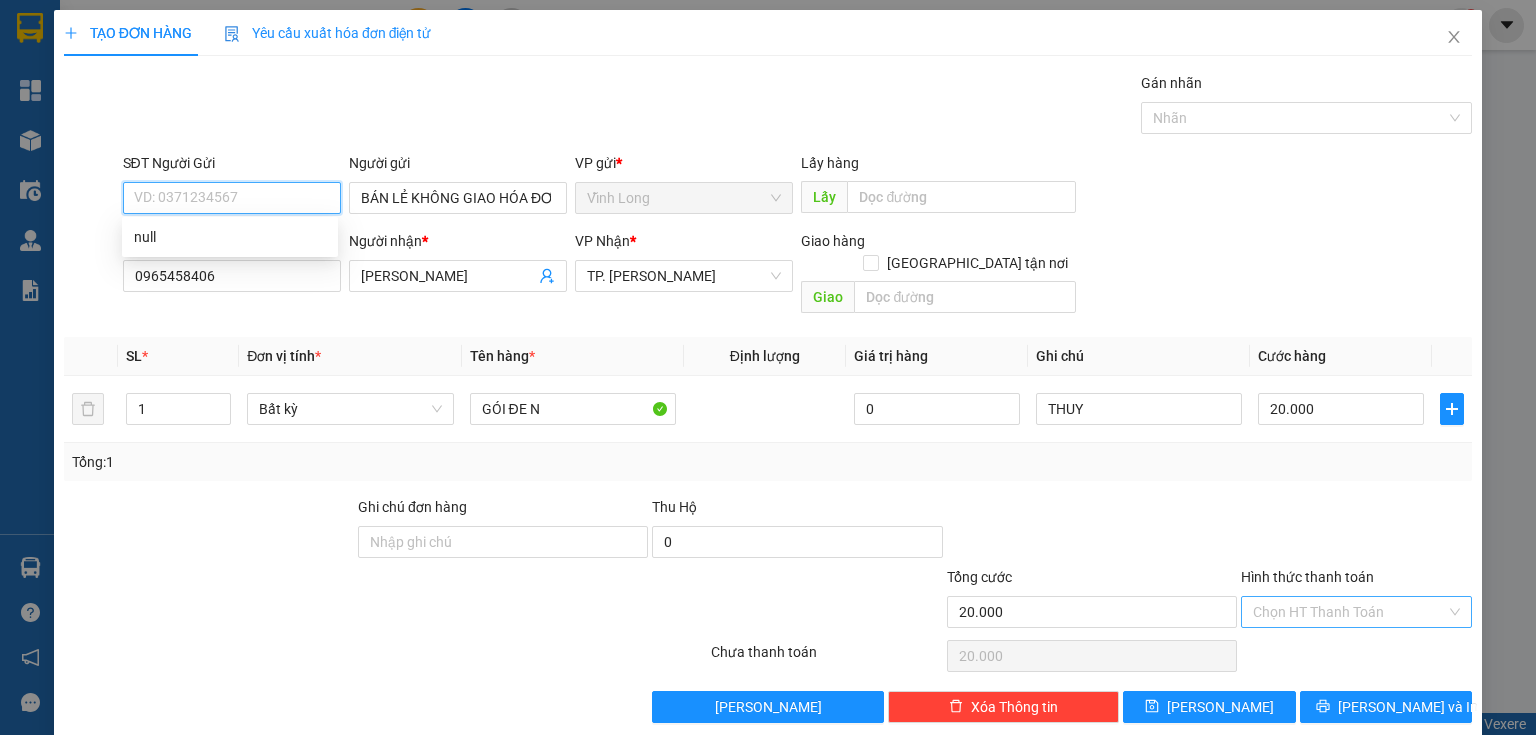 type 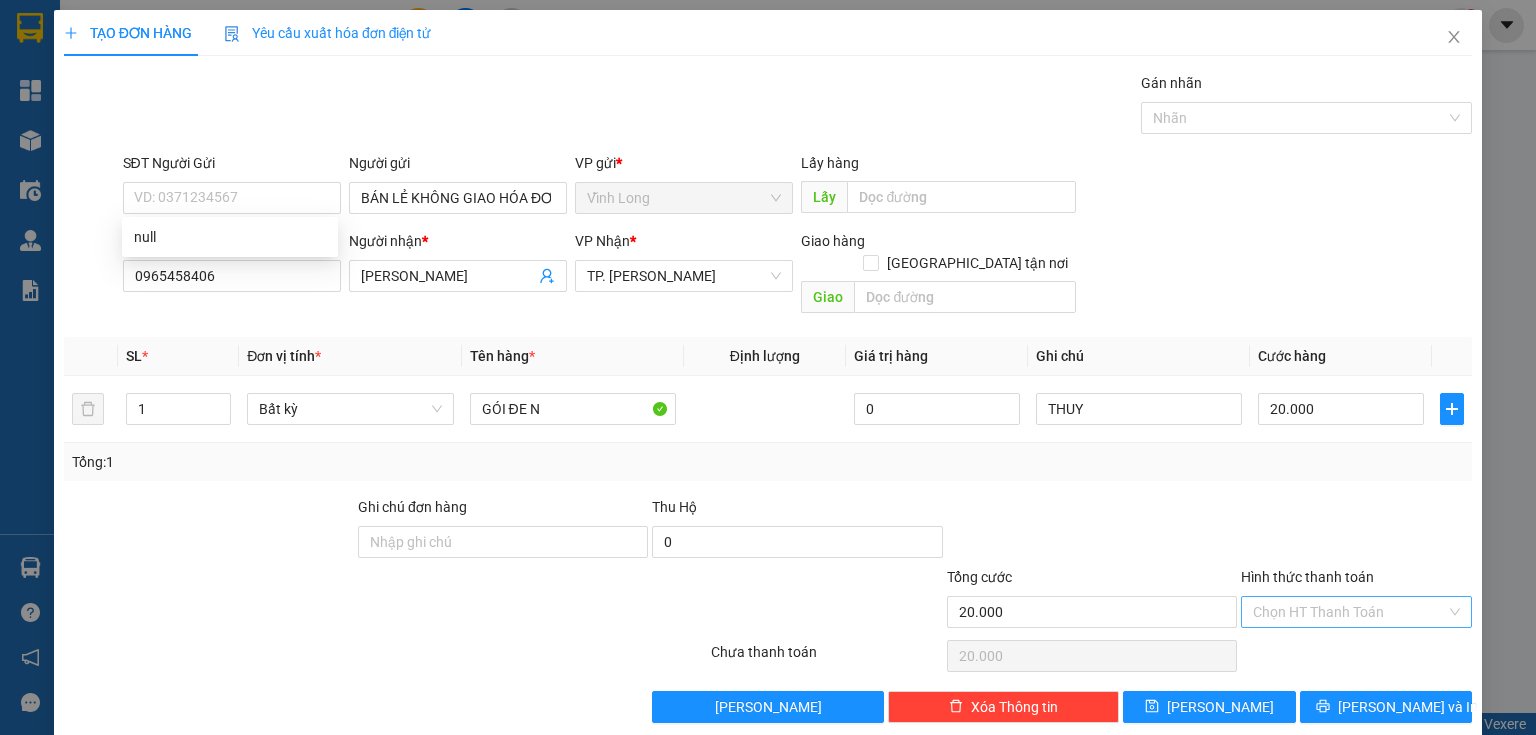 click on "Hình thức thanh toán" at bounding box center [1349, 612] 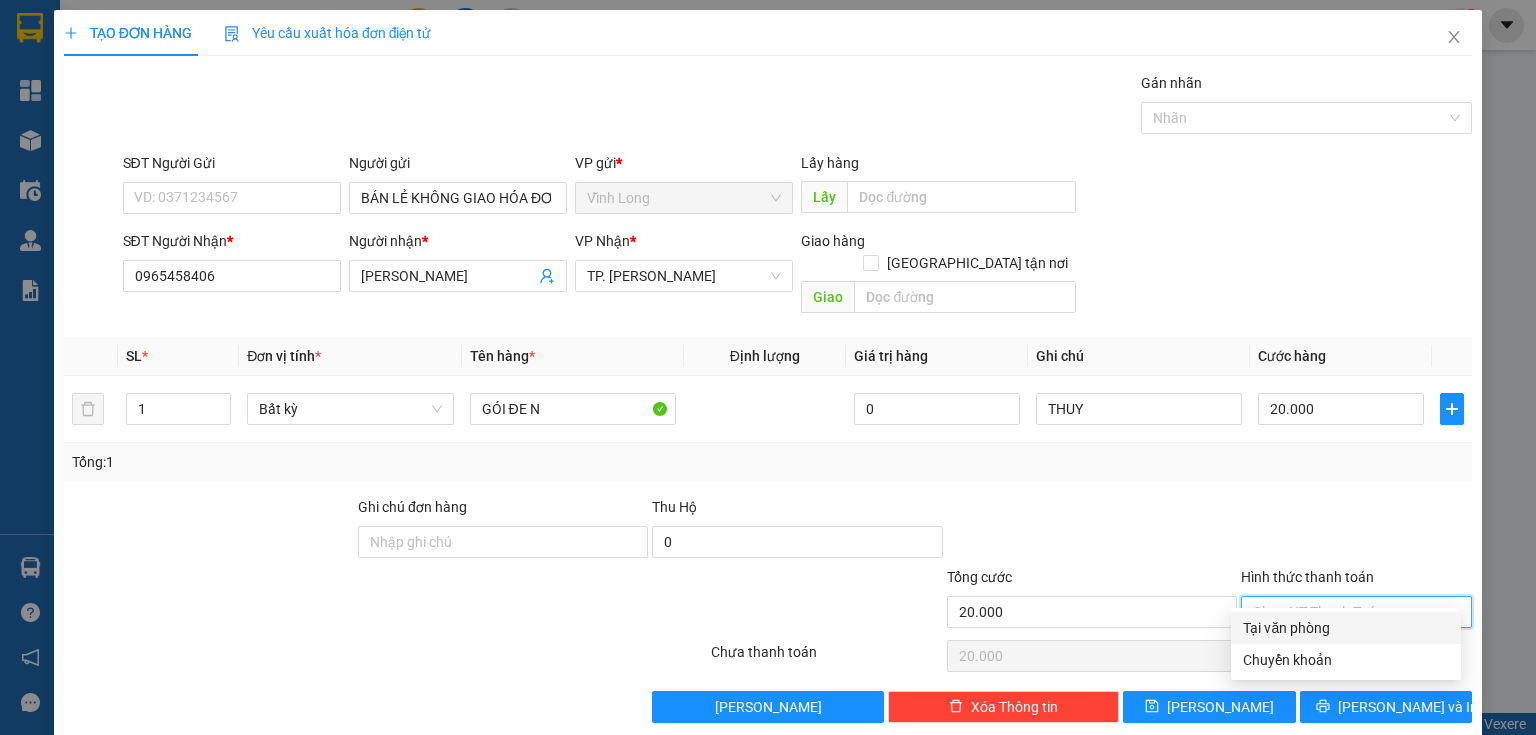 drag, startPoint x: 1292, startPoint y: 625, endPoint x: 1398, endPoint y: 718, distance: 141.01419 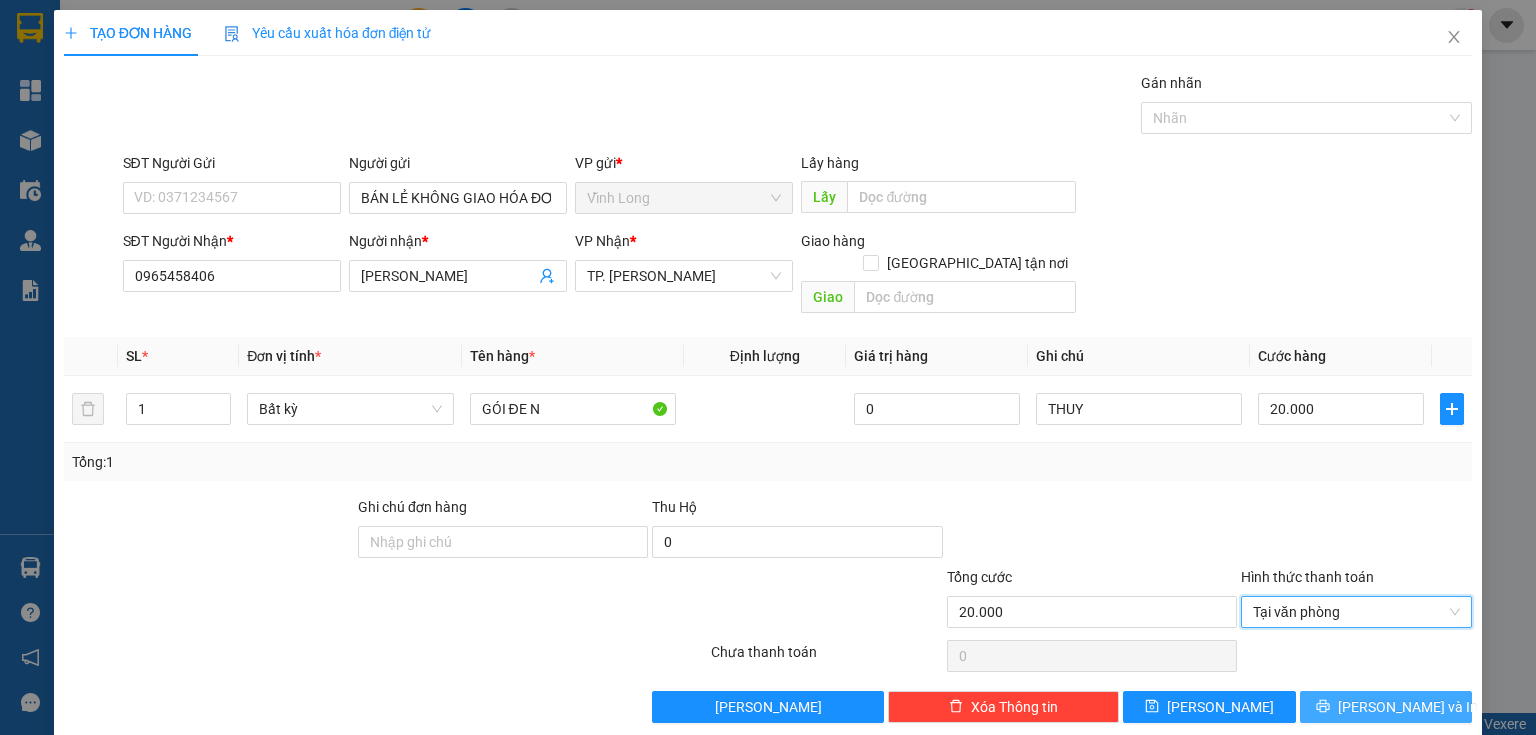 click on "[PERSON_NAME] và In" at bounding box center [1408, 707] 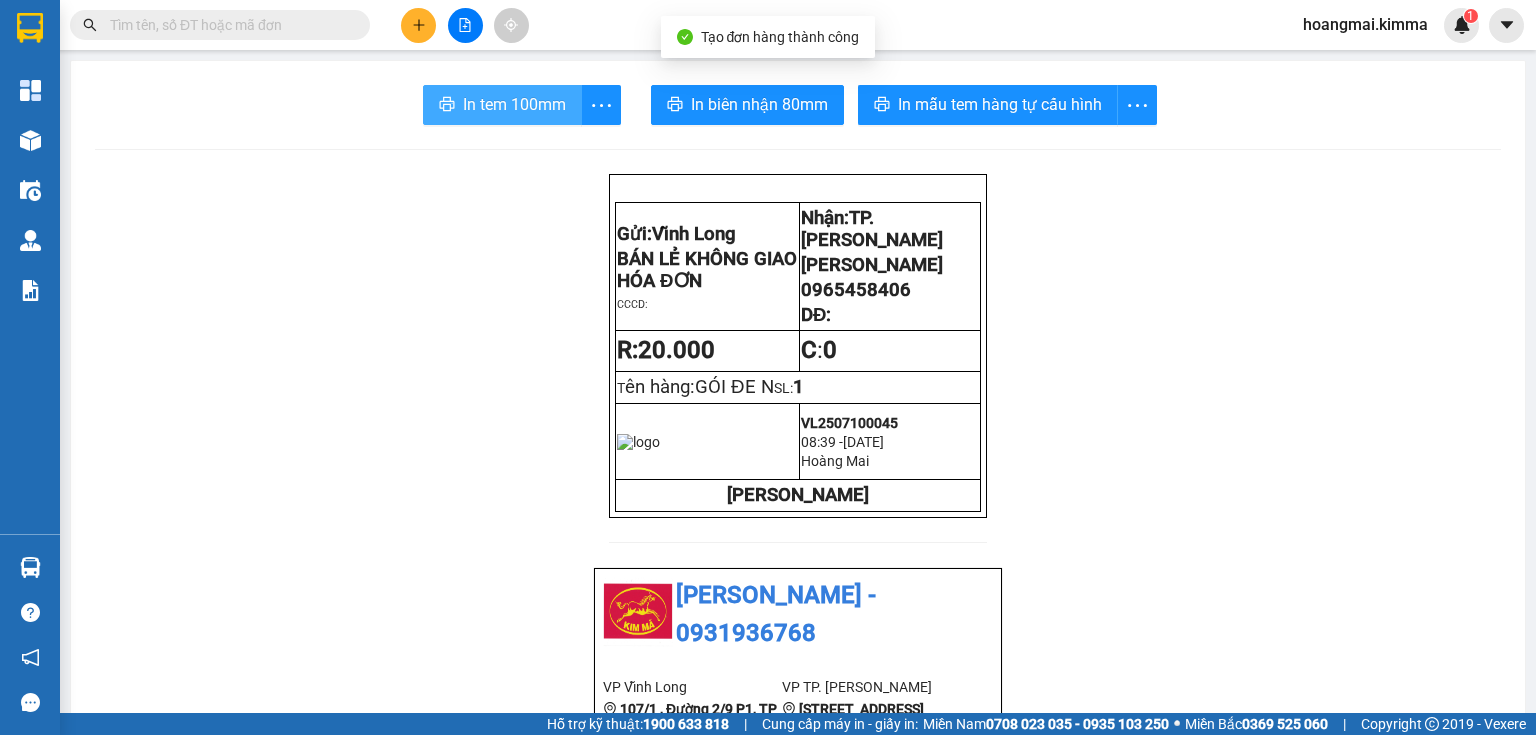 click on "In tem 100mm" at bounding box center [502, 105] 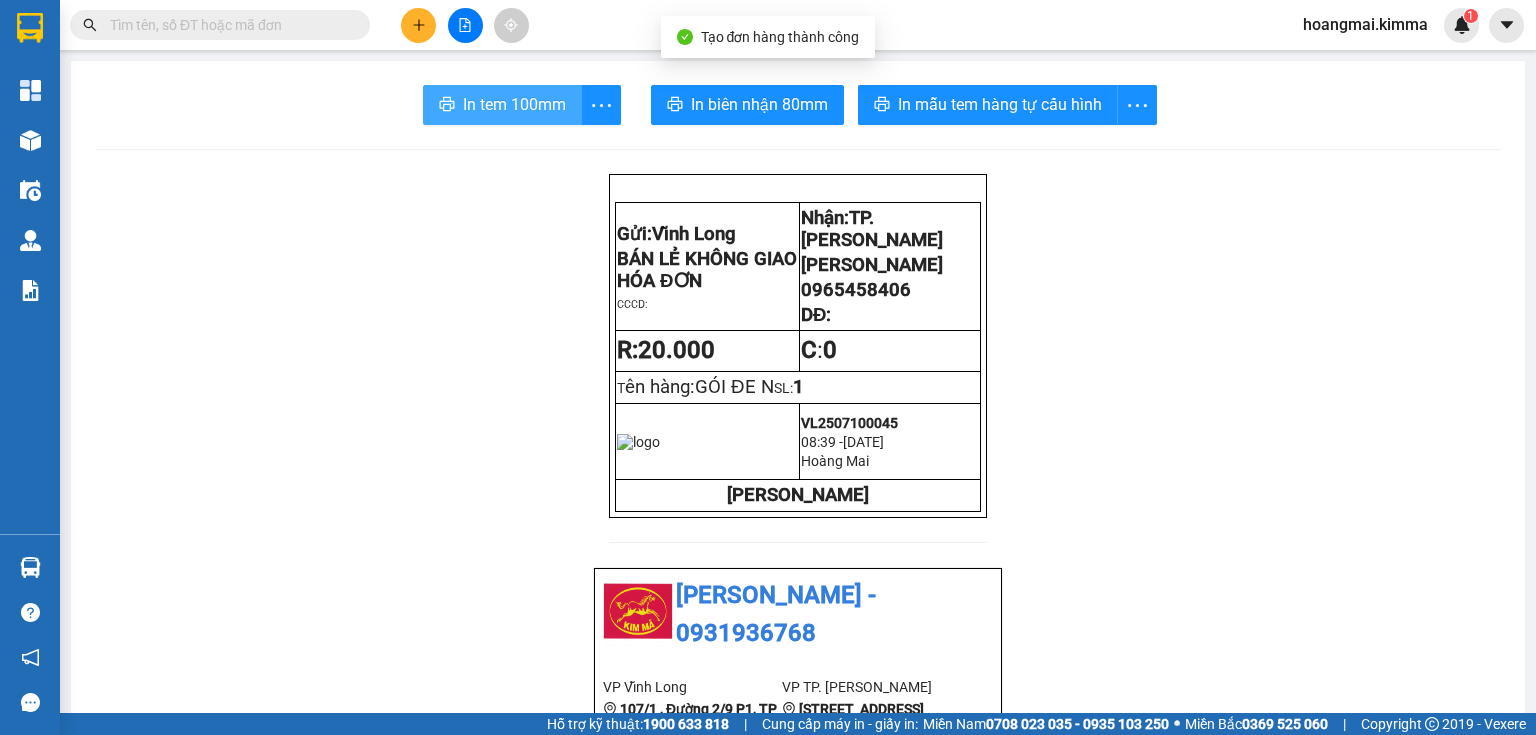 scroll, scrollTop: 0, scrollLeft: 0, axis: both 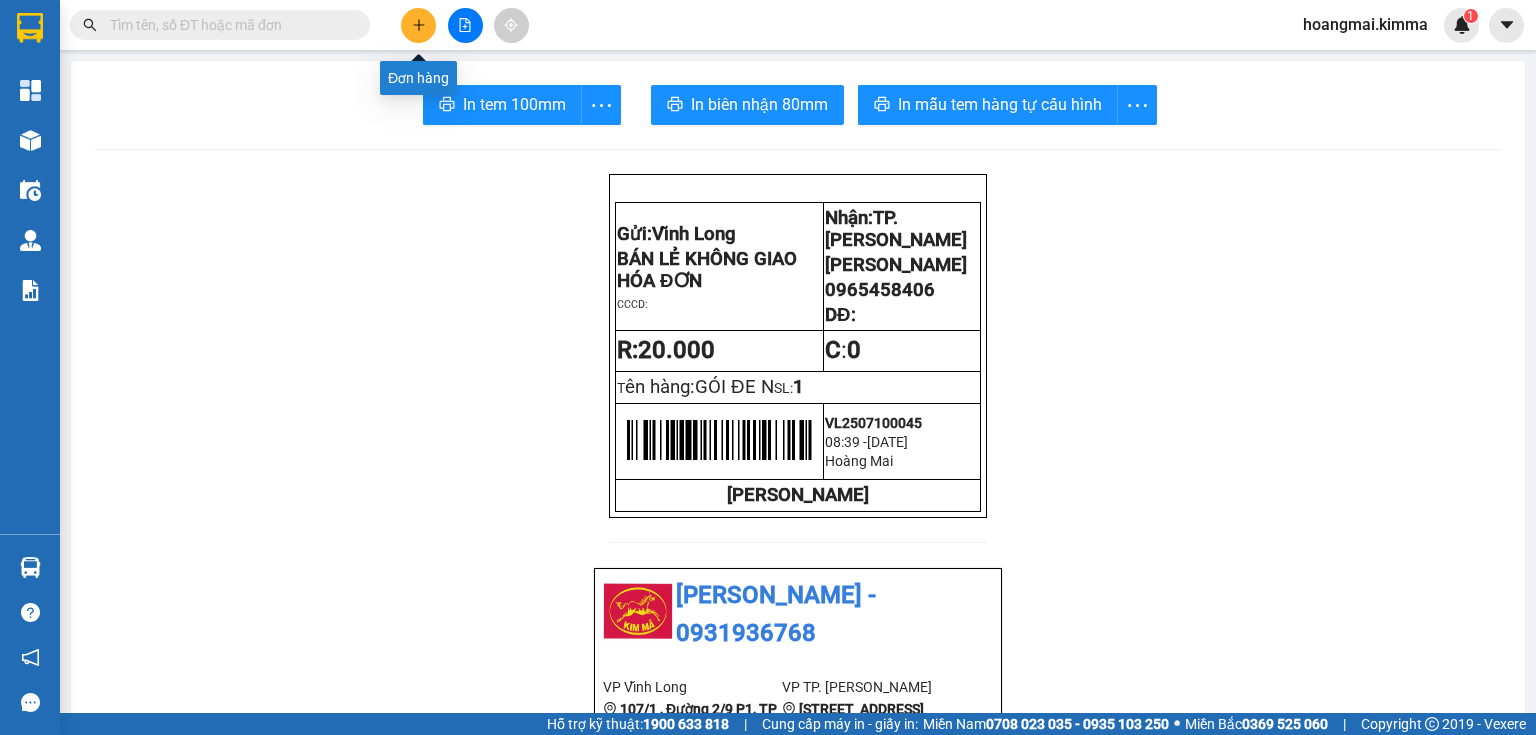 click at bounding box center (418, 25) 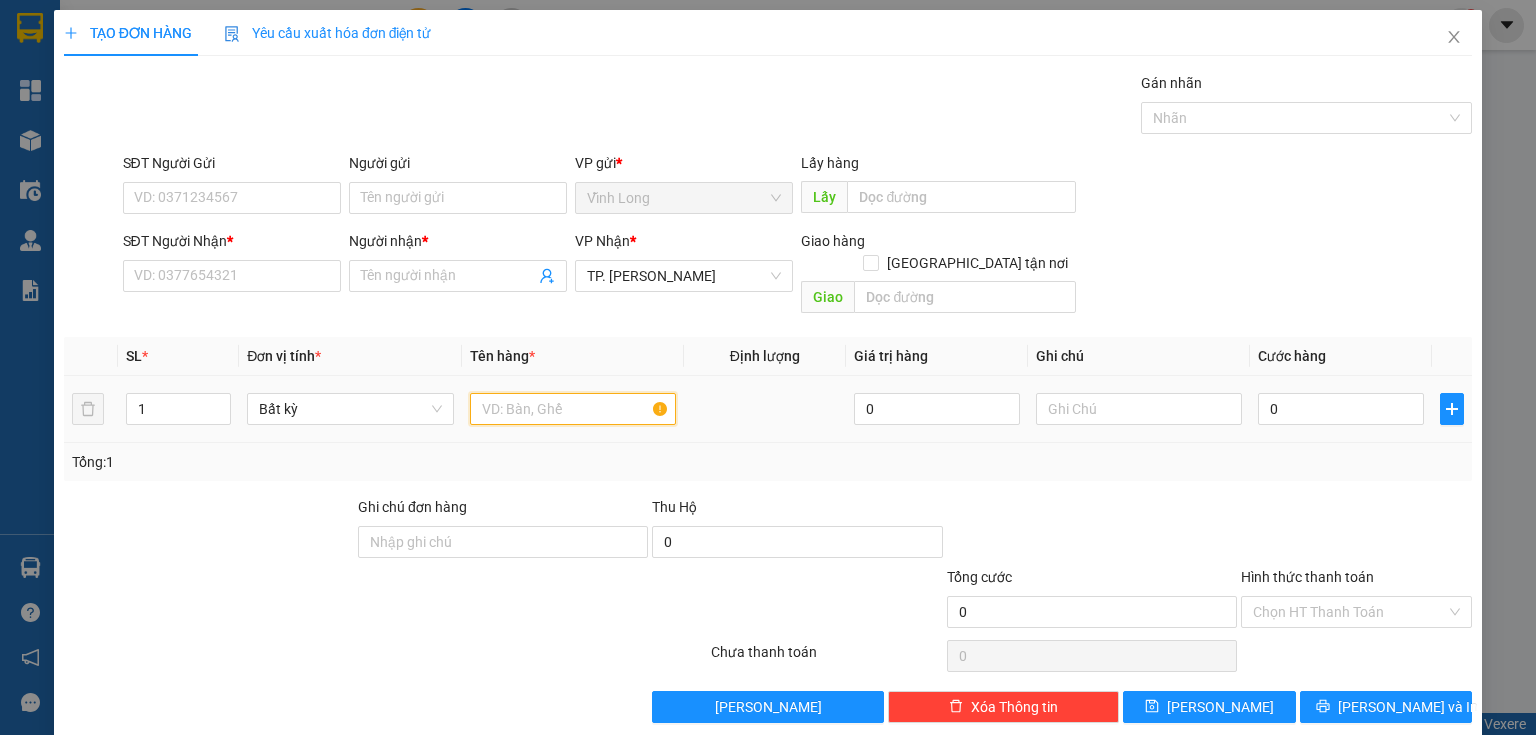 click at bounding box center [573, 409] 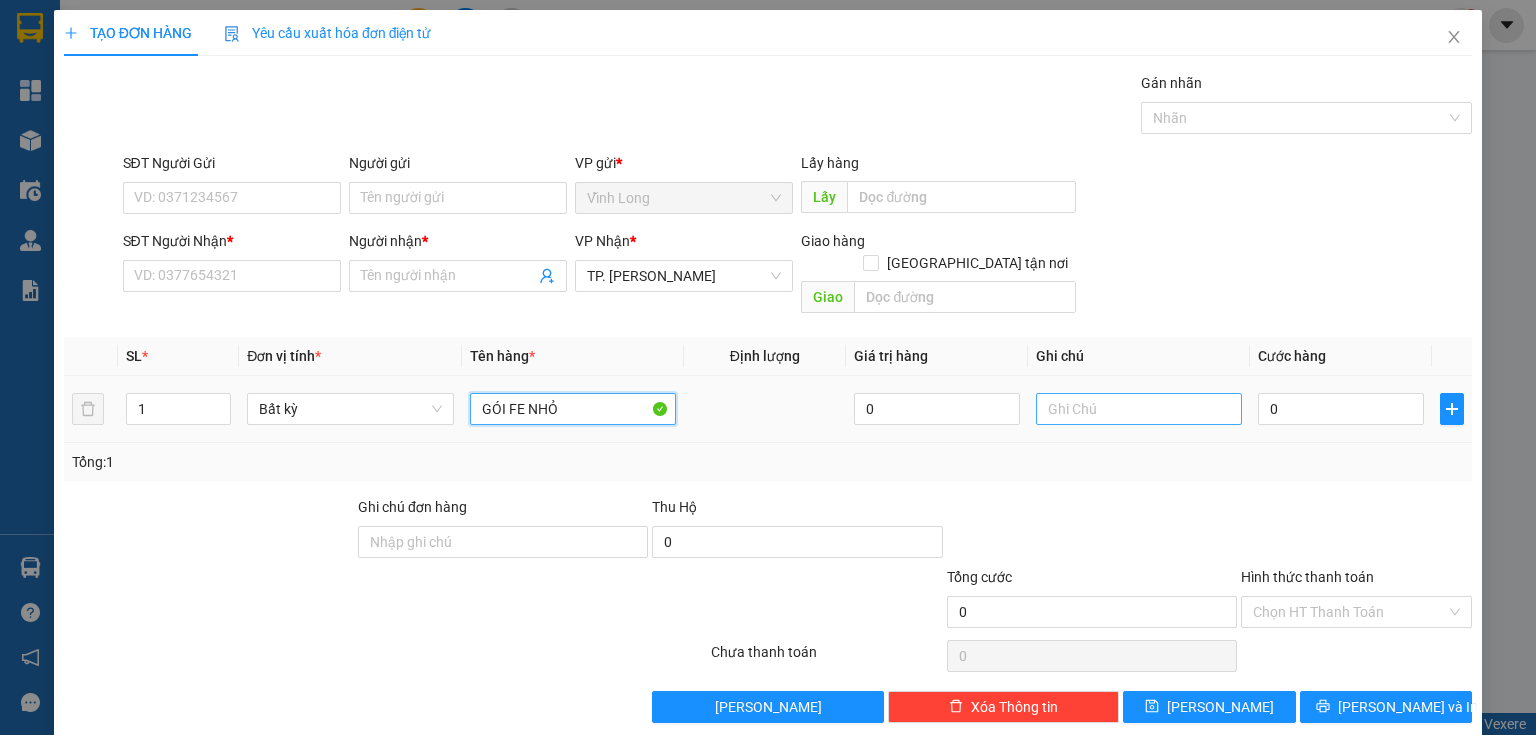 type on "GÓI FE NHỎ" 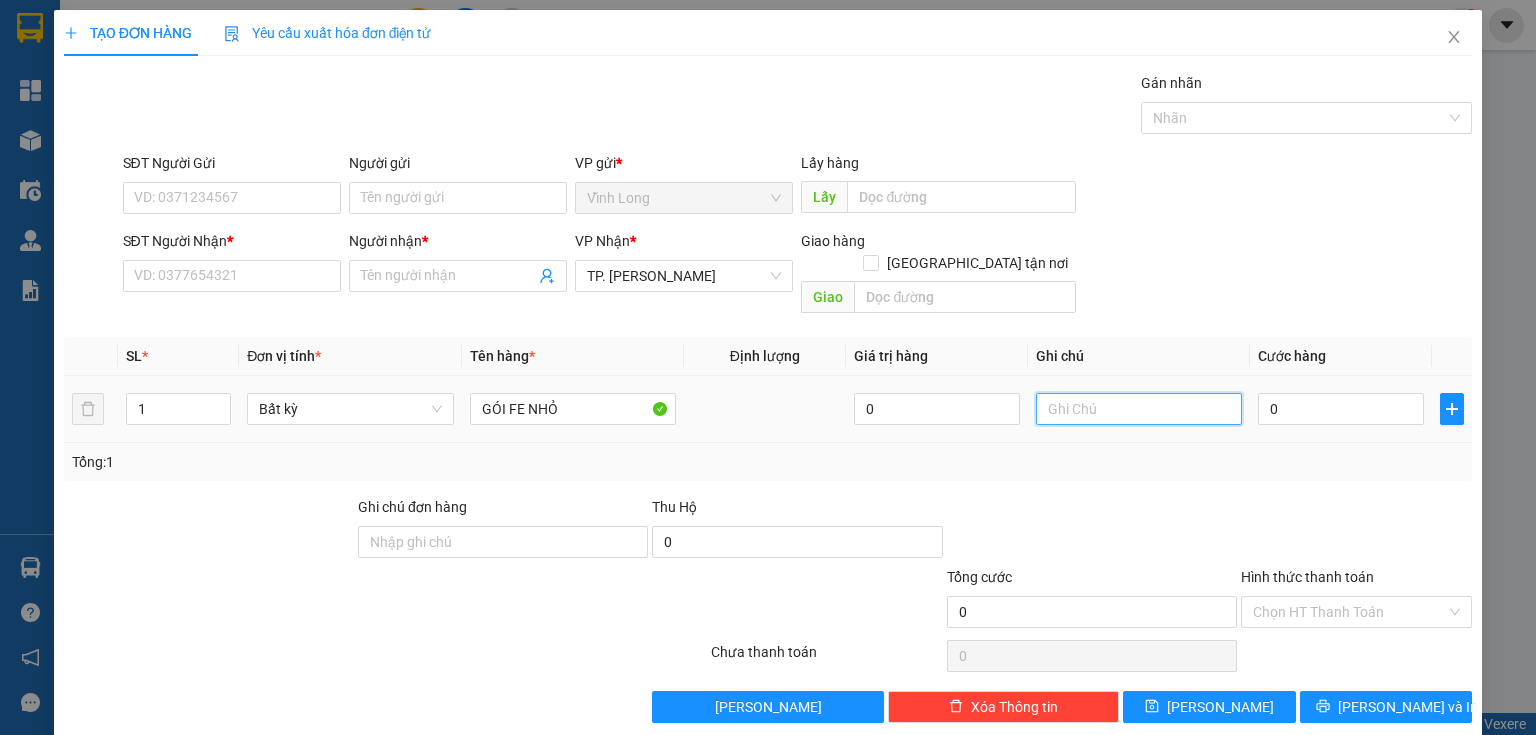 click at bounding box center (1139, 409) 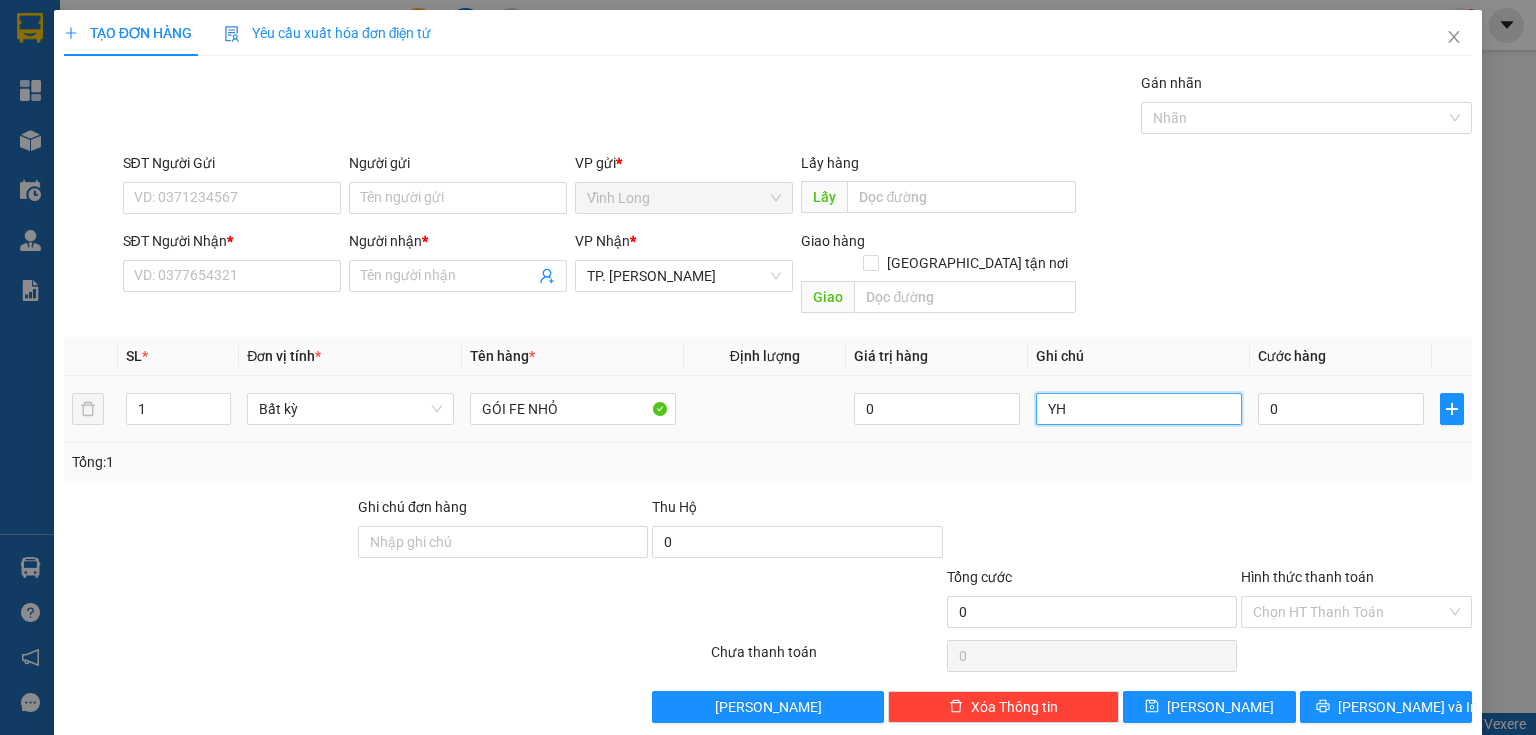 type on "Y" 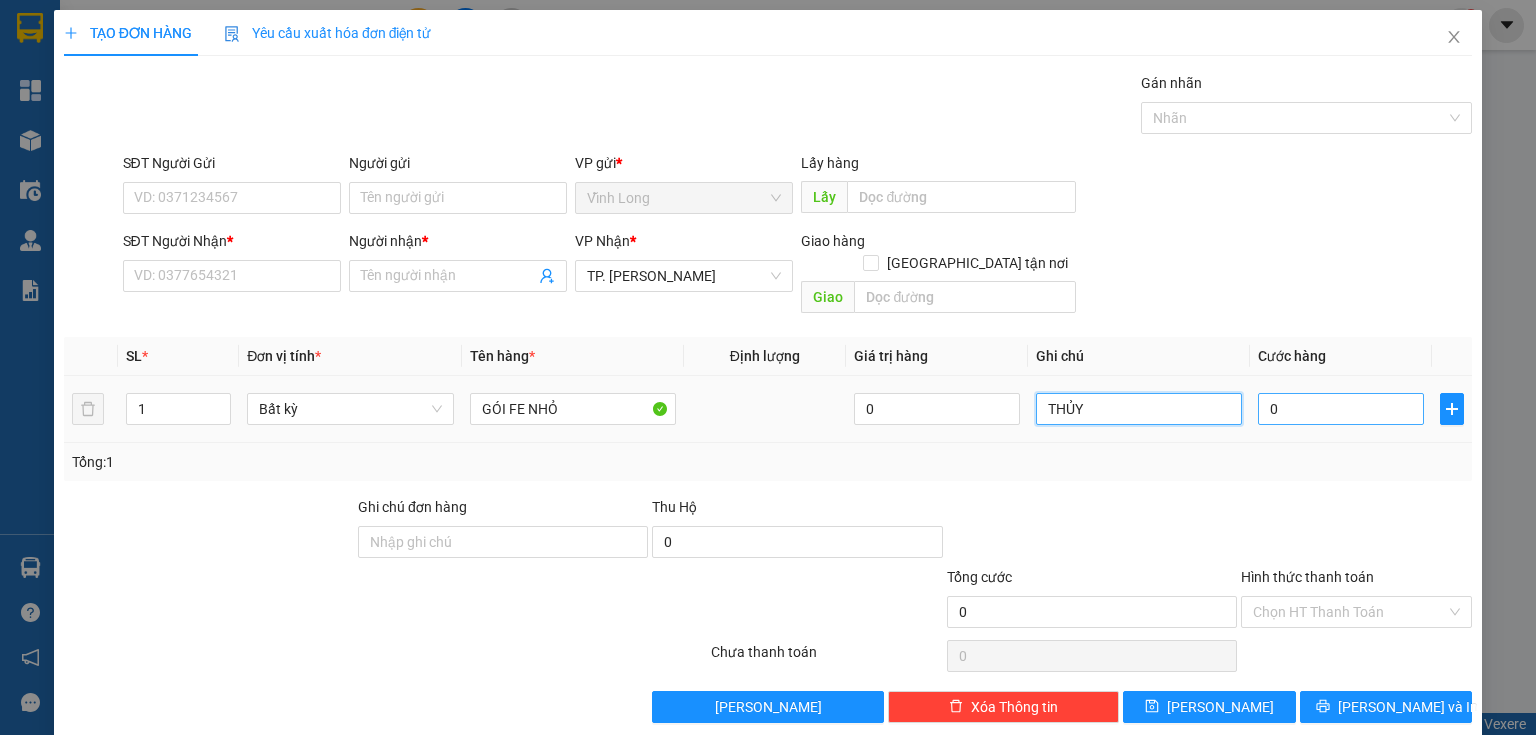 type on "THỦY" 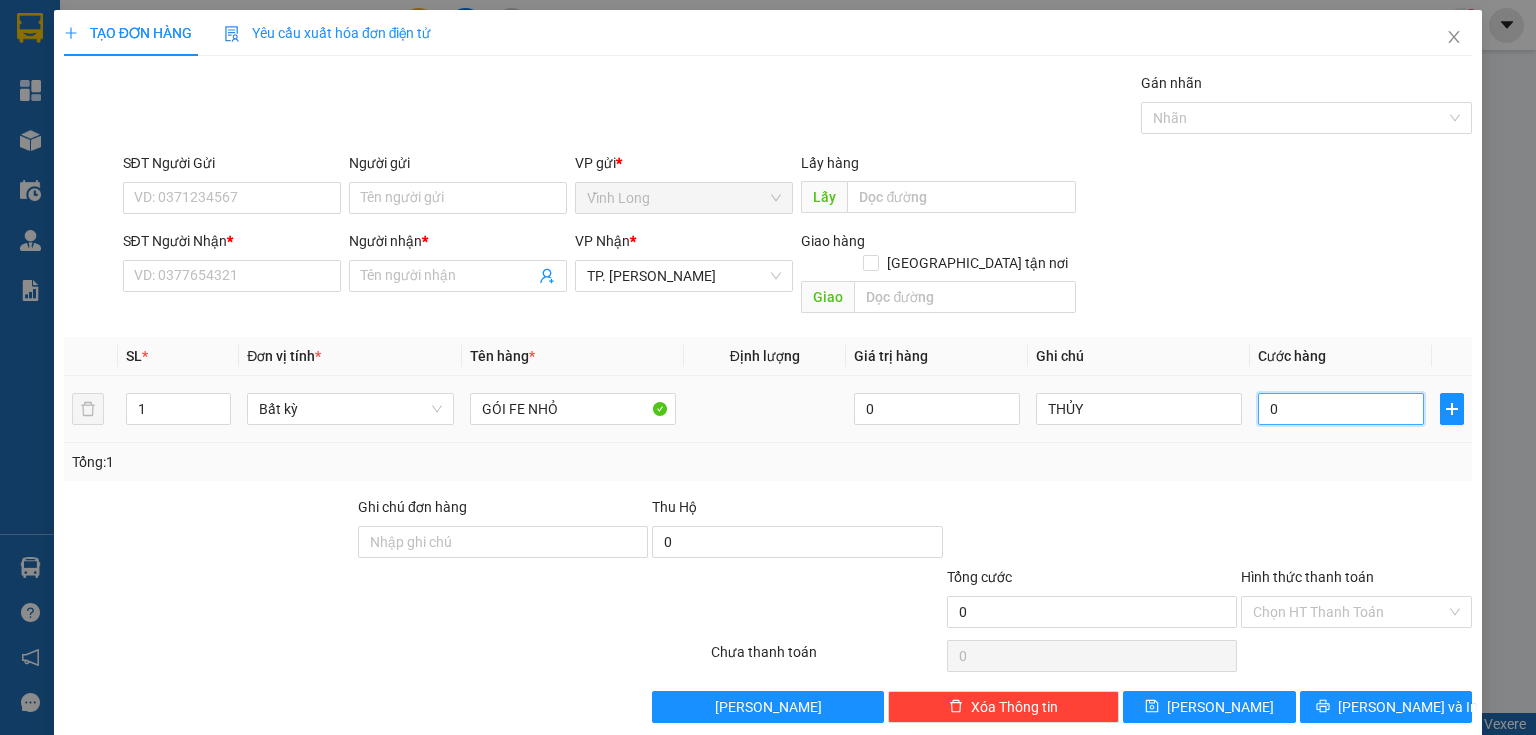 click on "0" at bounding box center (1341, 409) 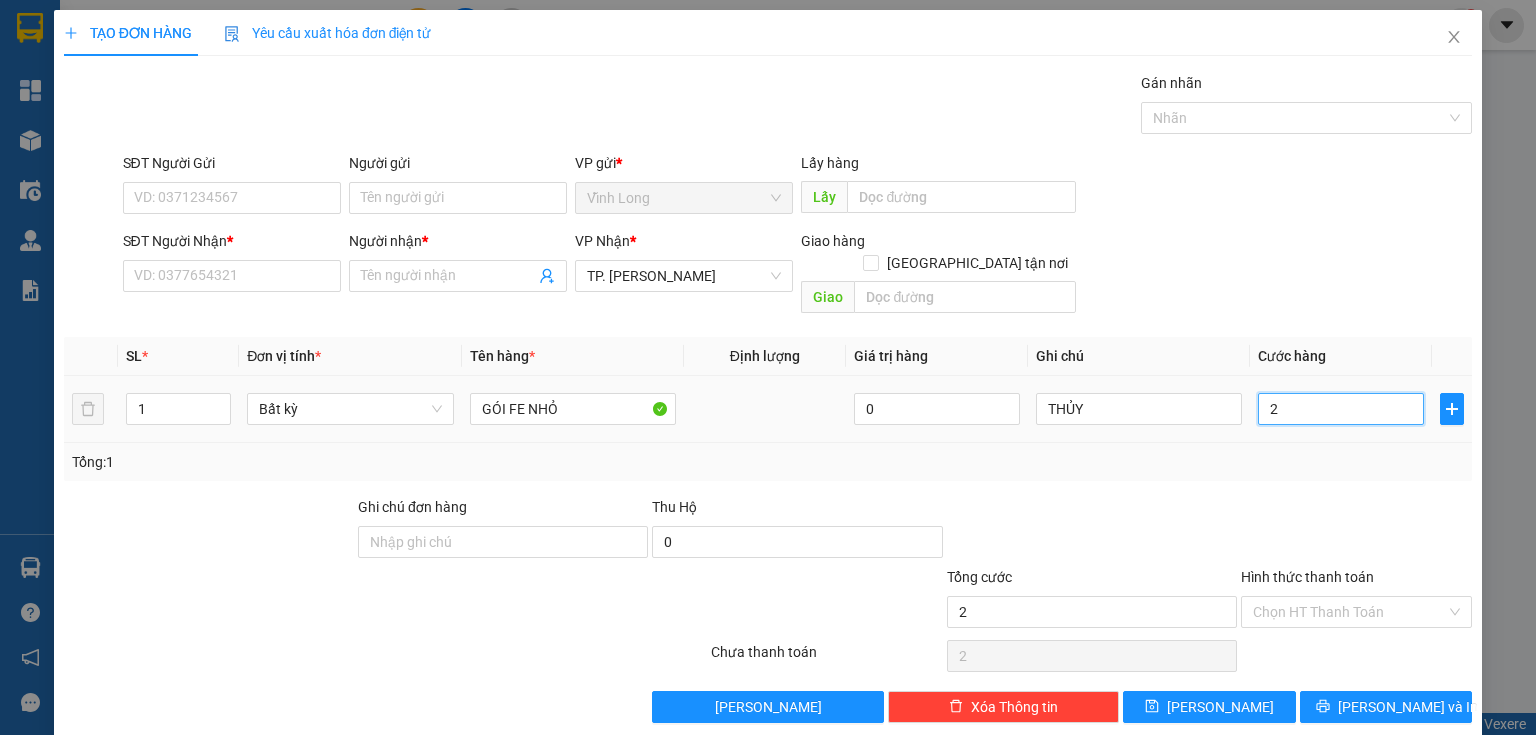 type on "20" 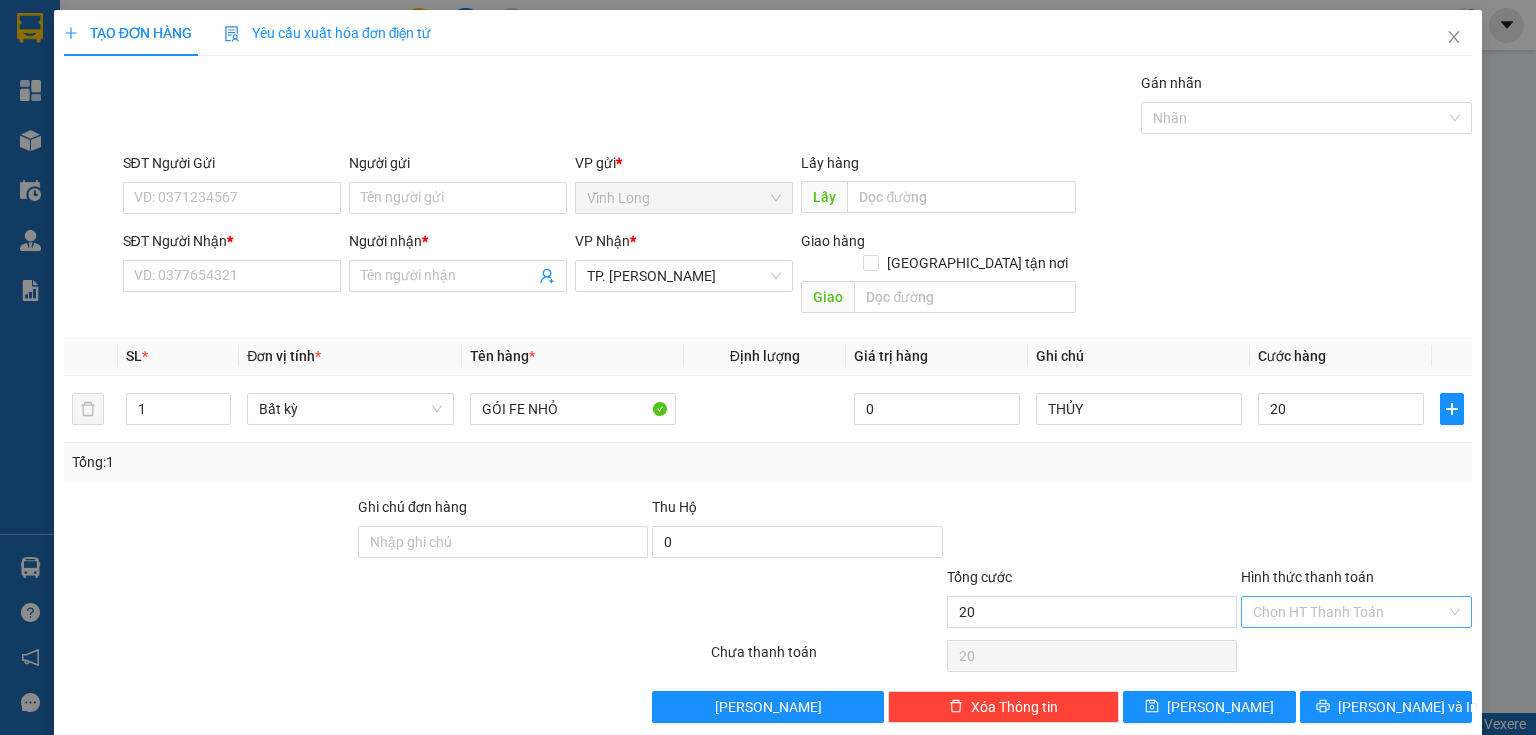 type on "20.000" 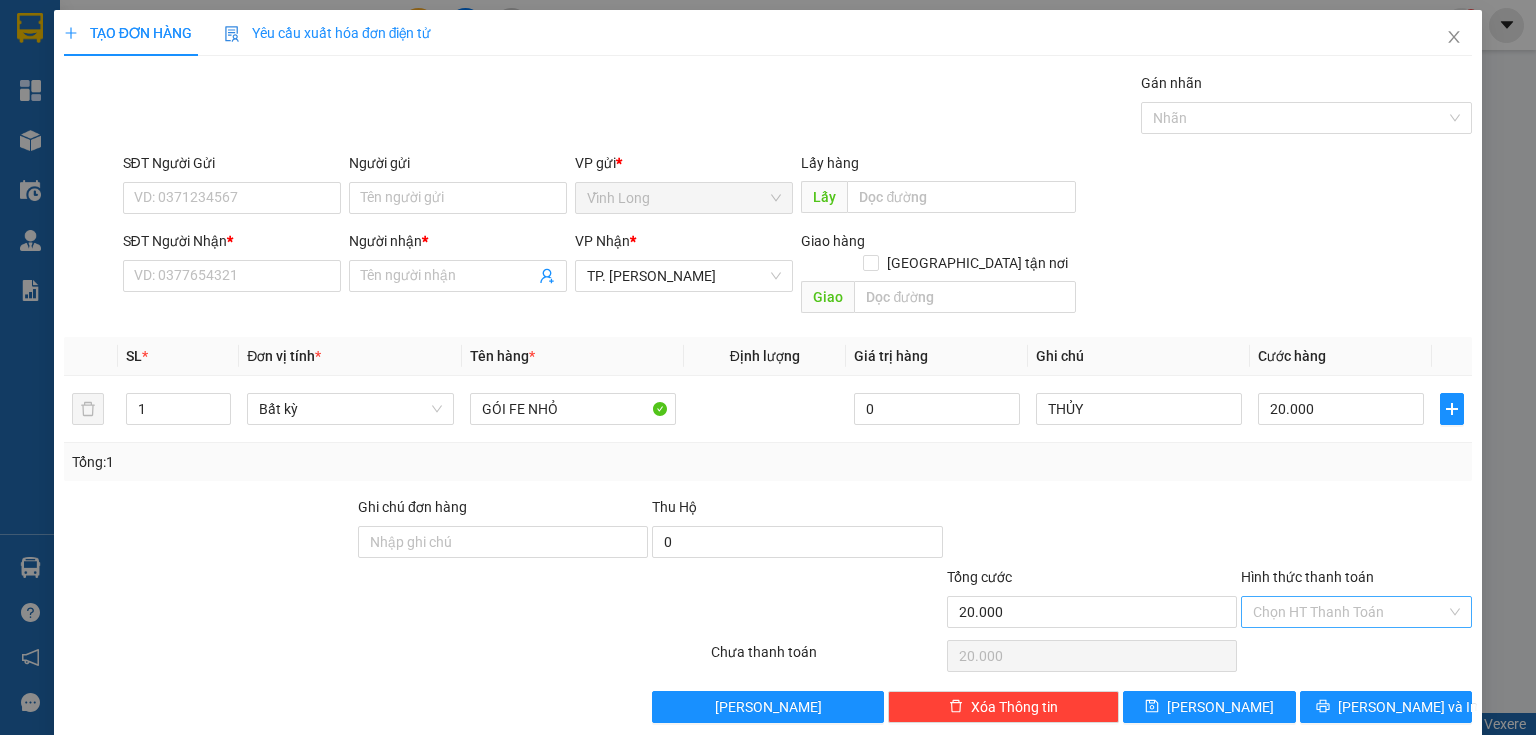 click on "Hình thức thanh toán" at bounding box center (1349, 612) 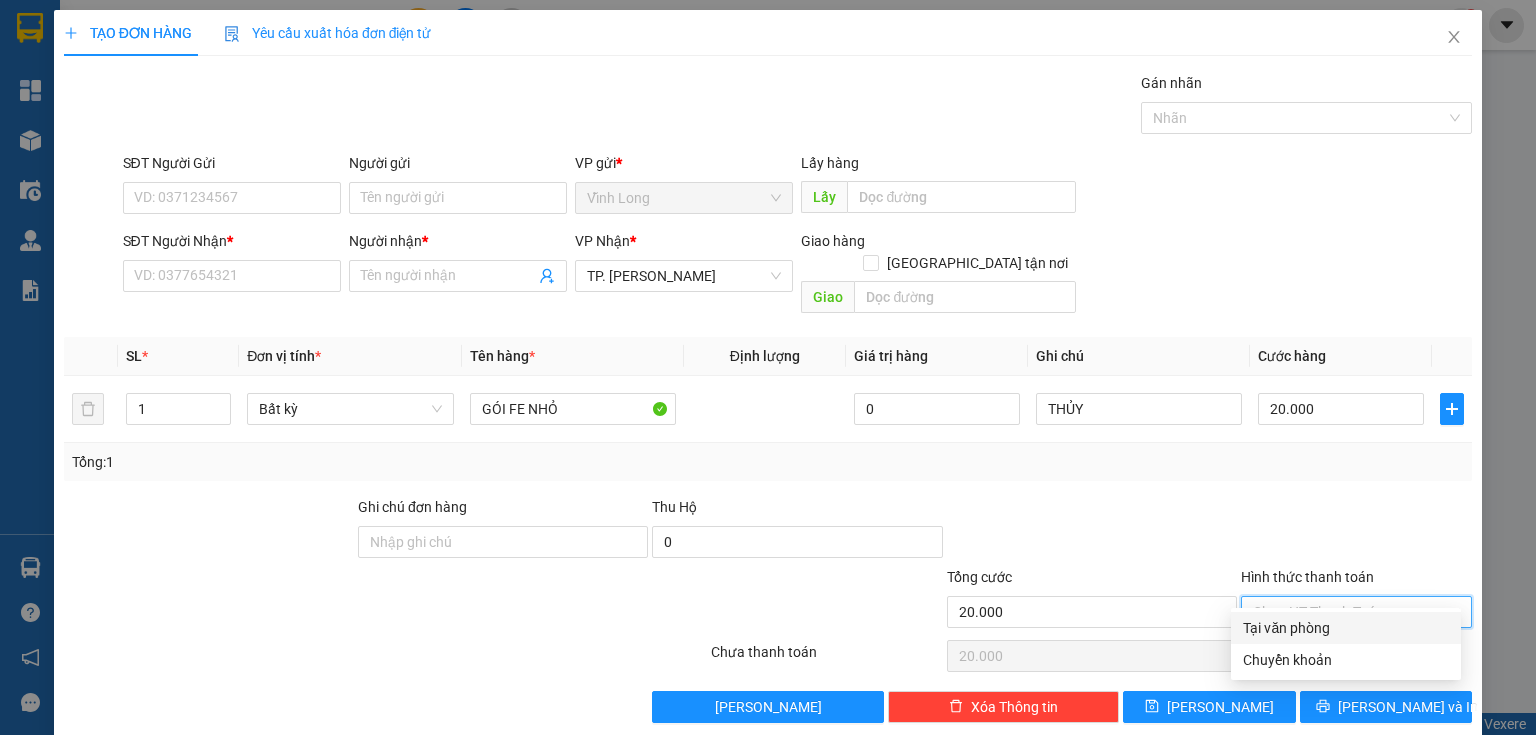 click on "Tại văn phòng" at bounding box center (1346, 628) 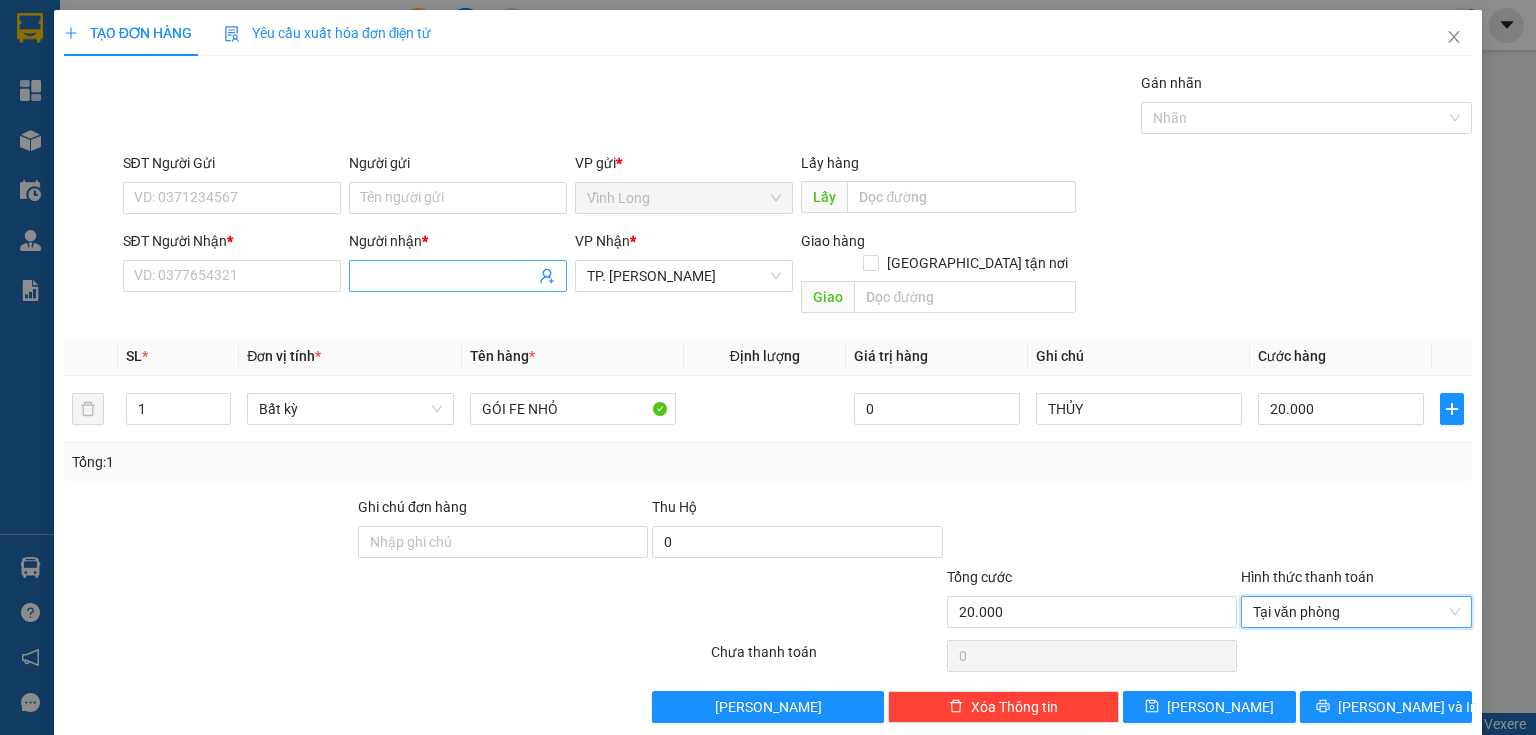 click on "Người nhận  *" at bounding box center [448, 276] 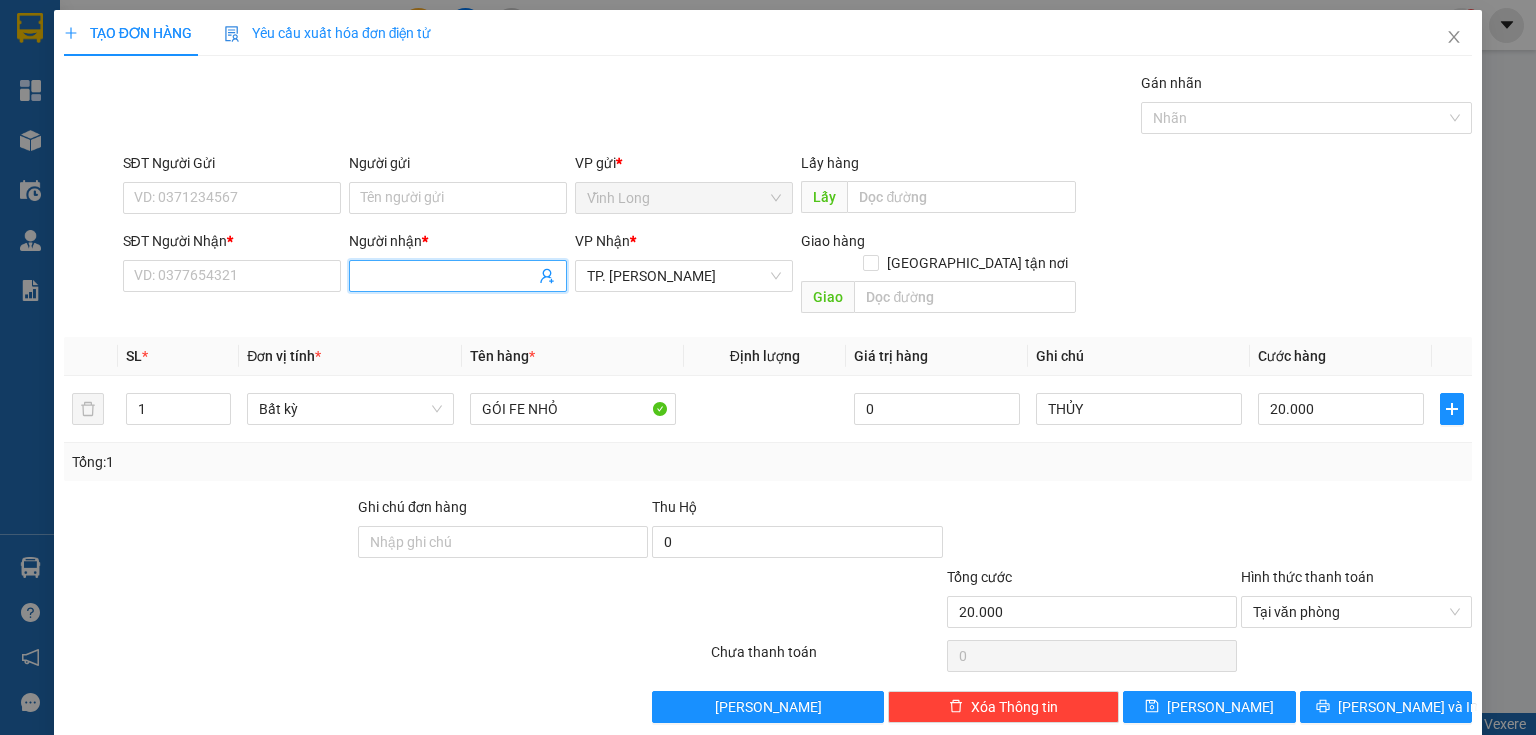 click on "Người gửi" at bounding box center (458, 163) 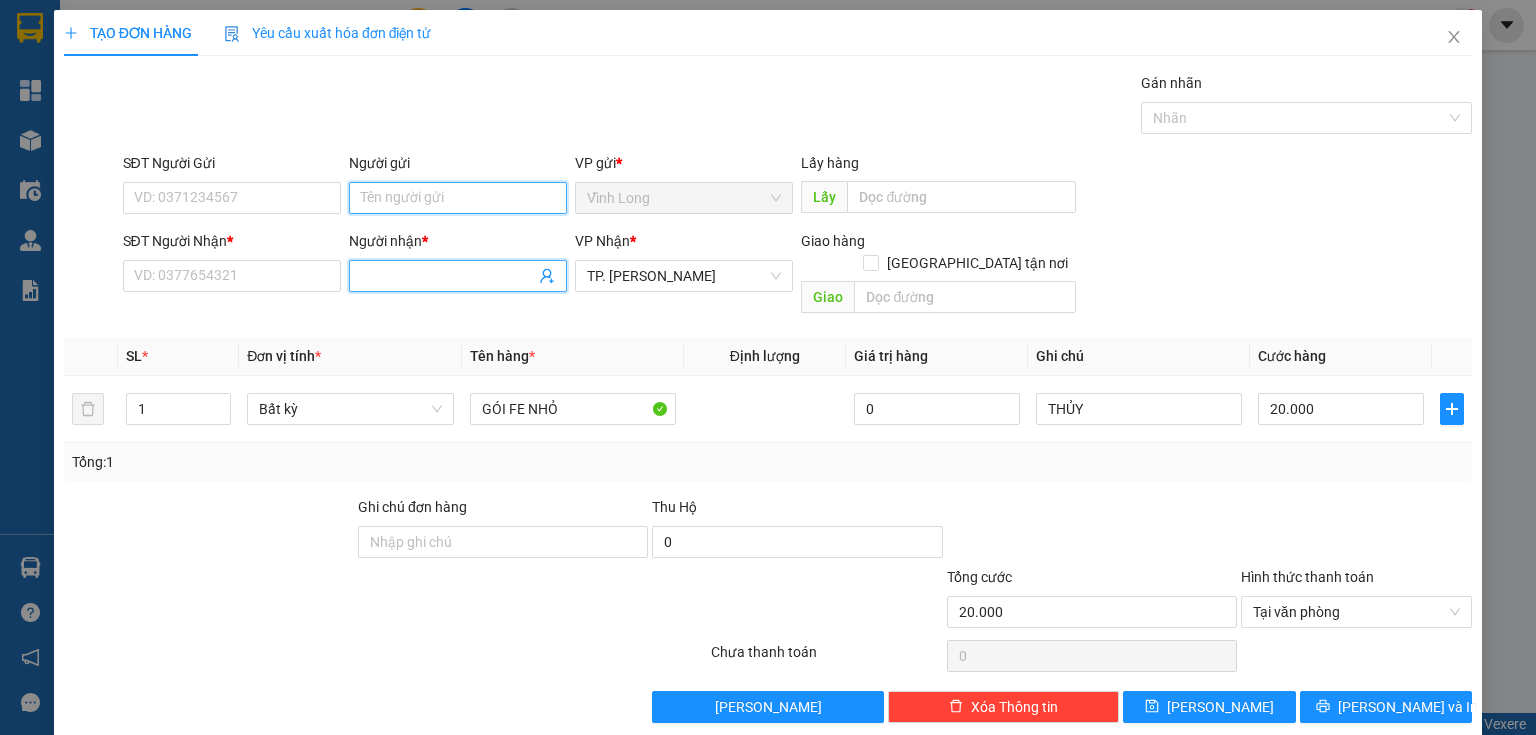 click on "Người gửi" at bounding box center [458, 198] 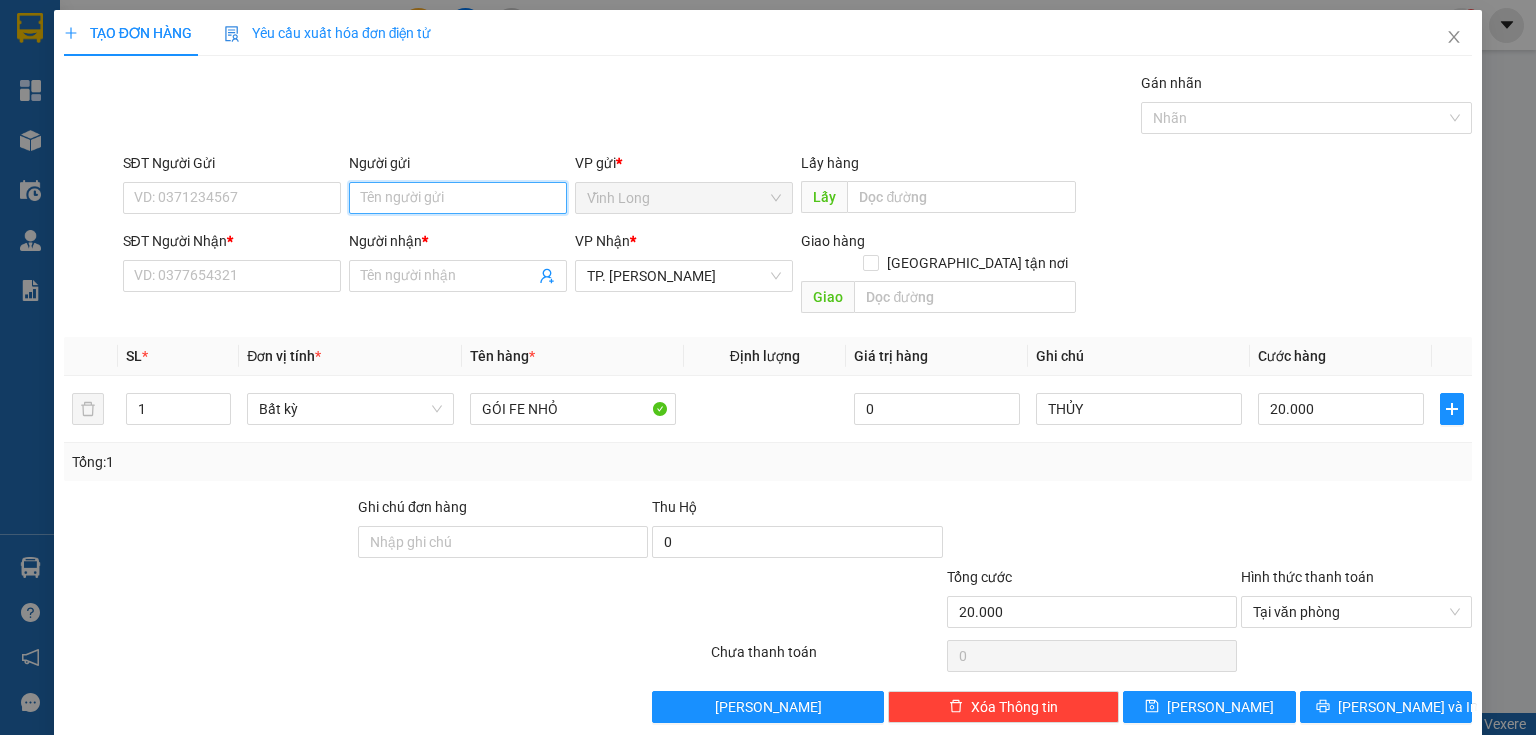 click on "Người gửi" at bounding box center [458, 198] 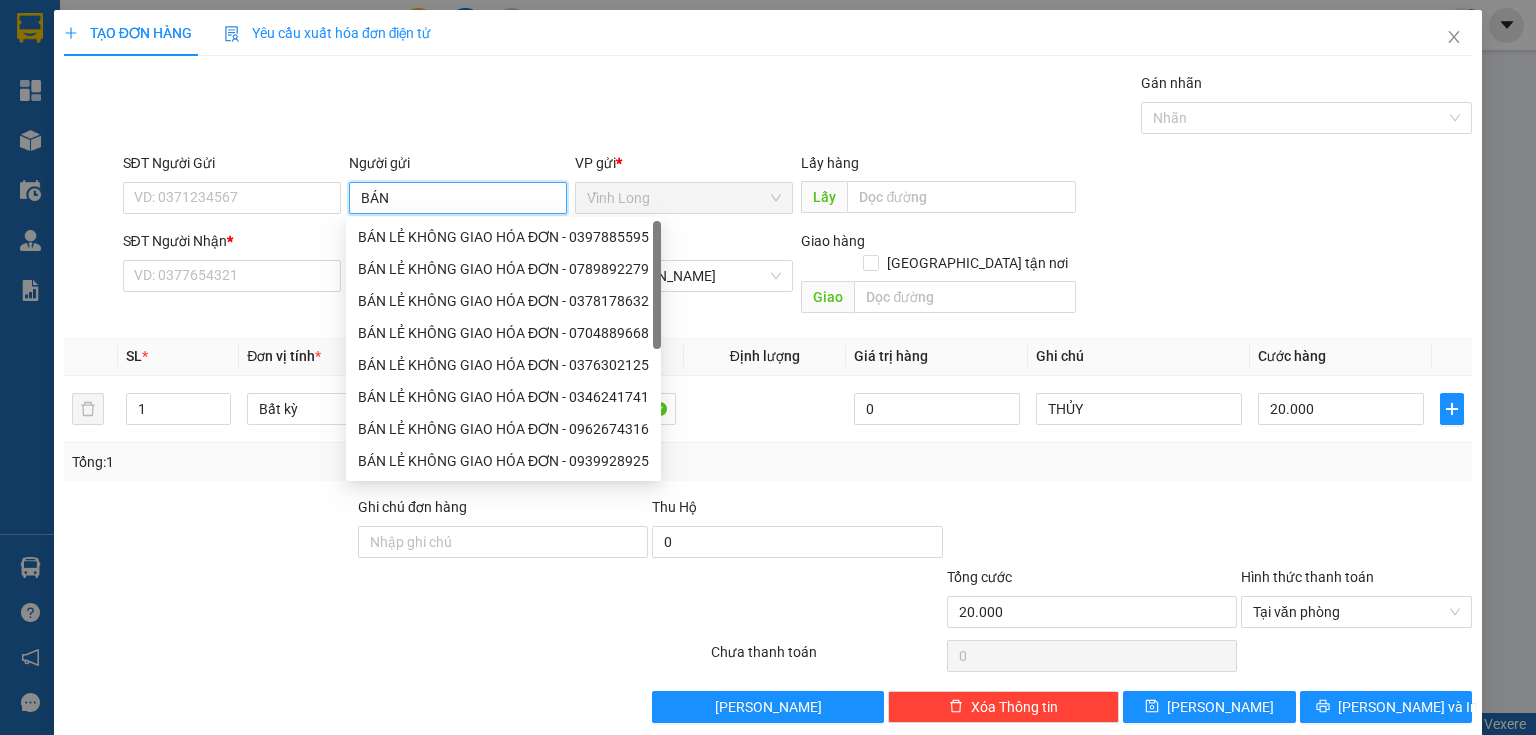 type on "BÁN" 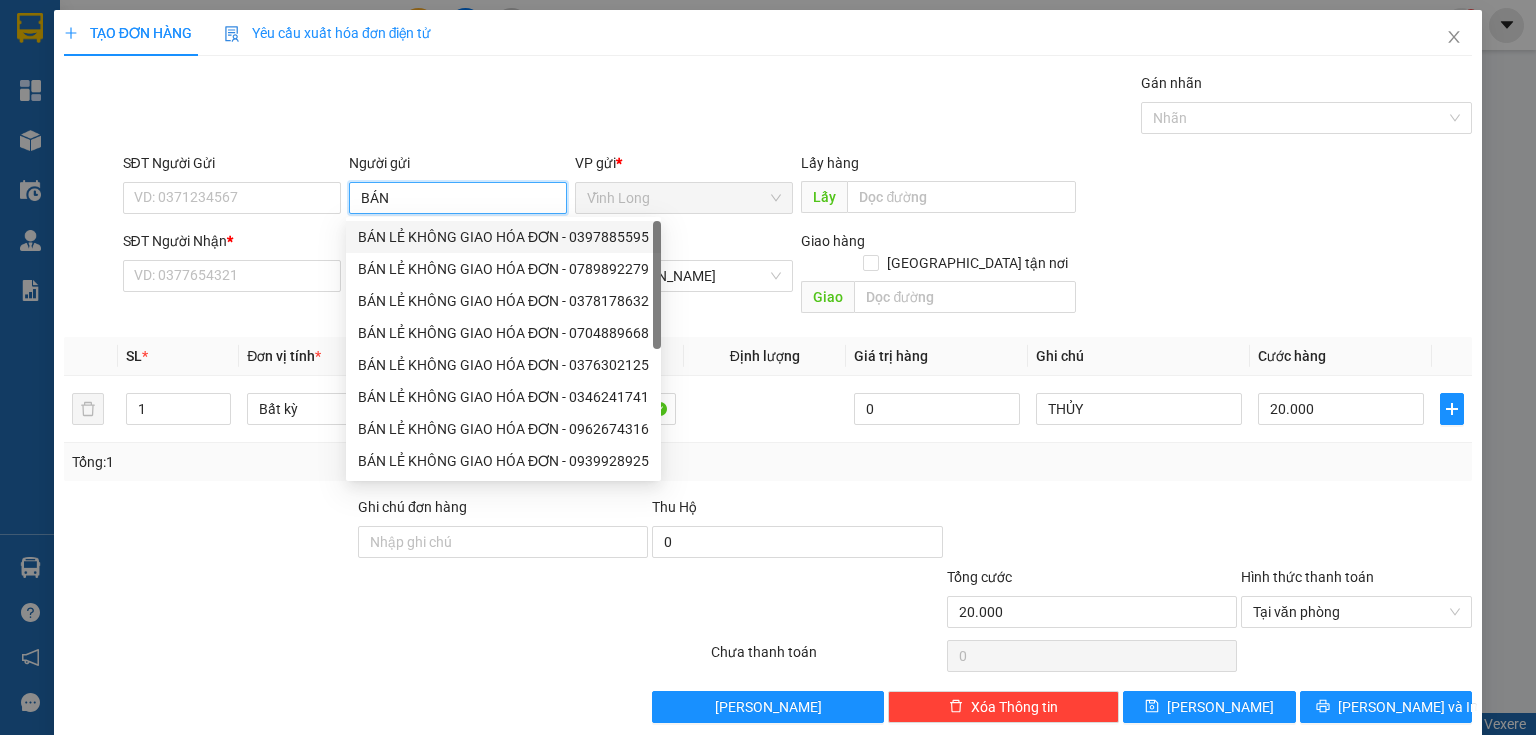 click on "BÁN LẺ KHÔNG GIAO HÓA ĐƠN - 0397885595" at bounding box center (503, 237) 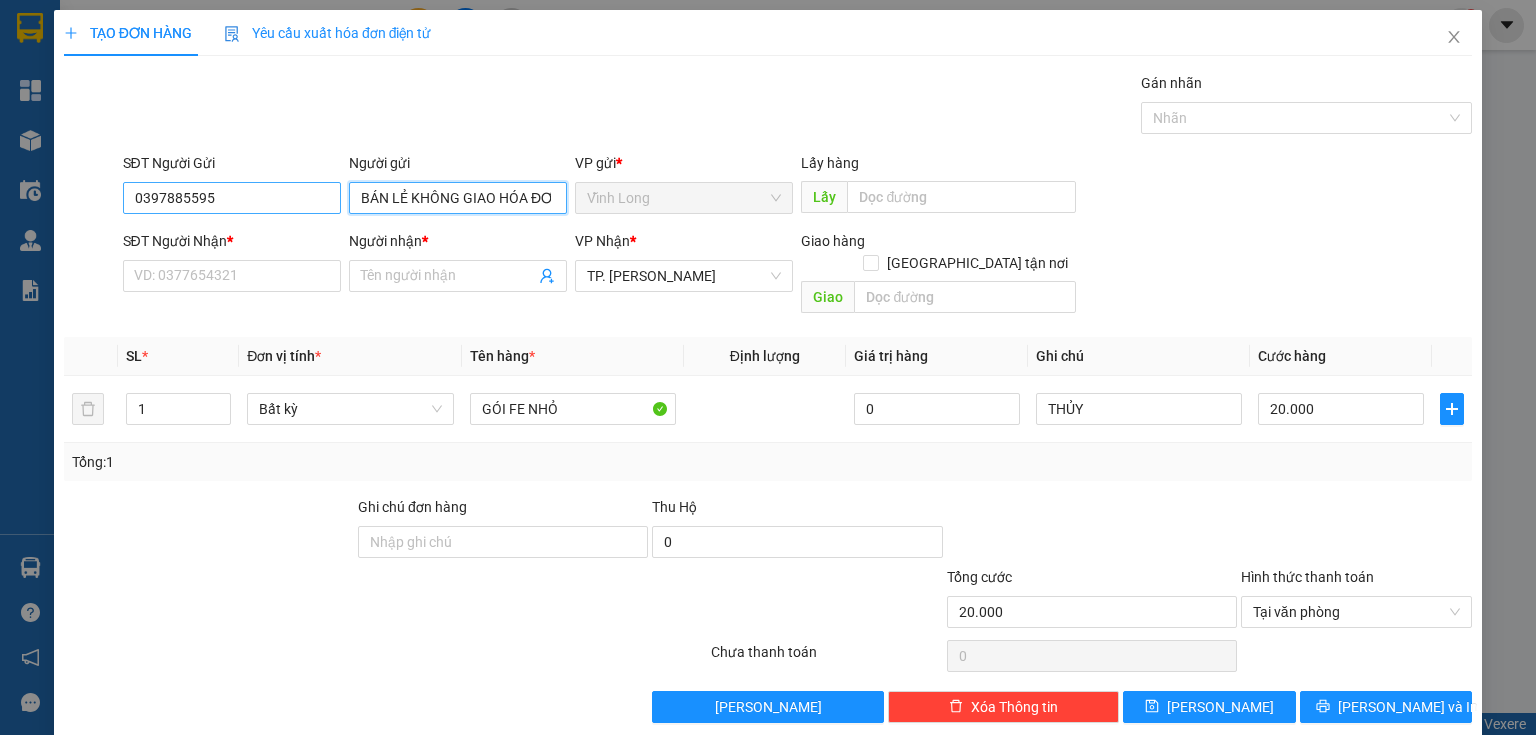 type on "BÁN LẺ KHÔNG GIAO HÓA ĐƠN" 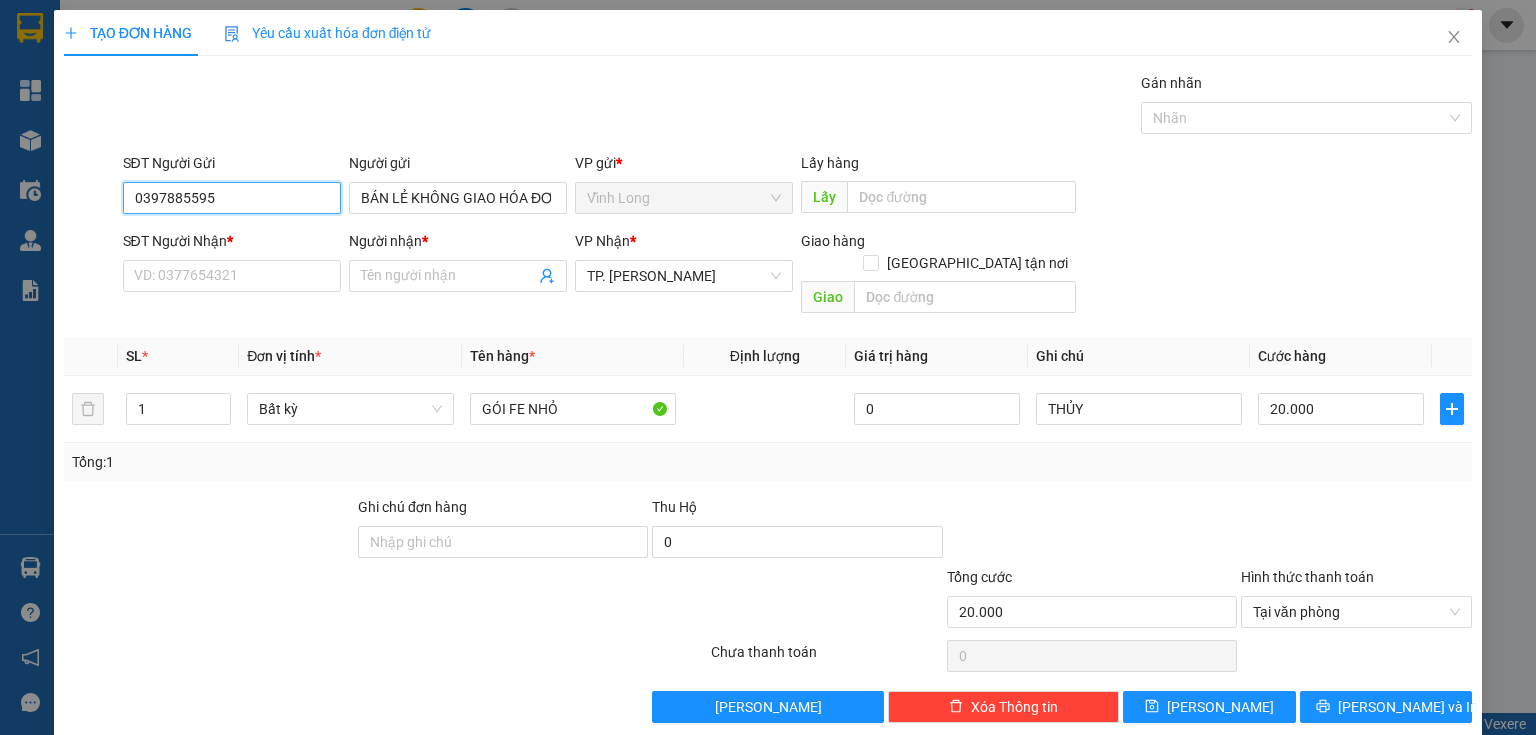 drag, startPoint x: 235, startPoint y: 192, endPoint x: 0, endPoint y: 195, distance: 235.01915 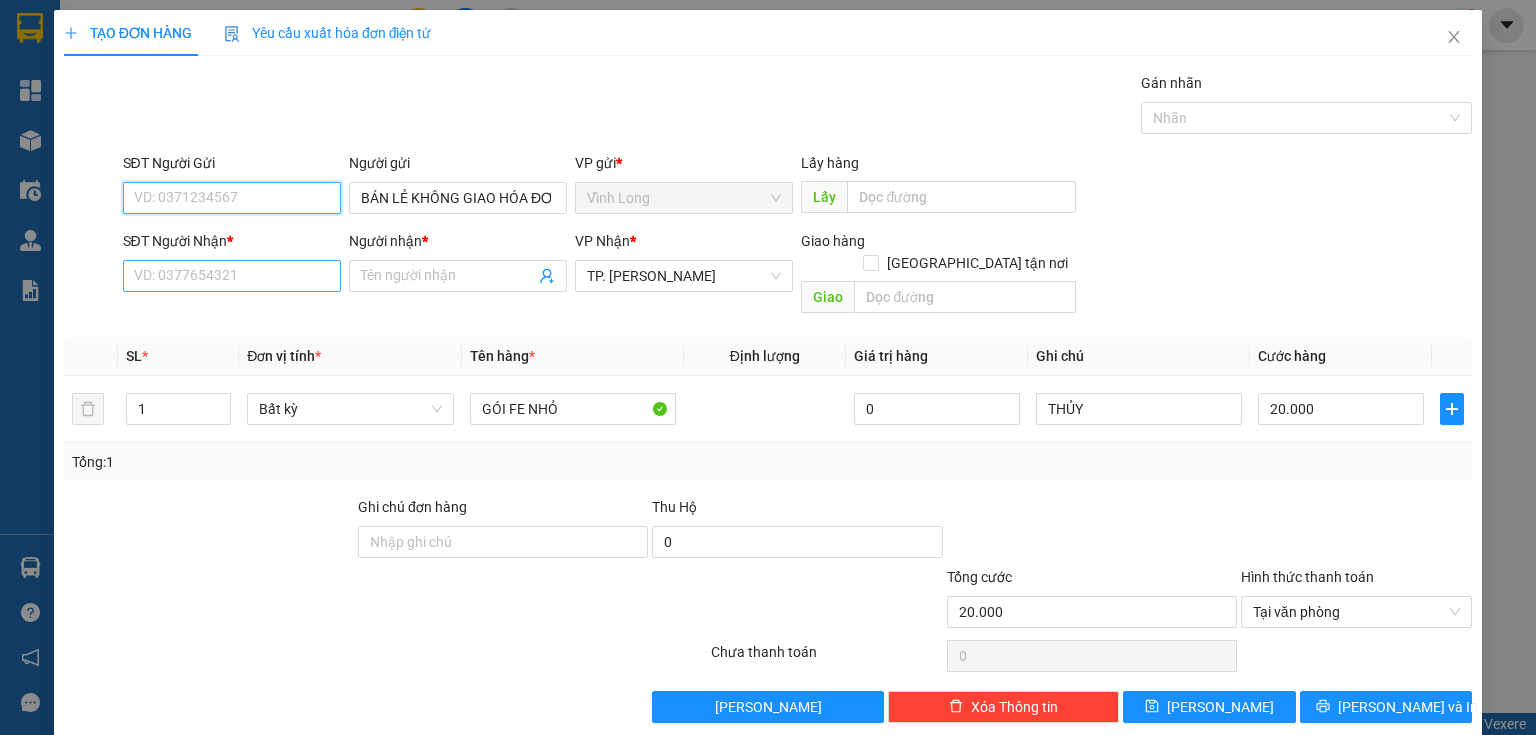 type 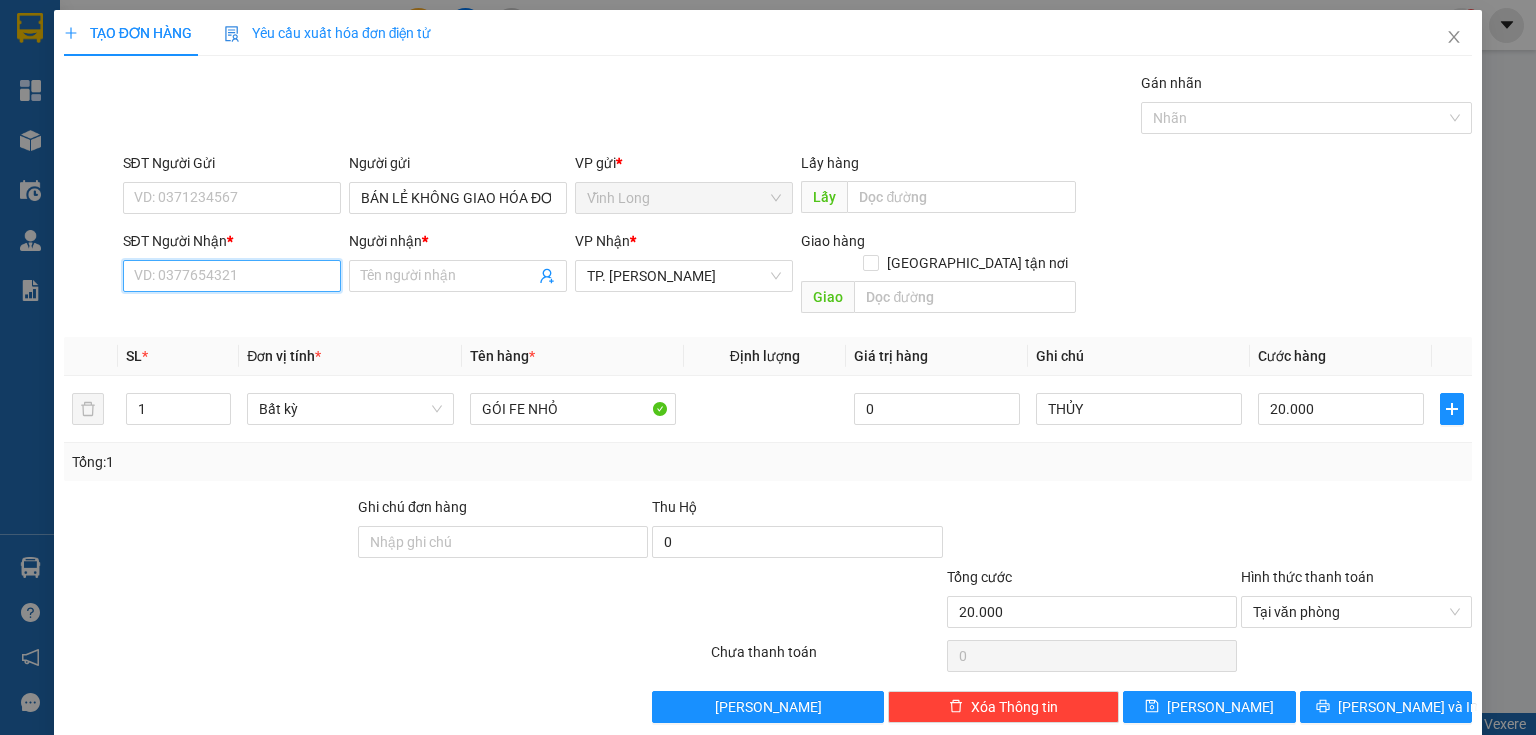 click on "SĐT Người Nhận  *" at bounding box center (232, 276) 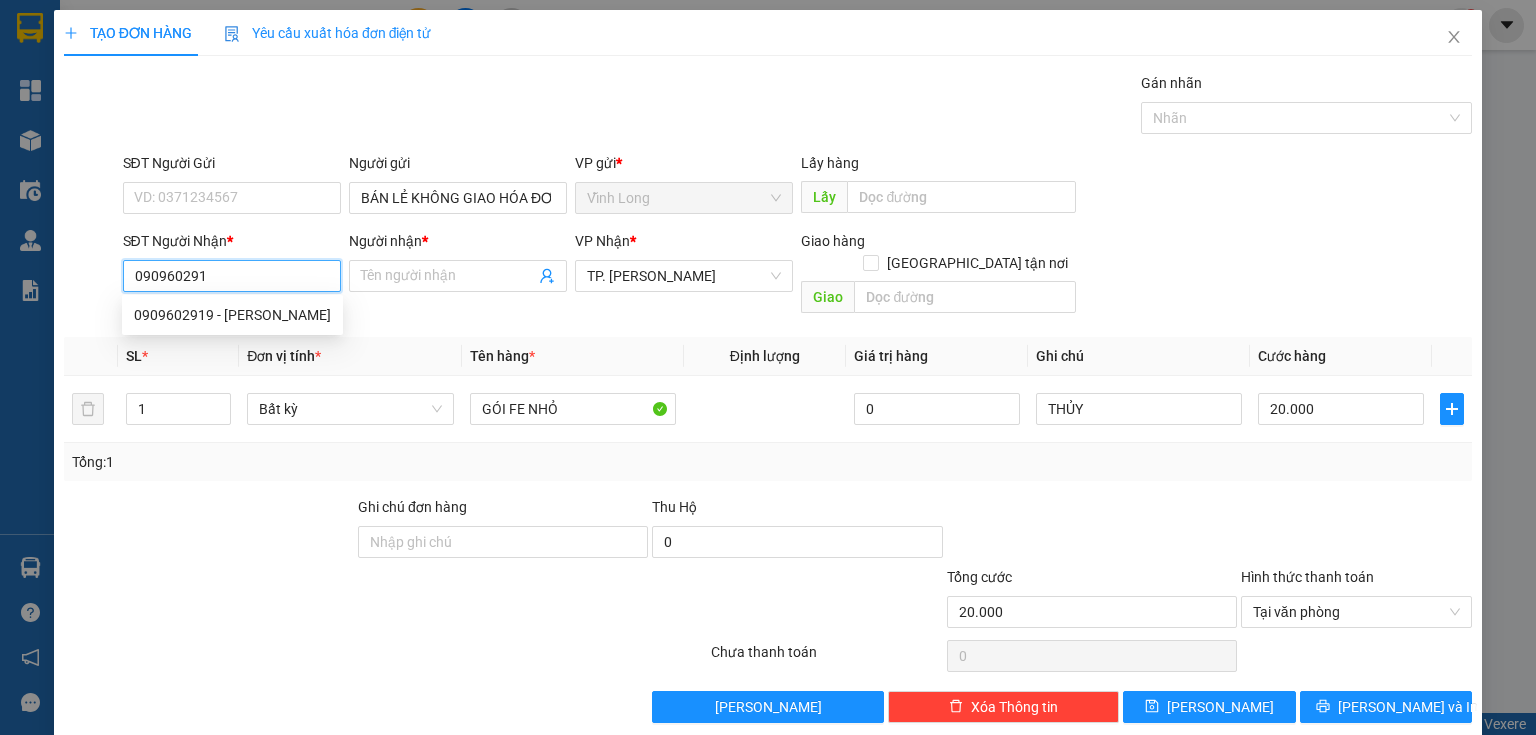 type on "0909602919" 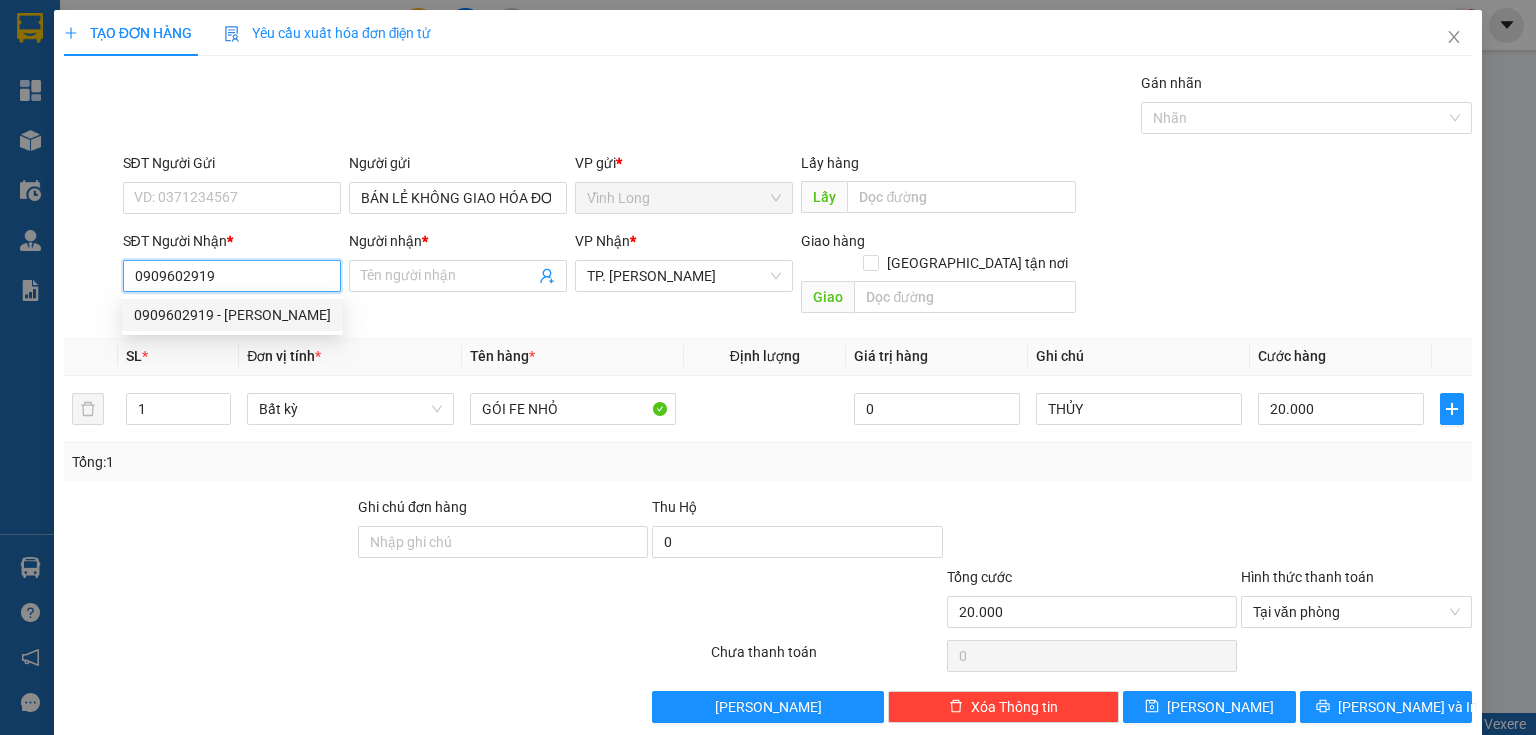 click on "0909602919 - [PERSON_NAME]" at bounding box center [232, 315] 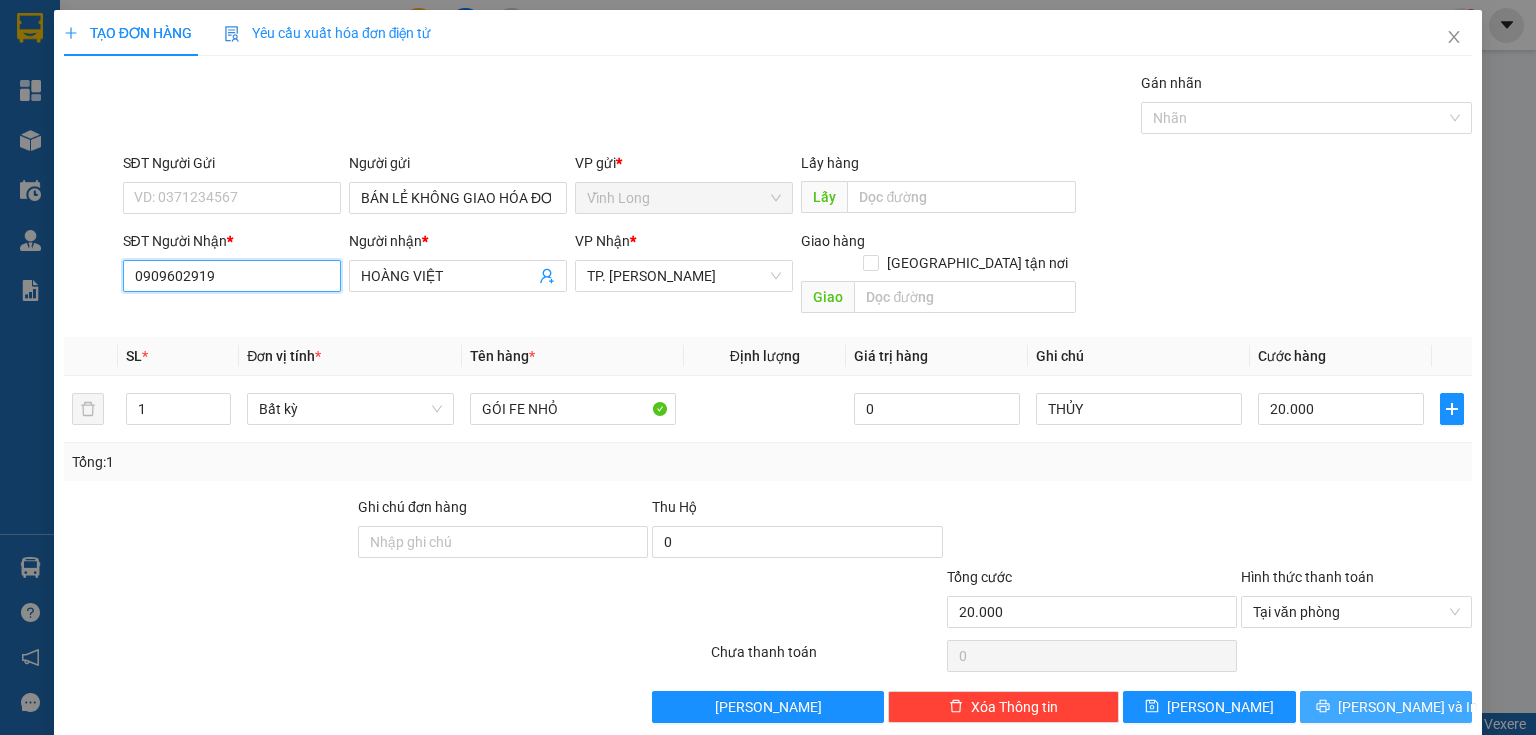 type on "0909602919" 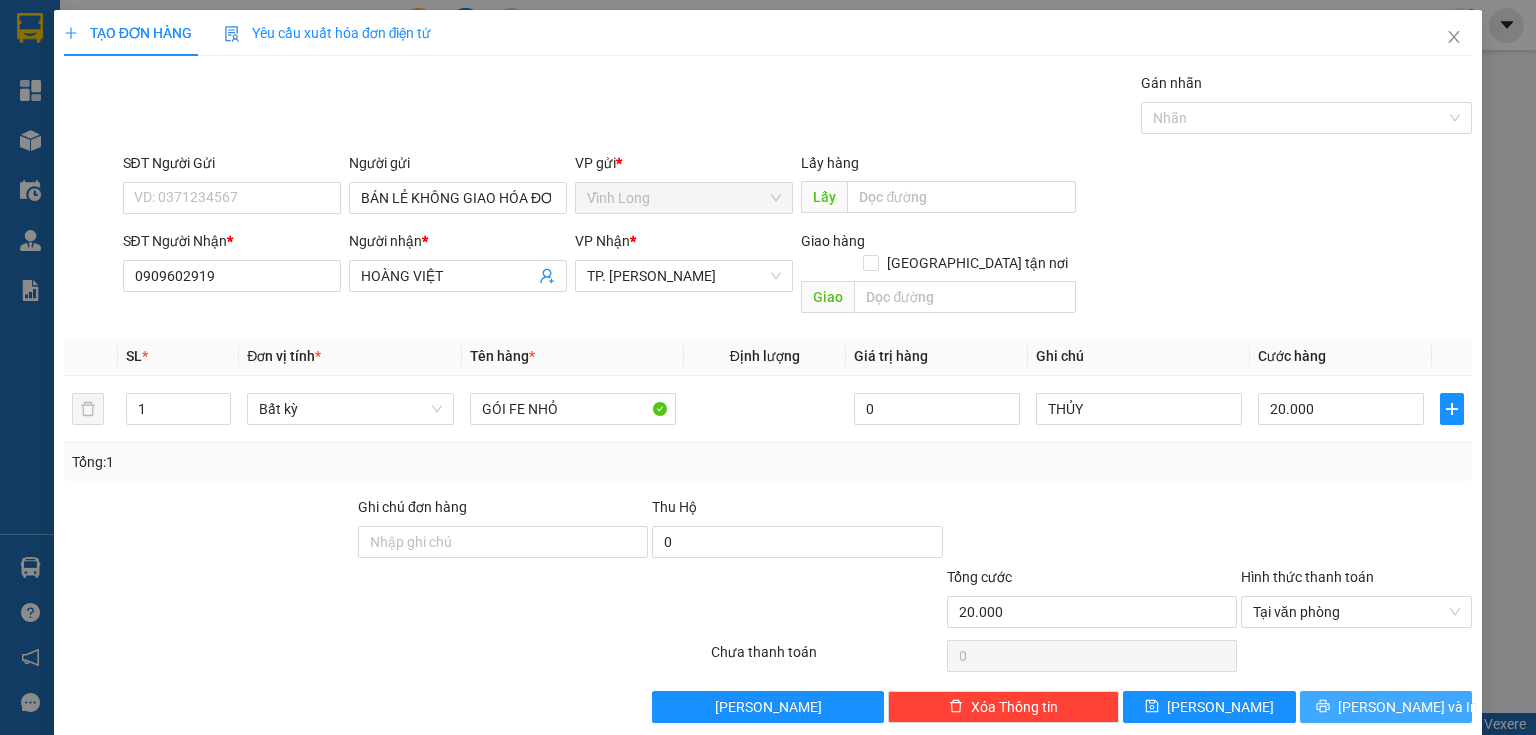 click on "[PERSON_NAME] và In" at bounding box center (1408, 707) 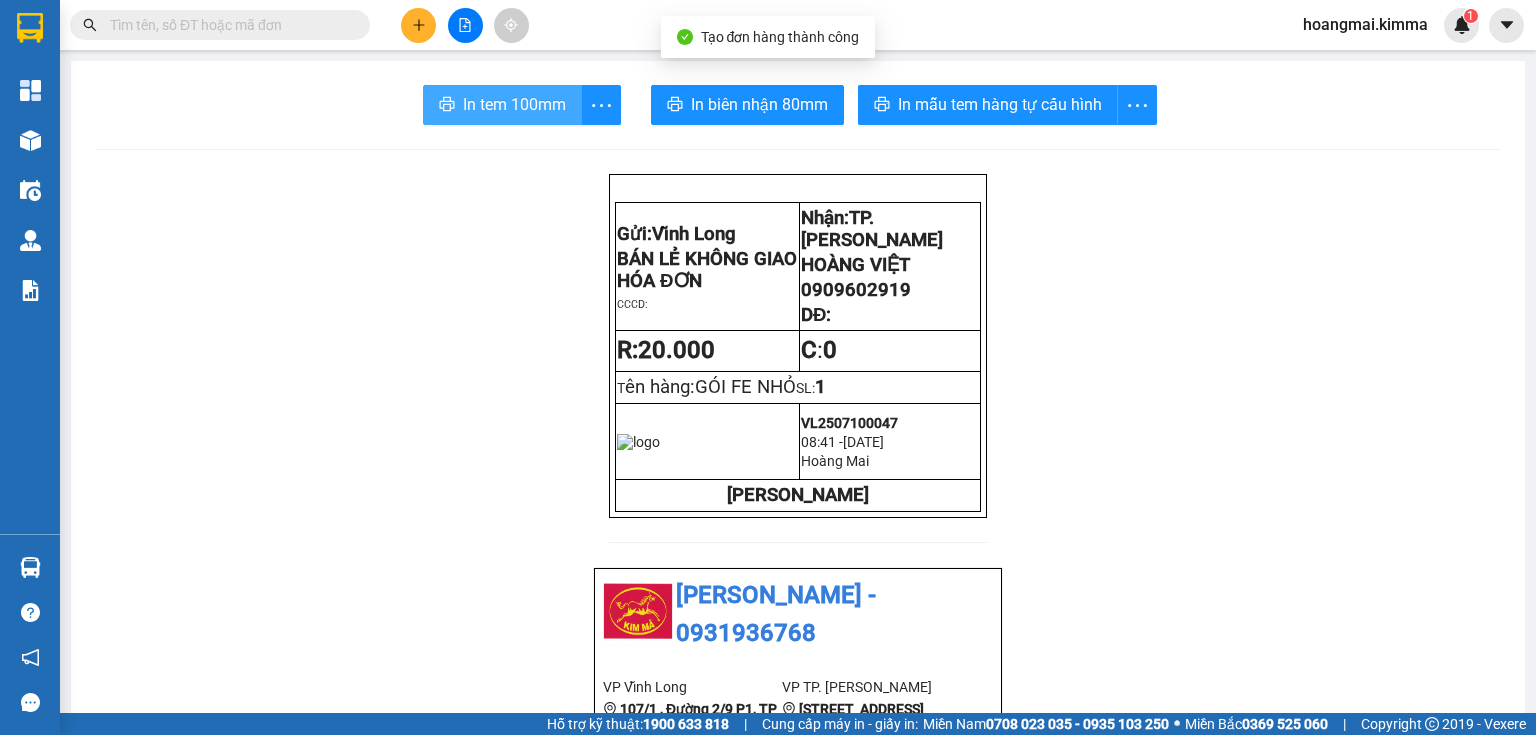 click on "In tem 100mm" at bounding box center (514, 104) 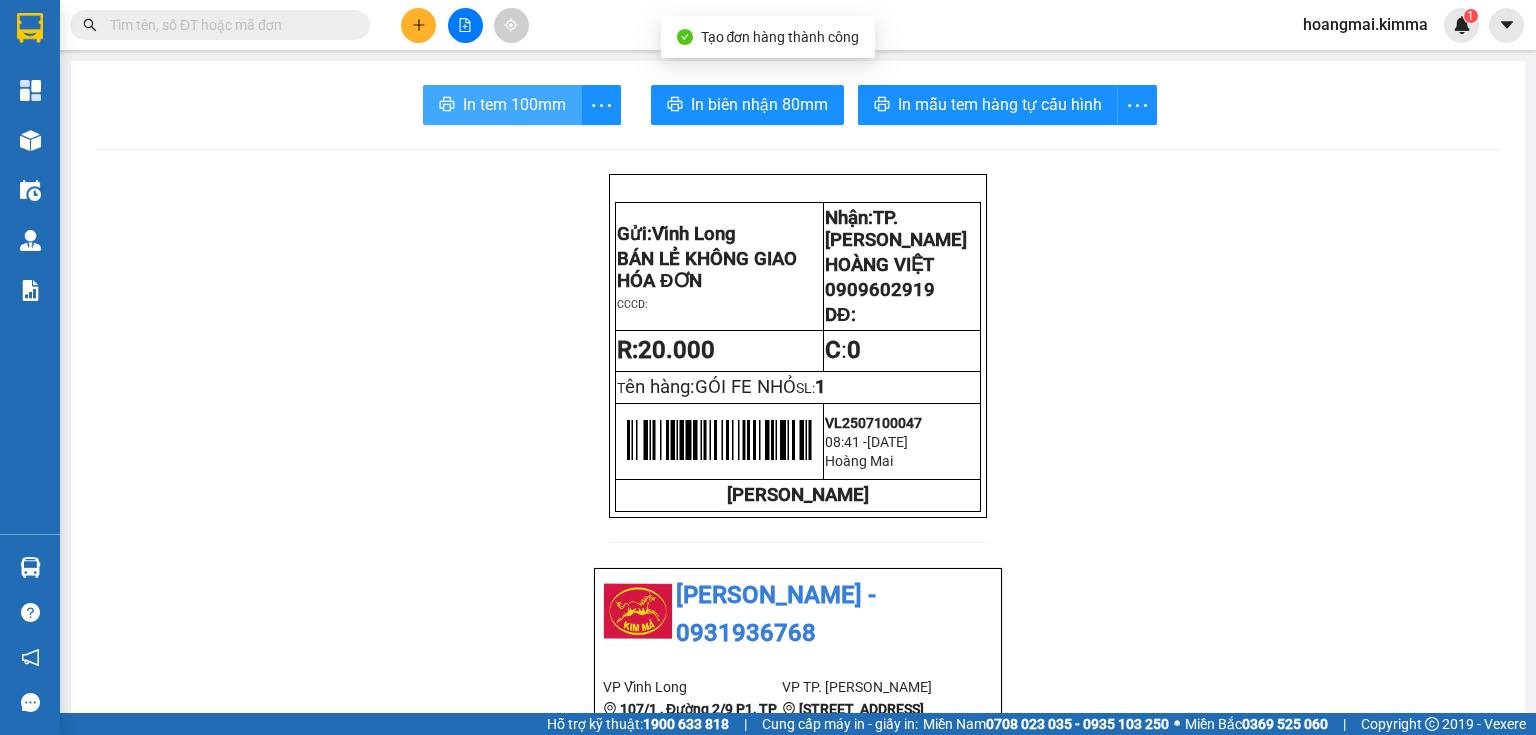 scroll, scrollTop: 0, scrollLeft: 0, axis: both 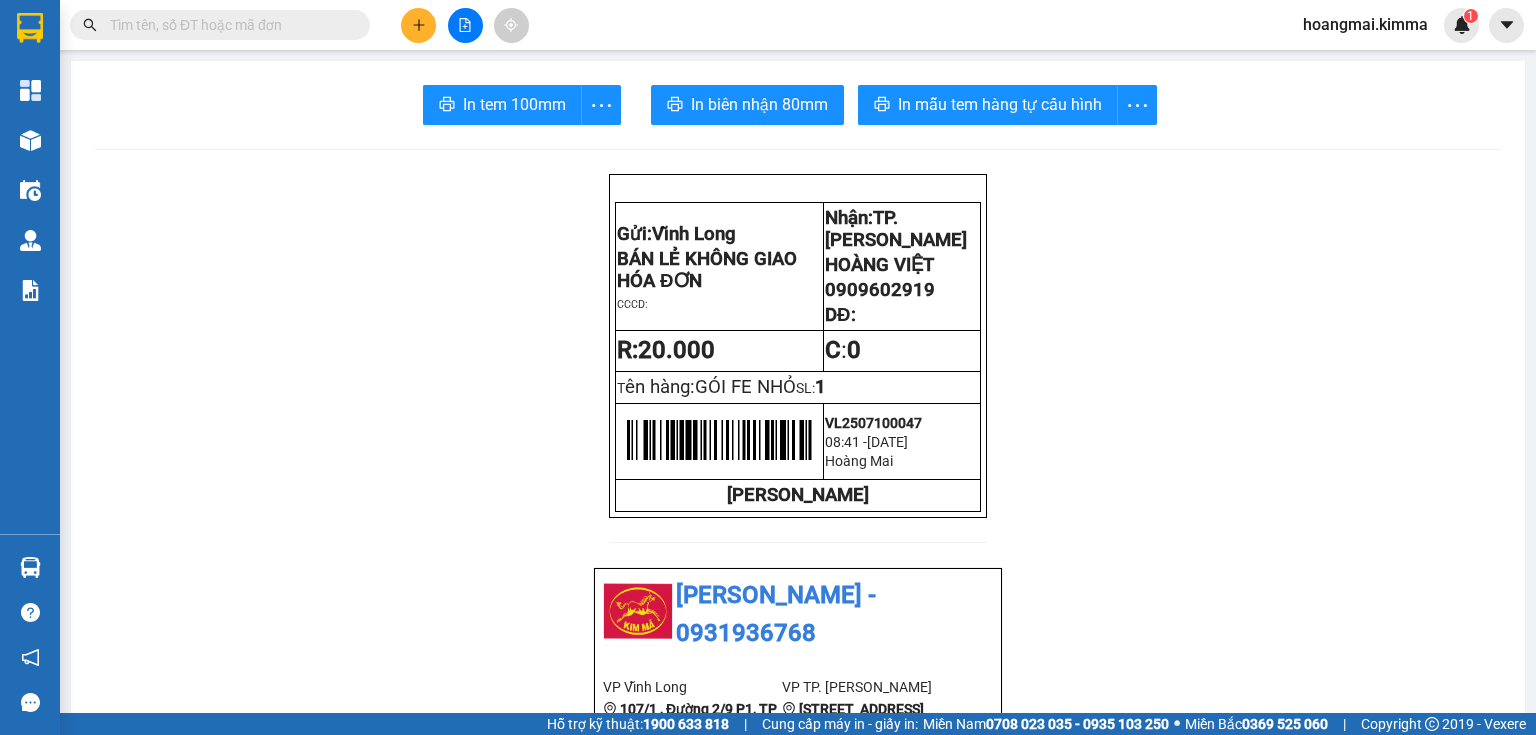 click at bounding box center (418, 25) 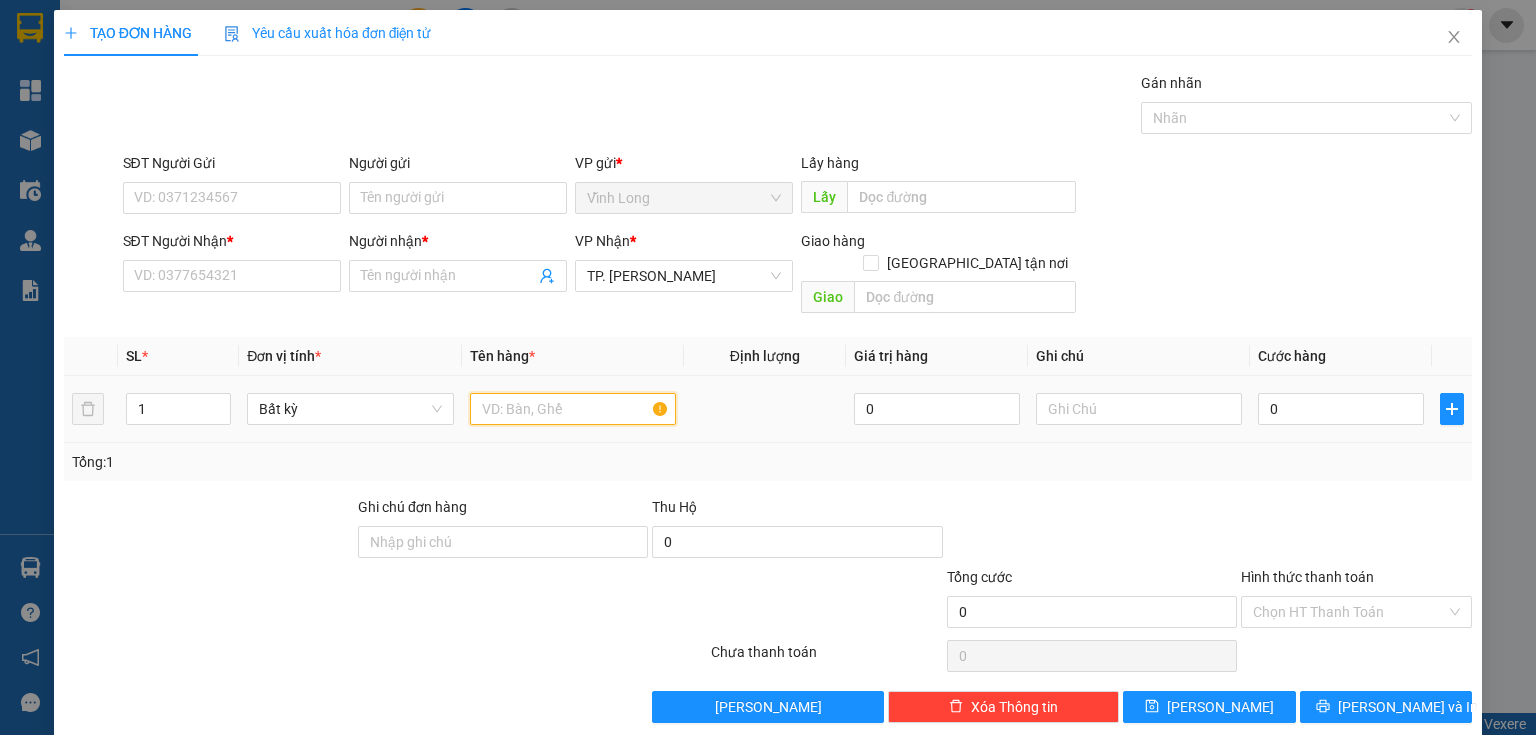 click at bounding box center (573, 409) 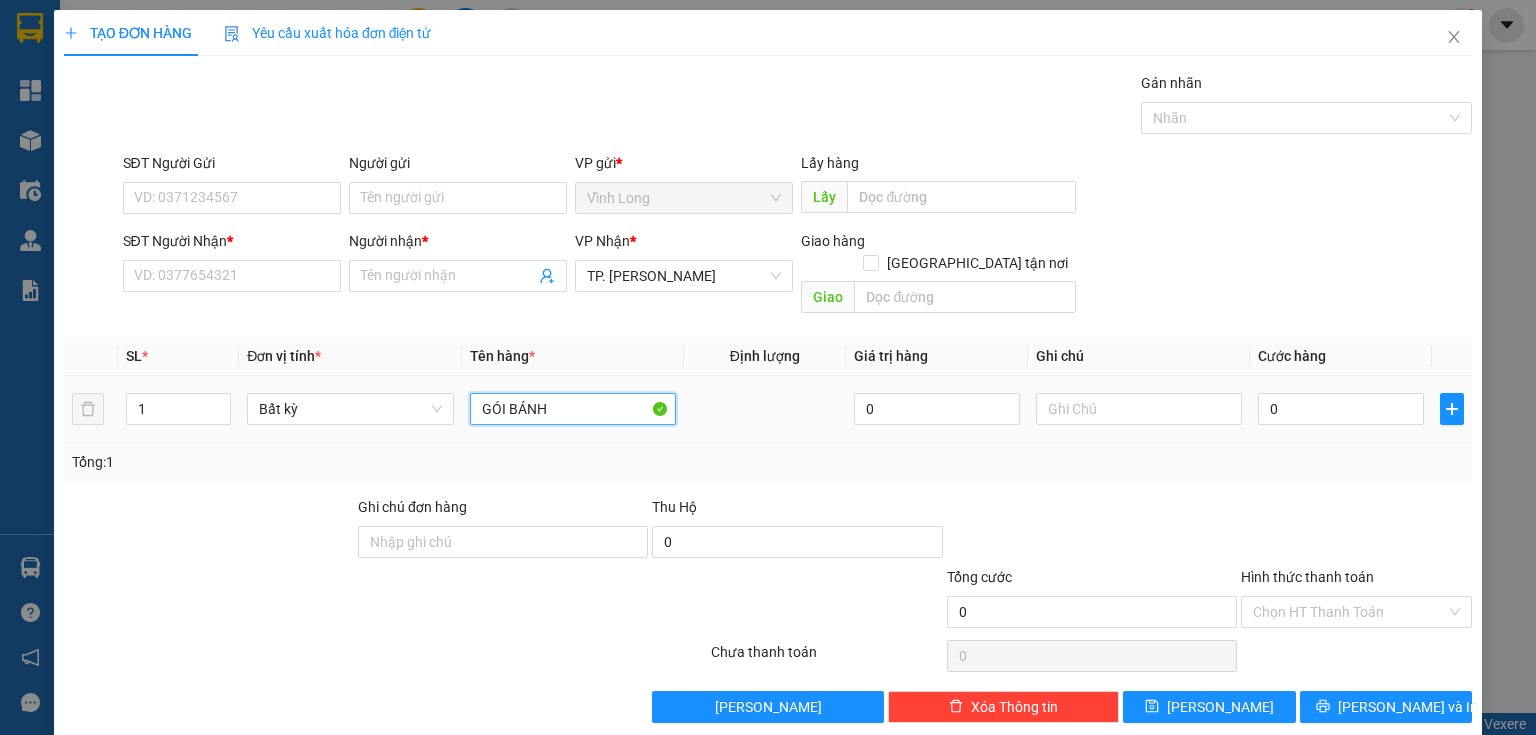 type on "GÓI BÁNH" 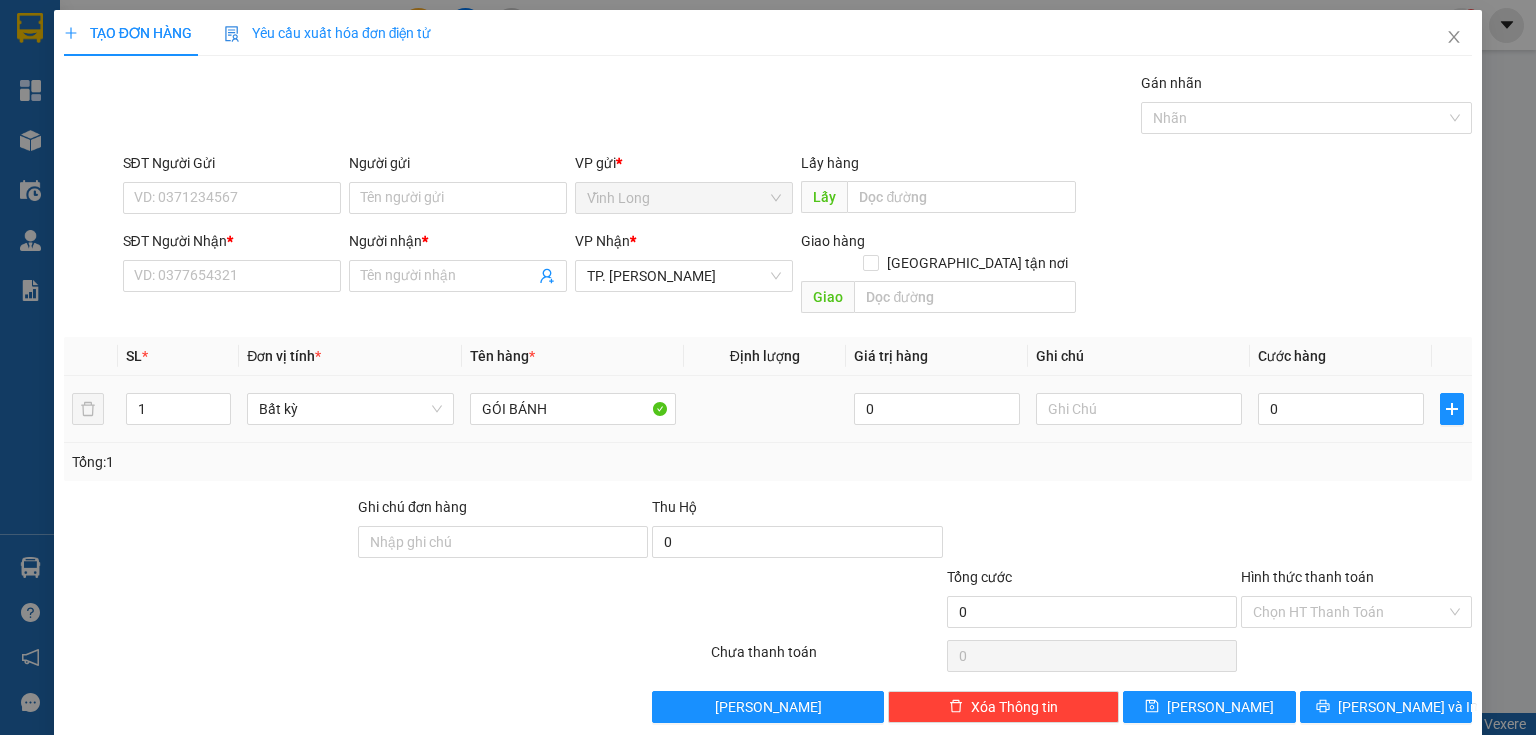 click at bounding box center (1139, 409) 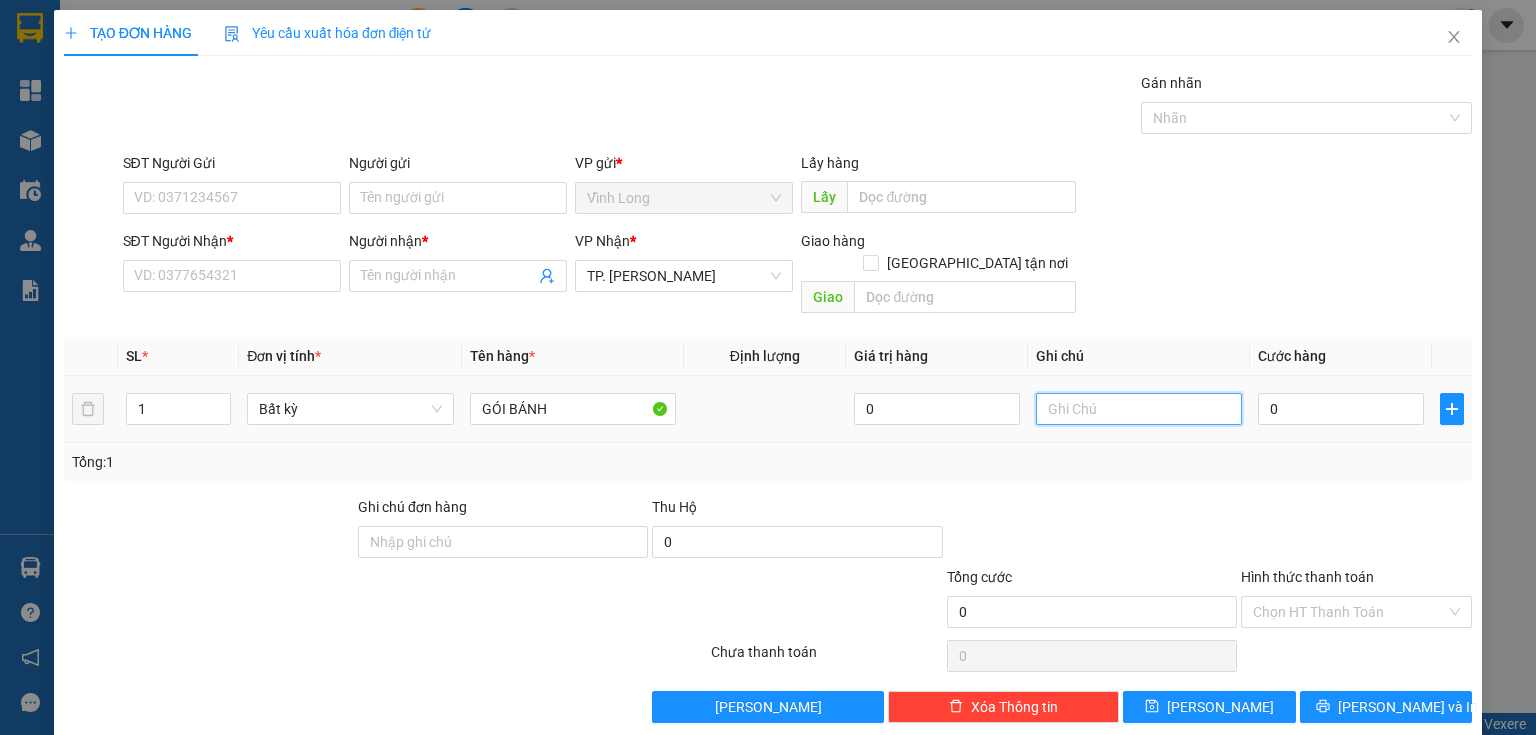 click at bounding box center [1139, 409] 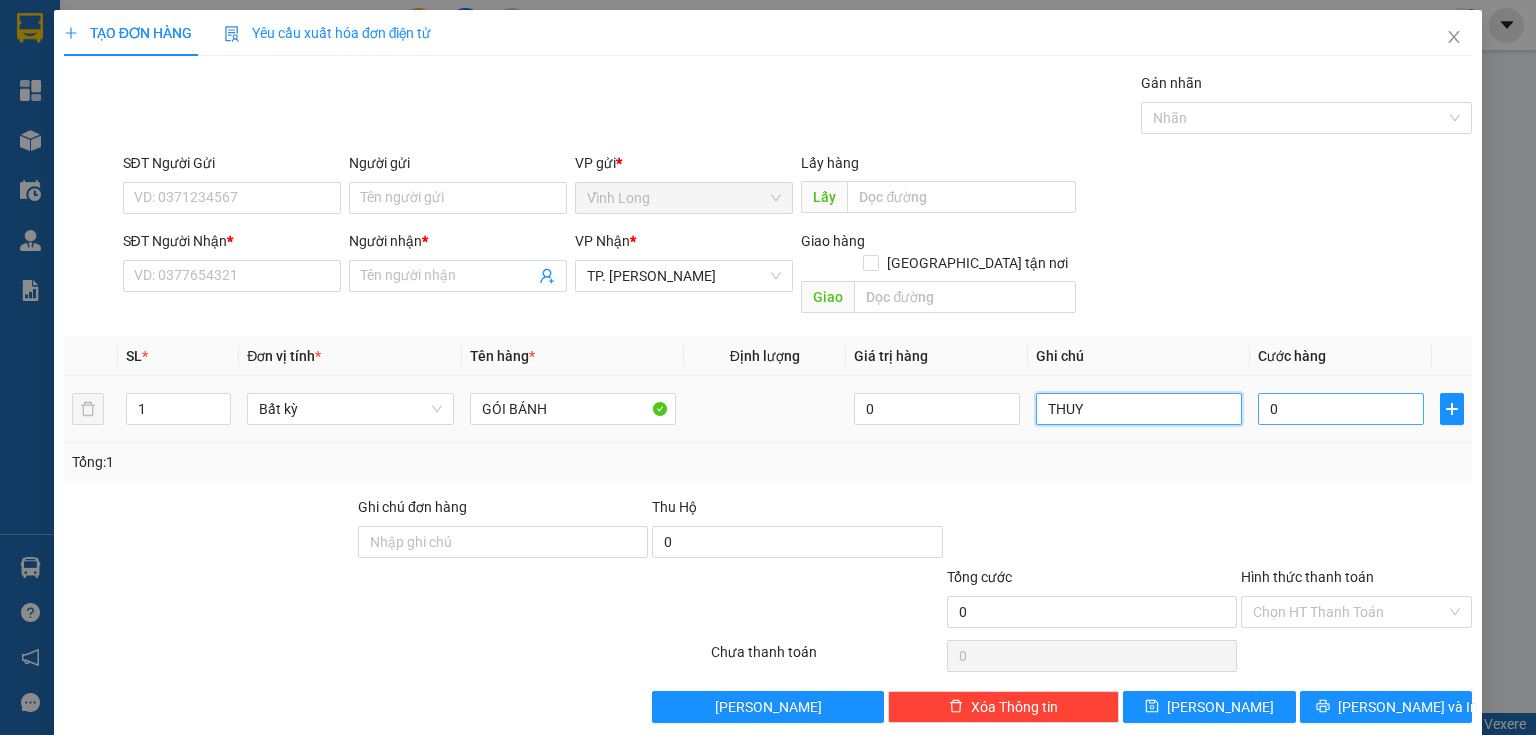 type on "THUY" 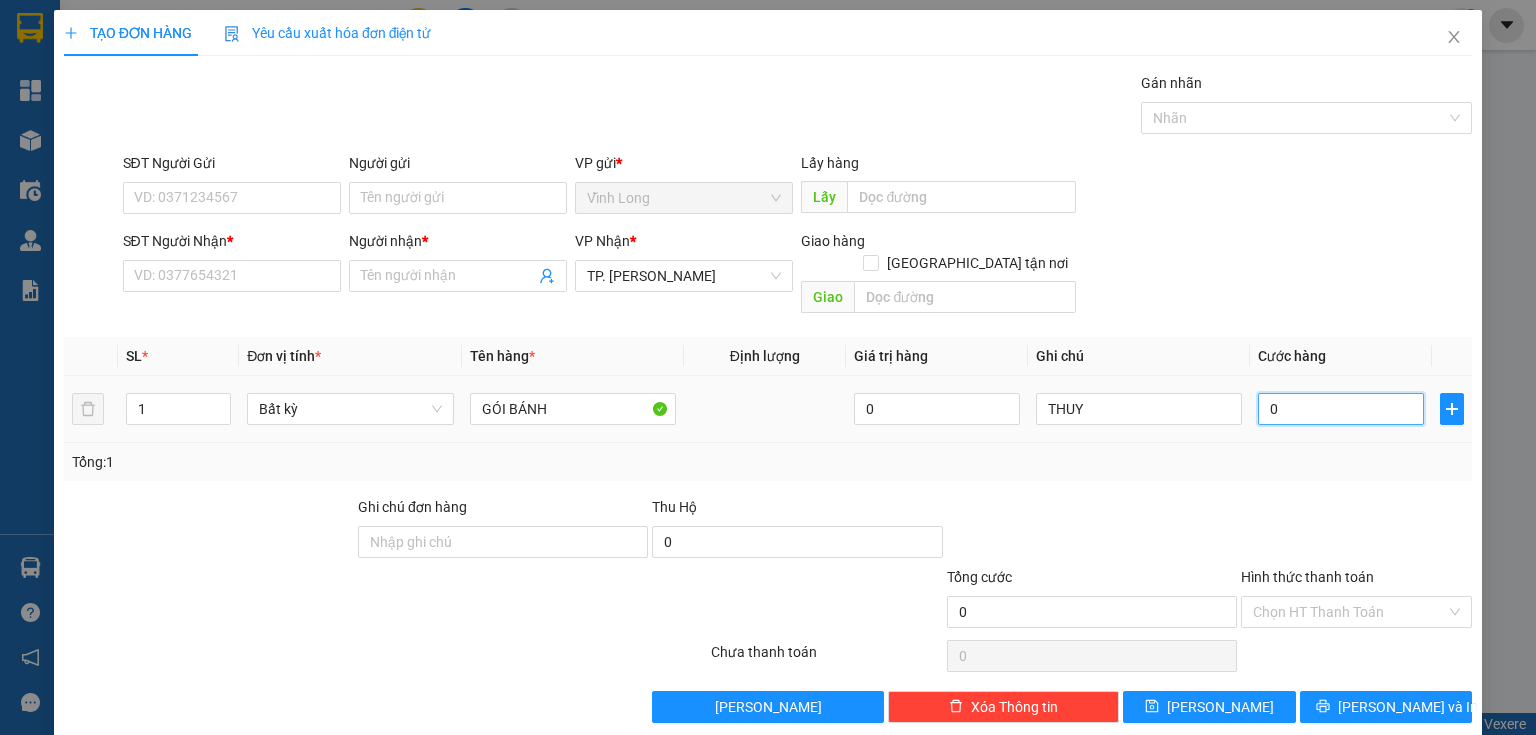 click on "0" at bounding box center [1341, 409] 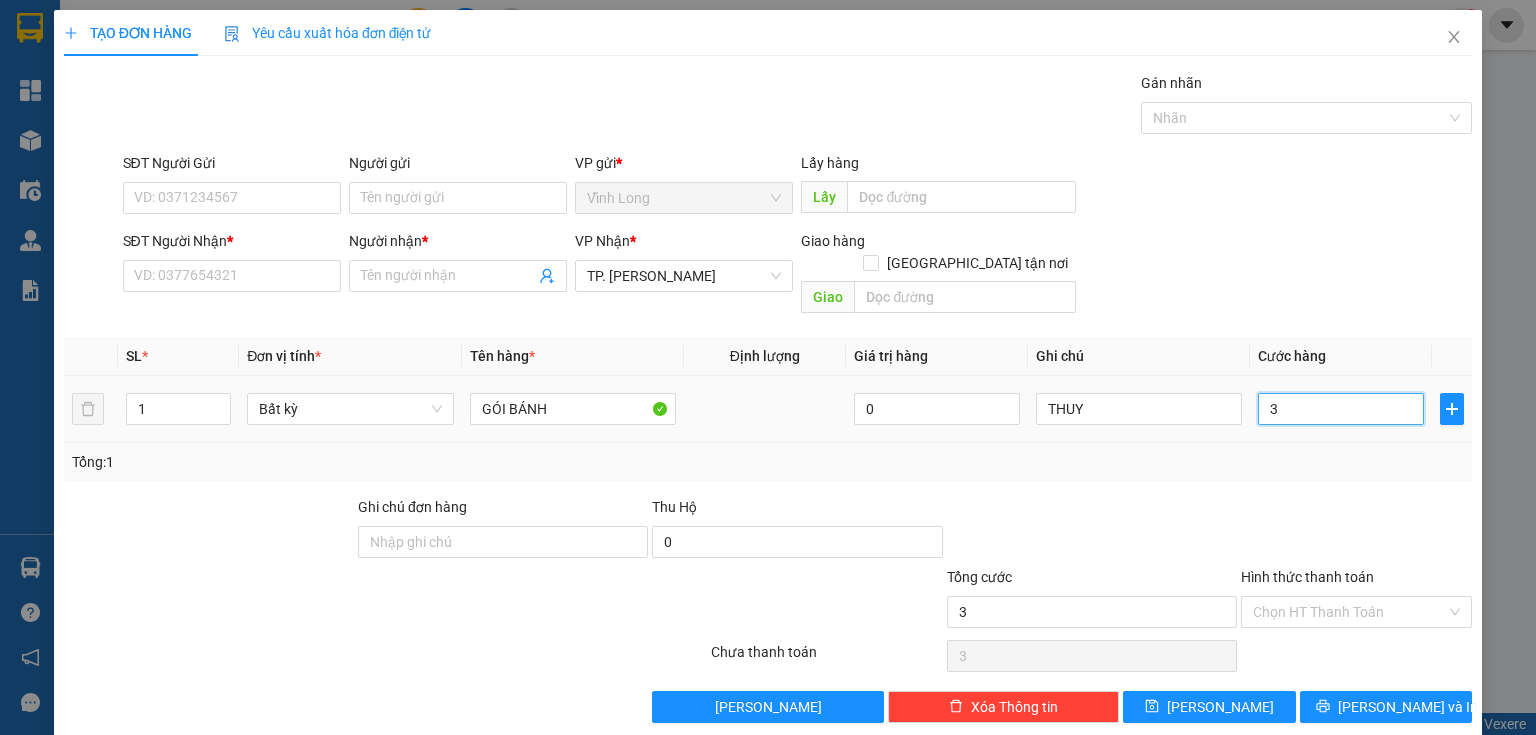type on "30" 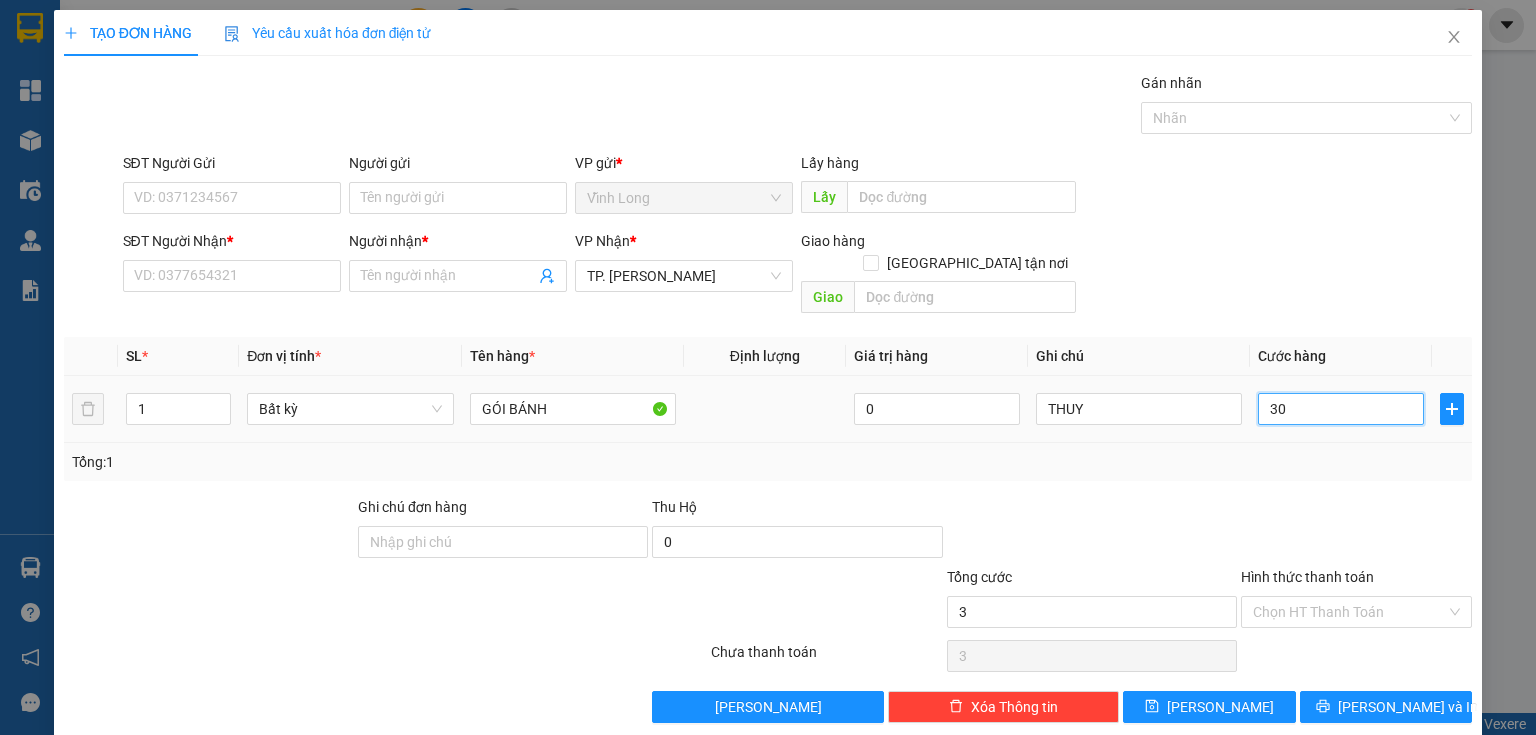 type on "30" 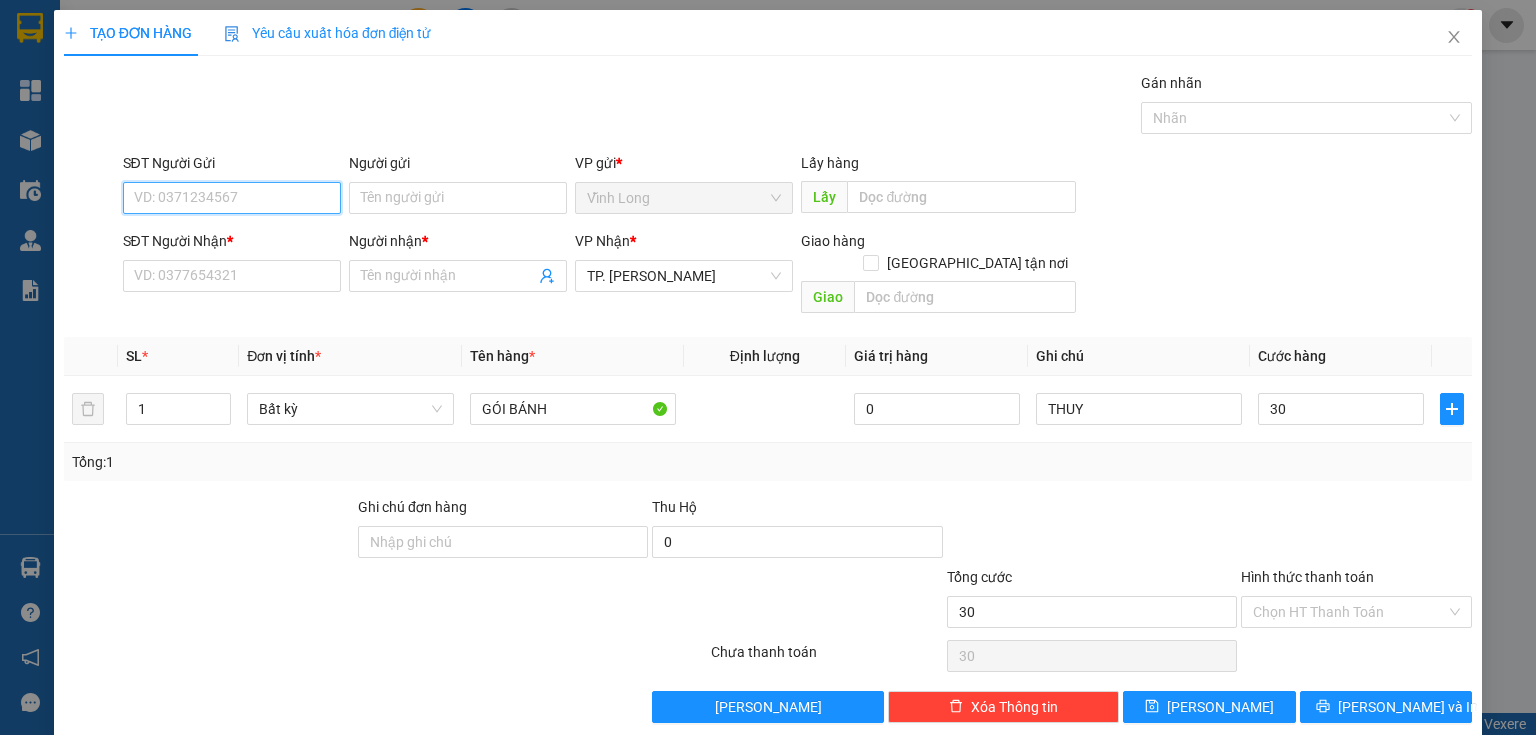 type on "30.000" 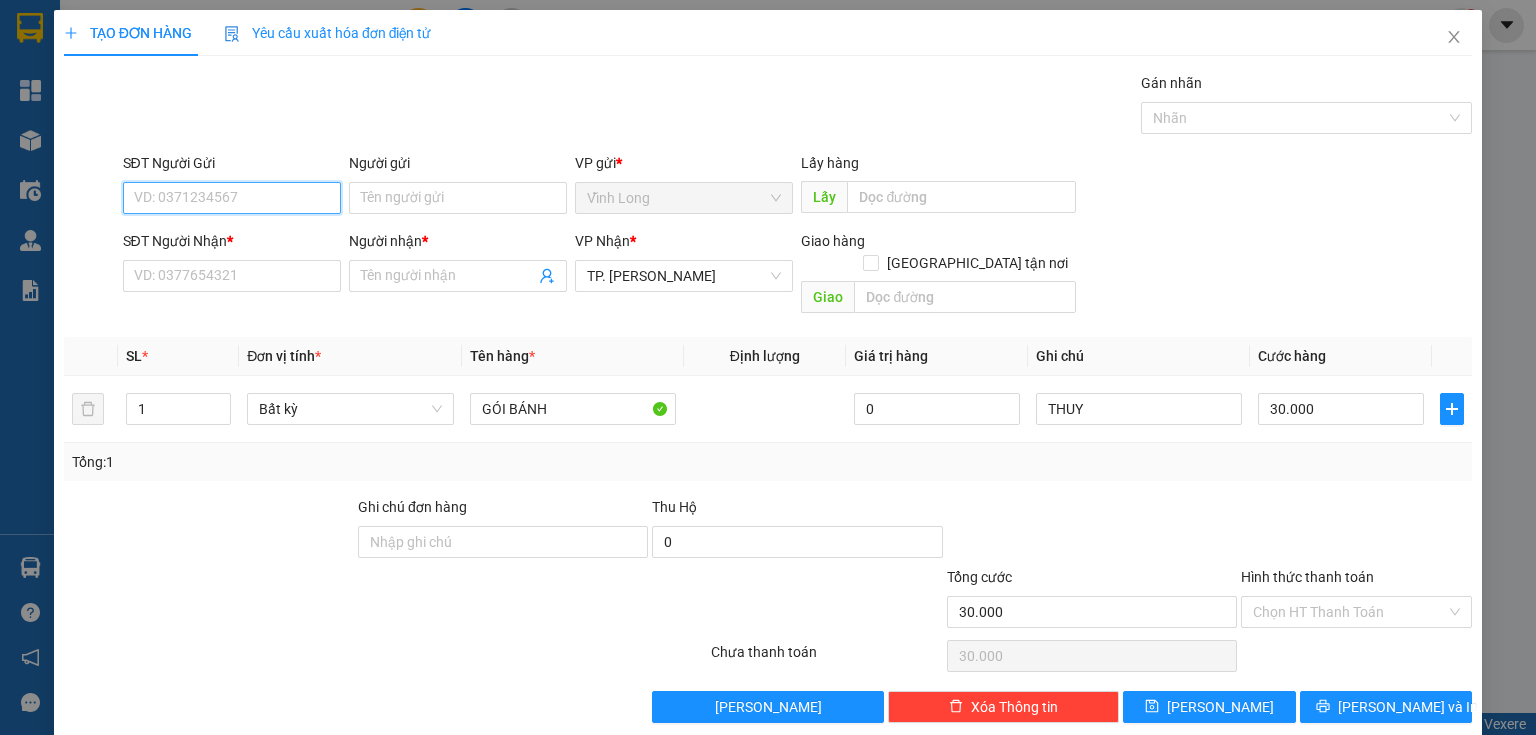 click on "SĐT Người Gửi" at bounding box center [232, 198] 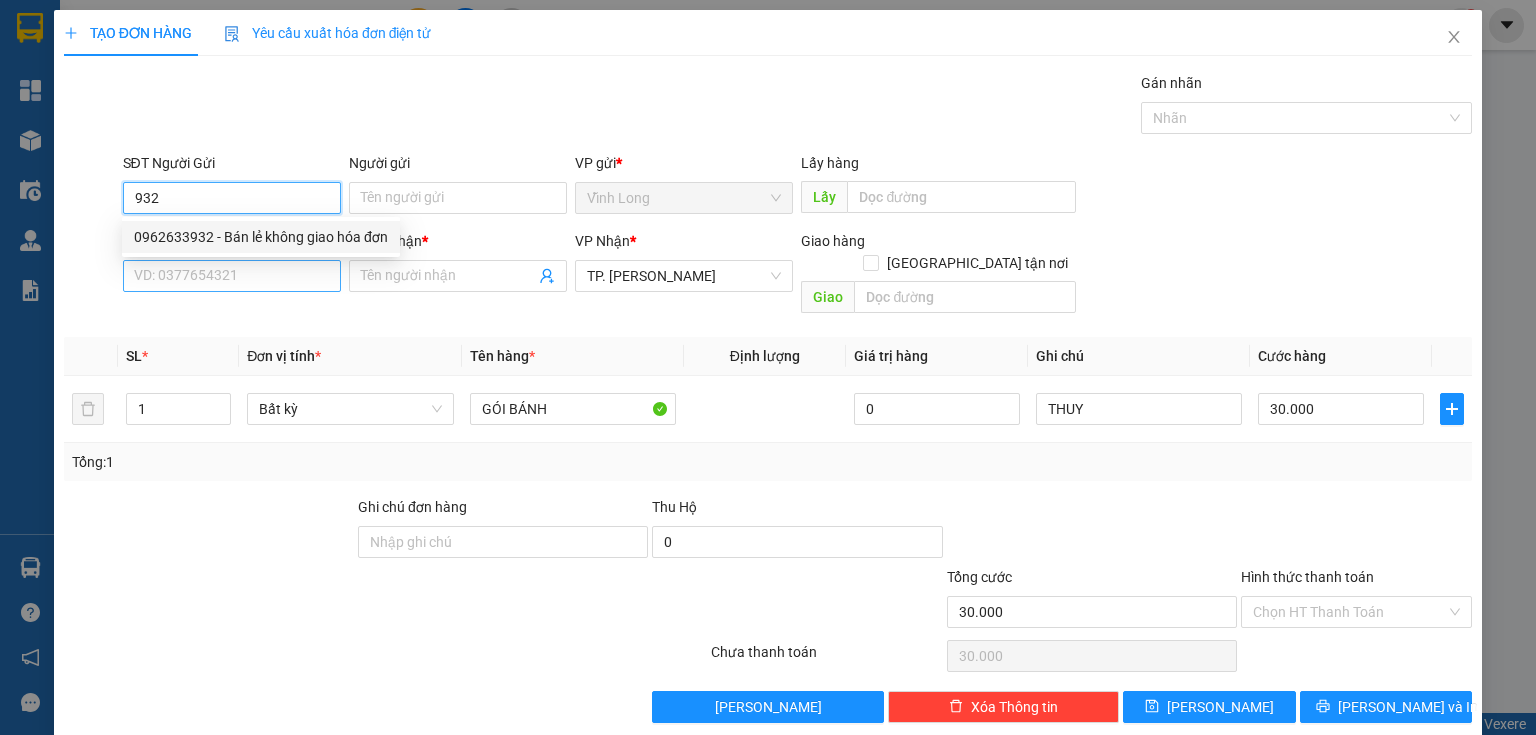 drag, startPoint x: 236, startPoint y: 226, endPoint x: 240, endPoint y: 265, distance: 39.20459 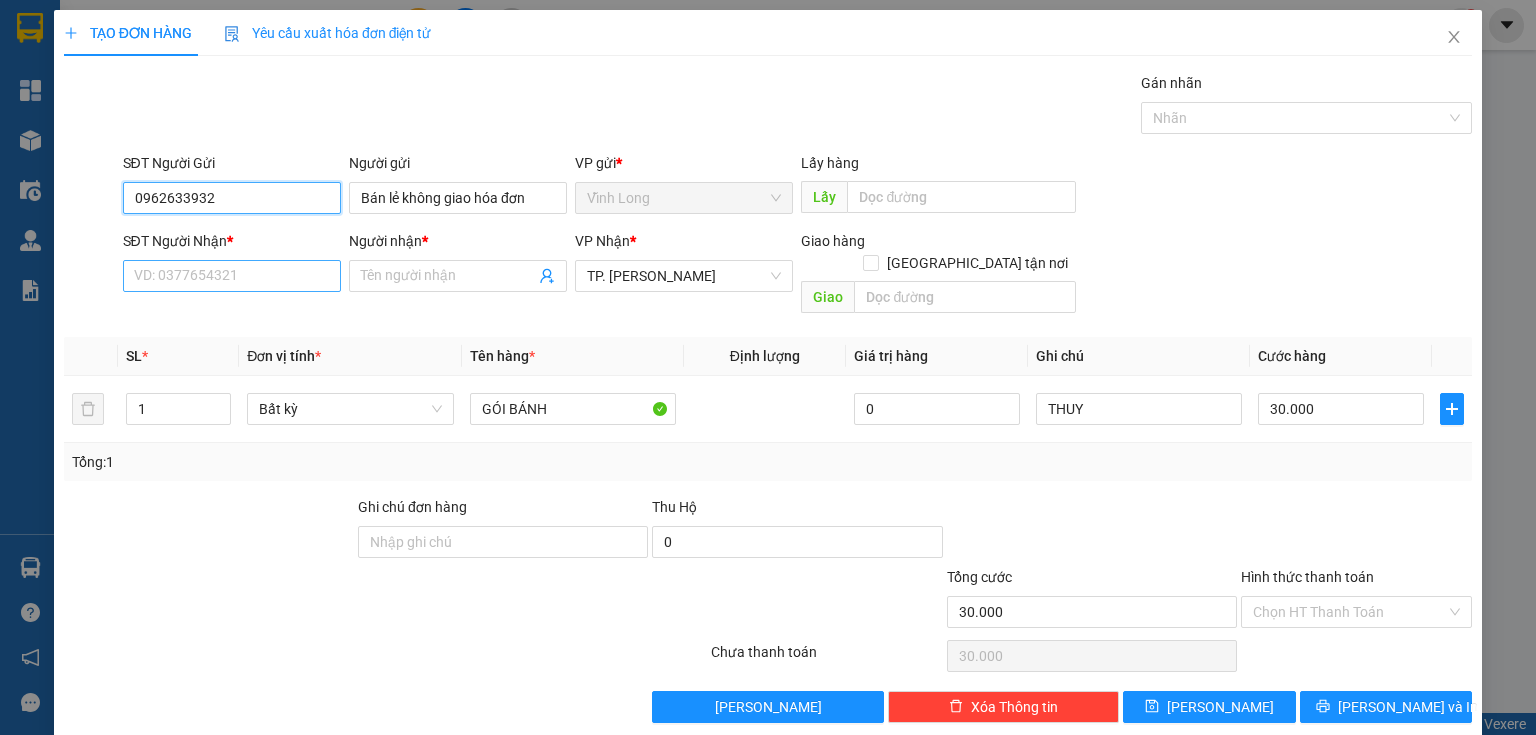 type on "0962633932" 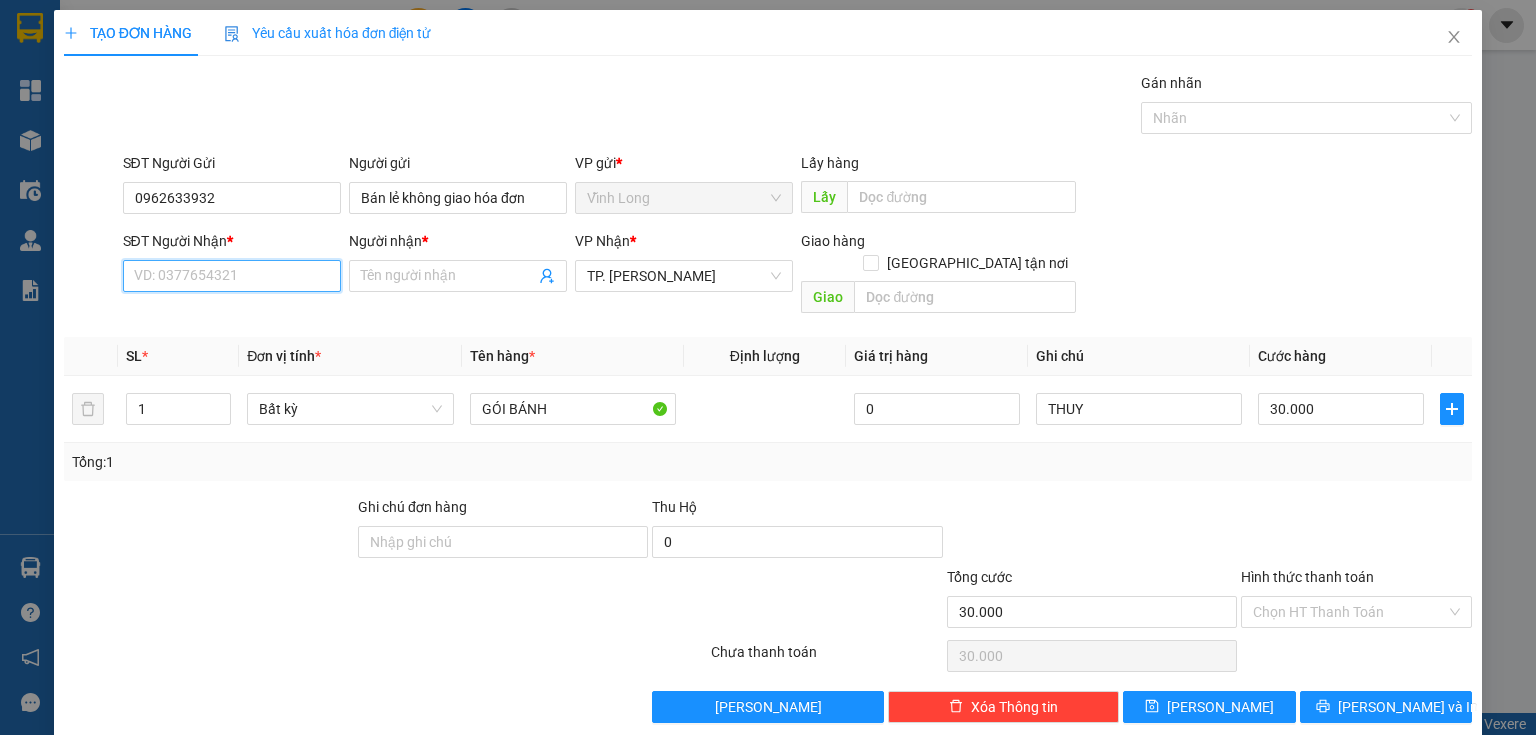 click on "SĐT Người Nhận  *" at bounding box center [232, 276] 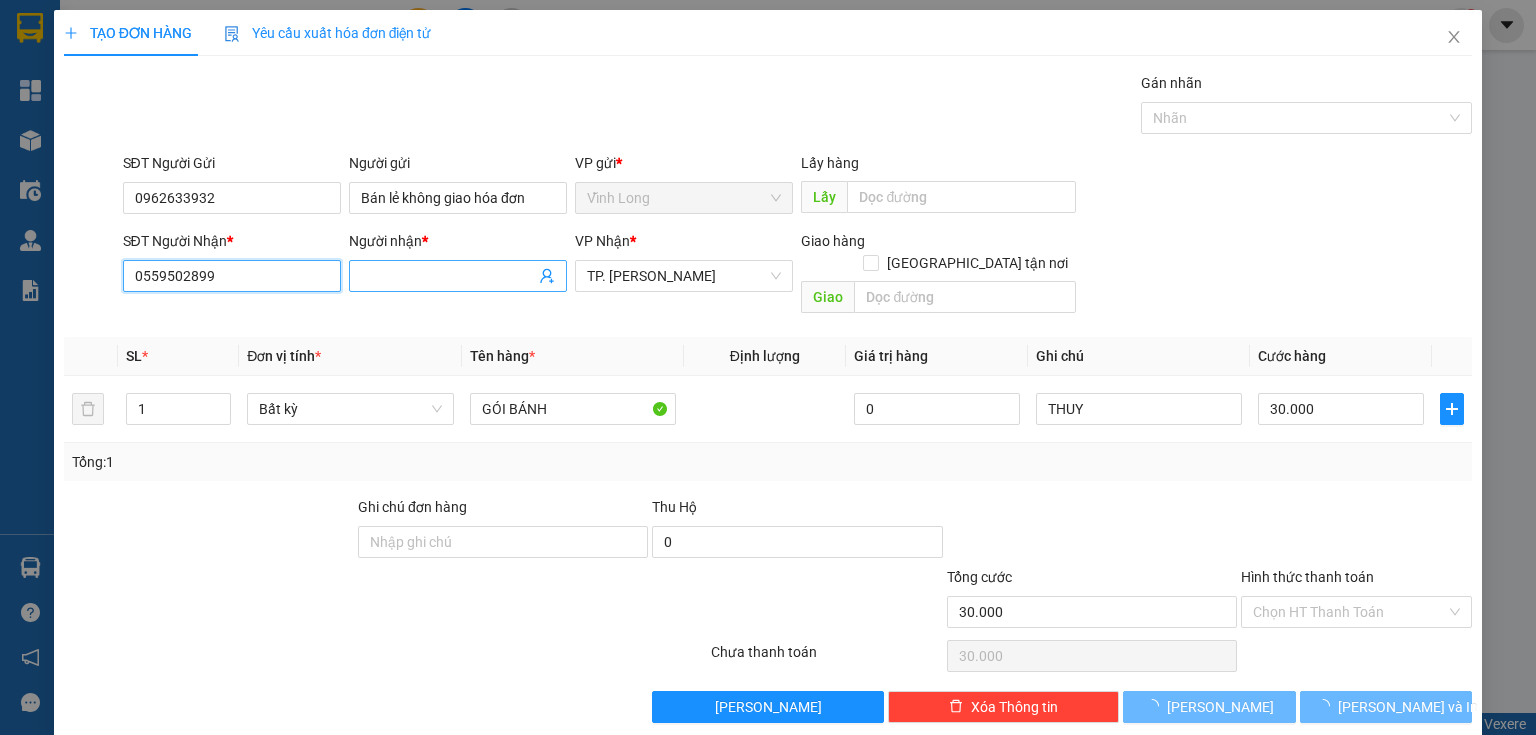 type on "0559502899" 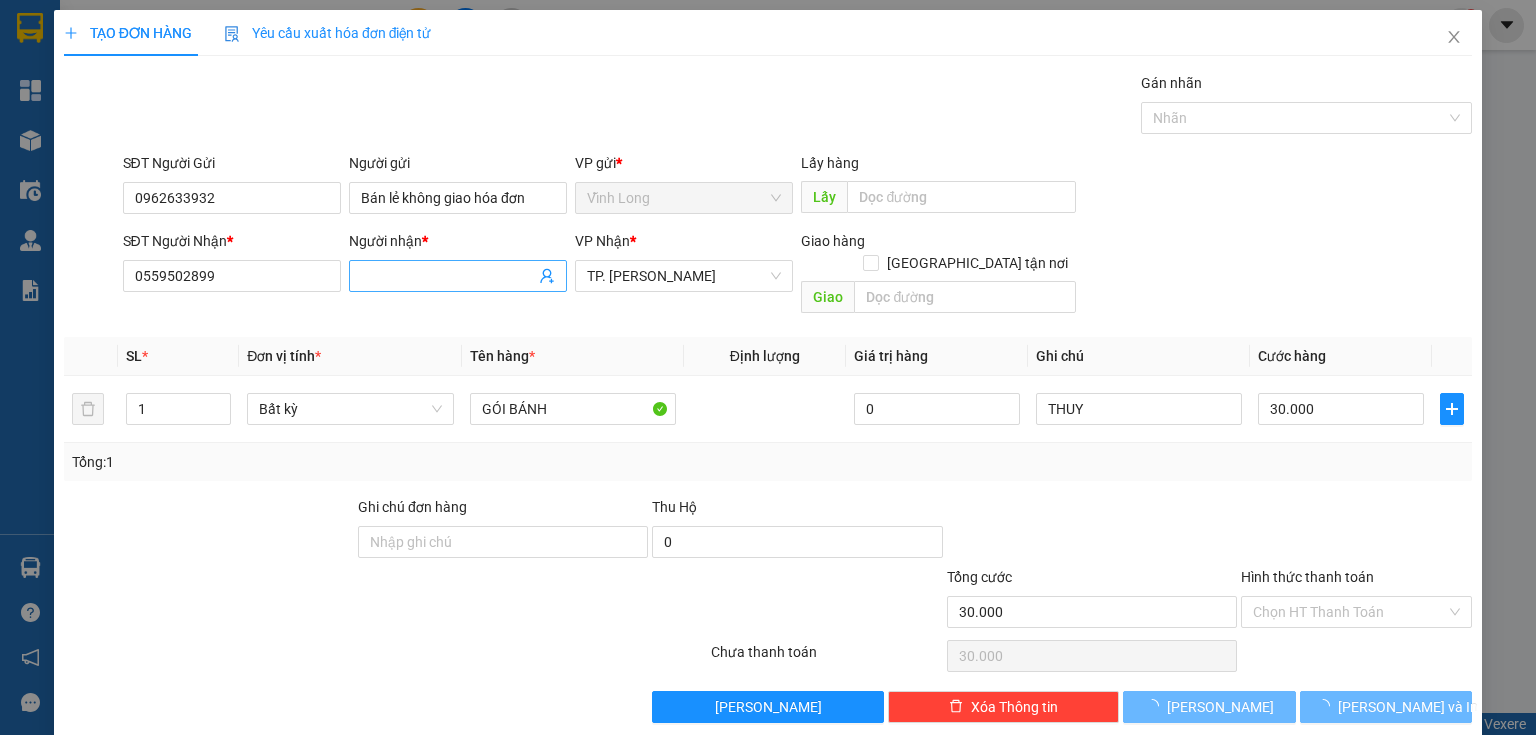 click on "Người nhận  *" at bounding box center [448, 276] 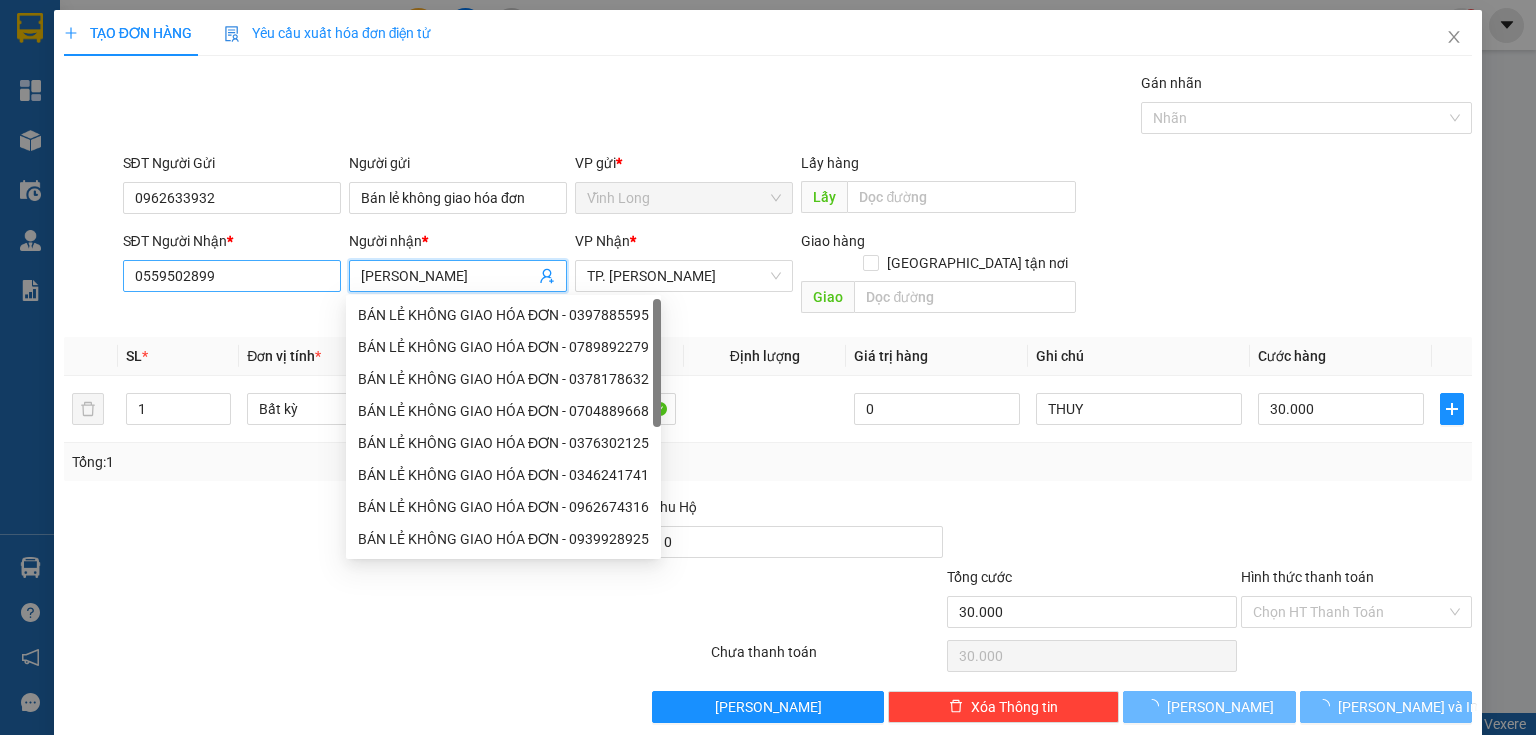 type on "[PERSON_NAME]" 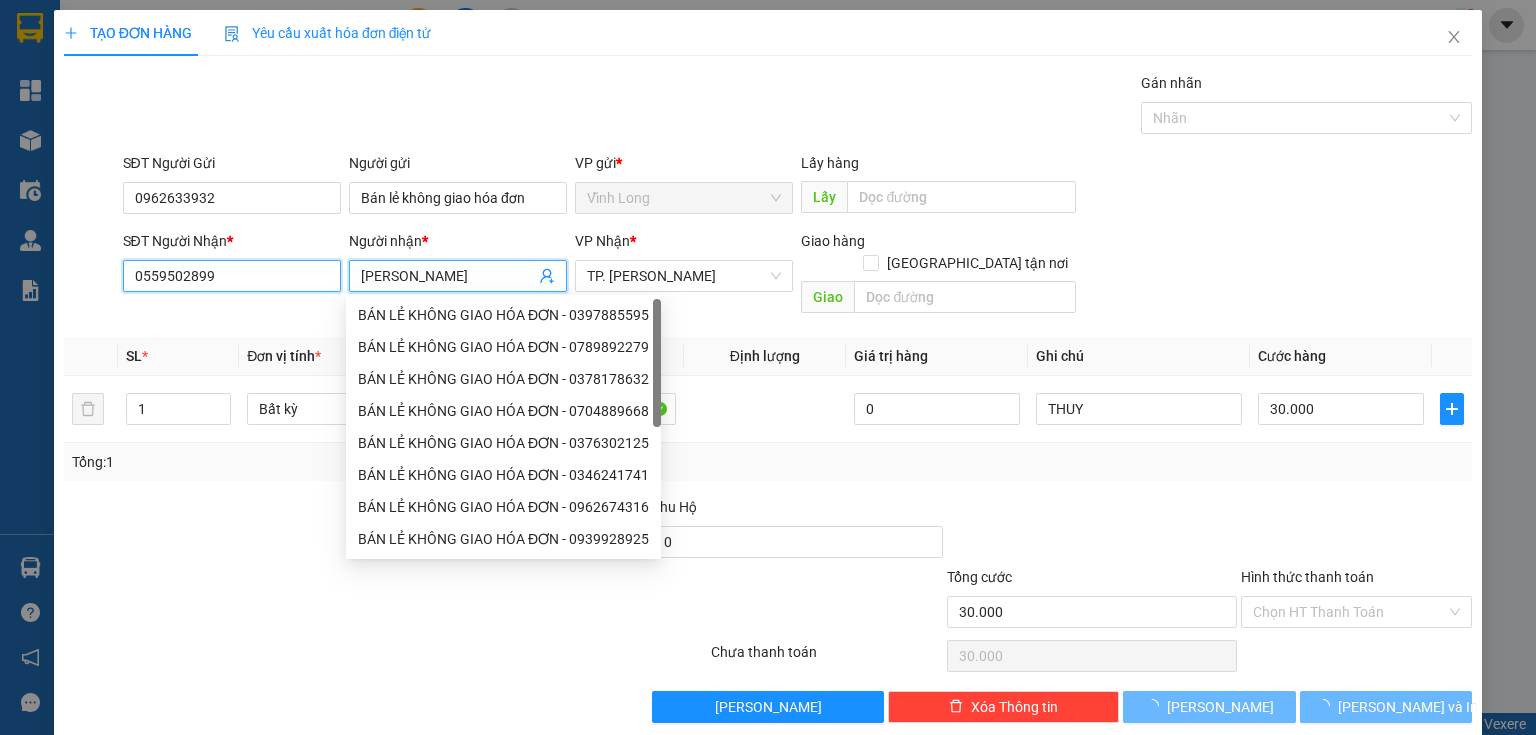 click on "0559502899" at bounding box center (232, 276) 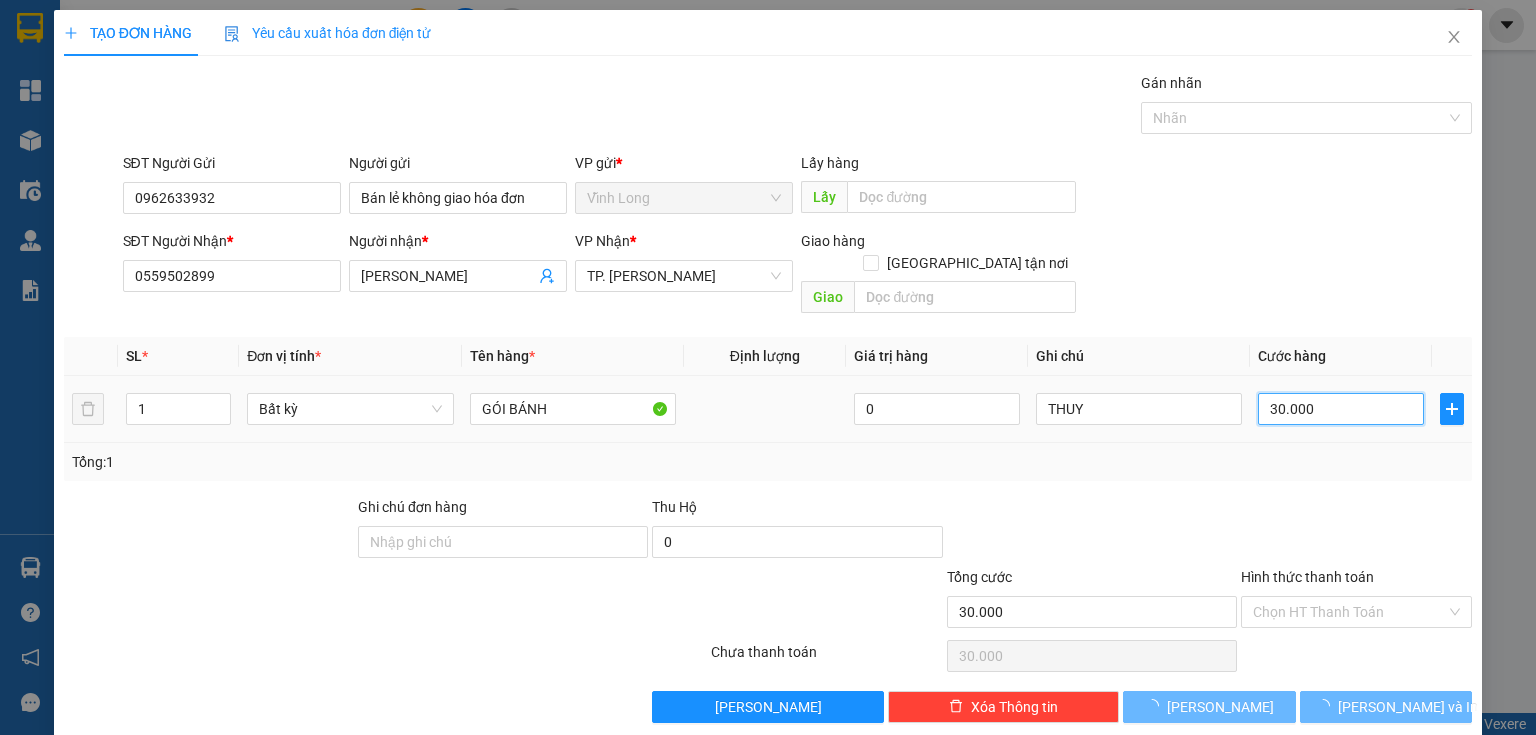 click on "30.000" at bounding box center [1341, 409] 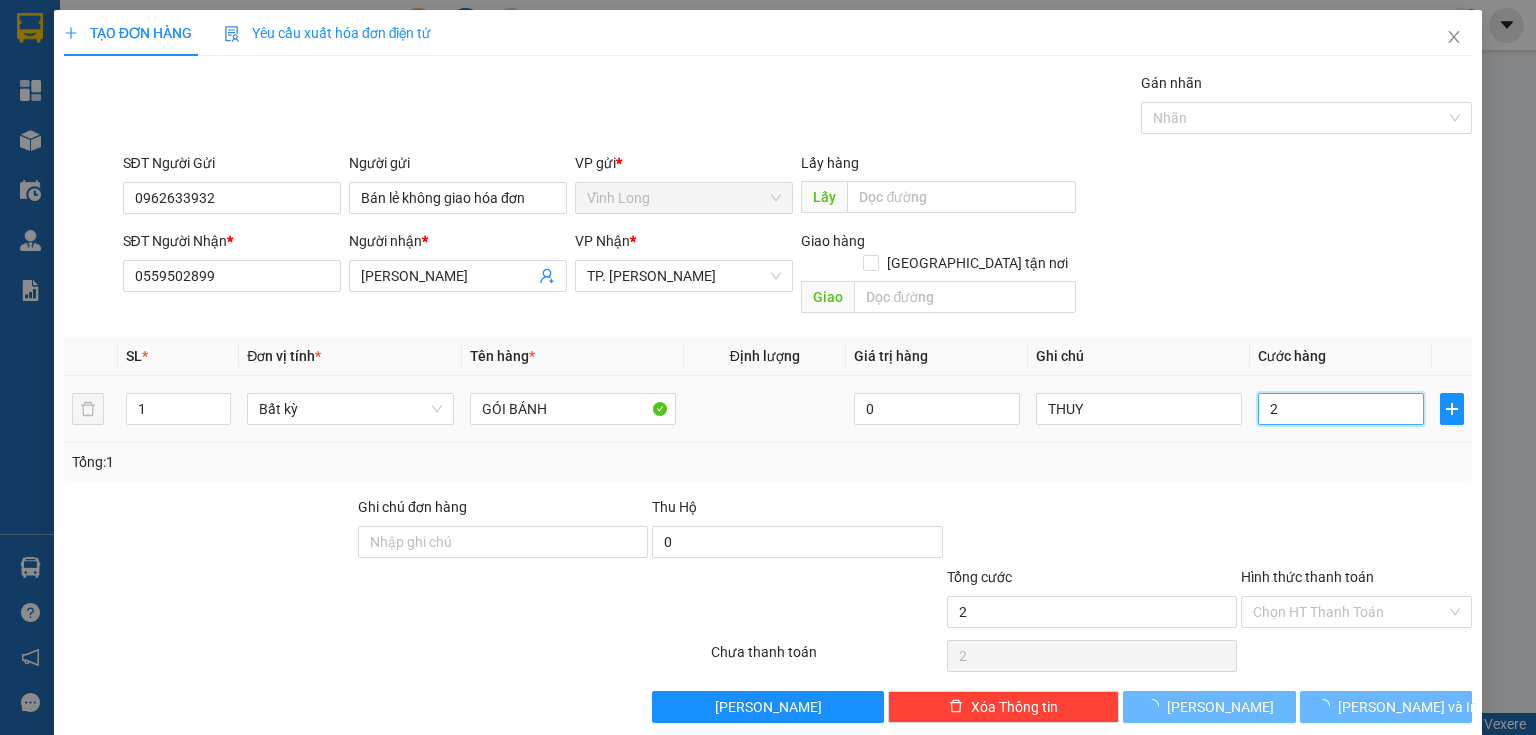type on "20" 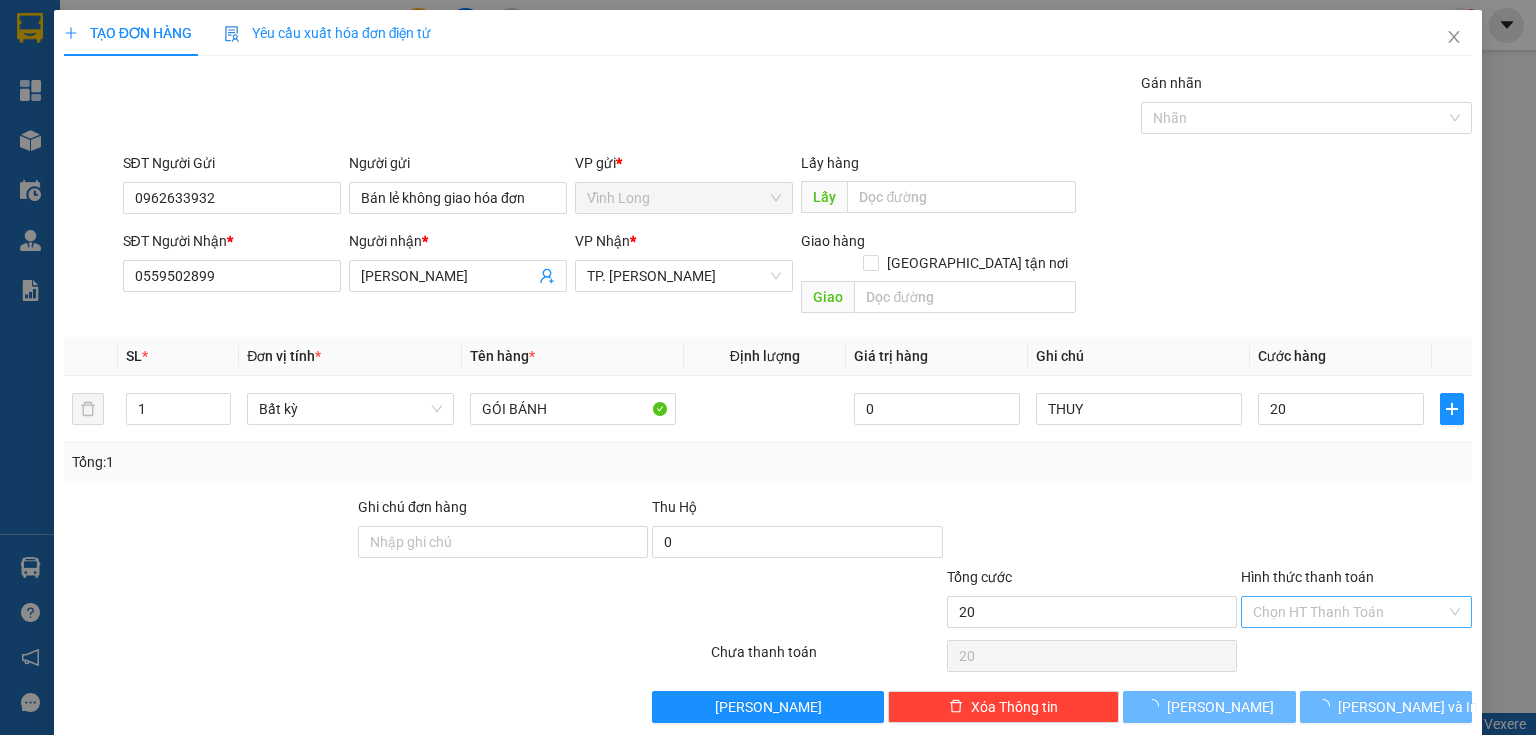 type on "20.000" 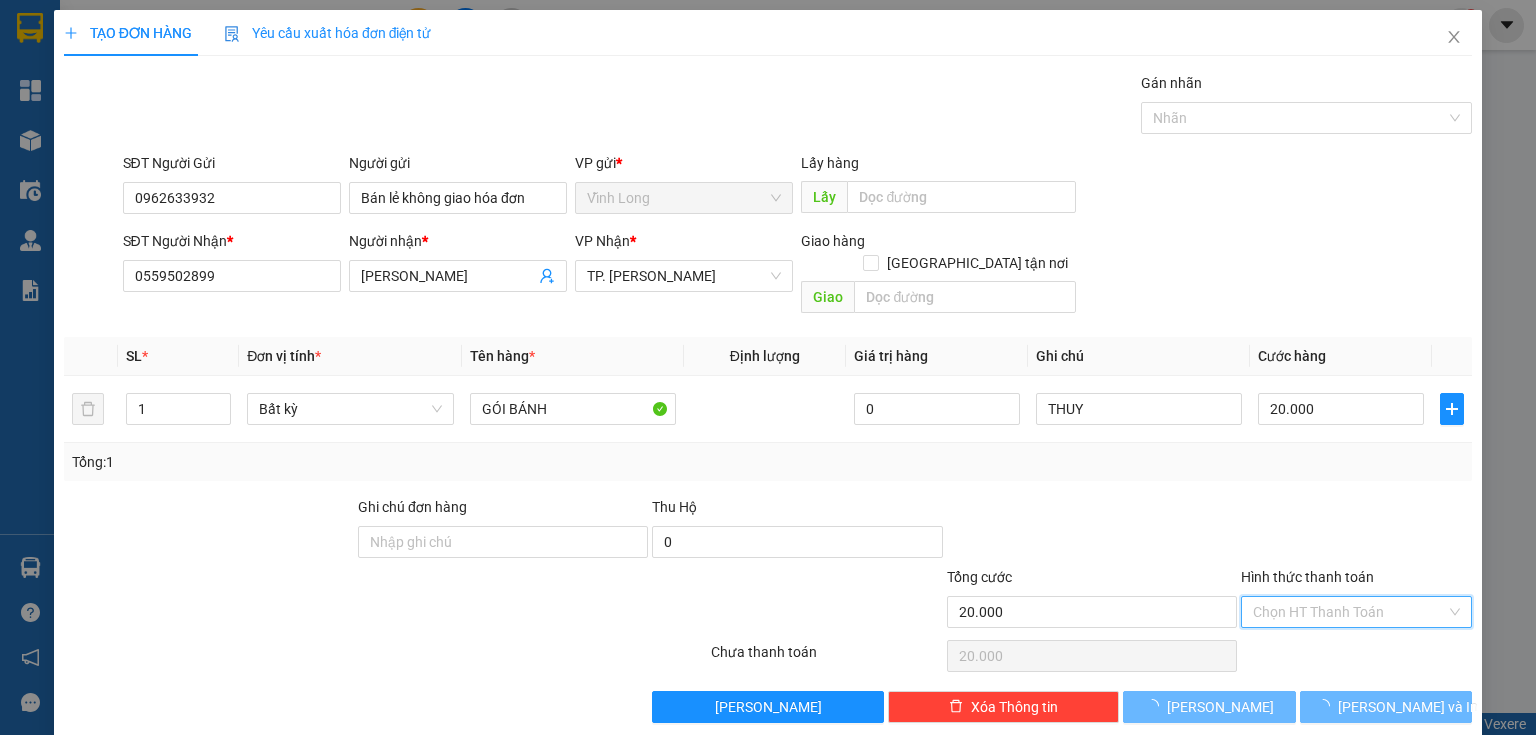 click on "Hình thức thanh toán" at bounding box center [1349, 612] 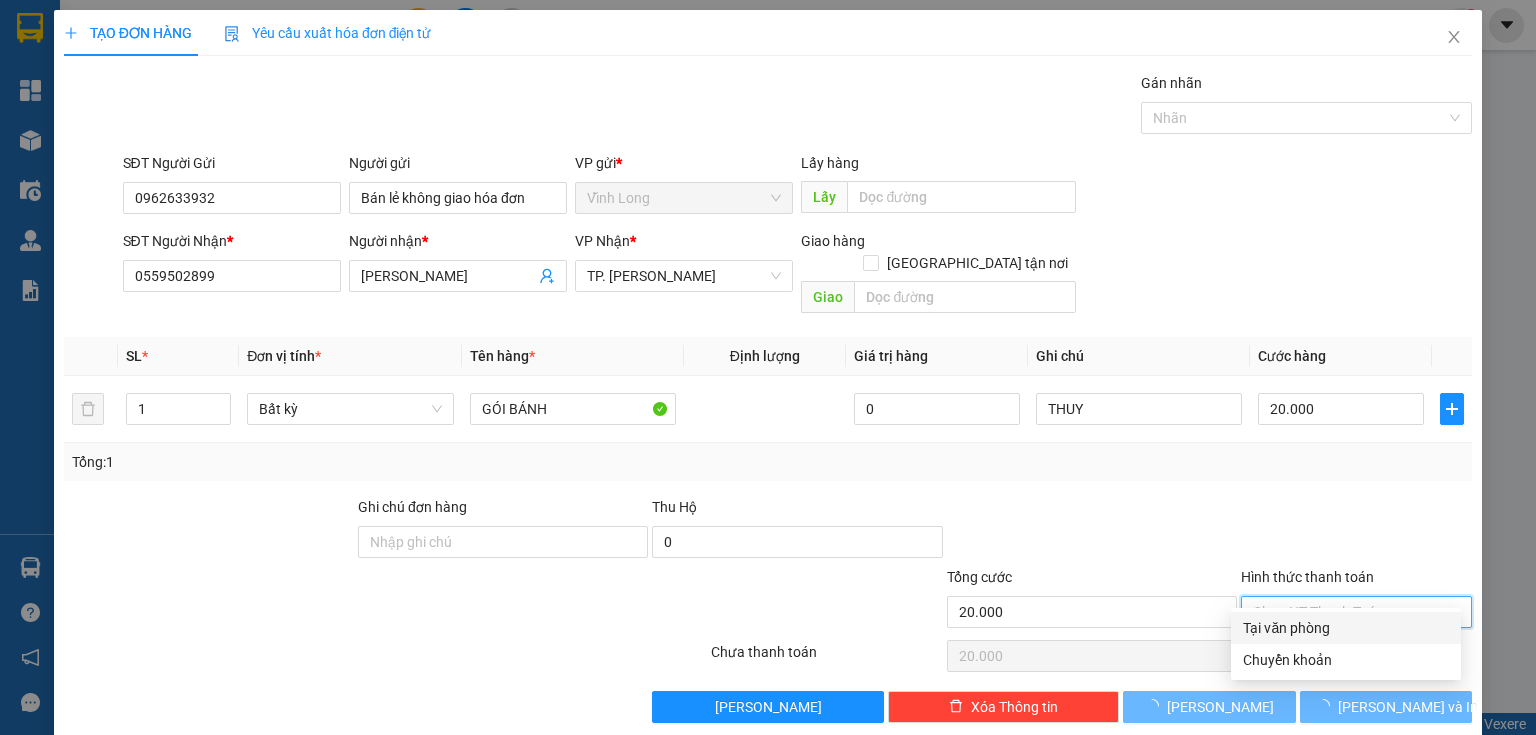 click on "Tại văn phòng" at bounding box center (1346, 628) 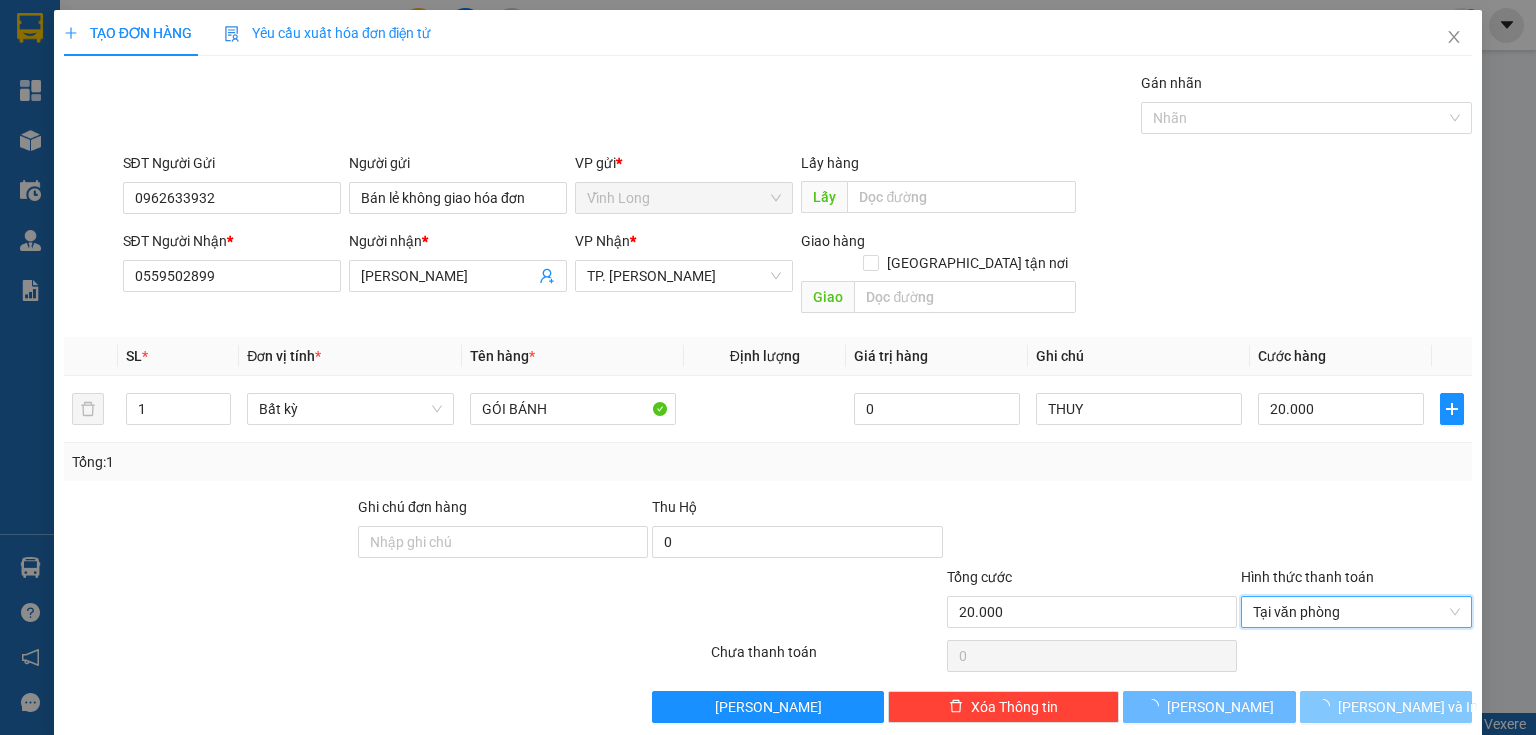 click on "[PERSON_NAME] và In" at bounding box center [1386, 707] 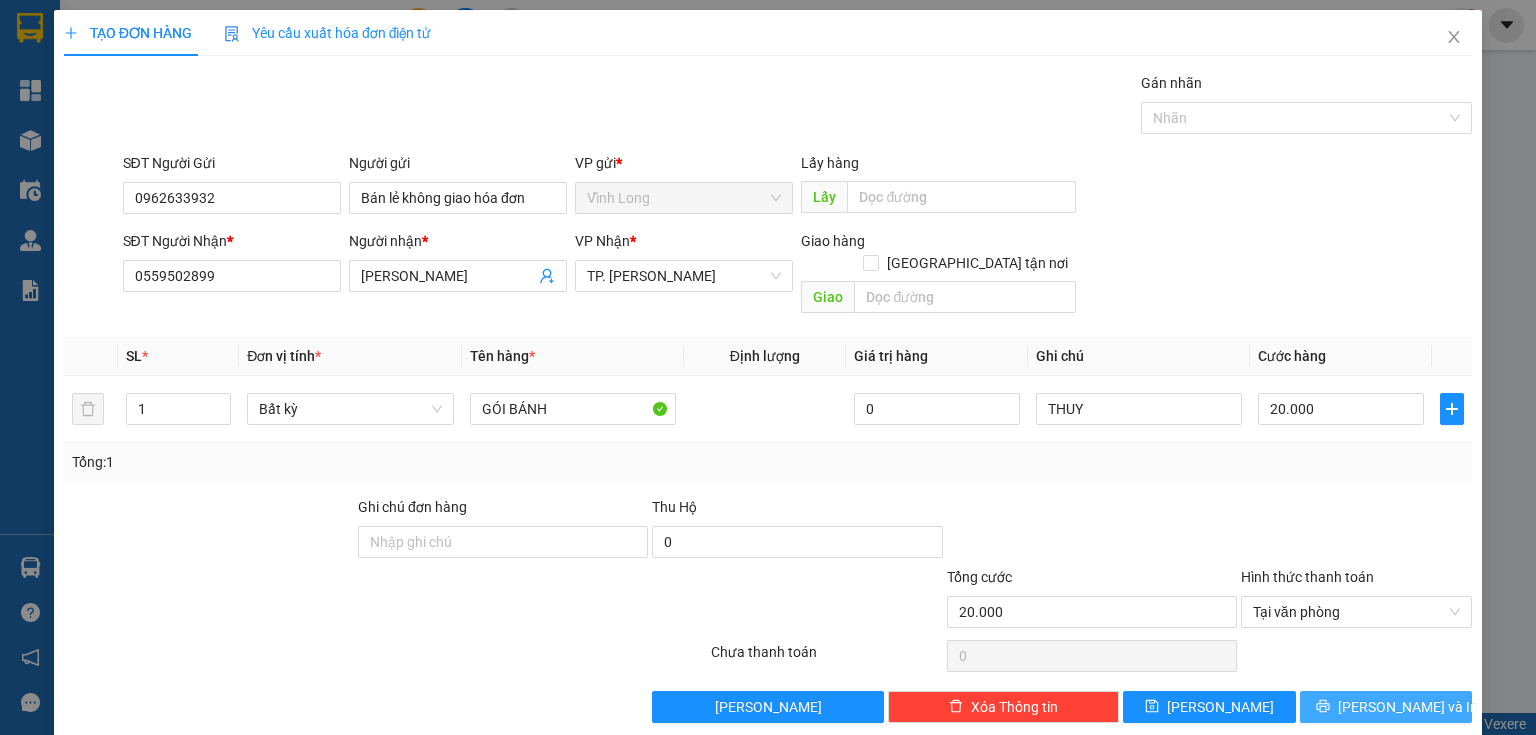click on "[PERSON_NAME] và In" at bounding box center [1386, 707] 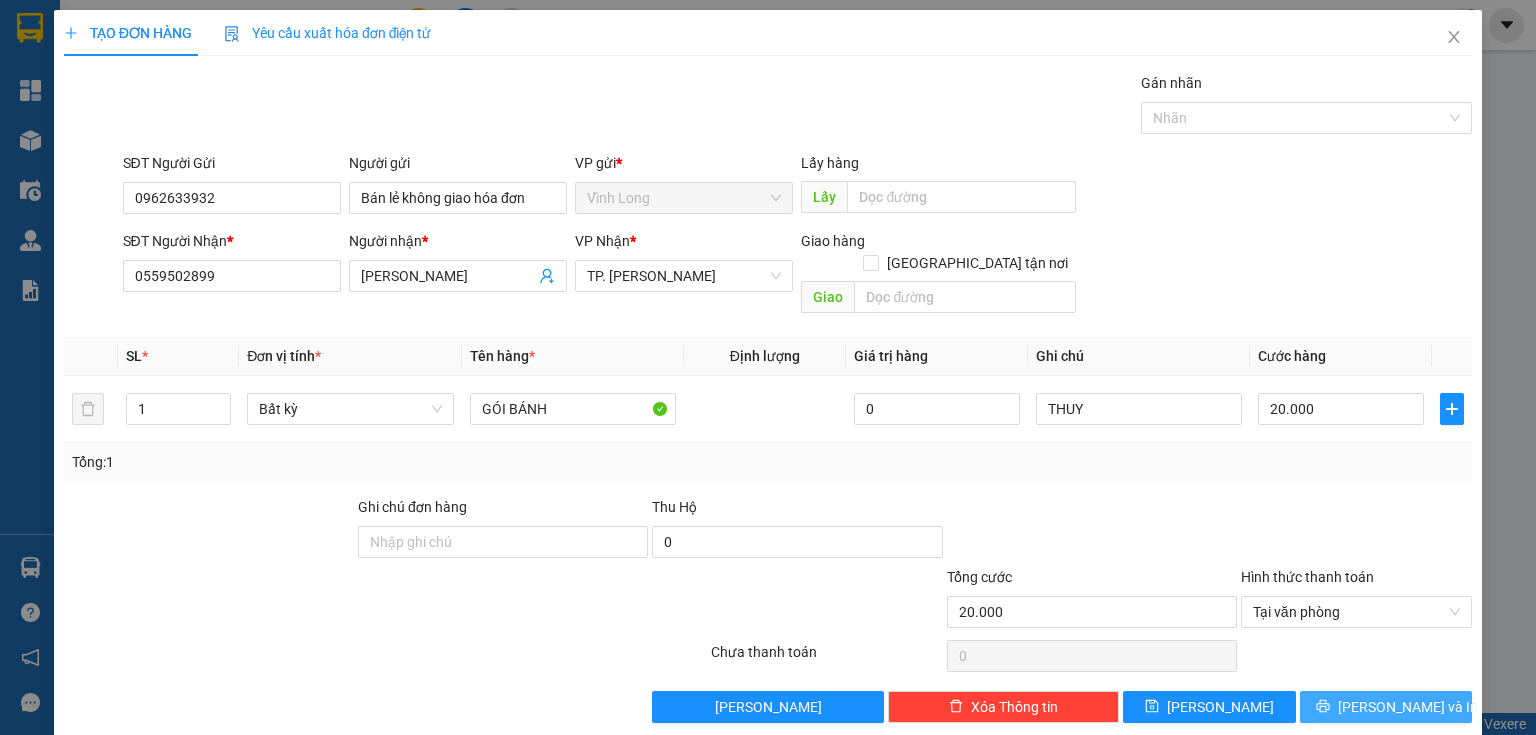 drag, startPoint x: 1333, startPoint y: 678, endPoint x: 1324, endPoint y: 668, distance: 13.453624 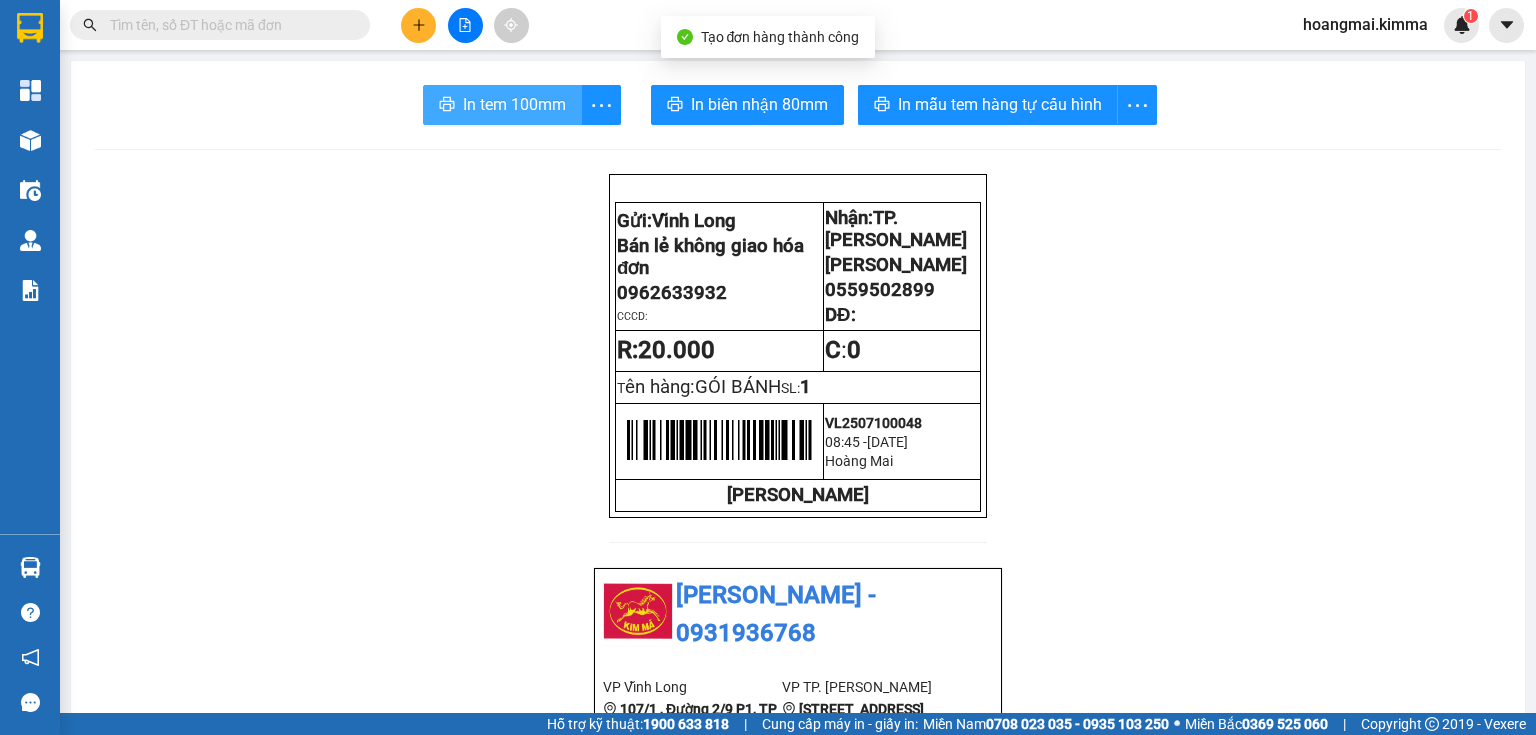 click on "In tem 100mm" at bounding box center (514, 104) 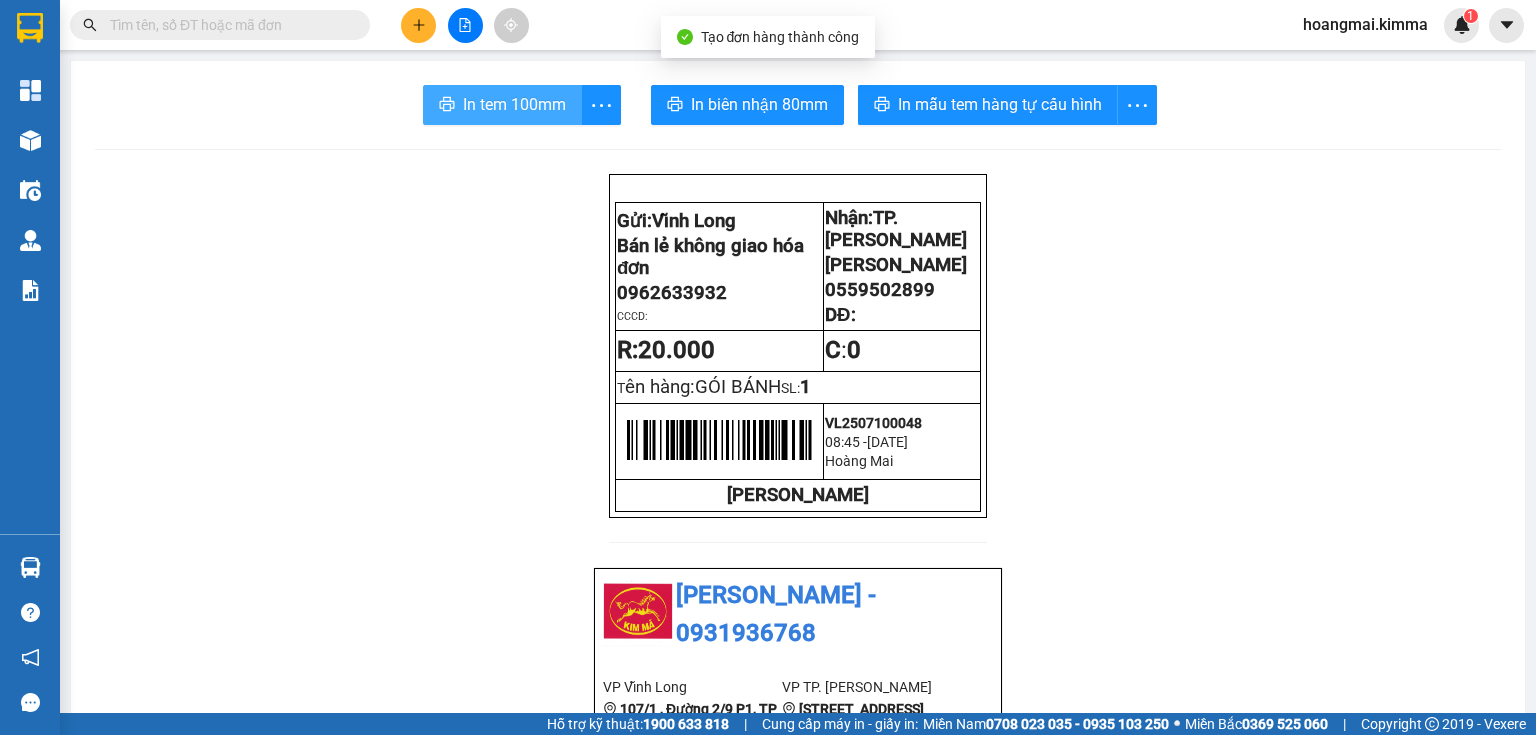 scroll, scrollTop: 0, scrollLeft: 0, axis: both 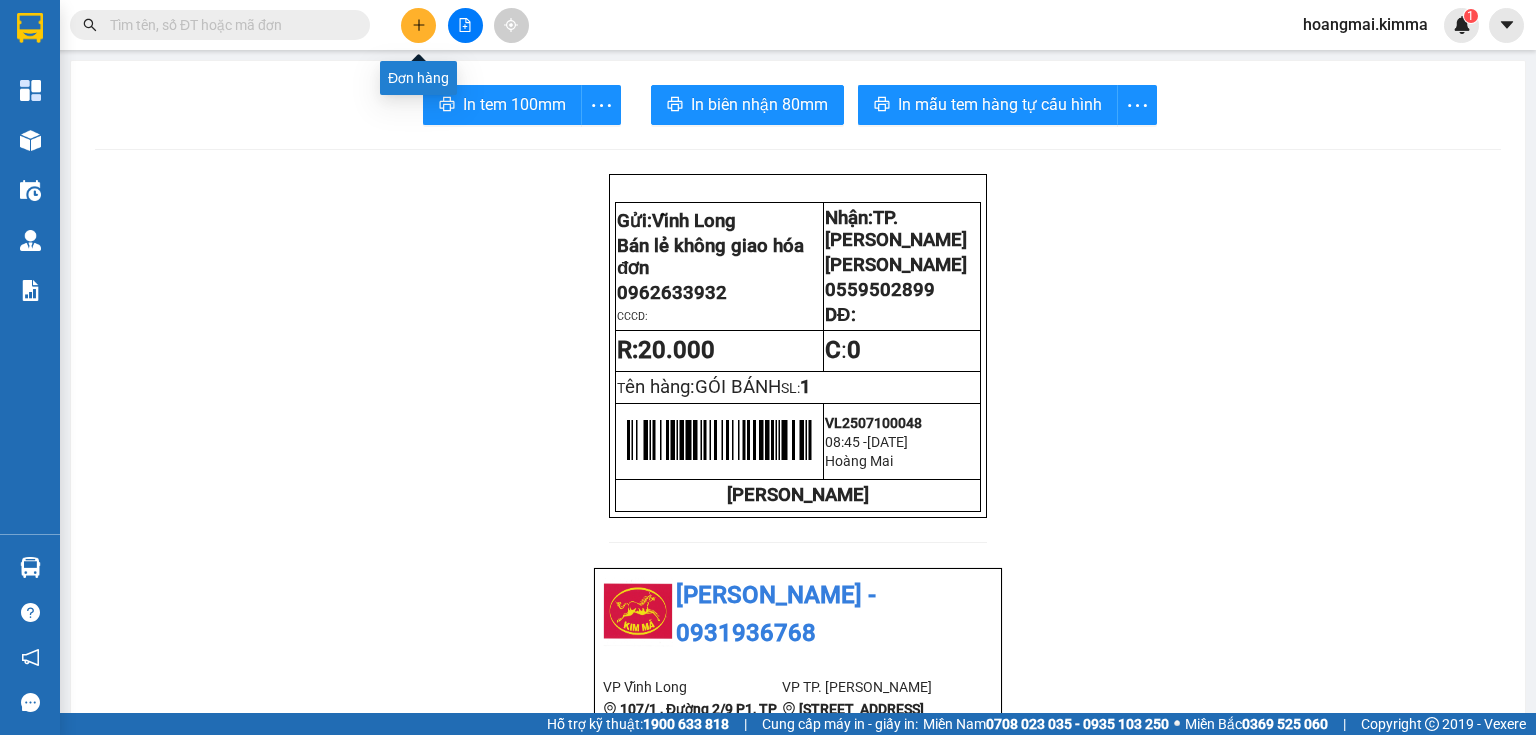 click 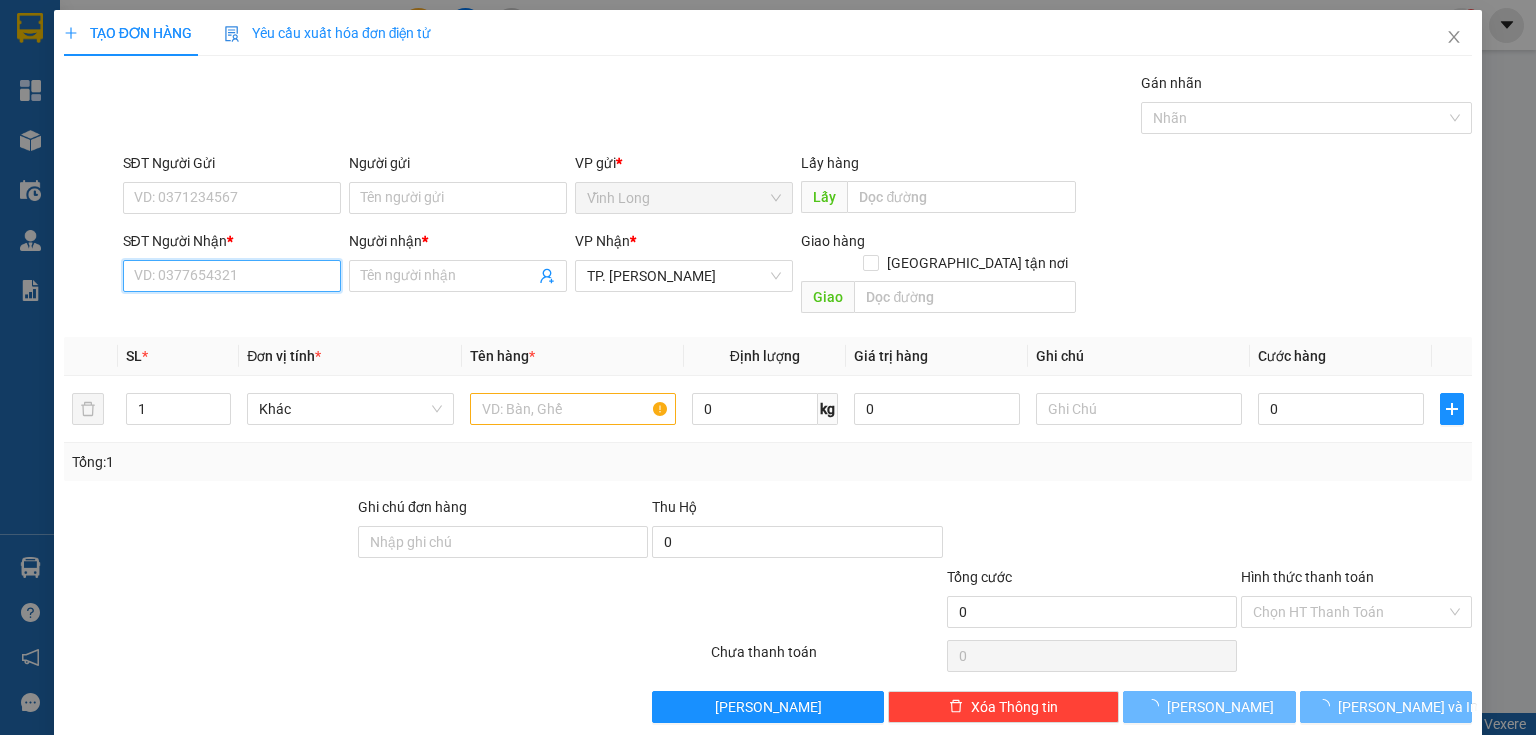 click on "SĐT Người Nhận  *" at bounding box center (232, 276) 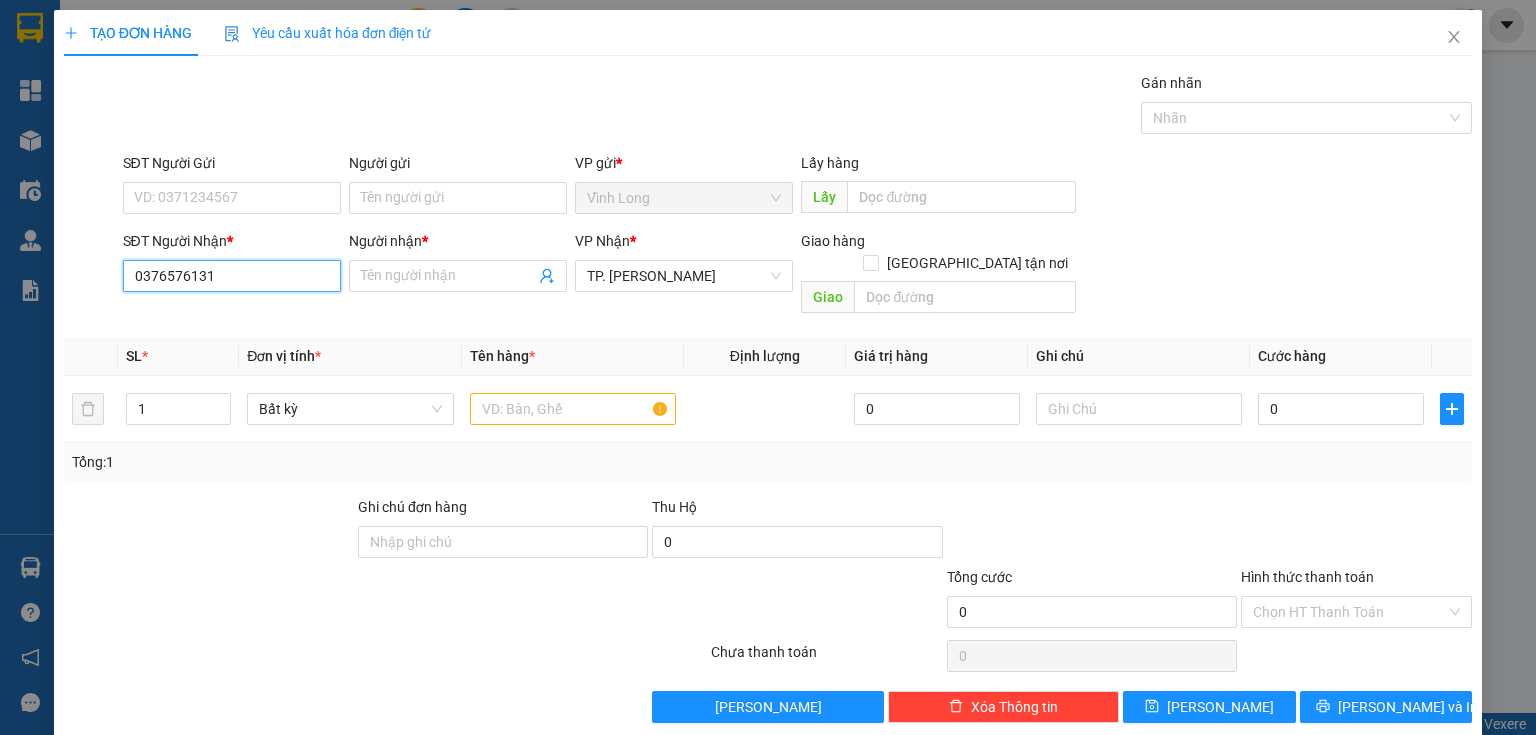 click on "0376576131" at bounding box center [232, 276] 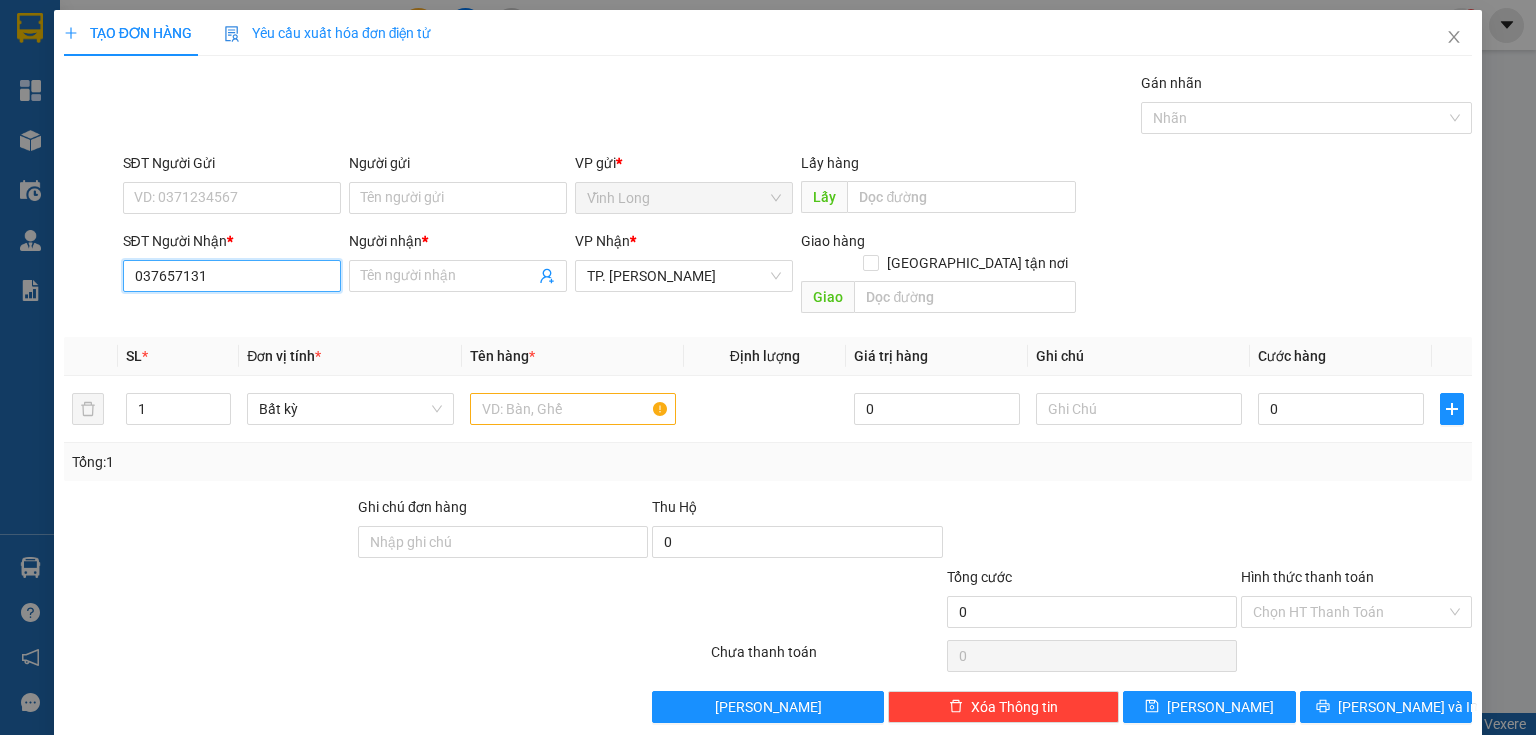 type on "0376573131" 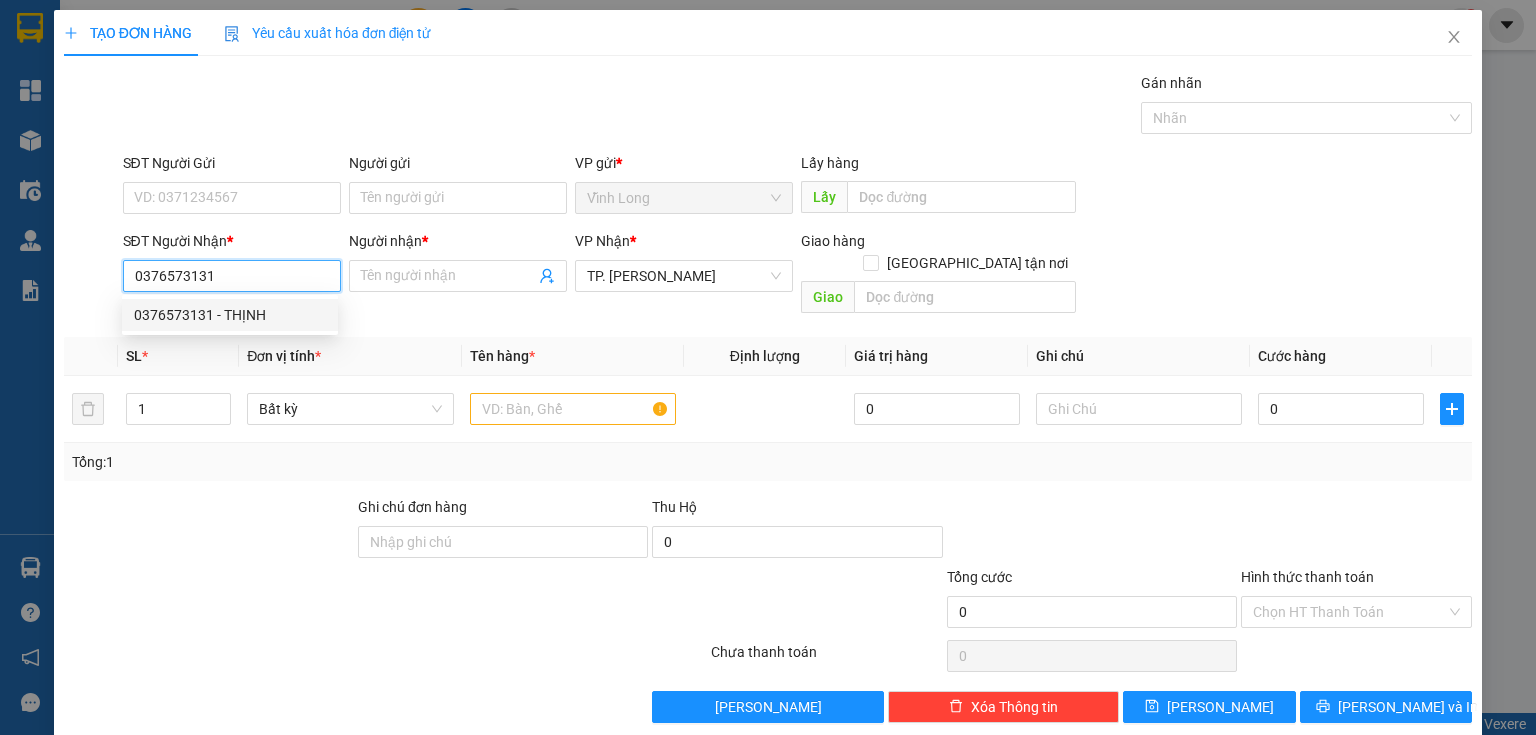 click on "0376573131 - THỊNH" at bounding box center [230, 315] 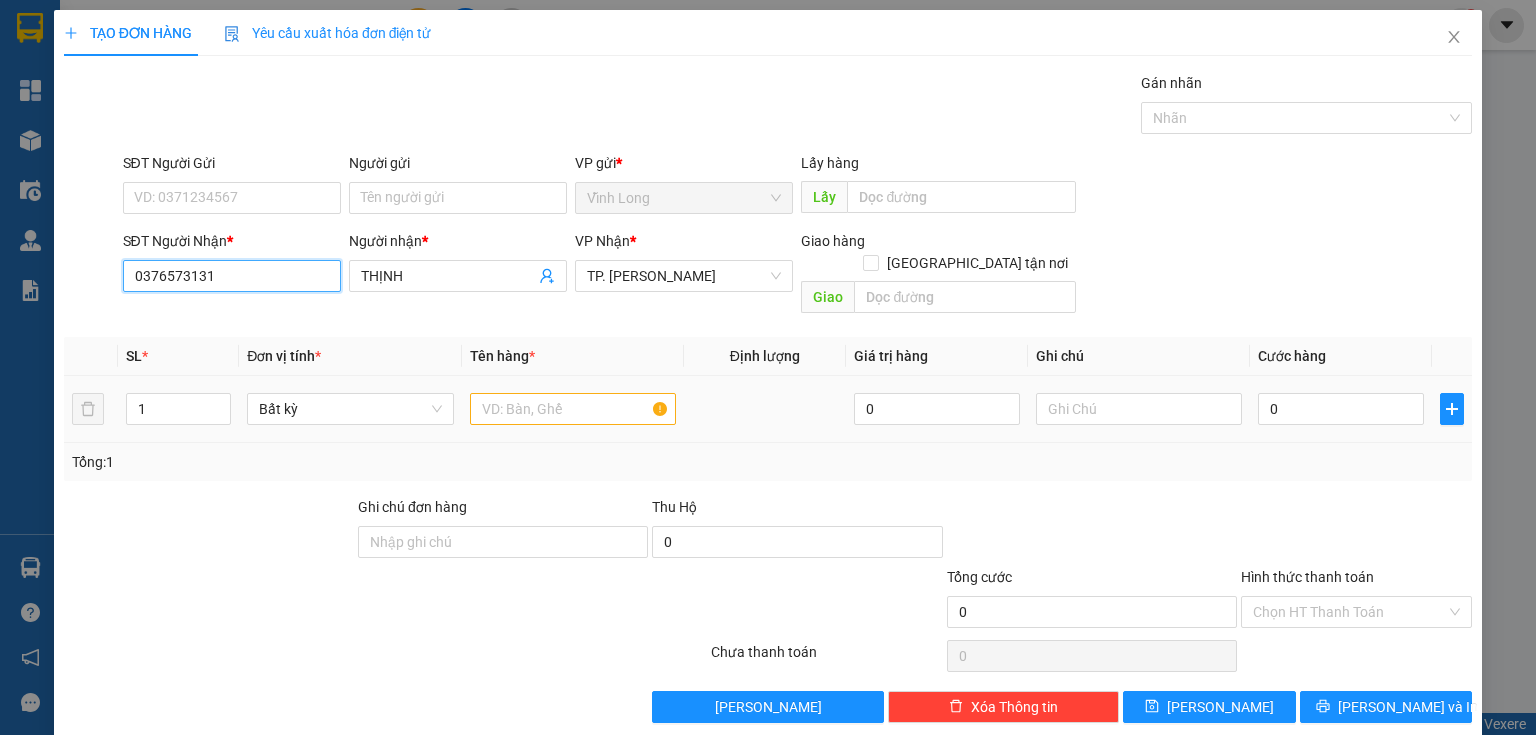 type on "0376573131" 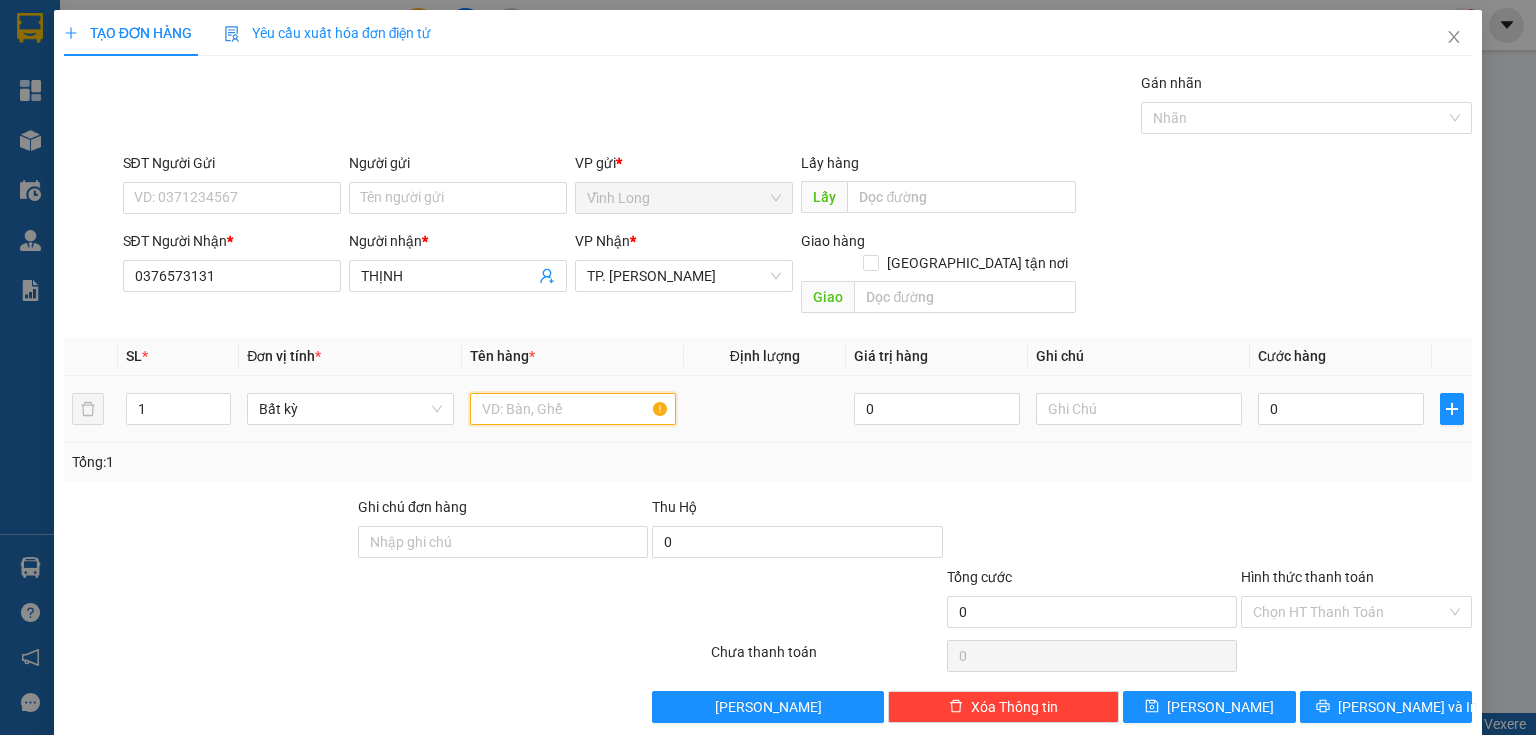 click at bounding box center [573, 409] 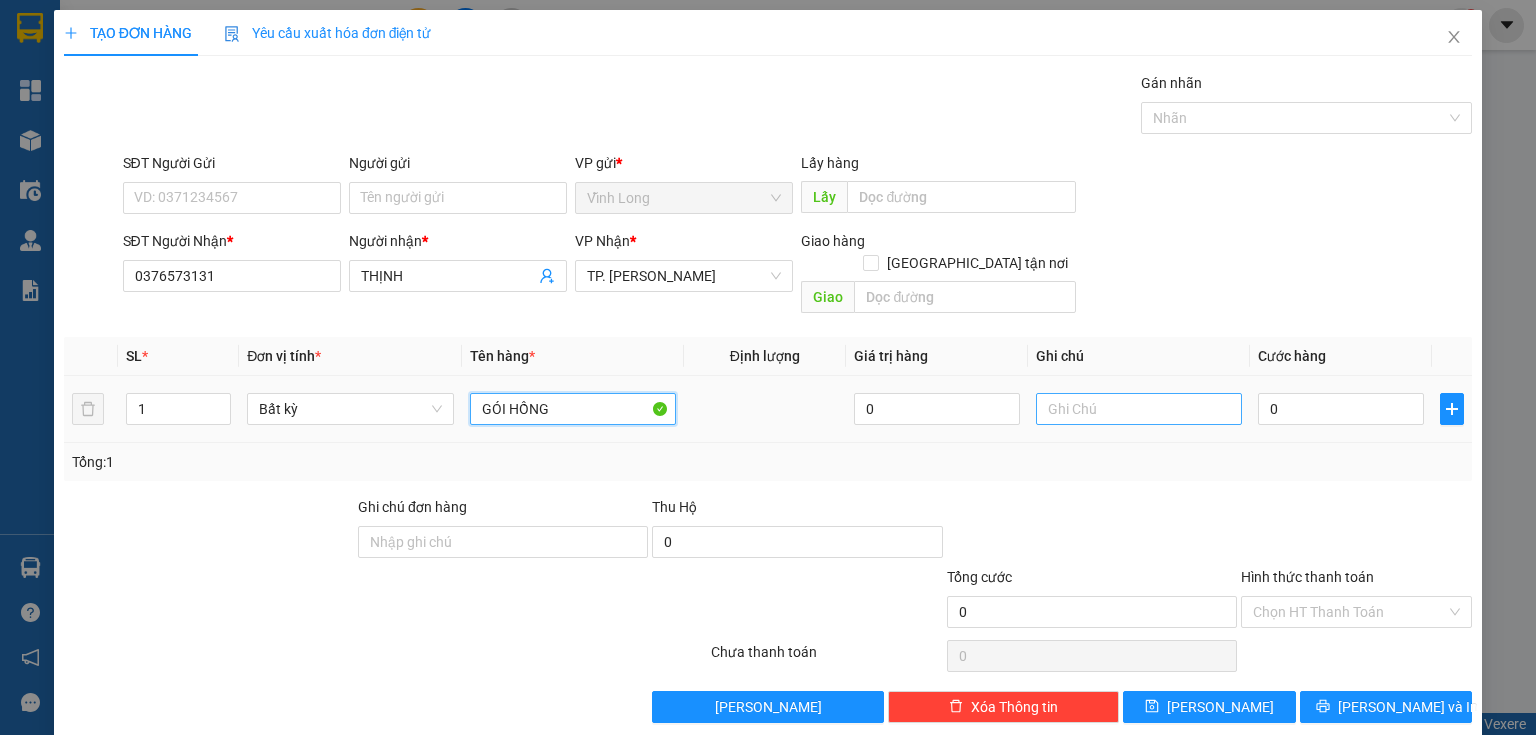 type on "GÓI HỒNG" 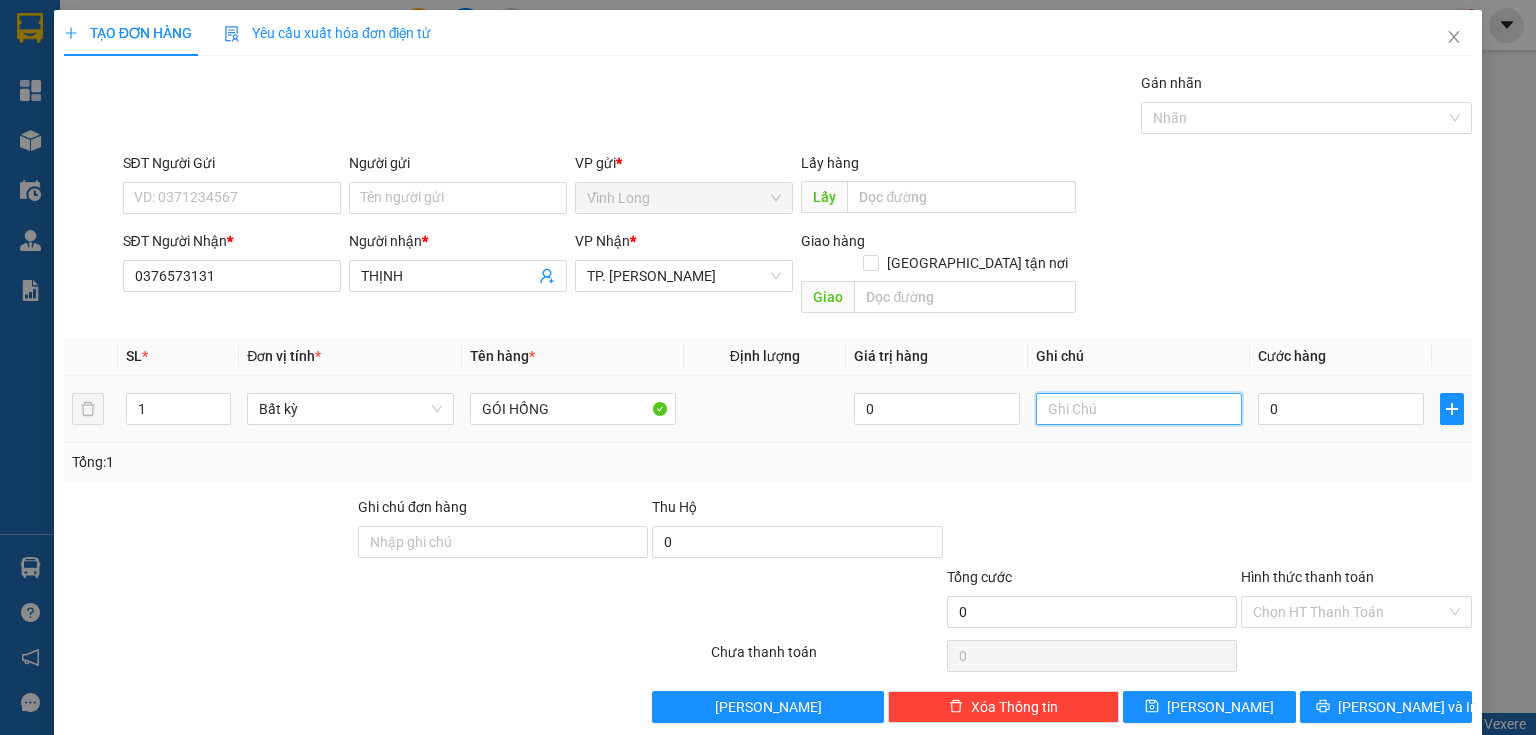 click at bounding box center (1139, 409) 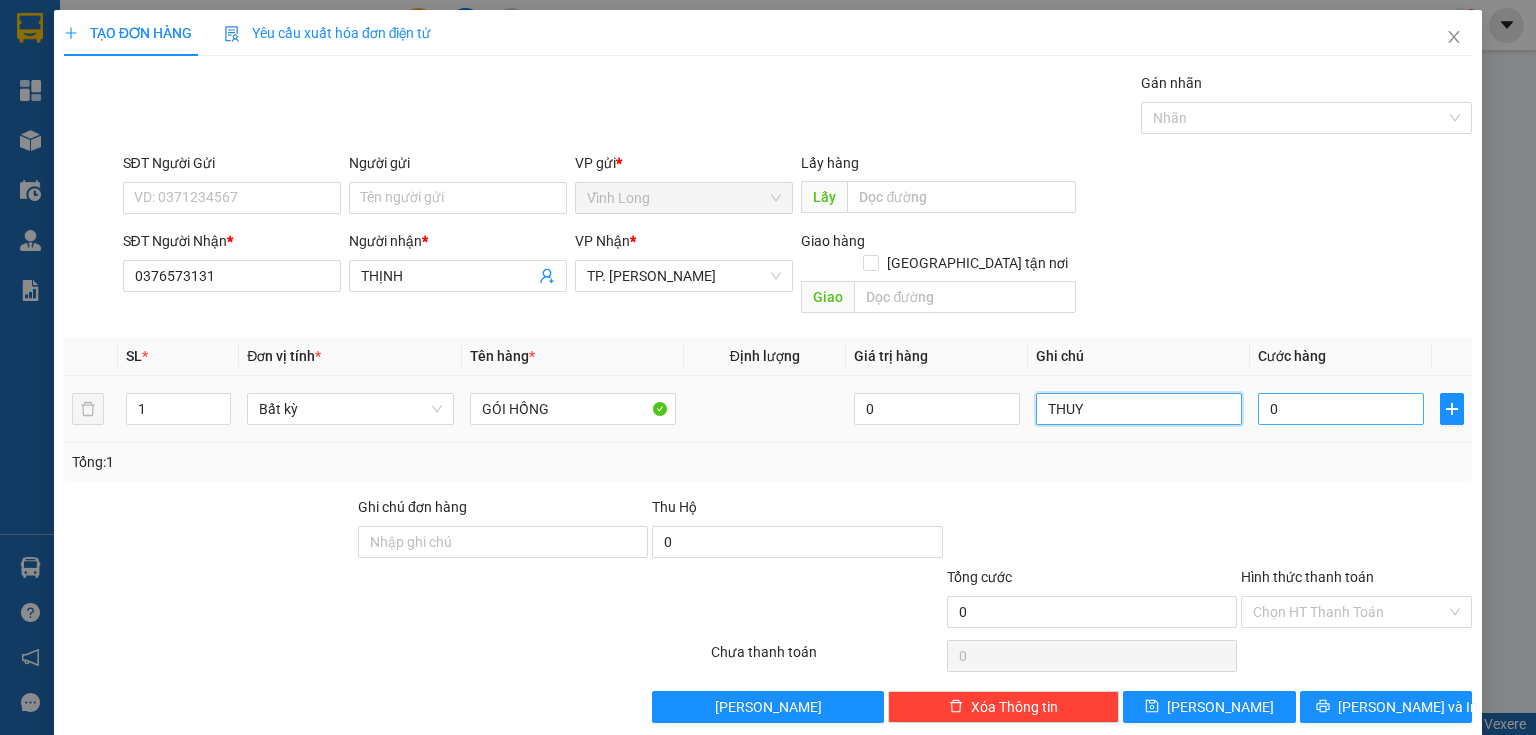type on "THUY" 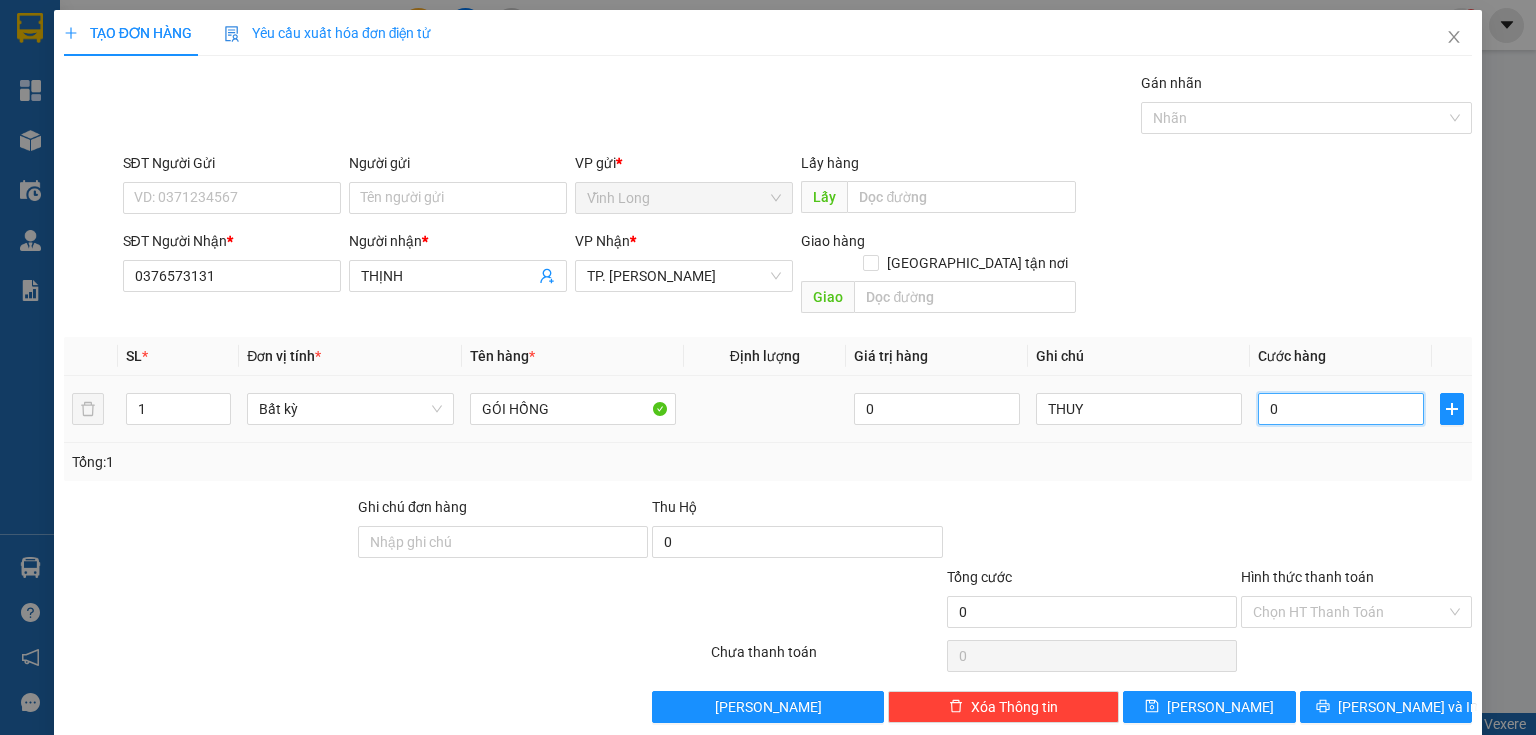 click on "0" at bounding box center (1341, 409) 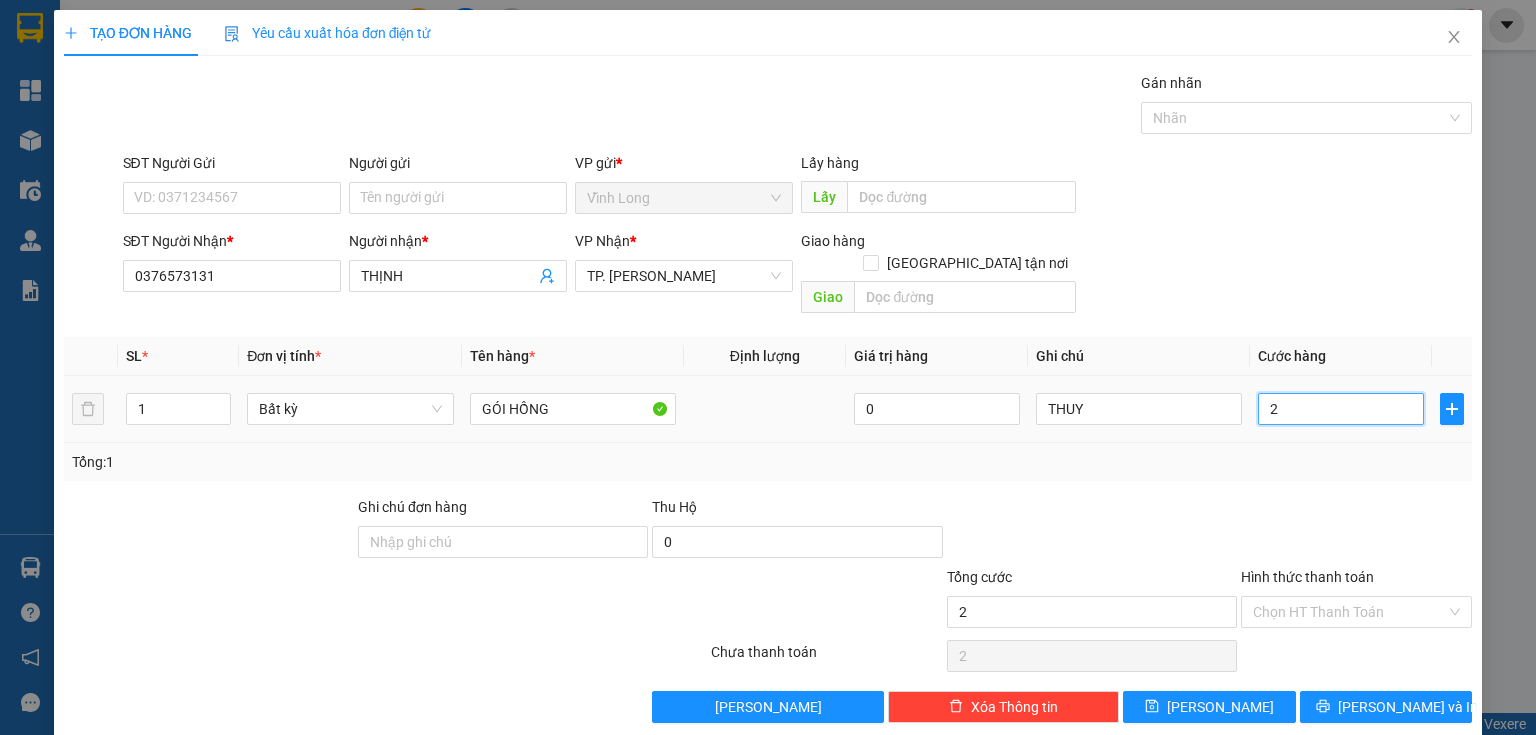 type on "20" 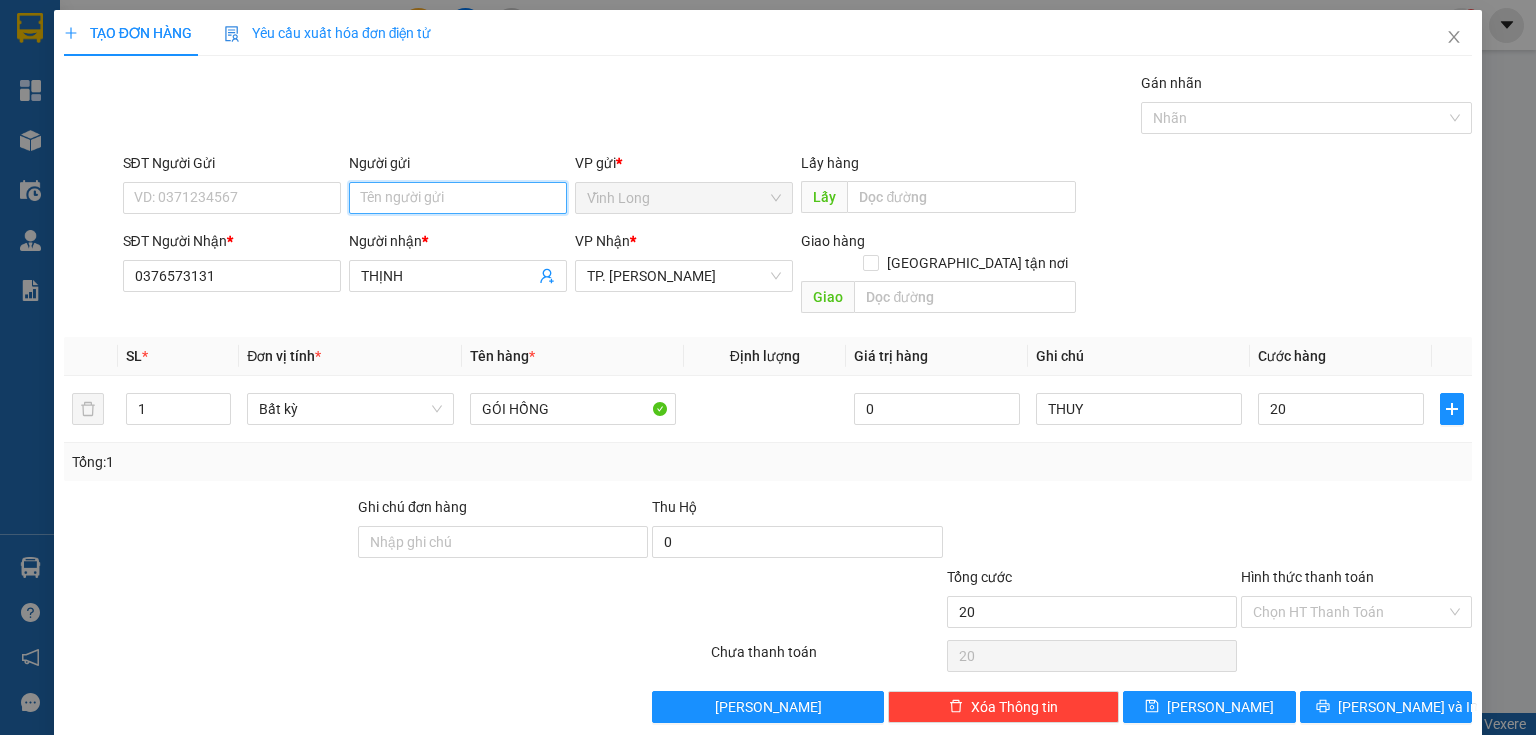 type on "20.000" 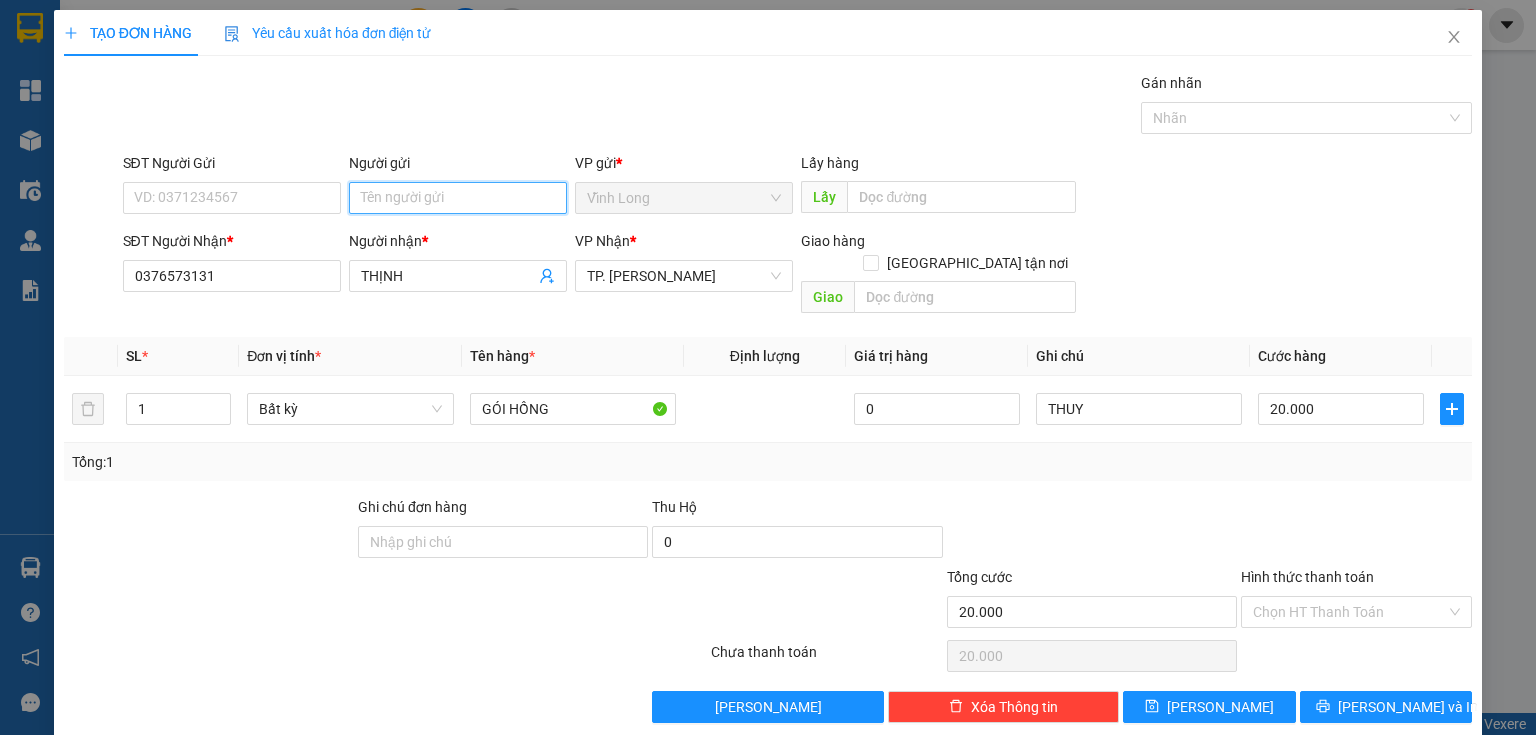 click on "Người gửi" at bounding box center [458, 198] 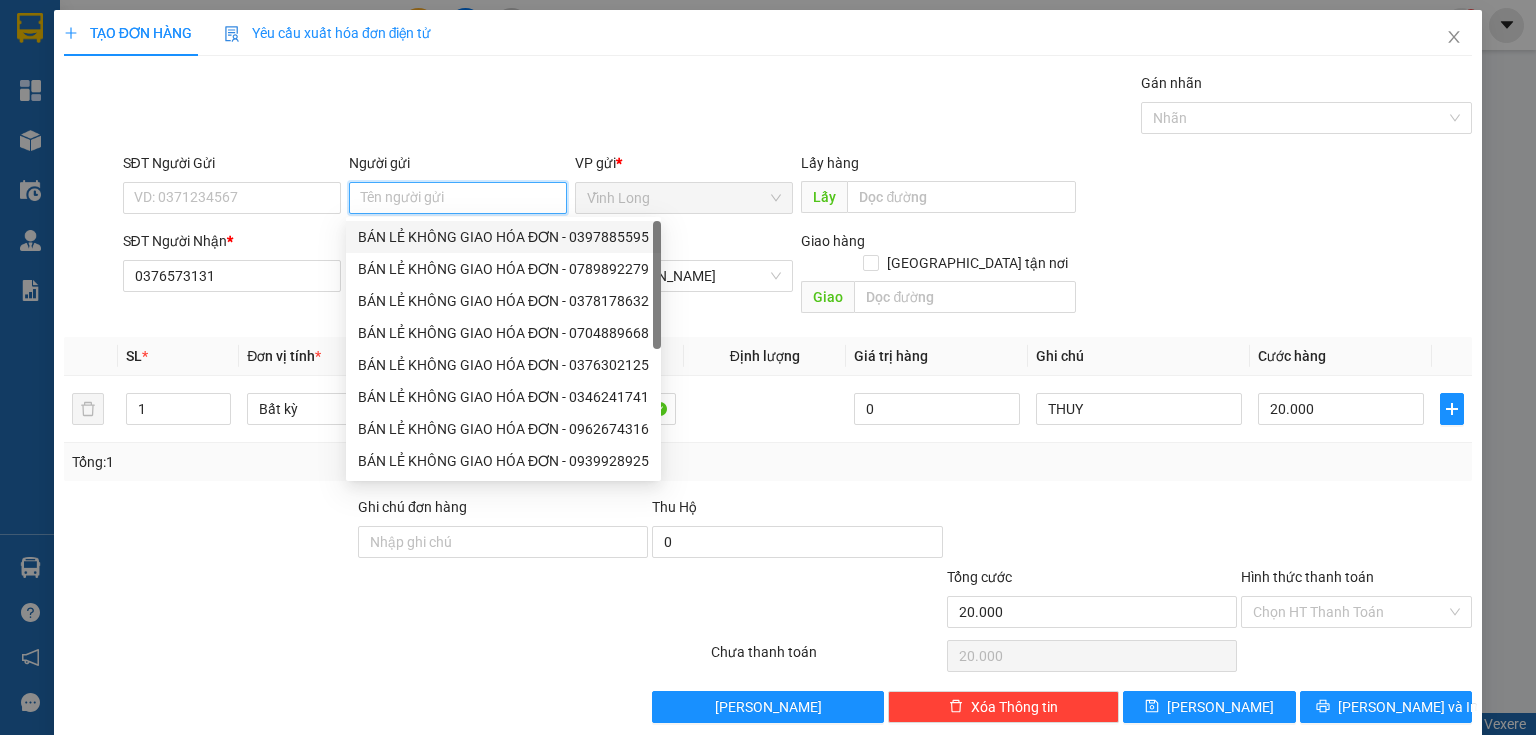 click on "BÁN LẺ KHÔNG GIAO HÓA ĐƠN - 0397885595" at bounding box center (503, 237) 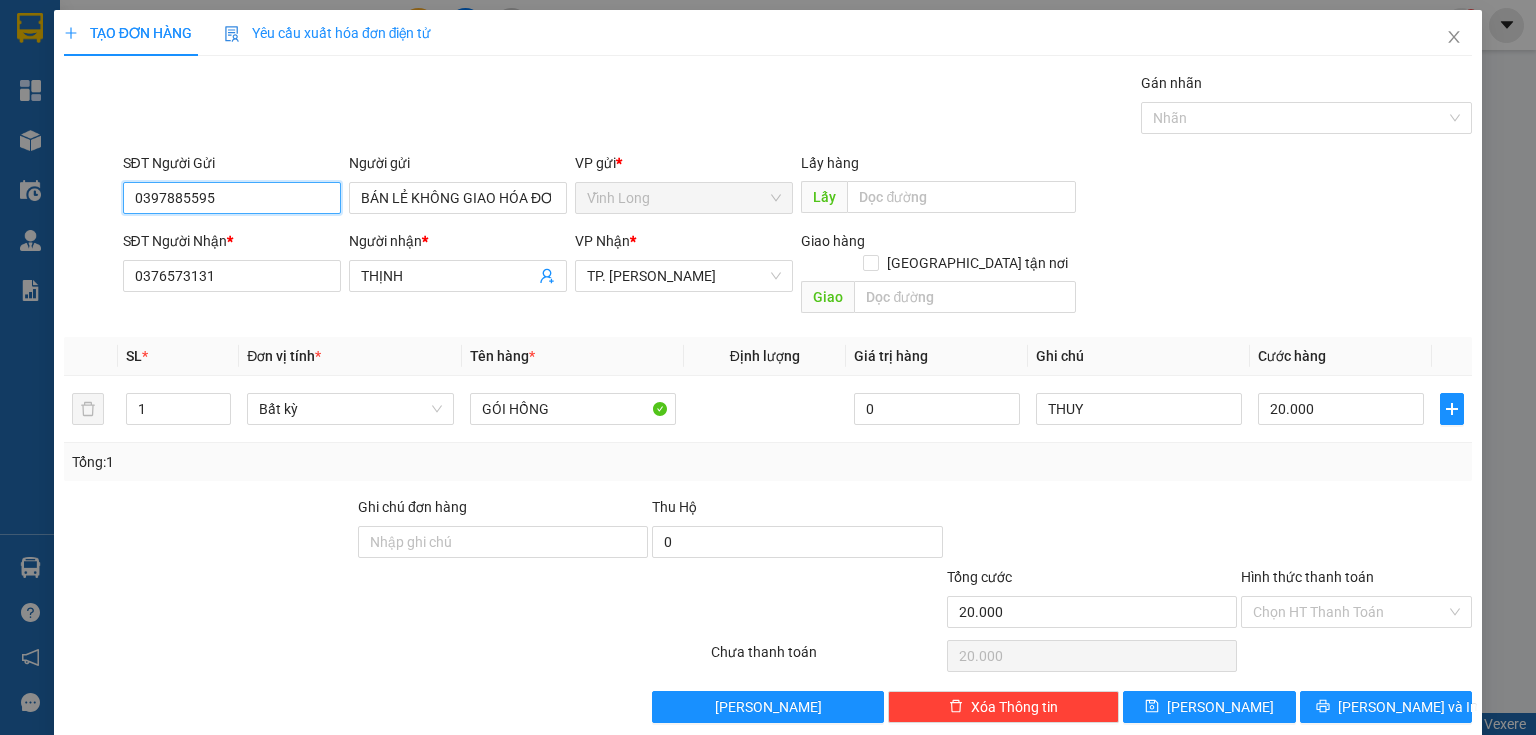 drag, startPoint x: 241, startPoint y: 196, endPoint x: 0, endPoint y: 284, distance: 256.56384 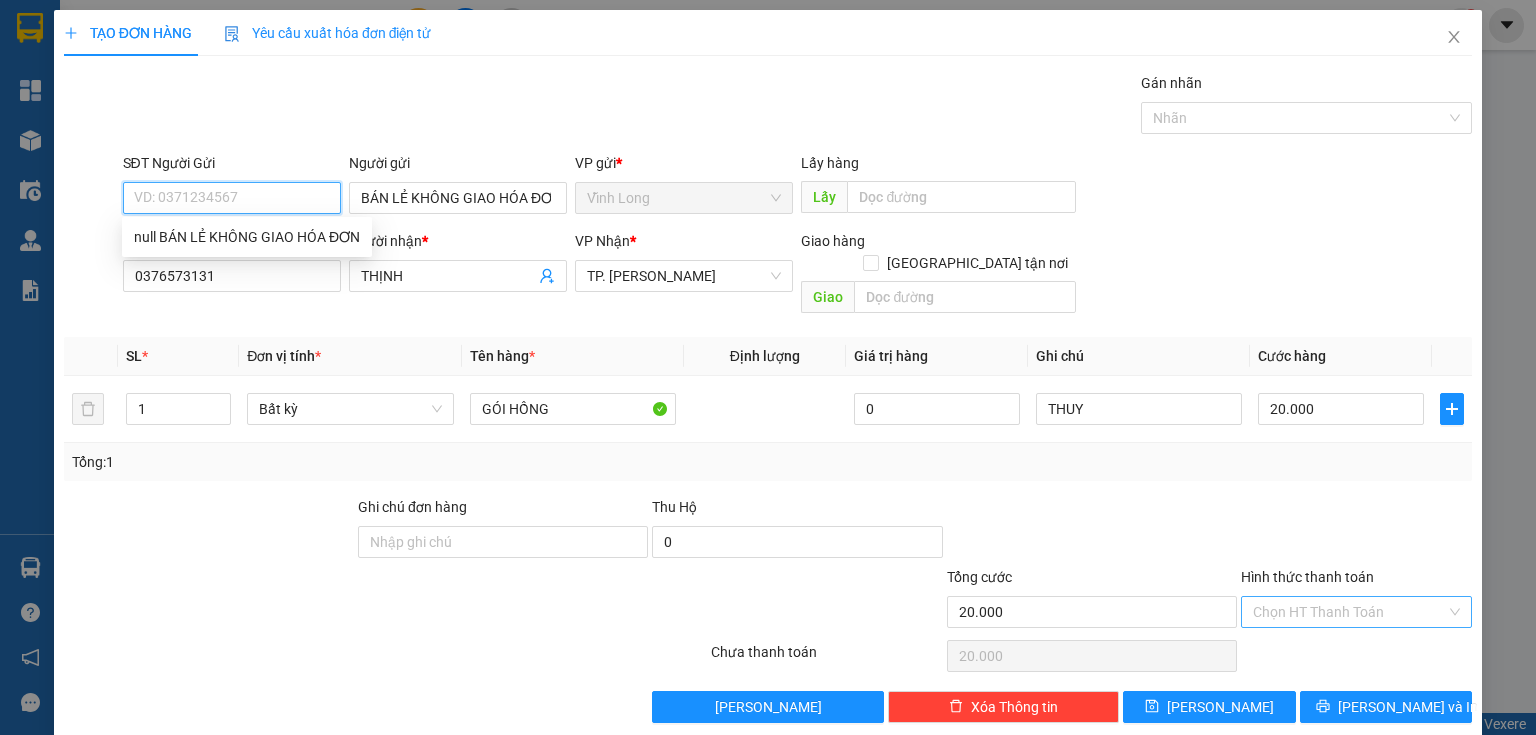 type 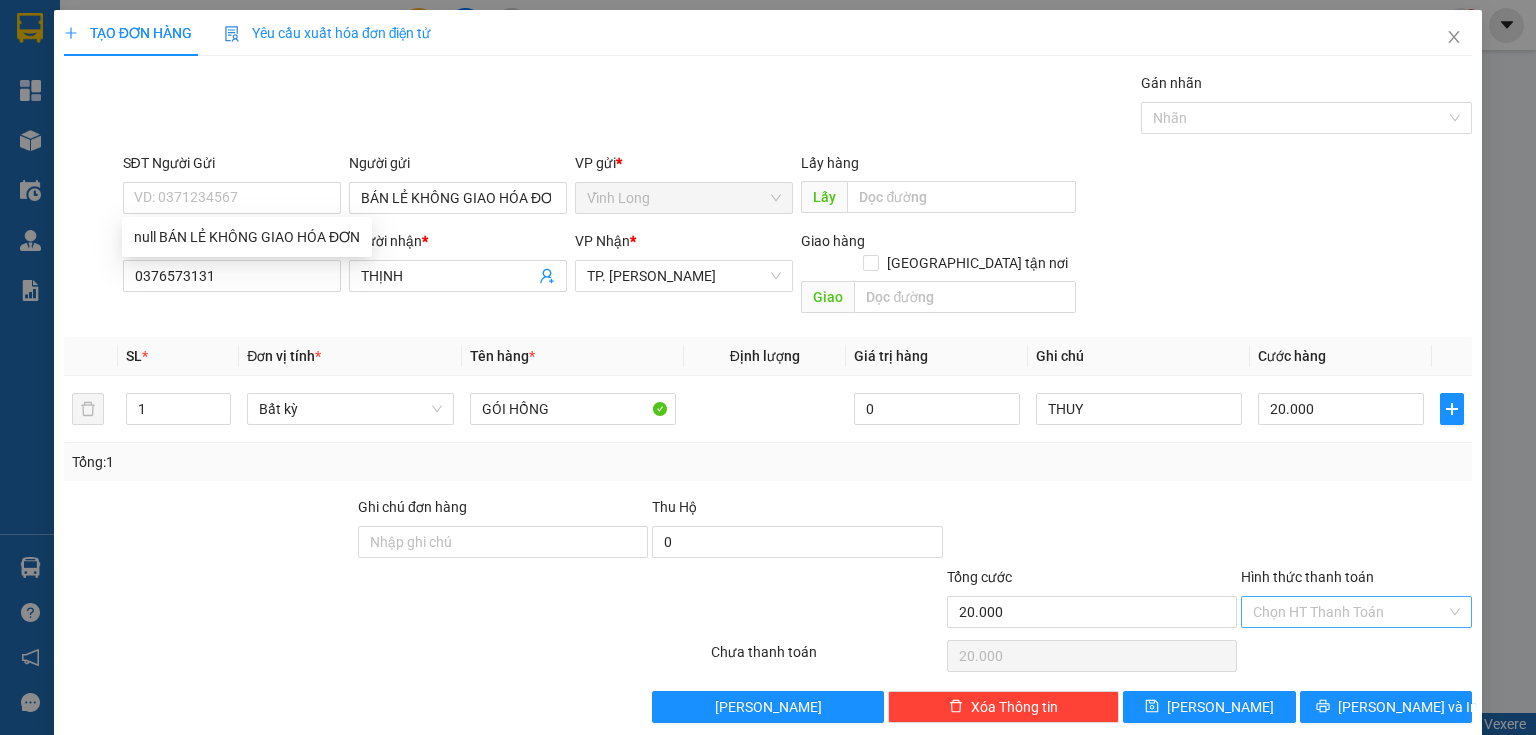 click on "Hình thức thanh toán" at bounding box center [1349, 612] 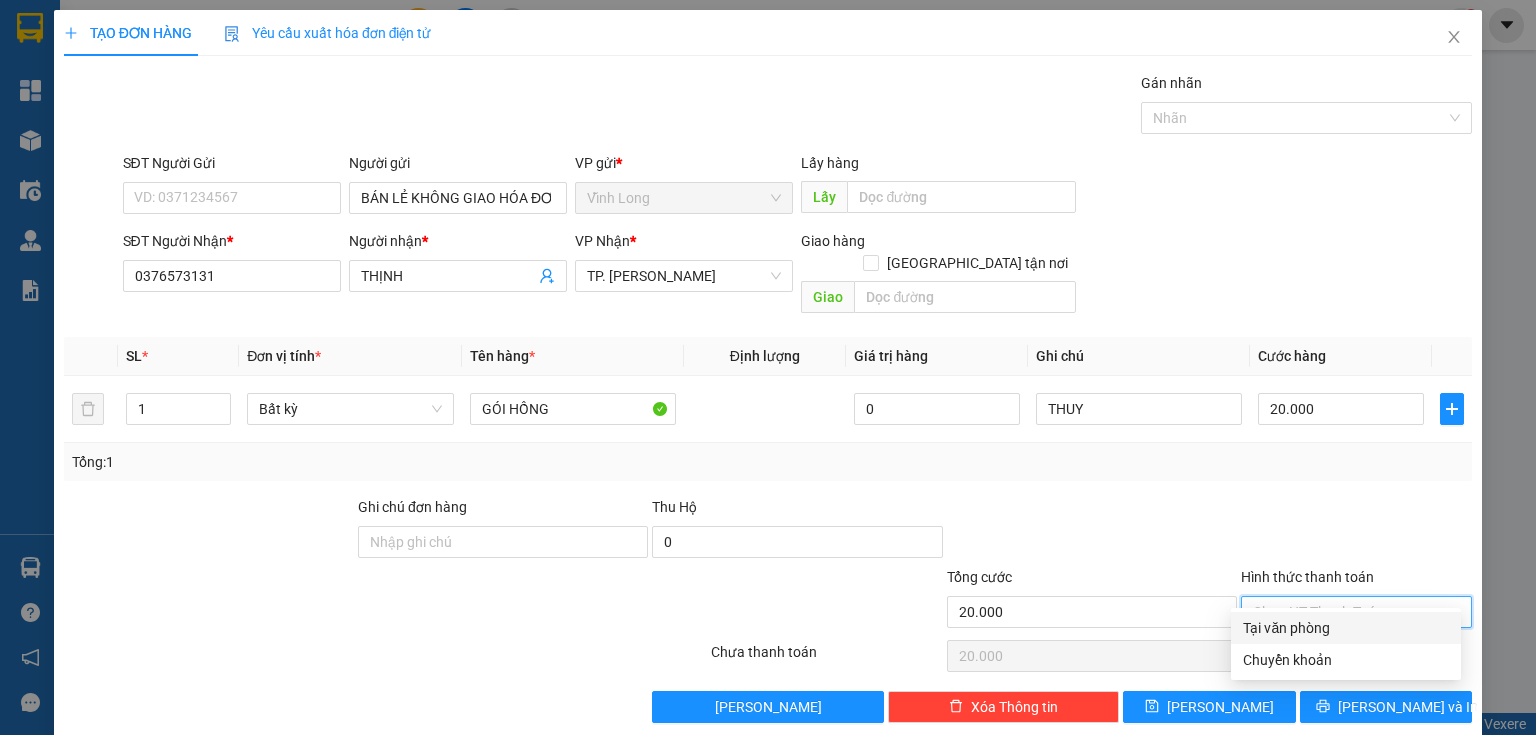 click on "Tại văn phòng" at bounding box center (1346, 628) 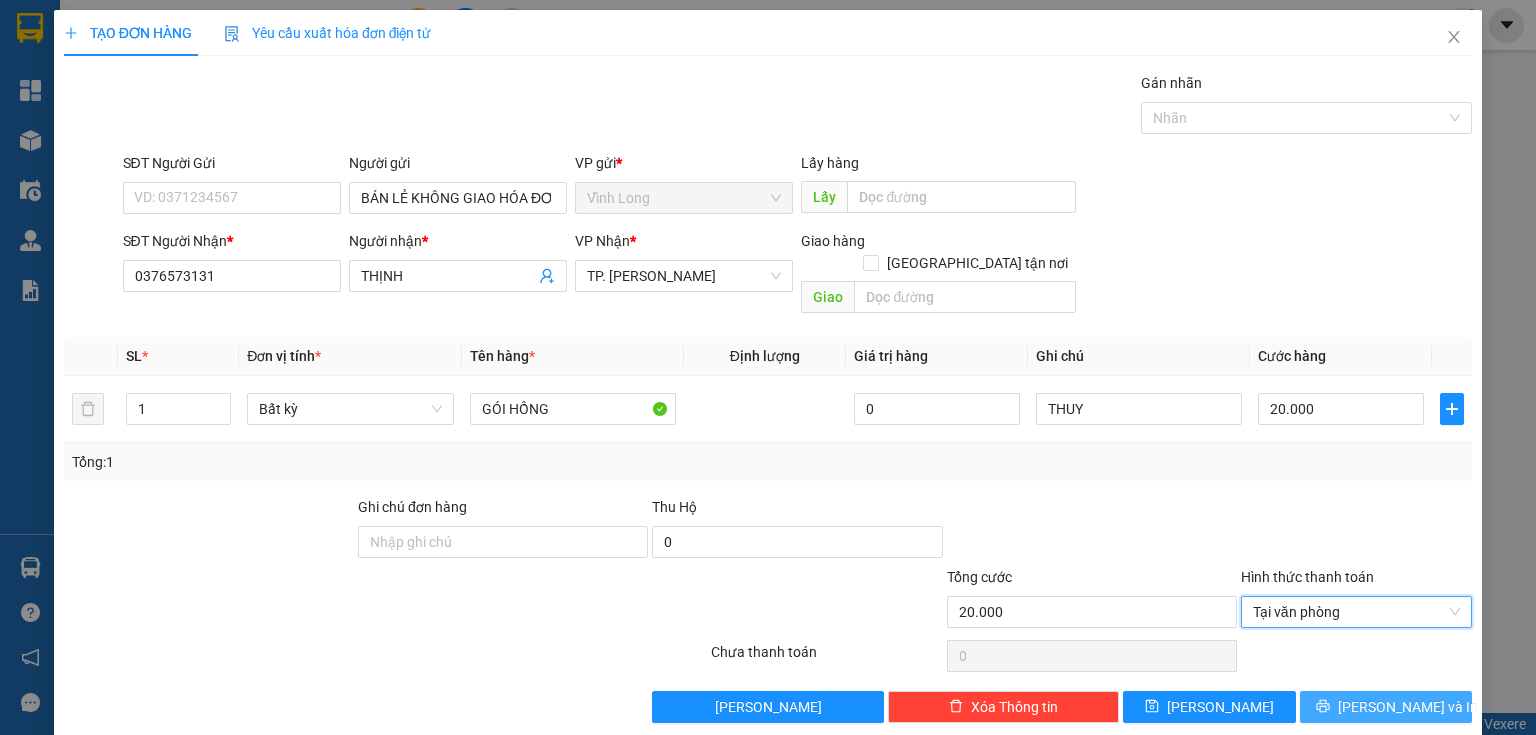 click on "[PERSON_NAME] và In" at bounding box center [1408, 707] 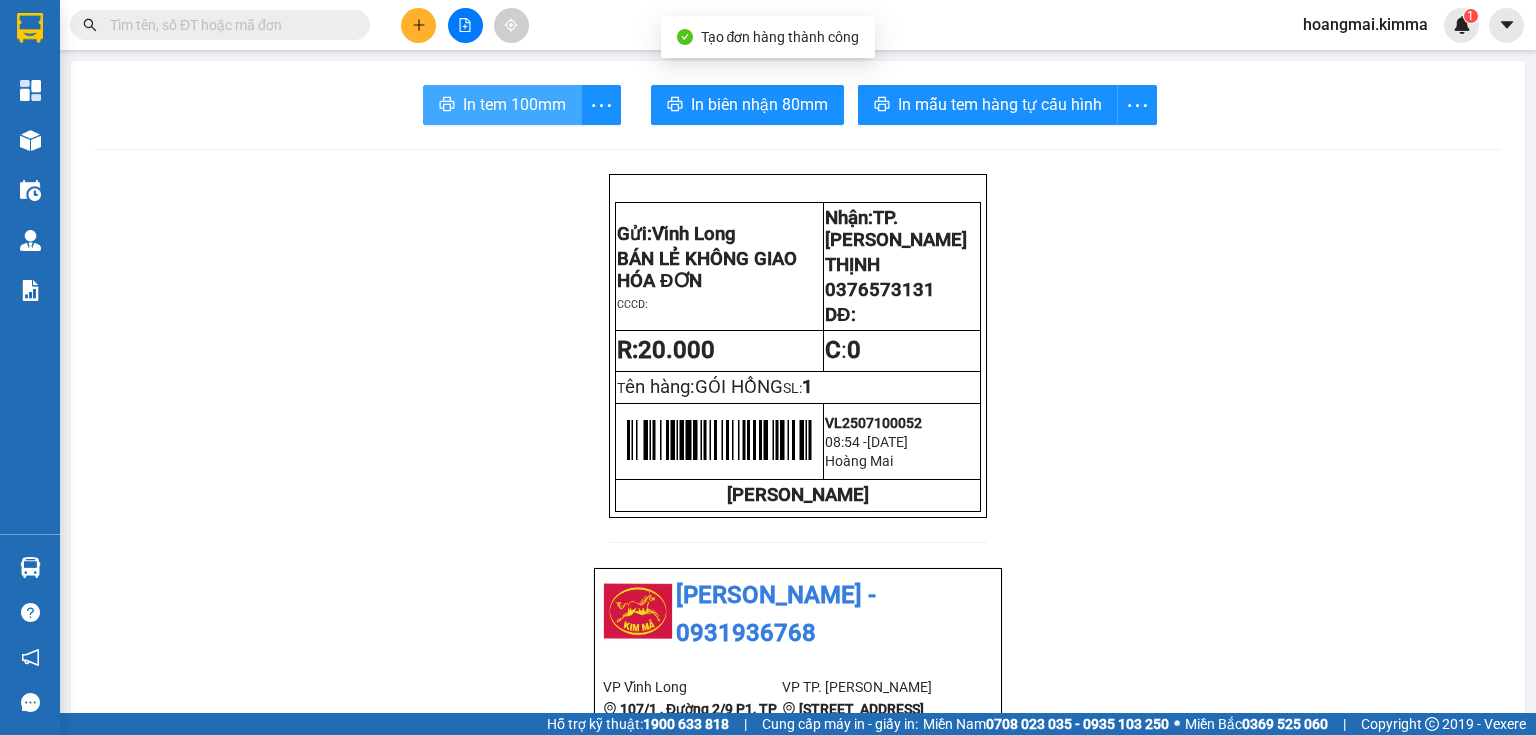 click on "In tem 100mm" at bounding box center (502, 105) 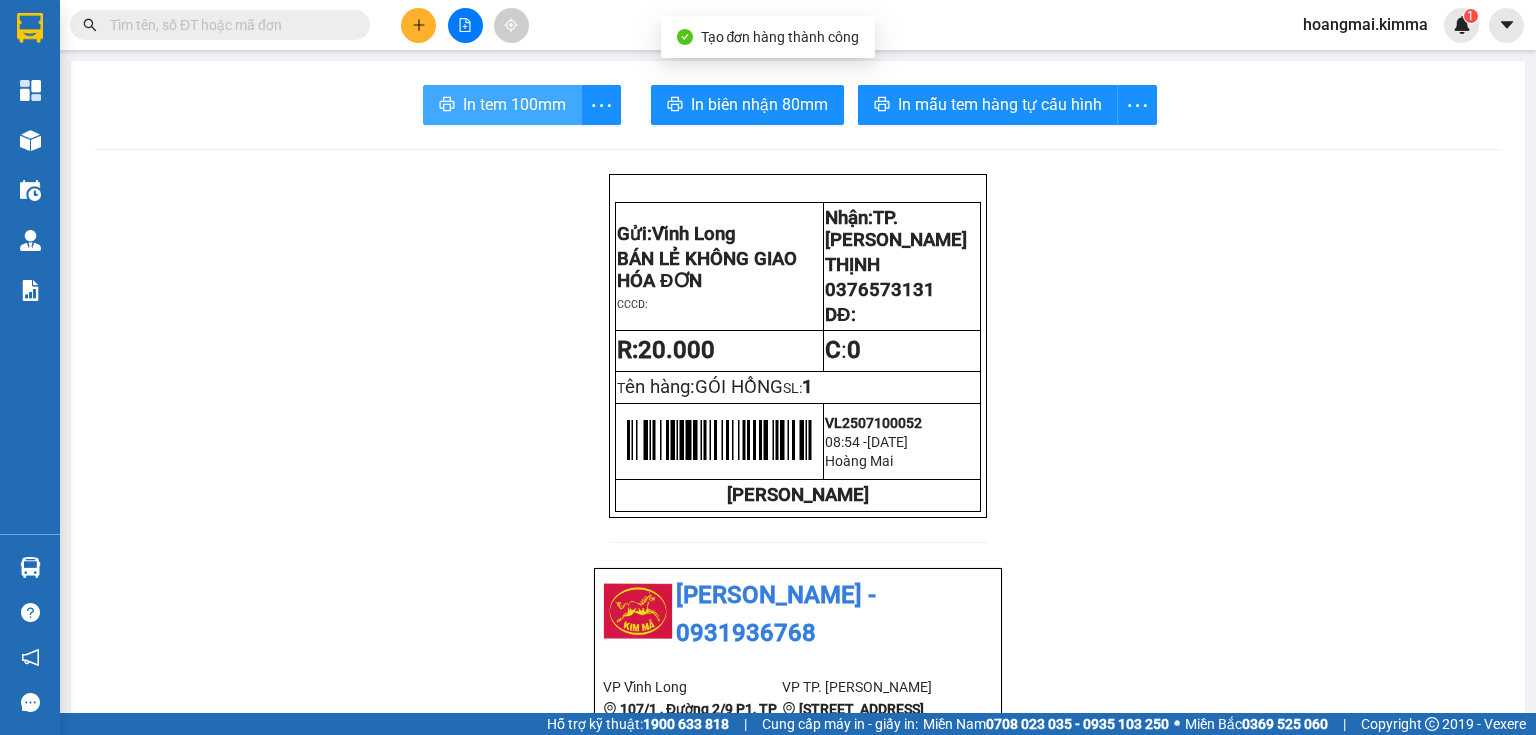 scroll, scrollTop: 0, scrollLeft: 0, axis: both 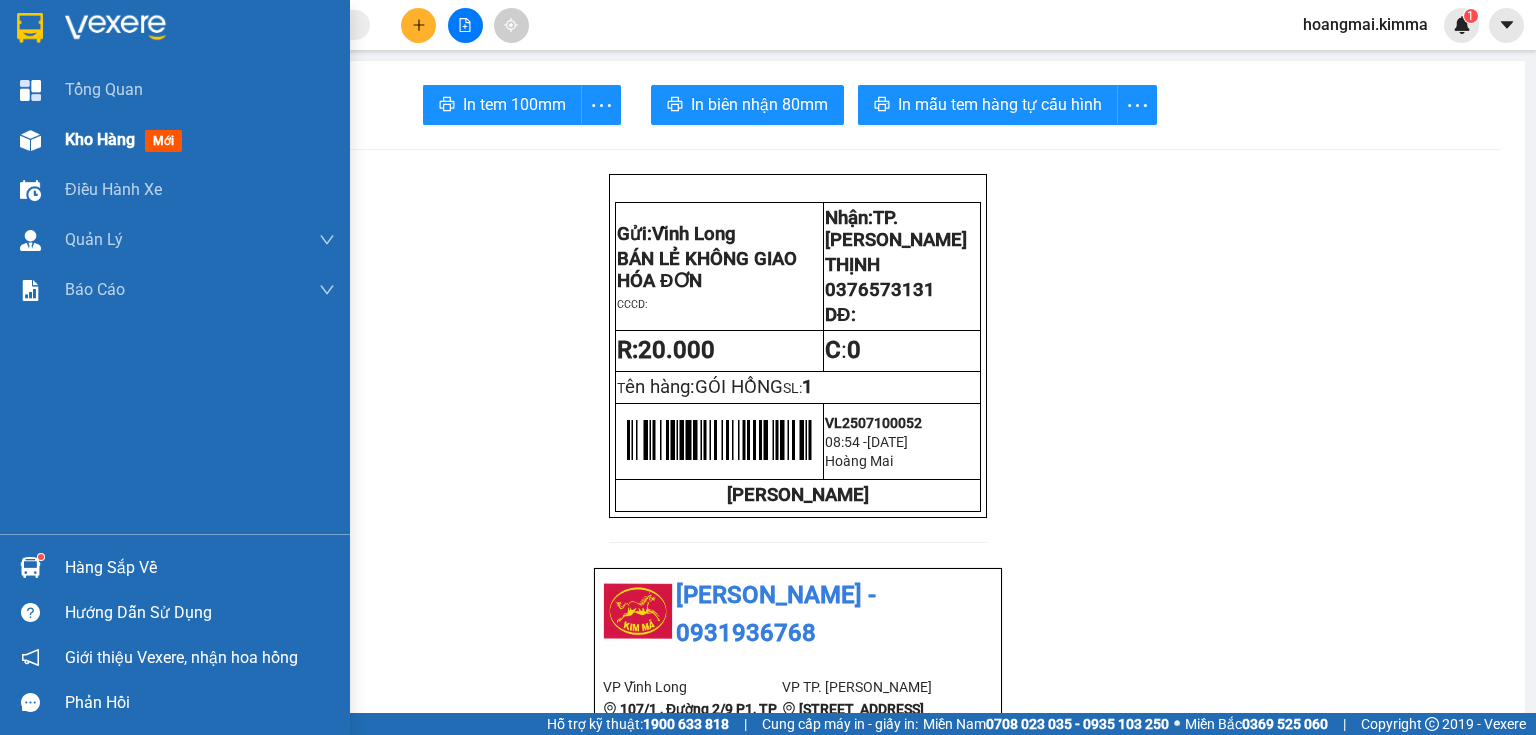 click at bounding box center [30, 140] 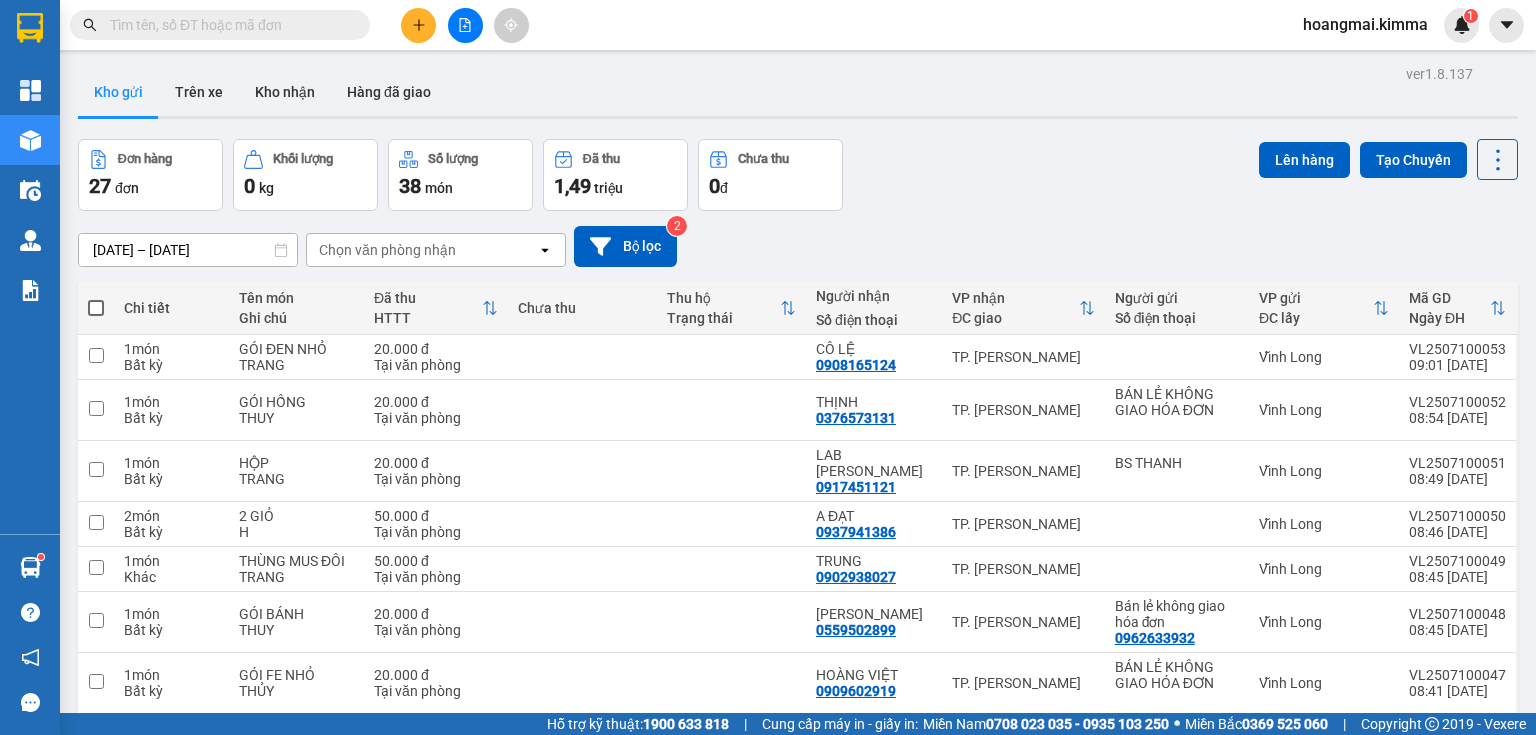 click at bounding box center (96, 308) 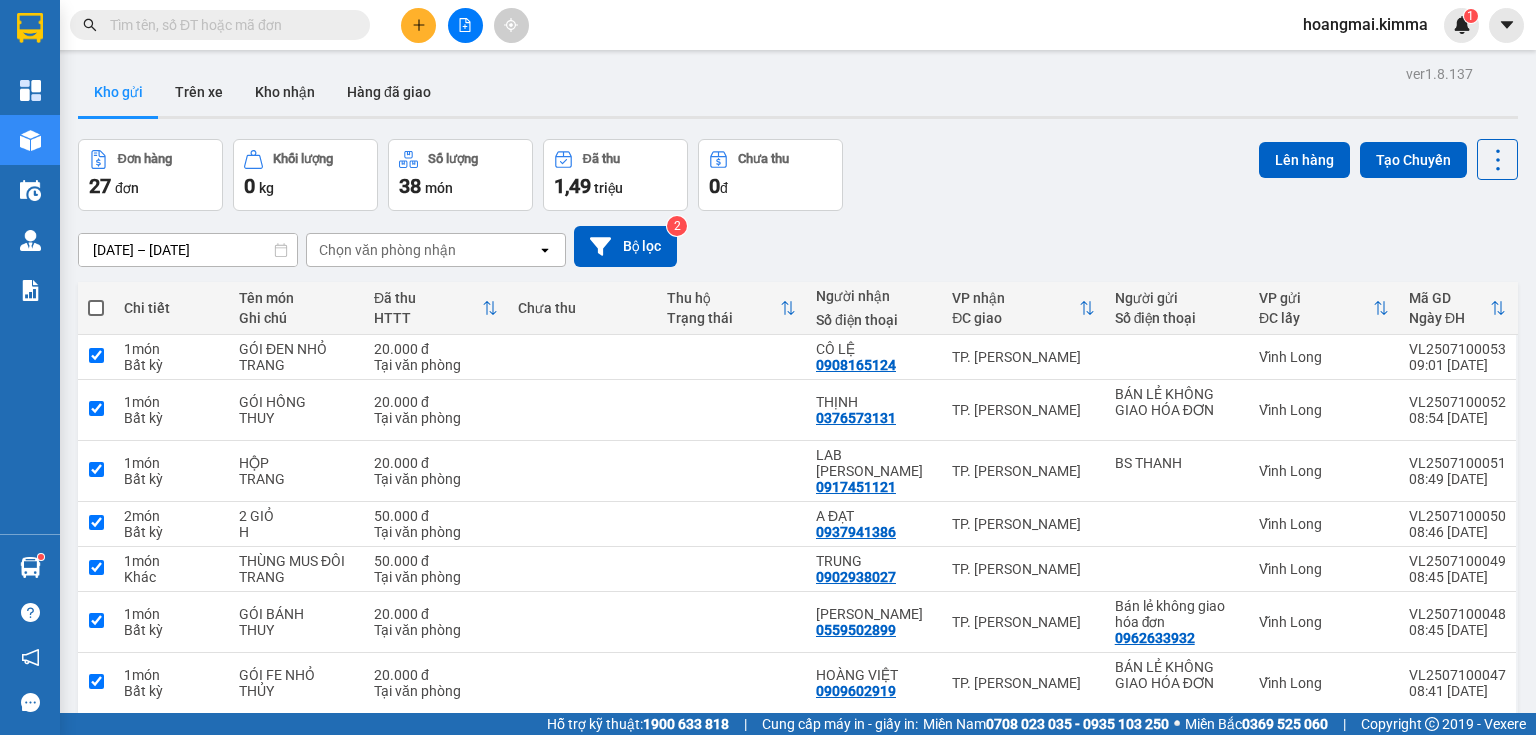 checkbox on "true" 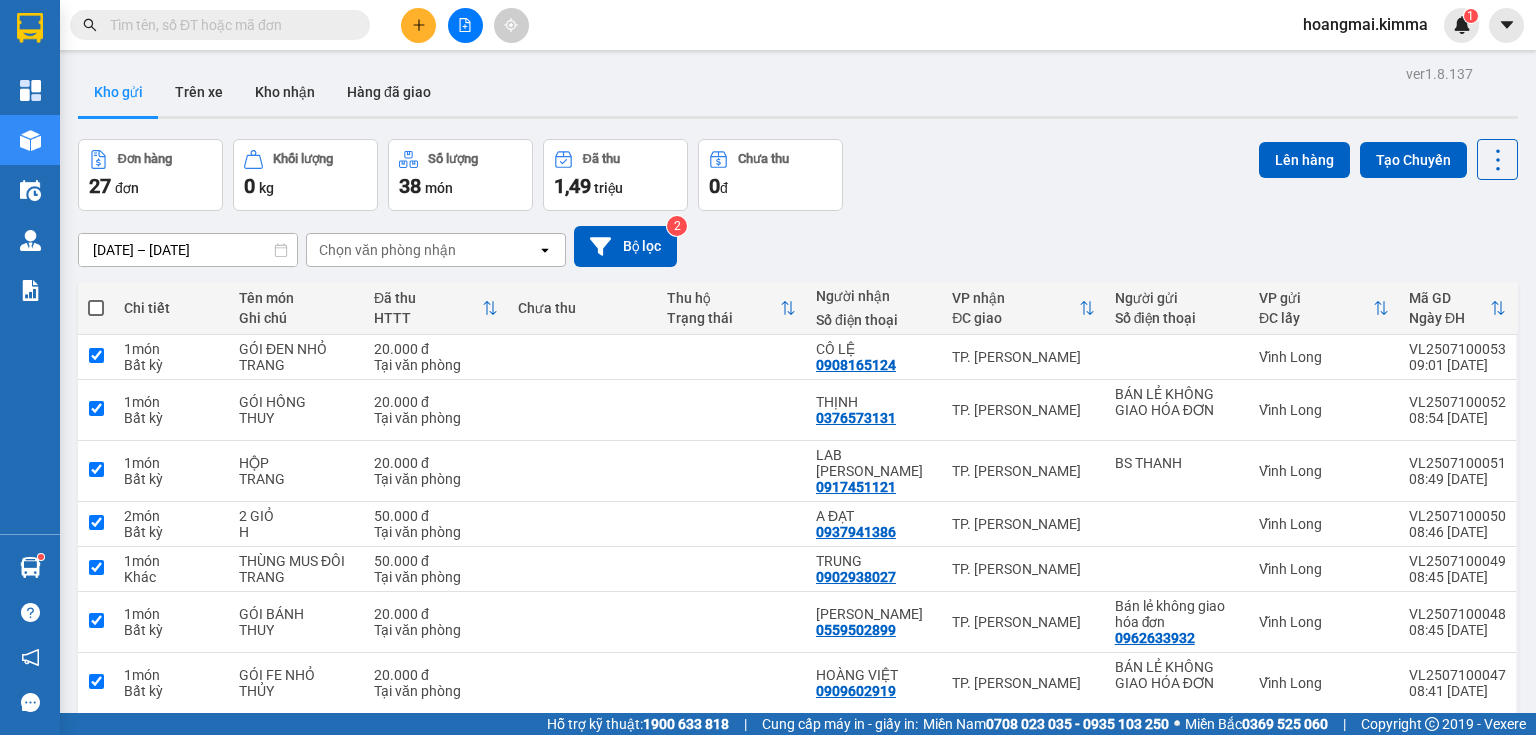 checkbox on "true" 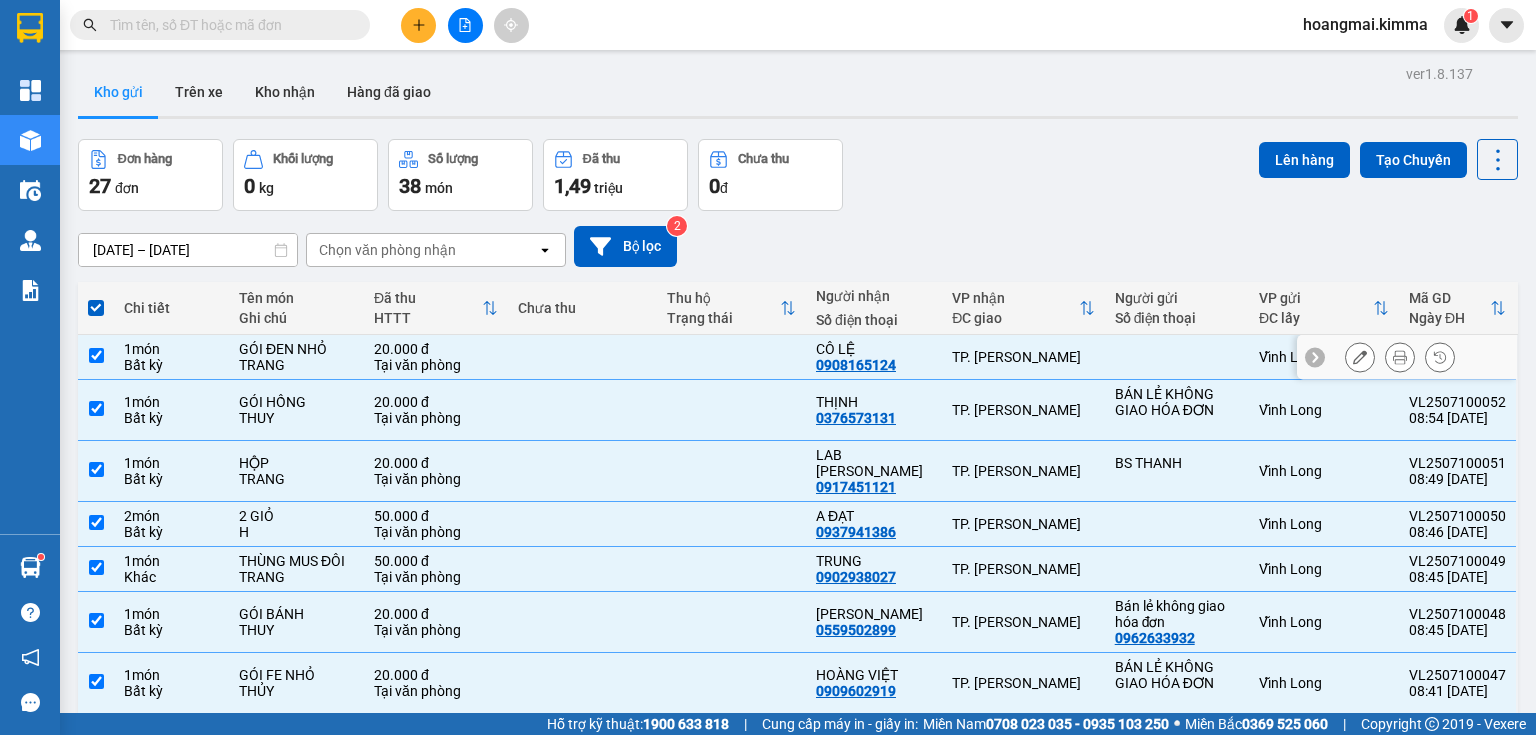 click at bounding box center (96, 355) 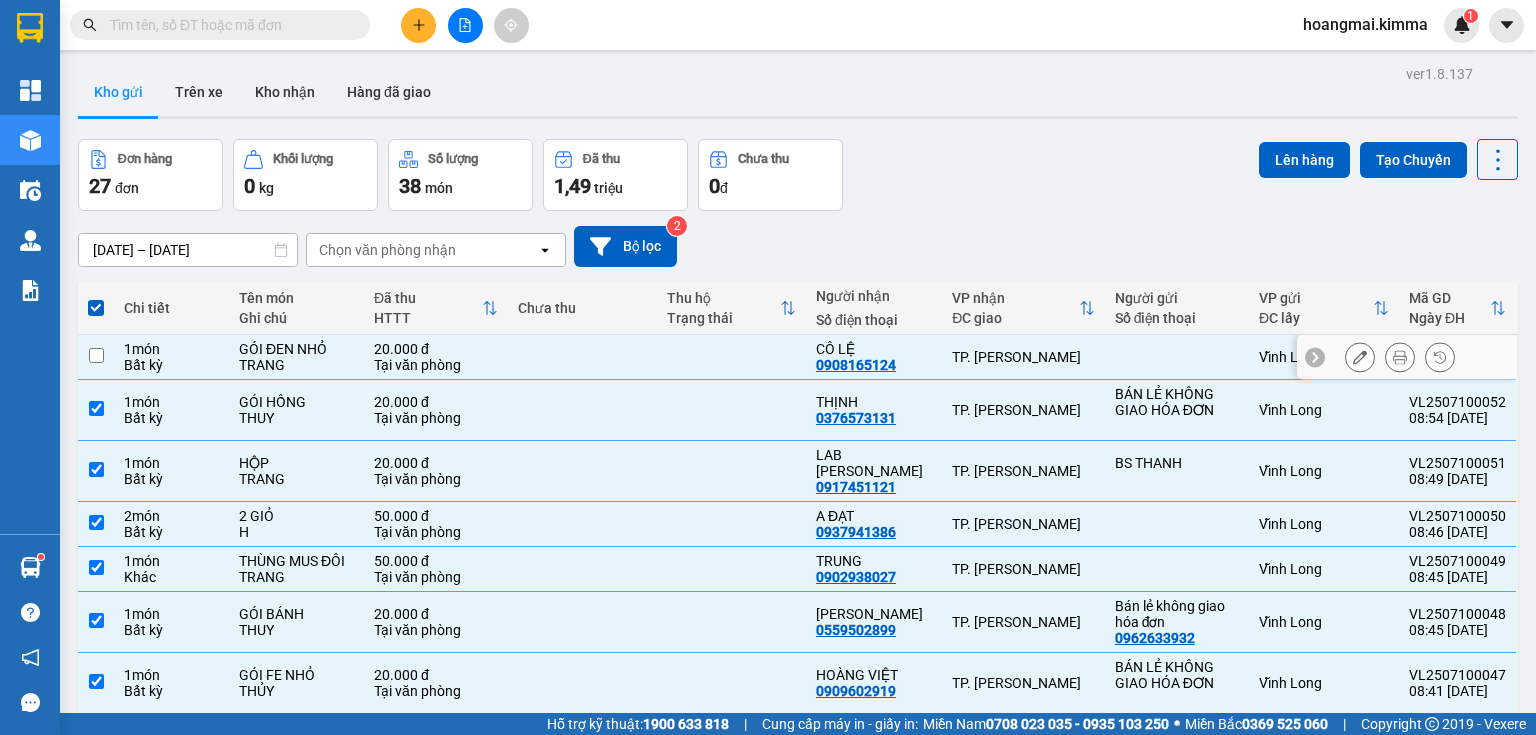 checkbox on "false" 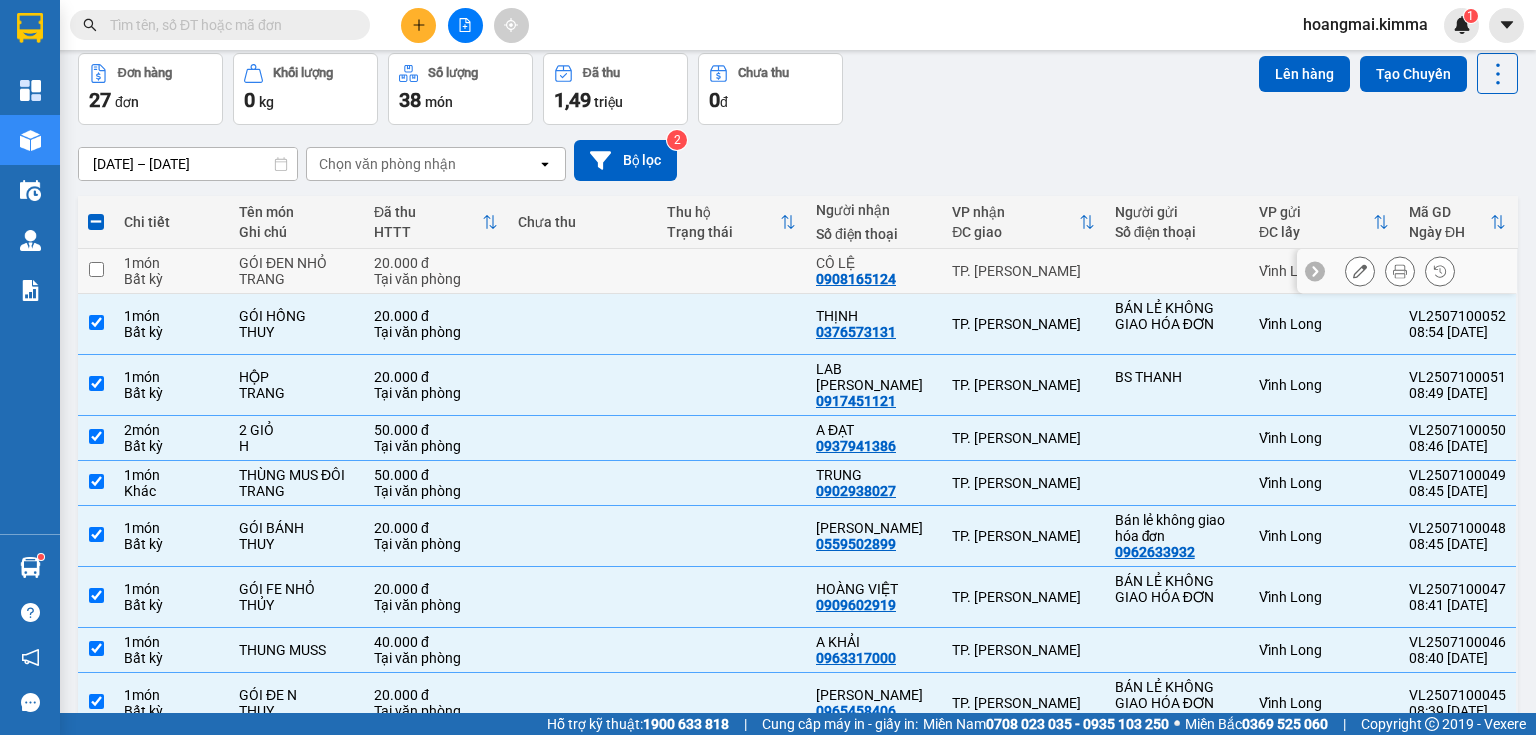 scroll, scrollTop: 214, scrollLeft: 0, axis: vertical 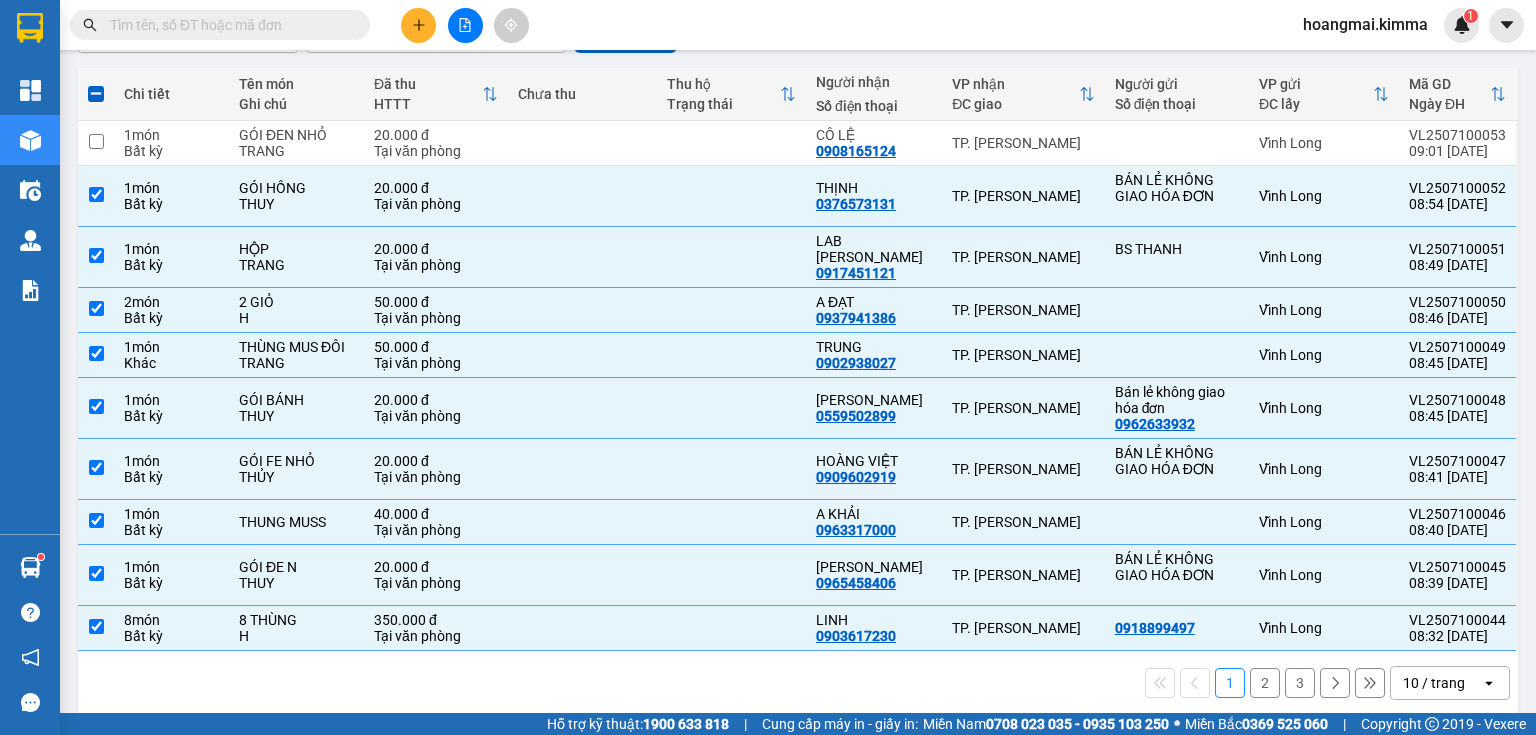 click on "10 / trang" at bounding box center [1434, 683] 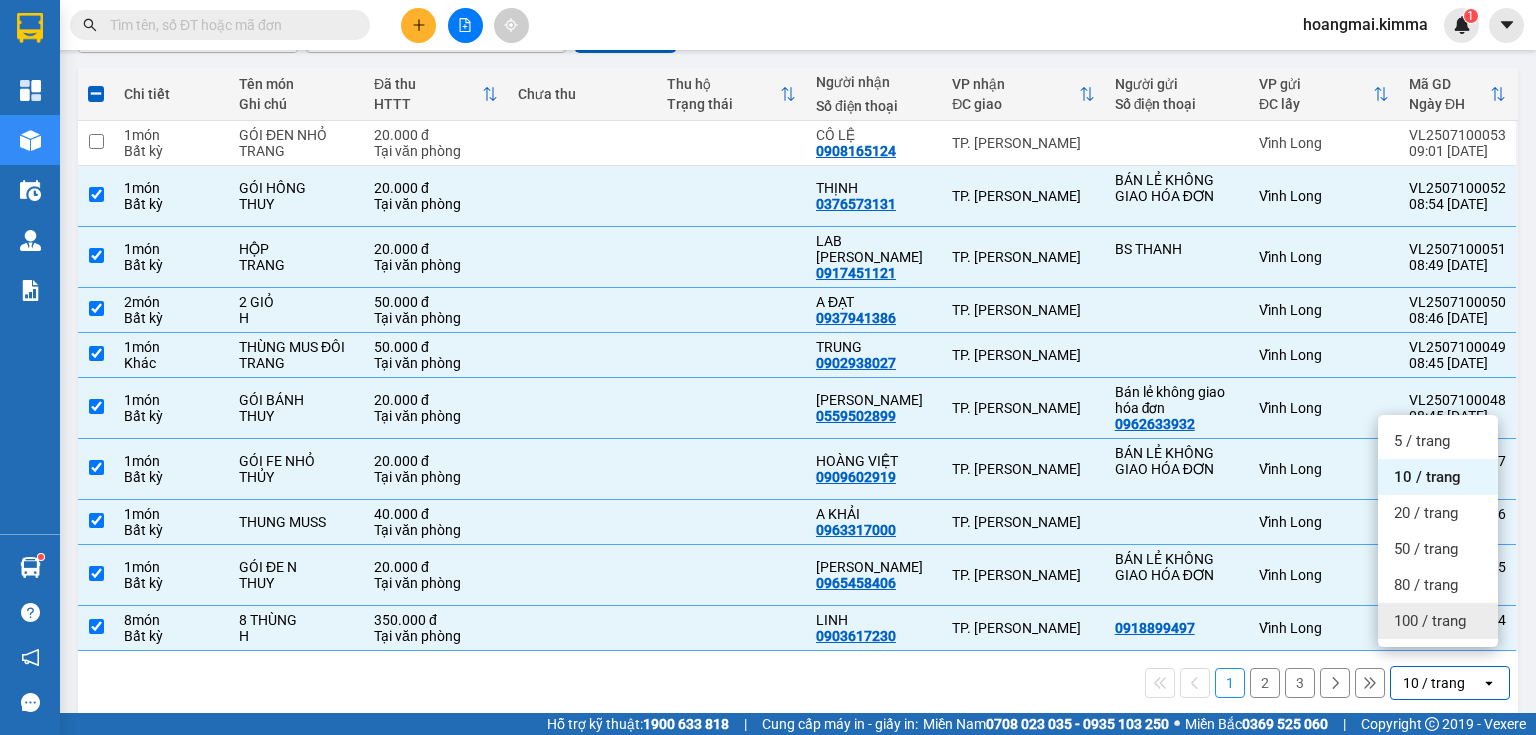 click on "100 / trang" at bounding box center [1430, 621] 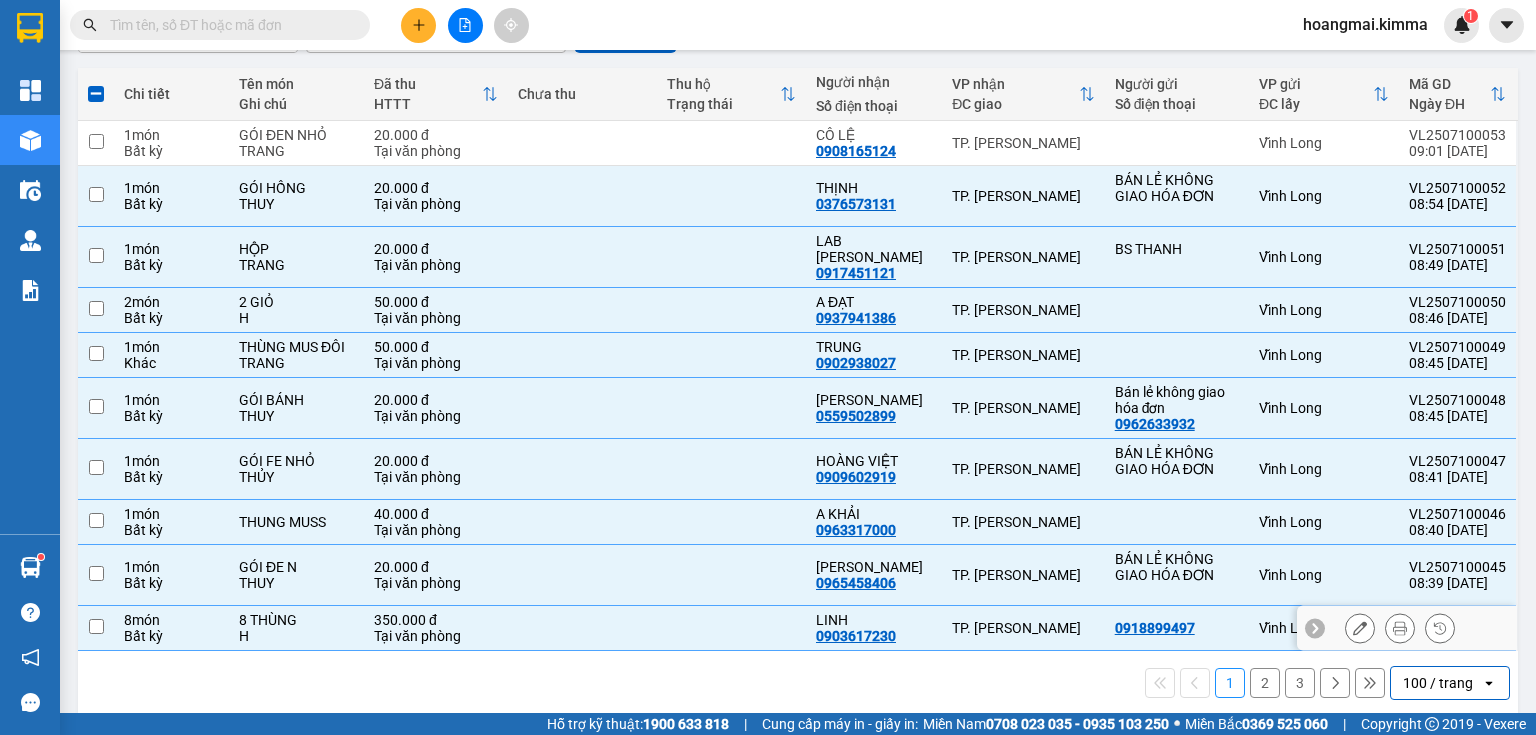checkbox on "false" 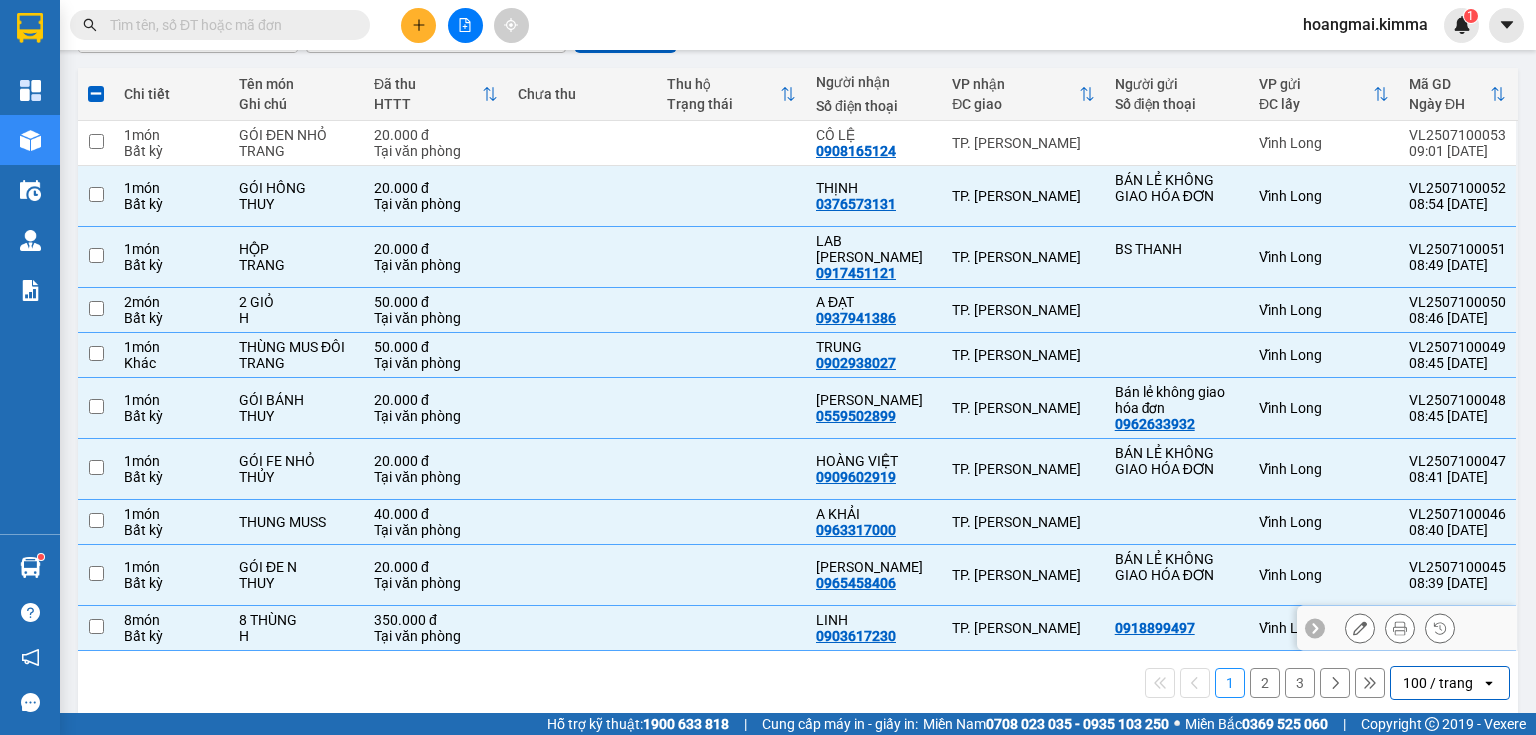 checkbox on "false" 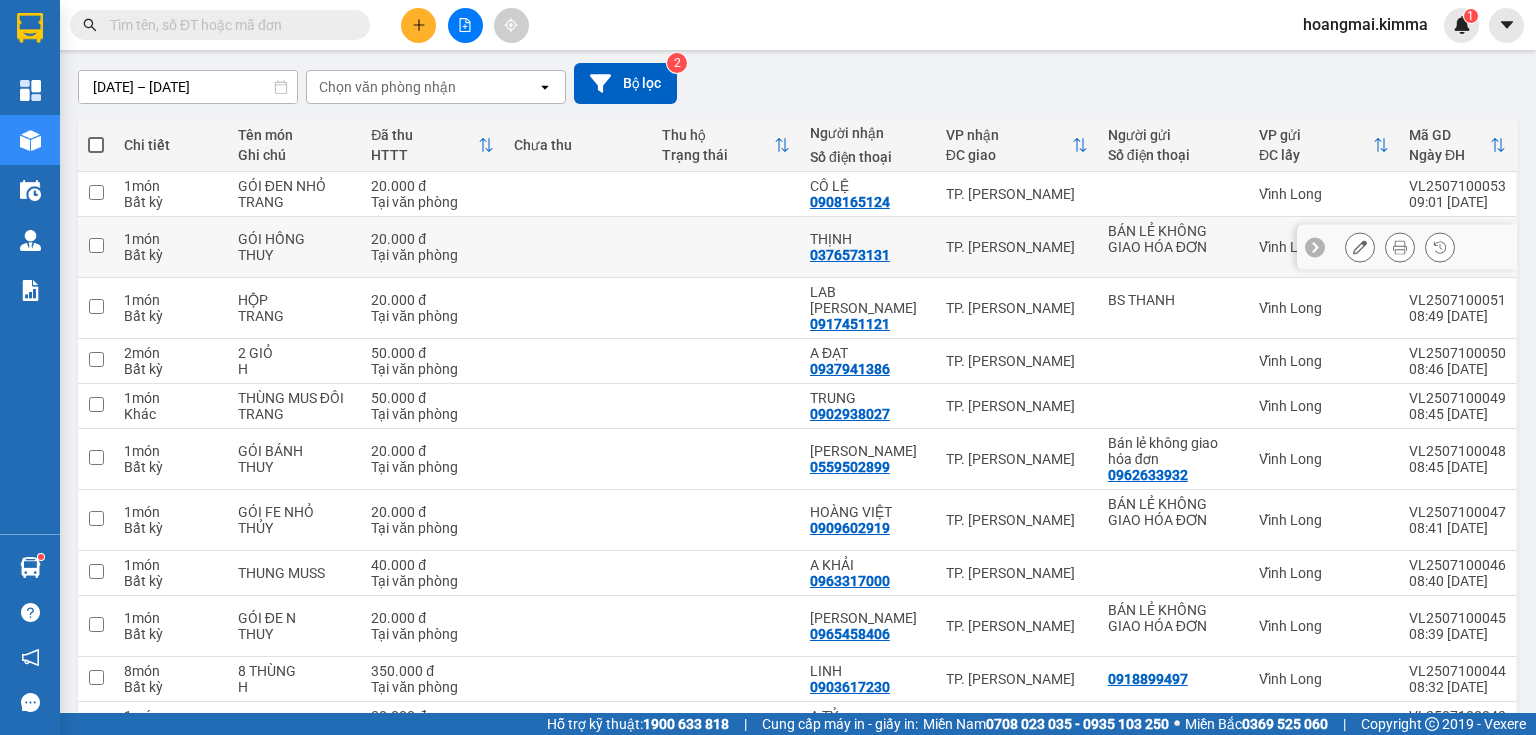 scroll, scrollTop: 134, scrollLeft: 0, axis: vertical 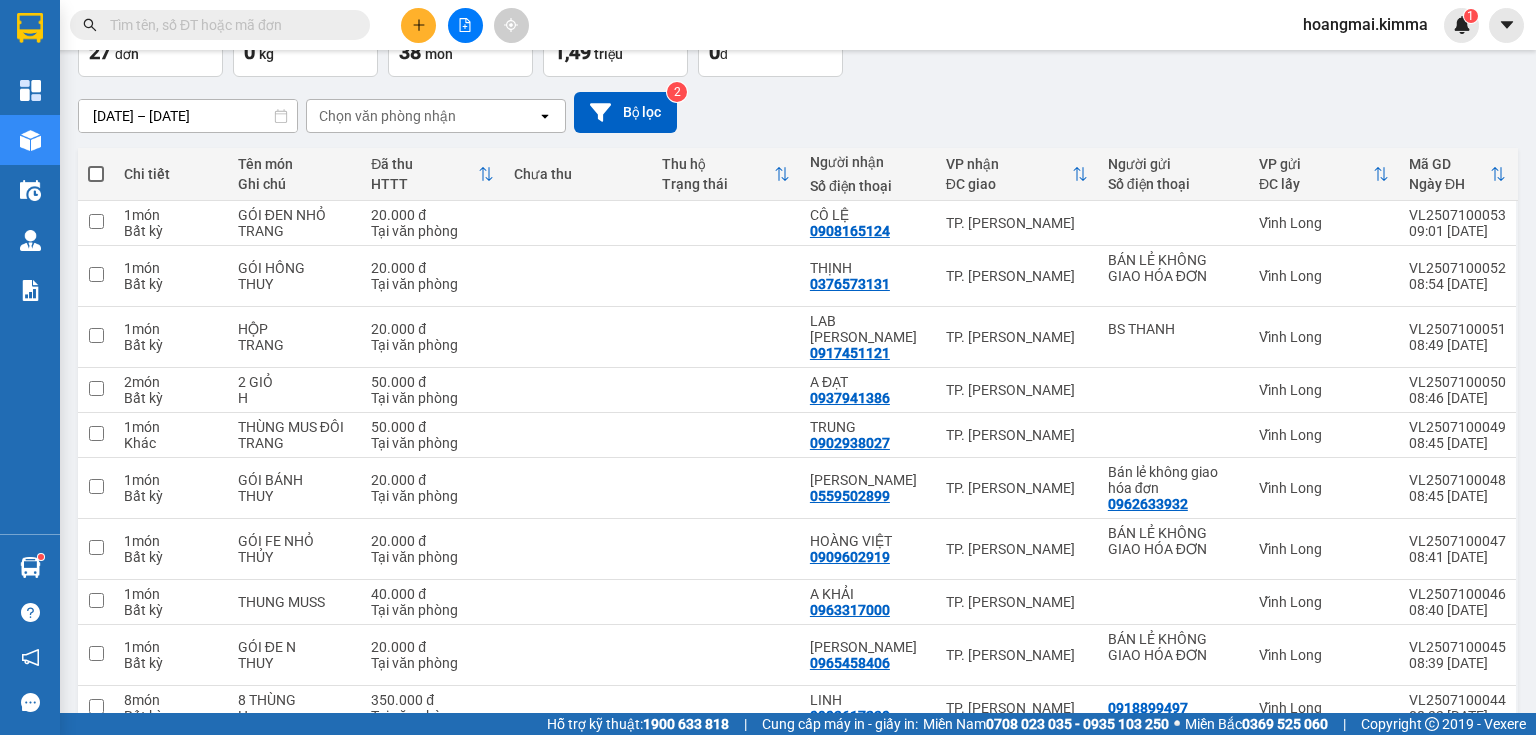 click at bounding box center (96, 174) 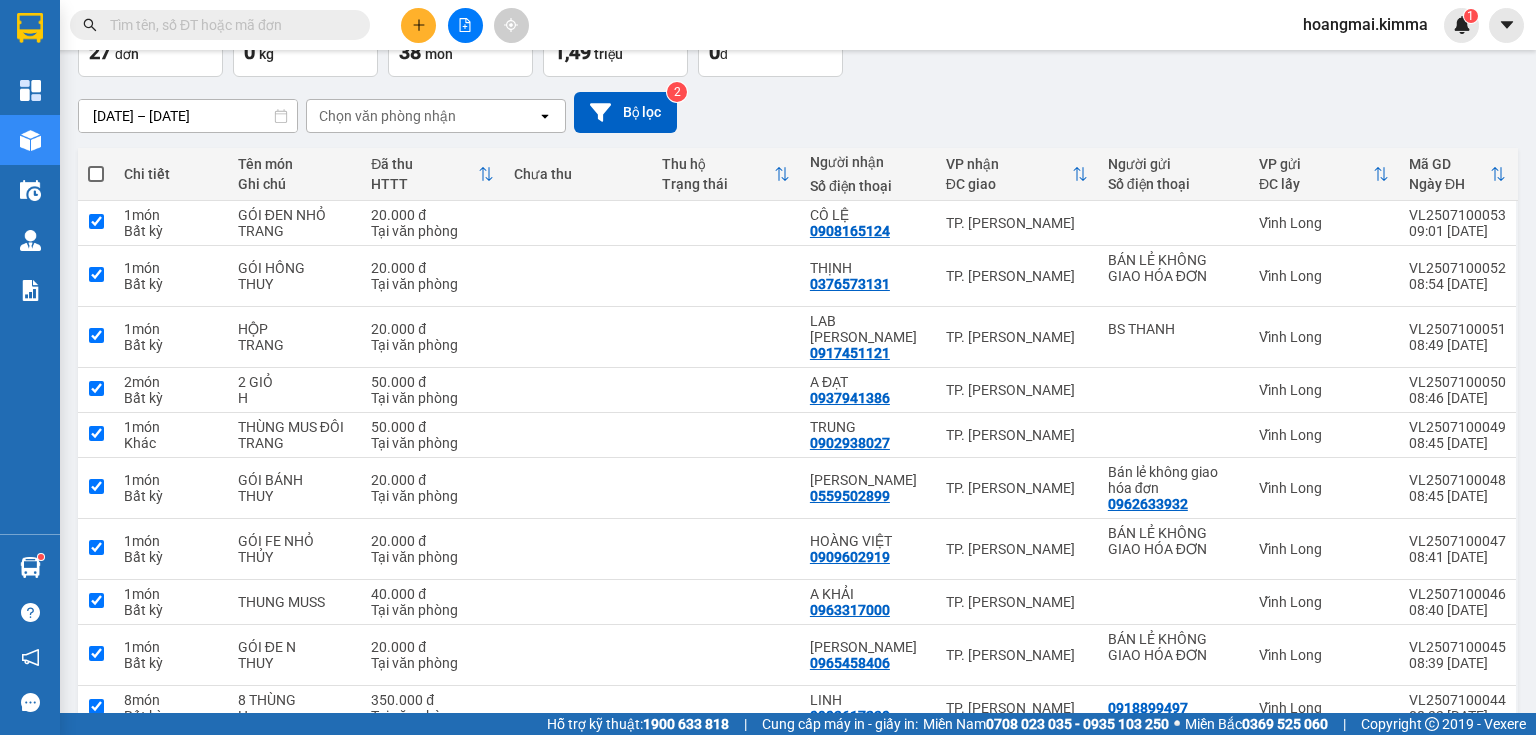 checkbox on "true" 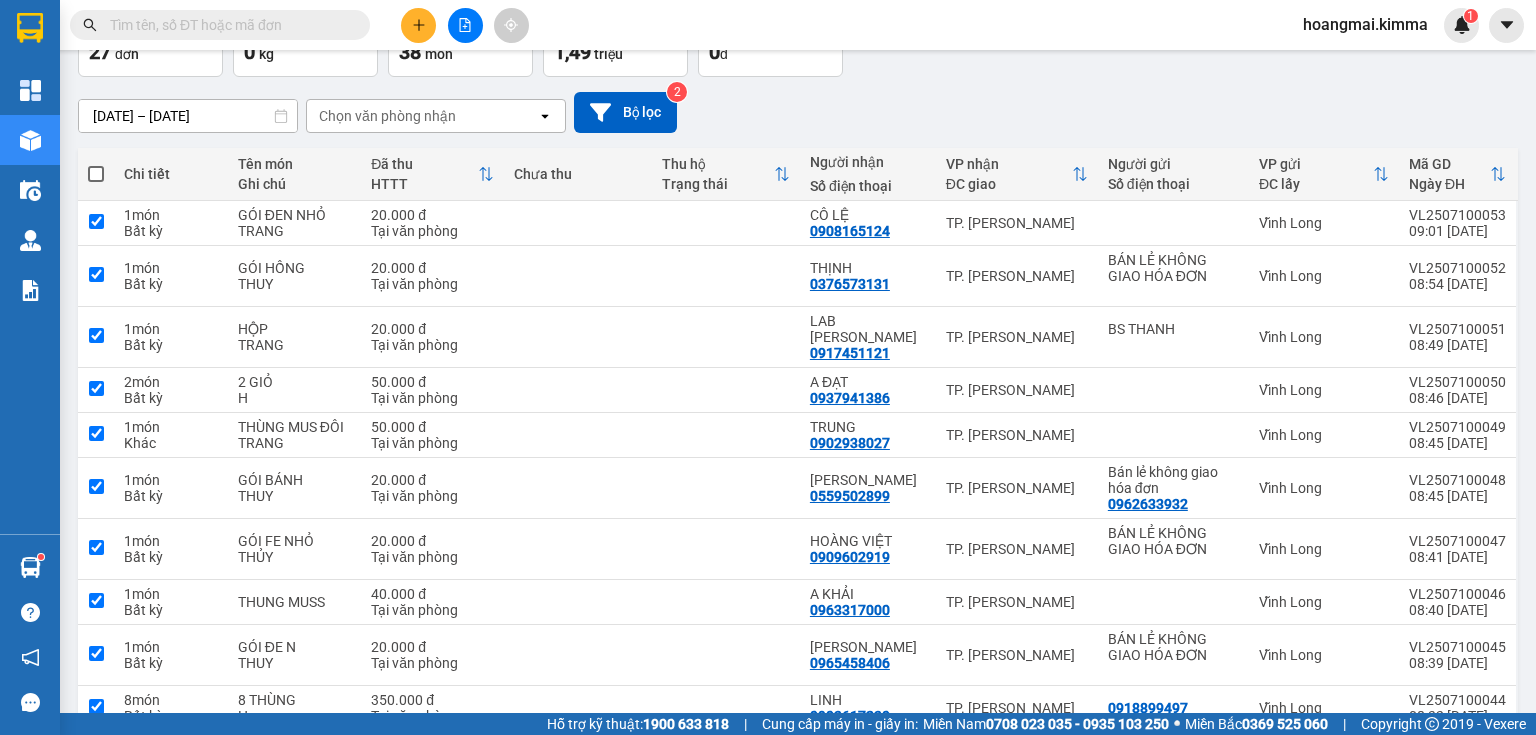 checkbox on "true" 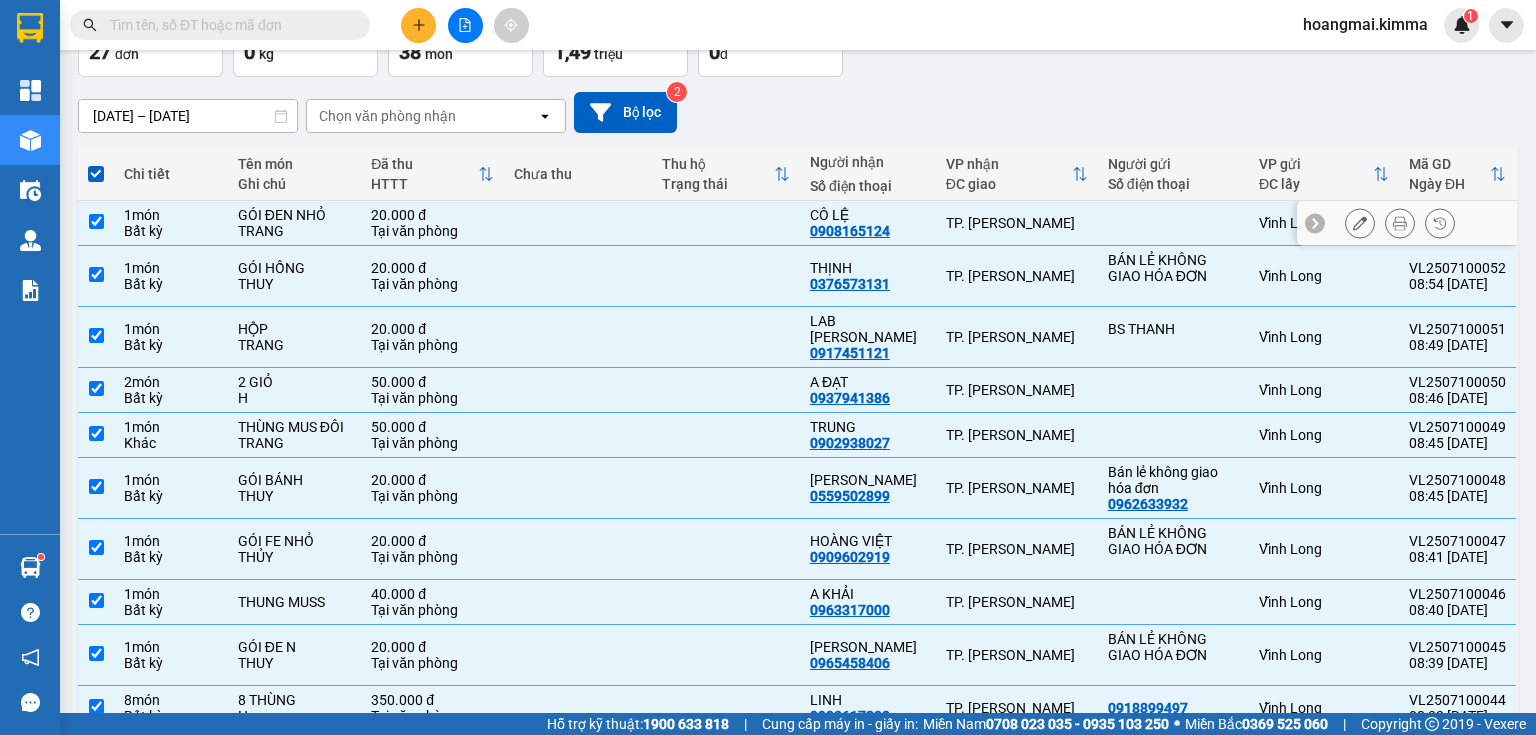 click at bounding box center (96, 221) 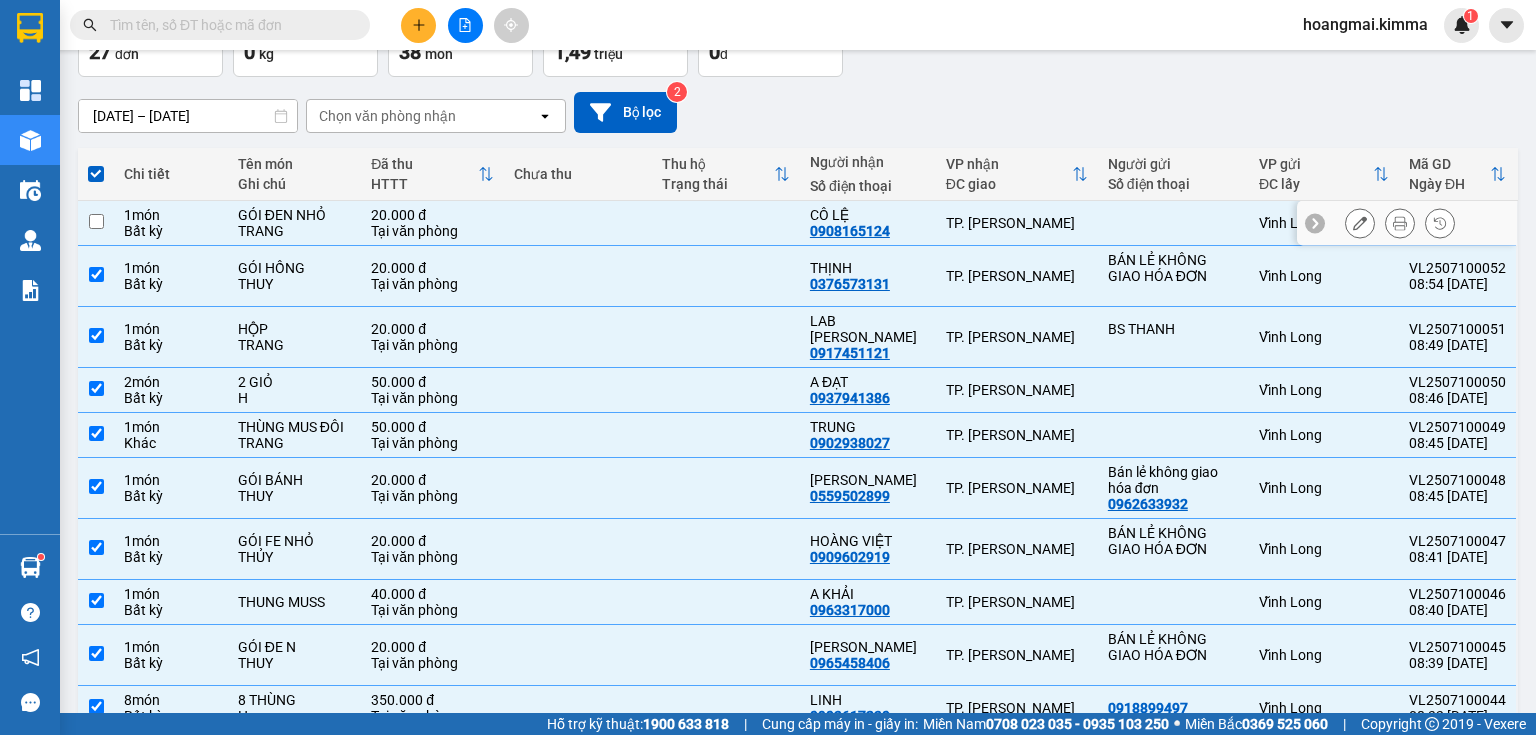 checkbox on "false" 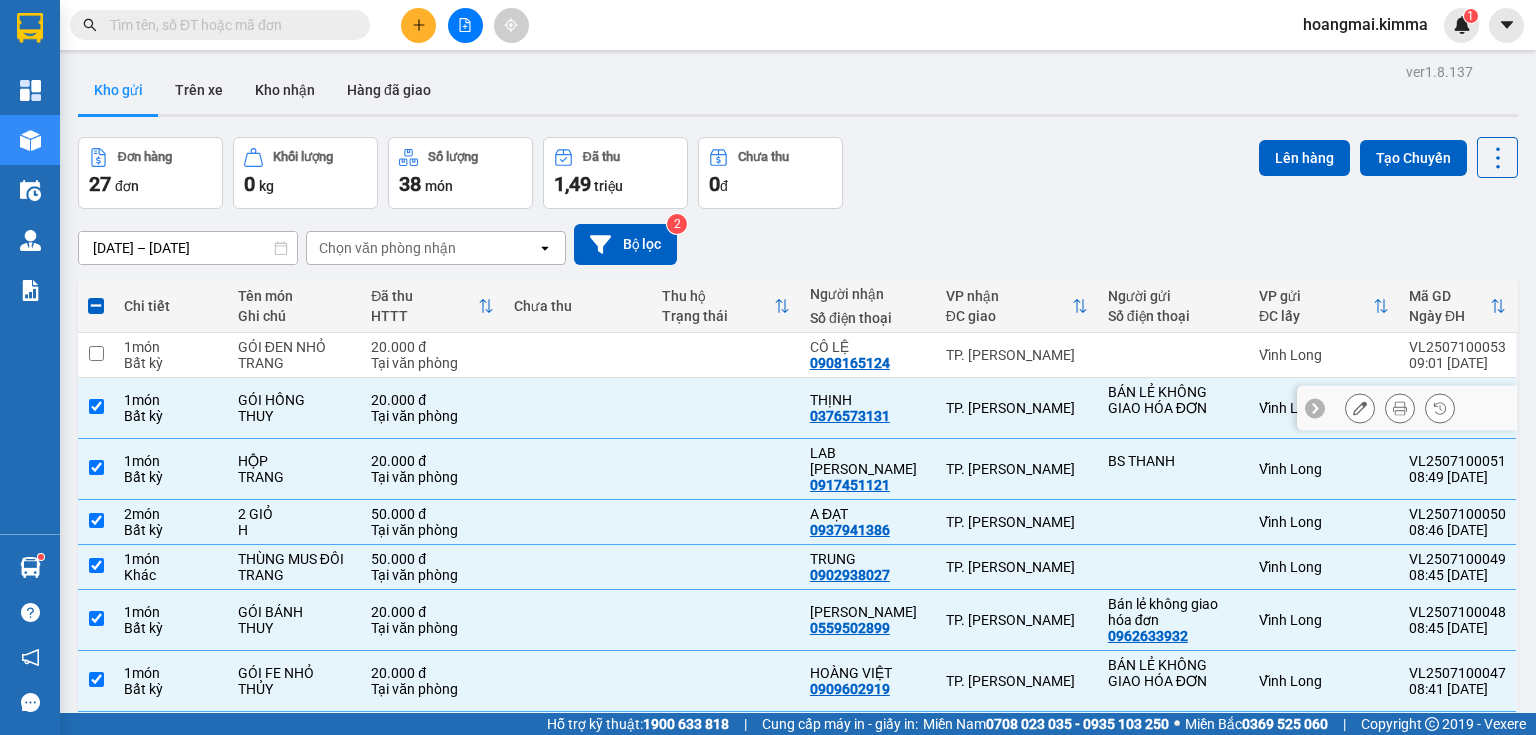 scroll, scrollTop: 0, scrollLeft: 0, axis: both 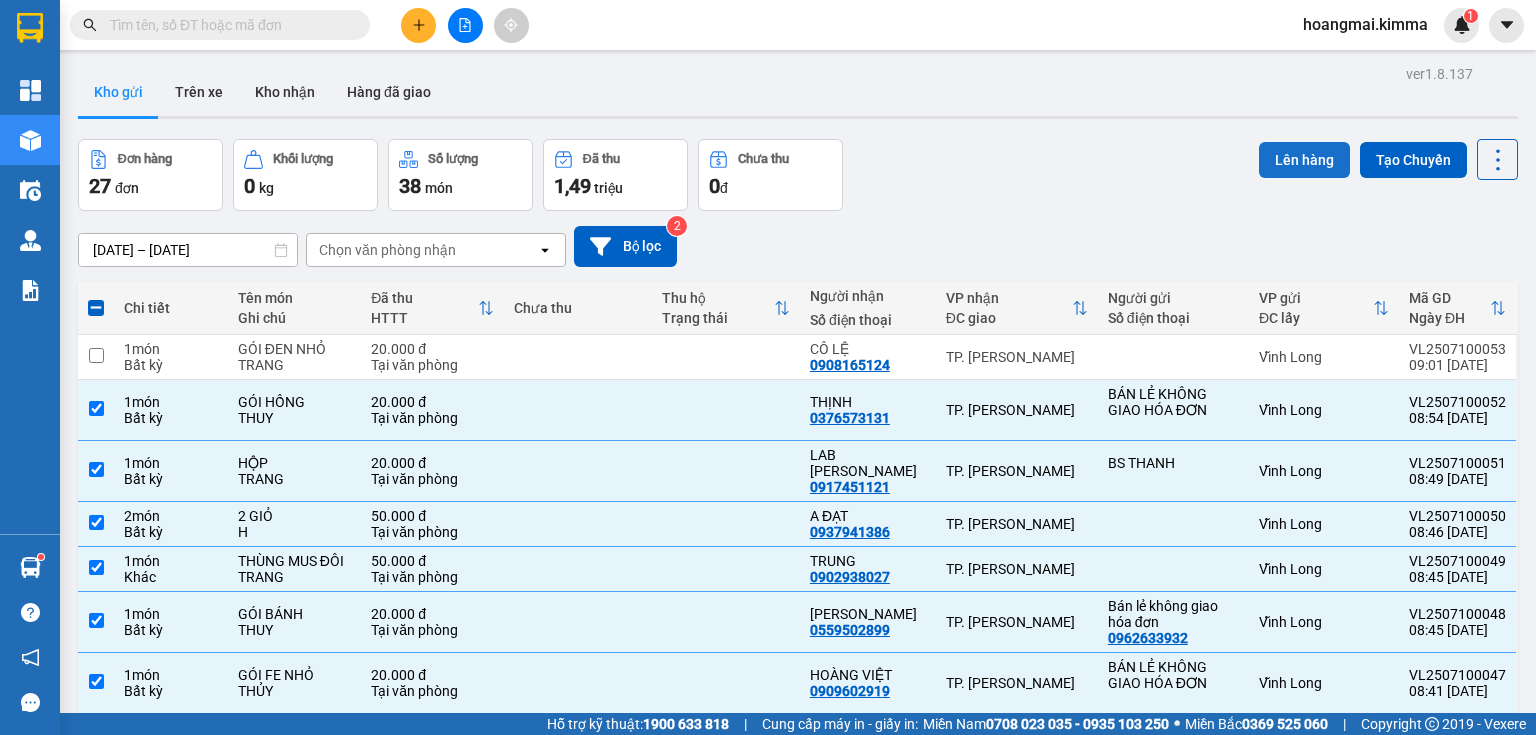 click on "Lên hàng" at bounding box center (1304, 160) 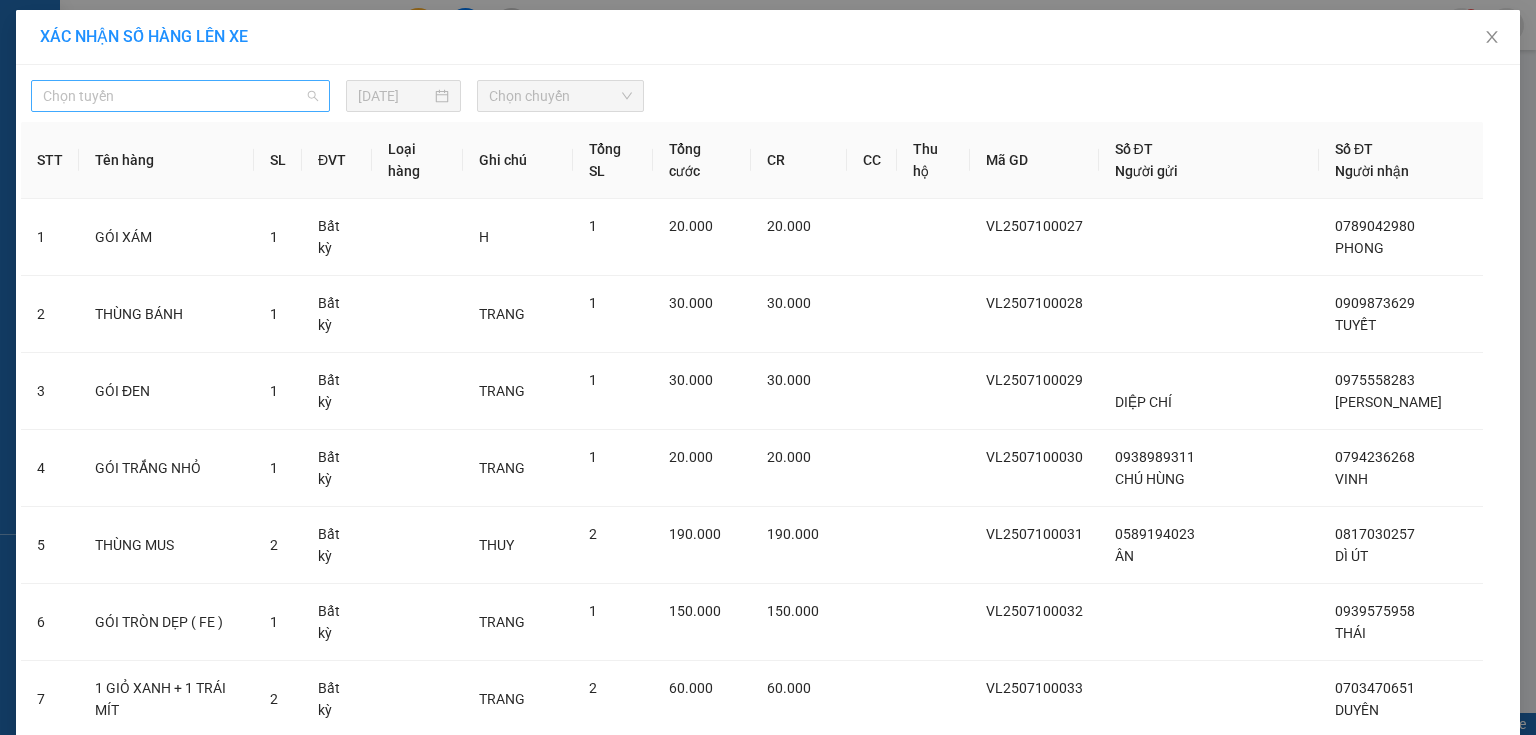 click on "Chọn tuyến" at bounding box center (180, 96) 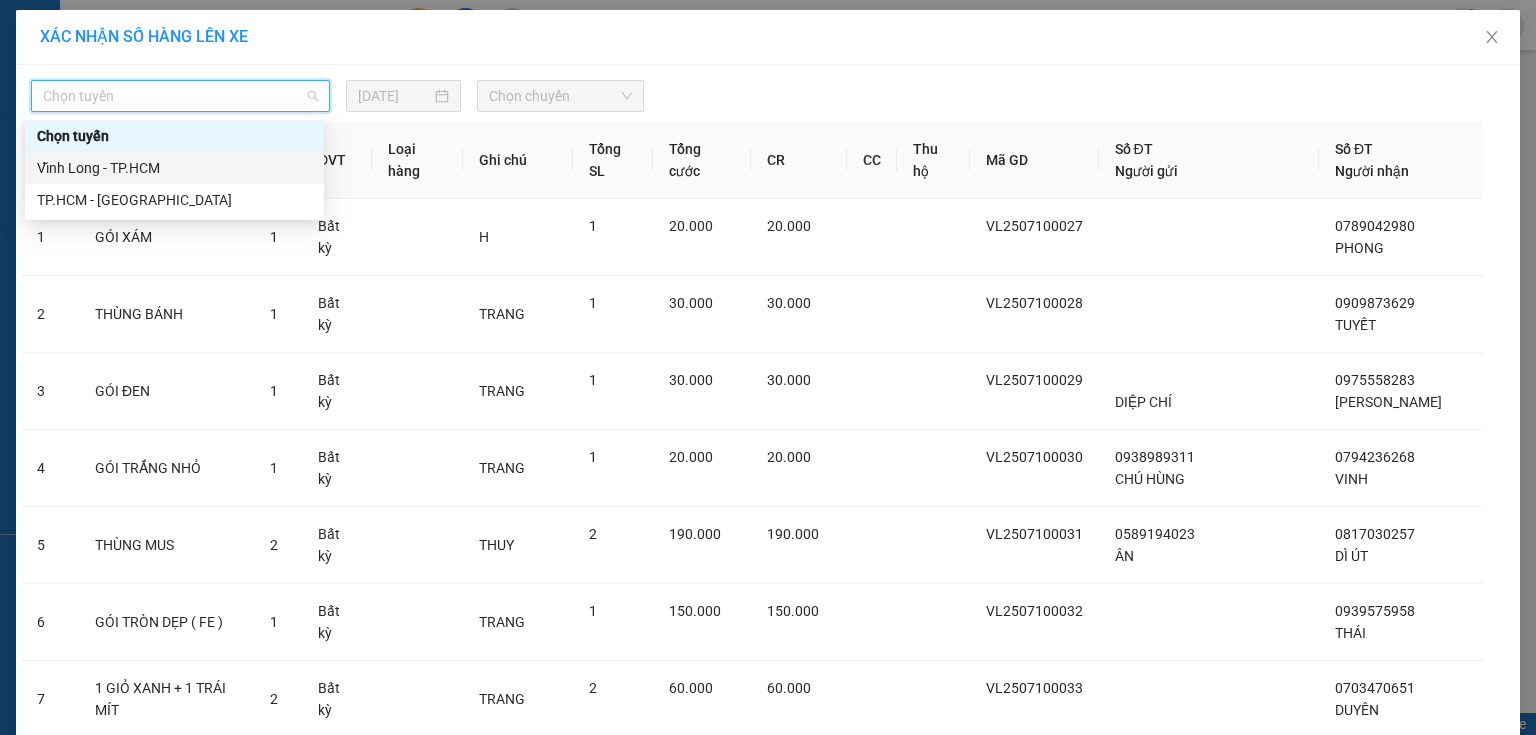 click on "Vĩnh Long - TP.HCM" at bounding box center [174, 168] 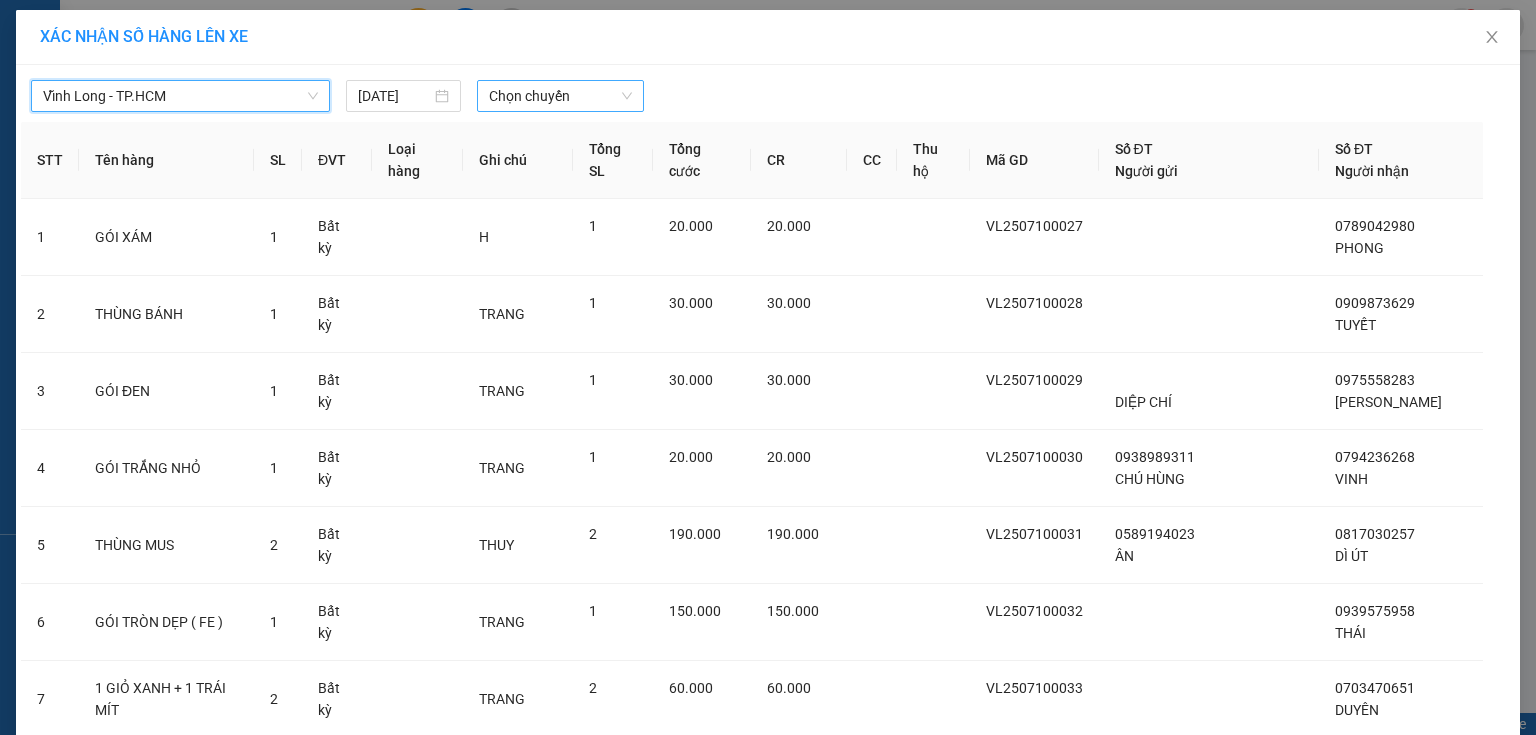 click on "Chọn chuyến" at bounding box center [561, 96] 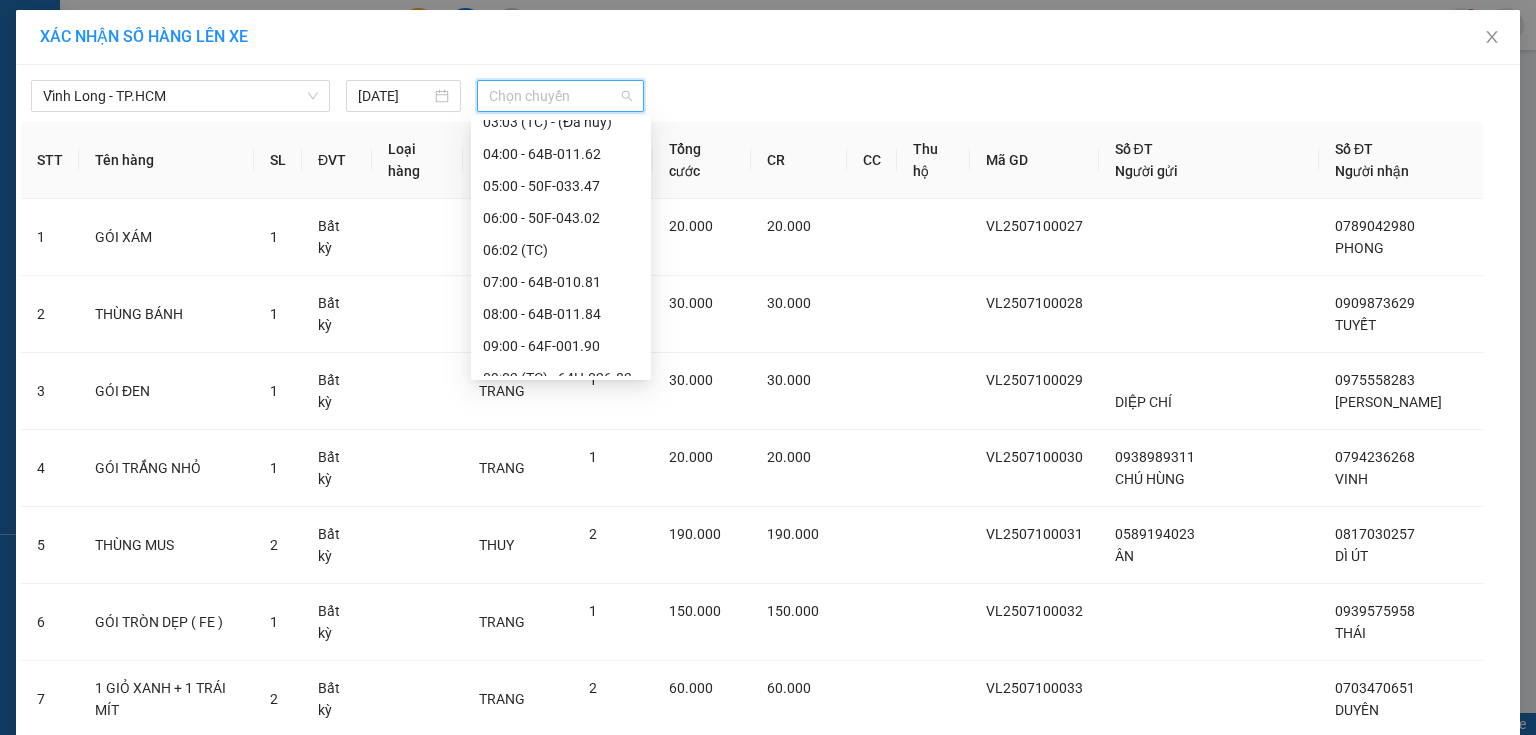 scroll, scrollTop: 160, scrollLeft: 0, axis: vertical 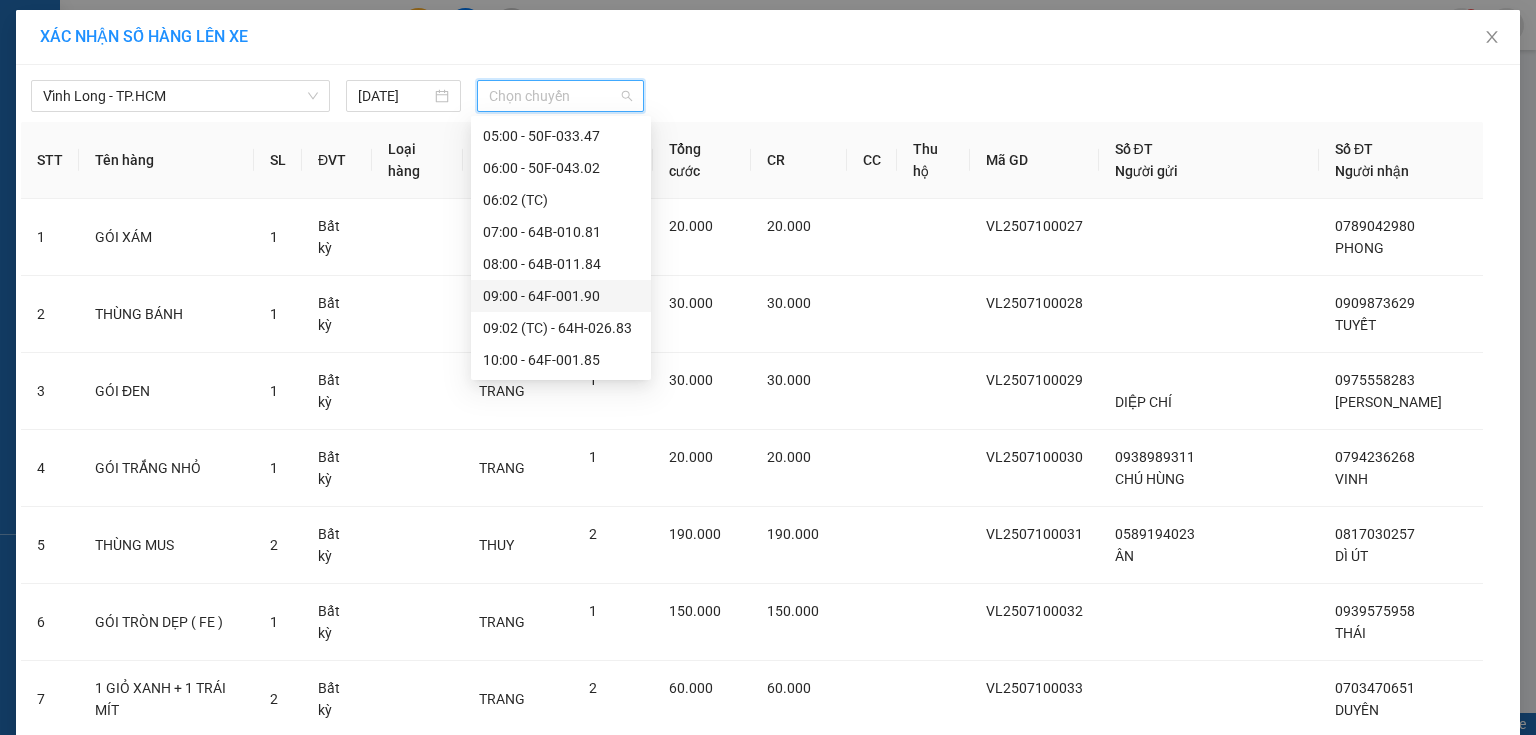 click on "09:00     - 64F-001.90" at bounding box center [561, 296] 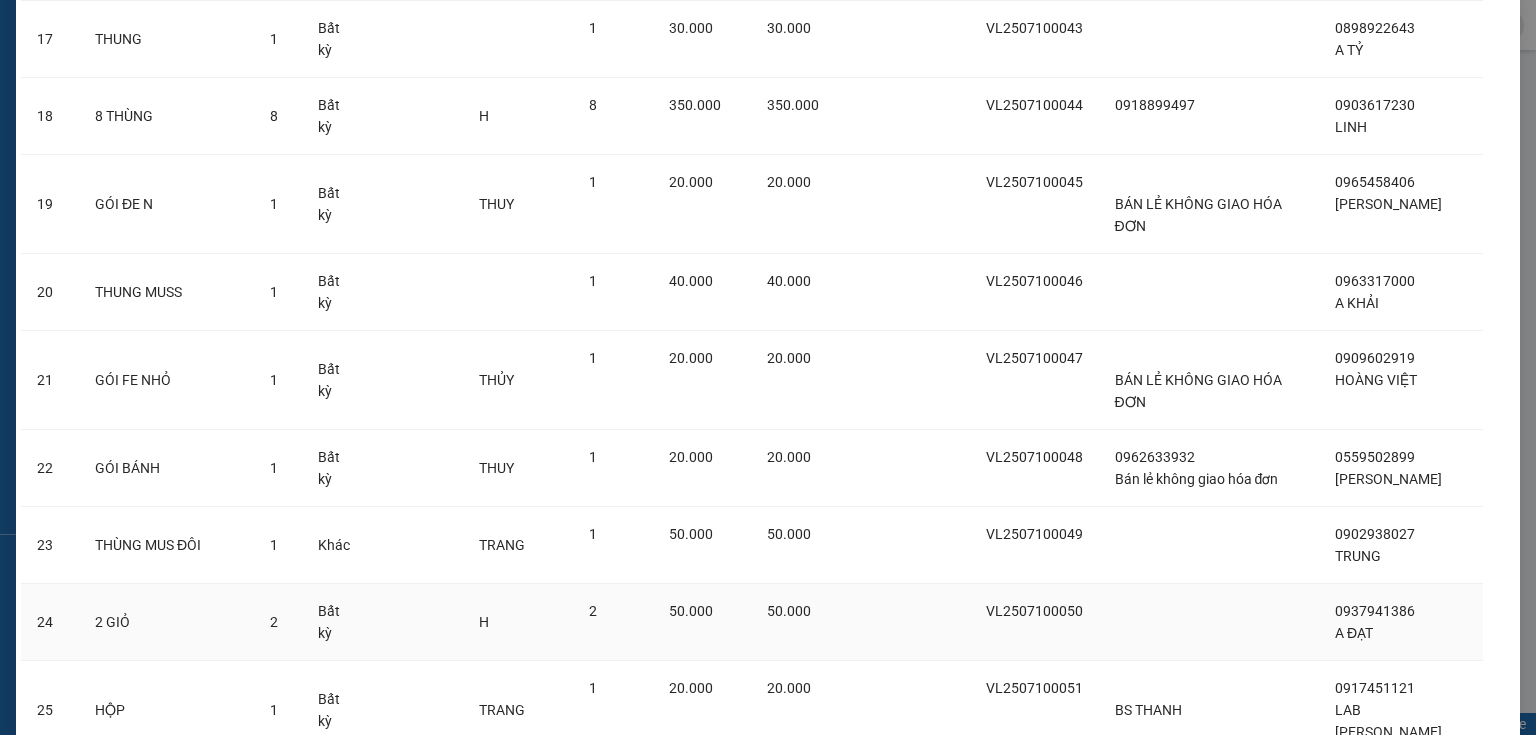 scroll, scrollTop: 1618, scrollLeft: 0, axis: vertical 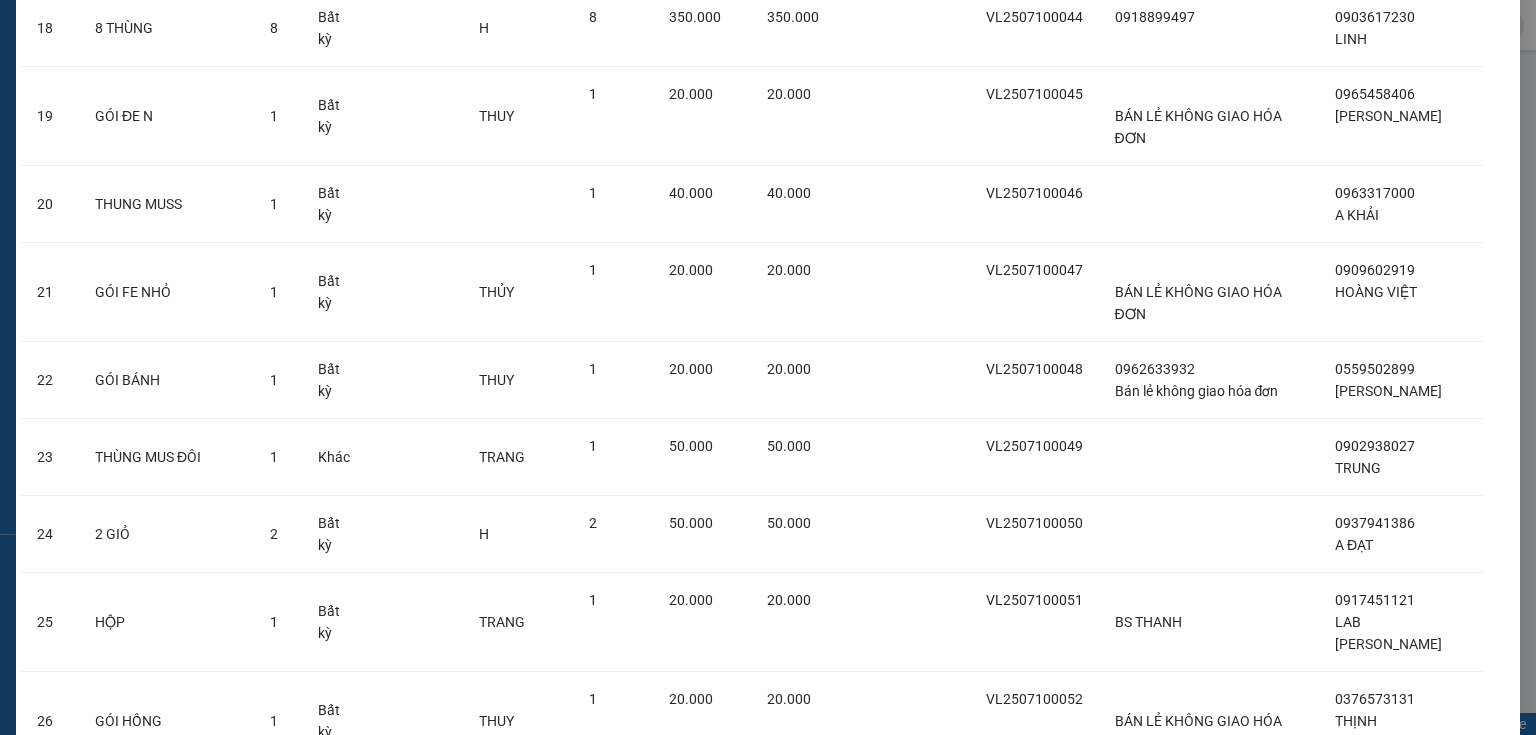click on "Lên hàng" at bounding box center (841, 862) 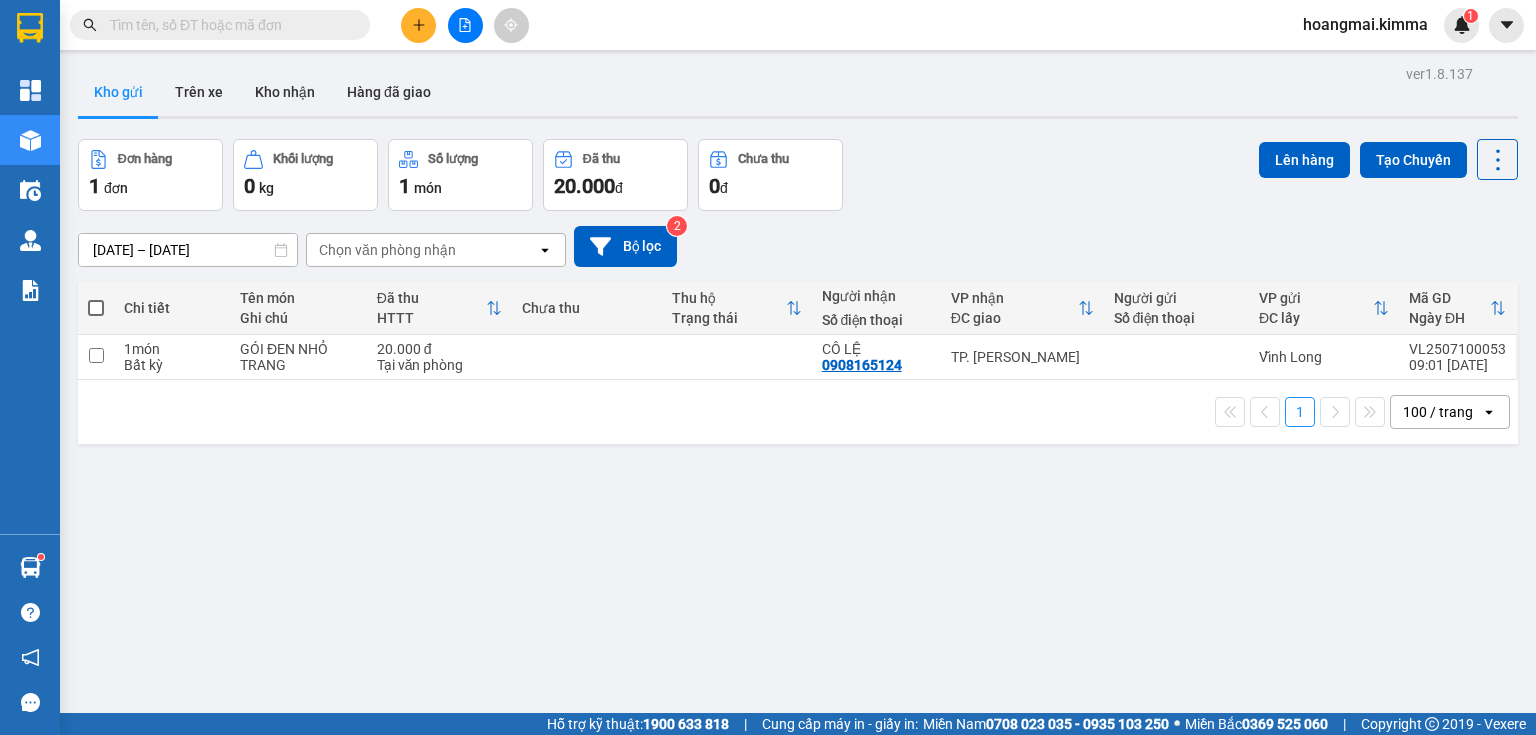 click at bounding box center [465, 25] 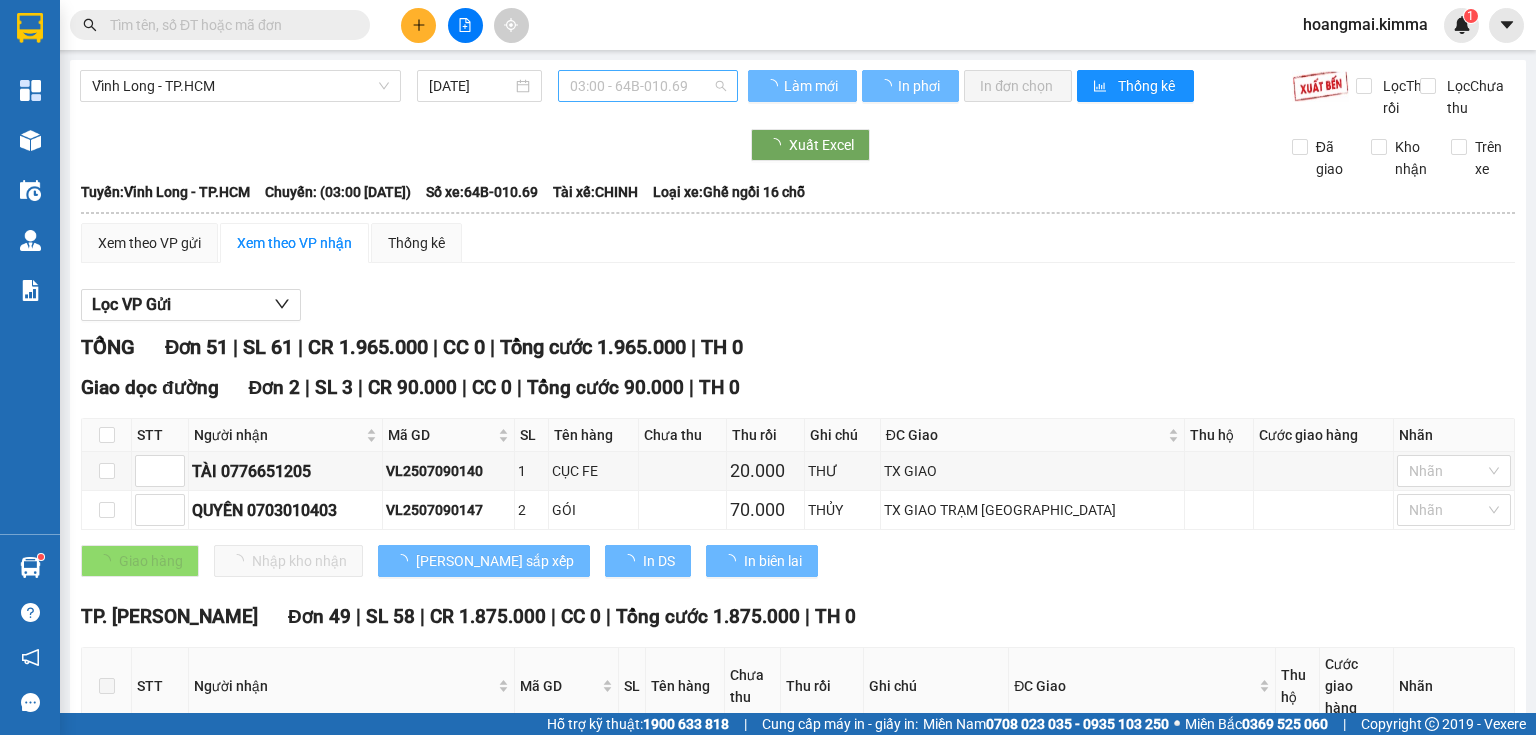 click on "03:00     - 64B-010.69" at bounding box center (648, 86) 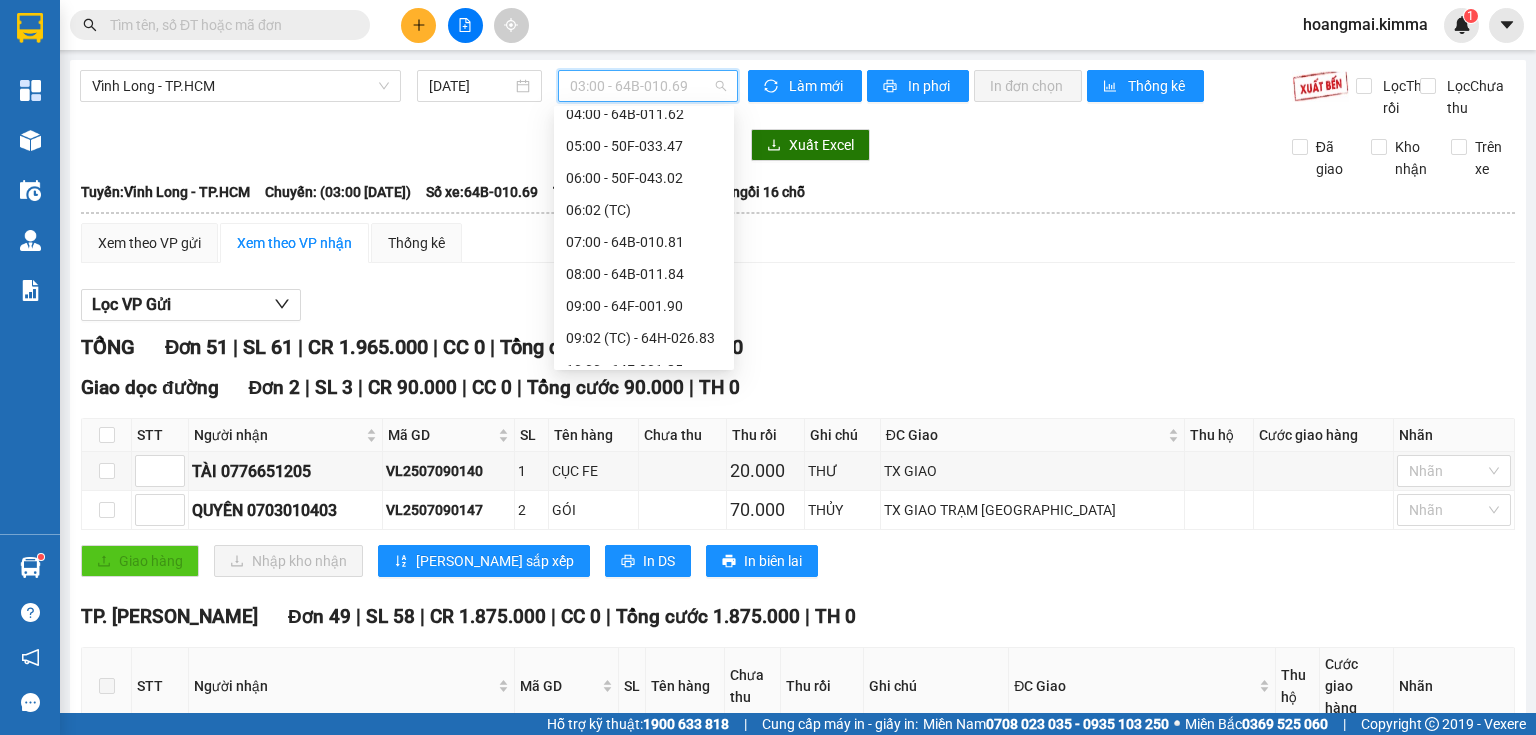 scroll, scrollTop: 320, scrollLeft: 0, axis: vertical 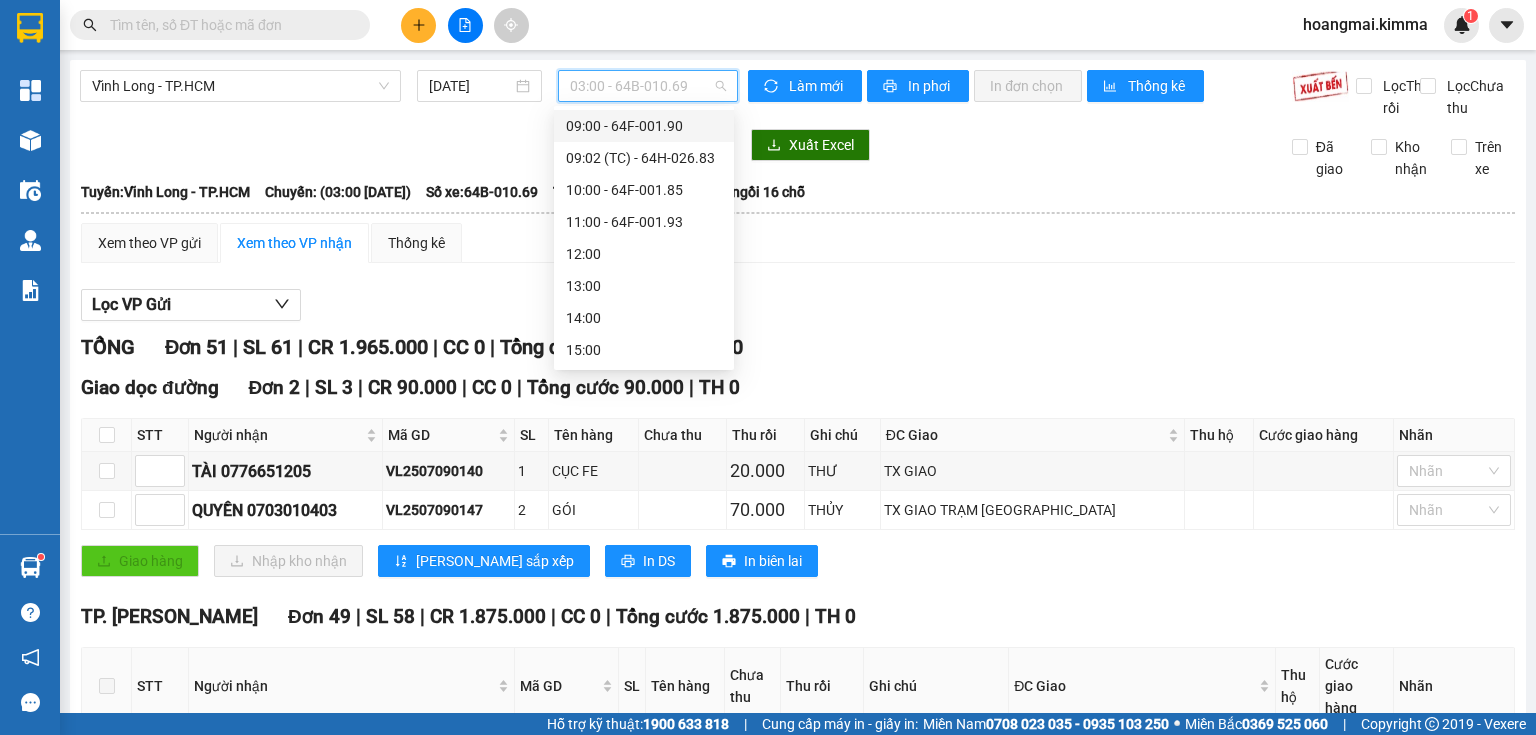 click on "09:00     - 64F-001.90" at bounding box center (644, 126) 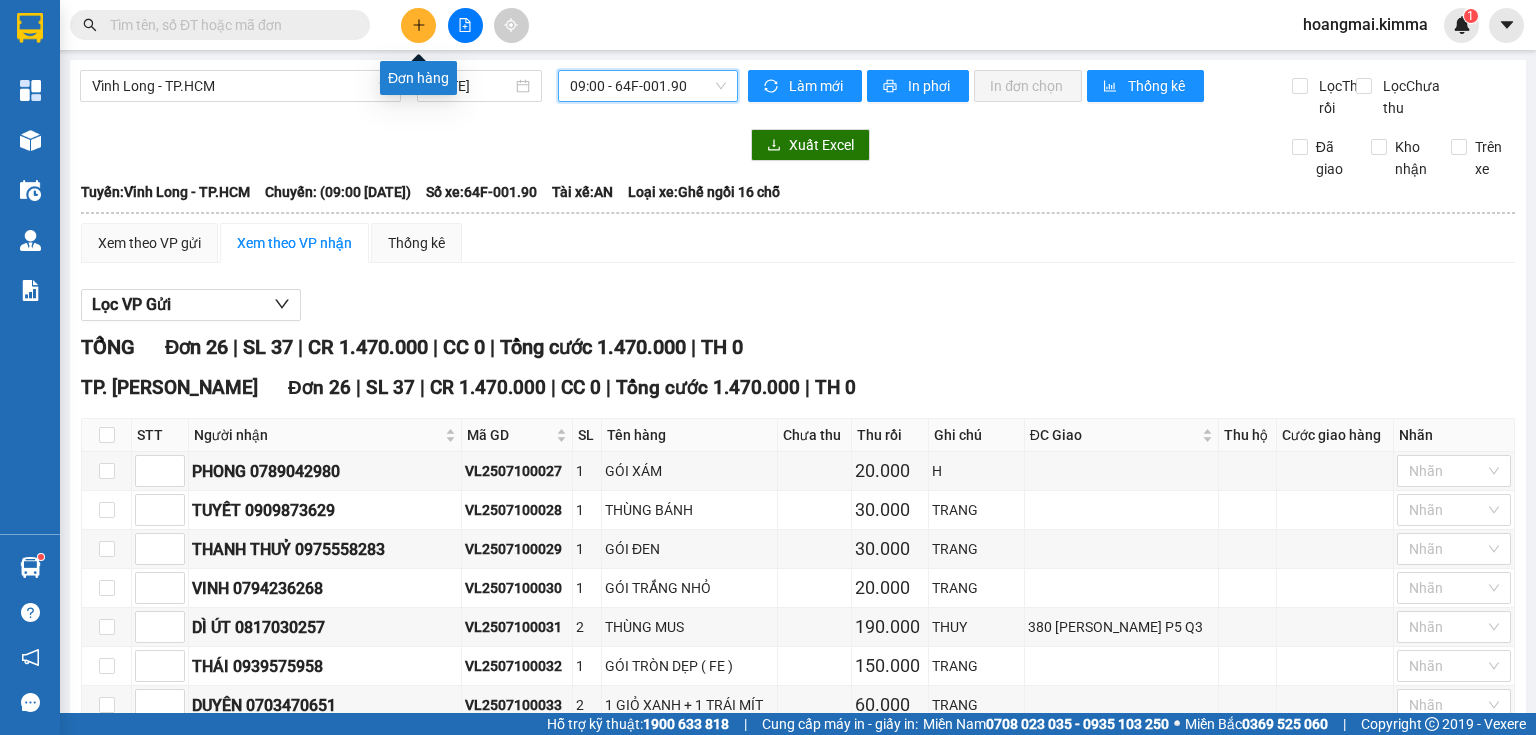click at bounding box center (418, 25) 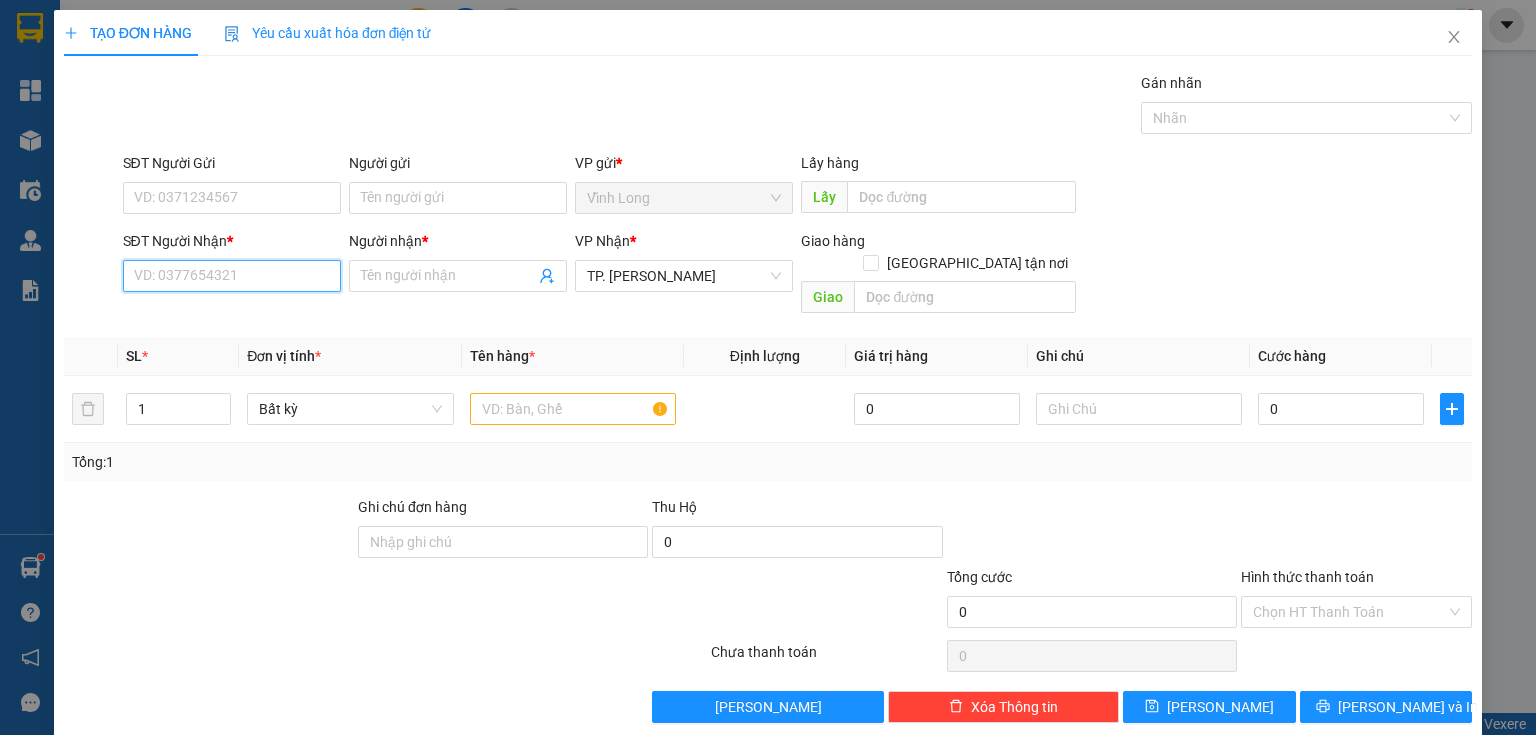 click on "SĐT Người Nhận  *" at bounding box center (232, 276) 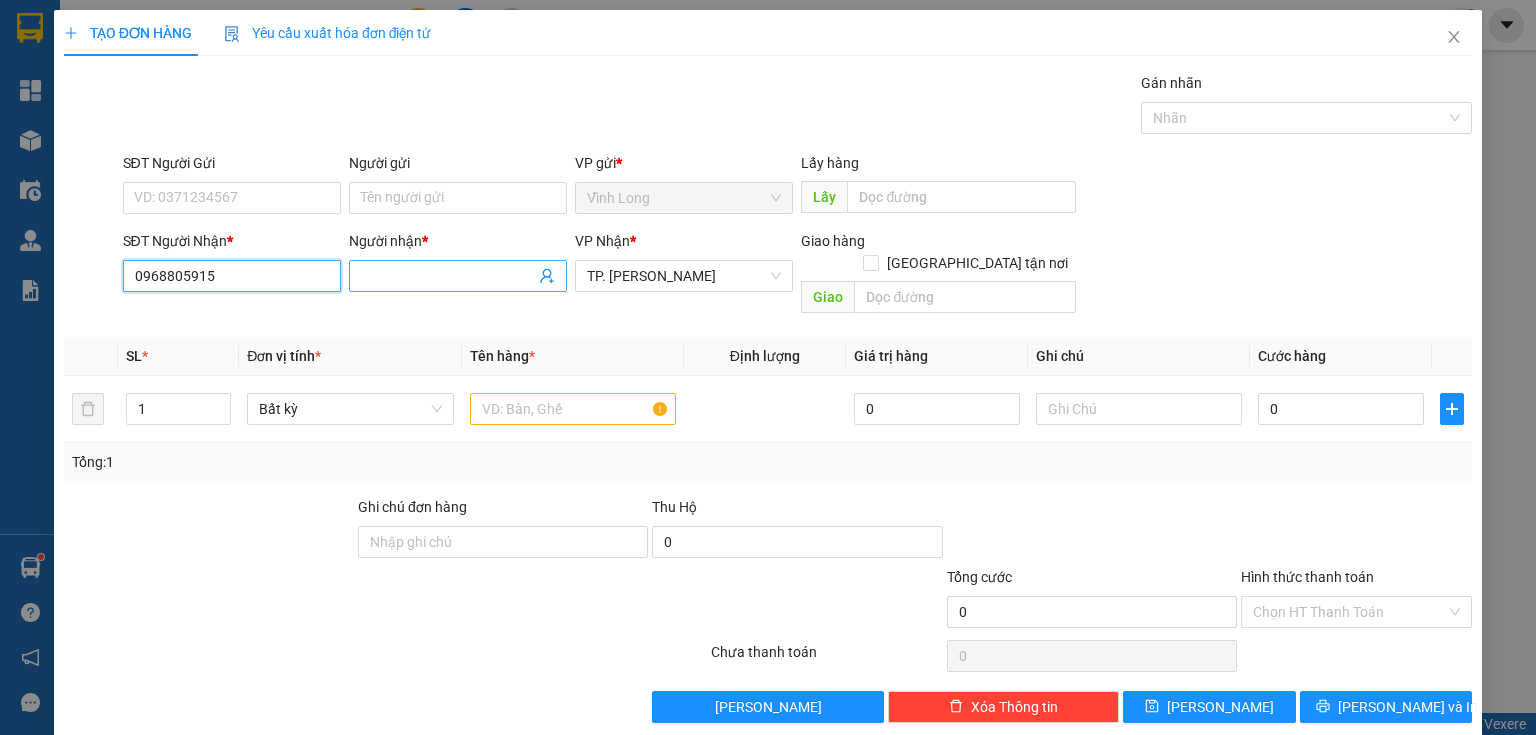 type on "0968805915" 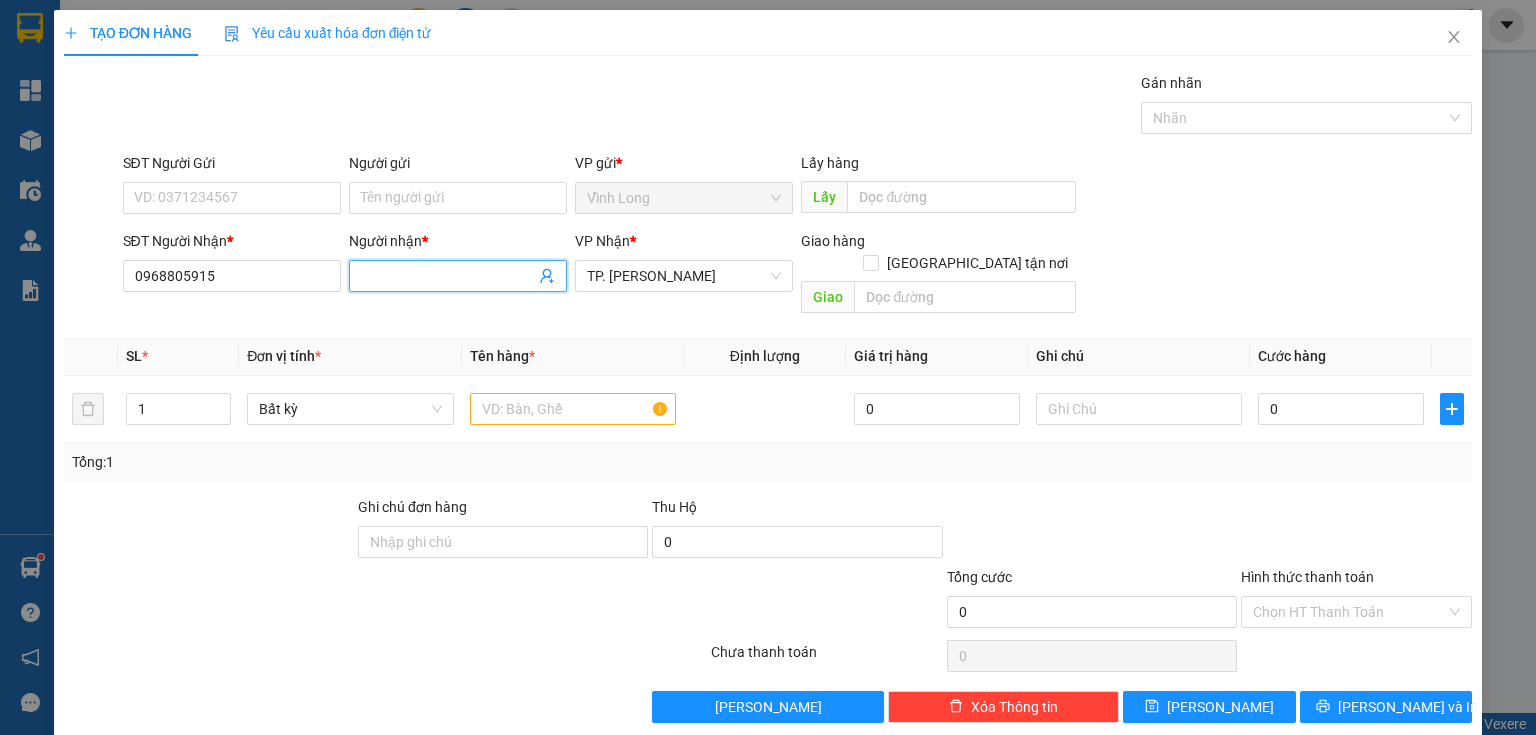 click on "Người nhận  *" at bounding box center [448, 276] 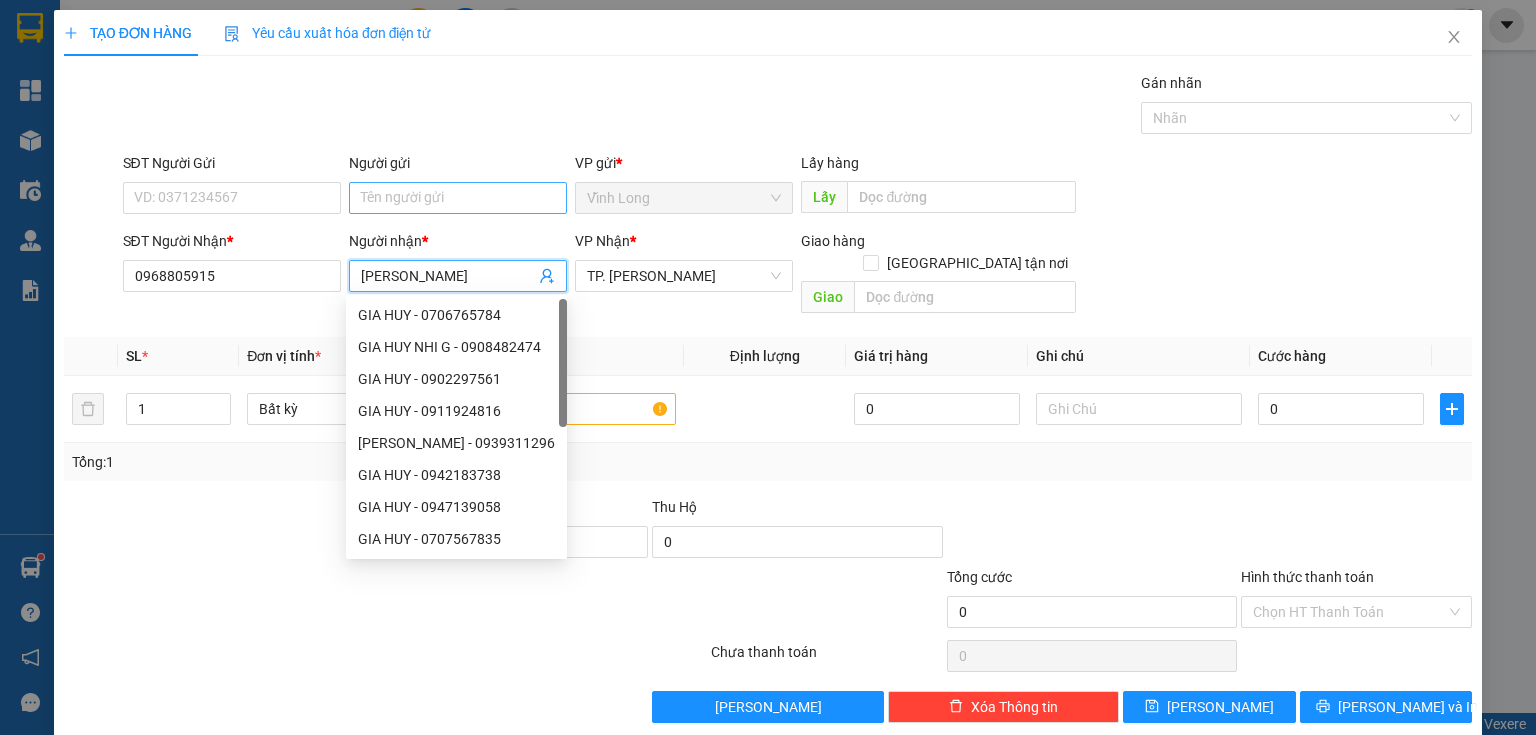 type on "[PERSON_NAME]" 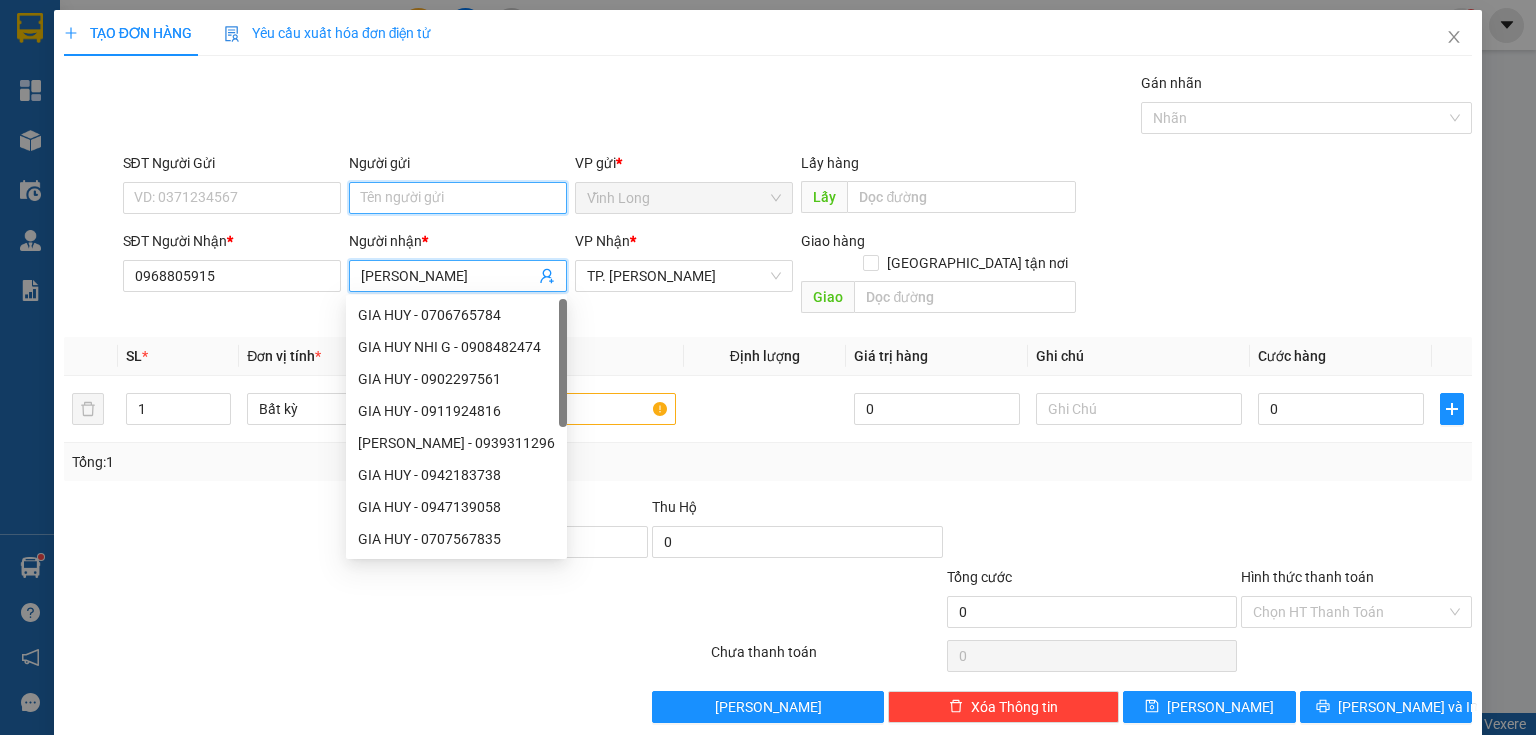 click on "Người gửi" at bounding box center [458, 198] 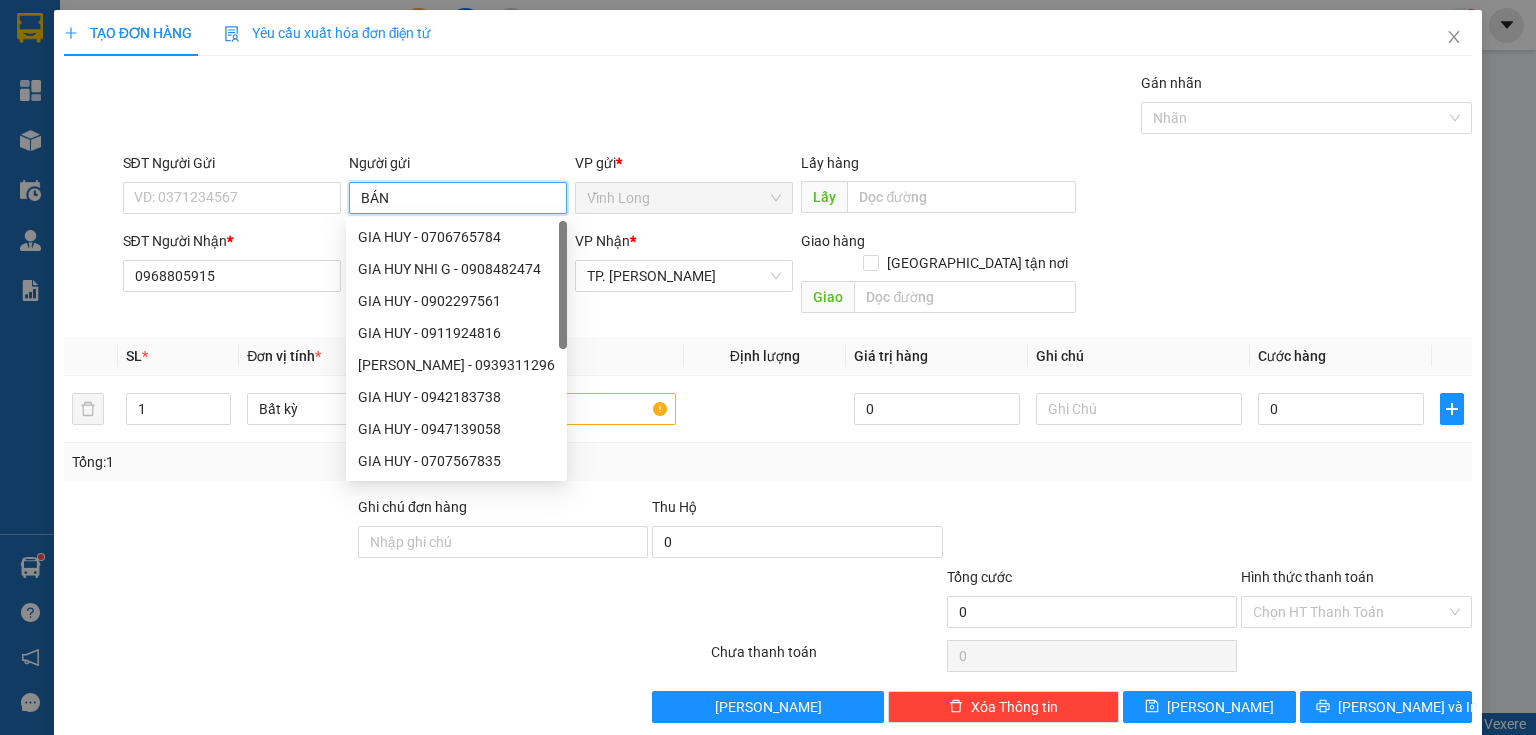 type on "BÁN" 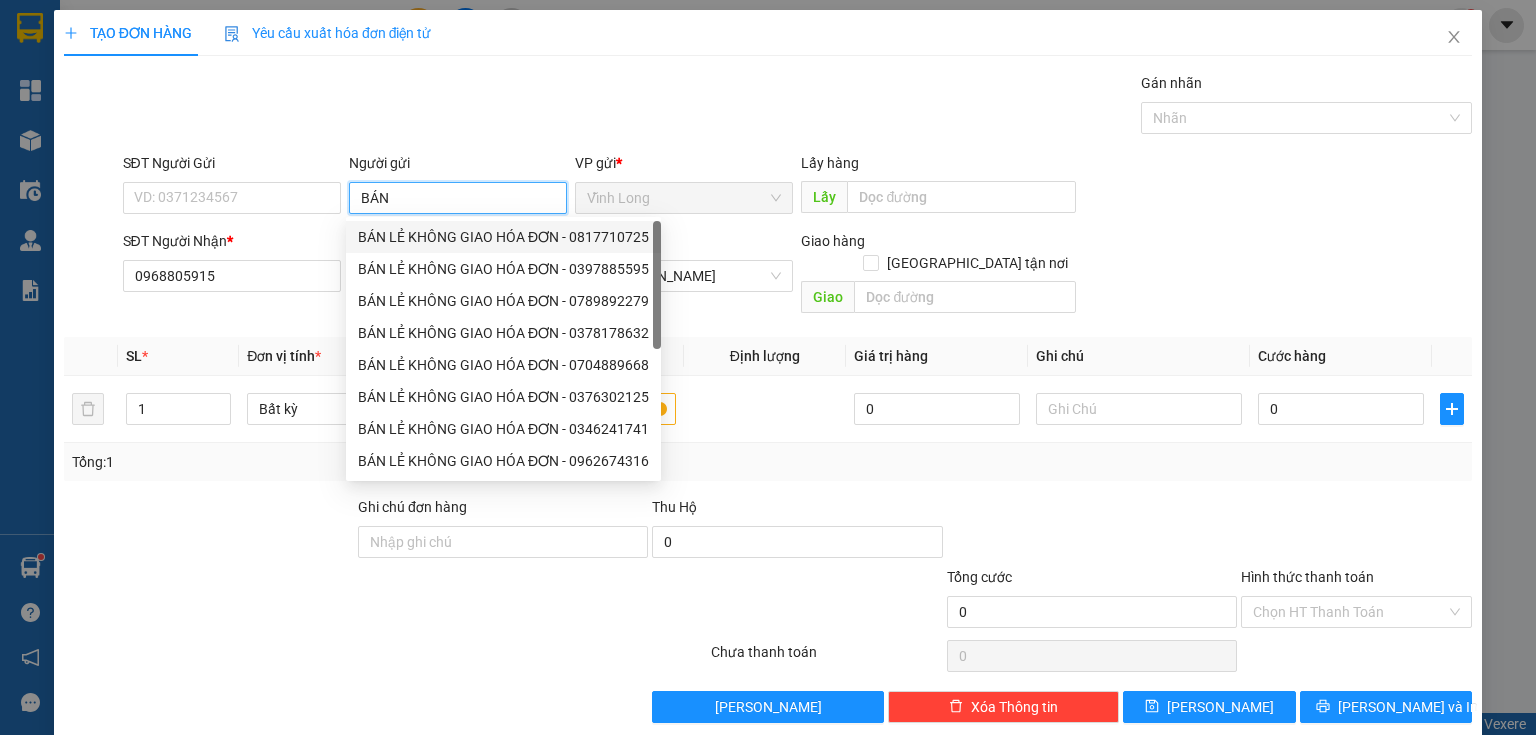 click on "BÁN LẺ KHÔNG GIAO HÓA ĐƠN - 0817710725" at bounding box center [503, 237] 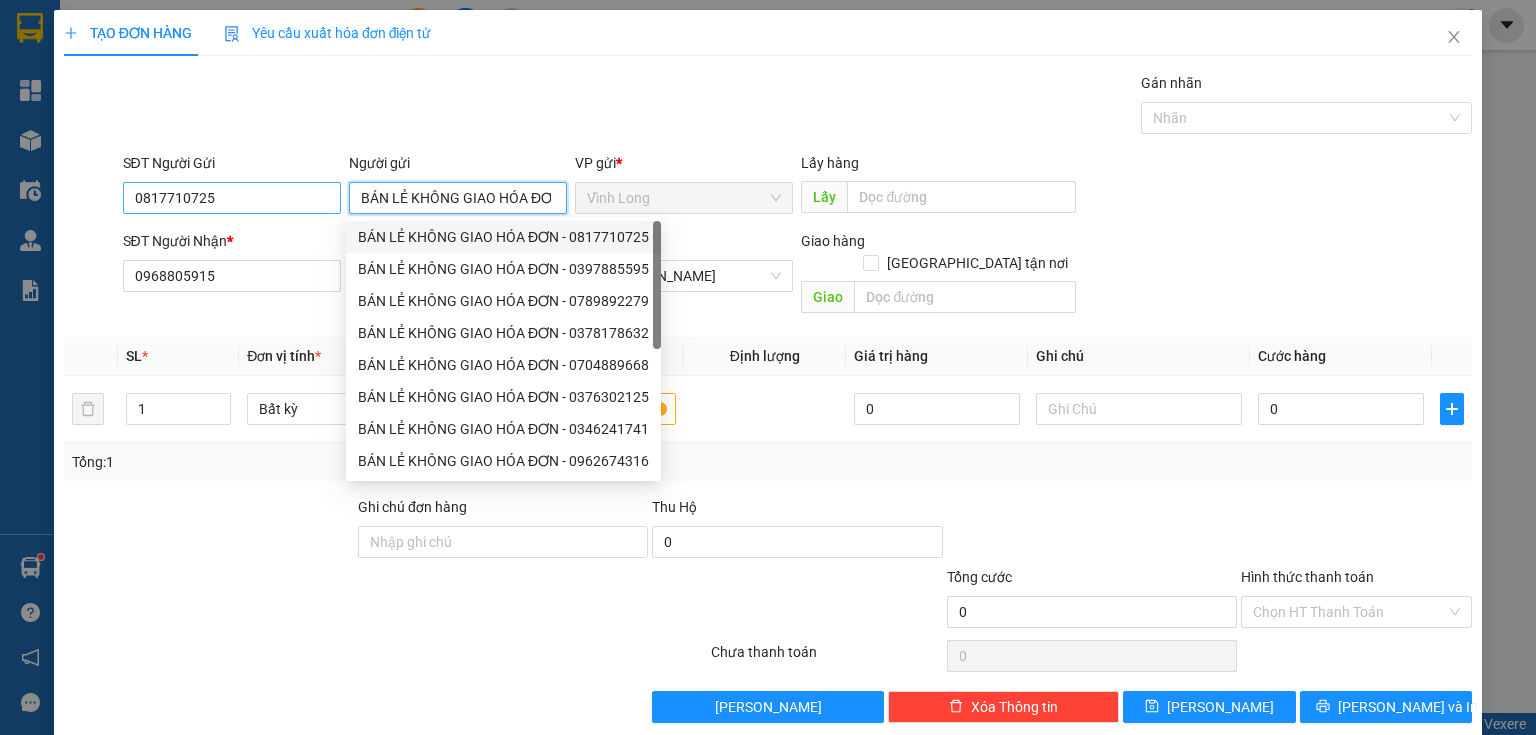 type on "BÁN LẺ KHÔNG GIAO HÓA ĐƠN" 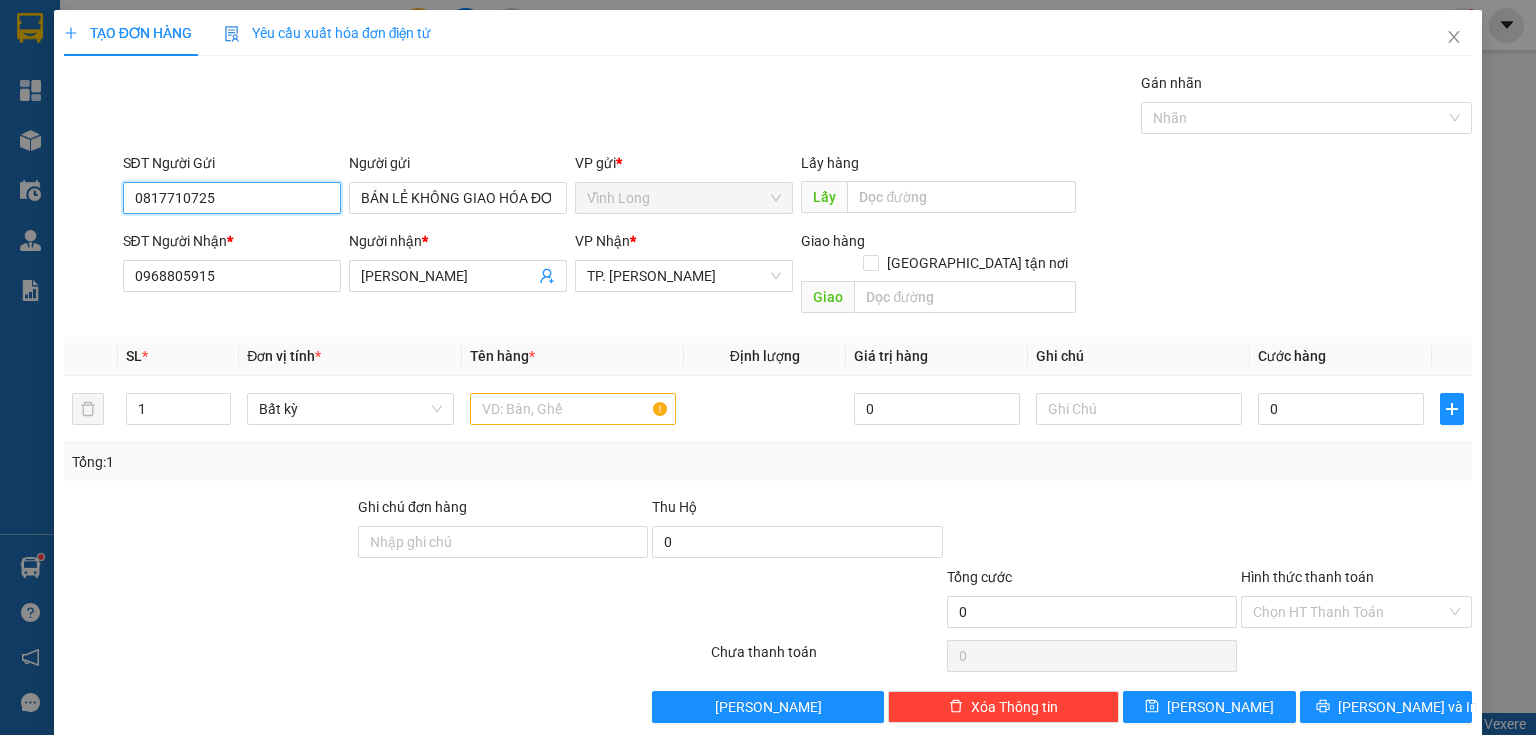 drag, startPoint x: 279, startPoint y: 196, endPoint x: 0, endPoint y: 82, distance: 301.39178 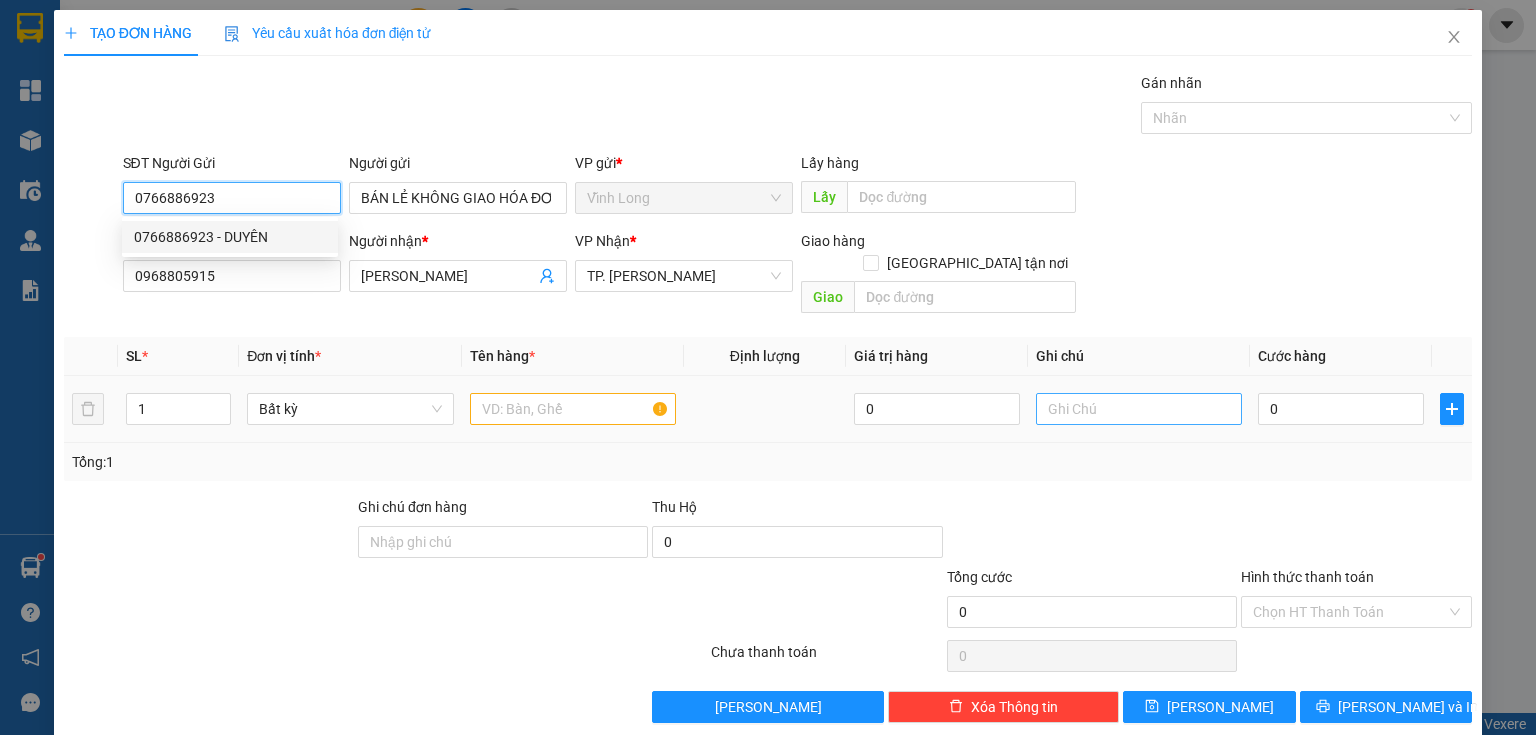 type on "0766886923" 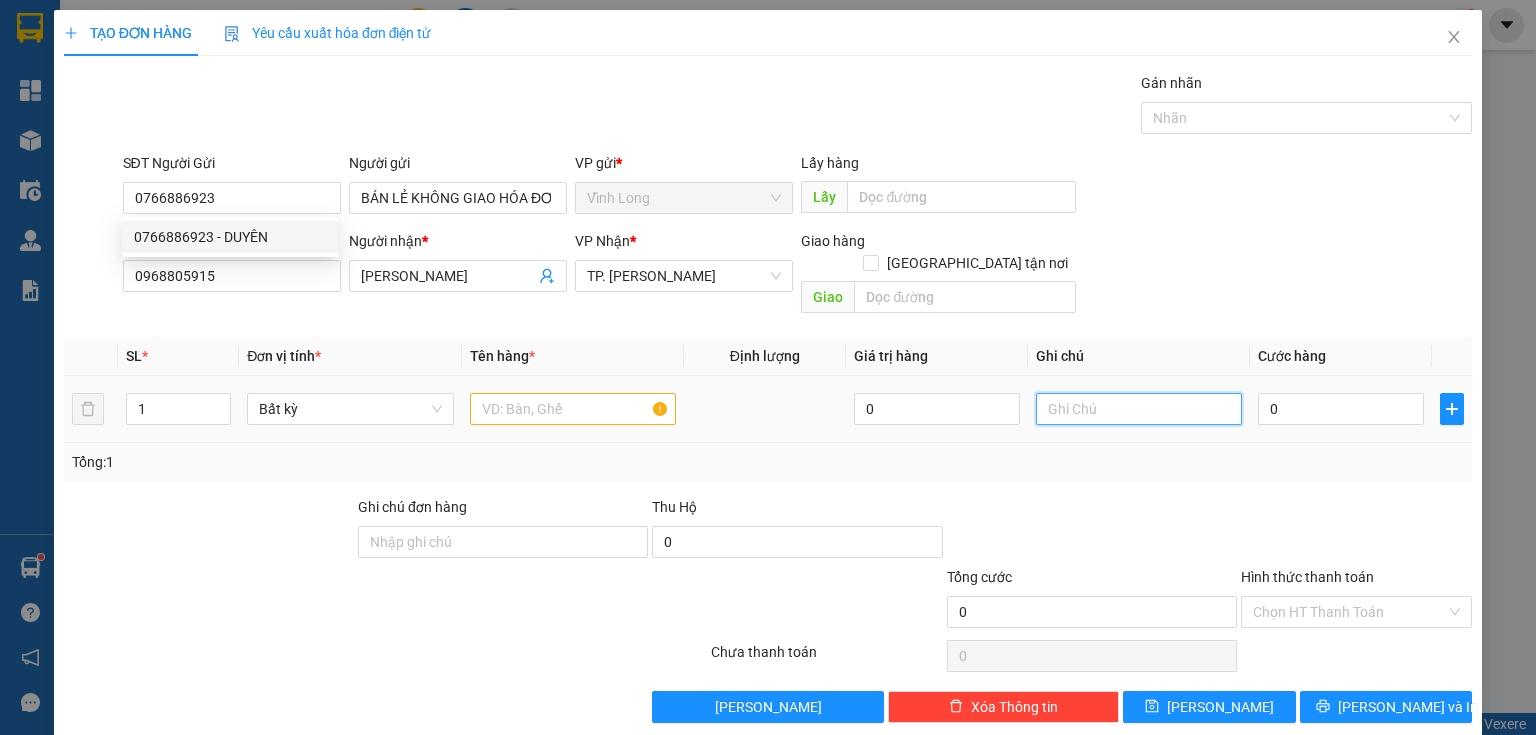 click at bounding box center (1139, 409) 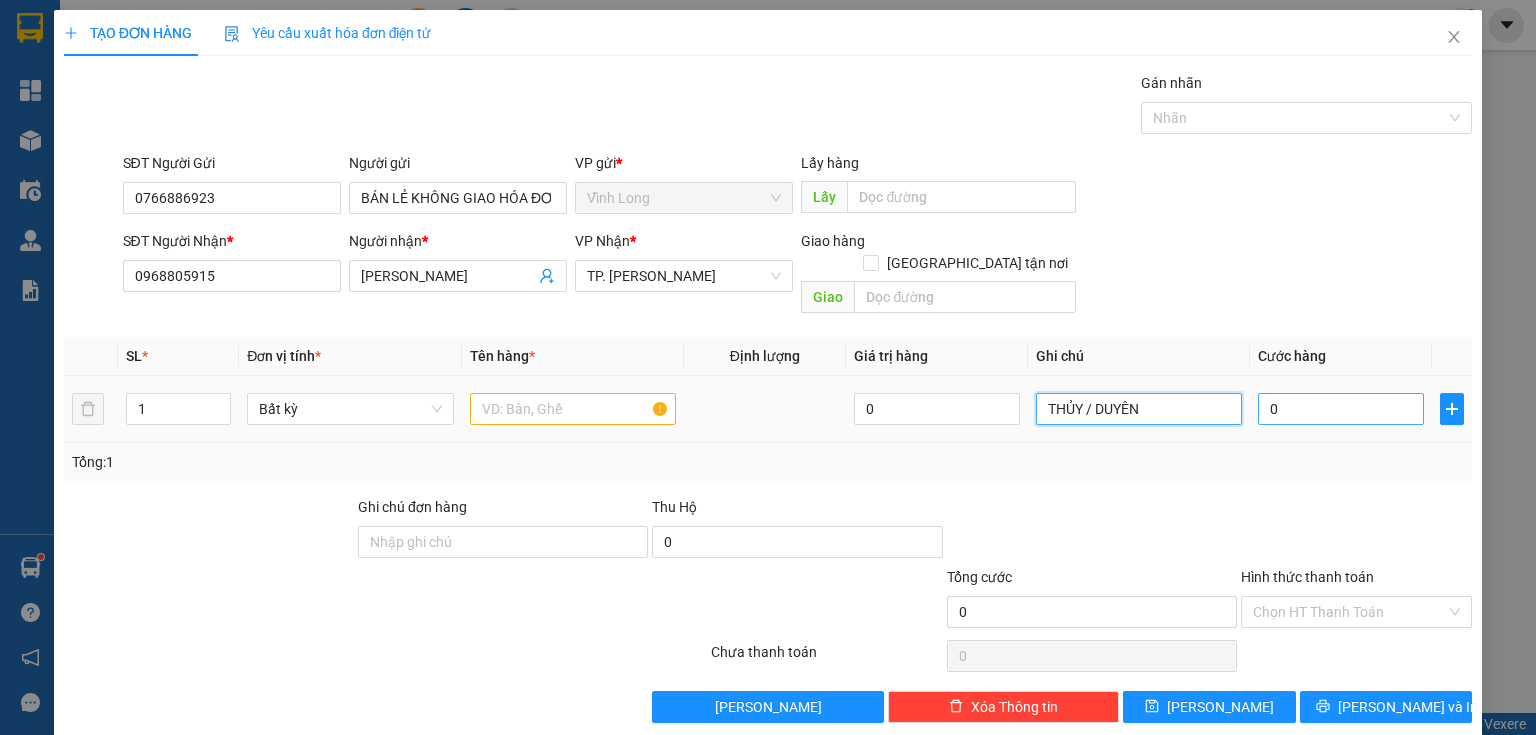 type on "THỦY / DUYÊN" 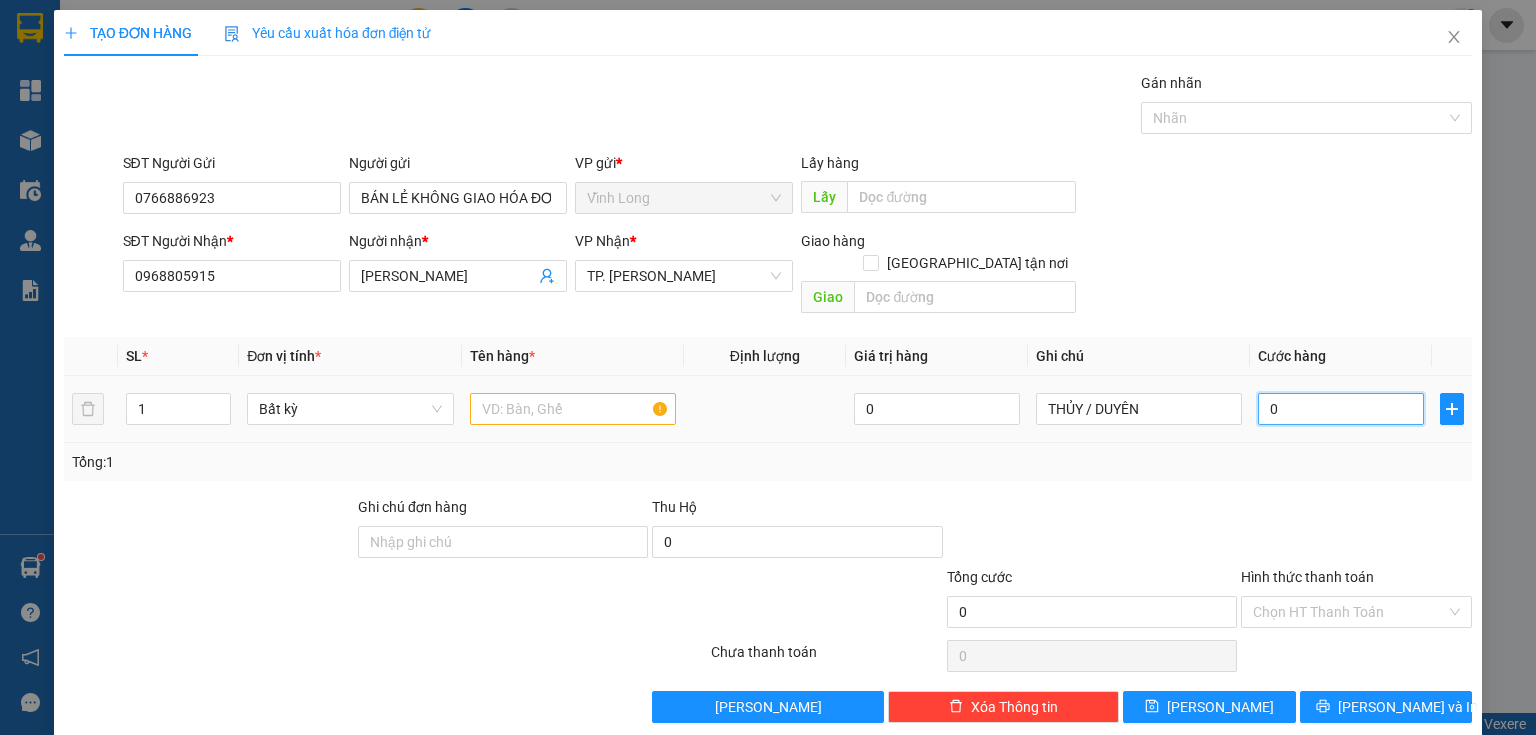 click on "0" at bounding box center (1341, 409) 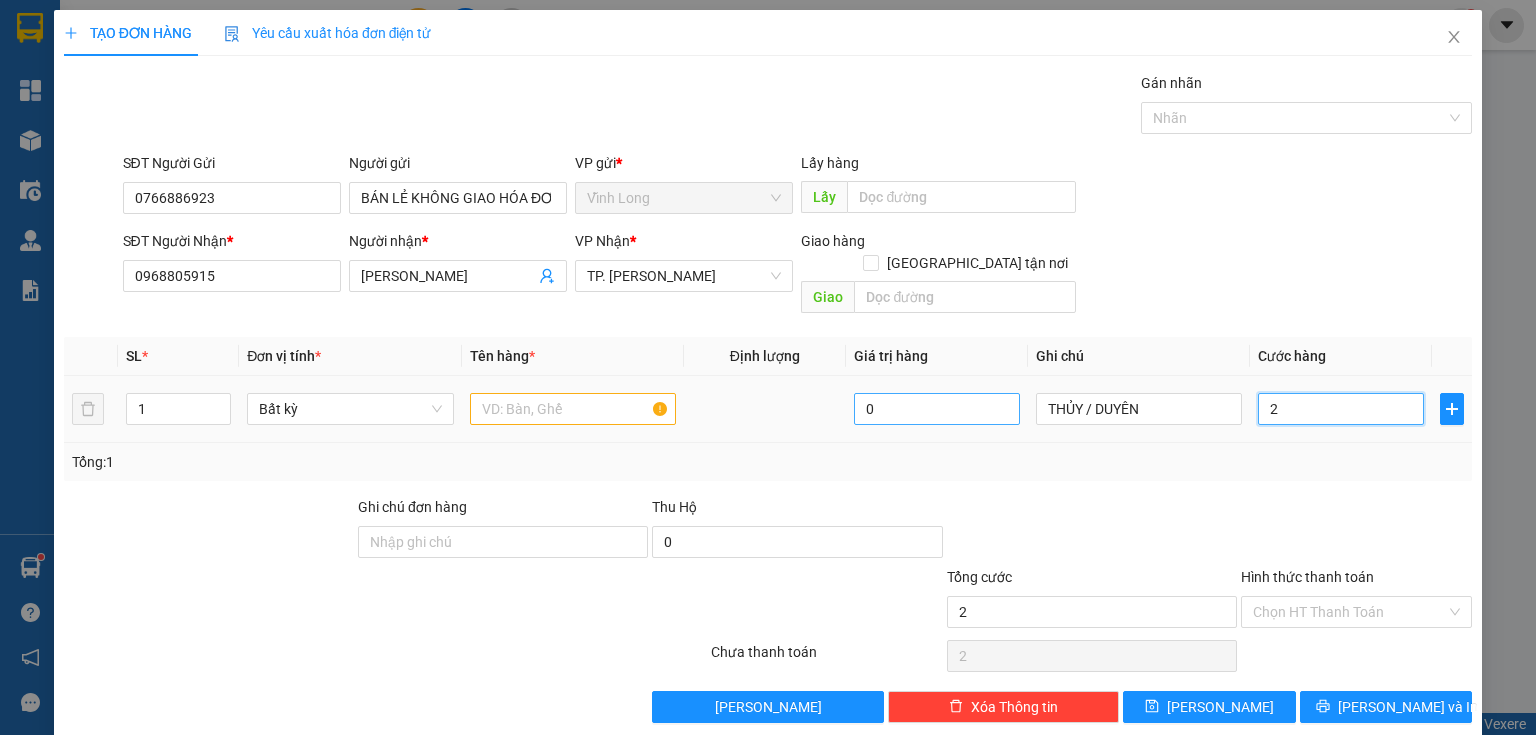 type on "20" 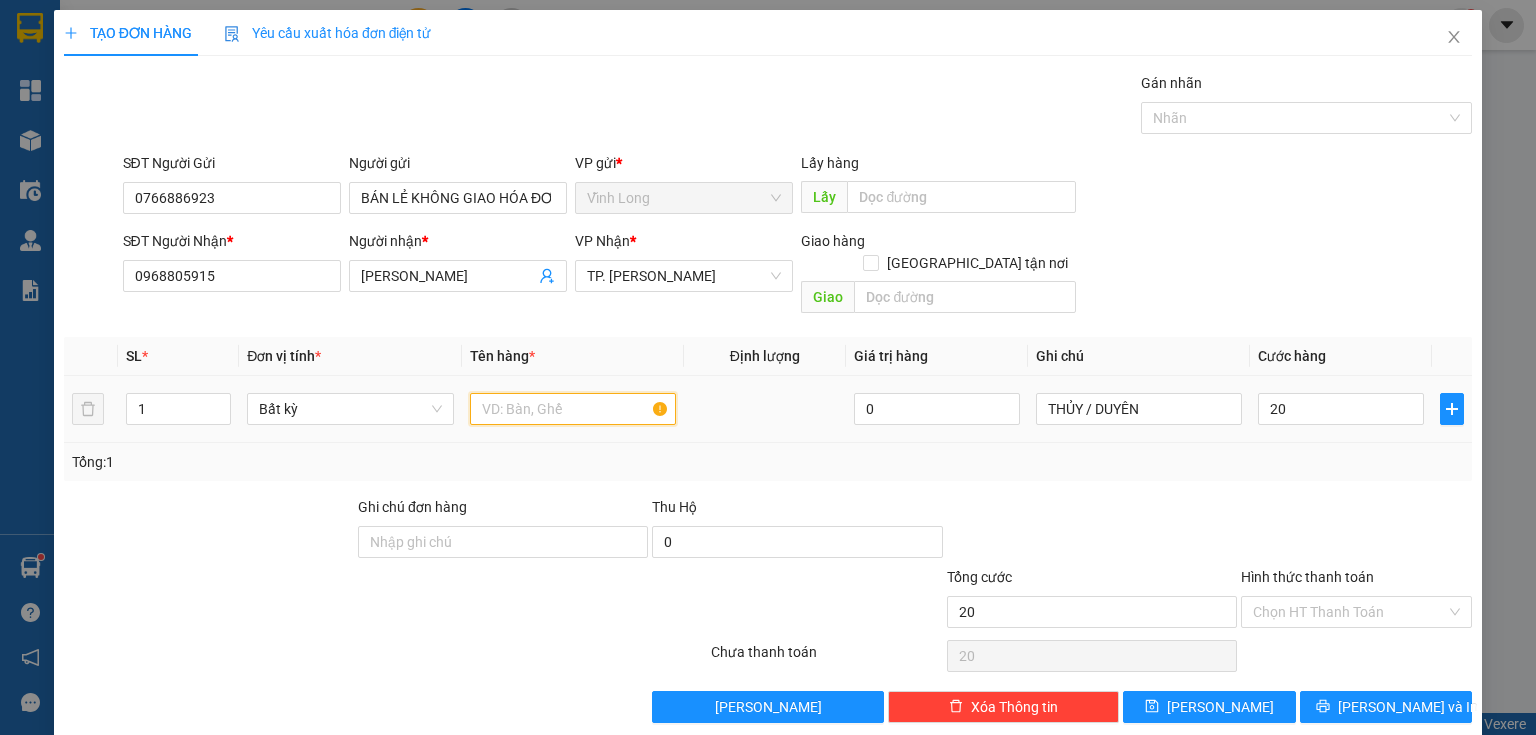 type on "20.000" 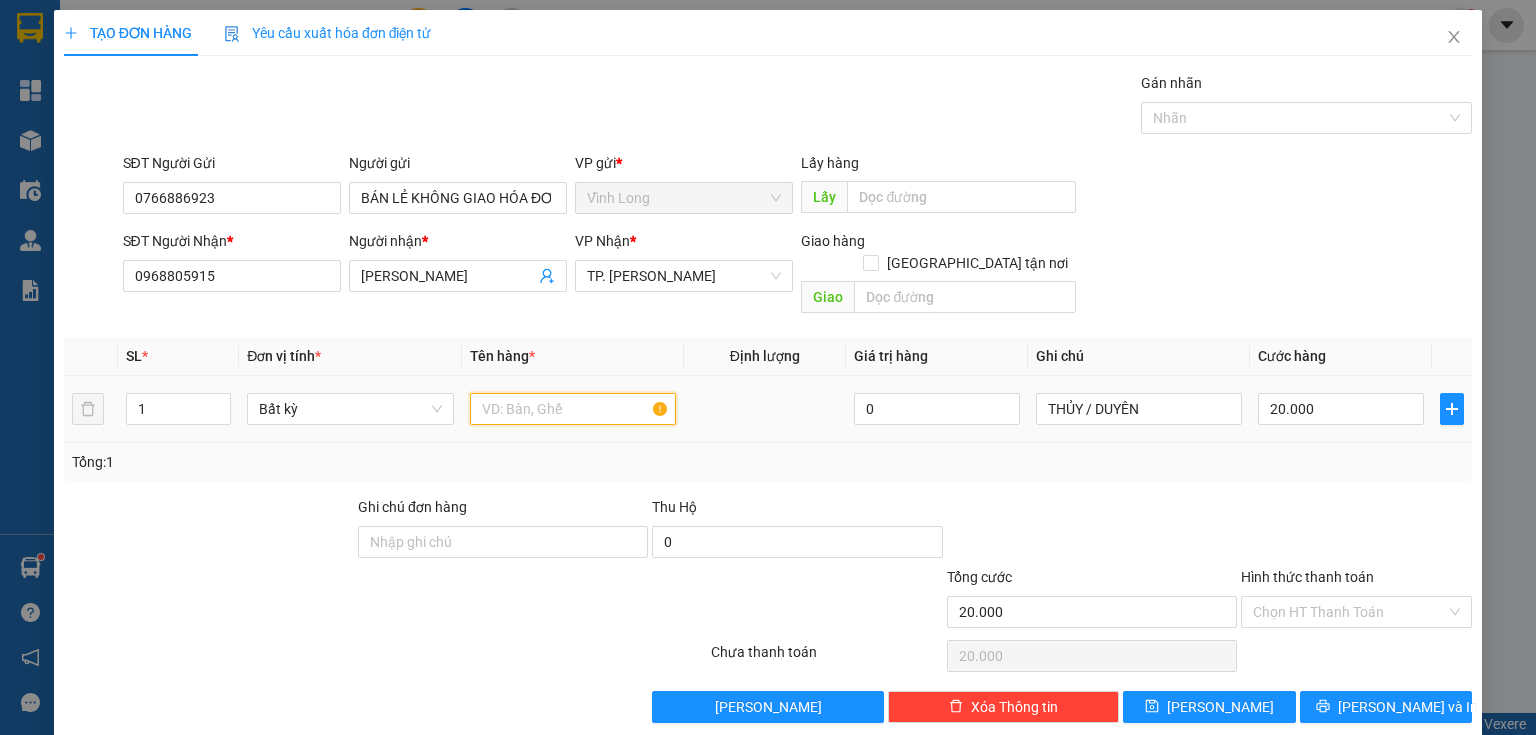 click at bounding box center [573, 409] 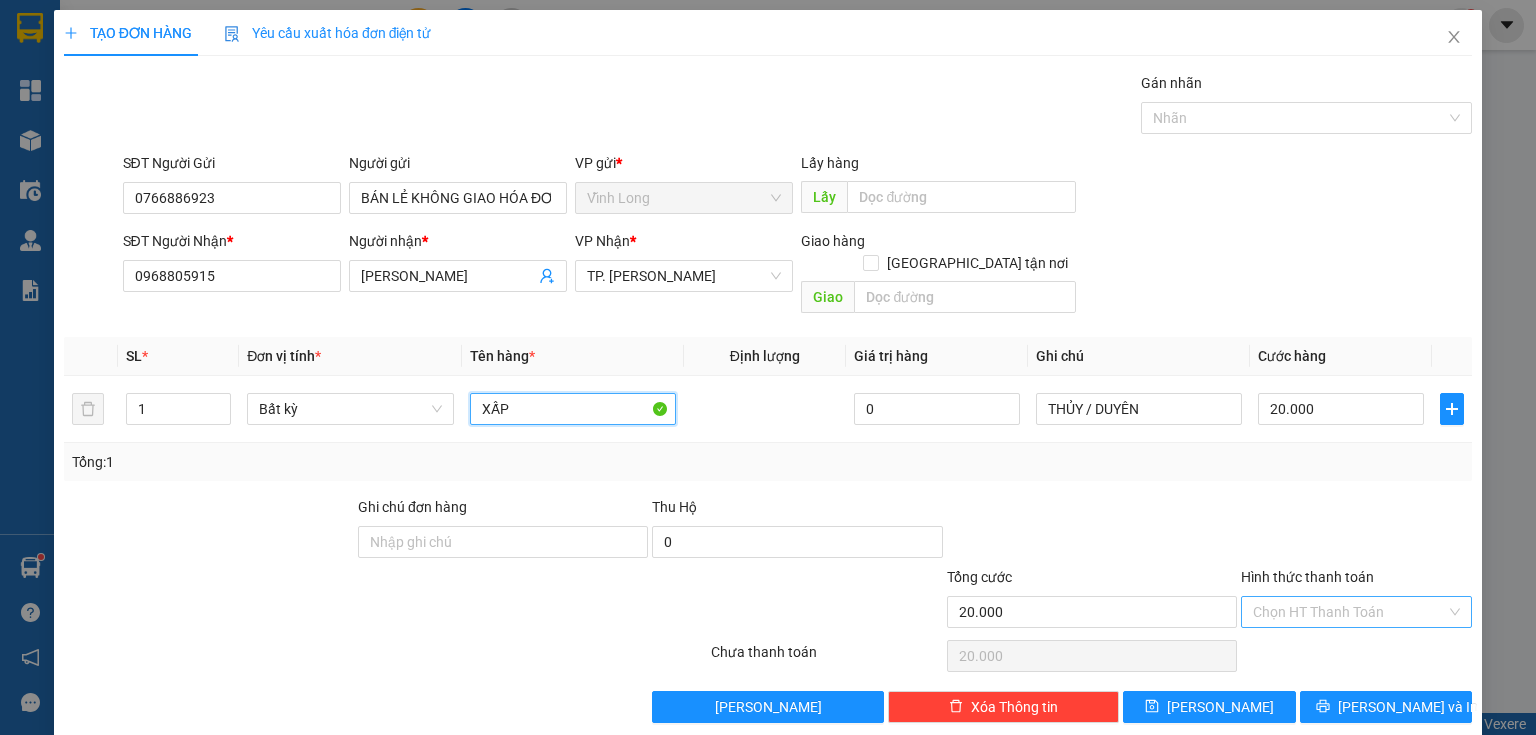type on "XẤP" 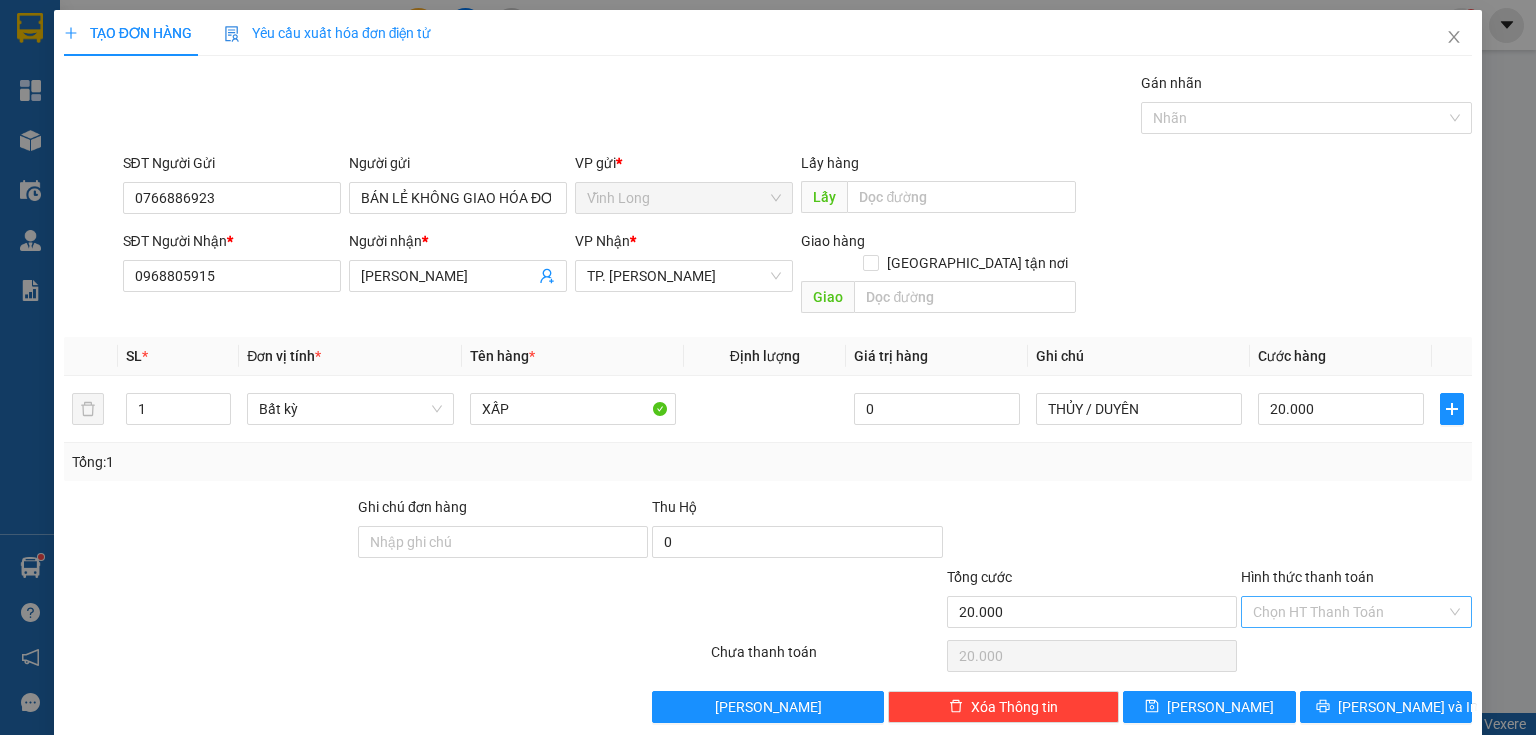 click on "Hình thức thanh toán" at bounding box center [1349, 612] 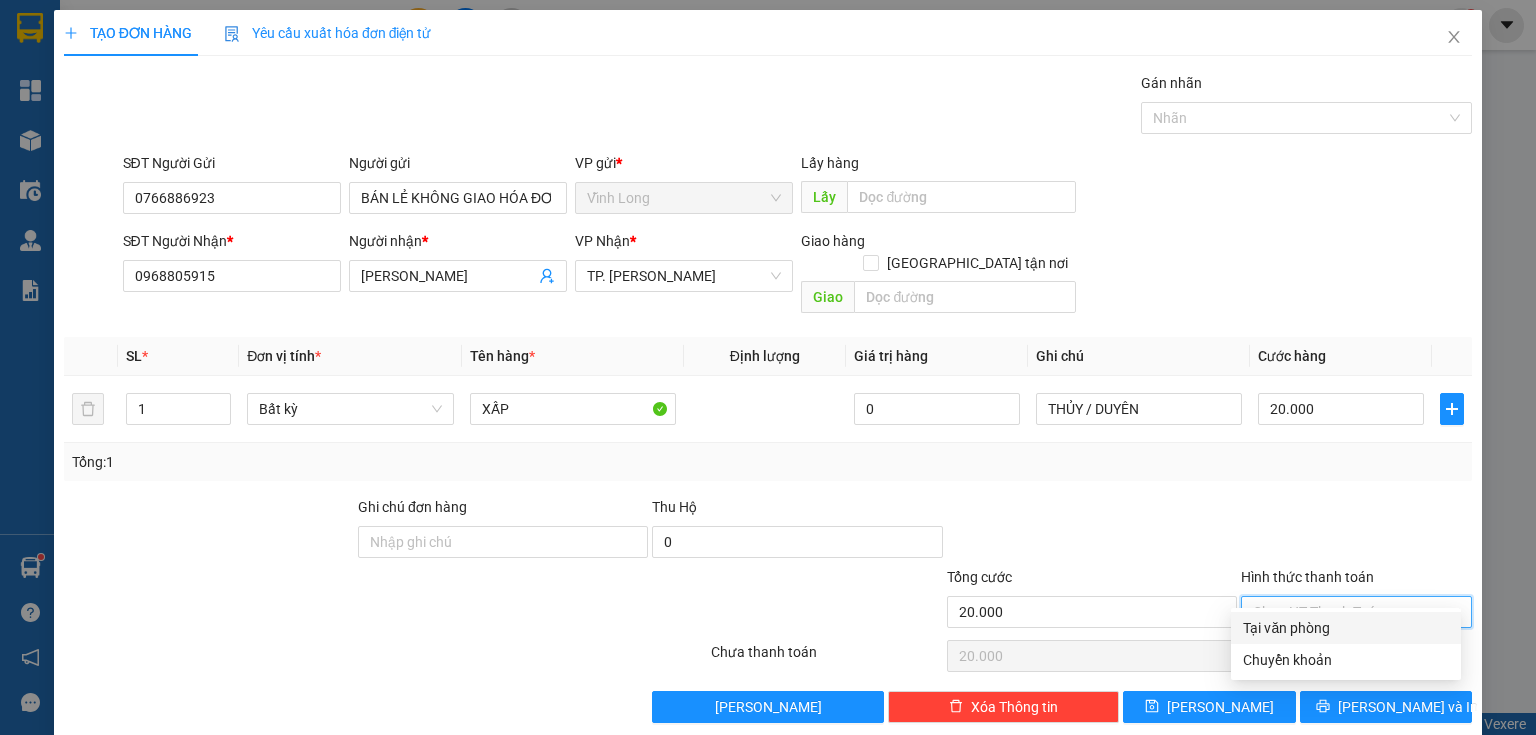 drag, startPoint x: 1282, startPoint y: 633, endPoint x: 1376, endPoint y: 669, distance: 100.65784 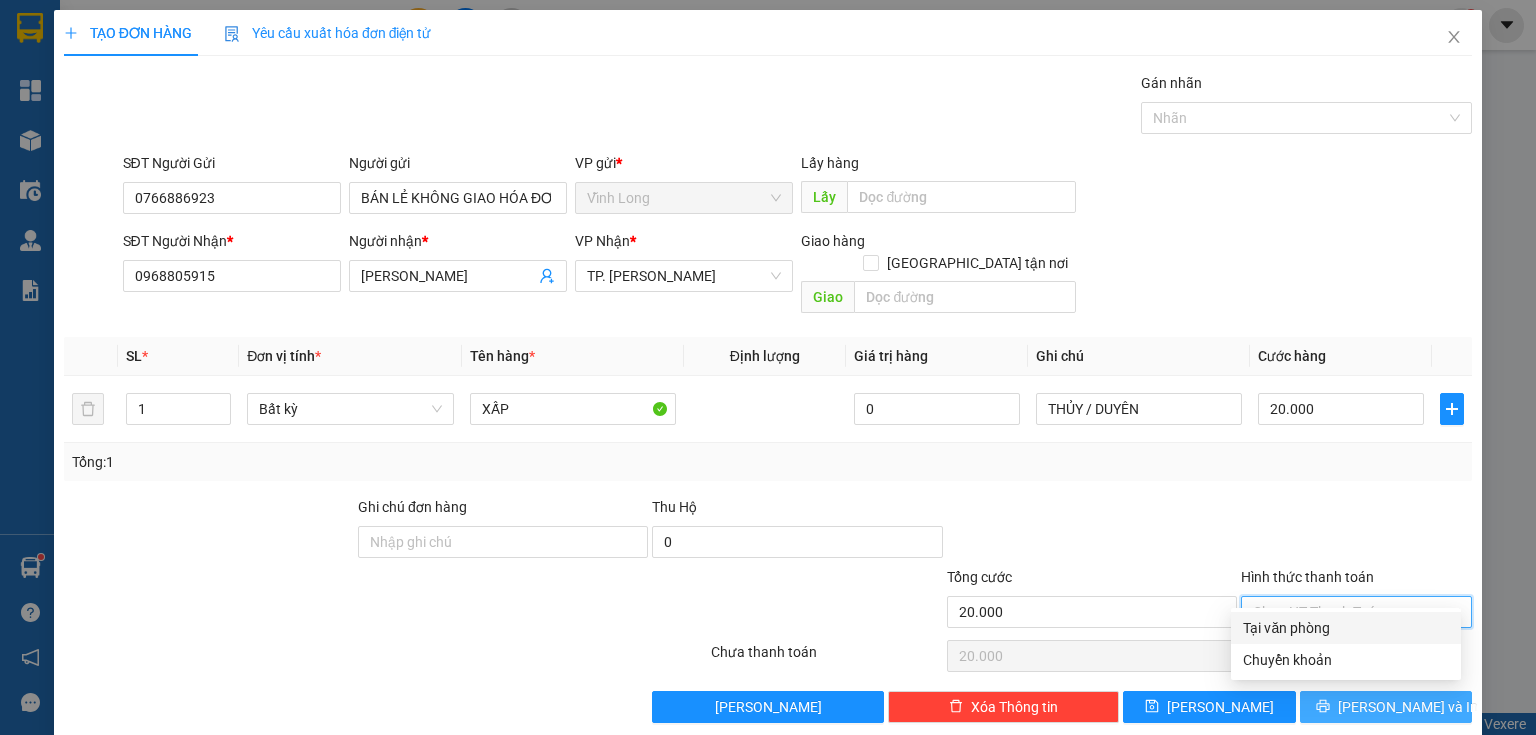 type on "0" 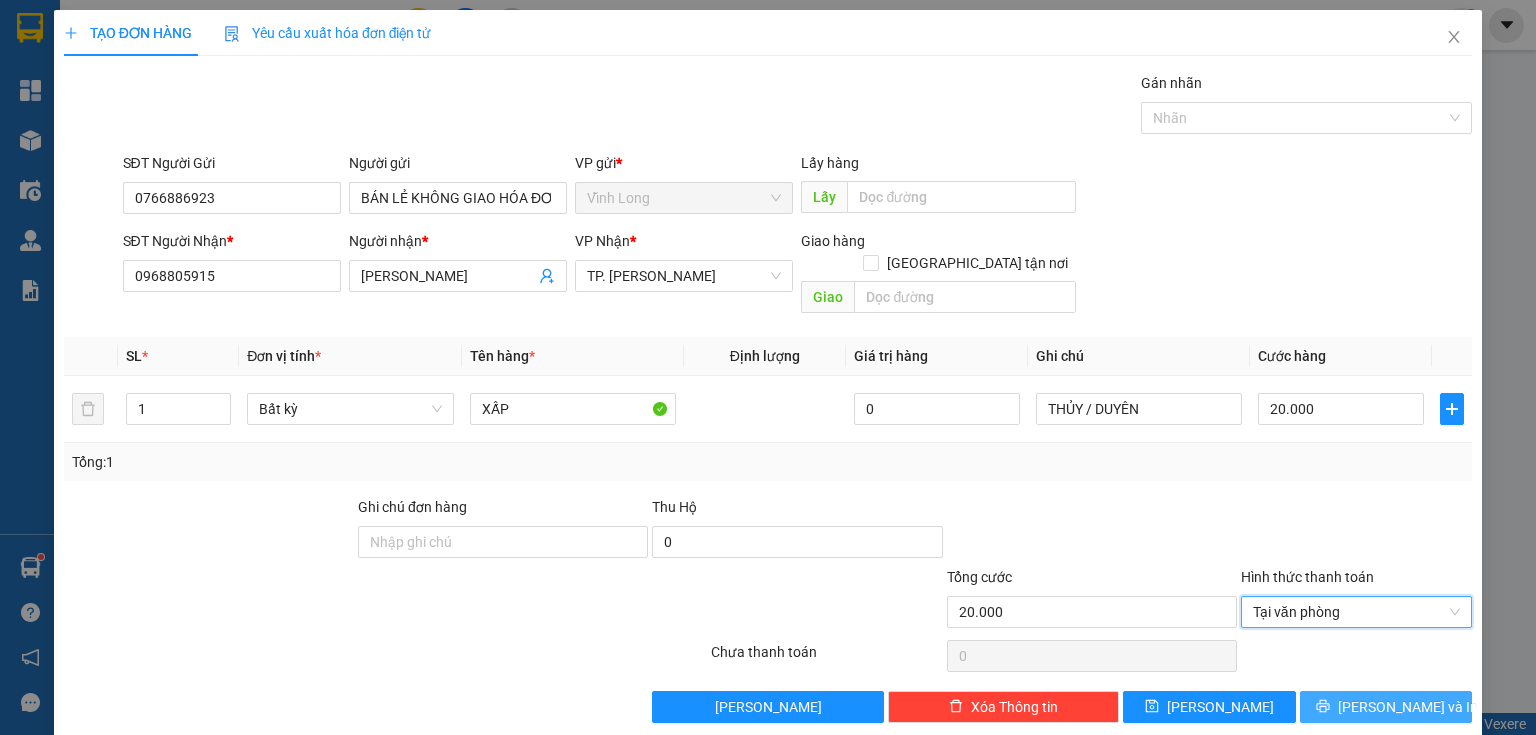 click on "[PERSON_NAME] và In" at bounding box center [1408, 707] 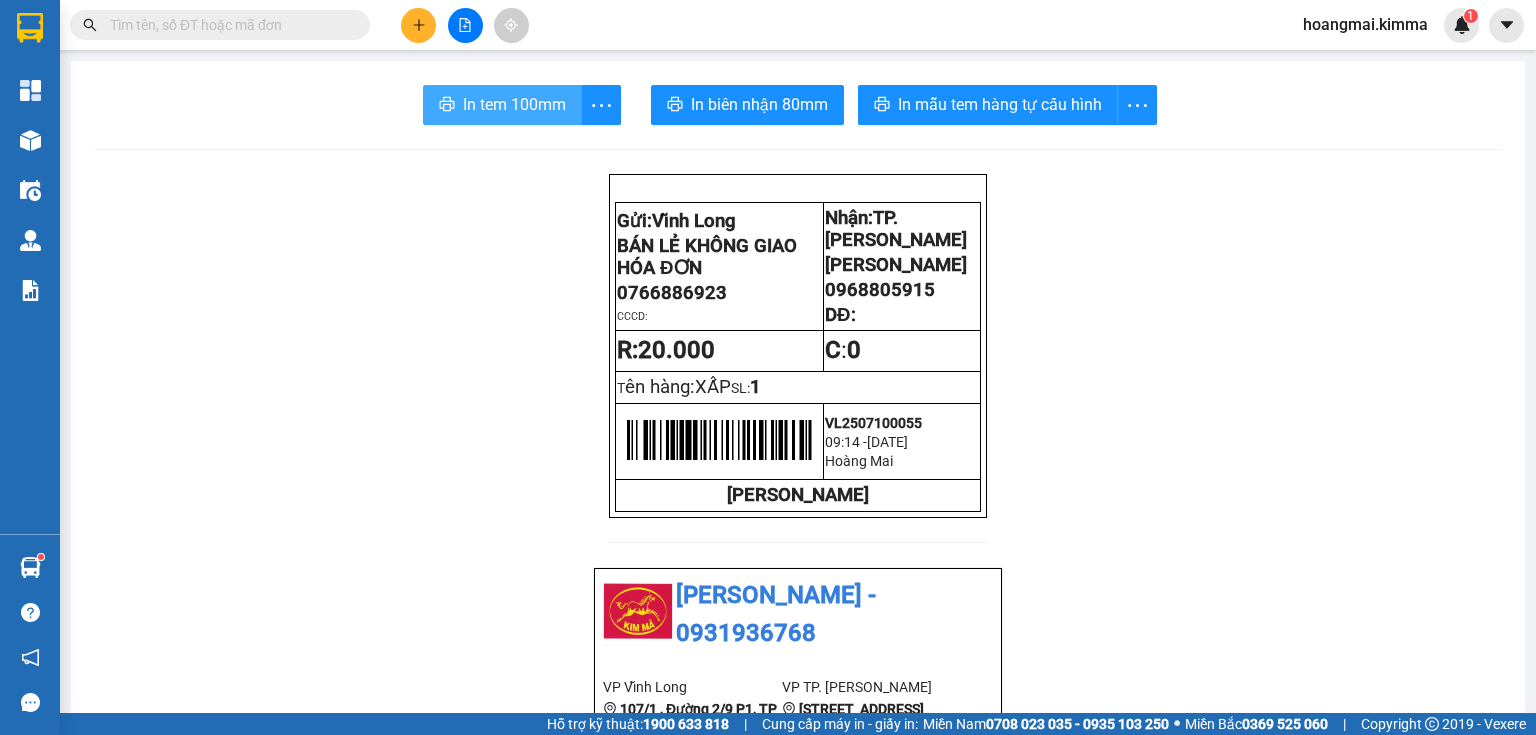 click on "In tem 100mm" at bounding box center (514, 104) 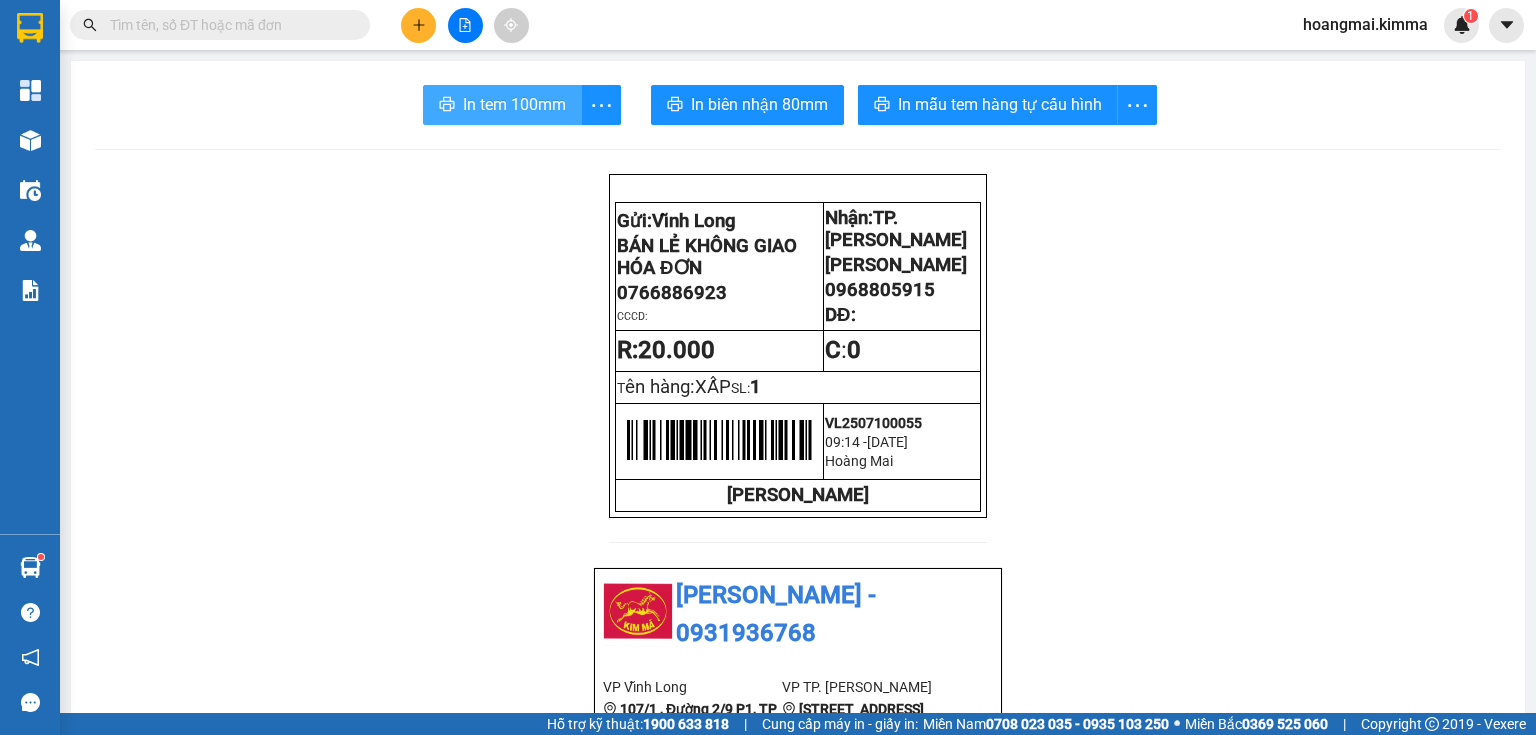 scroll, scrollTop: 0, scrollLeft: 0, axis: both 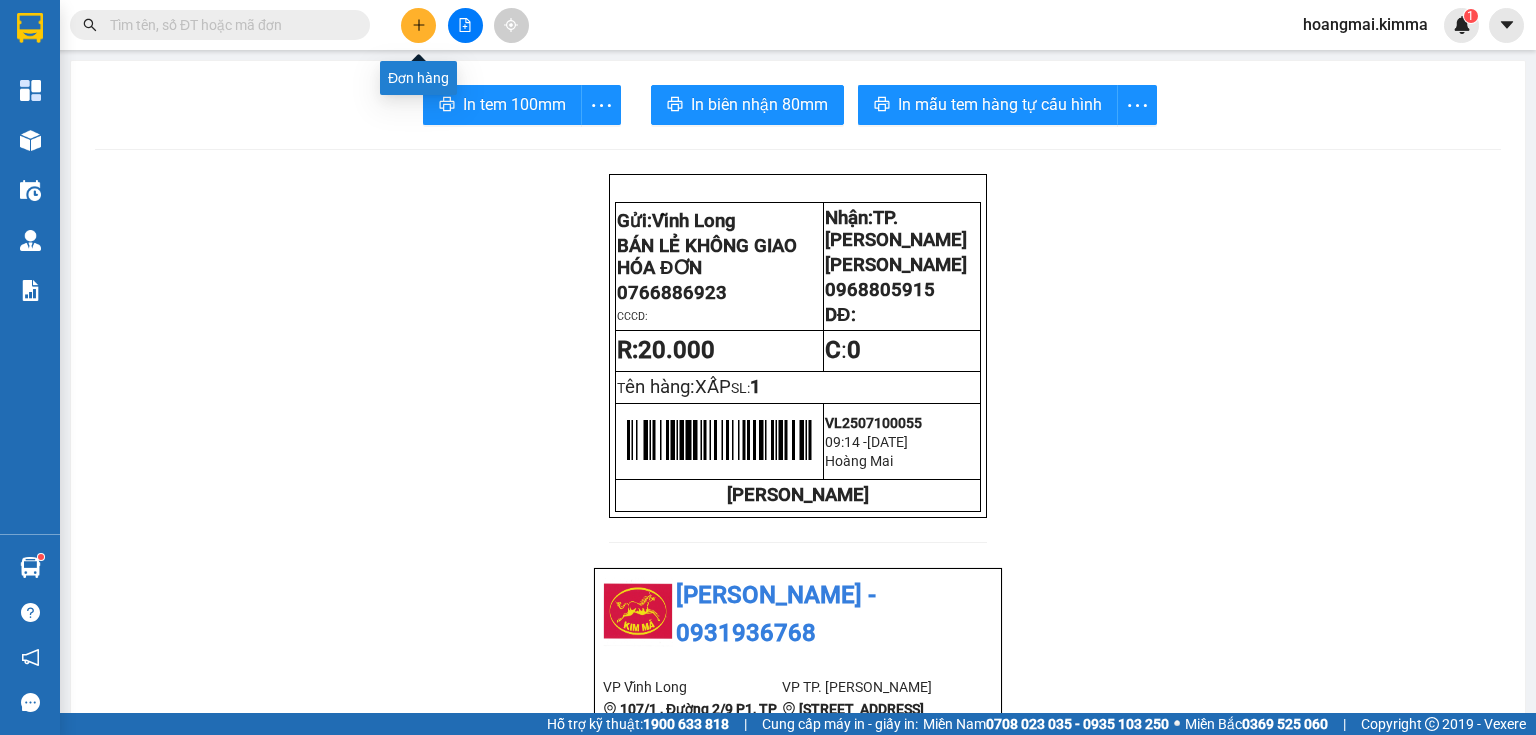 click at bounding box center [418, 25] 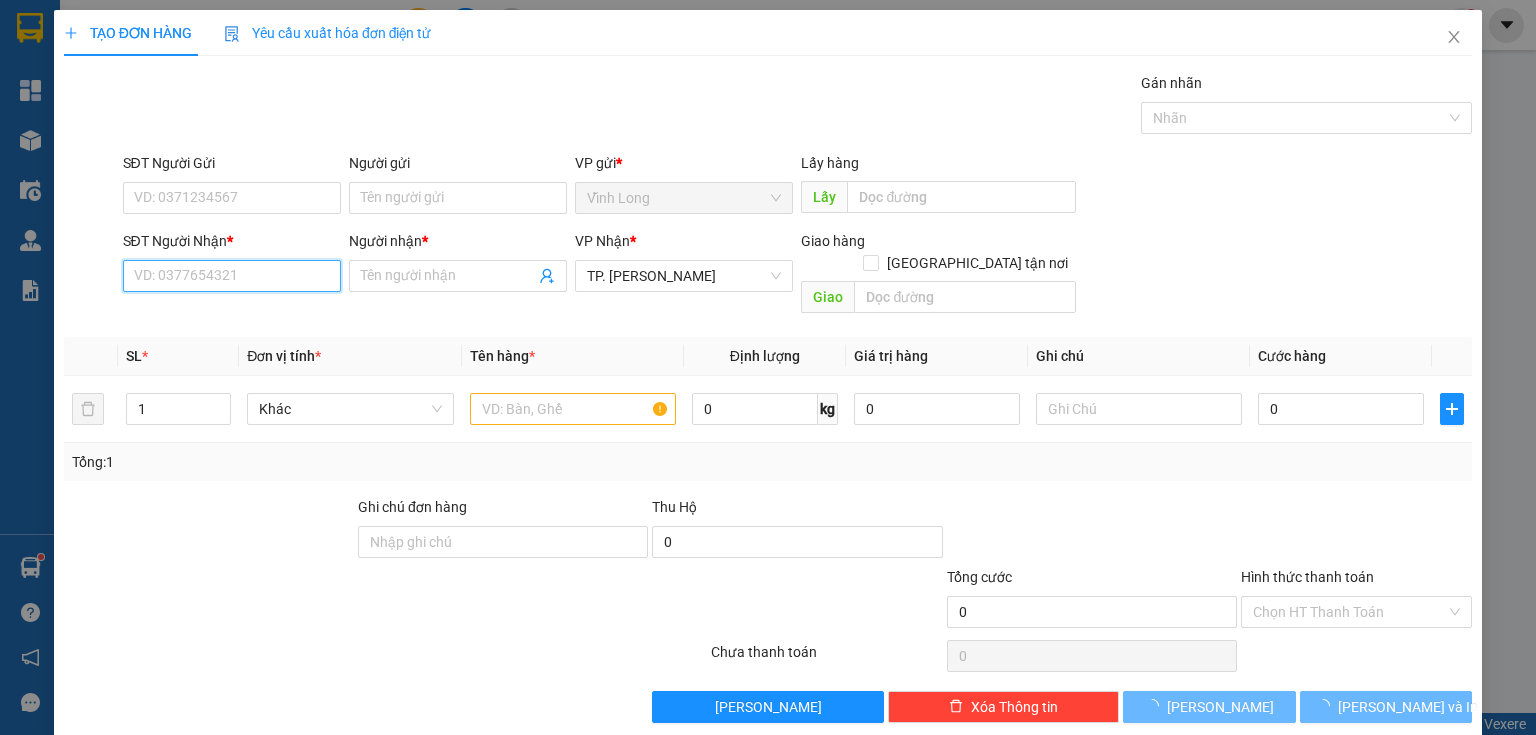click on "SĐT Người Nhận  *" at bounding box center (232, 276) 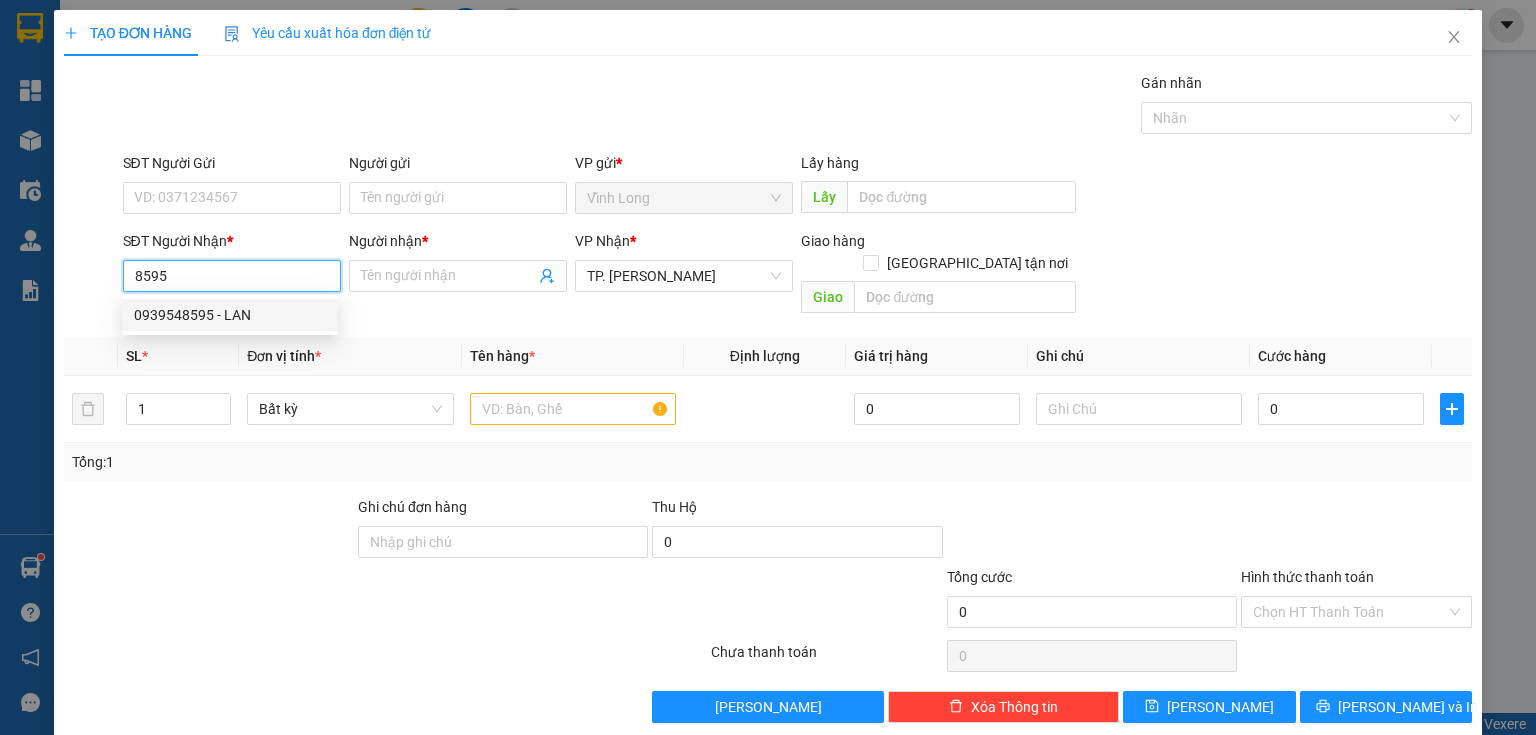 click on "0939548595 - LAN" at bounding box center [230, 315] 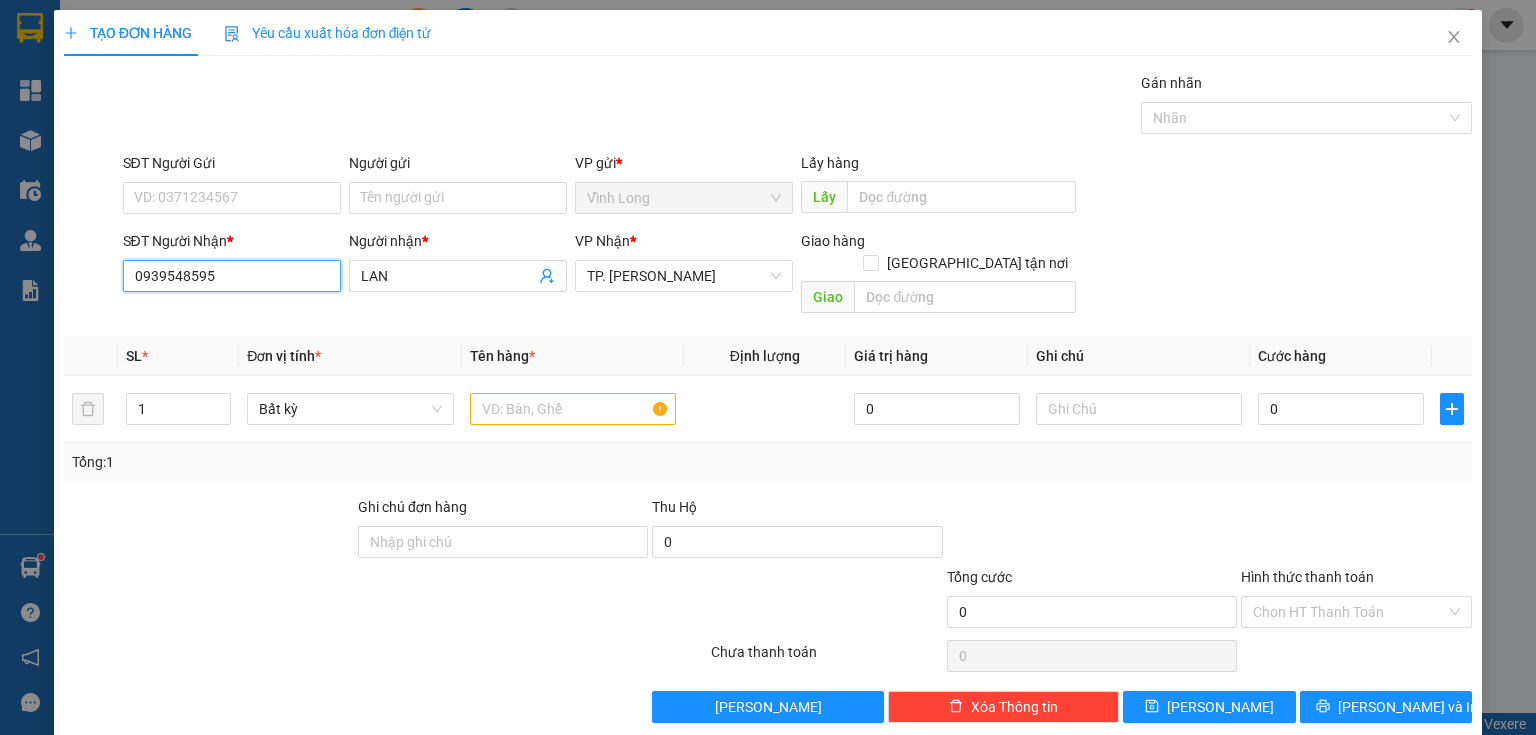 drag, startPoint x: 238, startPoint y: 275, endPoint x: 0, endPoint y: 296, distance: 238.92467 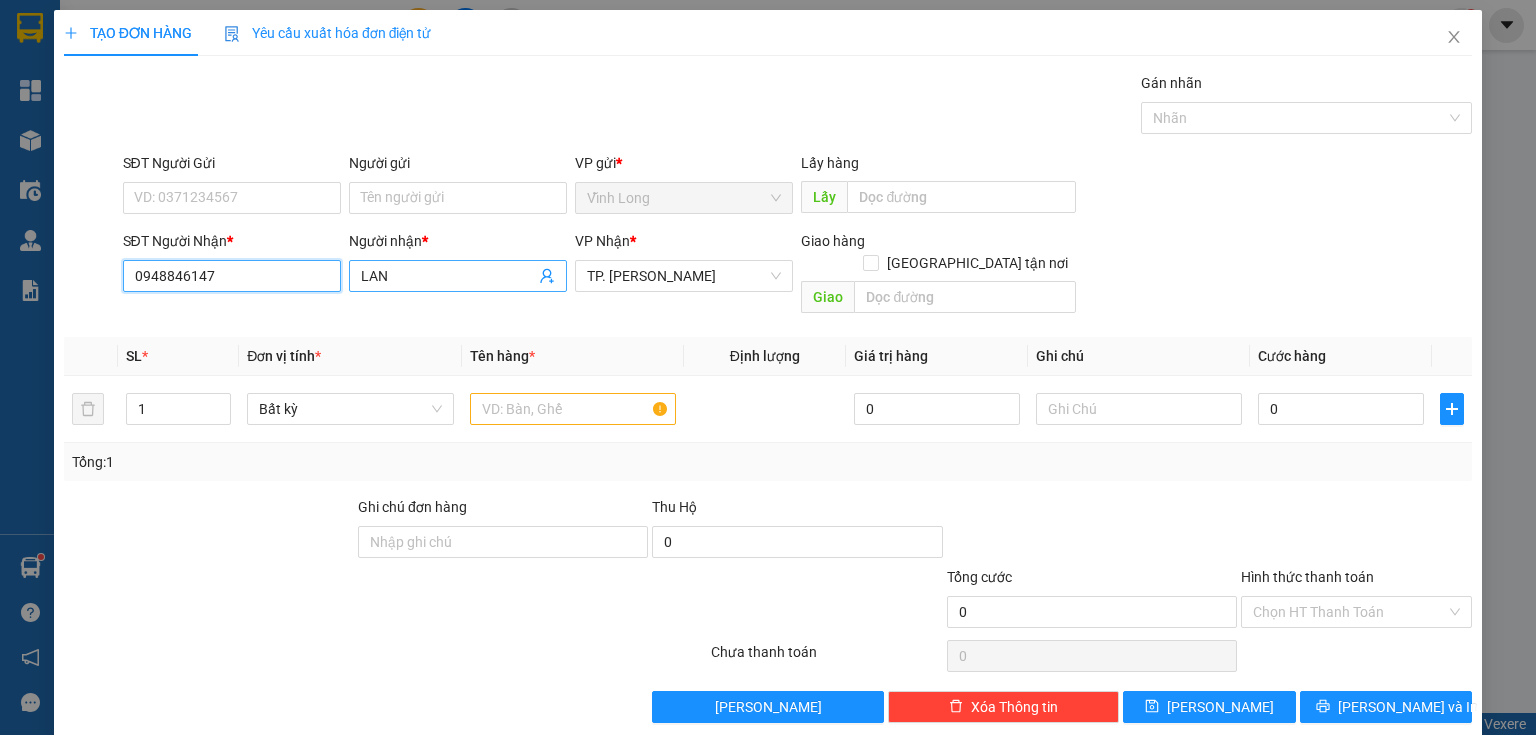 type on "0948846147" 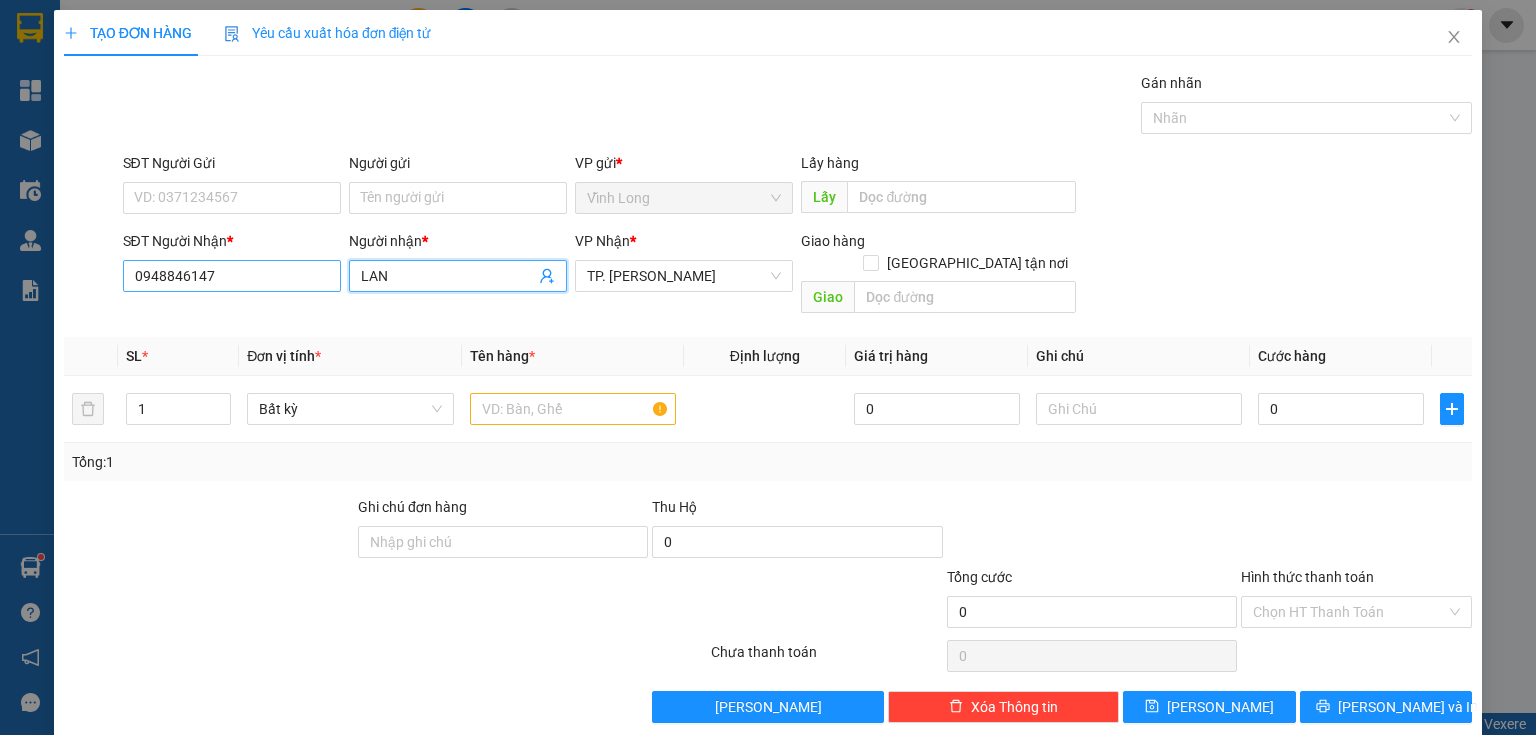 drag, startPoint x: 396, startPoint y: 273, endPoint x: 276, endPoint y: 284, distance: 120.50311 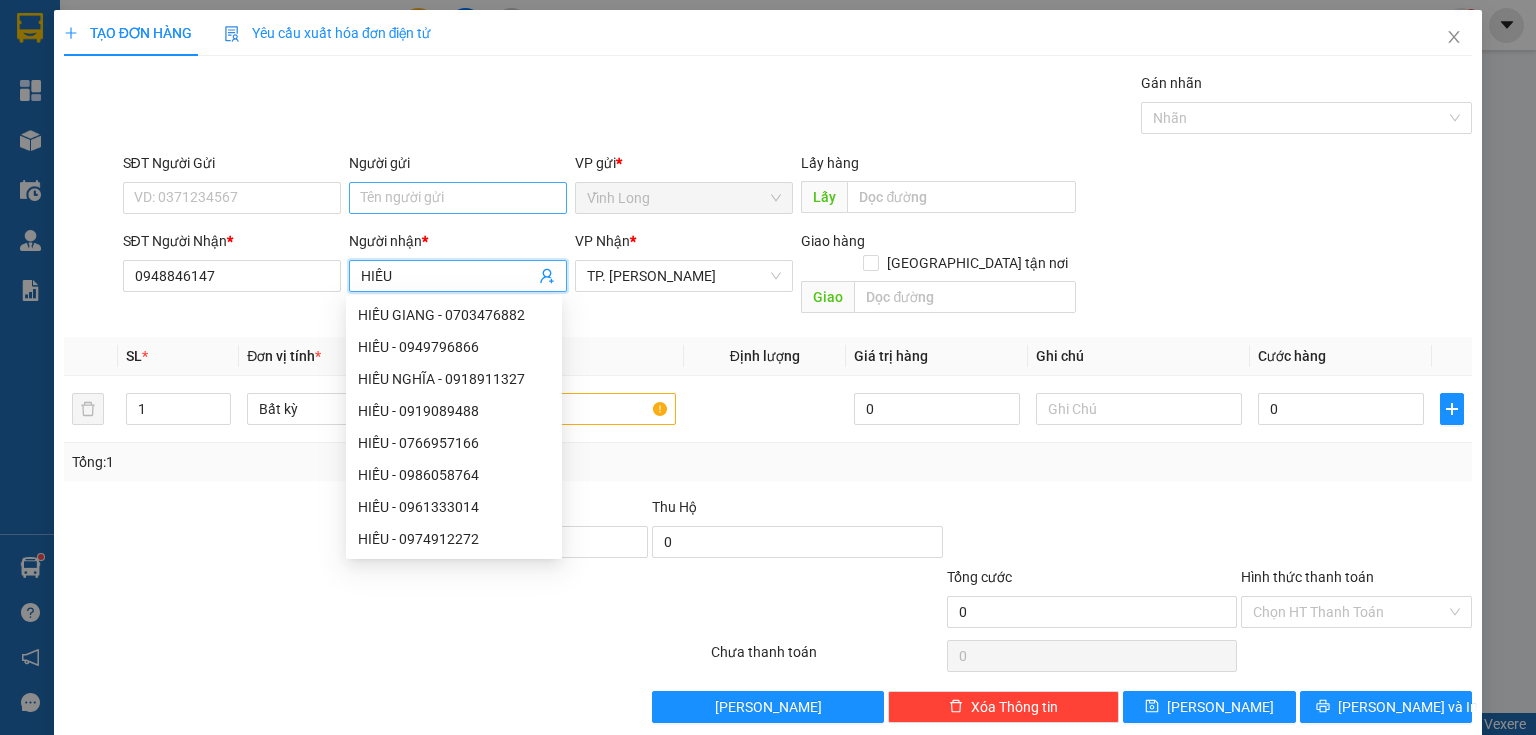 type on "HIẾU" 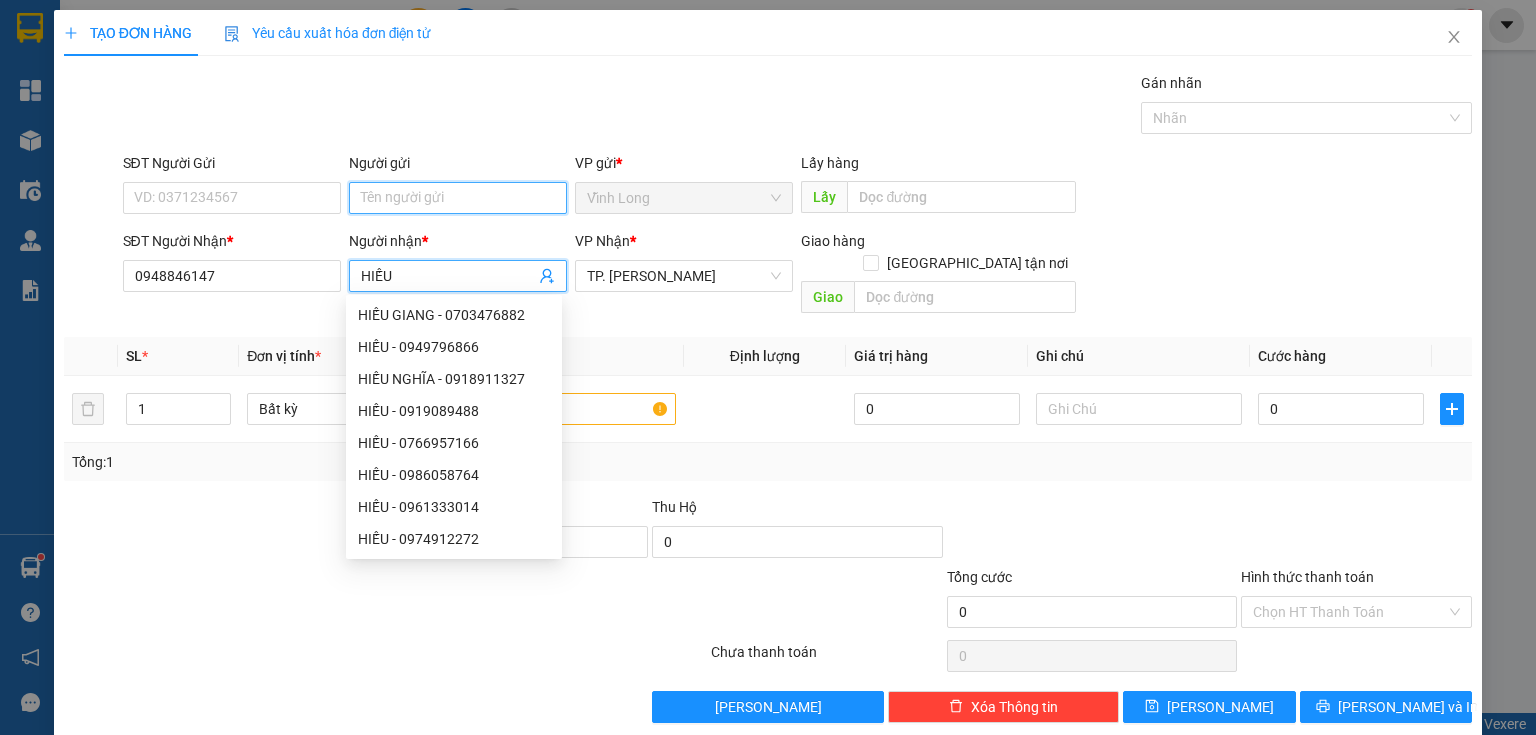 click on "Người gửi" at bounding box center [458, 198] 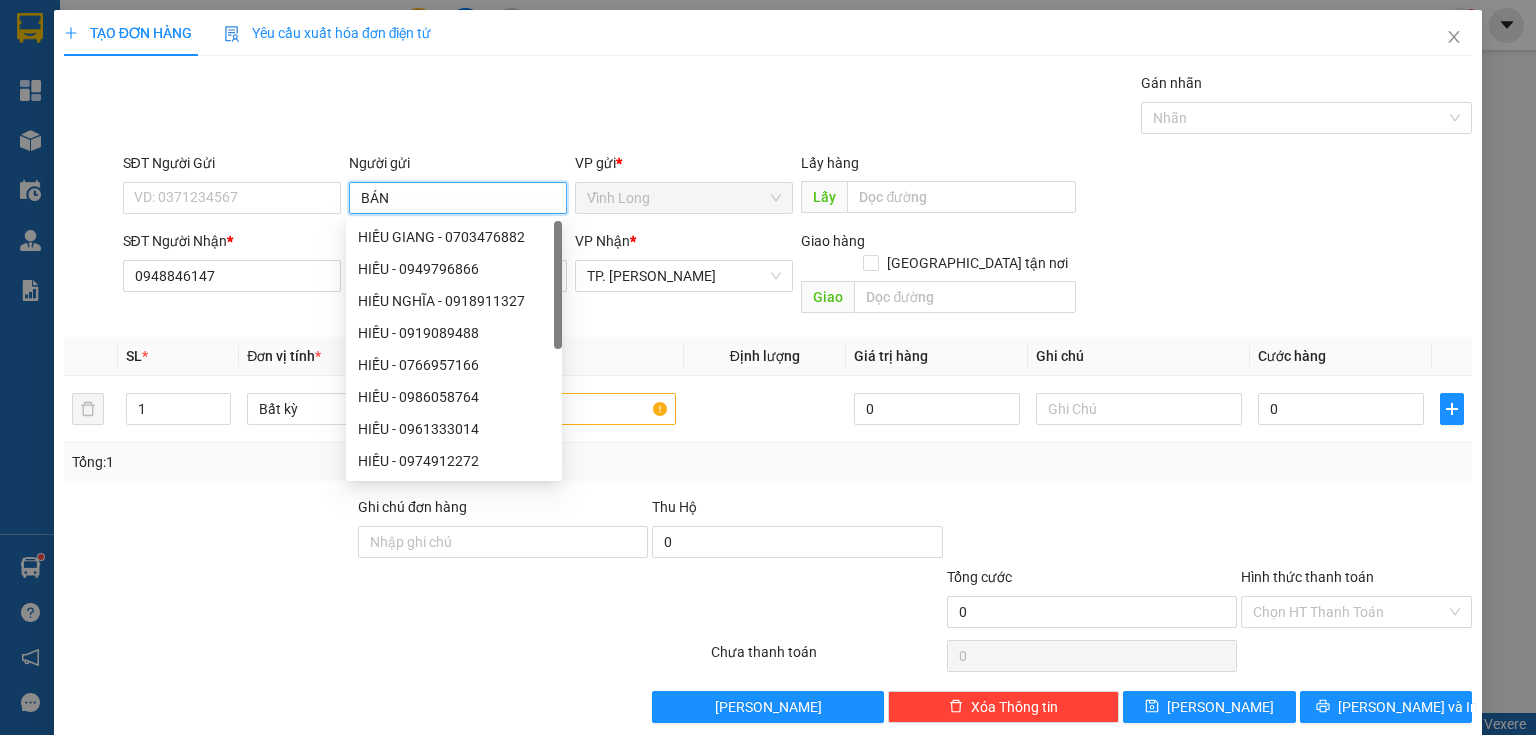 type on "BÁN" 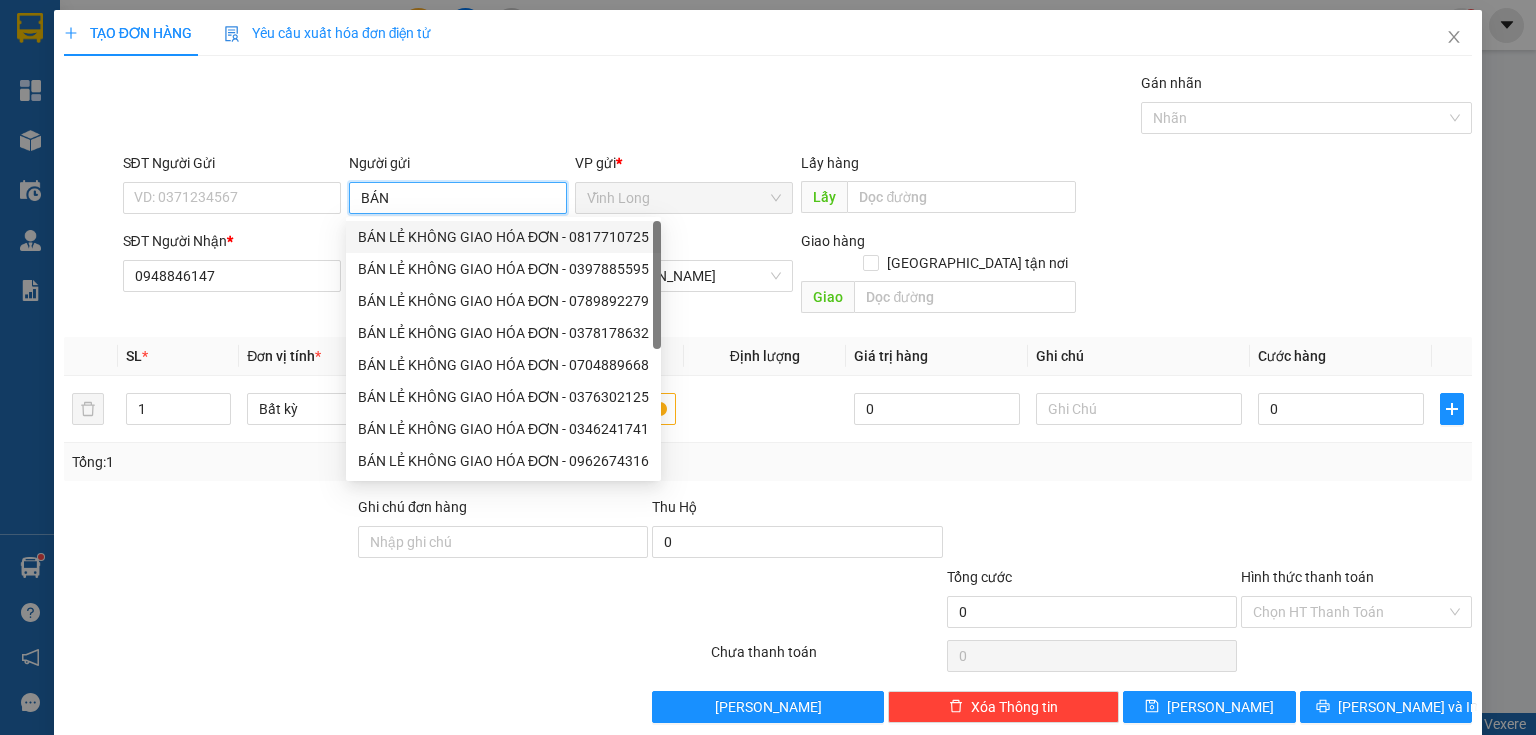 click on "BÁN LẺ KHÔNG GIAO HÓA ĐƠN - 0817710725" at bounding box center (503, 237) 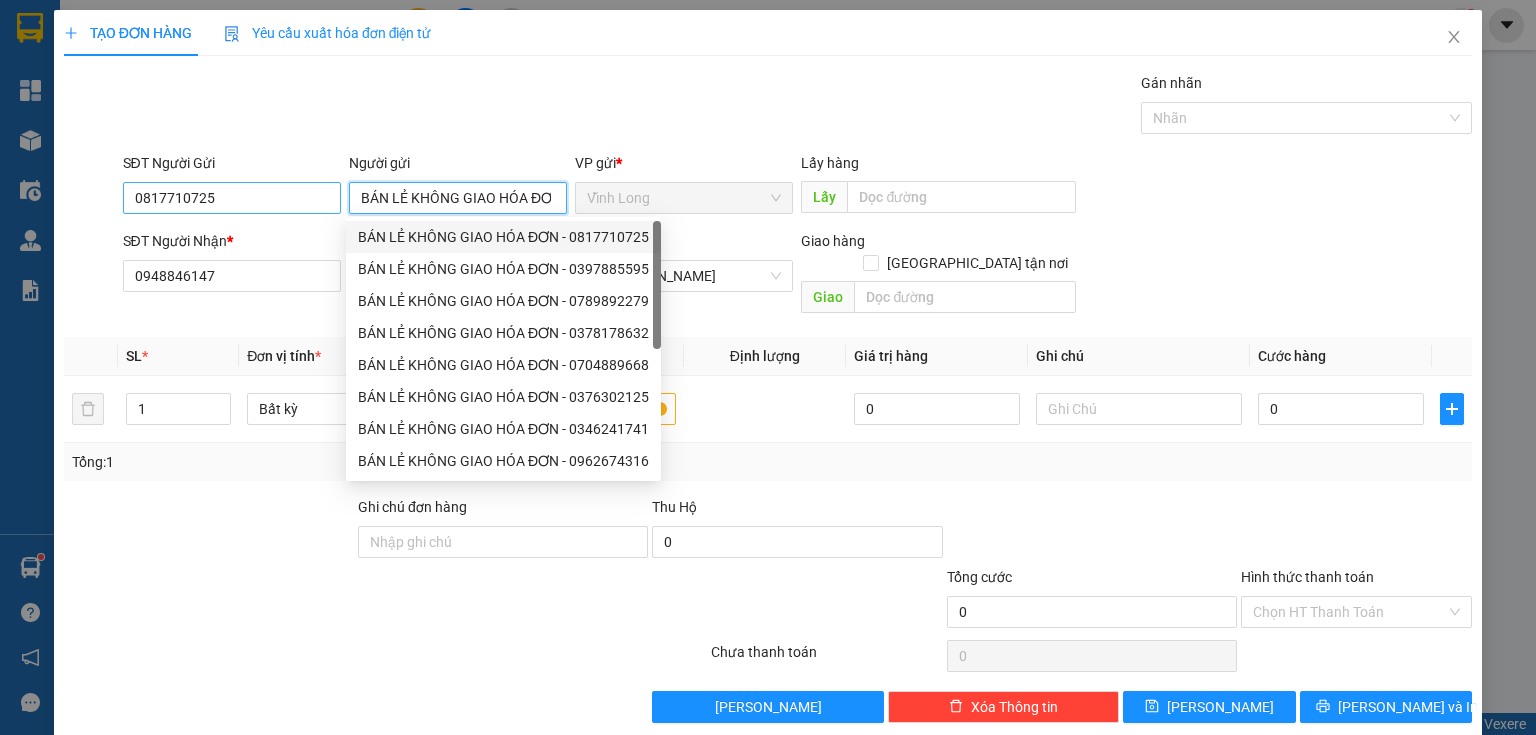 type on "BÁN LẺ KHÔNG GIAO HÓA ĐƠN" 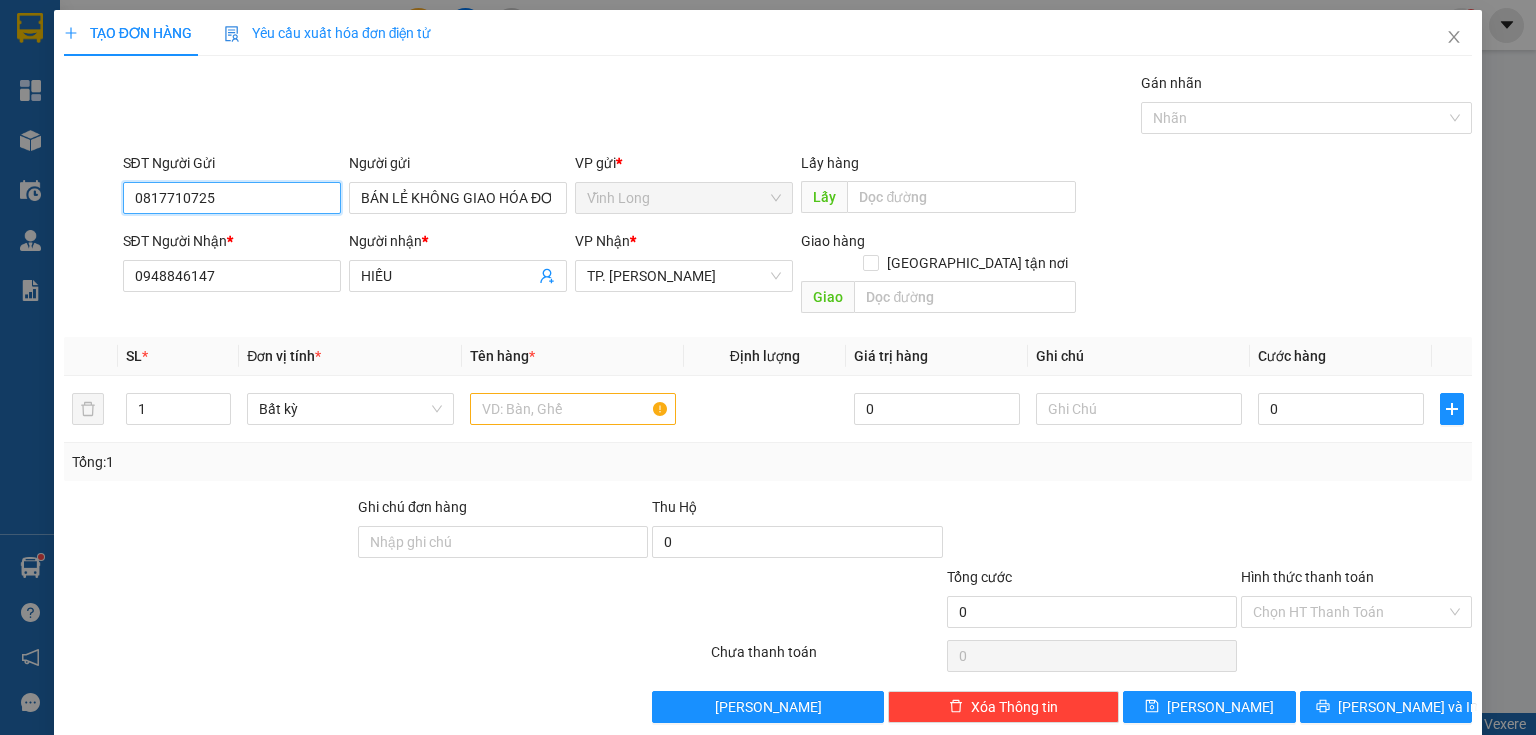 drag, startPoint x: 286, startPoint y: 187, endPoint x: 19, endPoint y: 232, distance: 270.7656 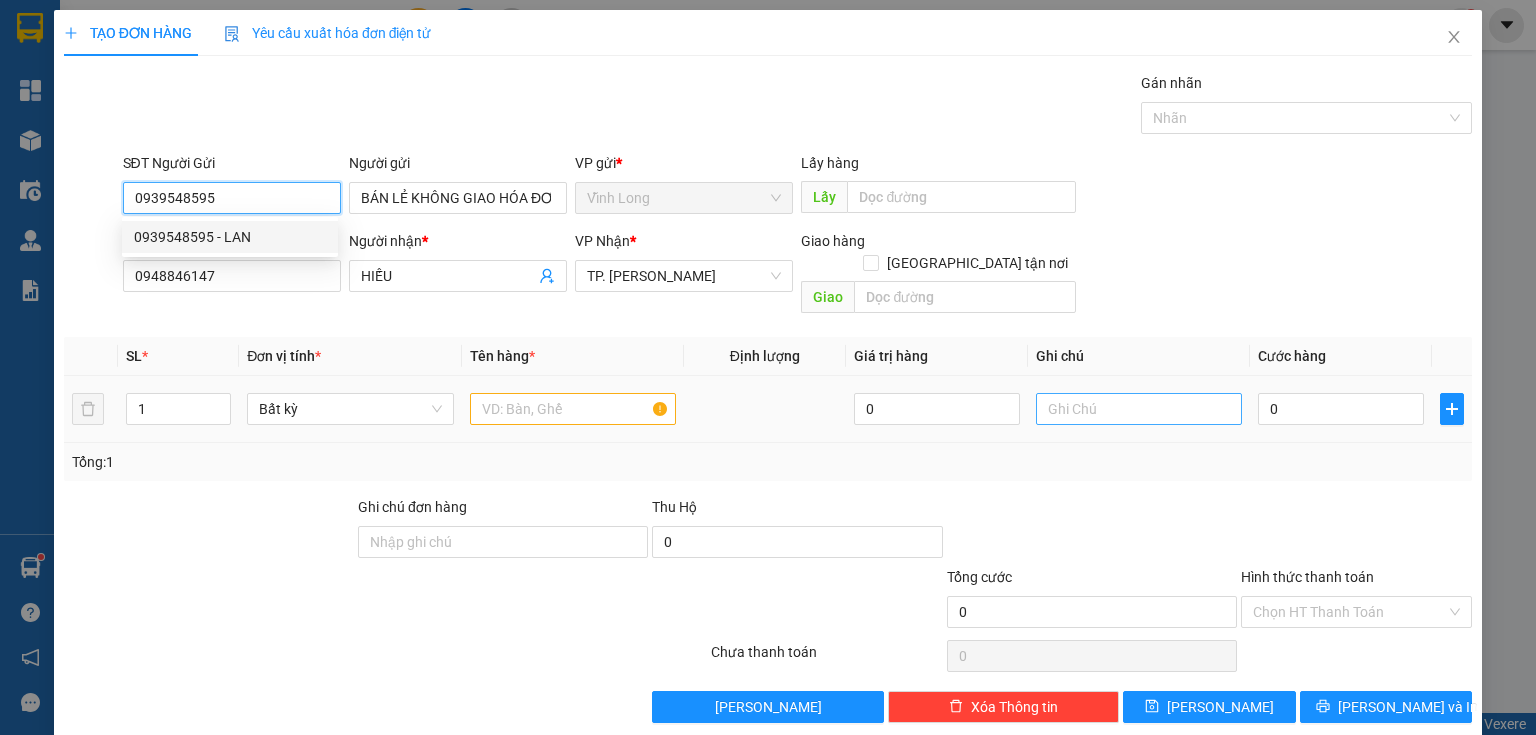 type on "0939548595" 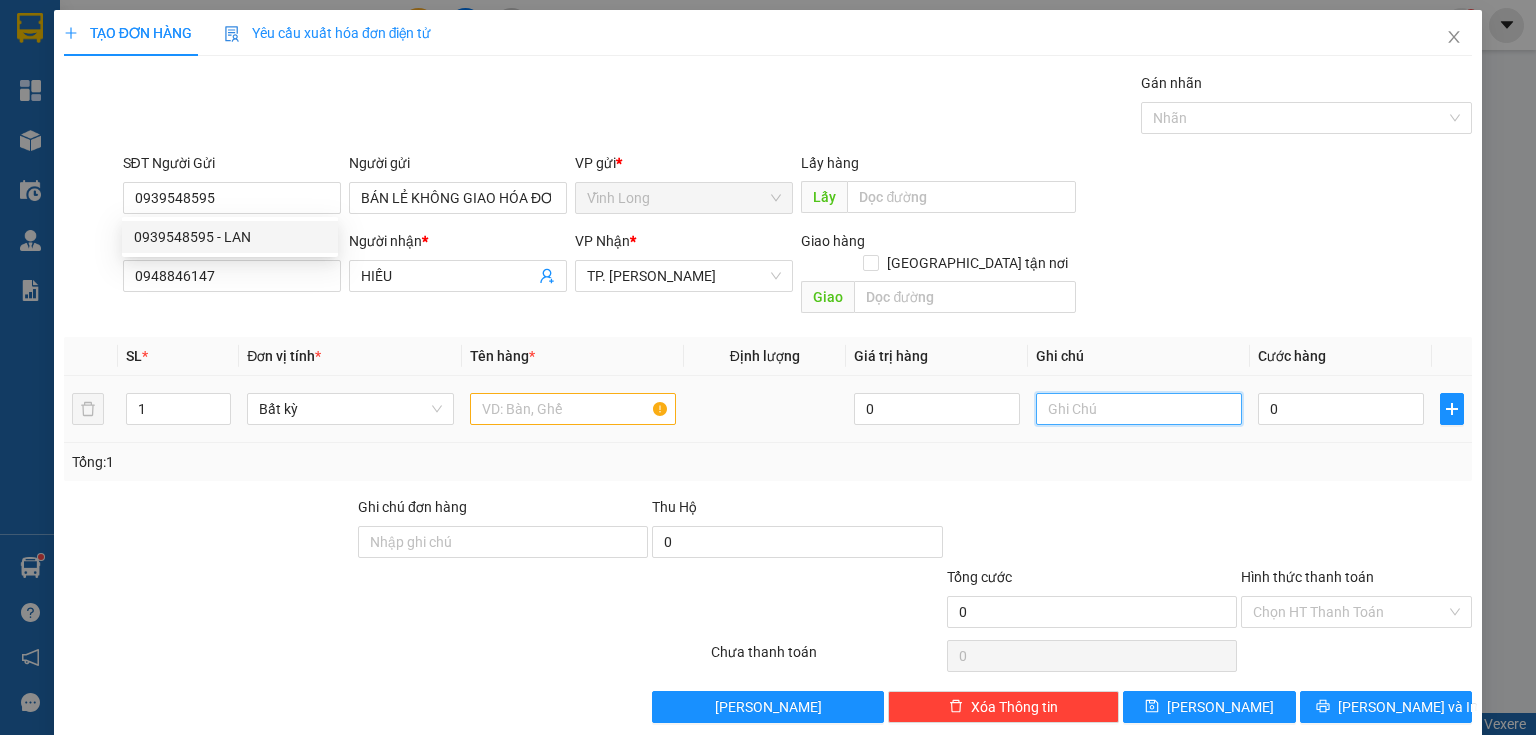 click at bounding box center (1139, 409) 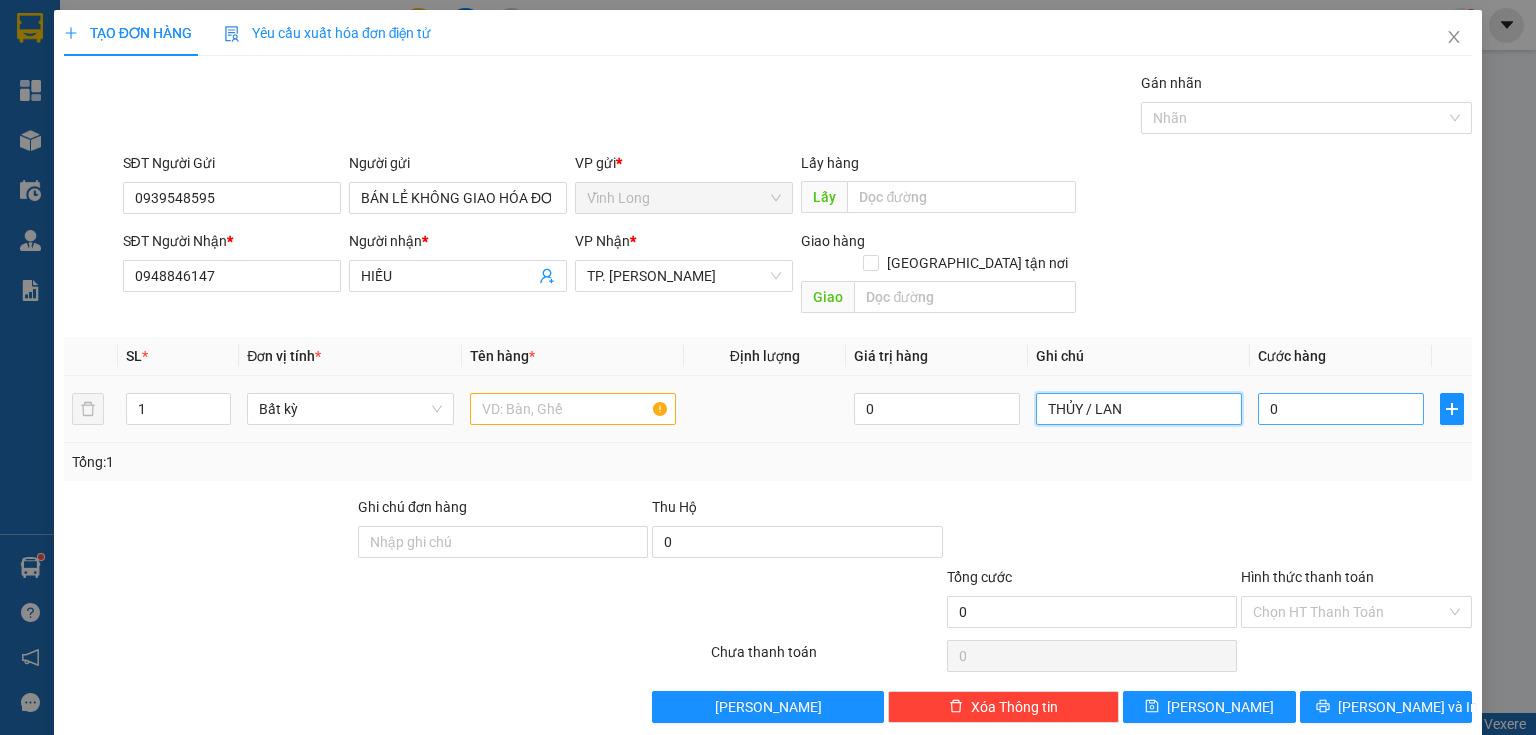type on "THỦY / LAN" 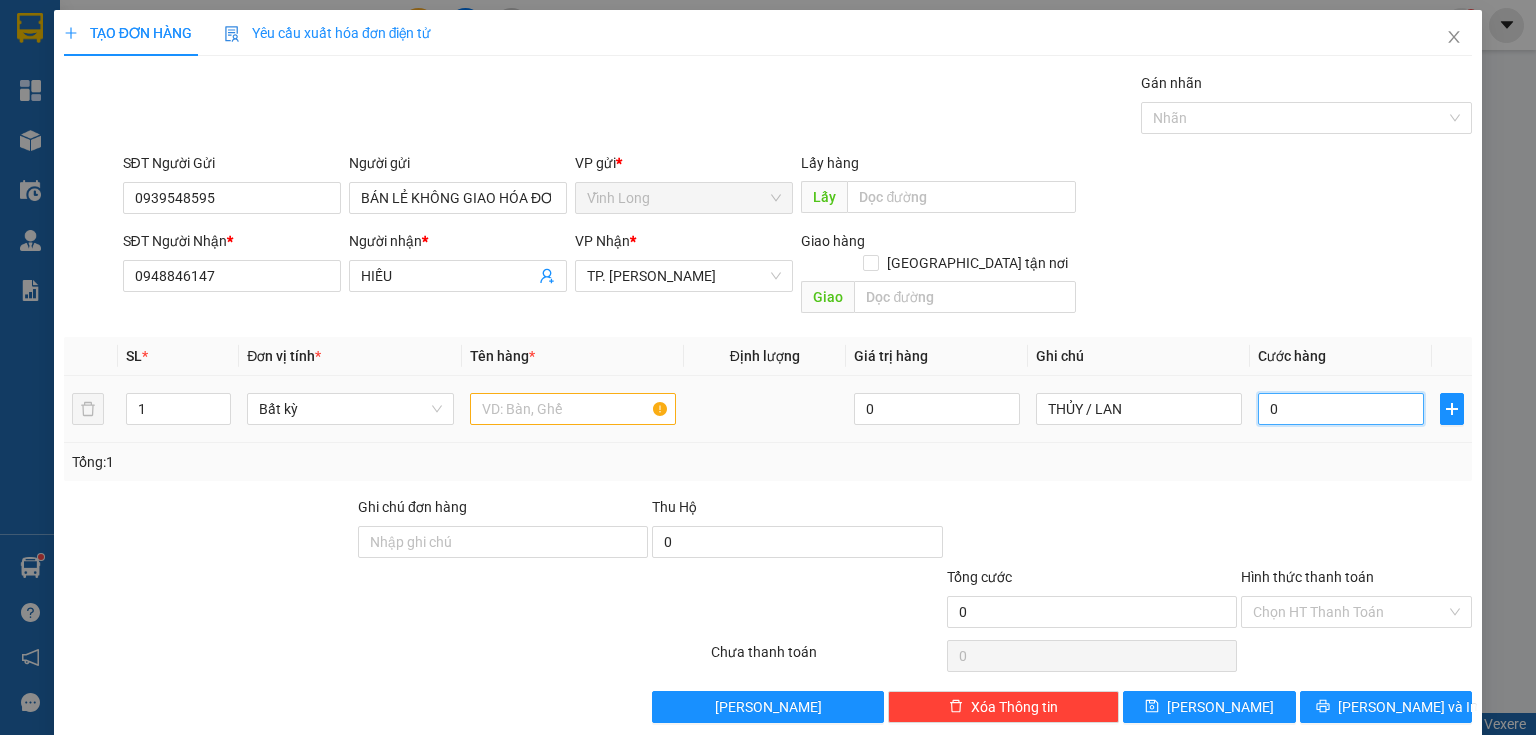 click on "0" at bounding box center (1341, 409) 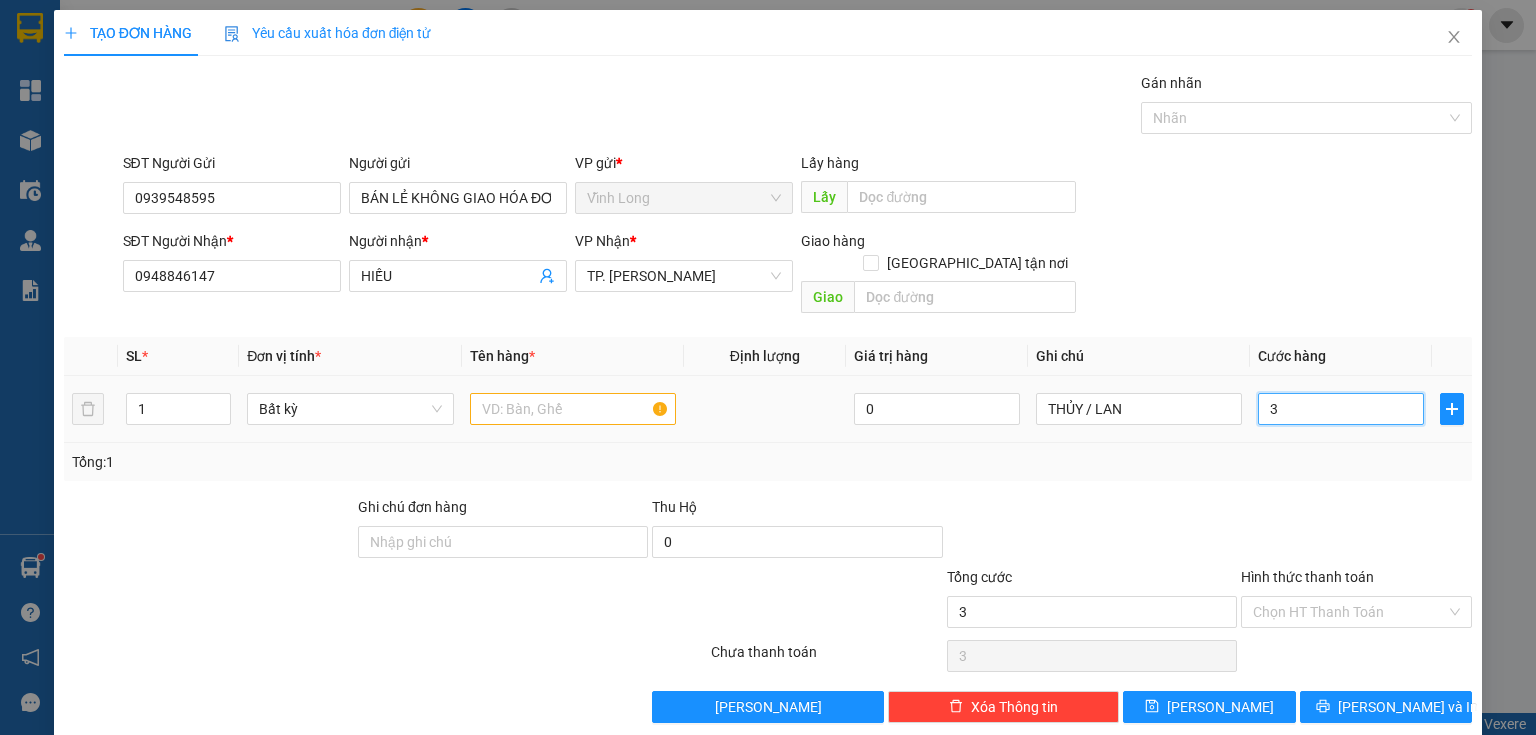 type on "30" 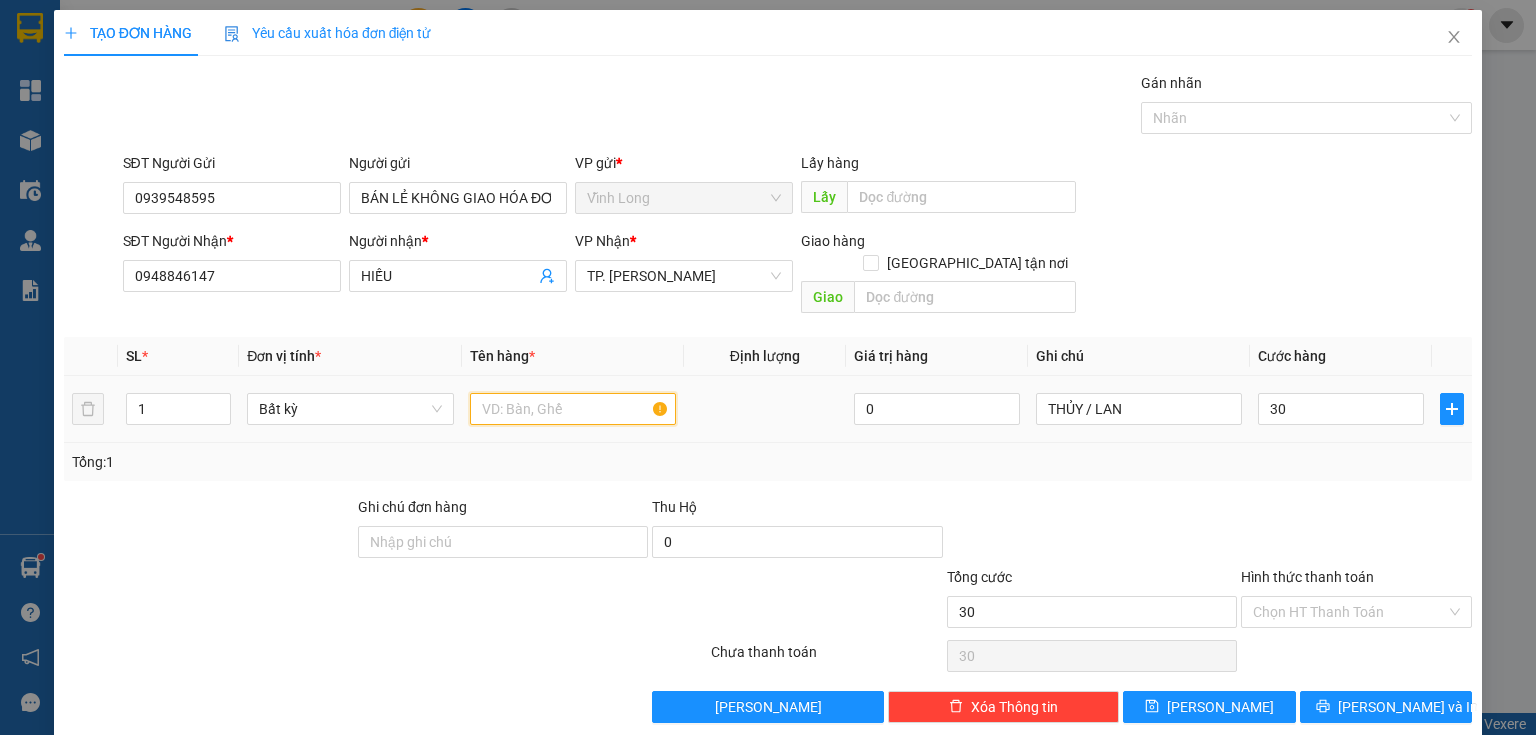 type on "30.000" 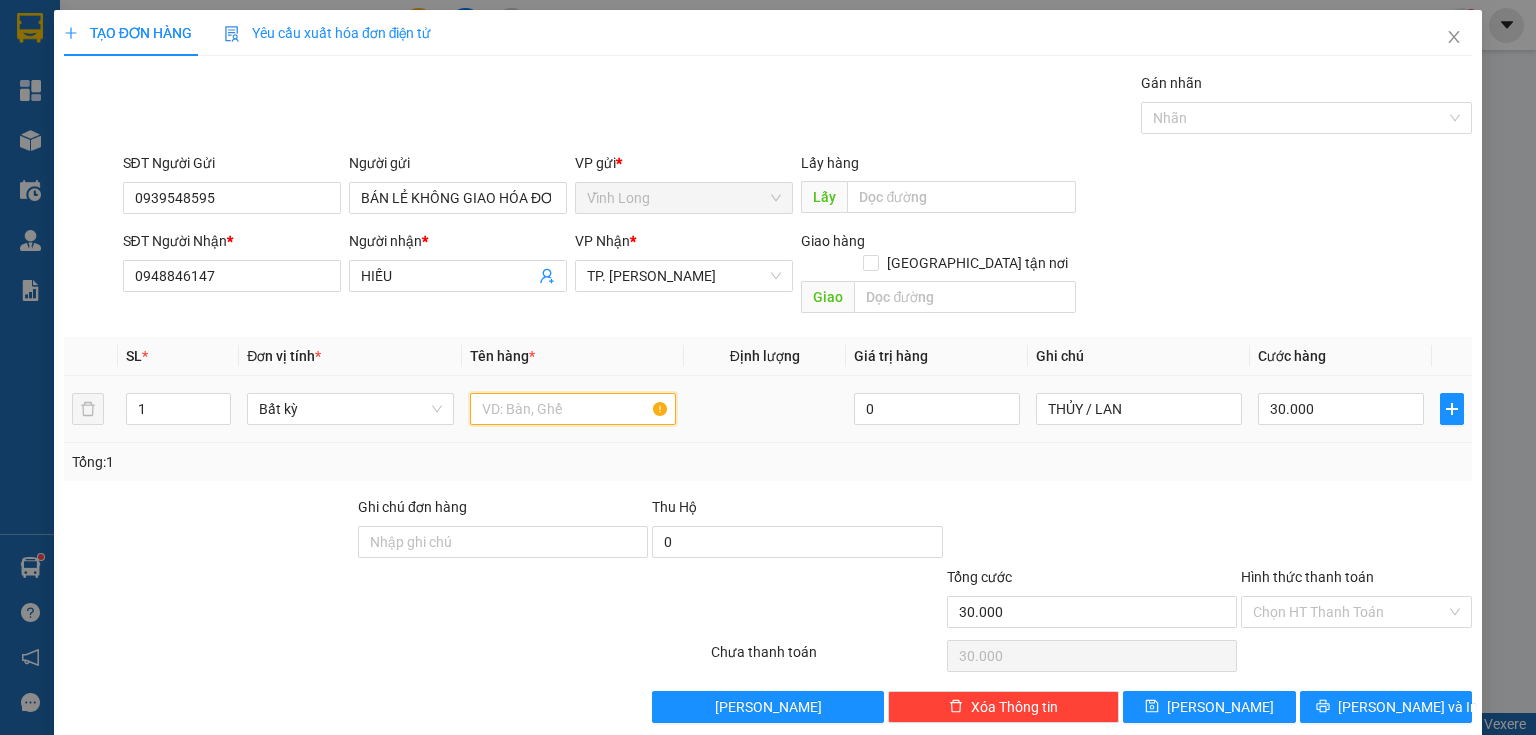 click at bounding box center (573, 409) 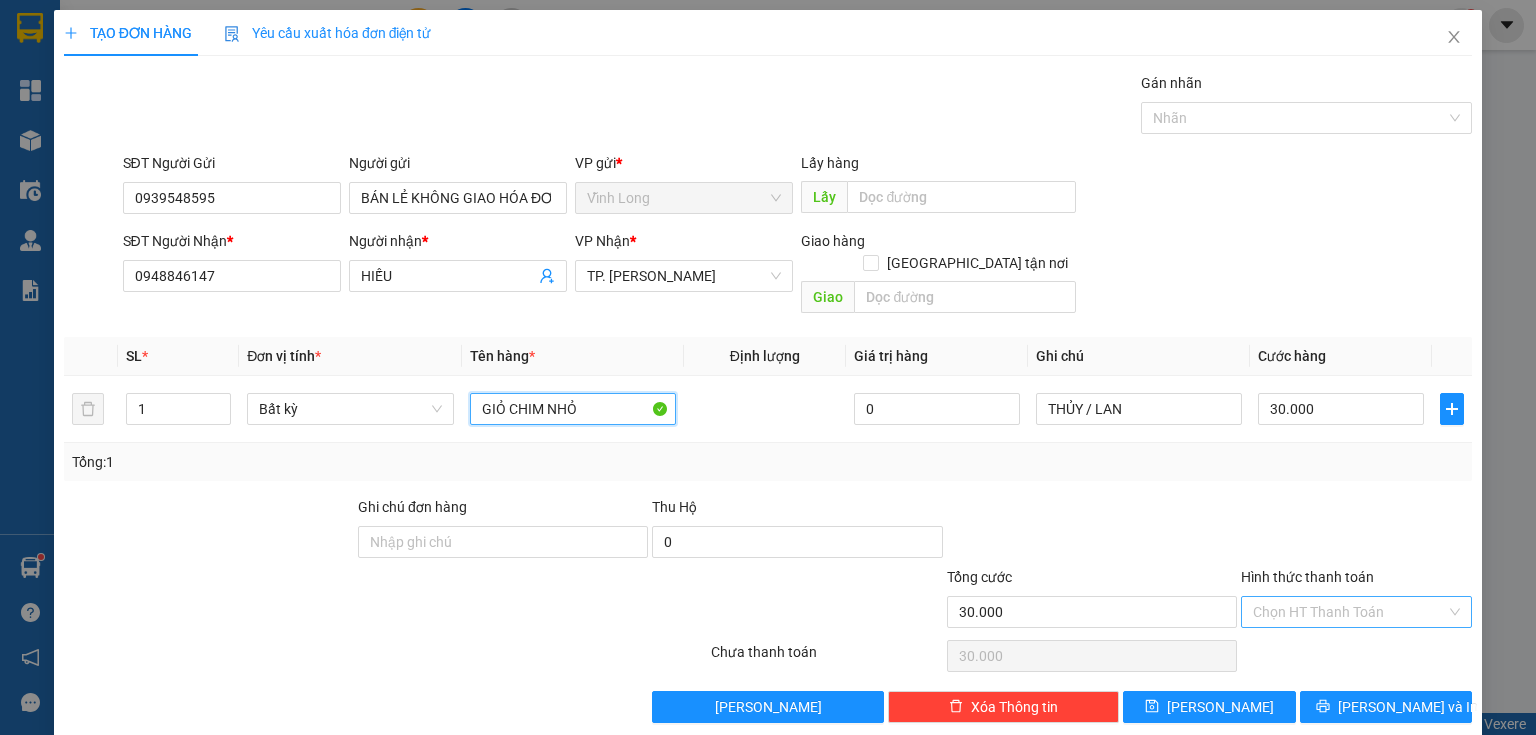 type on "GIỎ CHIM NHỎ" 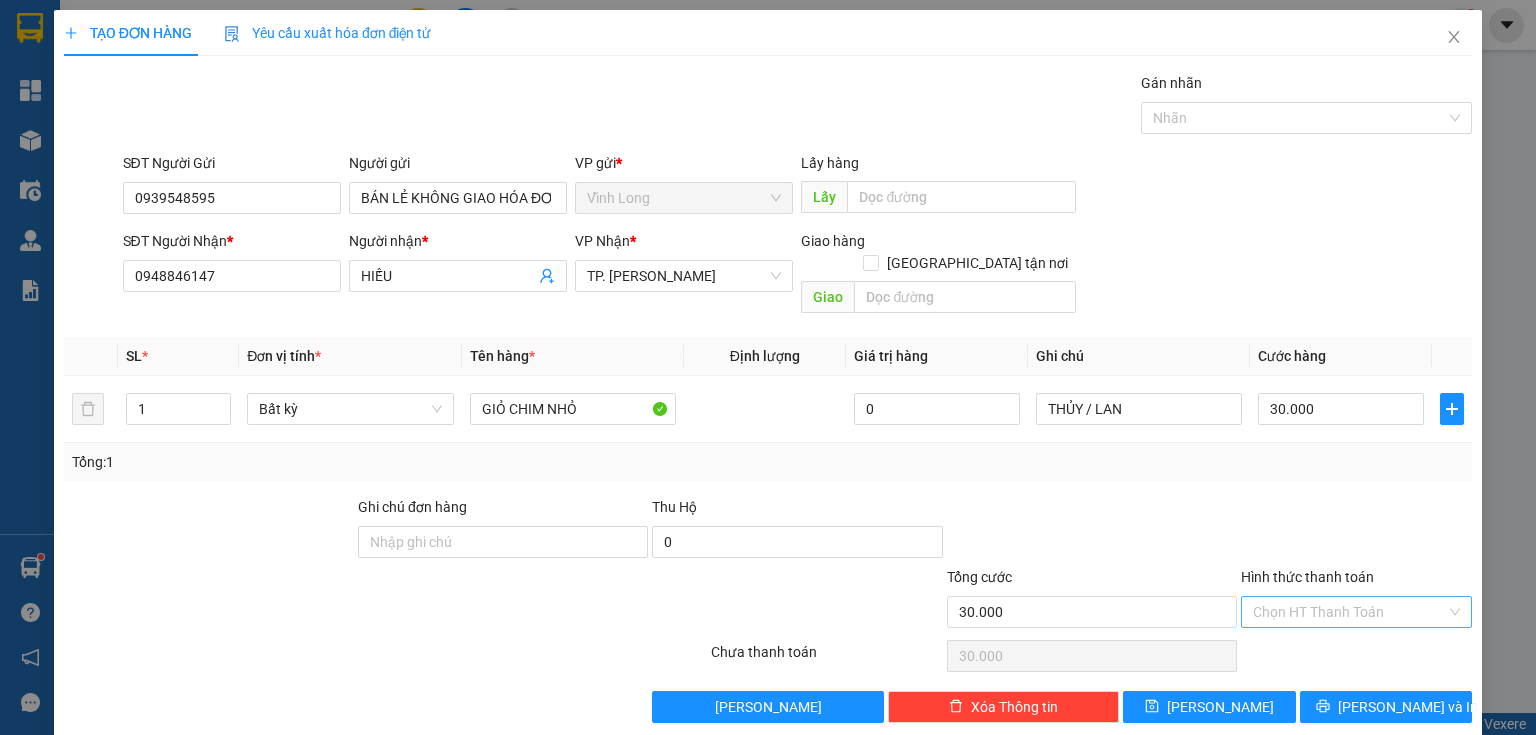 click on "Hình thức thanh toán" at bounding box center [1349, 612] 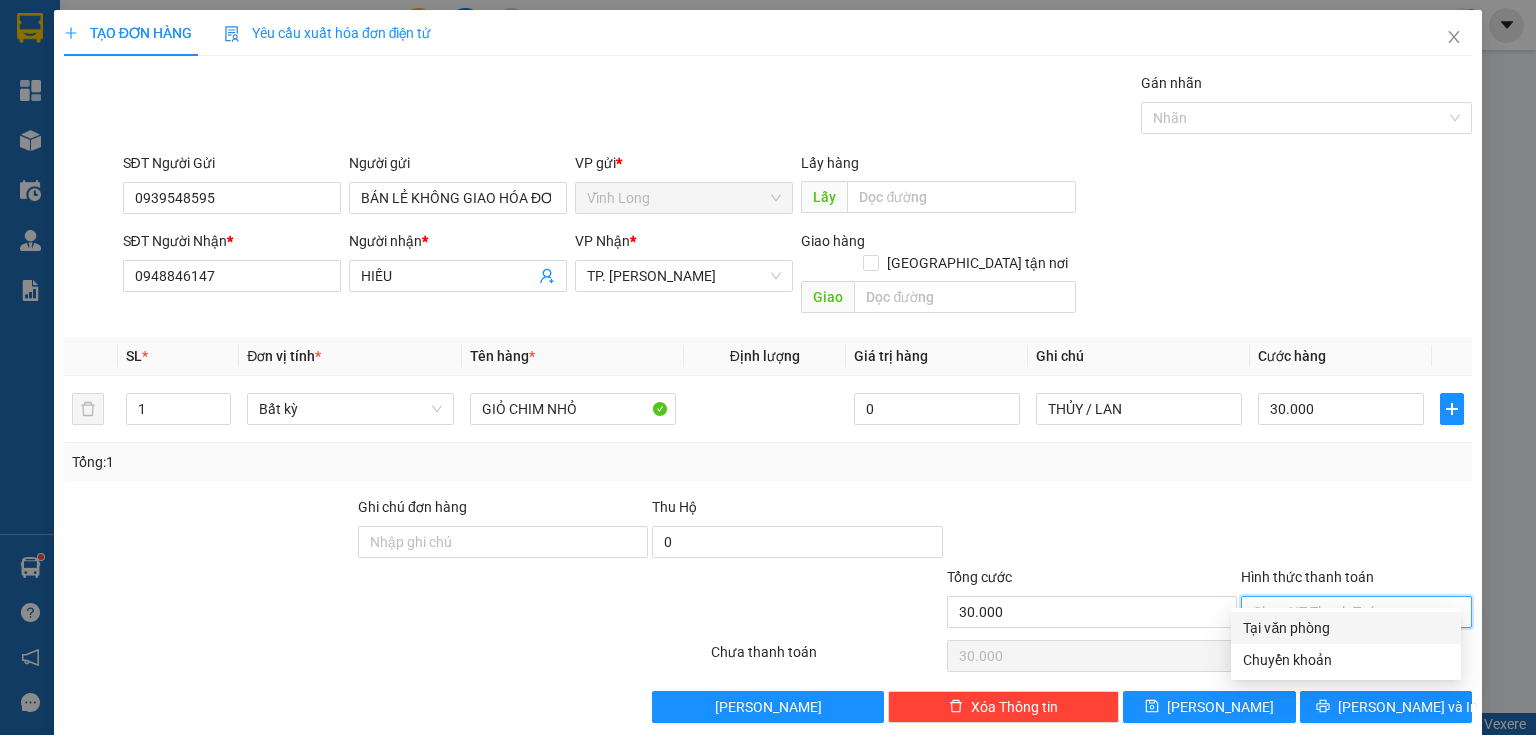click on "Tại văn phòng" at bounding box center (1346, 628) 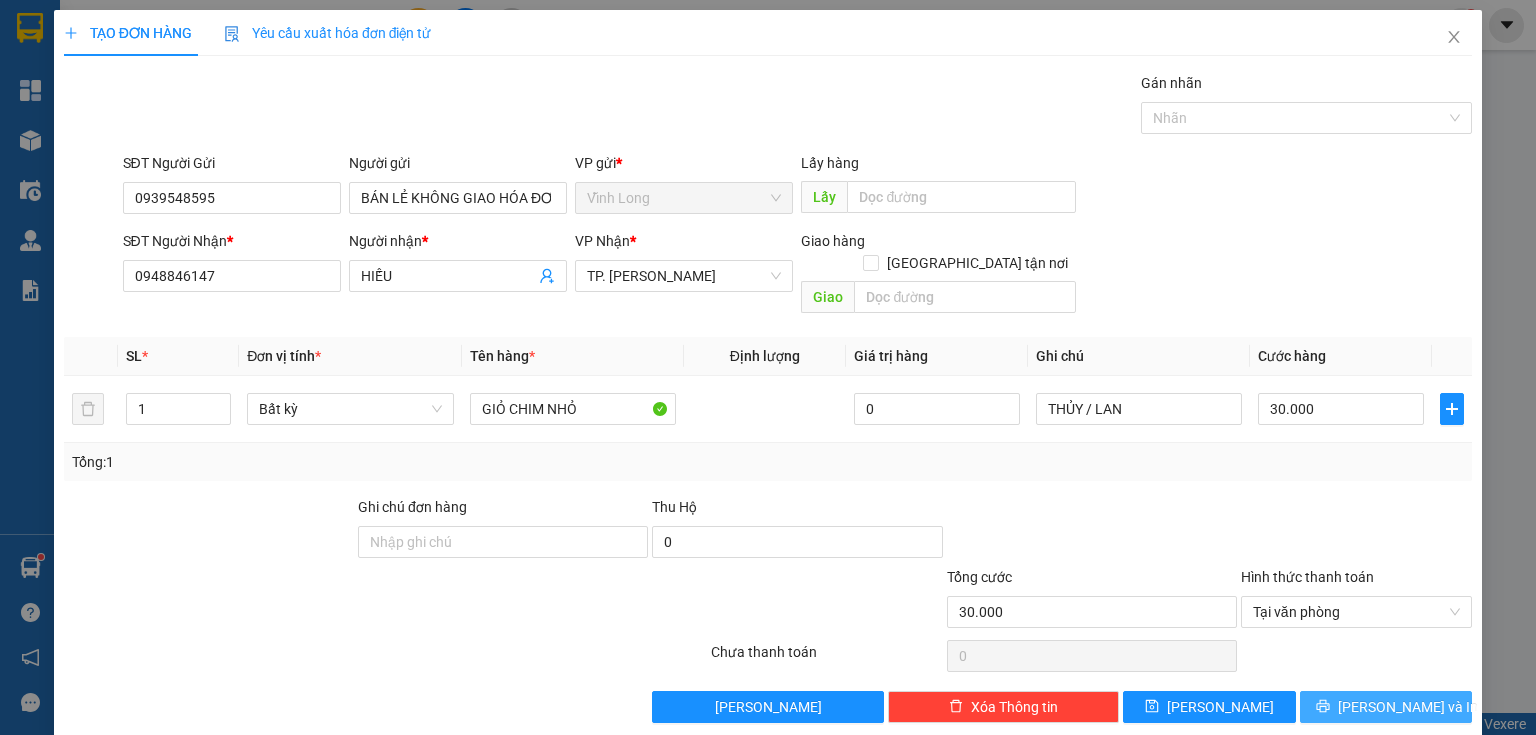 click on "[PERSON_NAME] và In" at bounding box center [1408, 707] 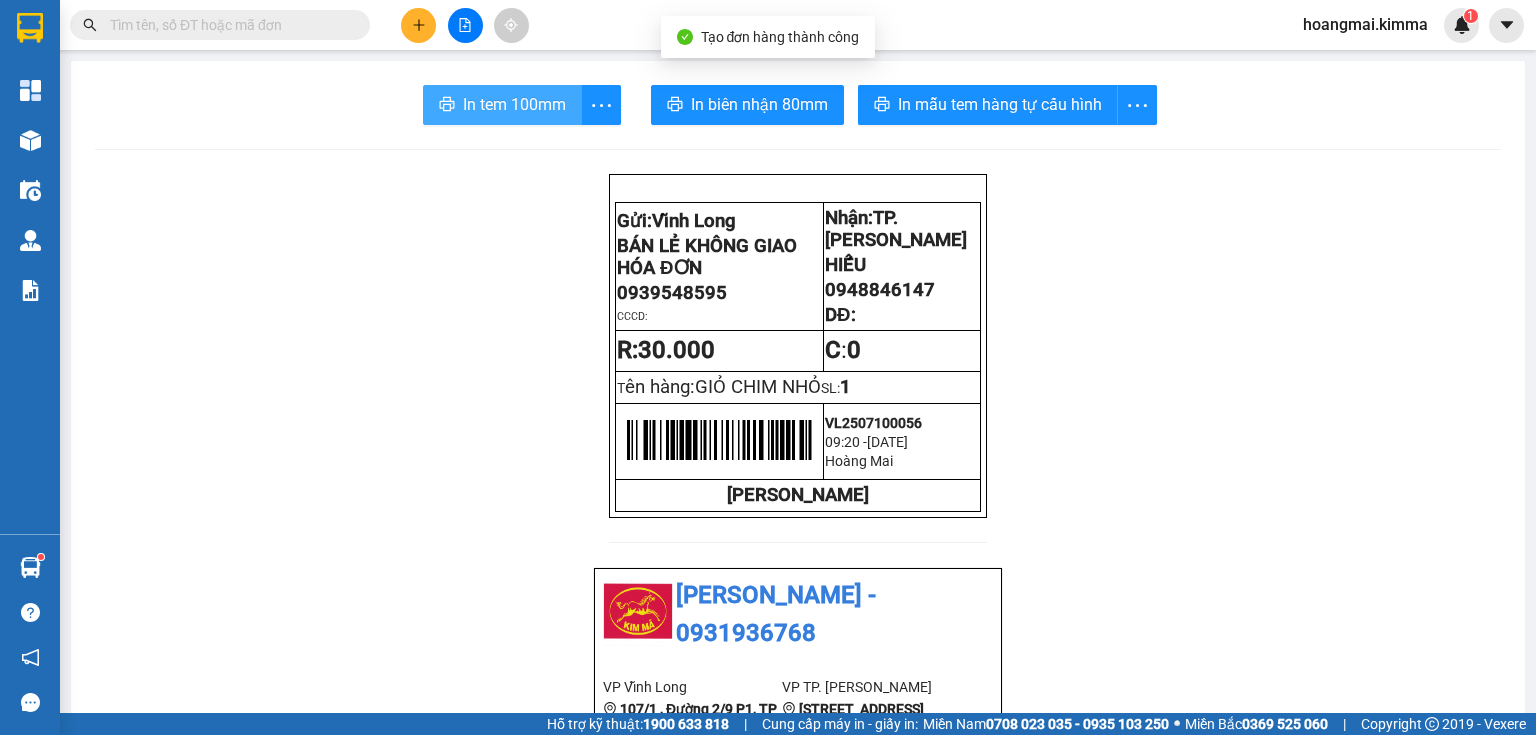 click on "In tem 100mm" at bounding box center [514, 104] 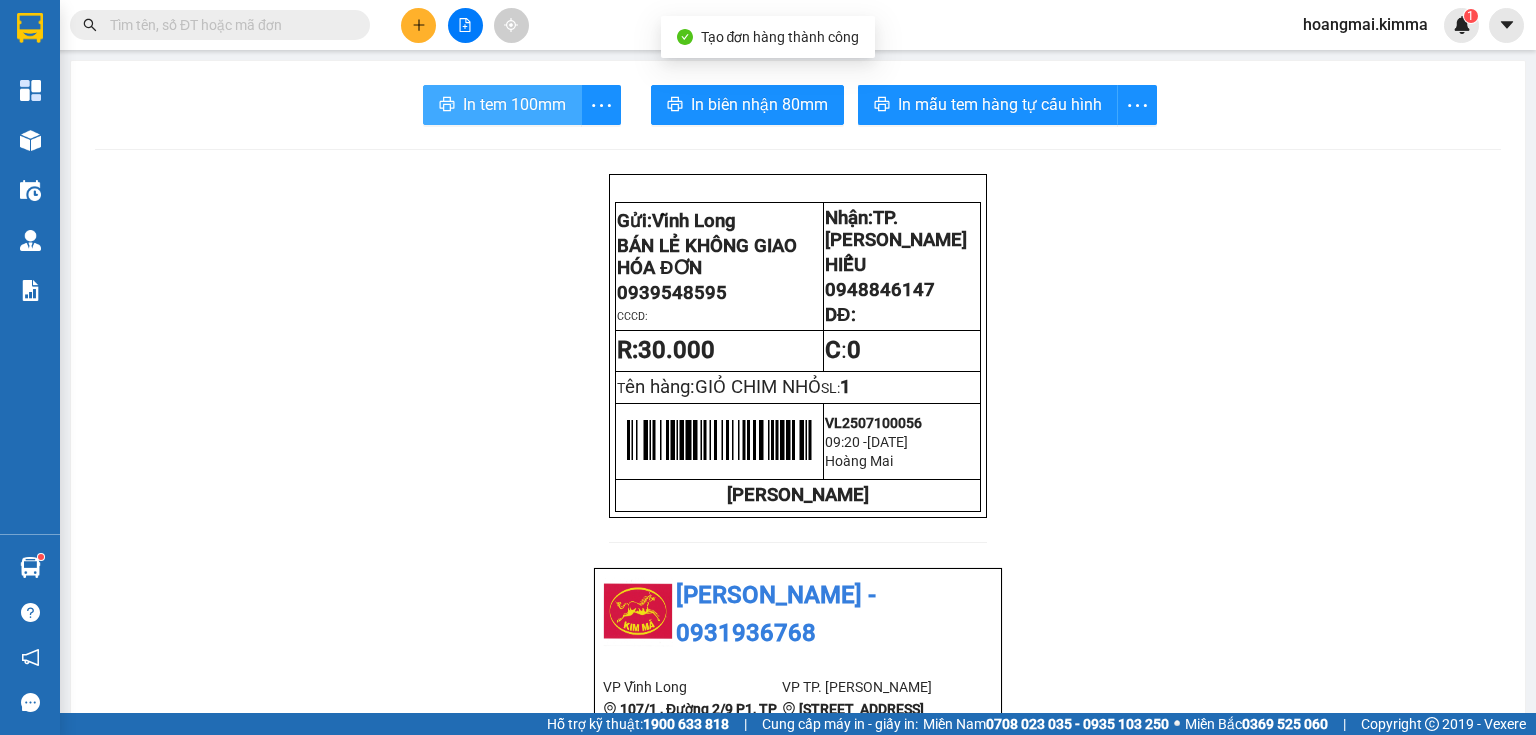 scroll, scrollTop: 0, scrollLeft: 0, axis: both 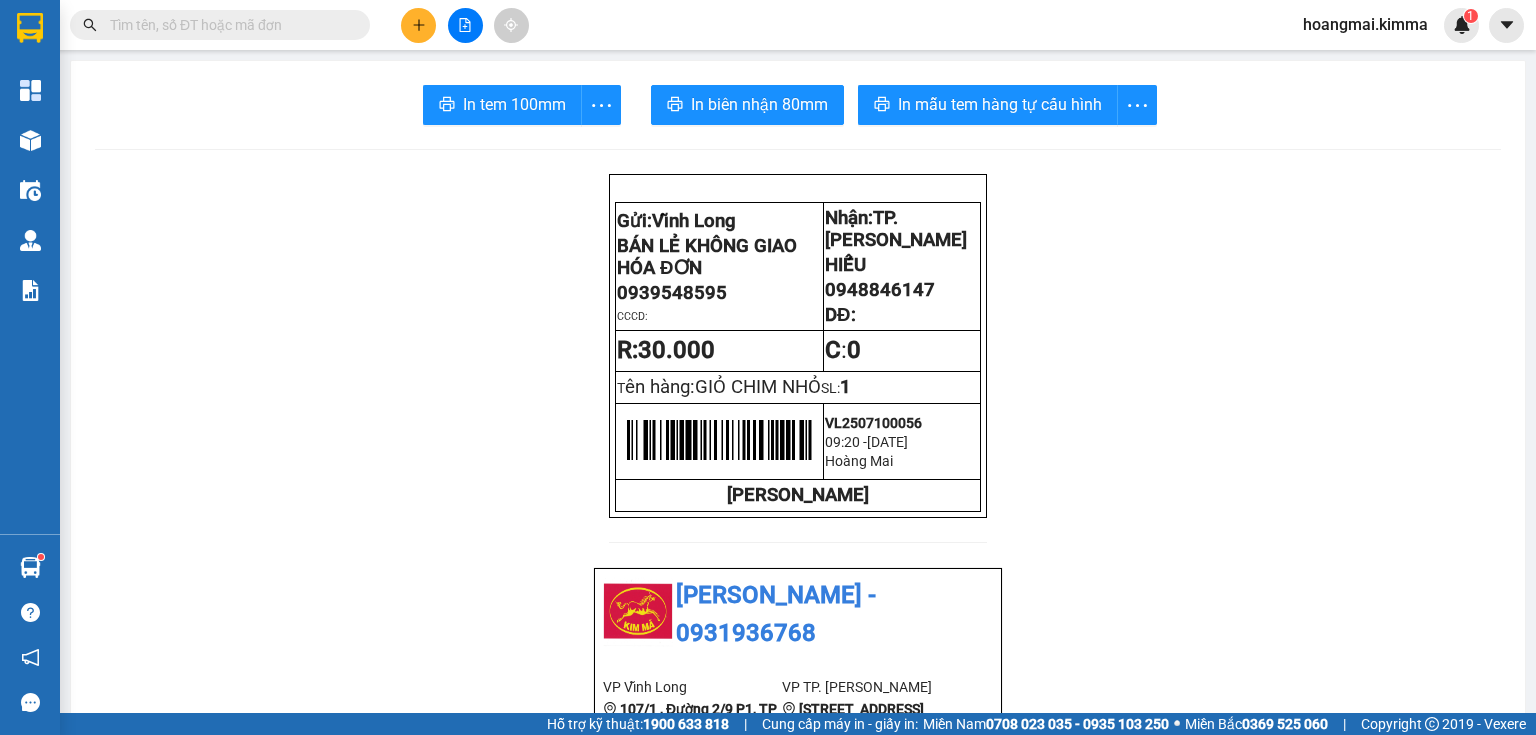 click at bounding box center [418, 25] 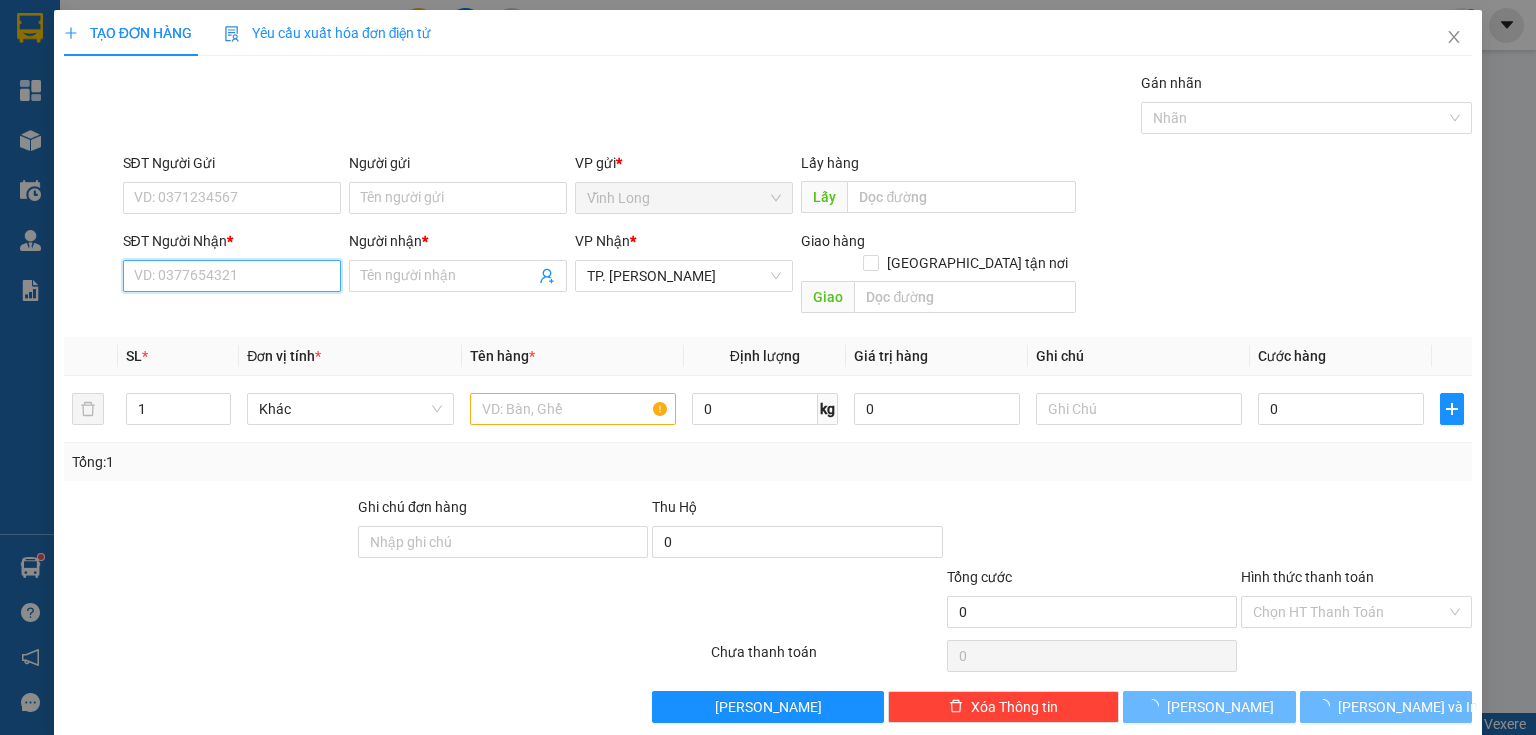 click on "SĐT Người Nhận  *" at bounding box center (232, 276) 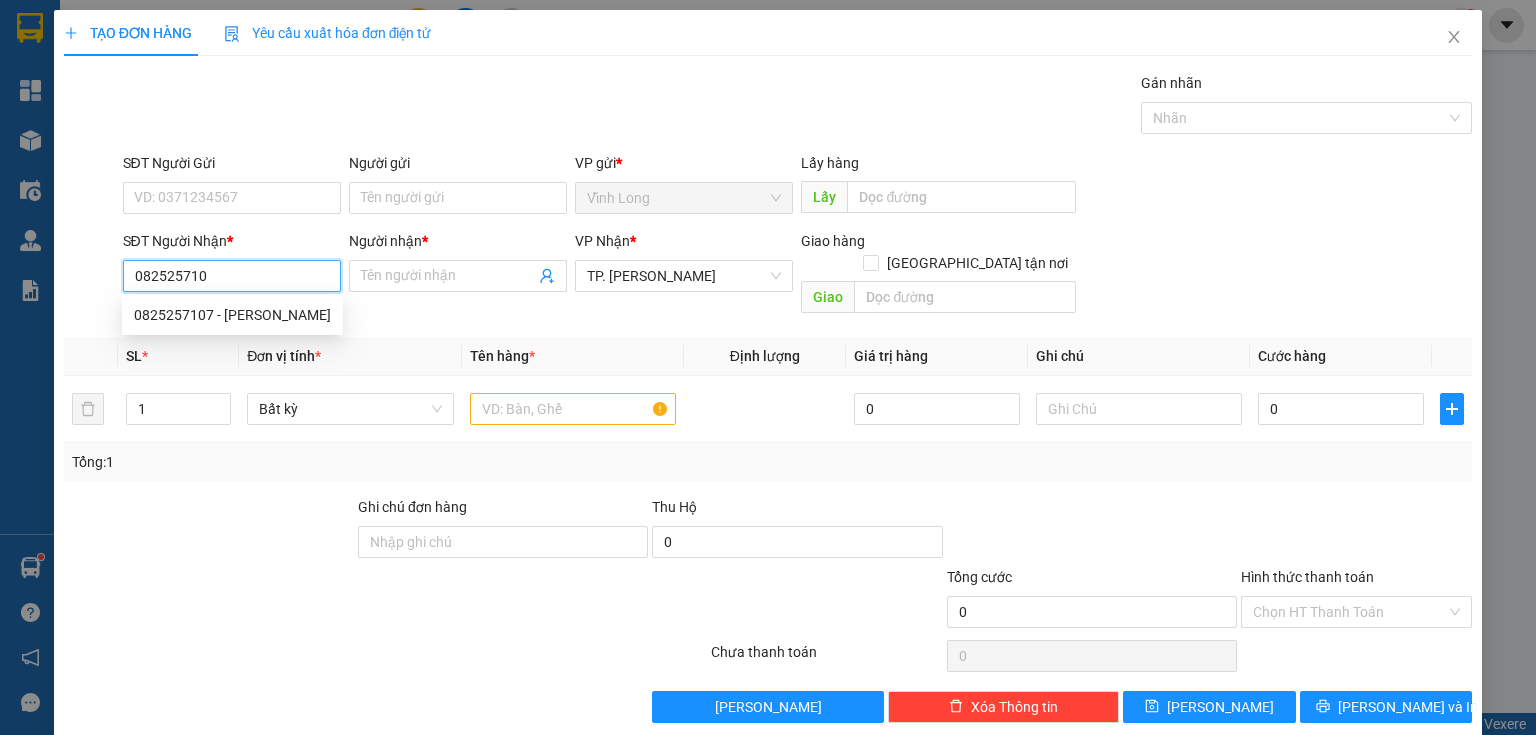 type on "0825257107" 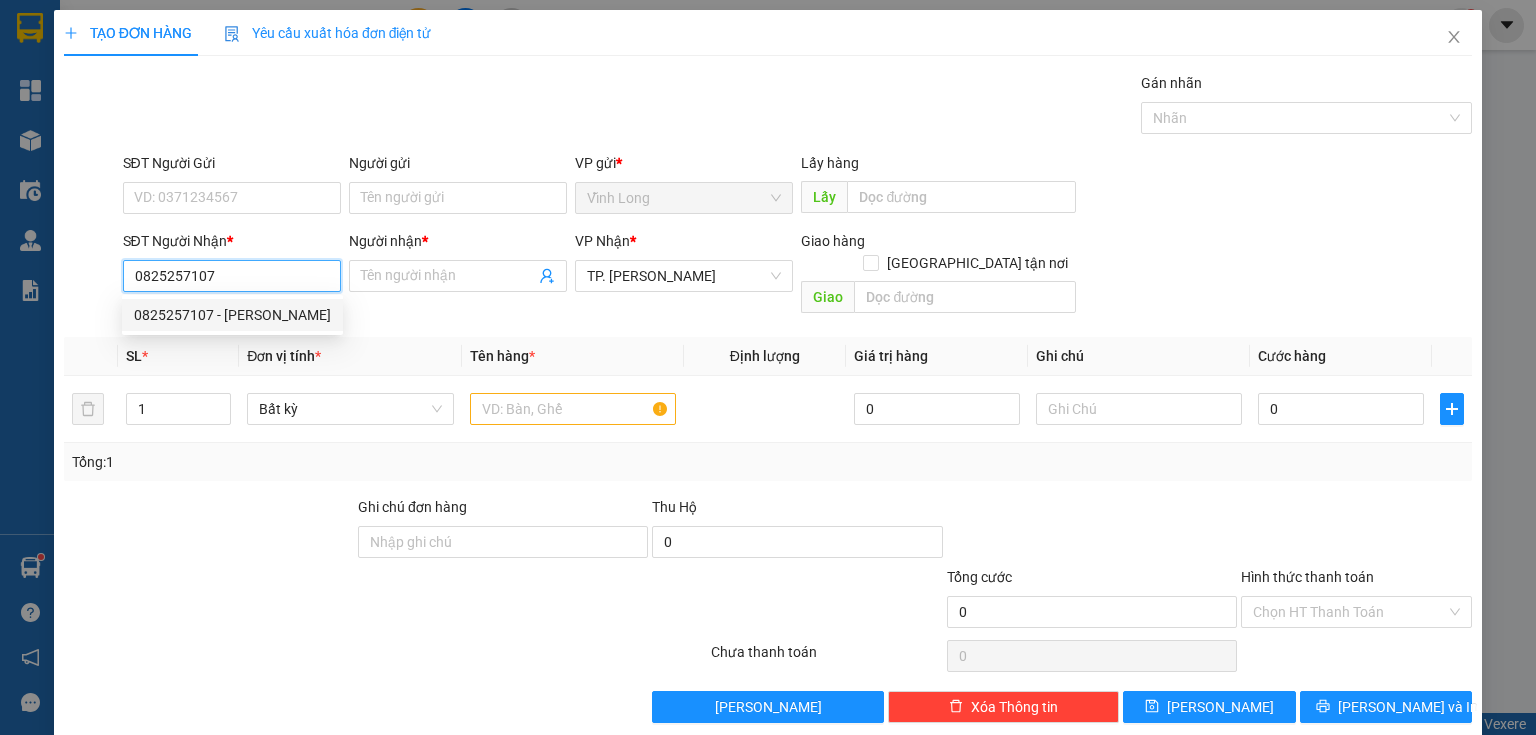 click on "0825257107 - [PERSON_NAME]" at bounding box center (232, 315) 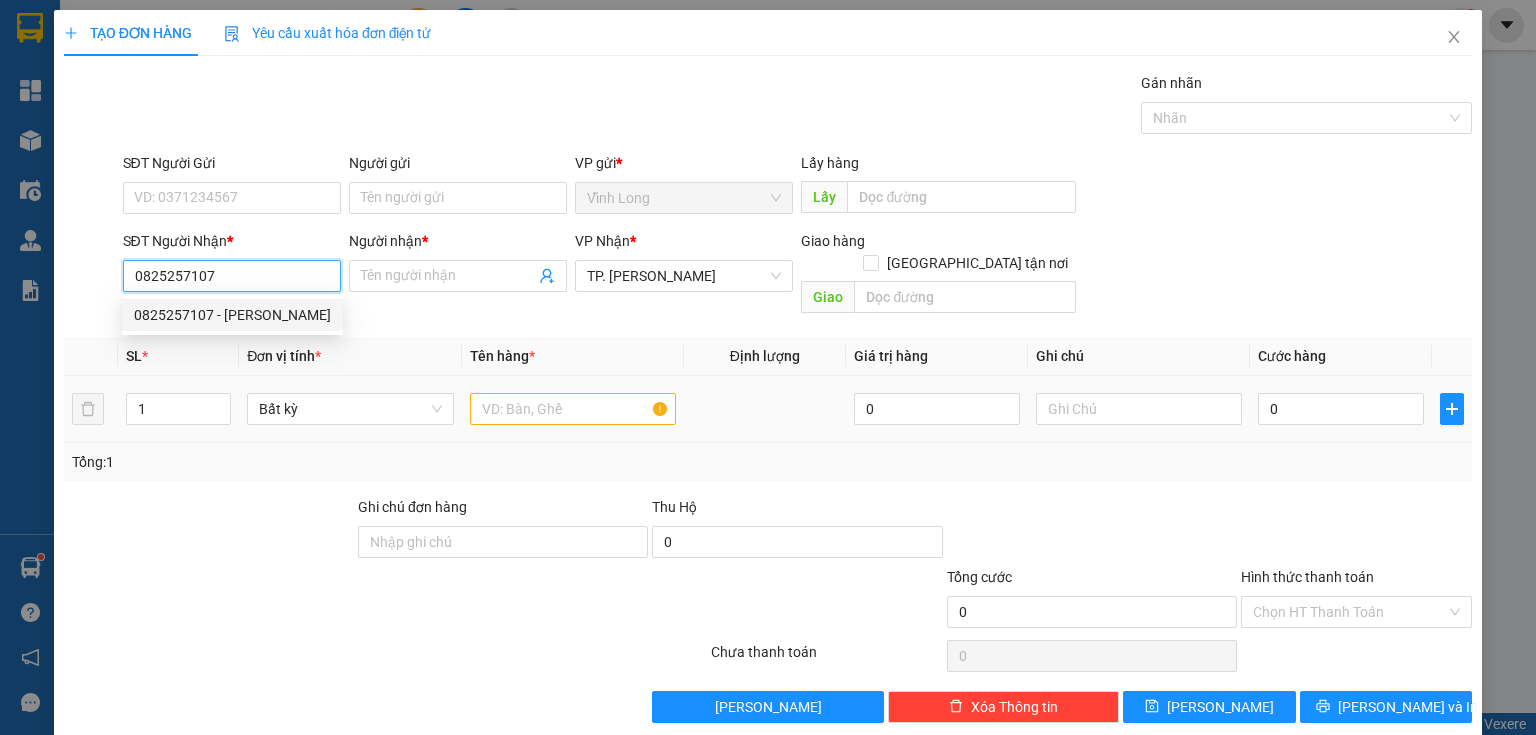 type on "[PERSON_NAME]" 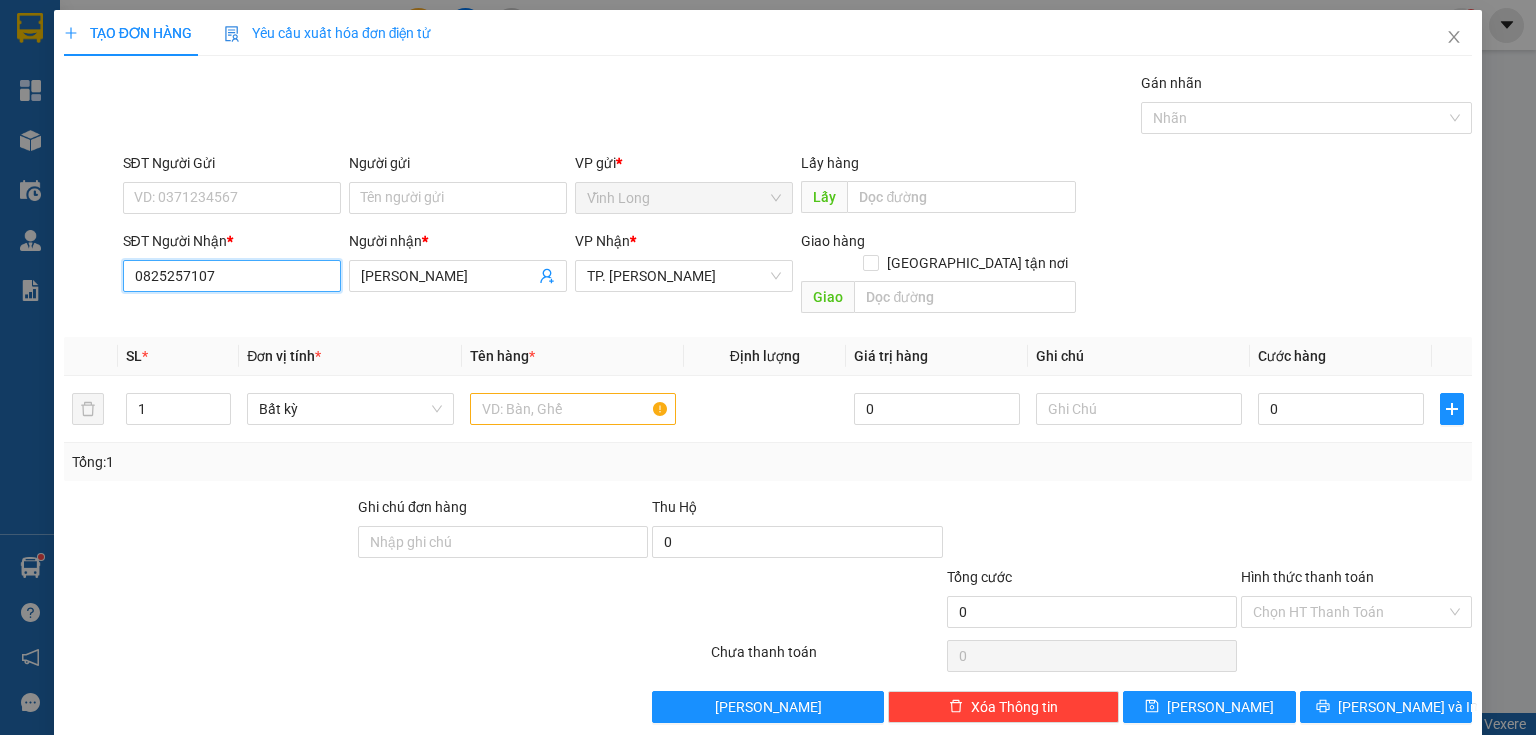type on "0825257107" 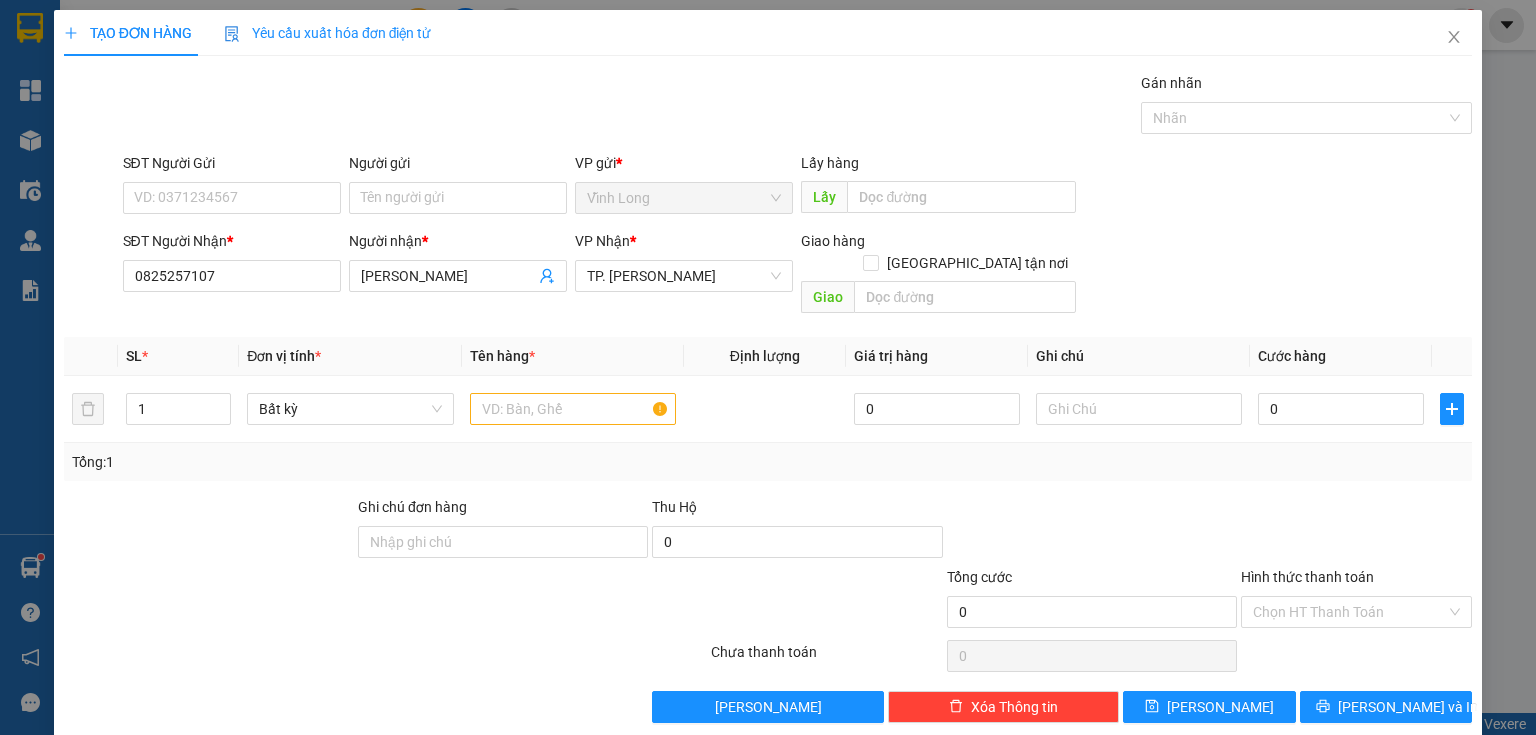 click on "SĐT Người Gửi" at bounding box center [232, 167] 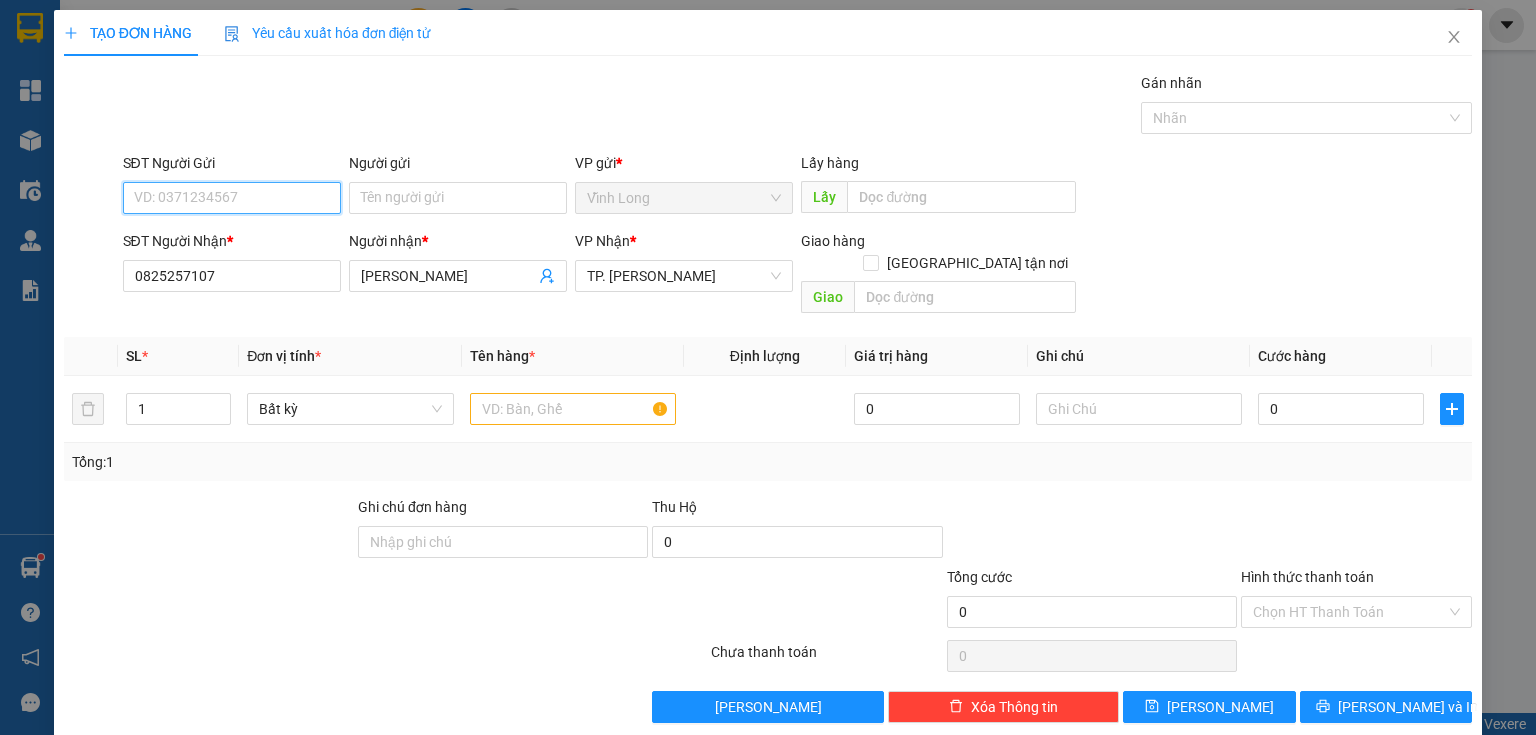 click on "SĐT Người Gửi" at bounding box center [232, 198] 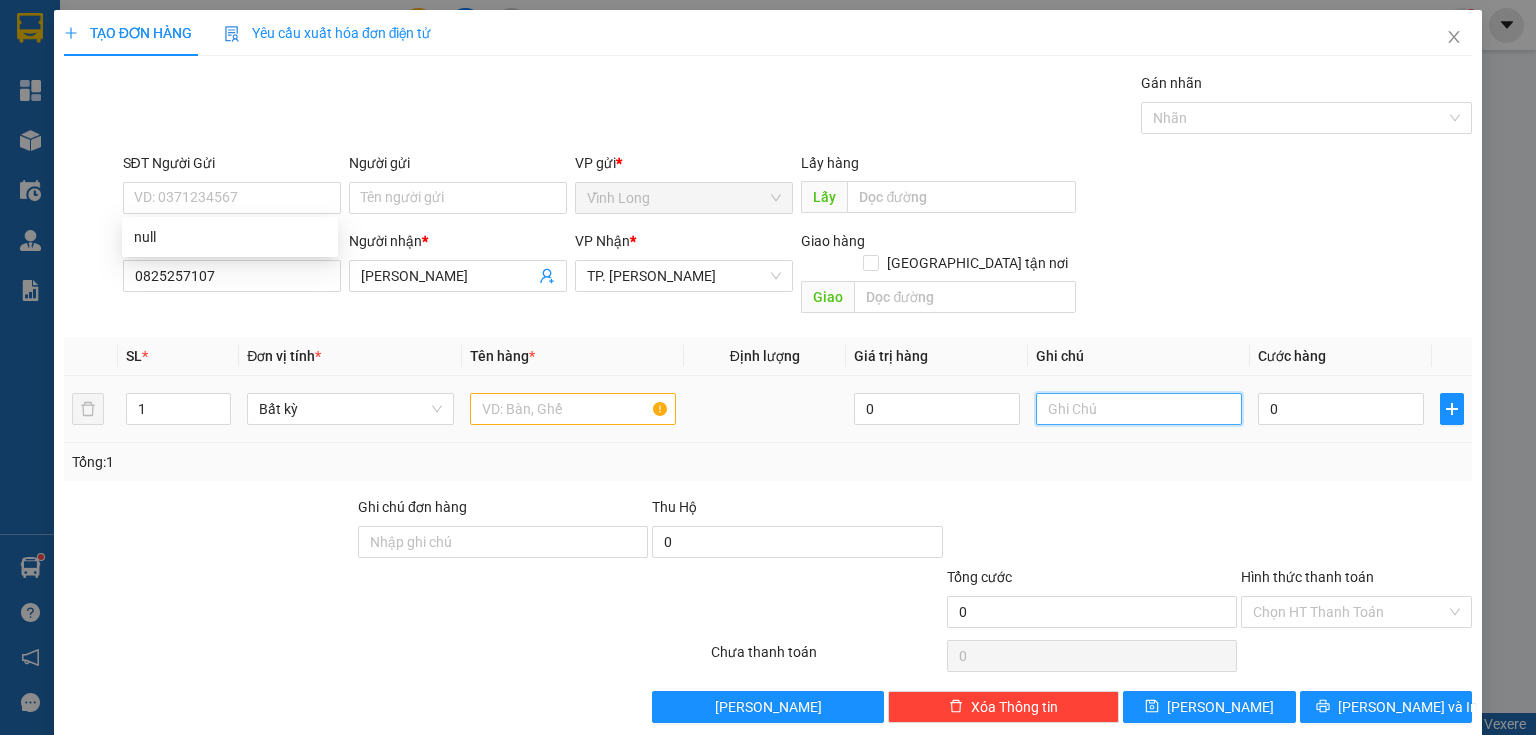 click at bounding box center [1139, 409] 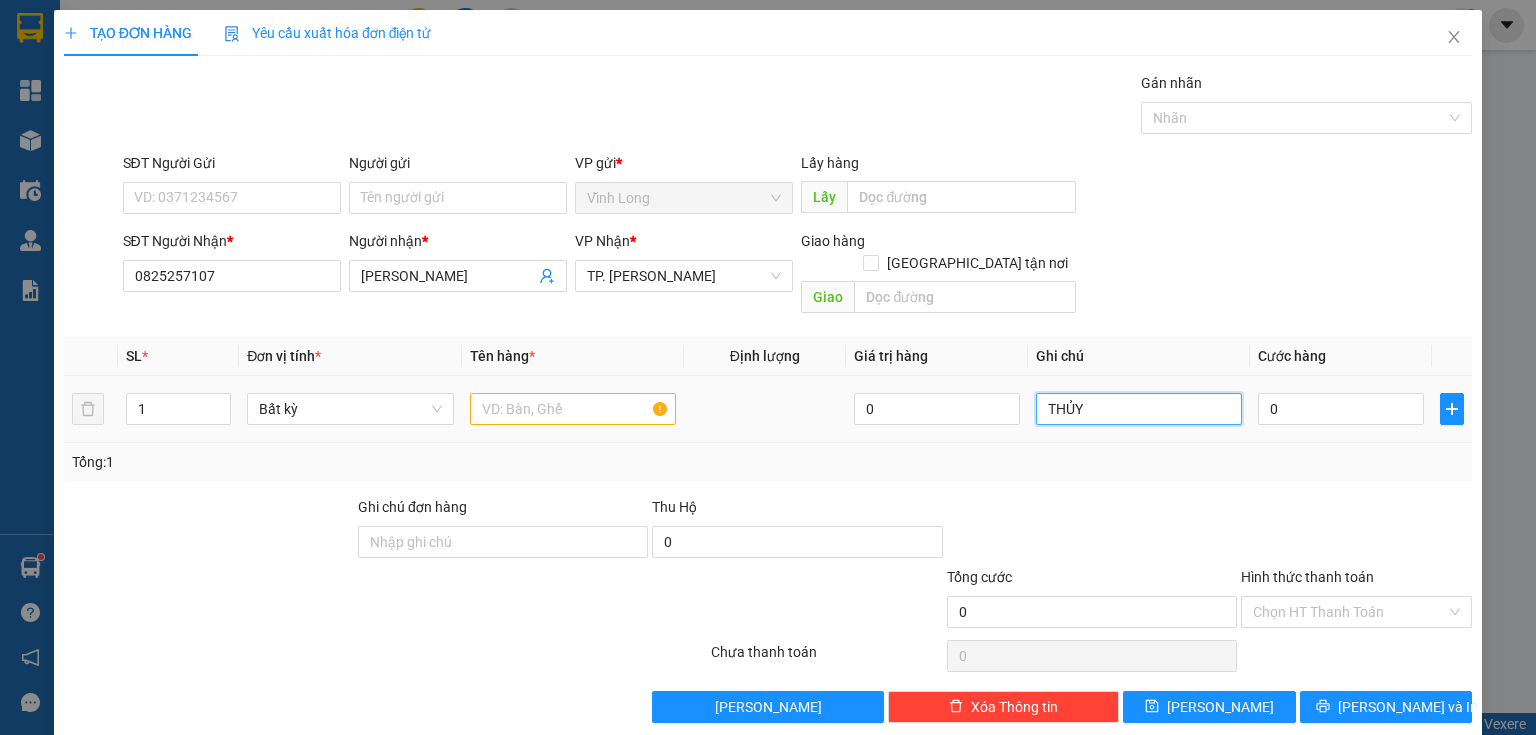 type on "THỦY" 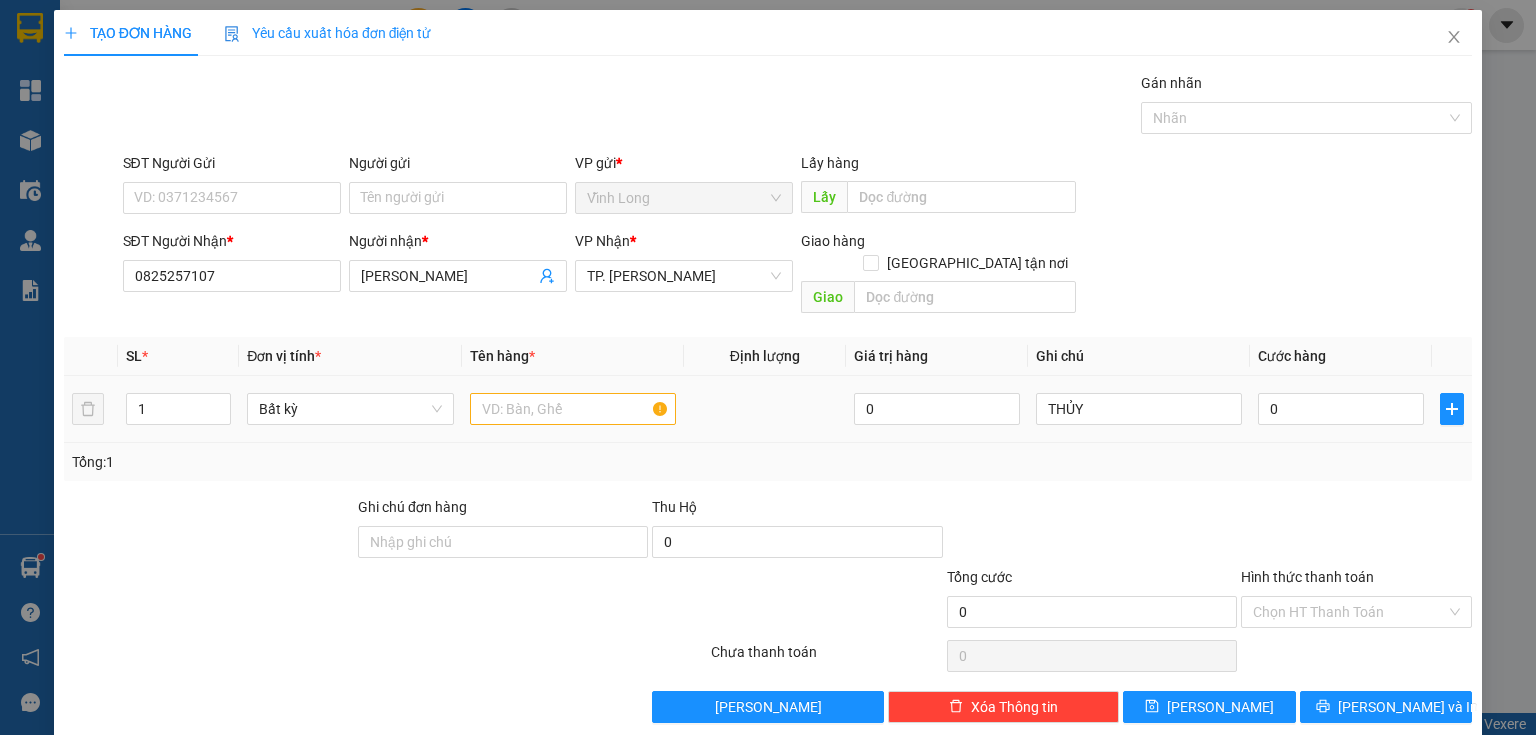 click on "0" at bounding box center (1341, 409) 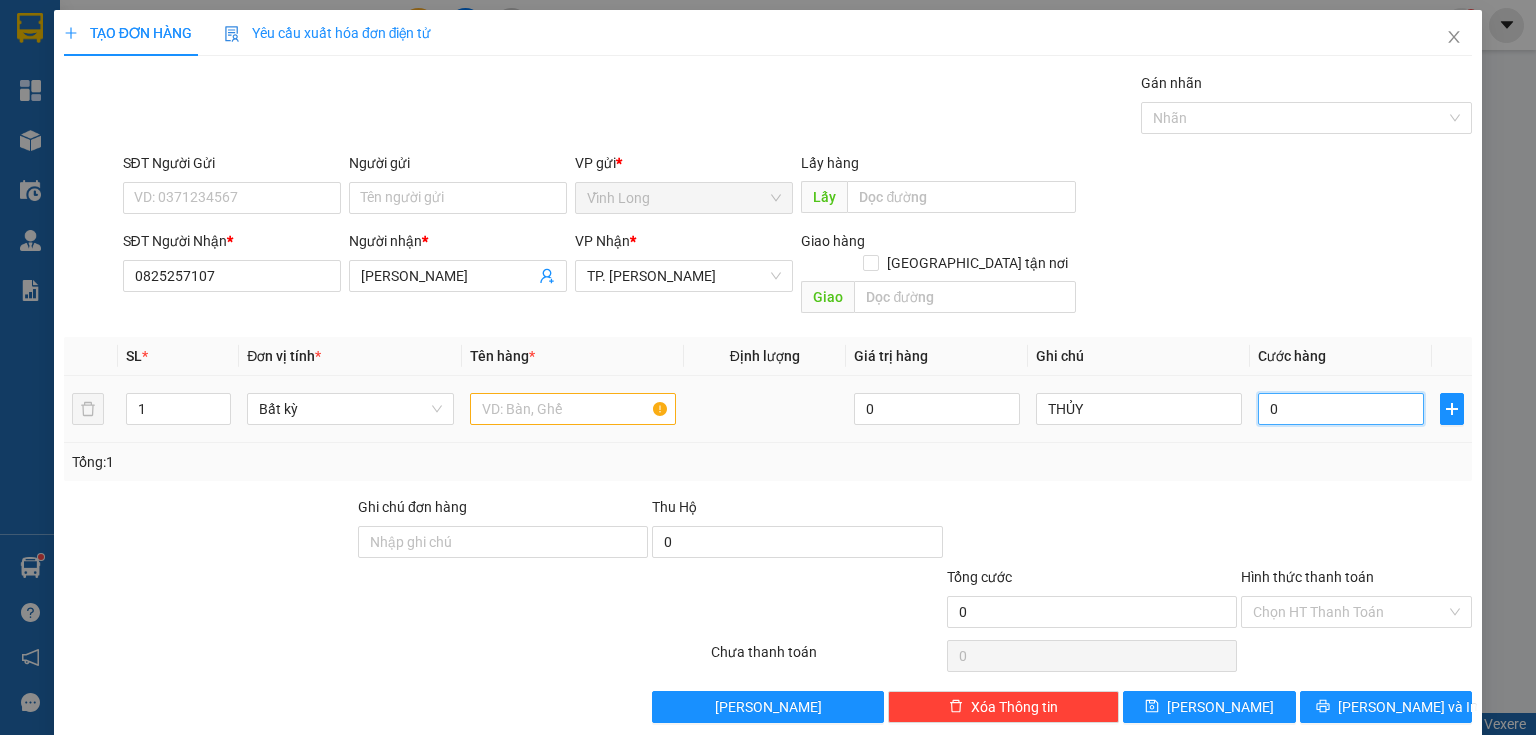 click on "0" at bounding box center [1341, 409] 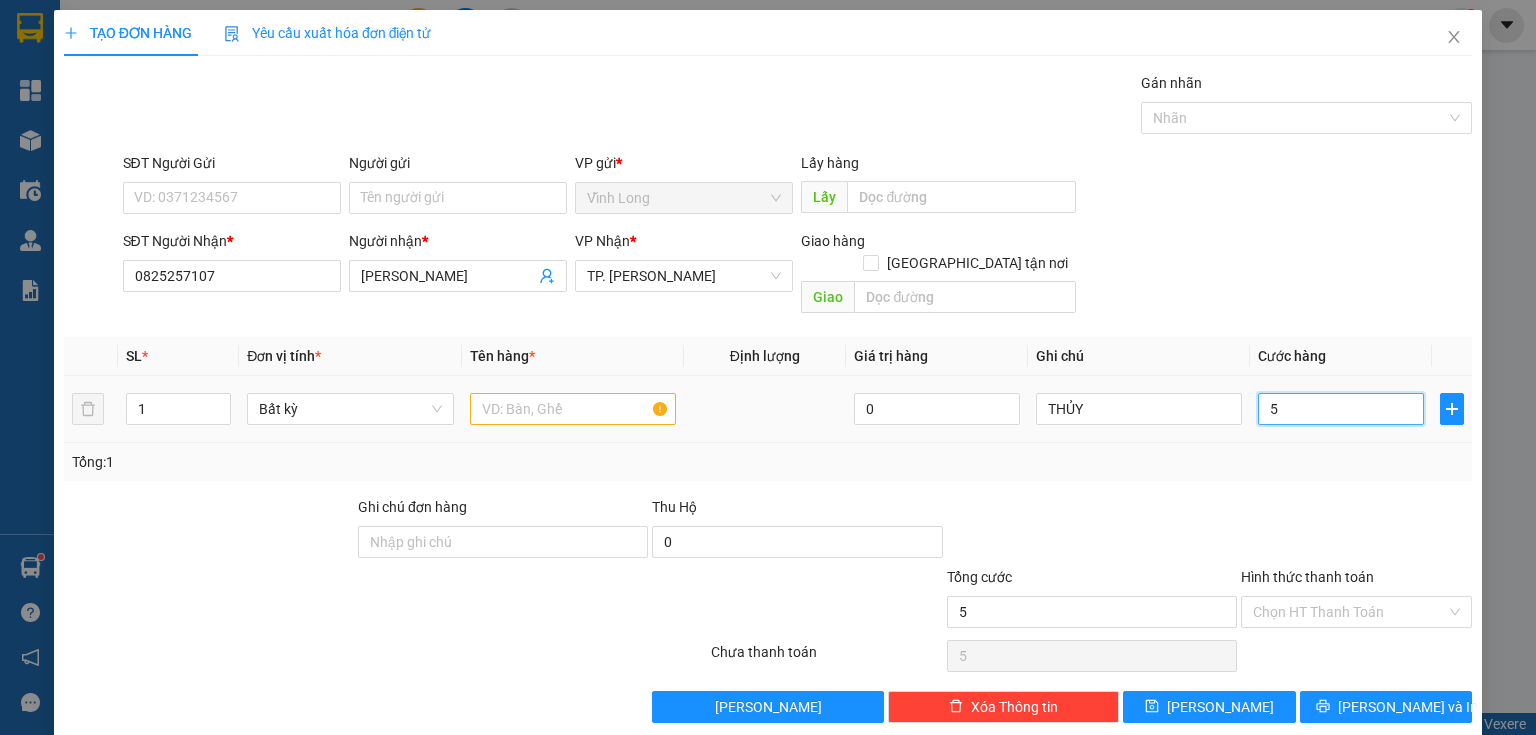 type on "50" 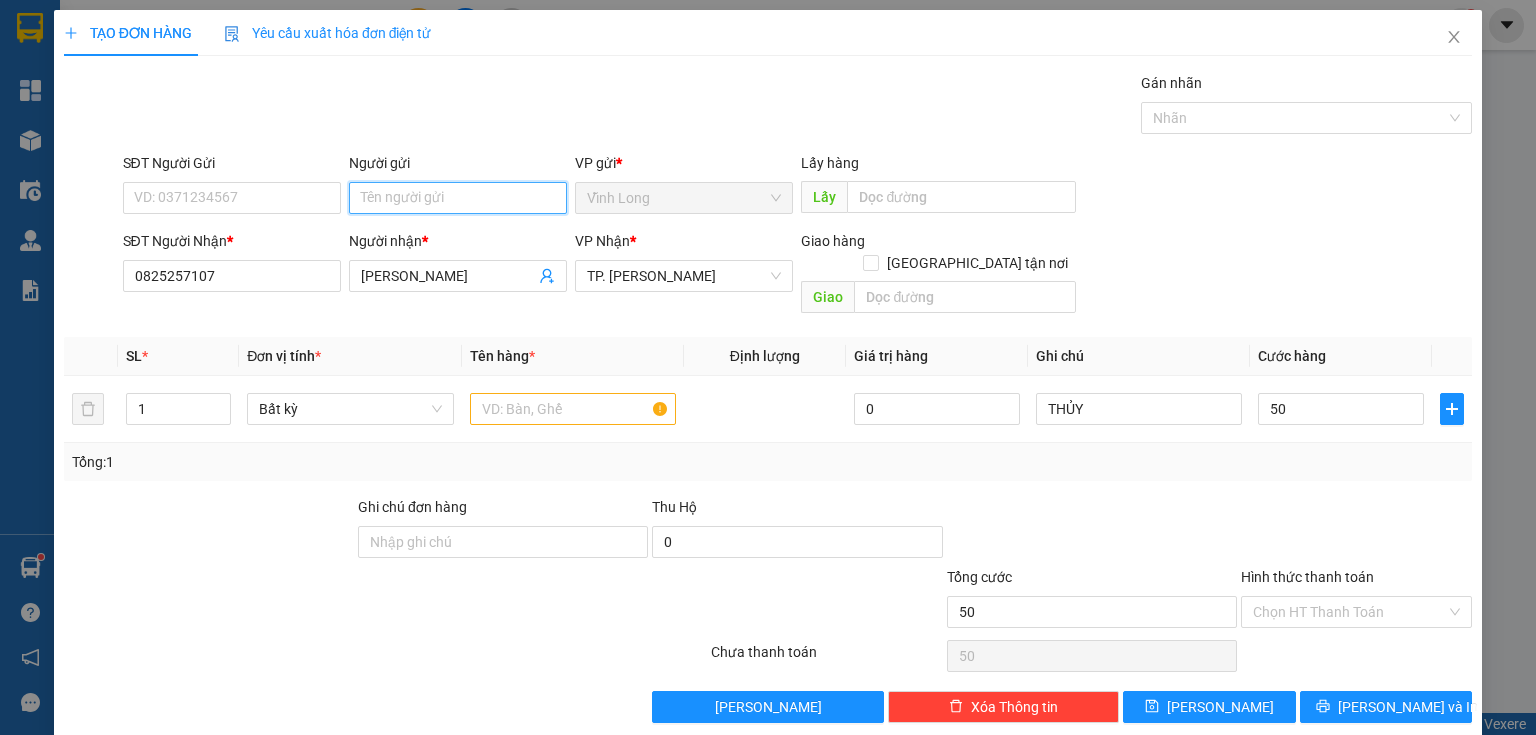 type on "50.000" 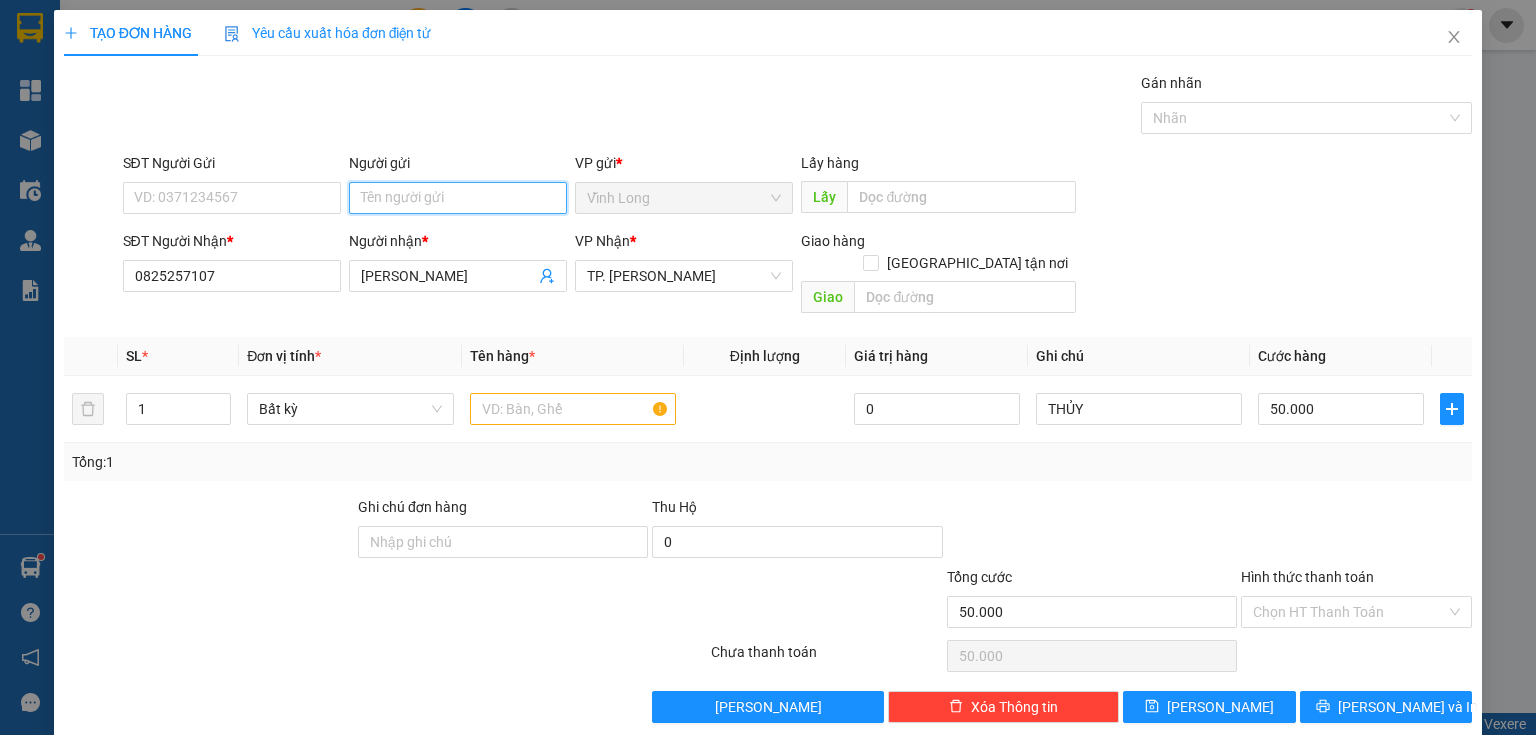 click on "Người gửi" at bounding box center (458, 198) 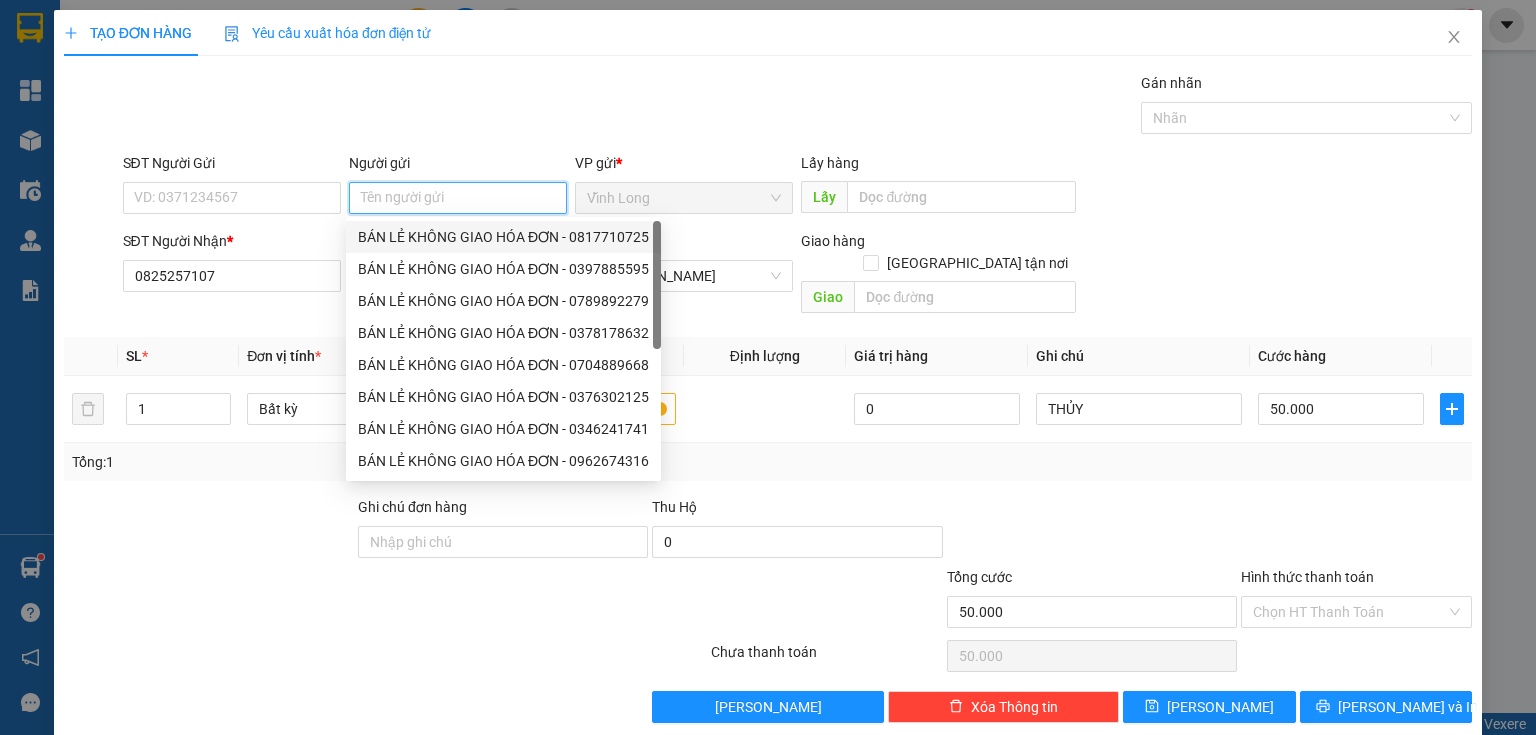 click on "BÁN LẺ KHÔNG GIAO HÓA ĐƠN - 0817710725" at bounding box center (503, 237) 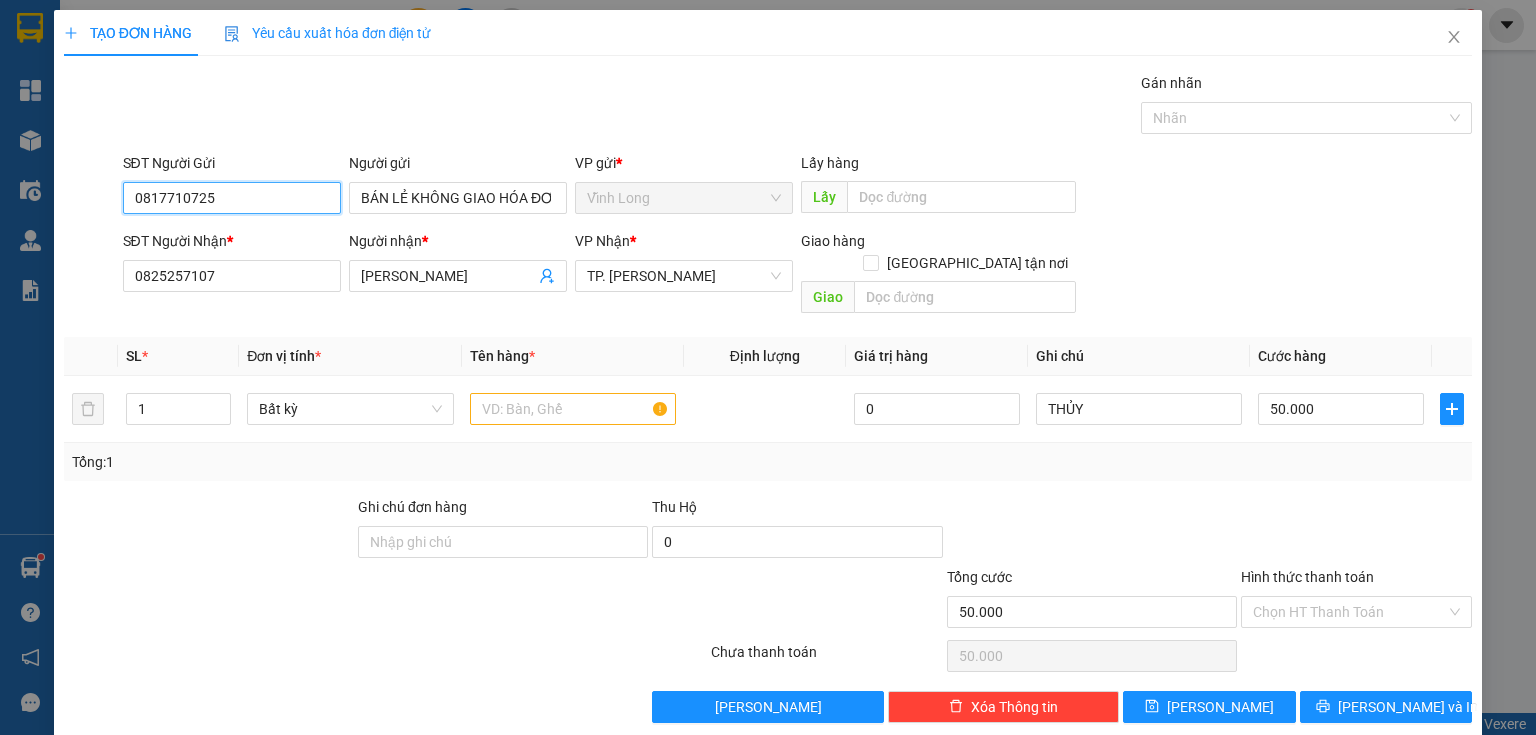 drag, startPoint x: 244, startPoint y: 192, endPoint x: 277, endPoint y: 175, distance: 37.12142 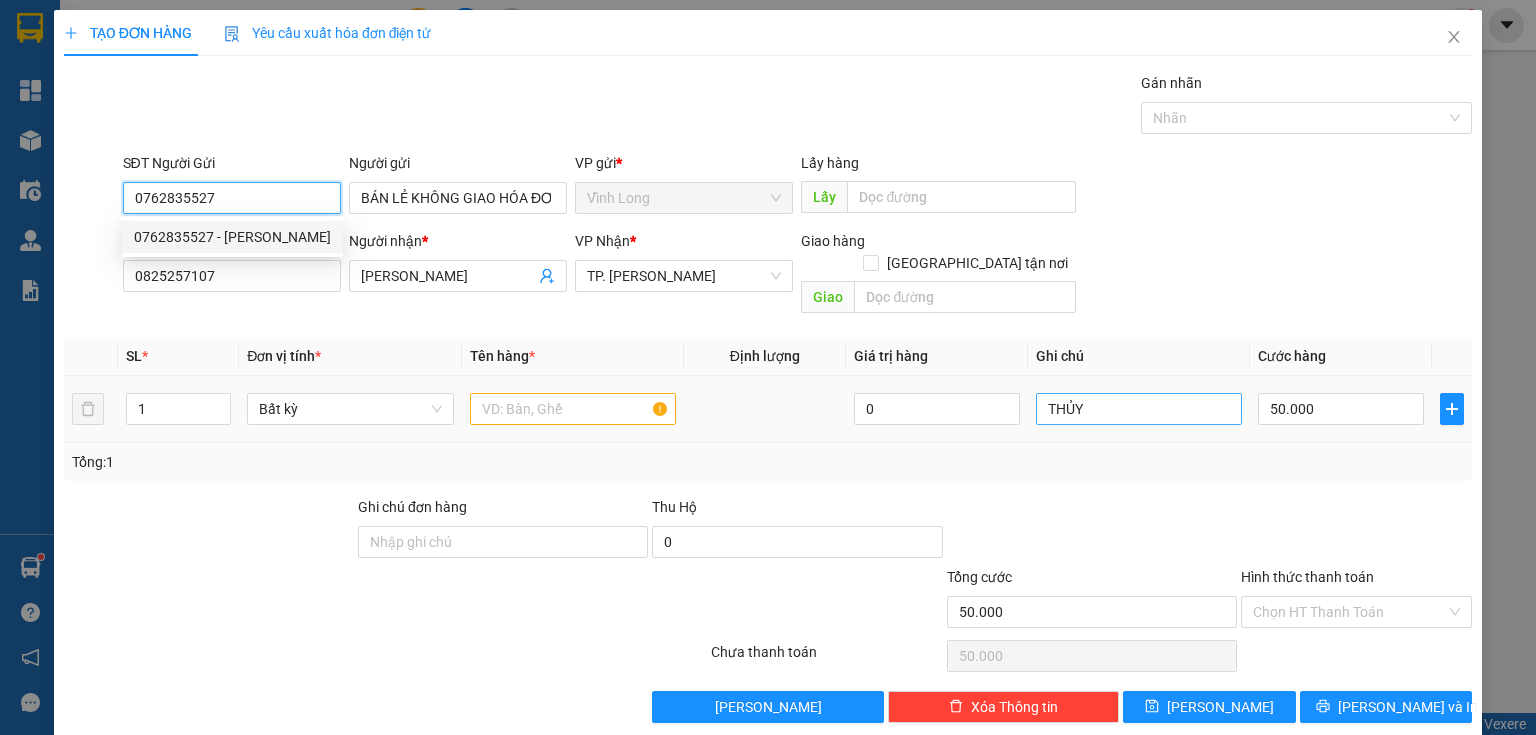 type on "0762835527" 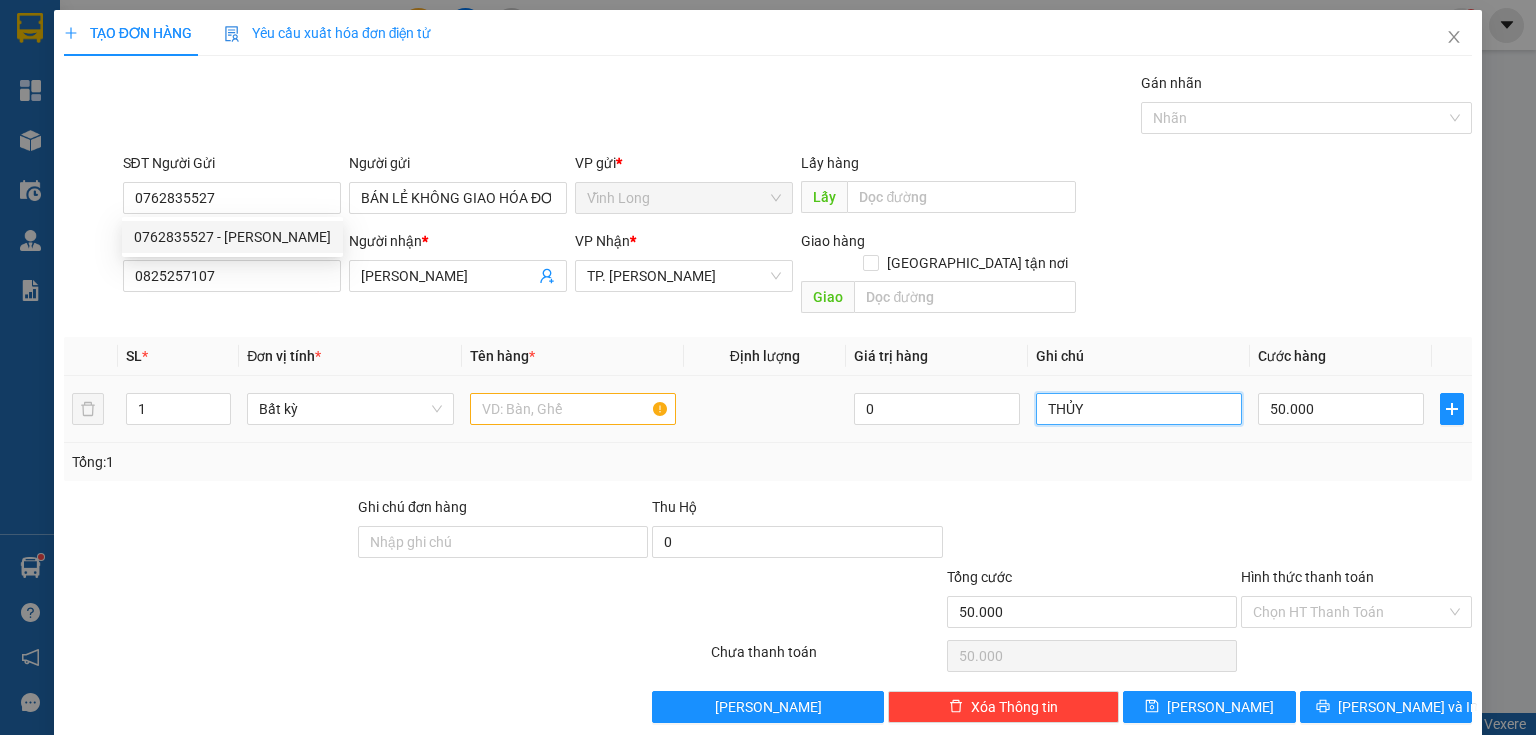 click on "THỦY" at bounding box center (1139, 409) 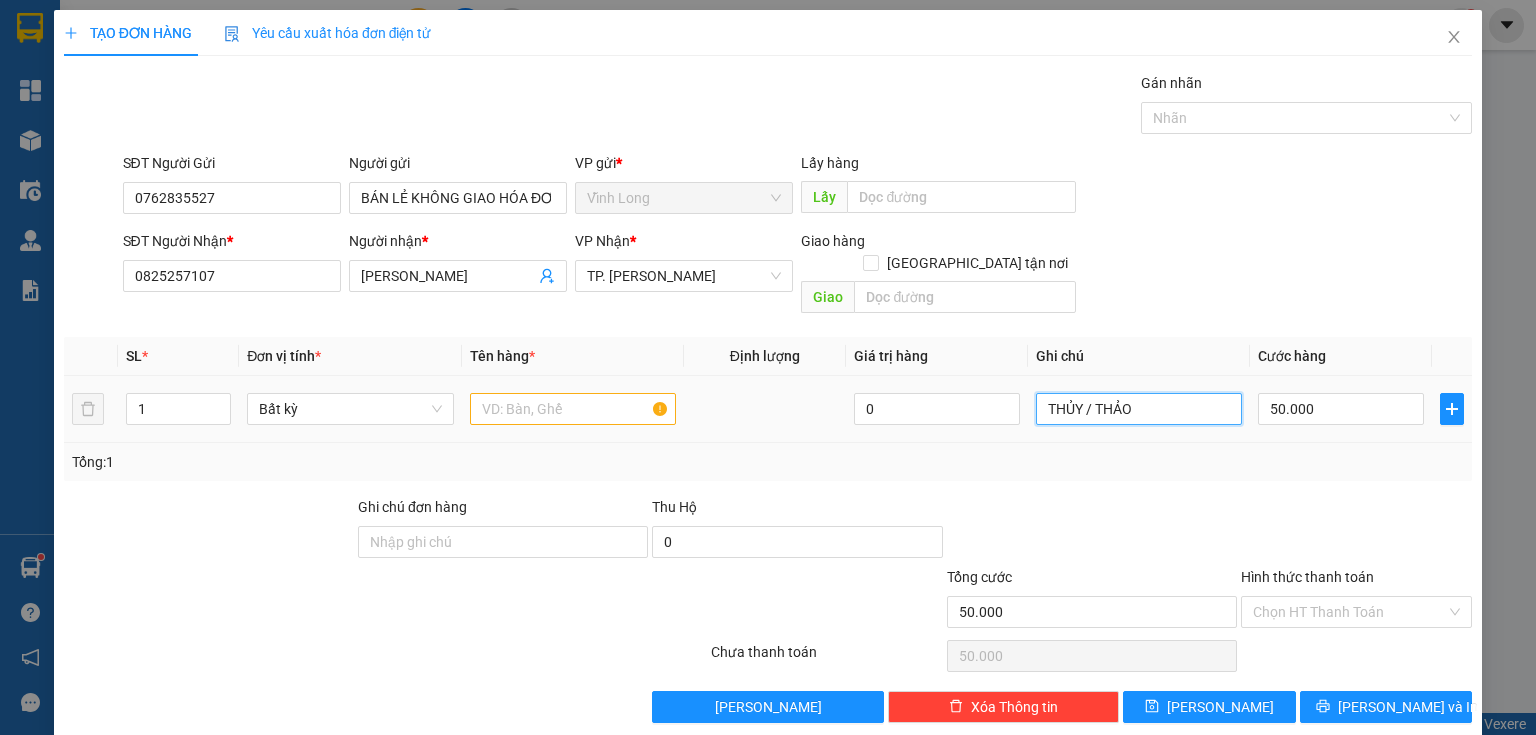 type on "THỦY / THẢO" 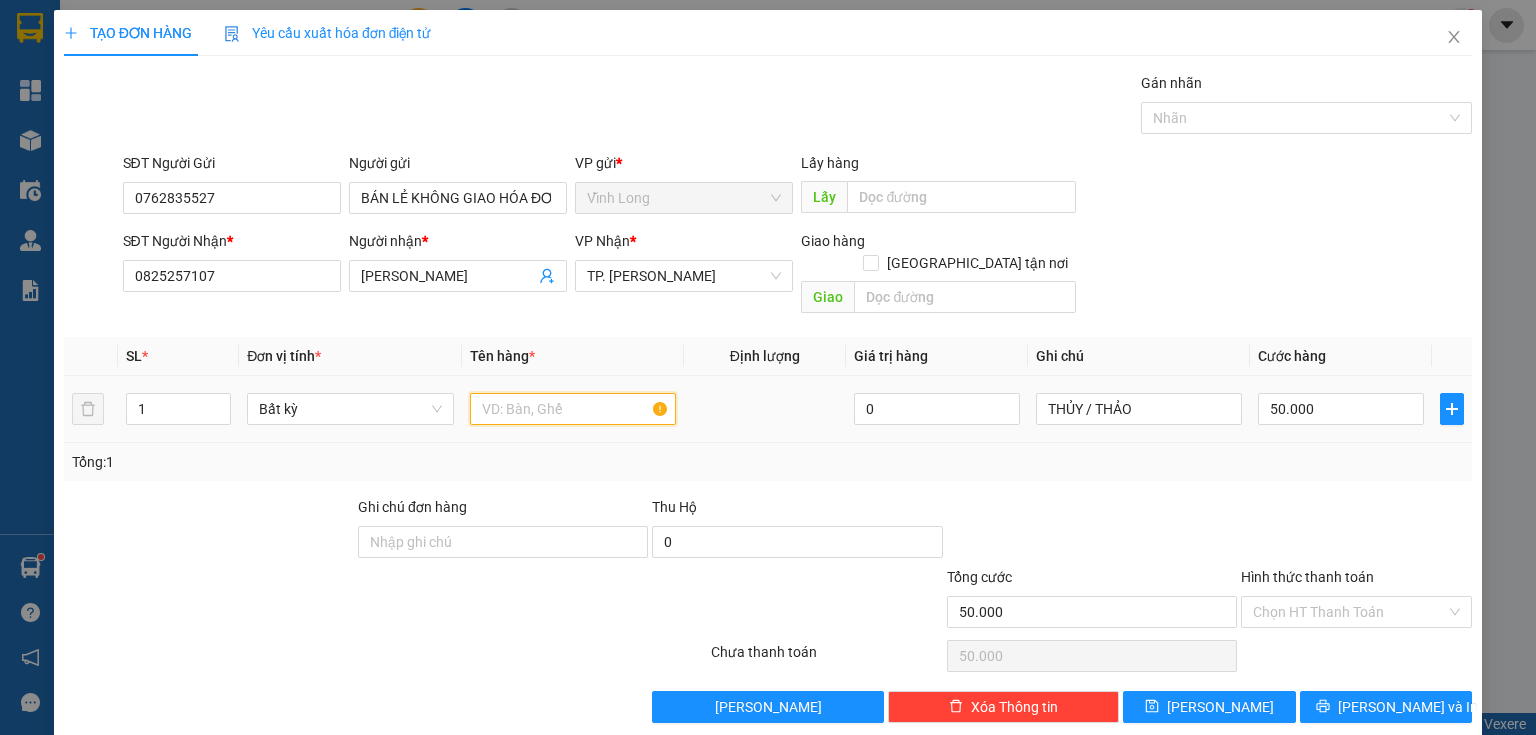 click at bounding box center [573, 409] 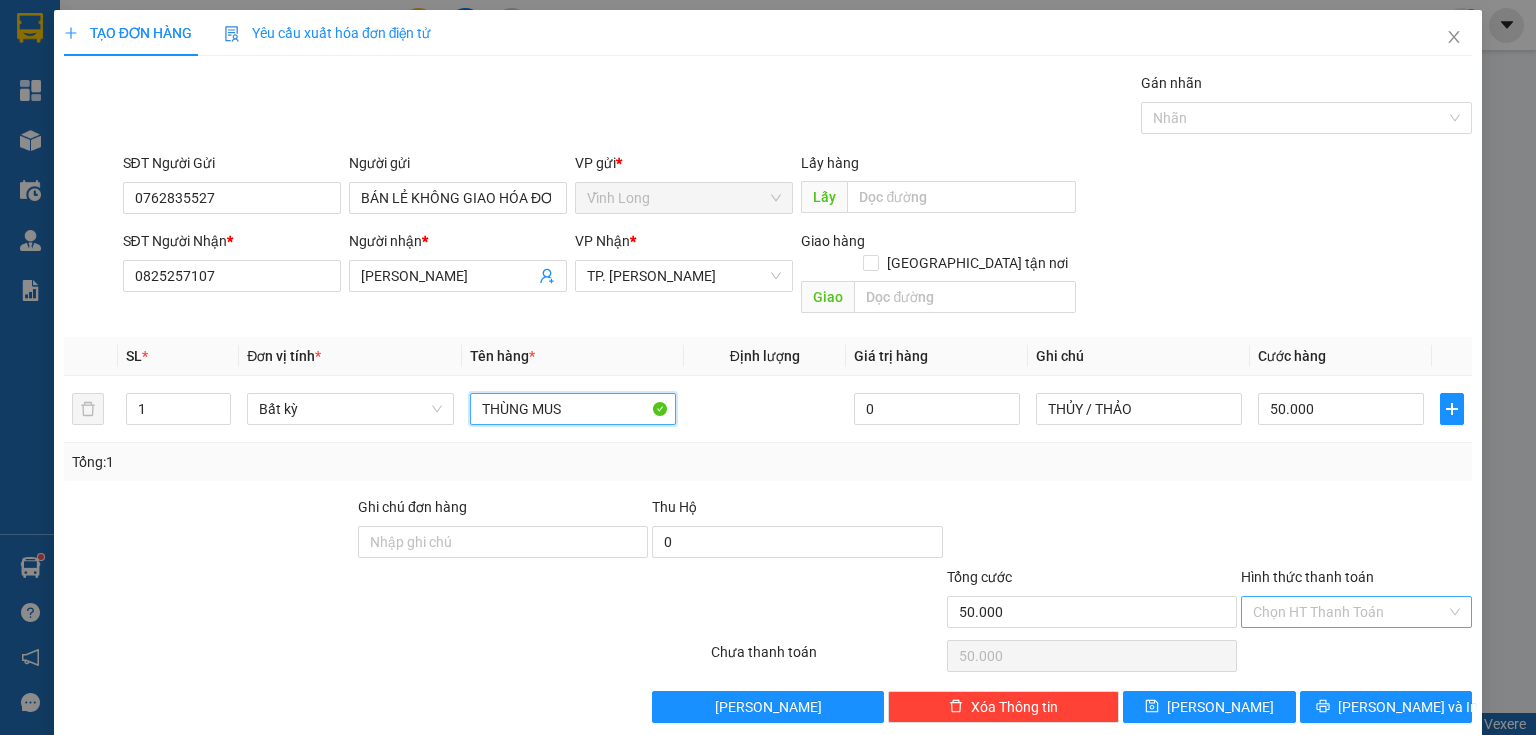 type on "THÙNG MUS" 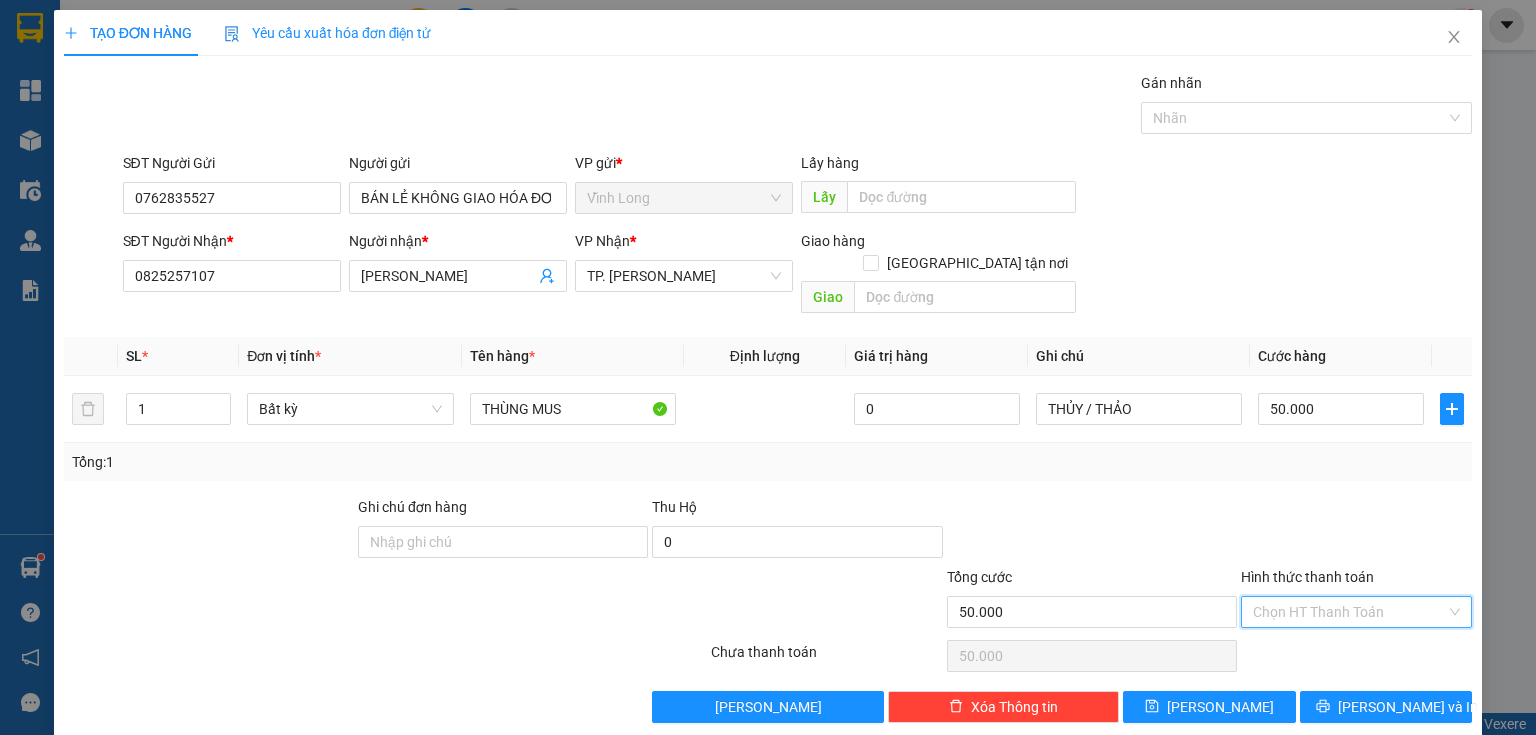 click on "Hình thức thanh toán" at bounding box center [1349, 612] 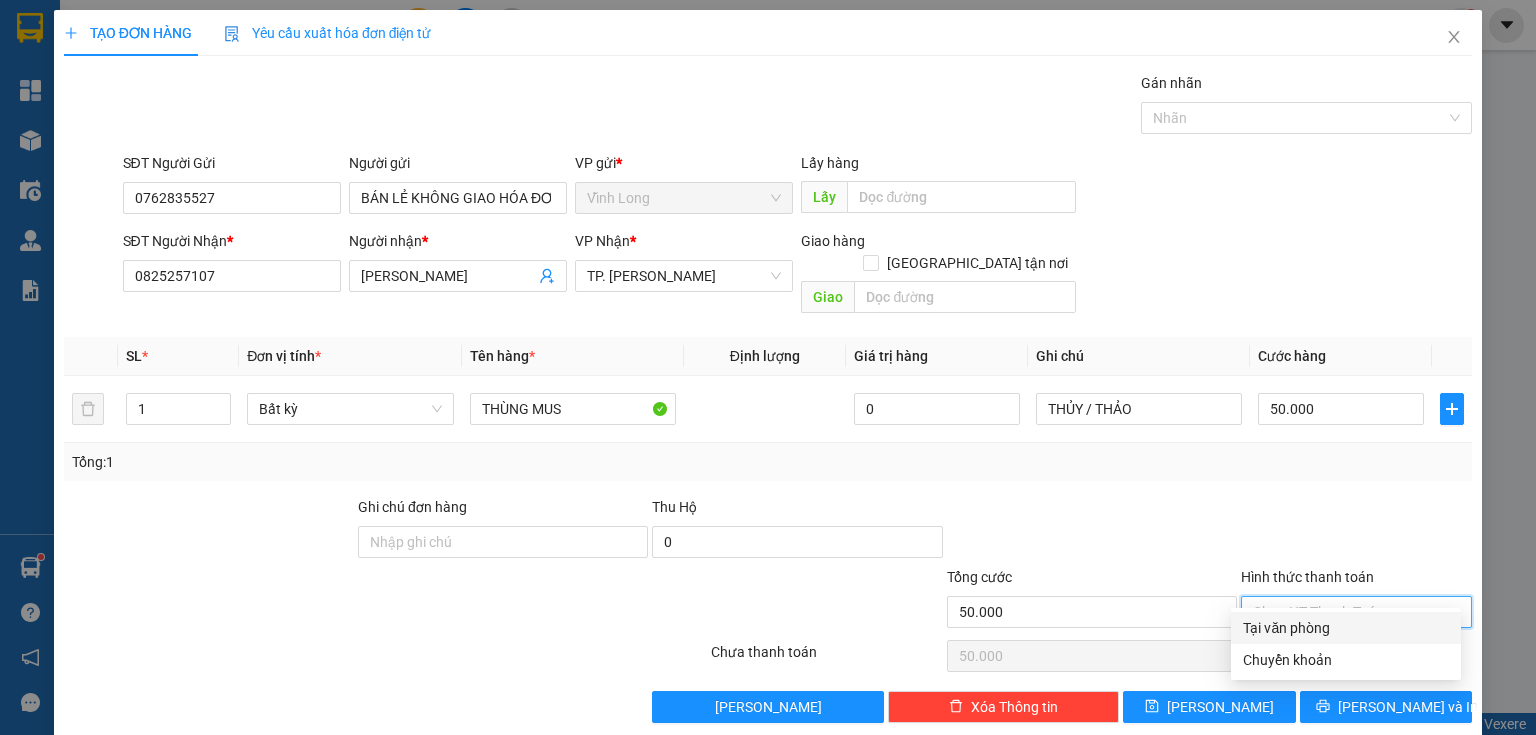 click on "Tại văn phòng" at bounding box center (1346, 628) 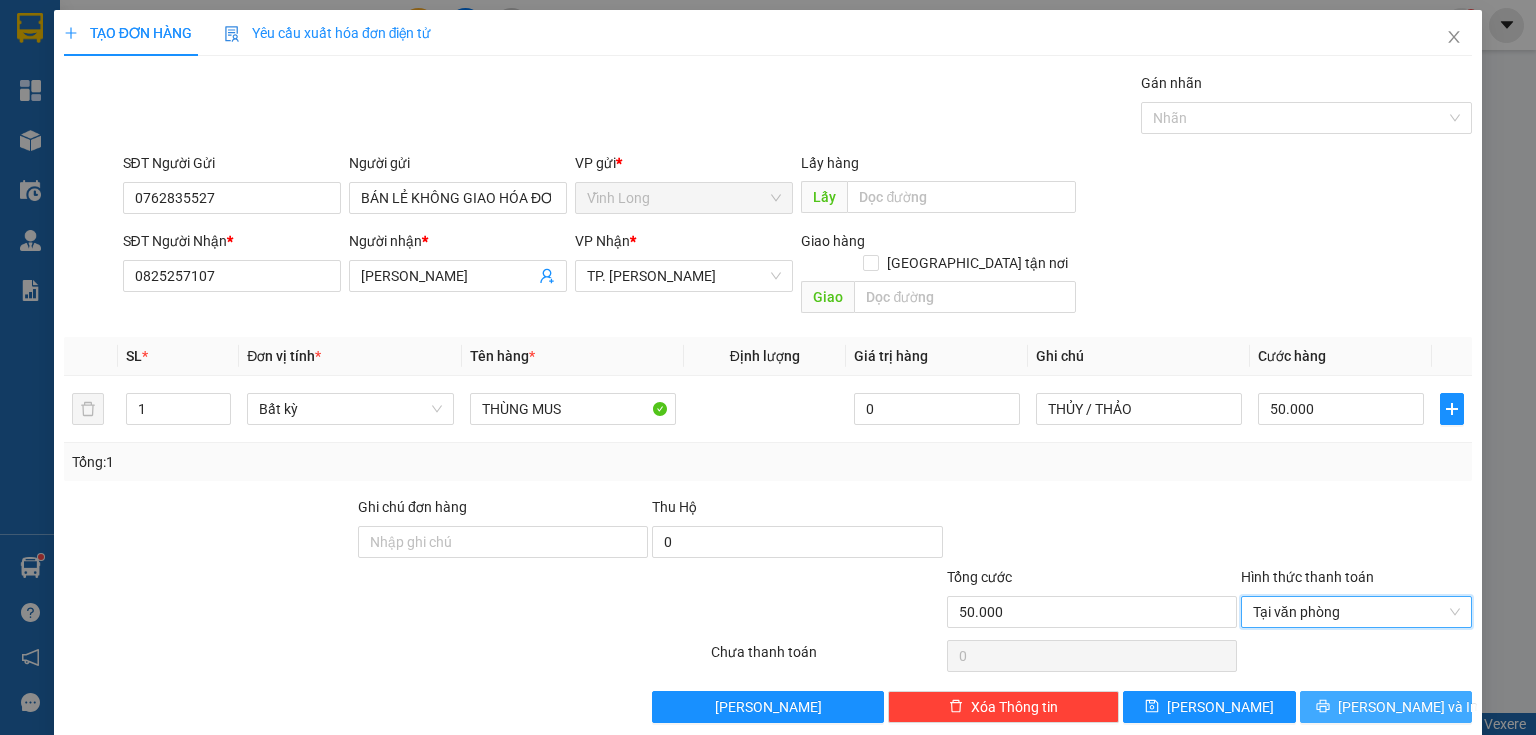 click on "[PERSON_NAME] và In" at bounding box center [1386, 707] 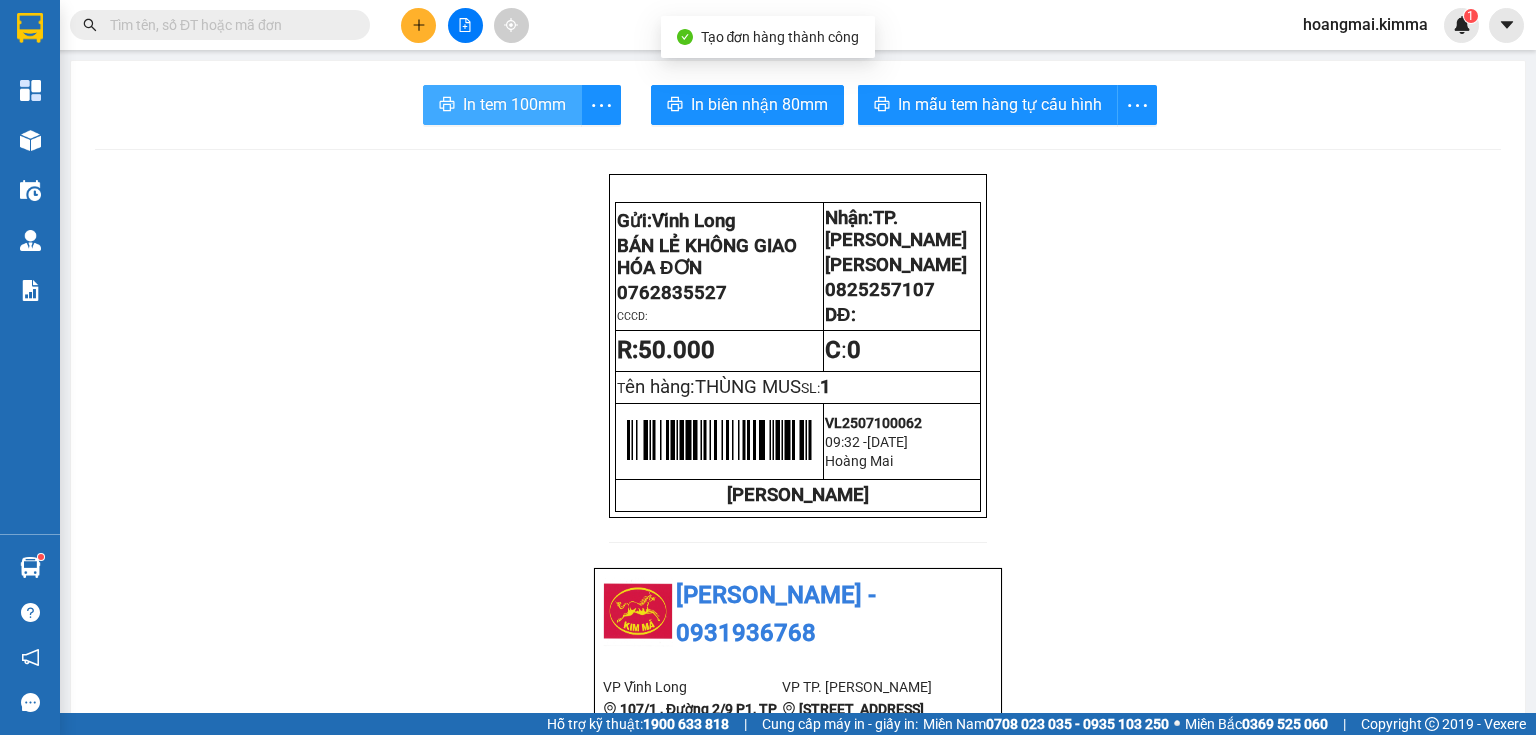 click on "In tem 100mm" at bounding box center [502, 105] 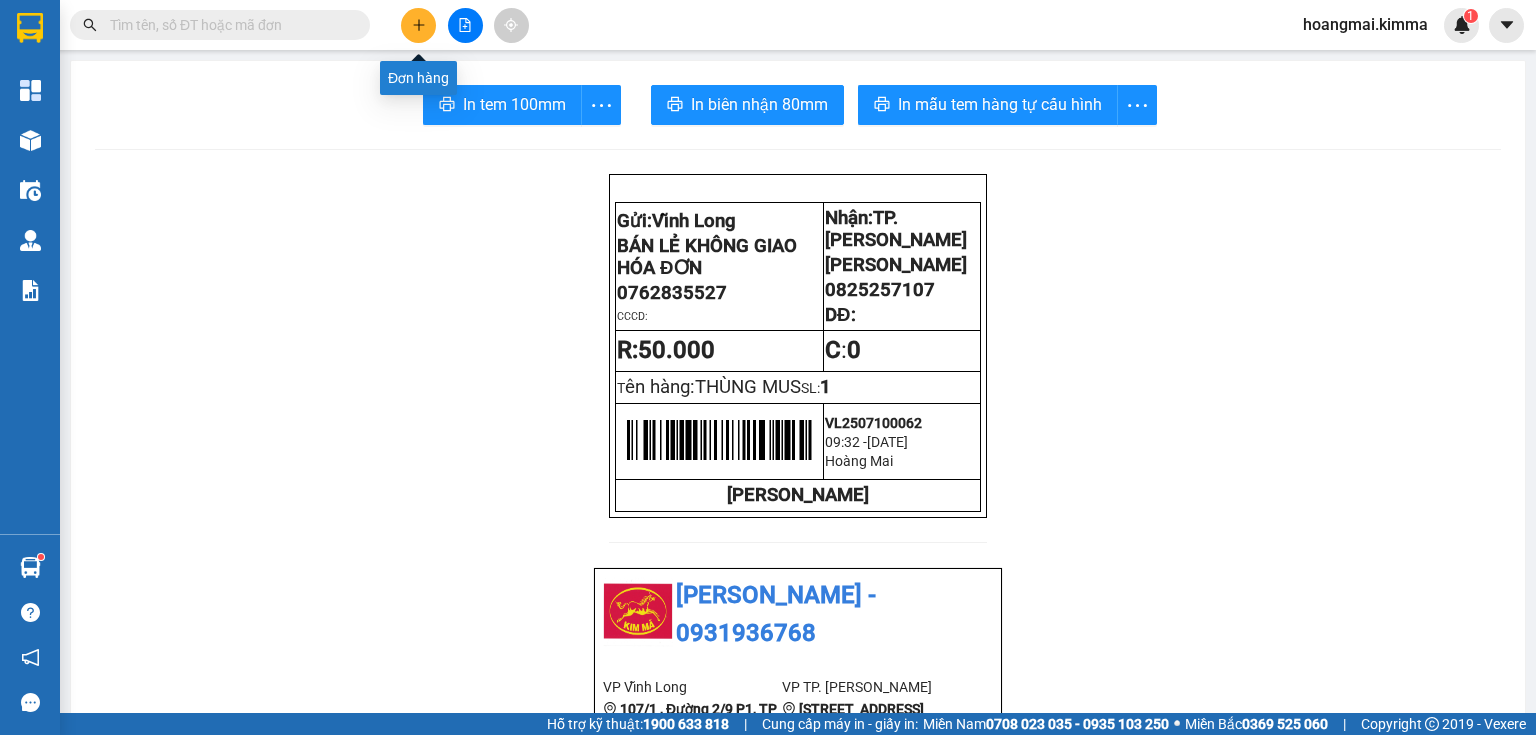 click 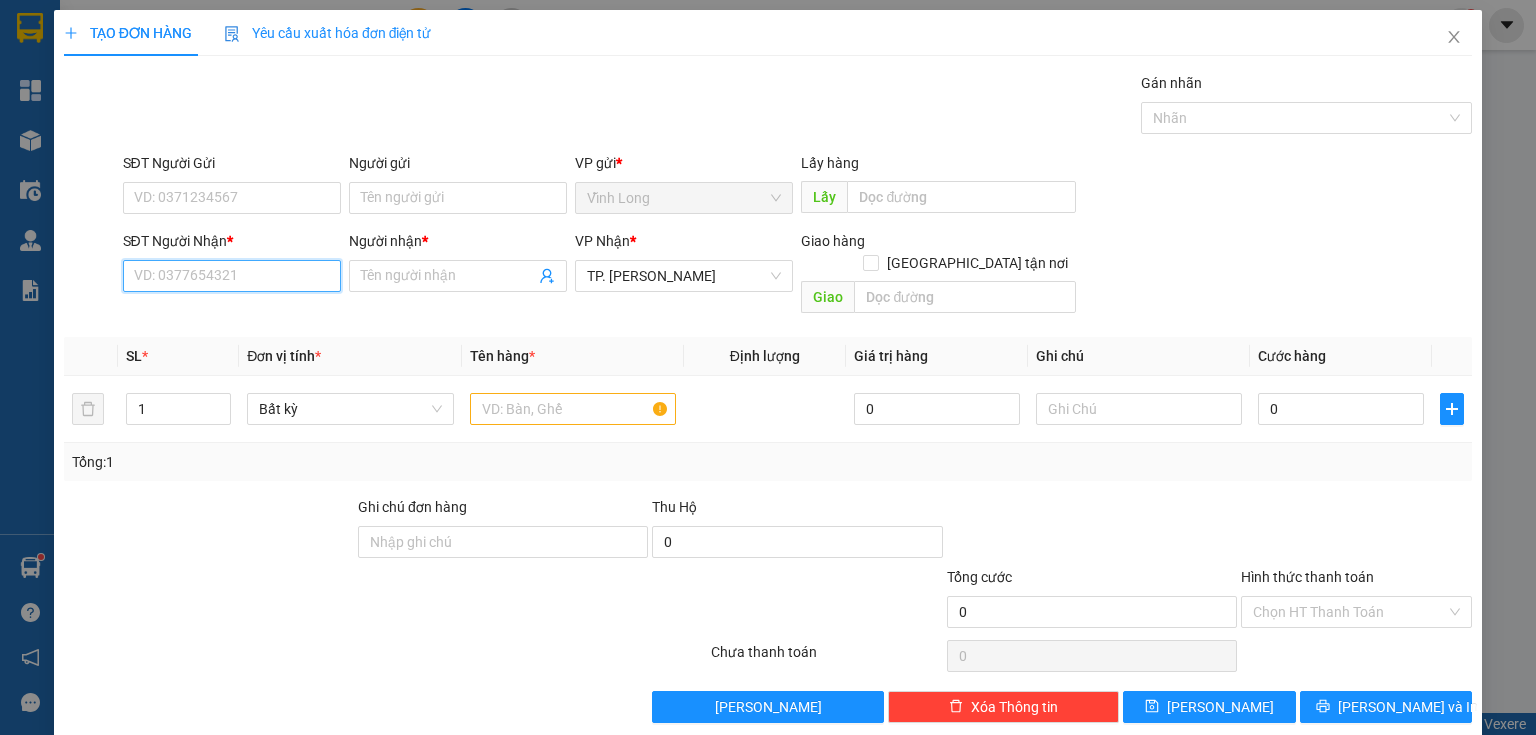 click on "SĐT Người Nhận  *" at bounding box center [232, 276] 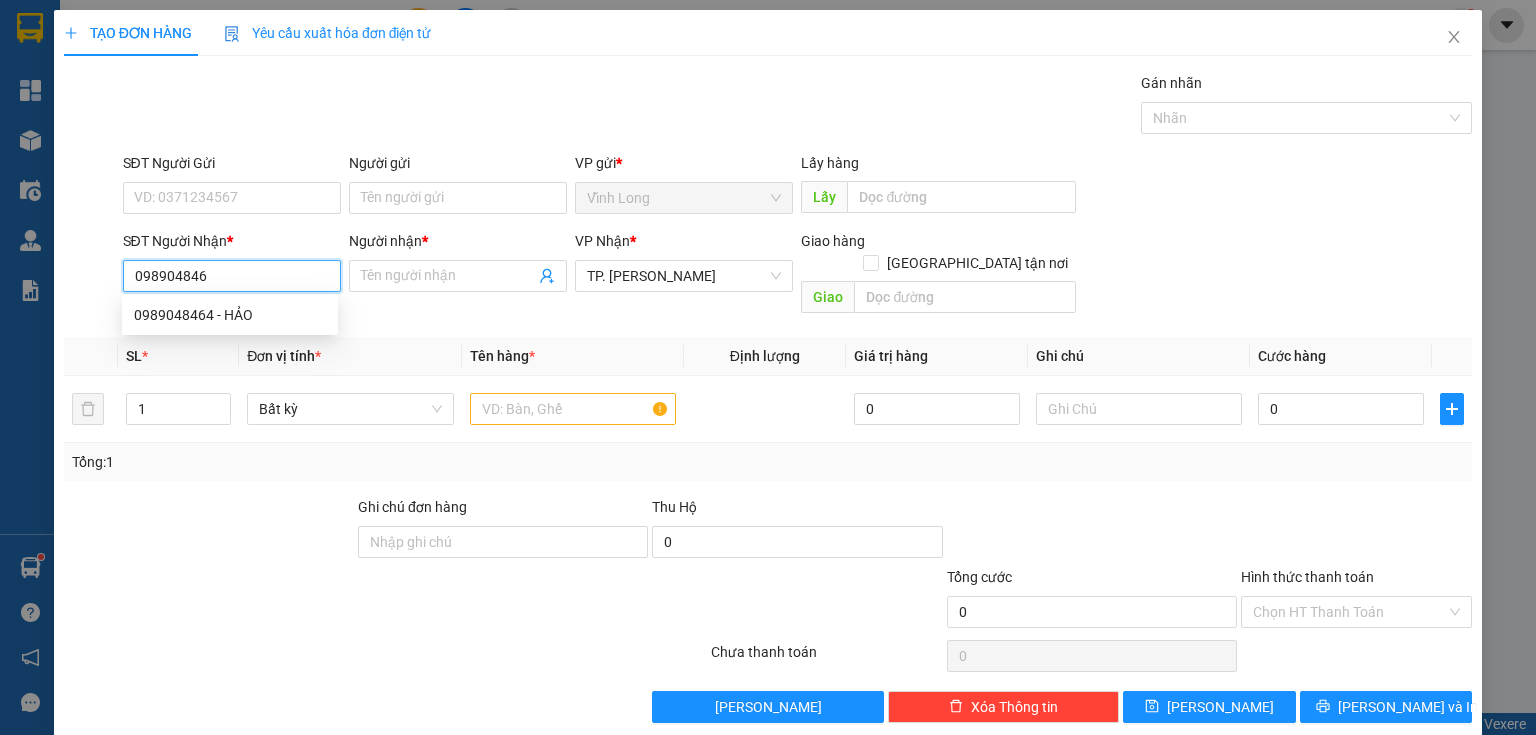 type on "0989048464" 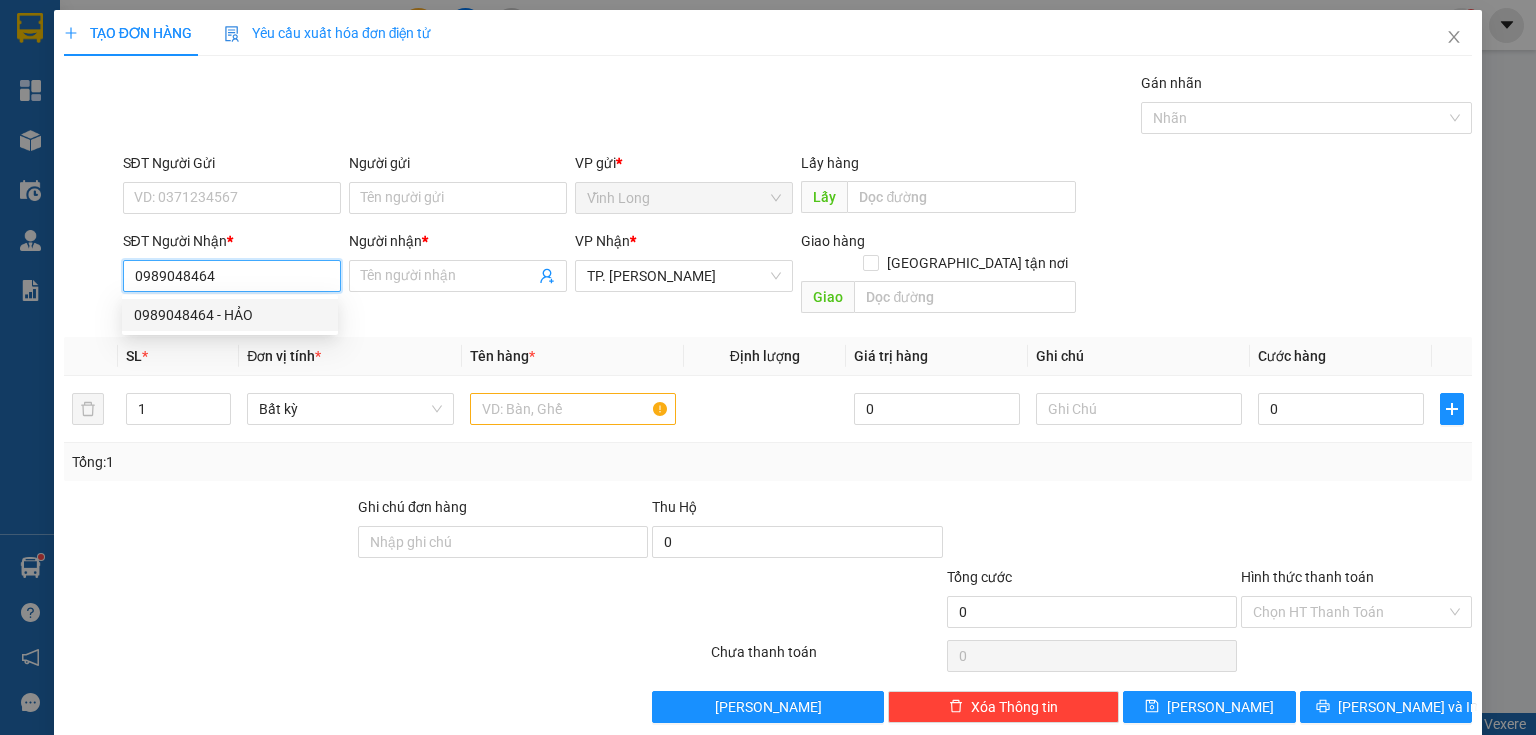 click on "0989048464 - HẢO" at bounding box center [230, 315] 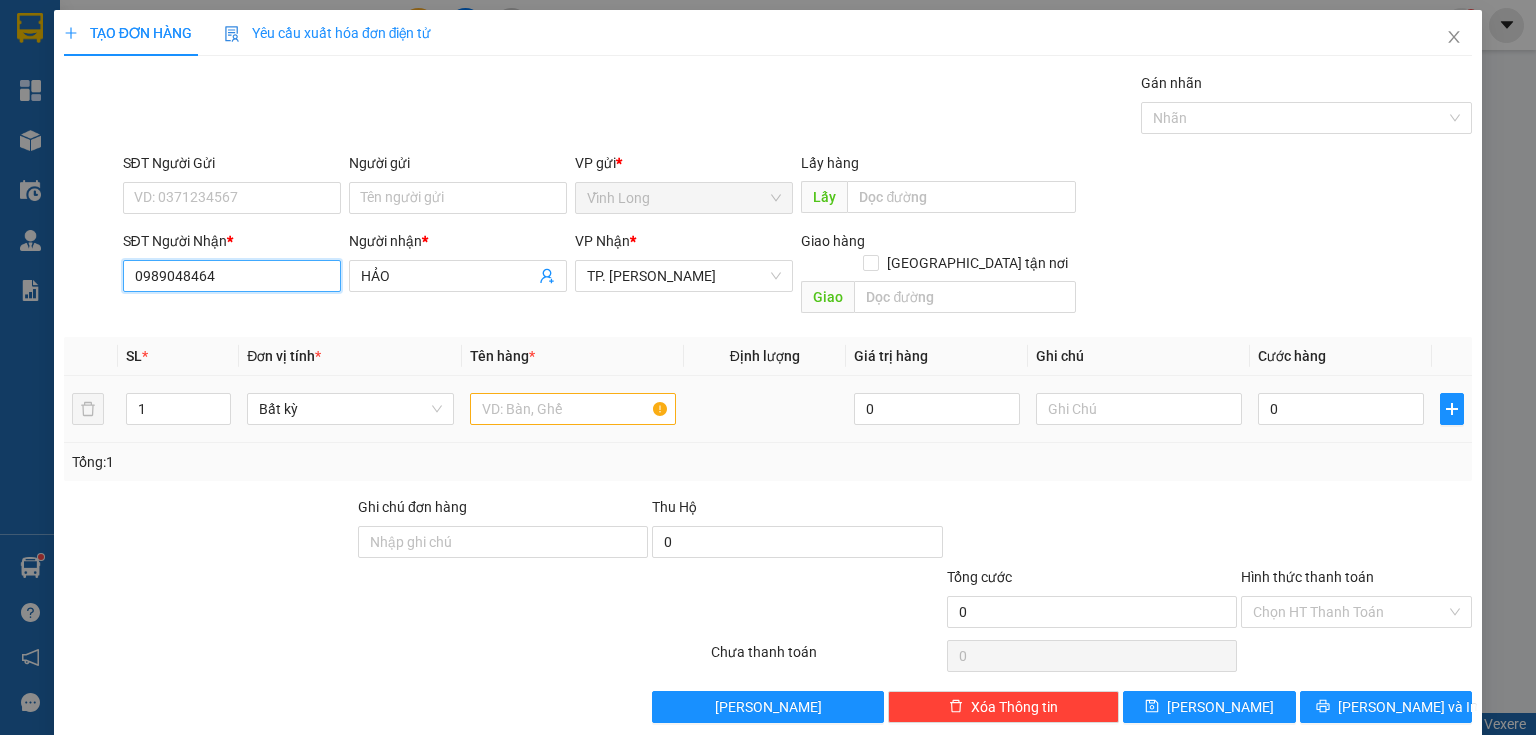 type on "0989048464" 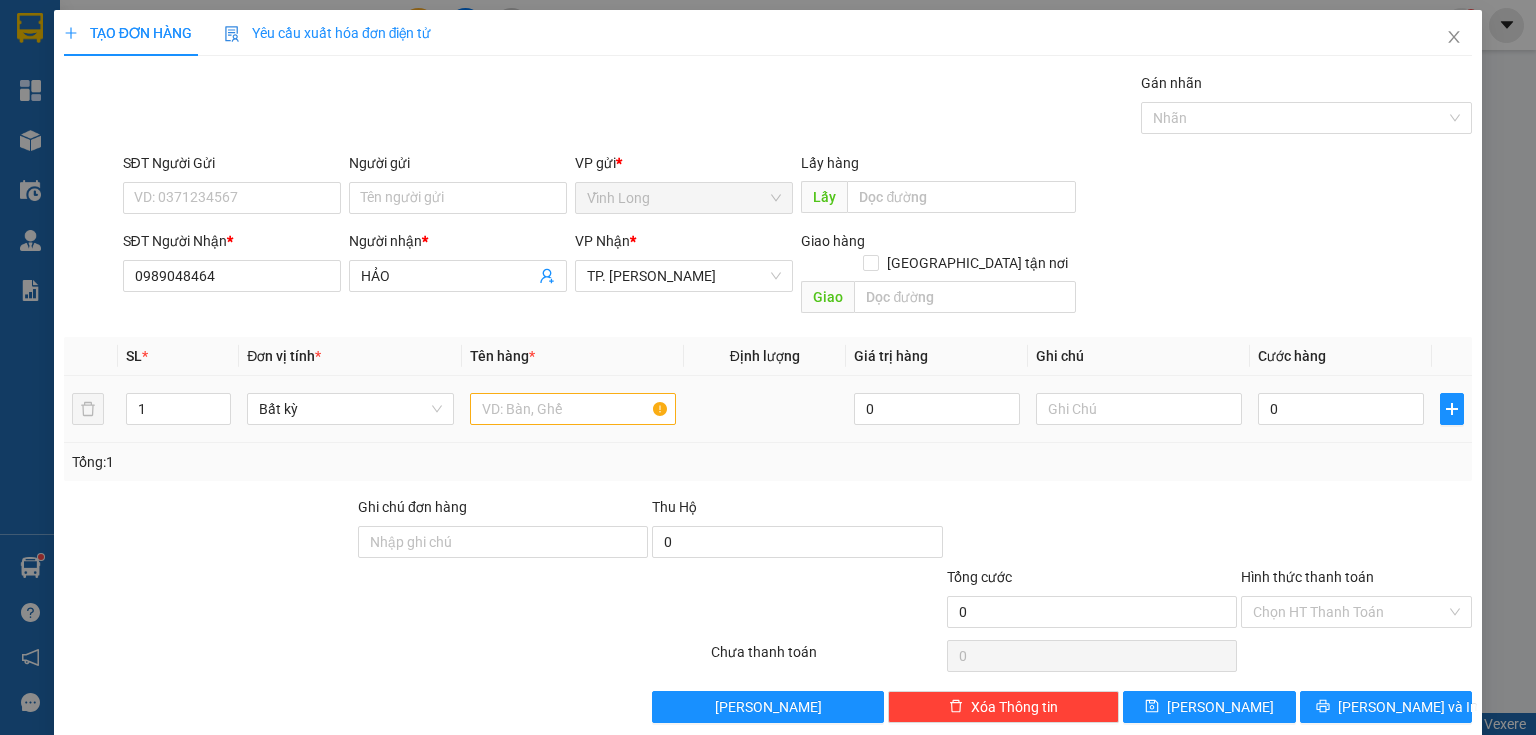 click at bounding box center [573, 409] 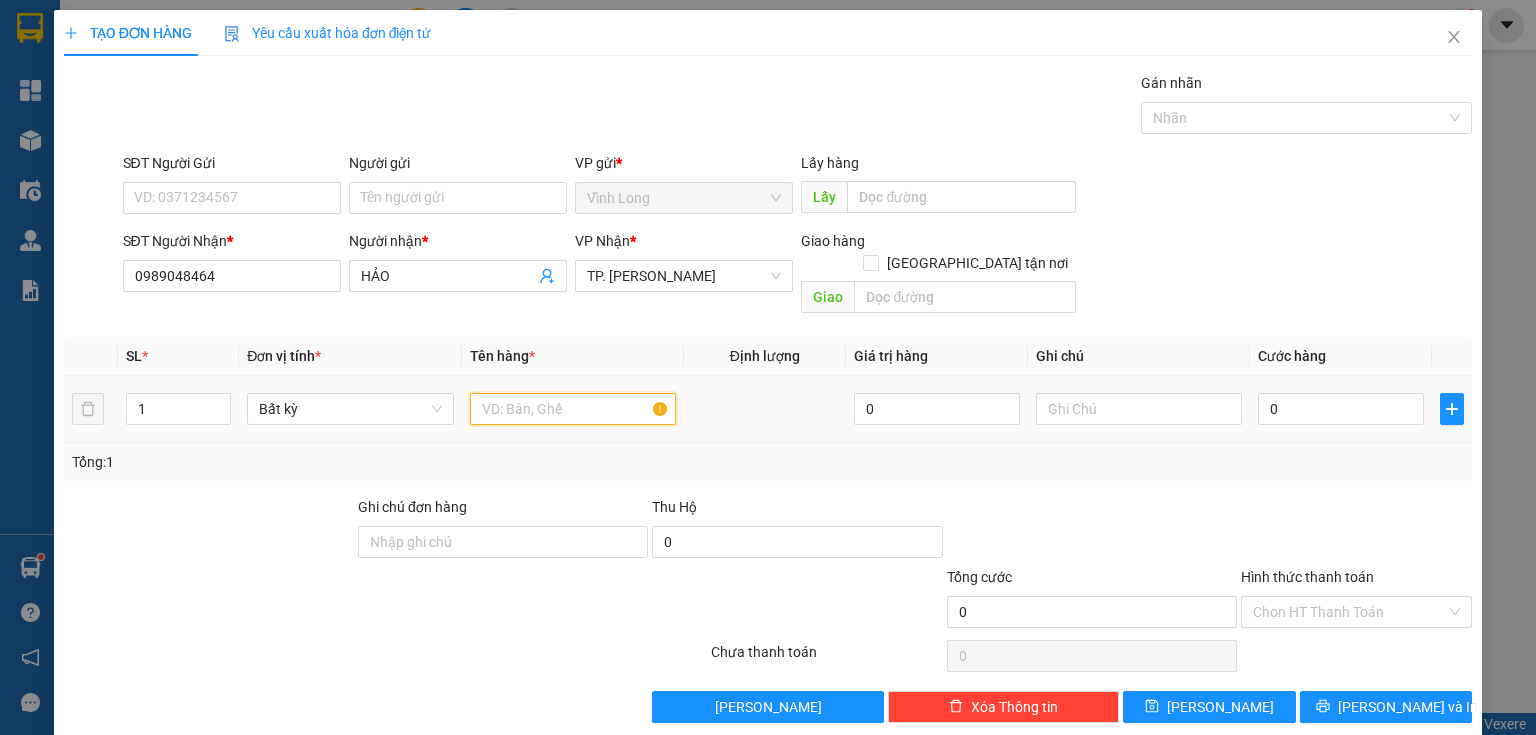 click at bounding box center [573, 409] 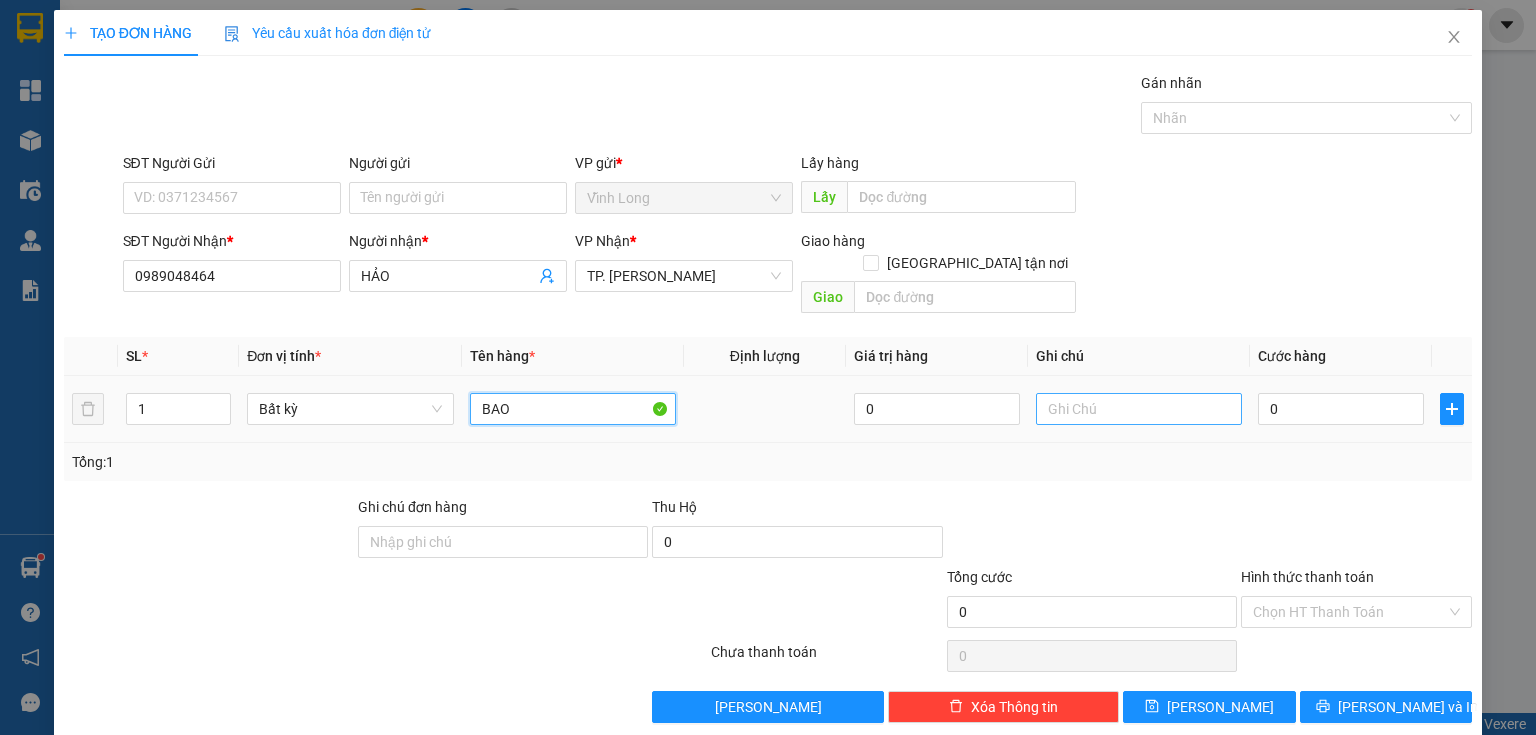 type 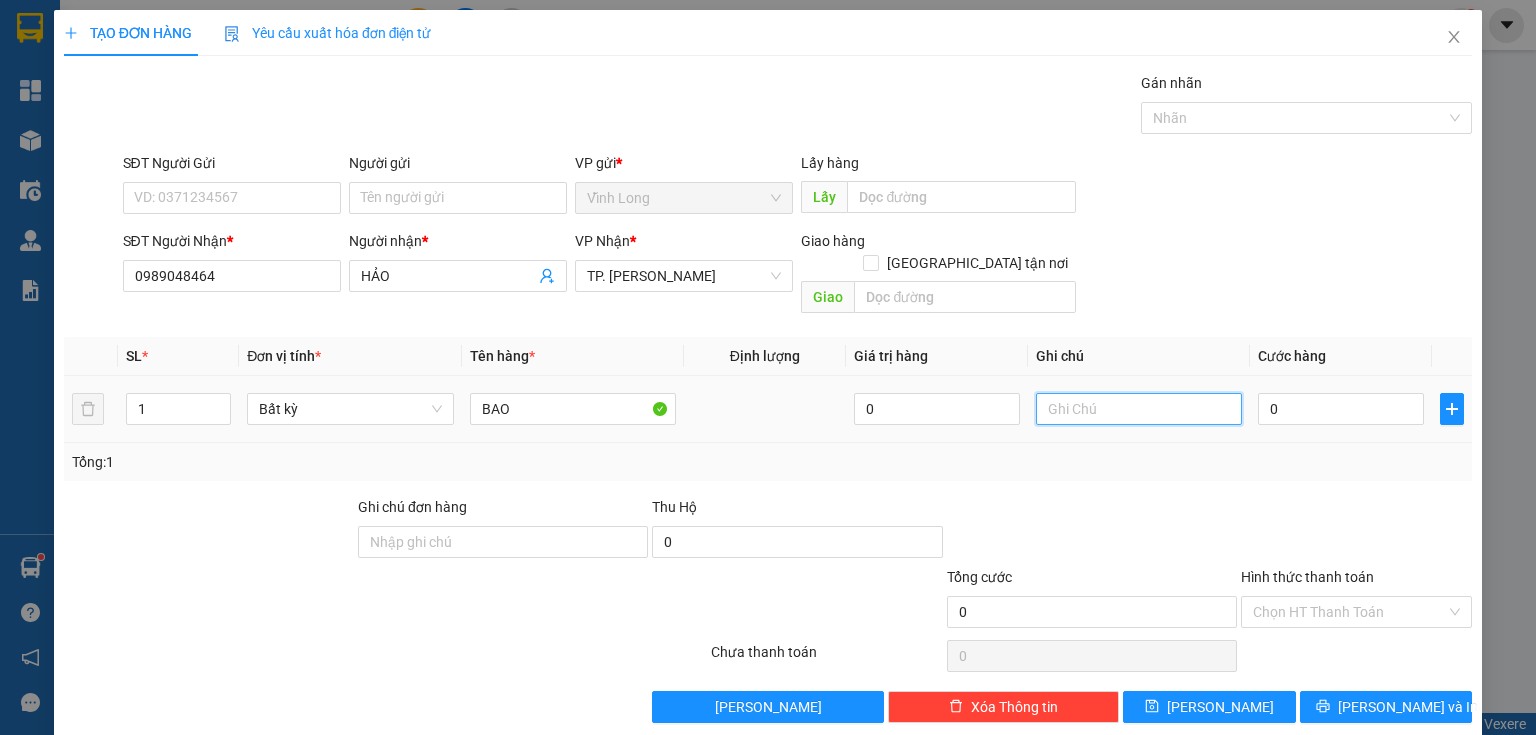 click at bounding box center [1139, 409] 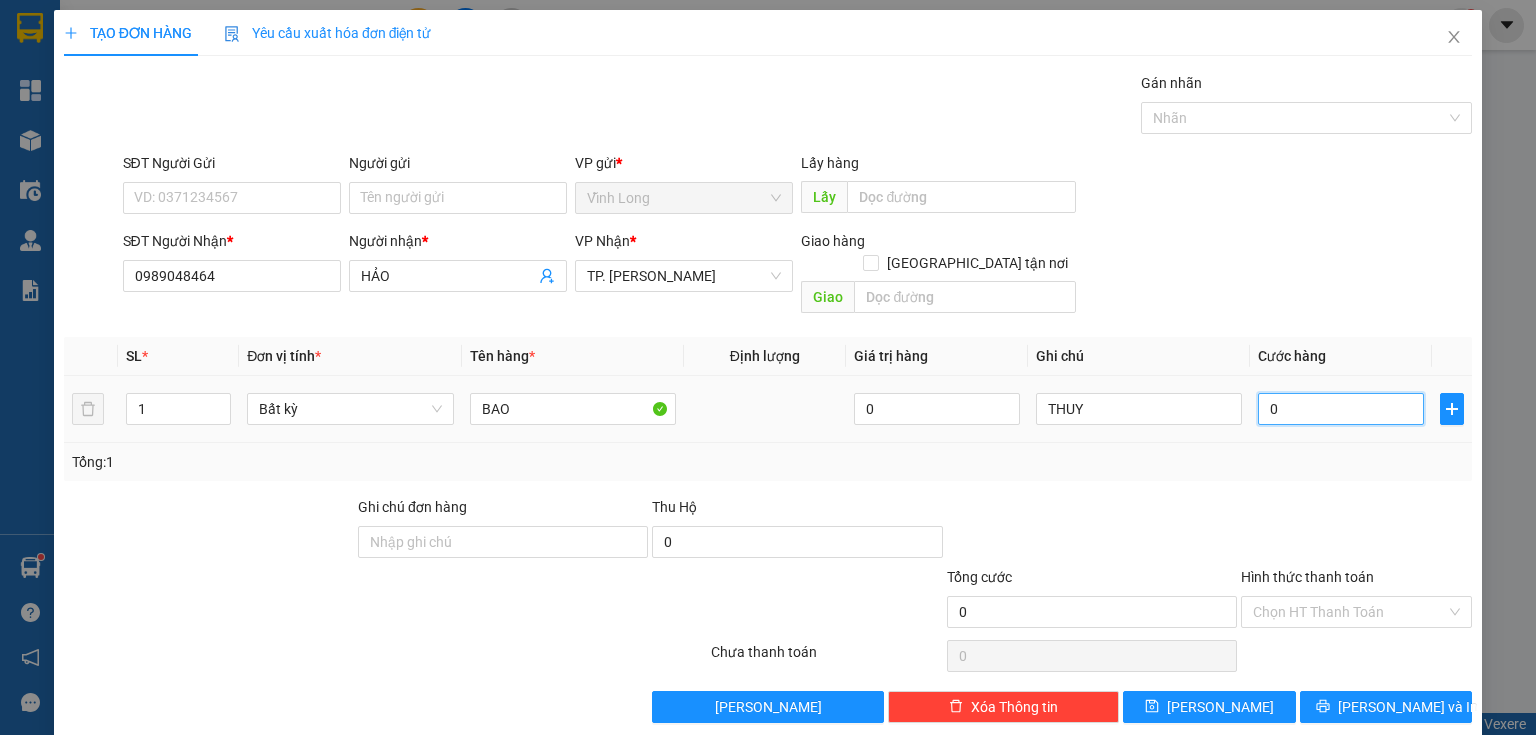 click on "0" at bounding box center (1341, 409) 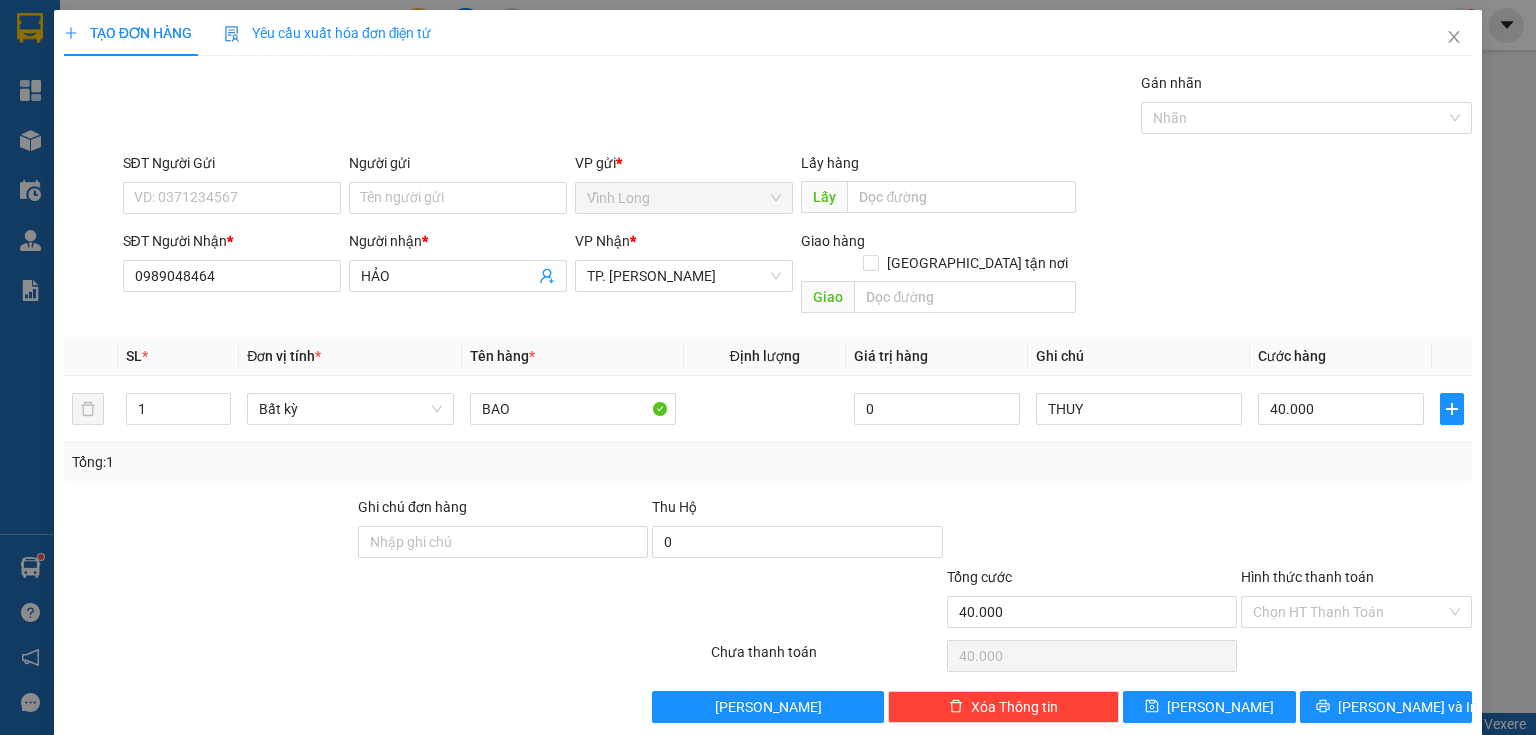 click on "Người gửi" at bounding box center [458, 167] 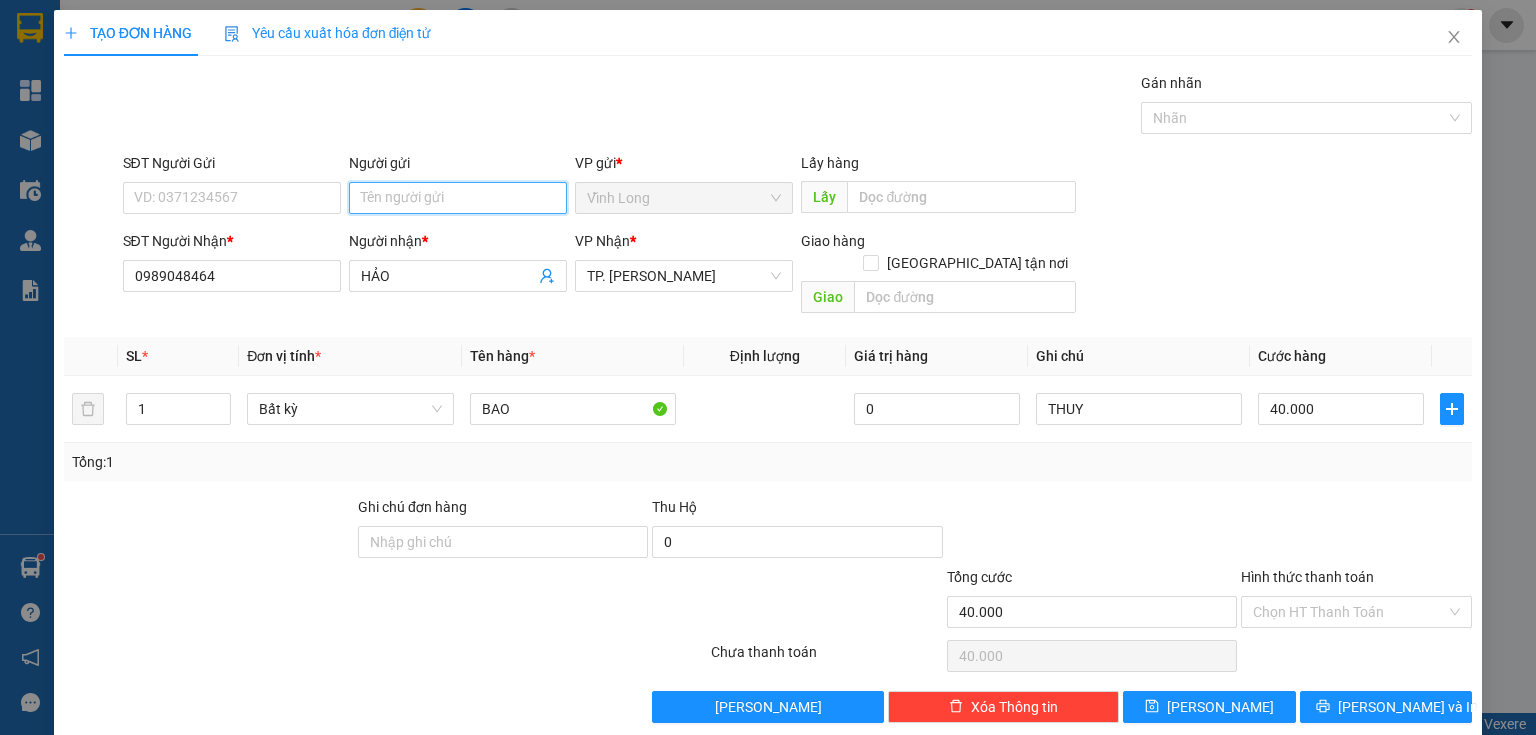 click on "Người gửi" at bounding box center [458, 198] 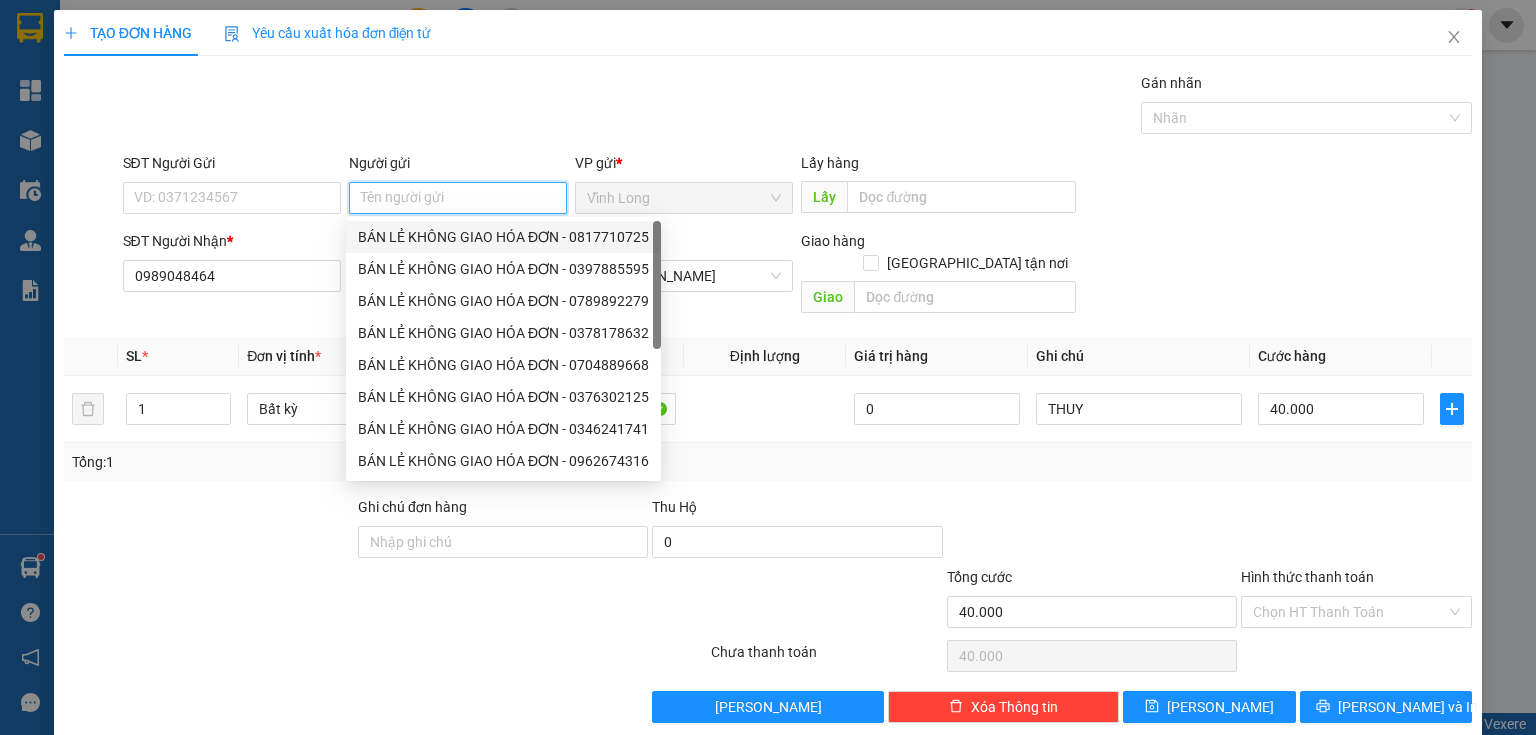 click on "BÁN LẺ KHÔNG GIAO HÓA ĐƠN - 0817710725" at bounding box center (503, 237) 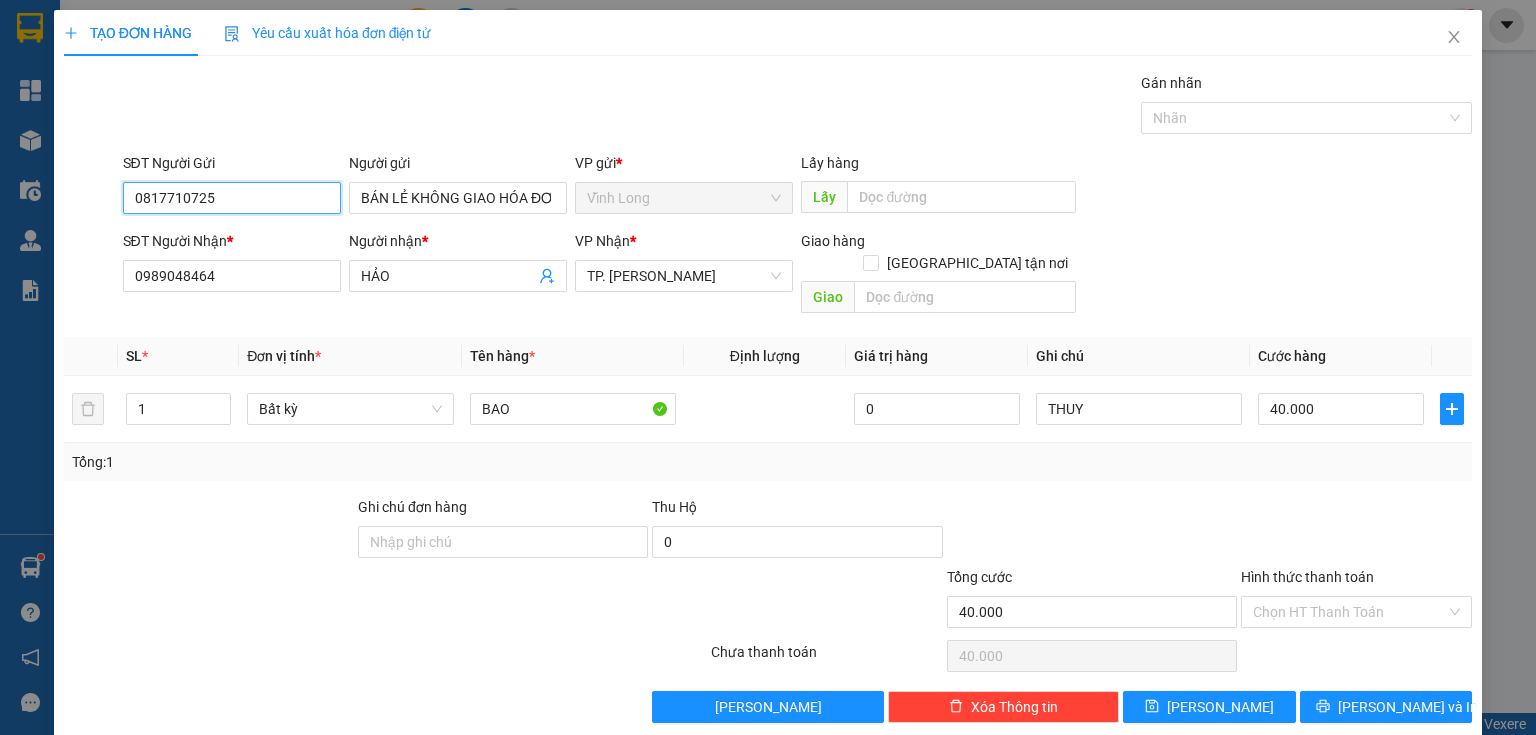 drag, startPoint x: 254, startPoint y: 198, endPoint x: 4, endPoint y: 202, distance: 250.032 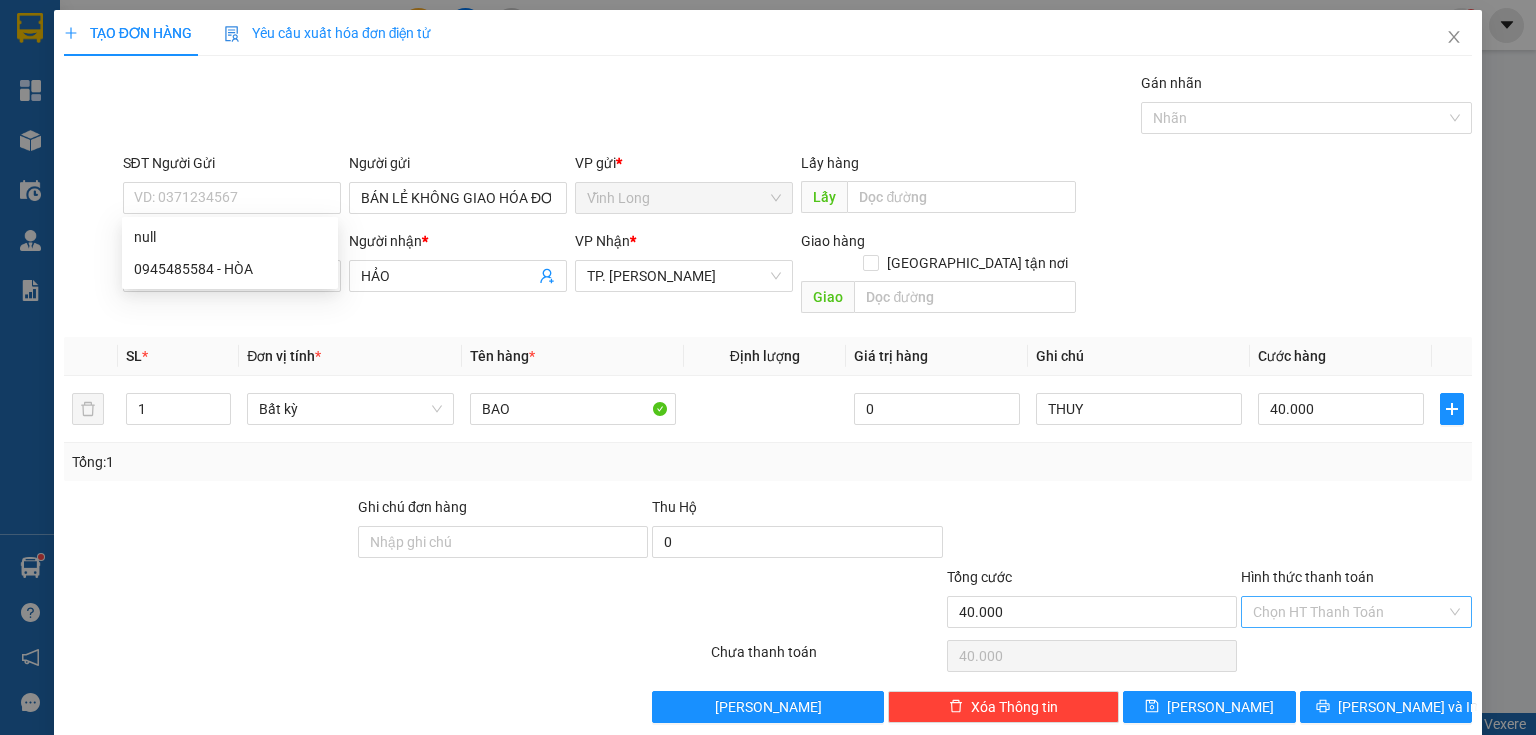 click on "Hình thức thanh toán" at bounding box center (1349, 612) 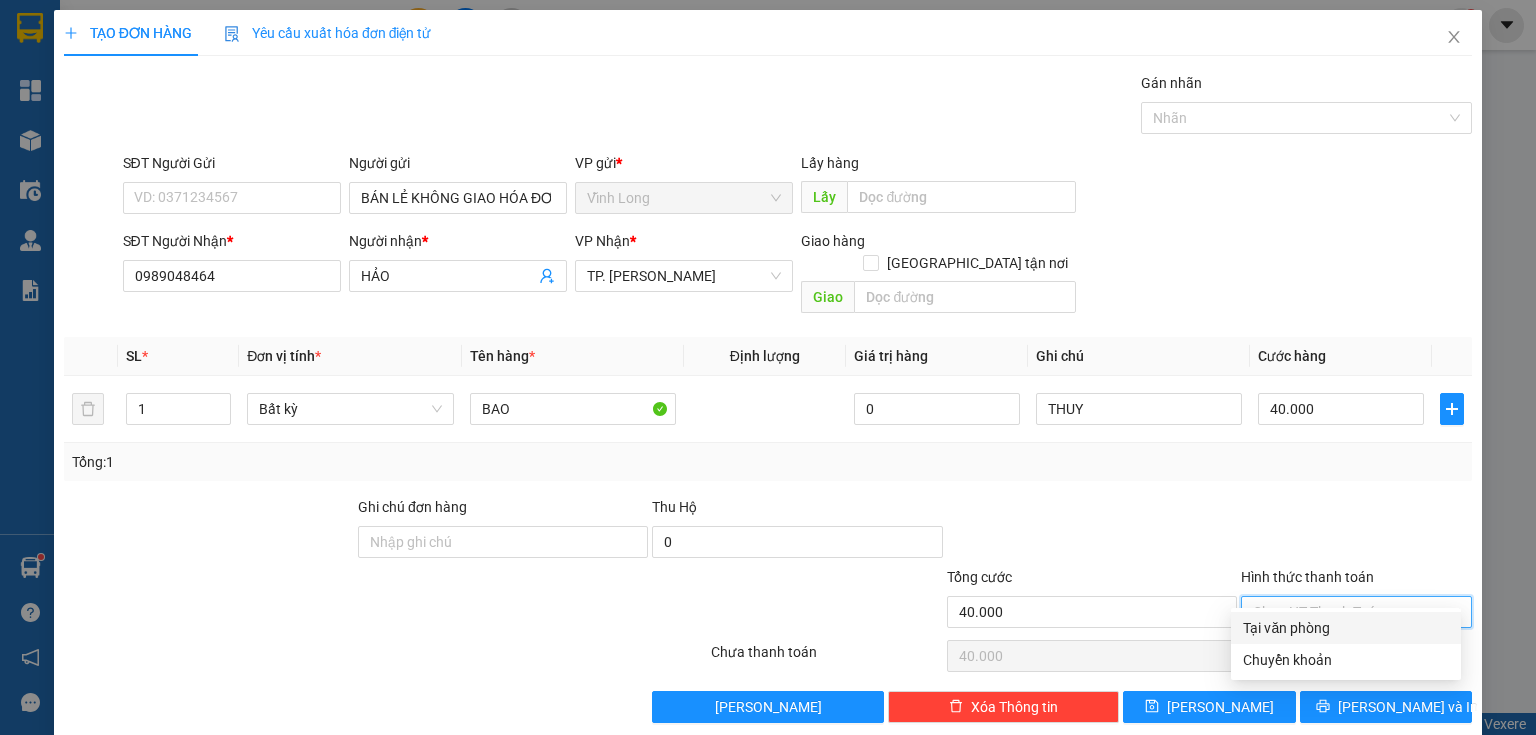 drag, startPoint x: 1283, startPoint y: 622, endPoint x: 1336, endPoint y: 649, distance: 59.48109 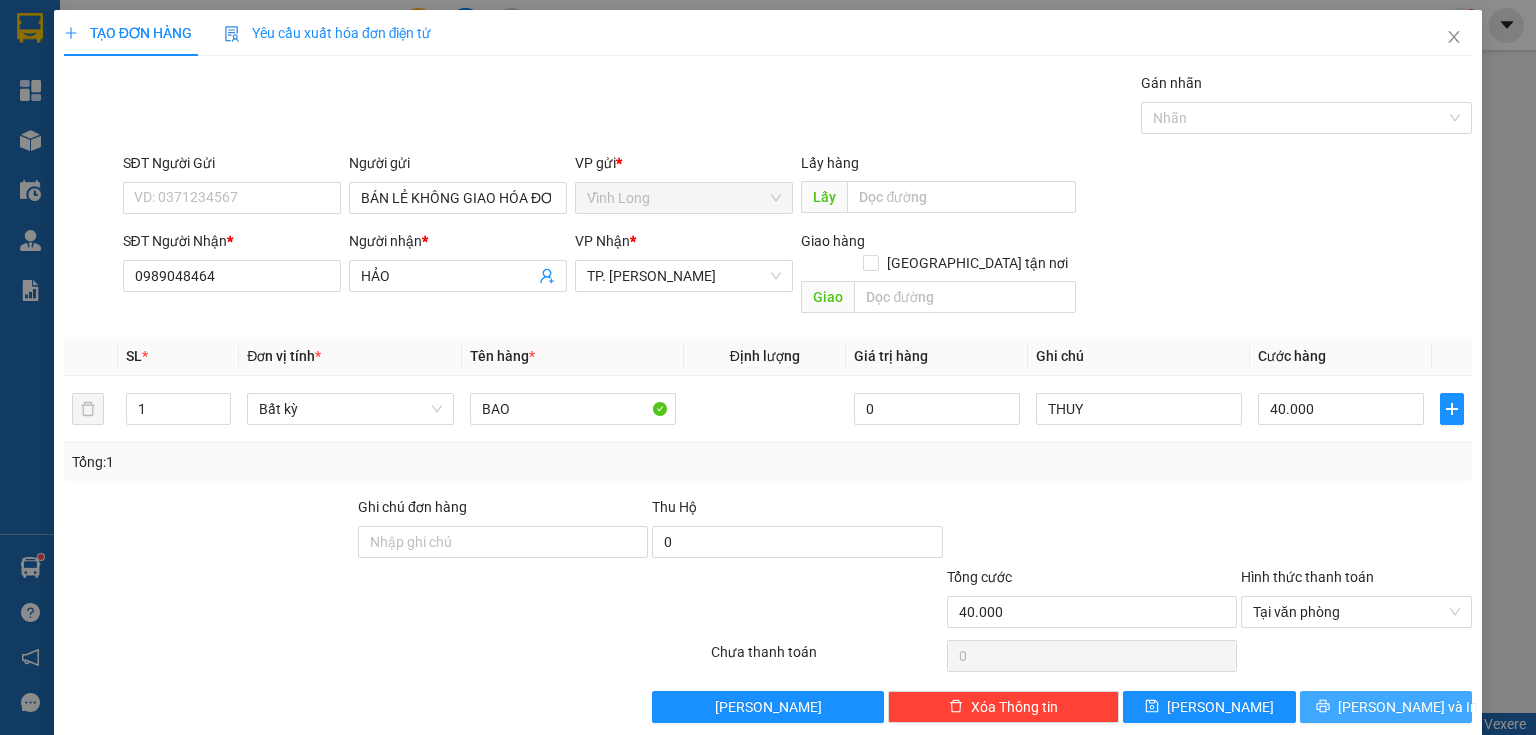 click on "[PERSON_NAME] và In" at bounding box center [1408, 707] 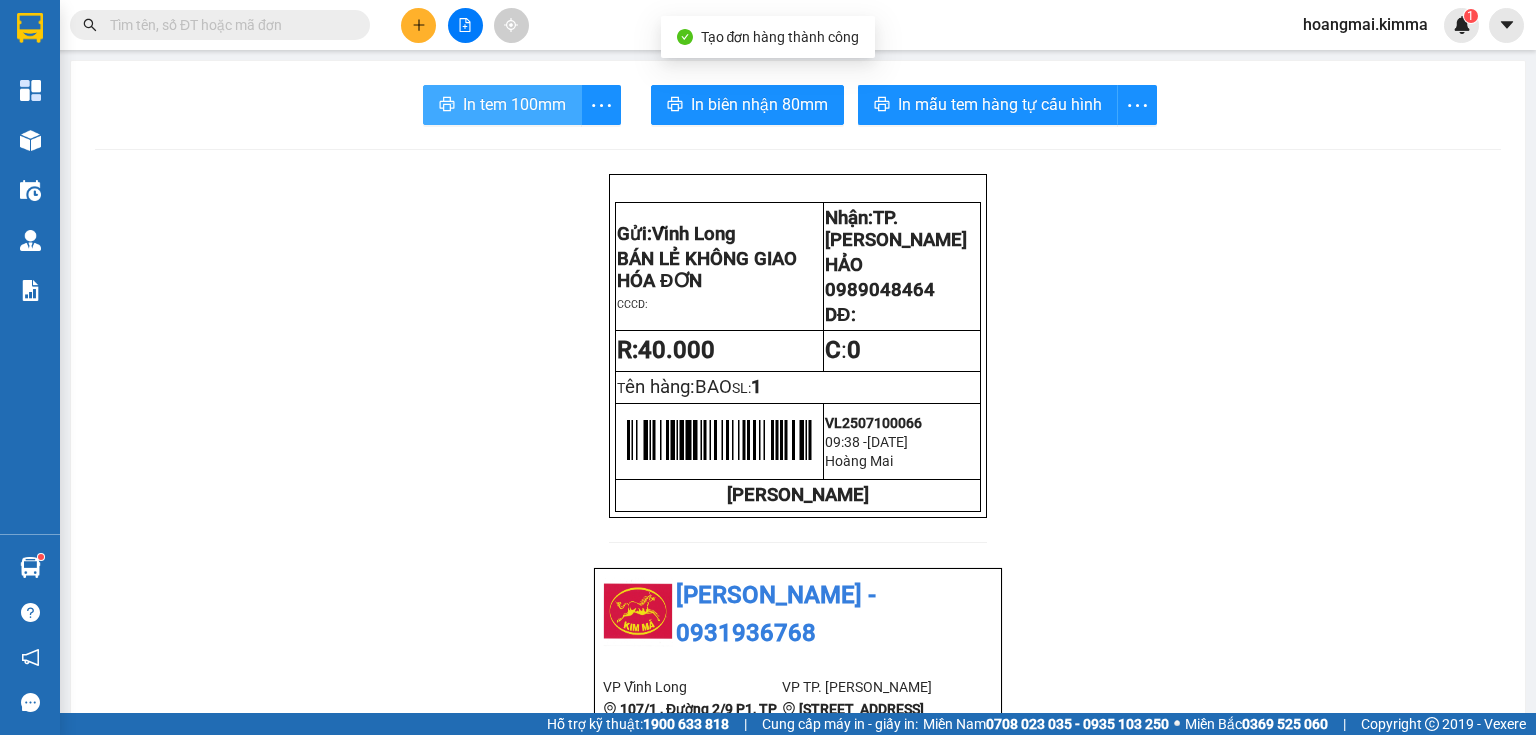 click on "In tem 100mm" at bounding box center [514, 104] 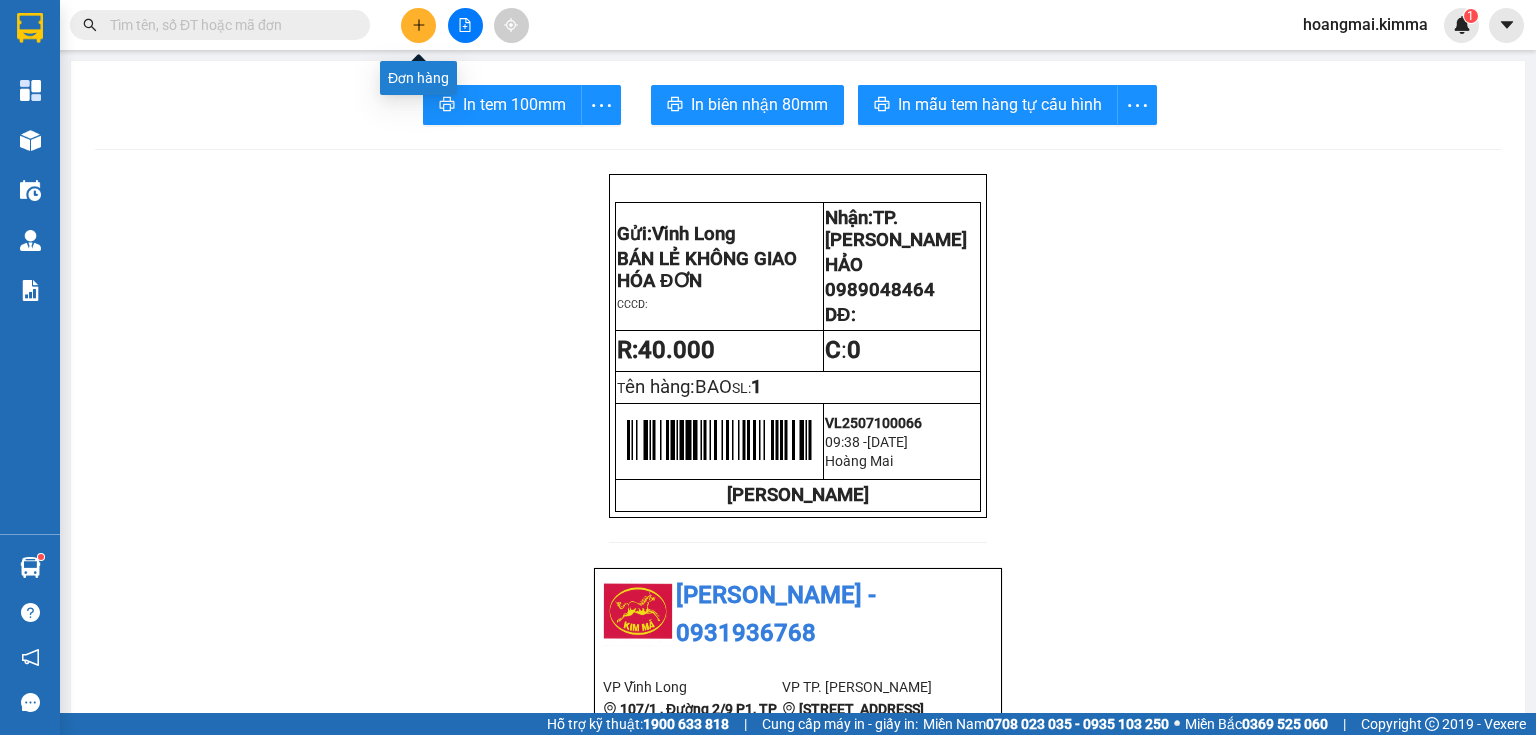 click at bounding box center [418, 25] 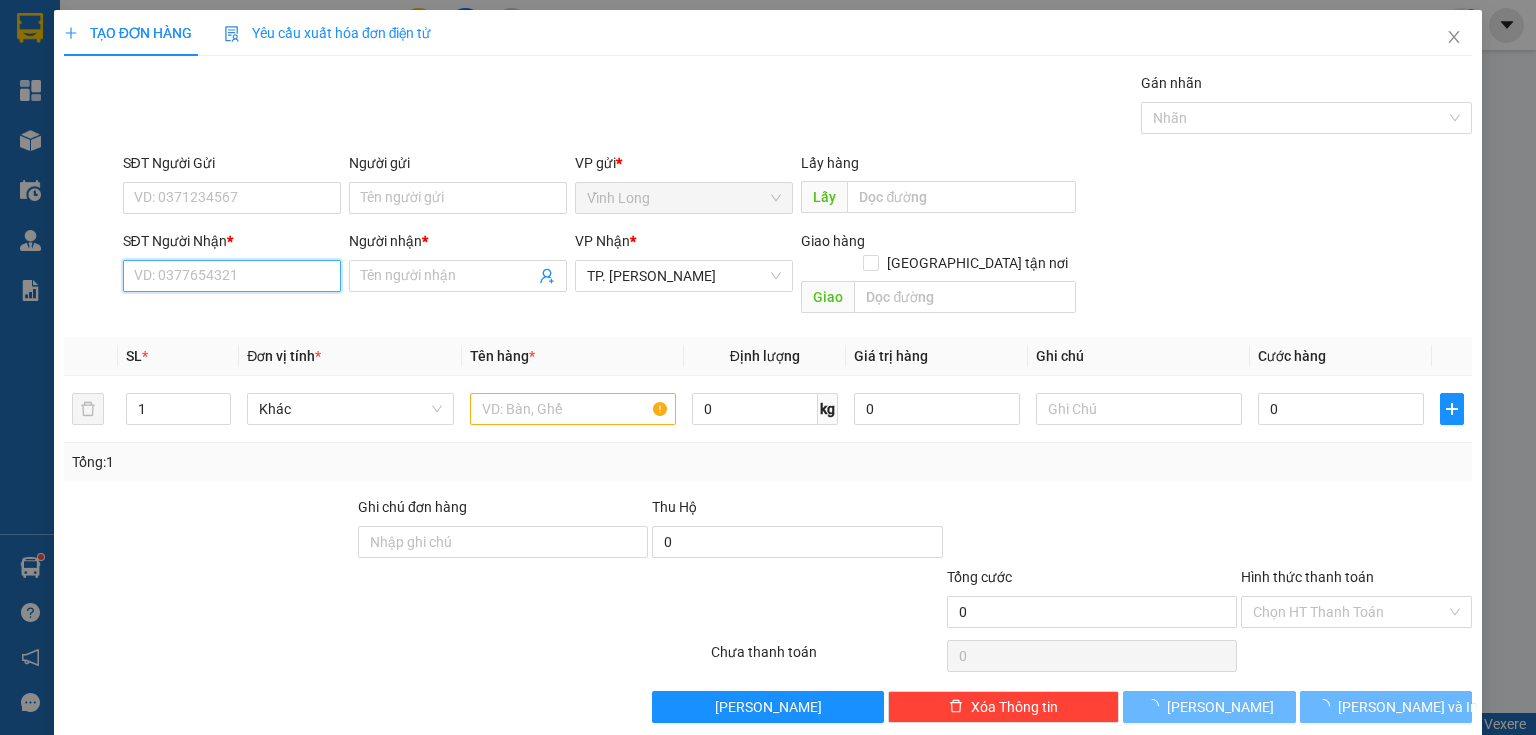 click on "SĐT Người Nhận  *" at bounding box center (232, 276) 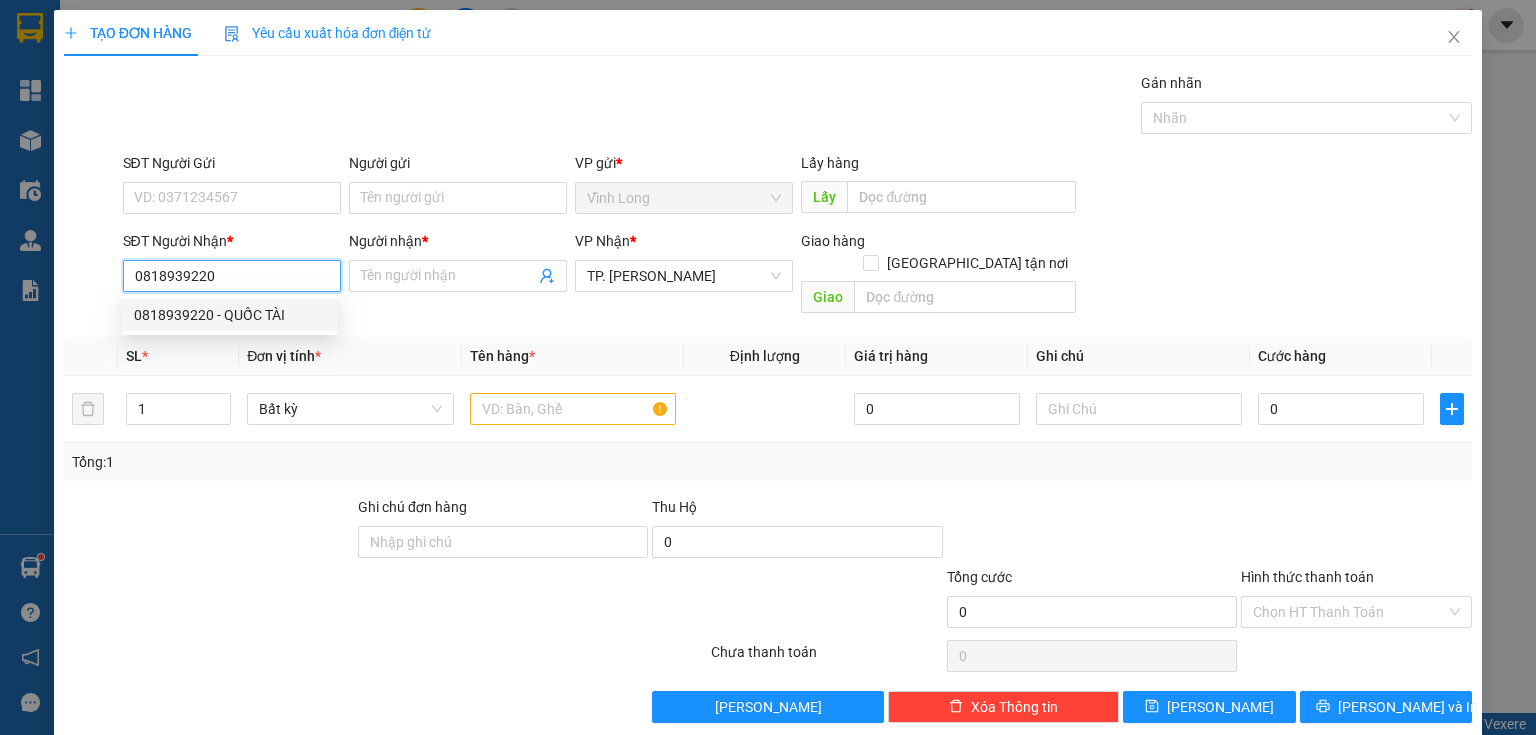click on "0818939220 - QUỐC TÀI" at bounding box center [230, 315] 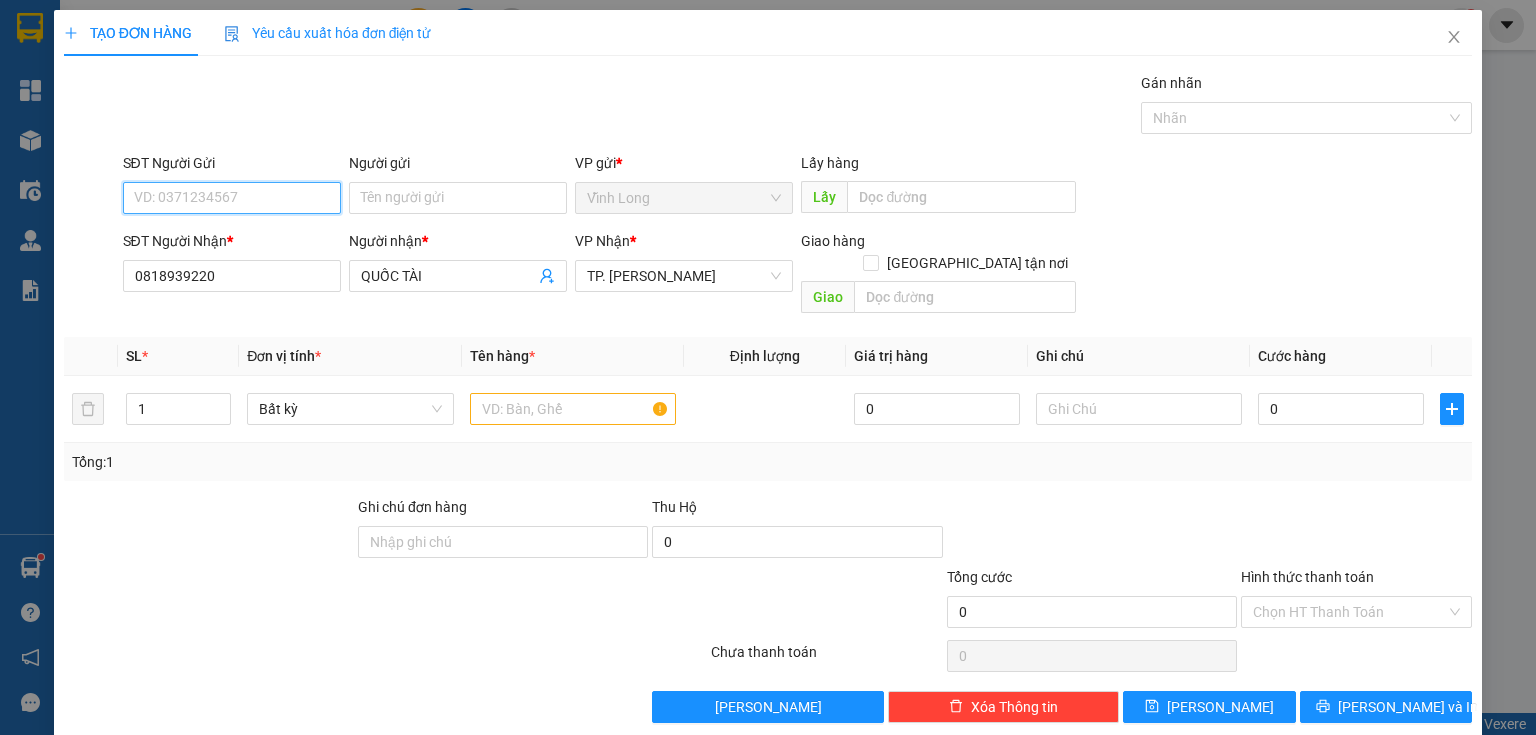 click on "SĐT Người Gửi" at bounding box center (232, 198) 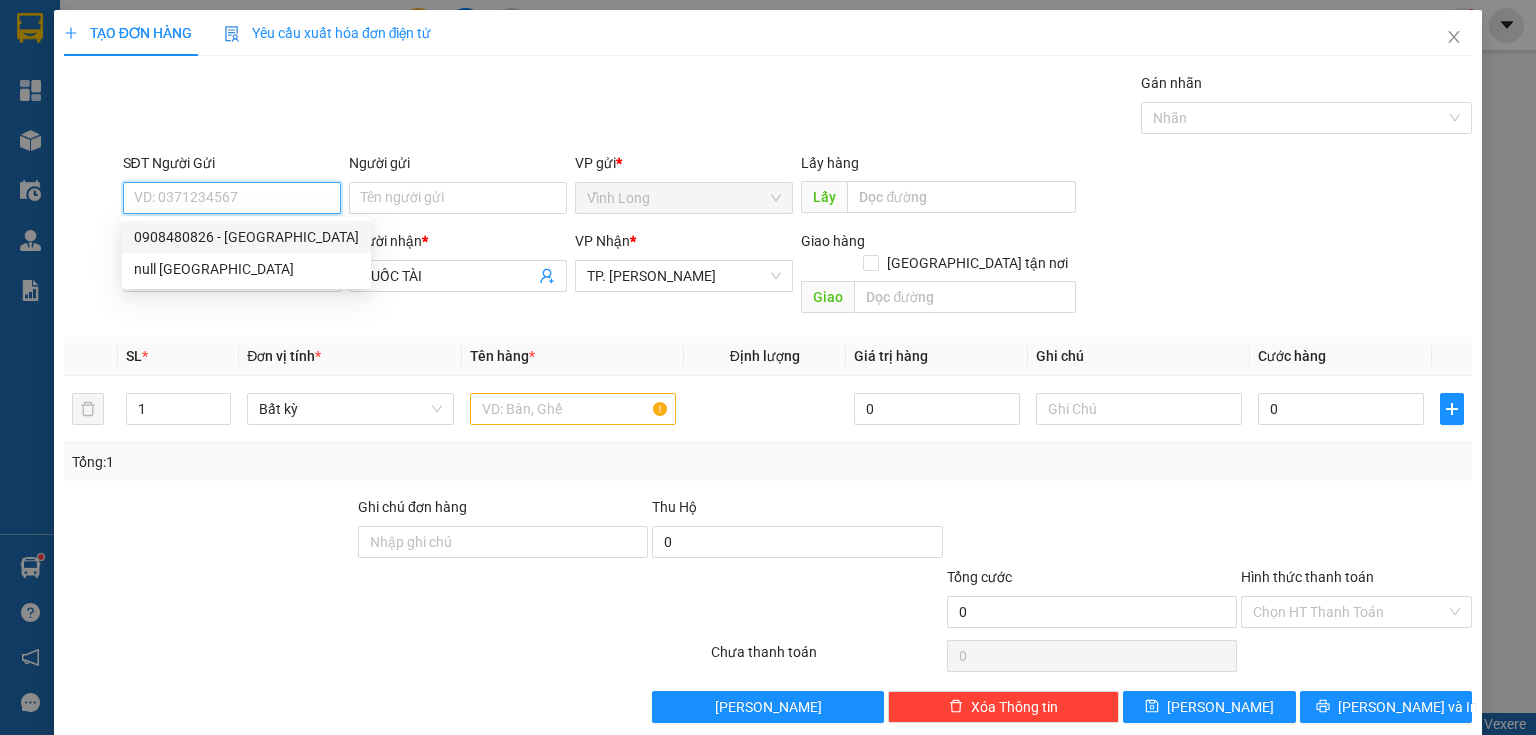click on "0908480826 - [GEOGRAPHIC_DATA]" at bounding box center (246, 237) 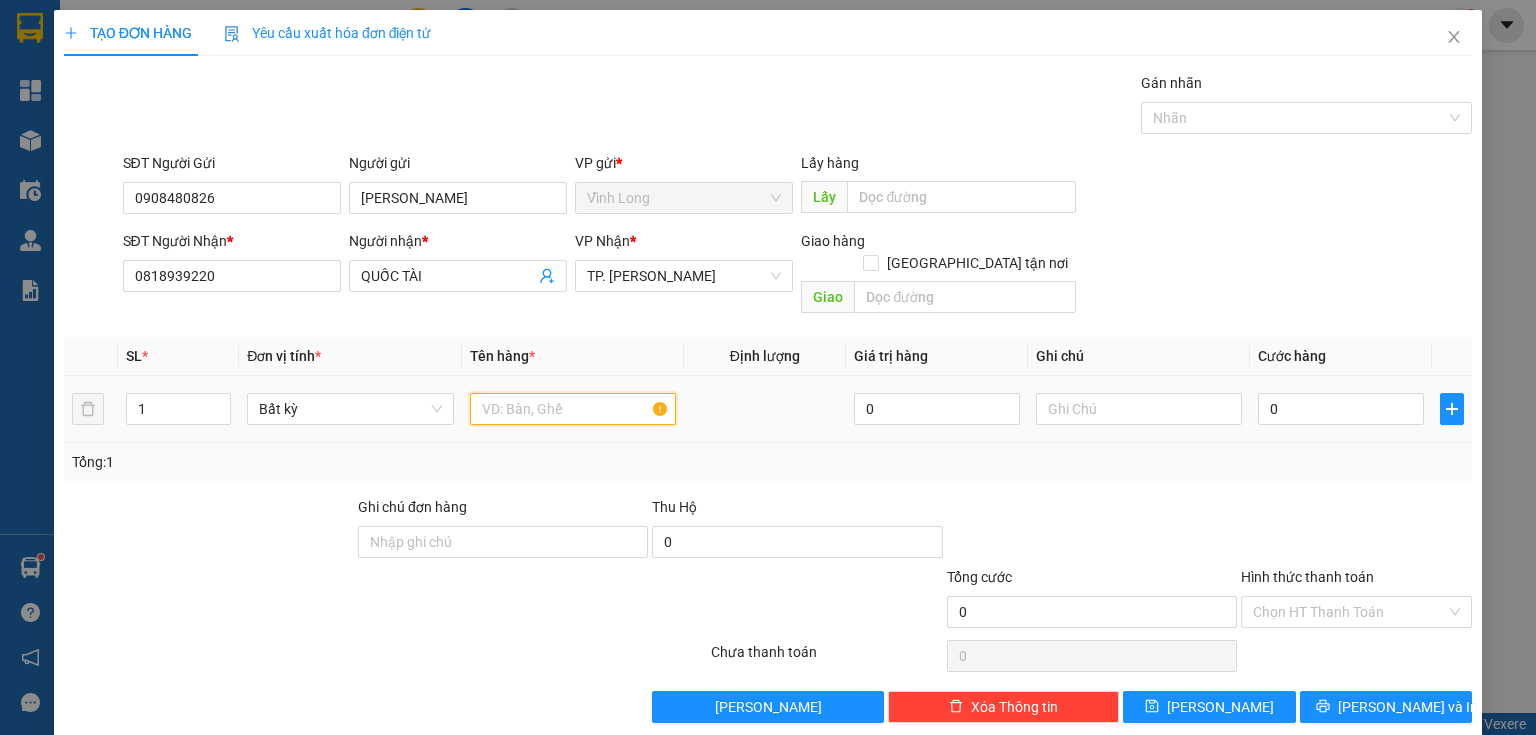 click at bounding box center [573, 409] 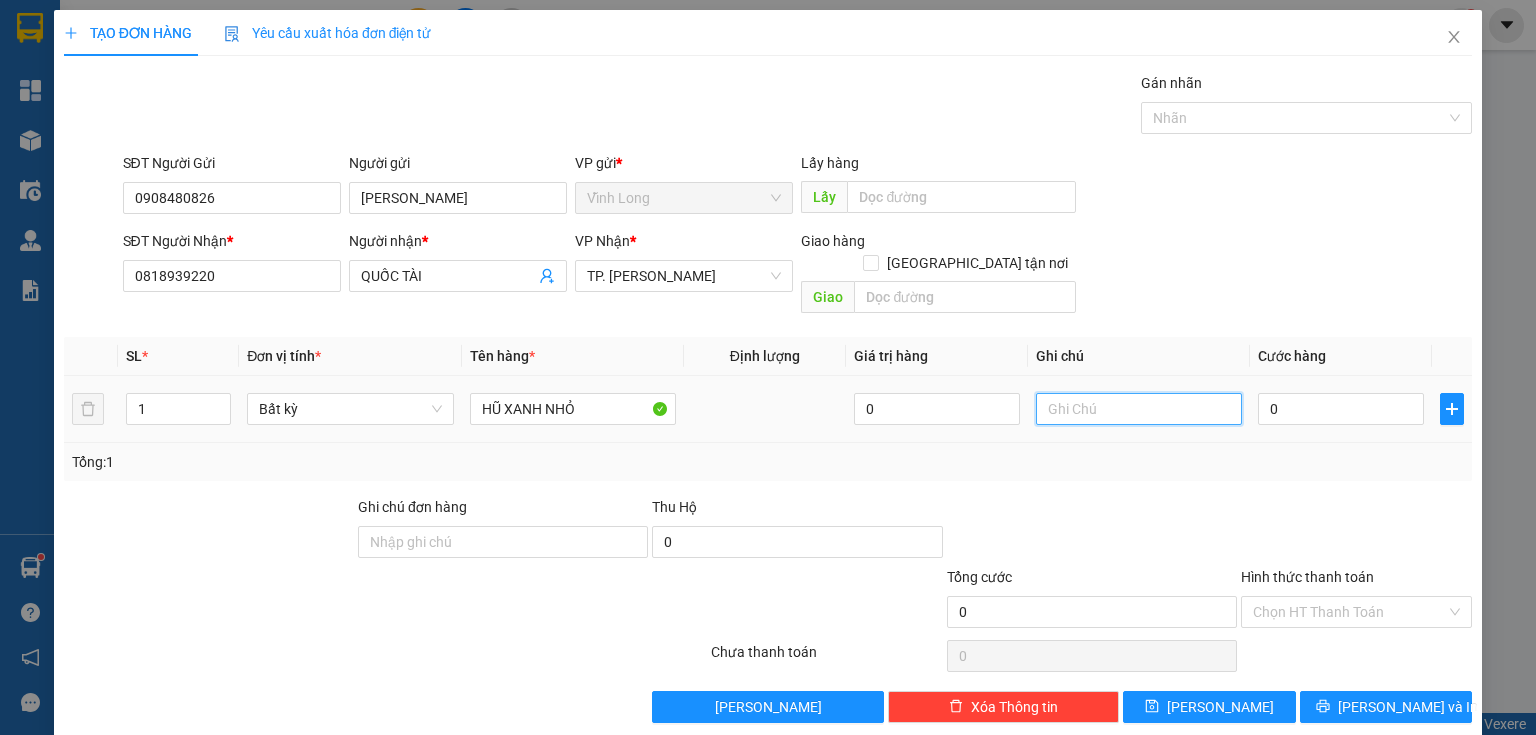 click at bounding box center (1139, 409) 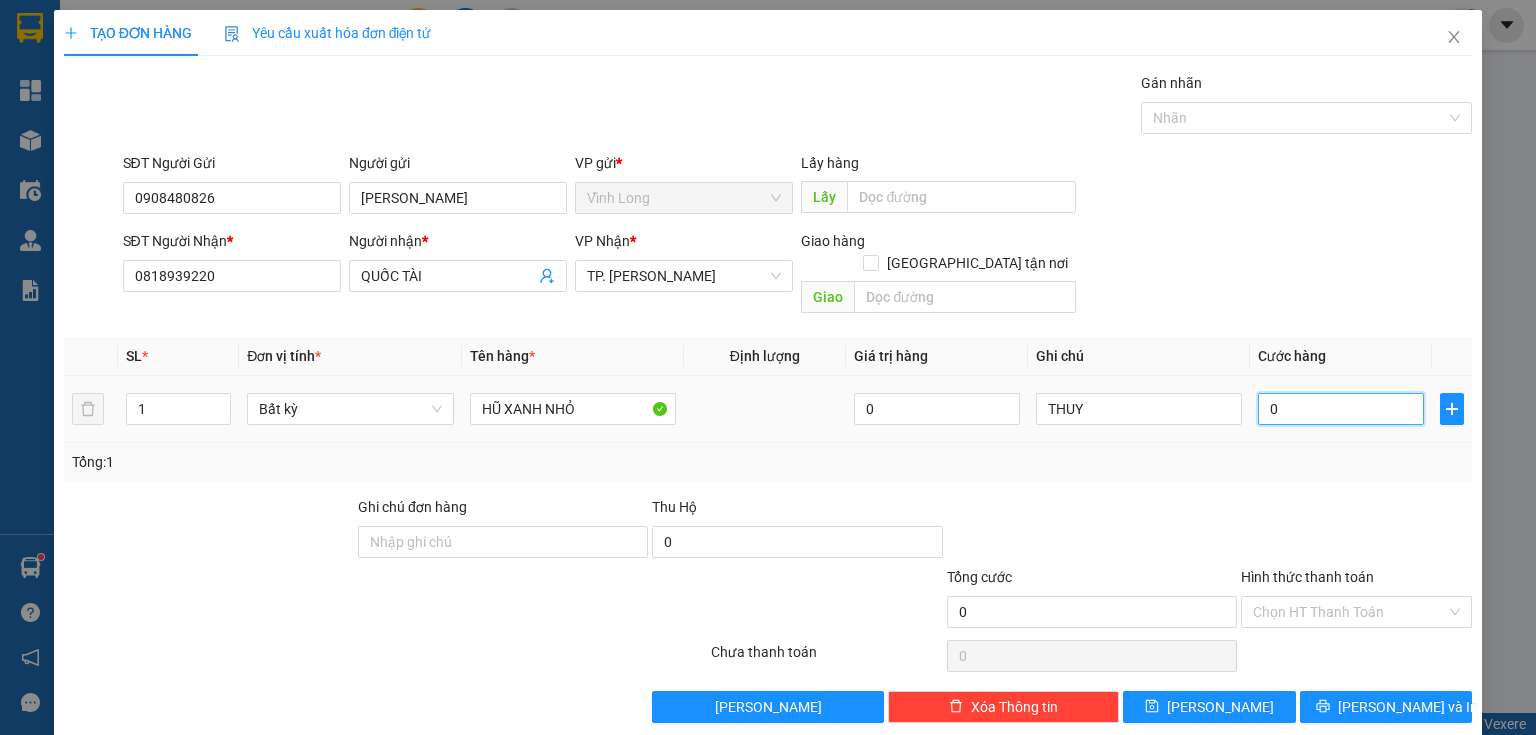 click on "0" at bounding box center [1341, 409] 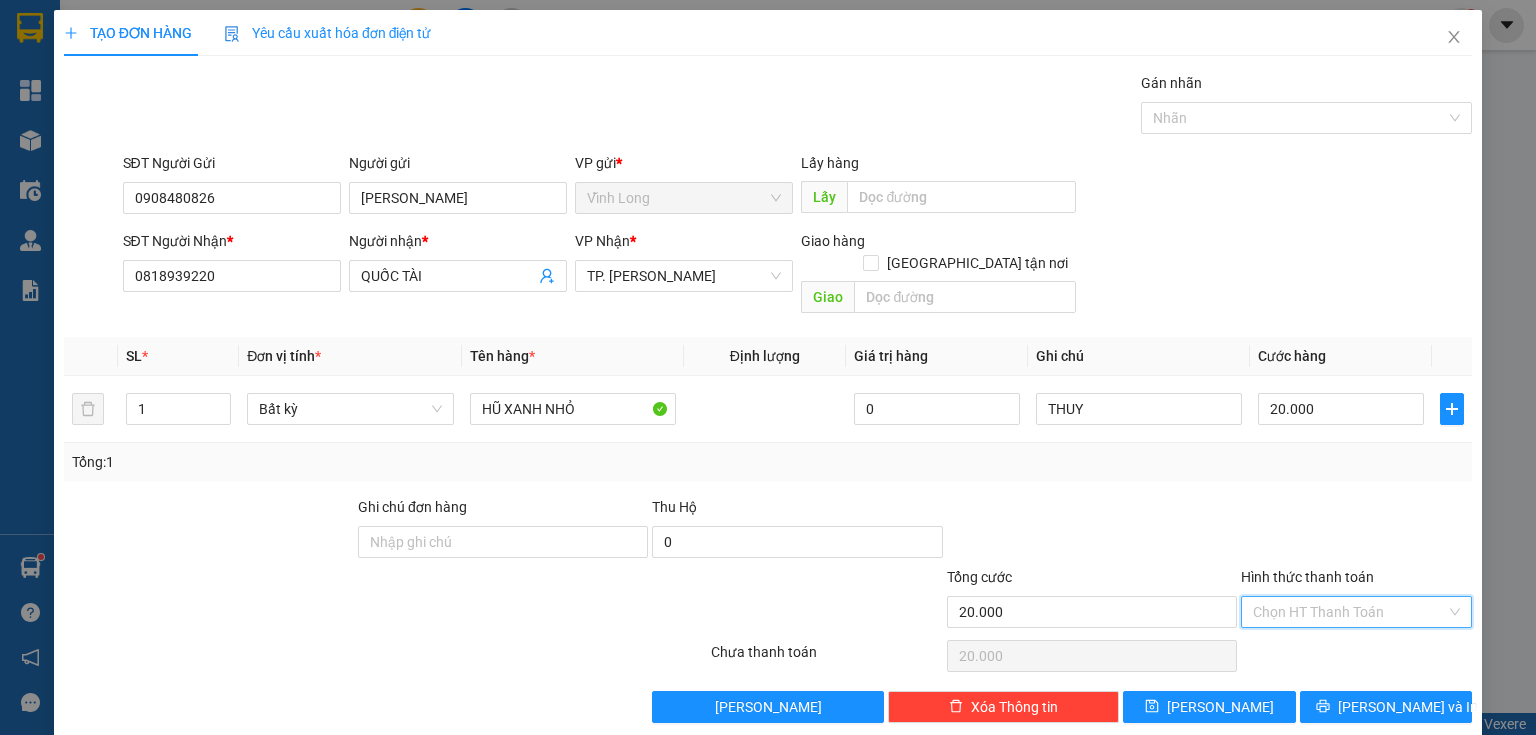 click on "Hình thức thanh toán" at bounding box center [1349, 612] 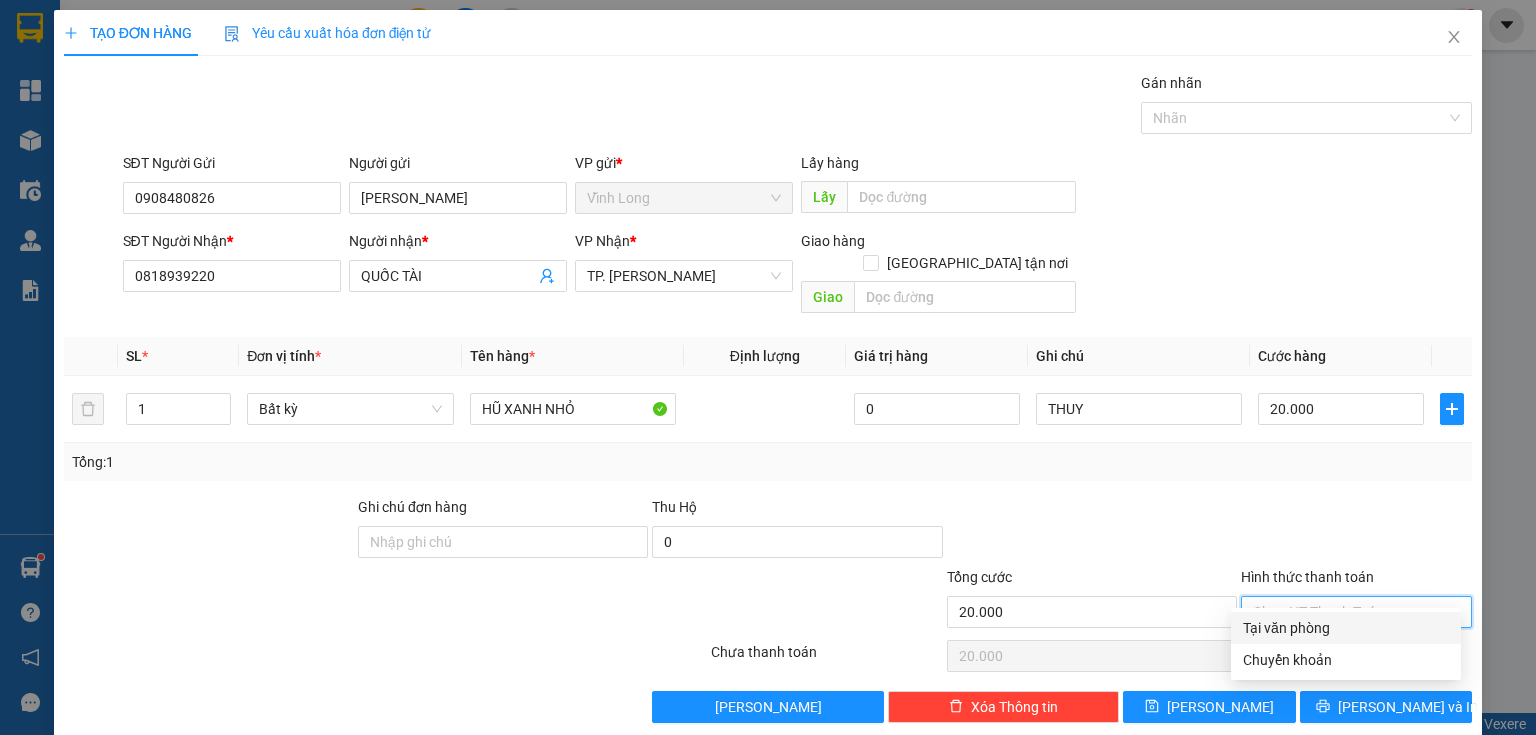 click on "Tại văn phòng" at bounding box center (1346, 628) 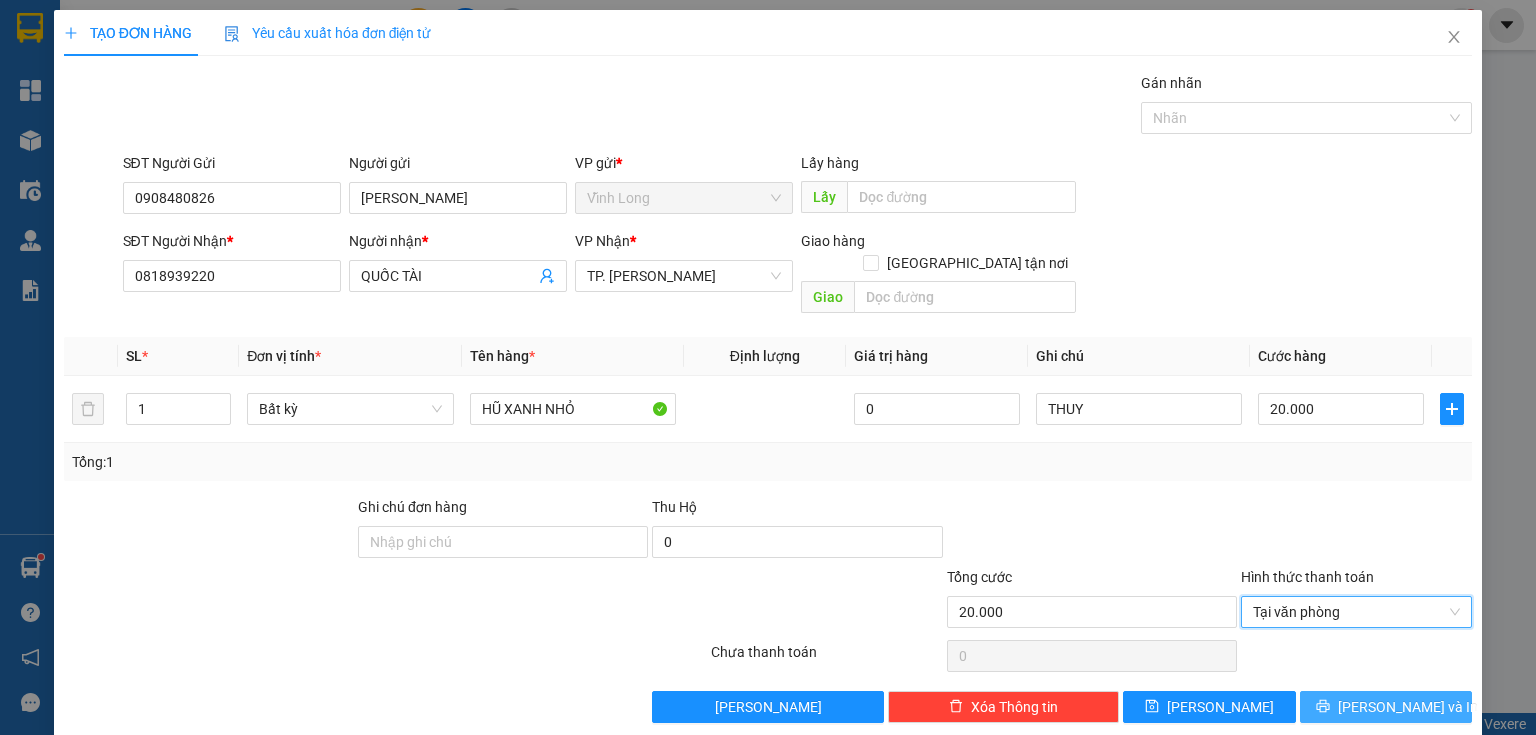 click on "[PERSON_NAME] và In" at bounding box center (1386, 707) 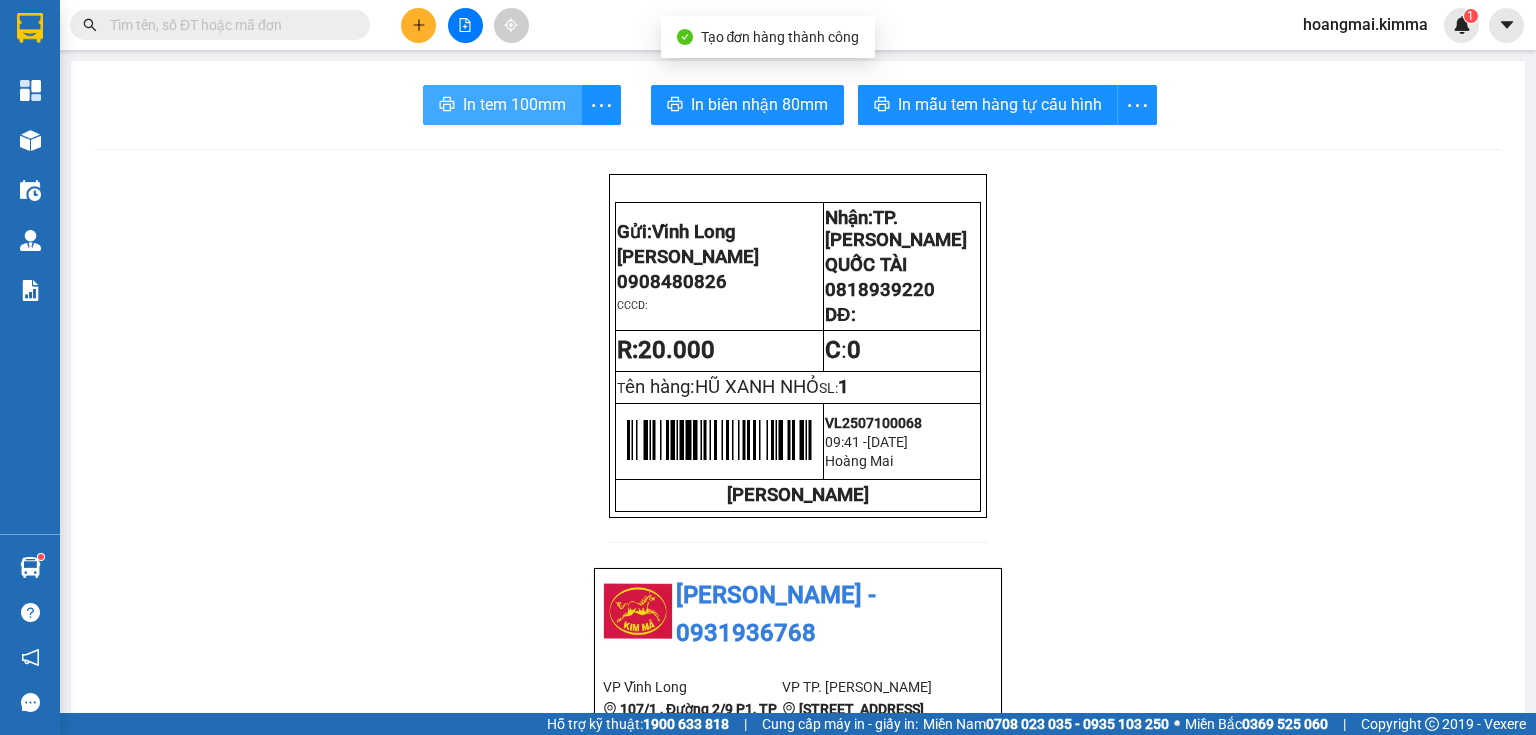 drag, startPoint x: 479, startPoint y: 120, endPoint x: 496, endPoint y: 121, distance: 17.029387 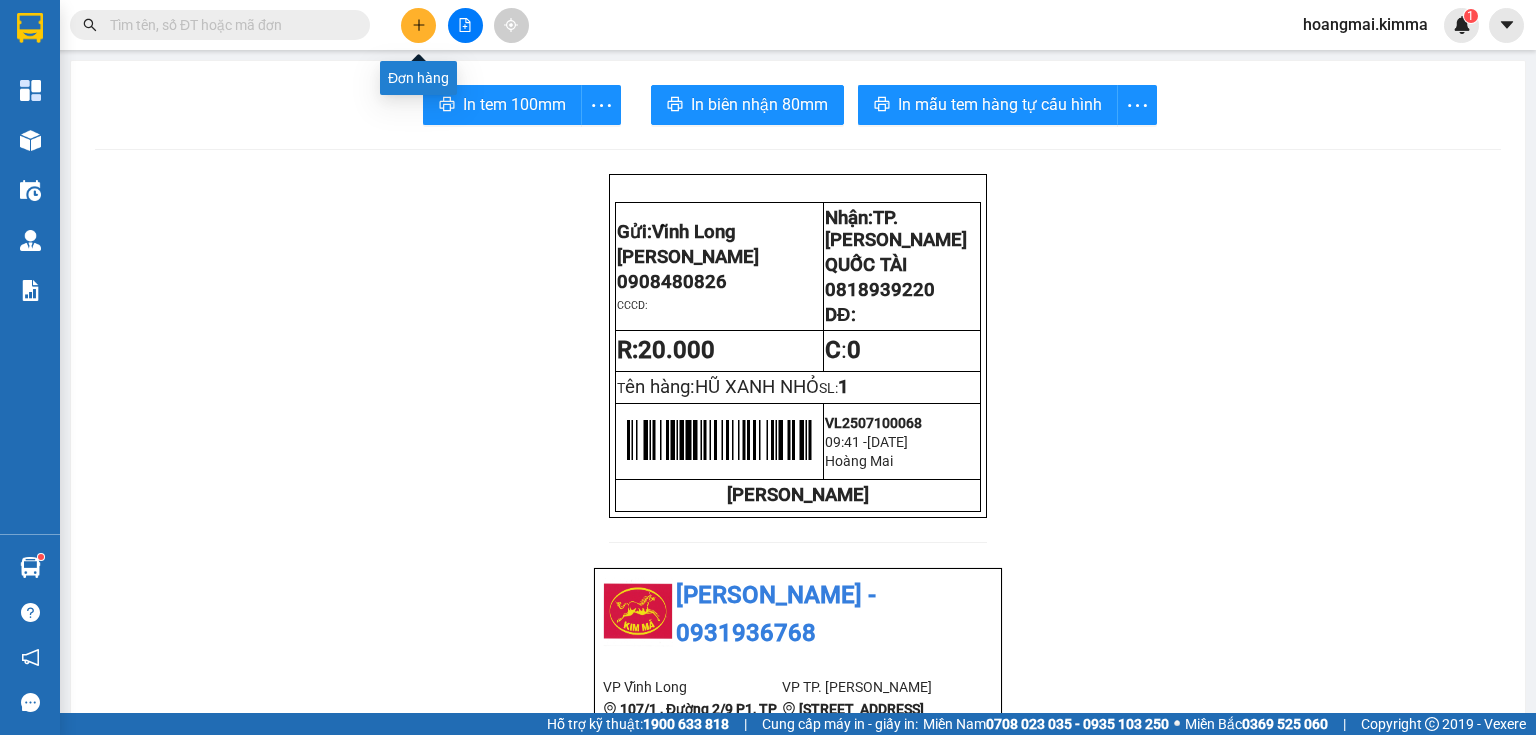 click 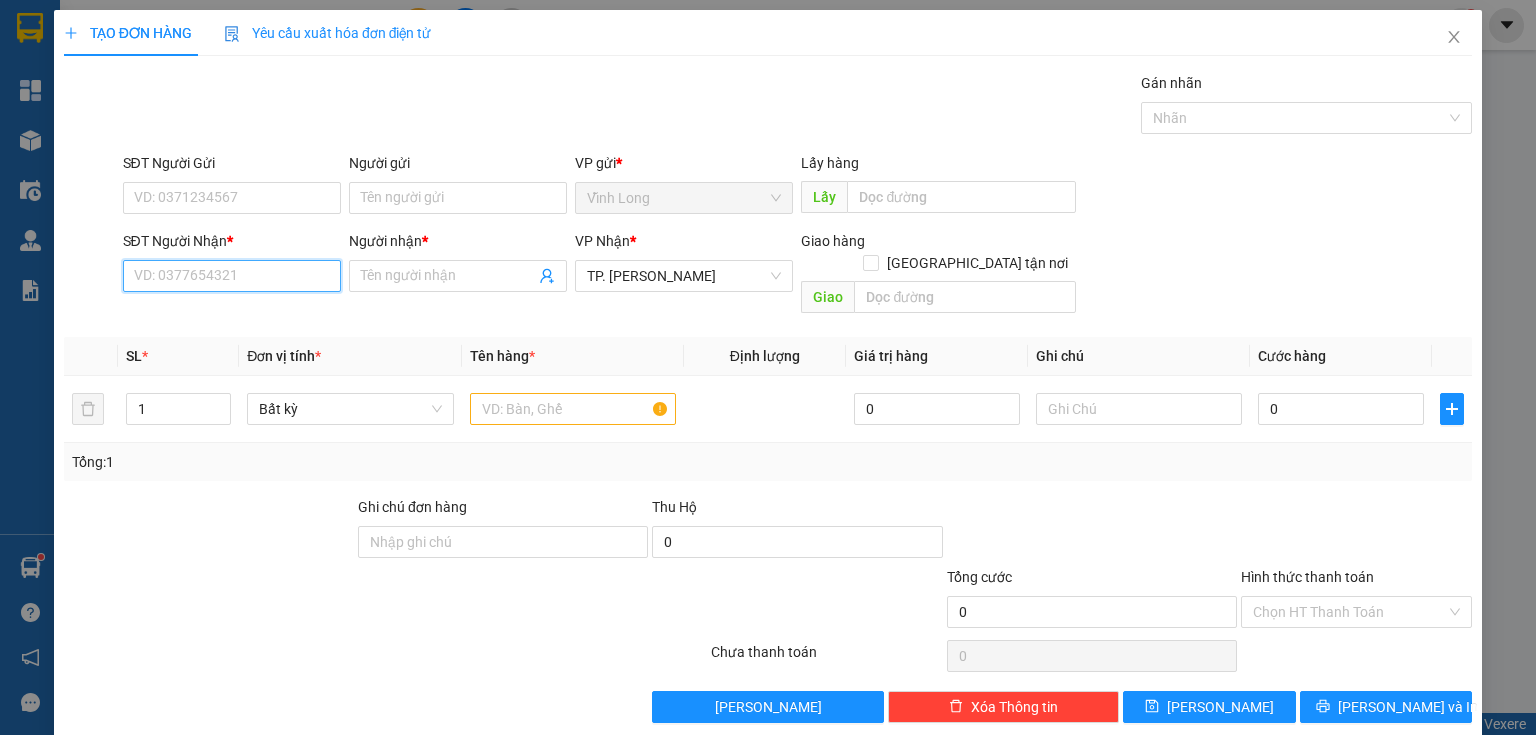 click on "SĐT Người Nhận  *" at bounding box center (232, 276) 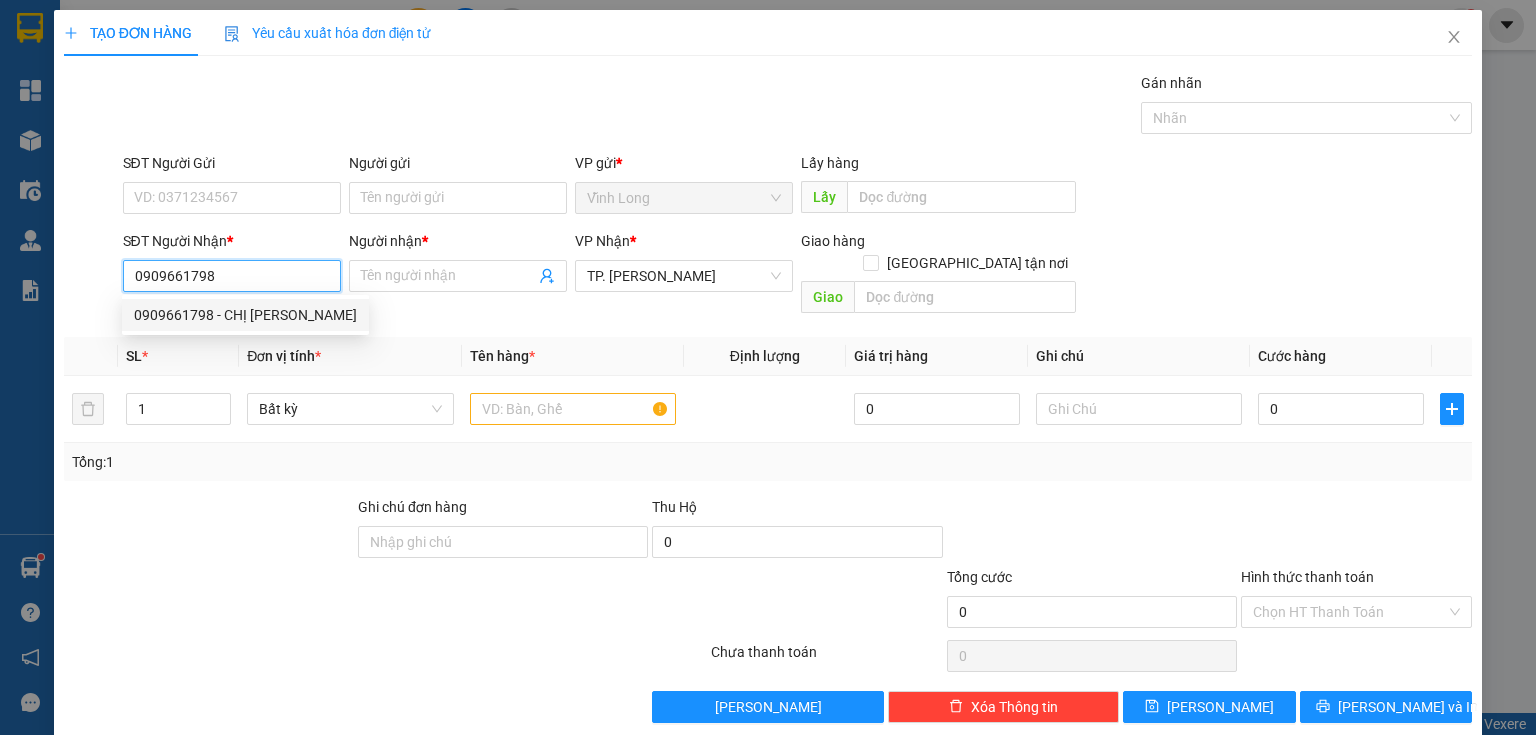 click on "0909661798 - CHỊ [PERSON_NAME]" at bounding box center (245, 315) 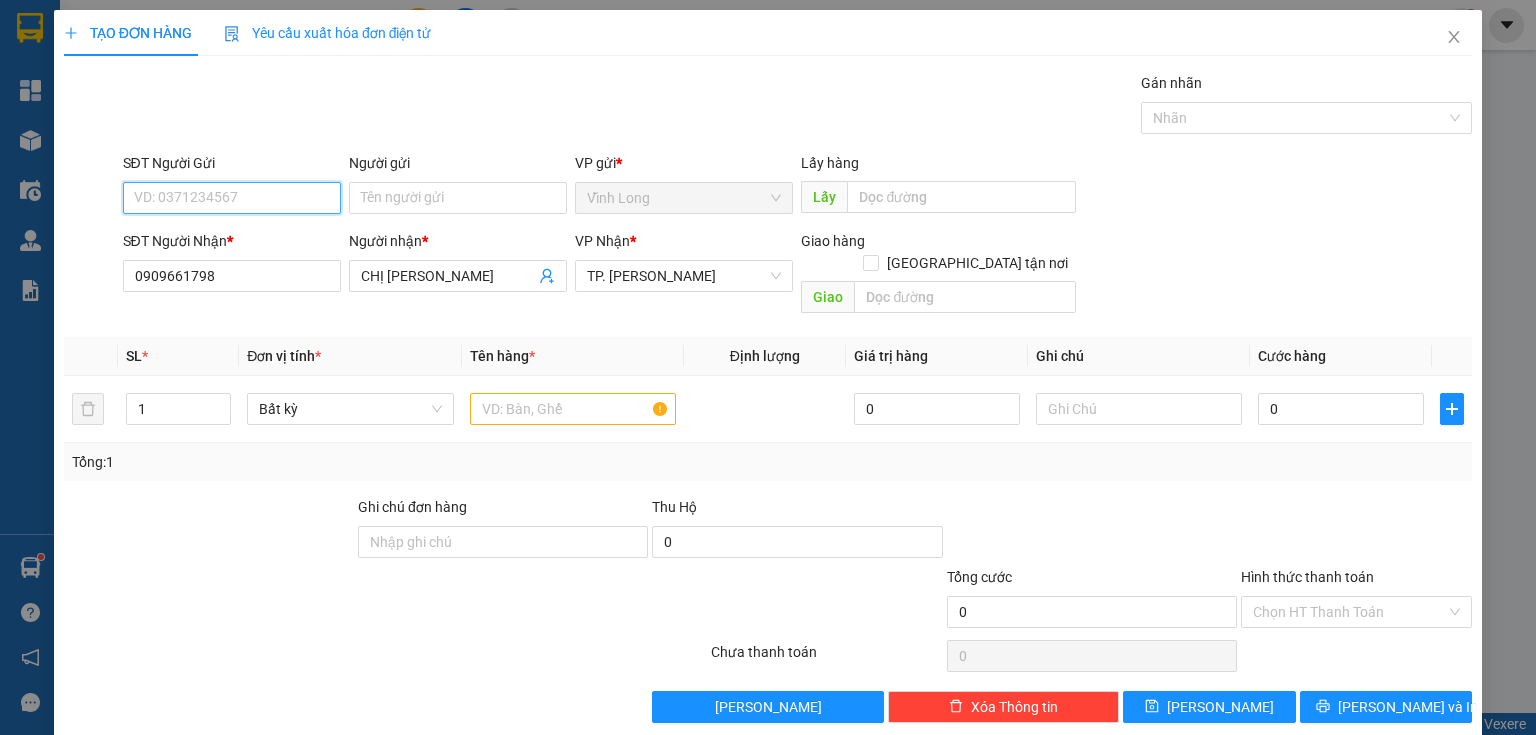 click on "SĐT Người Gửi" at bounding box center [232, 198] 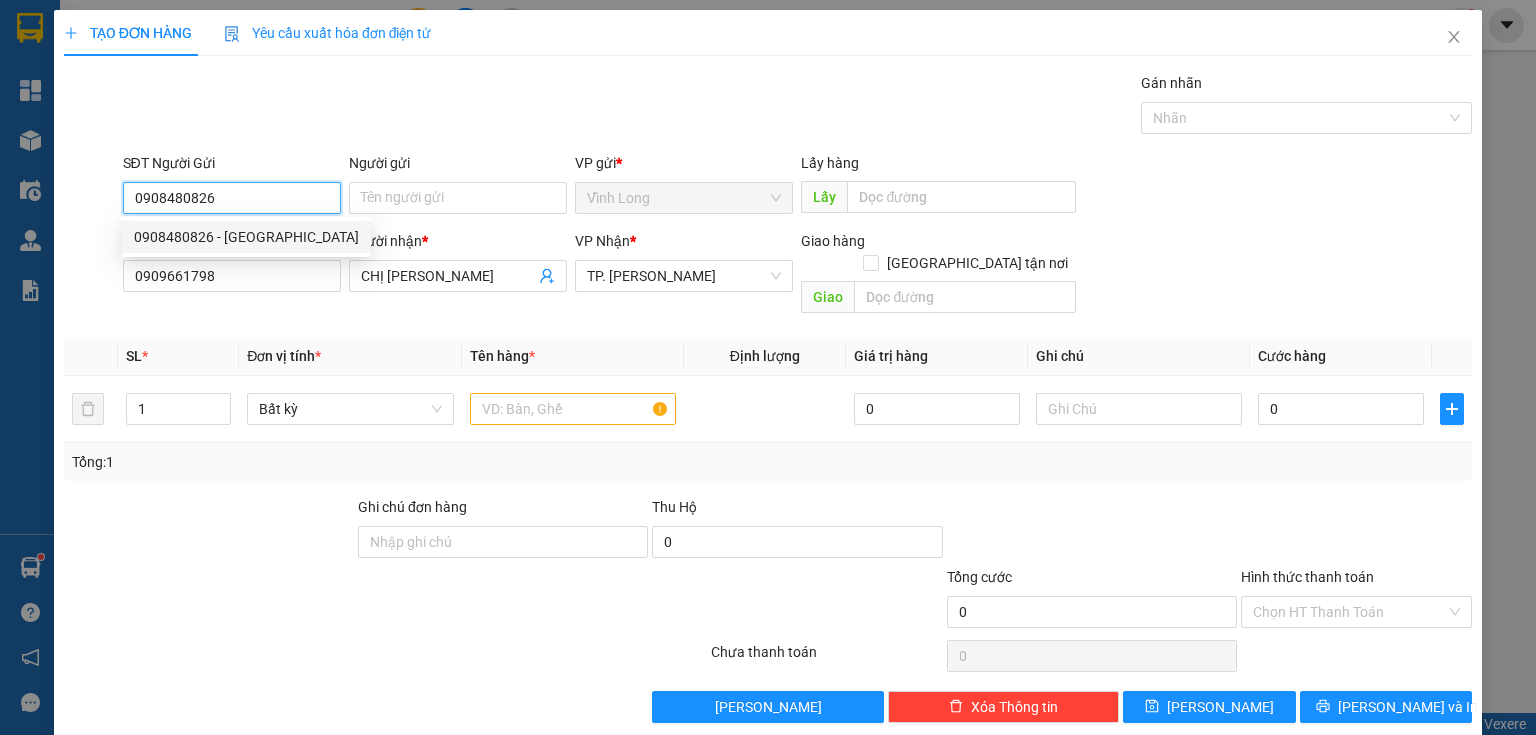 click on "0908480826 - [GEOGRAPHIC_DATA]" at bounding box center [246, 237] 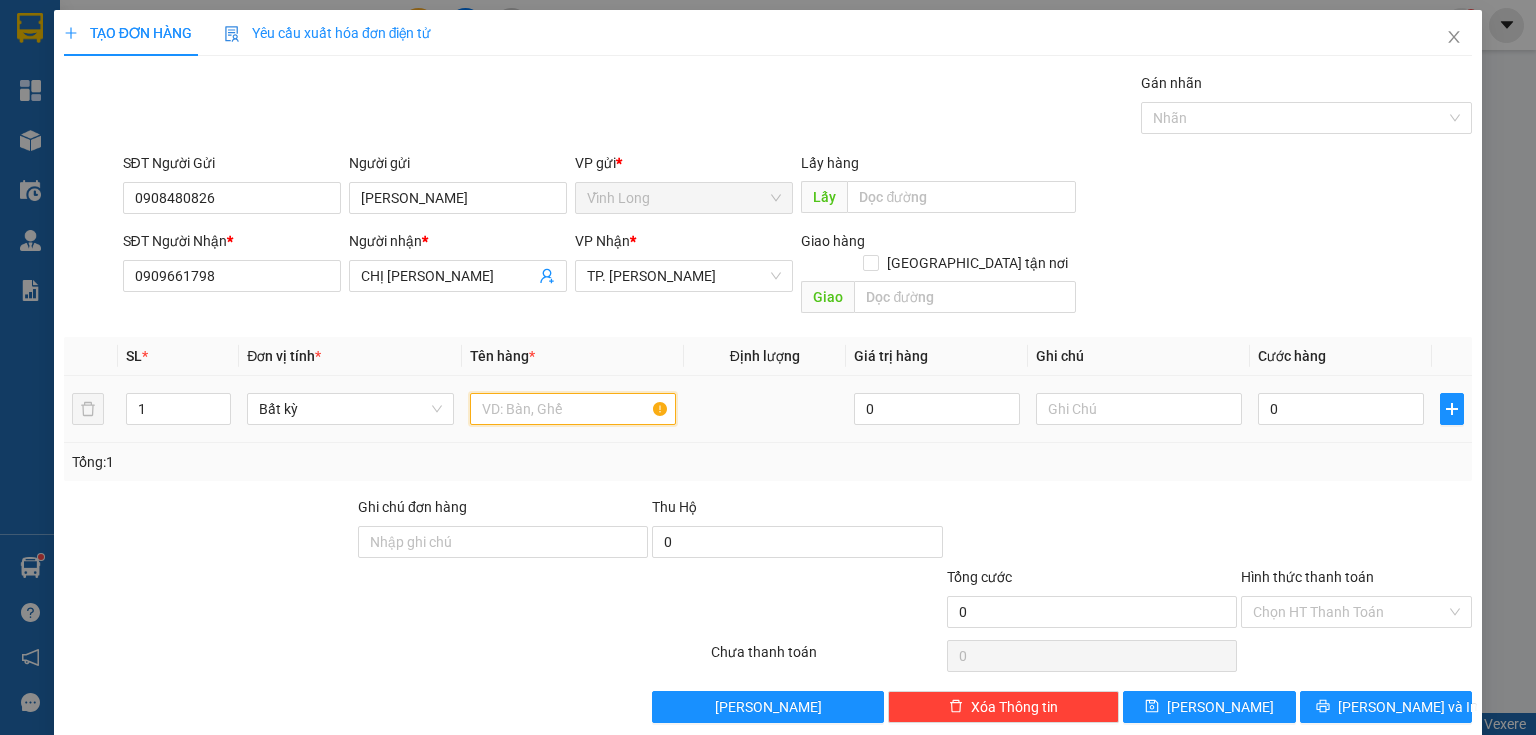 click at bounding box center [573, 409] 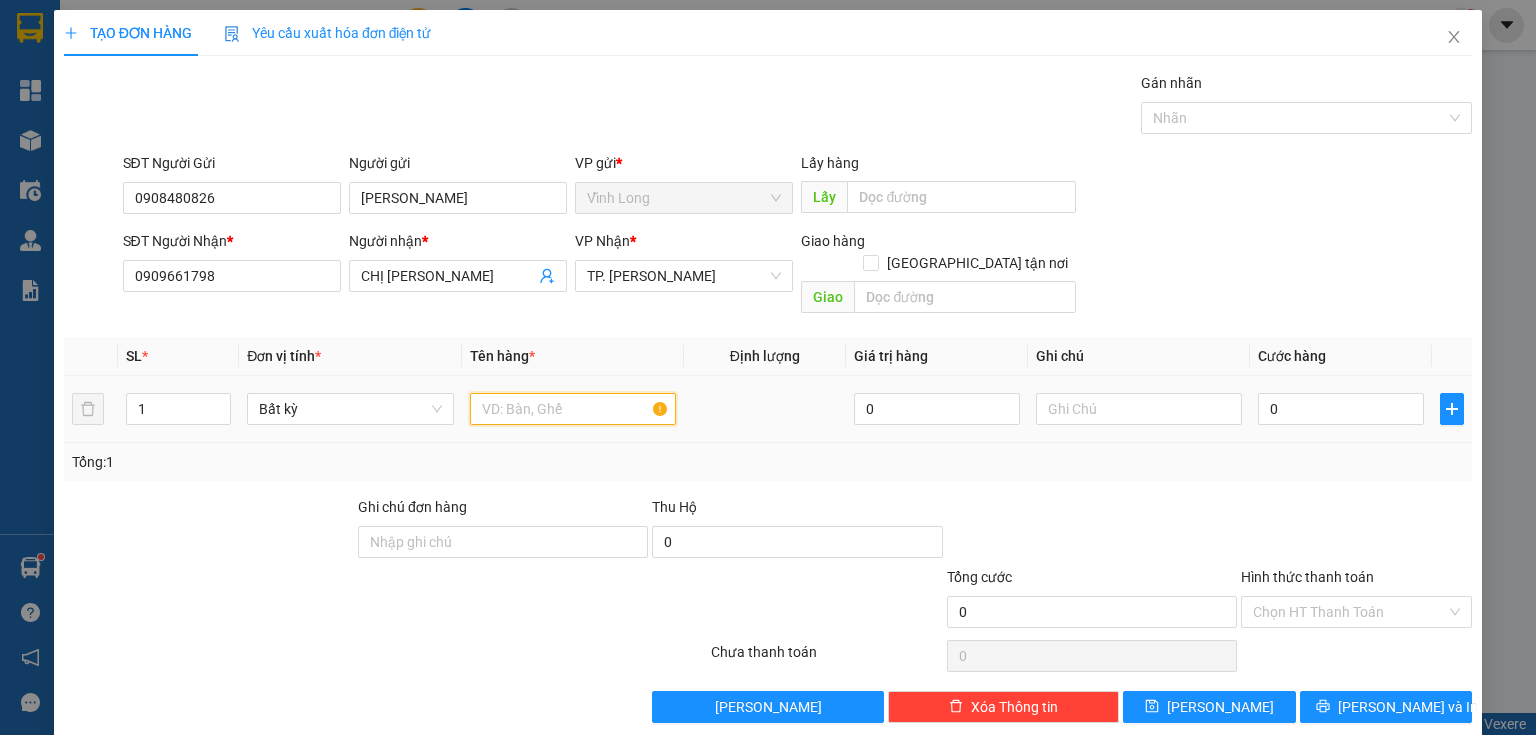 click at bounding box center (573, 409) 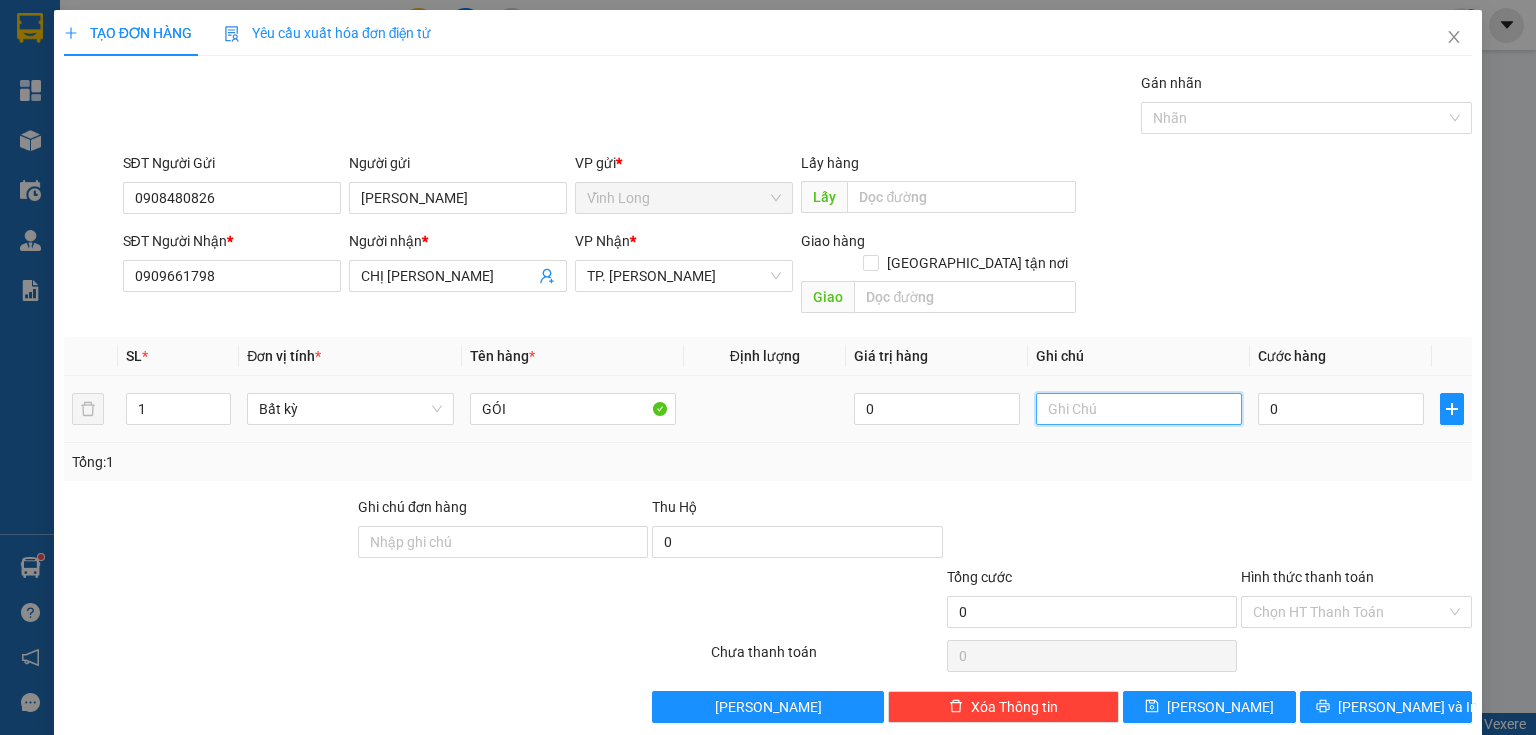 click at bounding box center (1139, 409) 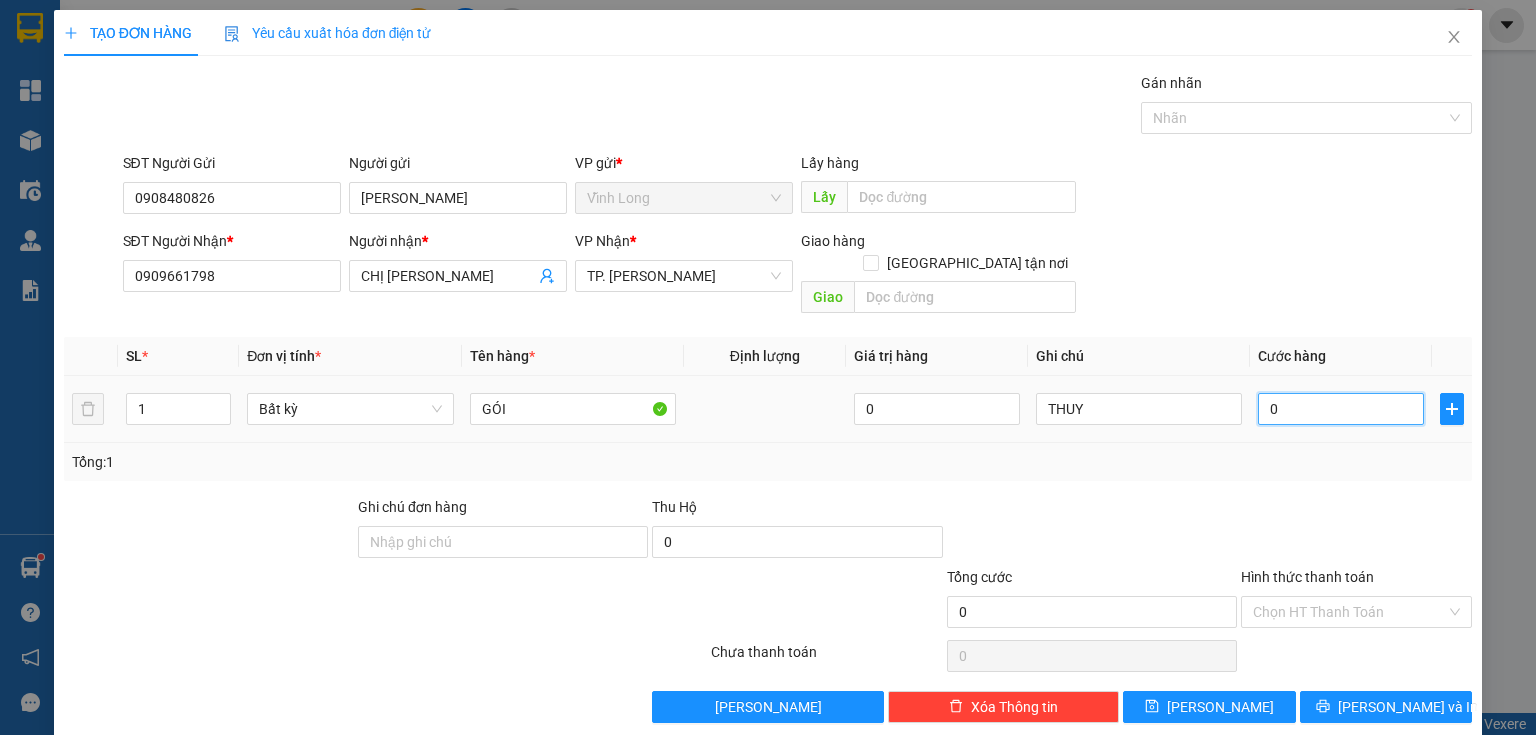 click on "0" at bounding box center (1341, 409) 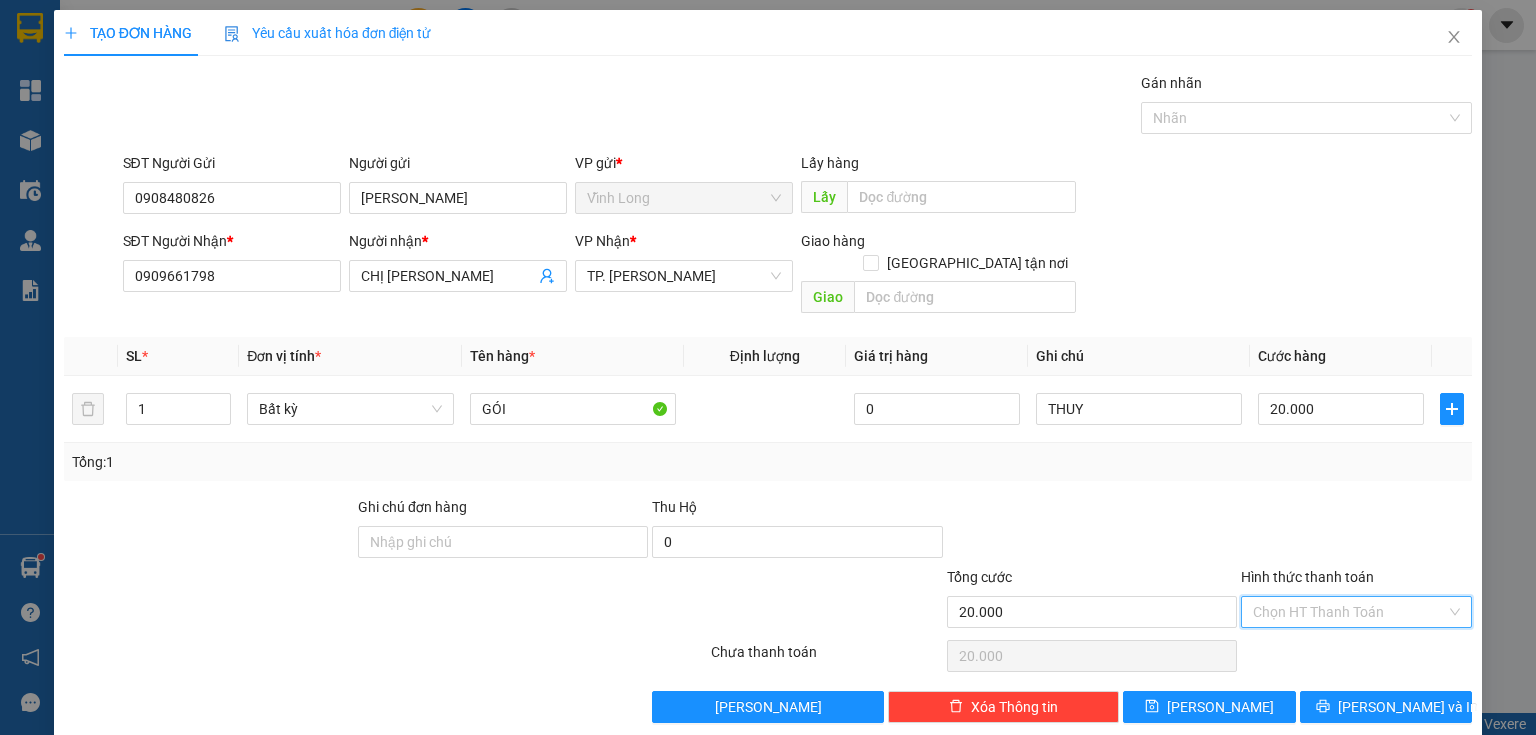 click on "Hình thức thanh toán" at bounding box center (1349, 612) 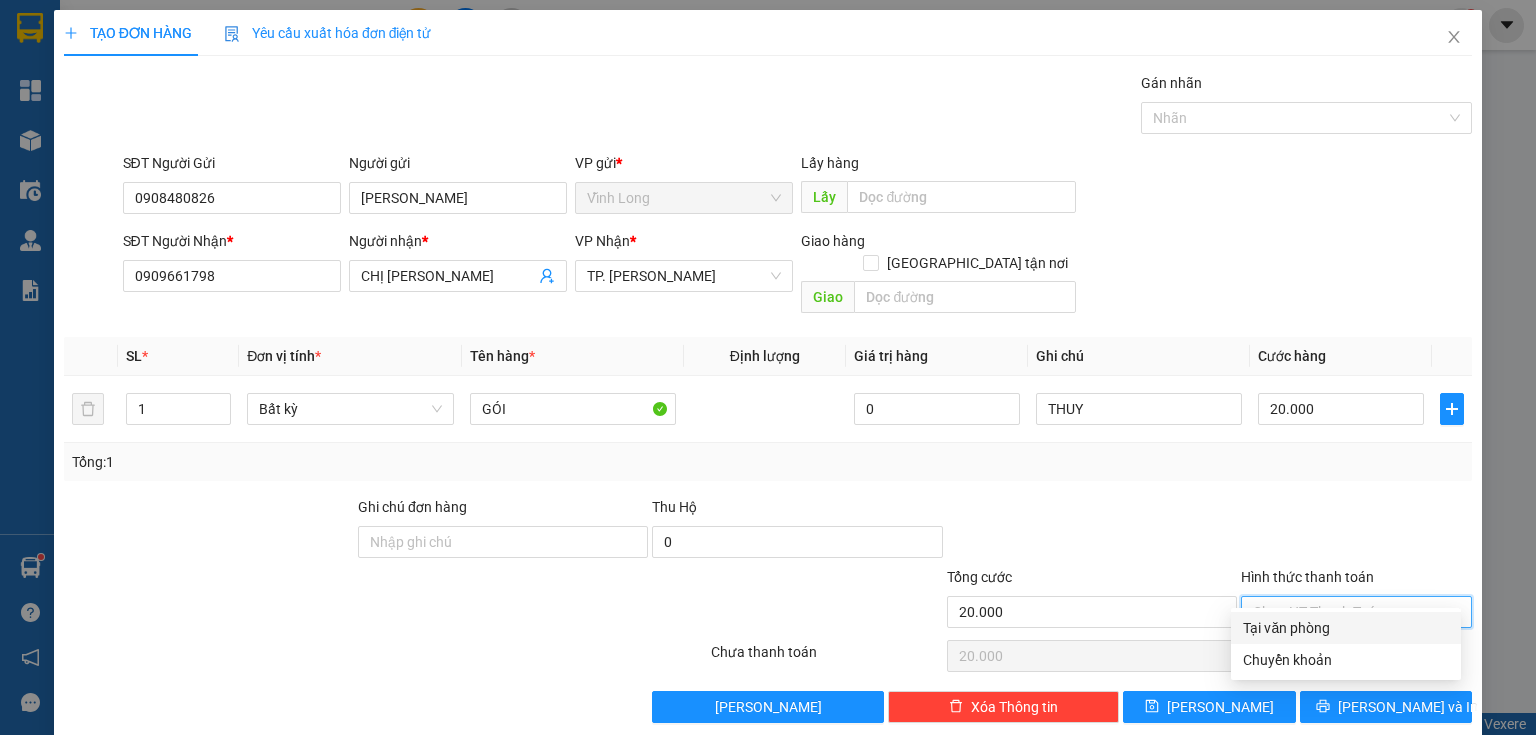 click on "Tại văn phòng" at bounding box center [1346, 628] 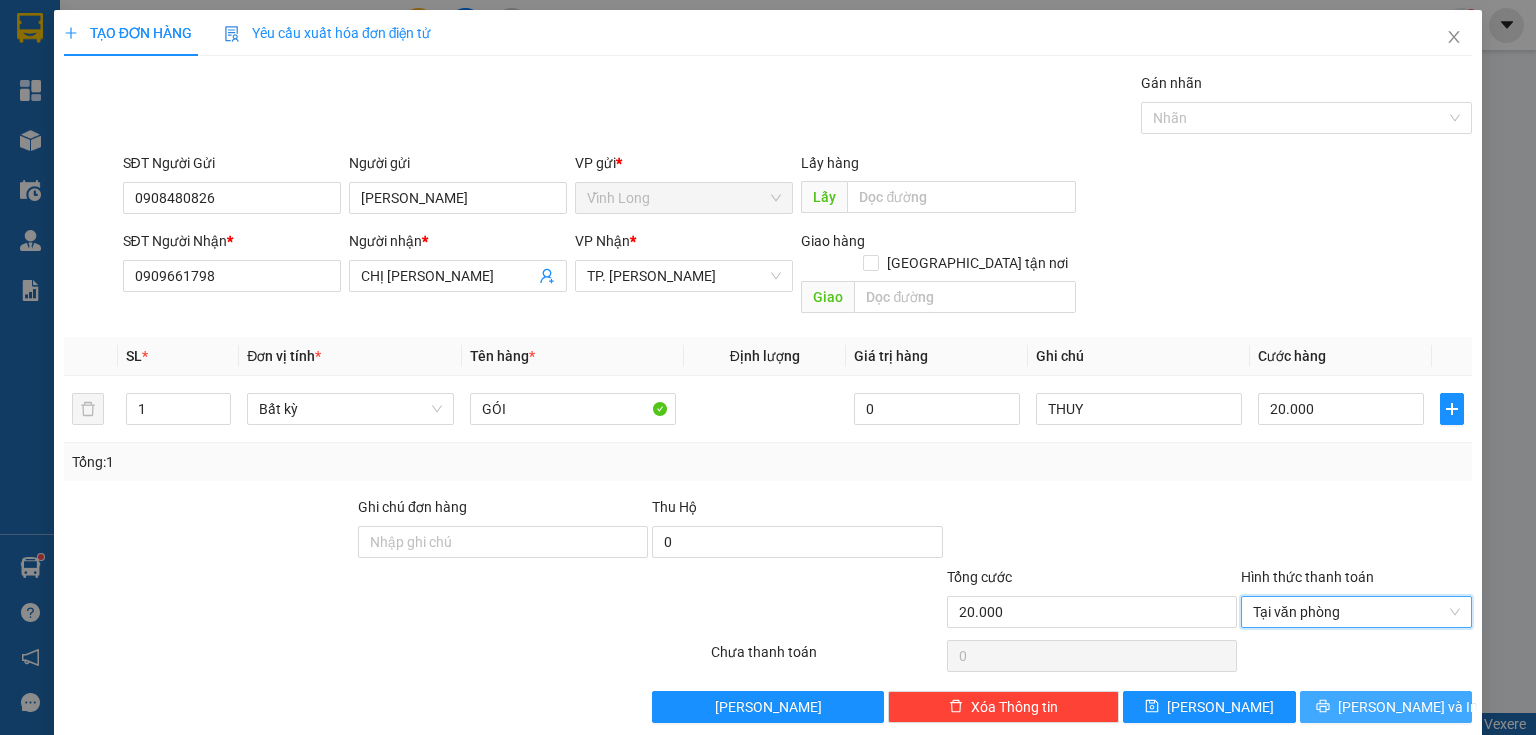 click 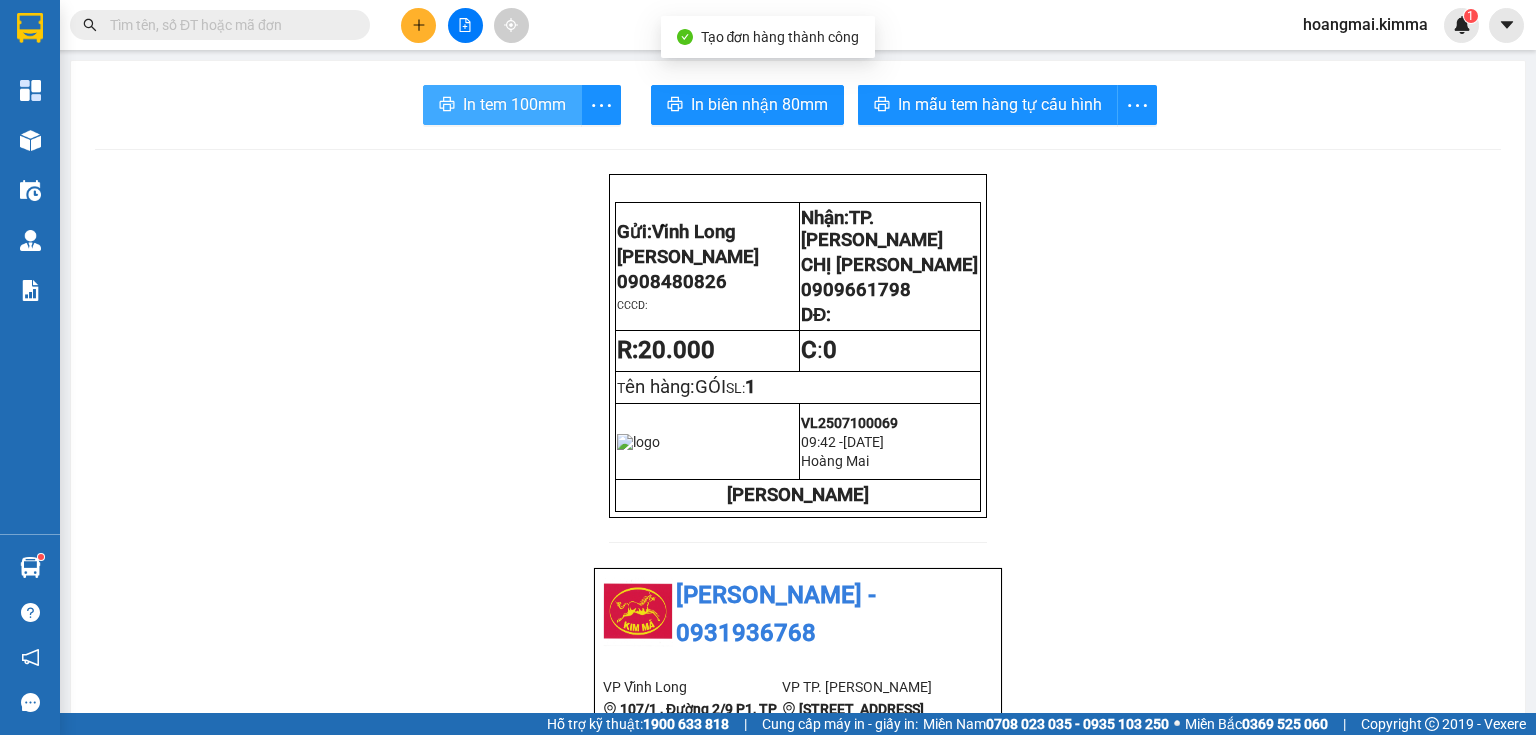 click on "In tem 100mm" at bounding box center [514, 104] 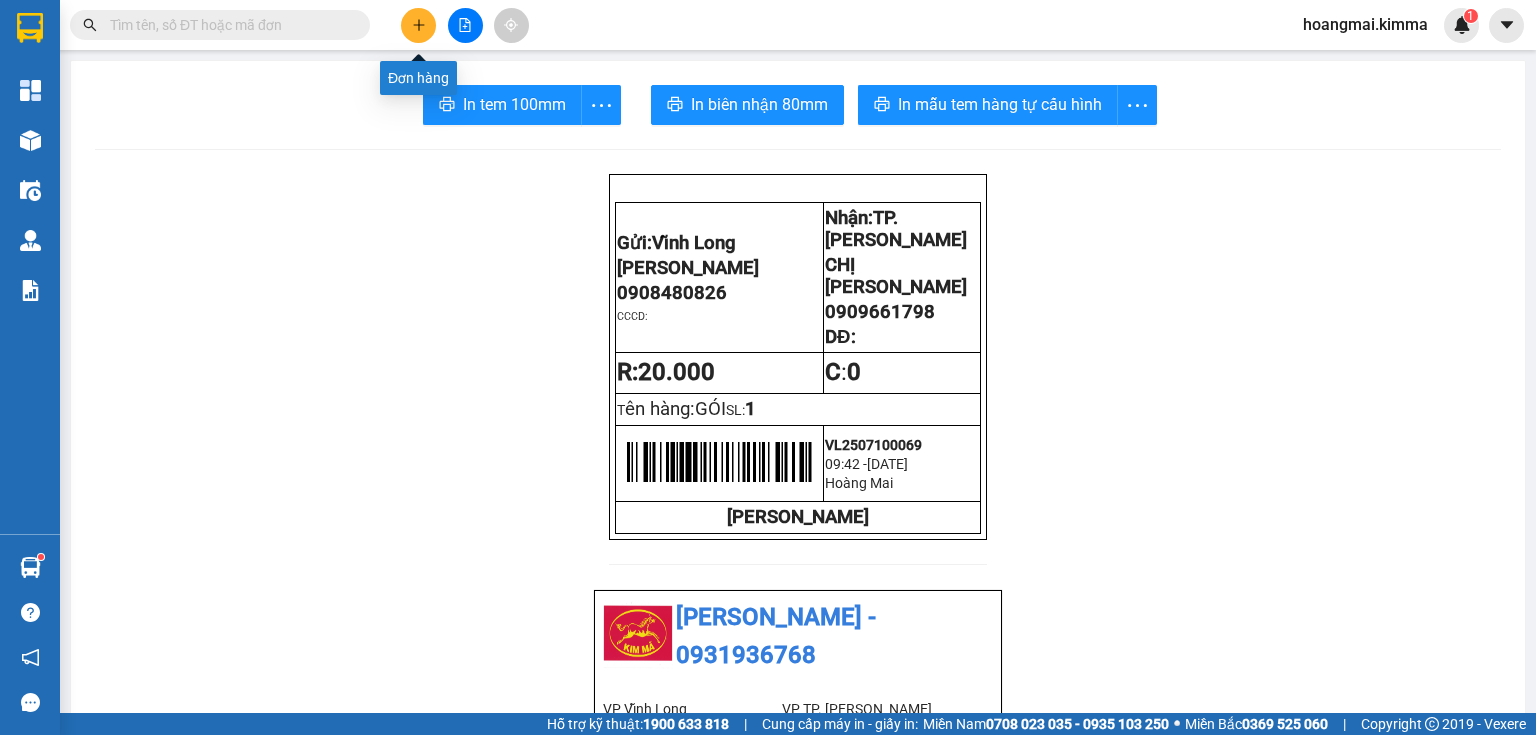 click at bounding box center [418, 25] 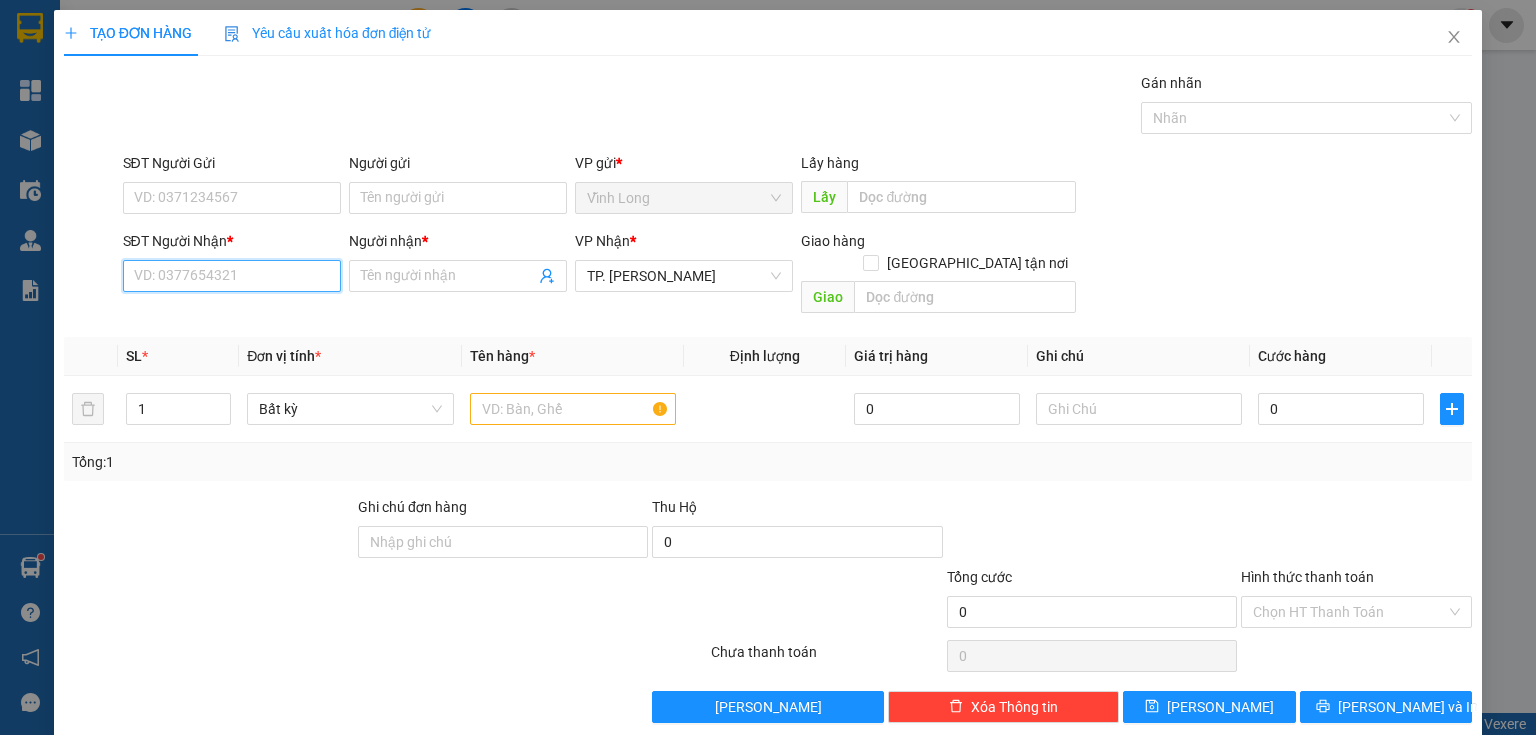 click on "SĐT Người Nhận  *" at bounding box center [232, 276] 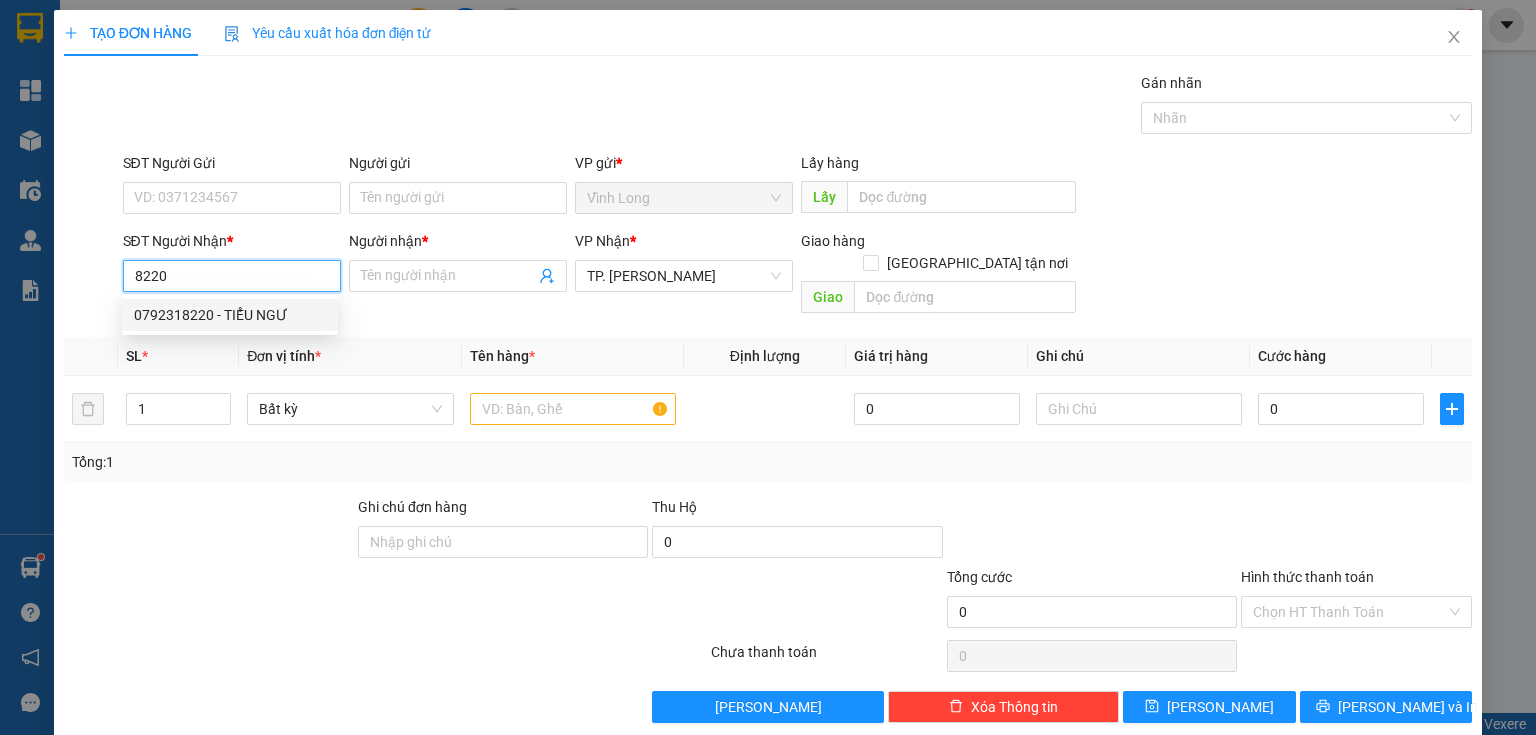 click on "0792318220 - TIỂU NGƯ" at bounding box center [230, 315] 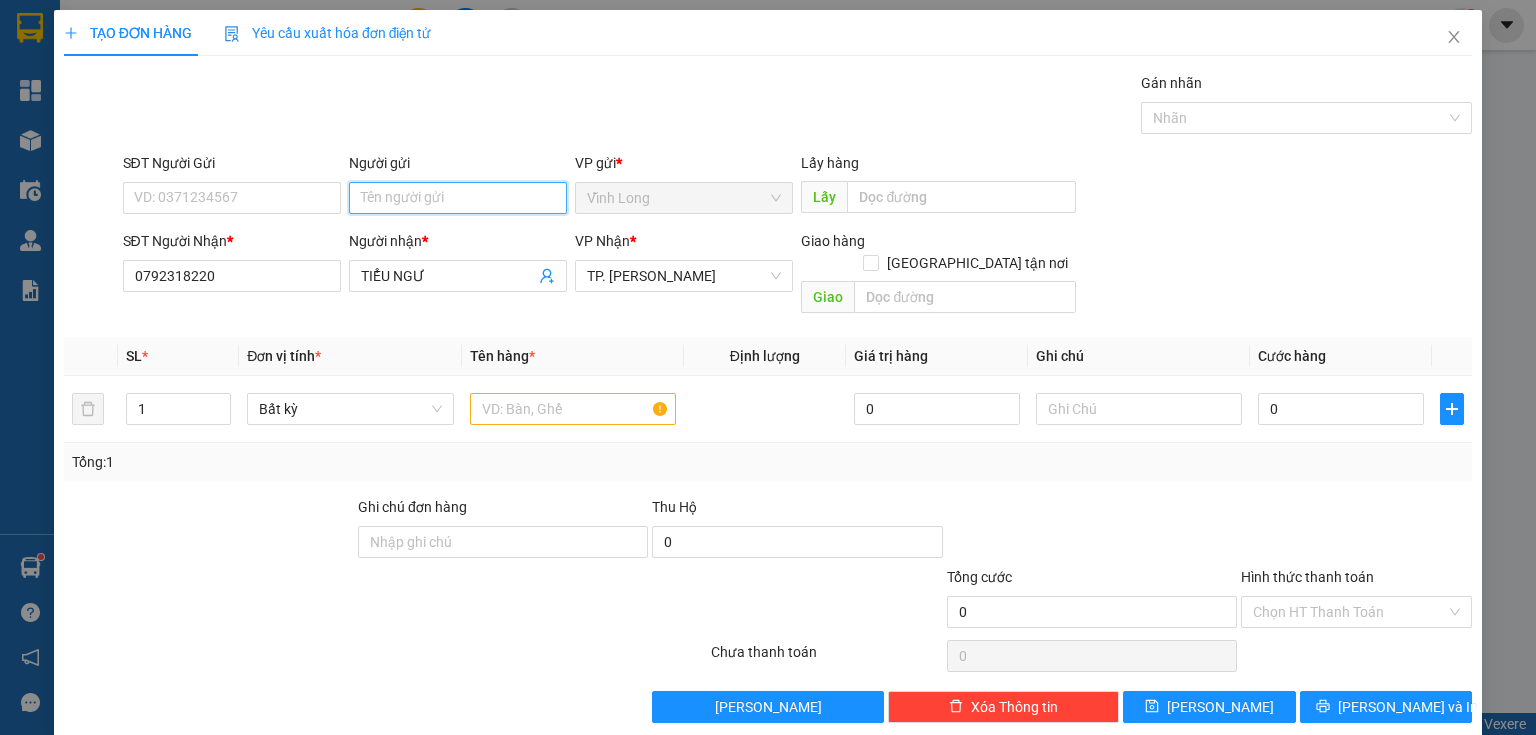 click on "Người gửi" at bounding box center (458, 198) 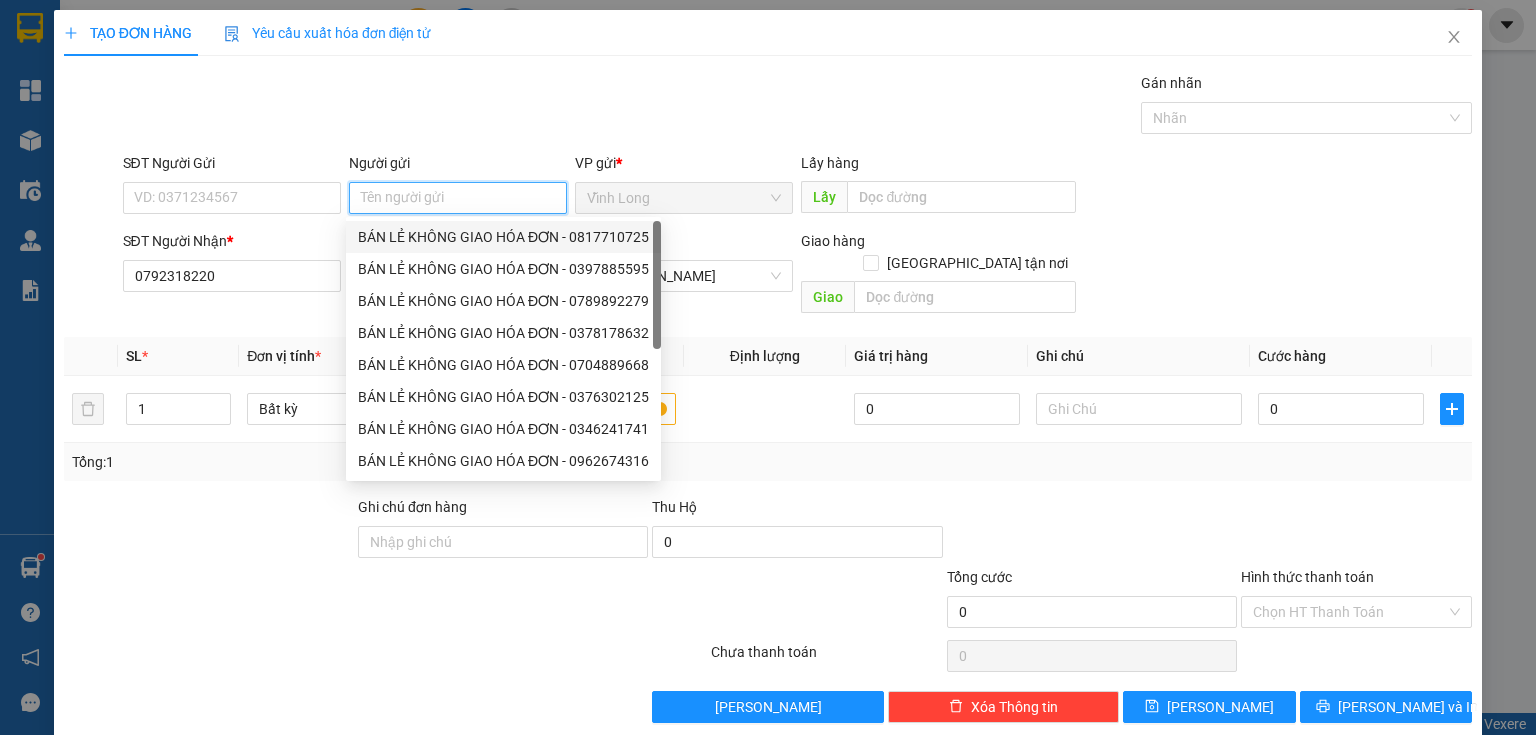 click on "BÁN LẺ KHÔNG GIAO HÓA ĐƠN - 0817710725" at bounding box center (503, 237) 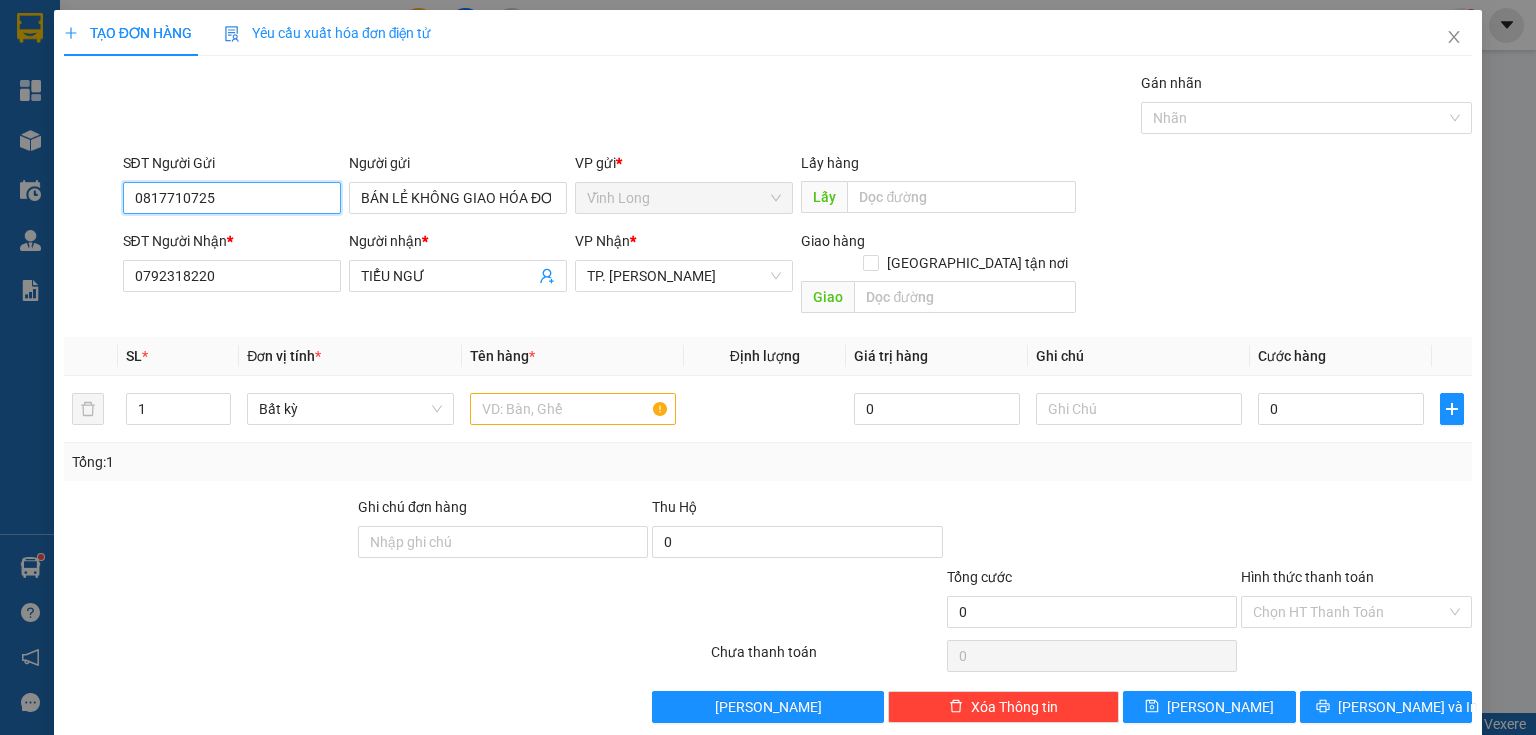 drag, startPoint x: 218, startPoint y: 199, endPoint x: 95, endPoint y: 214, distance: 123.911255 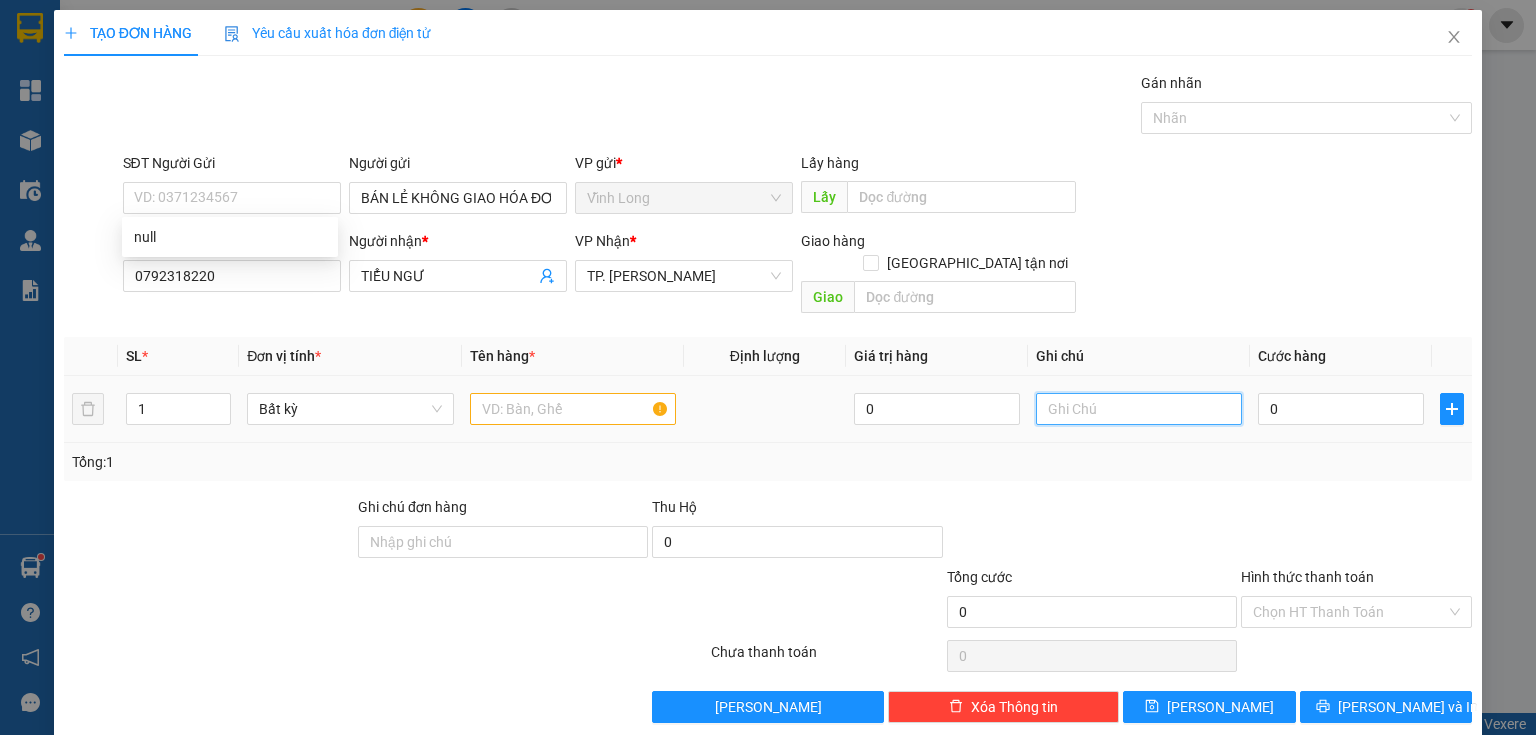 click at bounding box center [1139, 409] 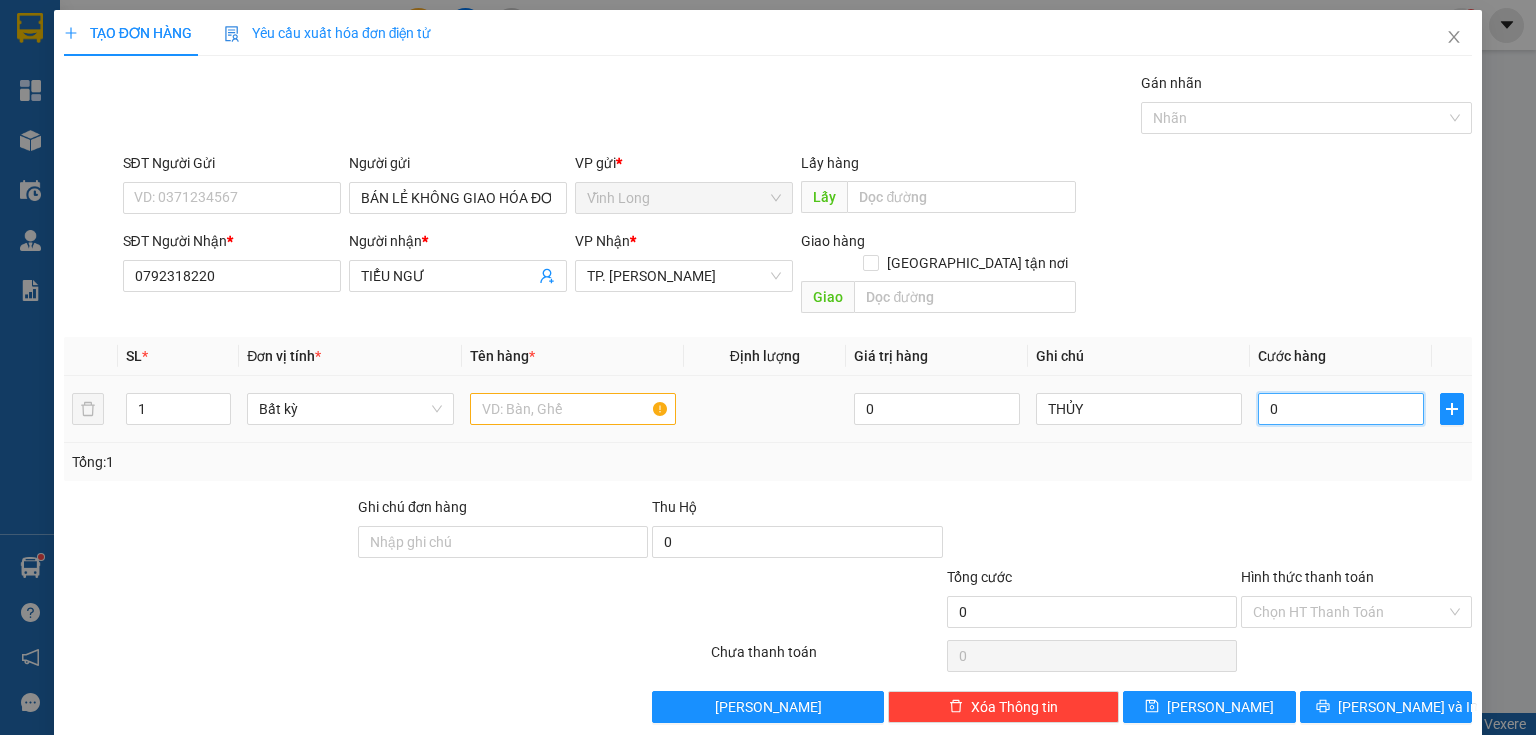 click on "0" at bounding box center [1341, 409] 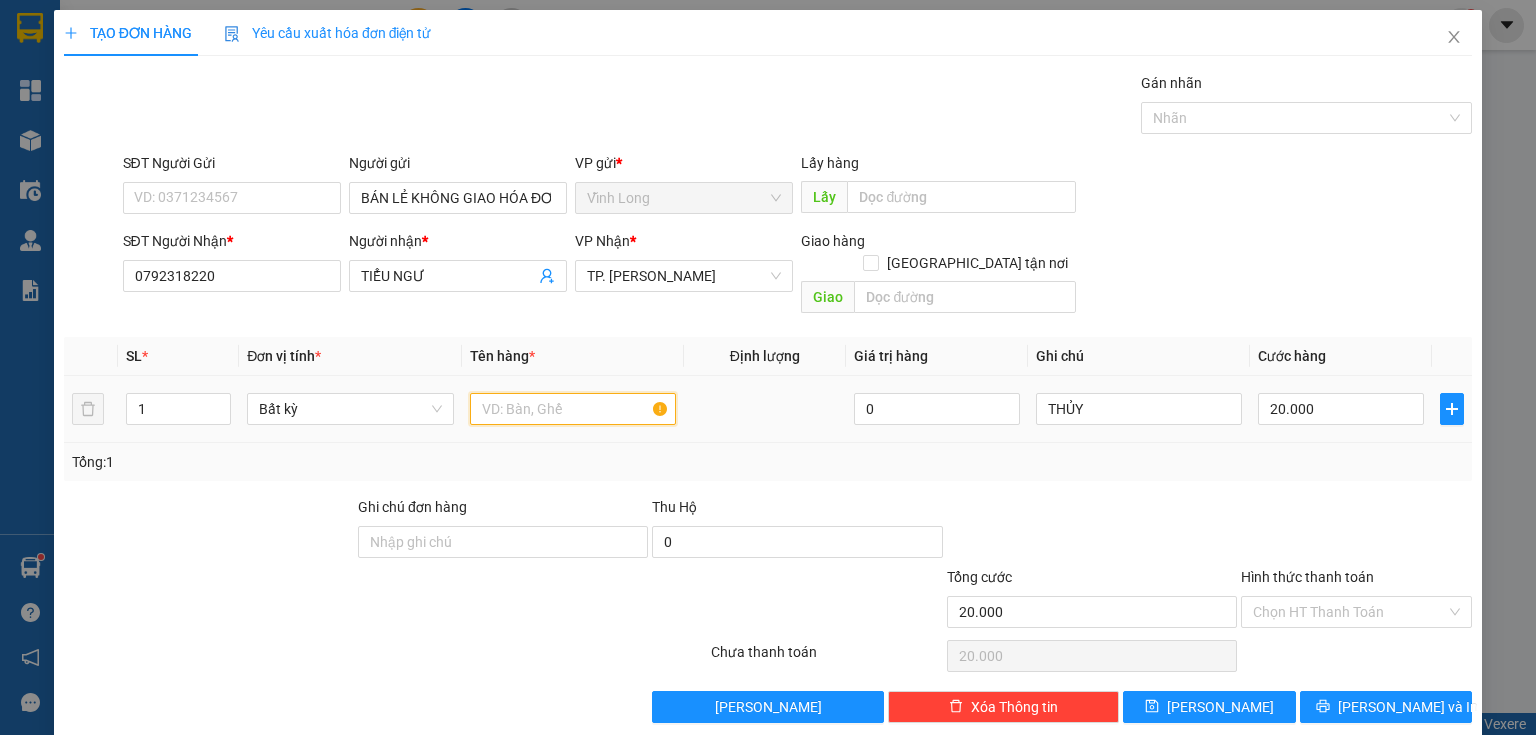 click at bounding box center [573, 409] 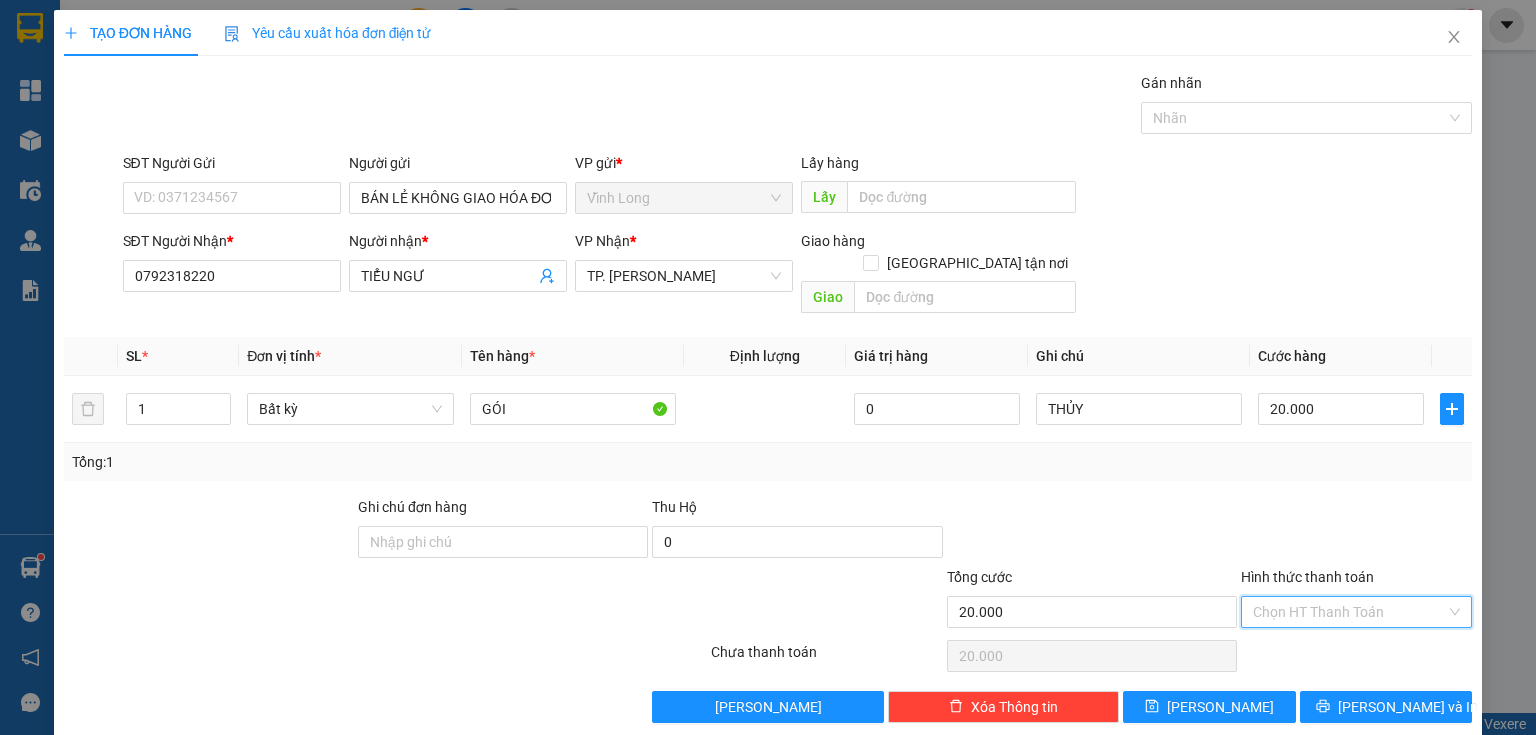 click on "Hình thức thanh toán" at bounding box center (1349, 612) 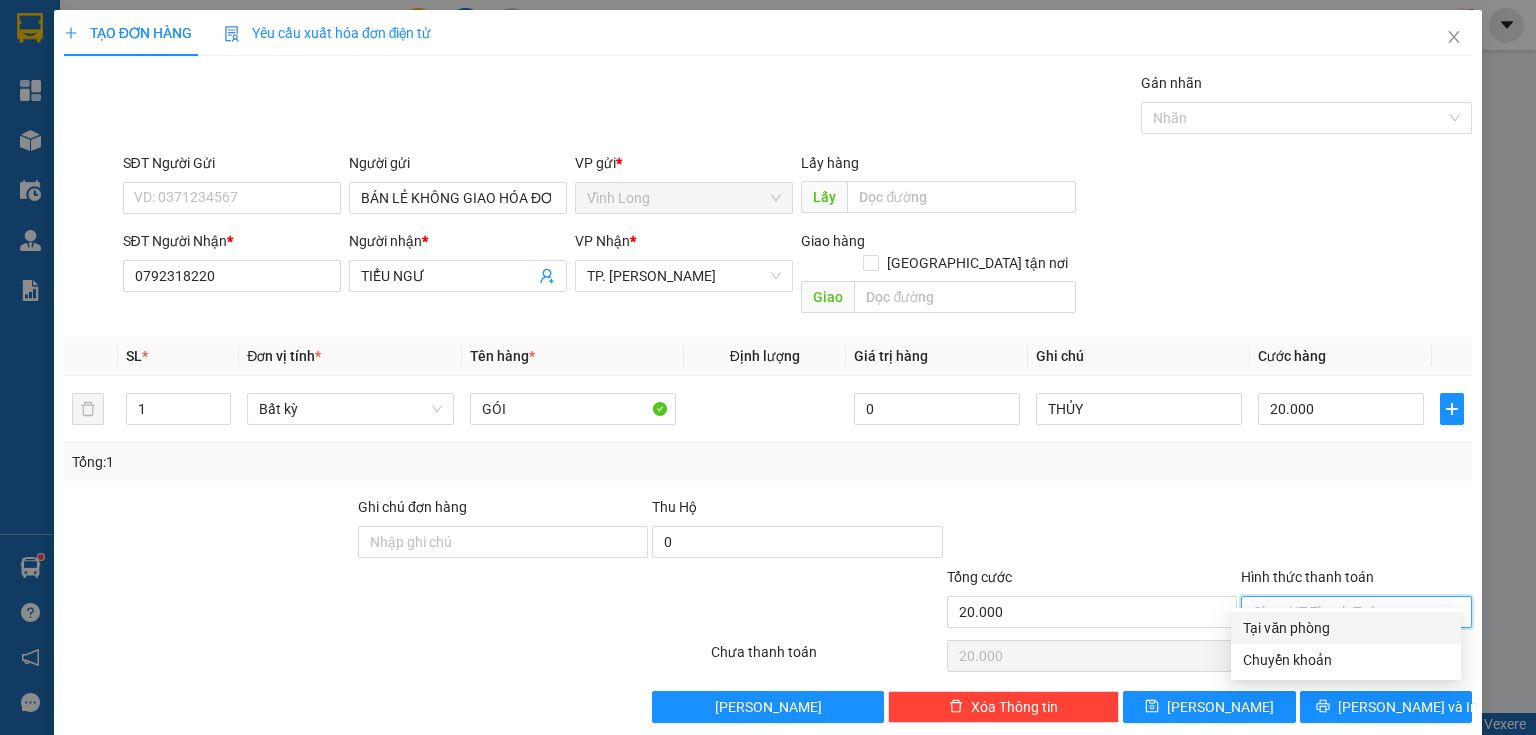 click on "Tại văn phòng" at bounding box center [1346, 628] 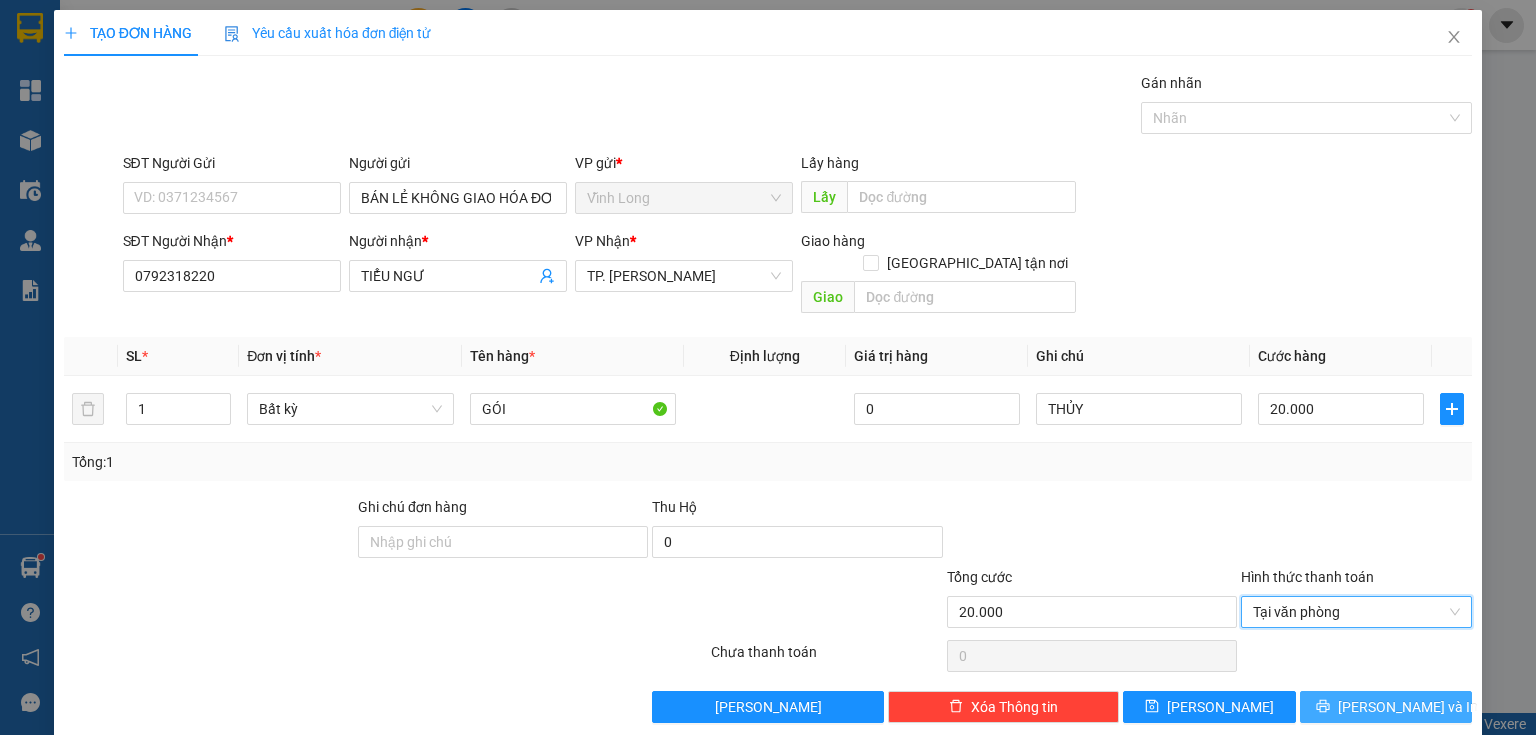 drag, startPoint x: 1350, startPoint y: 676, endPoint x: 1147, endPoint y: 609, distance: 213.7709 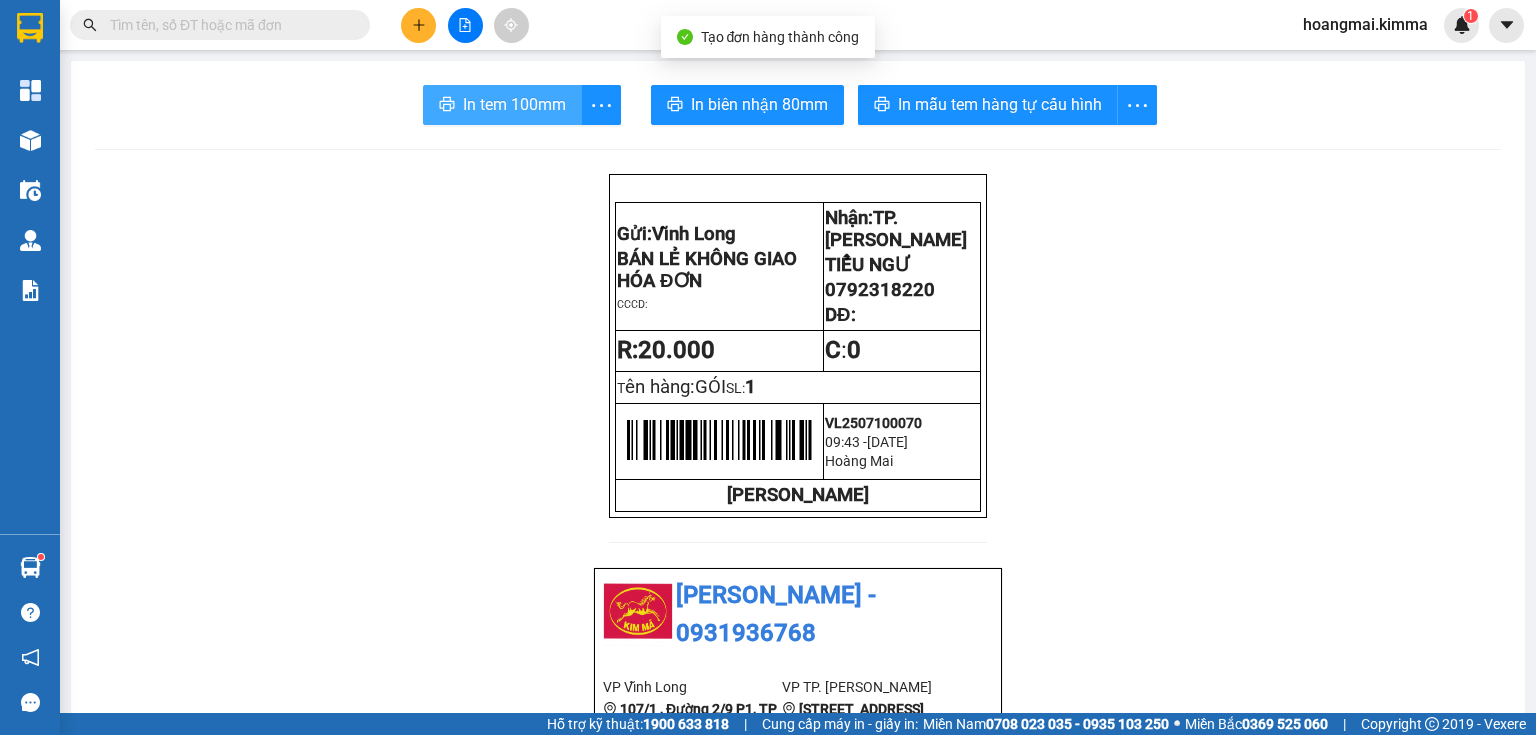 click on "In tem 100mm" at bounding box center (514, 104) 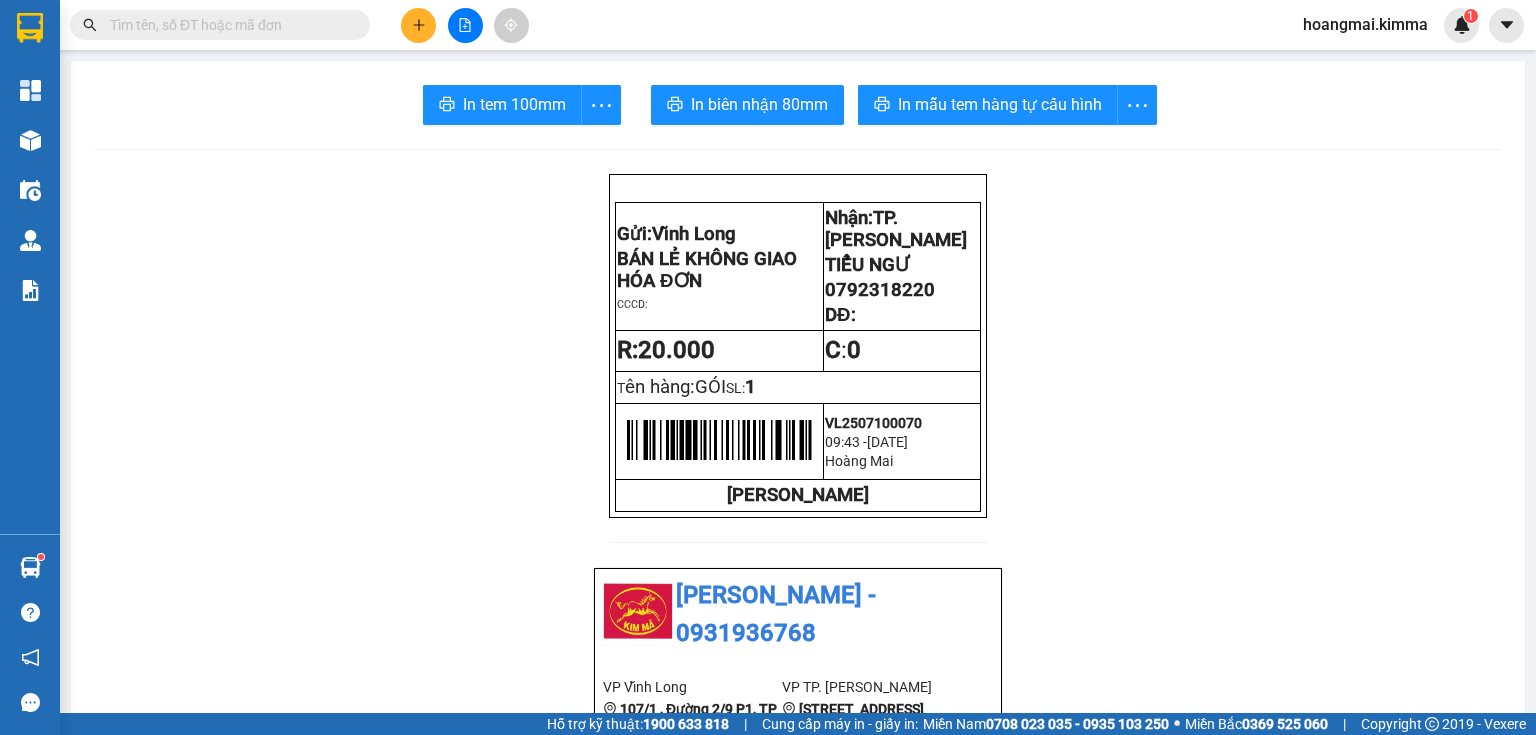 click at bounding box center (418, 25) 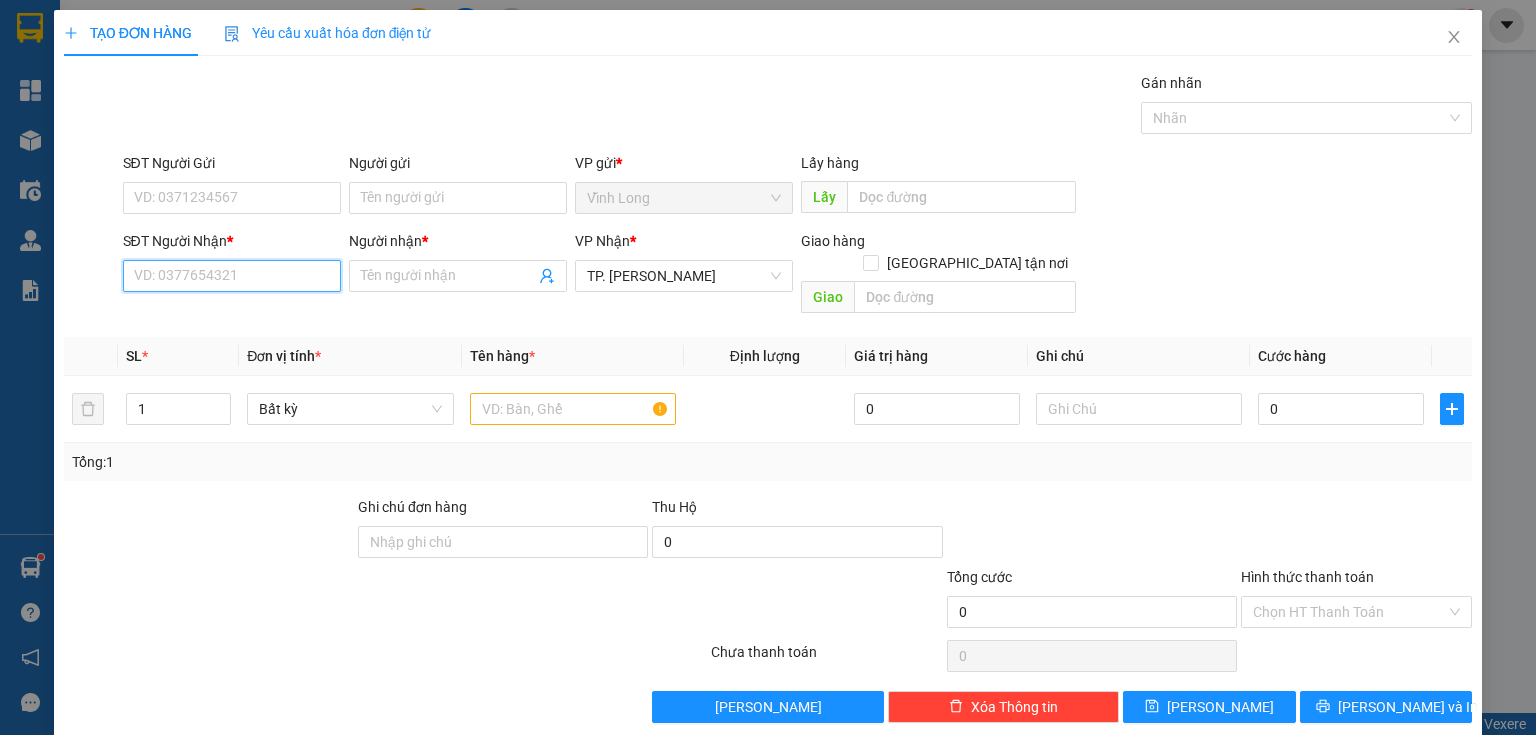 click on "SĐT Người Nhận  *" at bounding box center (232, 276) 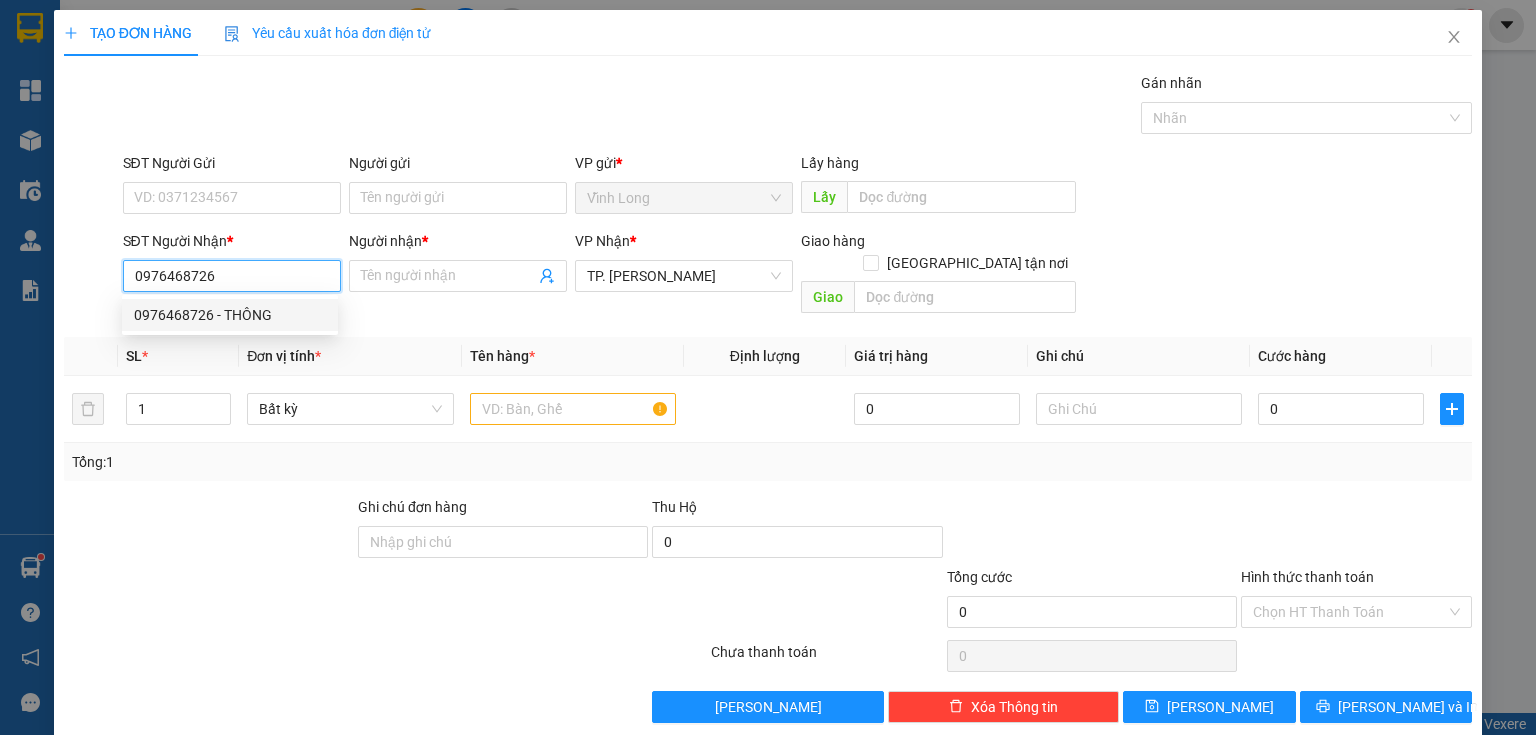 click on "0976468726 - THÔNG" at bounding box center (230, 315) 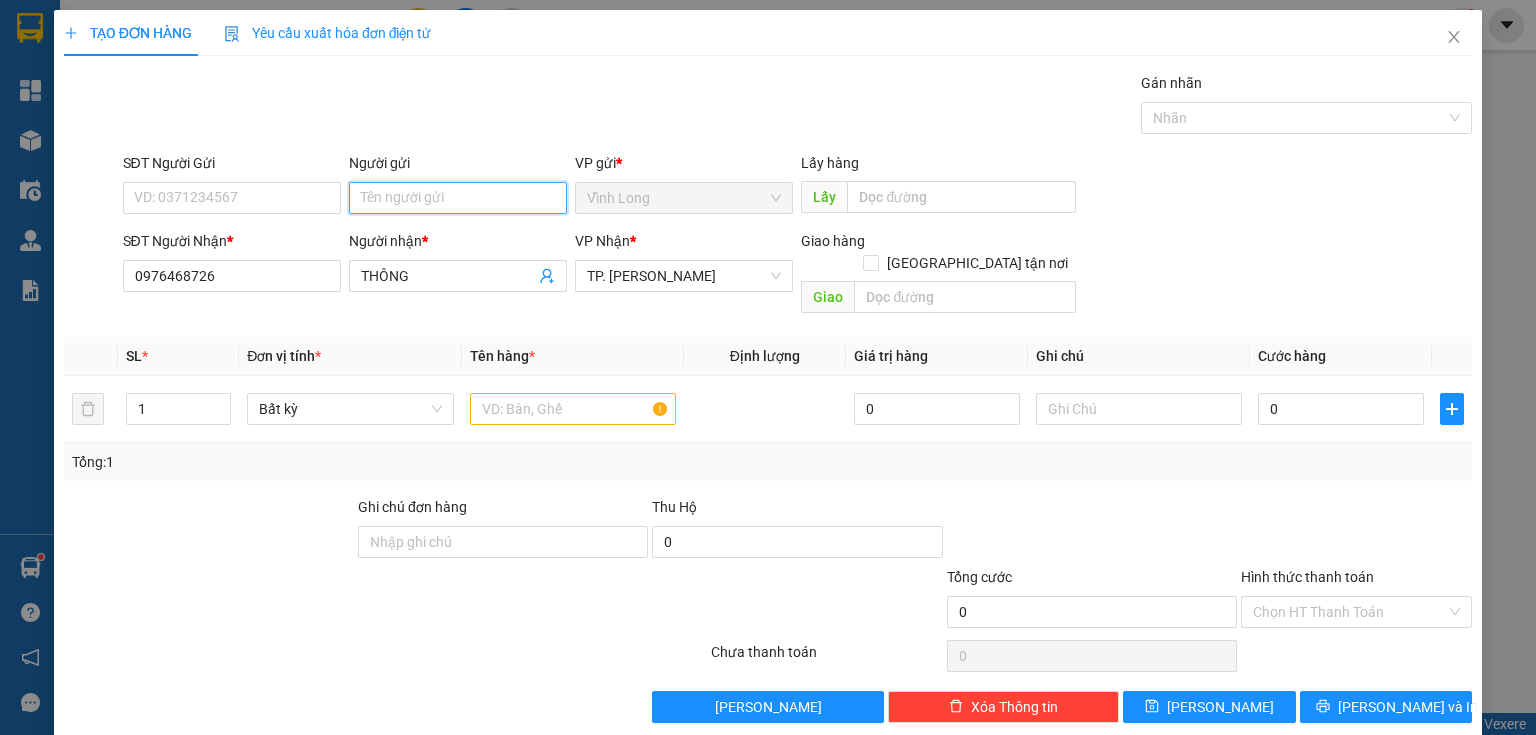 click on "Người gửi" at bounding box center [458, 198] 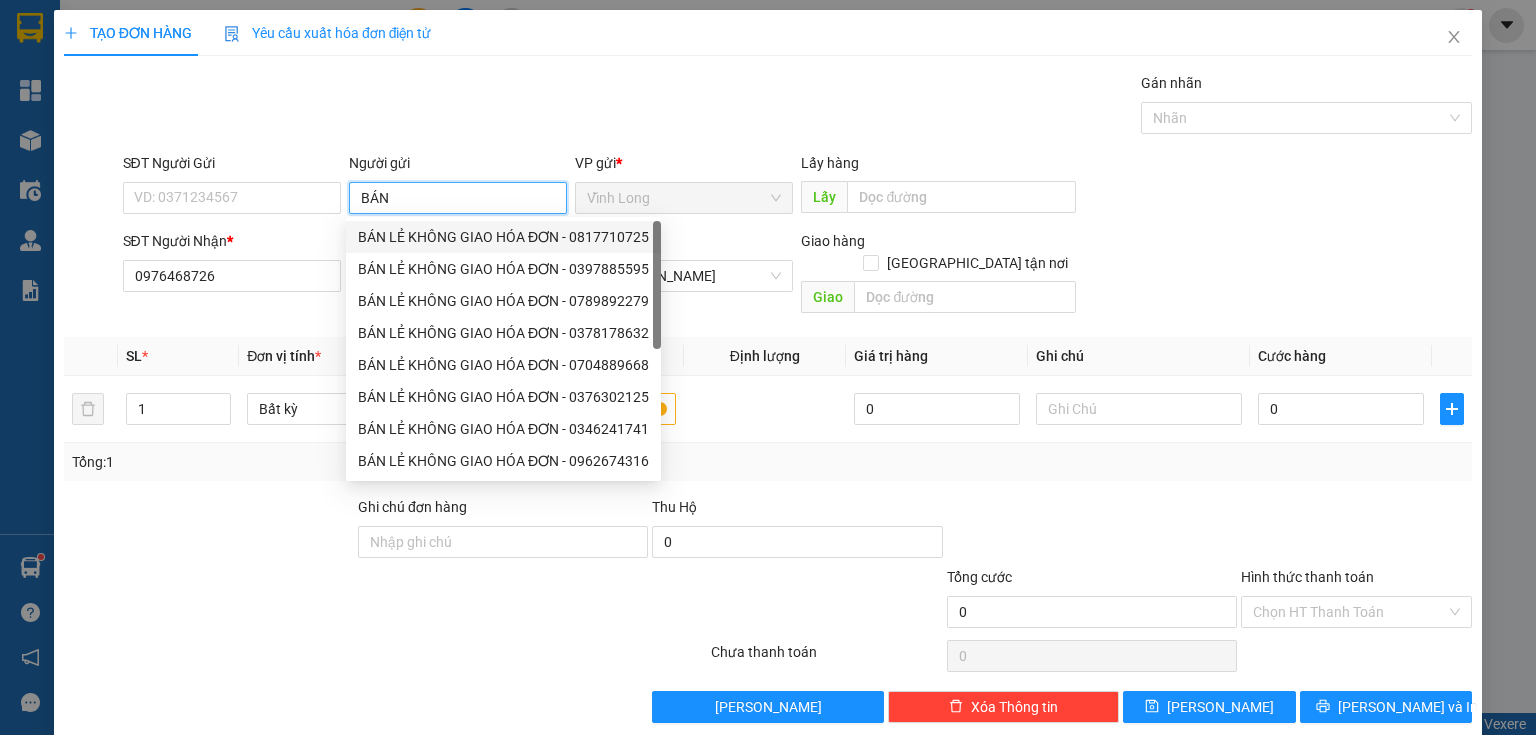 click on "BÁN LẺ KHÔNG GIAO HÓA ĐƠN - 0817710725" at bounding box center (503, 237) 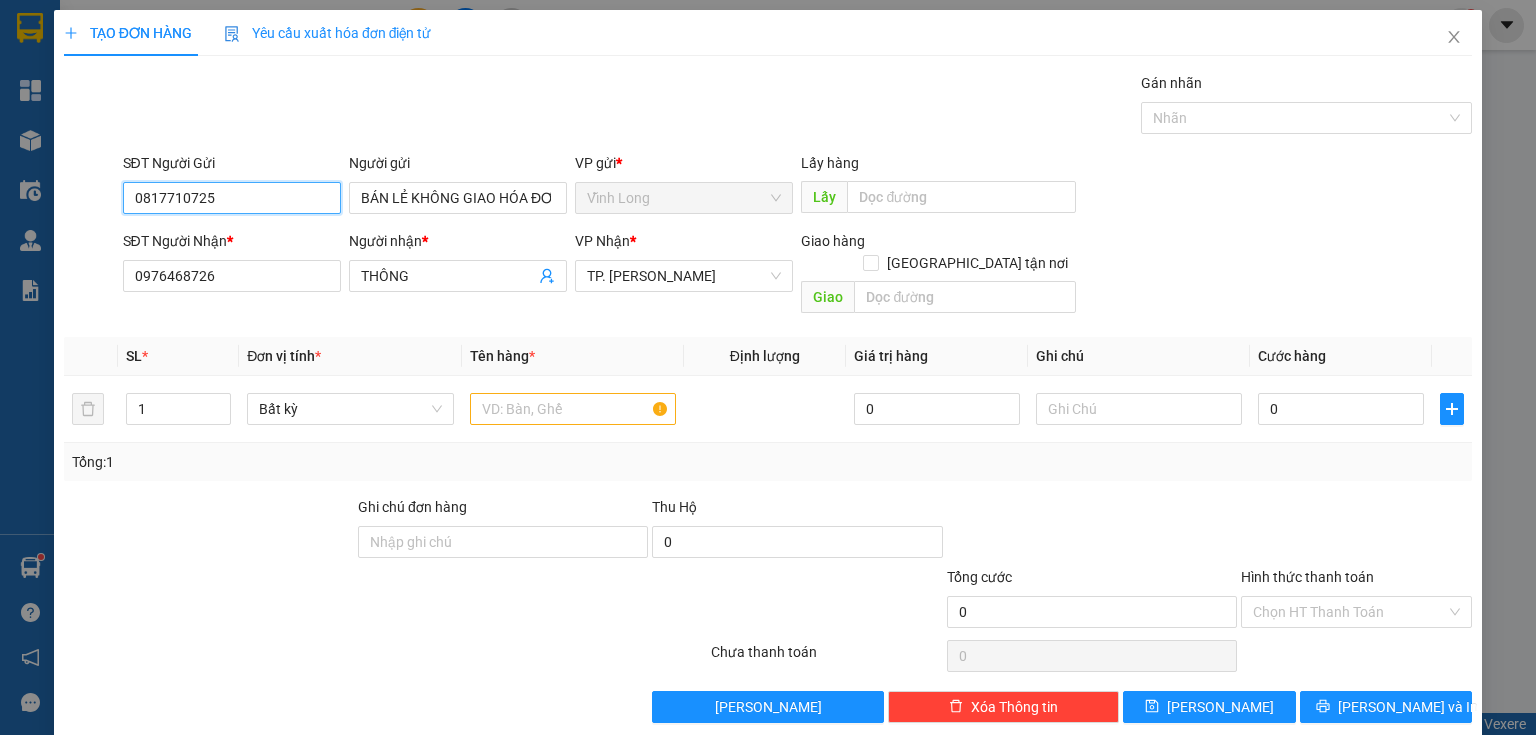 drag, startPoint x: 271, startPoint y: 196, endPoint x: 2, endPoint y: 233, distance: 271.53268 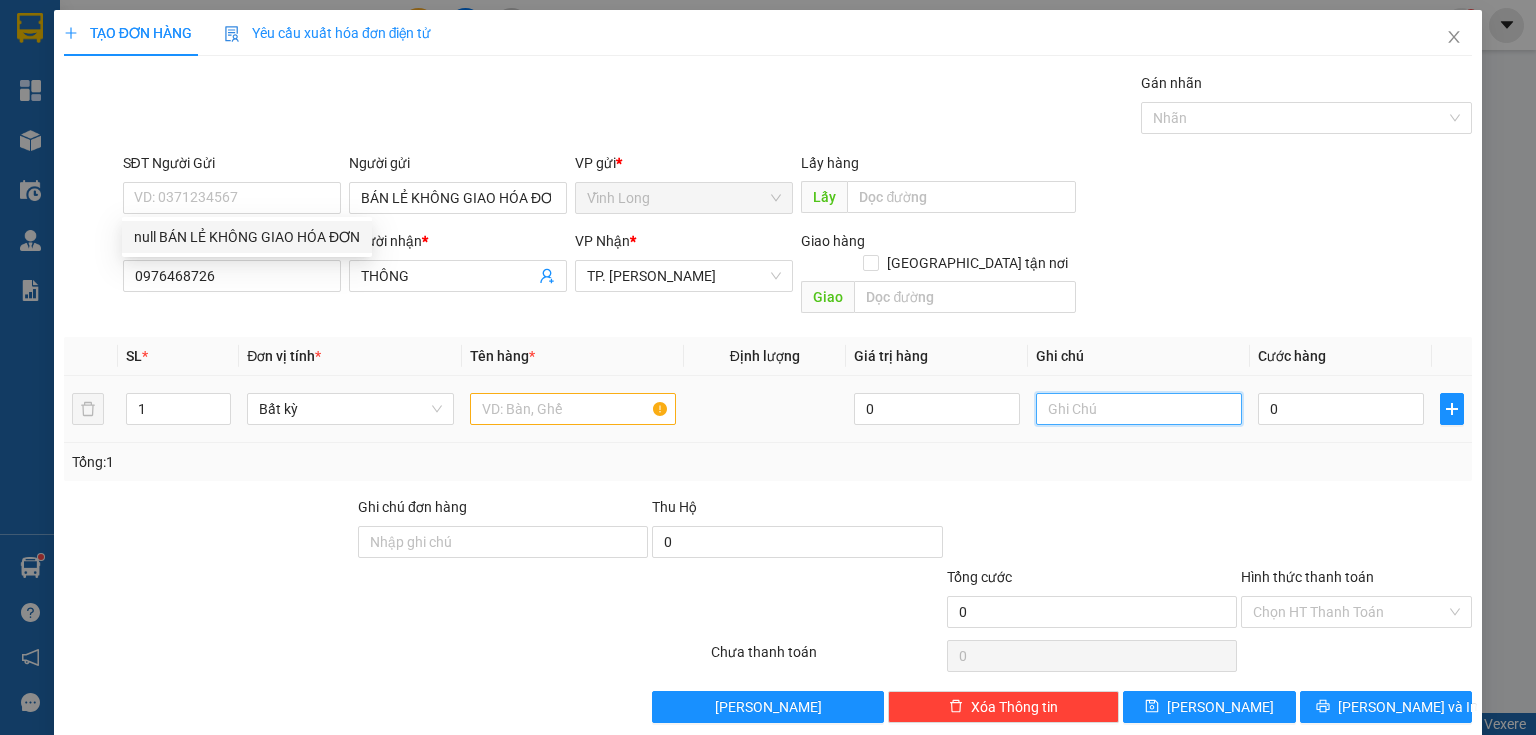 click at bounding box center (1139, 409) 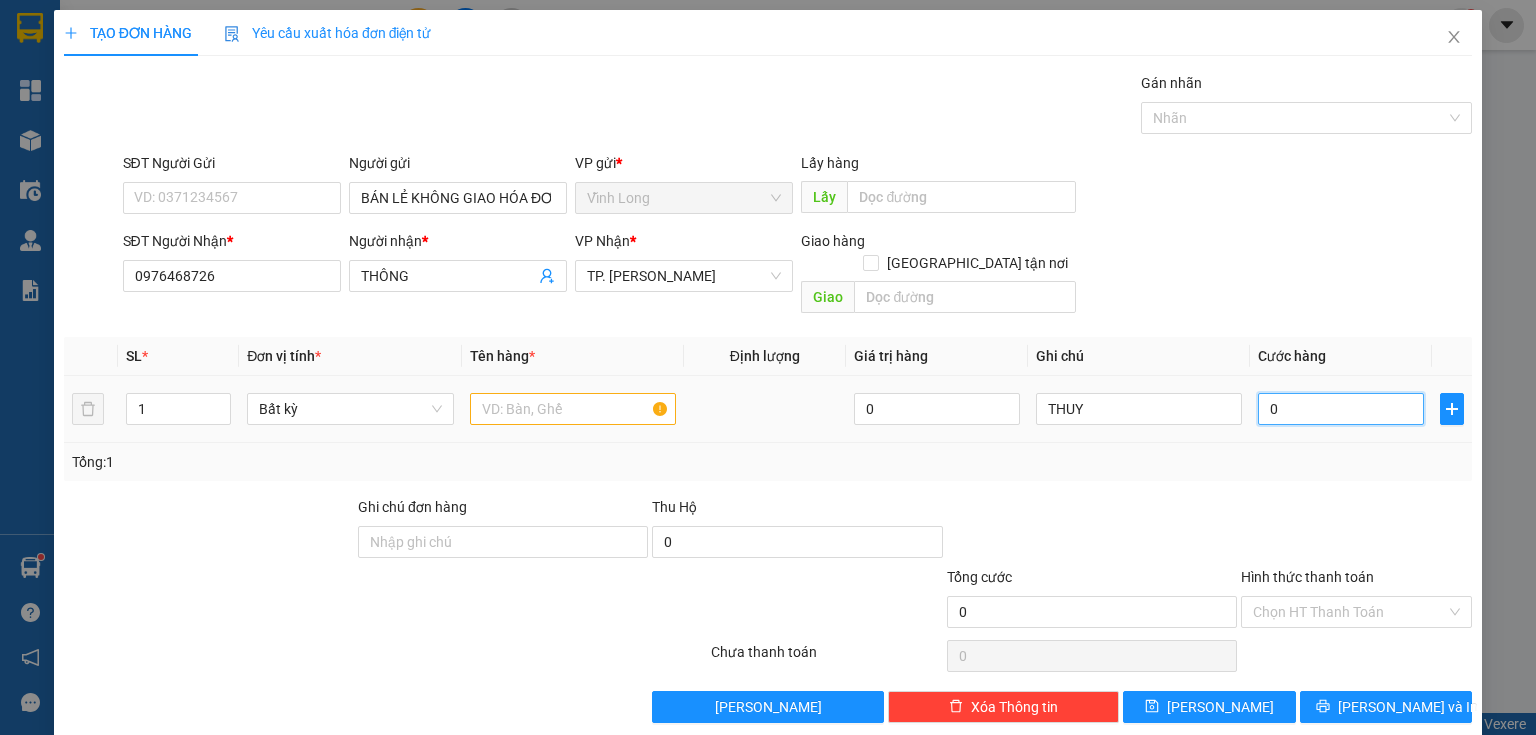 click on "0" at bounding box center [1341, 409] 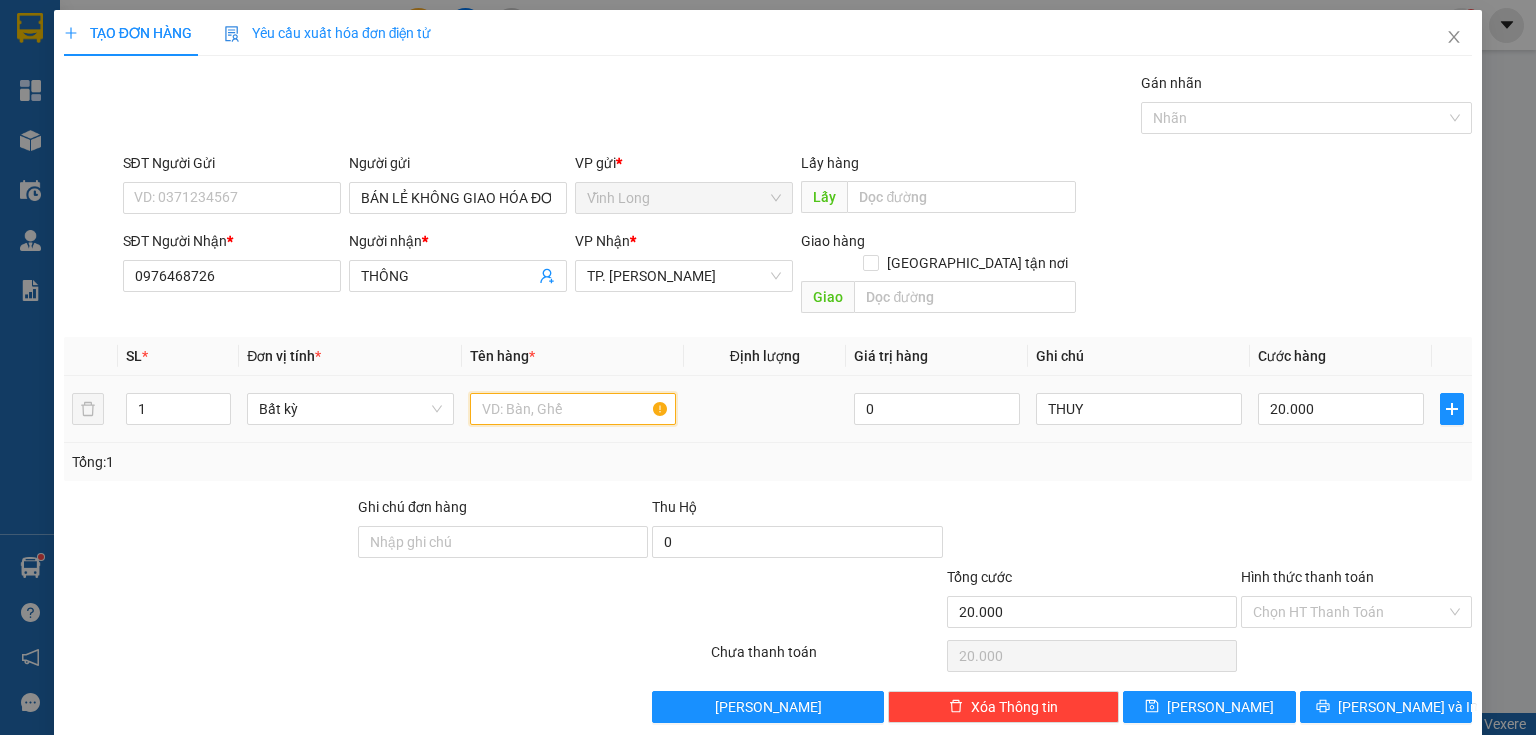 click at bounding box center [573, 409] 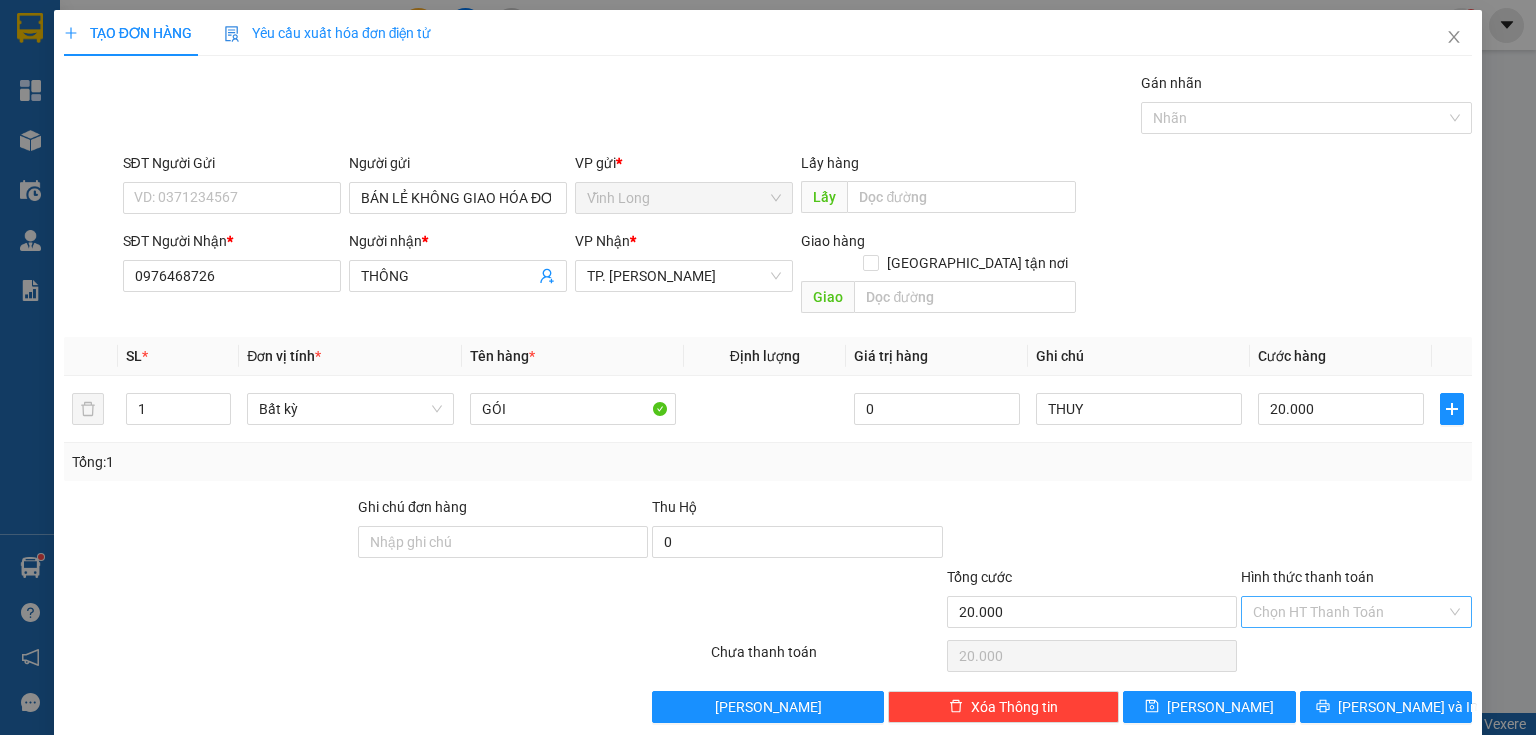 click on "Hình thức thanh toán" at bounding box center [1349, 612] 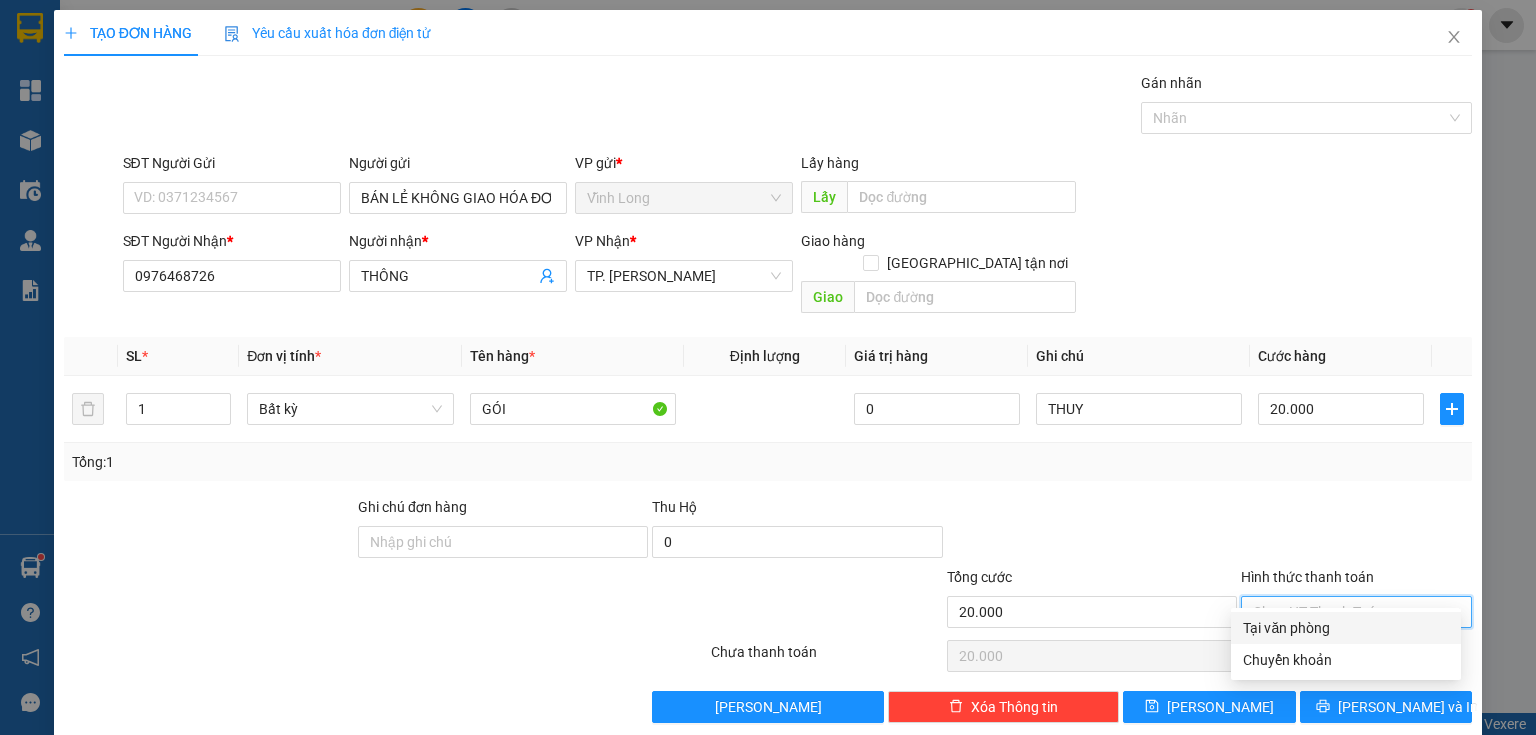 click on "Tại văn phòng" at bounding box center [1346, 628] 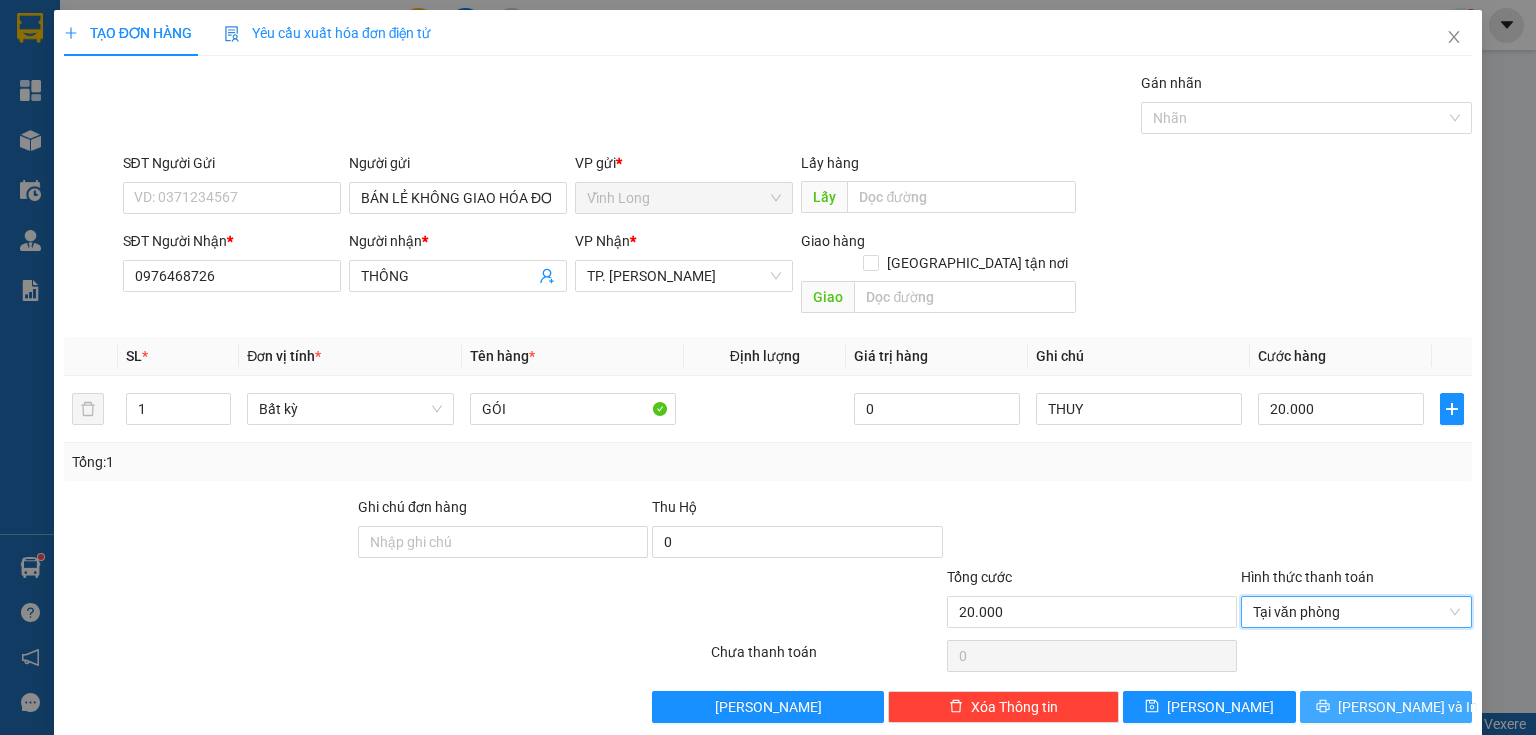 click on "[PERSON_NAME] và In" at bounding box center (1408, 707) 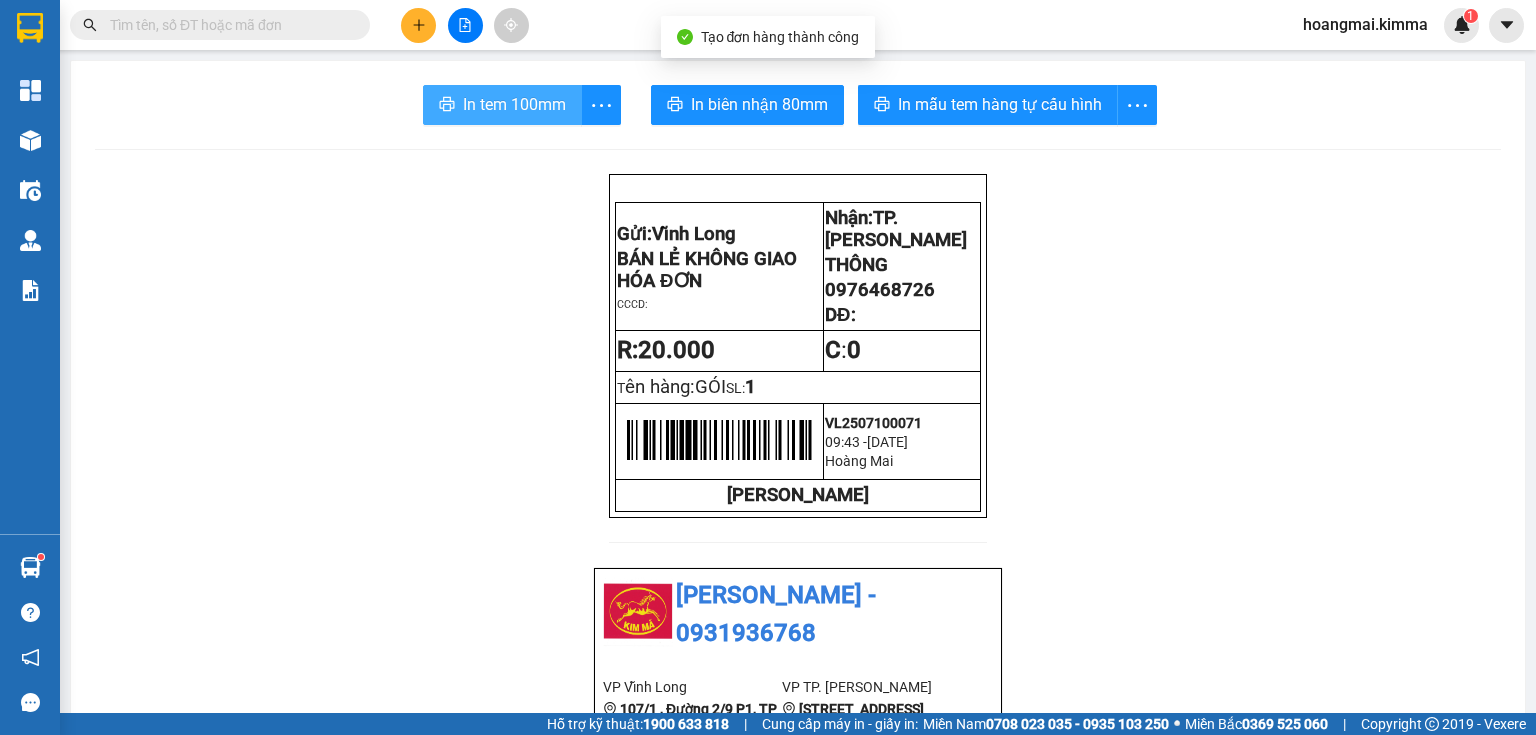 click on "In tem 100mm" at bounding box center (514, 104) 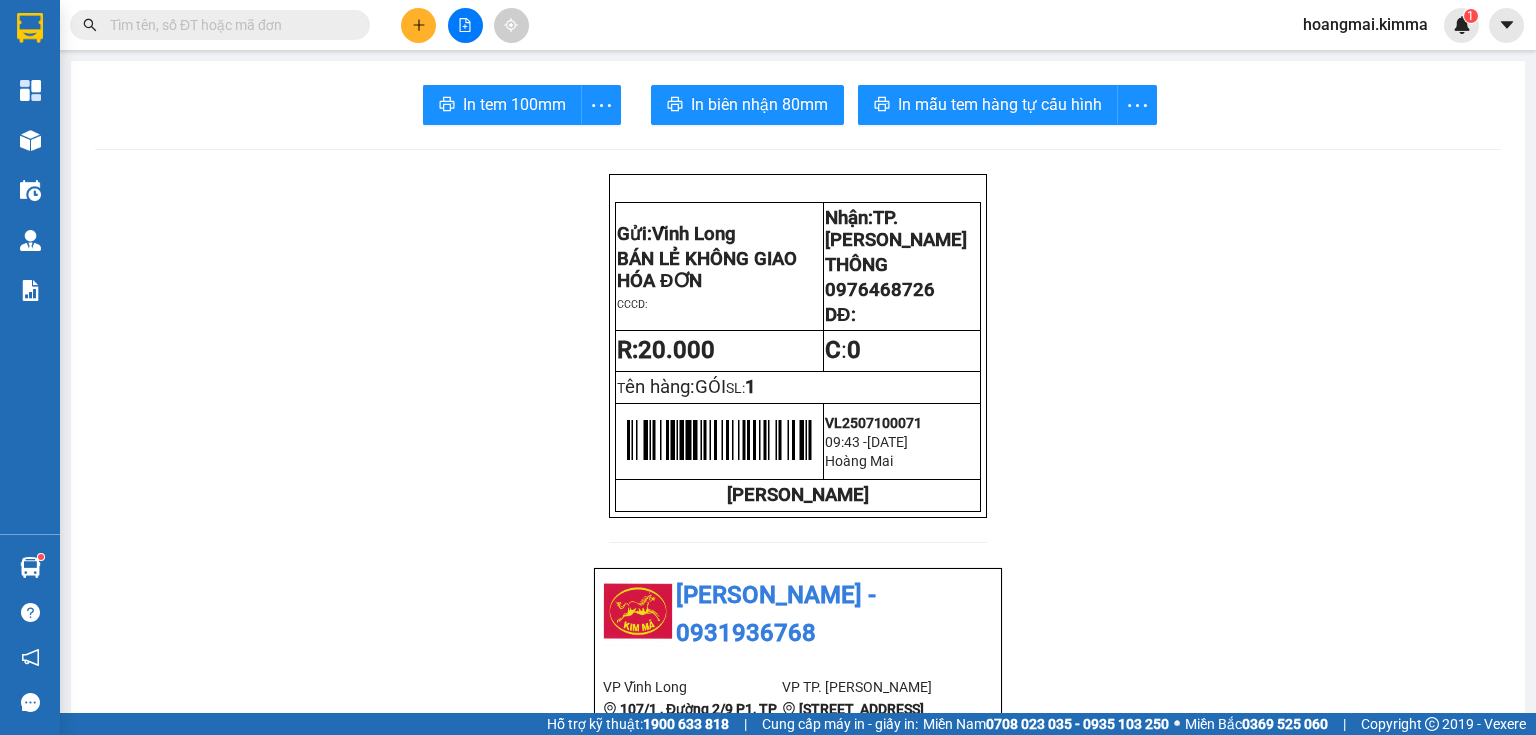 click 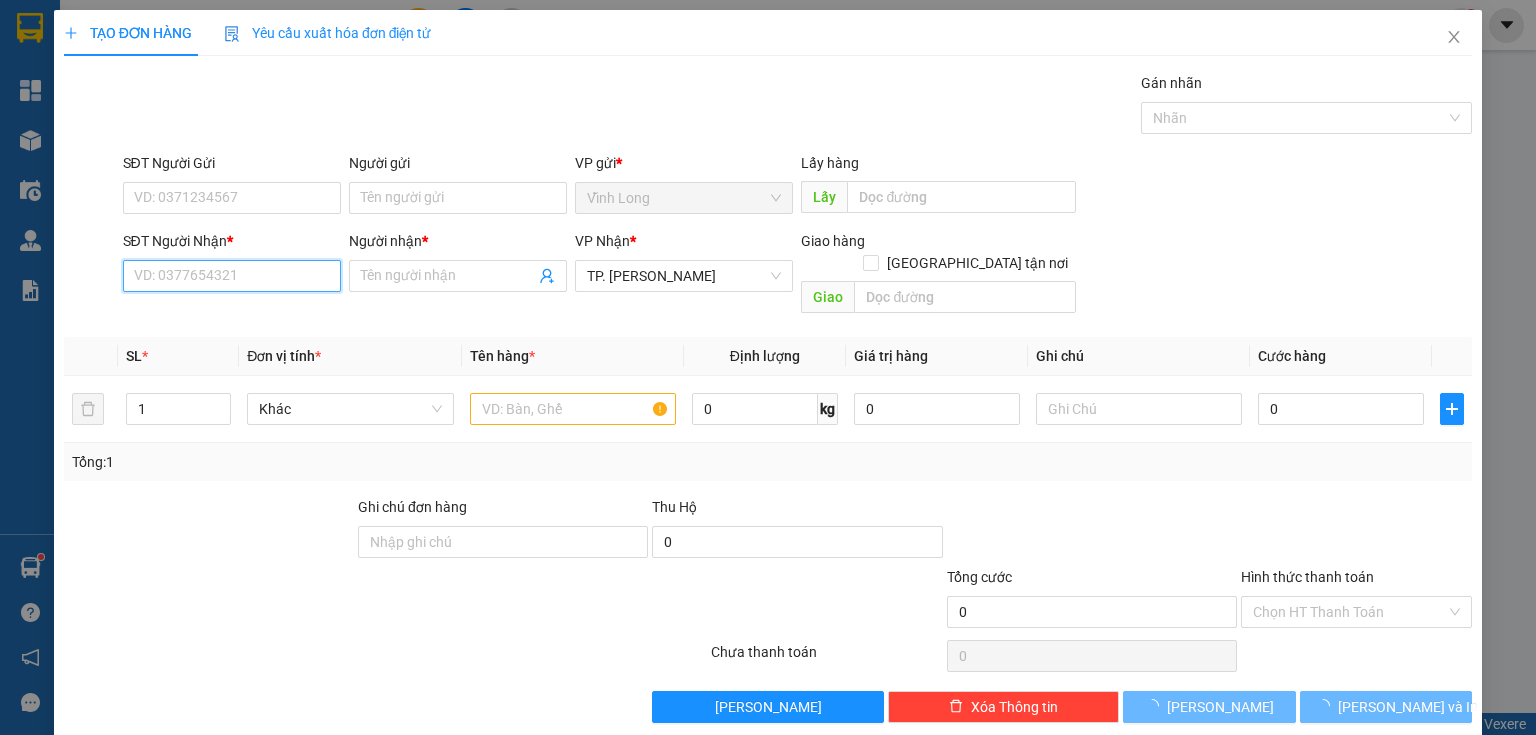 click on "SĐT Người Nhận  *" at bounding box center (232, 276) 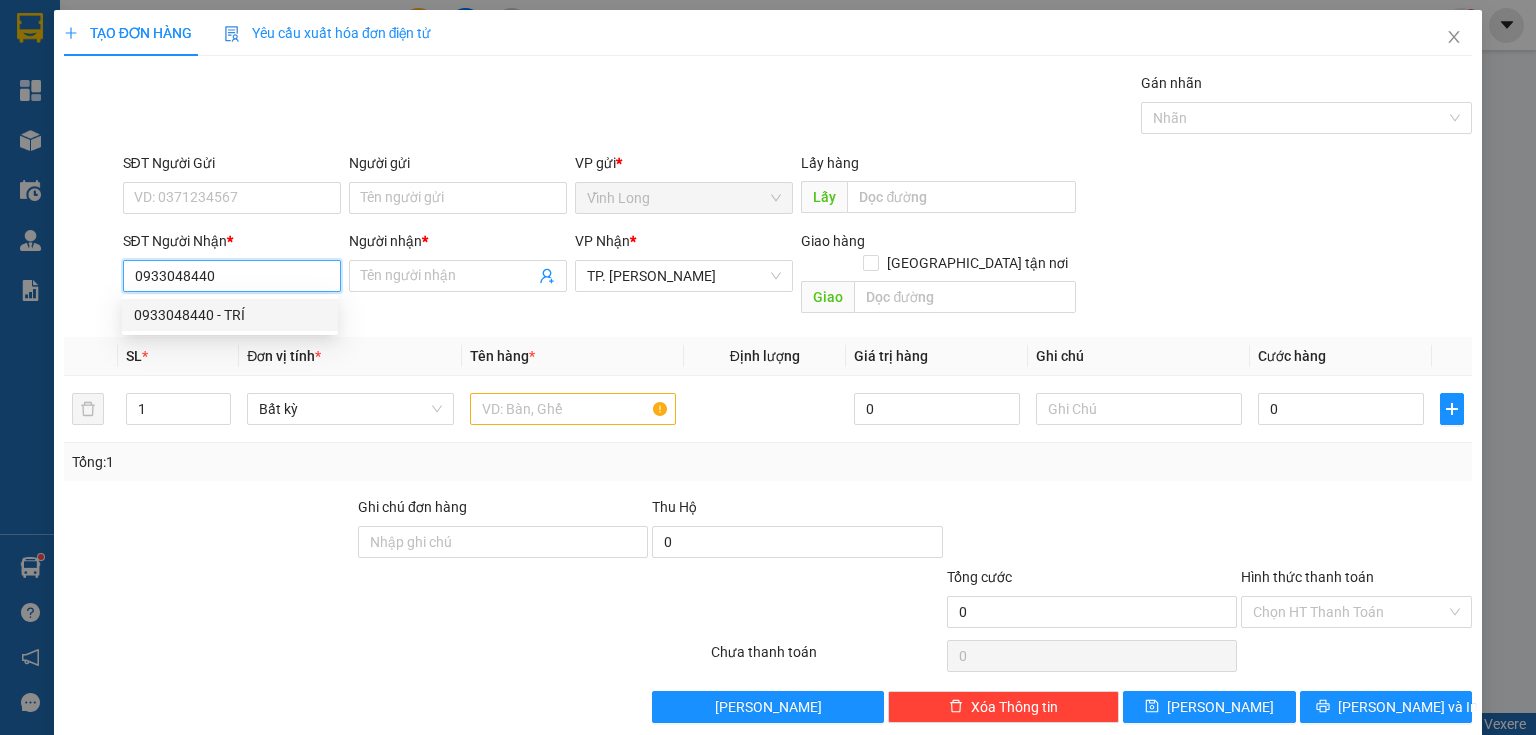 click on "0933048440 - TRÍ" at bounding box center (230, 315) 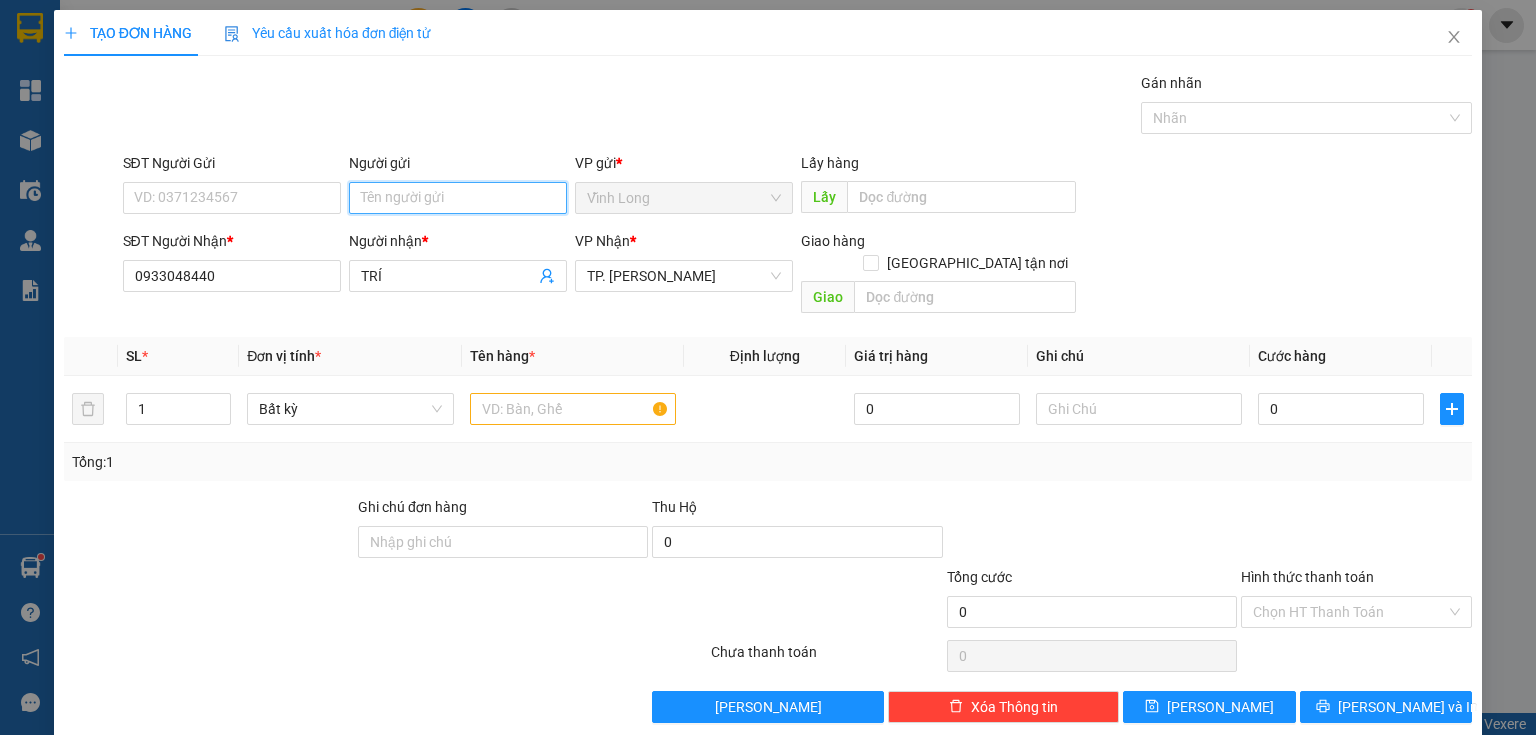 click on "Người gửi" at bounding box center [458, 198] 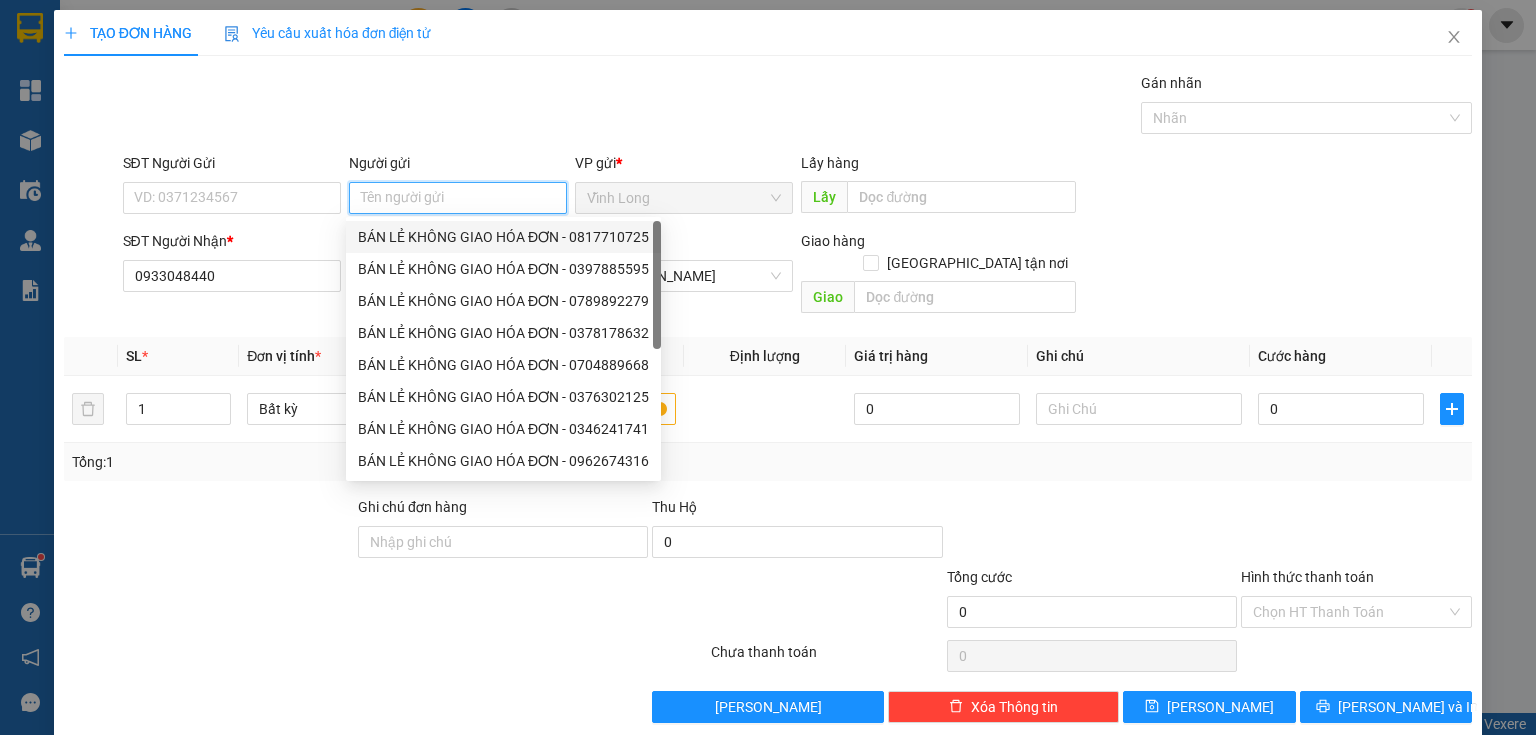 click on "BÁN LẺ KHÔNG GIAO HÓA ĐƠN - 0817710725" at bounding box center (503, 237) 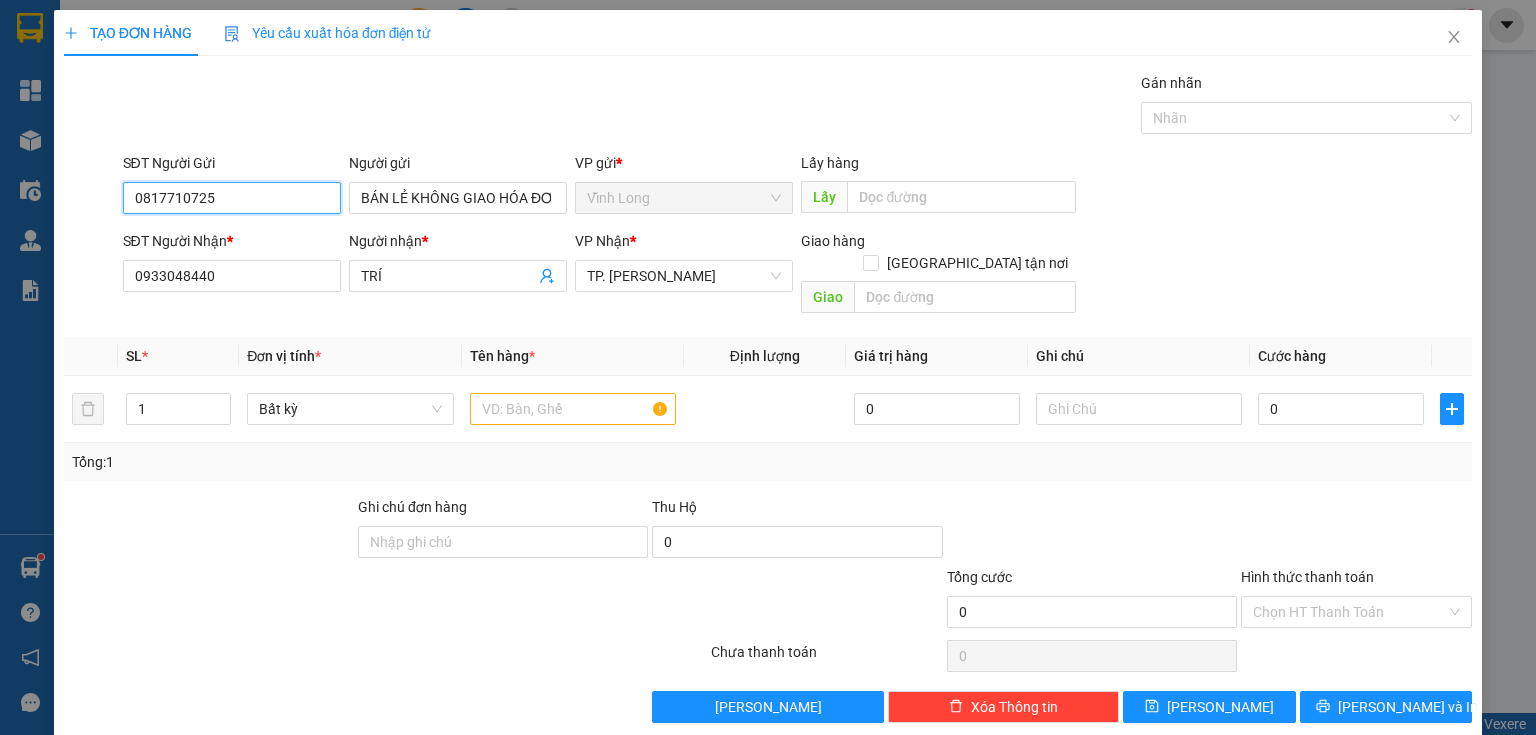 drag, startPoint x: 243, startPoint y: 198, endPoint x: 0, endPoint y: 142, distance: 249.3692 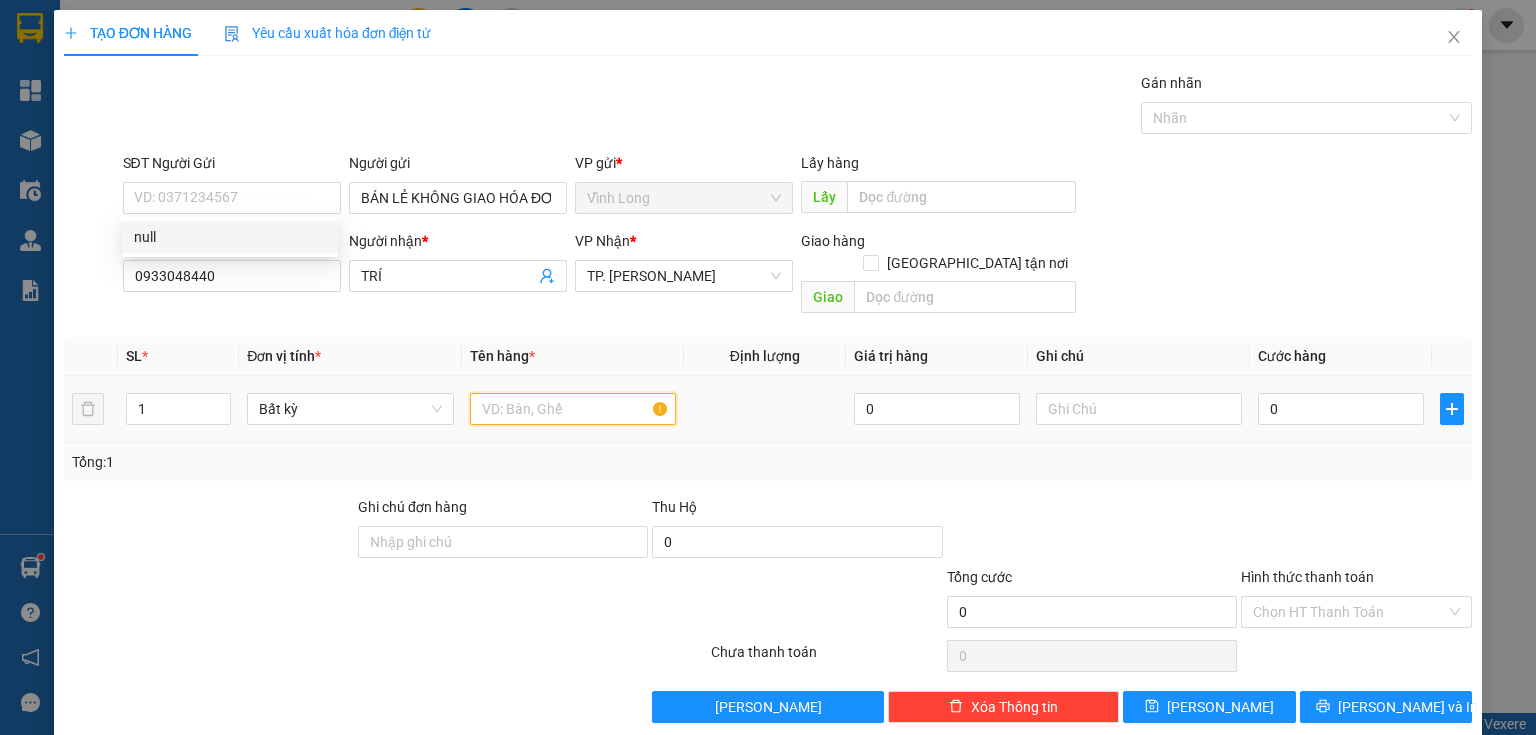 click at bounding box center (573, 409) 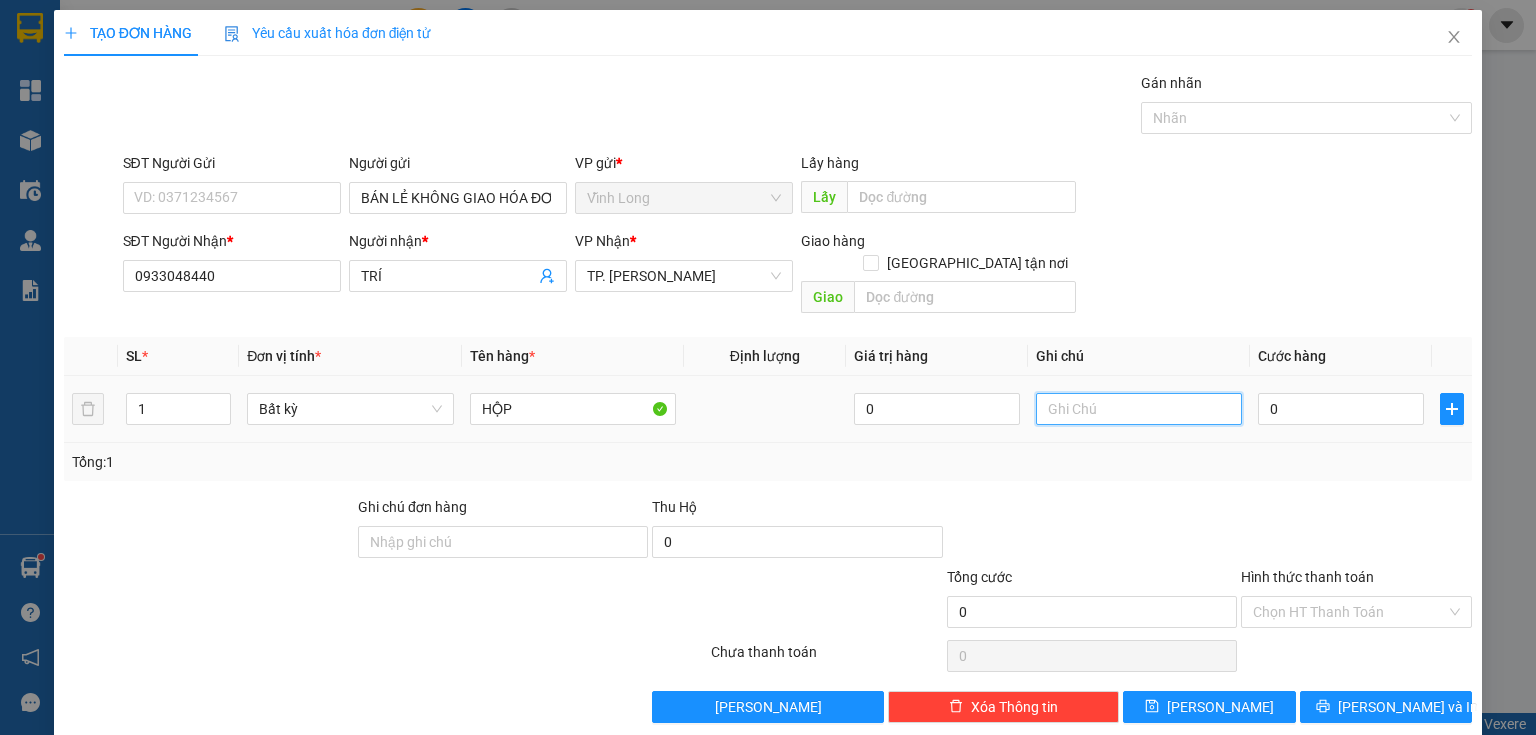click at bounding box center [1139, 409] 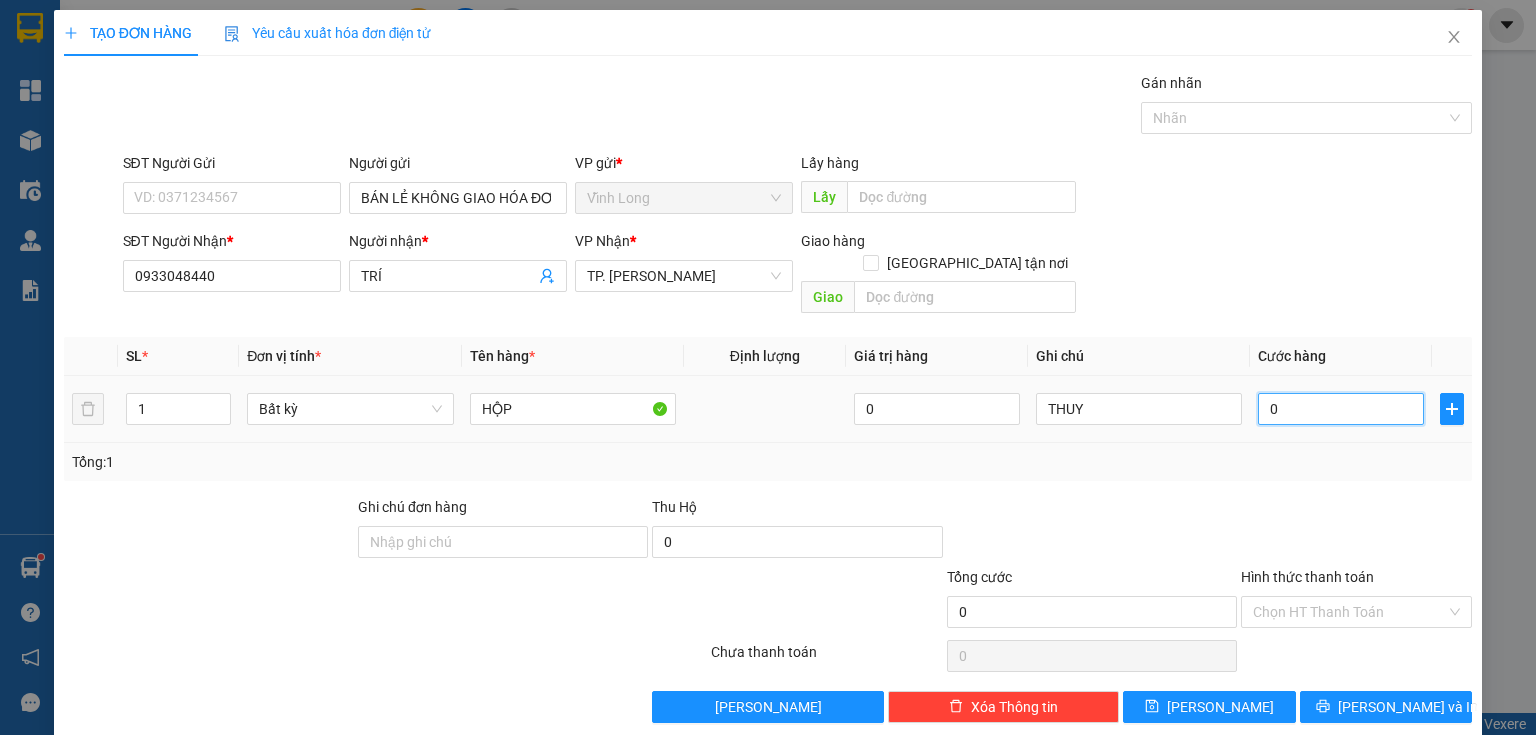 click on "0" at bounding box center (1341, 409) 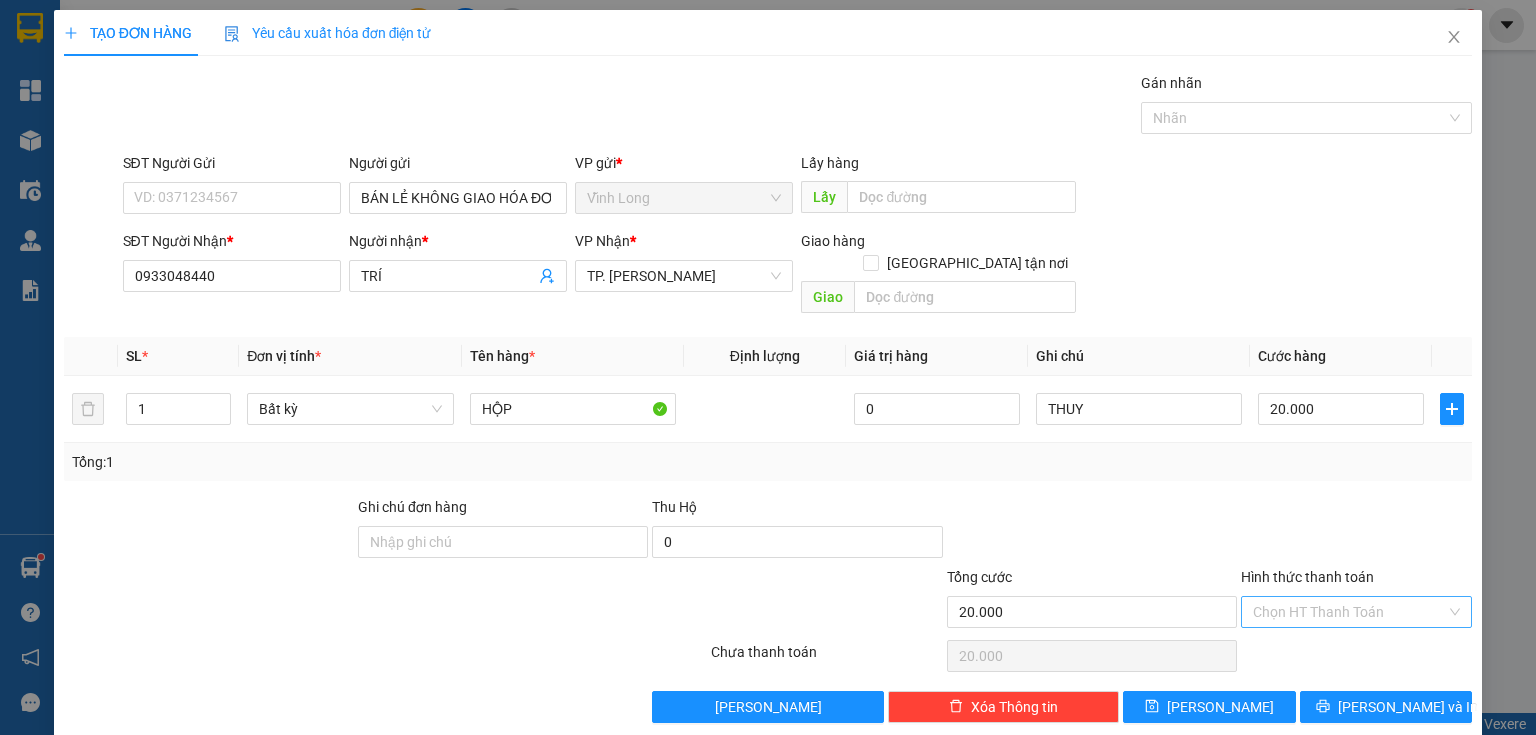 click on "Hình thức thanh toán" at bounding box center (1349, 612) 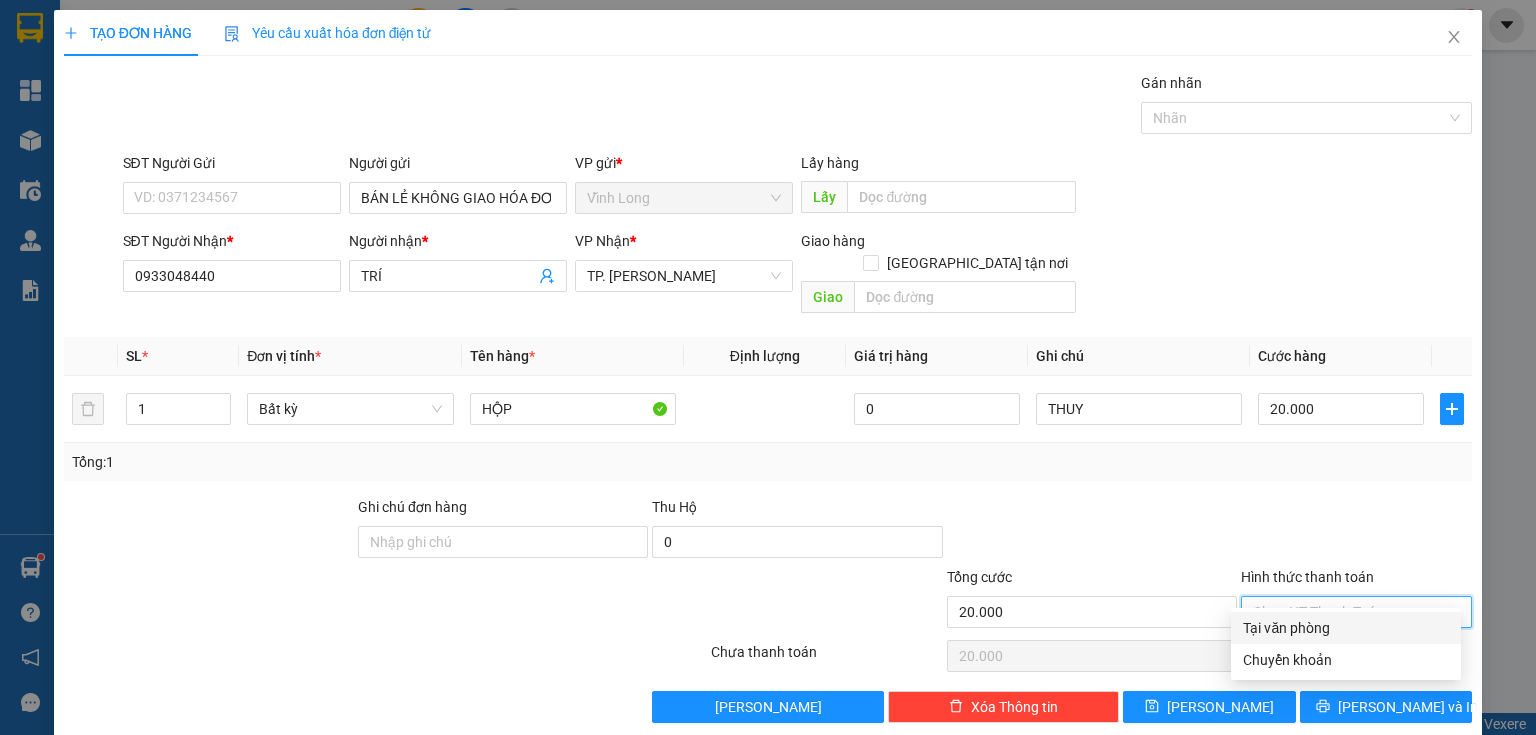 click on "Tại văn phòng" at bounding box center (1346, 628) 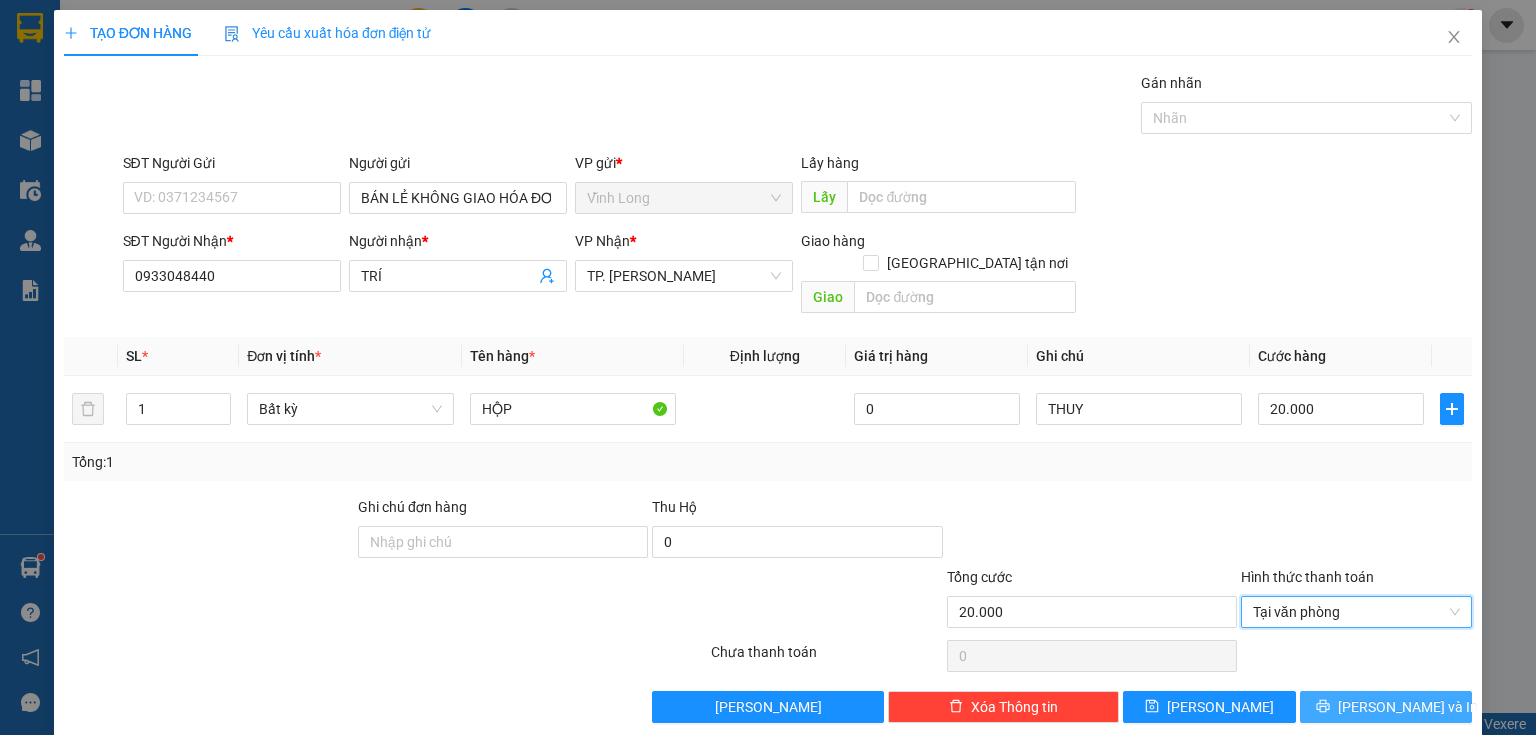 click on "[PERSON_NAME] và In" at bounding box center [1408, 707] 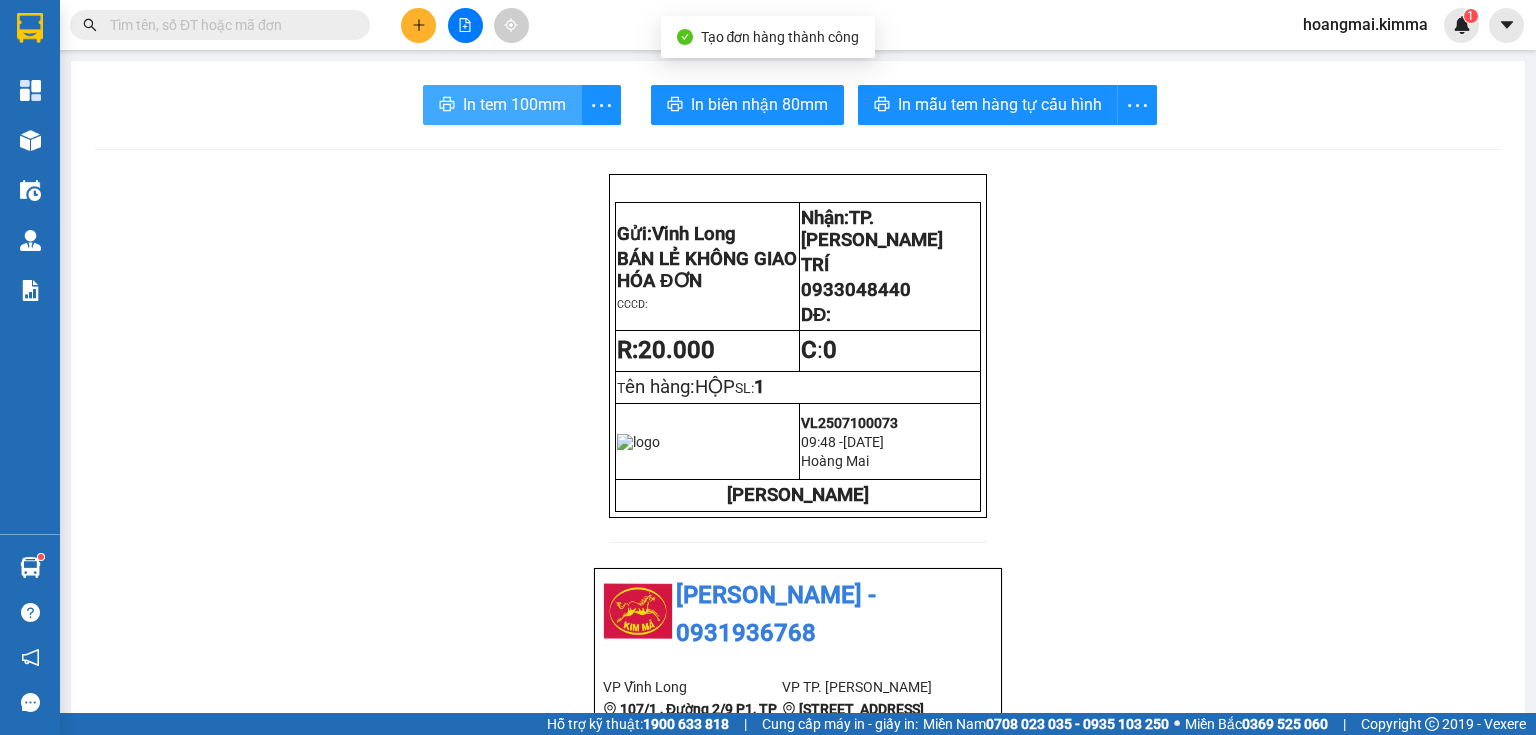 click on "In tem 100mm" at bounding box center (514, 104) 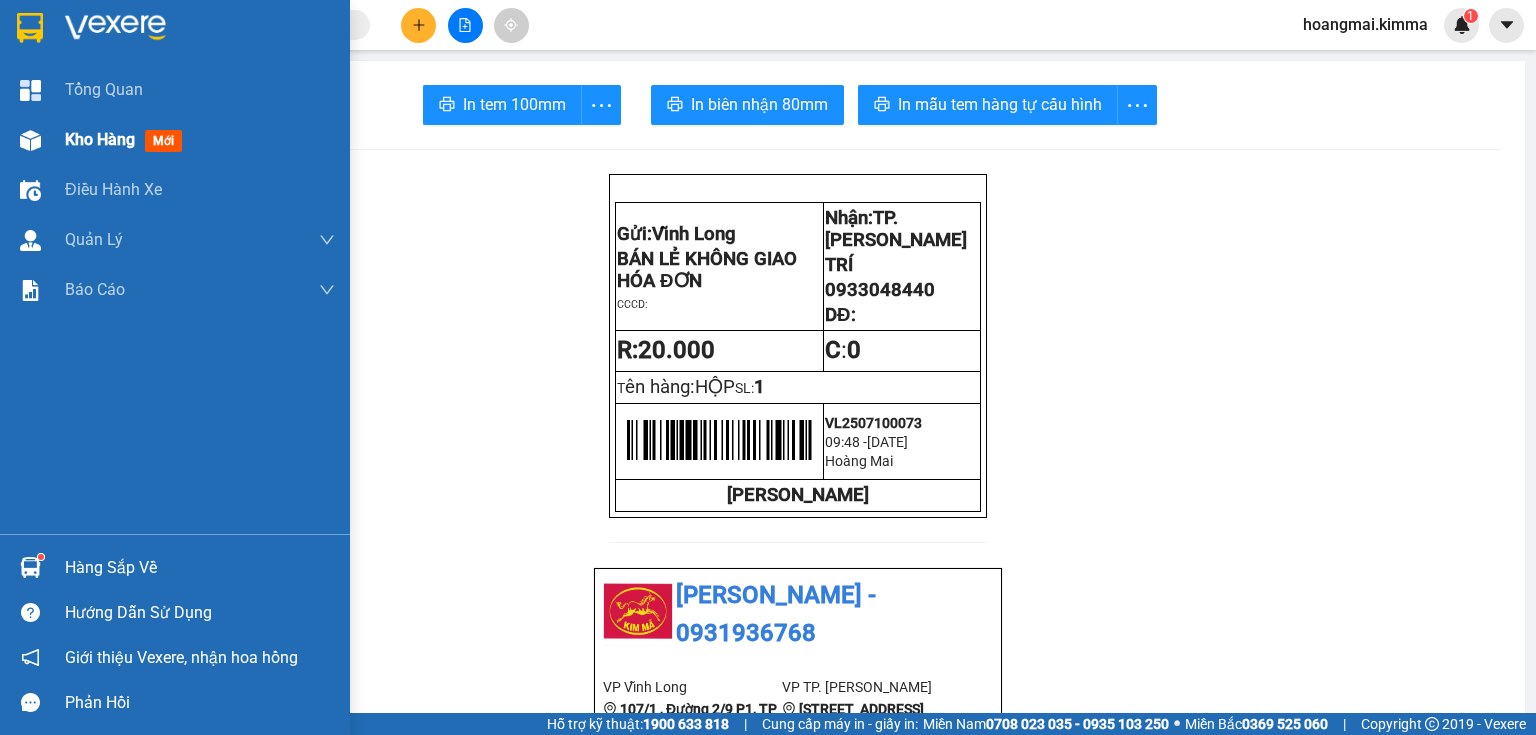 click on "Kho hàng mới" at bounding box center [175, 140] 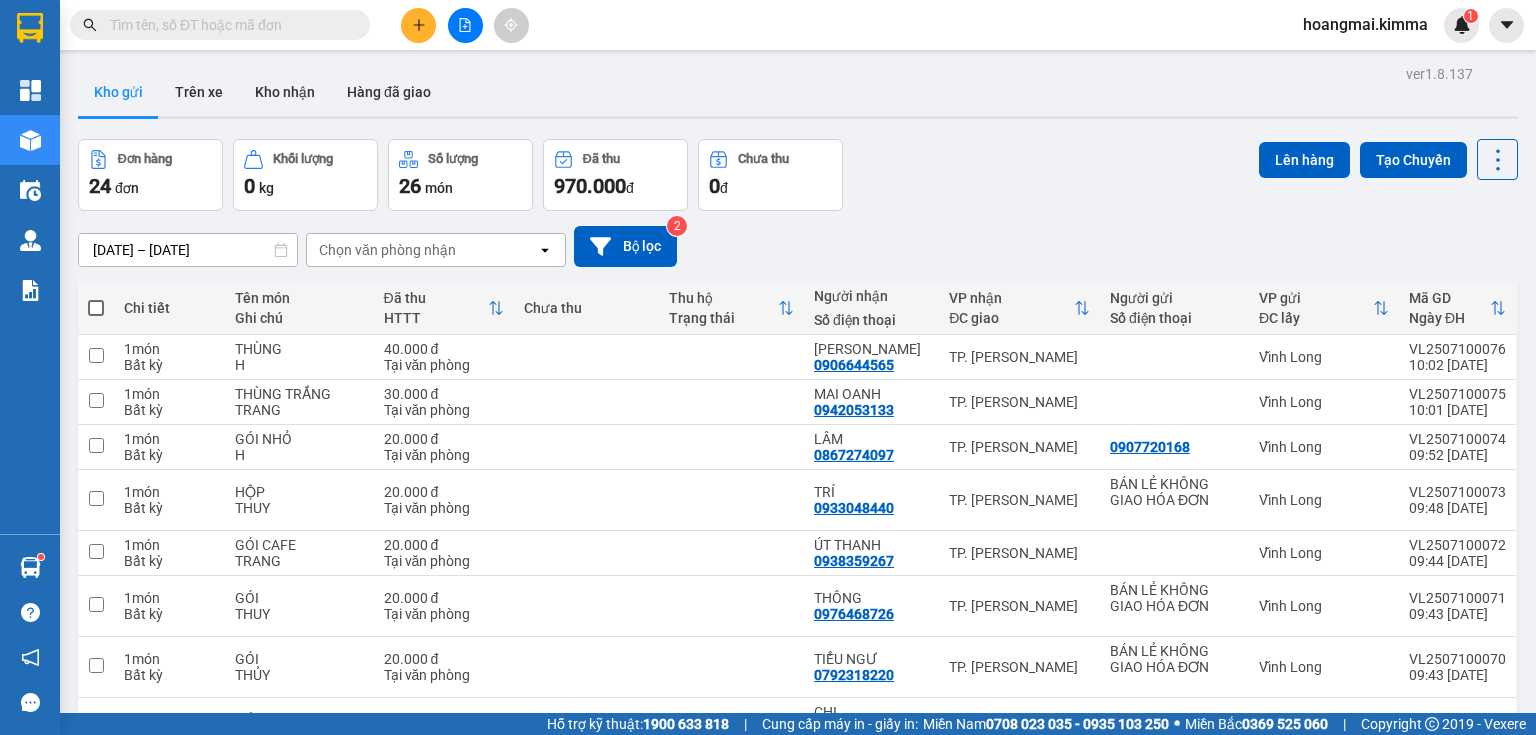 click at bounding box center (96, 308) 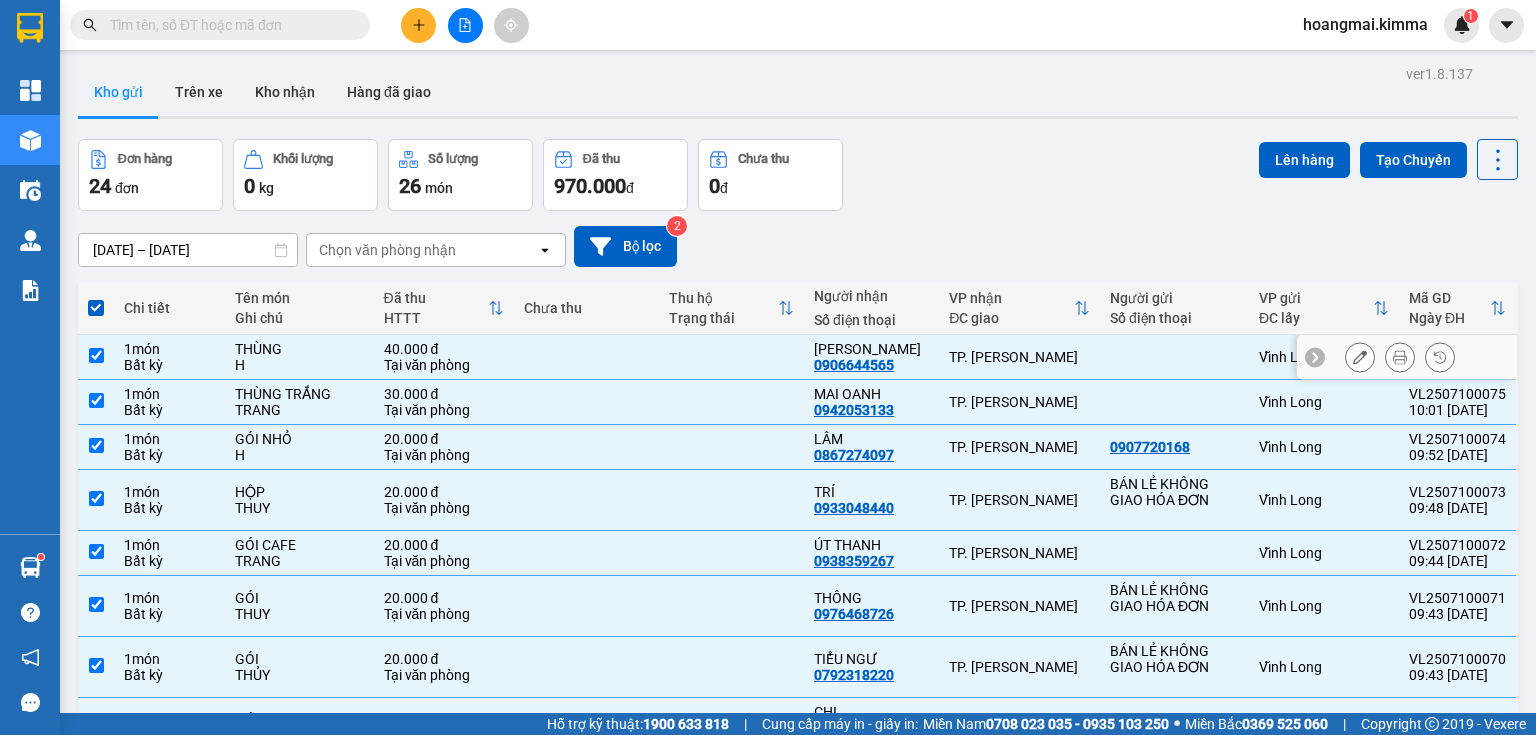 click at bounding box center (96, 355) 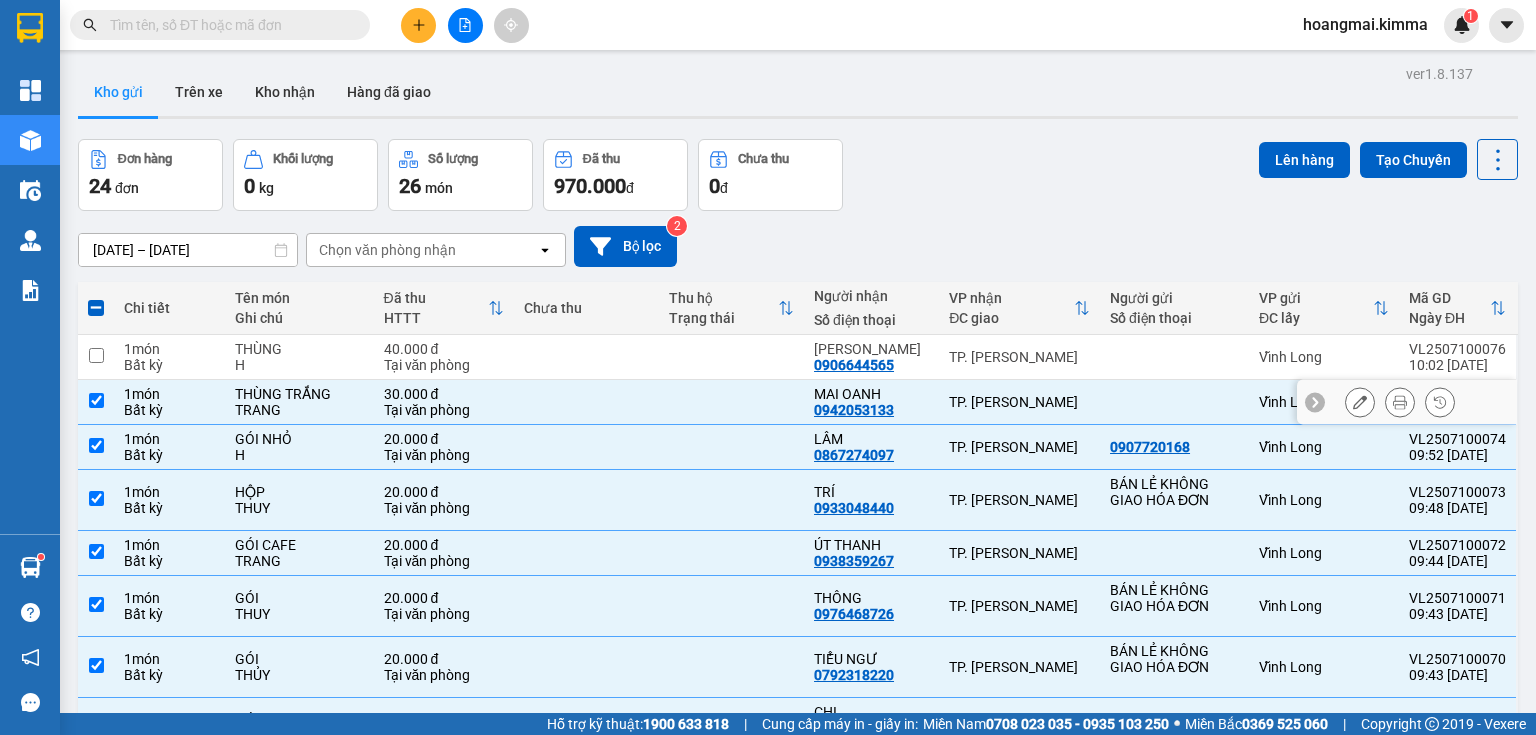click at bounding box center [96, 400] 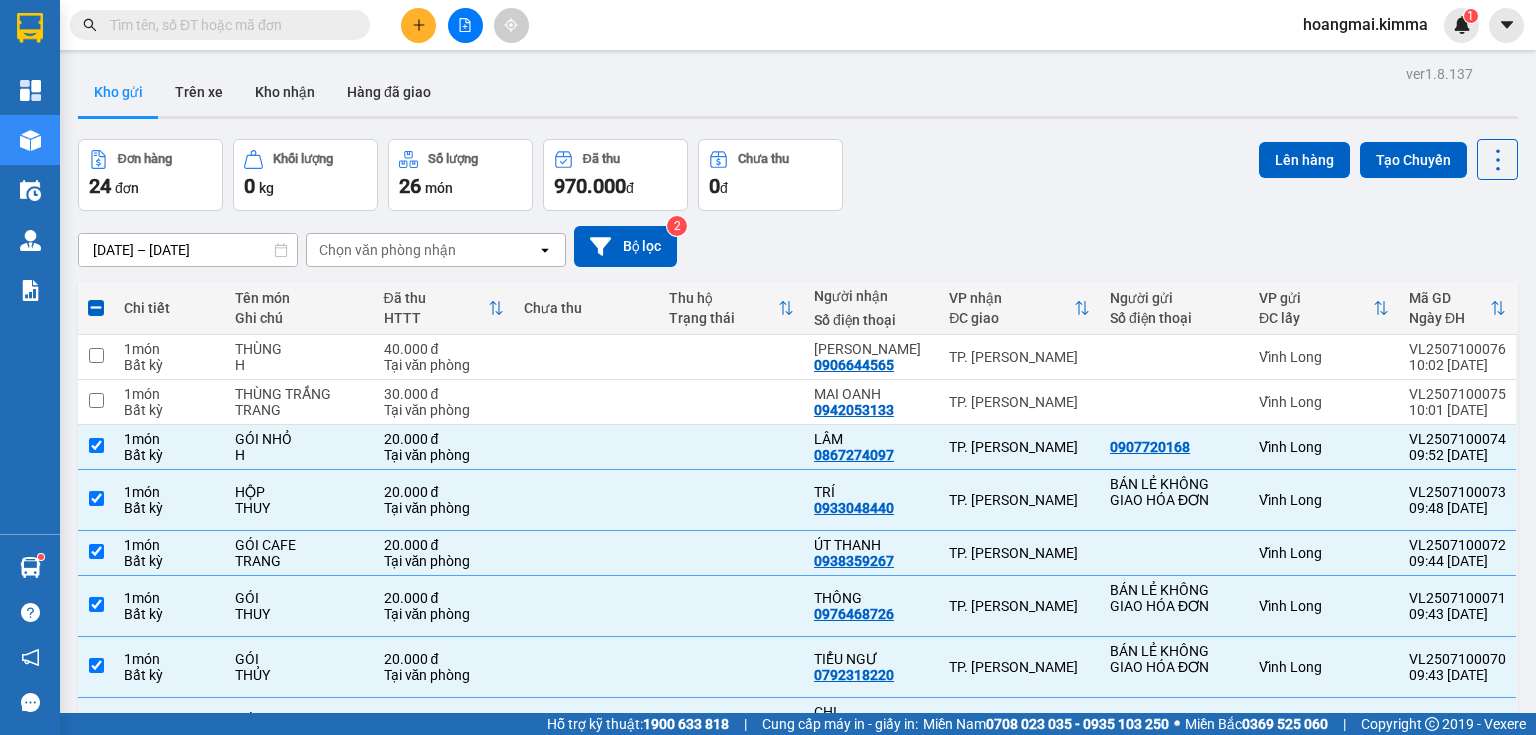 click at bounding box center [96, 1150] 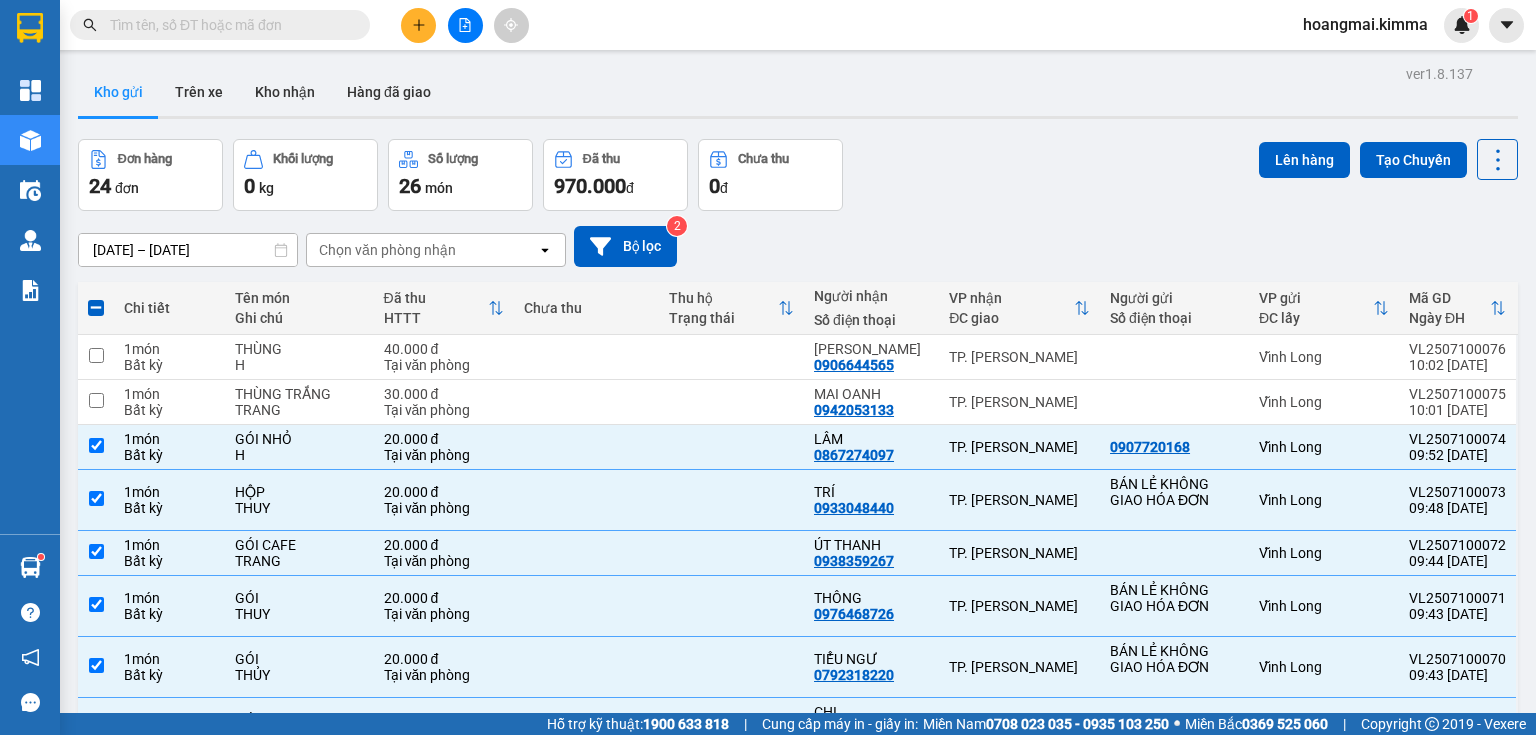 click at bounding box center (96, 877) 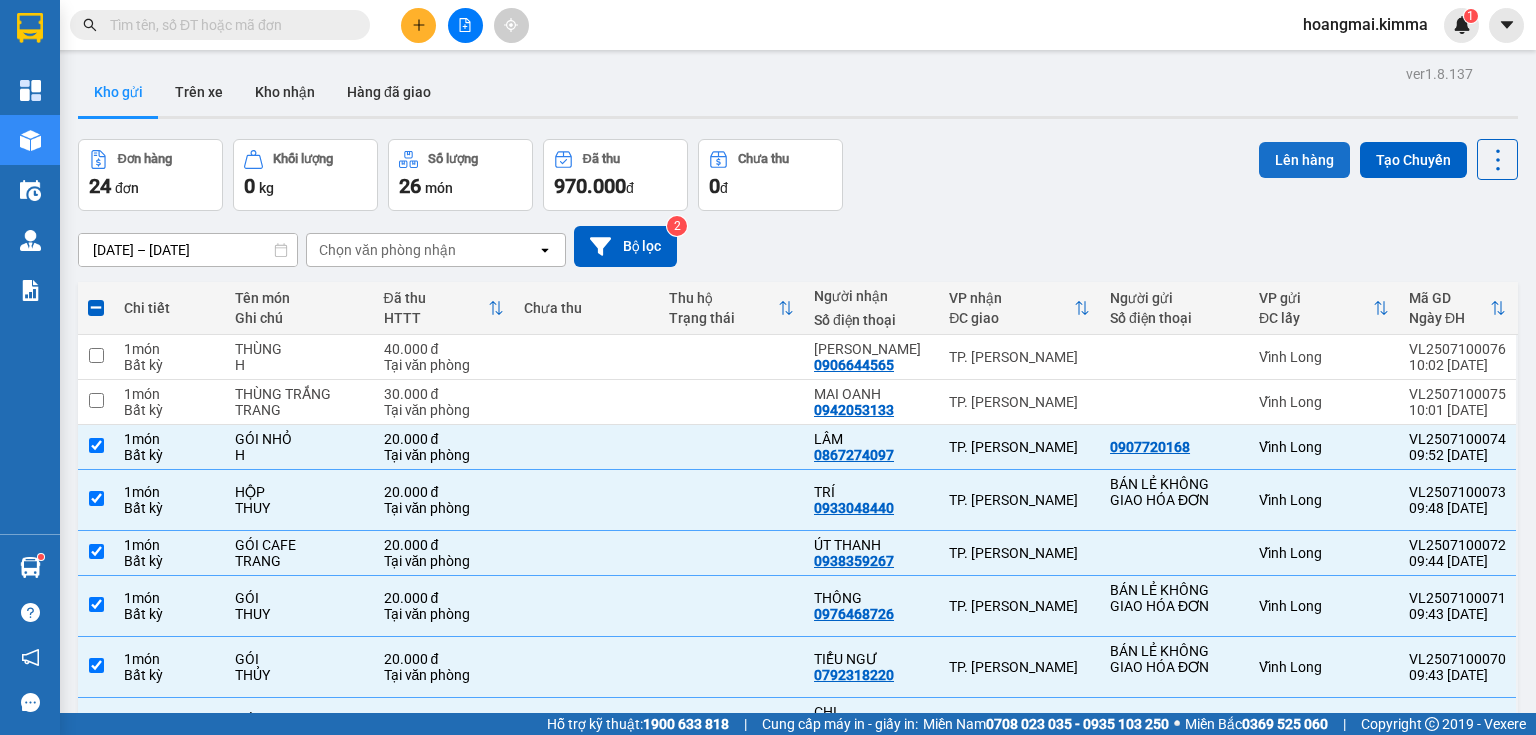 click on "Lên hàng" at bounding box center (1304, 160) 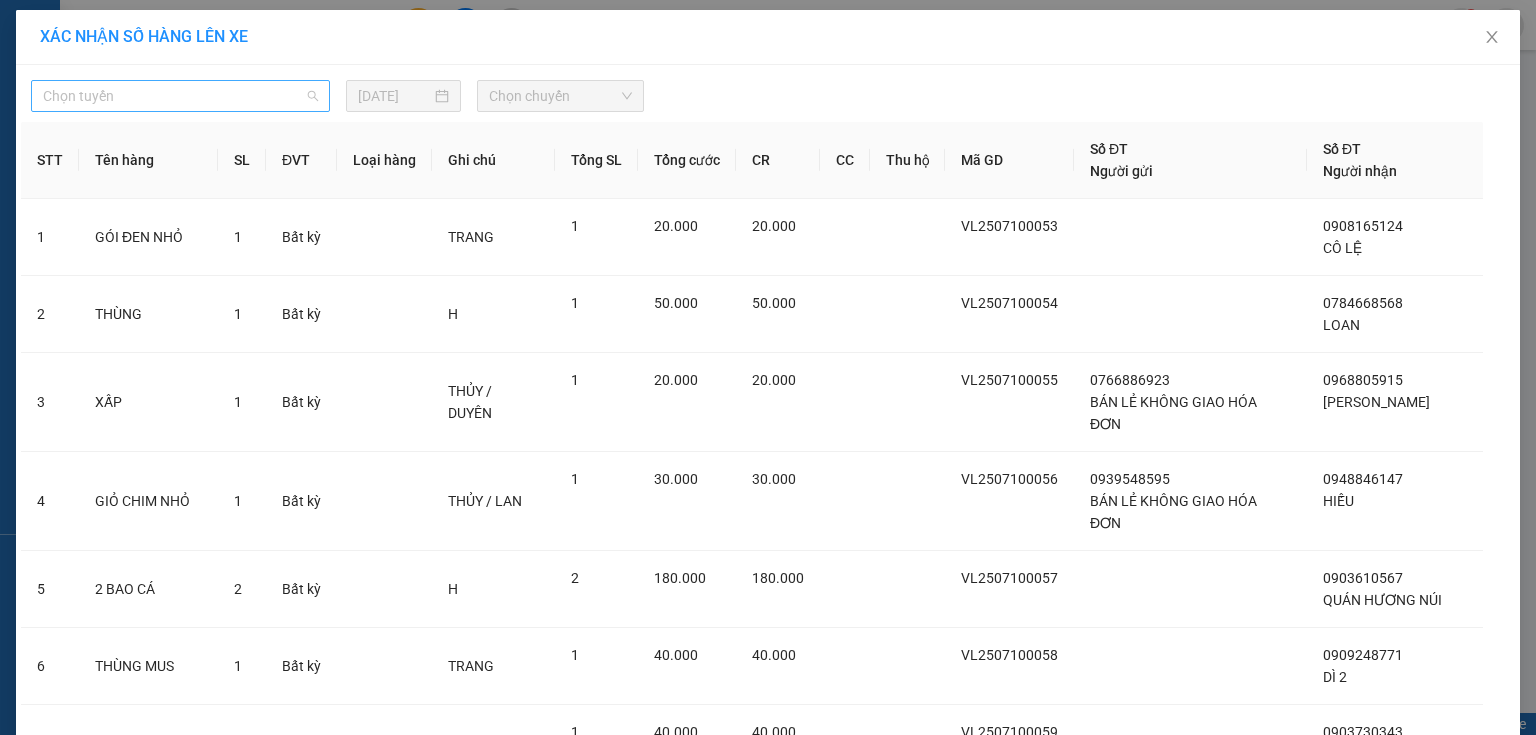 click on "Chọn tuyến" at bounding box center [180, 96] 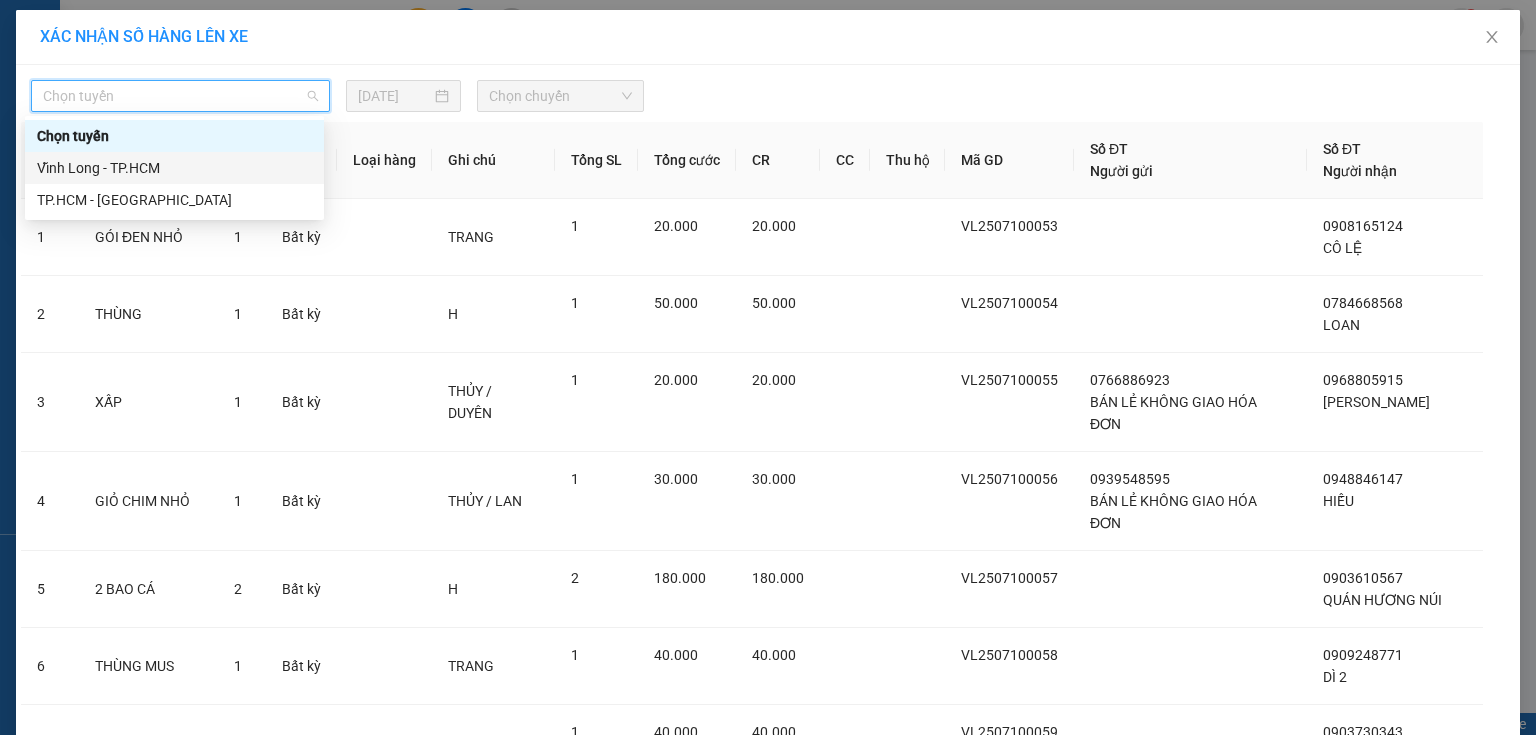 click on "Vĩnh Long - TP.HCM" at bounding box center [174, 168] 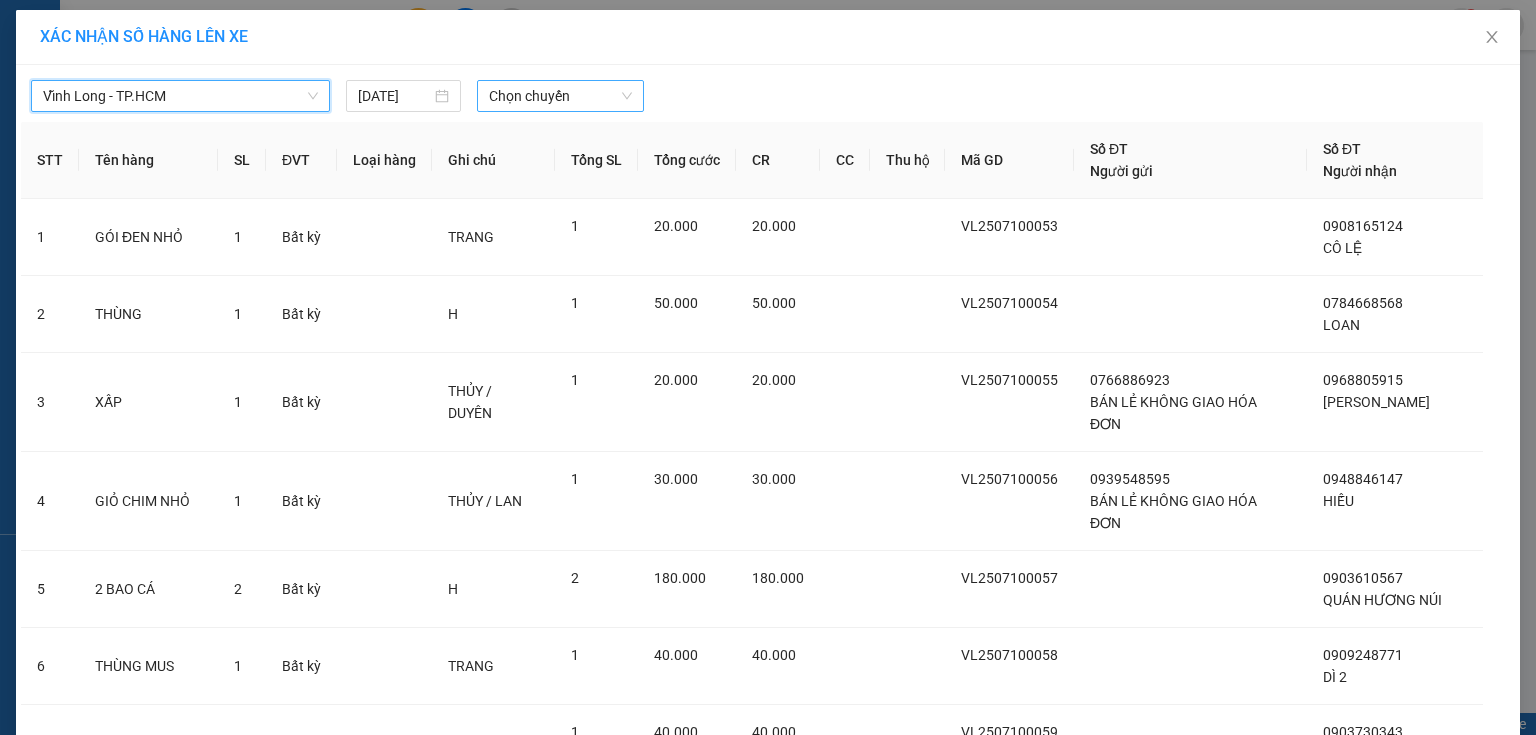 click on "Chọn chuyến" at bounding box center (561, 96) 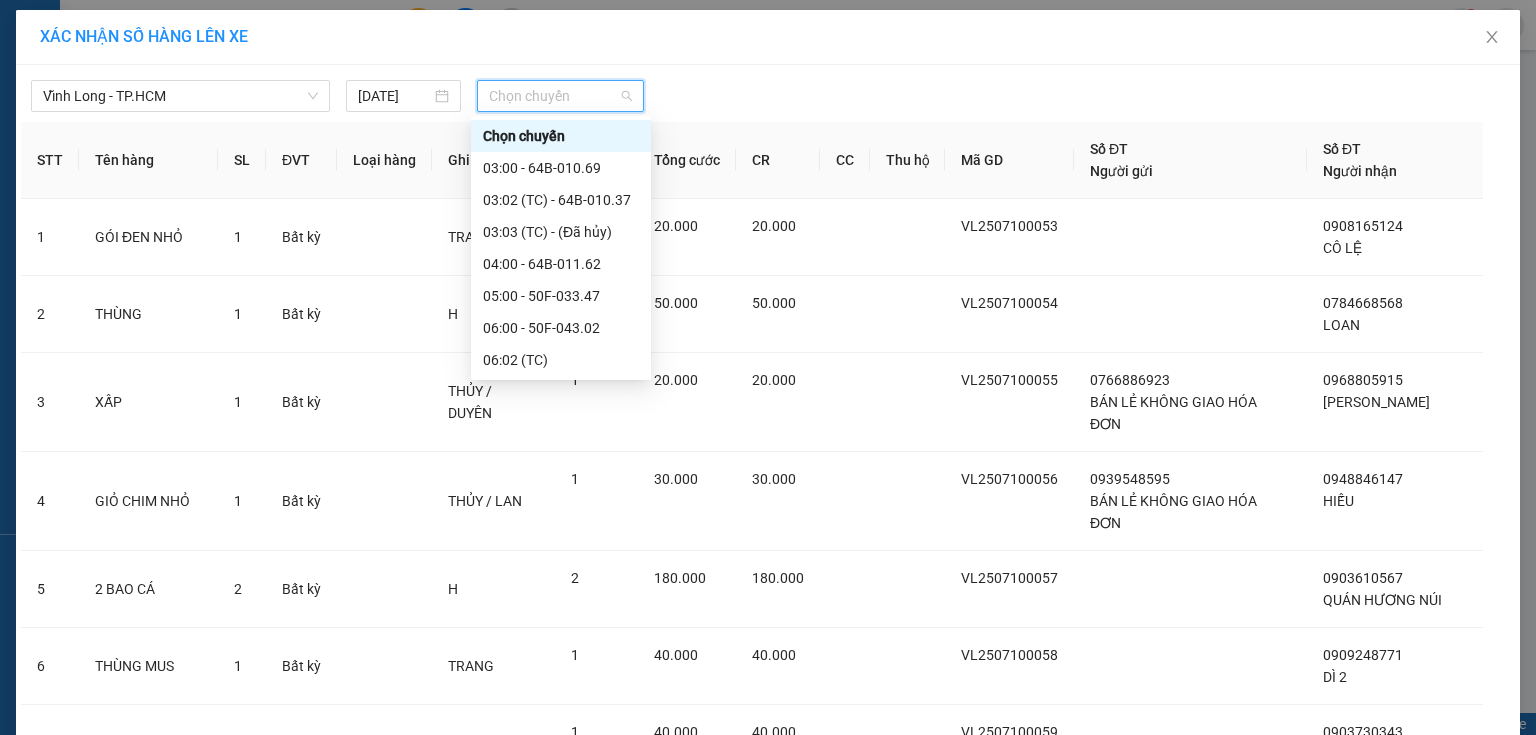 click on "10:00     - 64F-001.85" at bounding box center [561, 520] 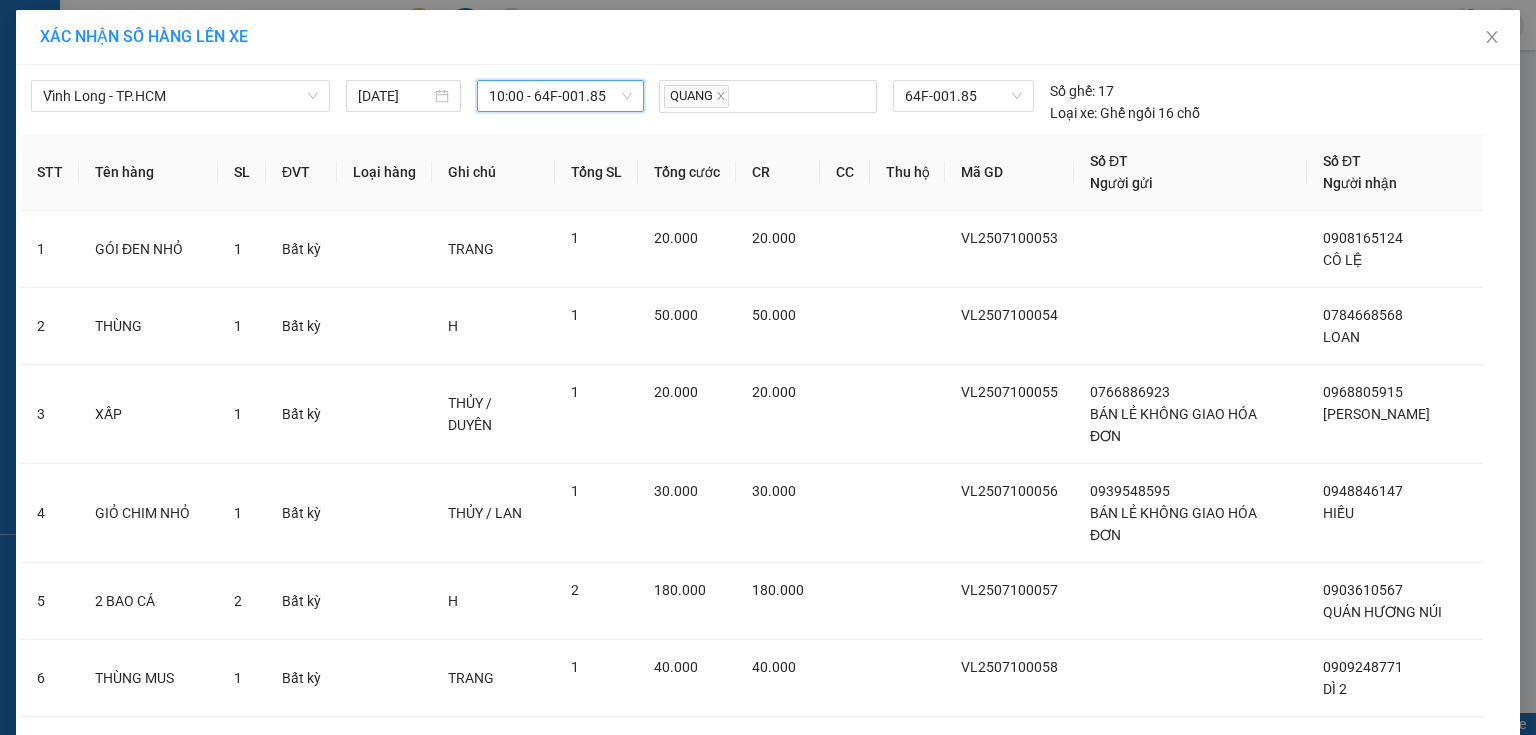 click on "Lên hàng" at bounding box center (841, 1996) 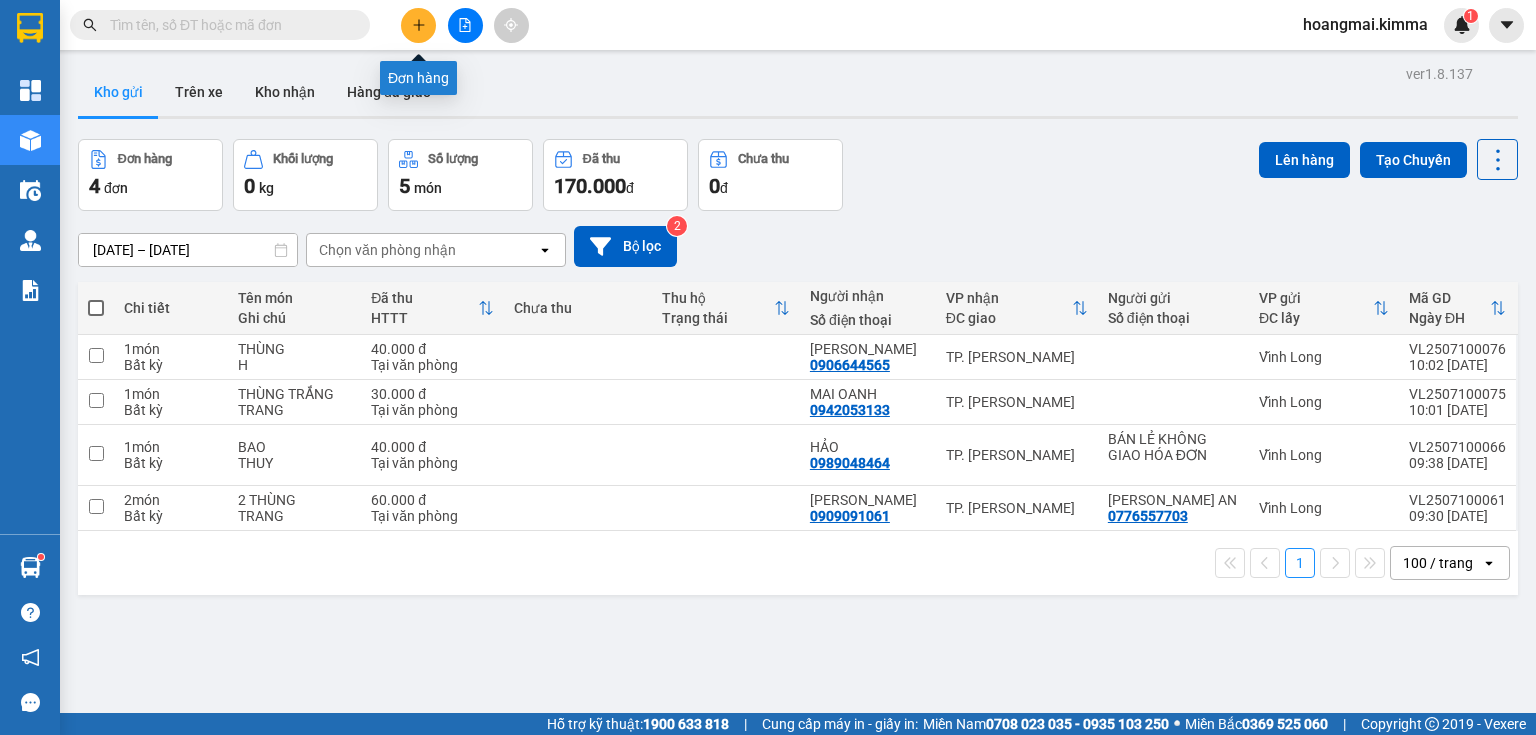 click at bounding box center [418, 25] 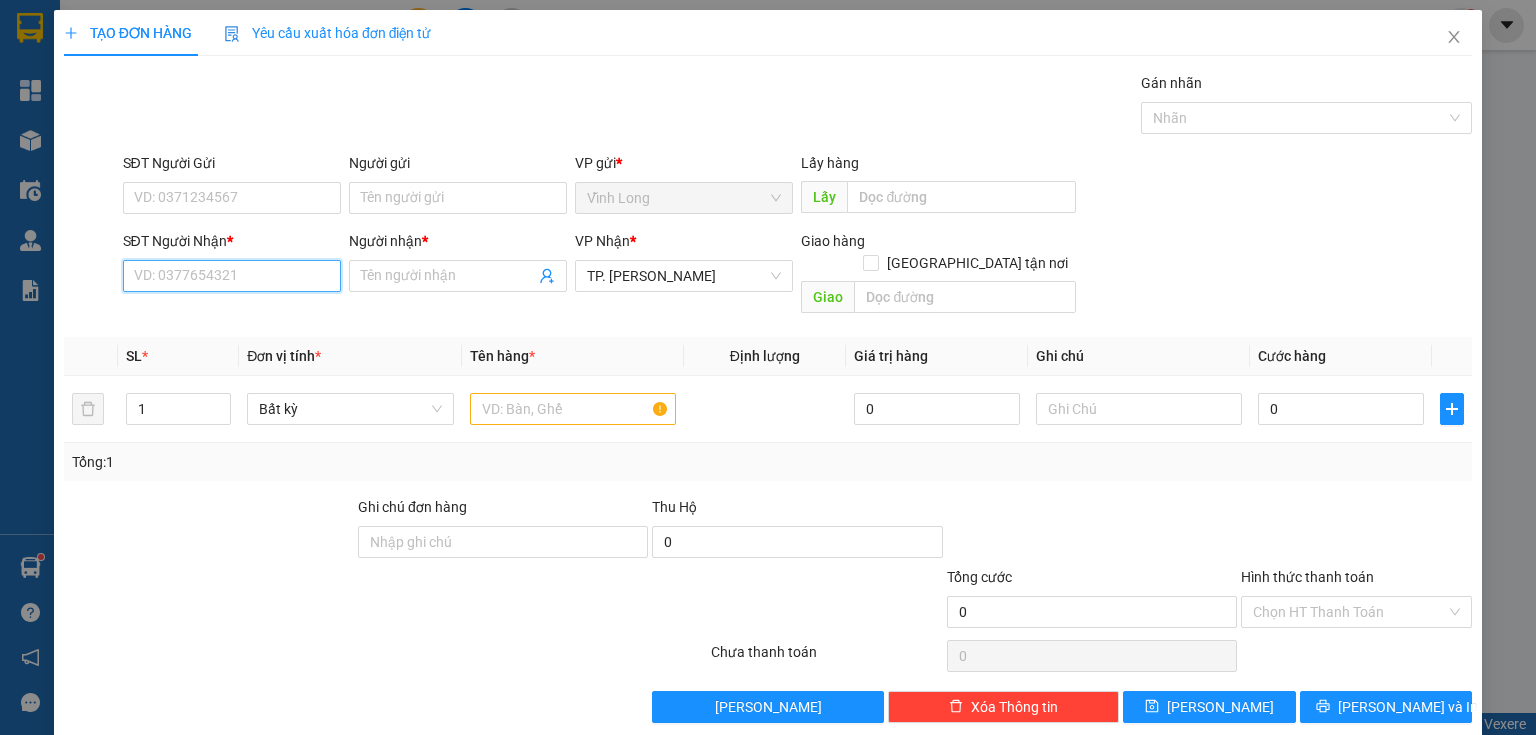 click on "SĐT Người Nhận  *" at bounding box center (232, 276) 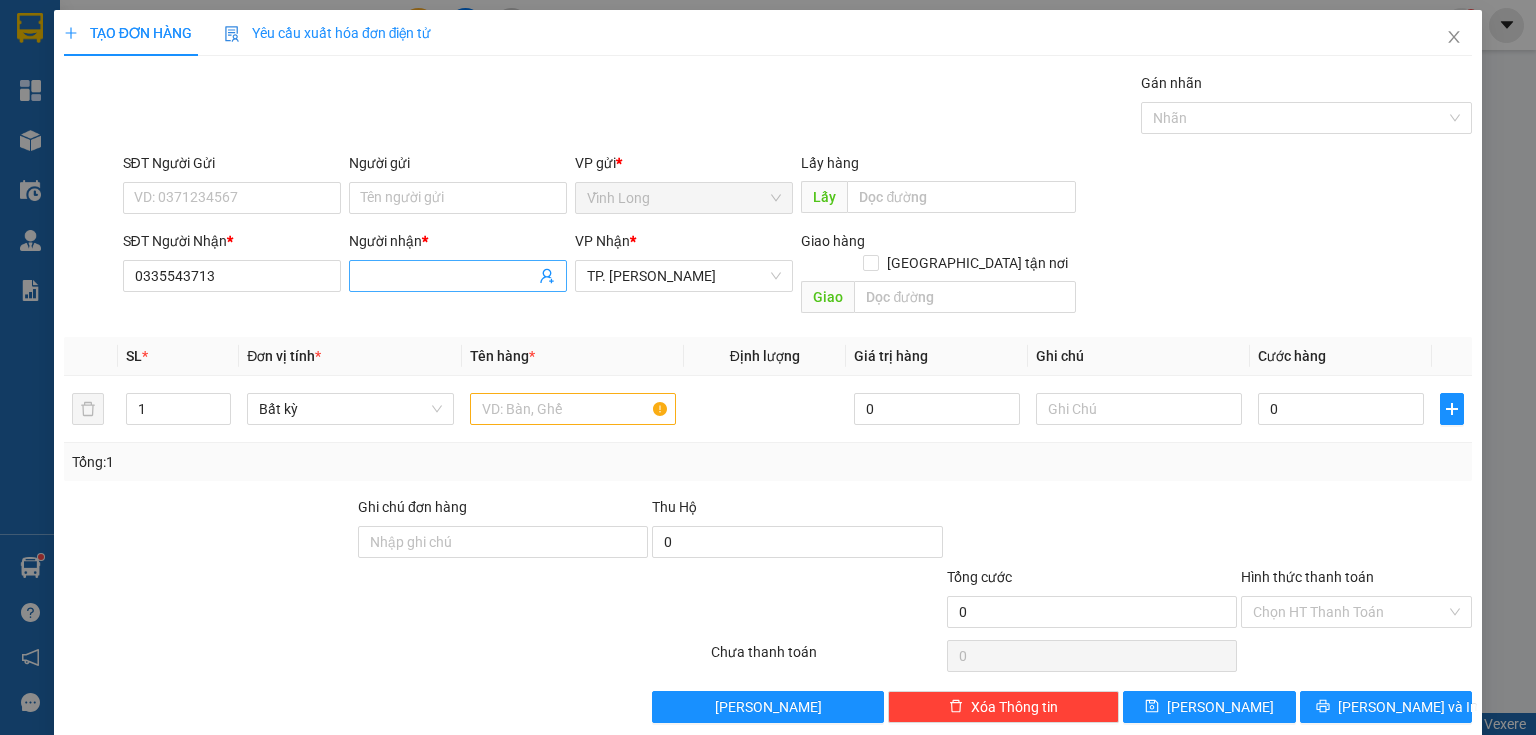 click at bounding box center (458, 276) 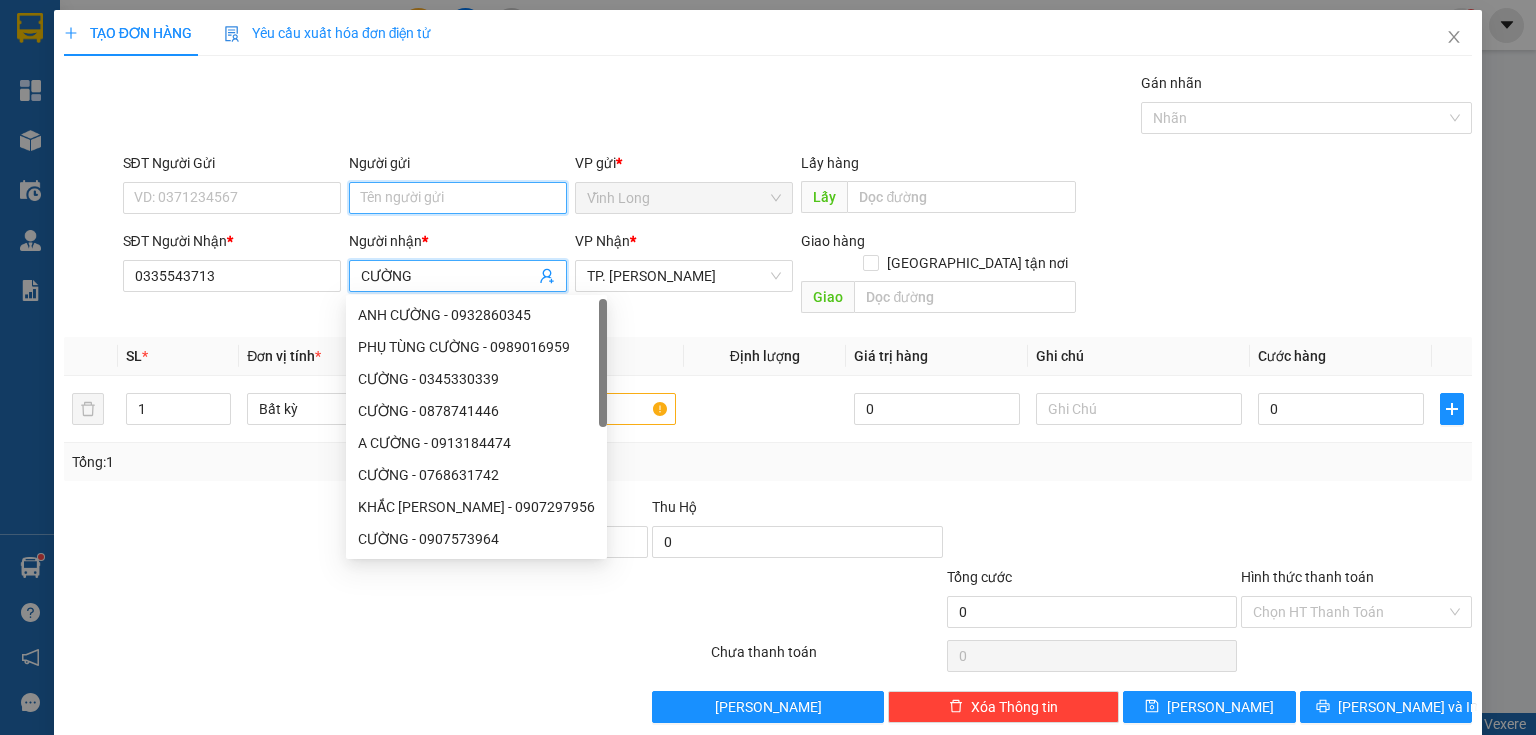 click on "Người gửi" at bounding box center (458, 198) 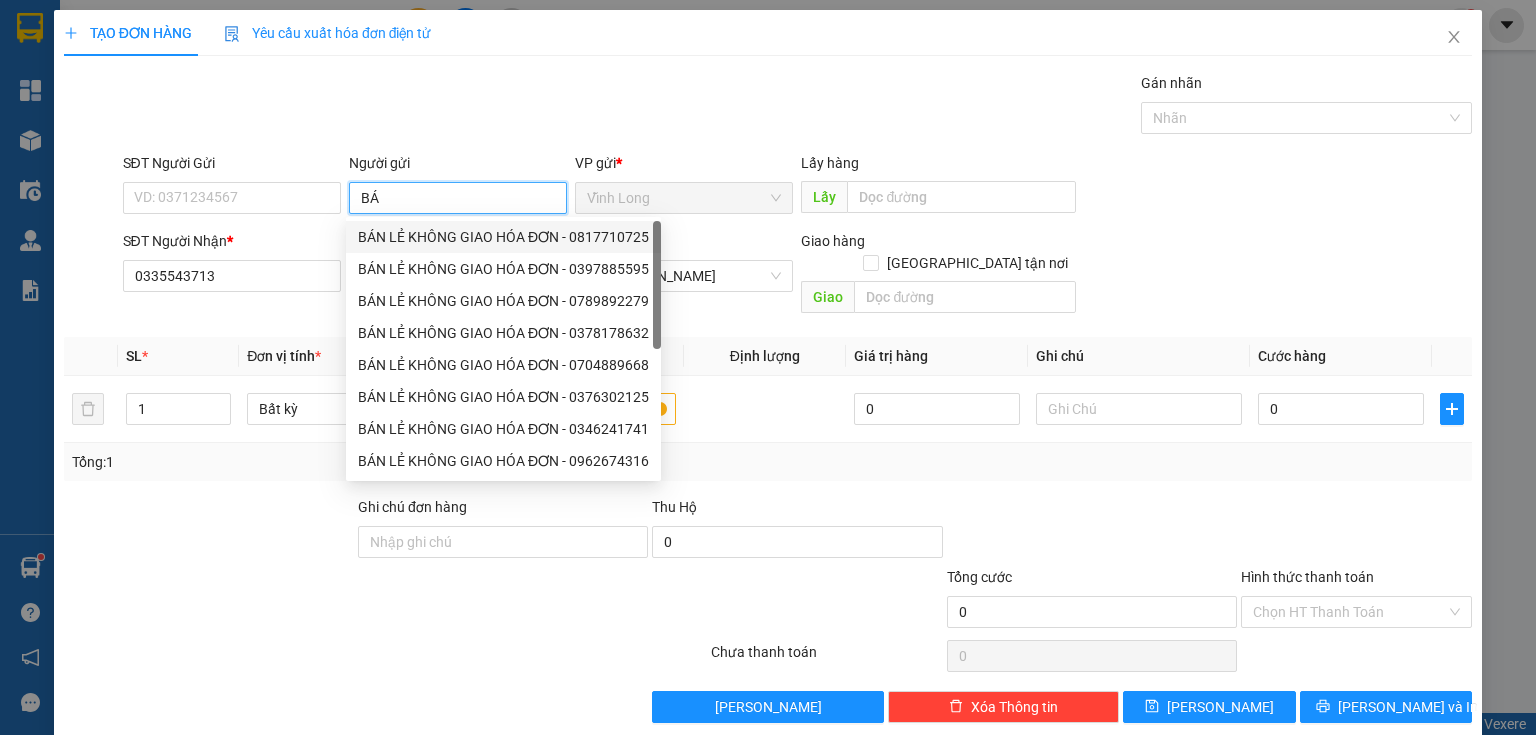 click on "BÁN LẺ KHÔNG GIAO HÓA ĐƠN - 0817710725" at bounding box center (503, 237) 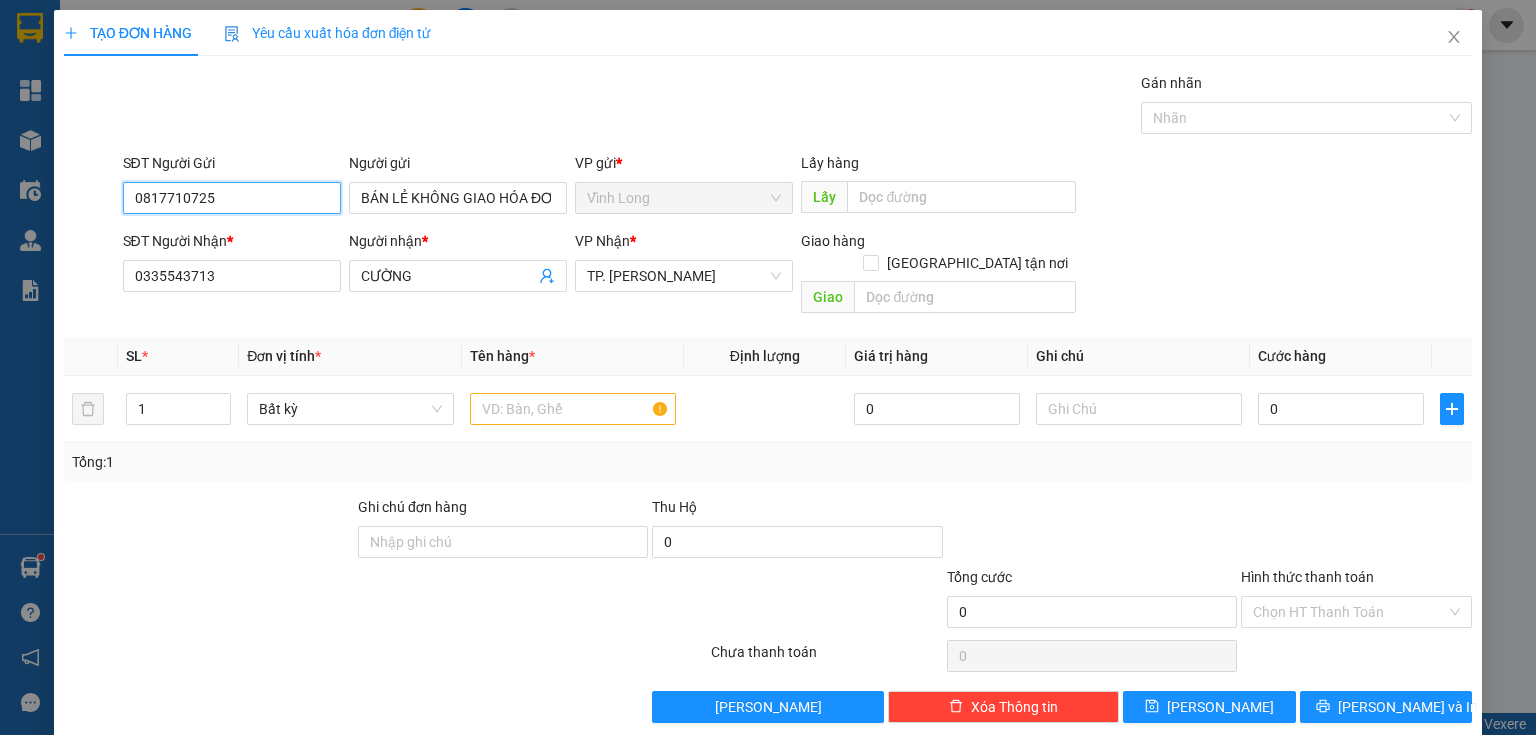 drag, startPoint x: 222, startPoint y: 199, endPoint x: 0, endPoint y: 126, distance: 233.69424 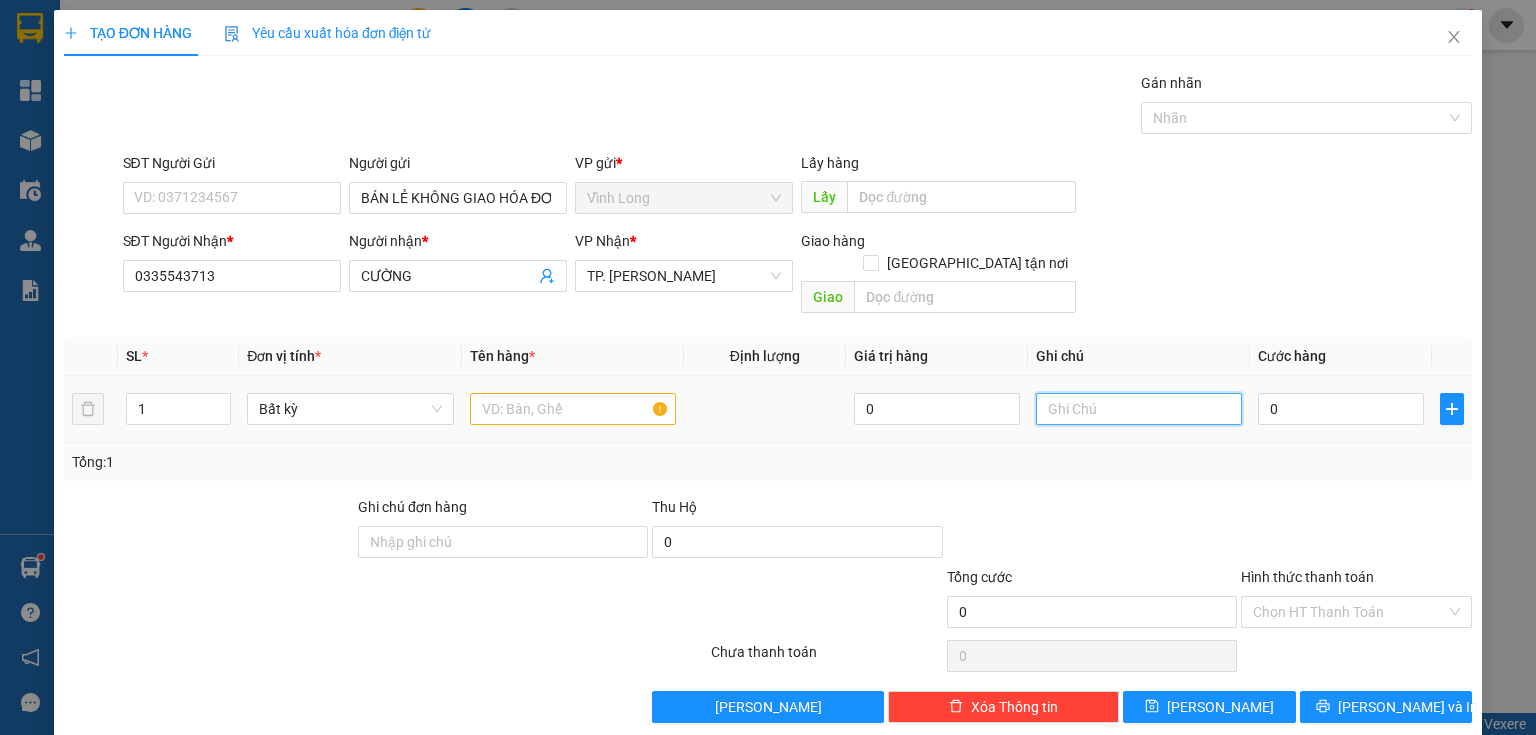 click at bounding box center [1139, 409] 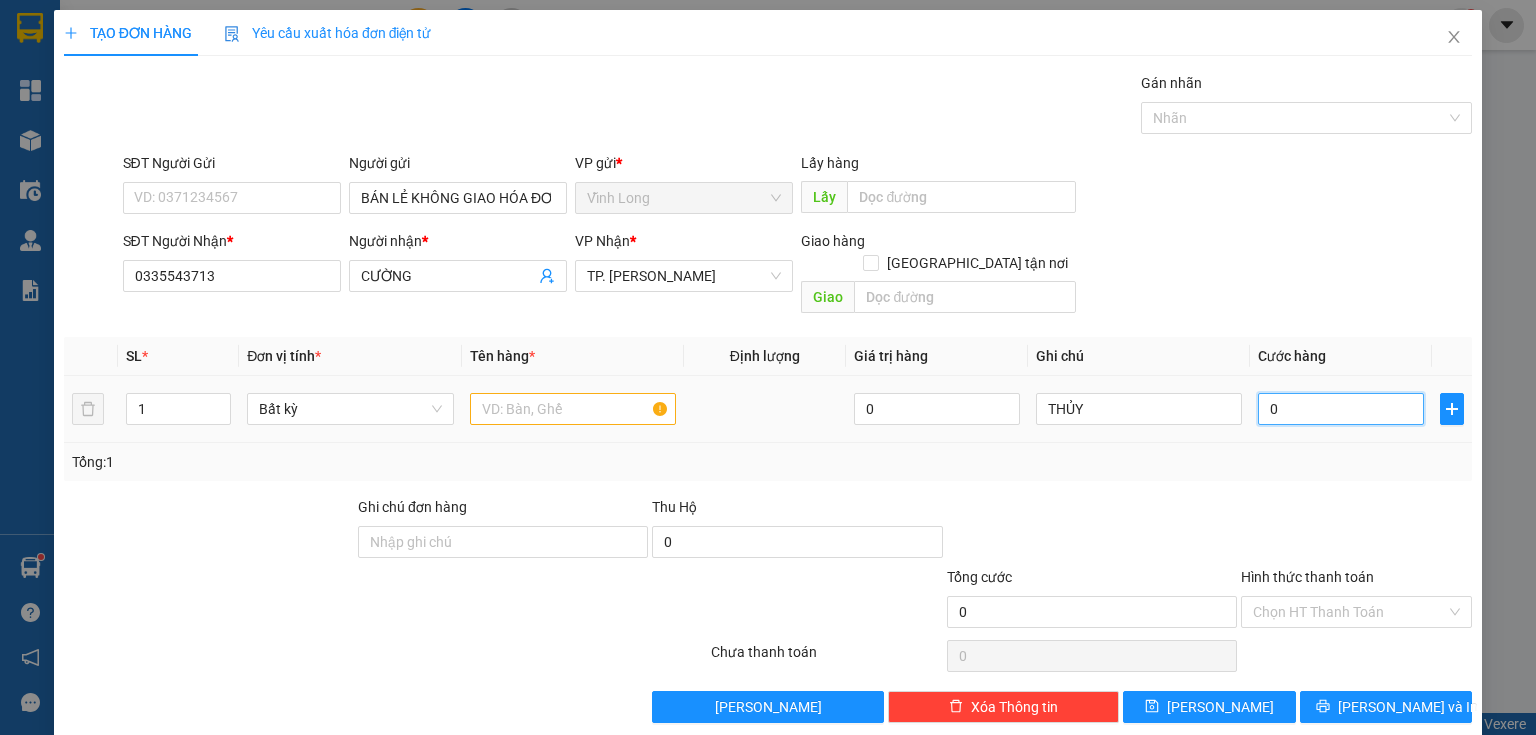 click on "0" at bounding box center (1341, 409) 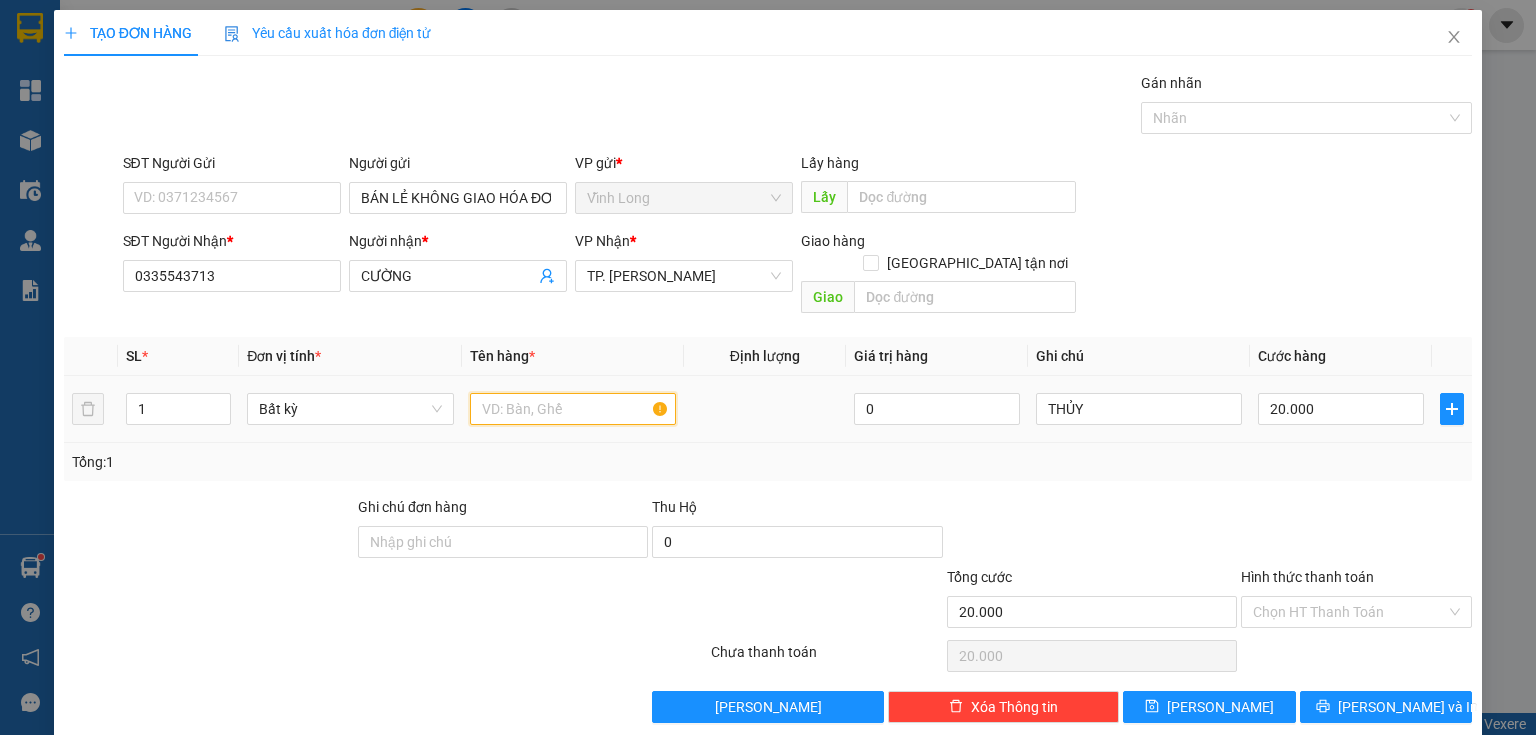 click at bounding box center [573, 409] 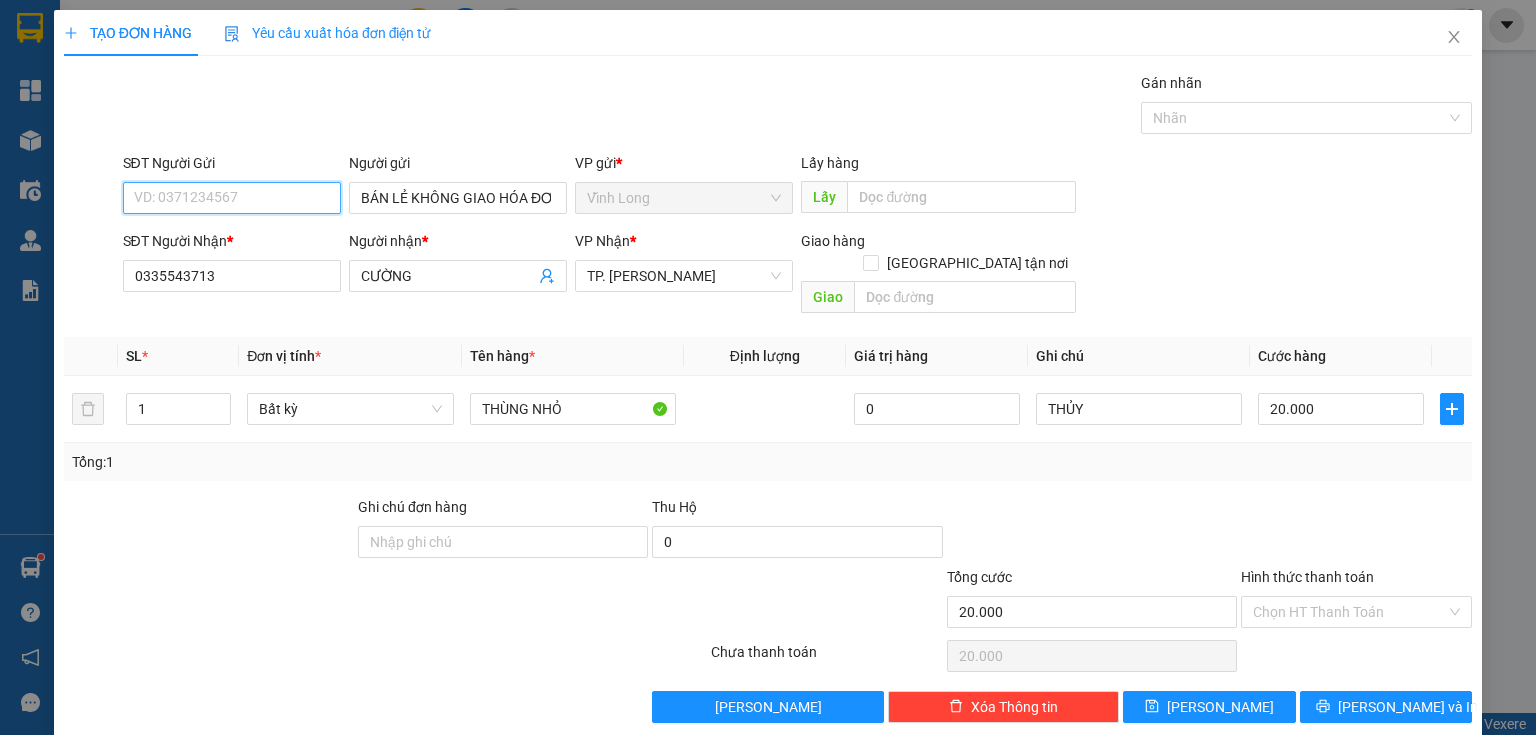 click on "SĐT Người Gửi" at bounding box center (232, 198) 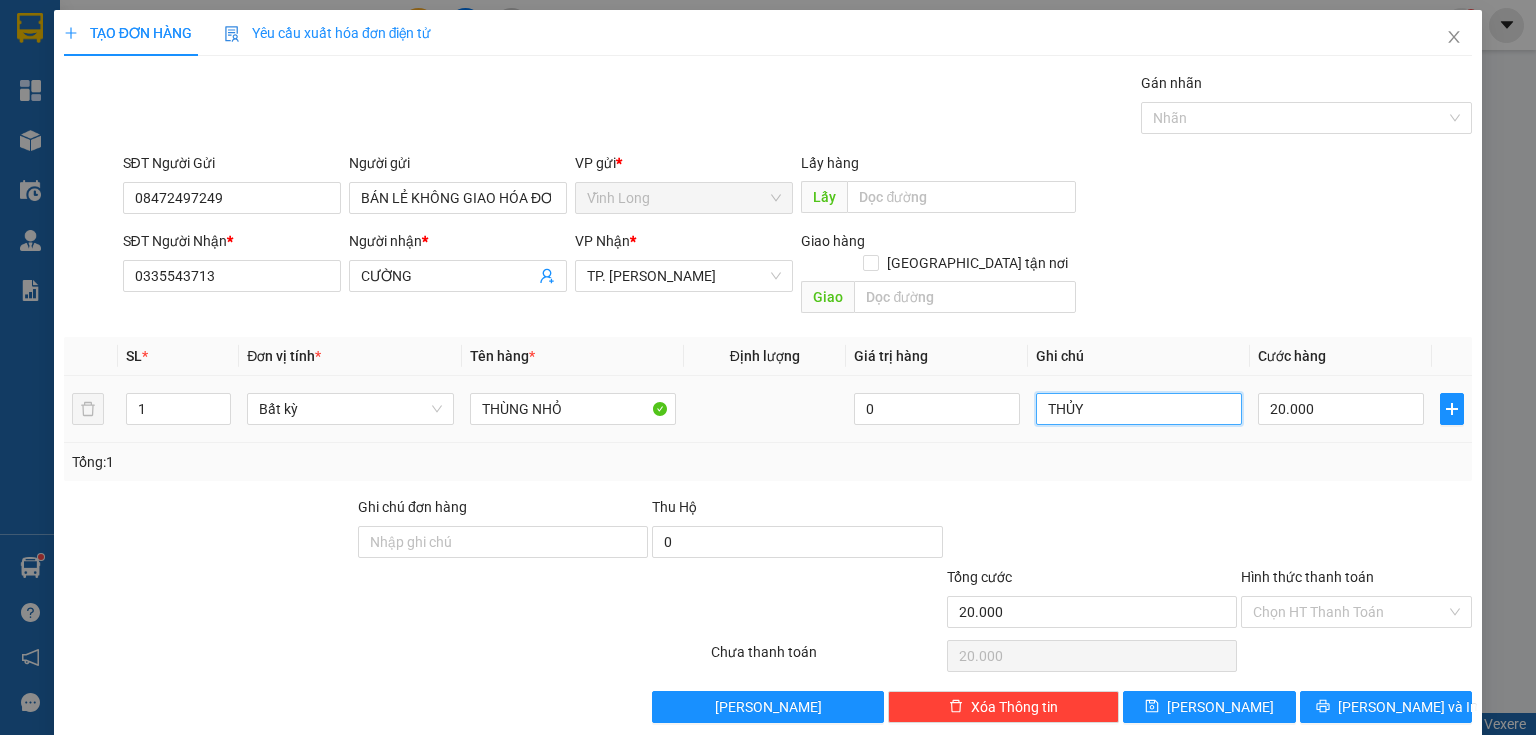 click on "THỦY" at bounding box center (1139, 409) 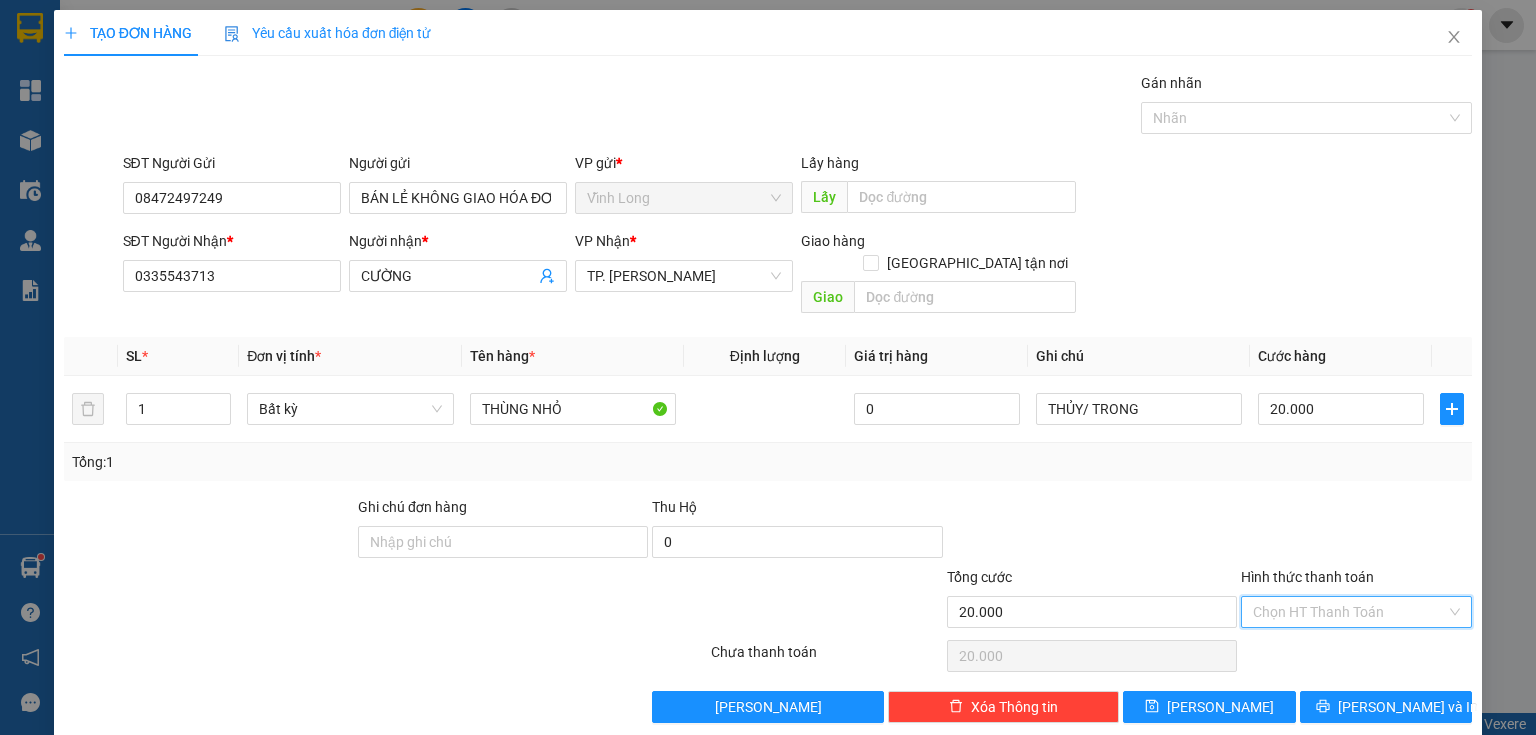 click on "Hình thức thanh toán" at bounding box center [1349, 612] 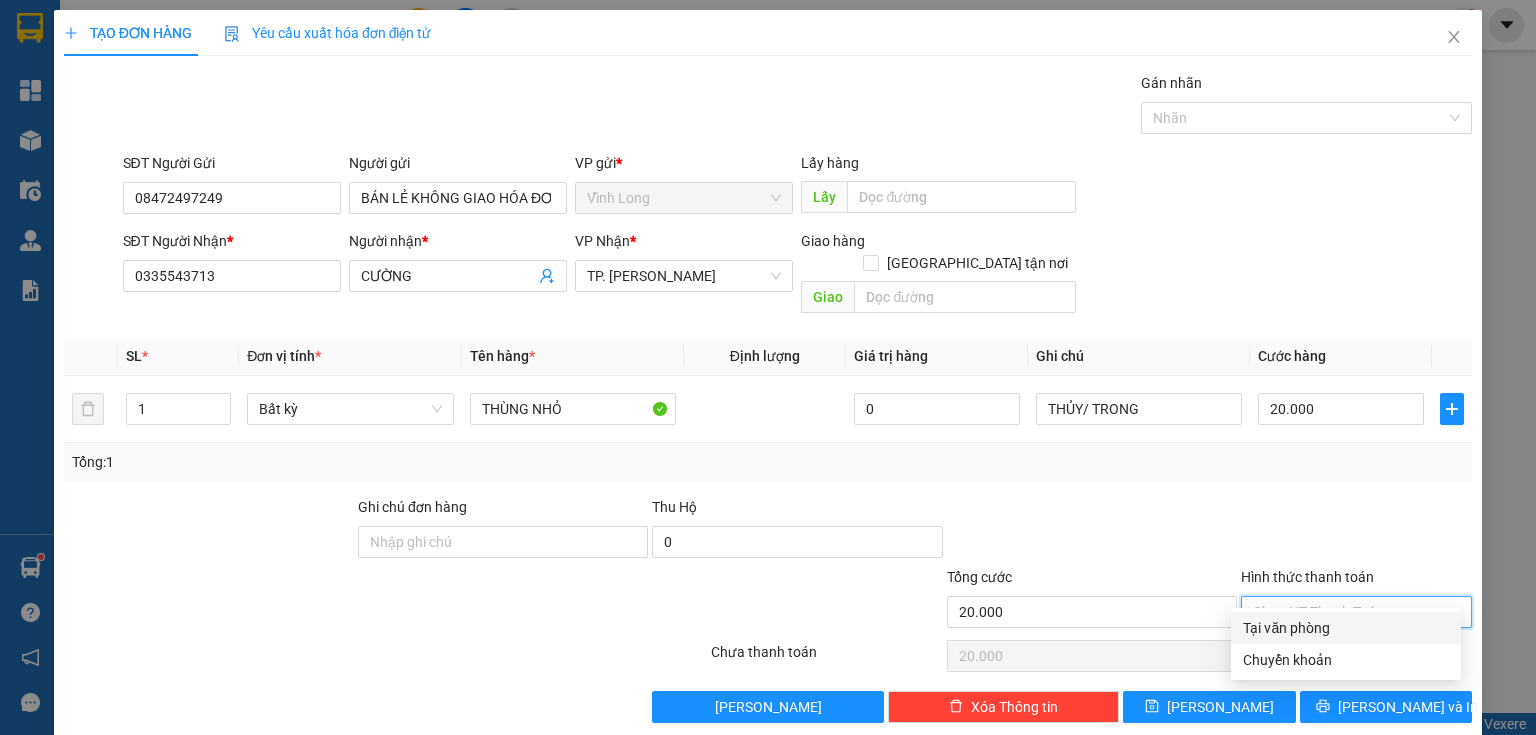 click on "Tại văn phòng" at bounding box center [1346, 628] 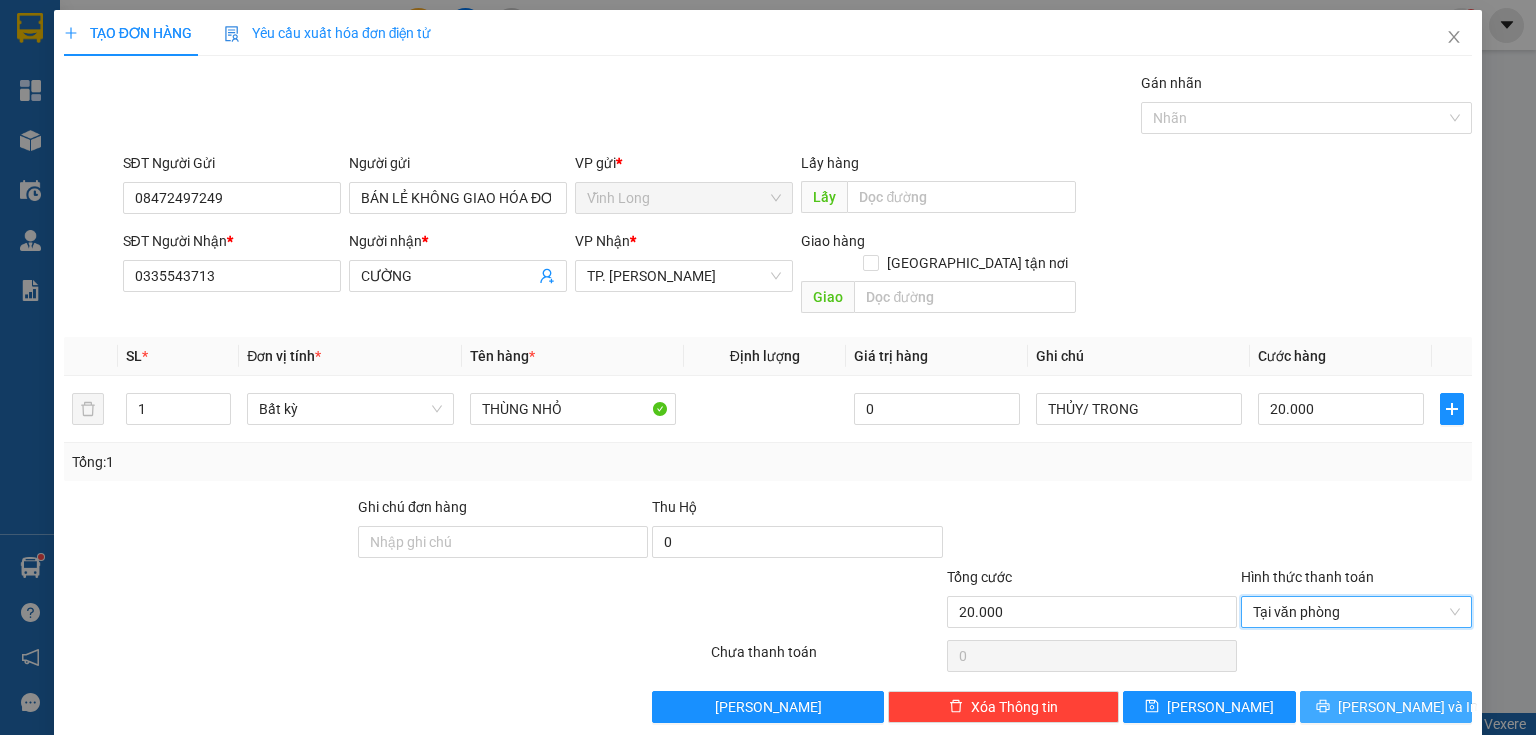 click on "[PERSON_NAME] và In" at bounding box center [1408, 707] 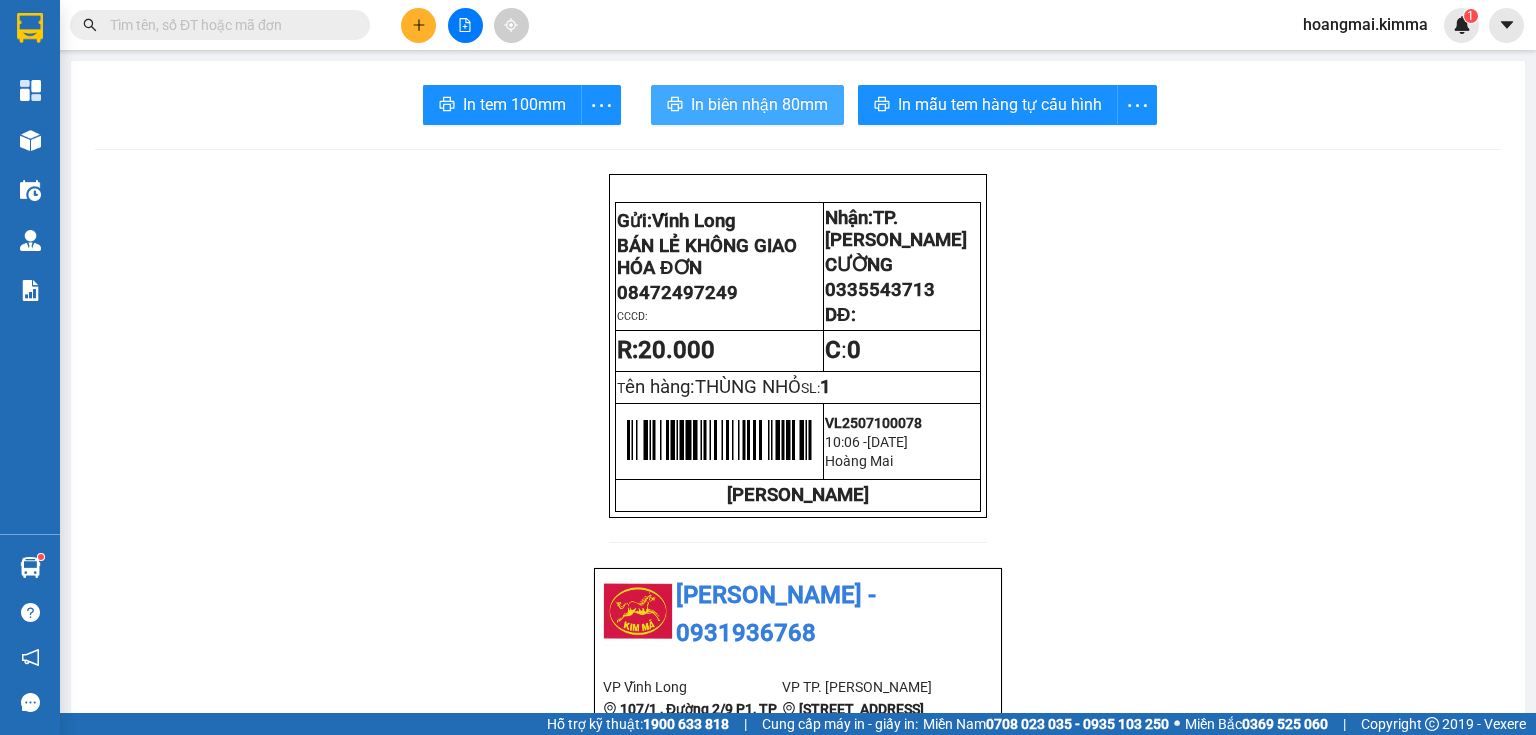 click on "In biên nhận 80mm" at bounding box center [759, 104] 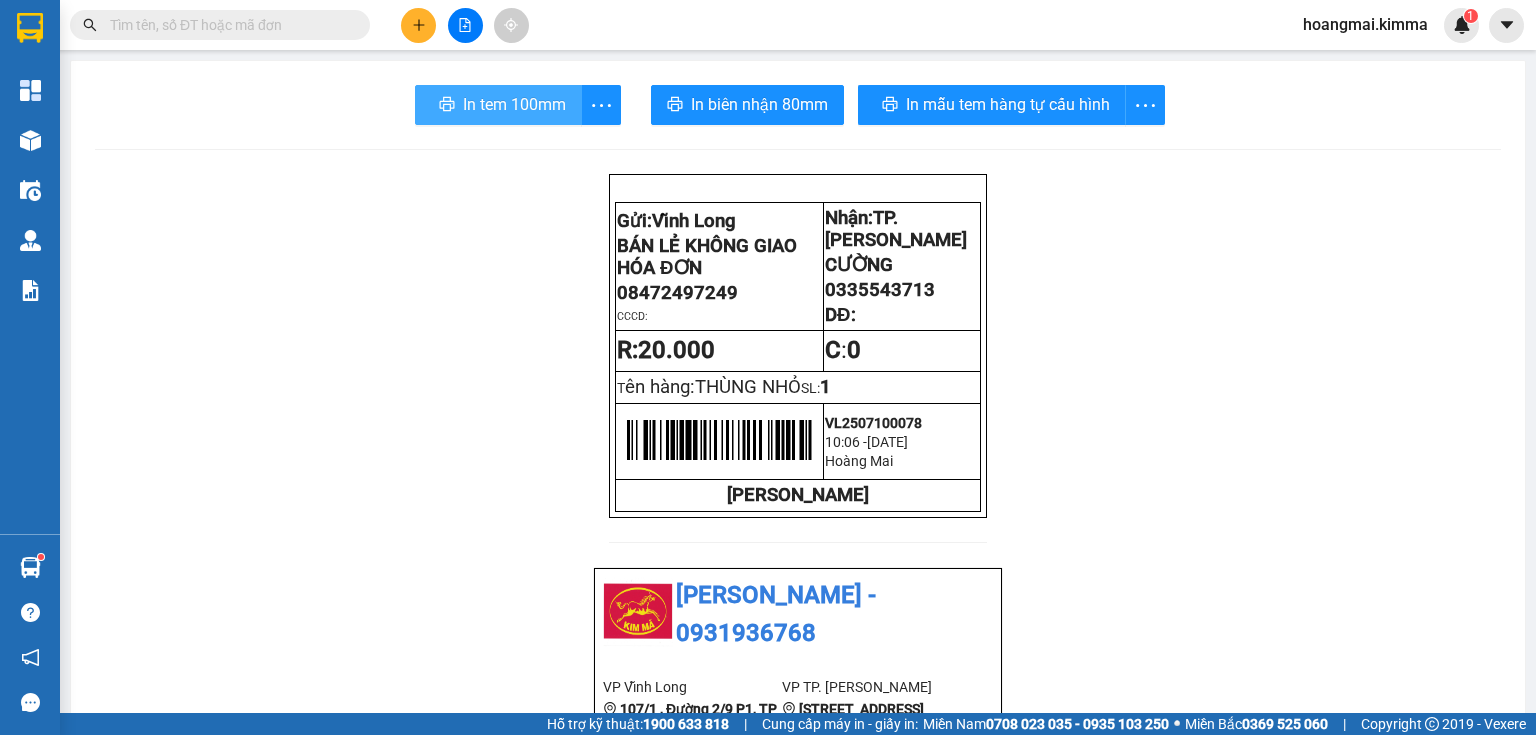 click on "In tem 100mm" at bounding box center (514, 104) 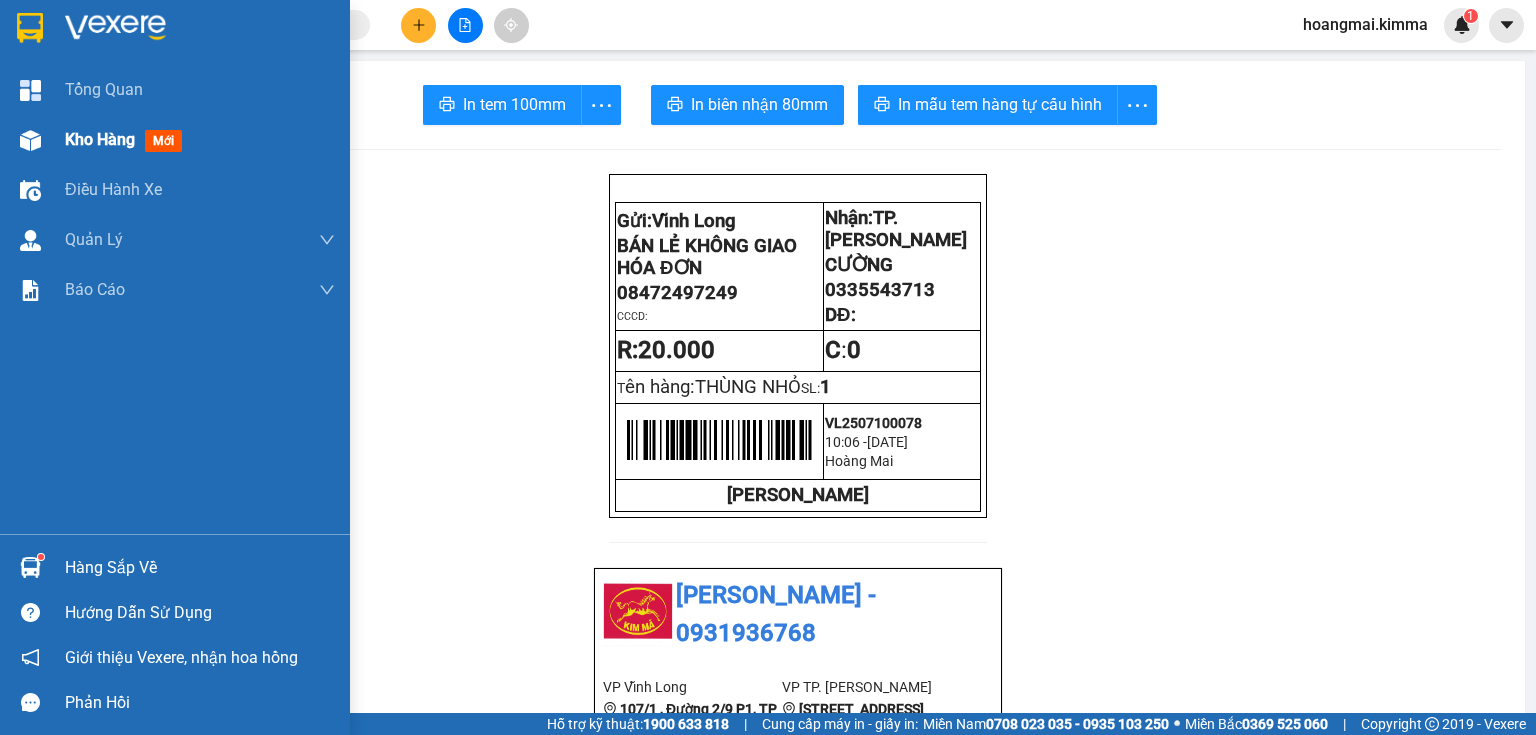 click at bounding box center [30, 140] 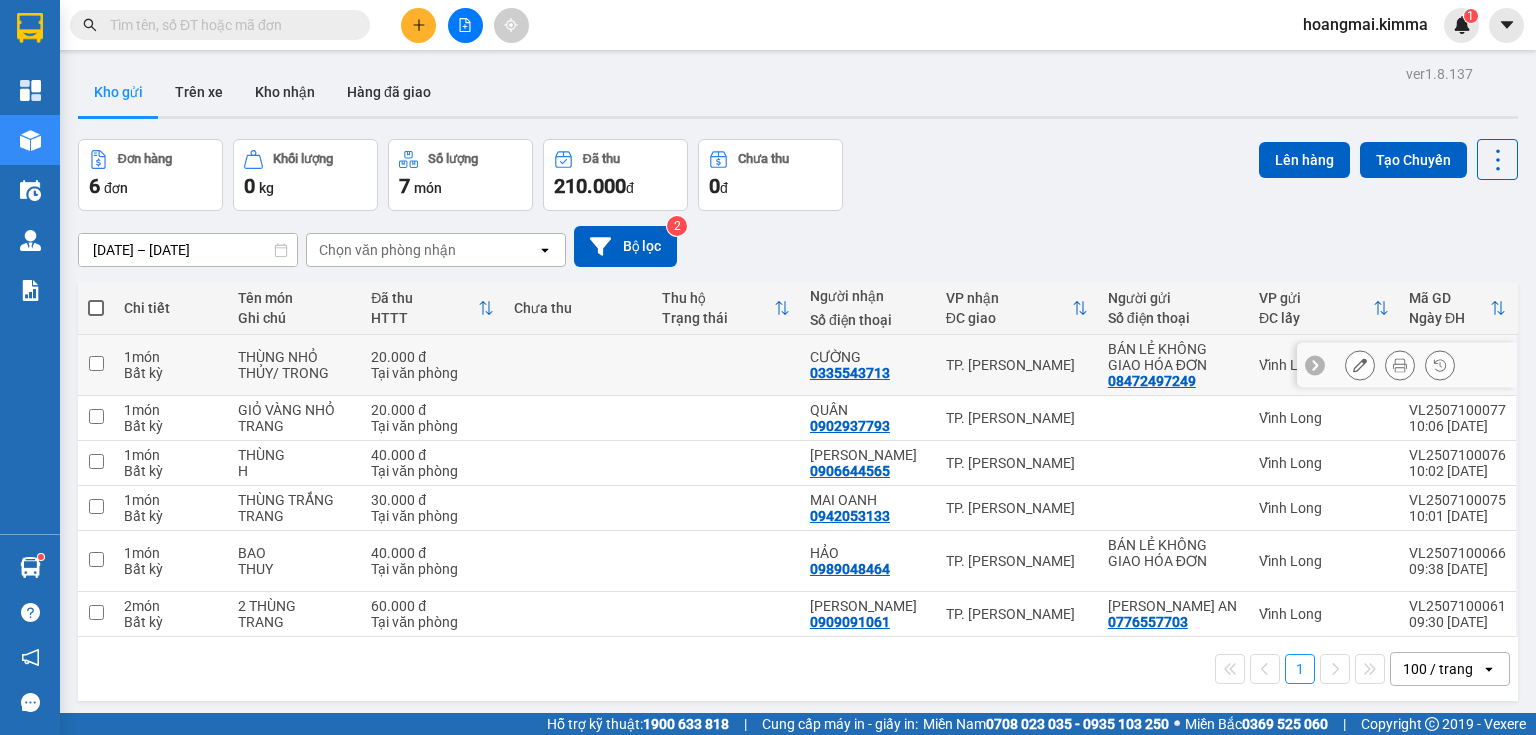 click at bounding box center (1360, 365) 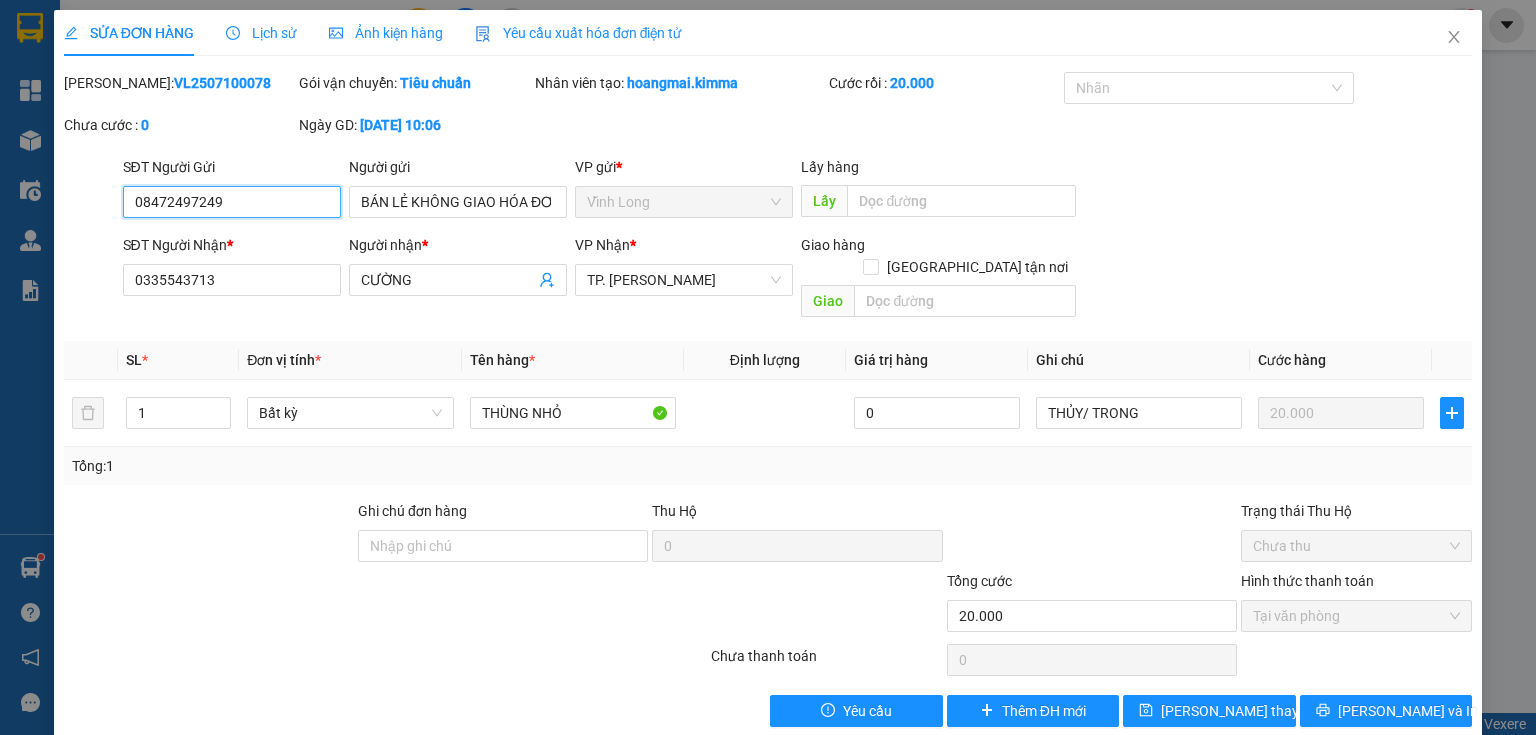 click on "08472497249" at bounding box center (232, 202) 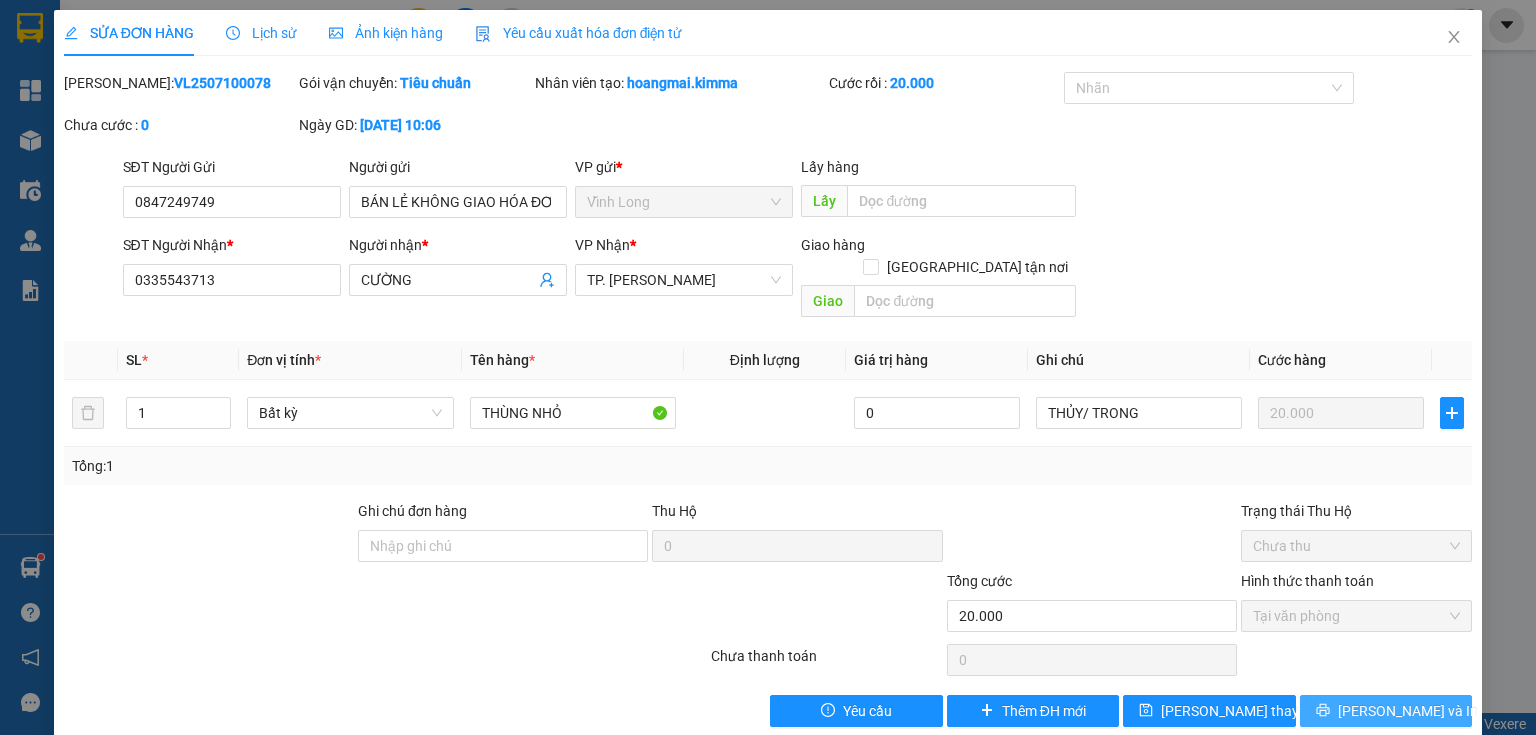 click 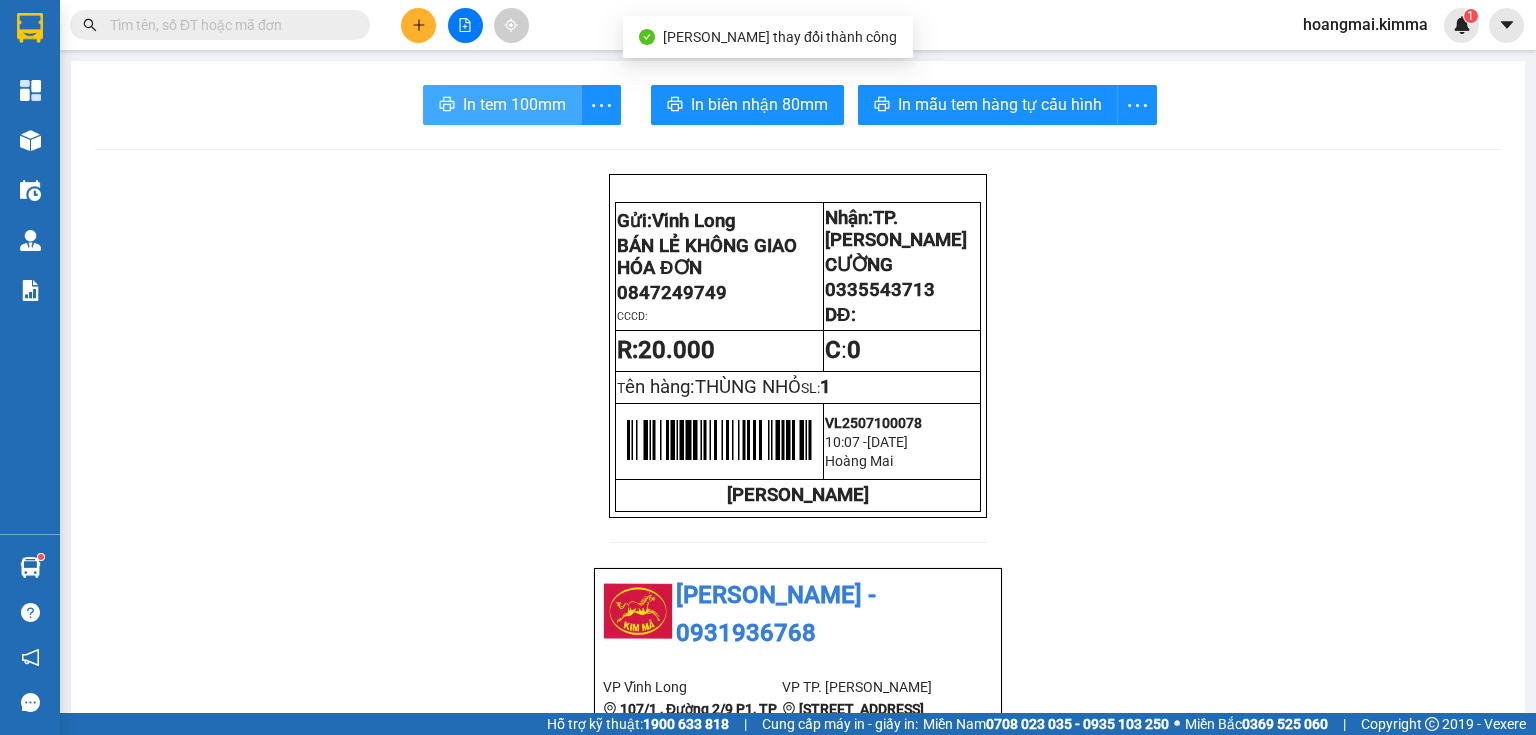 click on "In tem 100mm" at bounding box center (502, 105) 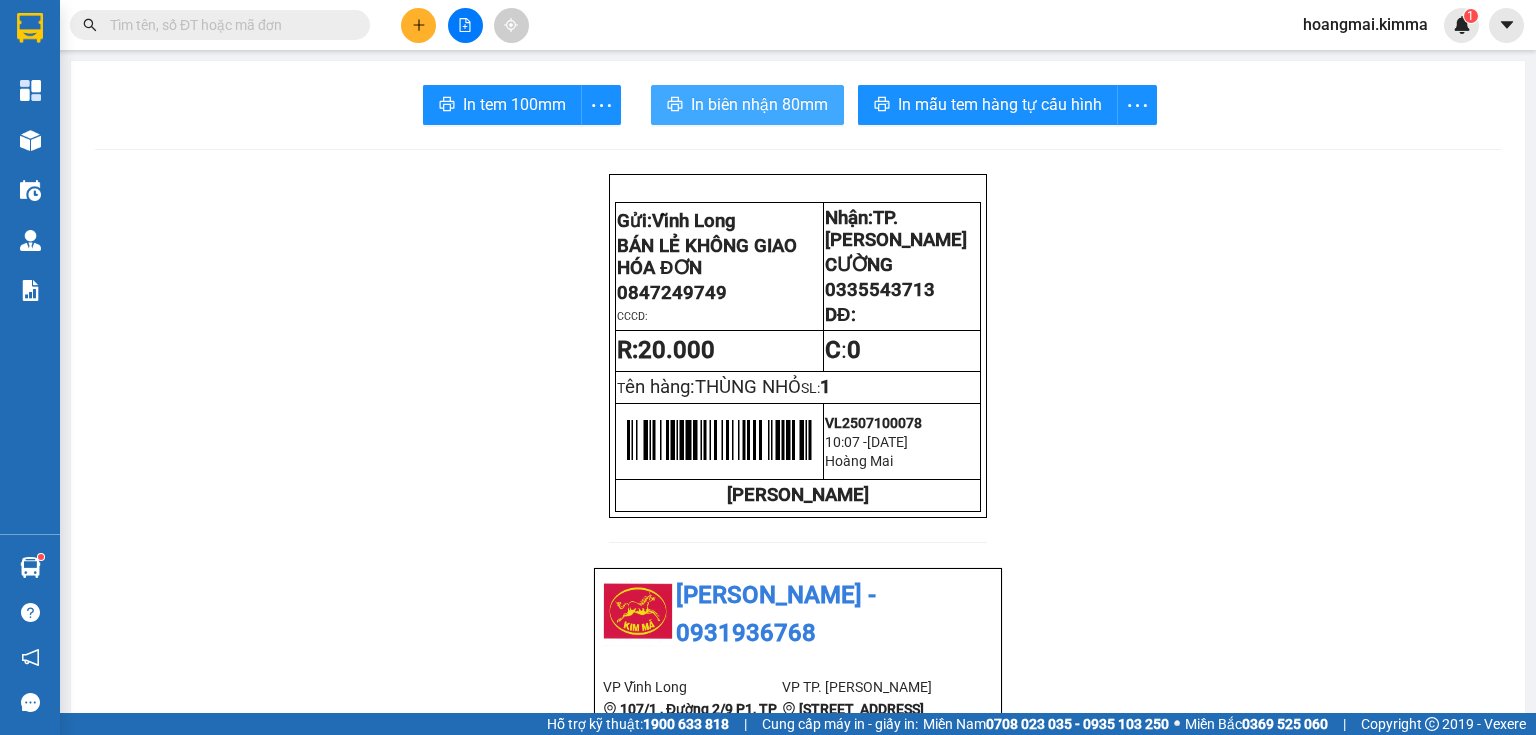 click on "In biên nhận 80mm" at bounding box center (759, 104) 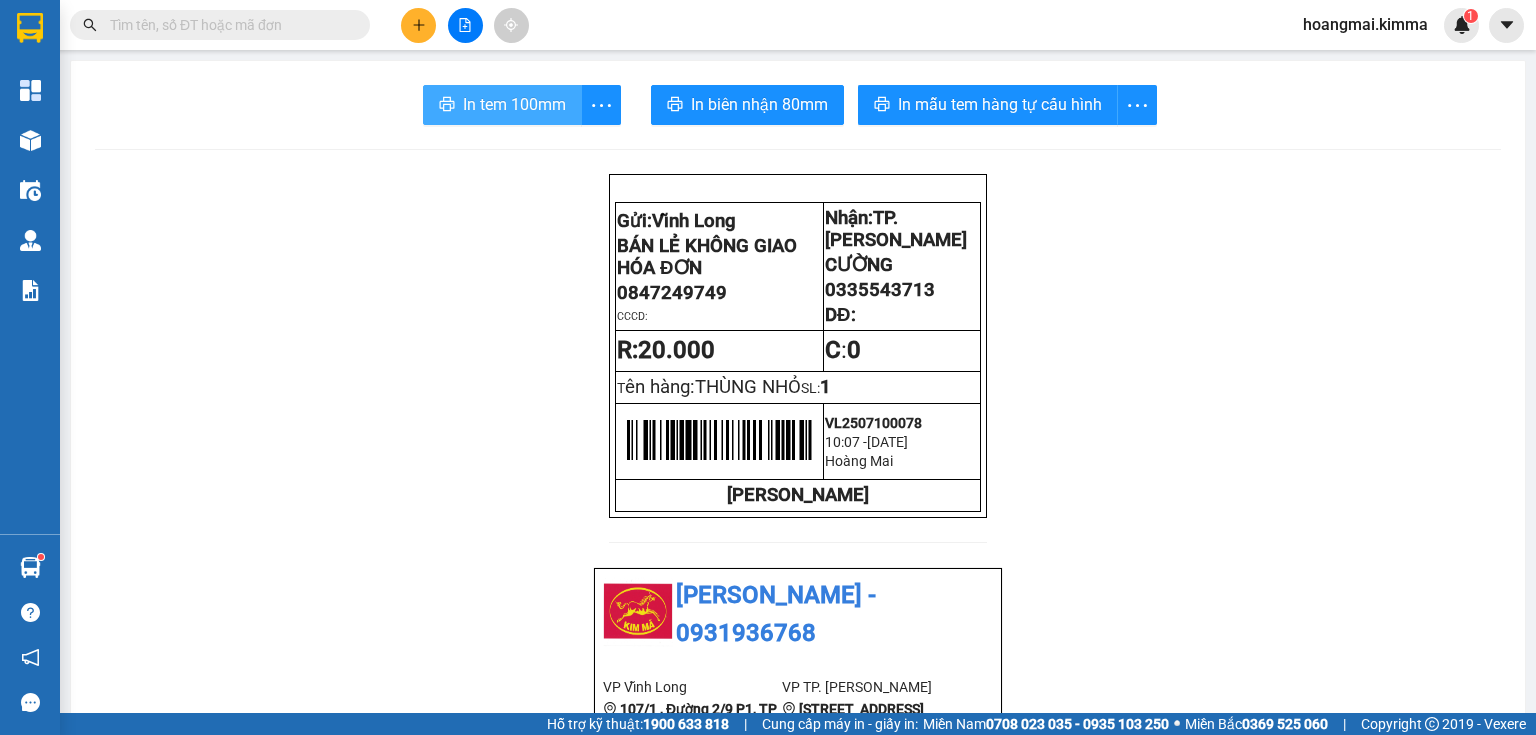 click on "In tem 100mm" at bounding box center [502, 105] 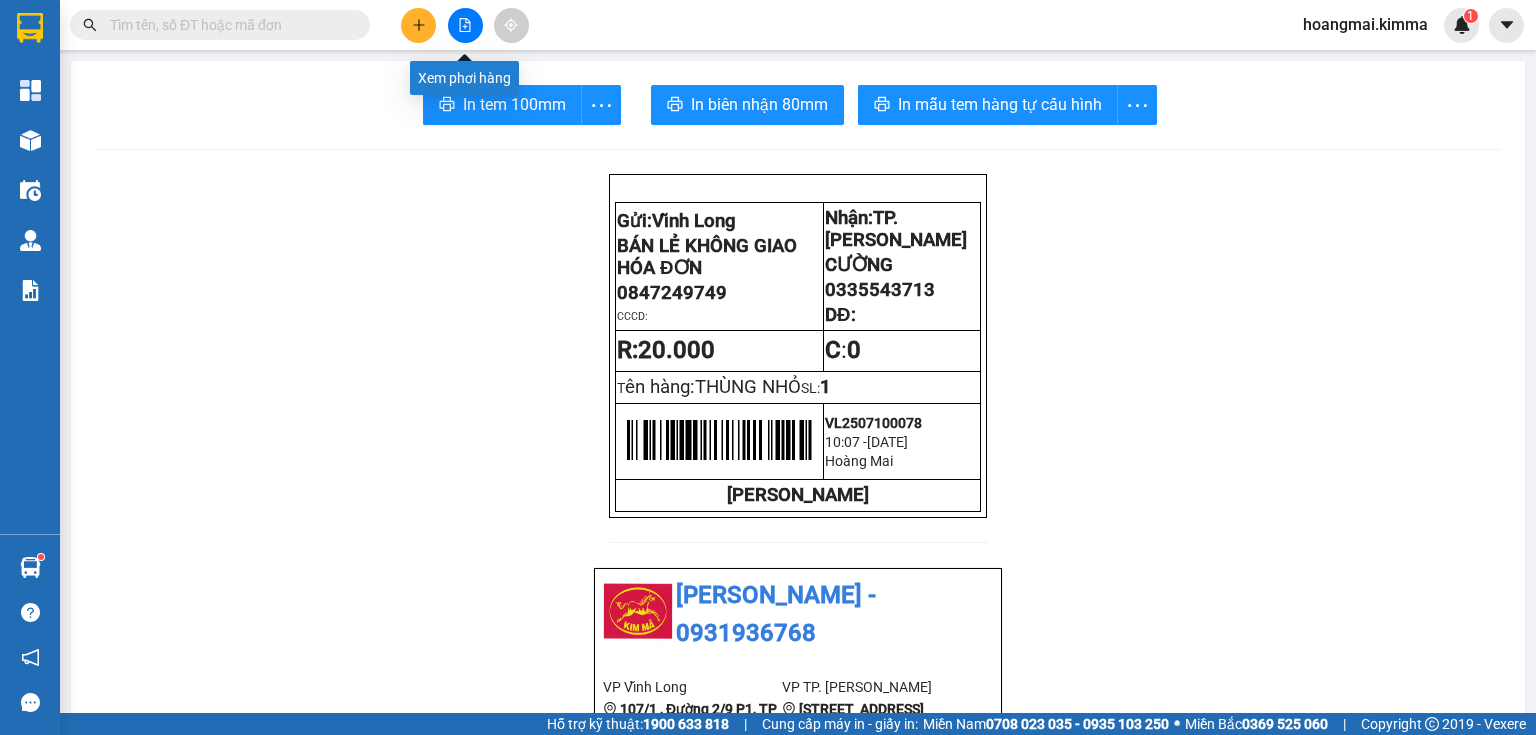 click 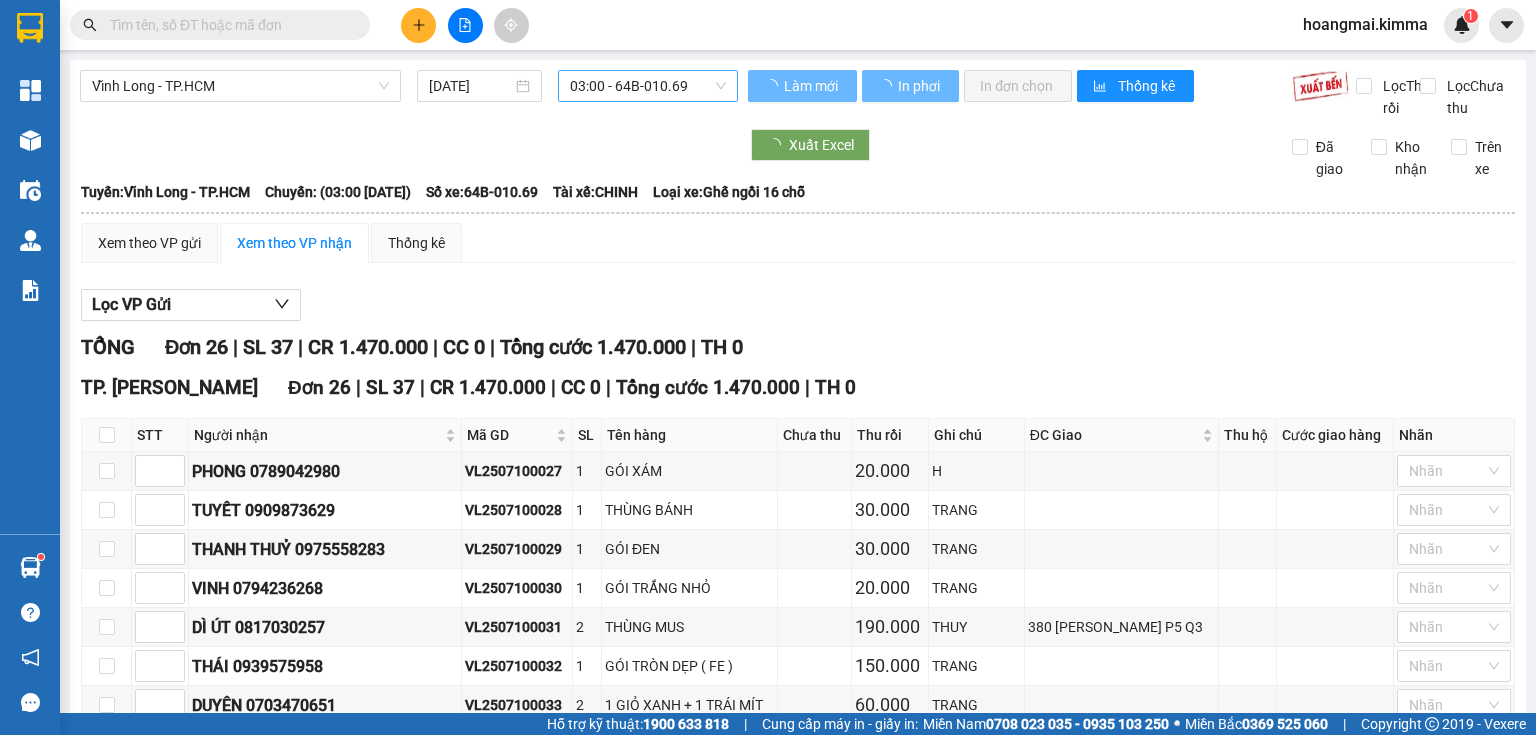 click on "03:00     - 64B-010.69" at bounding box center [648, 86] 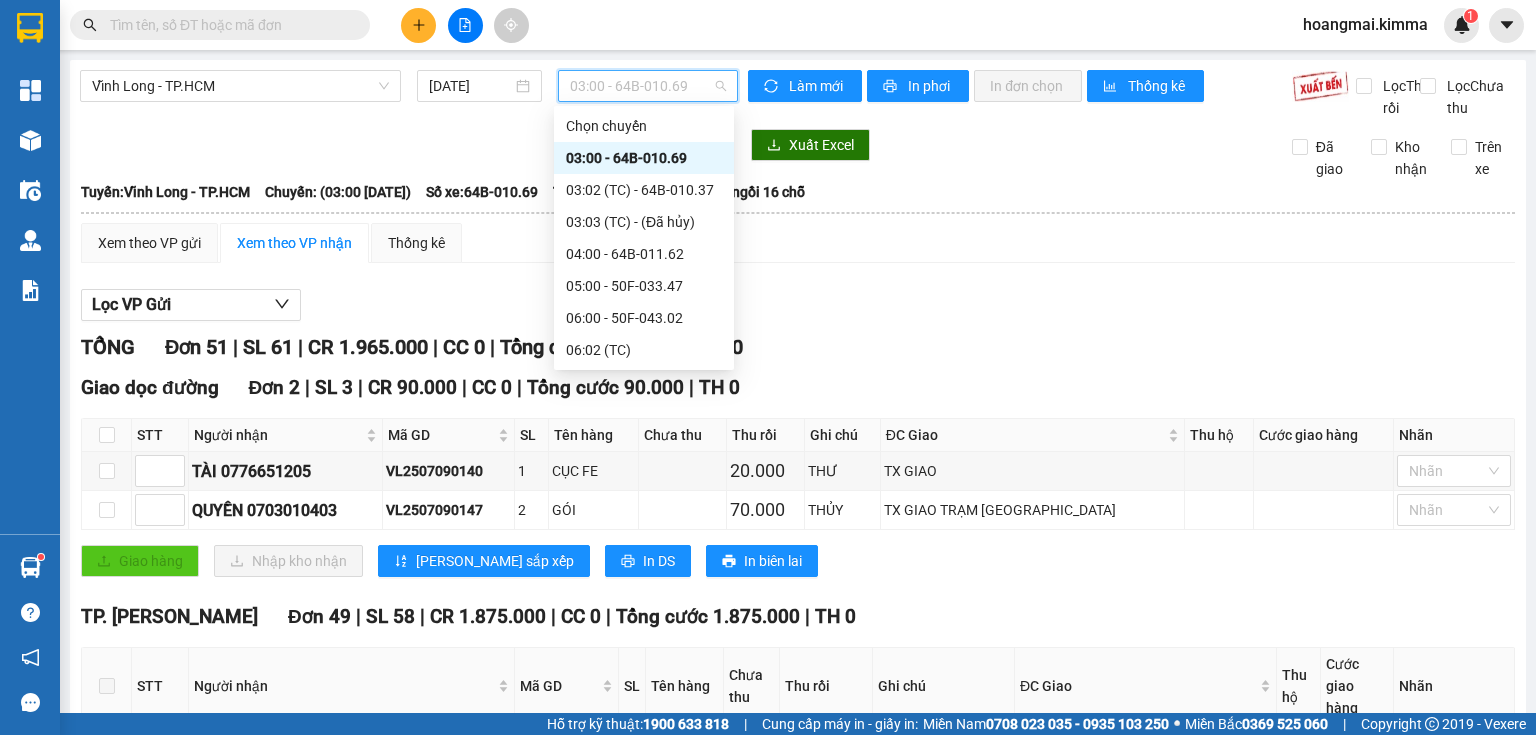 click on "10:00     - 64F-001.85" at bounding box center (644, 510) 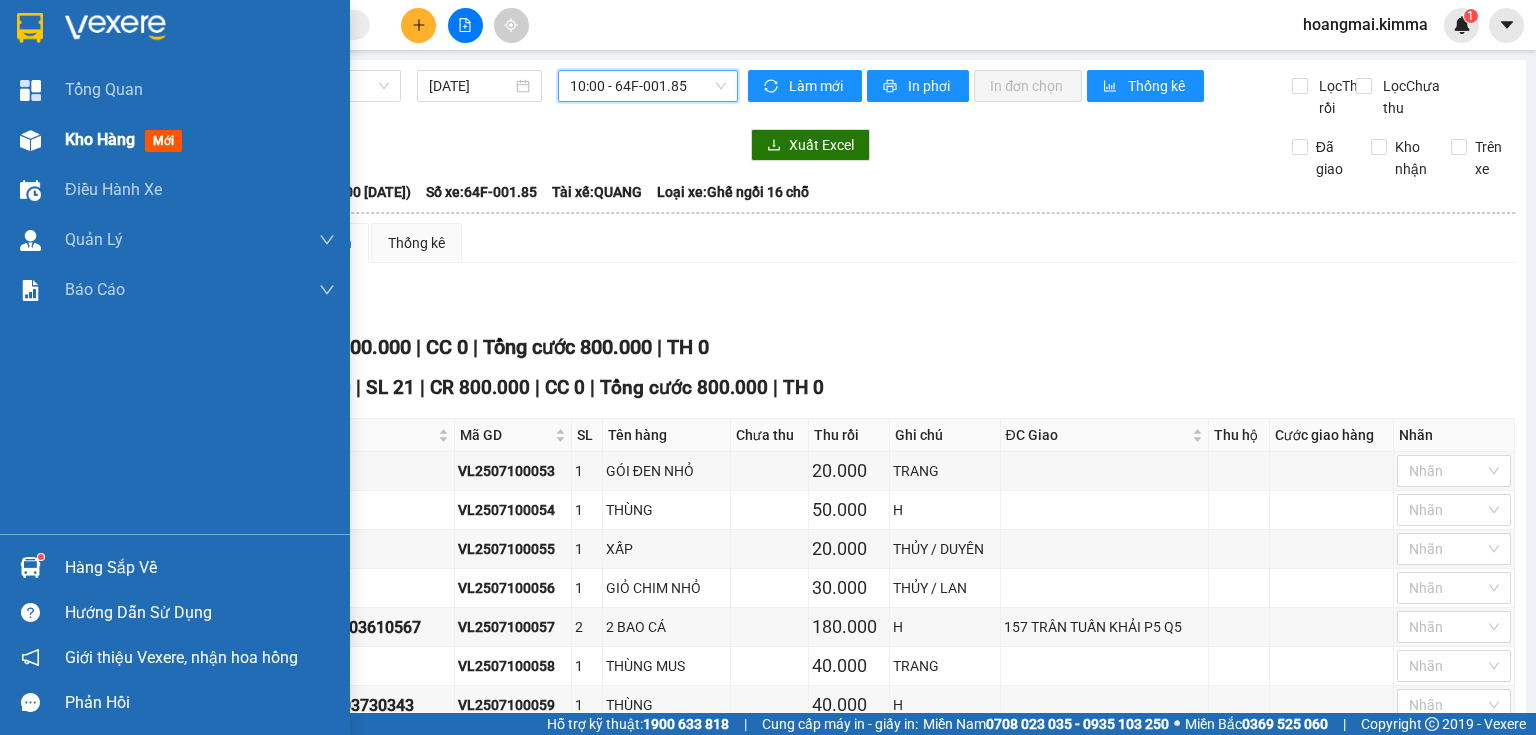 drag, startPoint x: 43, startPoint y: 147, endPoint x: 41, endPoint y: 124, distance: 23.086792 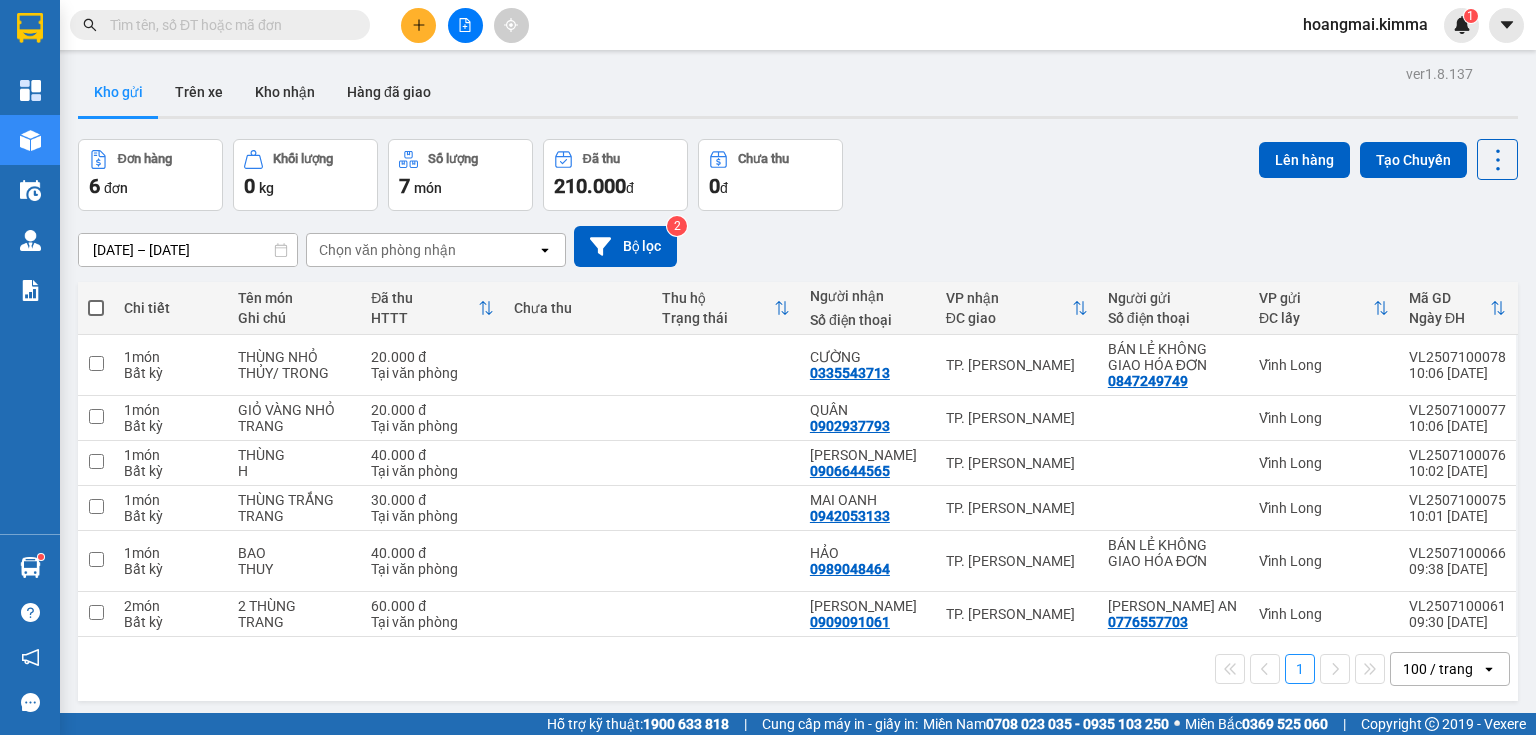click at bounding box center [418, 25] 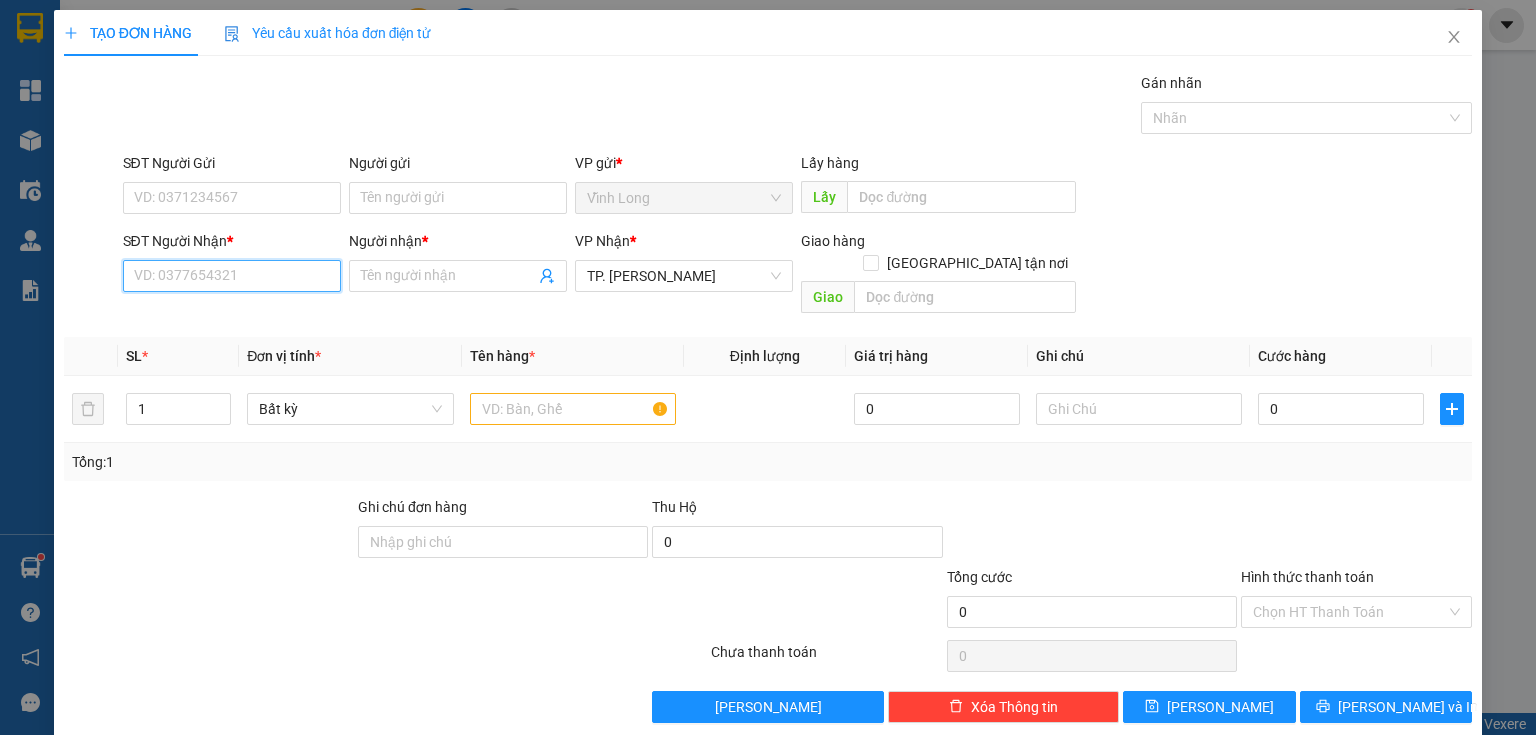 click on "SĐT Người Nhận  *" at bounding box center (232, 276) 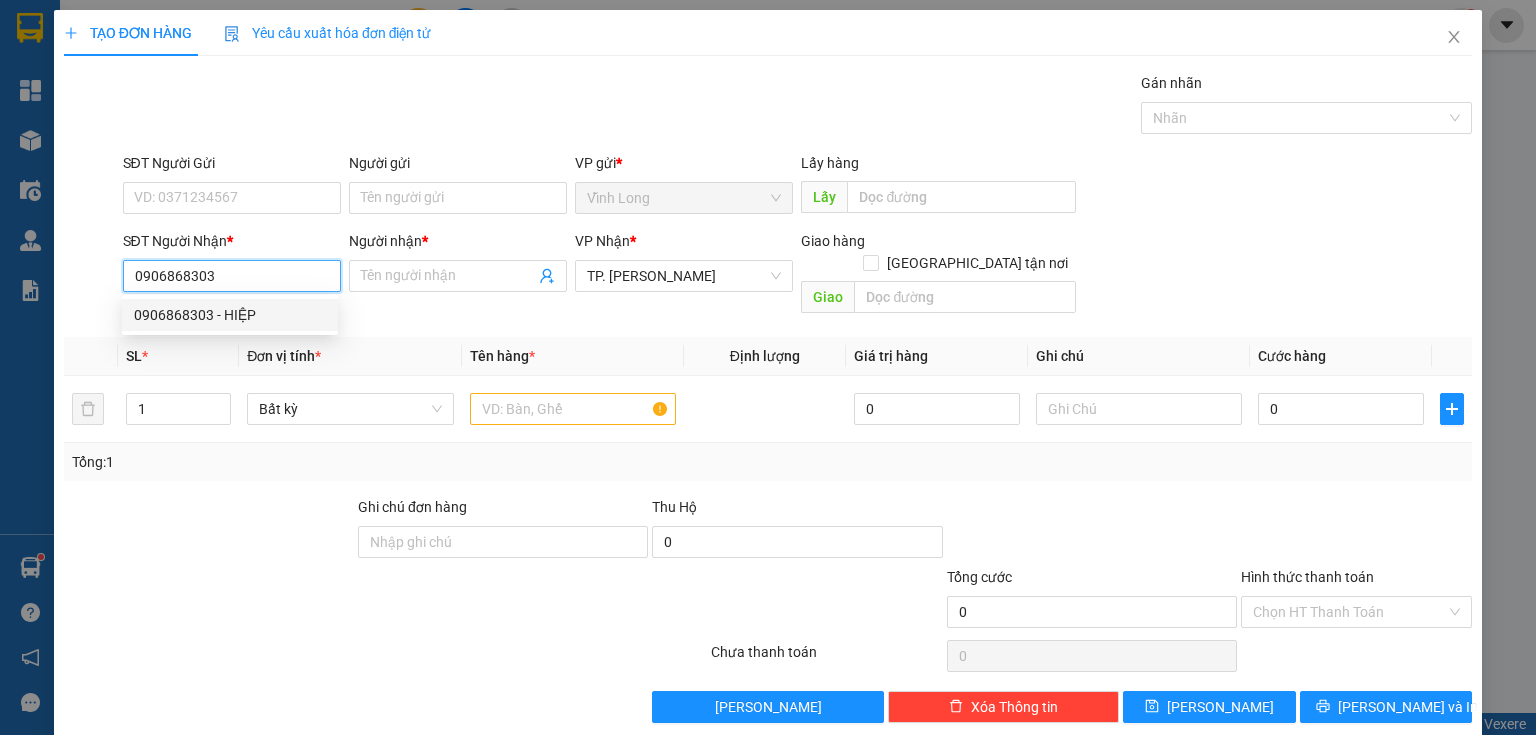 click on "0906868303 - HIỆP" at bounding box center [230, 315] 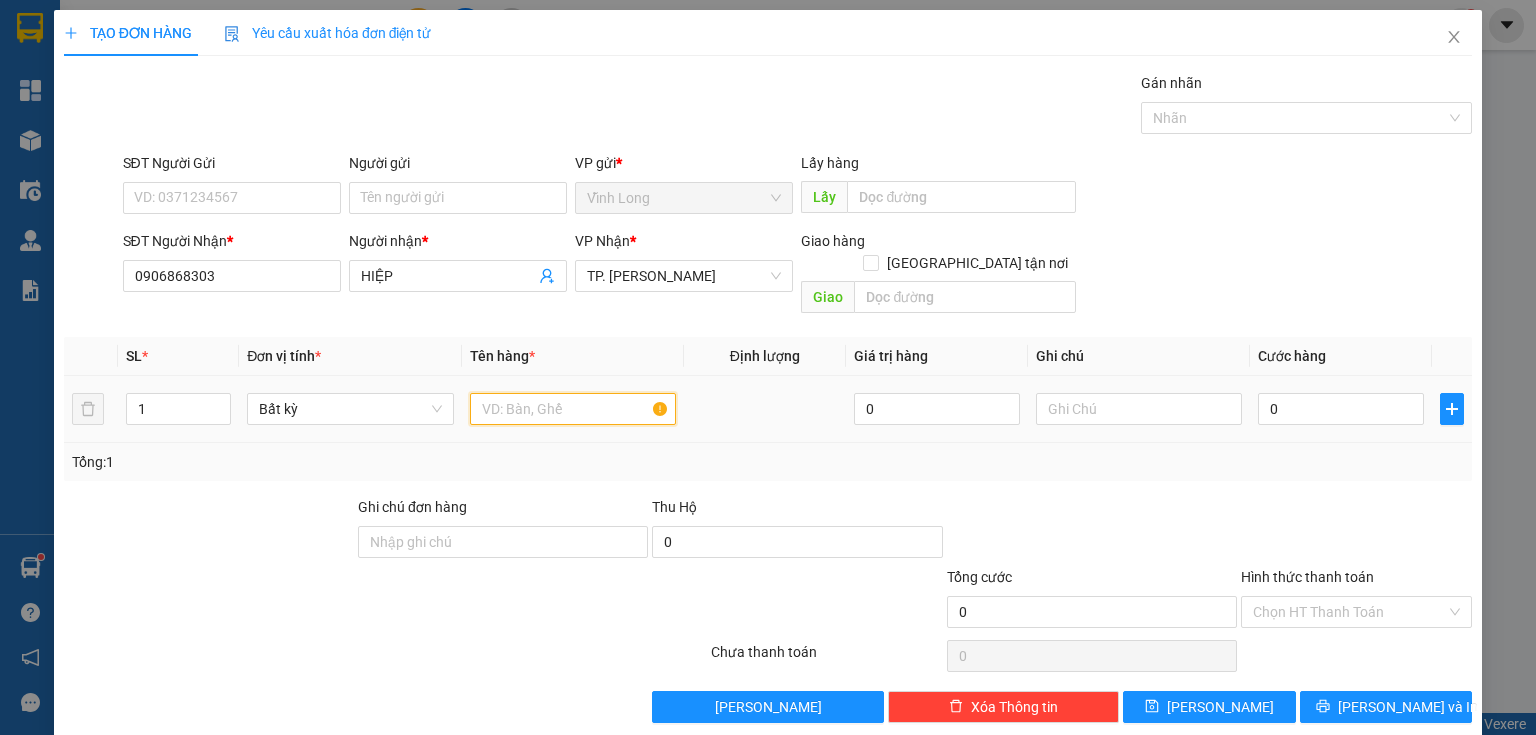 click at bounding box center [573, 409] 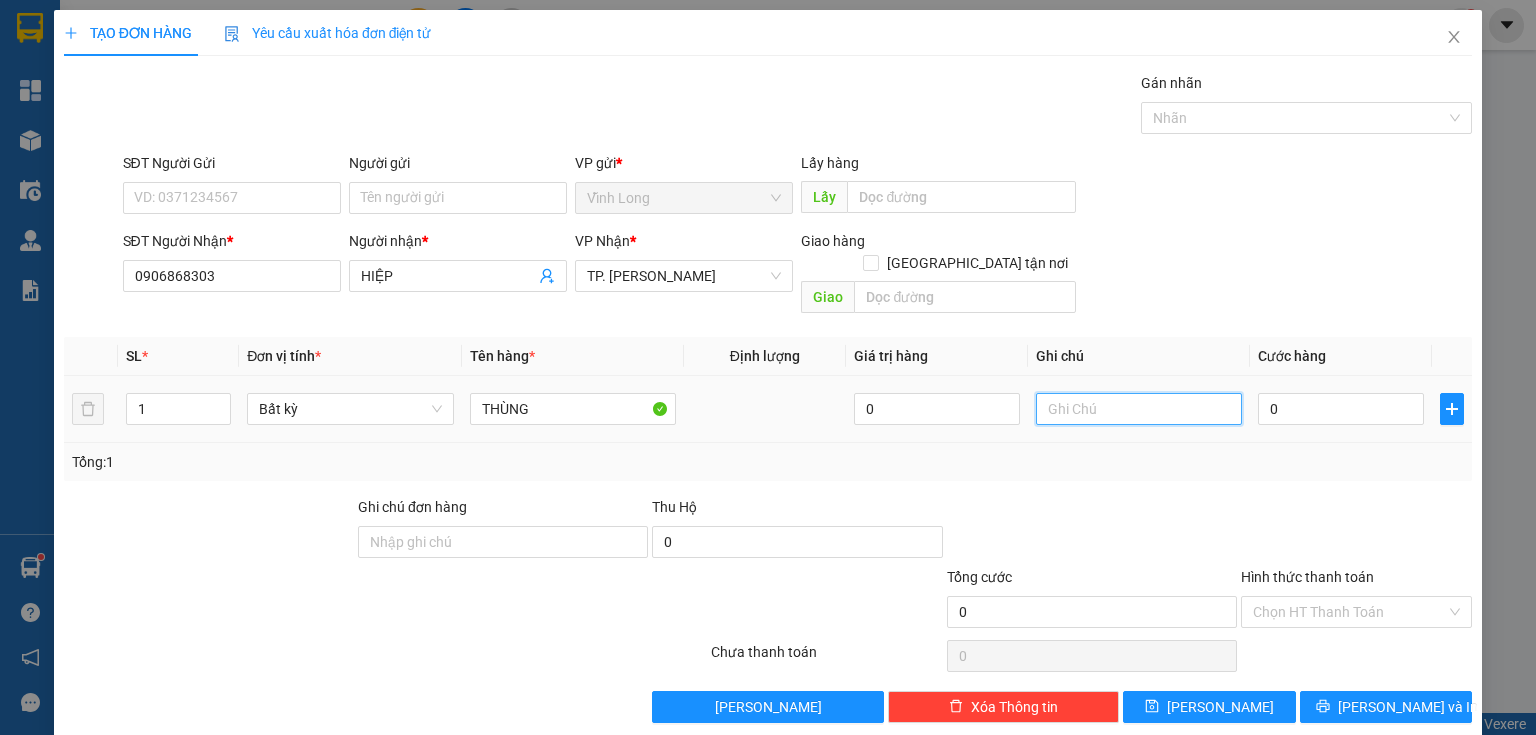 click at bounding box center [1139, 409] 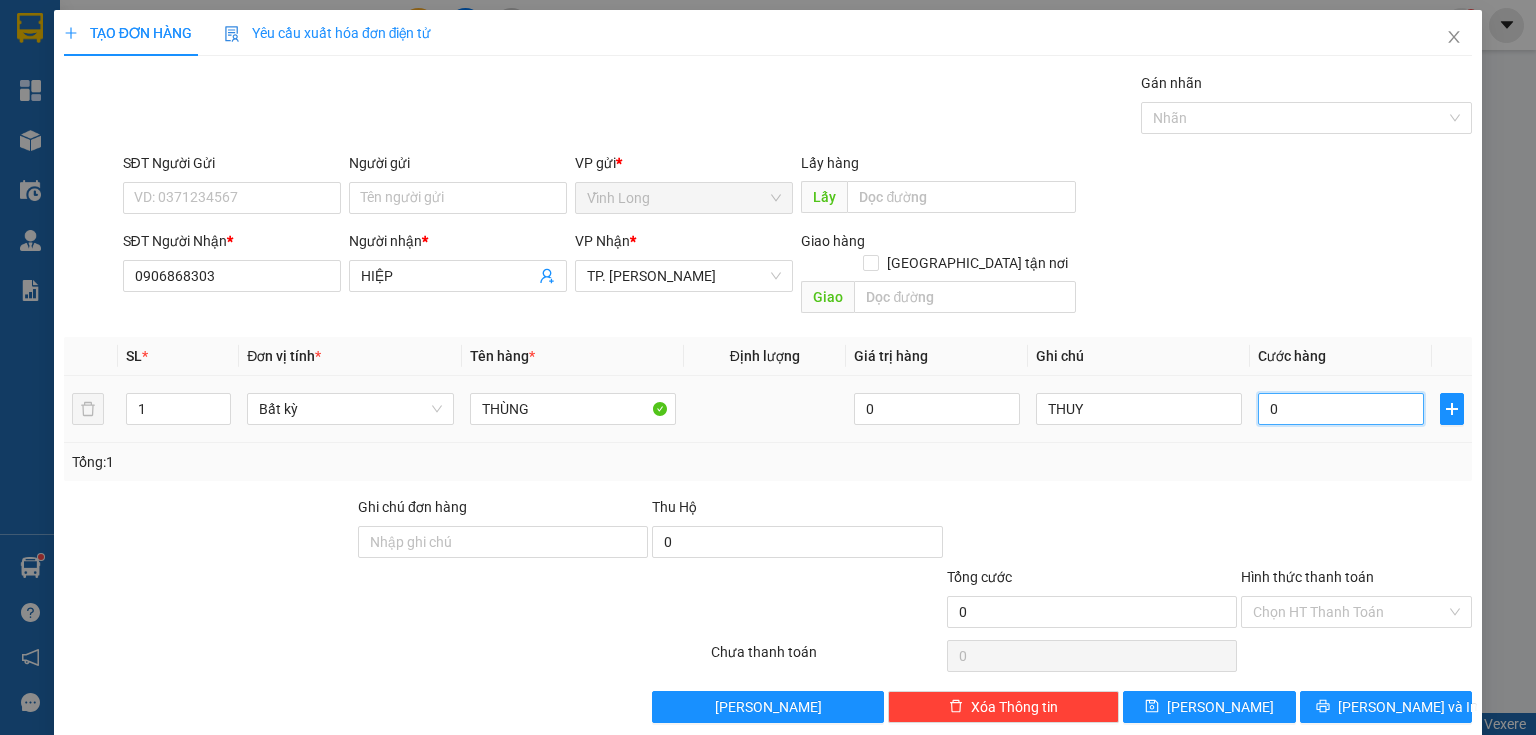 click on "0" at bounding box center (1341, 409) 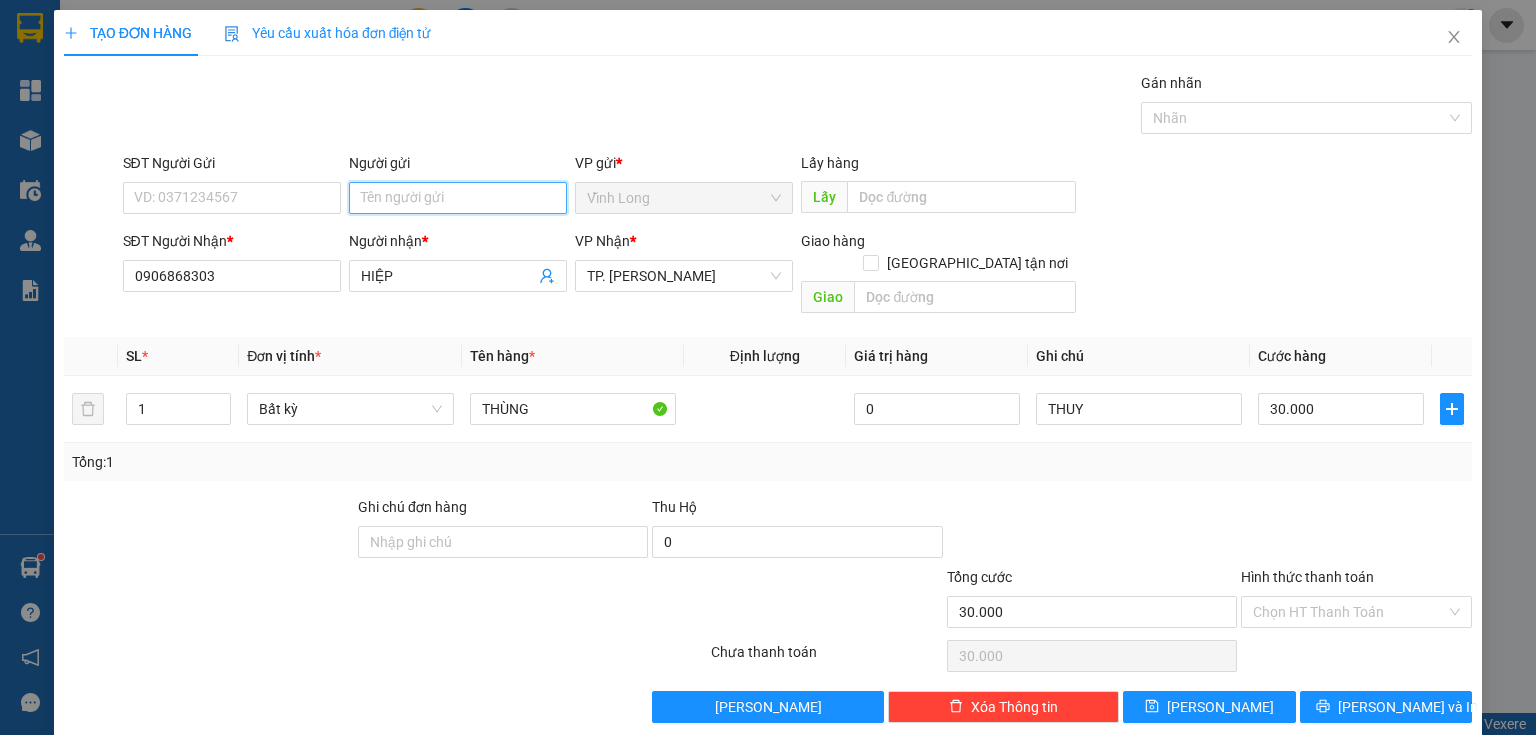 click on "Người gửi" at bounding box center (458, 198) 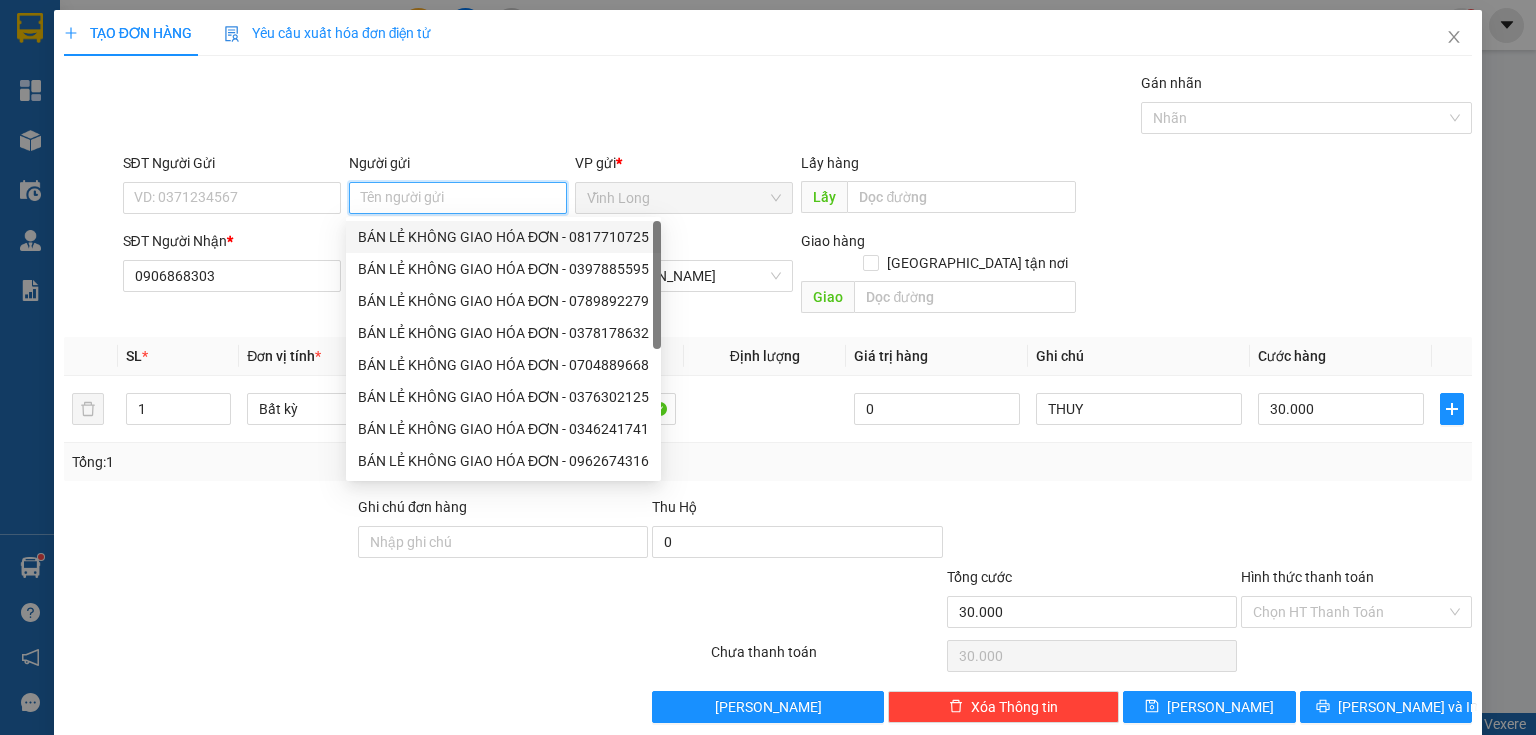 click on "BÁN LẺ KHÔNG GIAO HÓA ĐƠN - 0817710725" at bounding box center [503, 237] 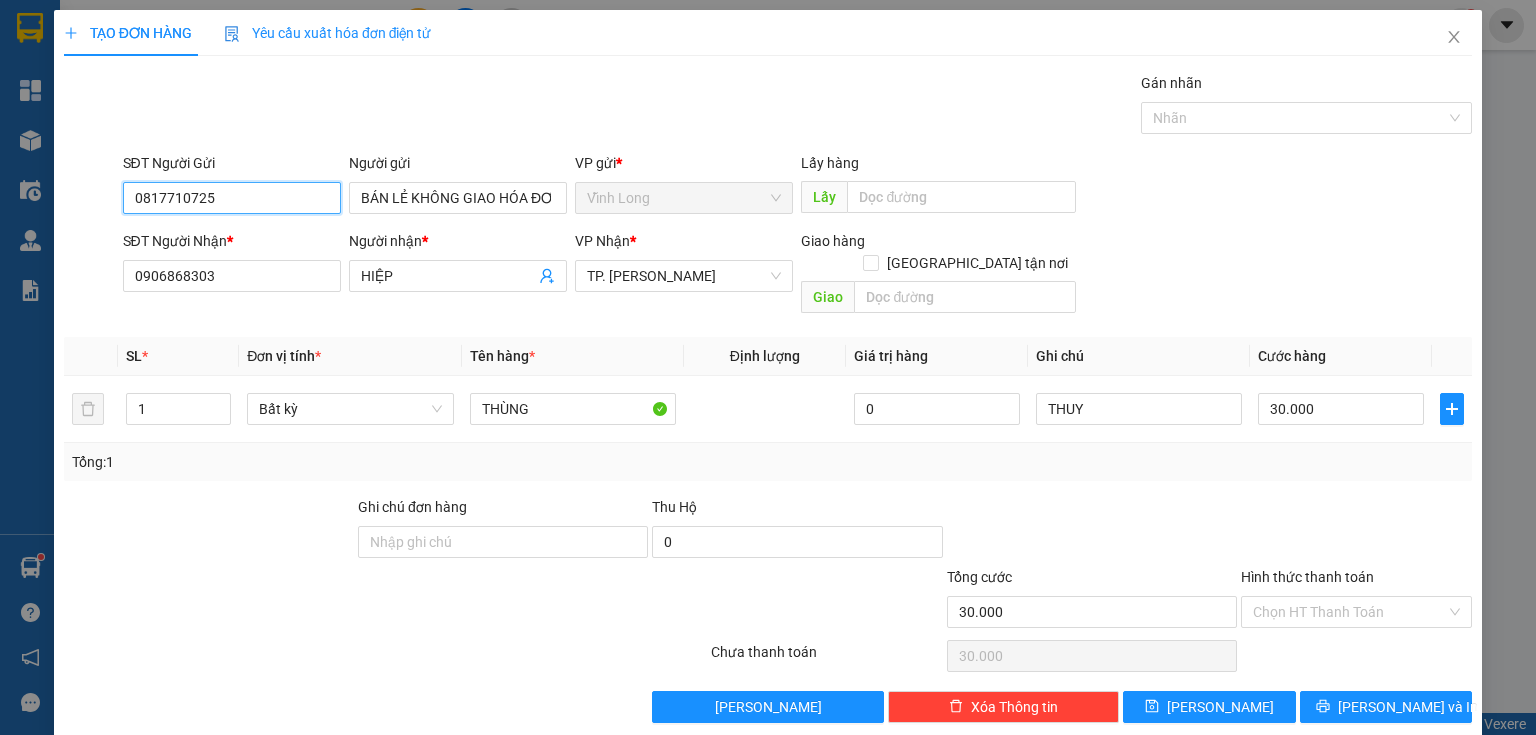 drag, startPoint x: 259, startPoint y: 201, endPoint x: 0, endPoint y: 187, distance: 259.3781 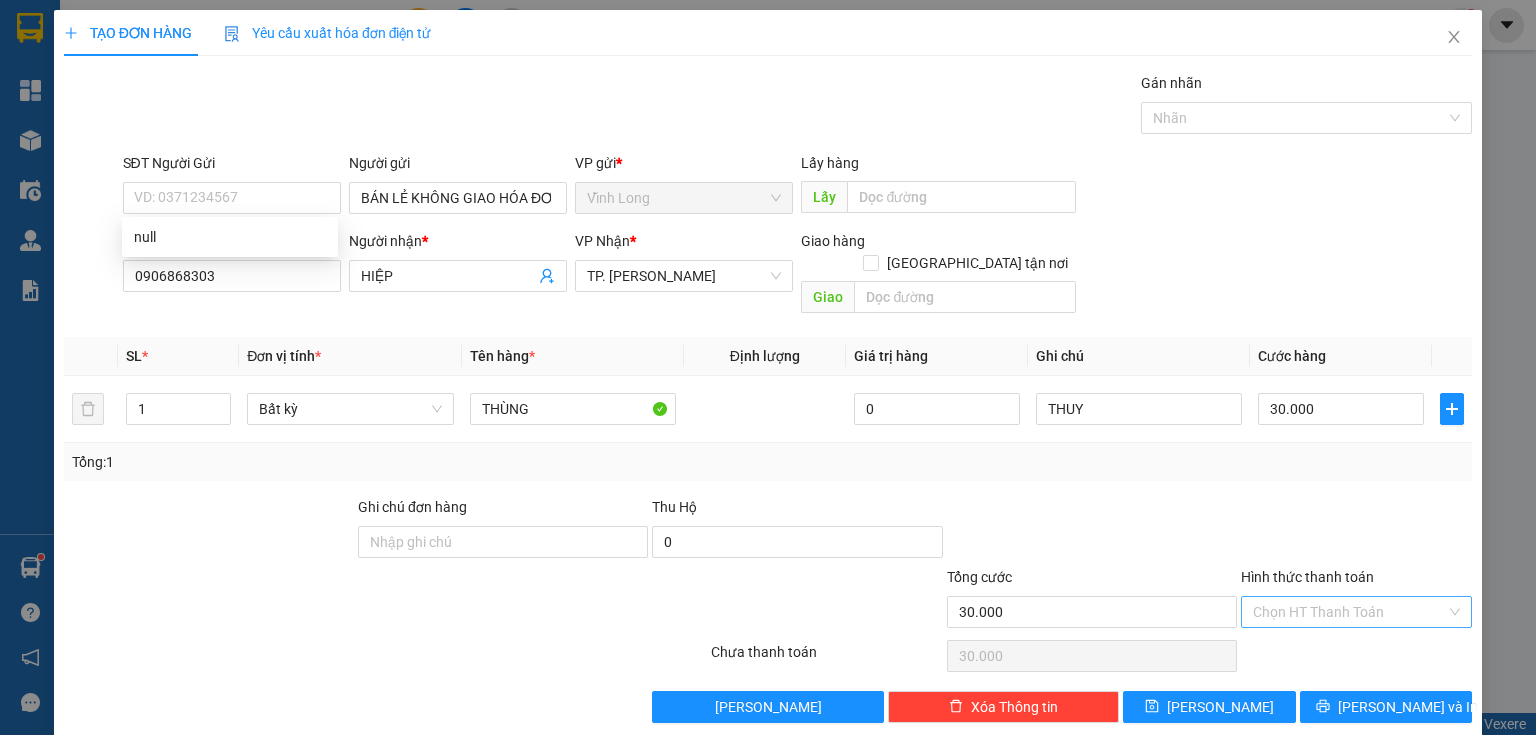 click on "Hình thức thanh toán" at bounding box center (1349, 612) 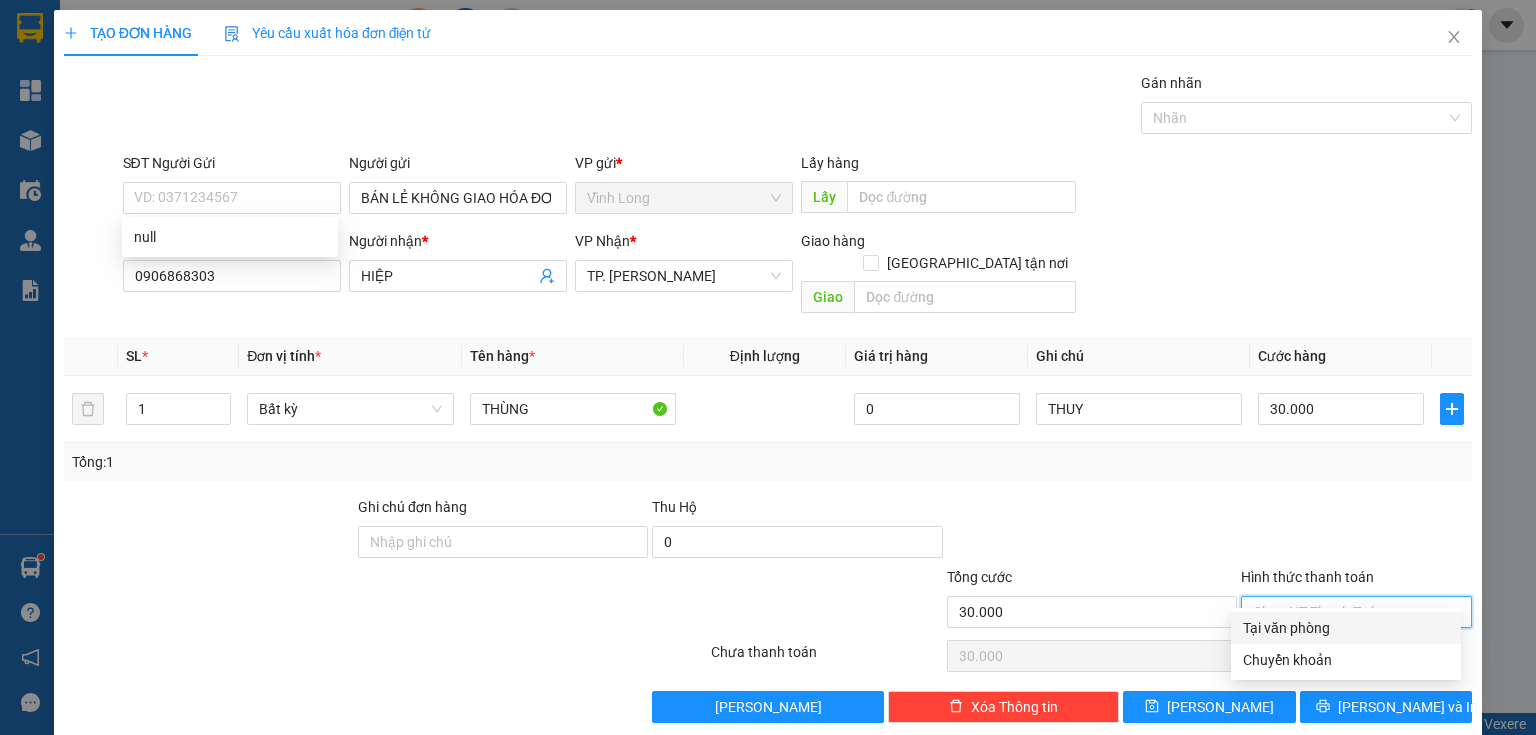 click on "Tại văn phòng" at bounding box center (1346, 628) 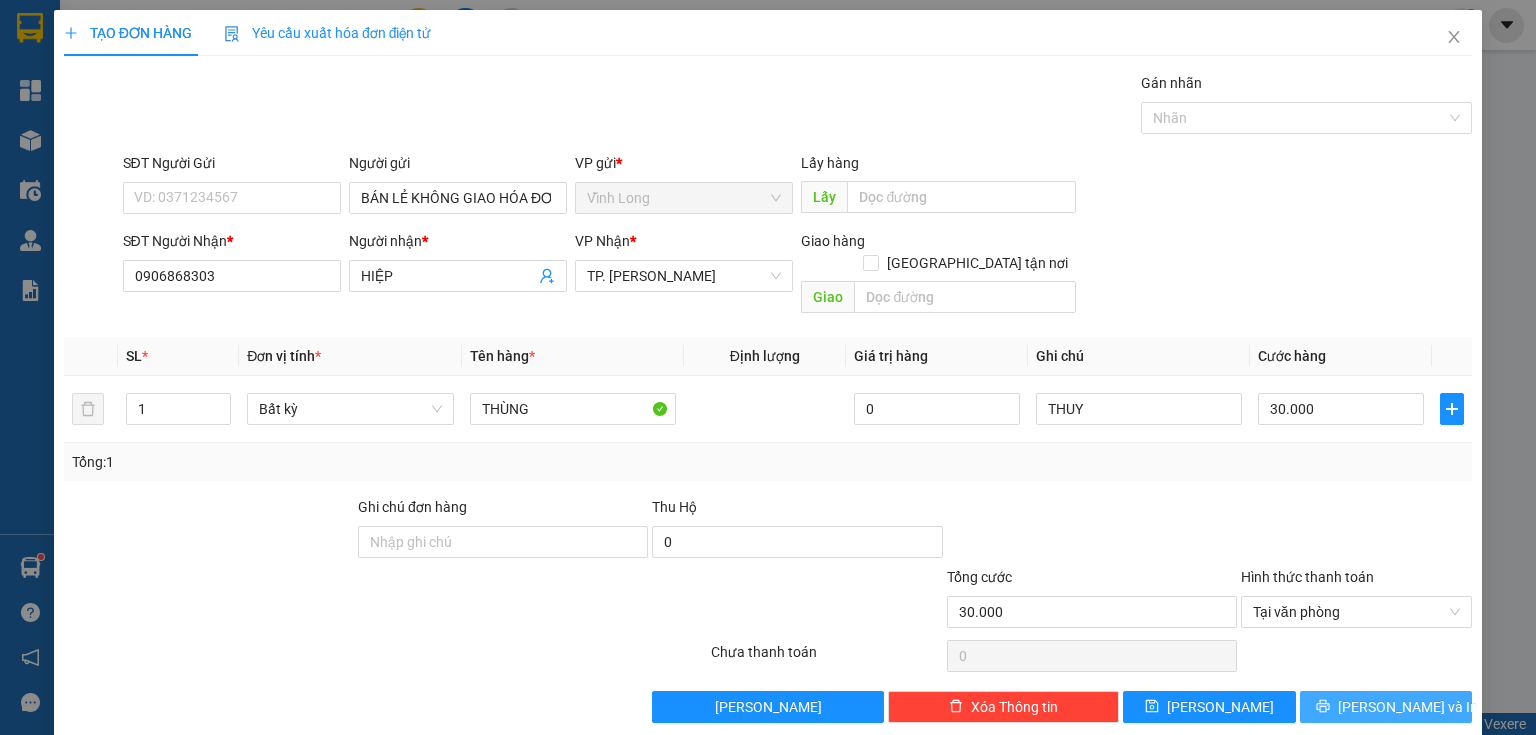 click 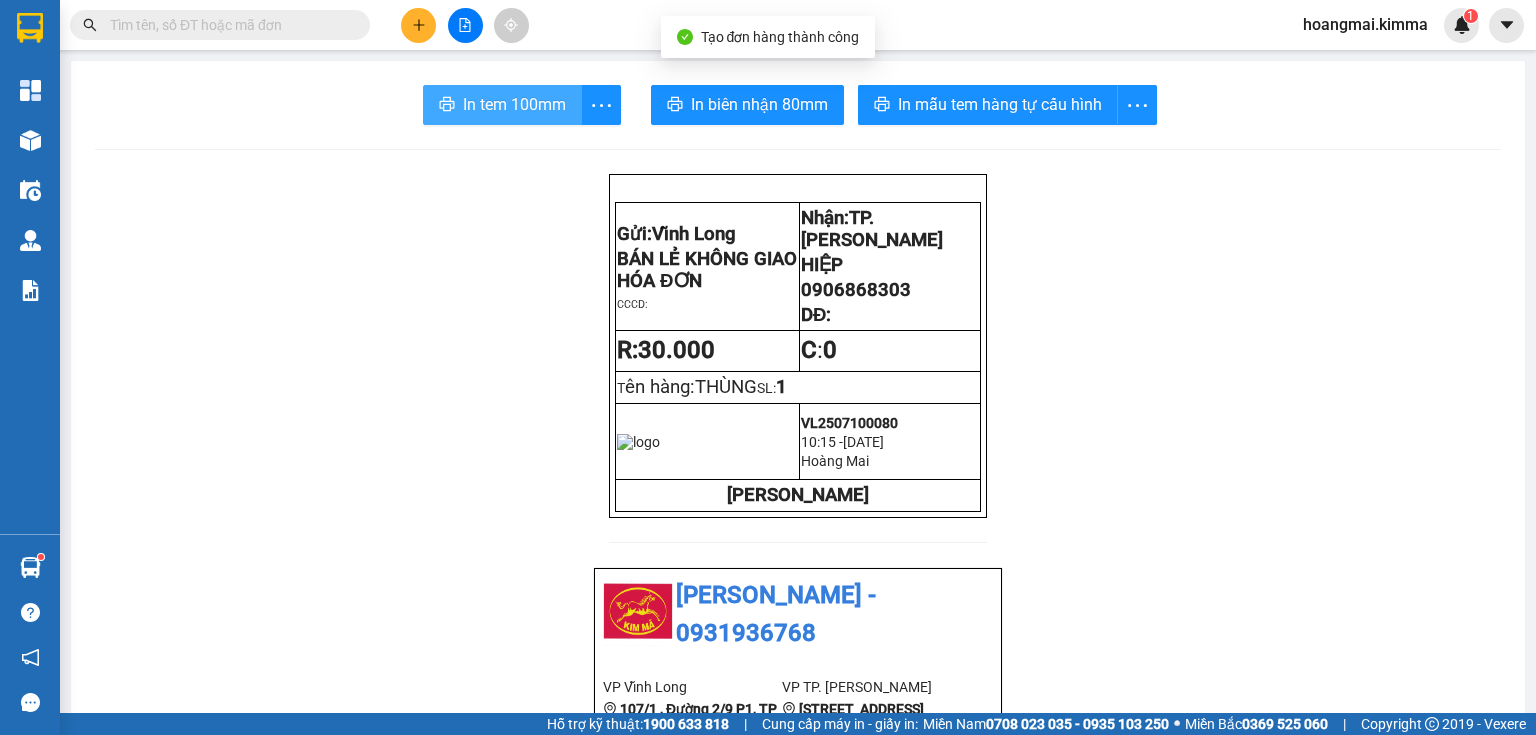 click on "In tem 100mm" at bounding box center (502, 105) 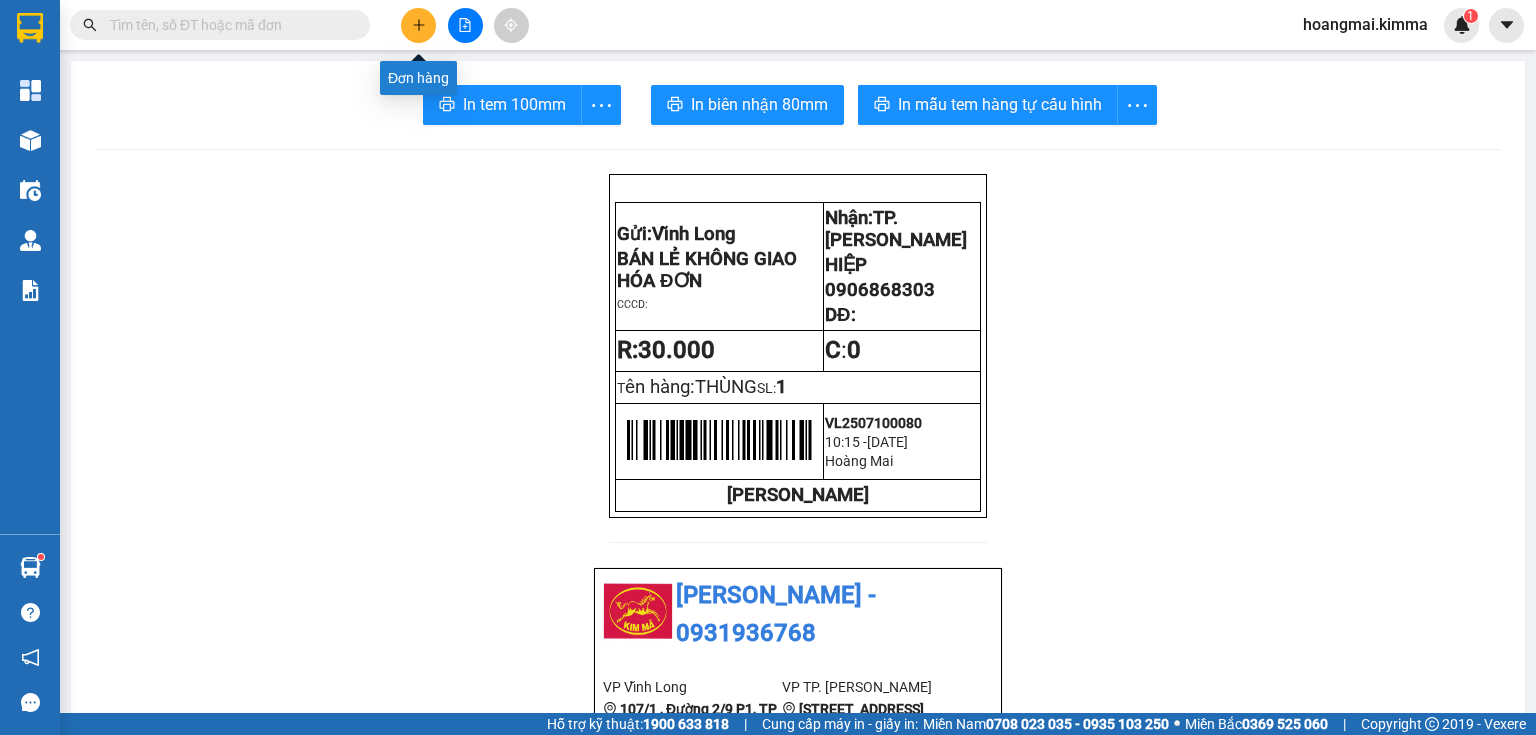 click at bounding box center (418, 25) 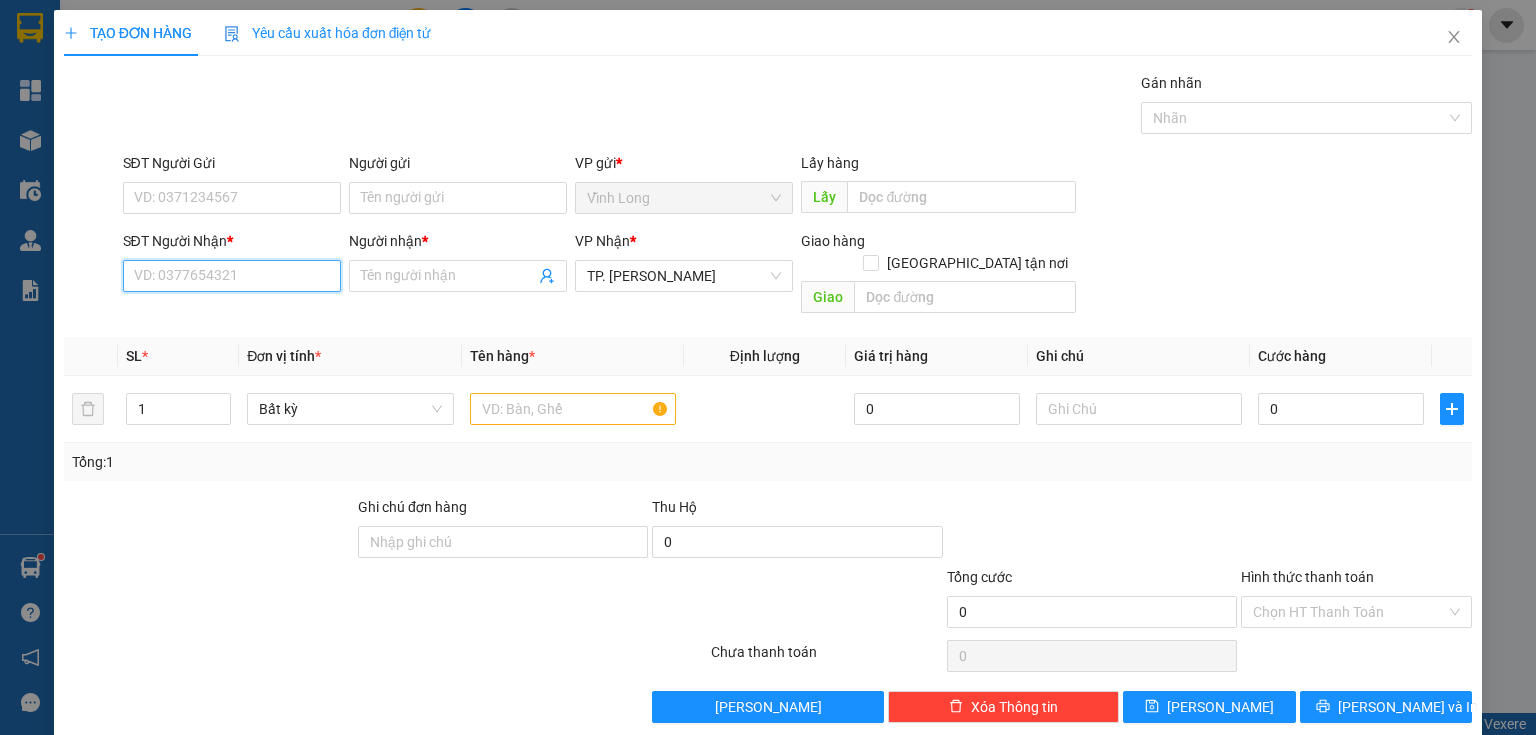 click on "SĐT Người Nhận  *" at bounding box center [232, 276] 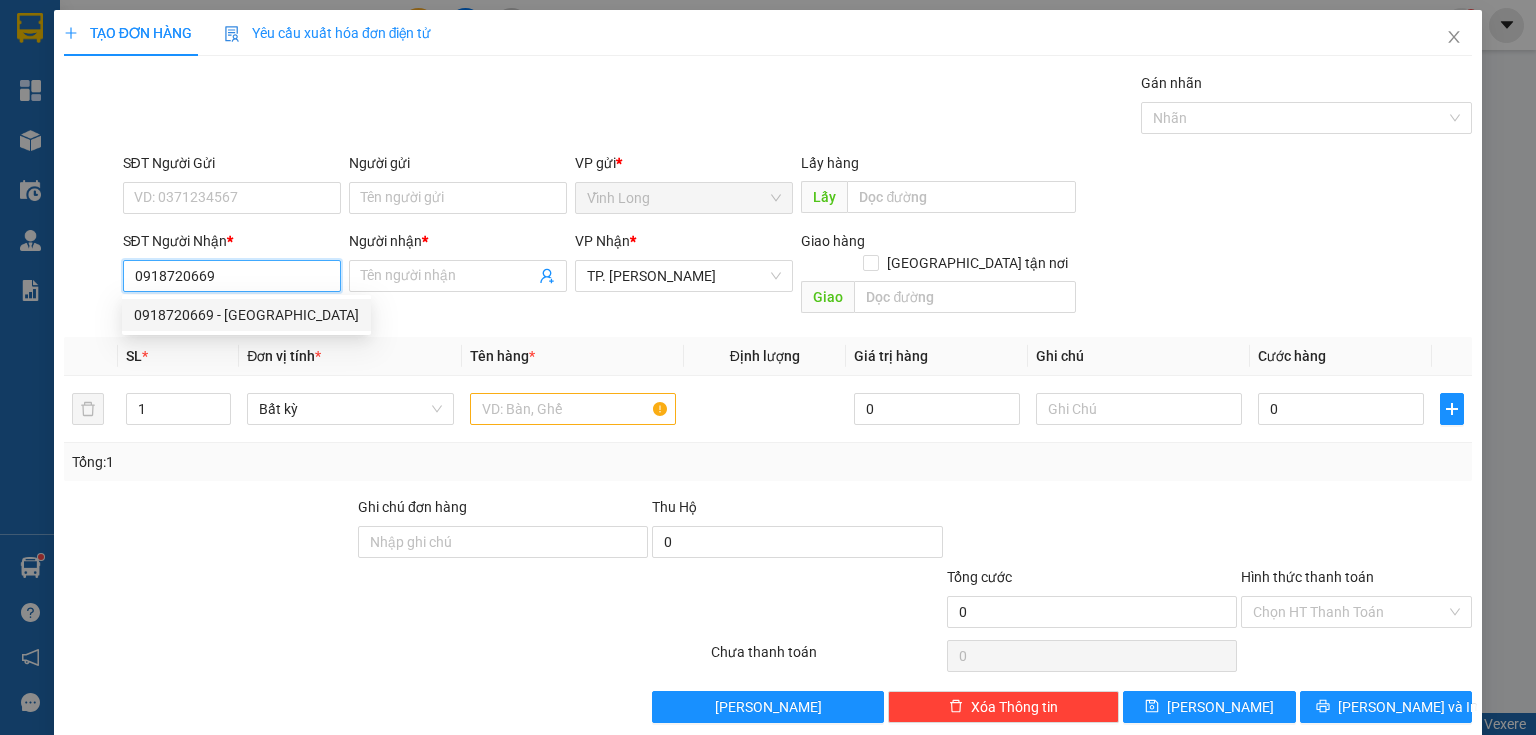 drag, startPoint x: 246, startPoint y: 306, endPoint x: 251, endPoint y: 295, distance: 12.083046 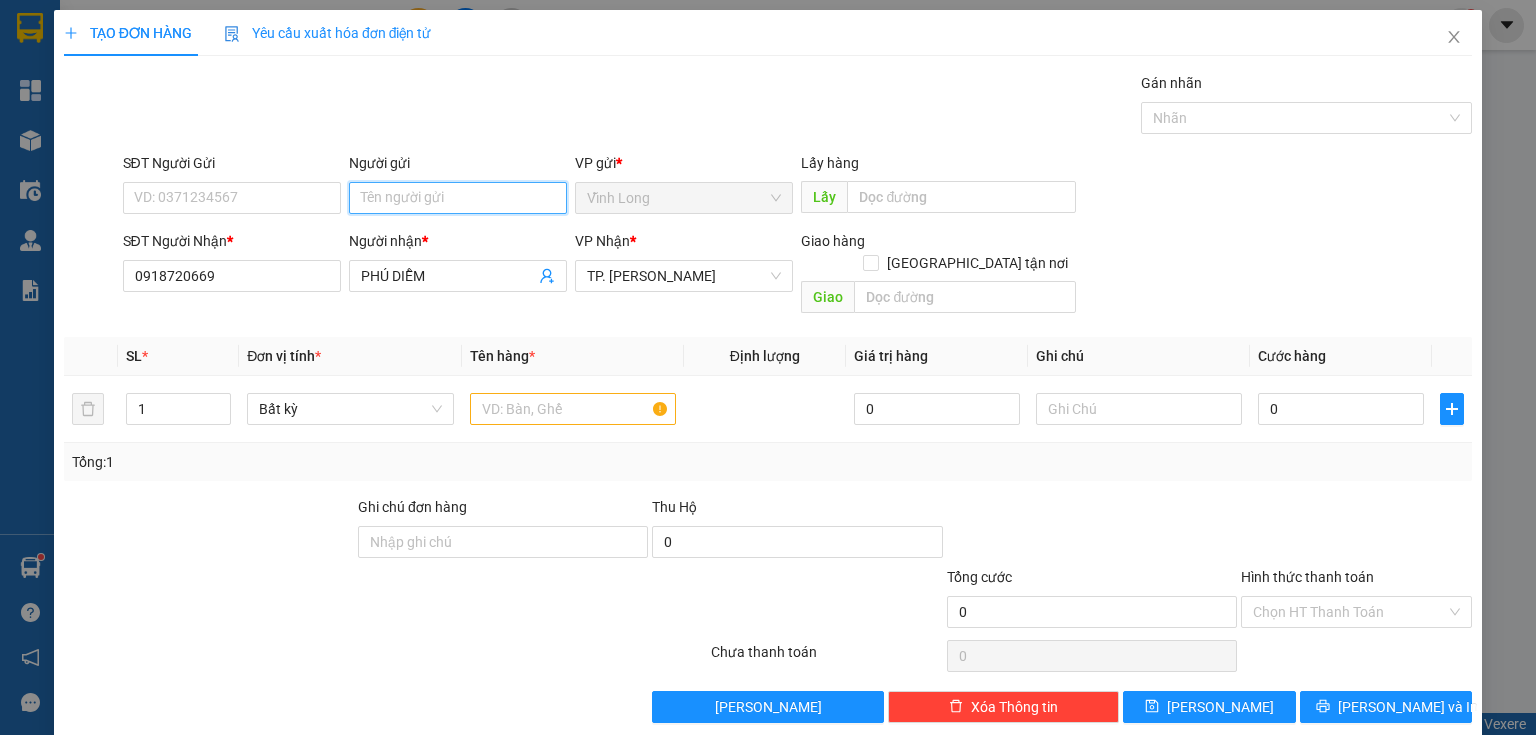 click on "Người gửi" at bounding box center [458, 198] 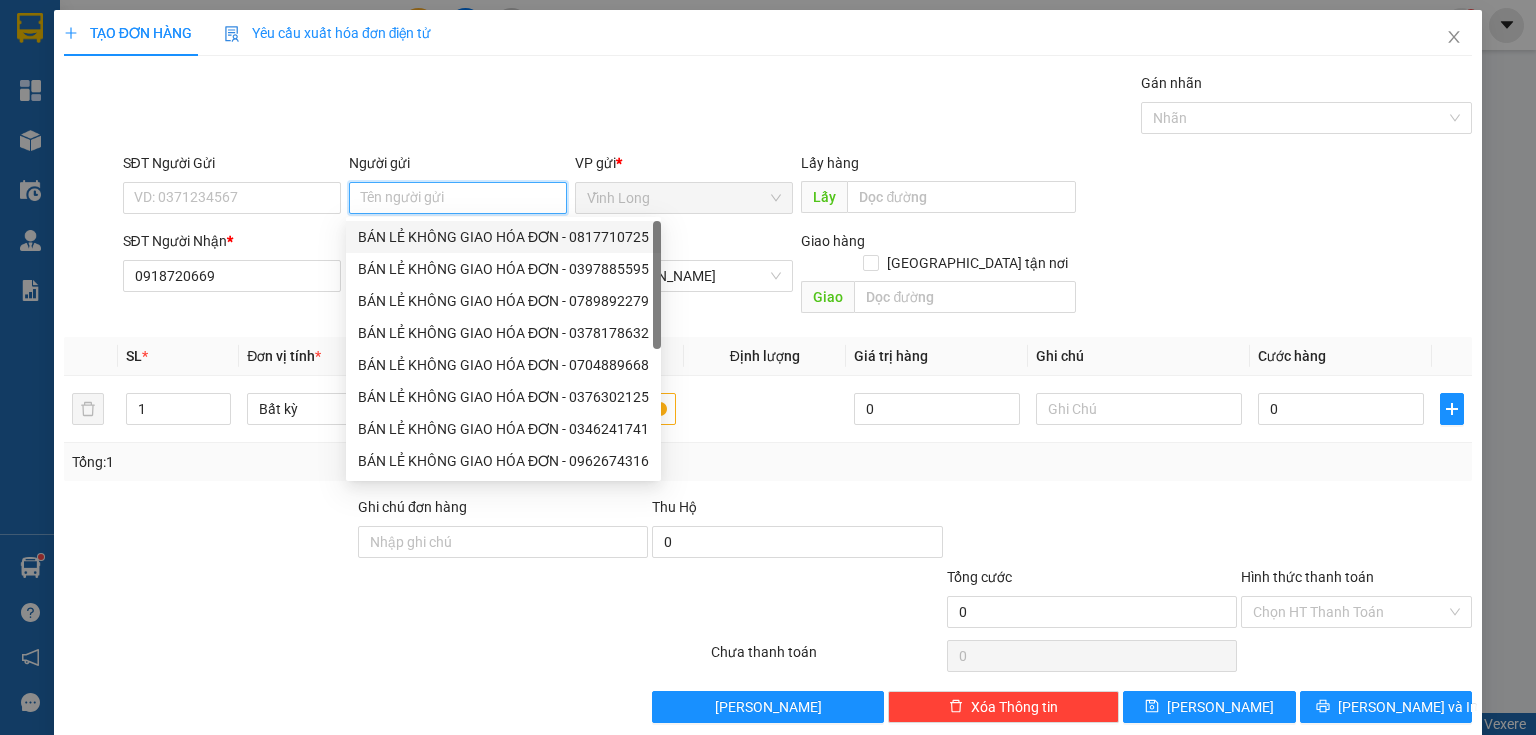 click on "BÁN LẺ KHÔNG GIAO HÓA ĐƠN - 0817710725" at bounding box center (503, 237) 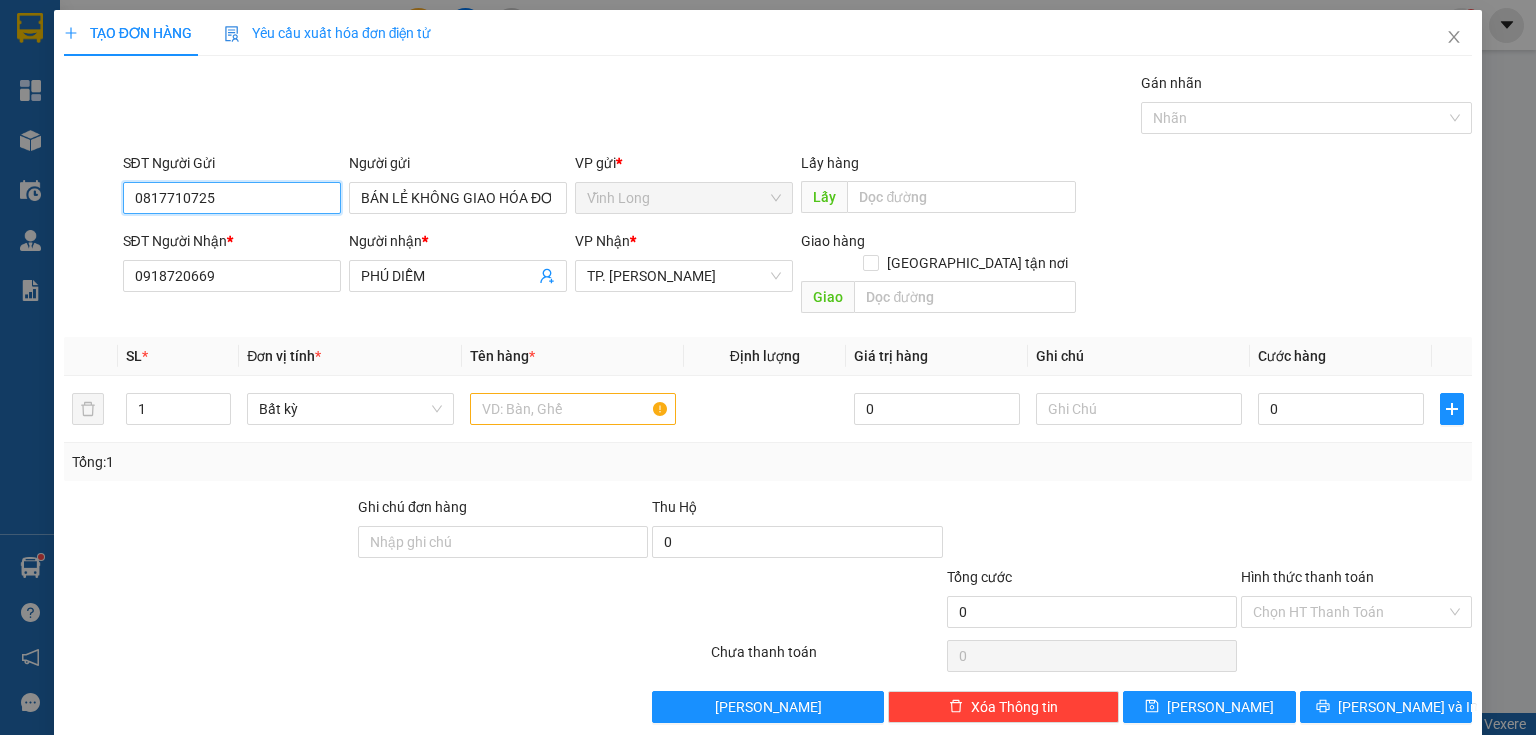 drag, startPoint x: 224, startPoint y: 196, endPoint x: 0, endPoint y: 206, distance: 224.2231 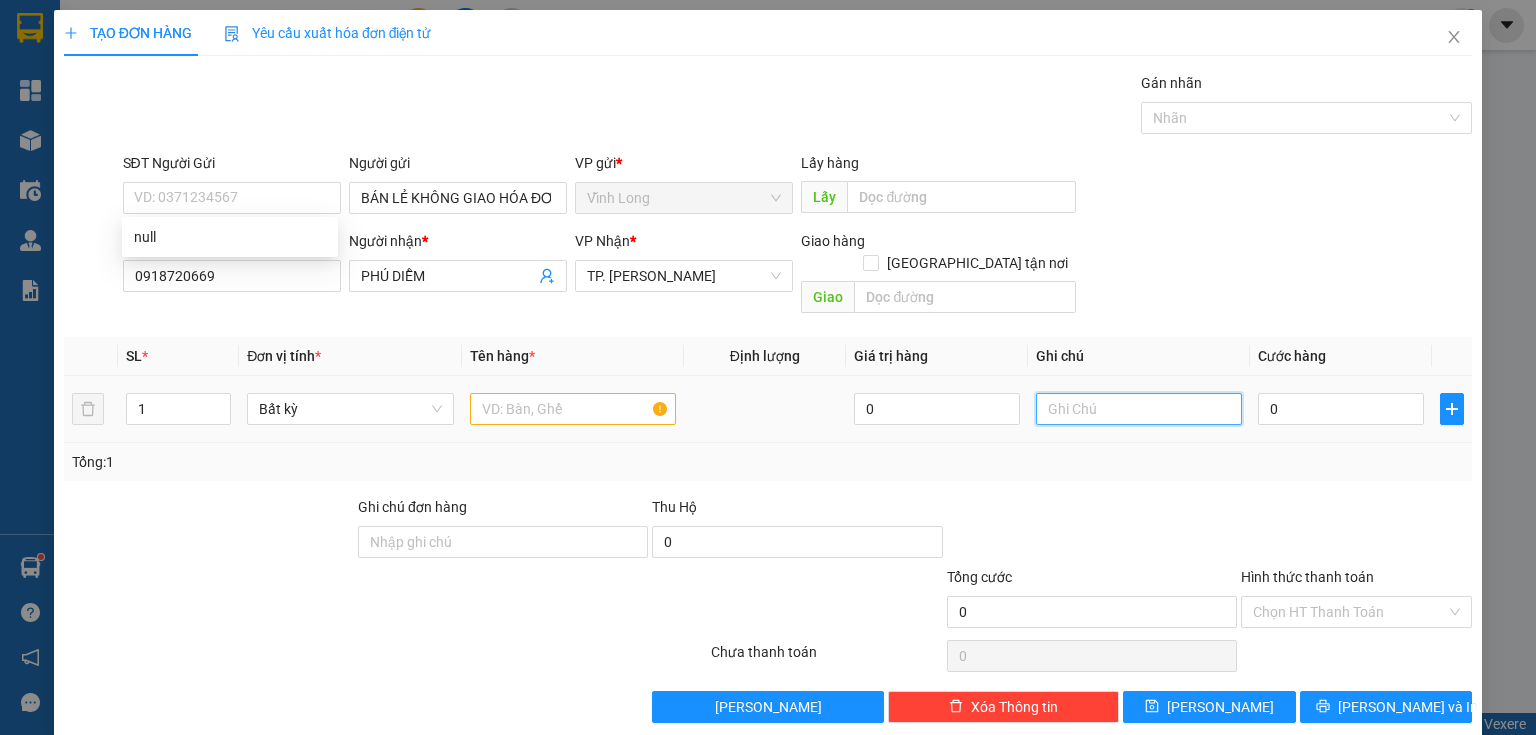 click at bounding box center [1139, 409] 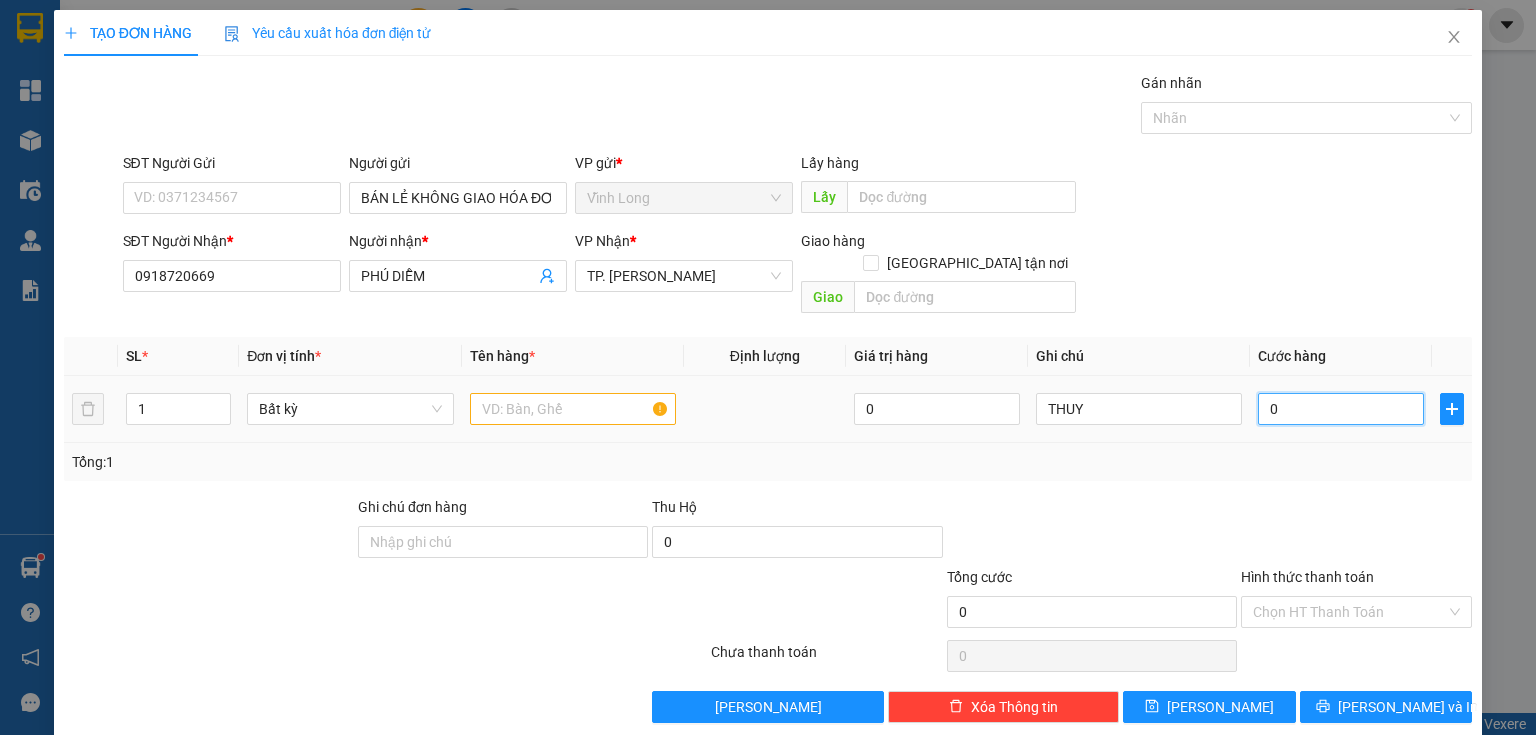 click on "0" at bounding box center [1341, 409] 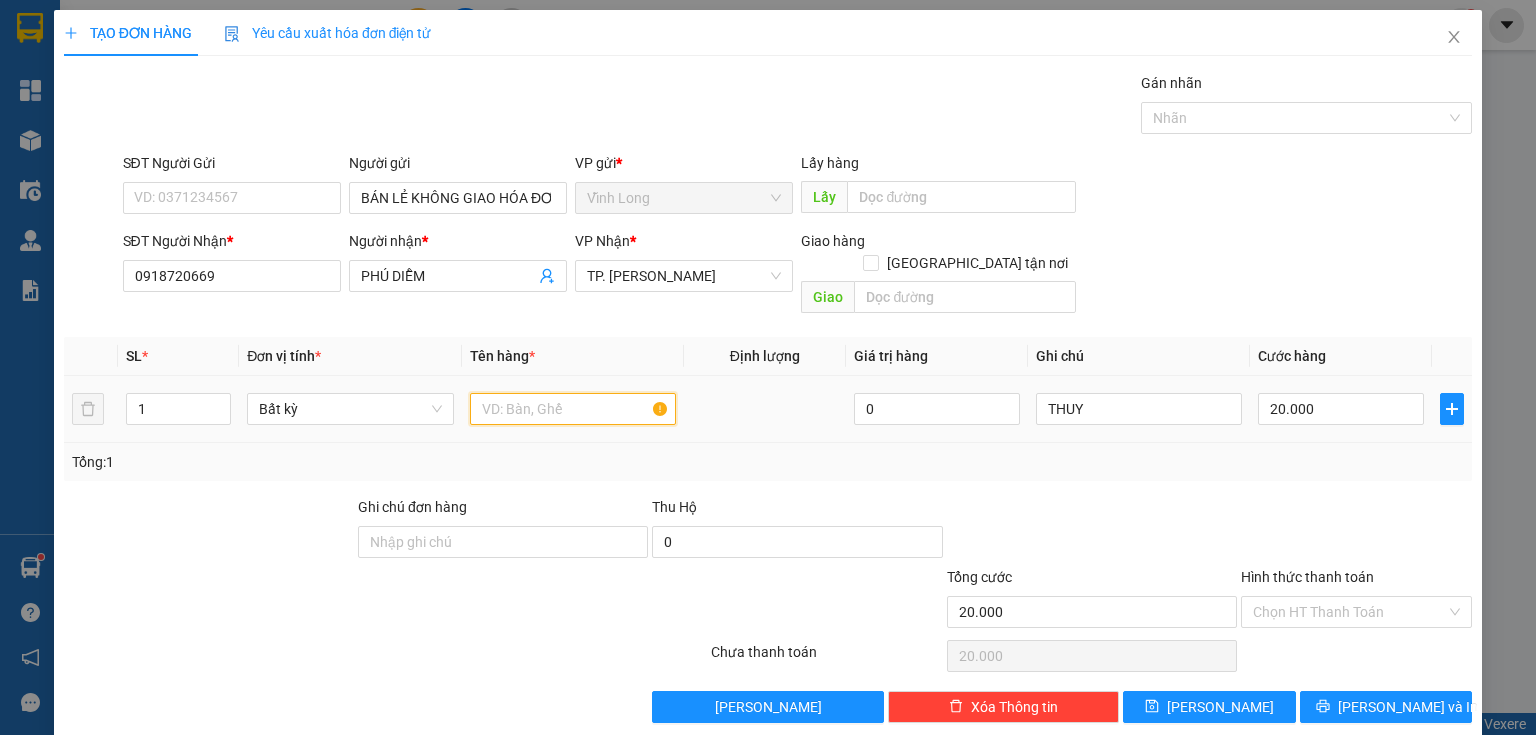 click at bounding box center [573, 409] 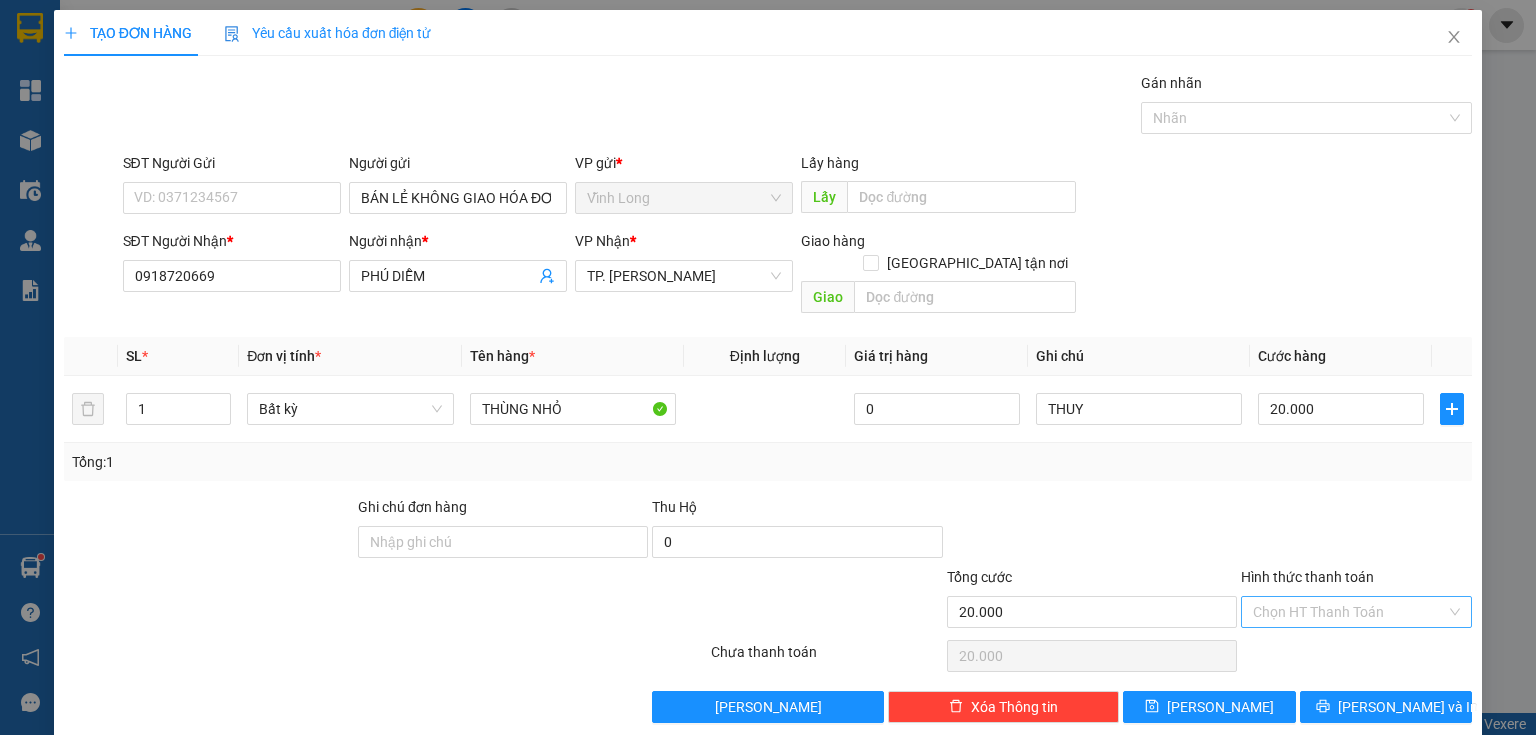 click on "Hình thức thanh toán" at bounding box center [1349, 612] 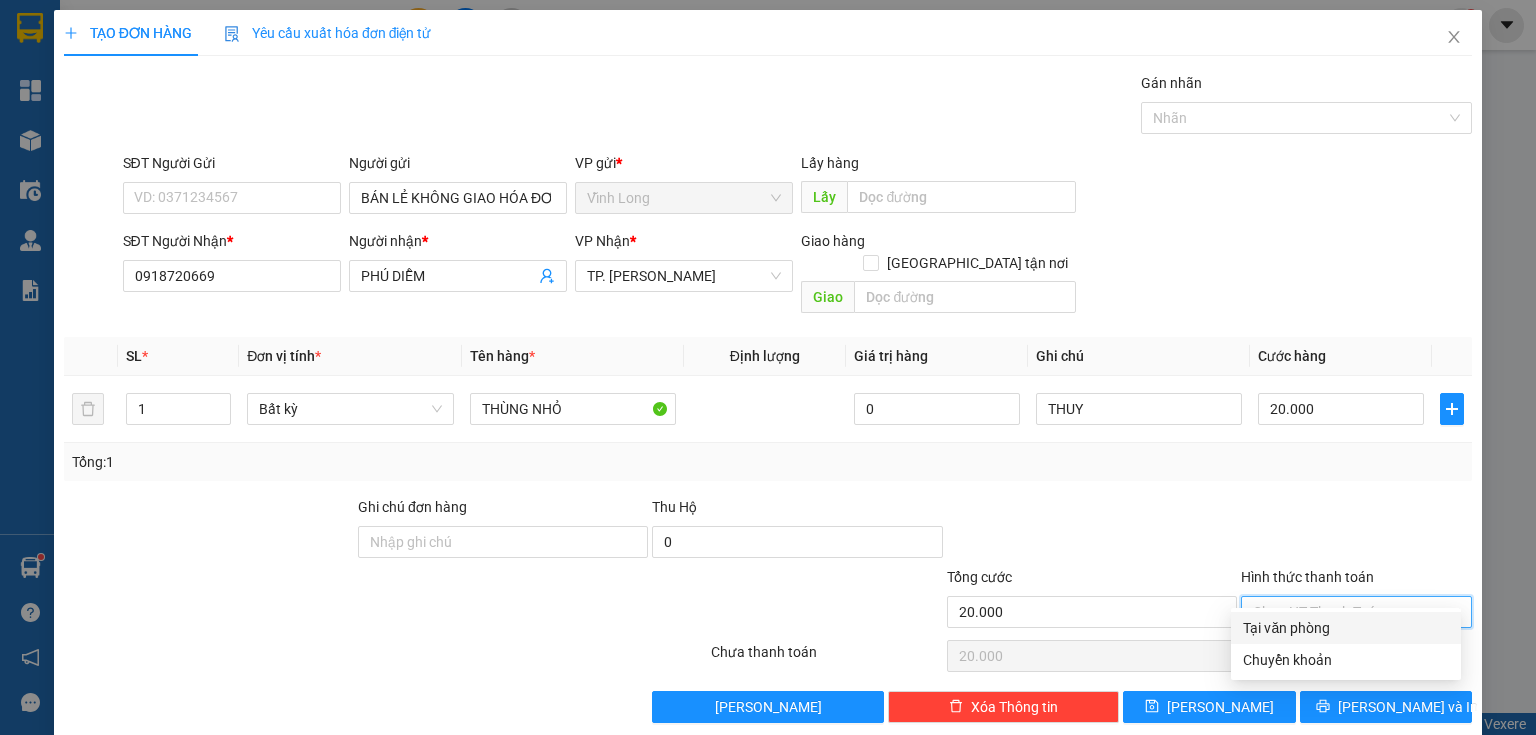 click on "Tại văn phòng" at bounding box center [1346, 628] 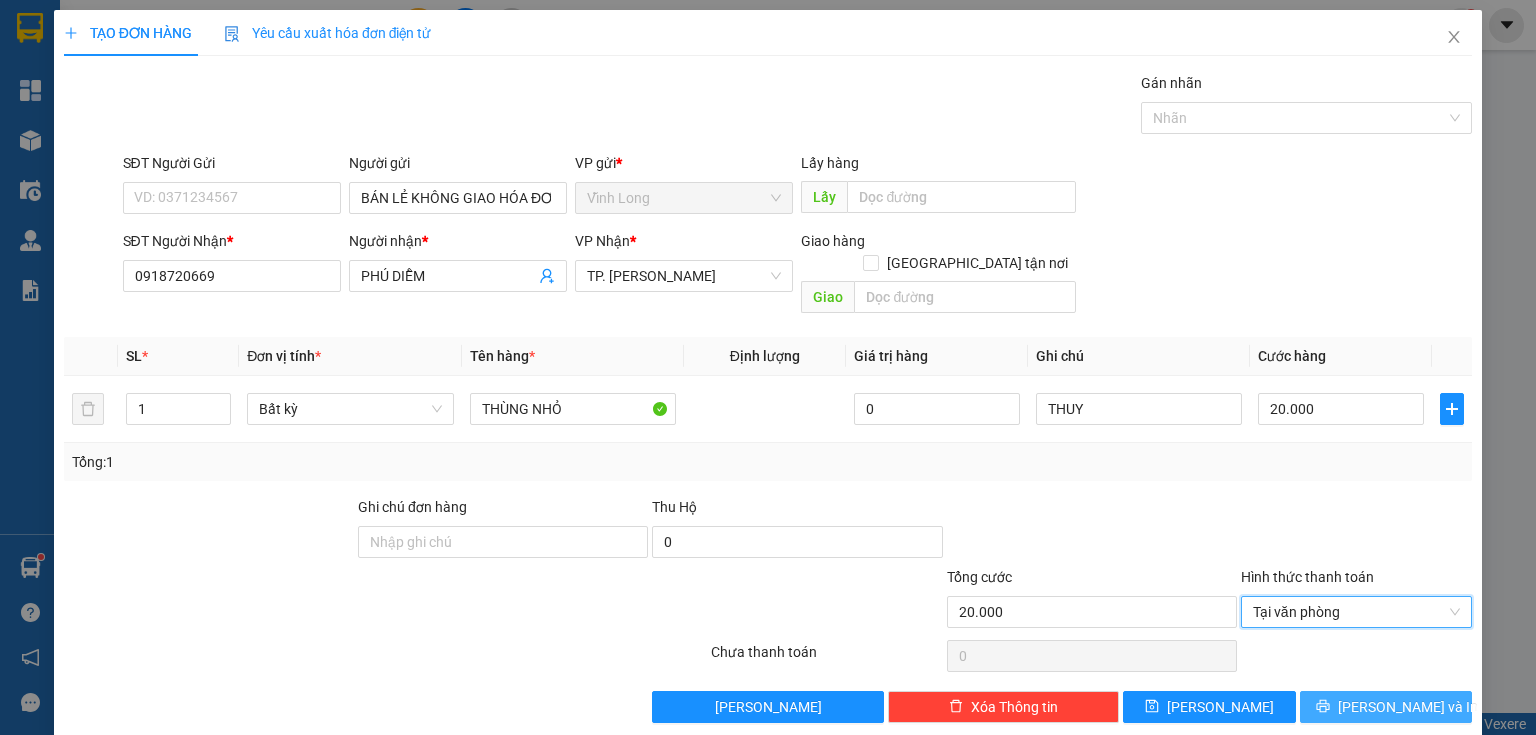 drag, startPoint x: 1379, startPoint y: 680, endPoint x: 1360, endPoint y: 680, distance: 19 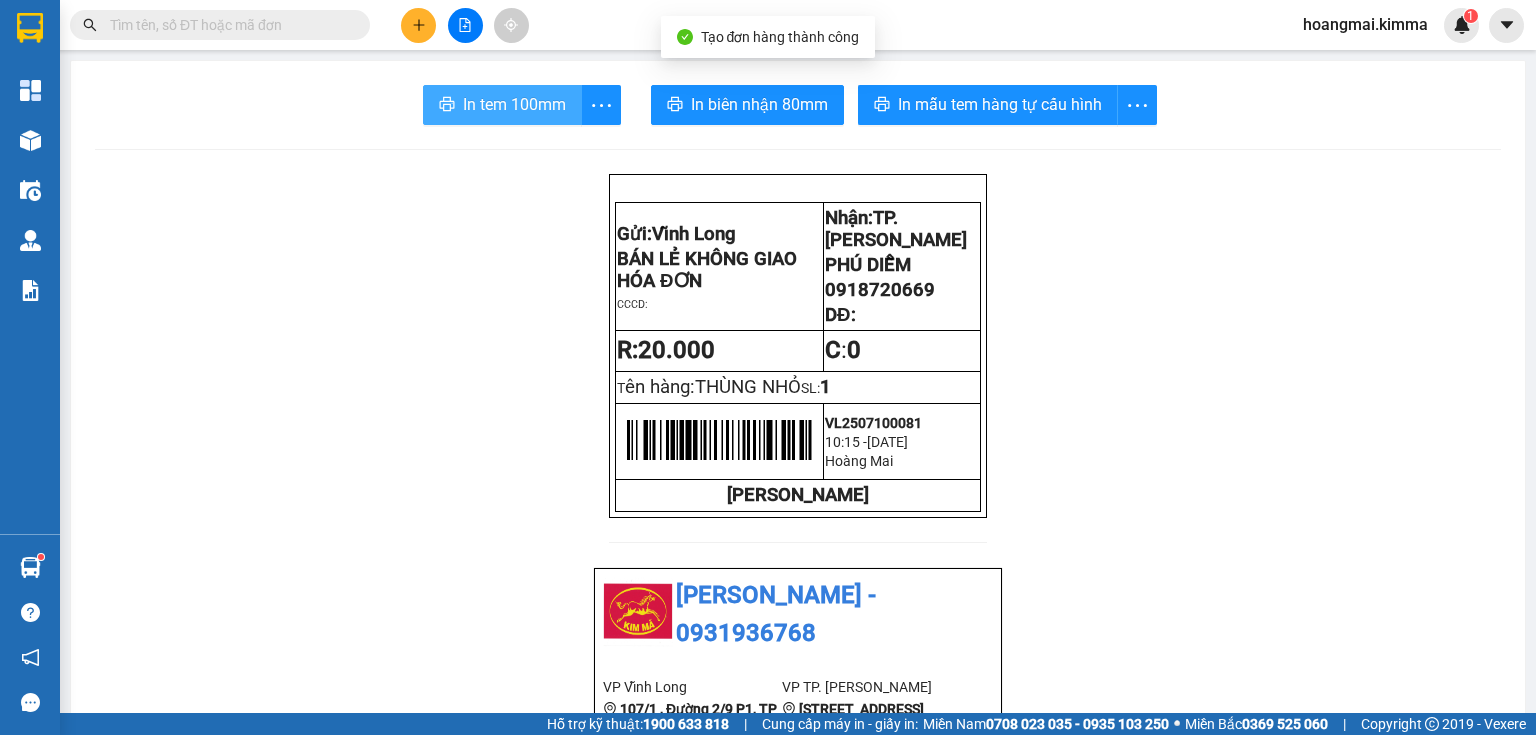 click on "In tem 100mm" at bounding box center (514, 104) 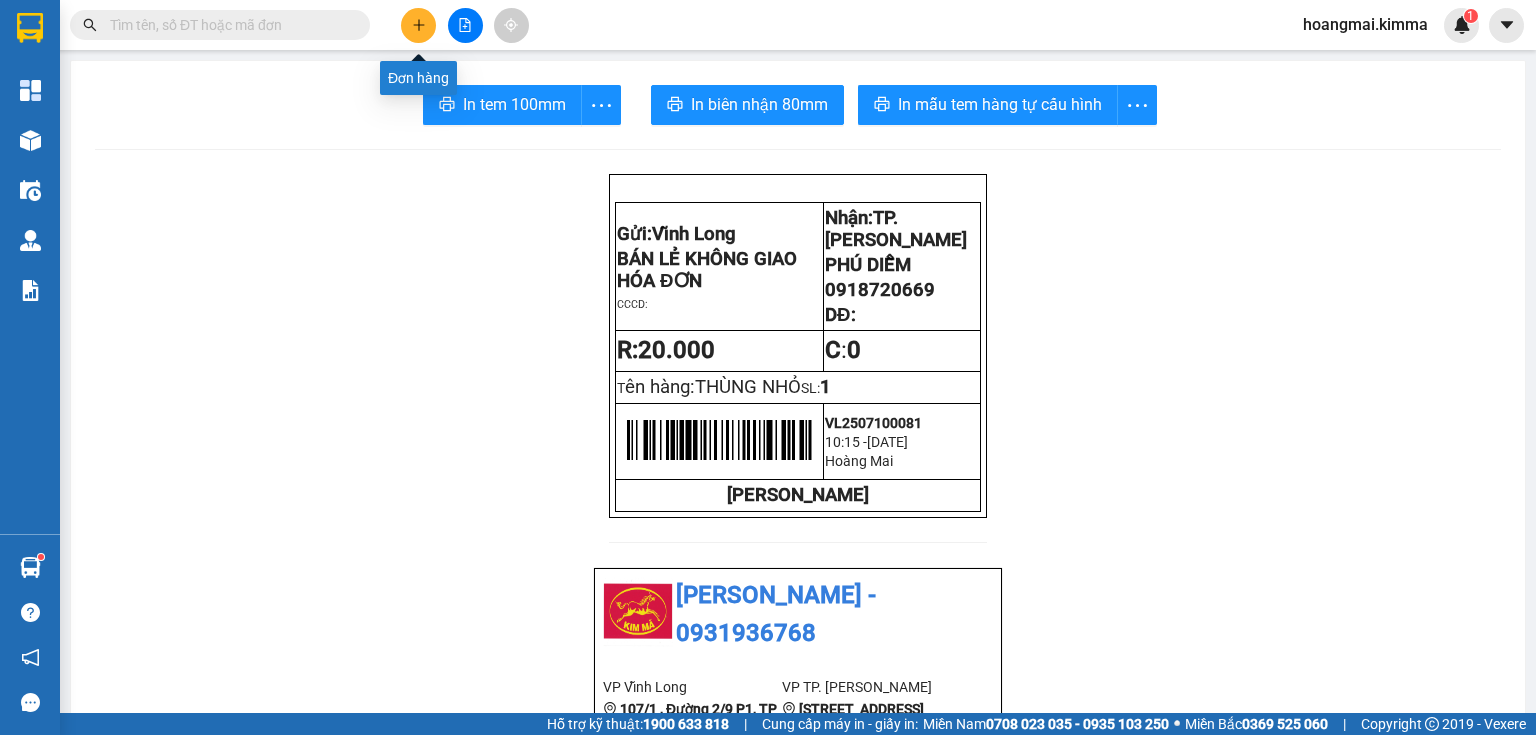 click 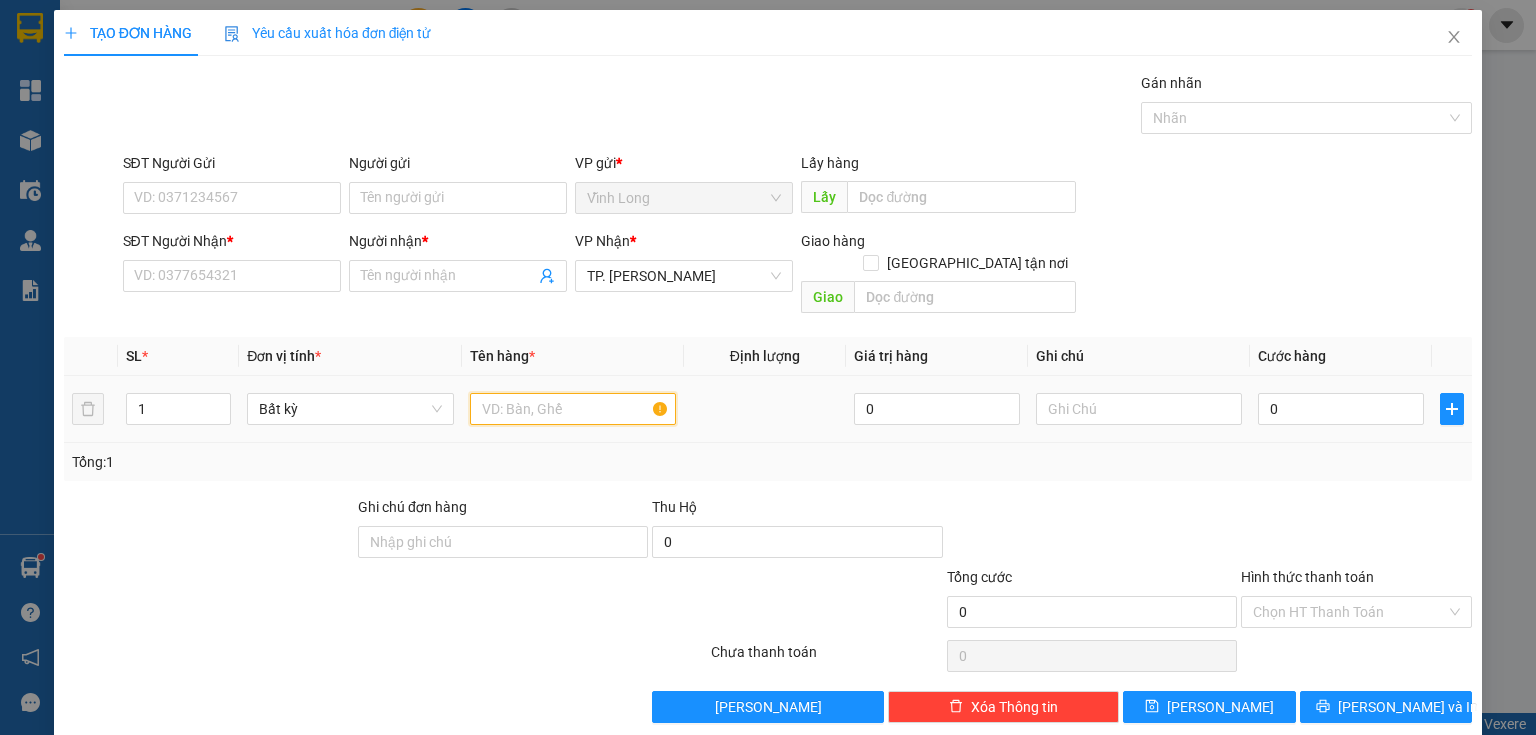 click at bounding box center (573, 409) 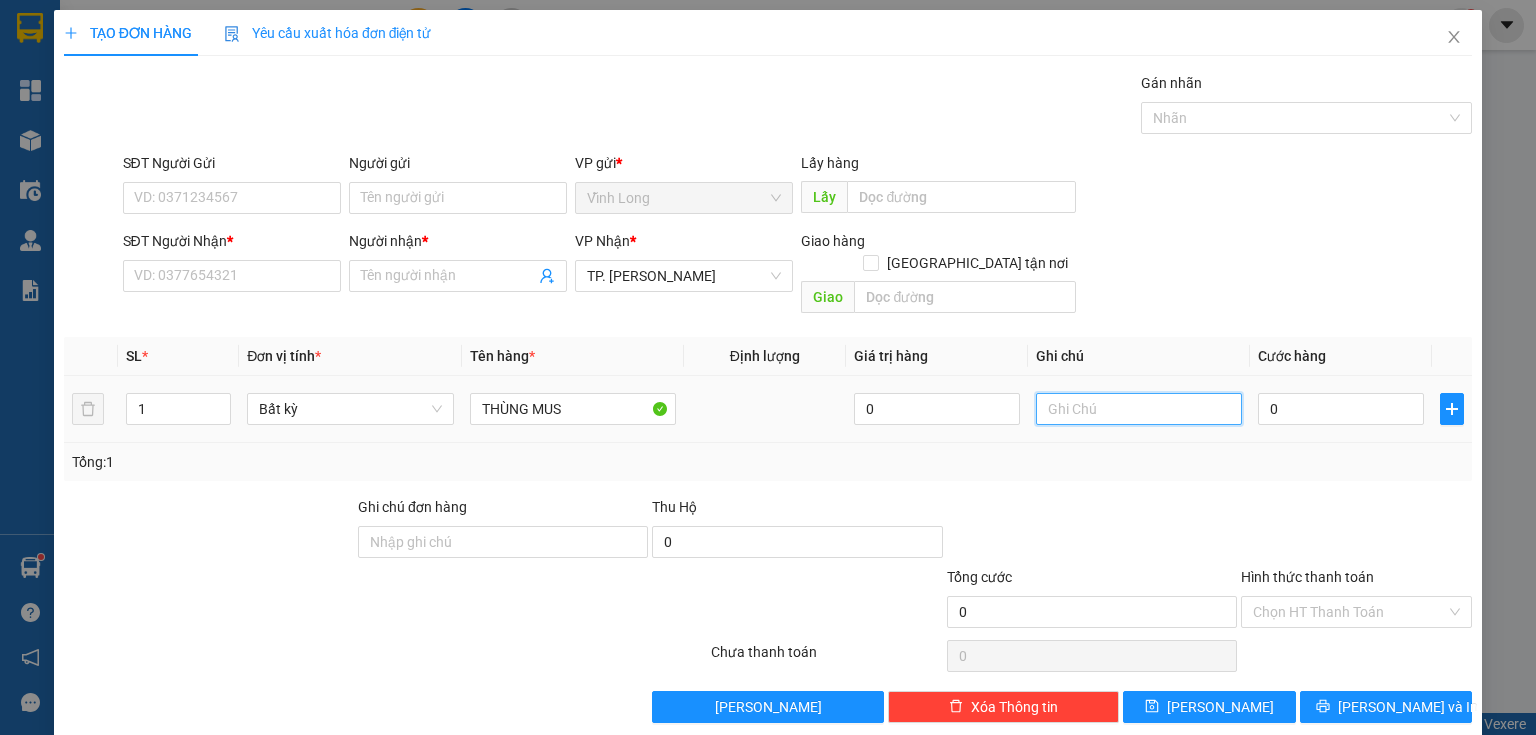 click at bounding box center [1139, 409] 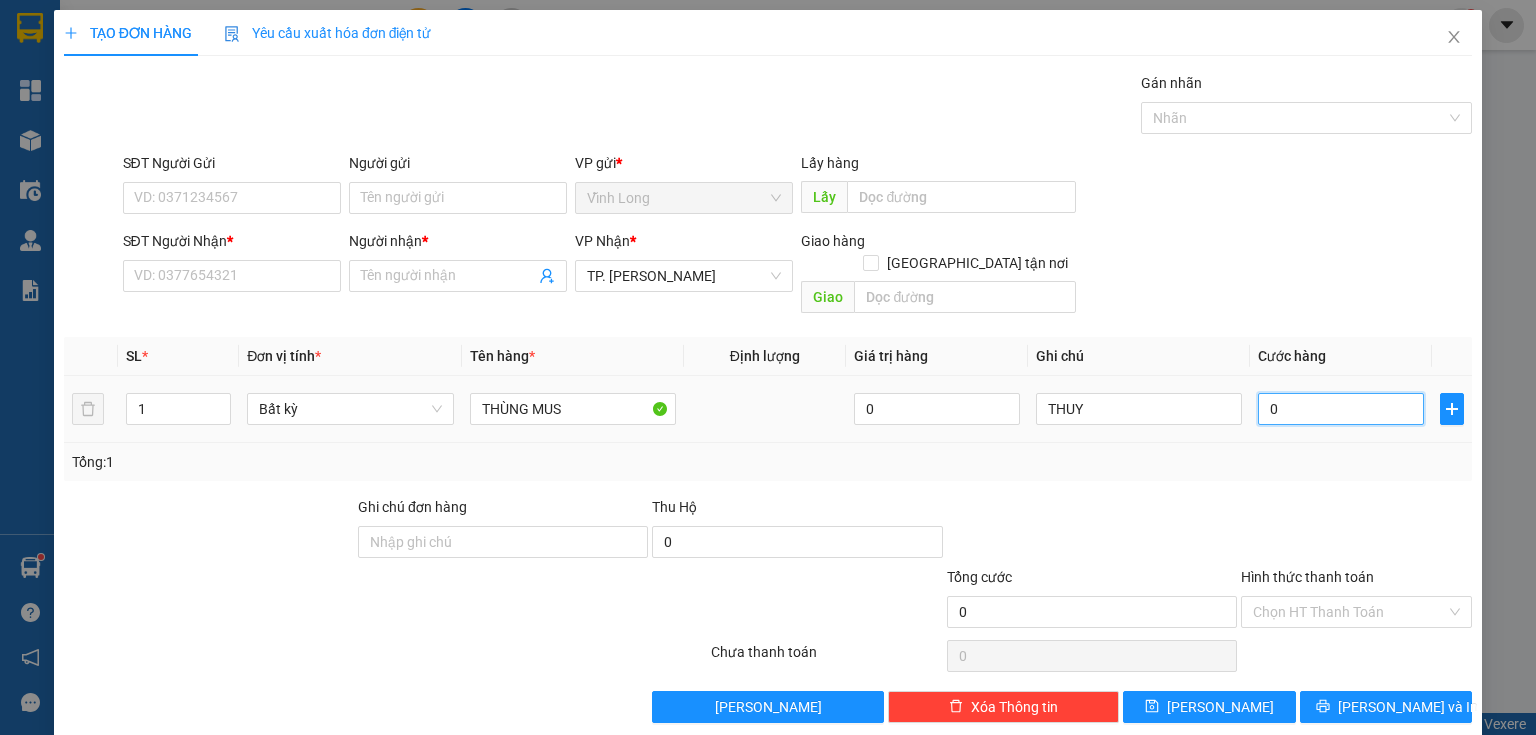 click on "0" at bounding box center (1341, 409) 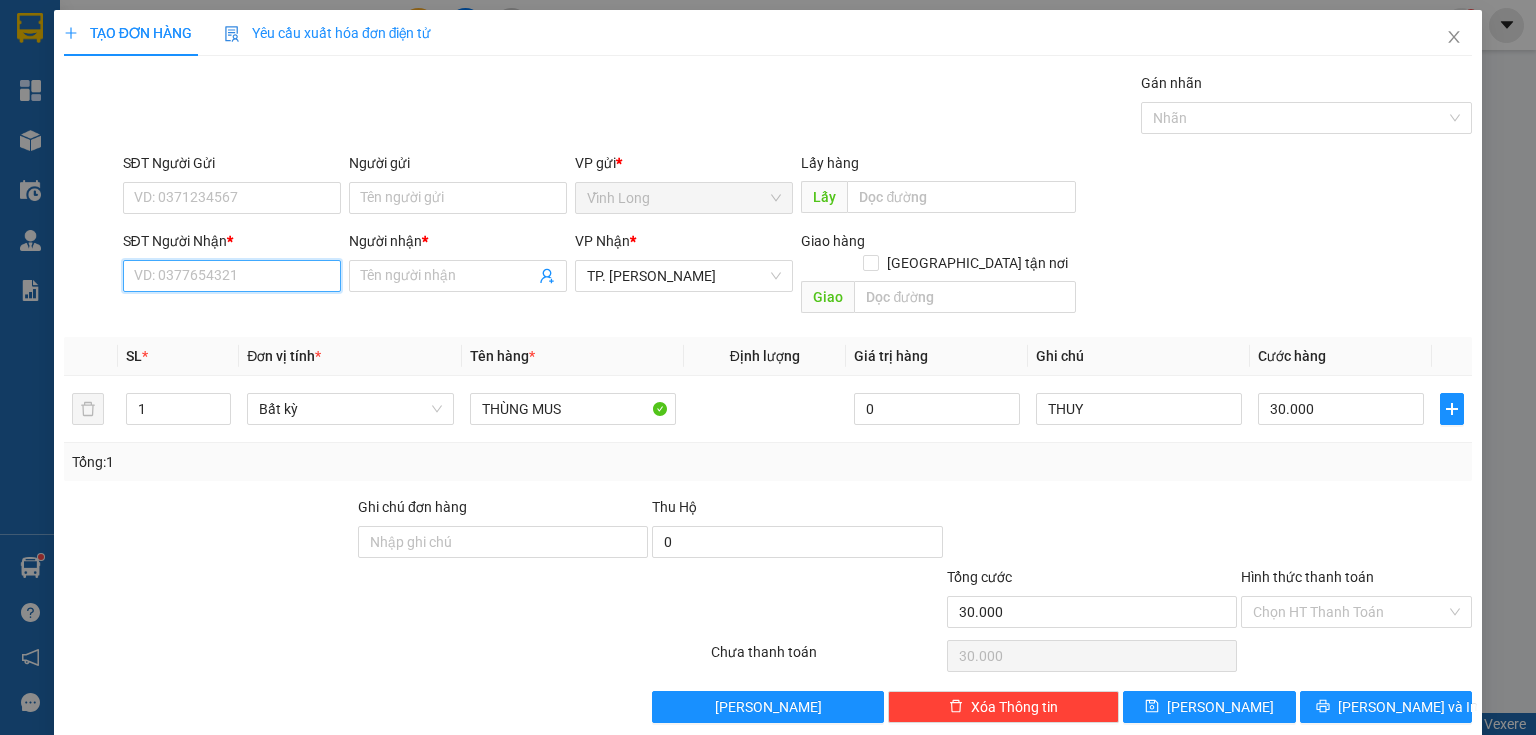 drag, startPoint x: 268, startPoint y: 280, endPoint x: 257, endPoint y: 239, distance: 42.44997 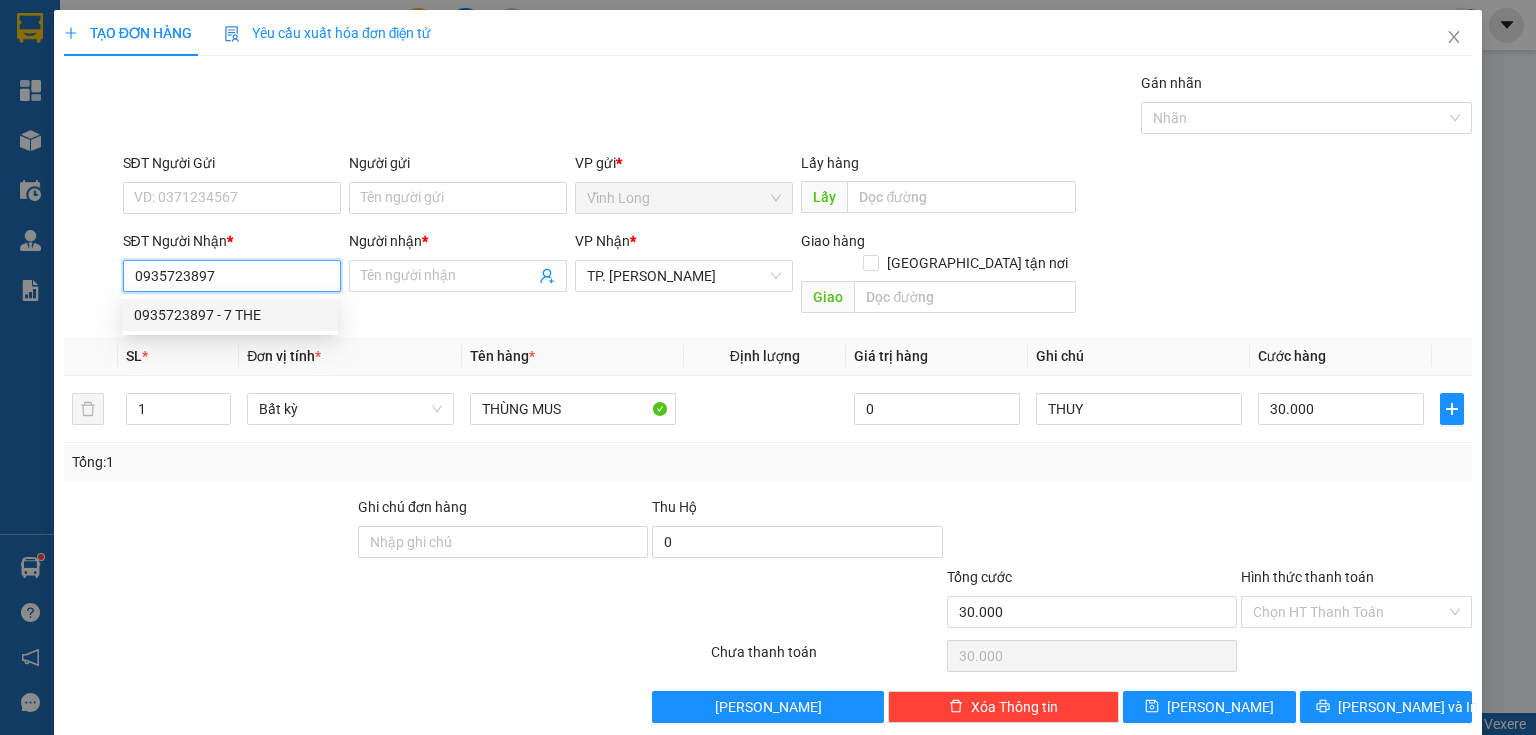 click on "0935723897 - 7 THE" at bounding box center [230, 315] 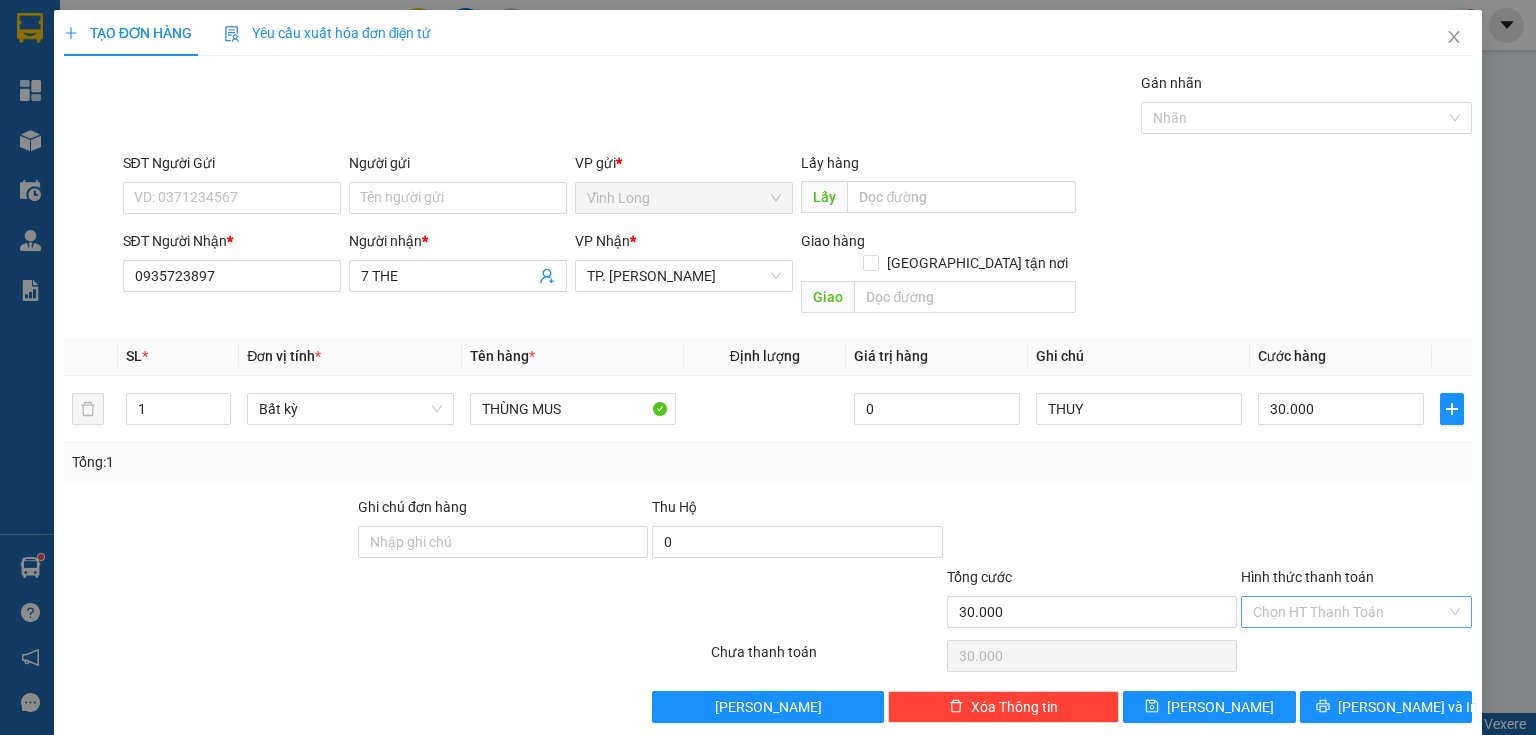 click on "Hình thức thanh toán" at bounding box center (1349, 612) 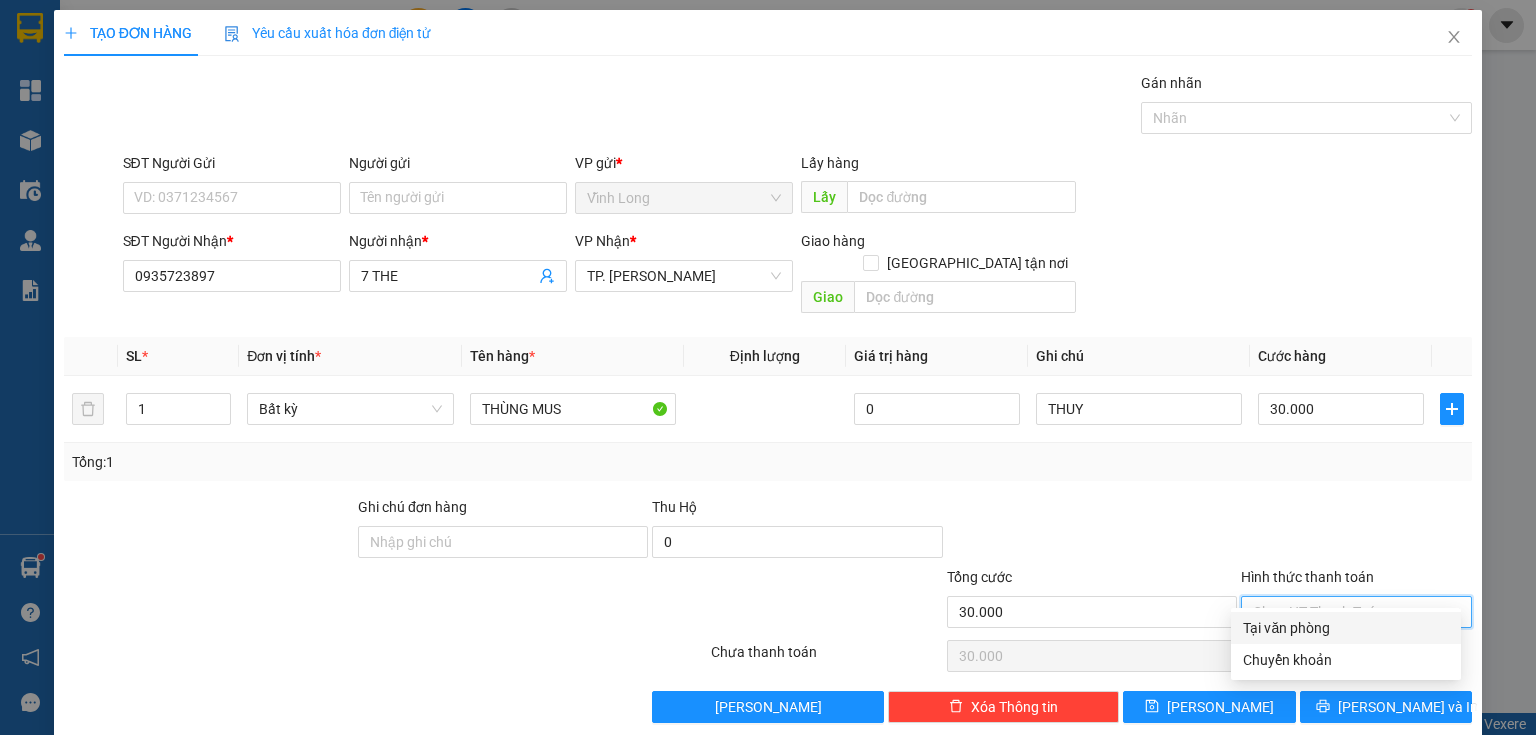 click on "Tại văn phòng" at bounding box center (1346, 628) 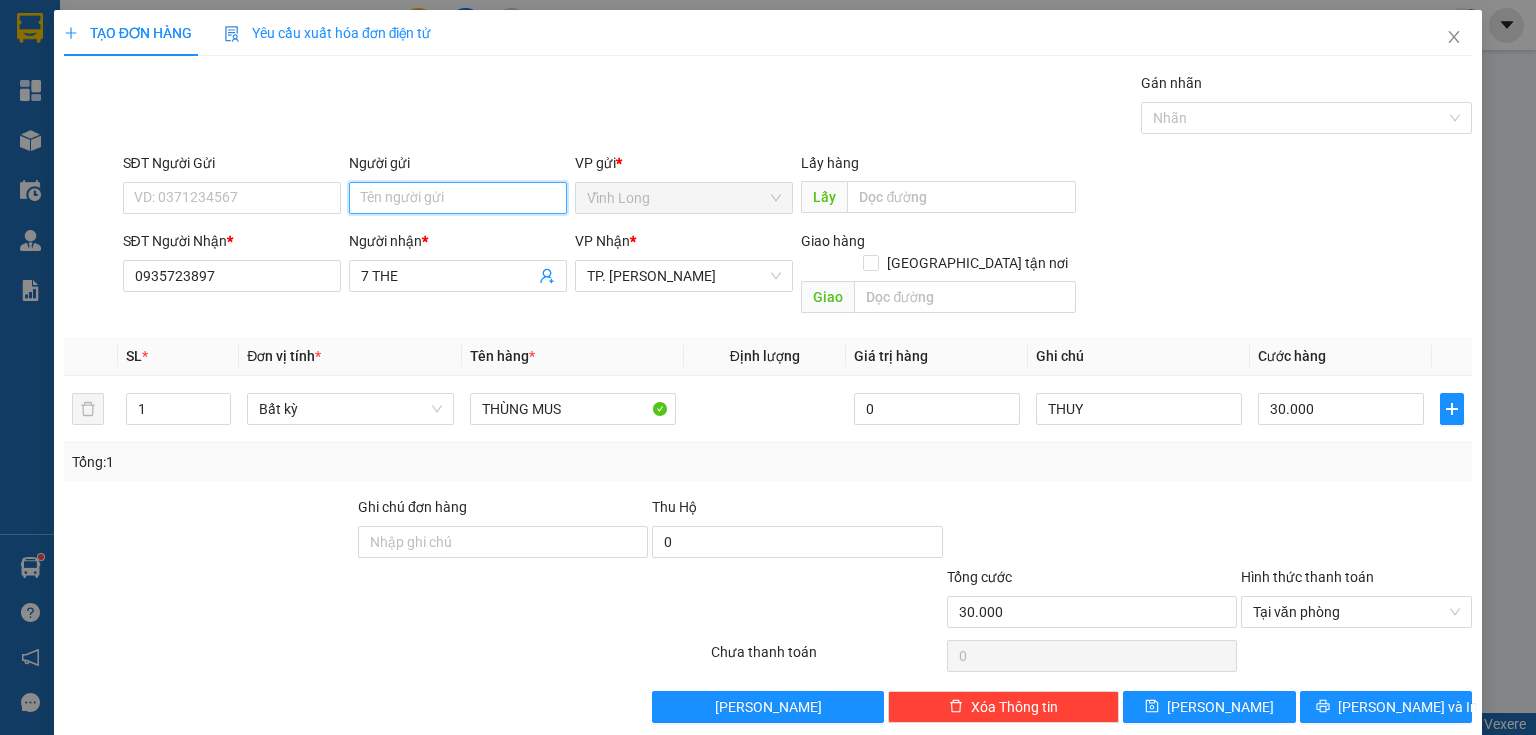 click on "Người gửi" at bounding box center (458, 198) 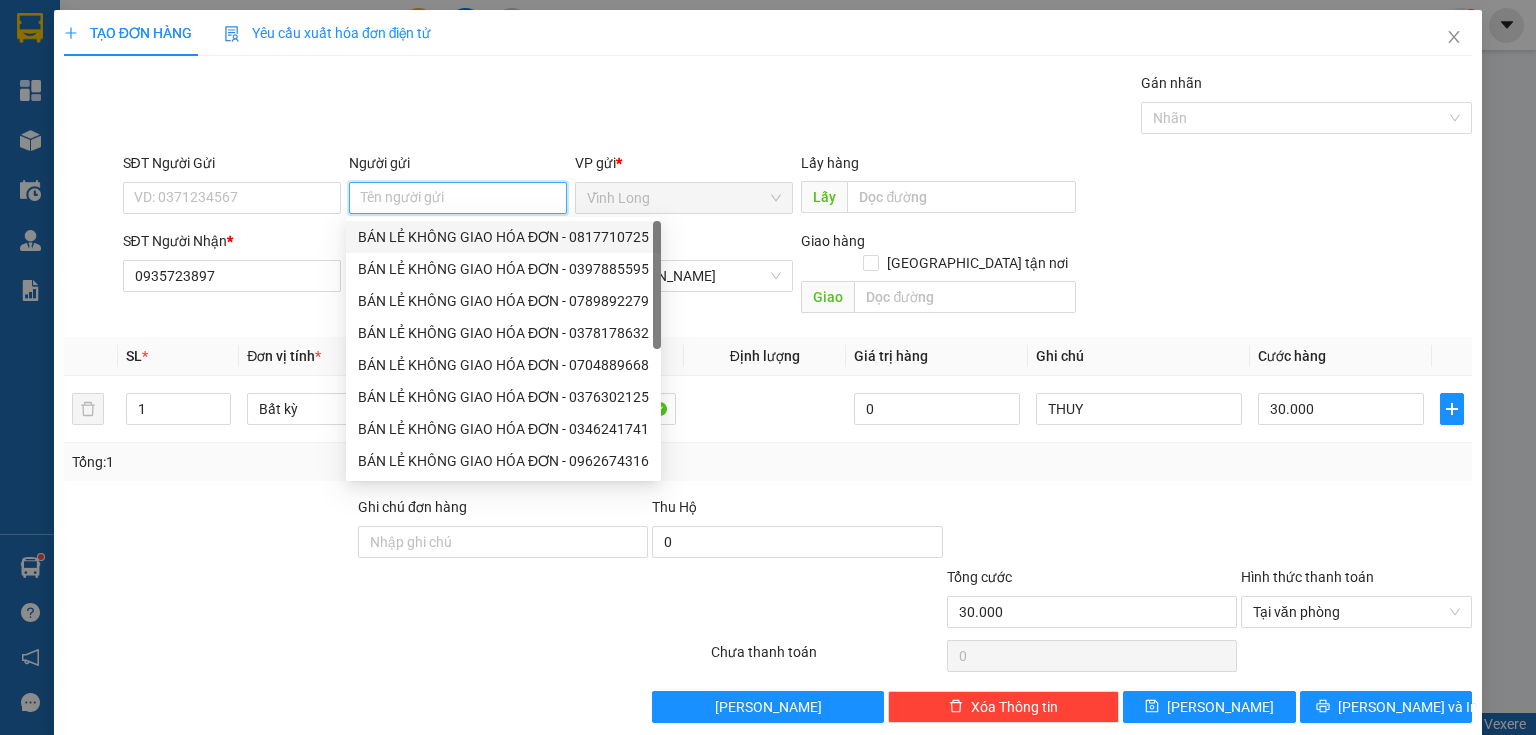 click on "BÁN LẺ KHÔNG GIAO HÓA ĐƠN - 0817710725" at bounding box center [503, 237] 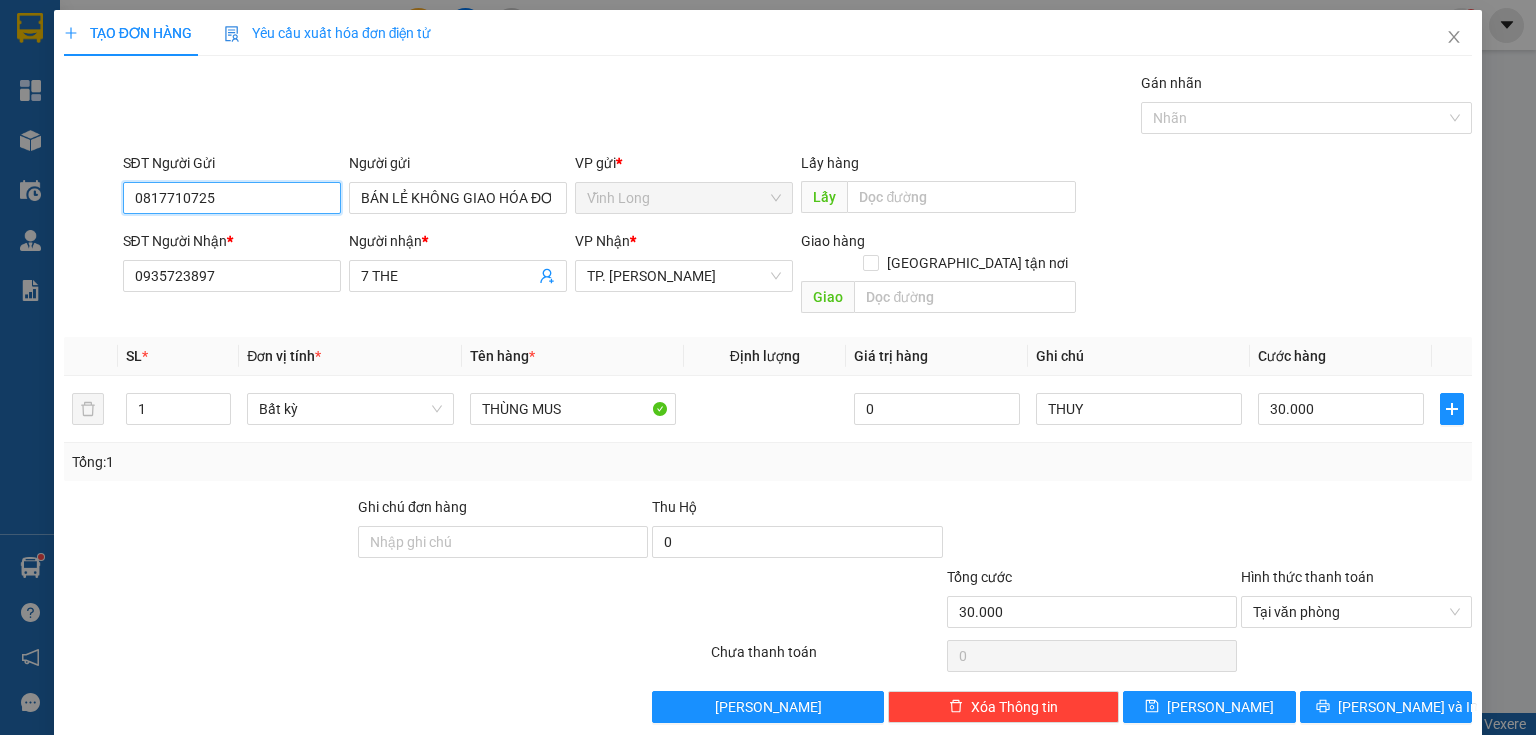 drag, startPoint x: 271, startPoint y: 204, endPoint x: 304, endPoint y: 131, distance: 80.11242 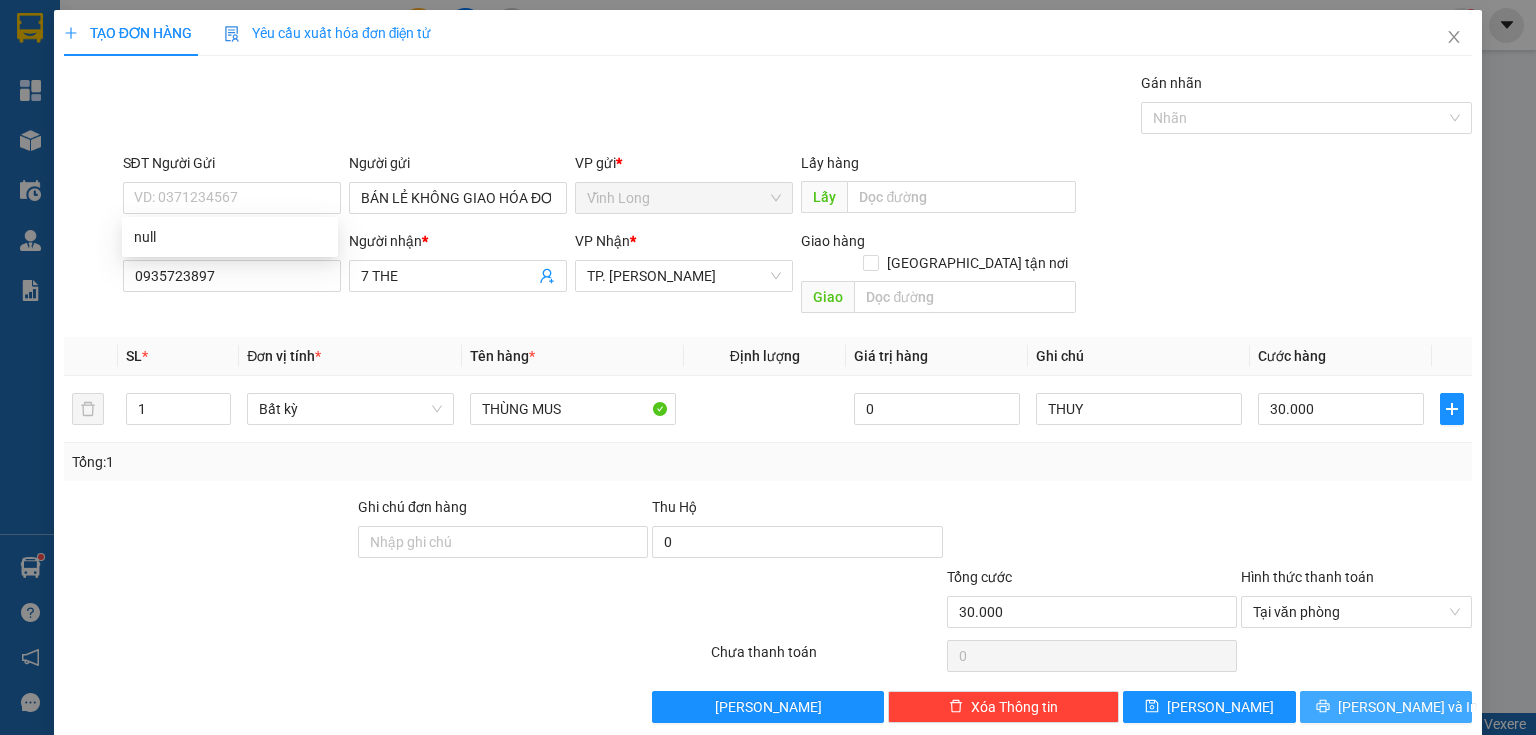 click on "[PERSON_NAME] và In" at bounding box center (1386, 707) 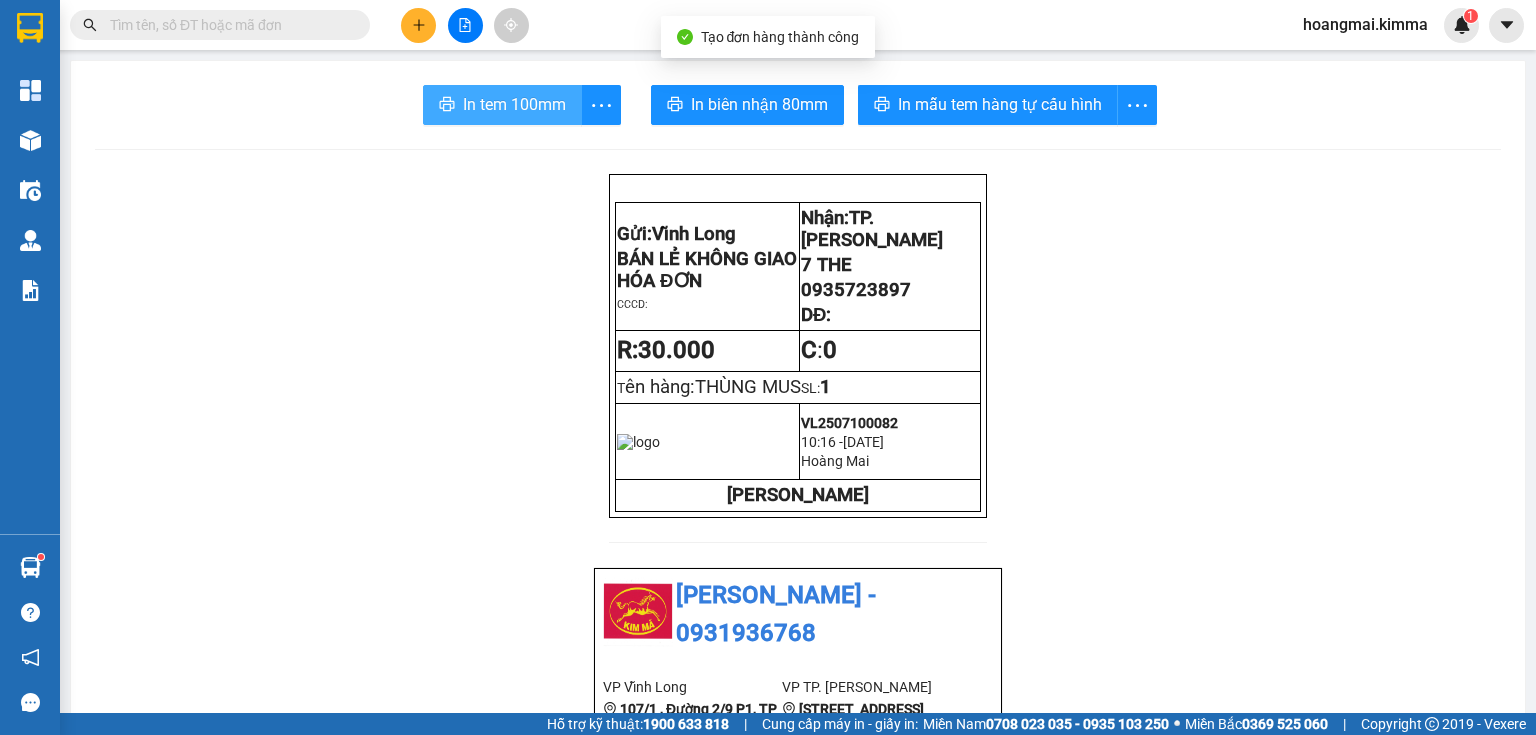 click on "In tem 100mm" at bounding box center [502, 105] 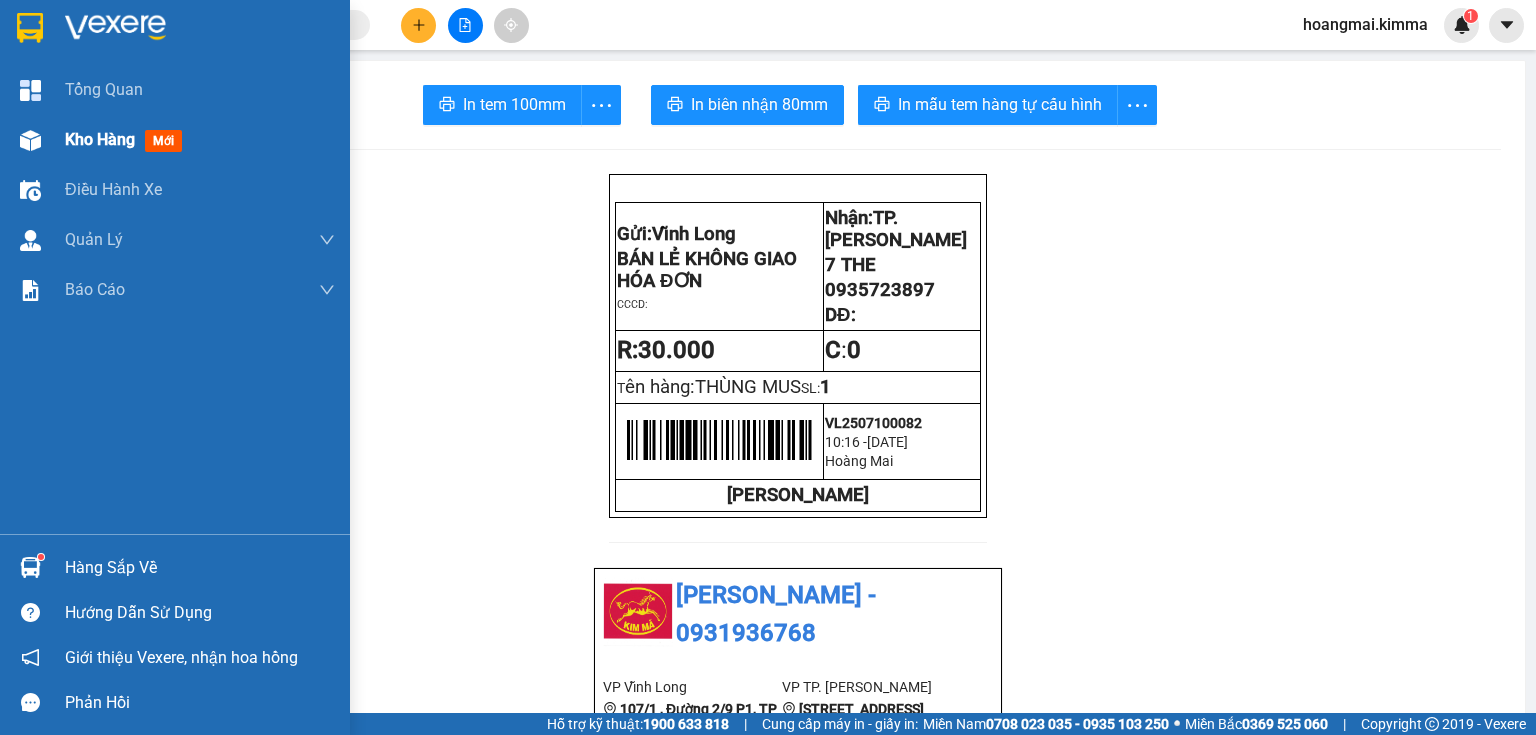click at bounding box center [30, 140] 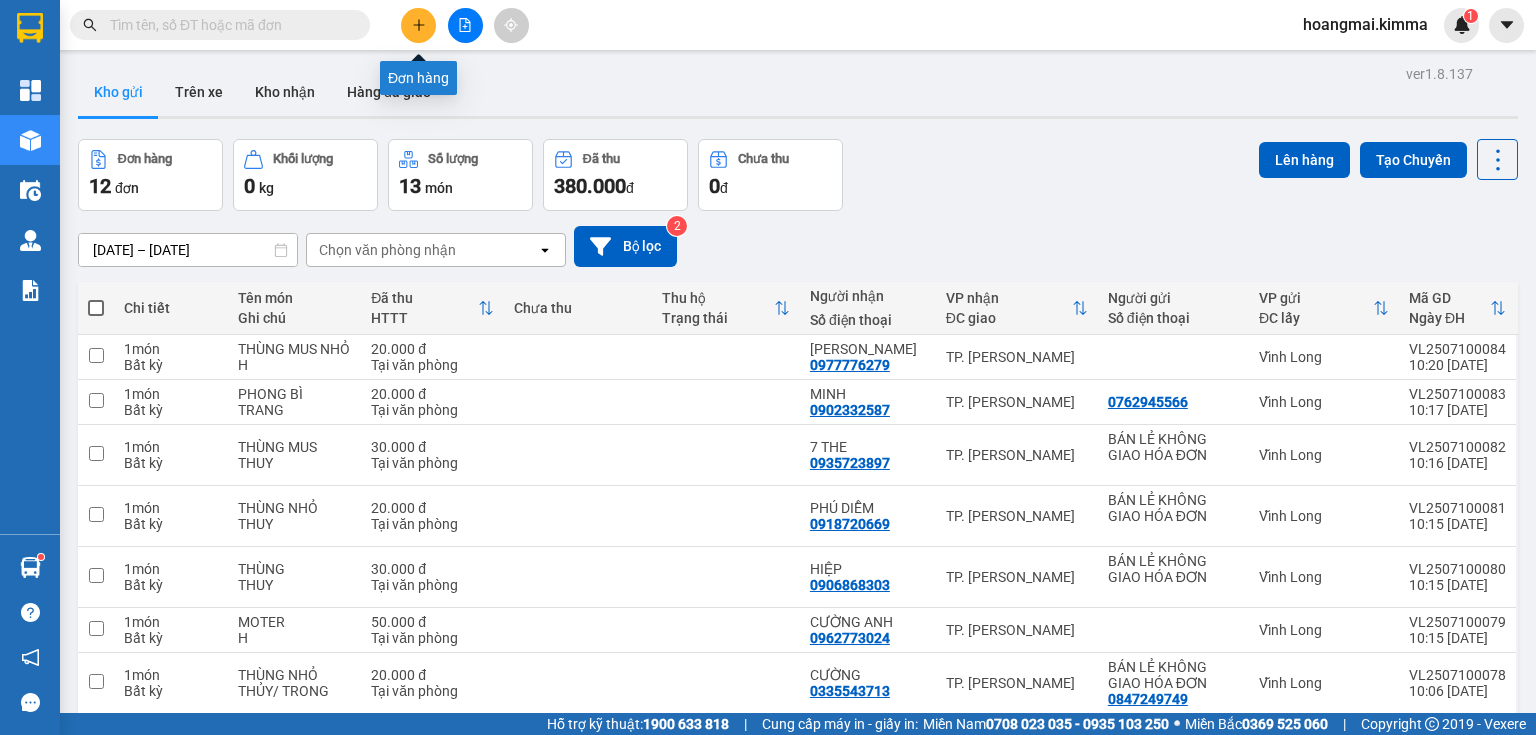 click at bounding box center (418, 25) 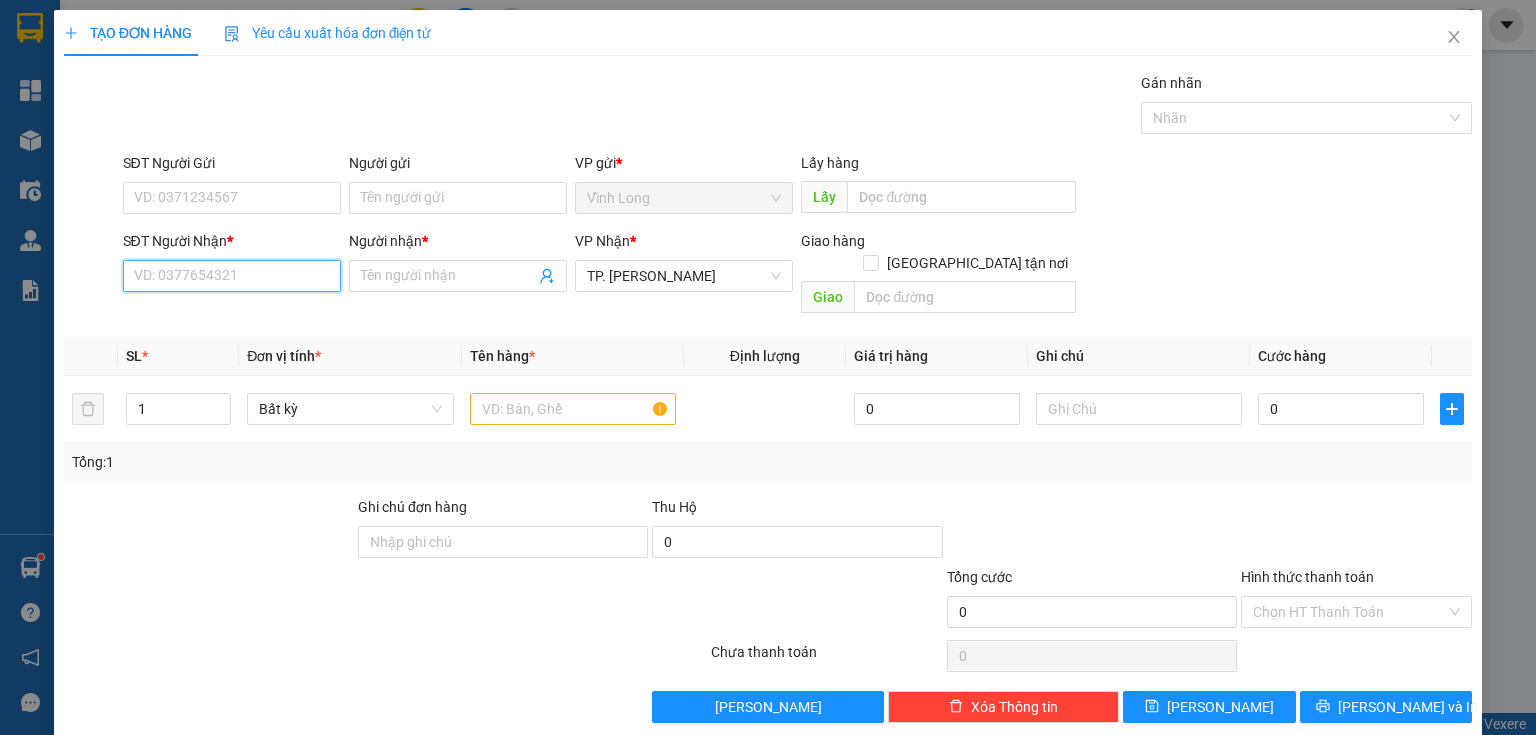 click on "SĐT Người Nhận  *" at bounding box center (232, 276) 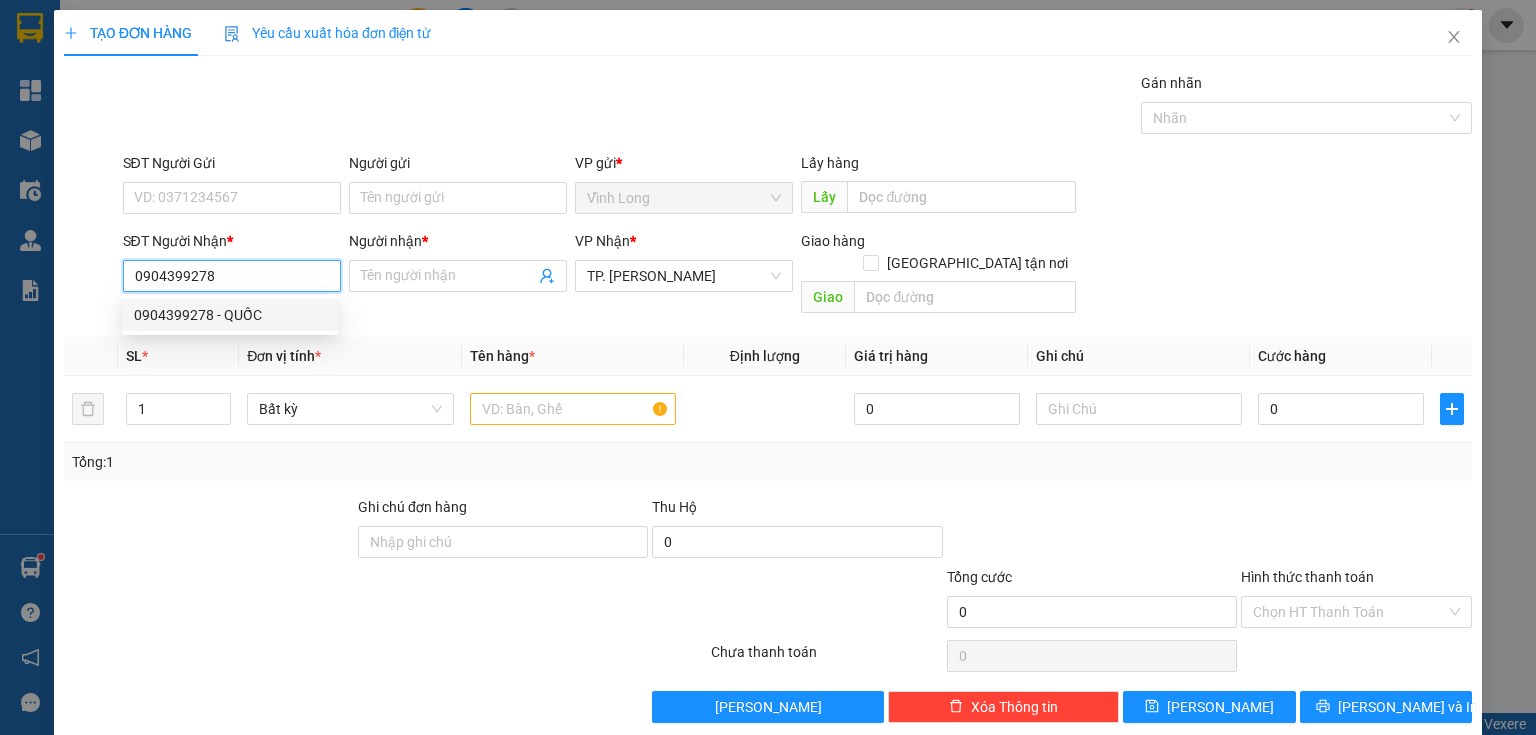 click on "0904399278 - QUỐC" at bounding box center (230, 315) 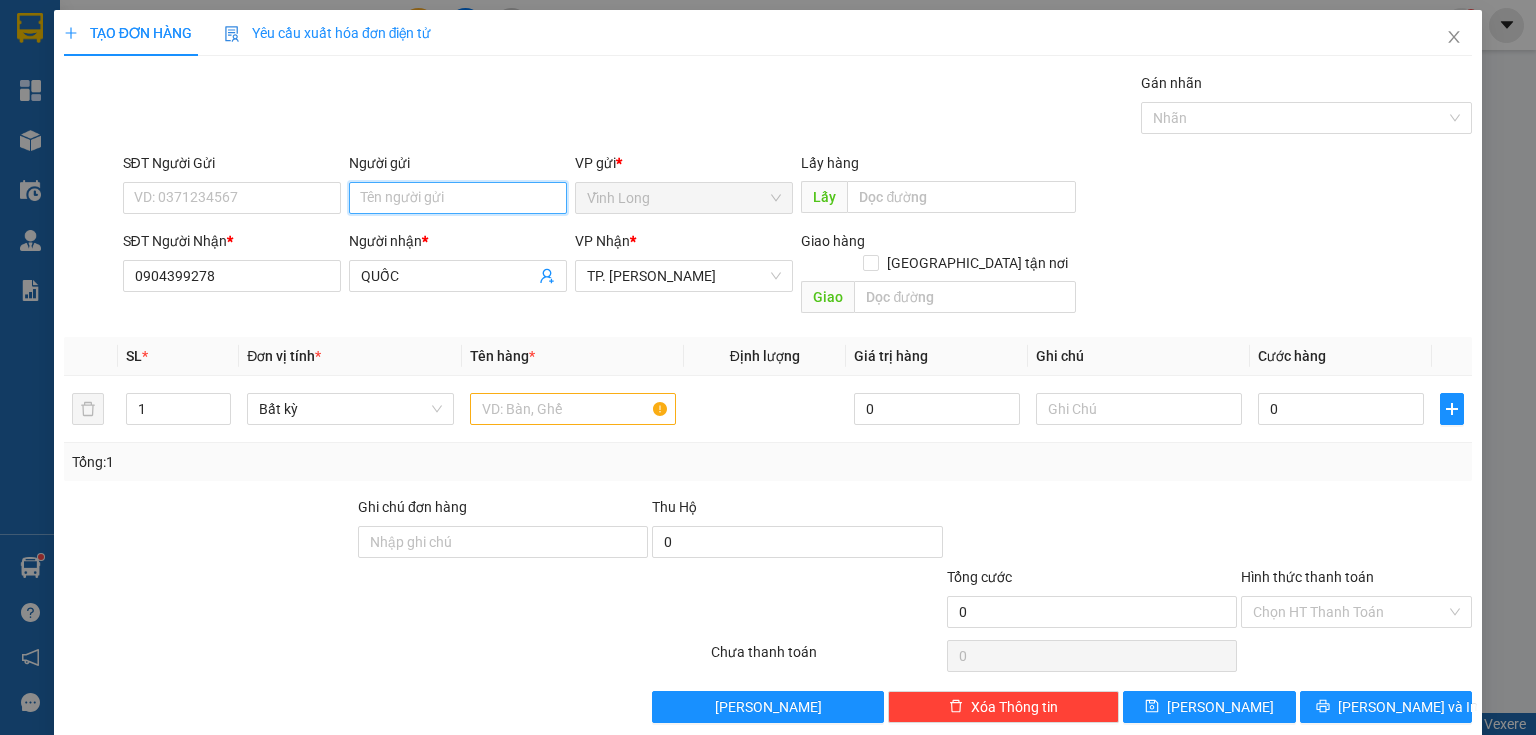 click on "Người gửi" at bounding box center (458, 198) 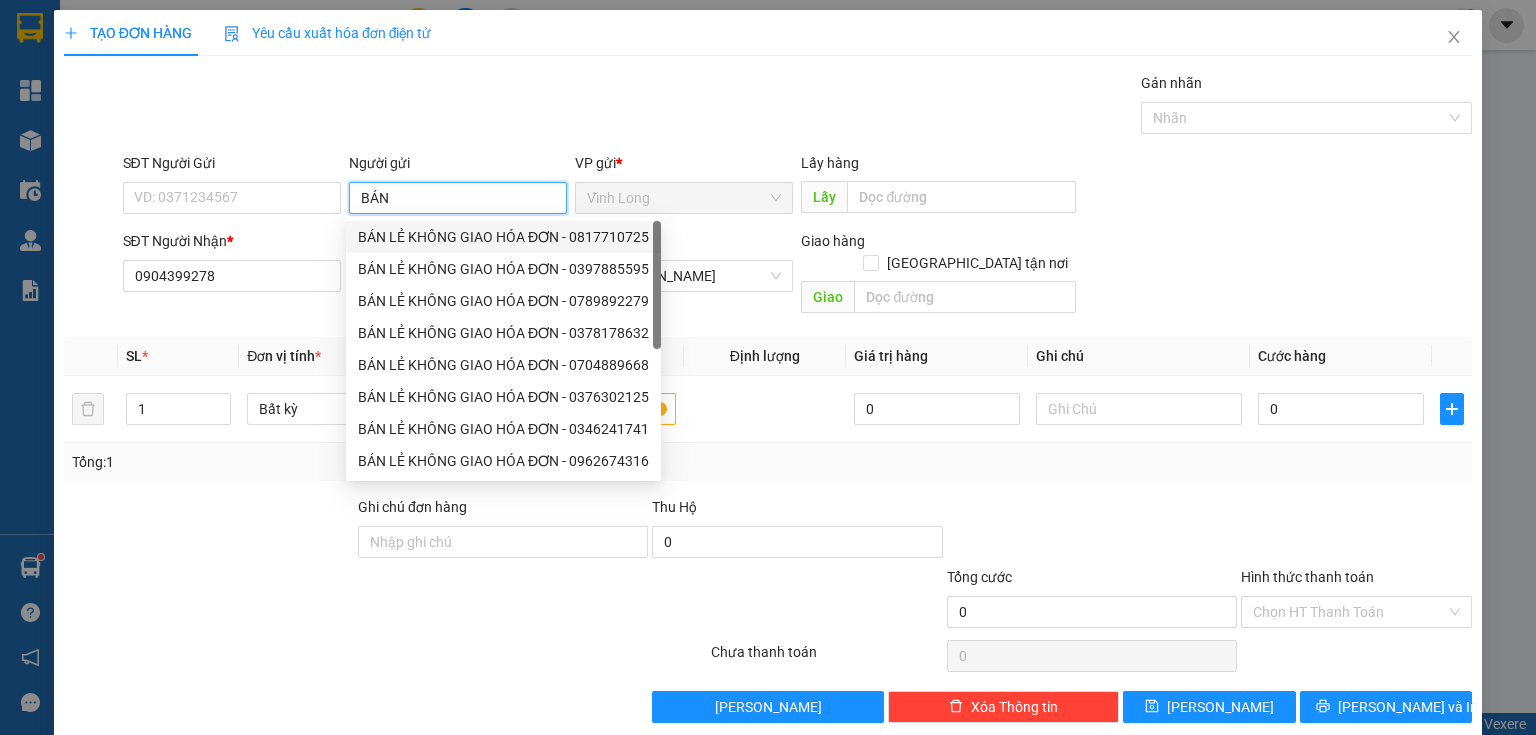 click on "BÁN LẺ KHÔNG GIAO HÓA ĐƠN - 0817710725" at bounding box center (503, 237) 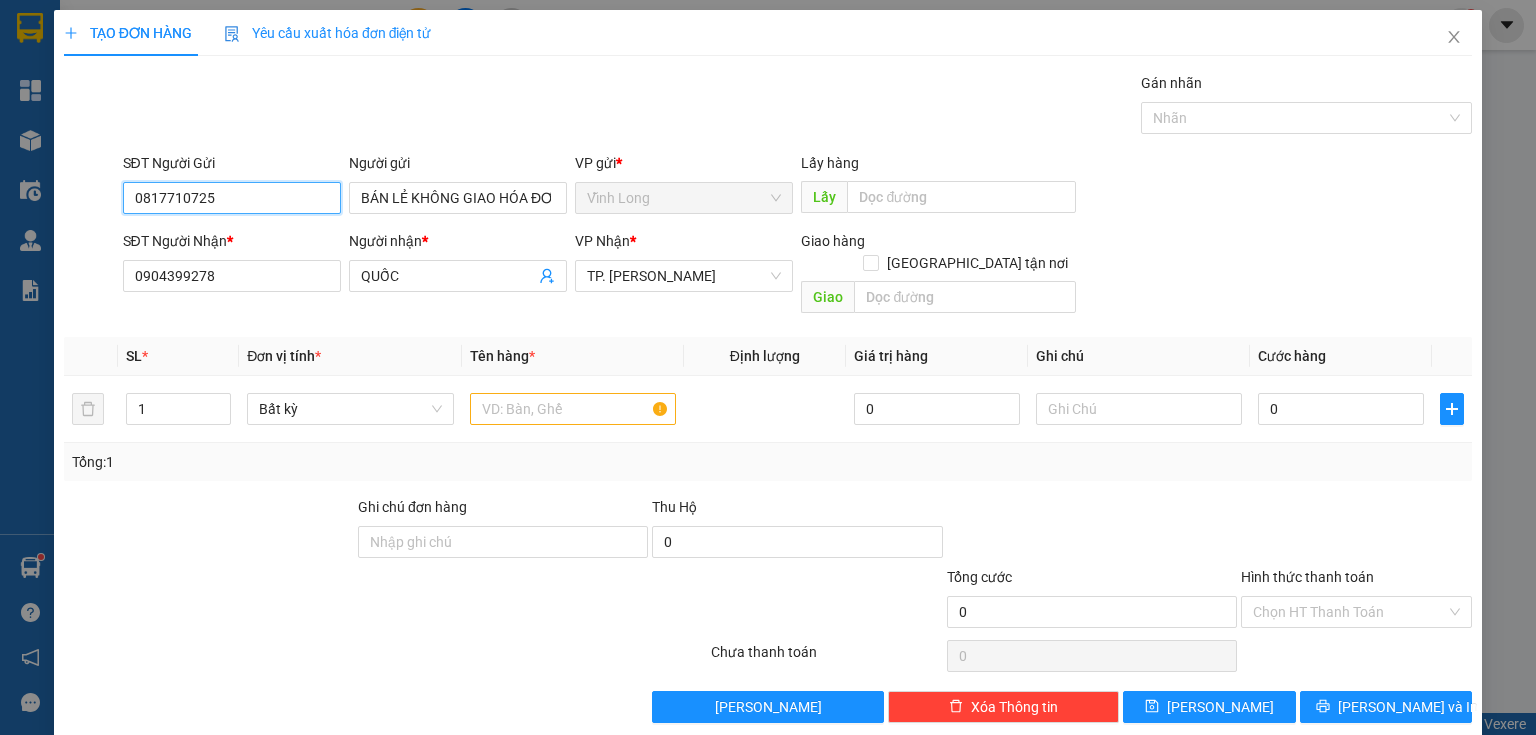 drag, startPoint x: 286, startPoint y: 198, endPoint x: 0, endPoint y: 196, distance: 286.007 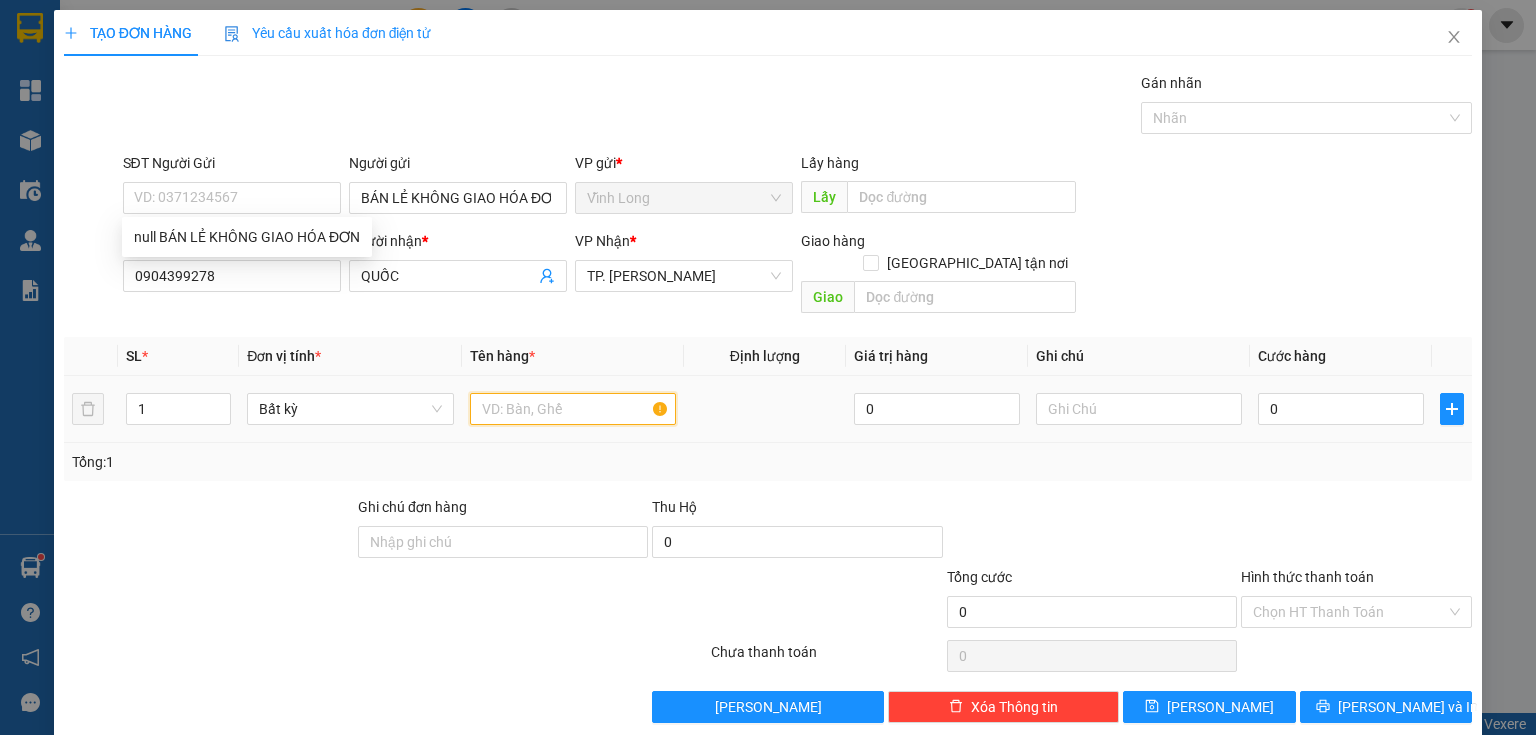 click at bounding box center [573, 409] 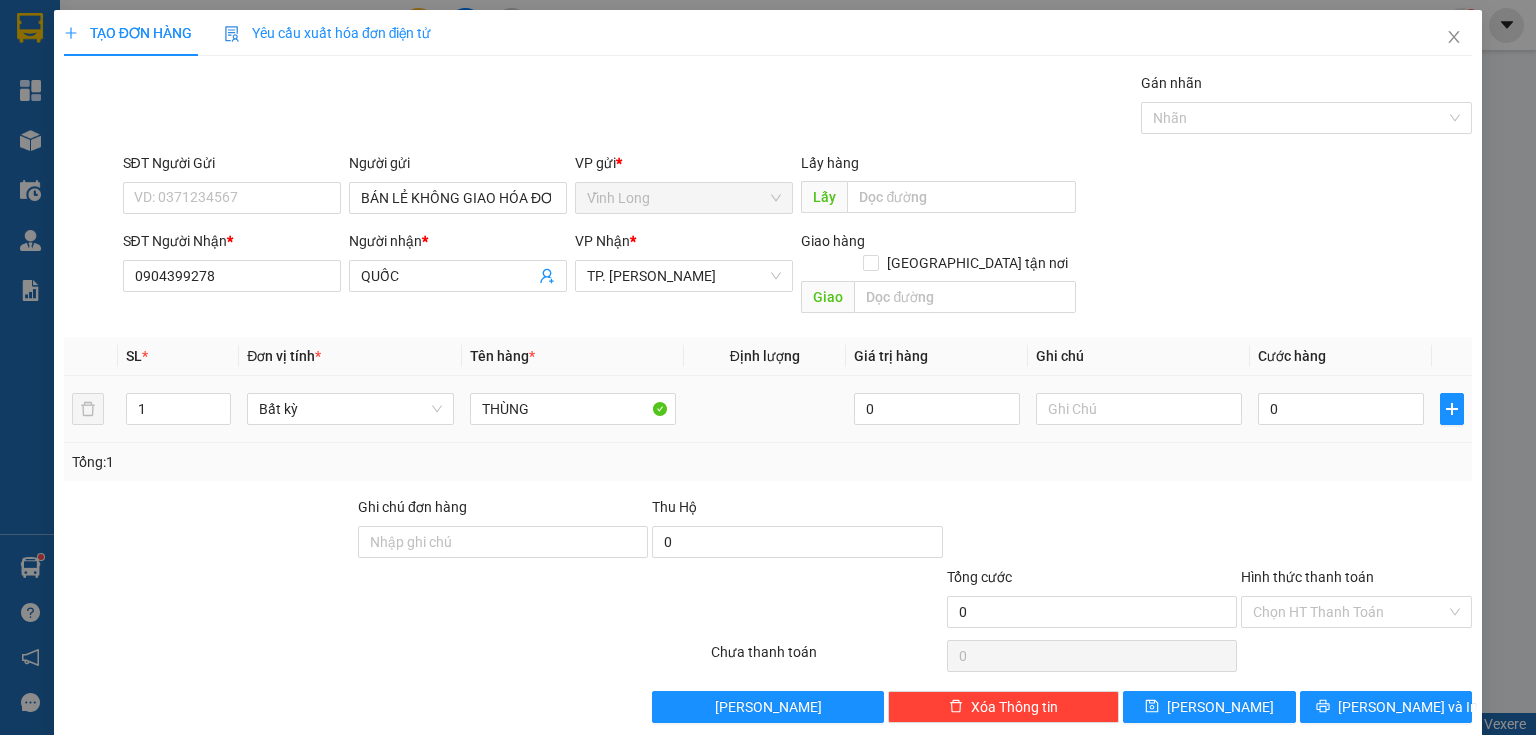 drag, startPoint x: 137, startPoint y: 396, endPoint x: 0, endPoint y: 412, distance: 137.93114 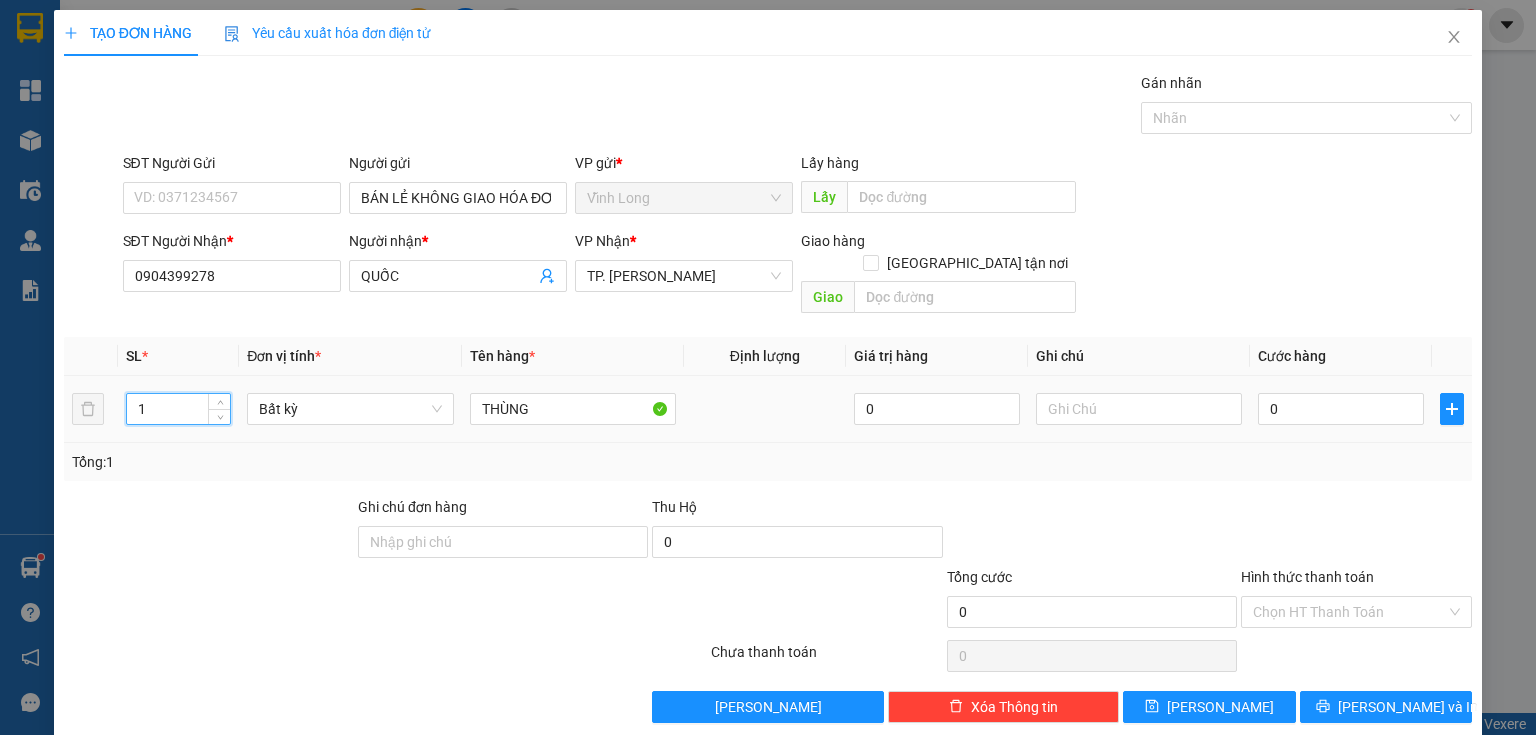 click on "1" at bounding box center (178, 409) 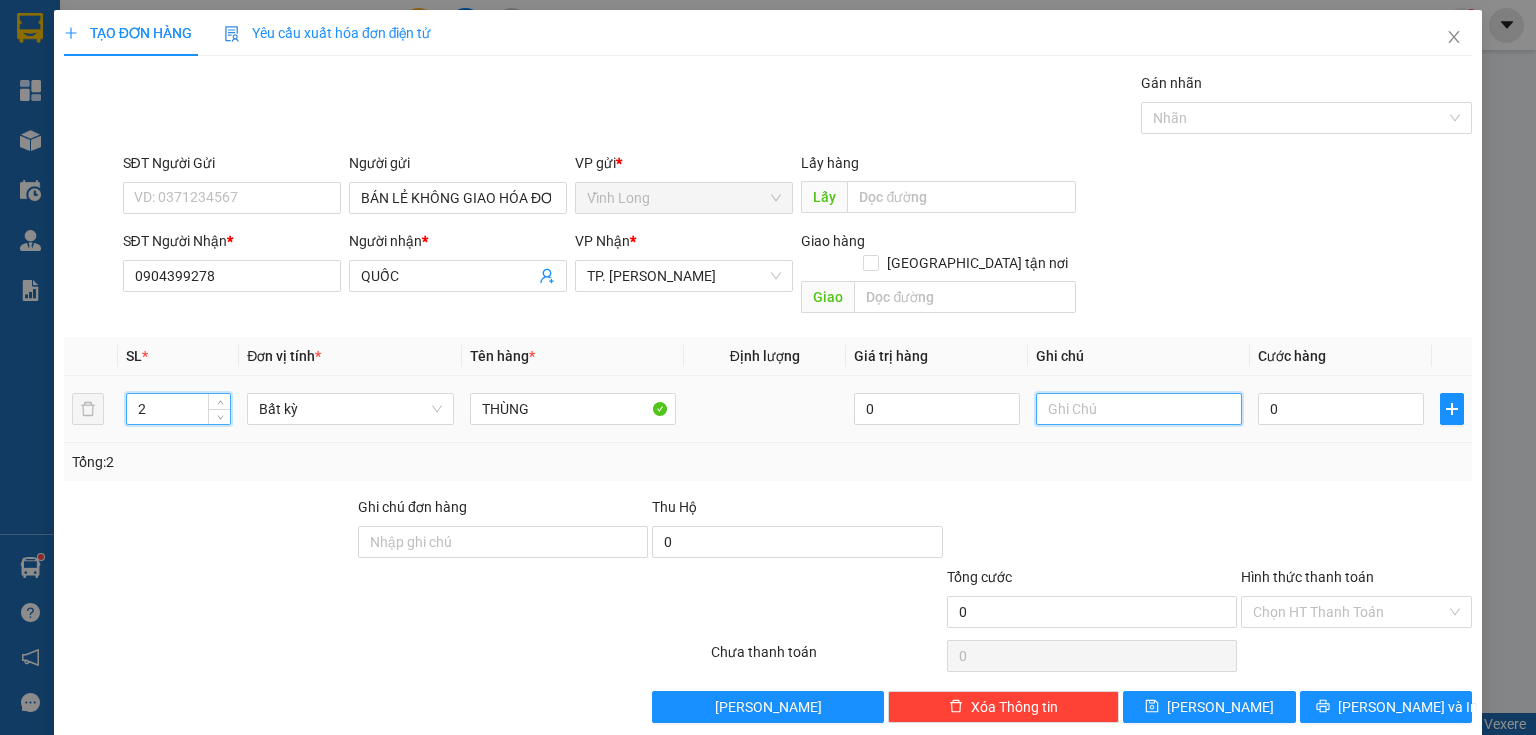 drag, startPoint x: 1078, startPoint y: 387, endPoint x: 1048, endPoint y: 420, distance: 44.598206 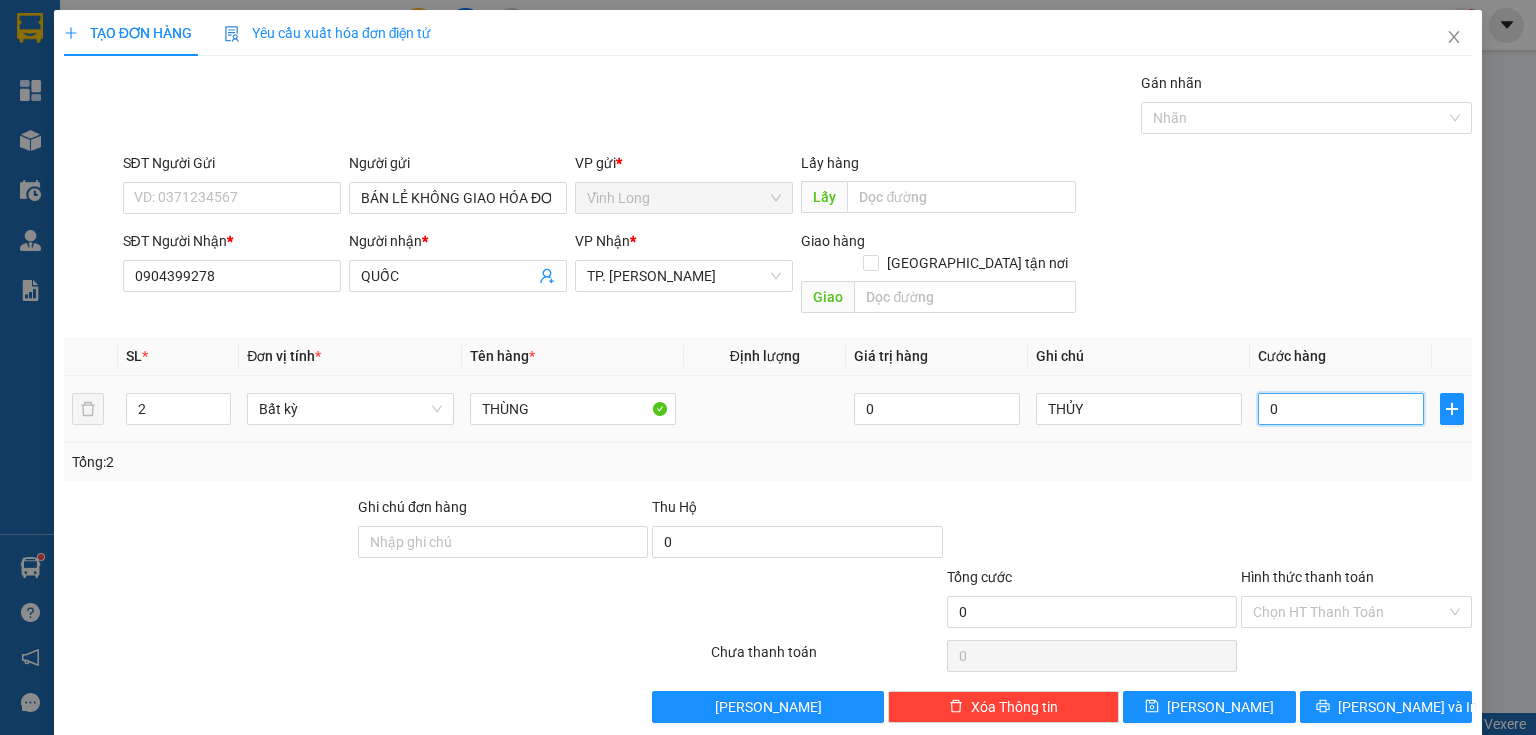 click on "0" at bounding box center [1341, 409] 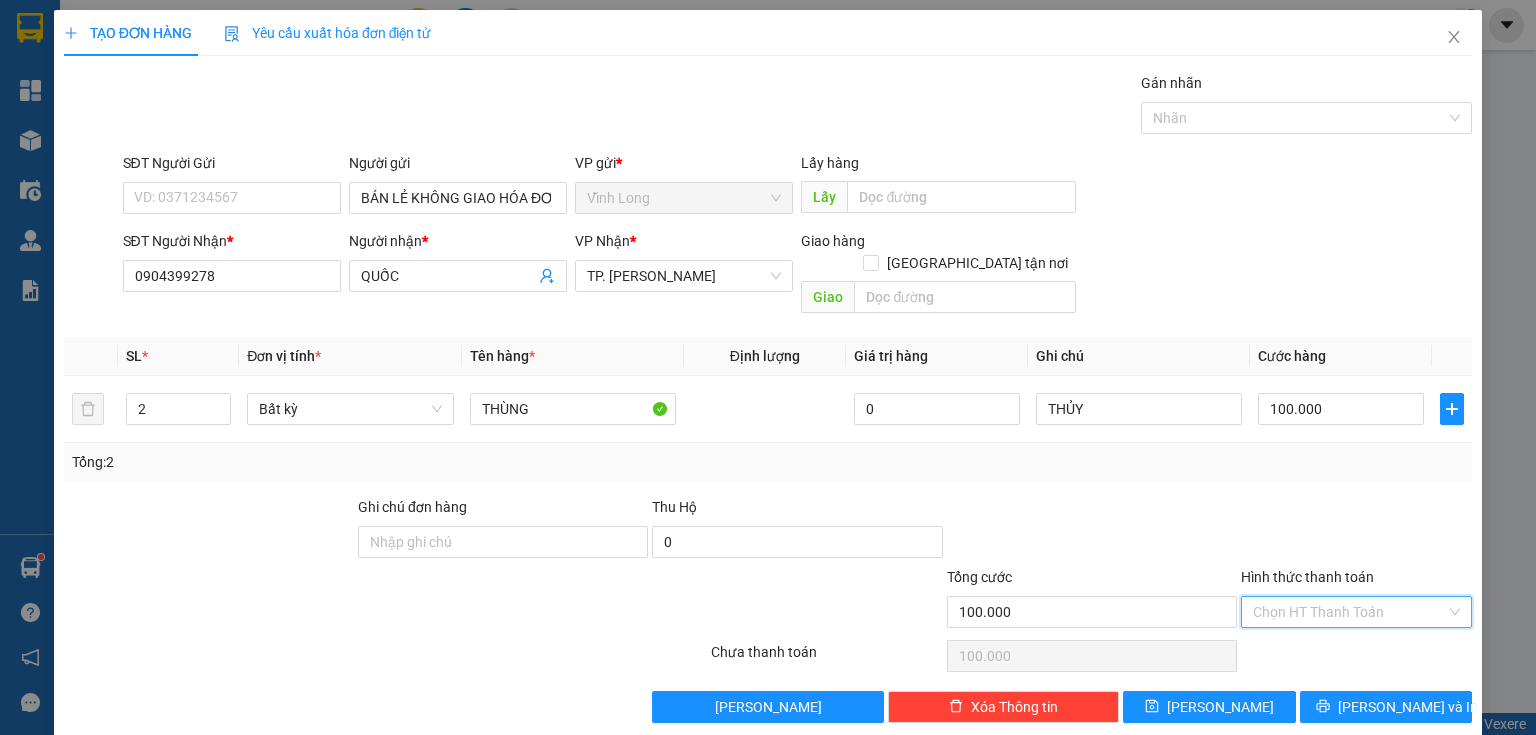 click on "Hình thức thanh toán" at bounding box center [1349, 612] 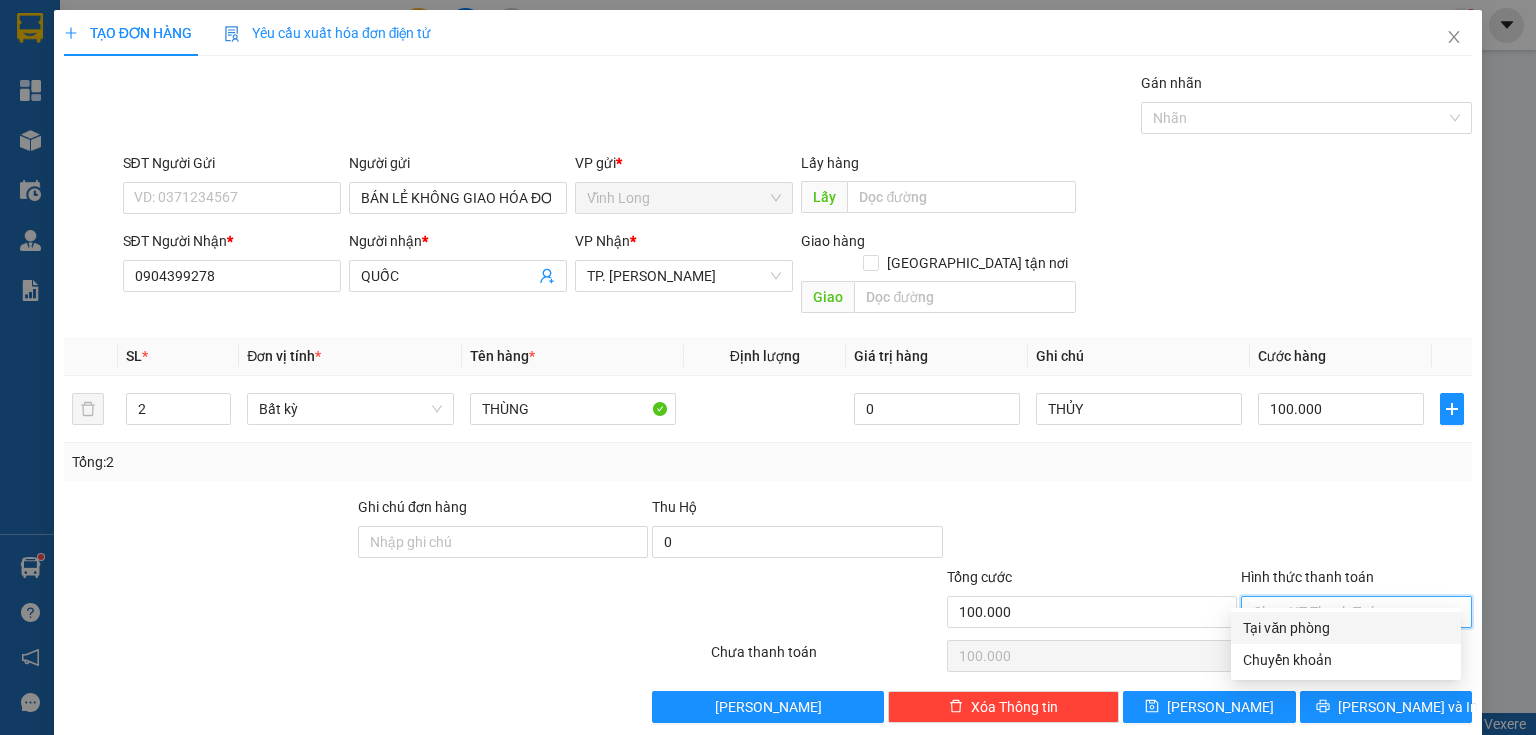 click on "Transit Pickup Surcharge Ids Transit Deliver Surcharge Ids Transit Deliver Surcharge Transit Deliver Surcharge Gói vận chuyển  * Tiêu chuẩn Gán nhãn   Nhãn SĐT Người Gửi VD: 0371234567 Người gửi BÁN LẺ KHÔNG GIAO HÓA ĐƠN VP gửi  * Vĩnh Long Lấy hàng Lấy SĐT Người Nhận  * 0904399278 Người nhận  * QUỐC VP Nhận  * TP. [PERSON_NAME] hàng Giao tận nơi Giao SL  * Đơn vị tính  * Tên hàng  * Định lượng Giá trị hàng Ghi chú Cước hàng                   2 Bất kỳ THÙNG 0 THỦY 100.000 Tổng:  2 Ghi chú đơn hàng Thu Hộ 0 Tổng cước 100.000 Hình thức thanh toán Chọn HT Thanh Toán Số tiền thu trước 0 Chưa thanh toán 100.000 Chọn HT Thanh Toán Lưu nháp Xóa Thông tin [PERSON_NAME] và In THÙNG  Tại văn phòng Chuyển khoản Tại văn phòng Chuyển khoản" at bounding box center (768, 397) 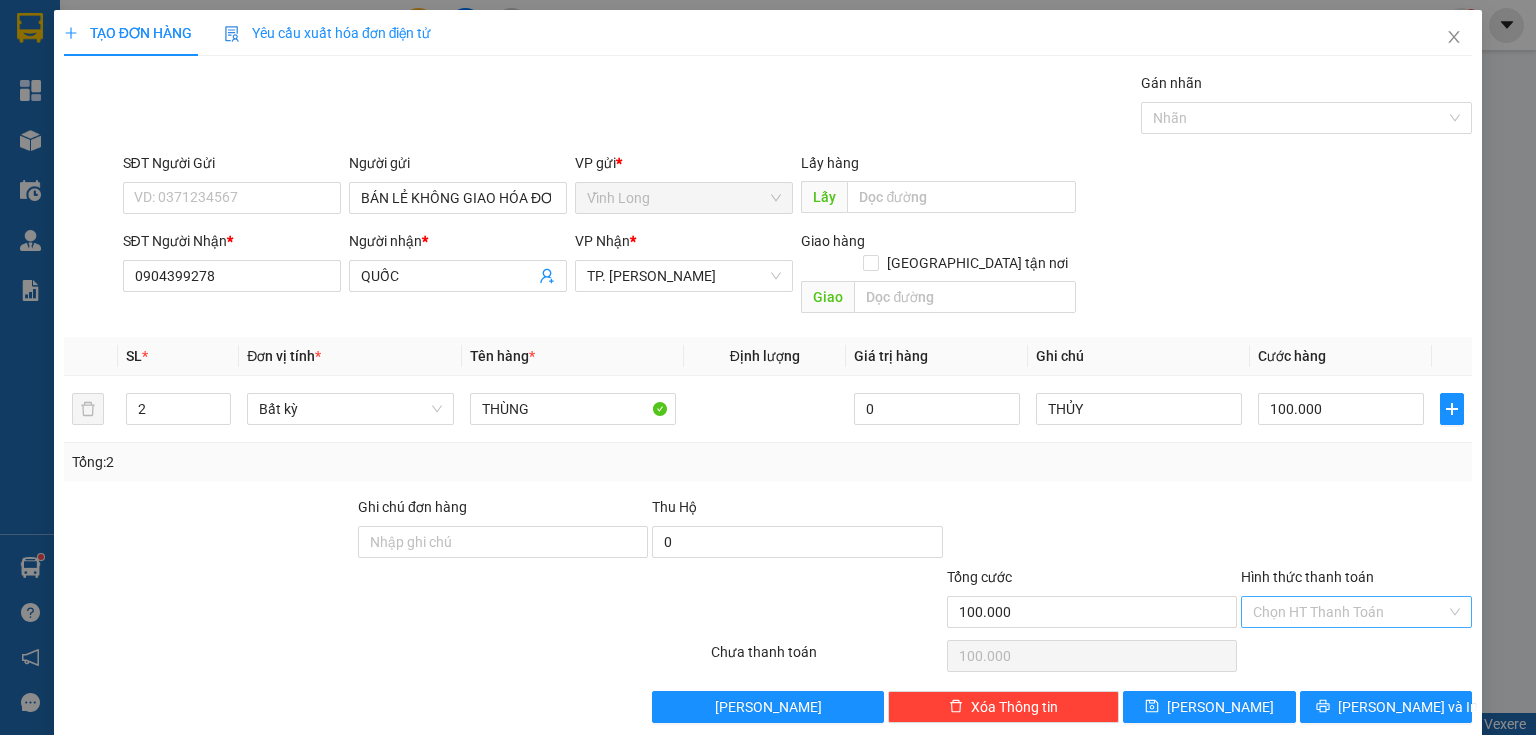 click on "Hình thức thanh toán" at bounding box center [1349, 612] 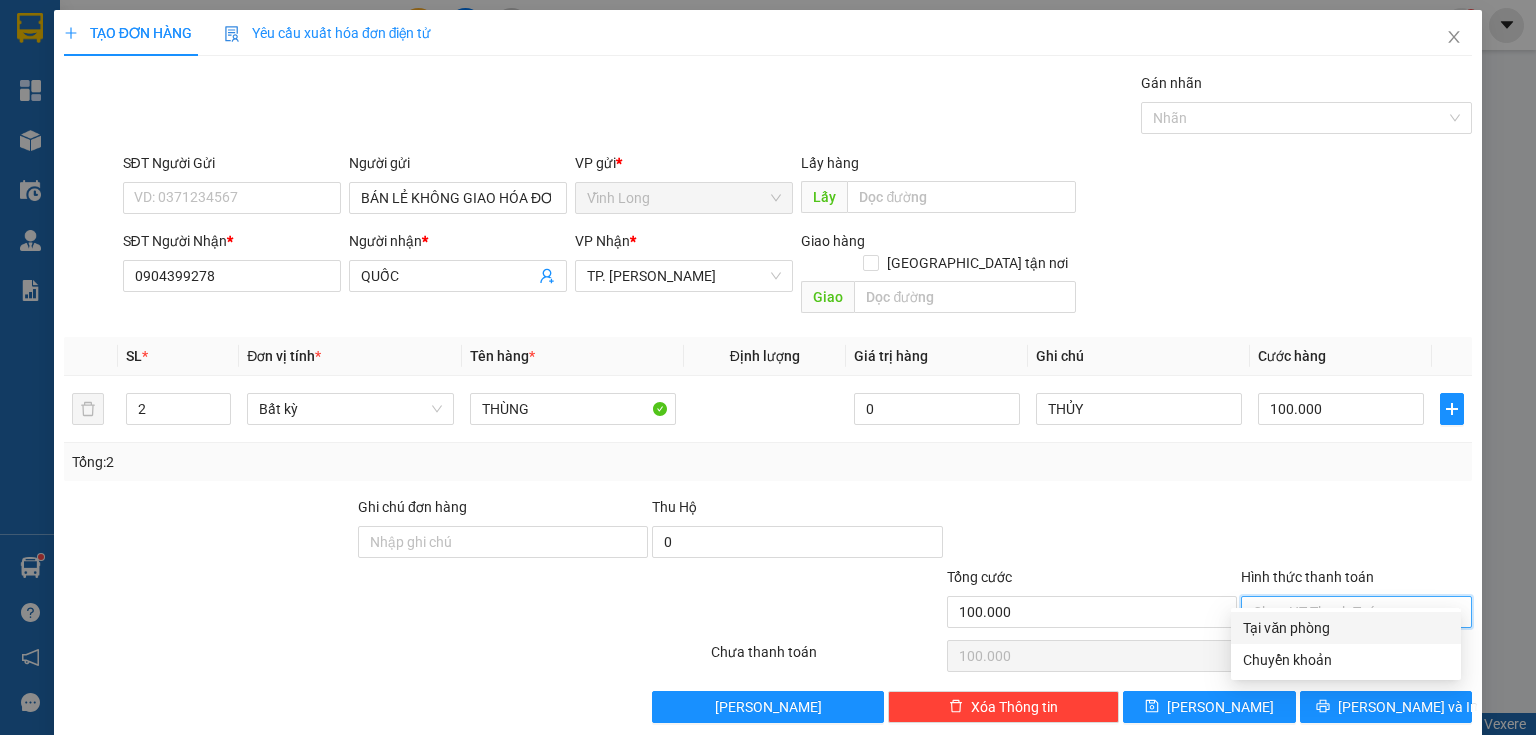 click on "Tại văn phòng" at bounding box center (1346, 628) 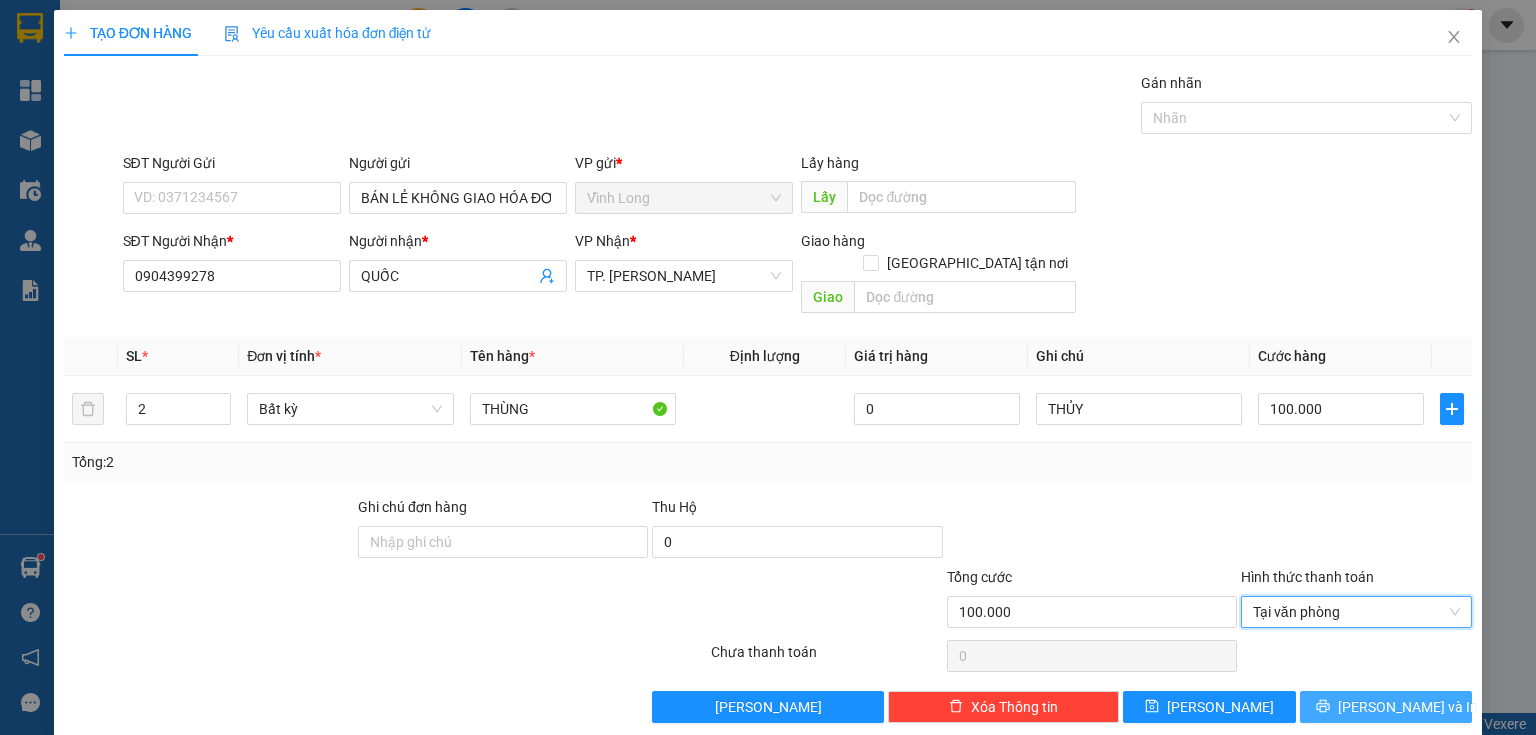 click 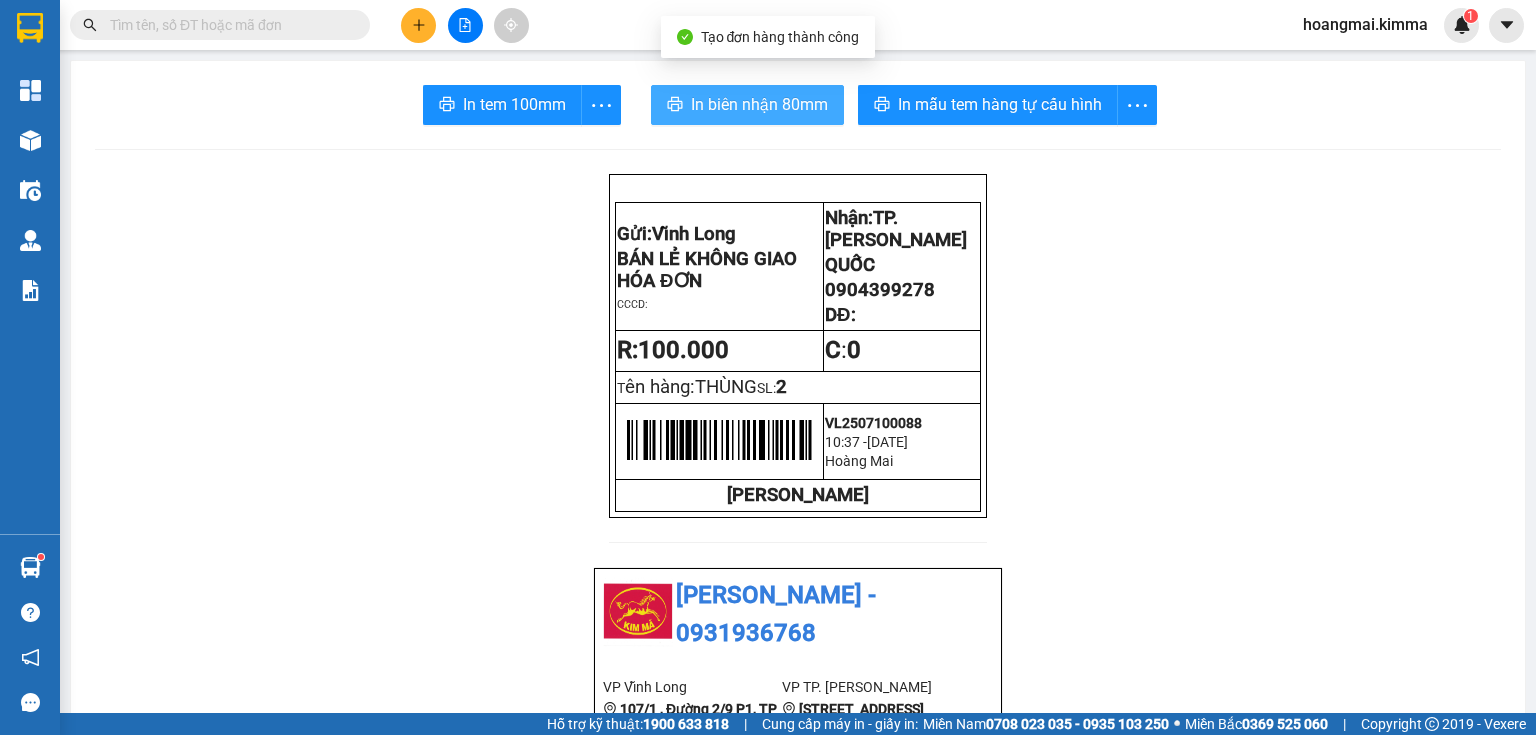 click on "In biên nhận 80mm" at bounding box center [747, 105] 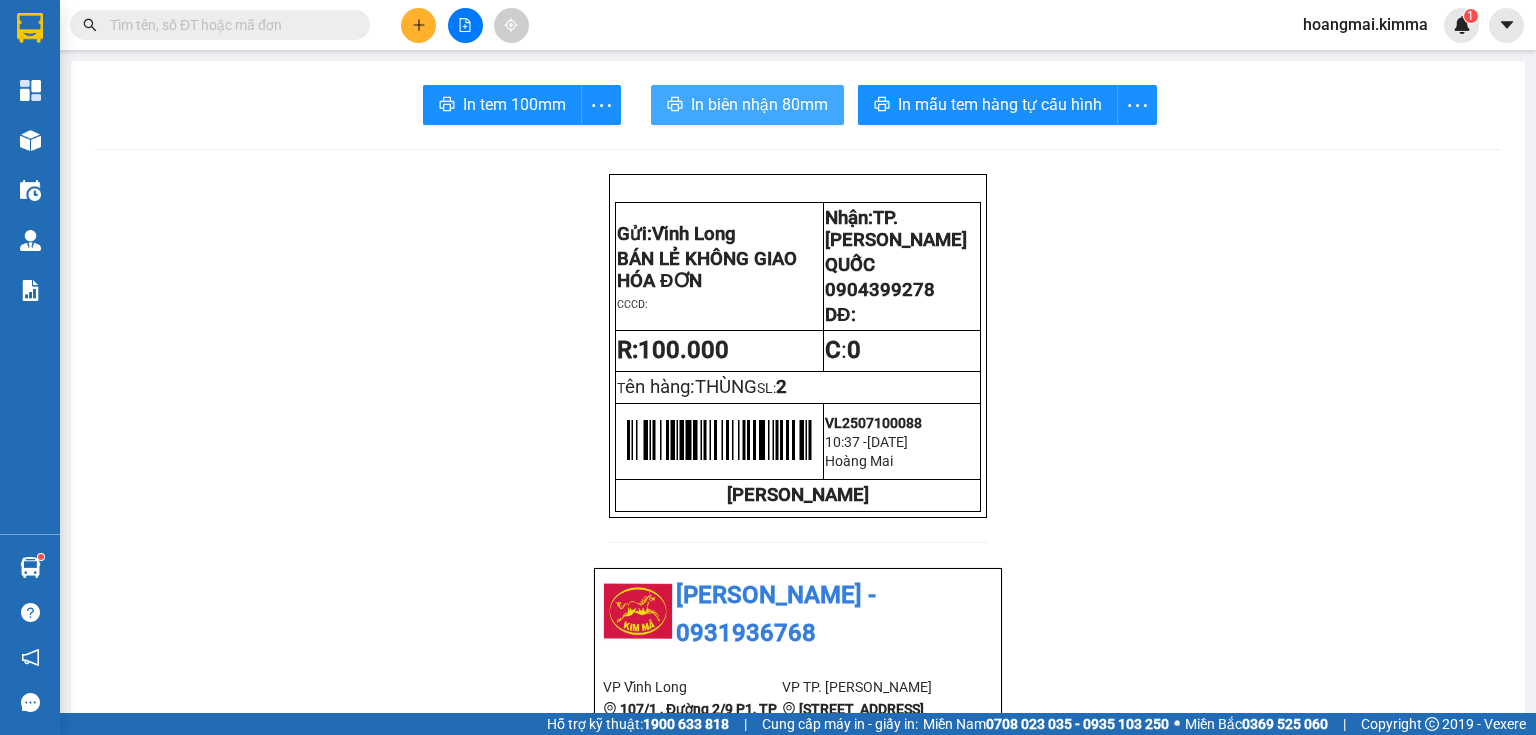 click on "In biên nhận 80mm" at bounding box center [747, 105] 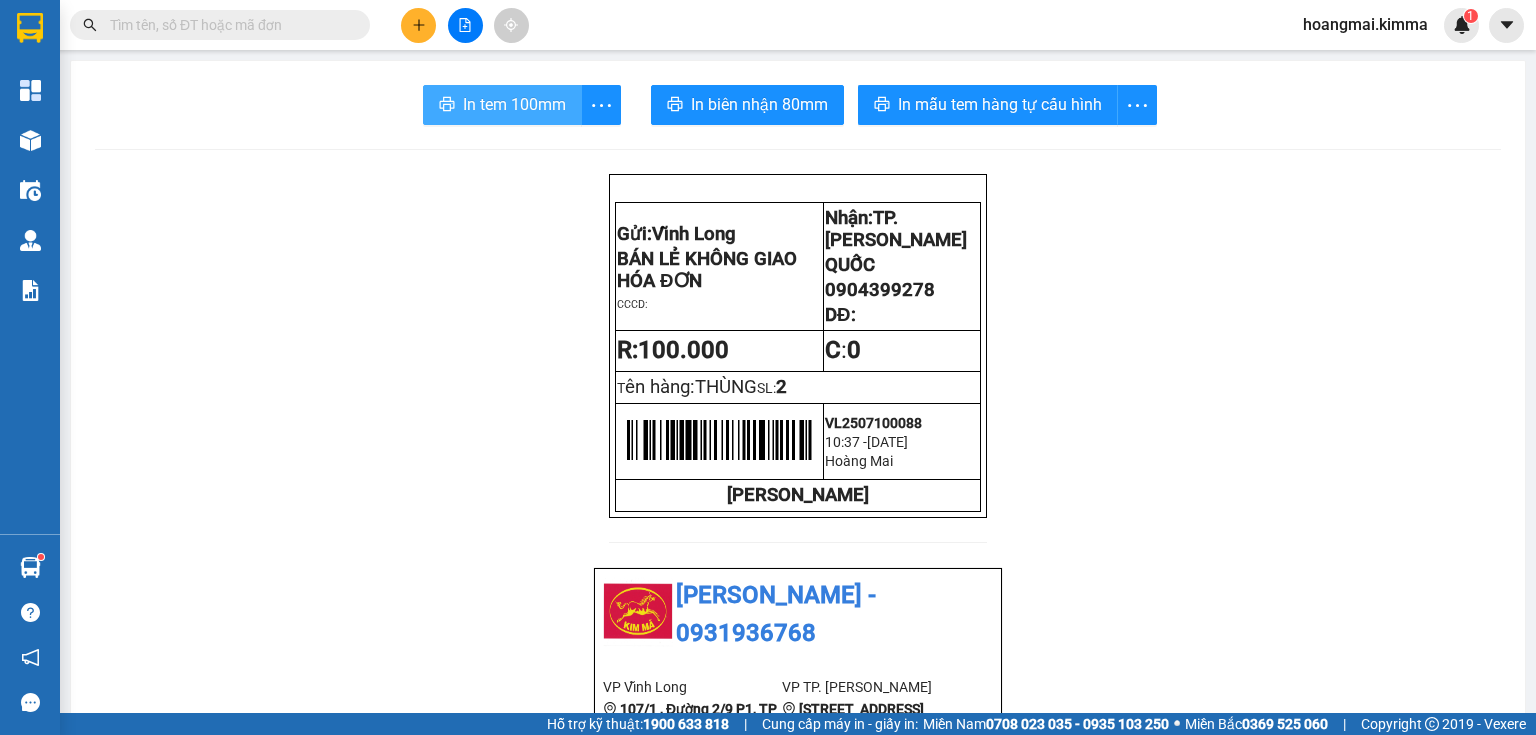 click on "In tem 100mm" at bounding box center (514, 104) 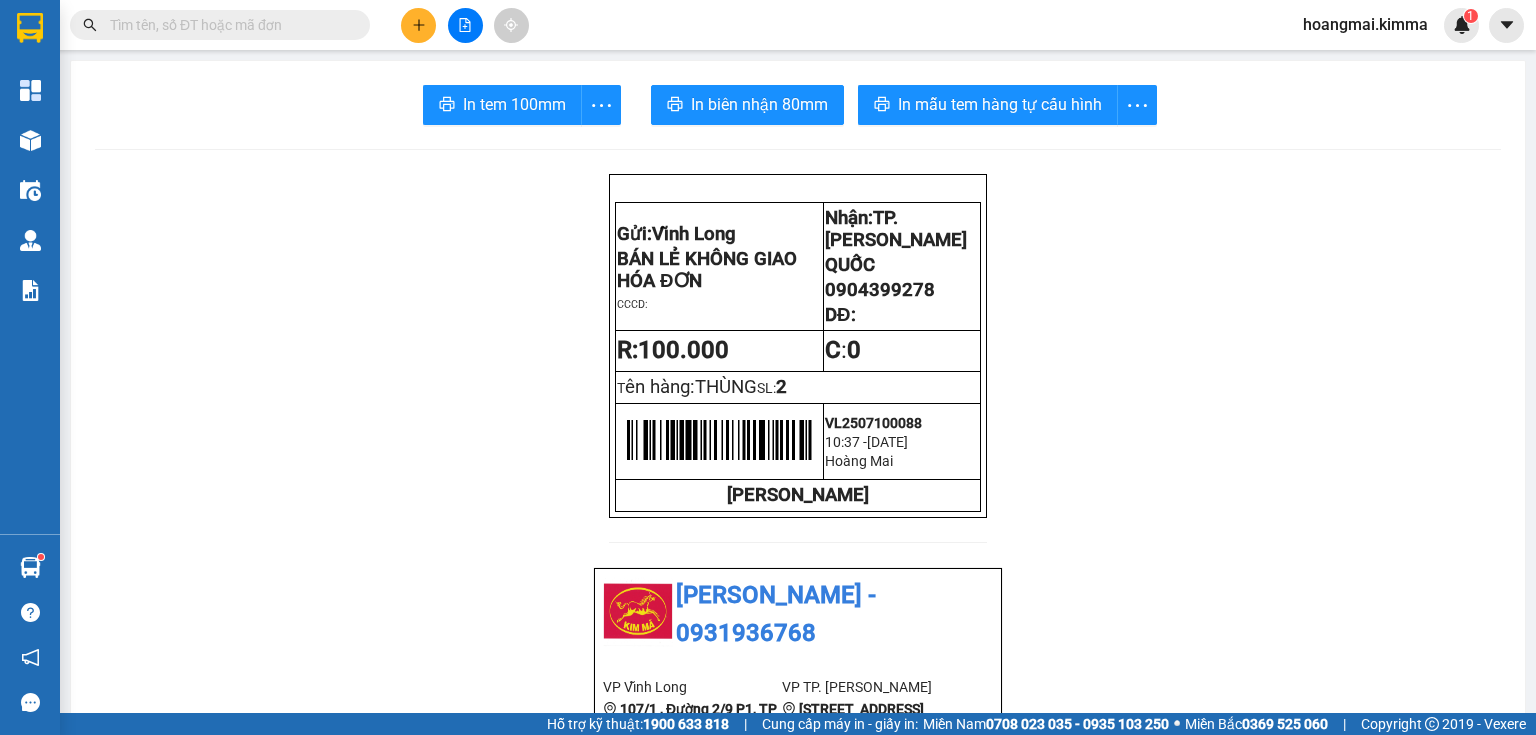 click at bounding box center (228, 25) 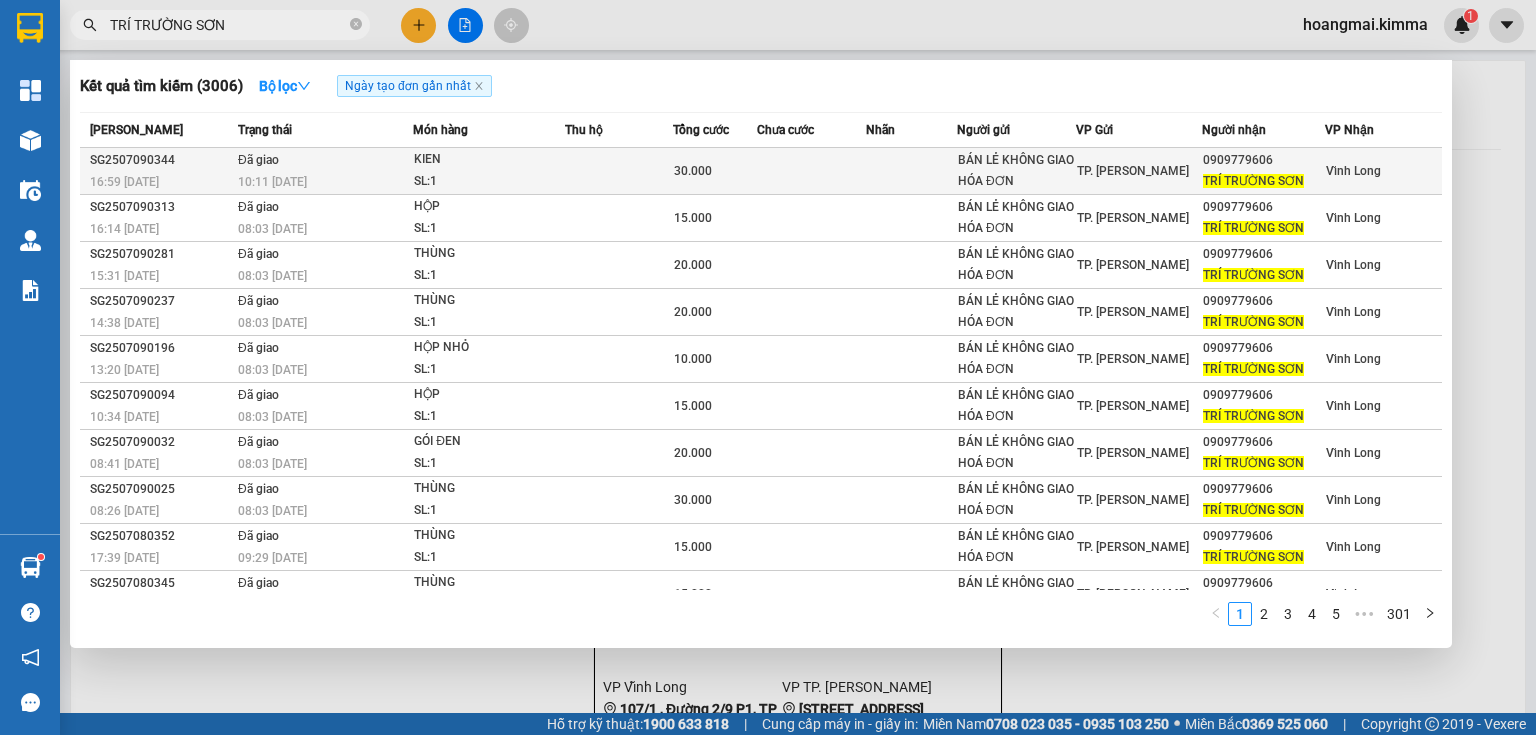 click on "SL:  1" at bounding box center [489, 182] 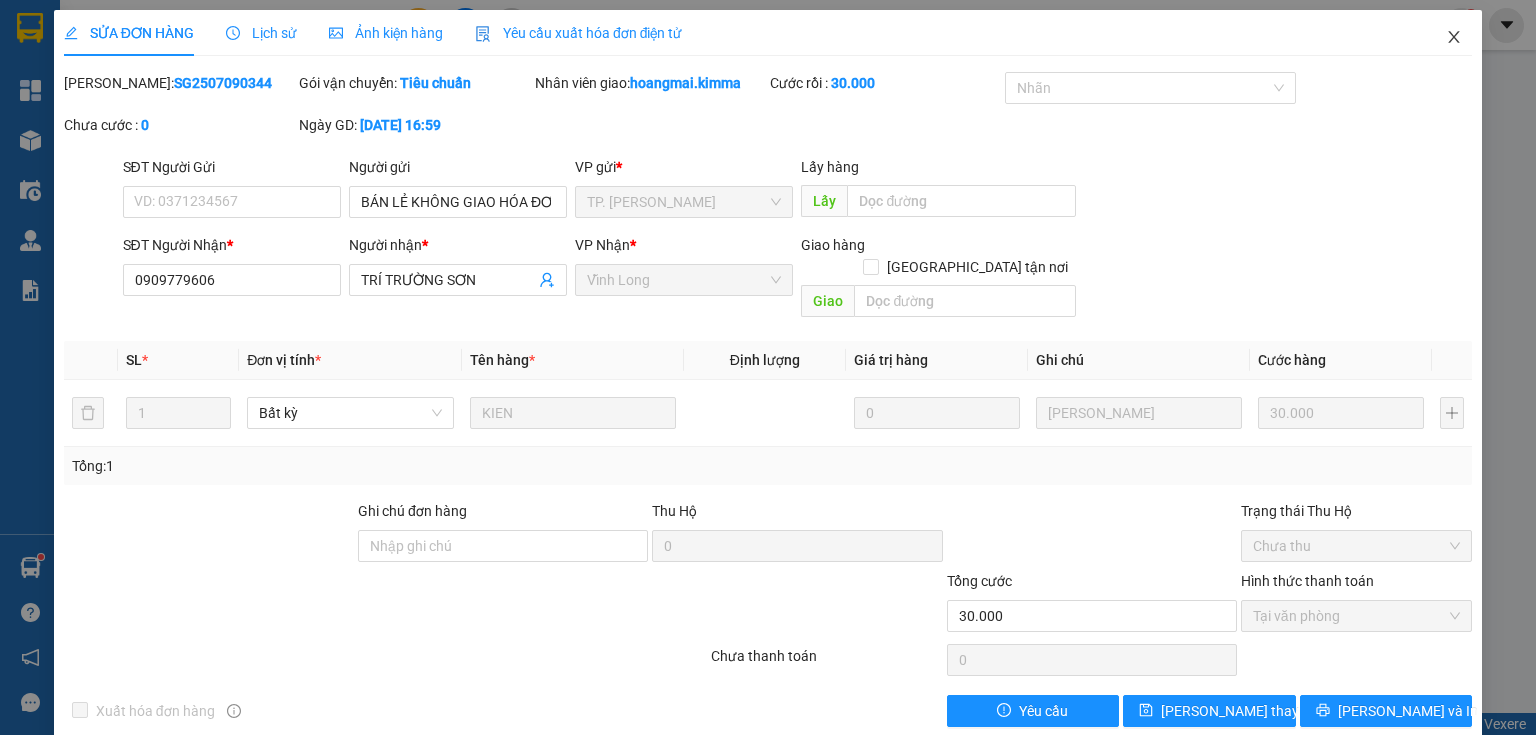 click at bounding box center (1454, 38) 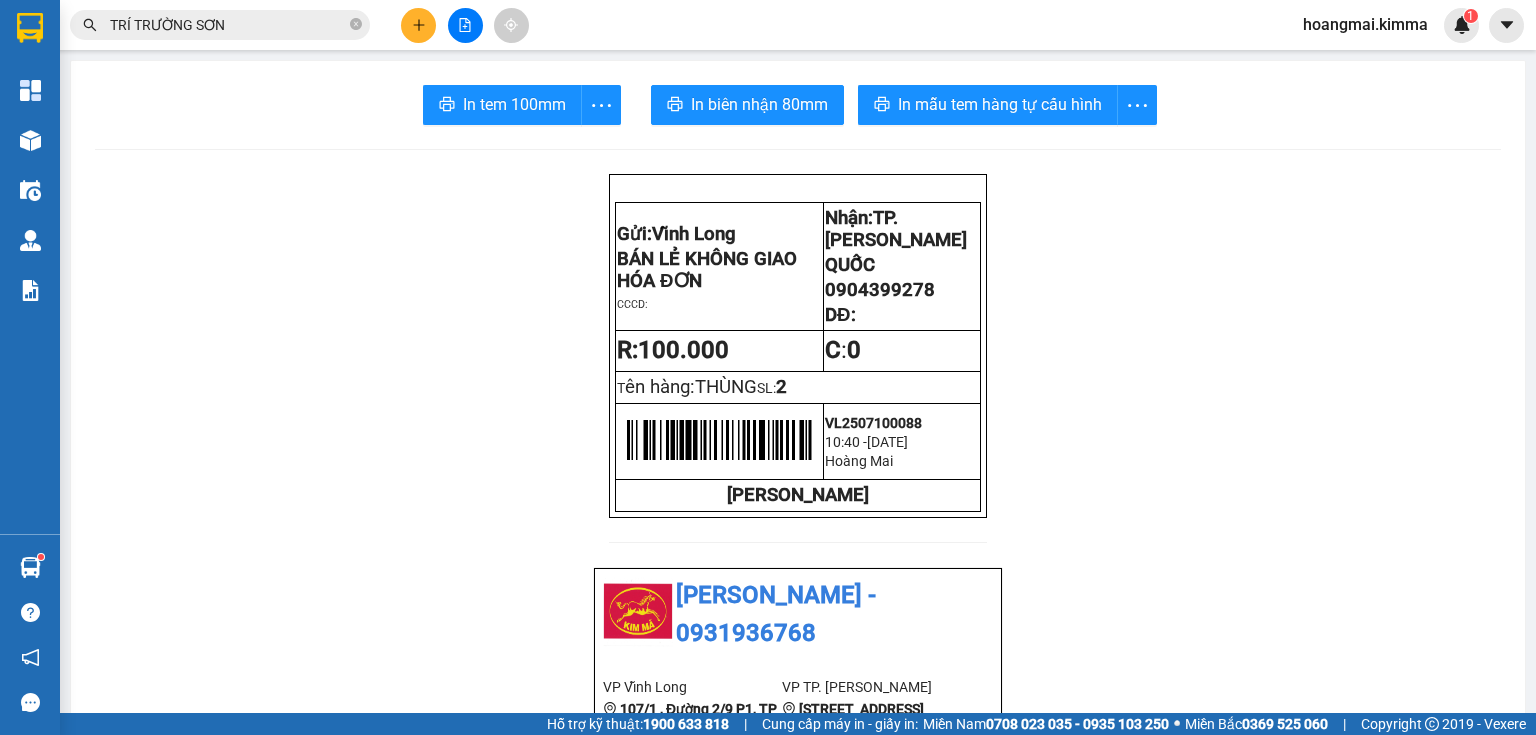 click on "TRÍ TRƯỜNG SƠN" at bounding box center [228, 25] 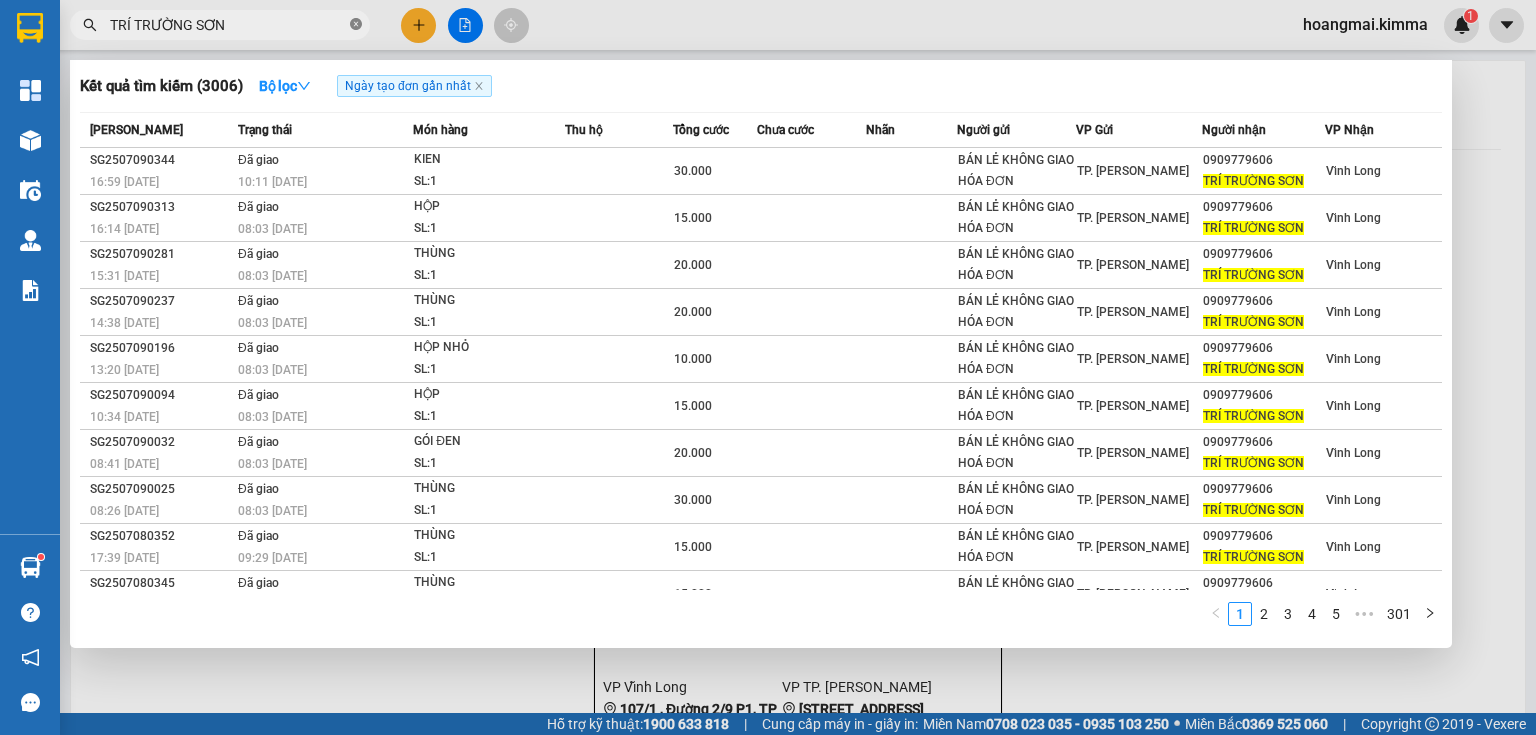 click at bounding box center [356, 25] 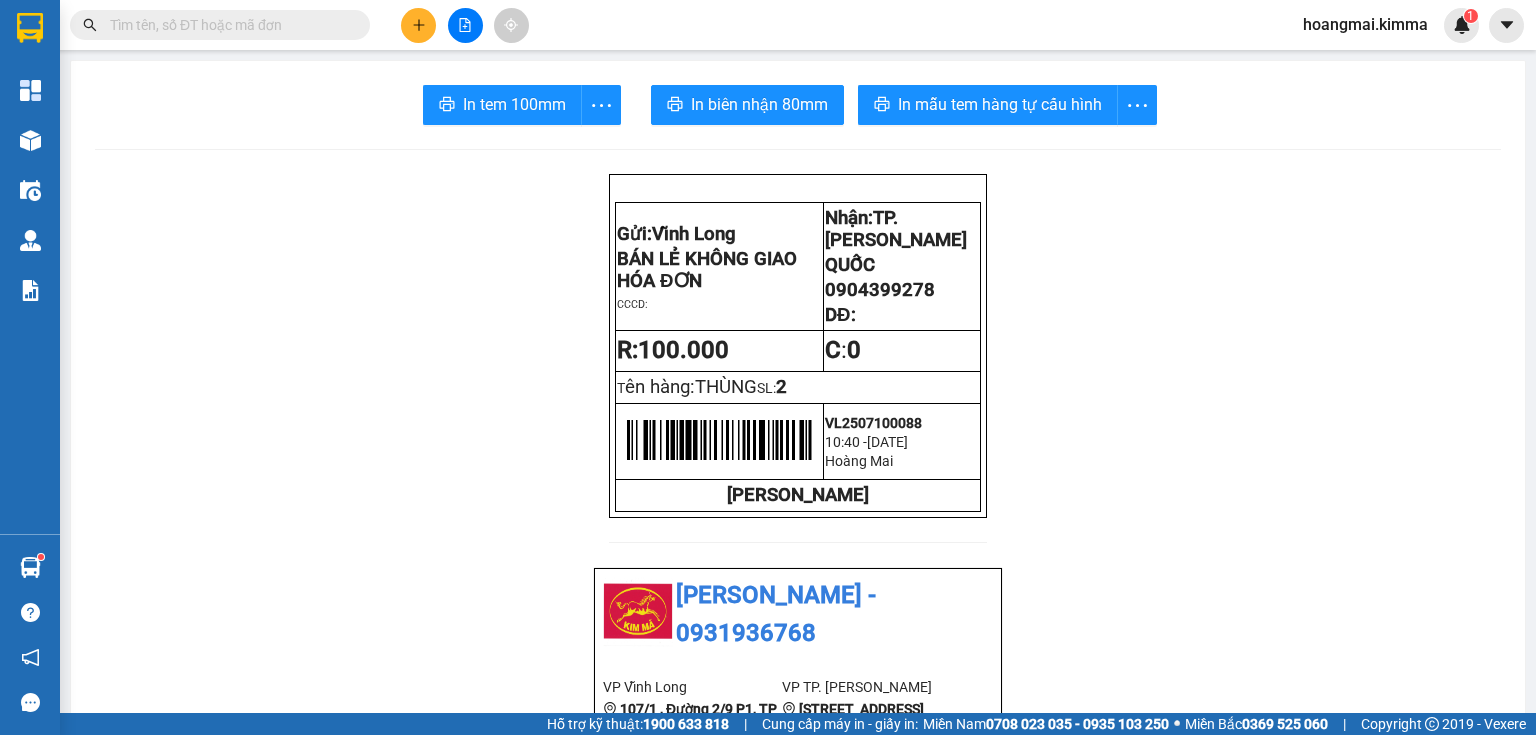 click at bounding box center [418, 25] 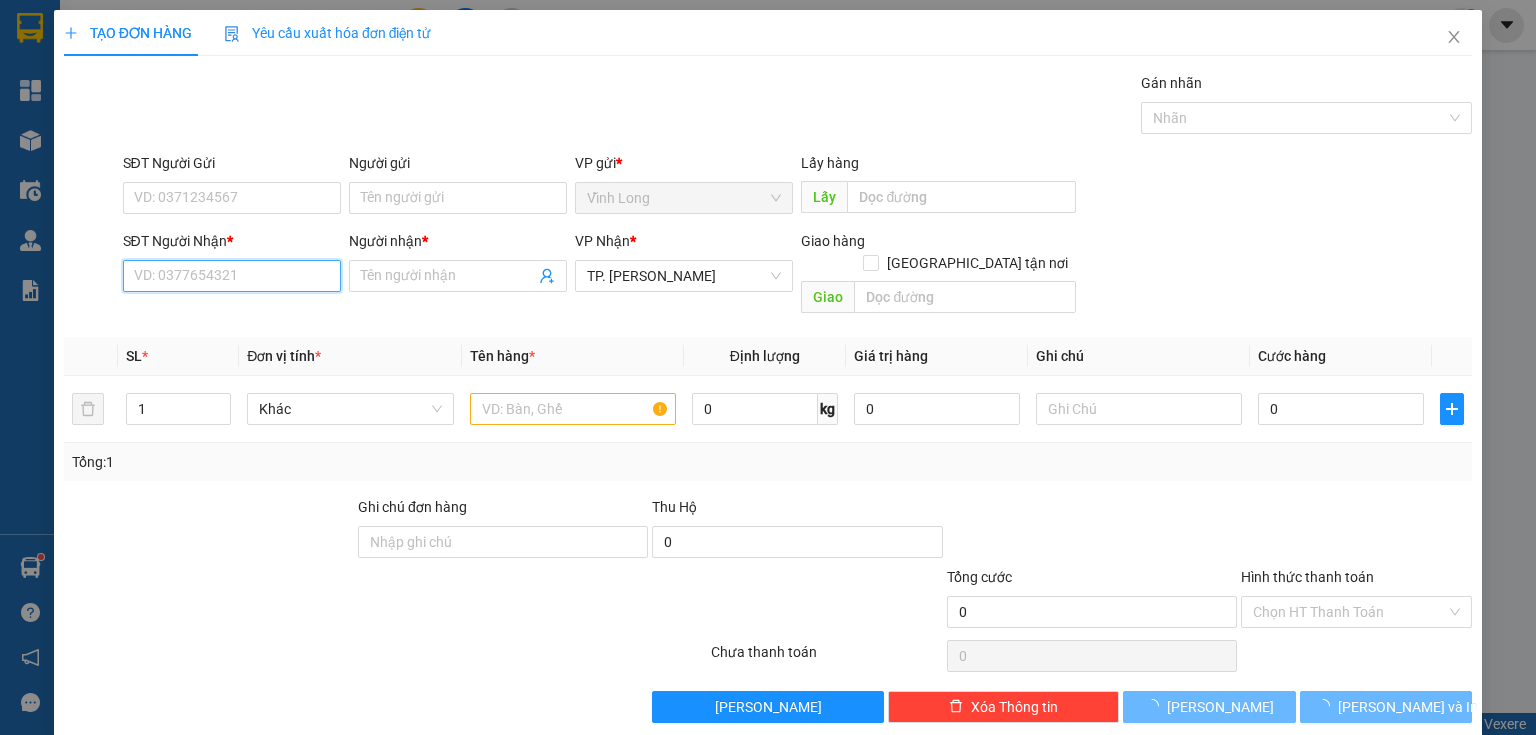 click on "SĐT Người Nhận  *" at bounding box center (232, 276) 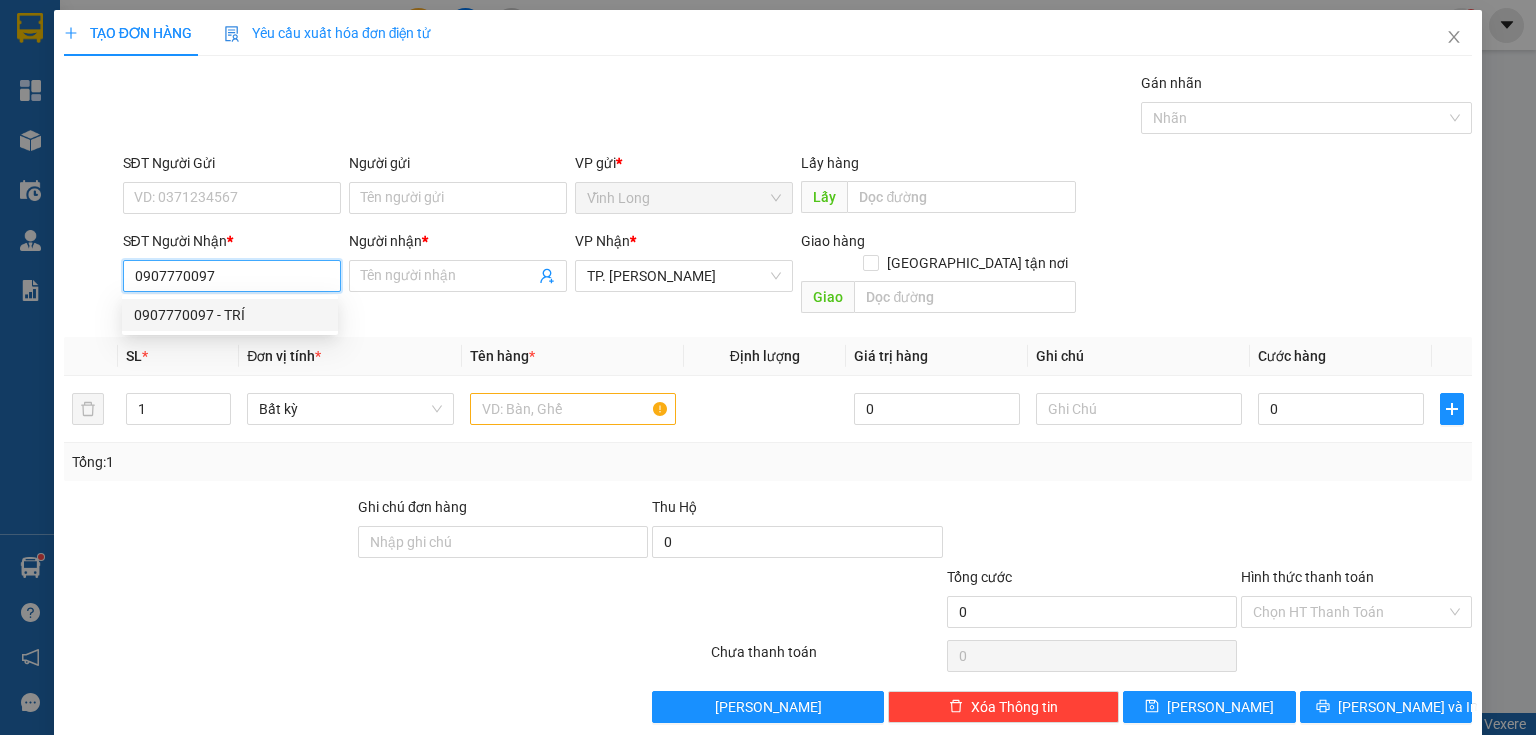click on "0907770097 - TRÍ" at bounding box center [230, 315] 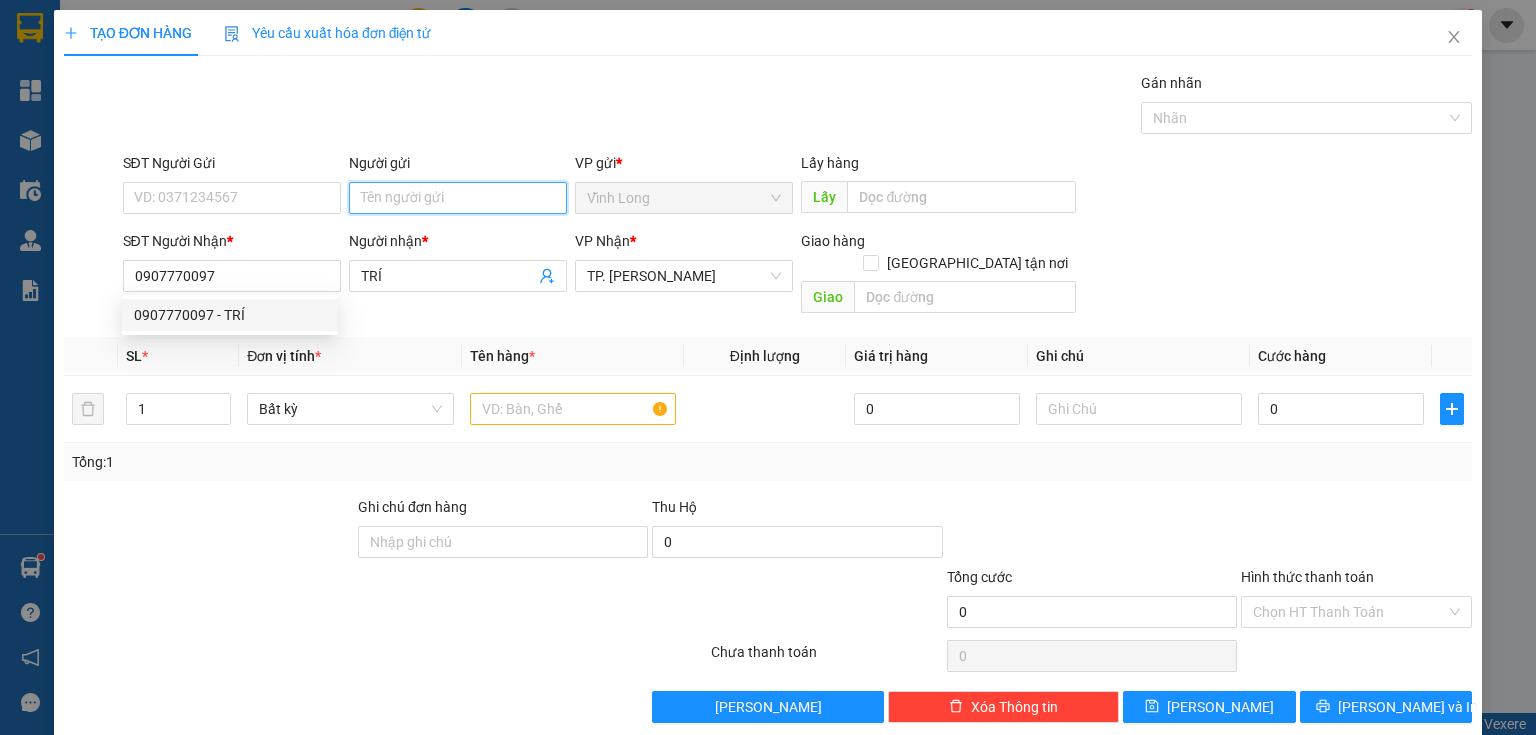 click on "Người gửi" at bounding box center [458, 198] 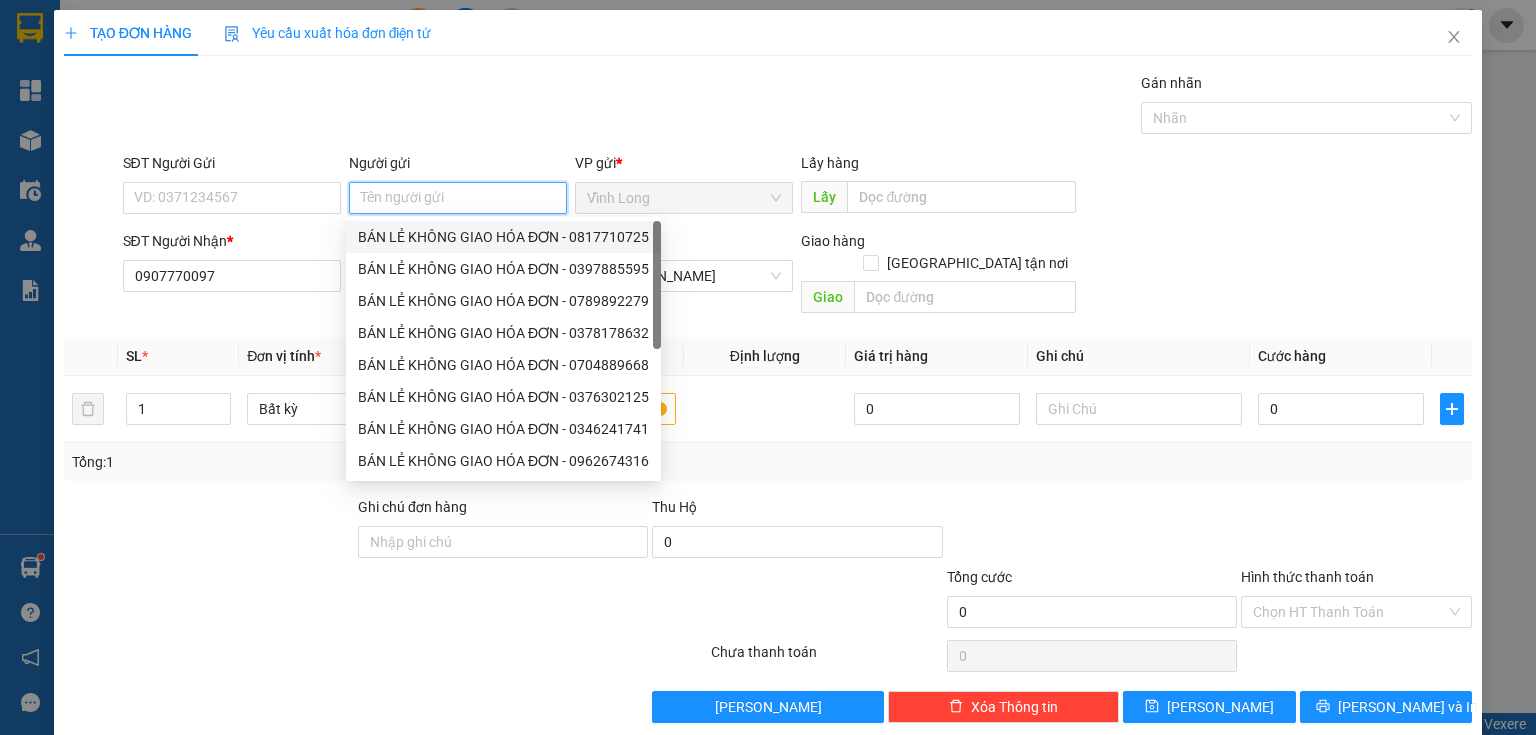 click on "BÁN LẺ KHÔNG GIAO HÓA ĐƠN - 0817710725" at bounding box center [503, 237] 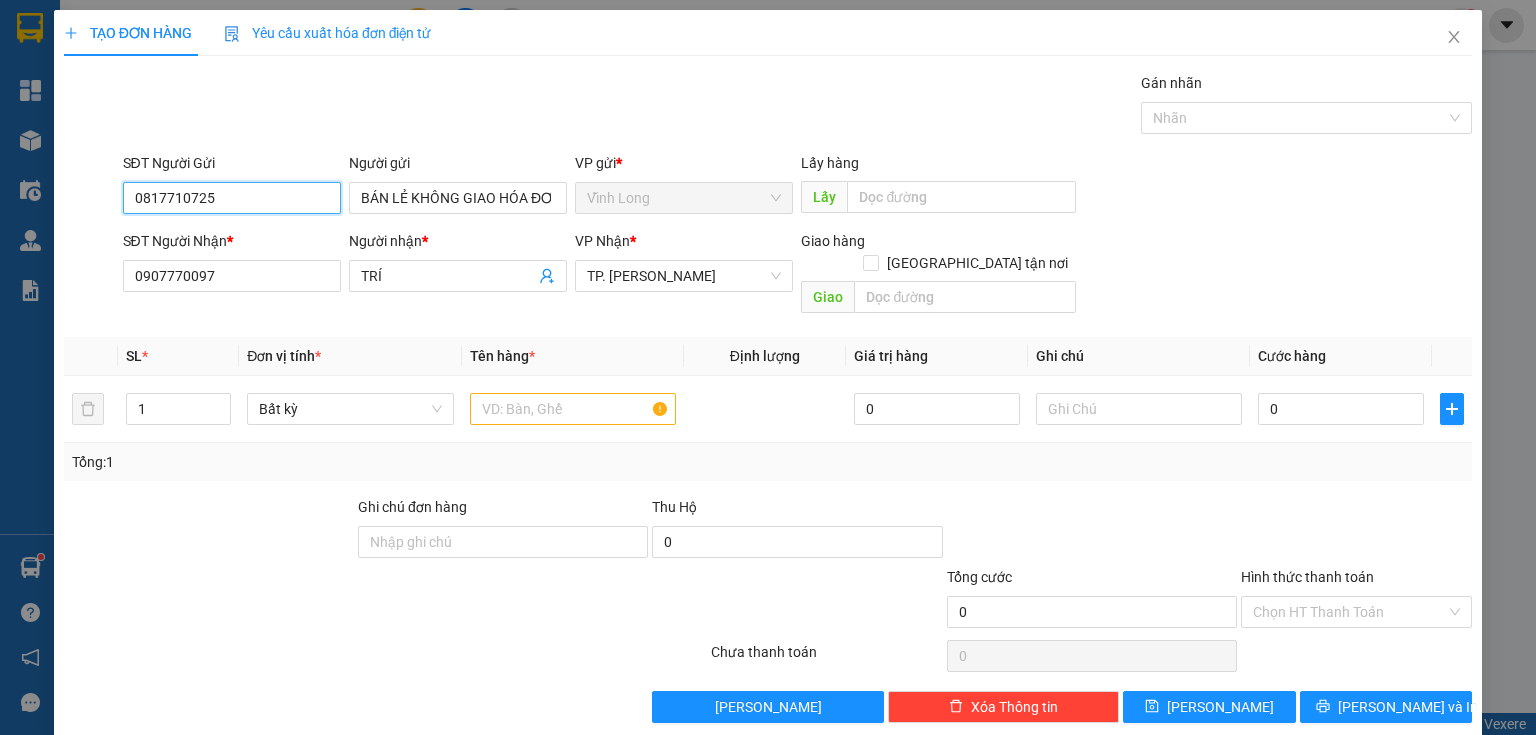 drag, startPoint x: 231, startPoint y: 192, endPoint x: 0, endPoint y: 229, distance: 233.94444 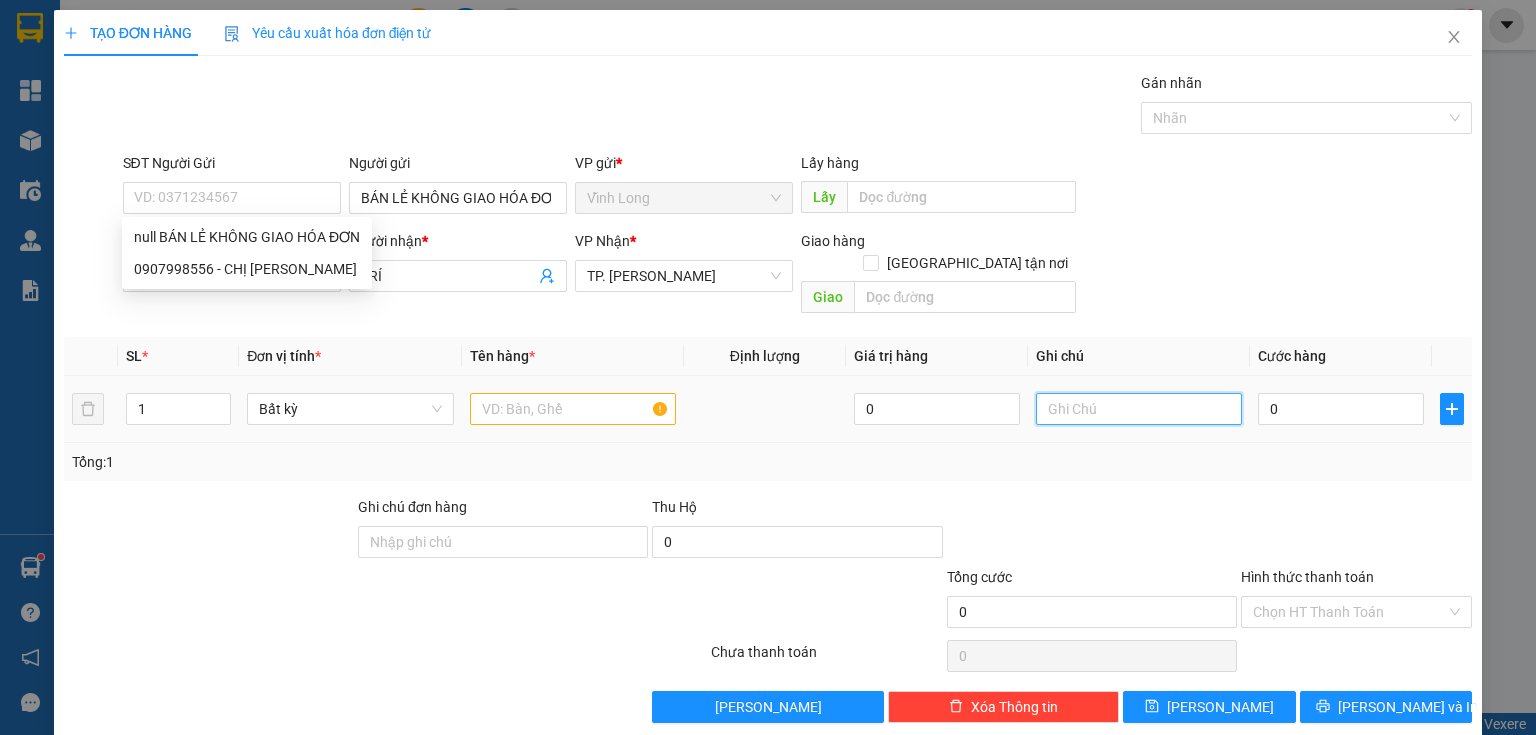 click at bounding box center (1139, 409) 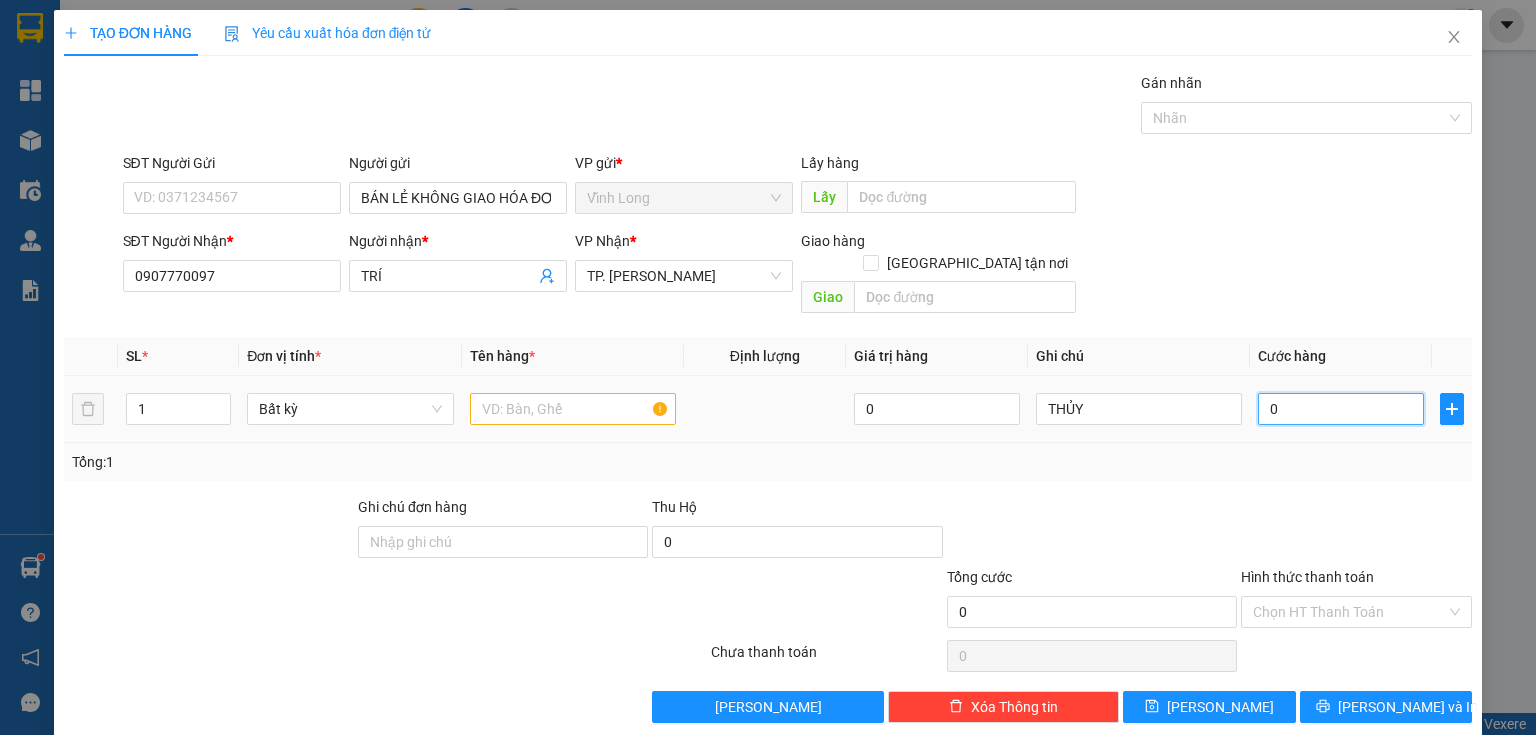 click on "0" at bounding box center (1341, 409) 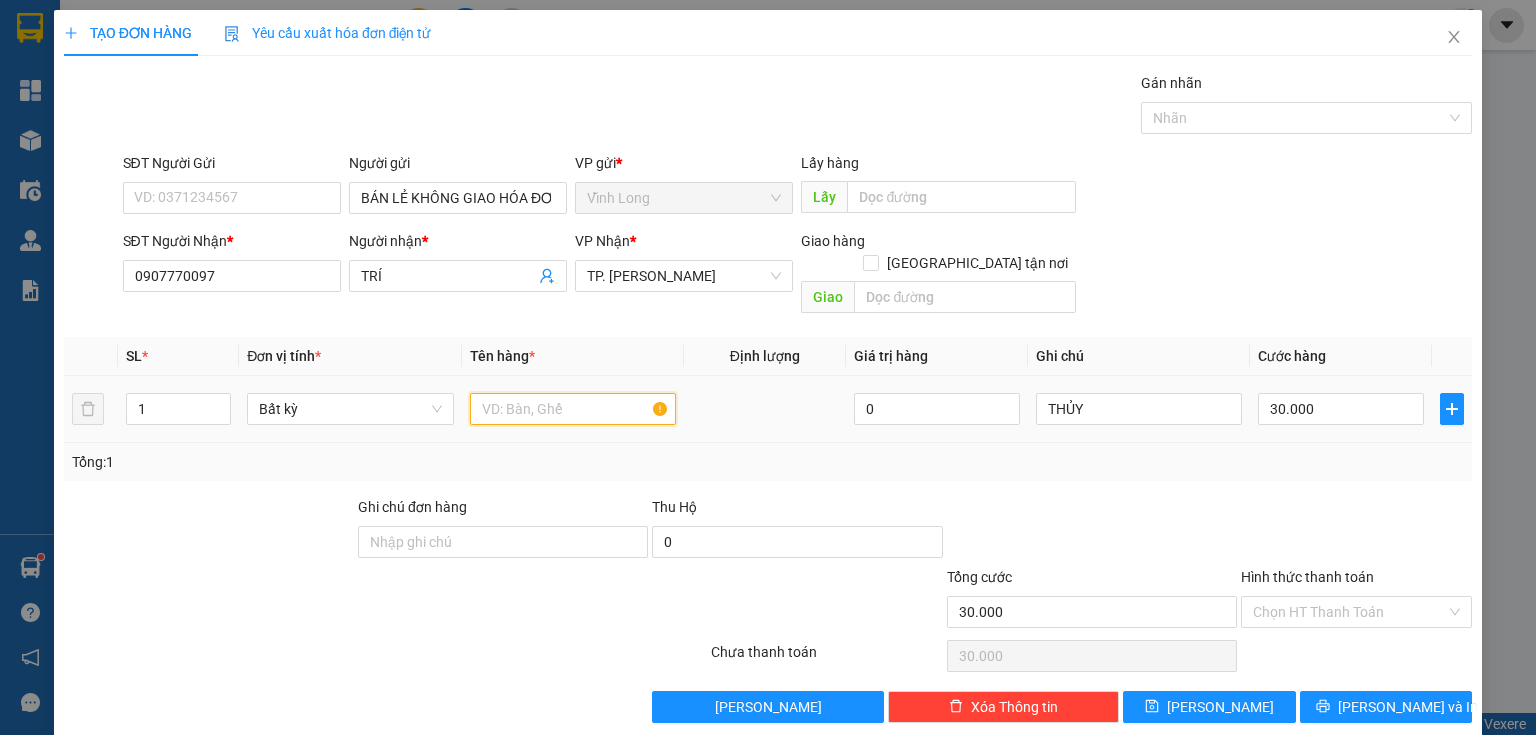 click at bounding box center [573, 409] 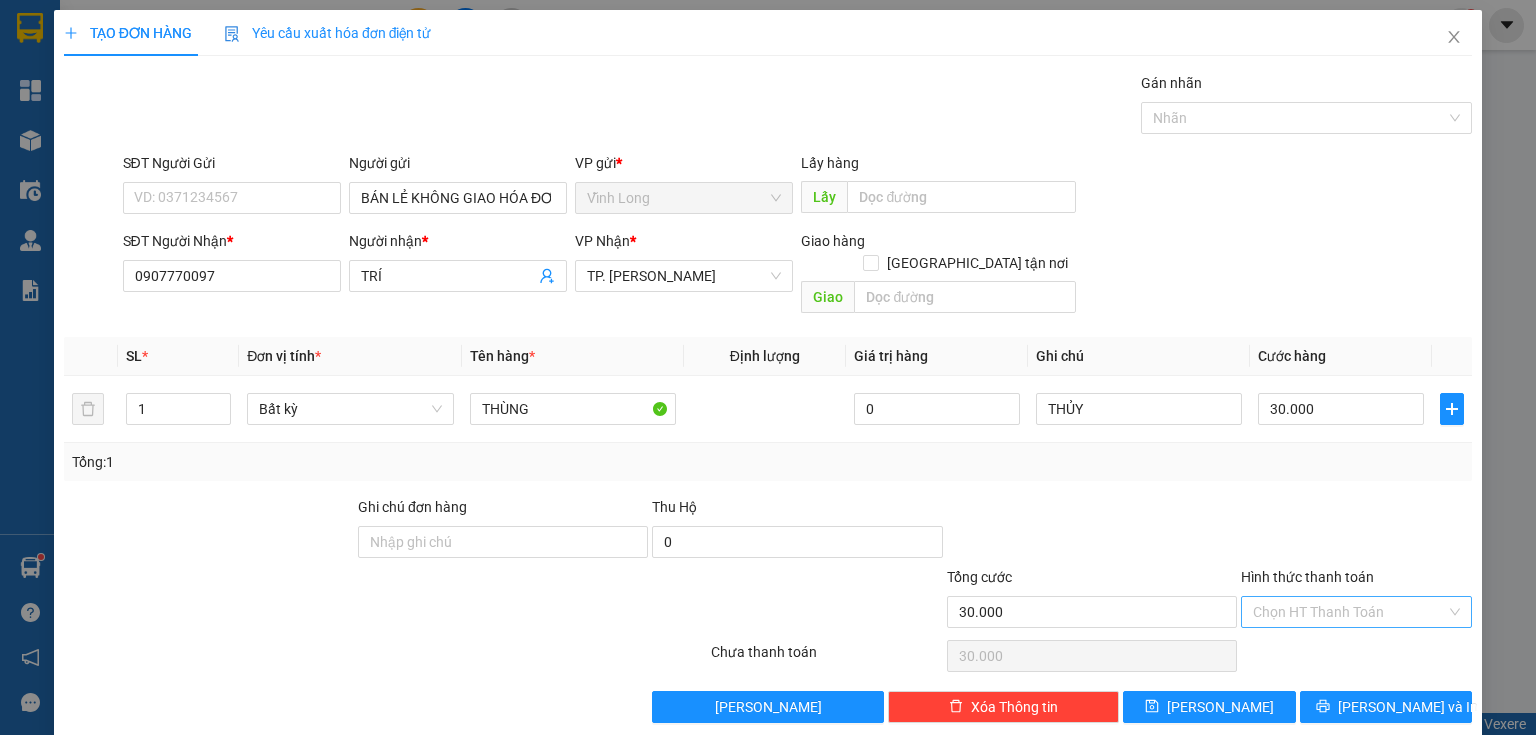 click on "Hình thức thanh toán" at bounding box center [1349, 612] 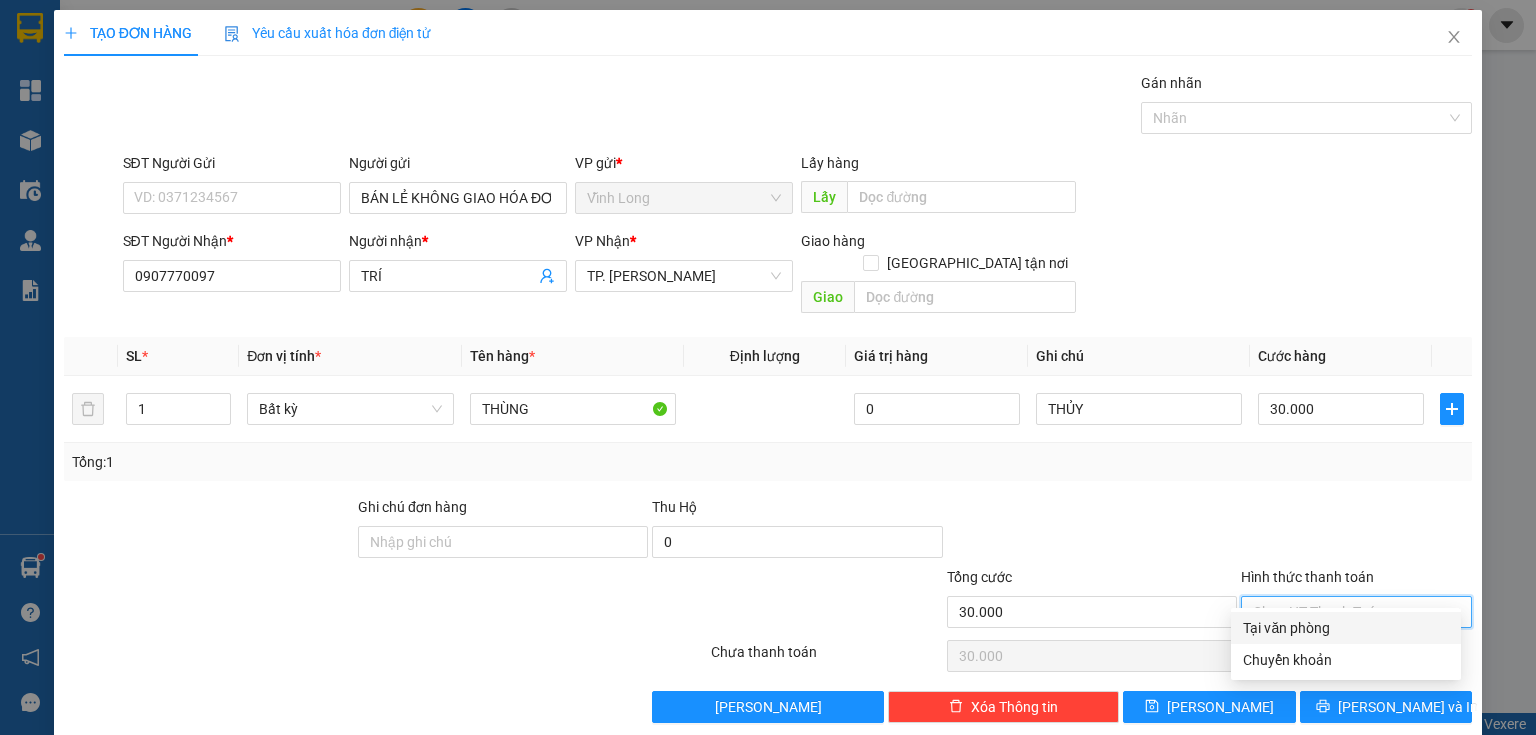 click on "Tại văn phòng" at bounding box center [1346, 628] 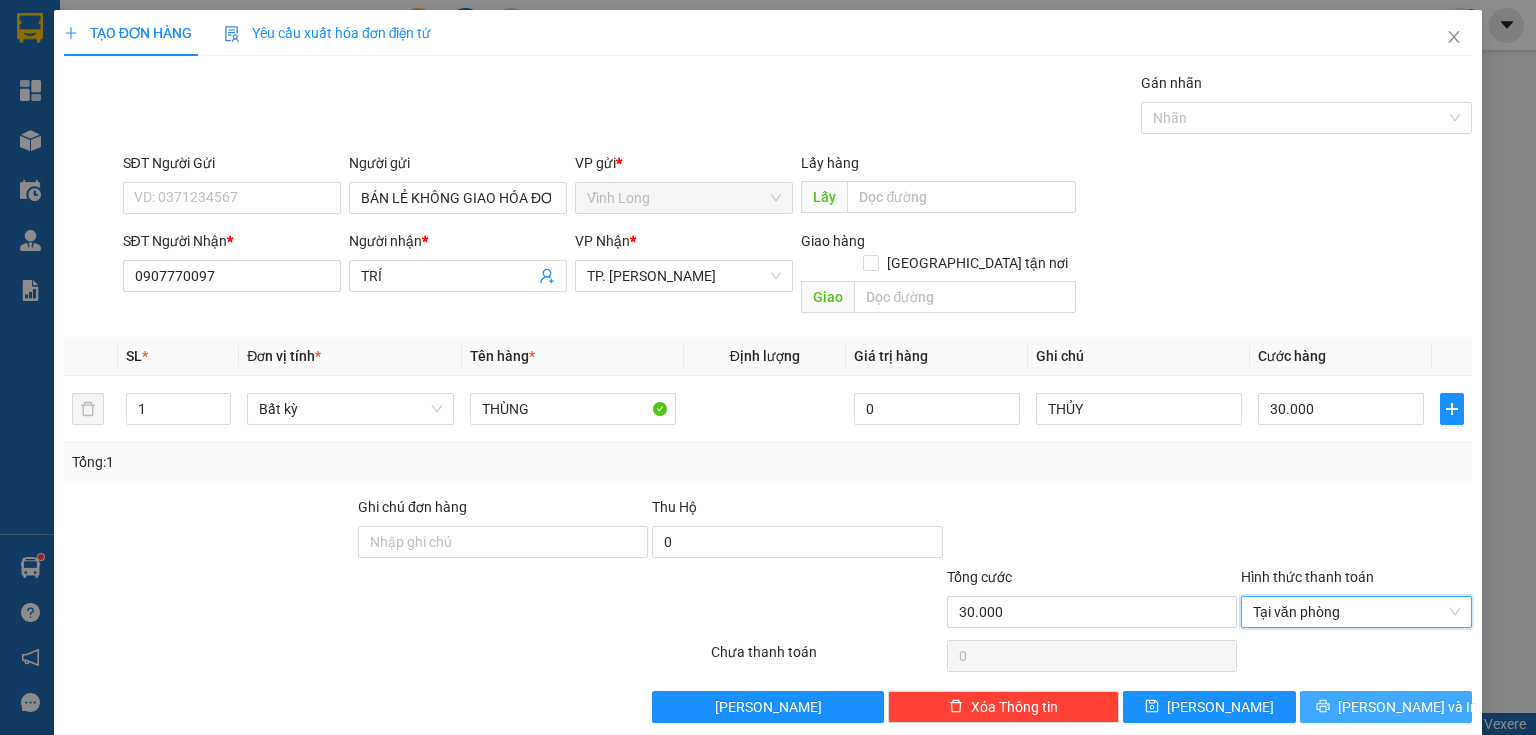 click on "[PERSON_NAME] và In" at bounding box center [1386, 707] 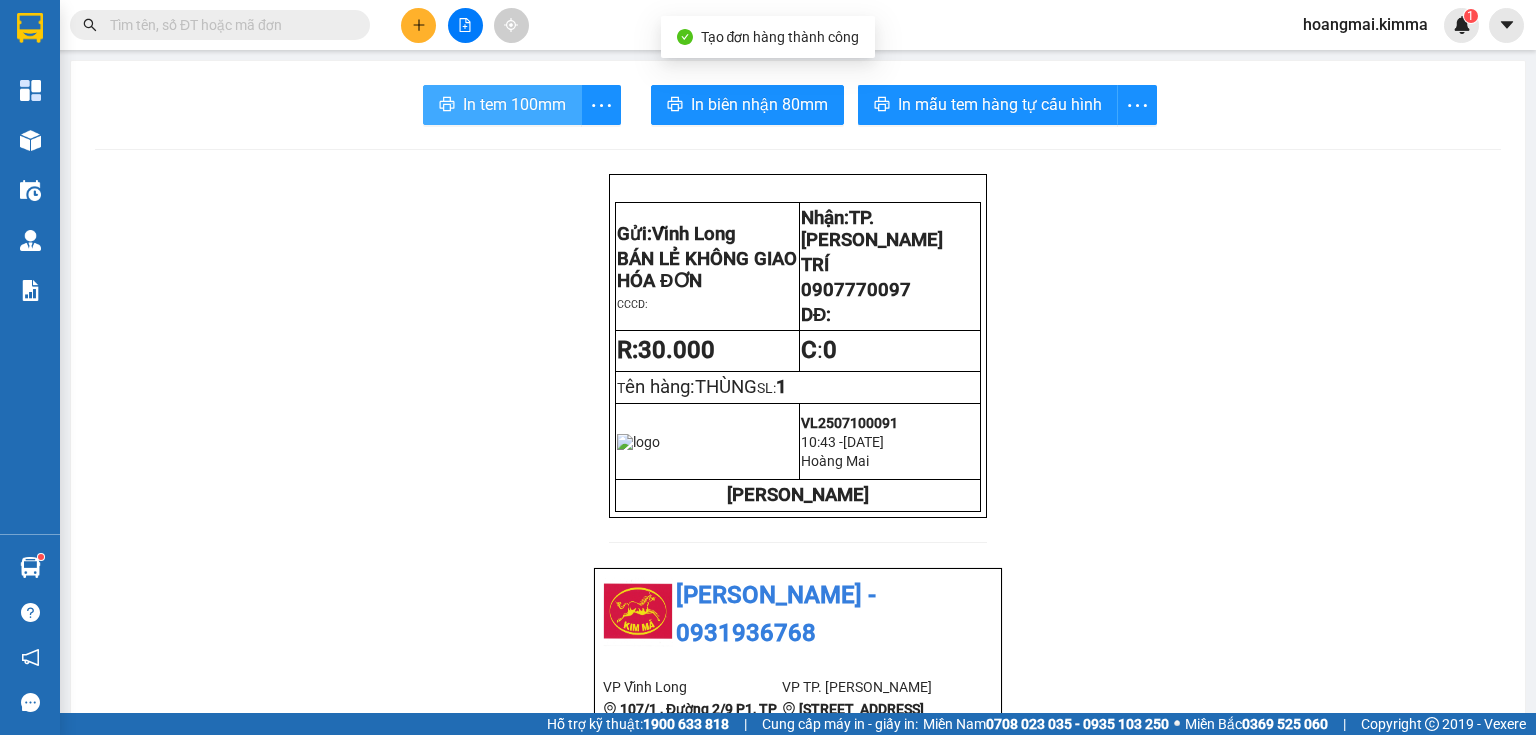 click on "In tem 100mm" at bounding box center [514, 104] 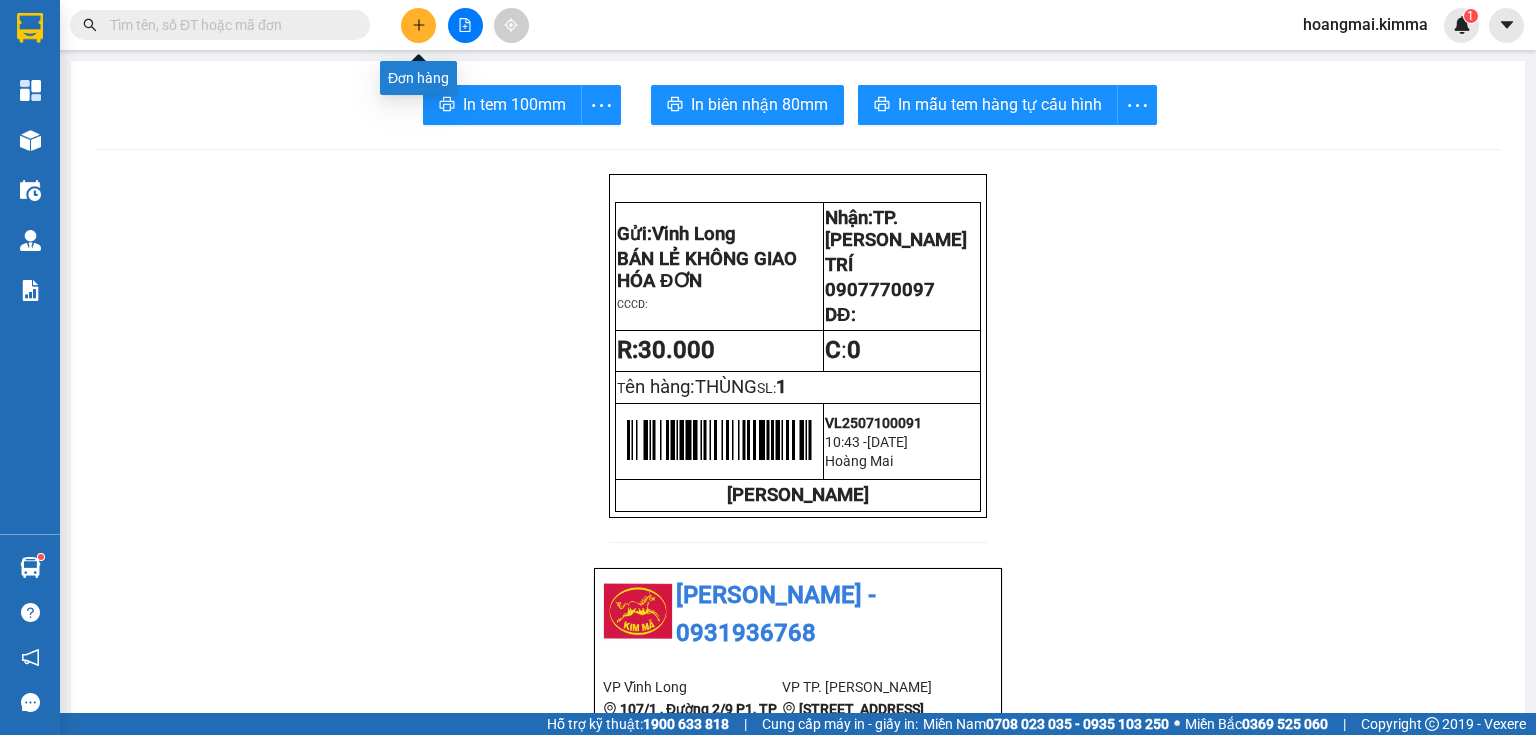 click 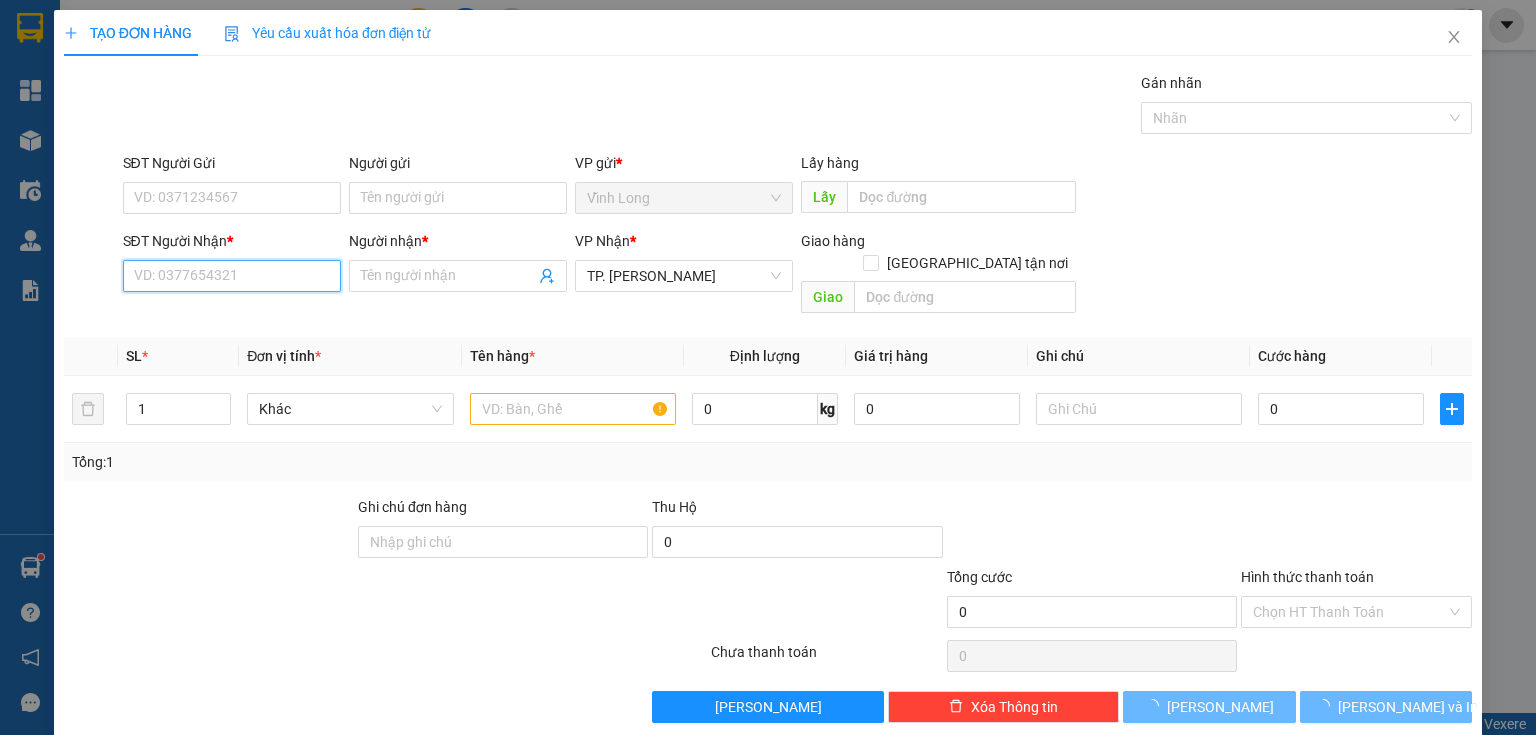 click on "SĐT Người Nhận  *" at bounding box center [232, 276] 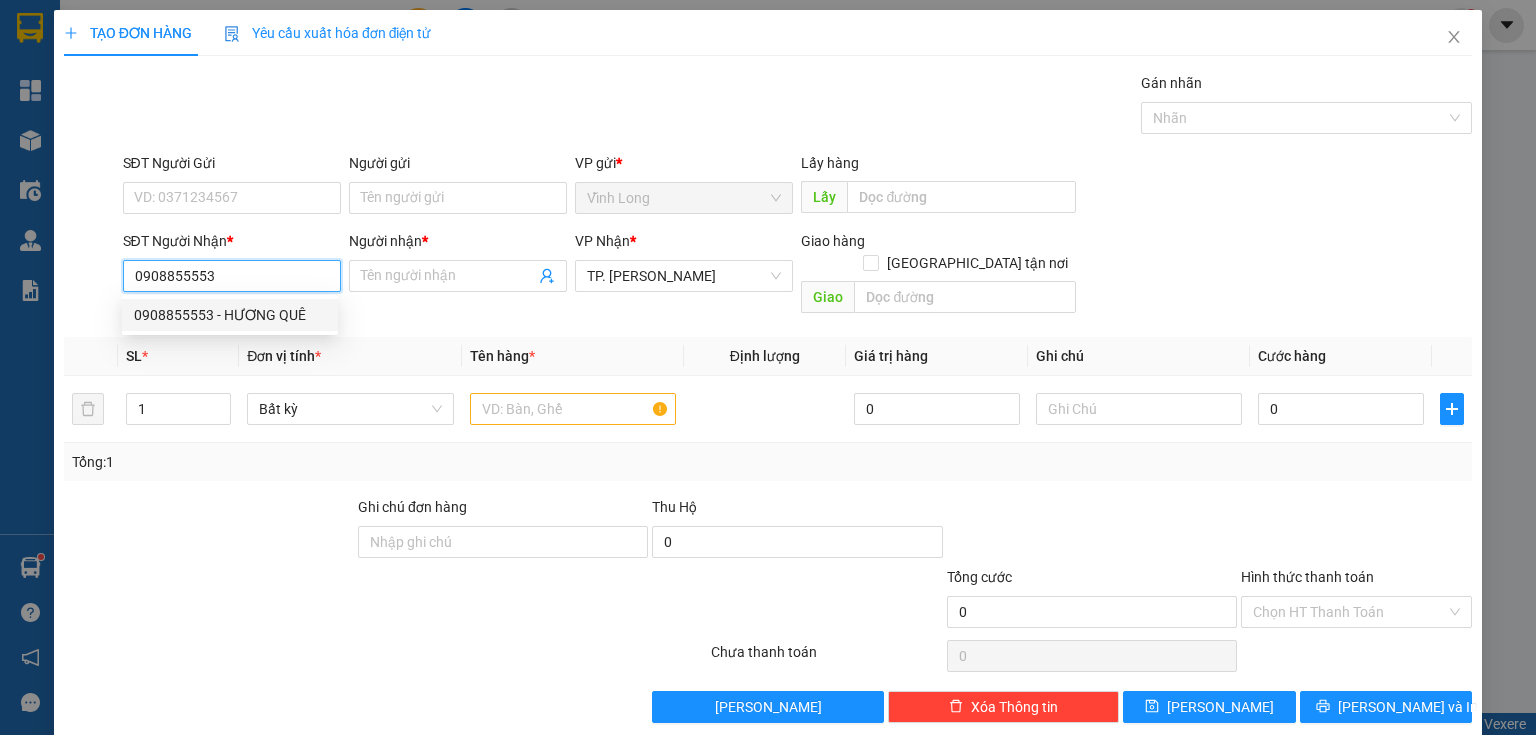 click on "0908855553 - HƯƠNG QUÊ" at bounding box center [230, 315] 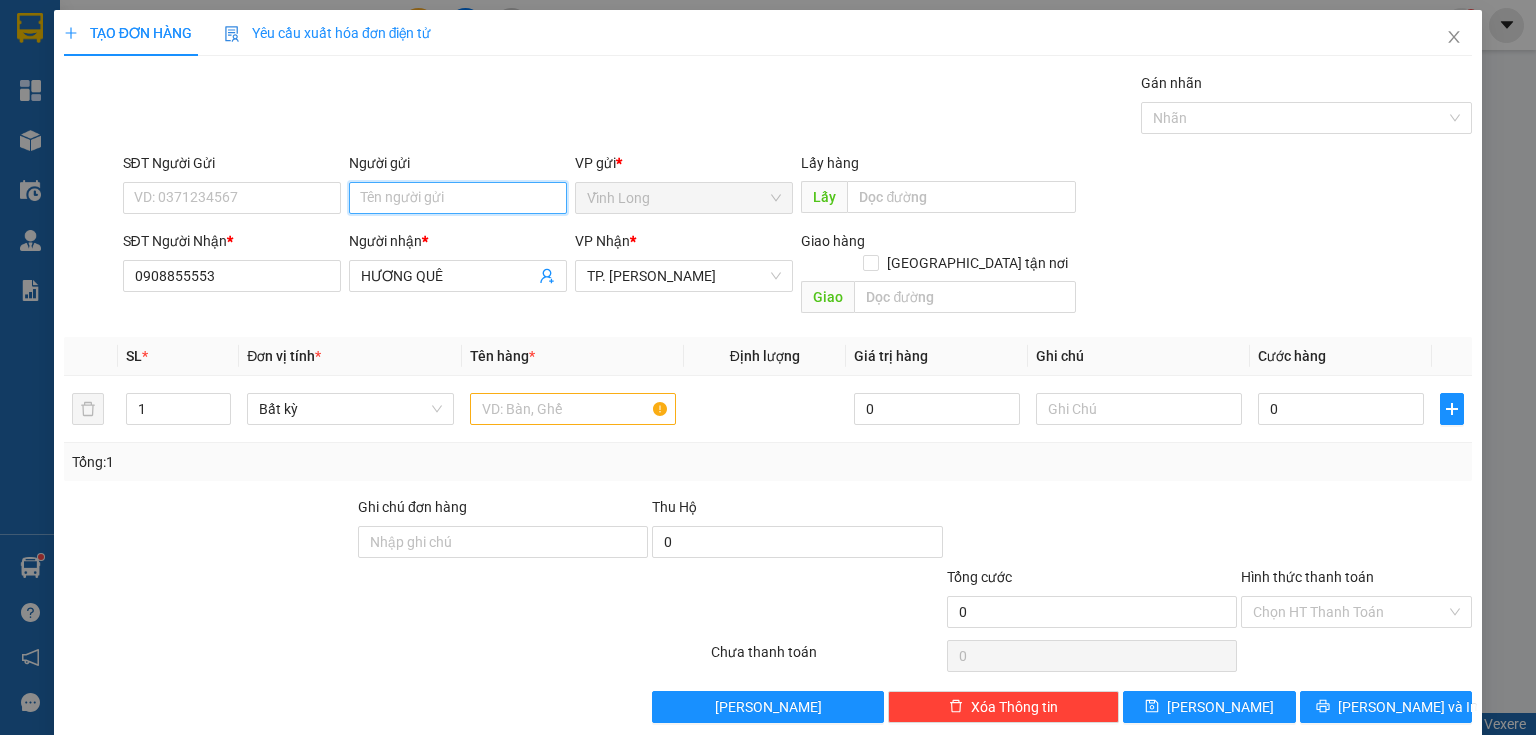 click on "Người gửi" at bounding box center [458, 198] 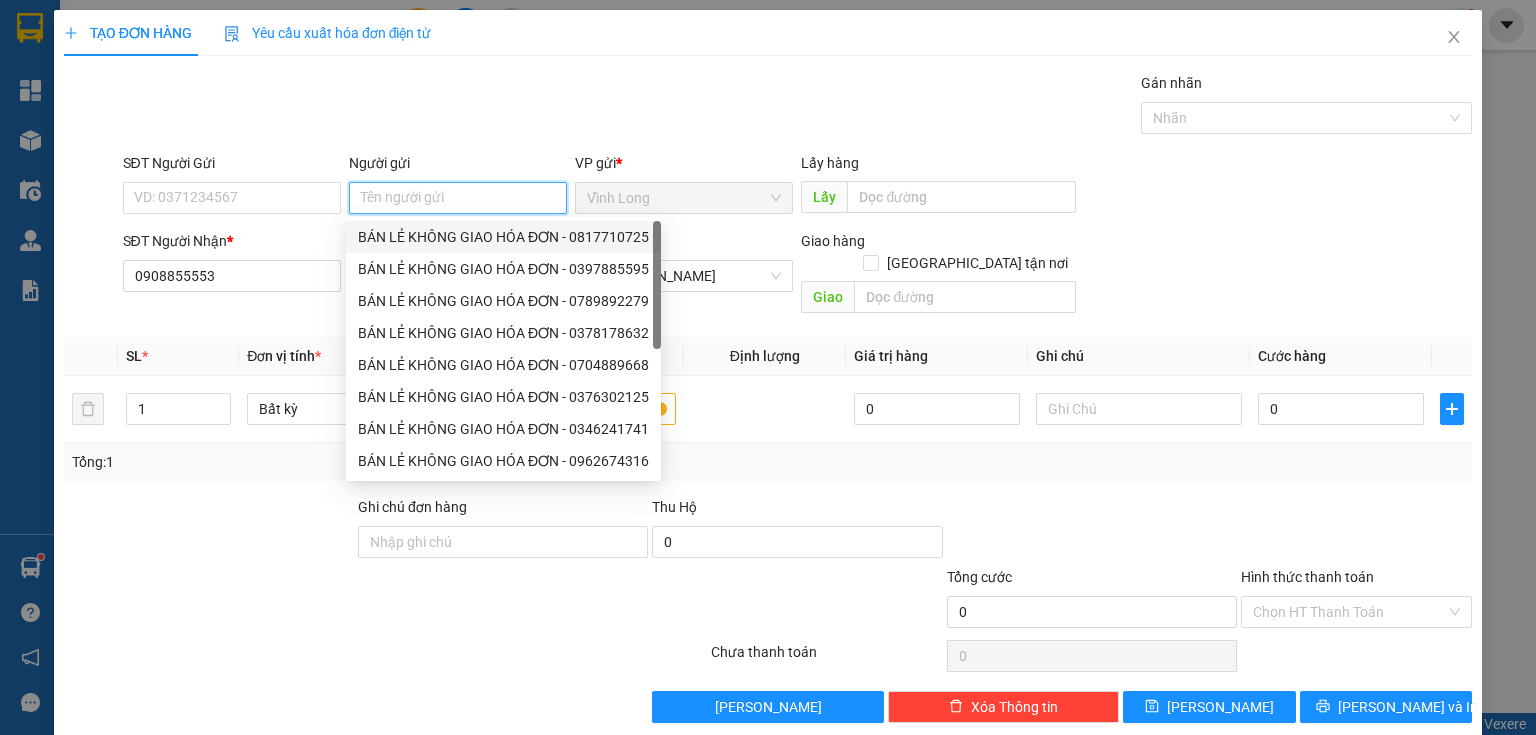 click on "BÁN LẺ KHÔNG GIAO HÓA ĐƠN - 0817710725" at bounding box center (503, 237) 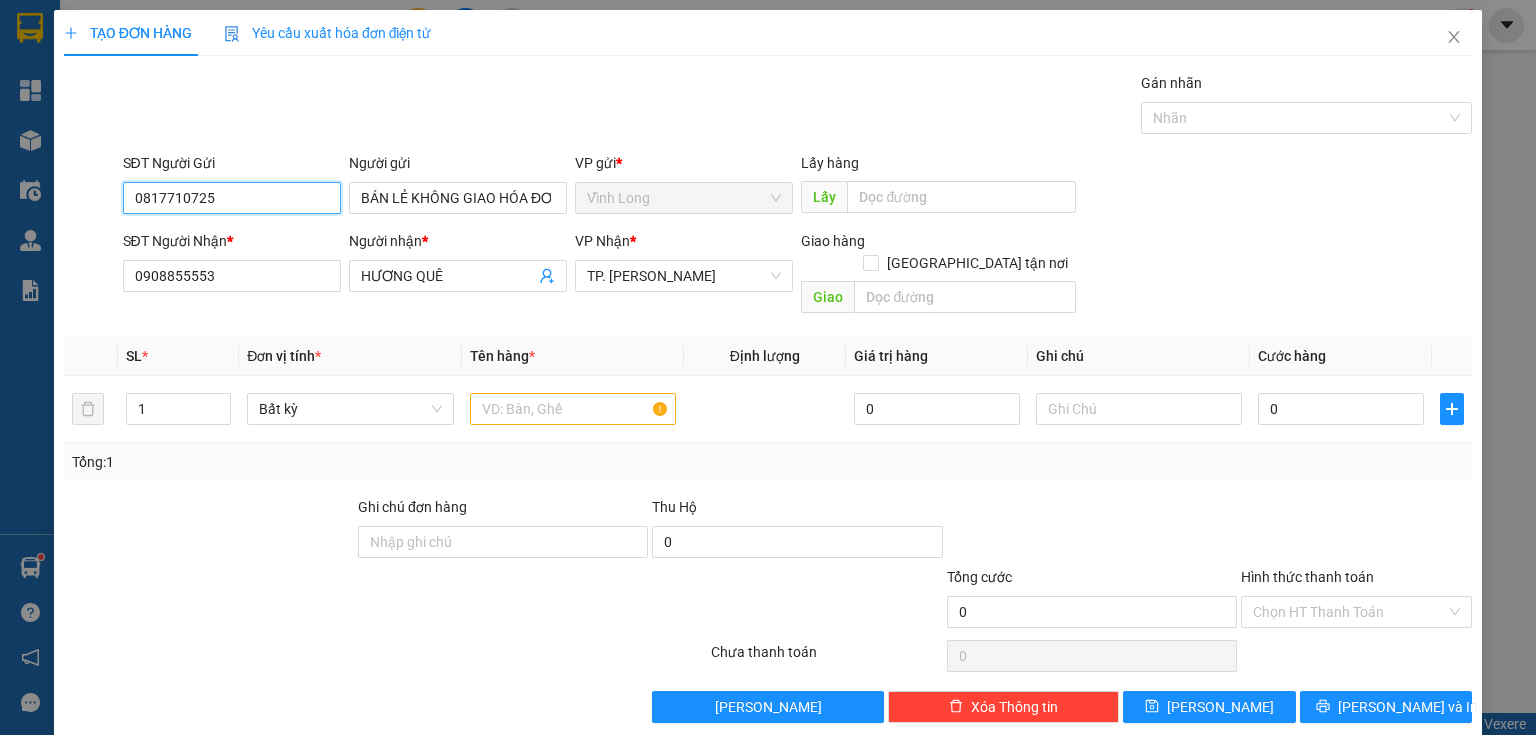 drag, startPoint x: 212, startPoint y: 187, endPoint x: 40, endPoint y: 223, distance: 175.72707 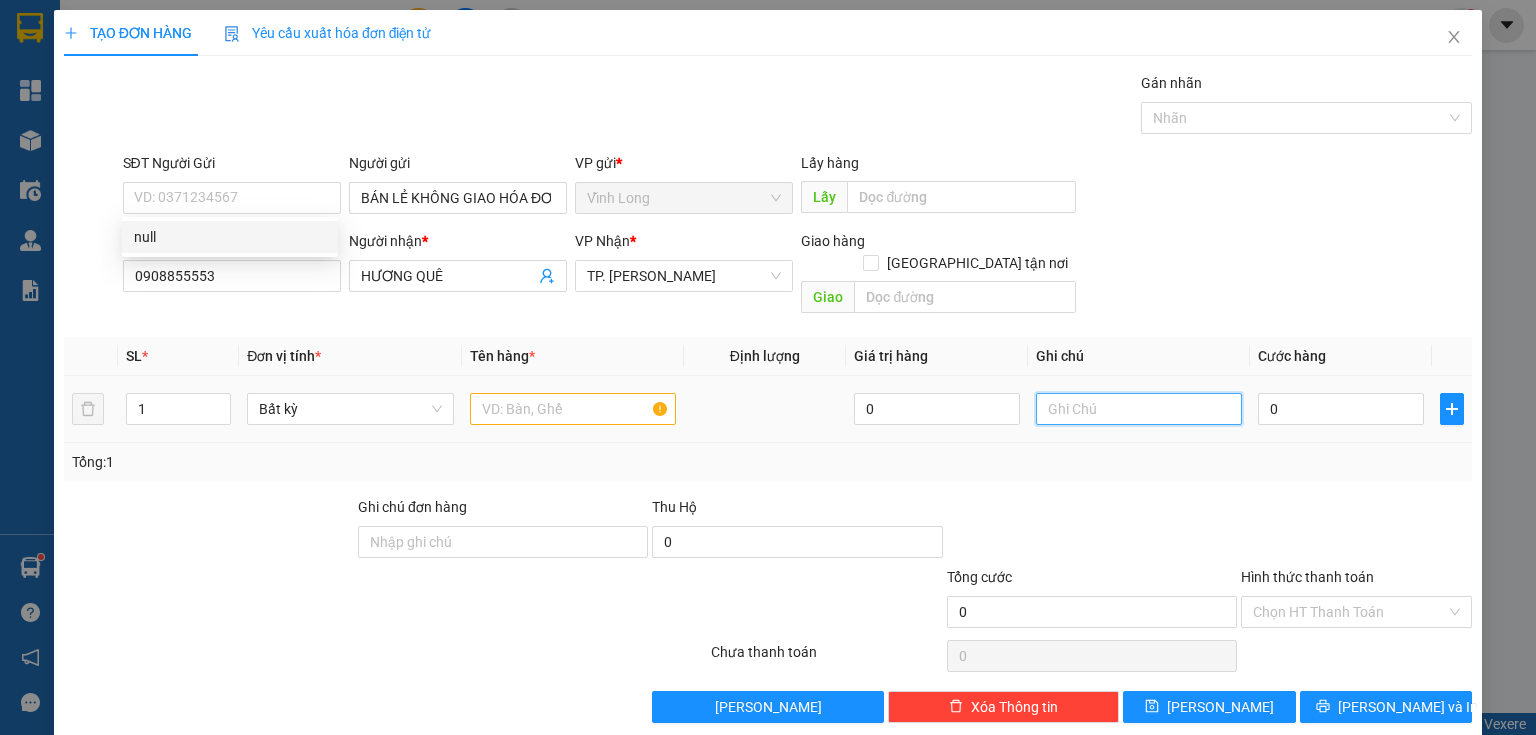 drag, startPoint x: 1052, startPoint y: 390, endPoint x: 1081, endPoint y: 375, distance: 32.649654 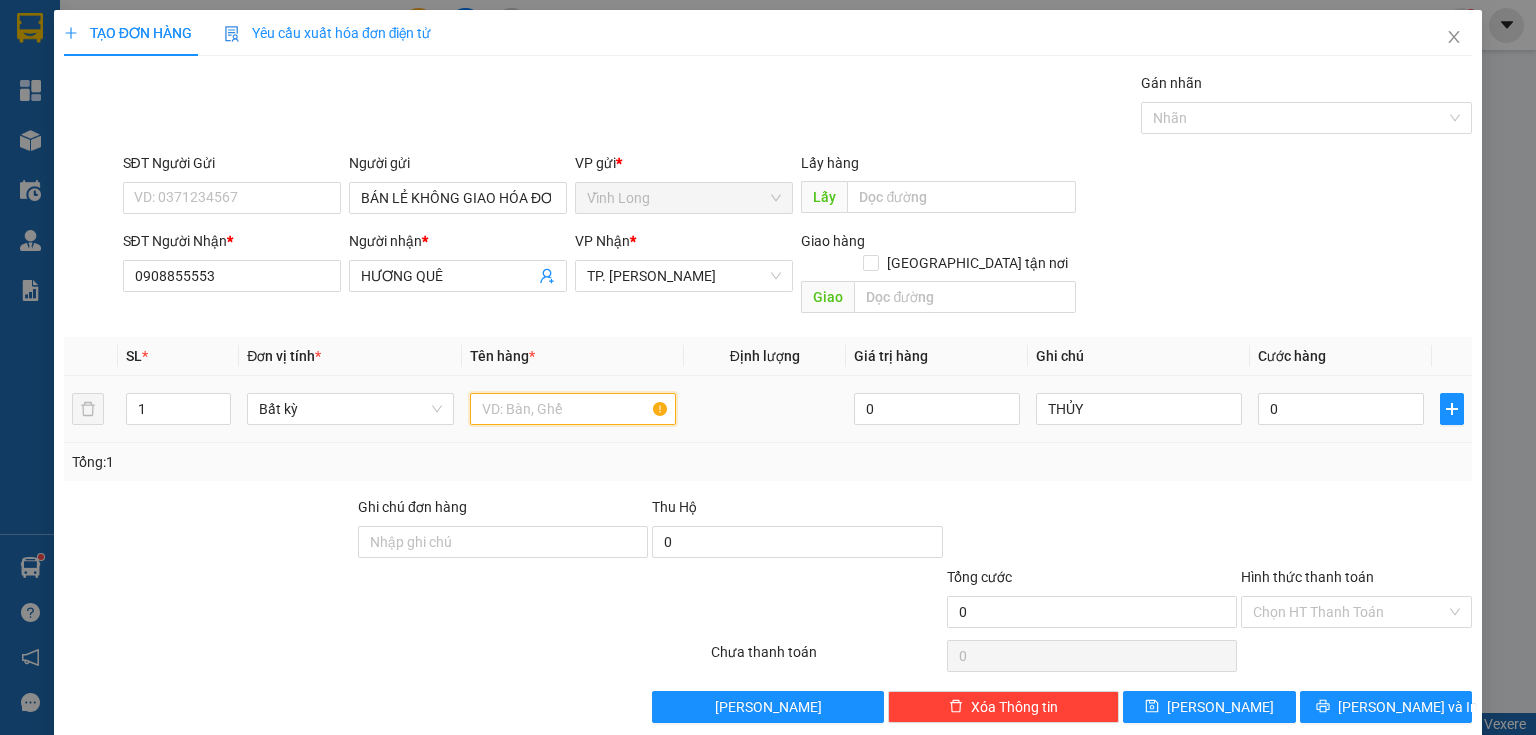 click at bounding box center (573, 409) 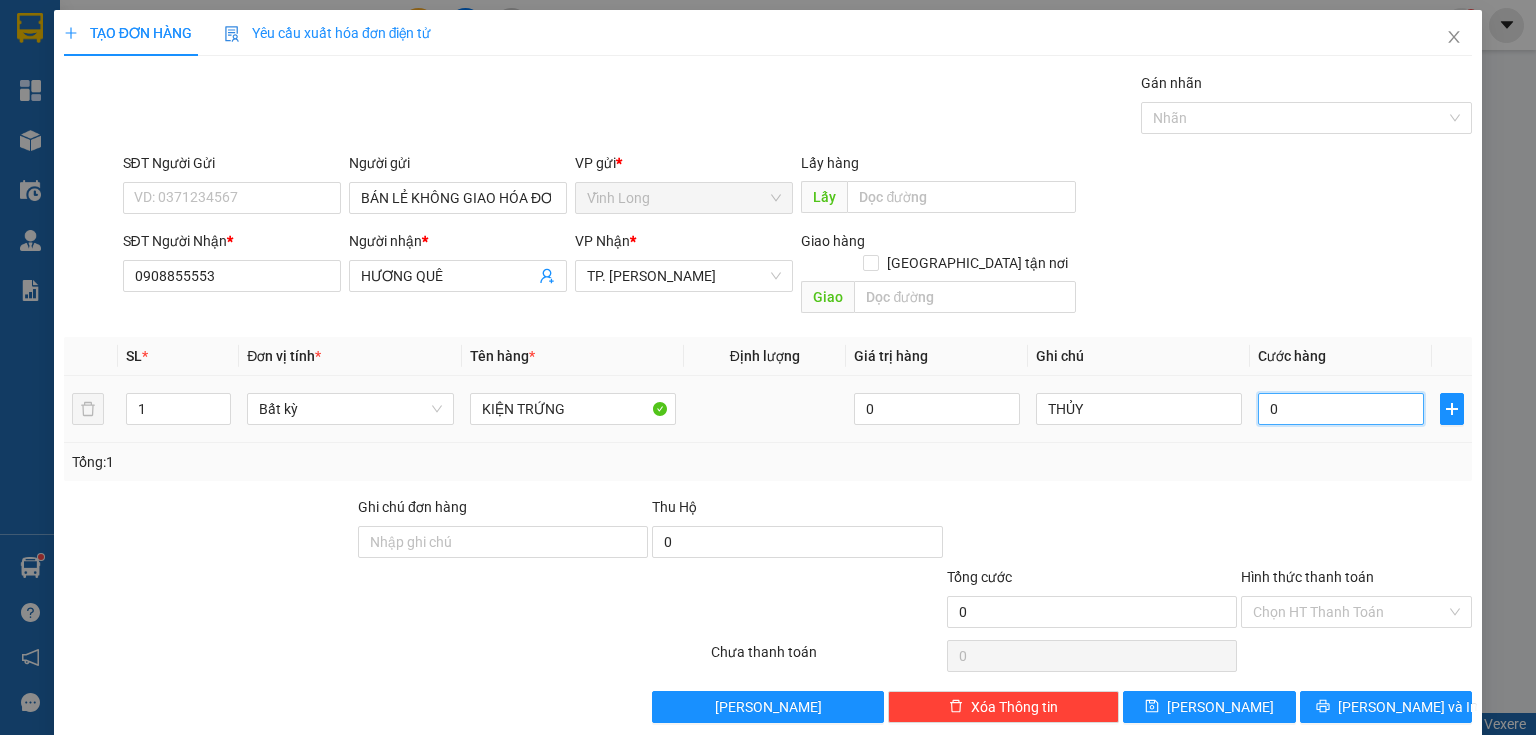 click on "0" at bounding box center [1341, 409] 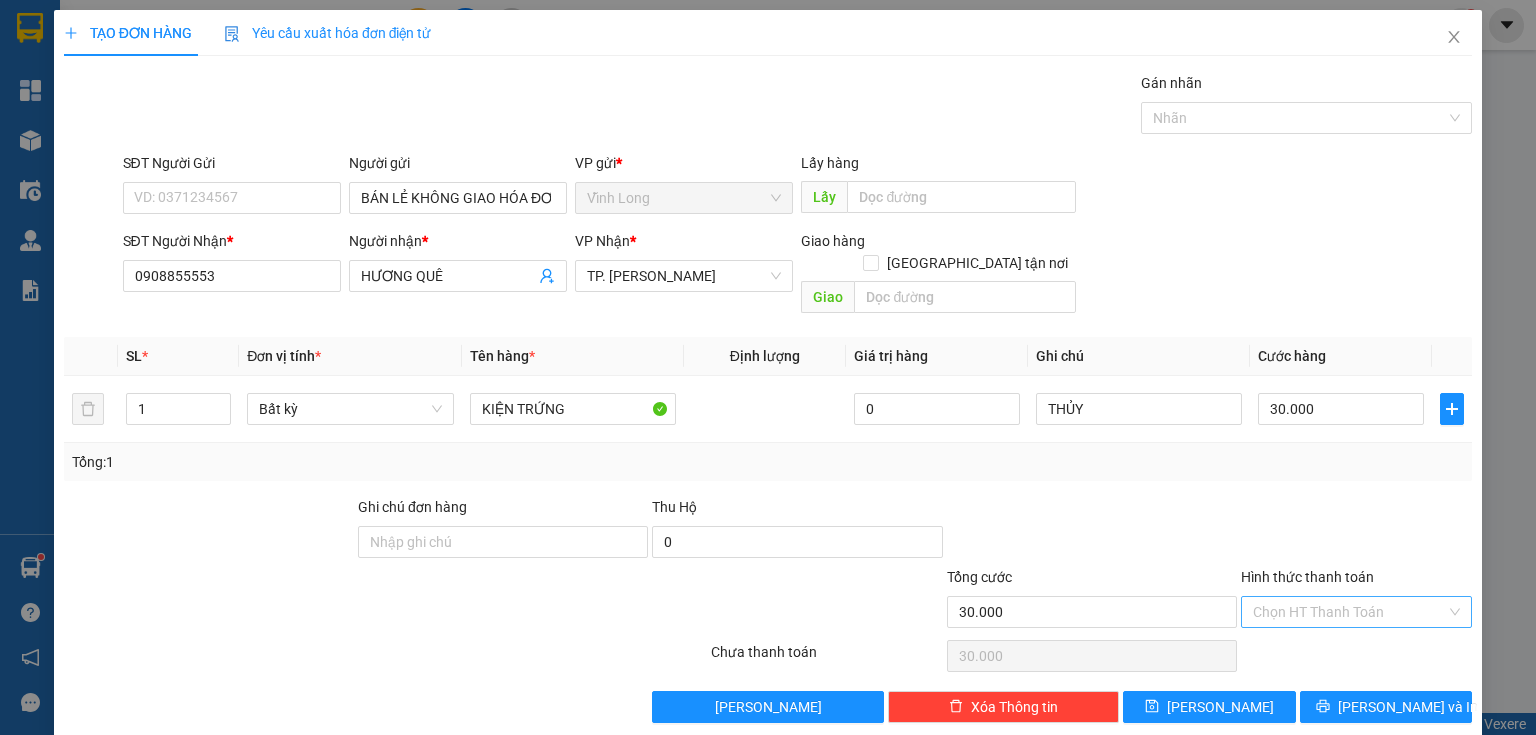 click on "Hình thức thanh toán" at bounding box center (1349, 612) 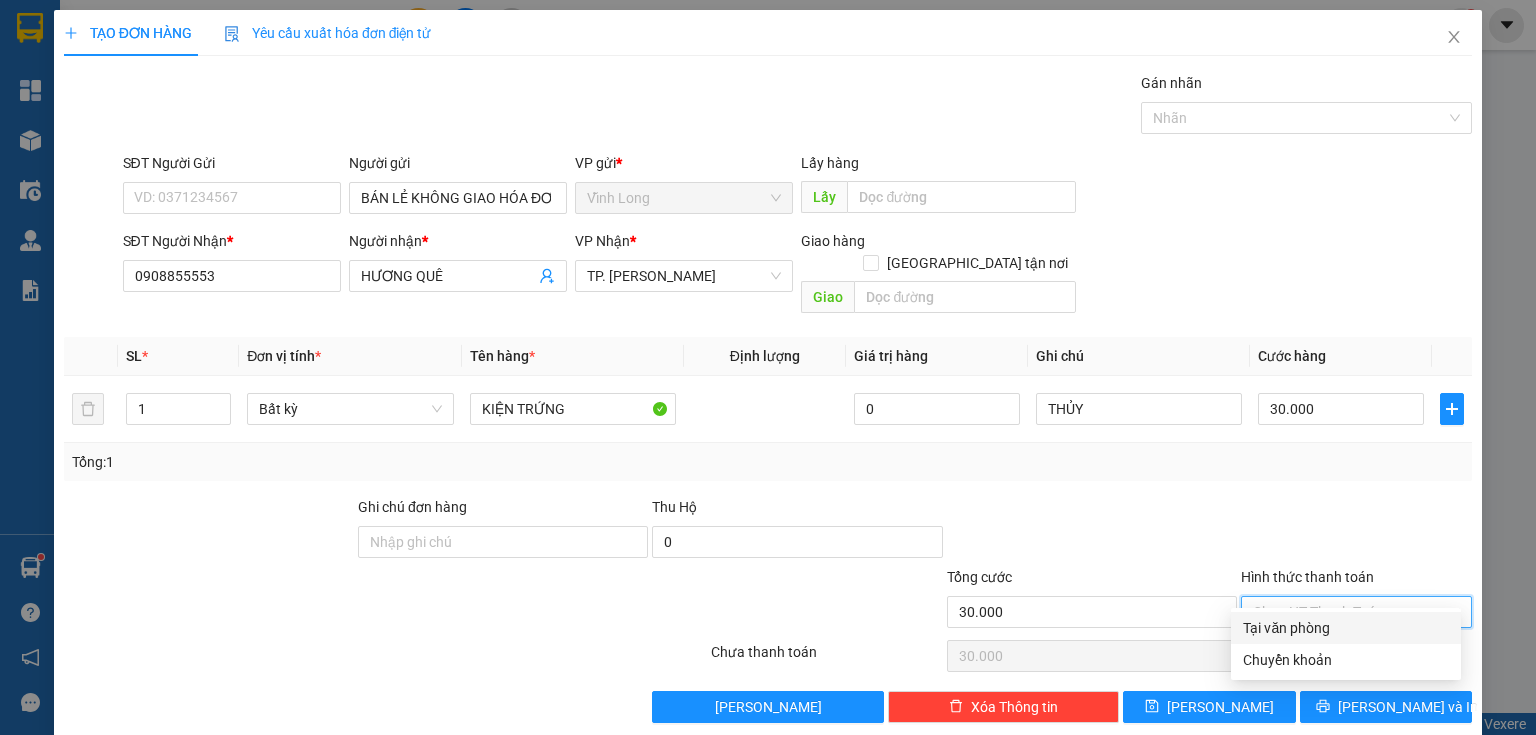 click on "Tại văn phòng" at bounding box center (1346, 628) 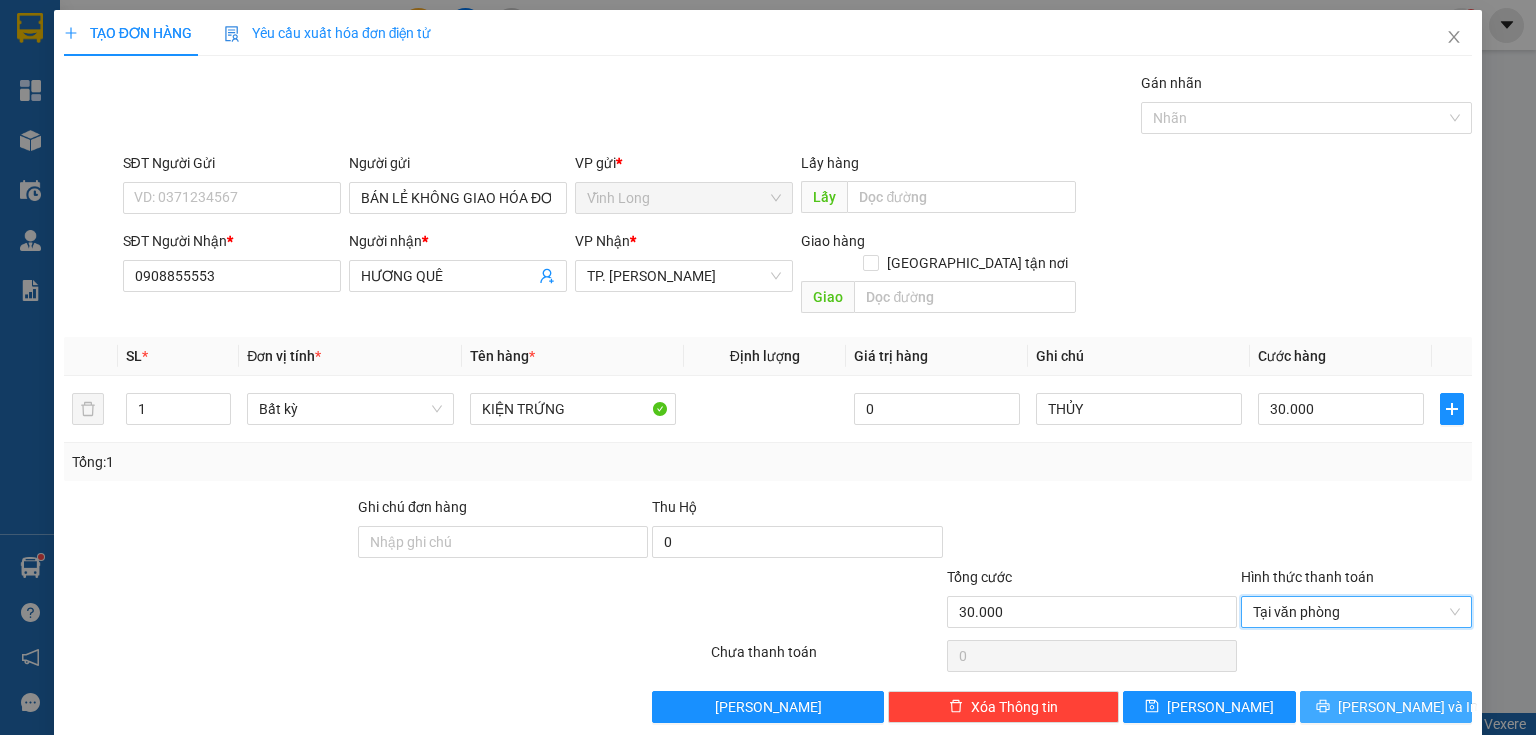 click on "[PERSON_NAME] và In" at bounding box center [1408, 707] 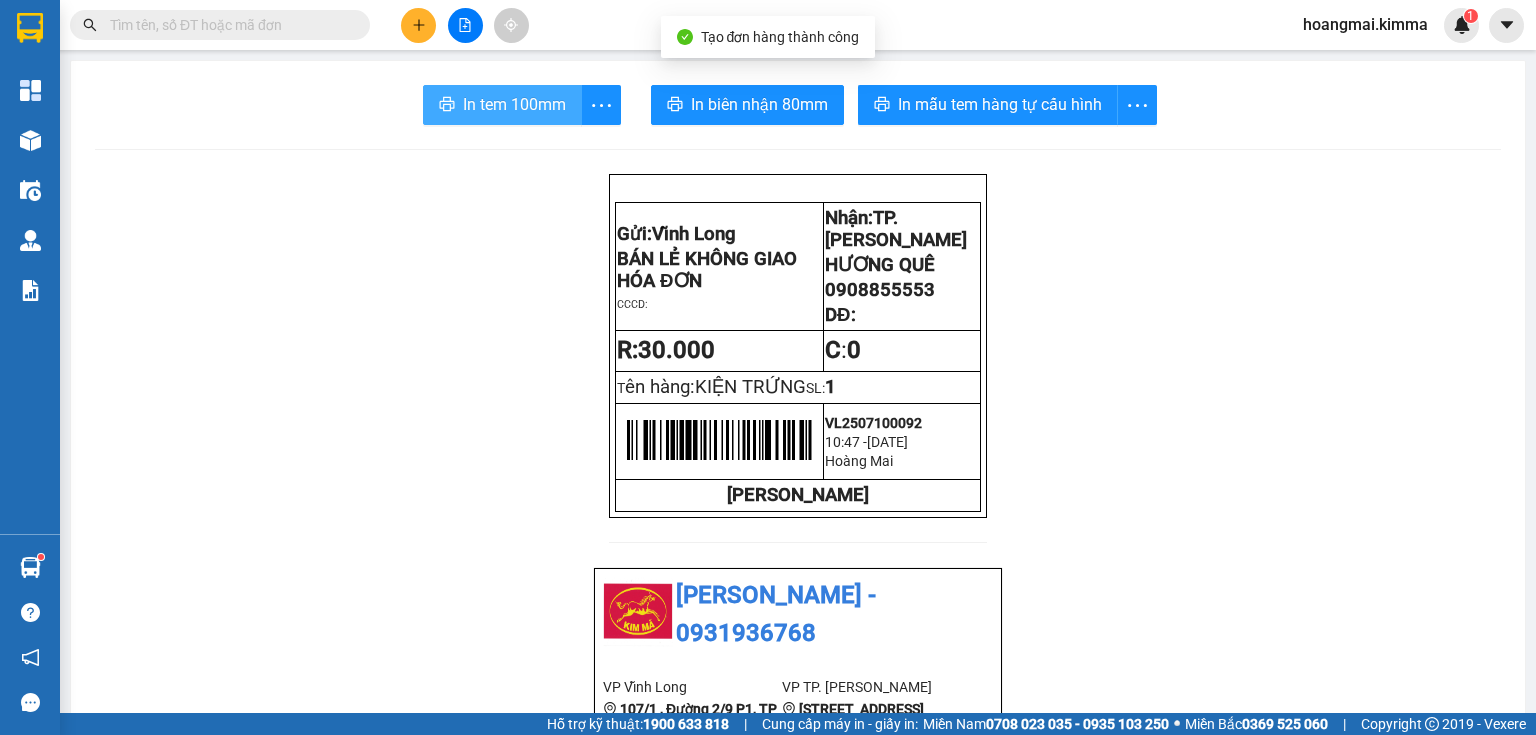 click on "In tem 100mm" at bounding box center (502, 105) 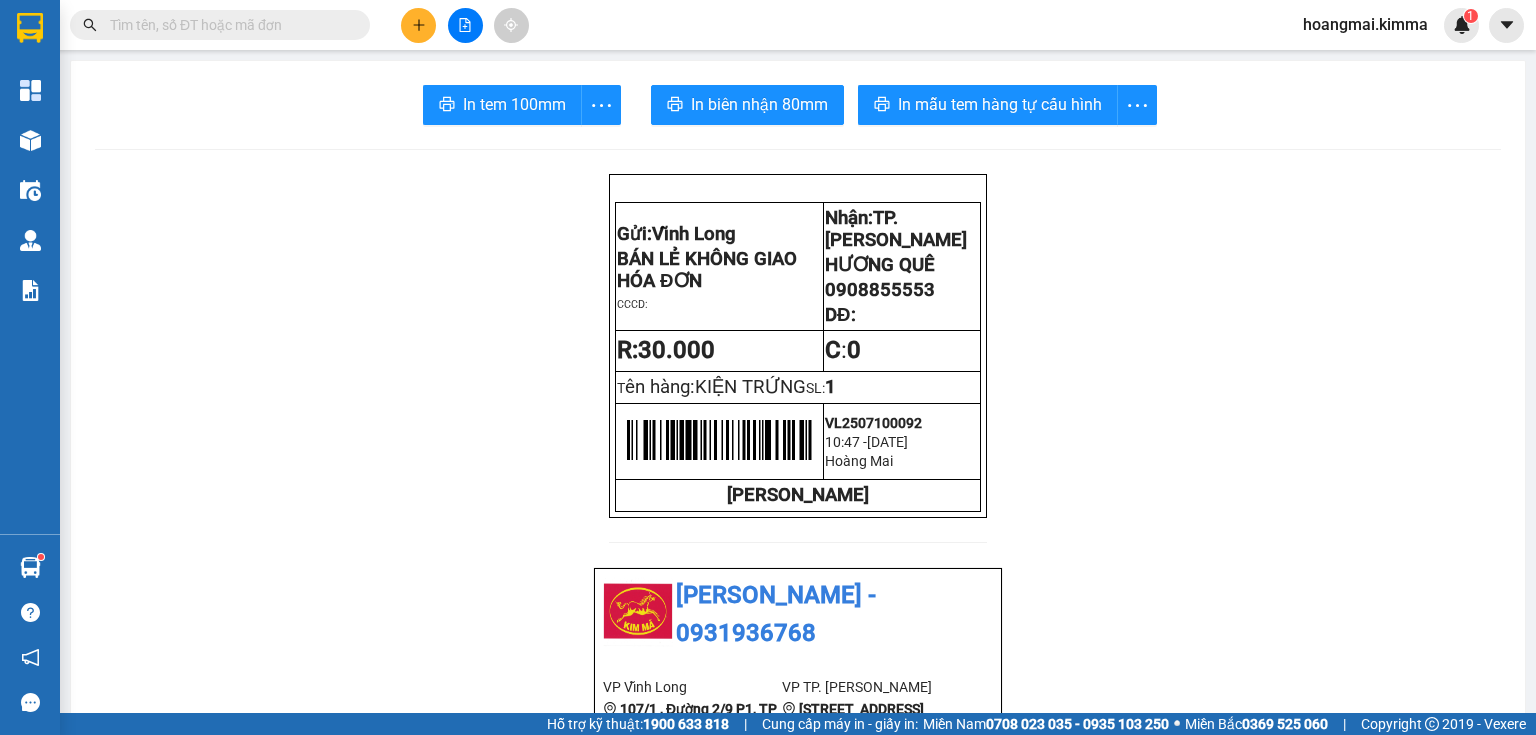 click at bounding box center (228, 25) 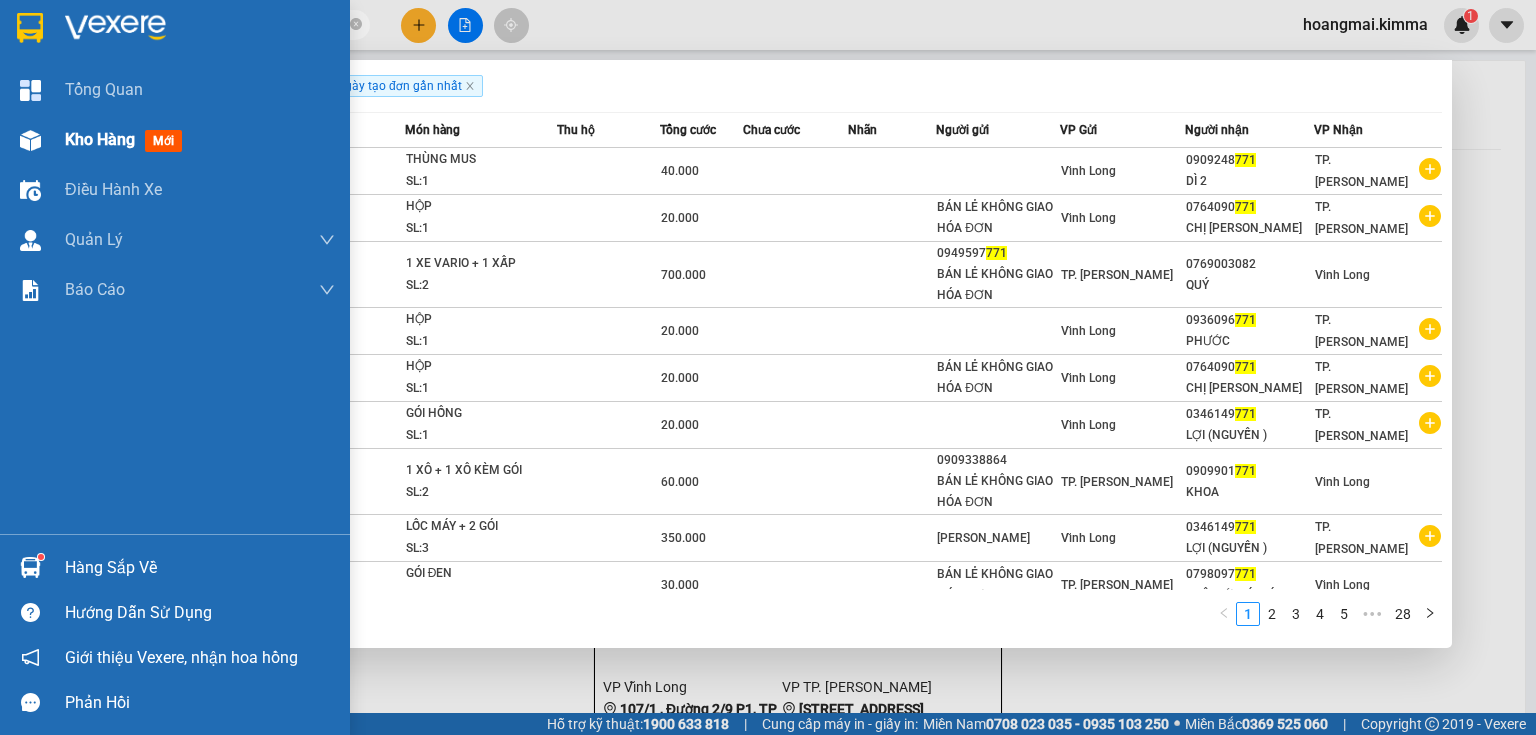 click at bounding box center [30, 140] 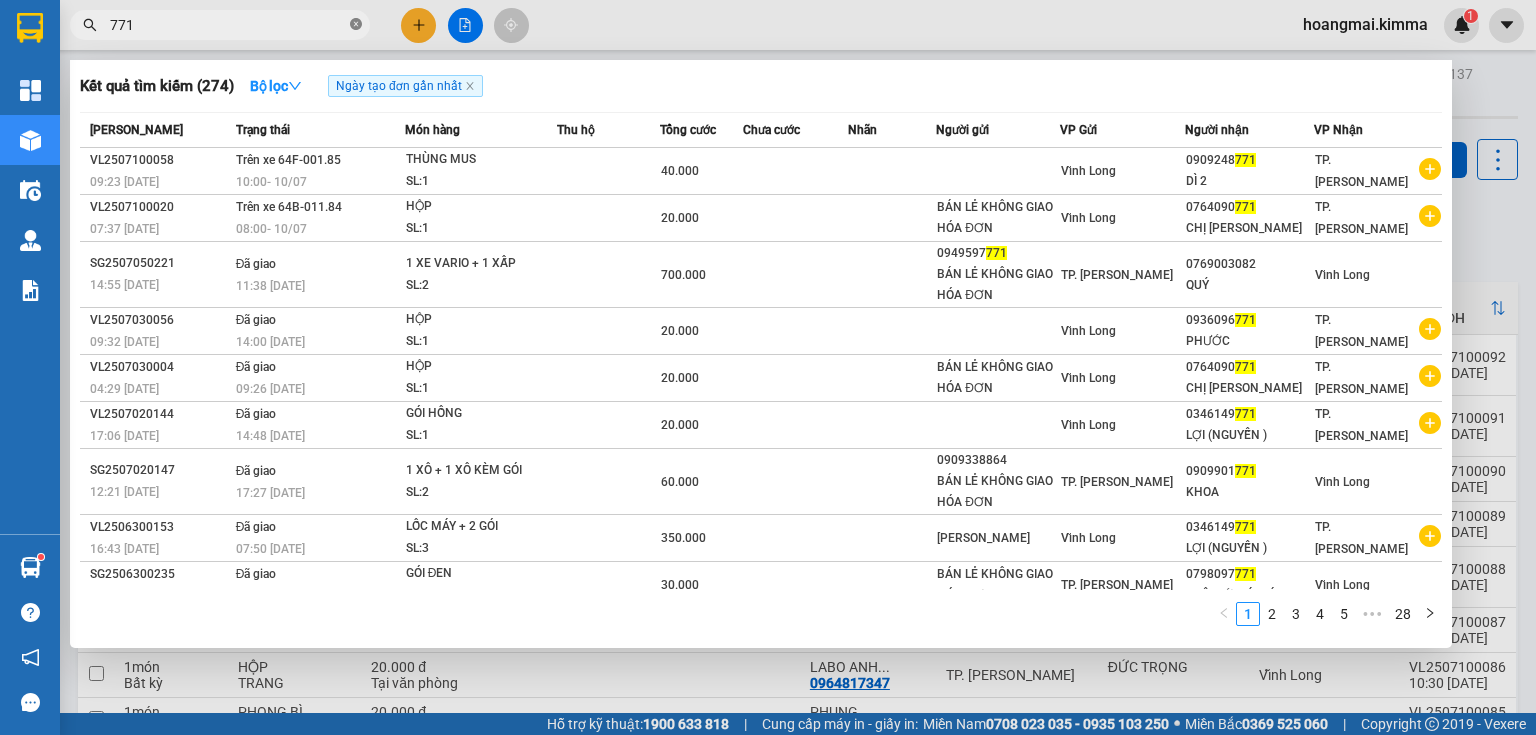 click 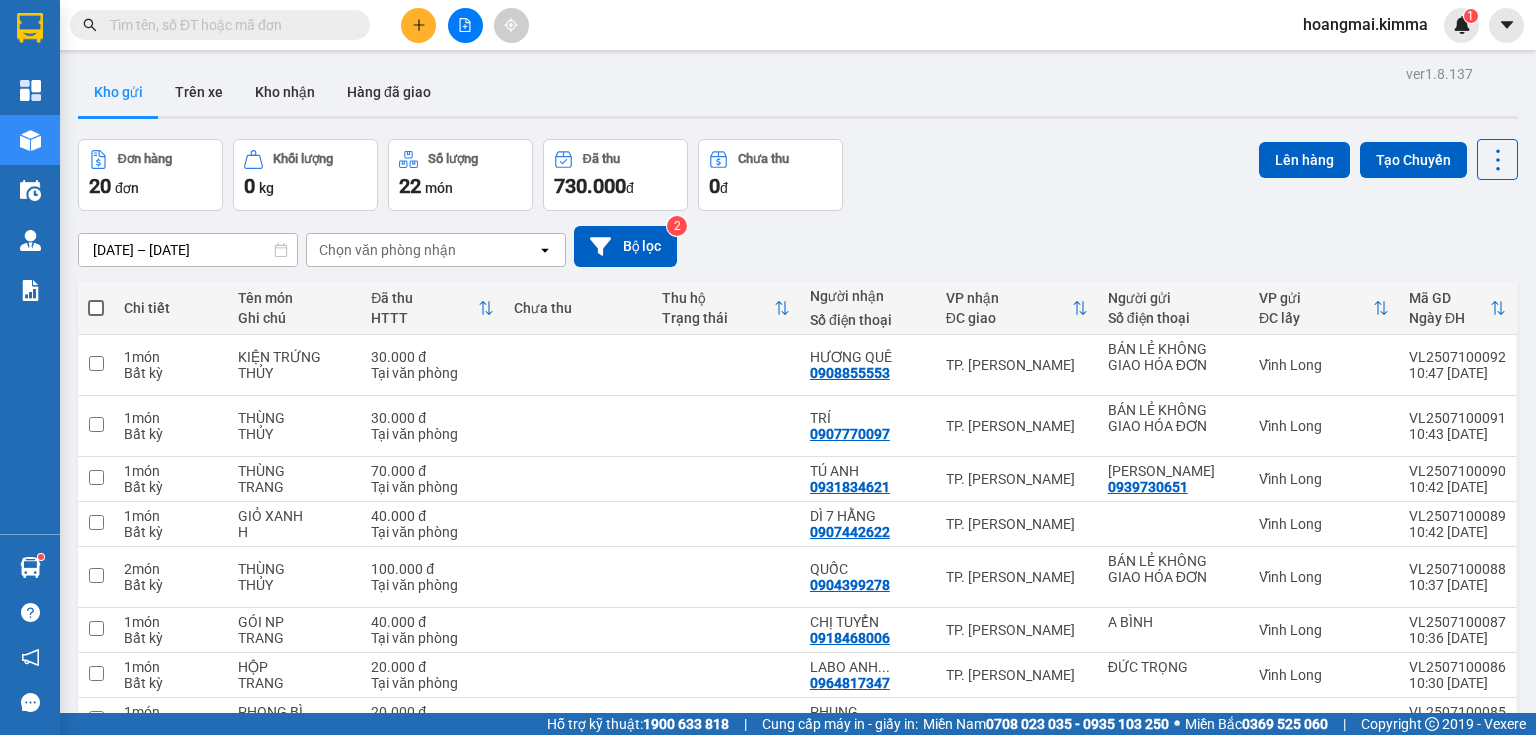 click at bounding box center (96, 308) 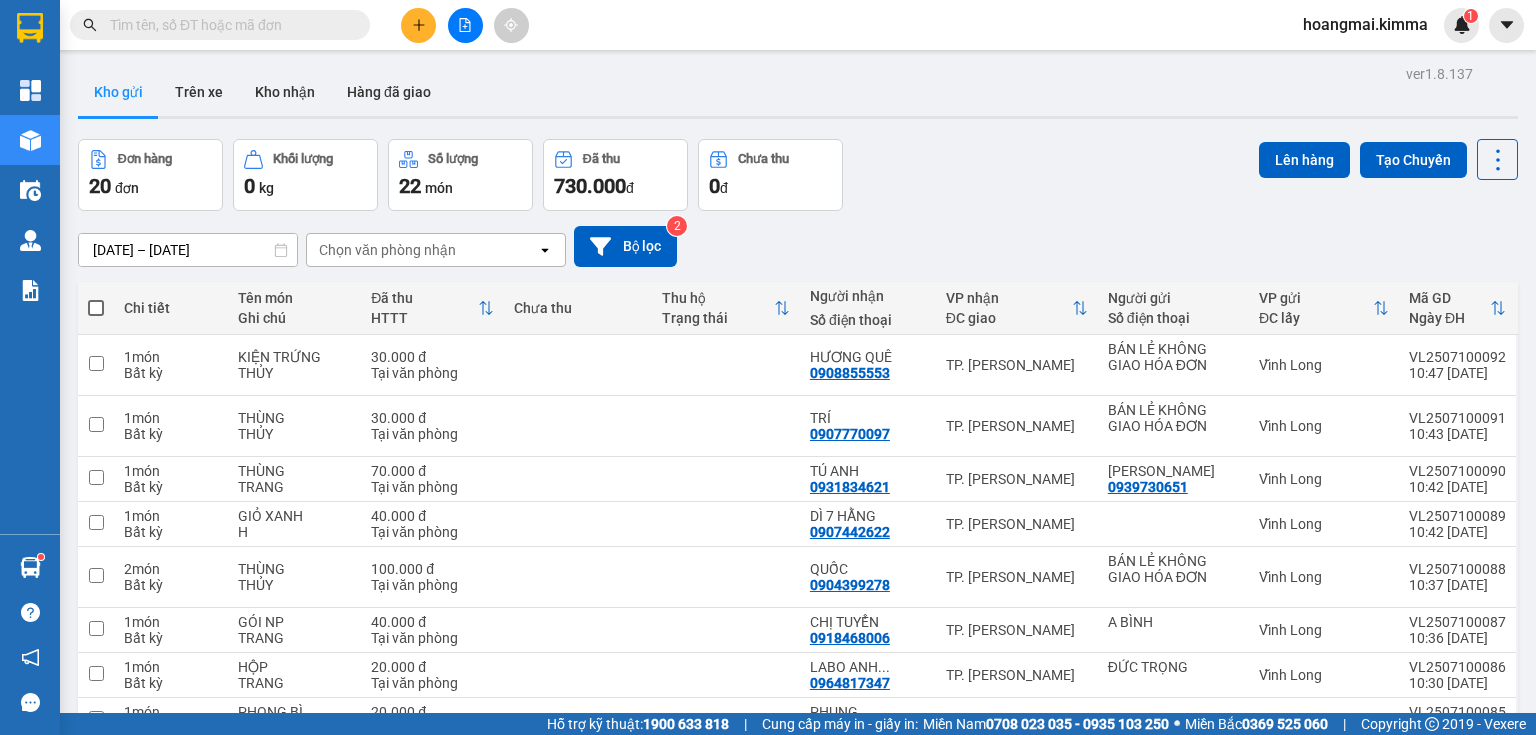 click at bounding box center [96, 298] 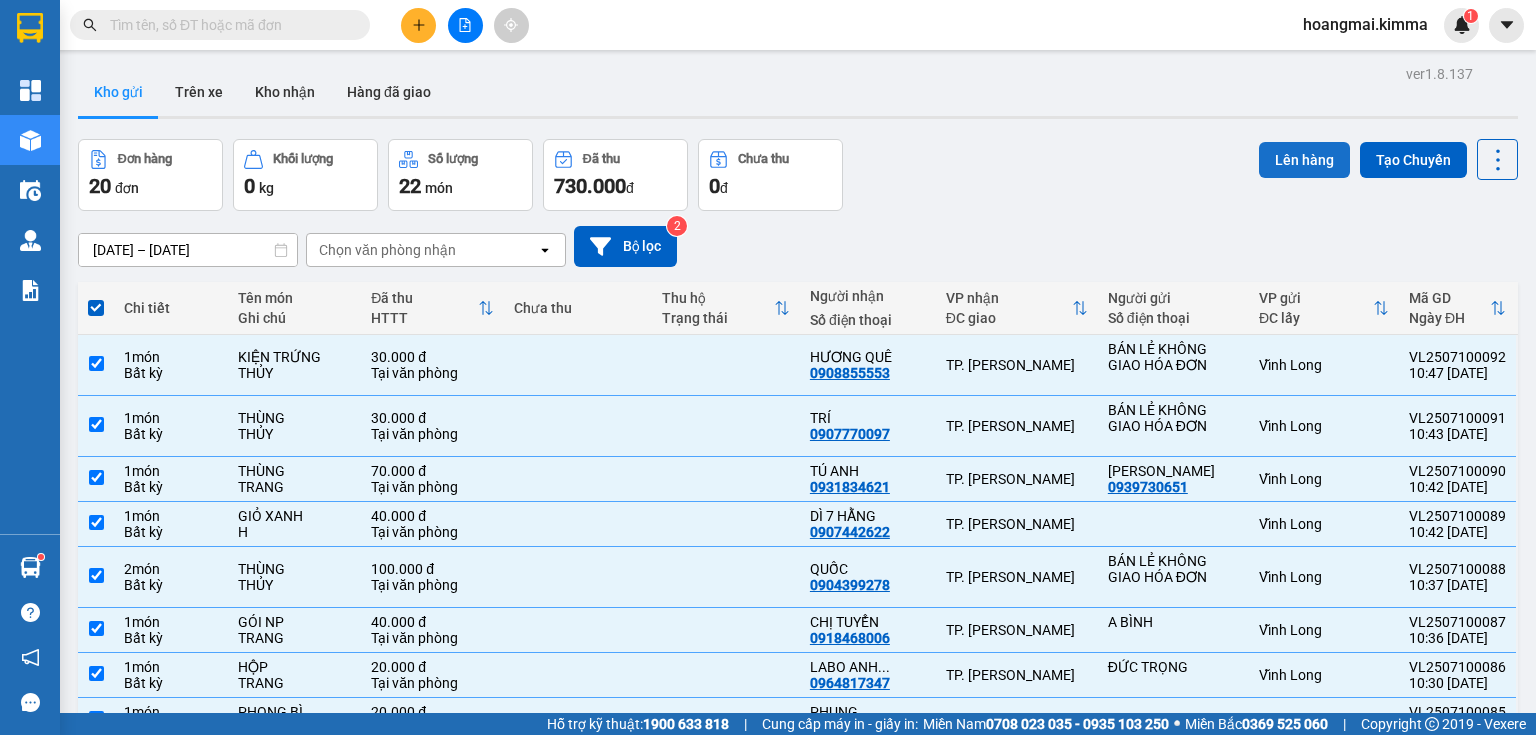 click on "Lên hàng" at bounding box center [1304, 160] 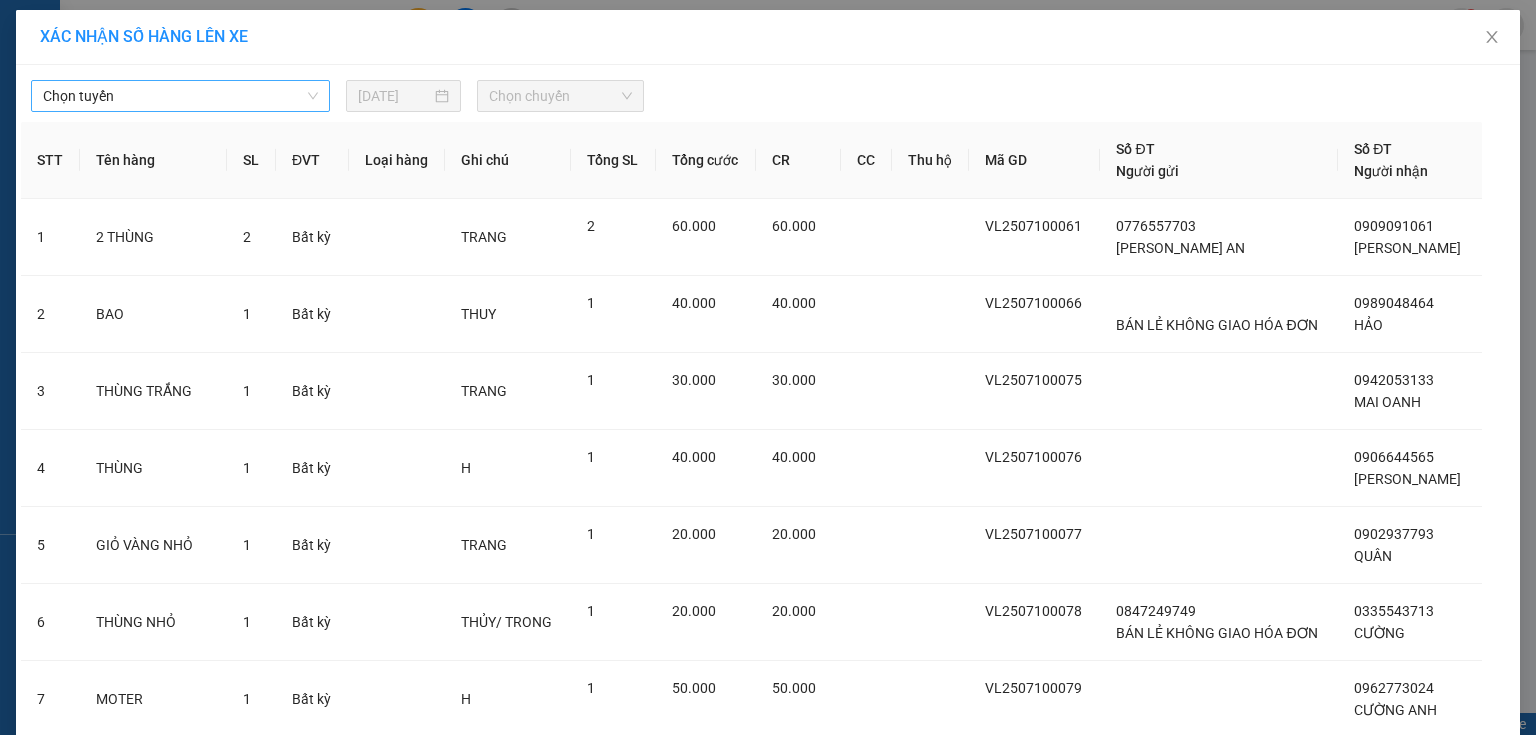 drag, startPoint x: 267, startPoint y: 94, endPoint x: 256, endPoint y: 108, distance: 17.804493 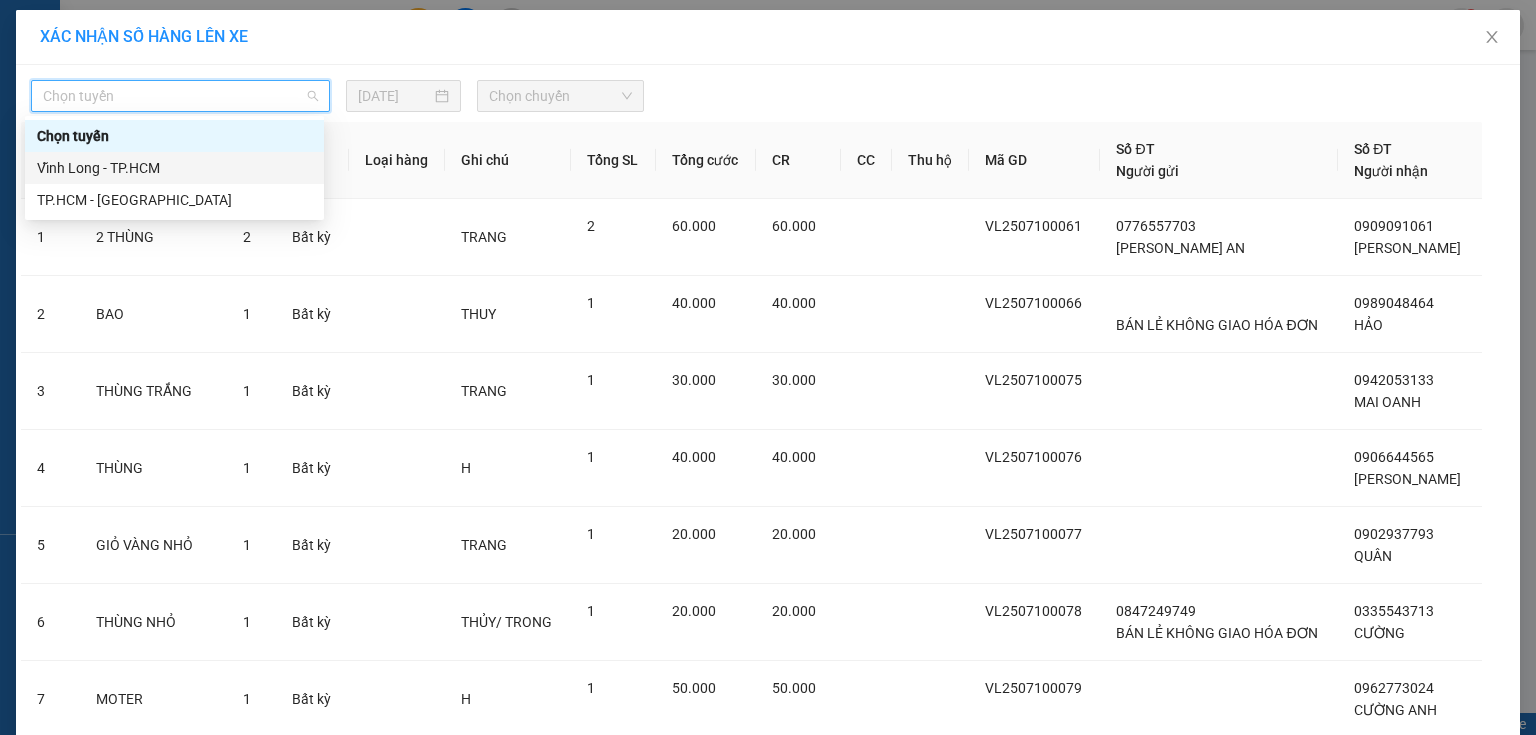 click on "Vĩnh Long - TP.HCM" at bounding box center [174, 168] 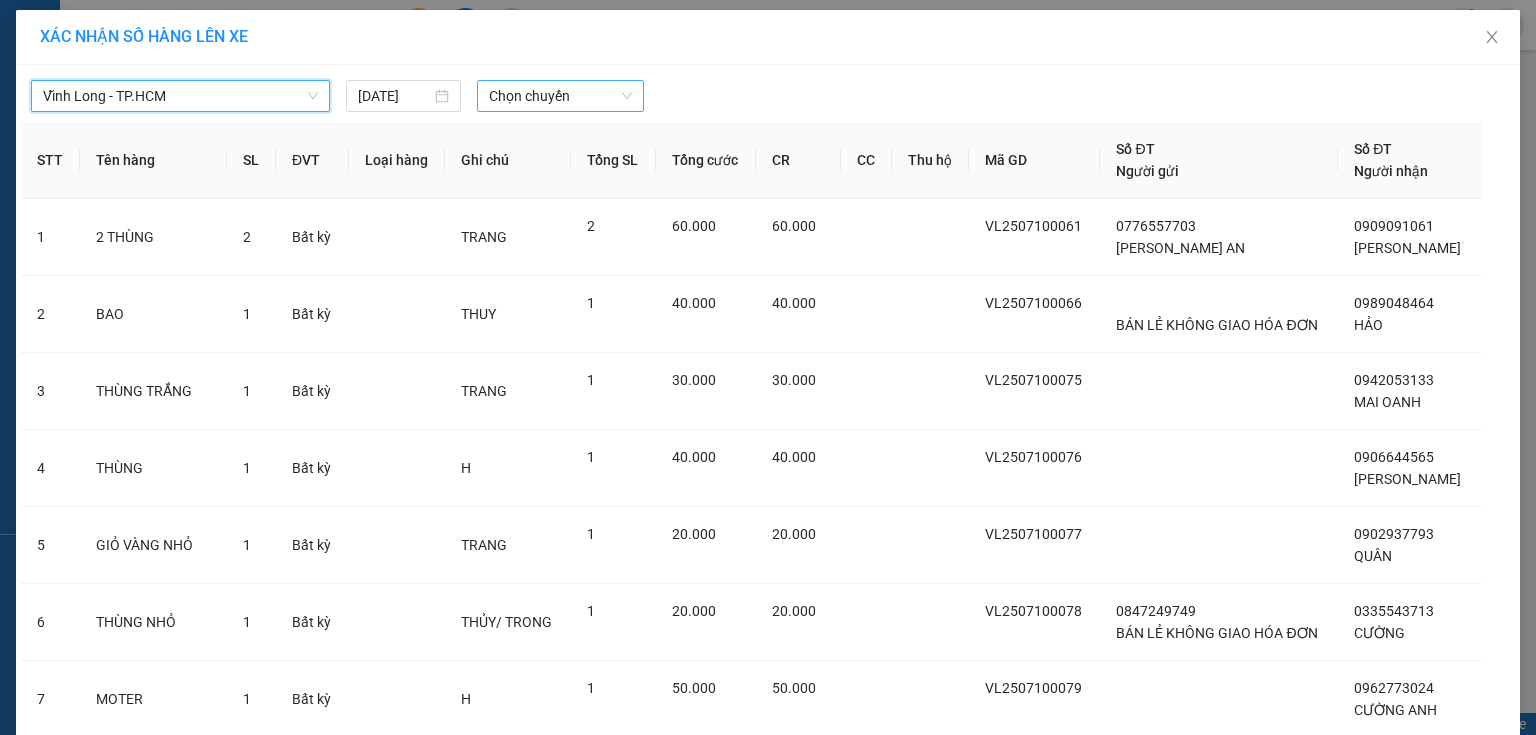 click on "Chọn chuyến" at bounding box center [561, 96] 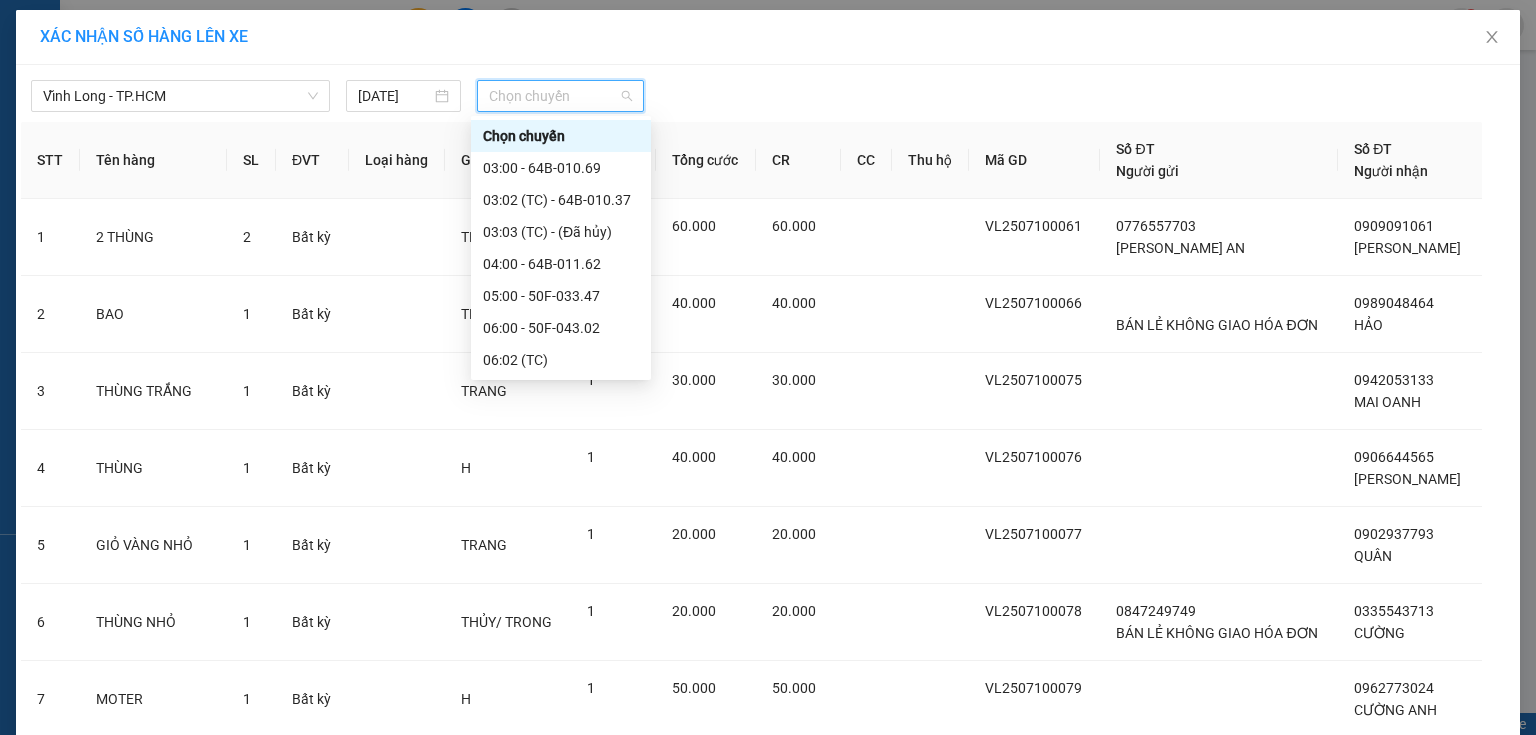 click on "11:00     - 64F-001.93" at bounding box center (561, 552) 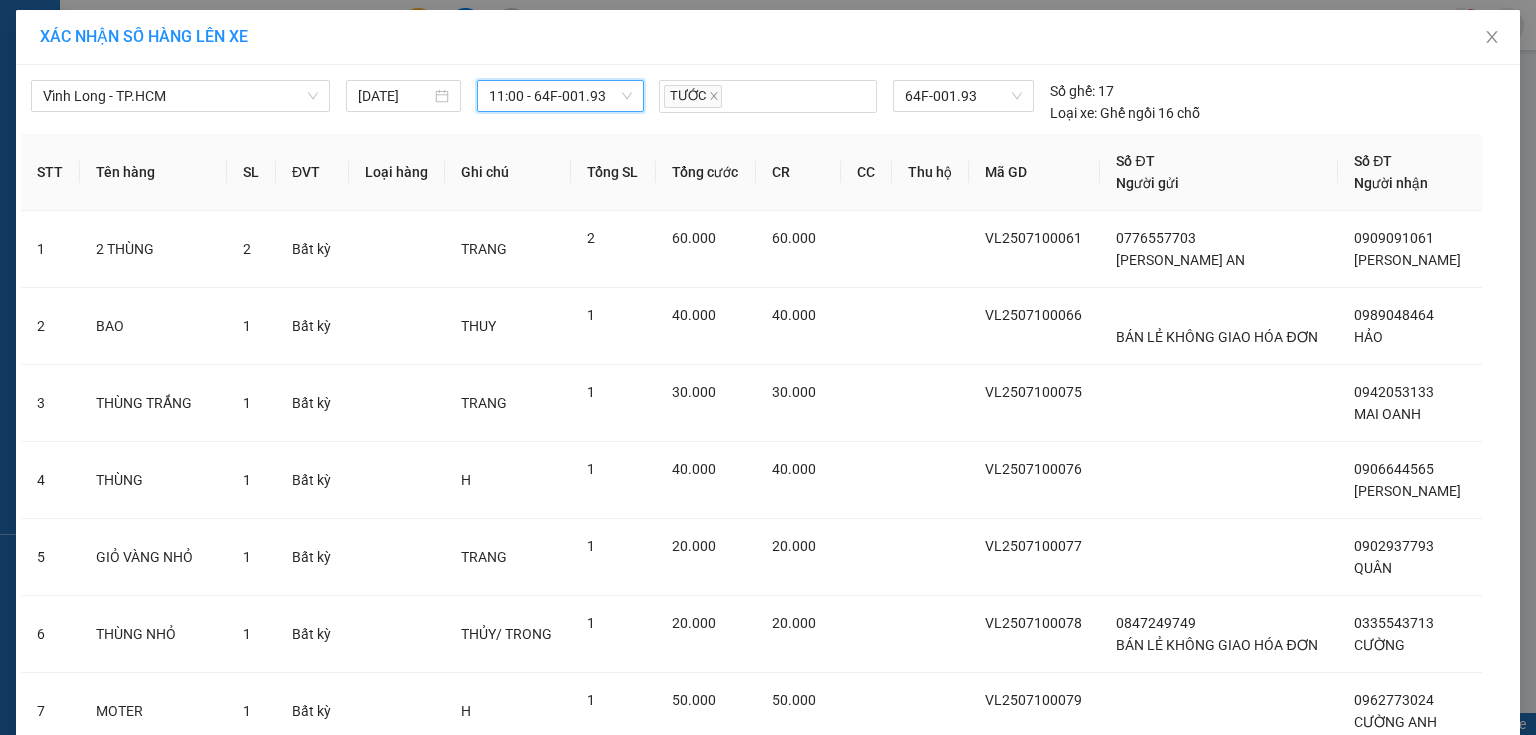 click on "Lên hàng" at bounding box center (841, 1842) 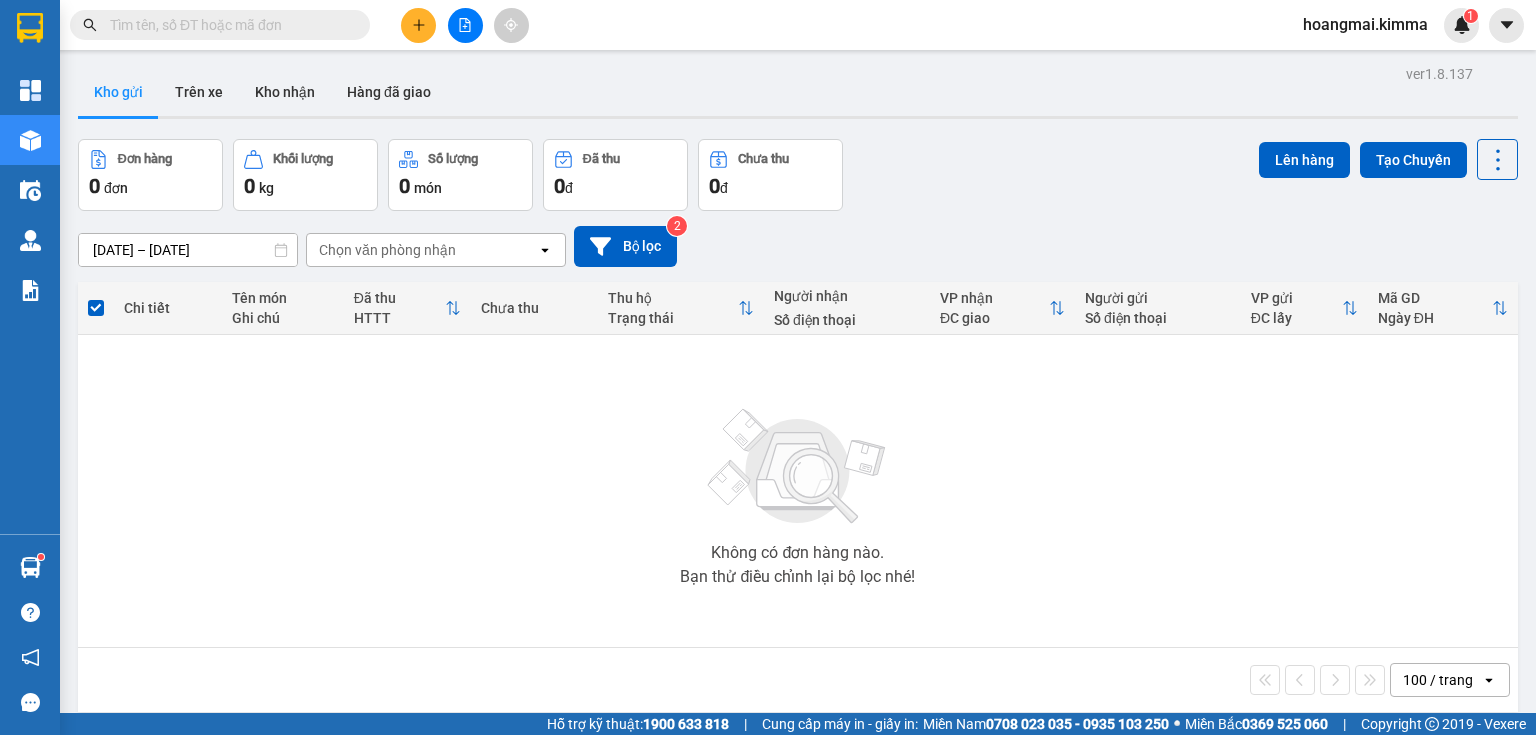click at bounding box center [465, 25] 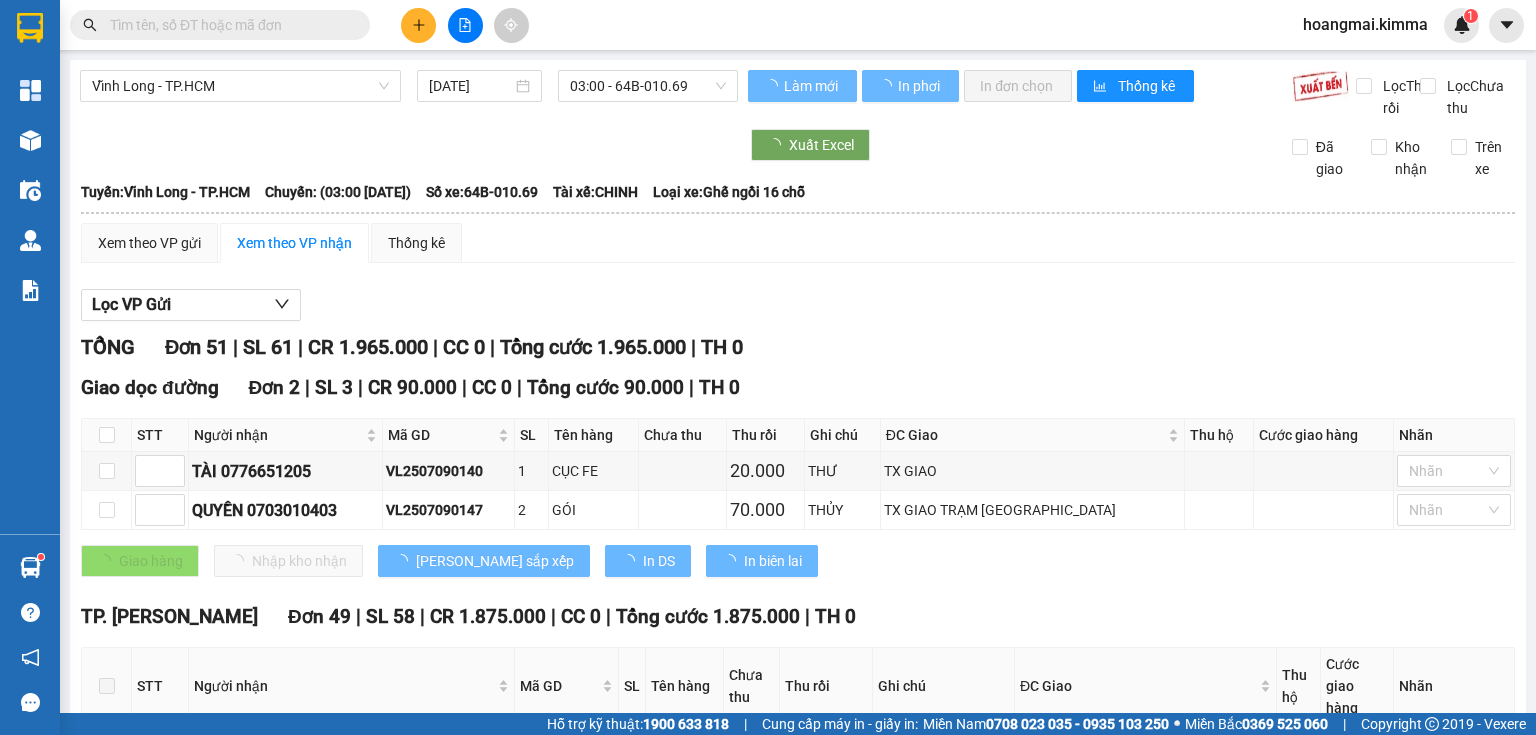 click on "03:00     - 64B-010.69" at bounding box center [648, 86] 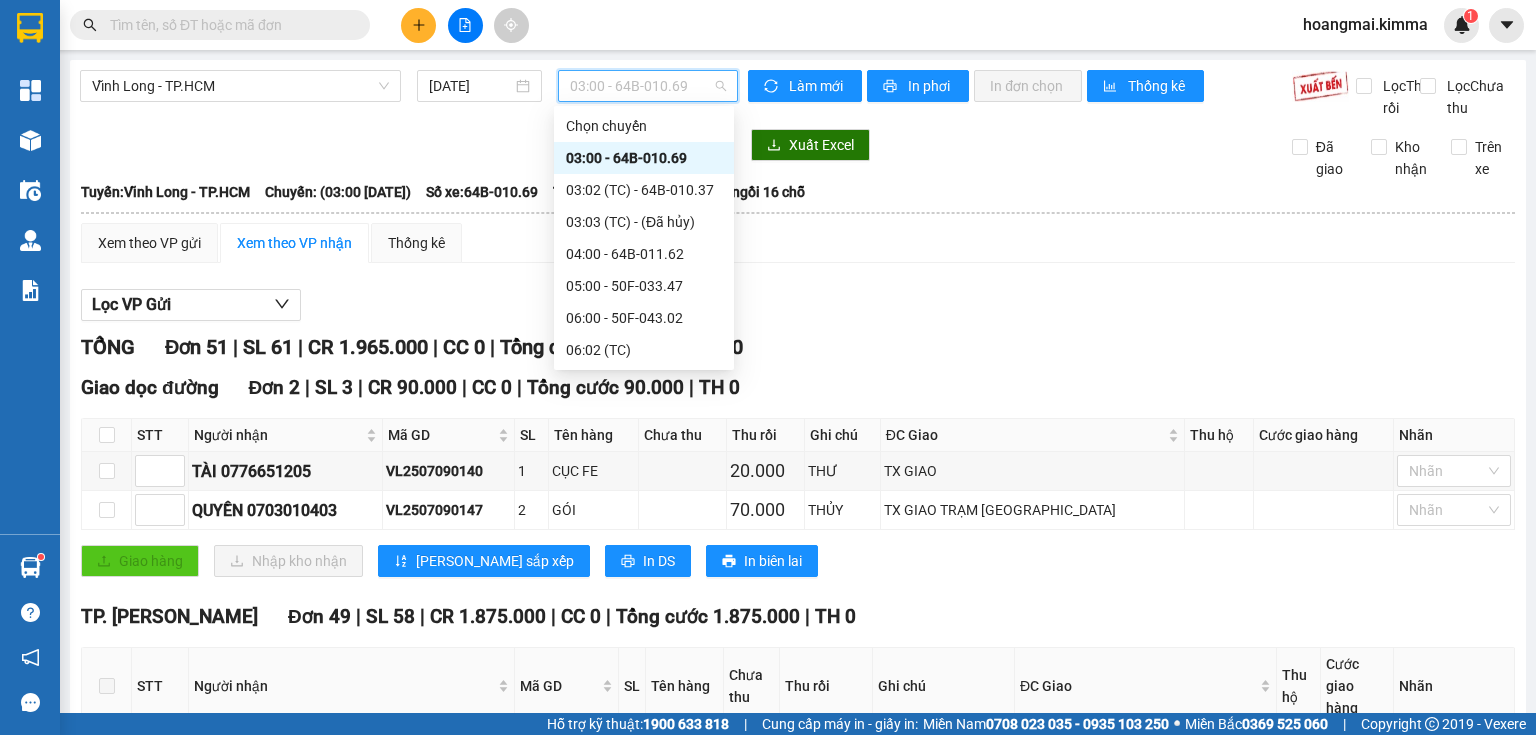 click on "11:00     - 64F-001.93" at bounding box center [644, 542] 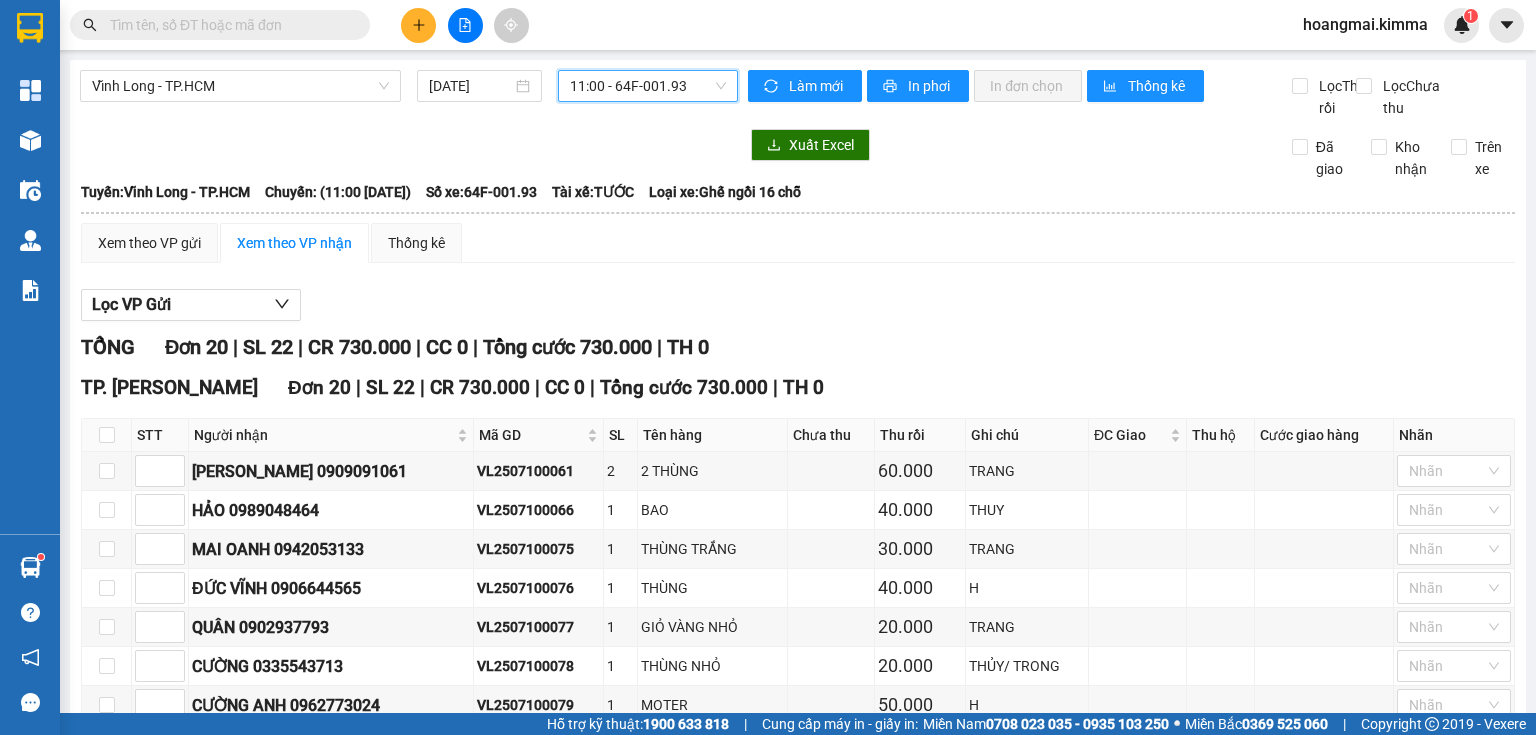 scroll, scrollTop: 0, scrollLeft: 0, axis: both 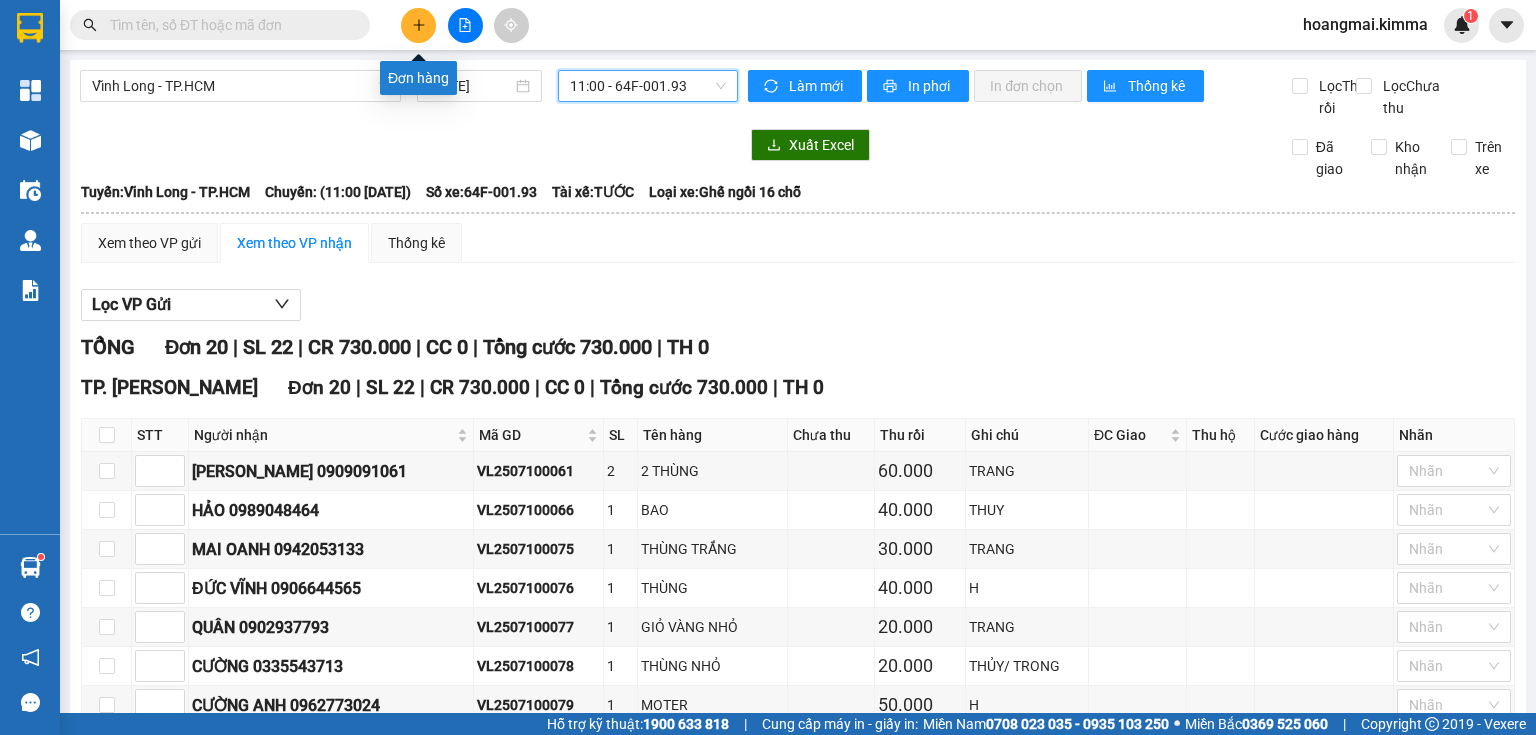 click 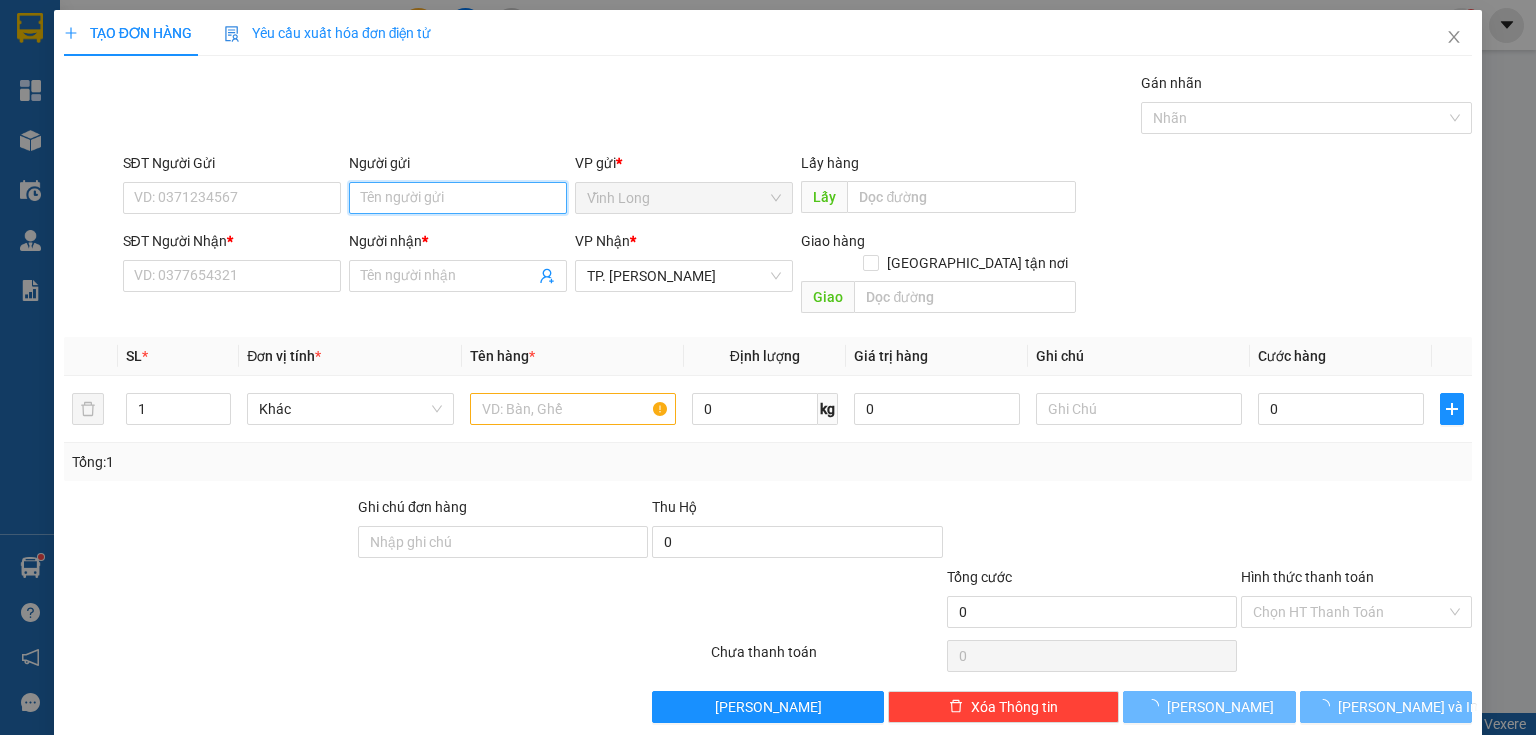 click on "Người gửi" at bounding box center (458, 198) 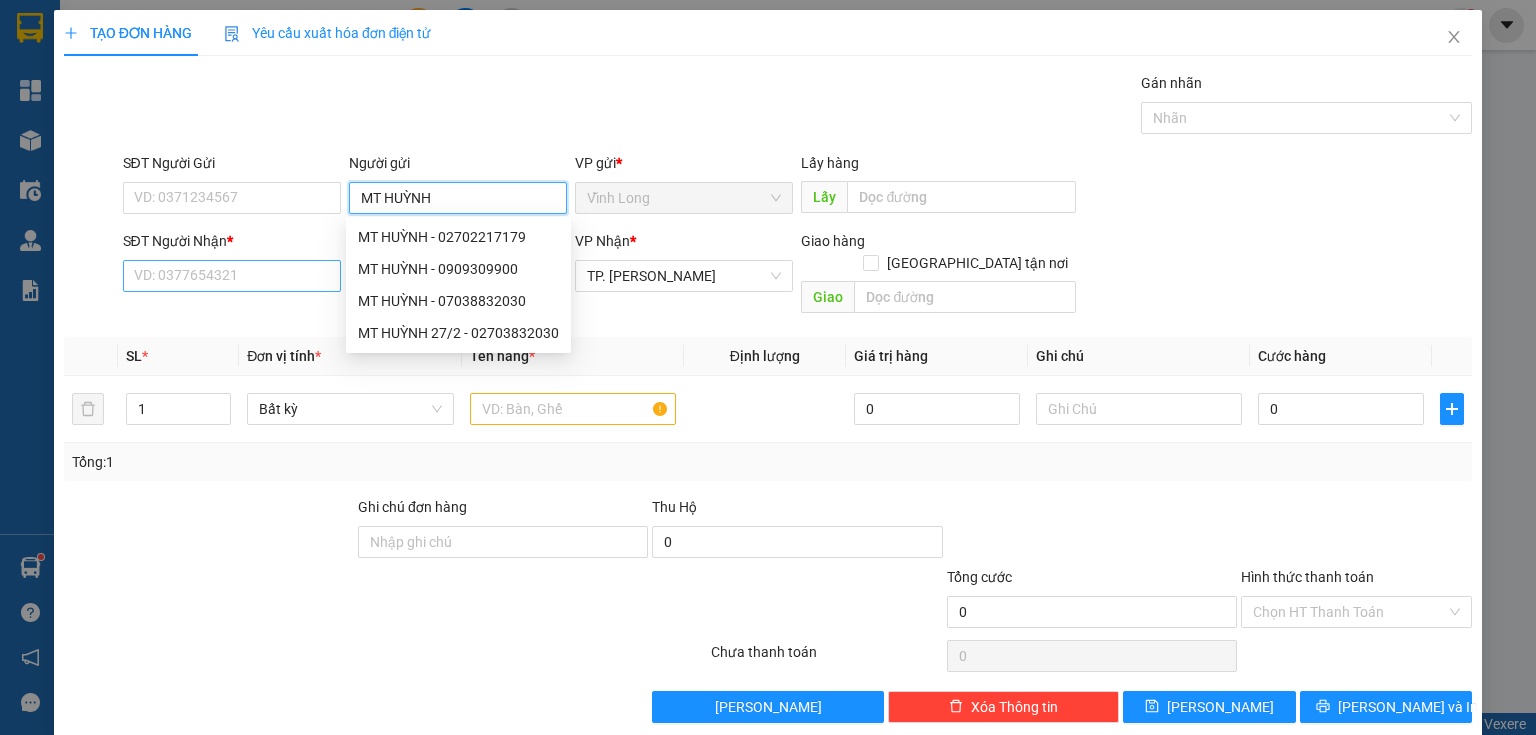 type on "MT HUỲNH" 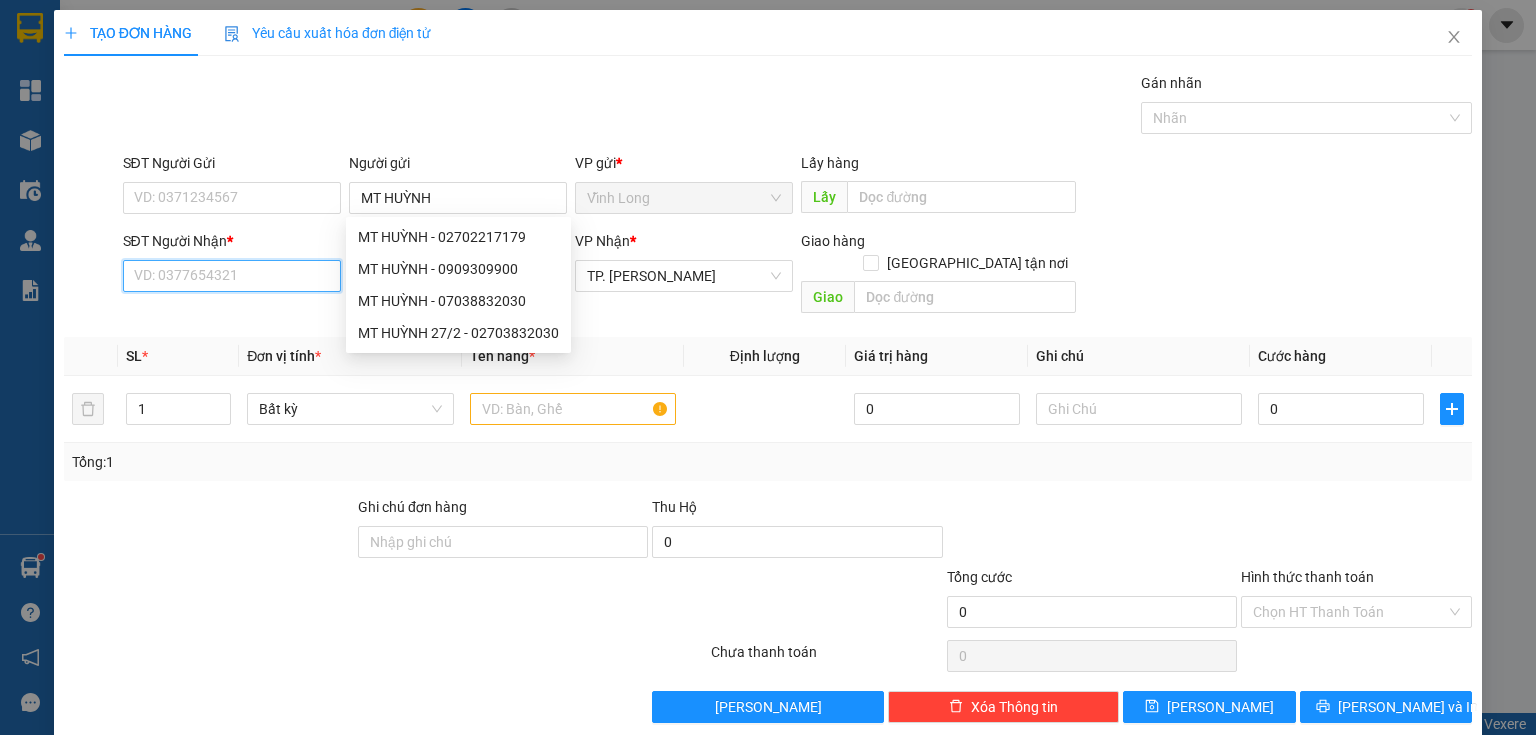 click on "SĐT Người Nhận  *" at bounding box center [232, 276] 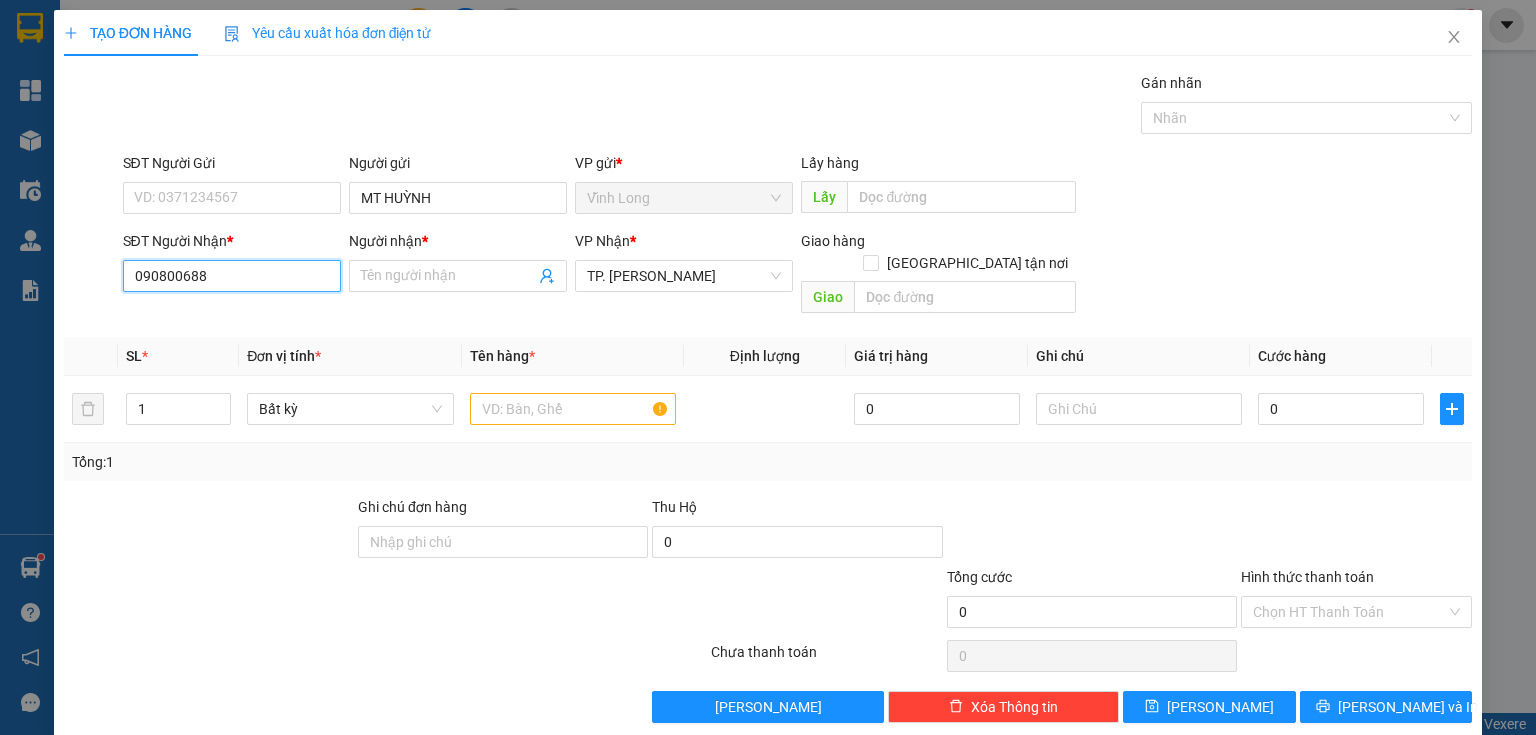 type on "0908006884" 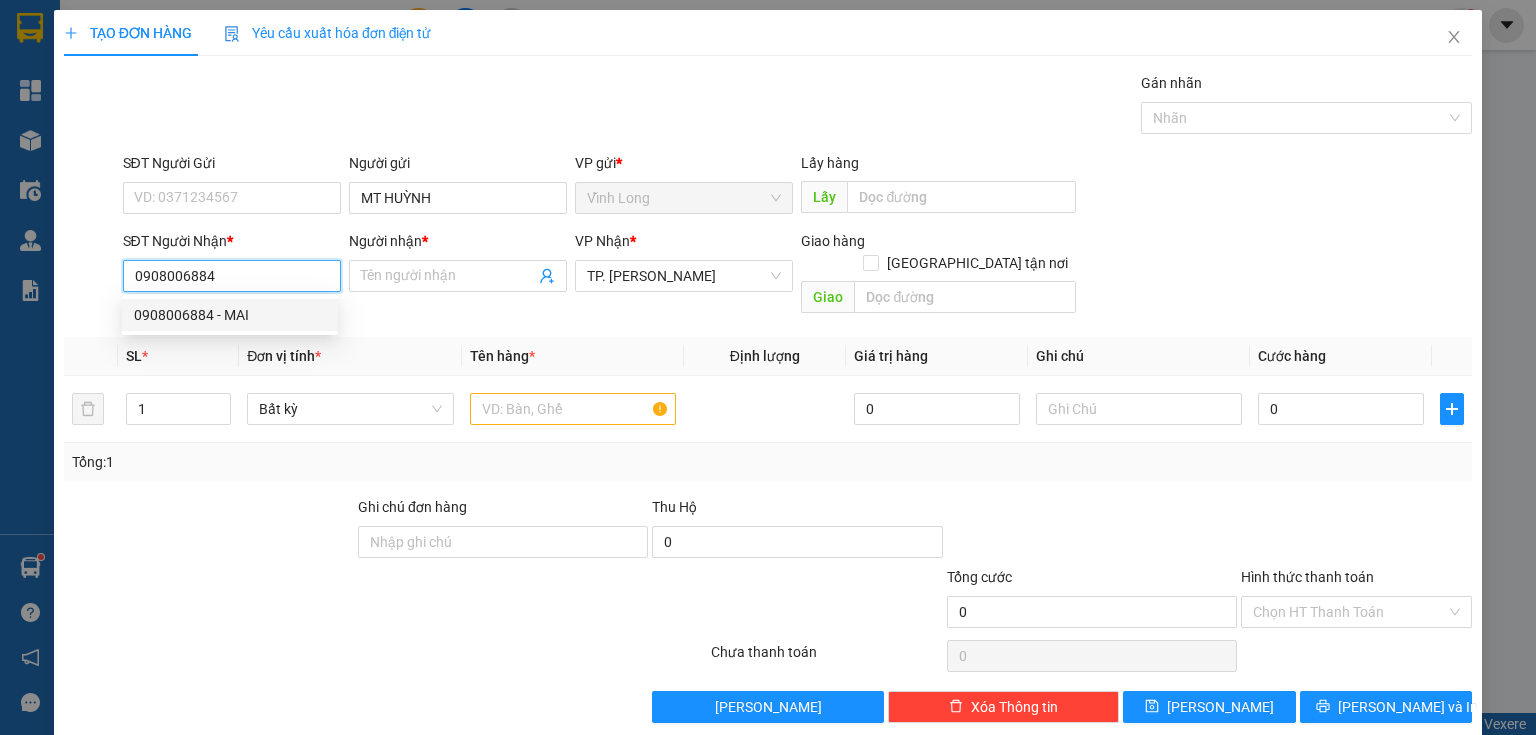 click on "0908006884 - MAI" at bounding box center [230, 315] 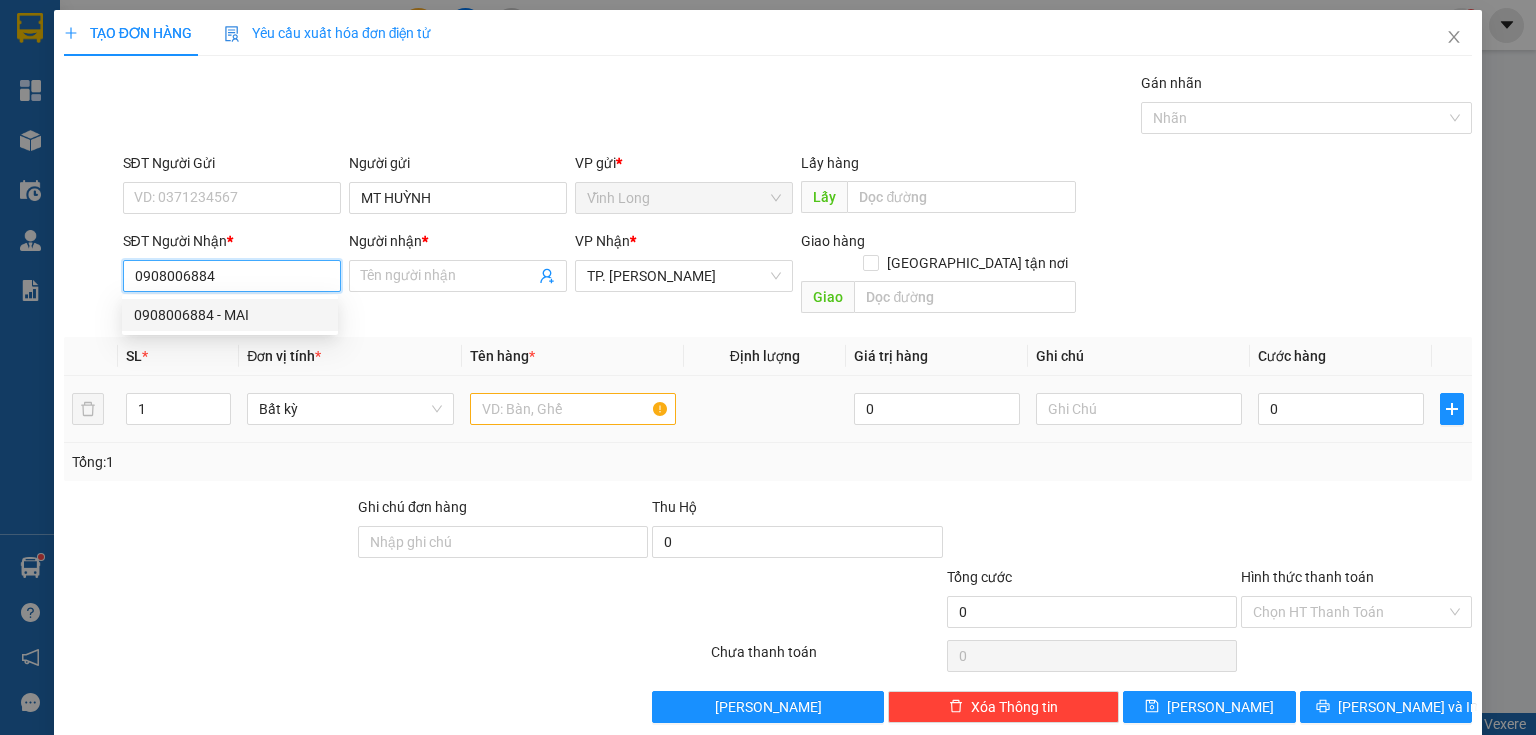 type on "MAI" 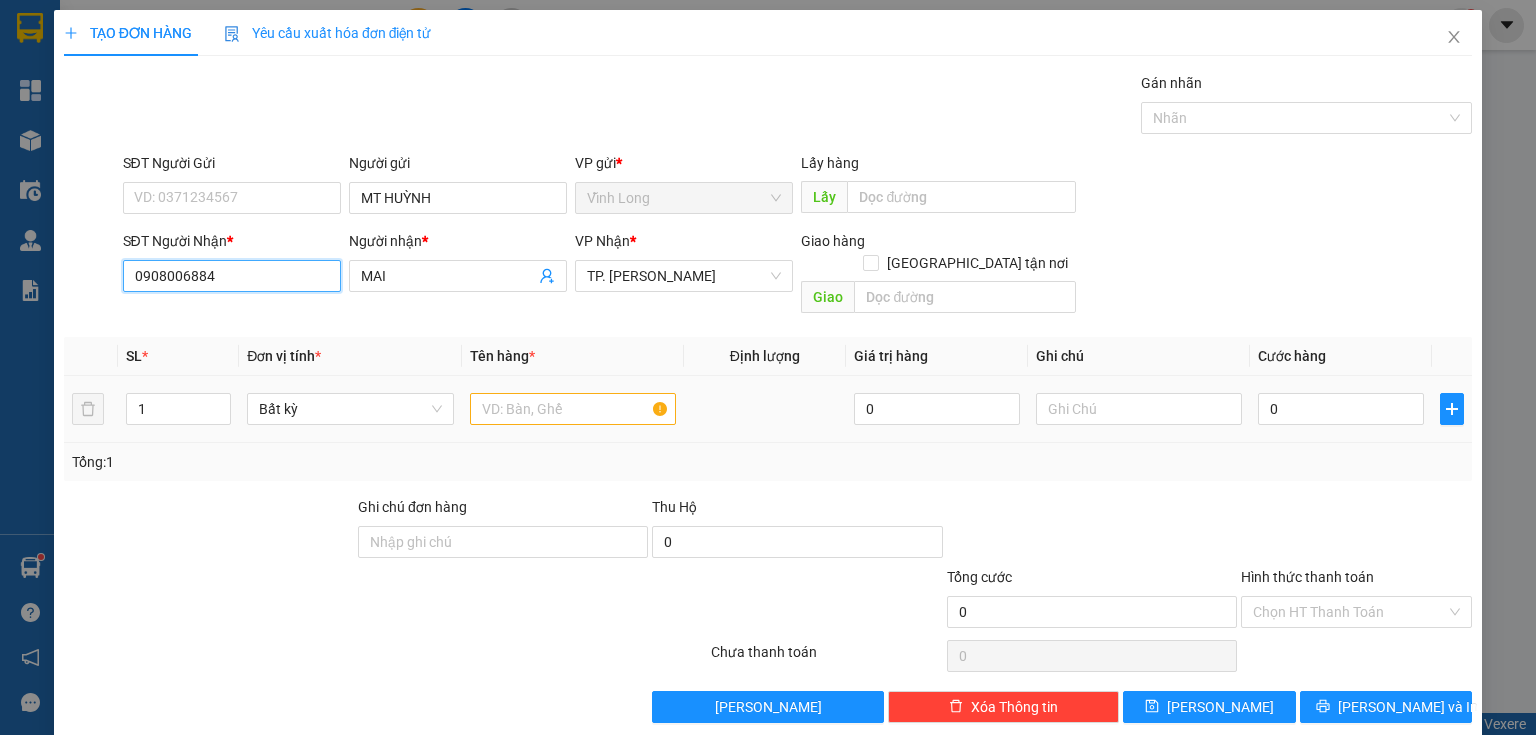 type on "0908006884" 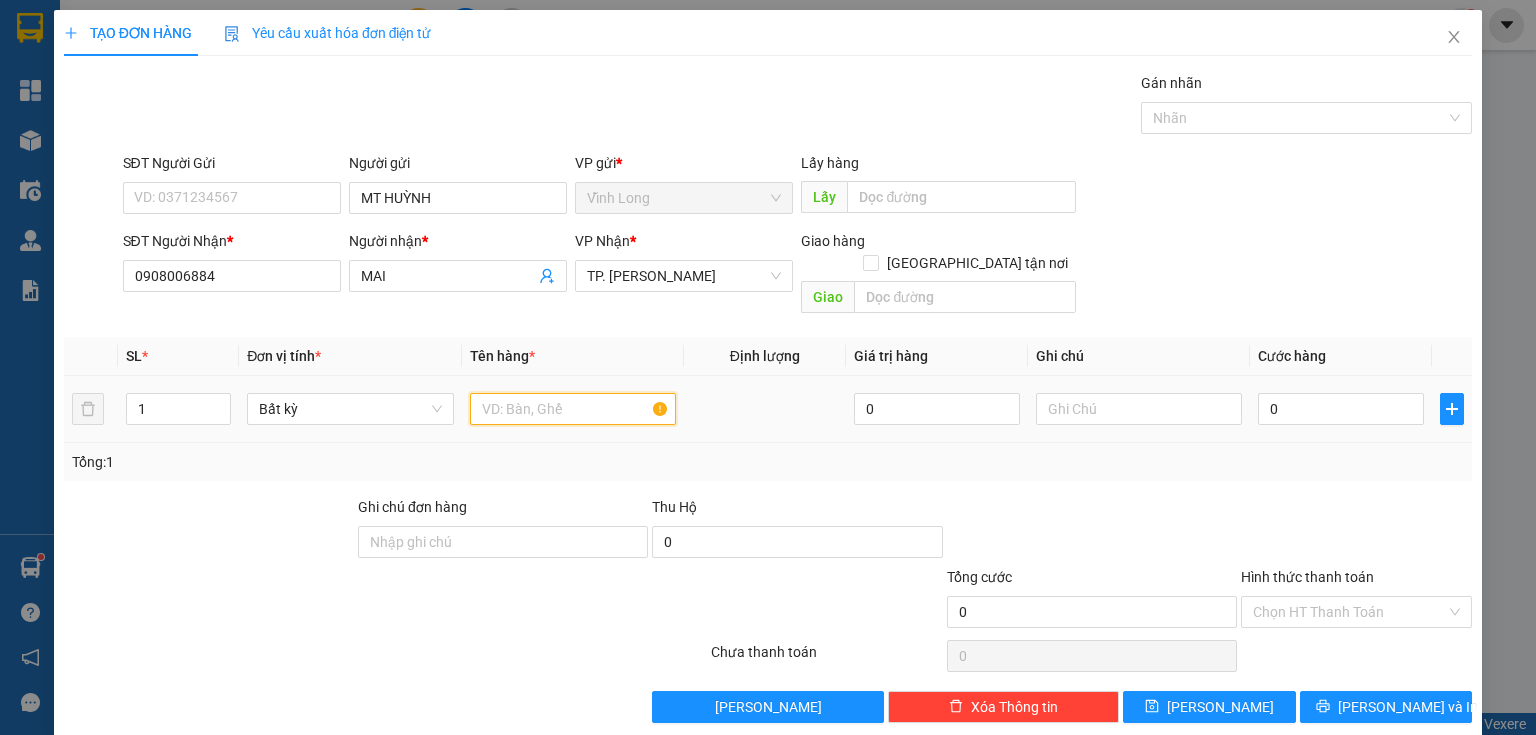 click at bounding box center (573, 409) 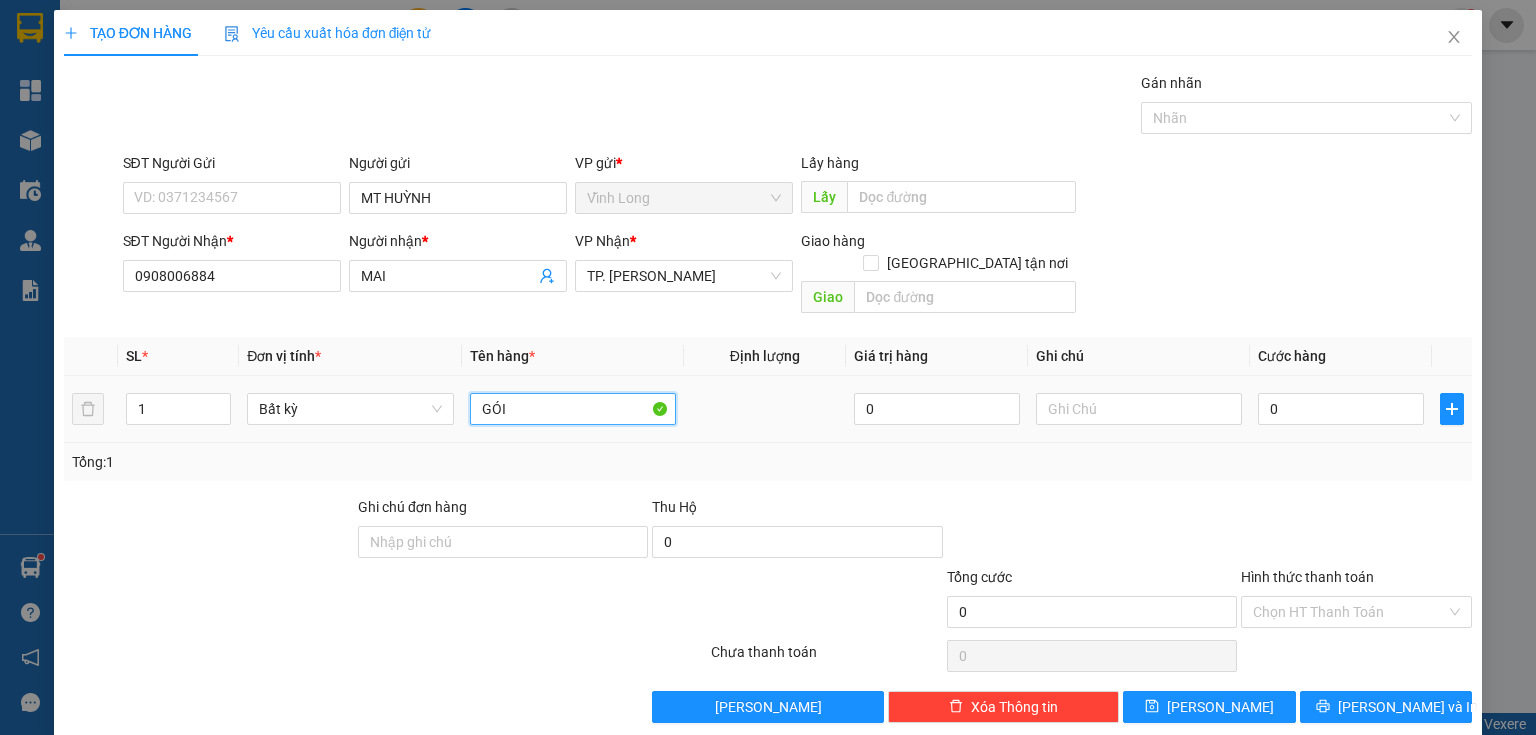type on "GÓI" 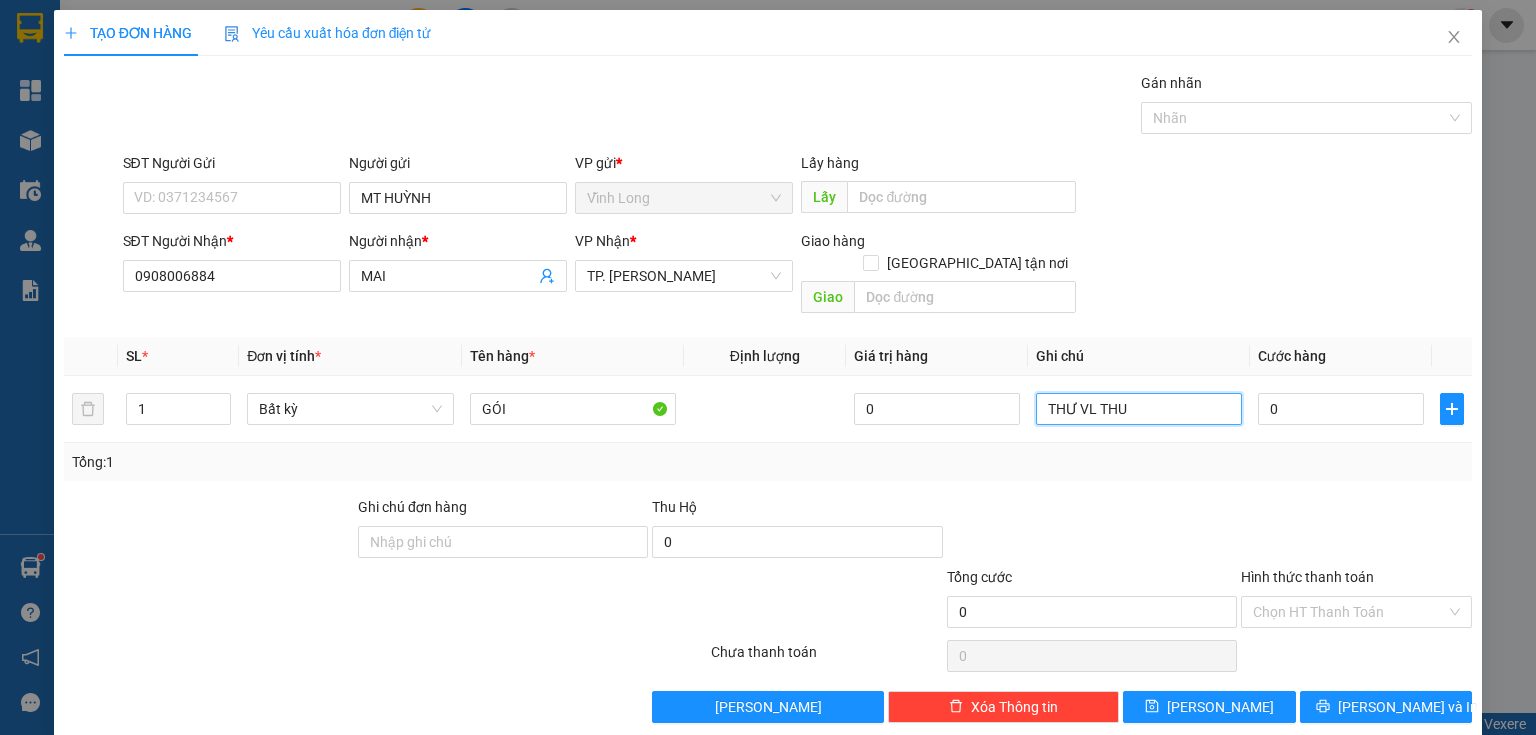 type on "THƯ VL THU" 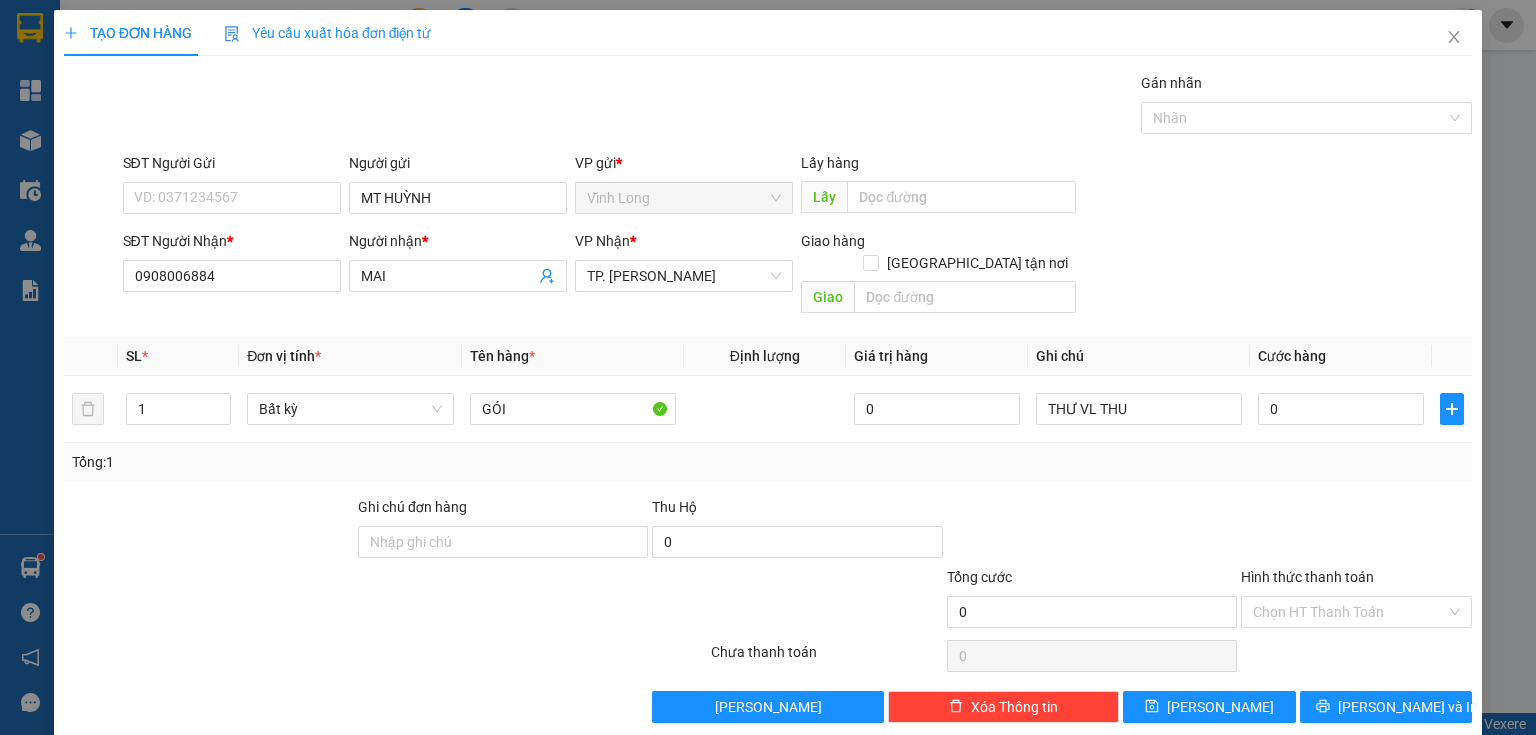 click at bounding box center (1356, 531) 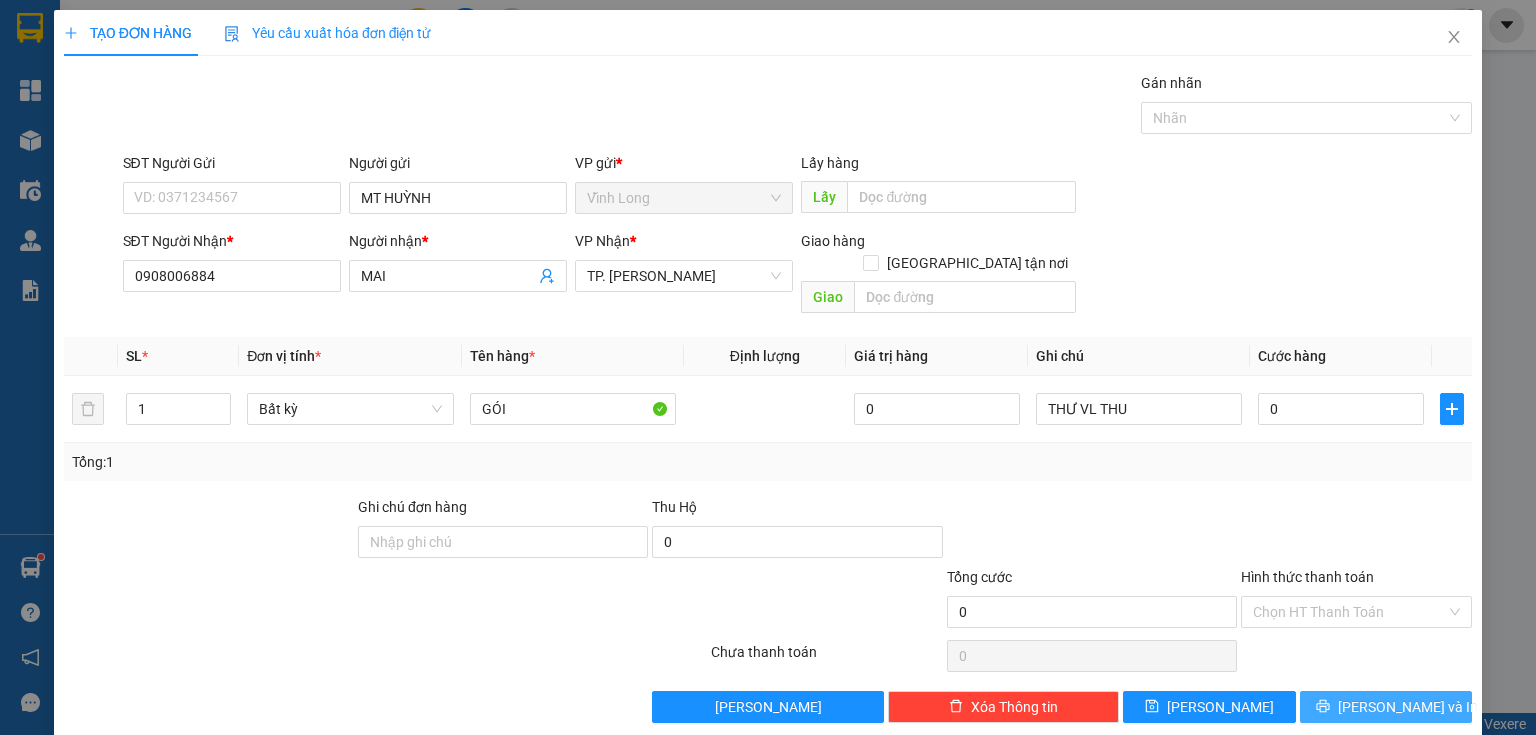 click on "[PERSON_NAME] và In" at bounding box center (1408, 707) 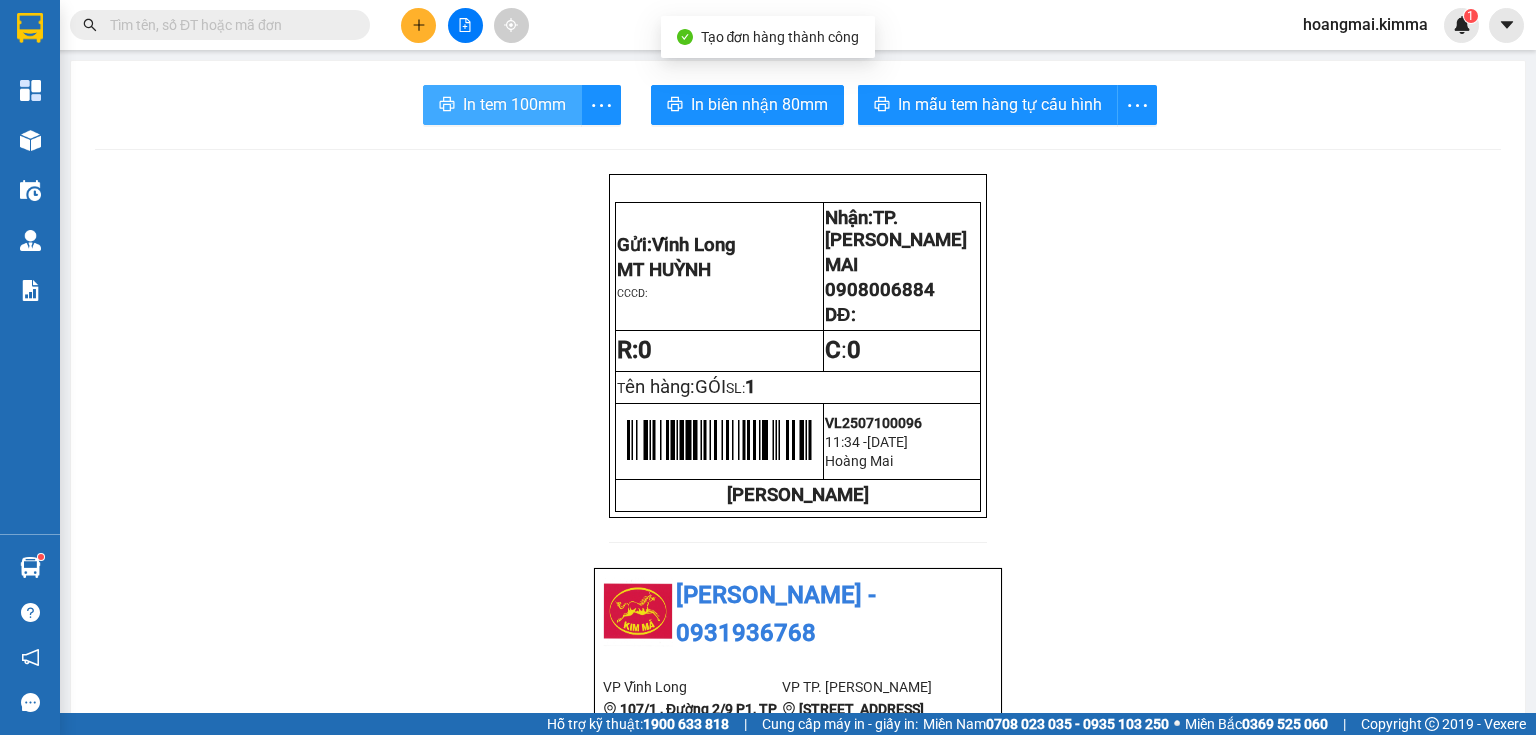 click on "In tem 100mm" at bounding box center [514, 104] 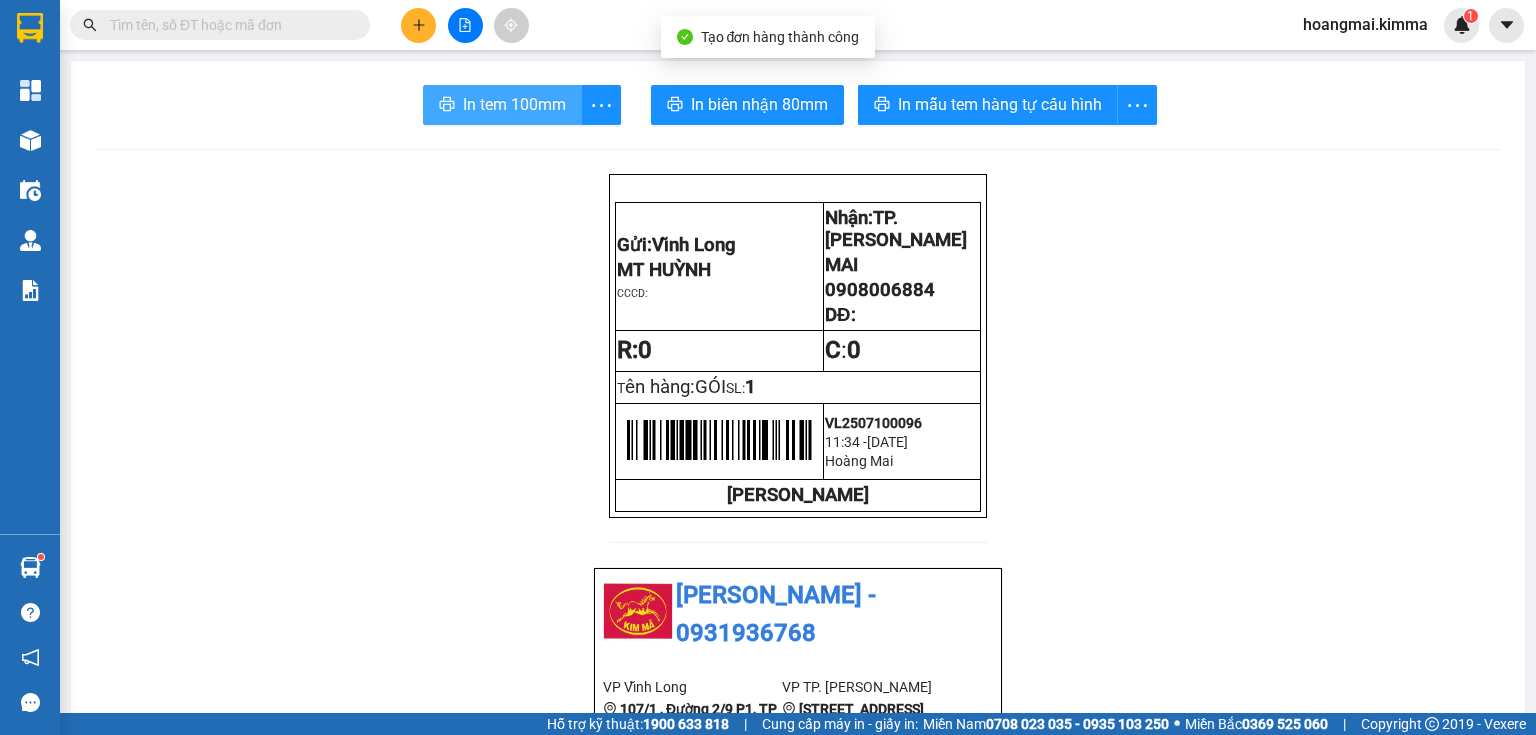 scroll, scrollTop: 0, scrollLeft: 0, axis: both 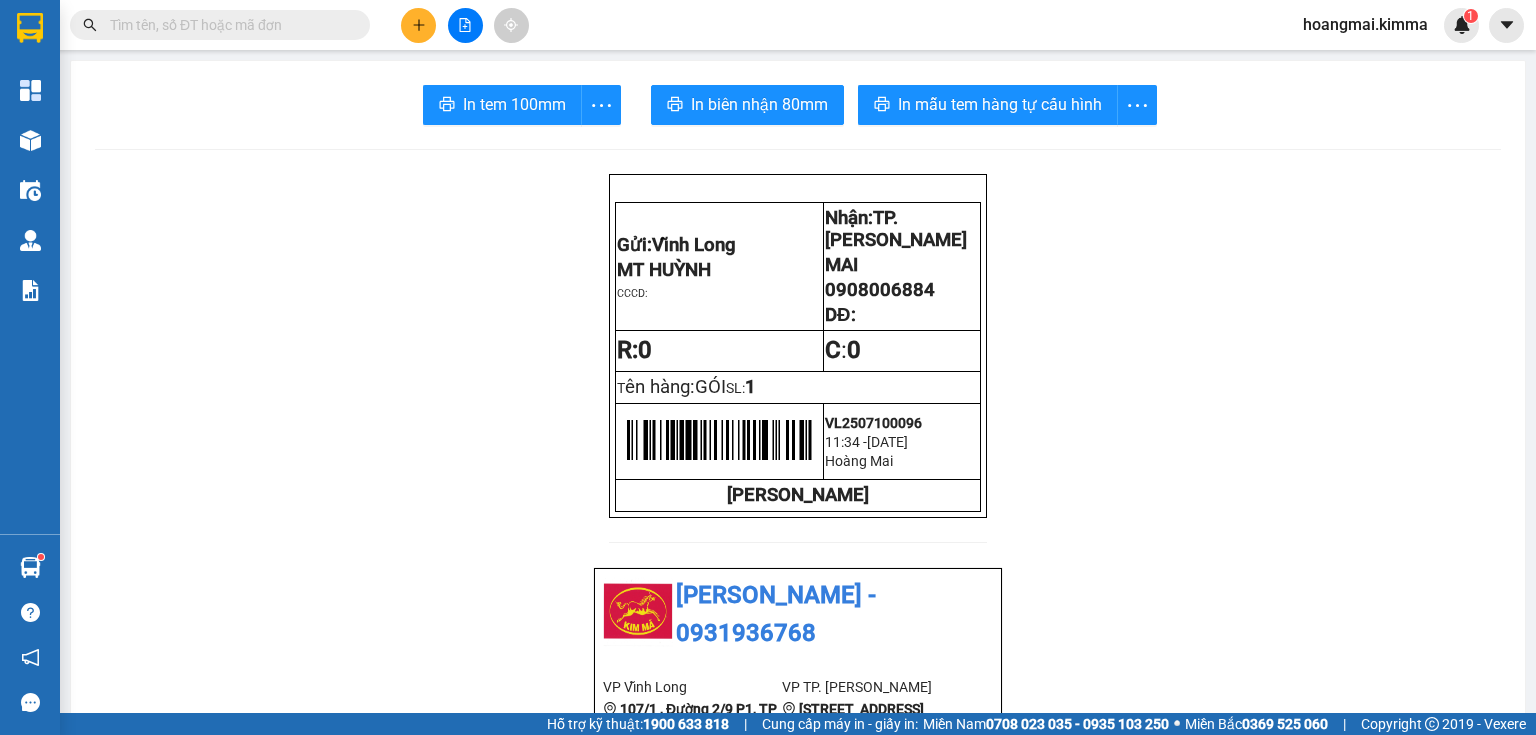 click at bounding box center [418, 25] 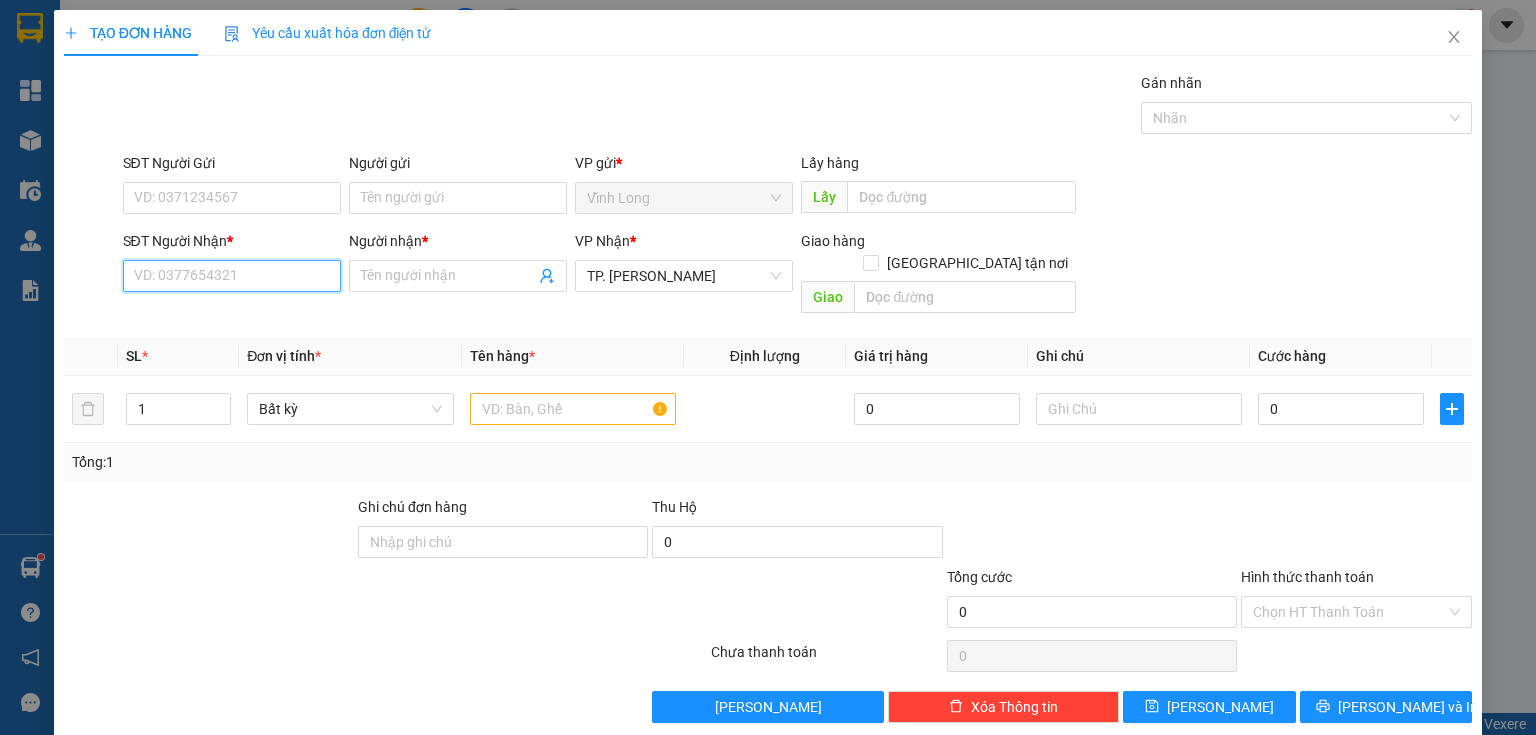 click on "SĐT Người Nhận  *" at bounding box center [232, 276] 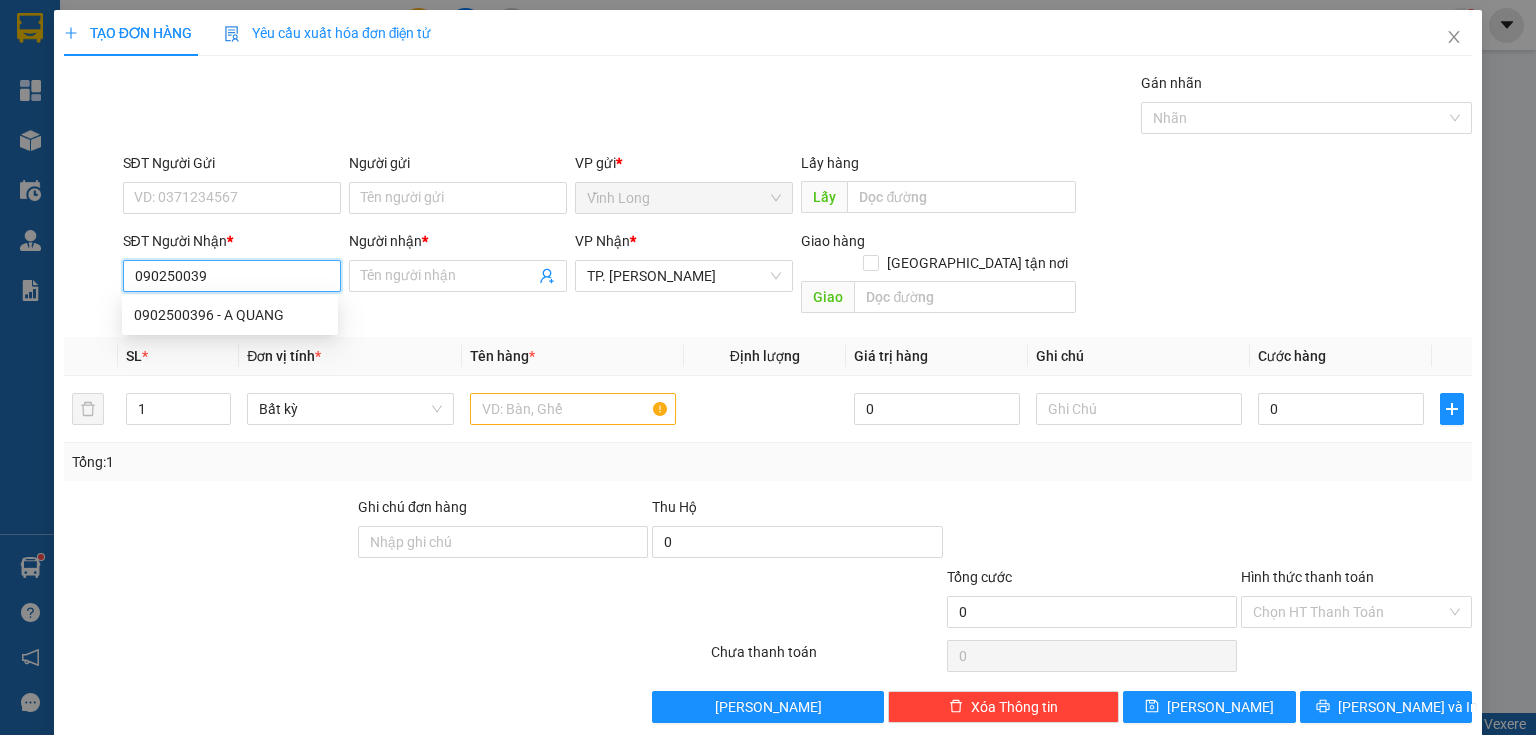 type on "0902500396" 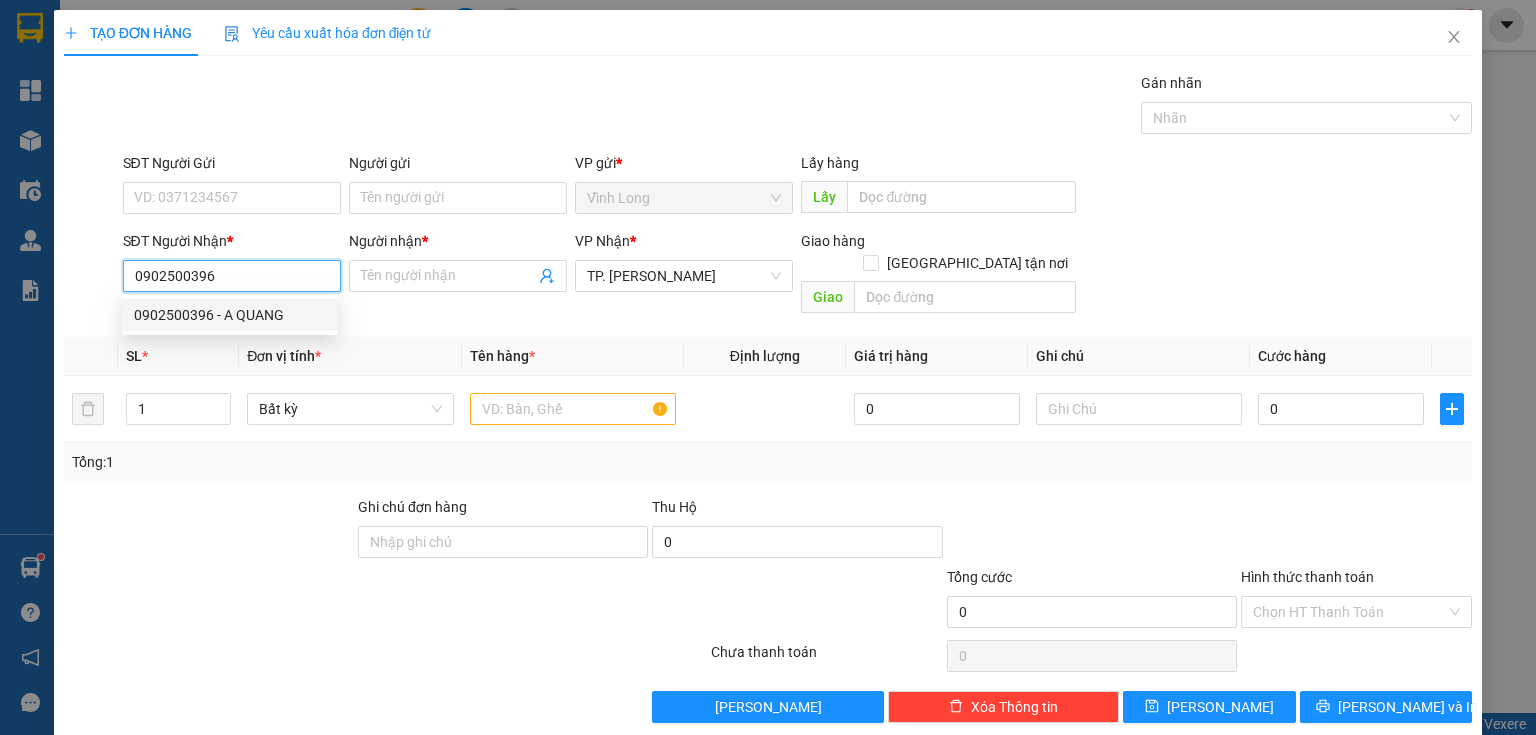 click on "0902500396 - A QUANG" at bounding box center (230, 315) 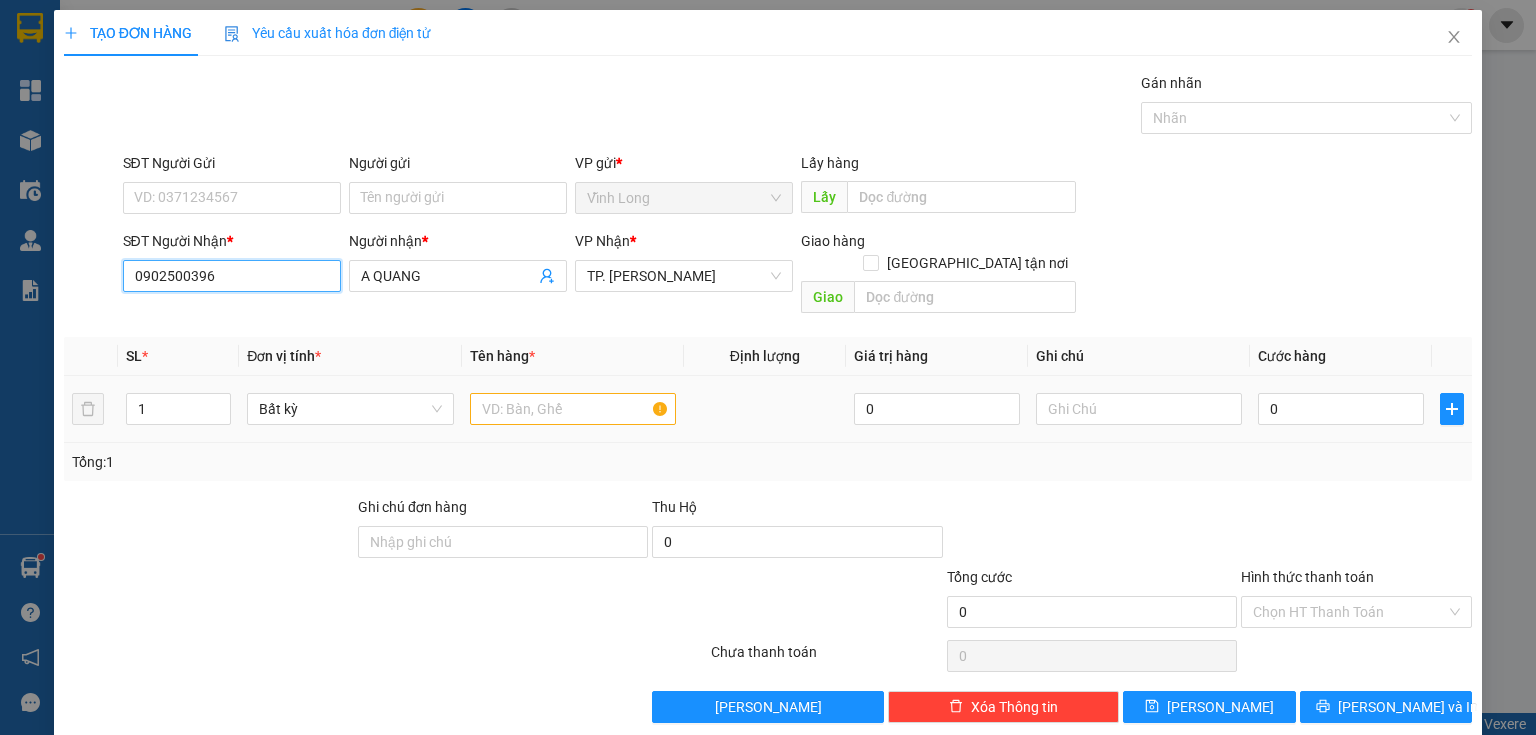 type on "0902500396" 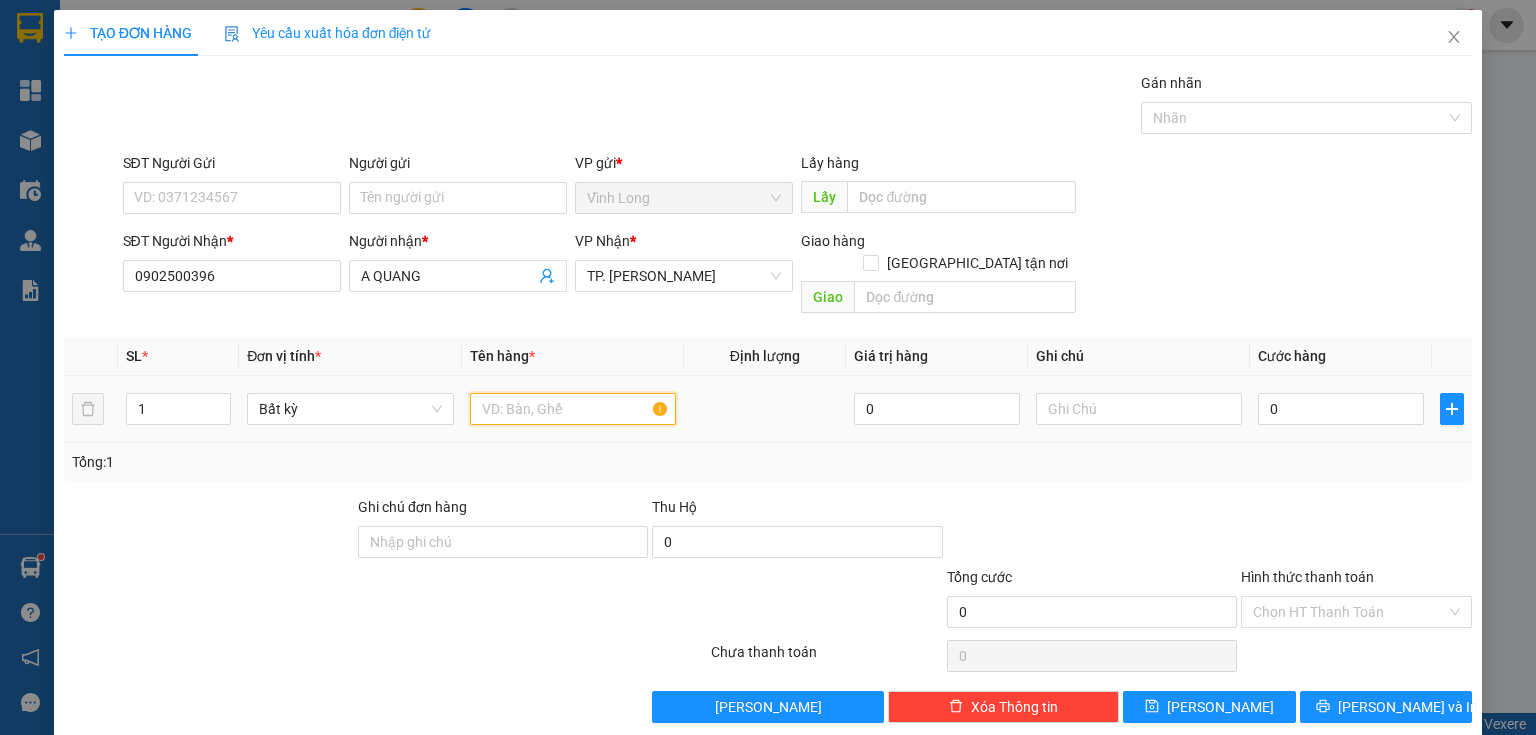 drag, startPoint x: 577, startPoint y: 399, endPoint x: 623, endPoint y: 394, distance: 46.270943 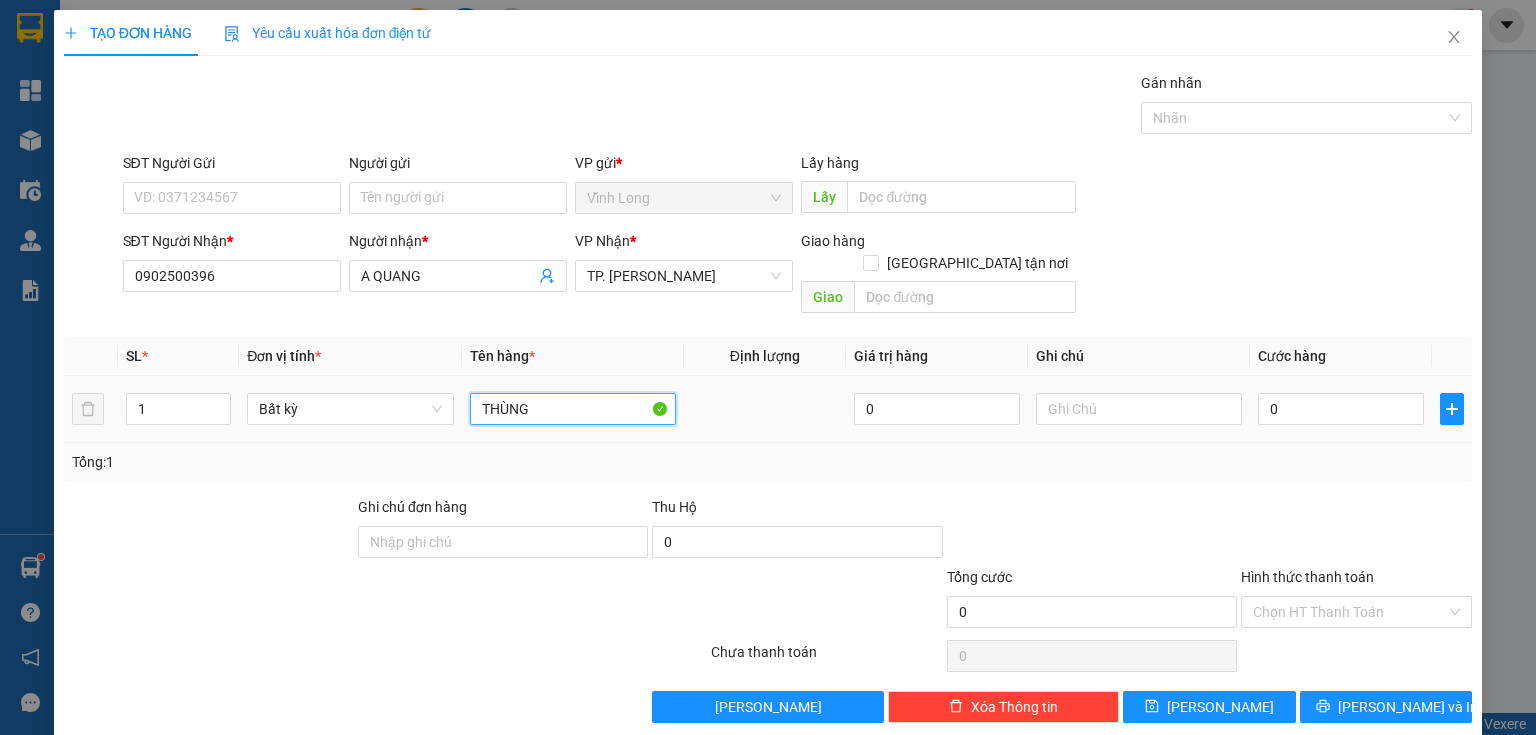 type on "THÙNG" 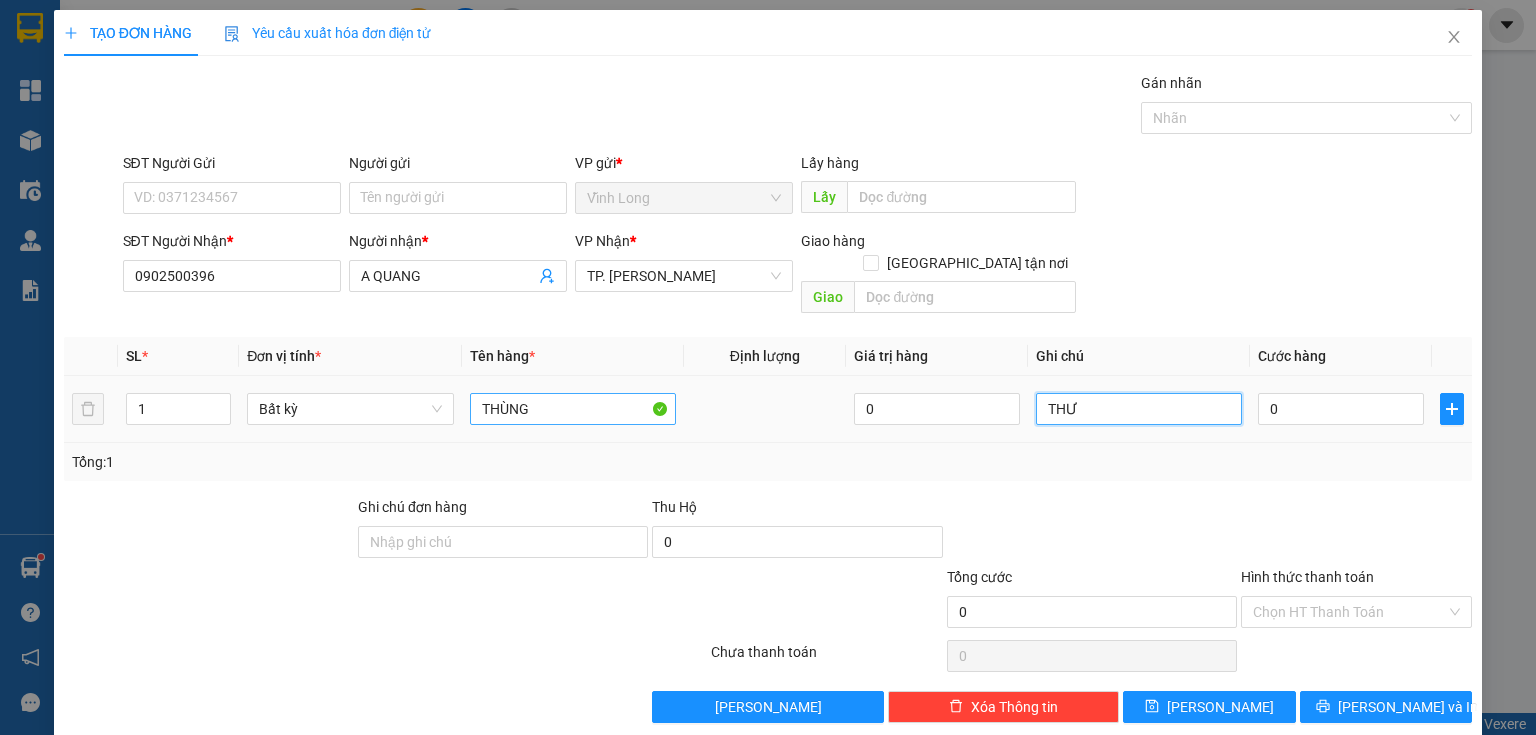 type on "THƯ" 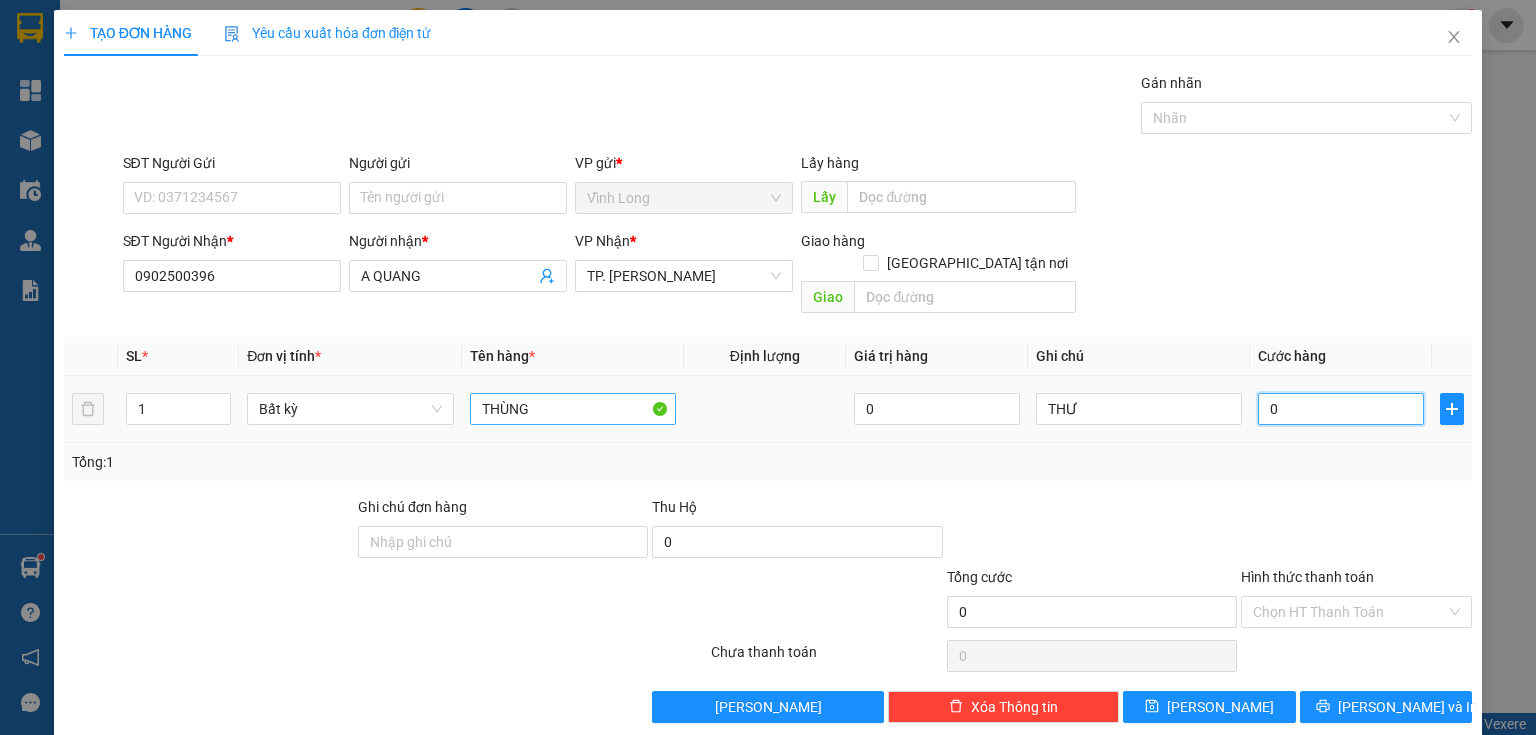 type on "5" 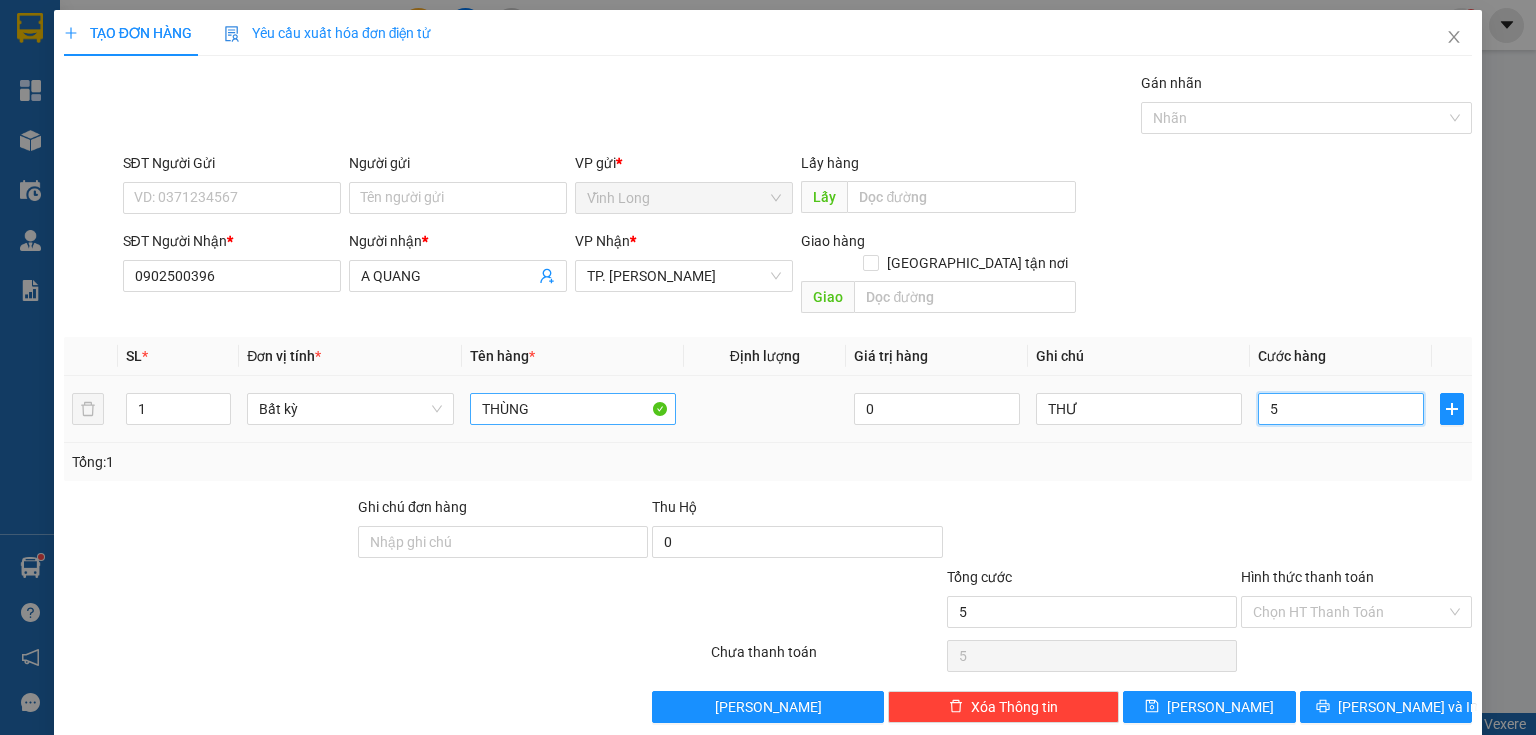 type on "50" 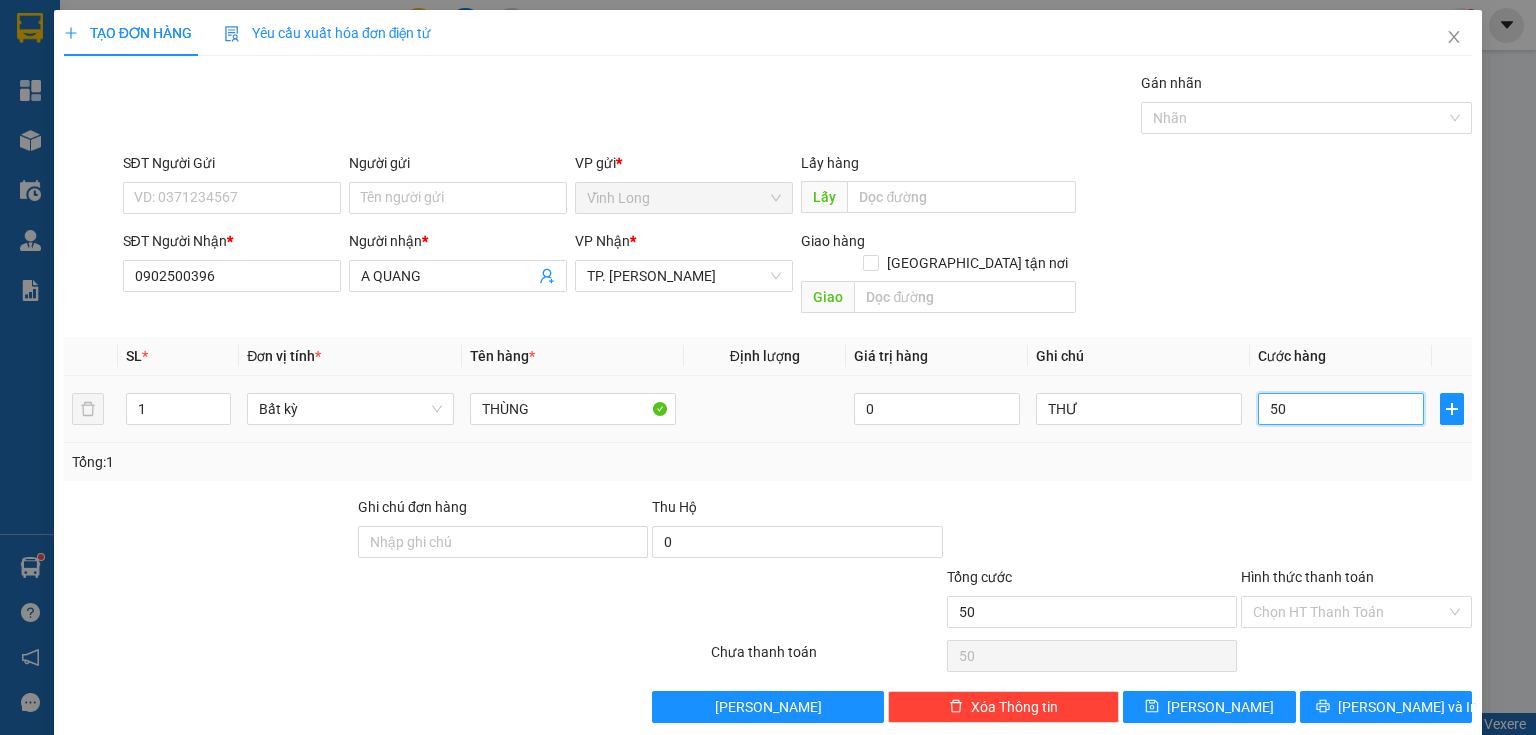click on "50" at bounding box center (1341, 409) 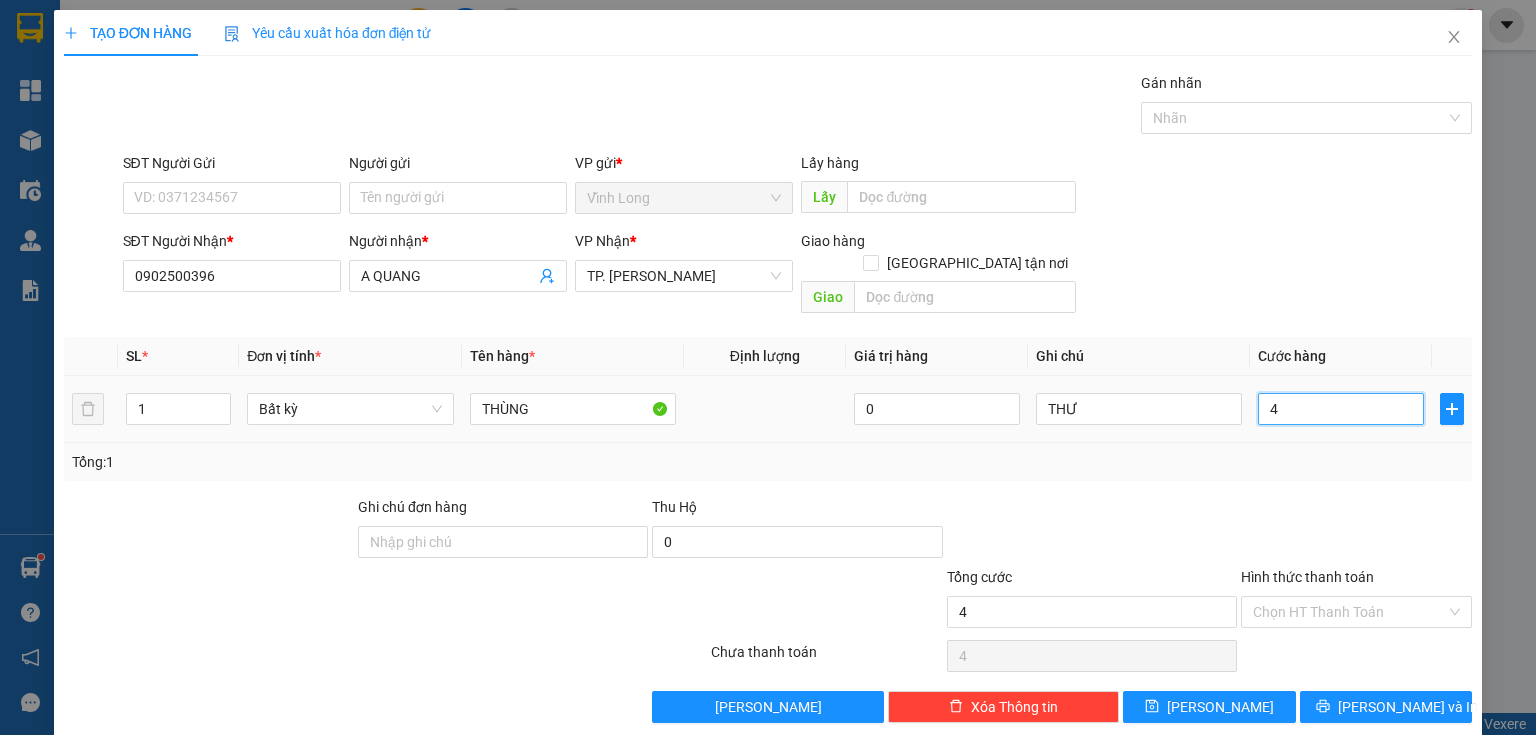type on "40" 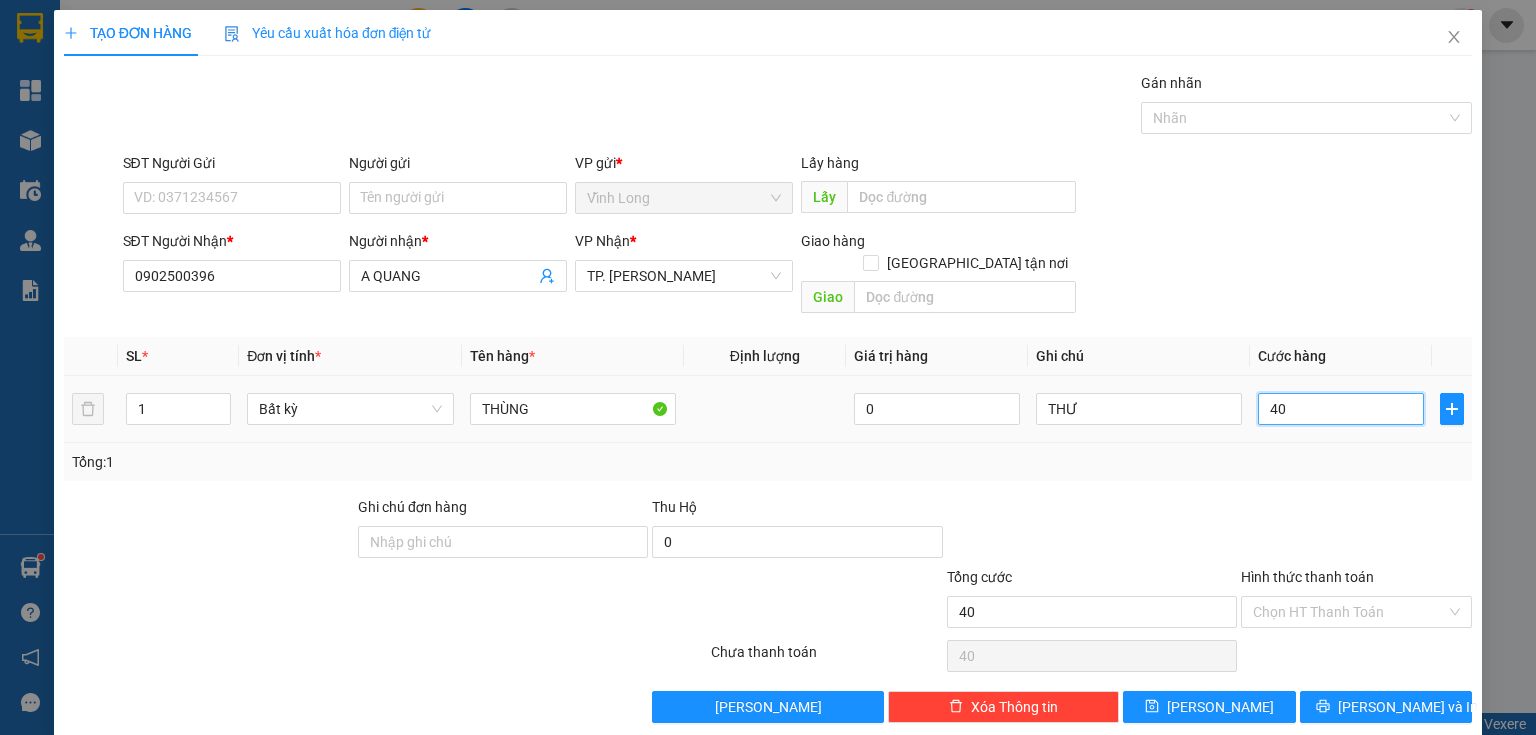 click on "40" at bounding box center [1341, 409] 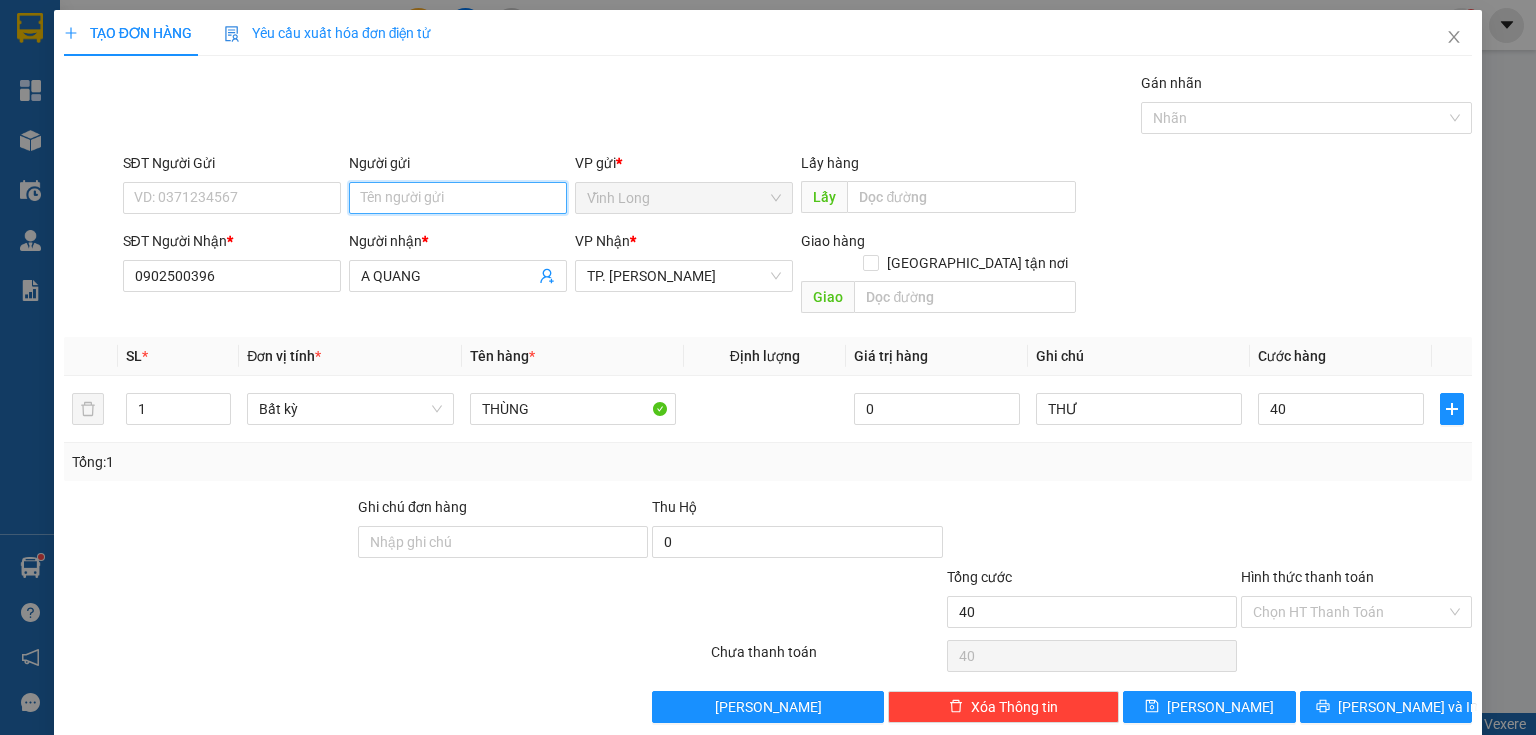type on "40.000" 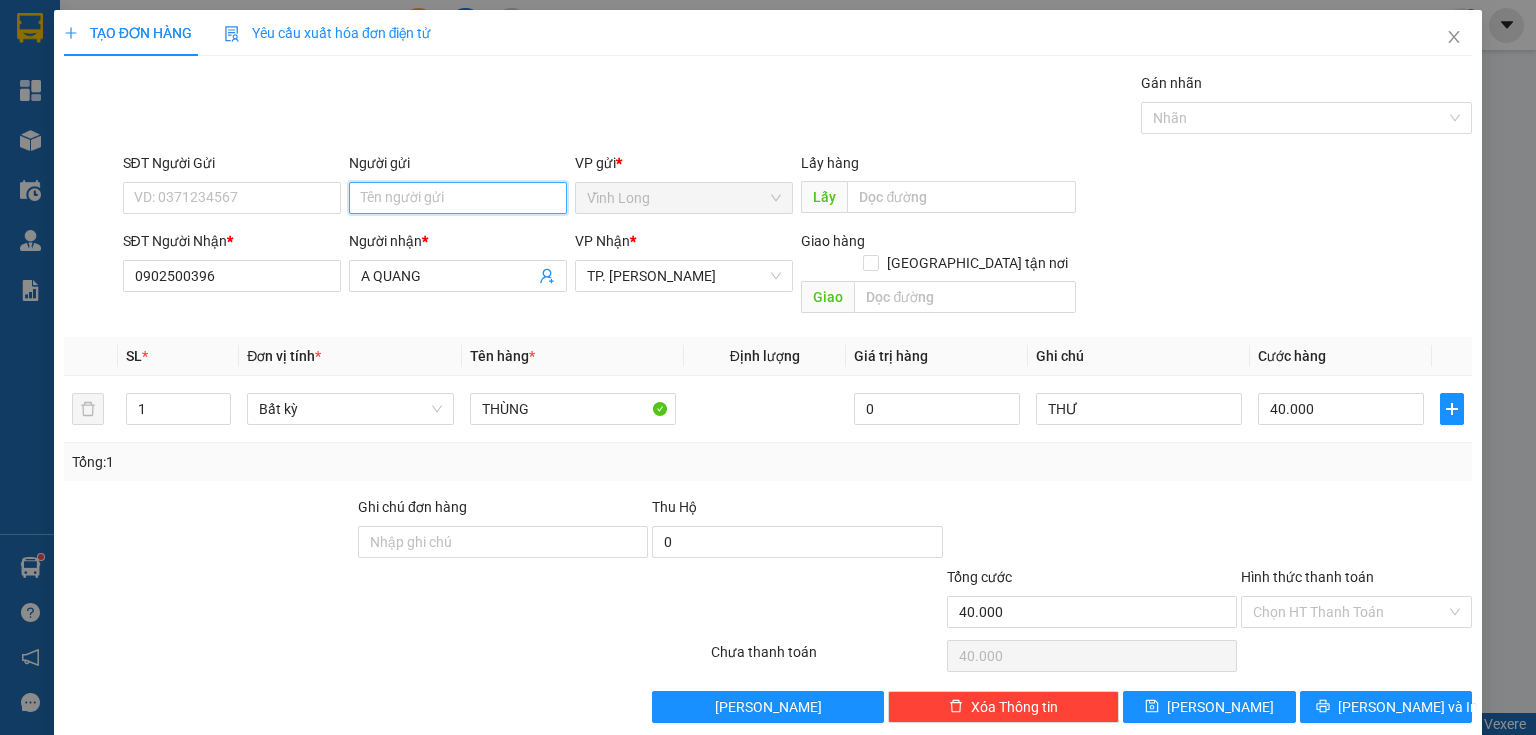 click on "Người gửi" at bounding box center [458, 198] 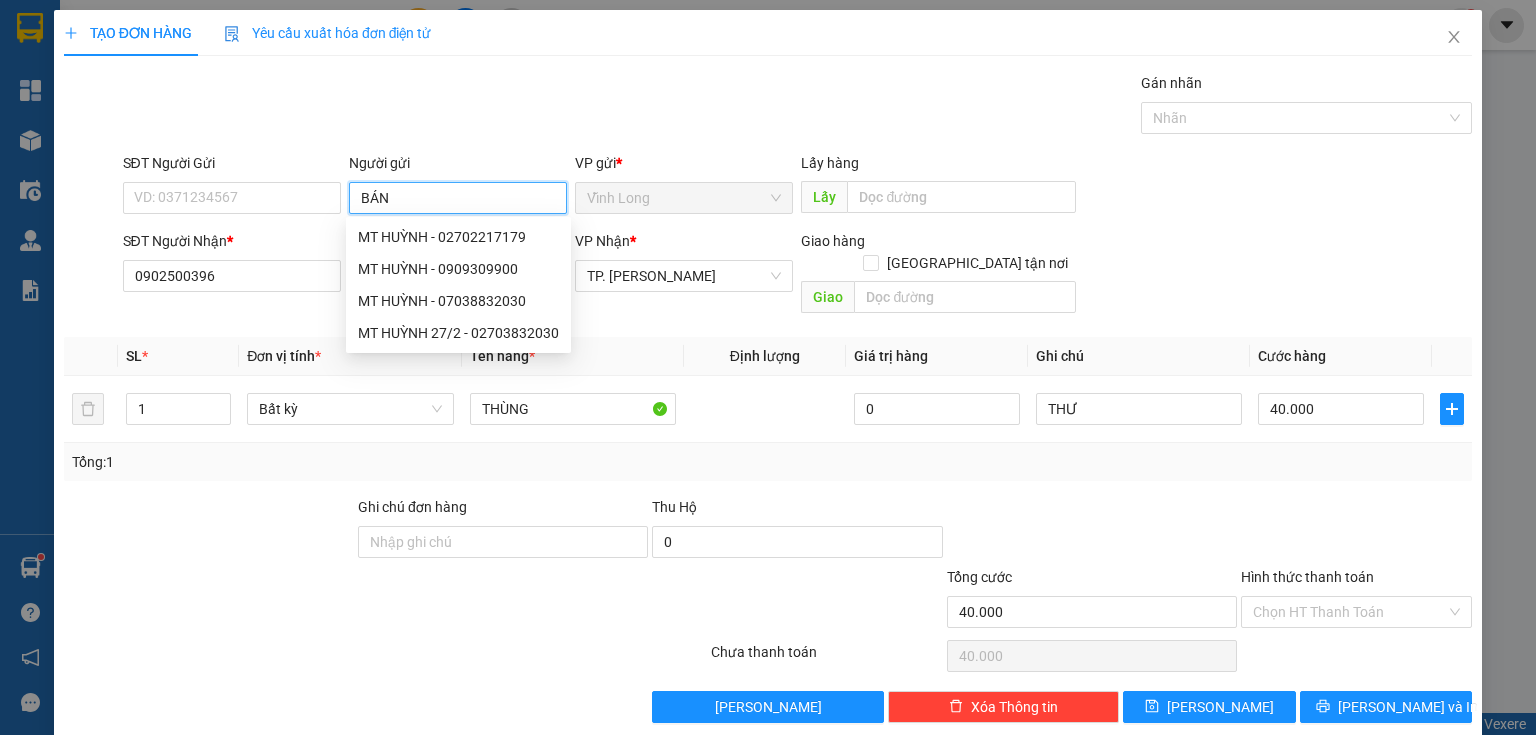type on "BÁN" 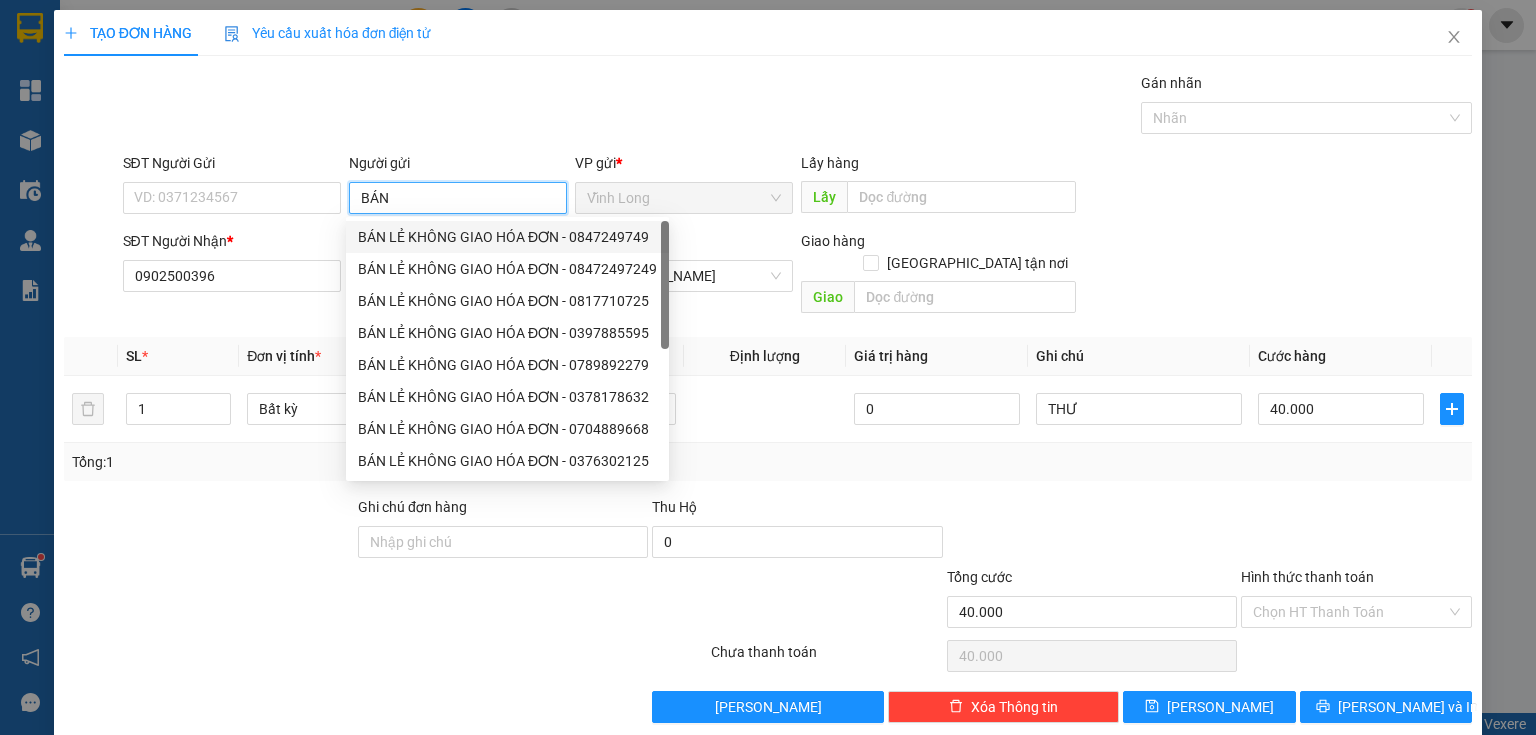 click on "BÁN LẺ KHÔNG GIAO HÓA ĐƠN - 0847249749" at bounding box center [507, 237] 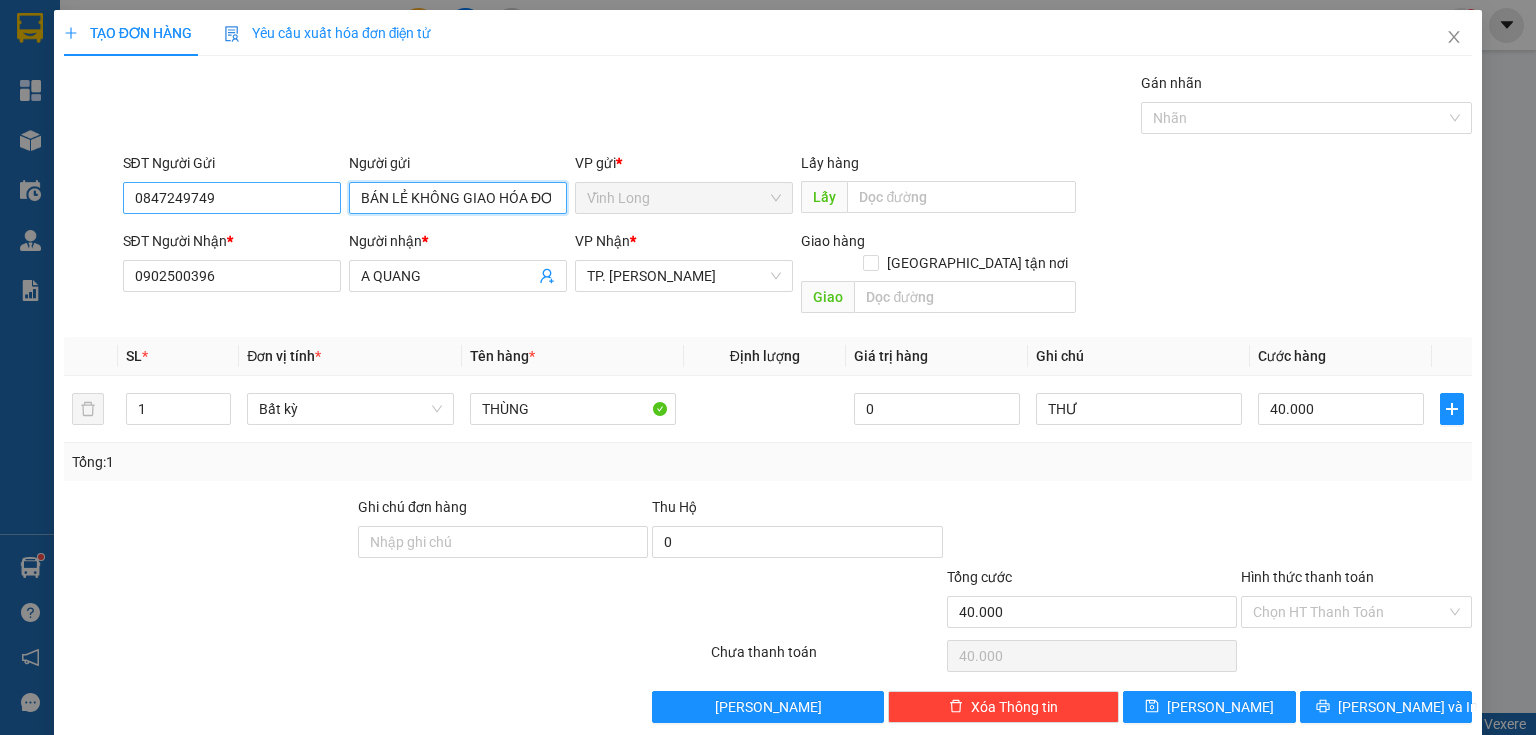 type on "BÁN LẺ KHÔNG GIAO HÓA ĐƠN" 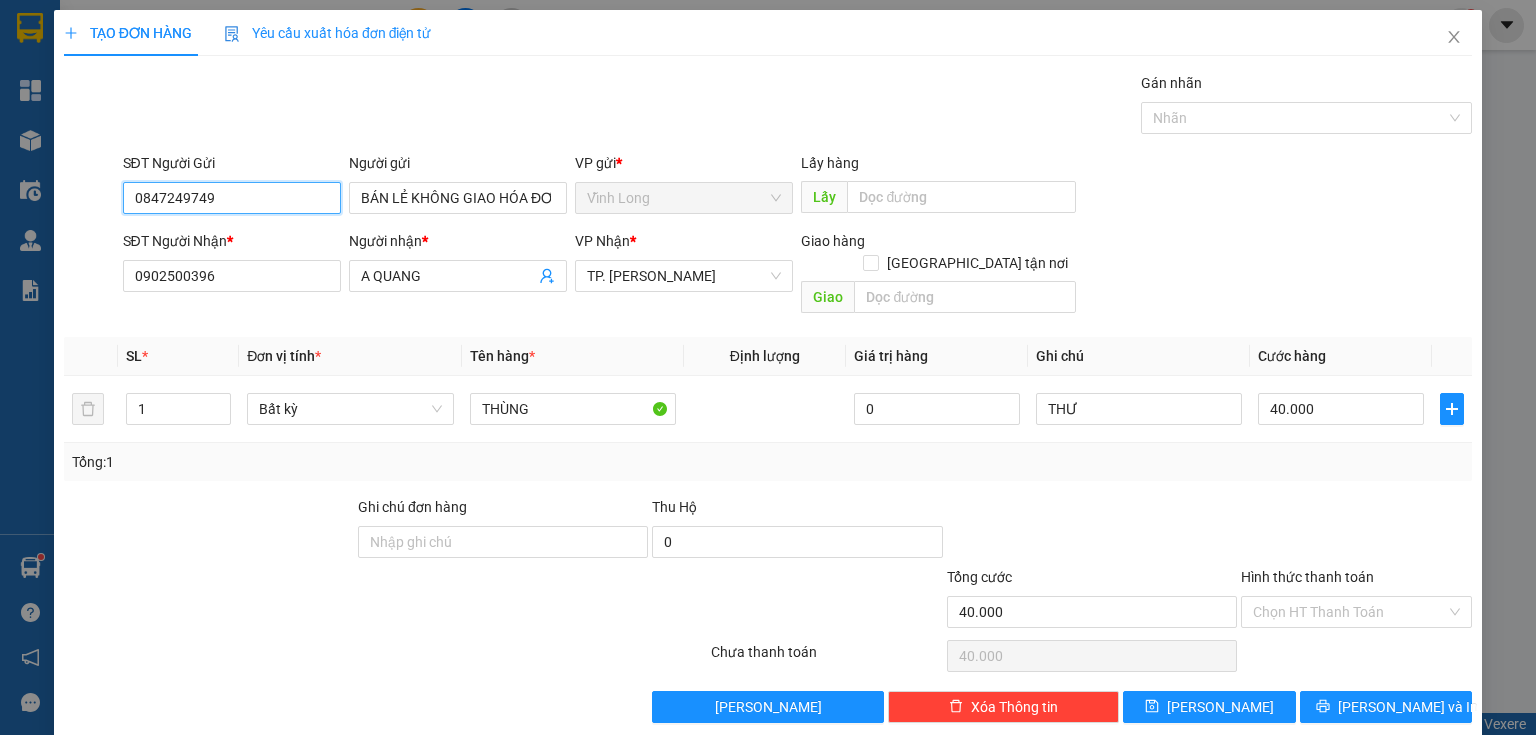 drag, startPoint x: 284, startPoint y: 197, endPoint x: 26, endPoint y: 188, distance: 258.15692 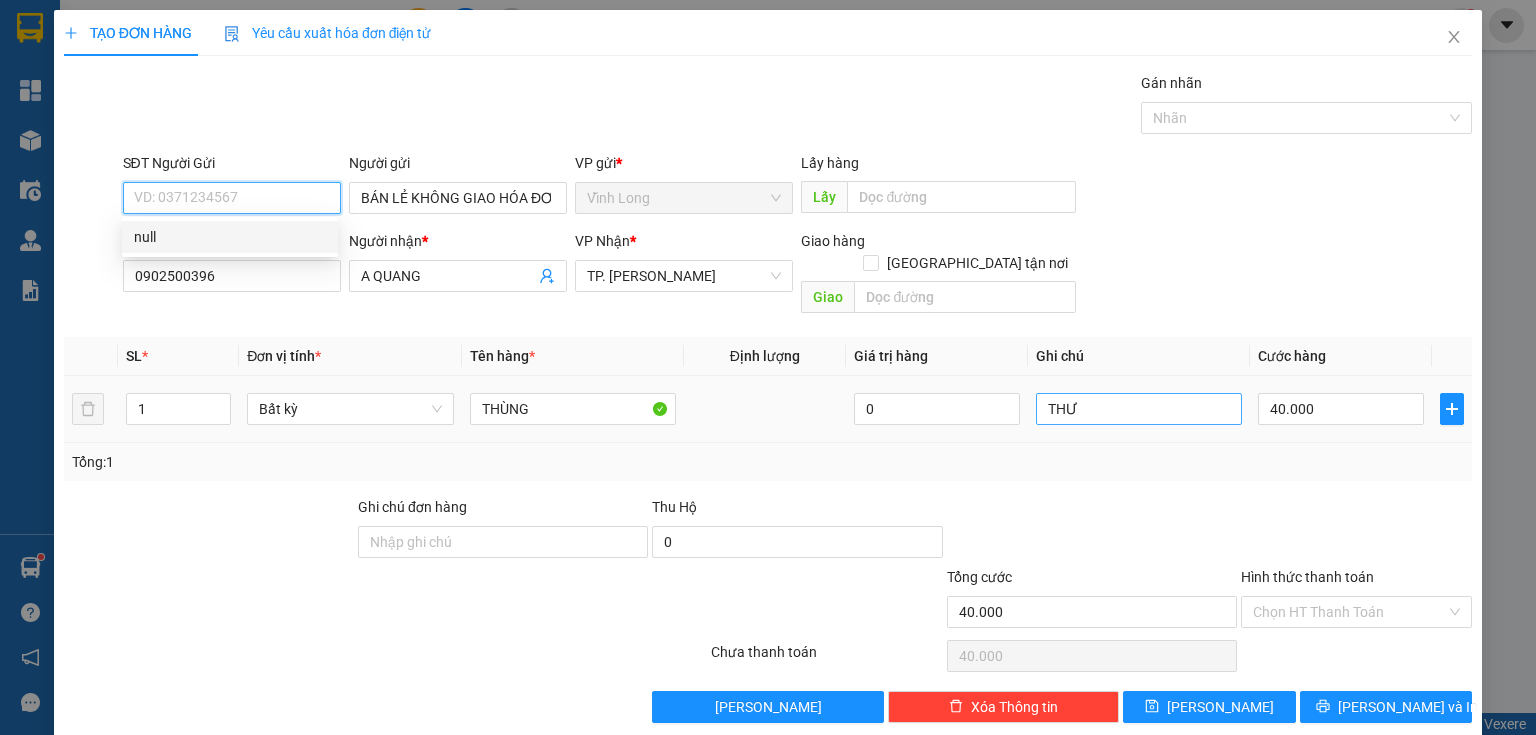 type 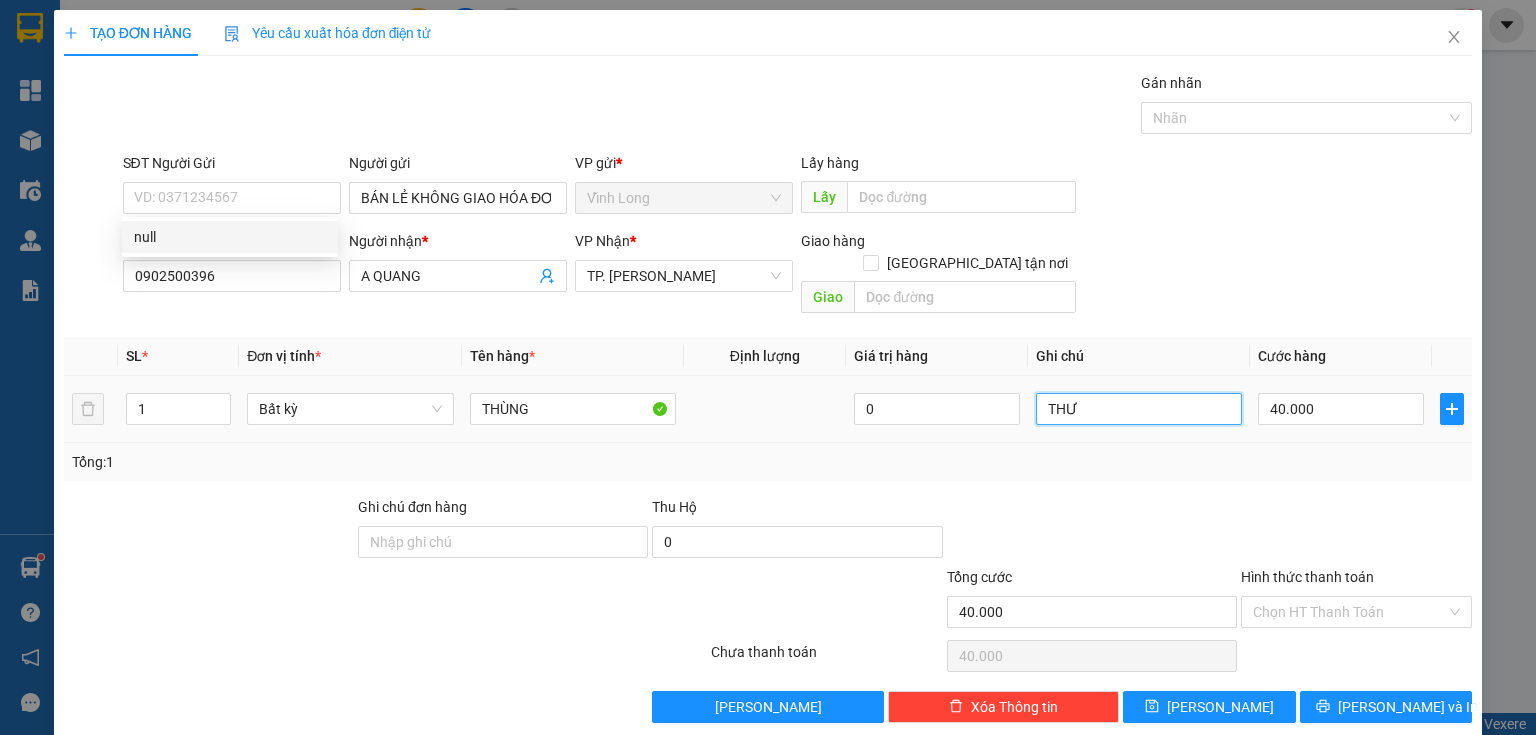 drag, startPoint x: 1128, startPoint y: 389, endPoint x: 1103, endPoint y: 393, distance: 25.317978 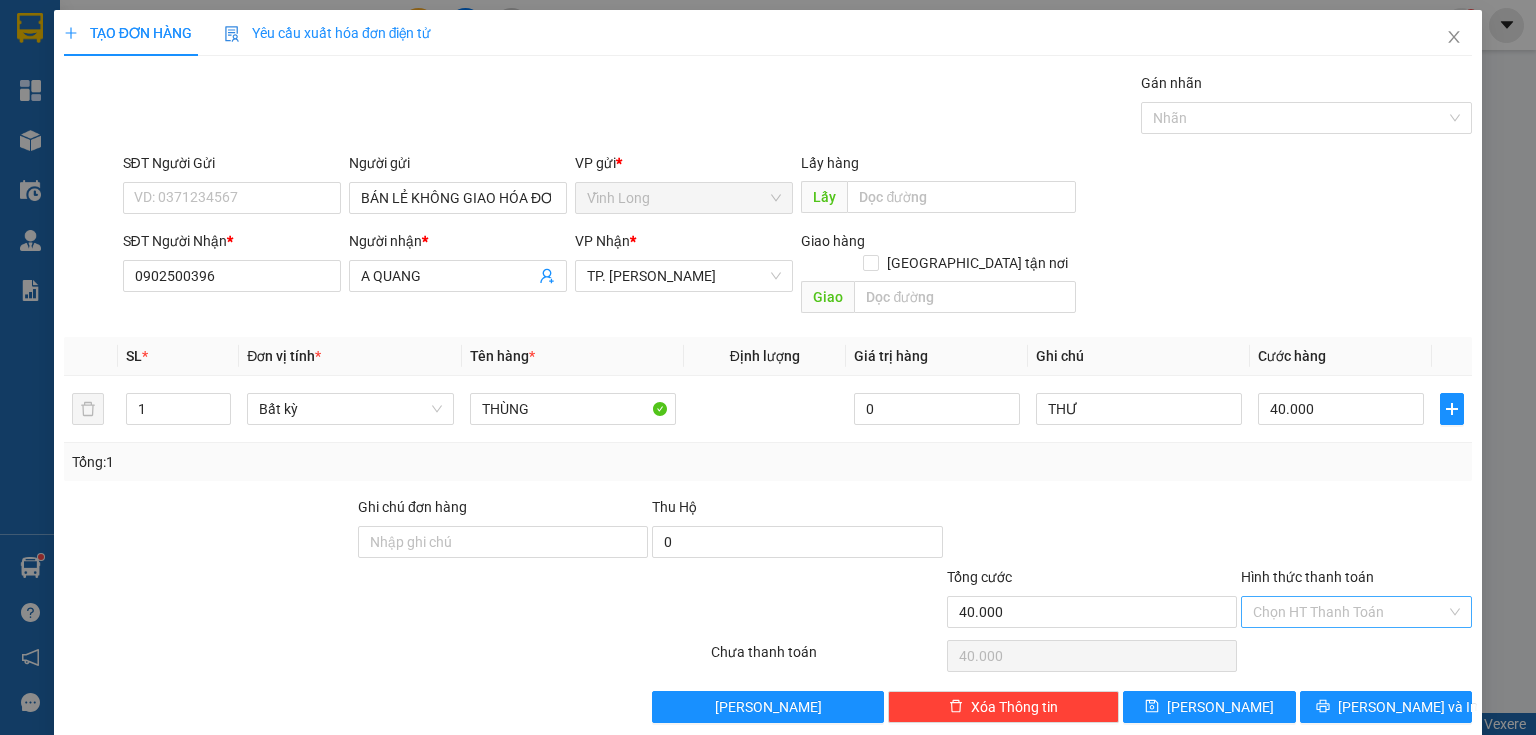 click on "Hình thức thanh toán" at bounding box center (1349, 612) 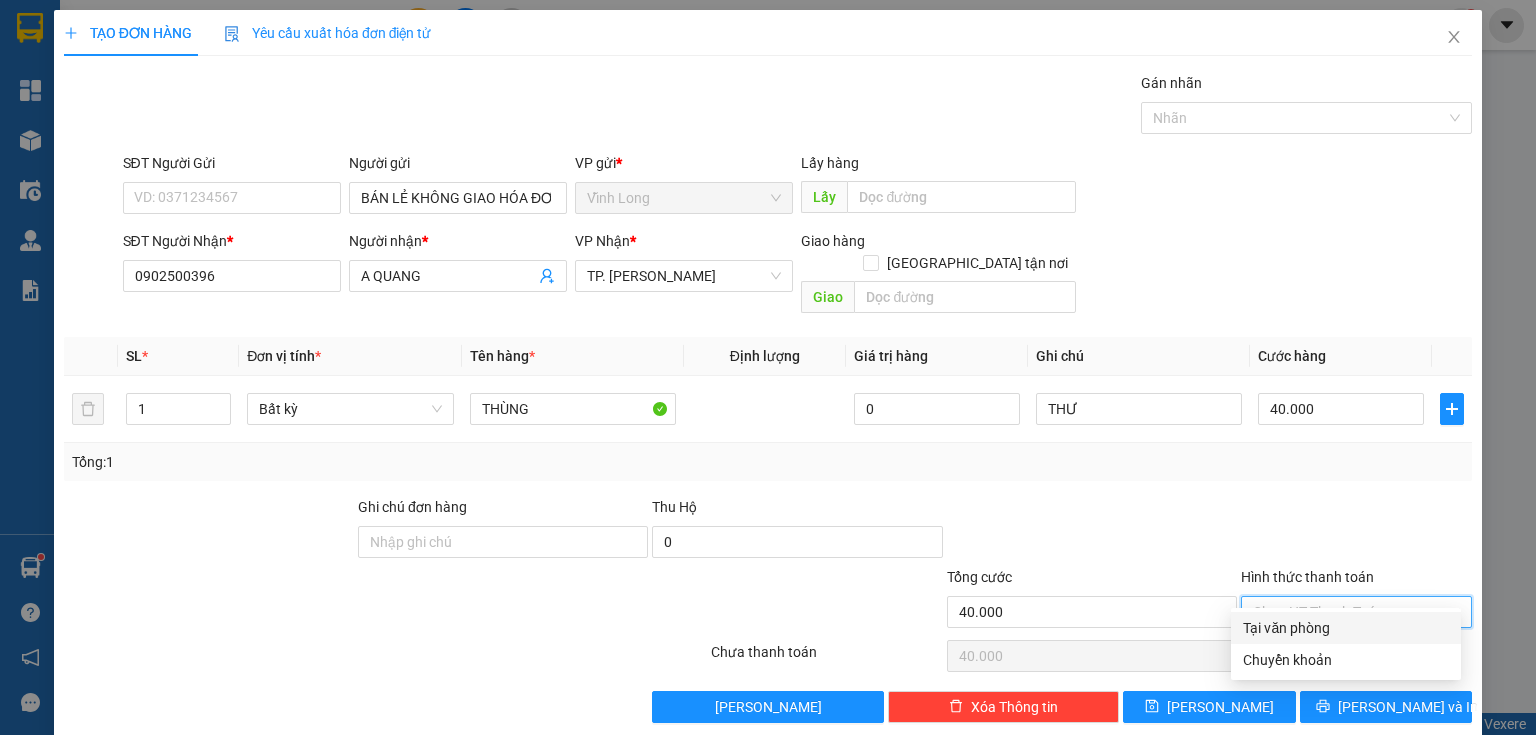 click on "Tại văn phòng" at bounding box center (1346, 628) 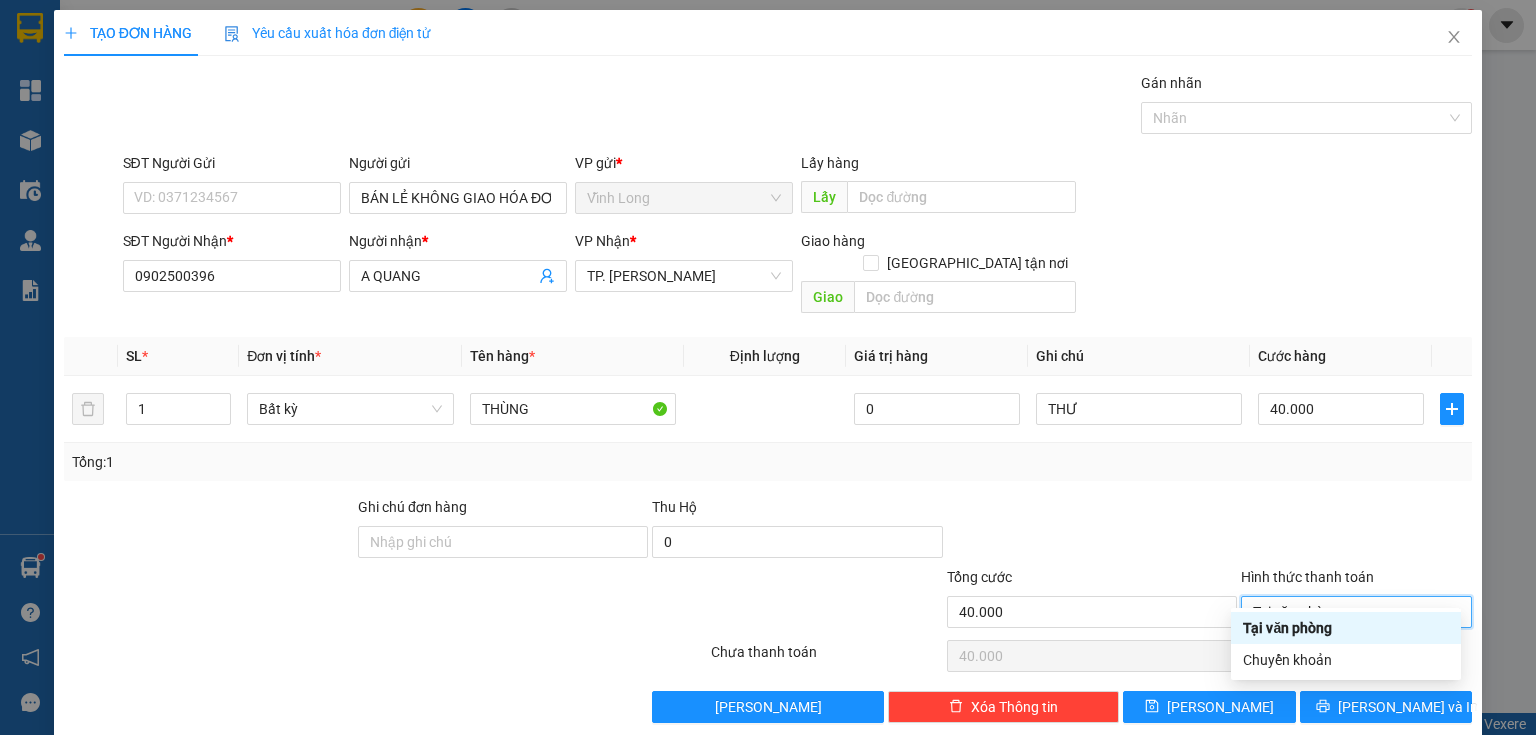 type on "0" 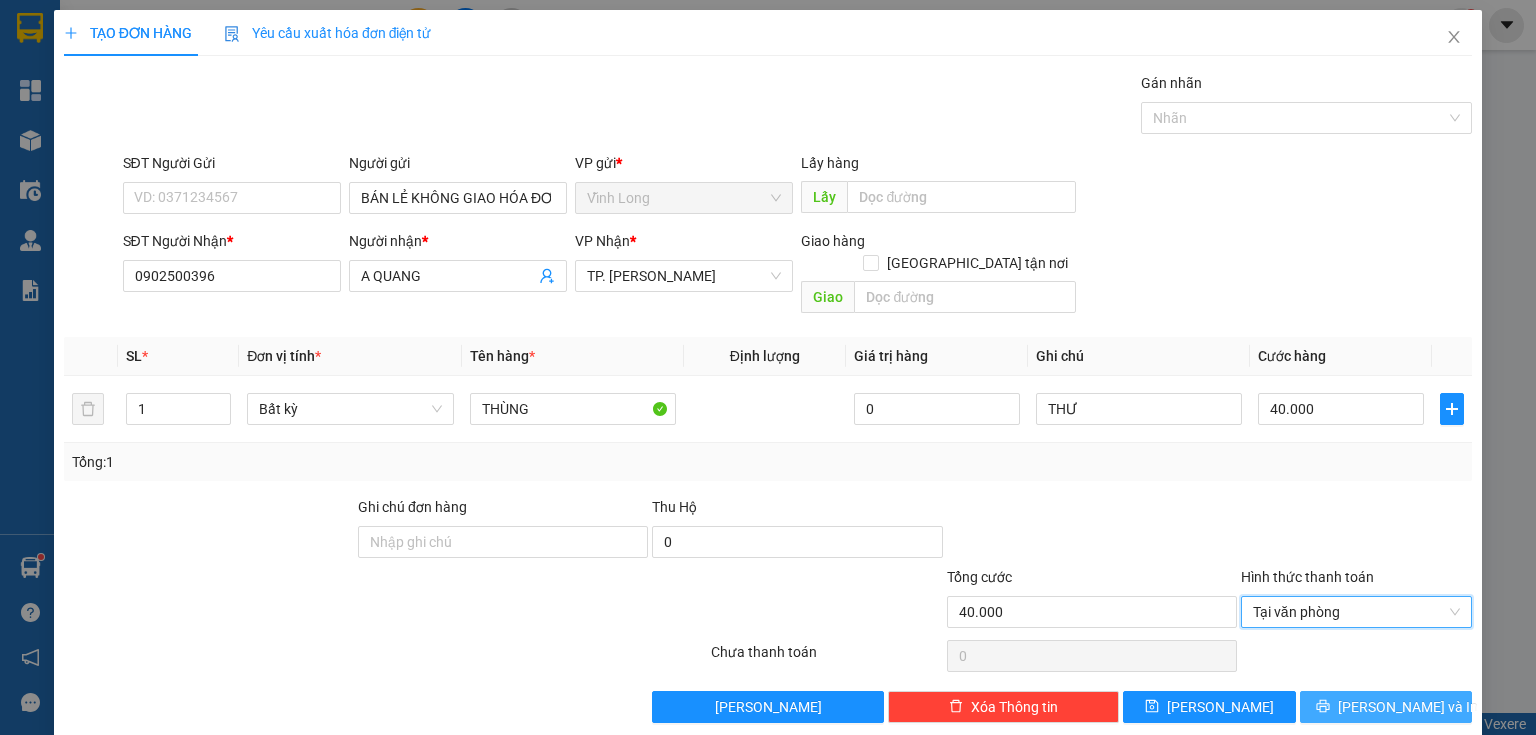 drag, startPoint x: 1348, startPoint y: 680, endPoint x: 1259, endPoint y: 604, distance: 117.03418 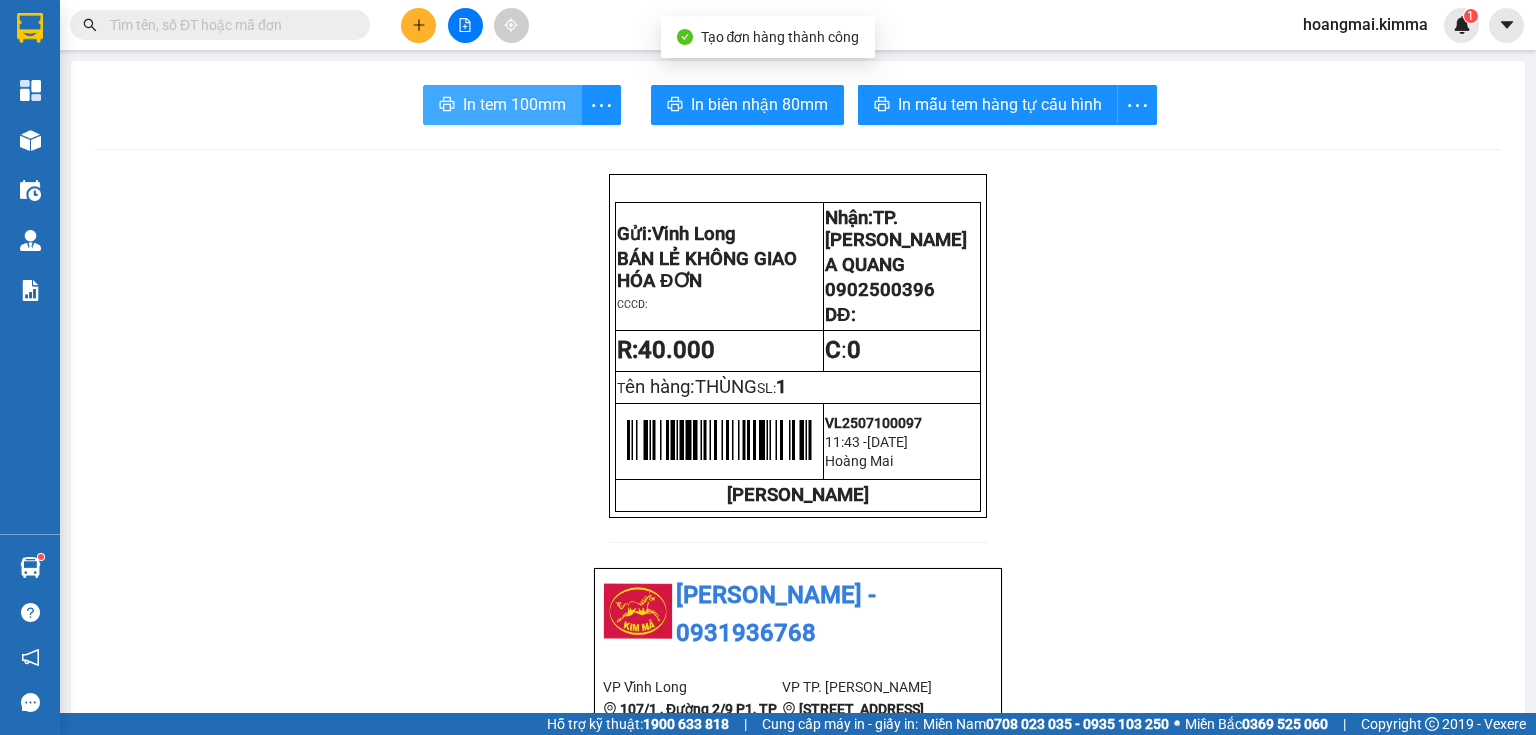 click on "In tem 100mm" at bounding box center (514, 104) 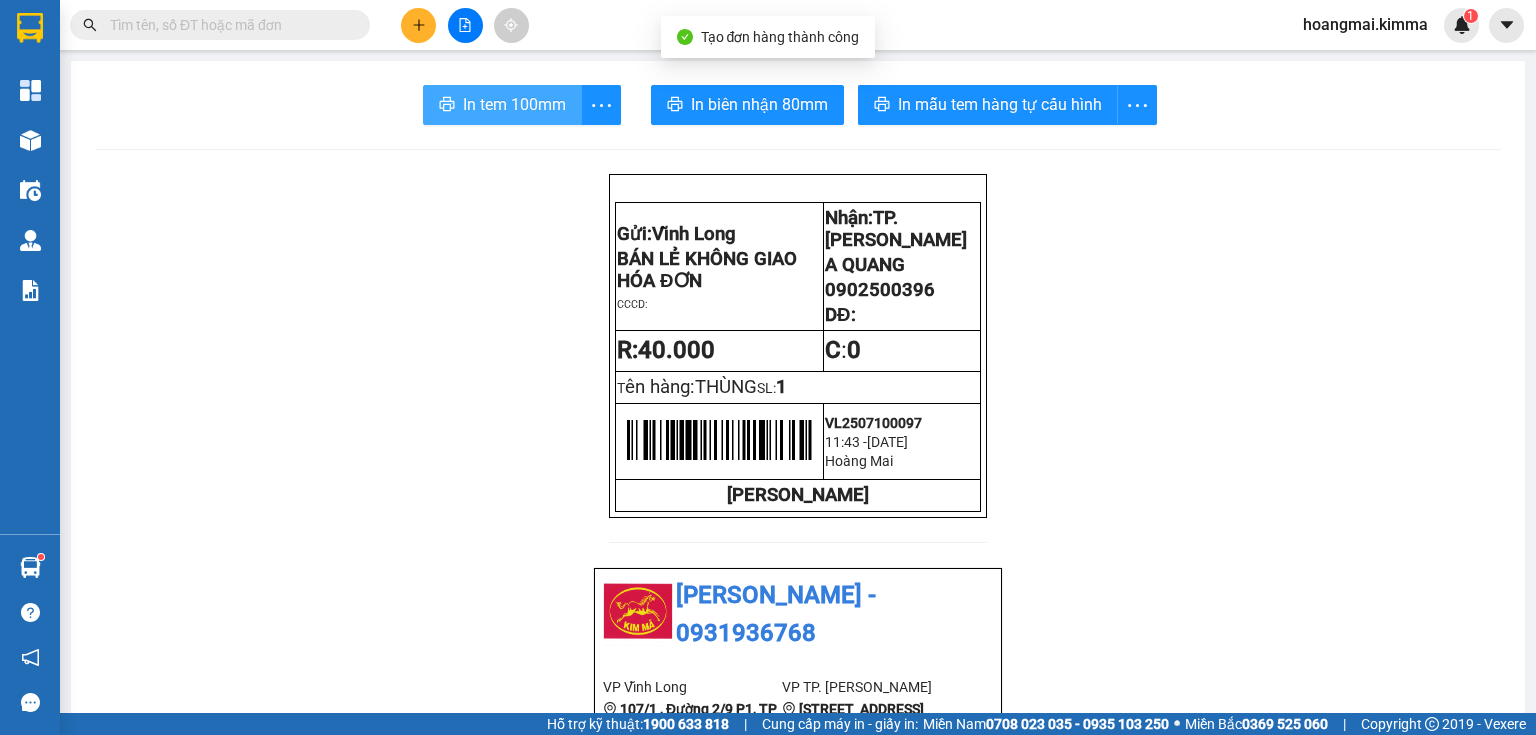 scroll, scrollTop: 0, scrollLeft: 0, axis: both 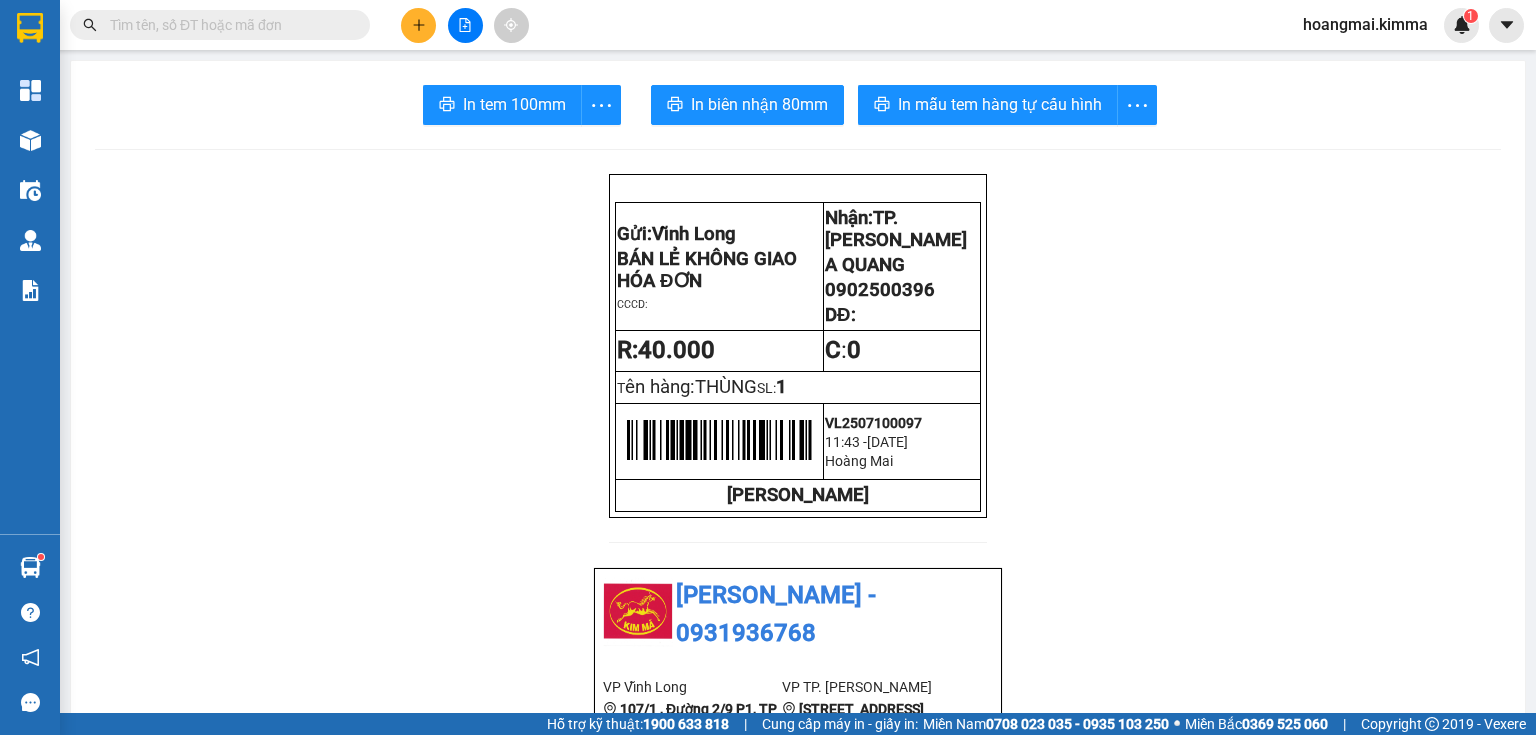 click at bounding box center (418, 25) 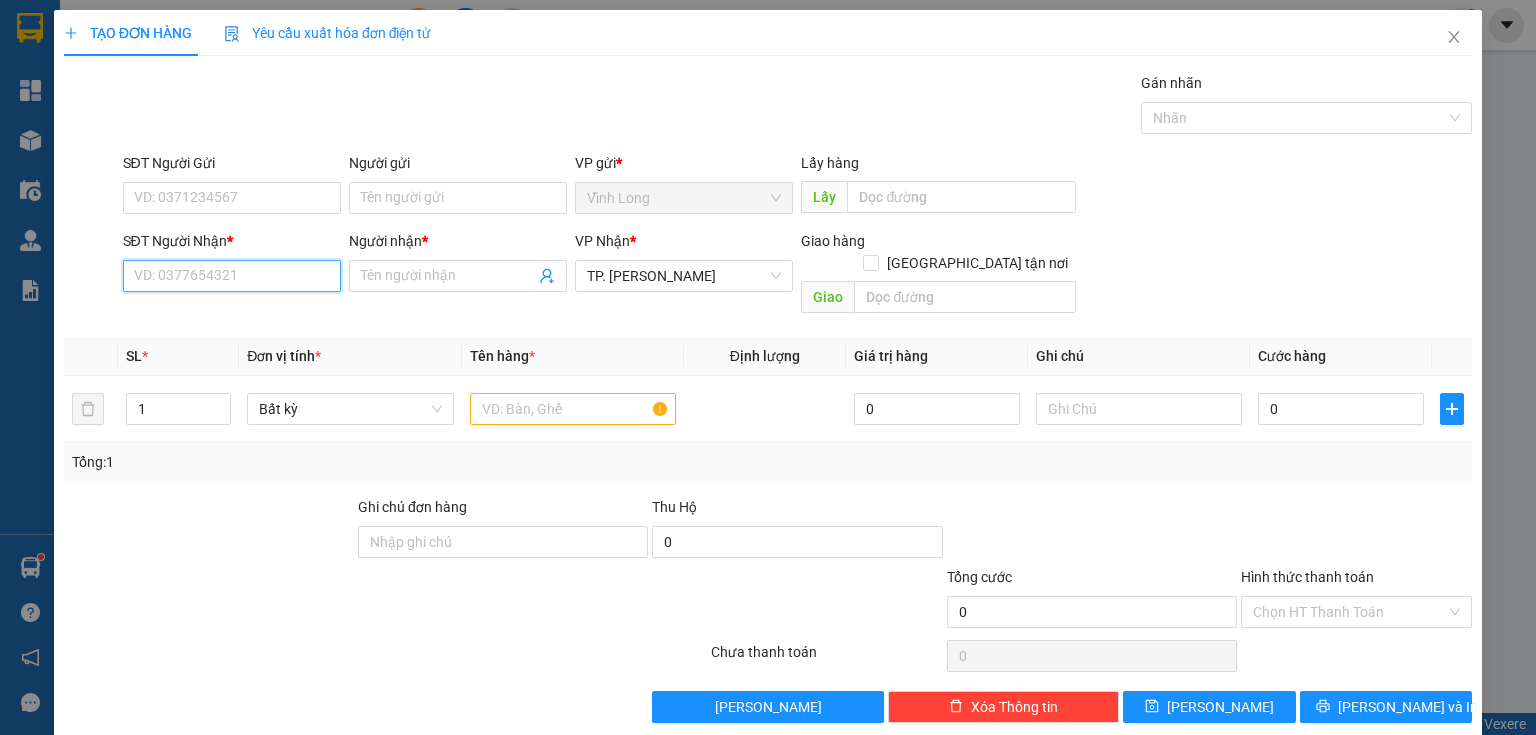 click on "SĐT Người Nhận  *" at bounding box center [232, 276] 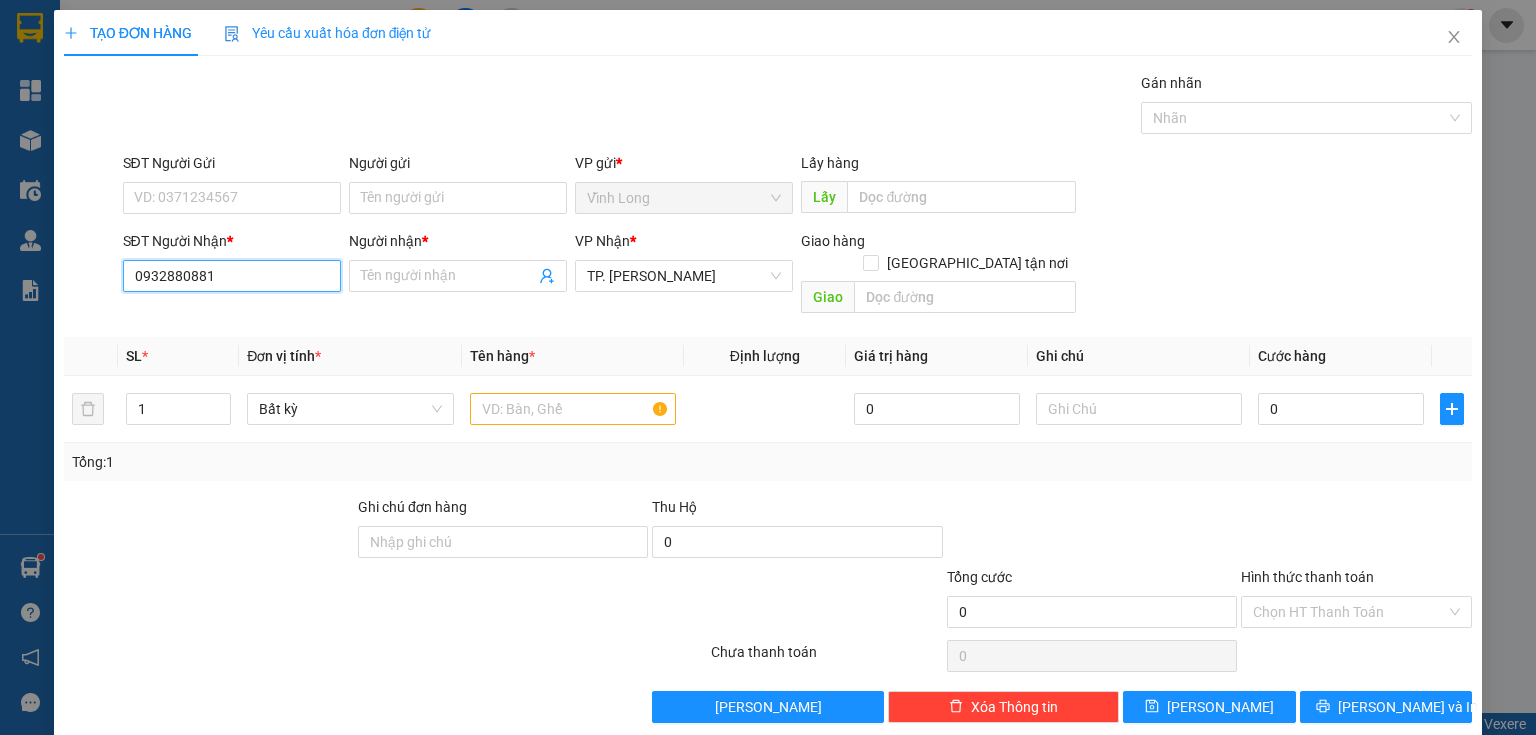 click on "0932880881" at bounding box center [232, 276] 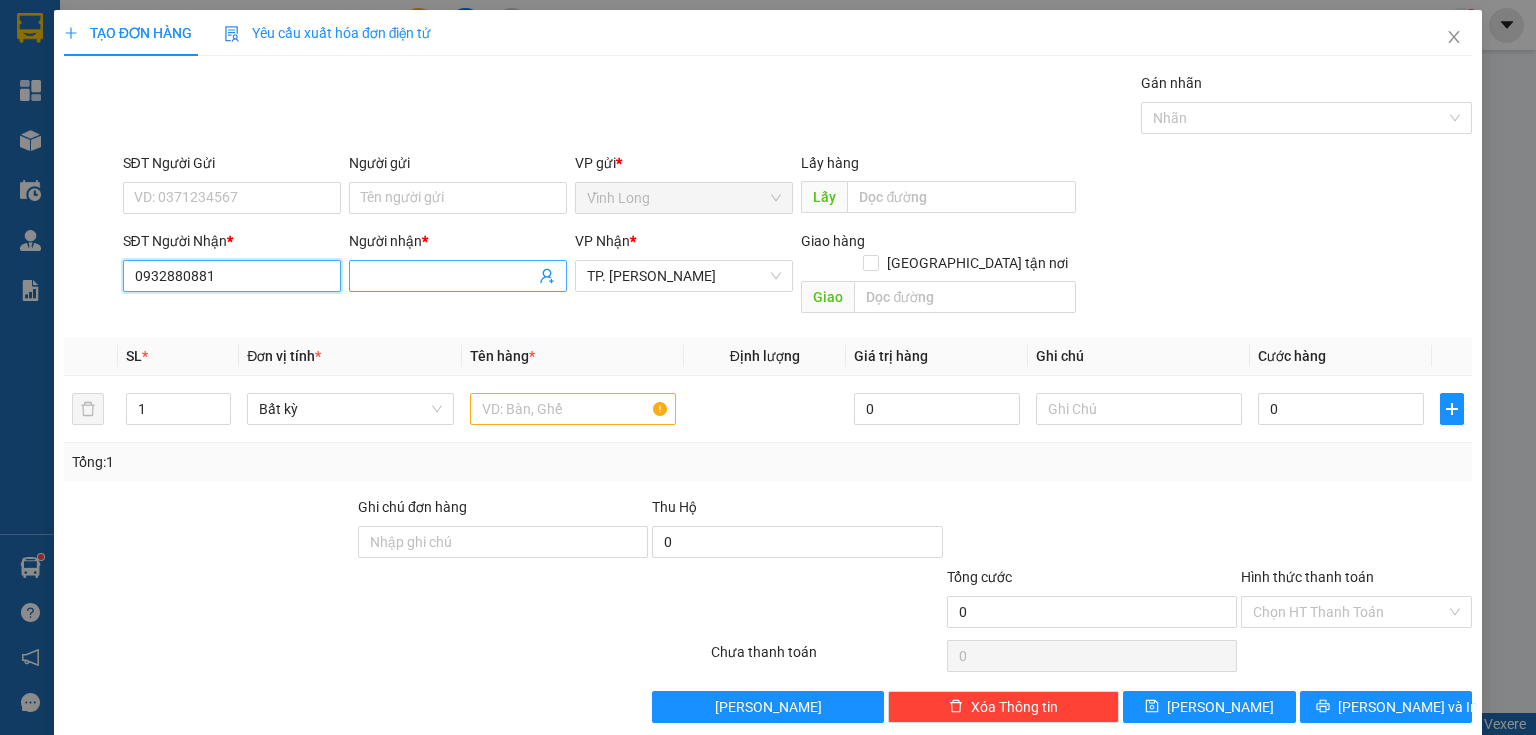 type on "0932880881" 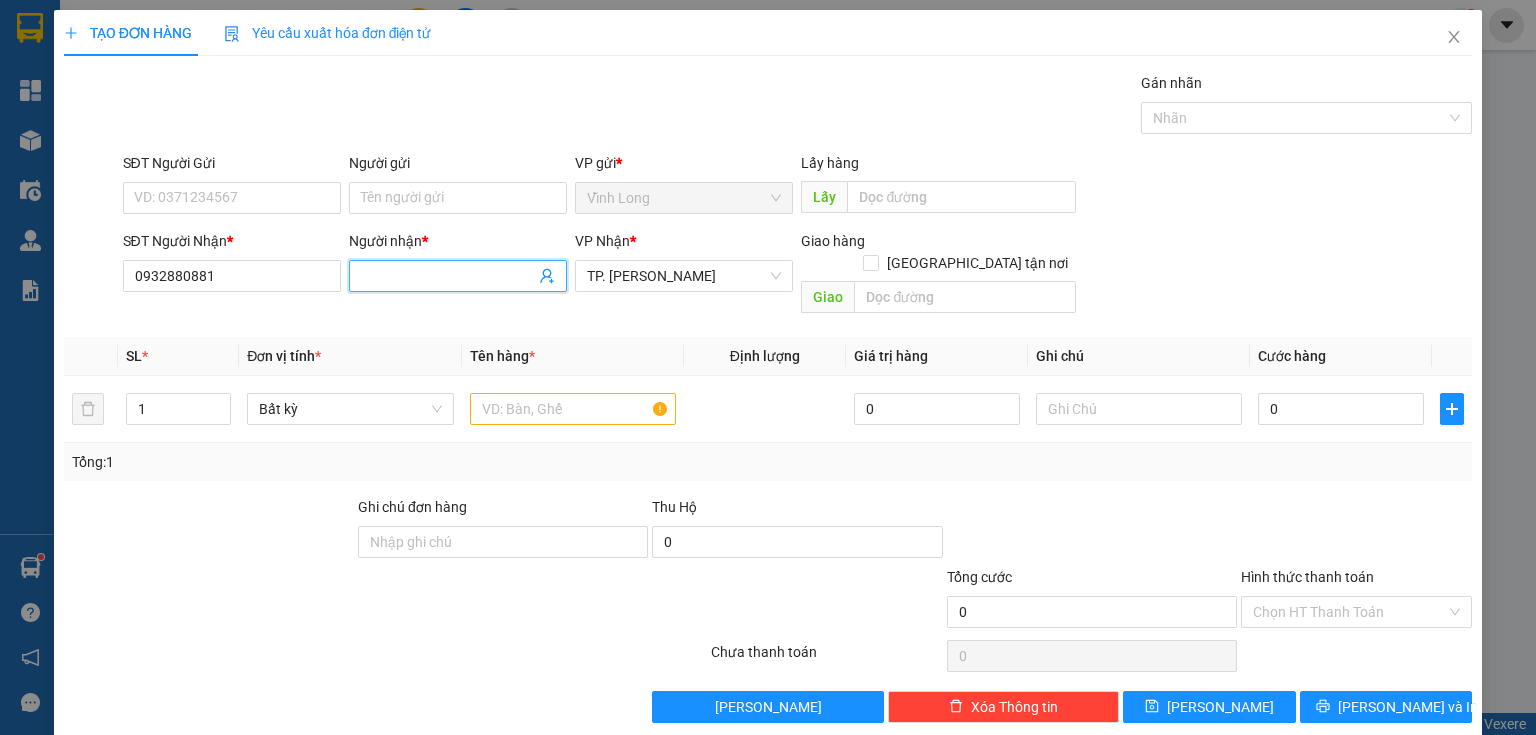 click on "Người nhận  *" at bounding box center [448, 276] 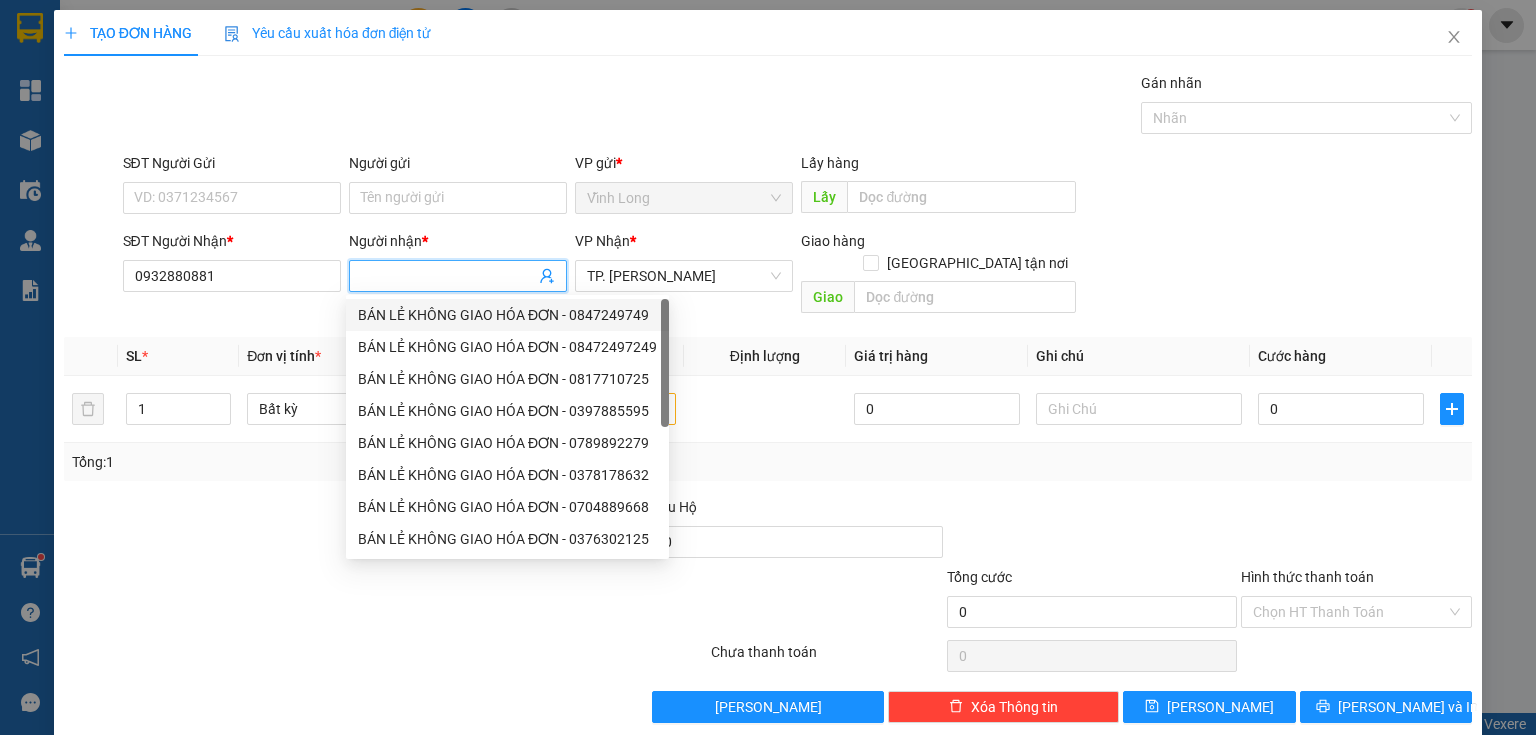 click on "Người nhận  *" at bounding box center (448, 276) 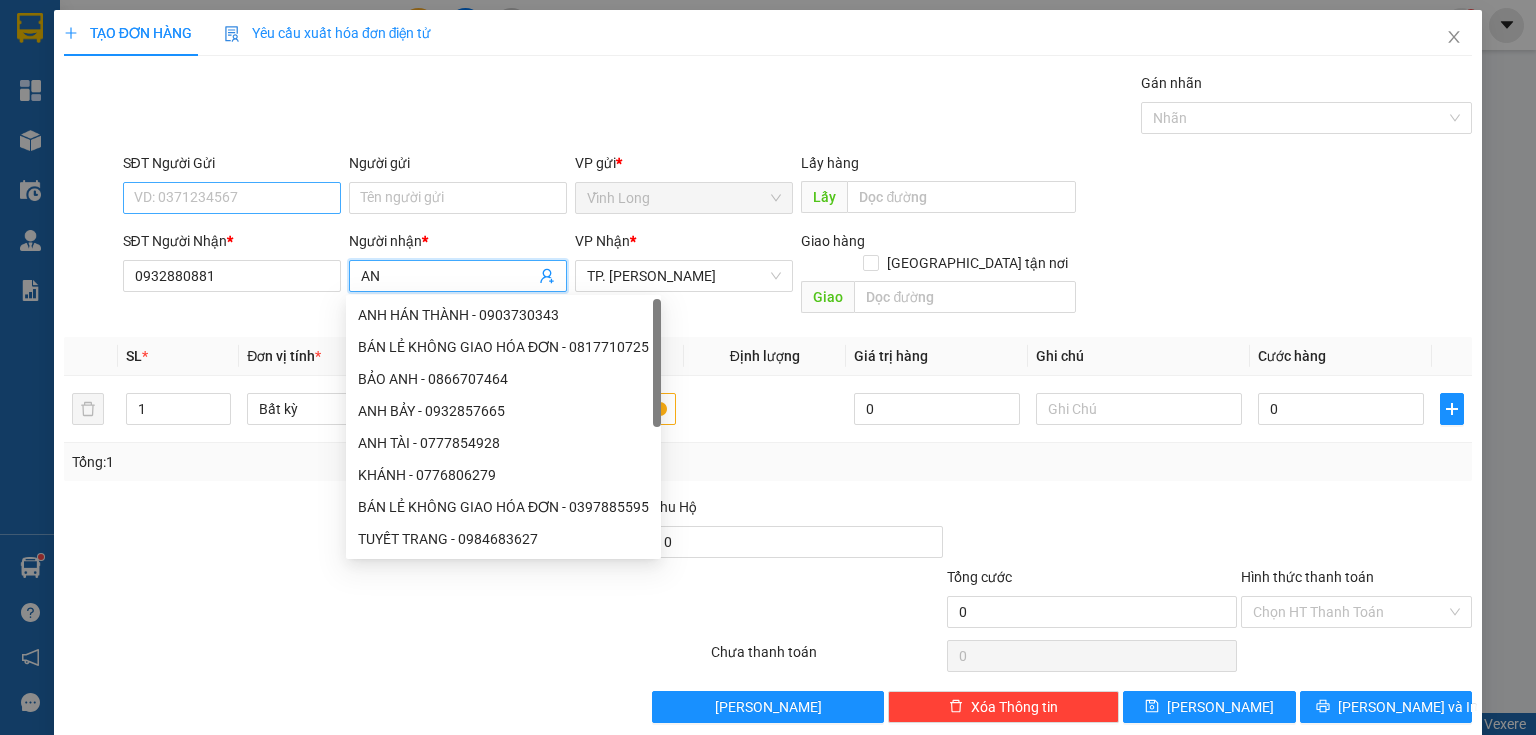 type on "AN" 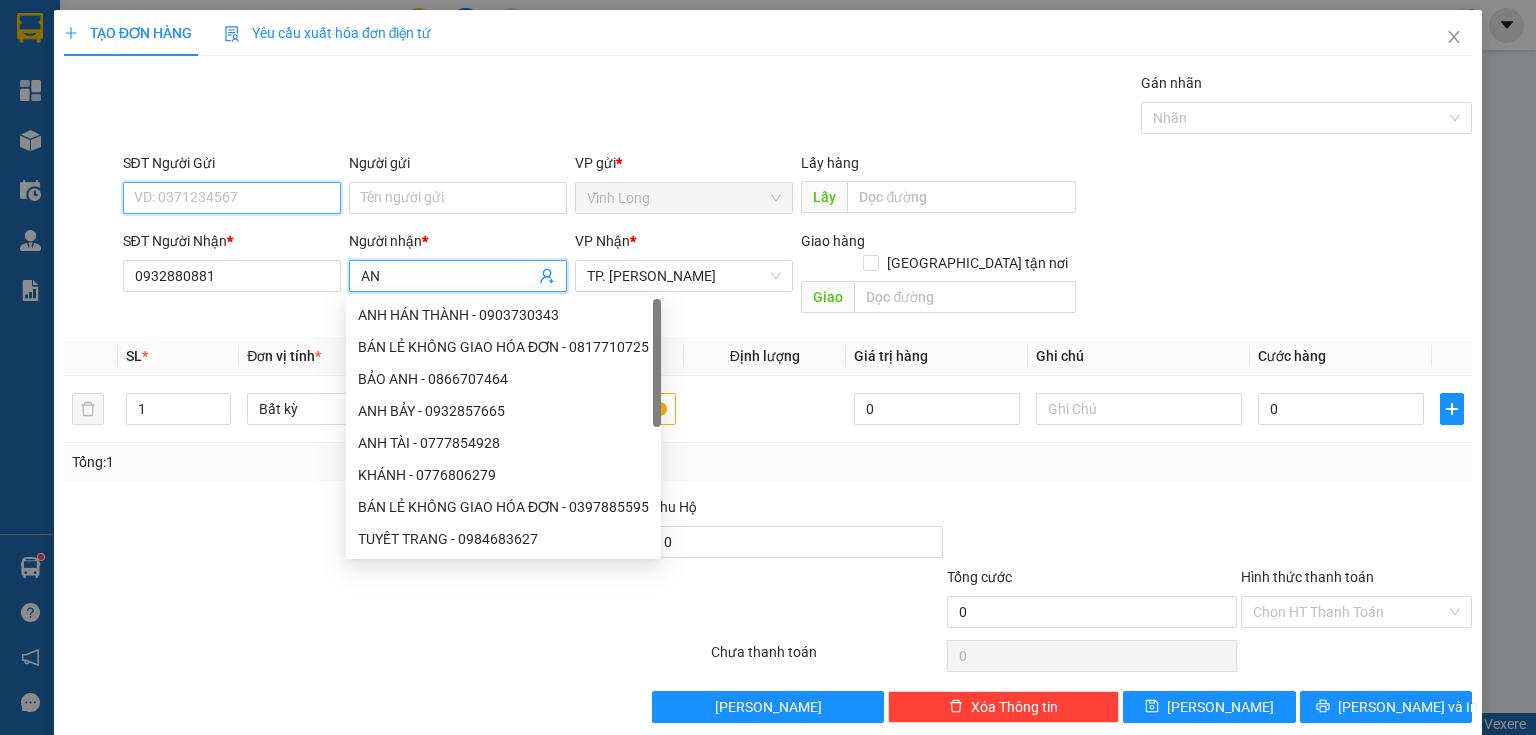 click on "SĐT Người Gửi" at bounding box center (232, 198) 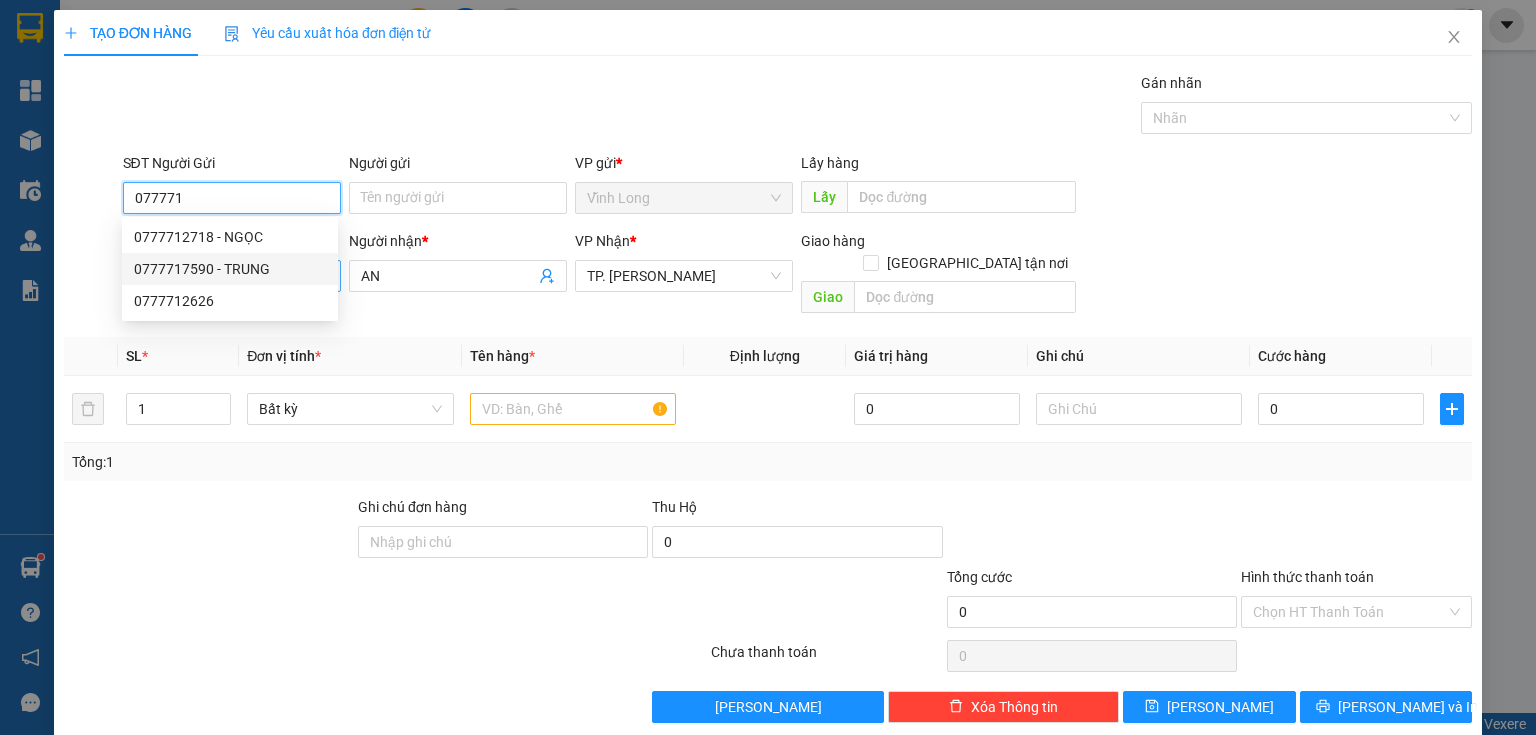 drag, startPoint x: 148, startPoint y: 270, endPoint x: 128, endPoint y: 288, distance: 26.907248 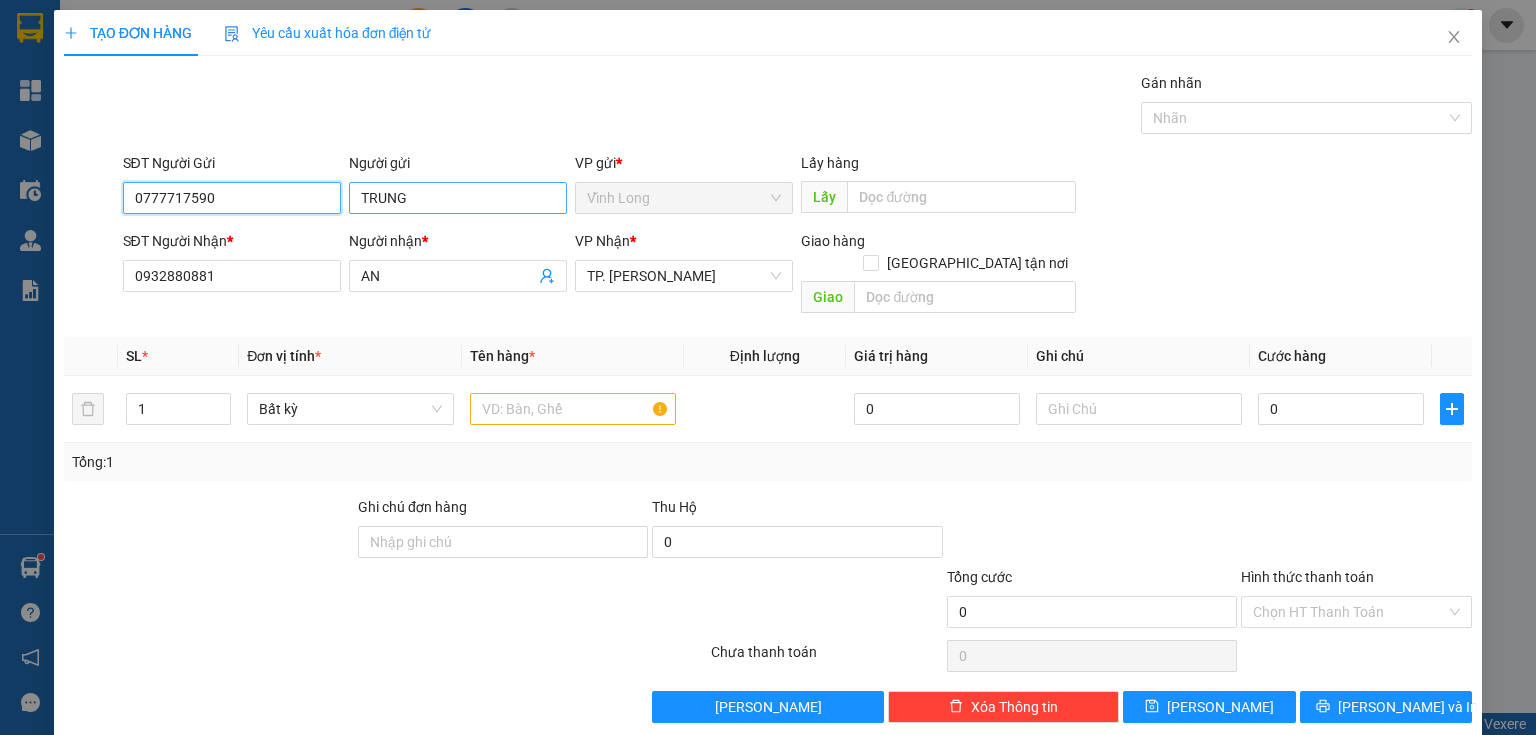 type on "0777717590" 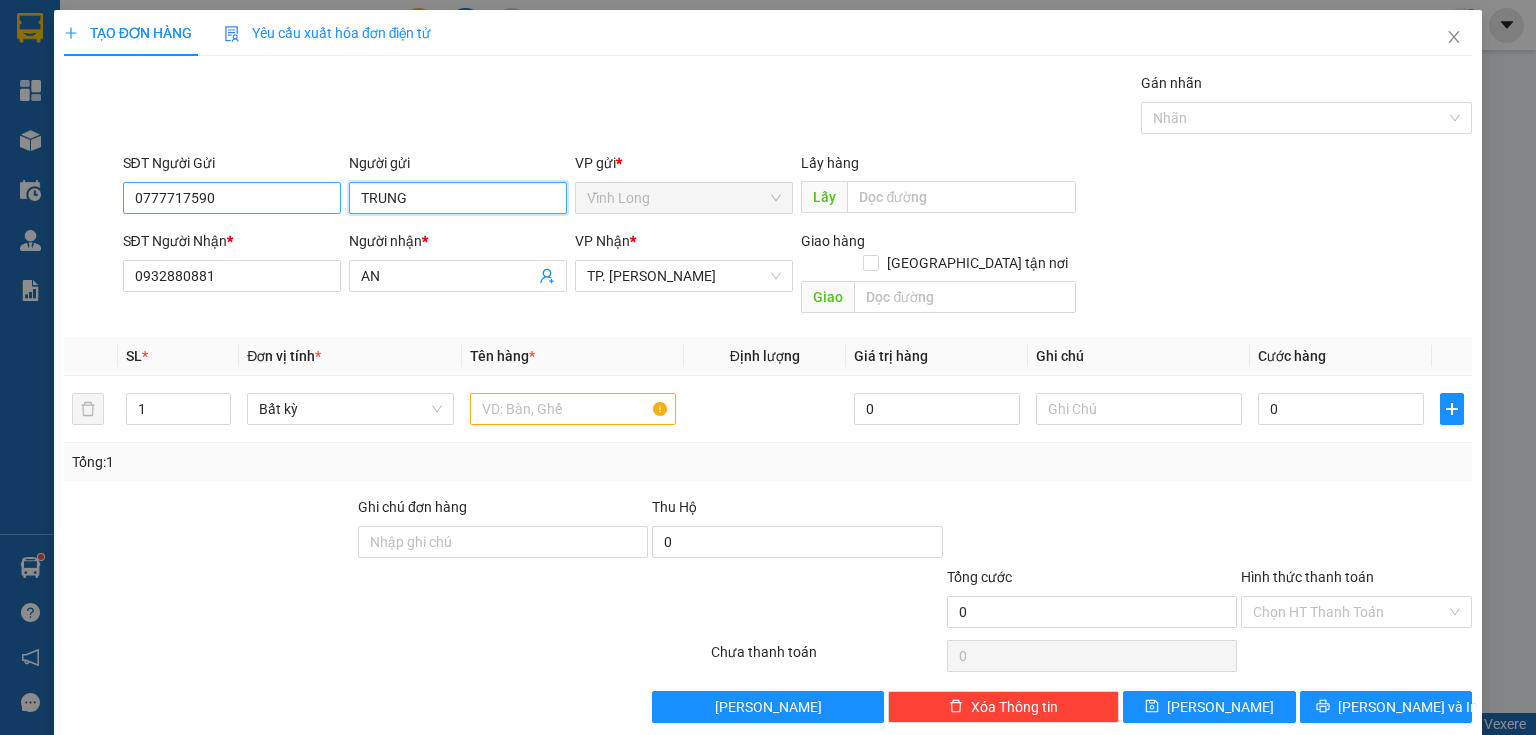 drag, startPoint x: 456, startPoint y: 198, endPoint x: 206, endPoint y: 198, distance: 250 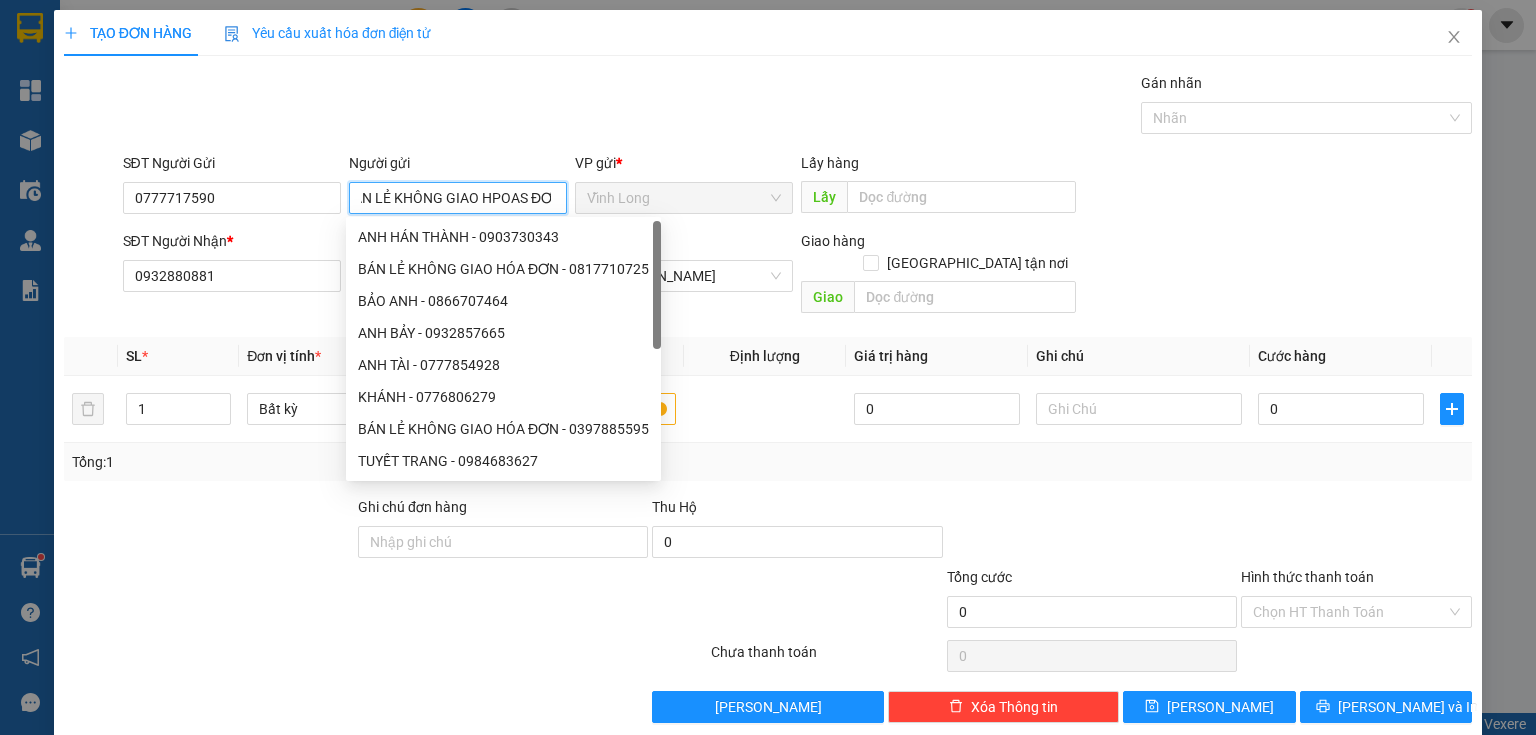 scroll, scrollTop: 0, scrollLeft: 28, axis: horizontal 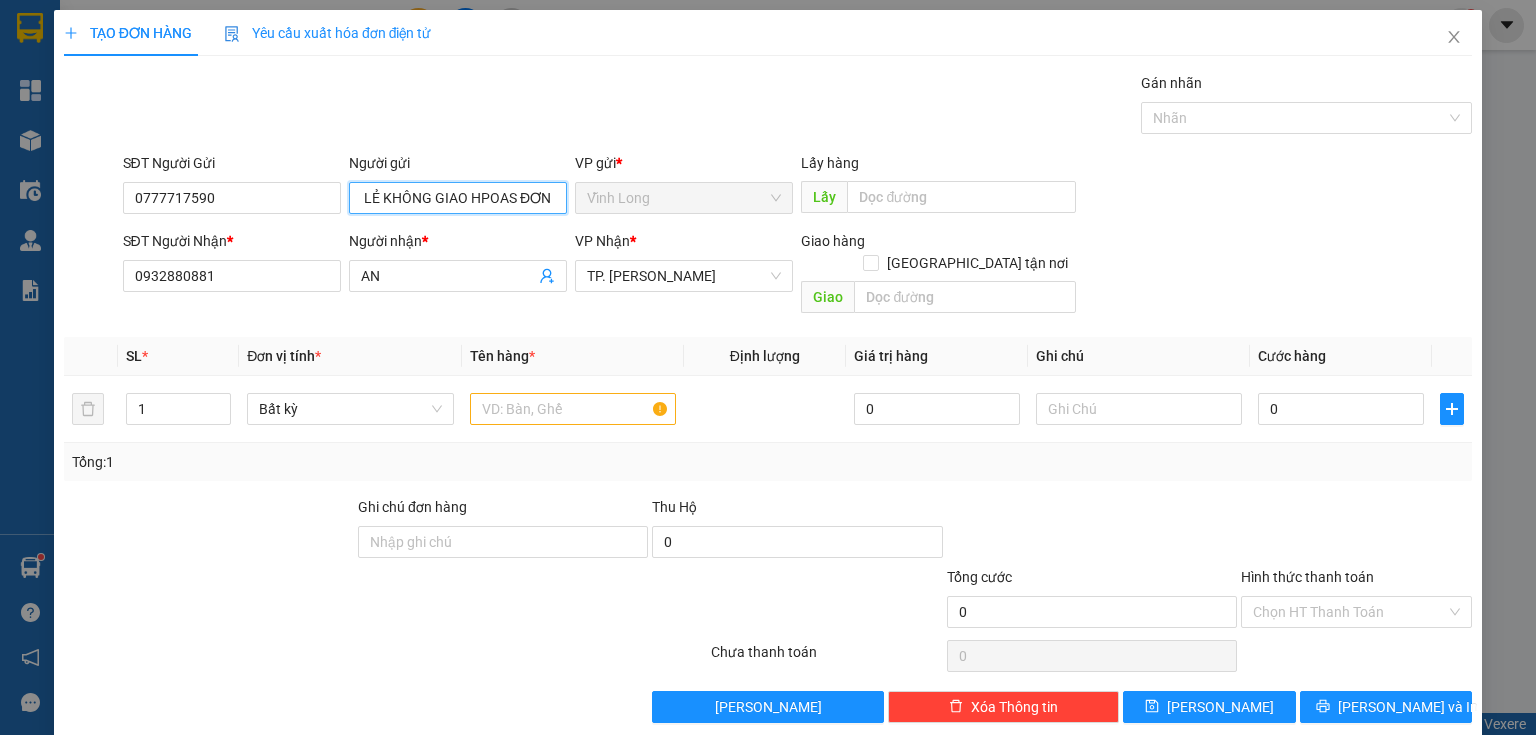 click on "BÁN LẺ KHÔNG GIAO HPOAS ĐƠN" at bounding box center [458, 198] 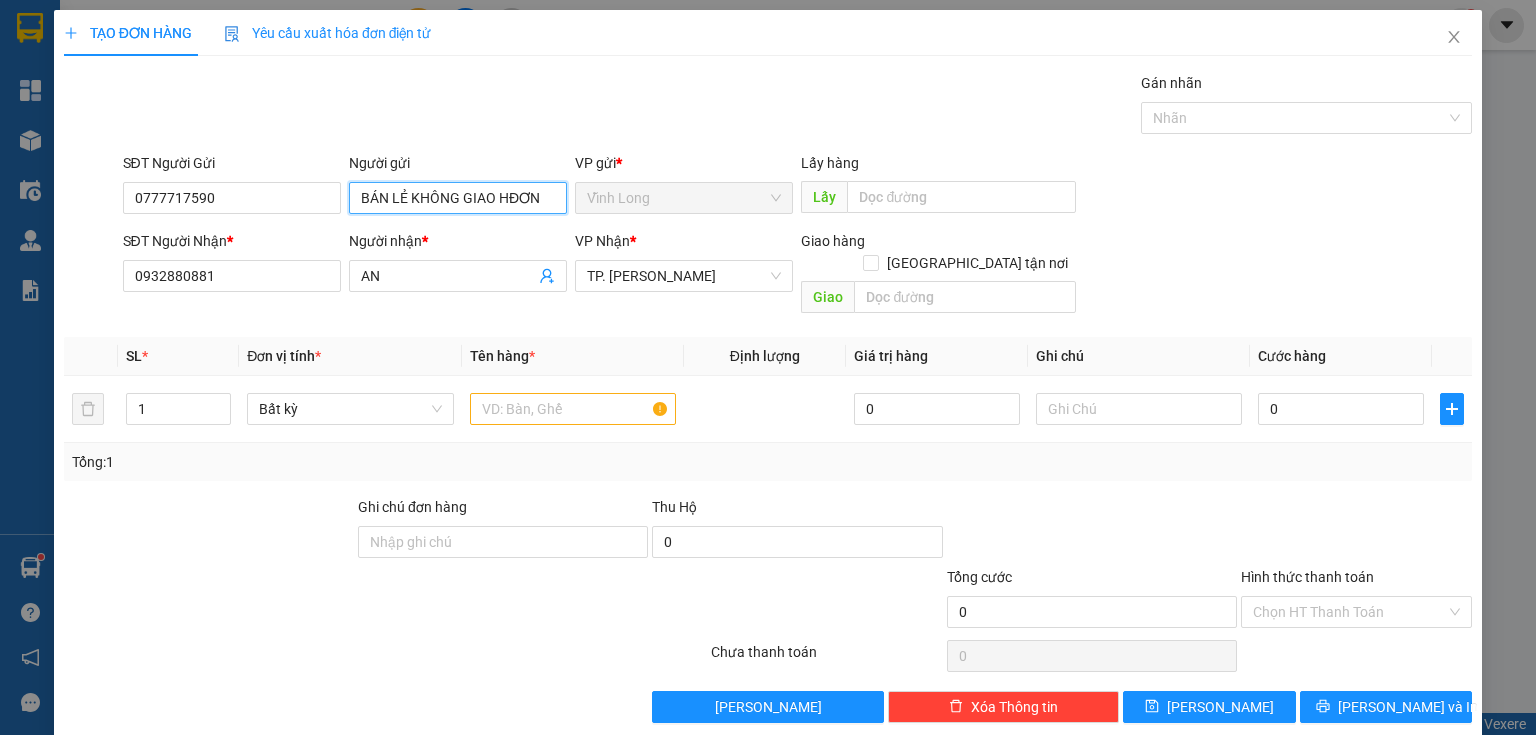 scroll, scrollTop: 0, scrollLeft: 0, axis: both 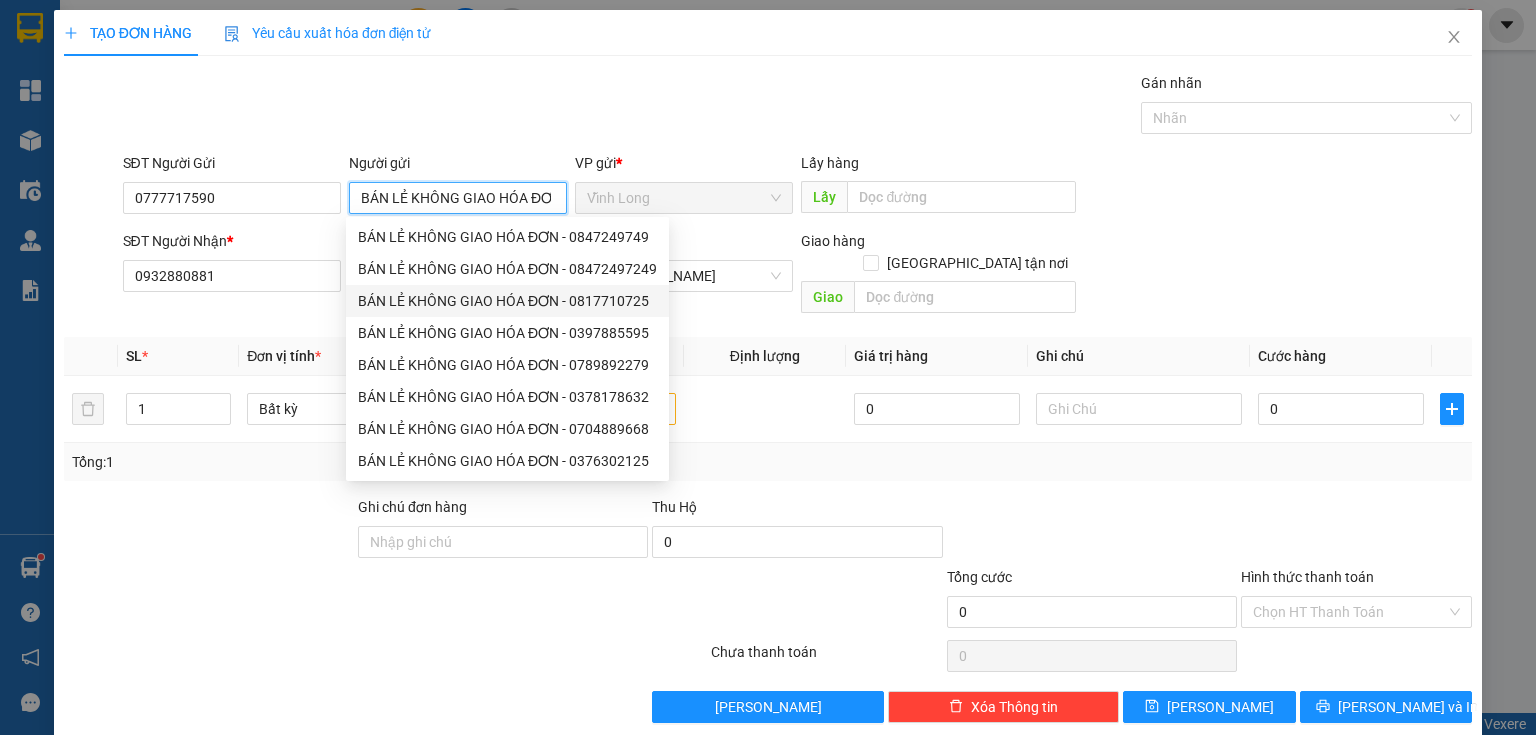 type on "BÁN LẺ KHÔNG GIAO HÓA ĐƠN" 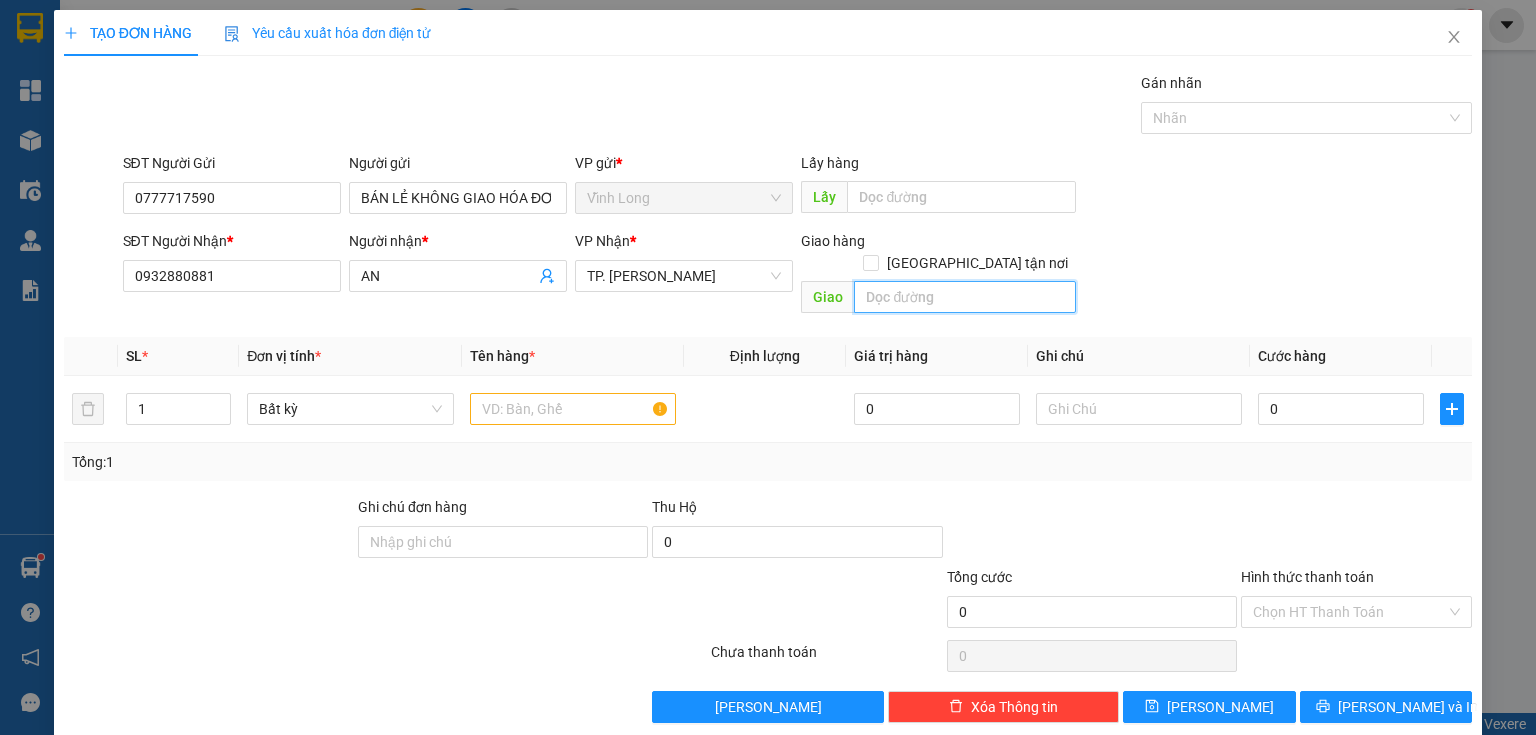 click at bounding box center [965, 297] 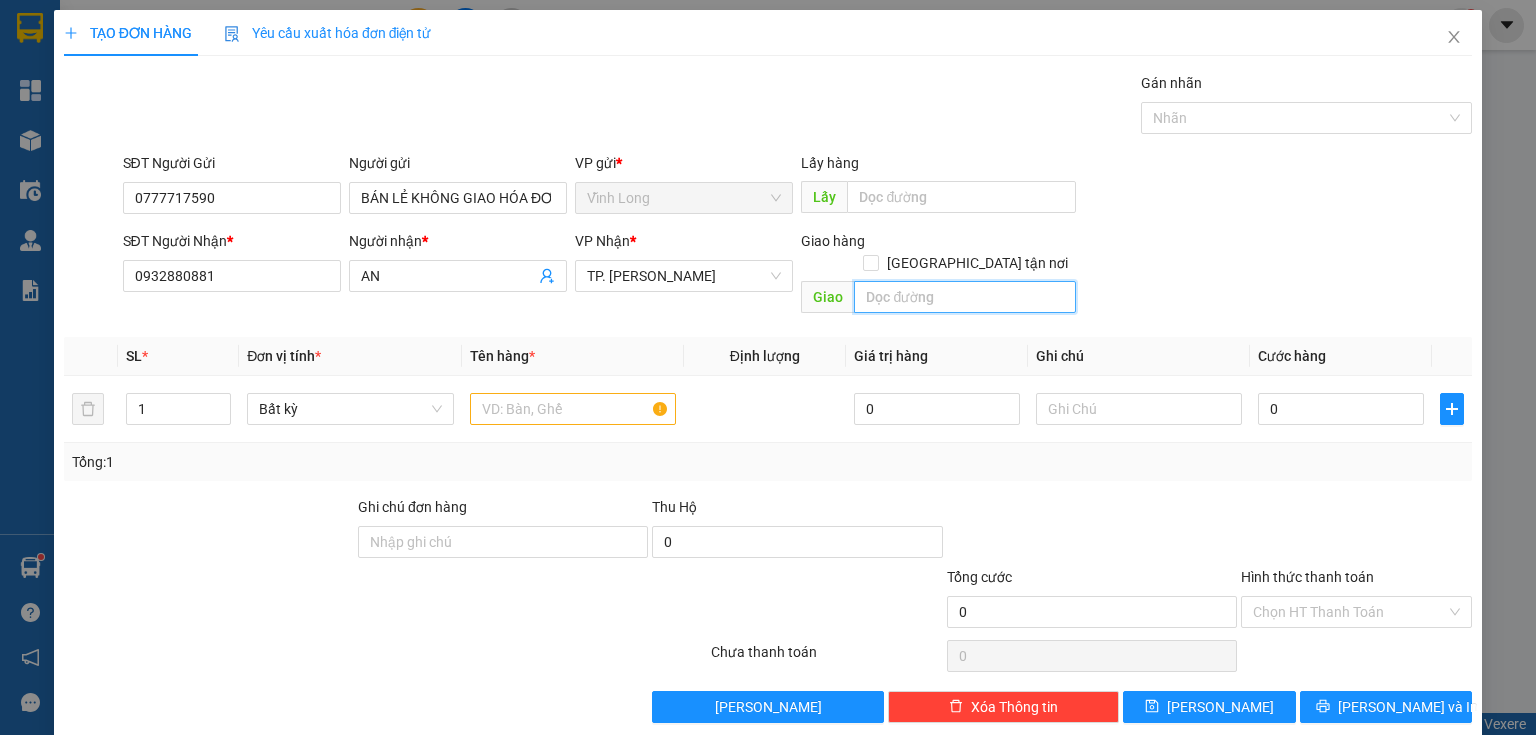click at bounding box center (965, 297) 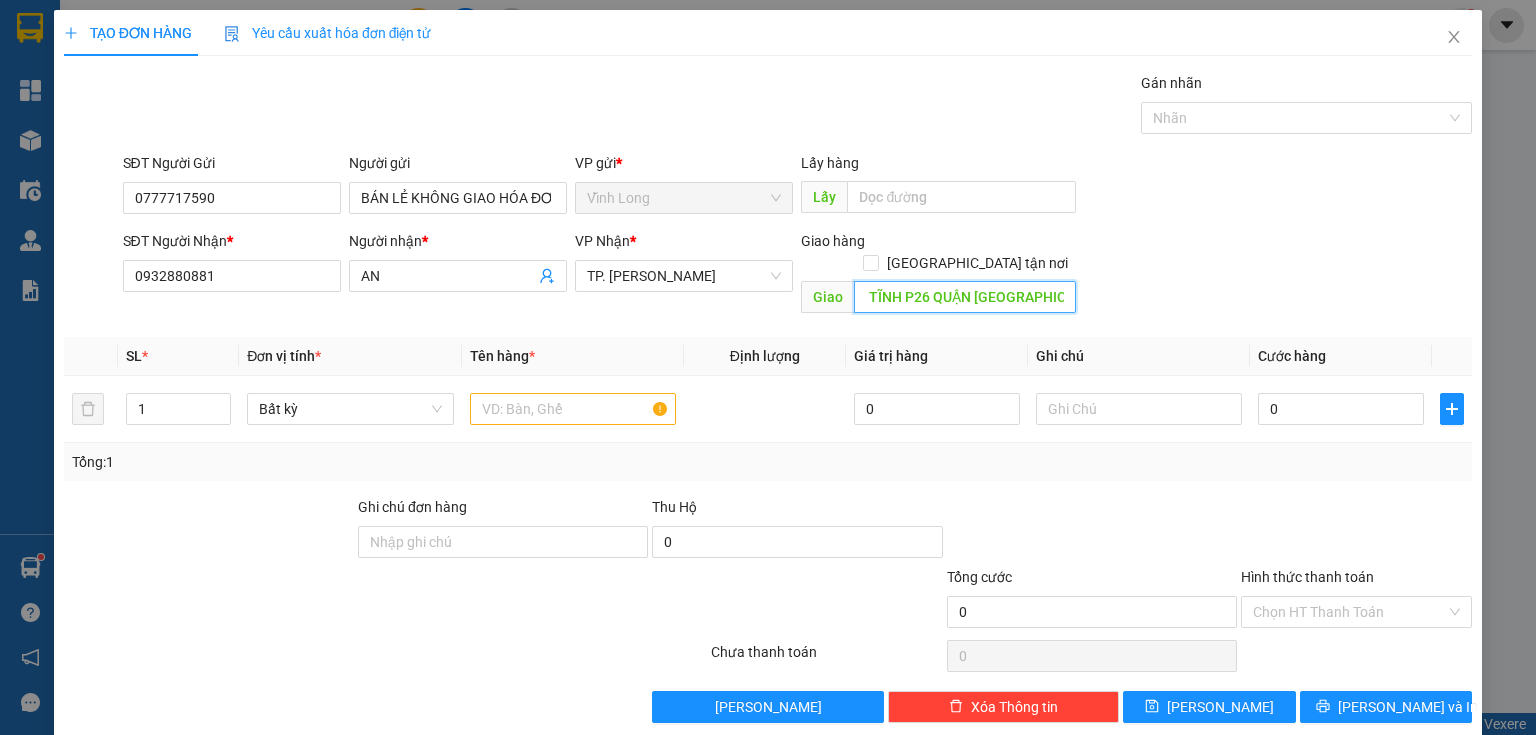 scroll, scrollTop: 0, scrollLeft: 146, axis: horizontal 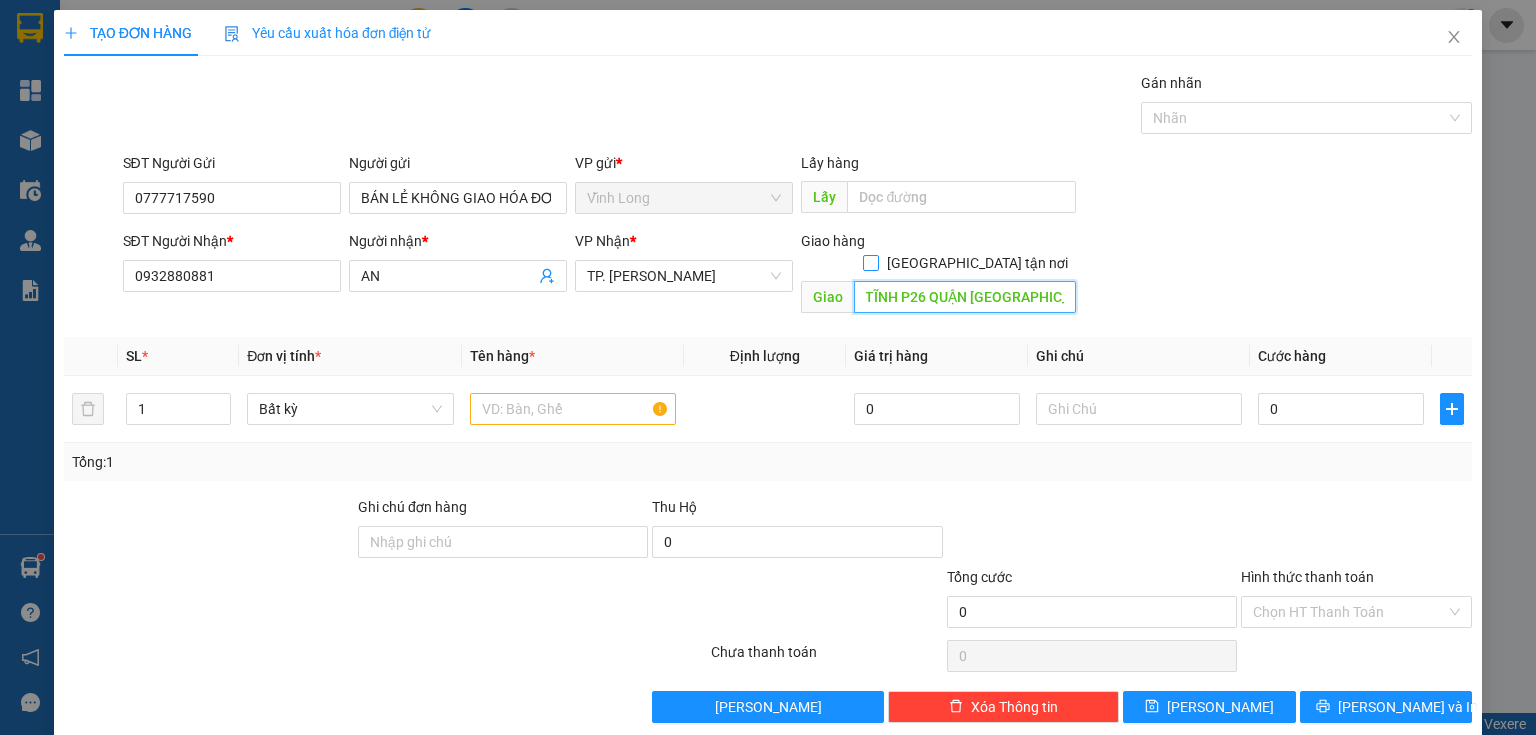 type on "643/39 XÔ VIẾT NGHỆ TĨNH P26 QUẬN BÌNH THẠNH" 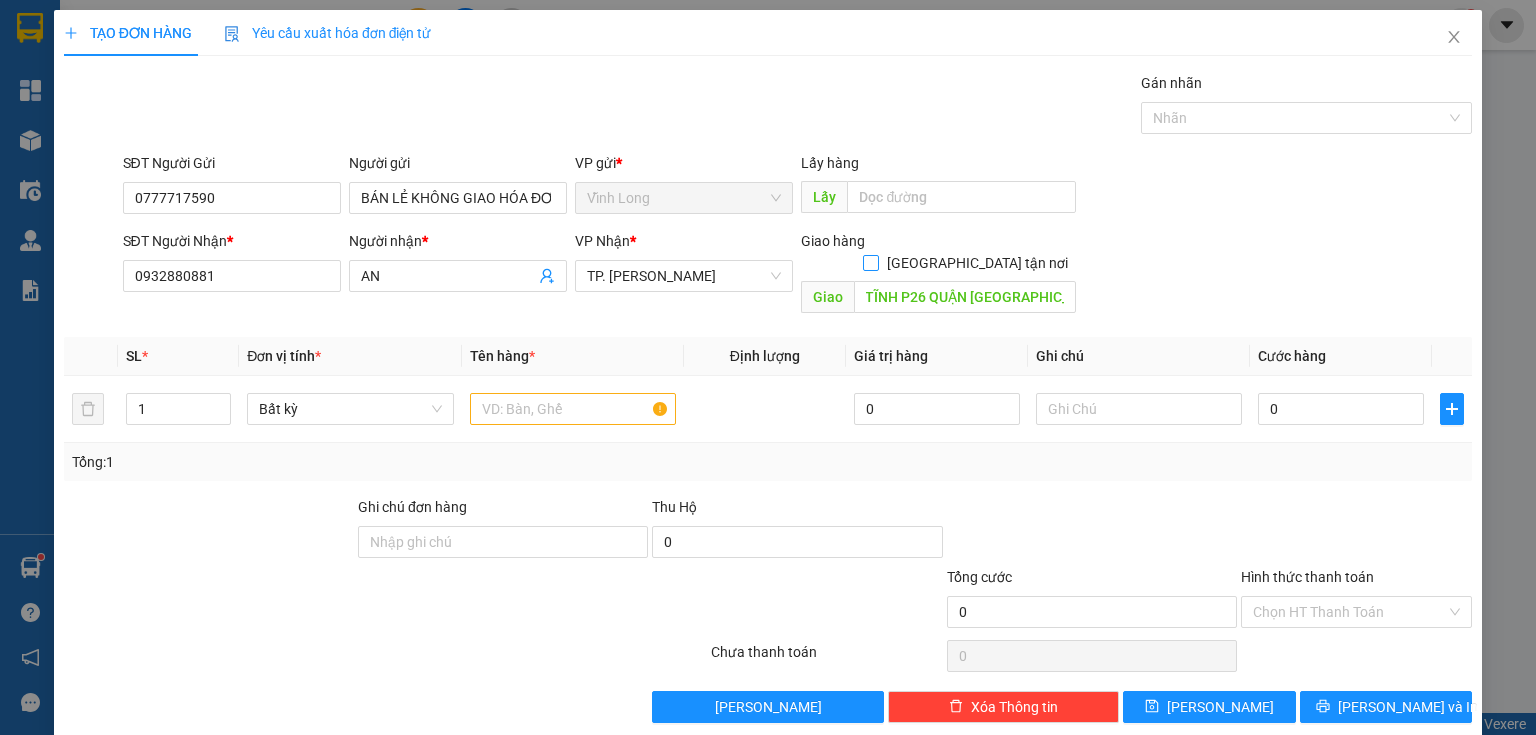 click on "[GEOGRAPHIC_DATA] tận nơi" at bounding box center [870, 262] 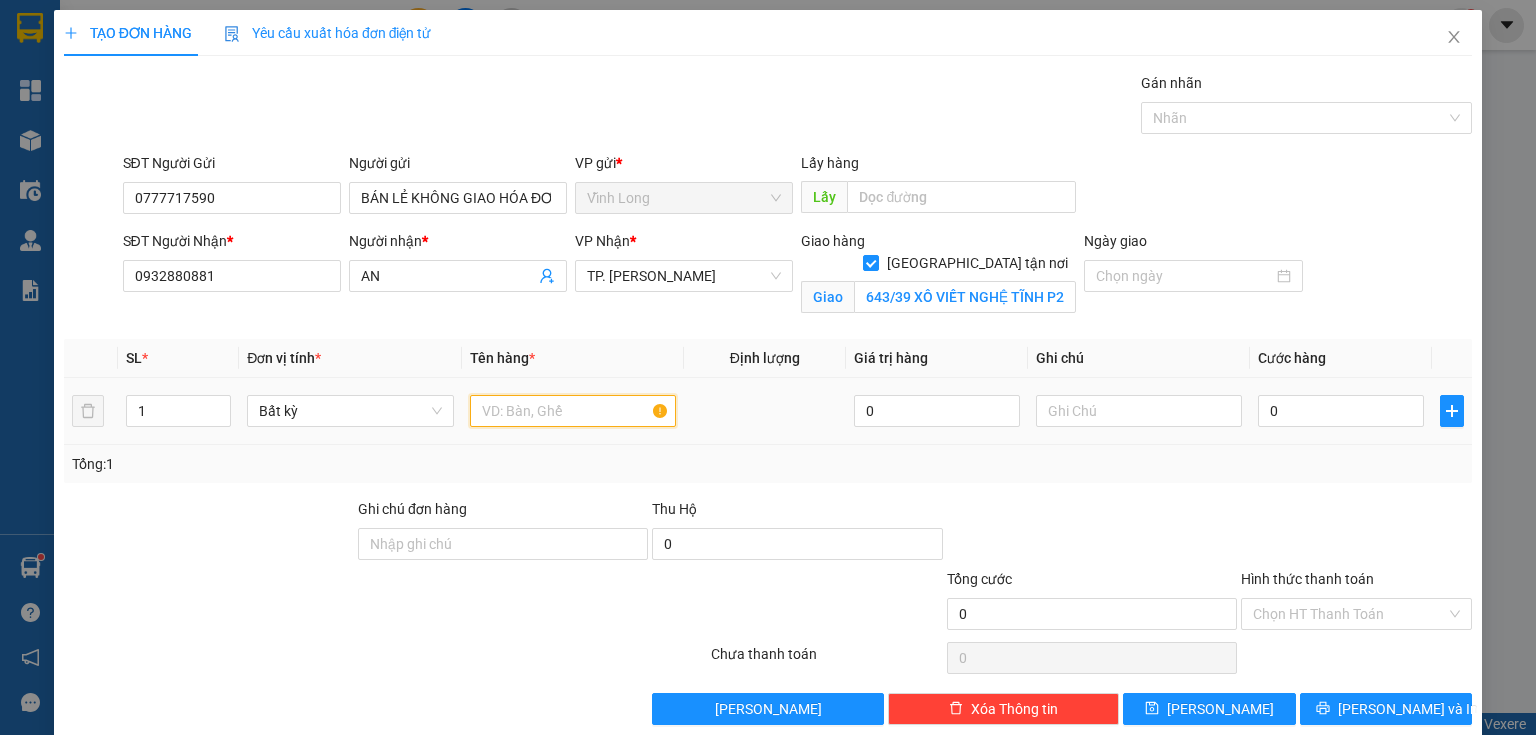 click at bounding box center [573, 411] 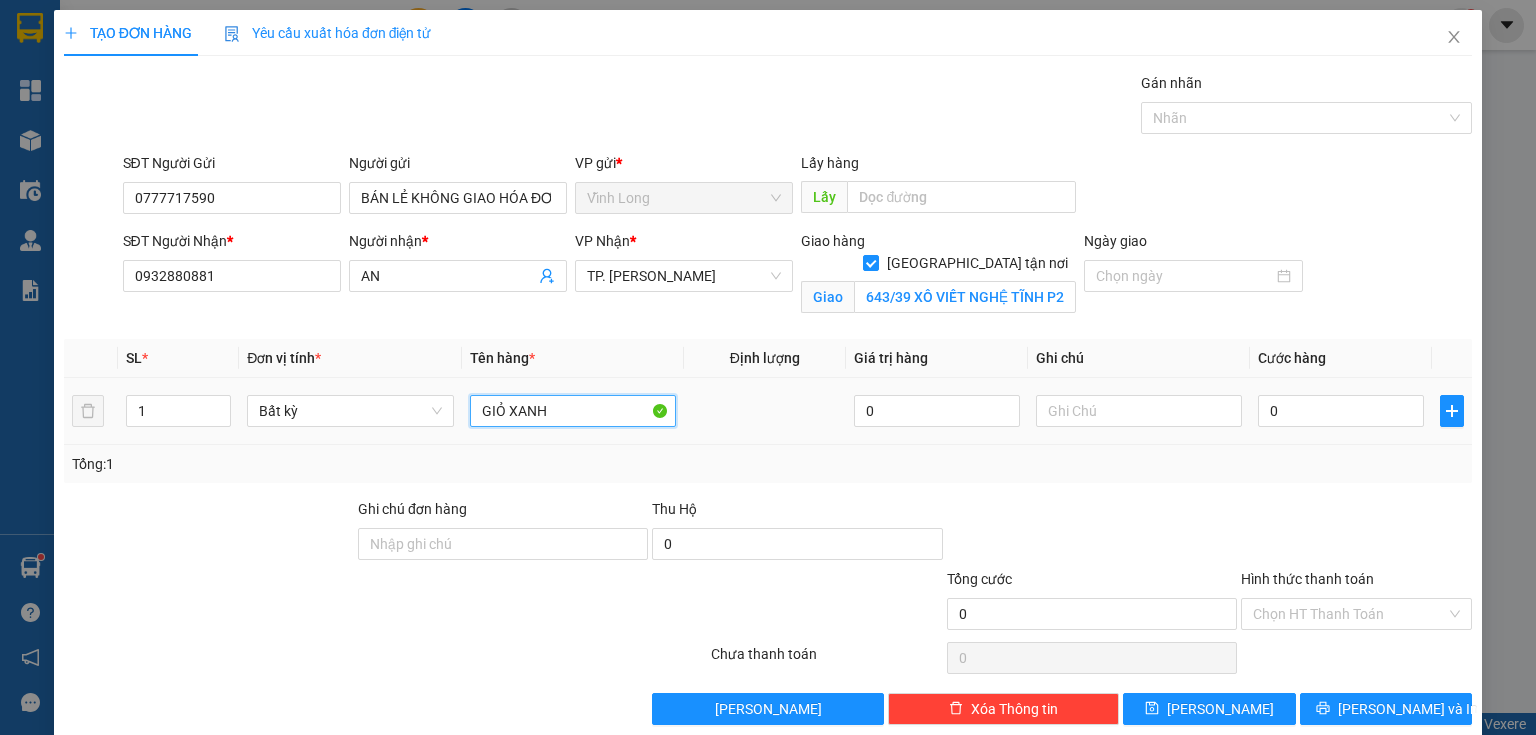type on "GIỎ XANH" 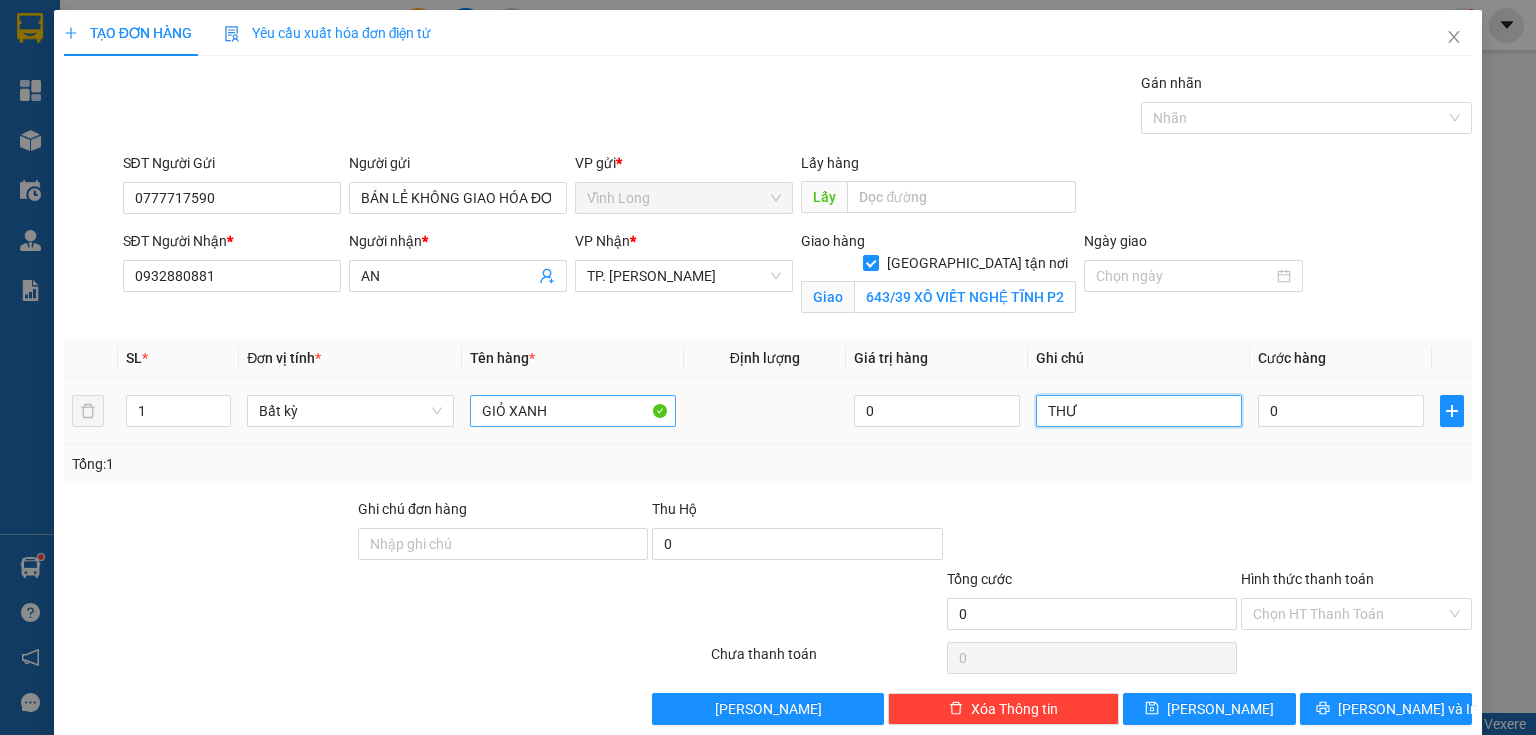 type on "THƯ" 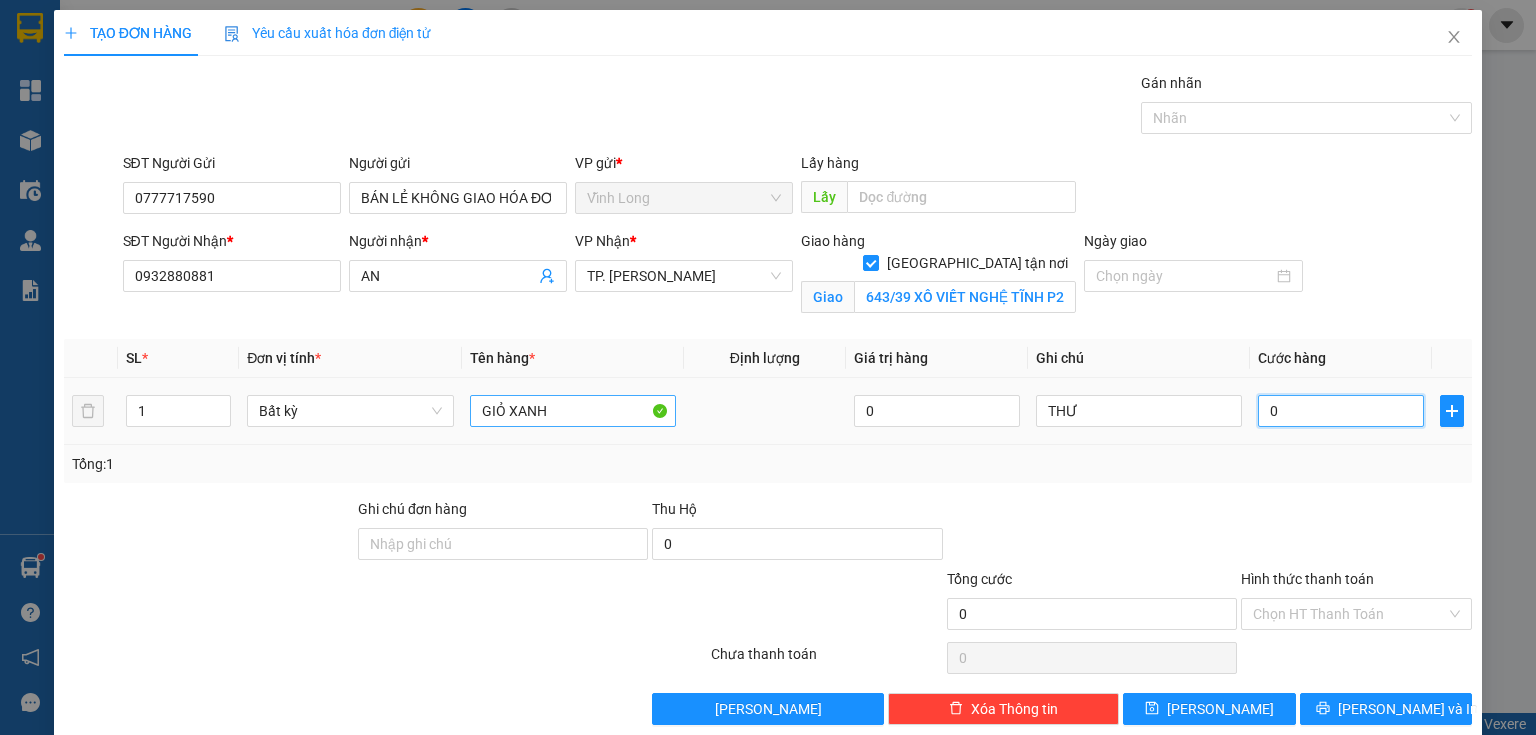 type on "5" 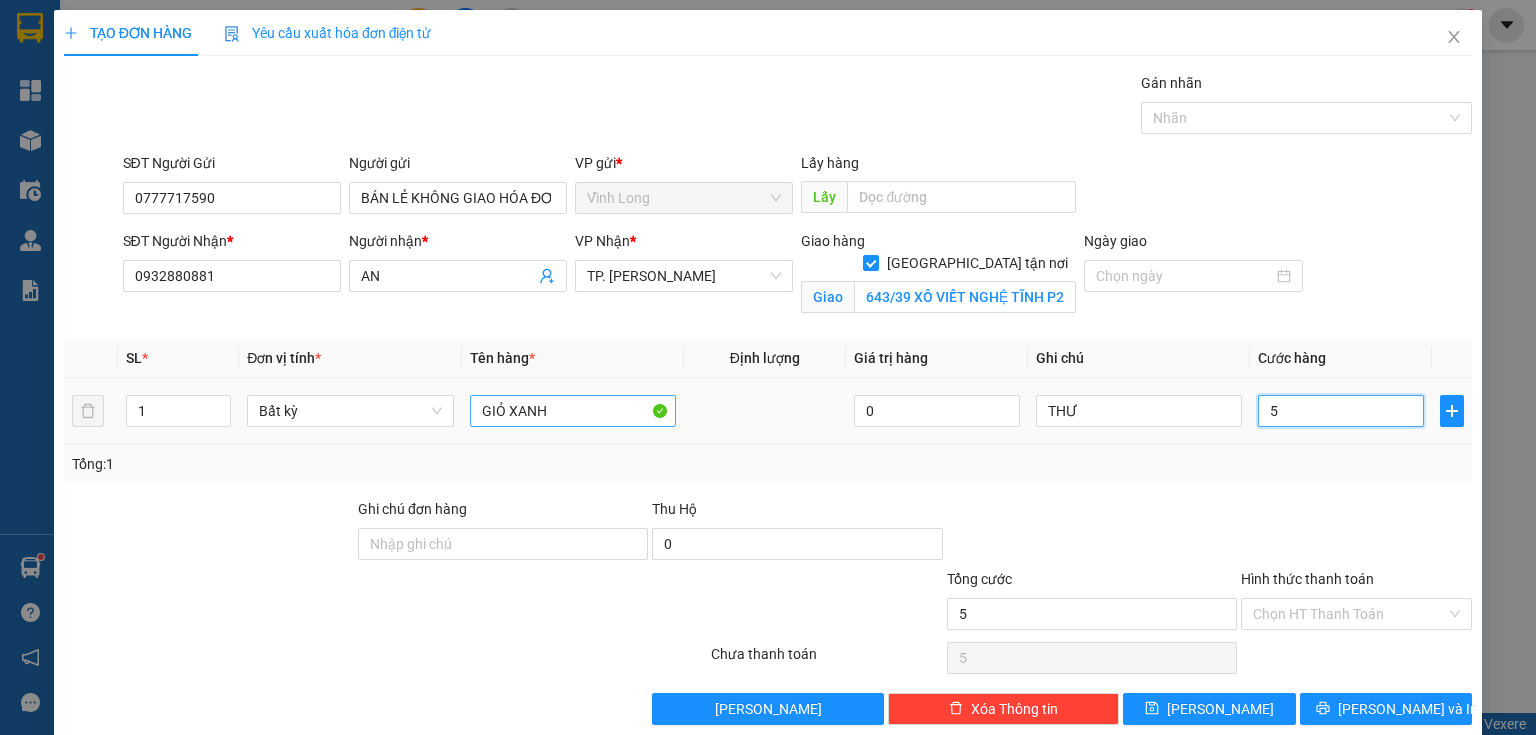 type on "0" 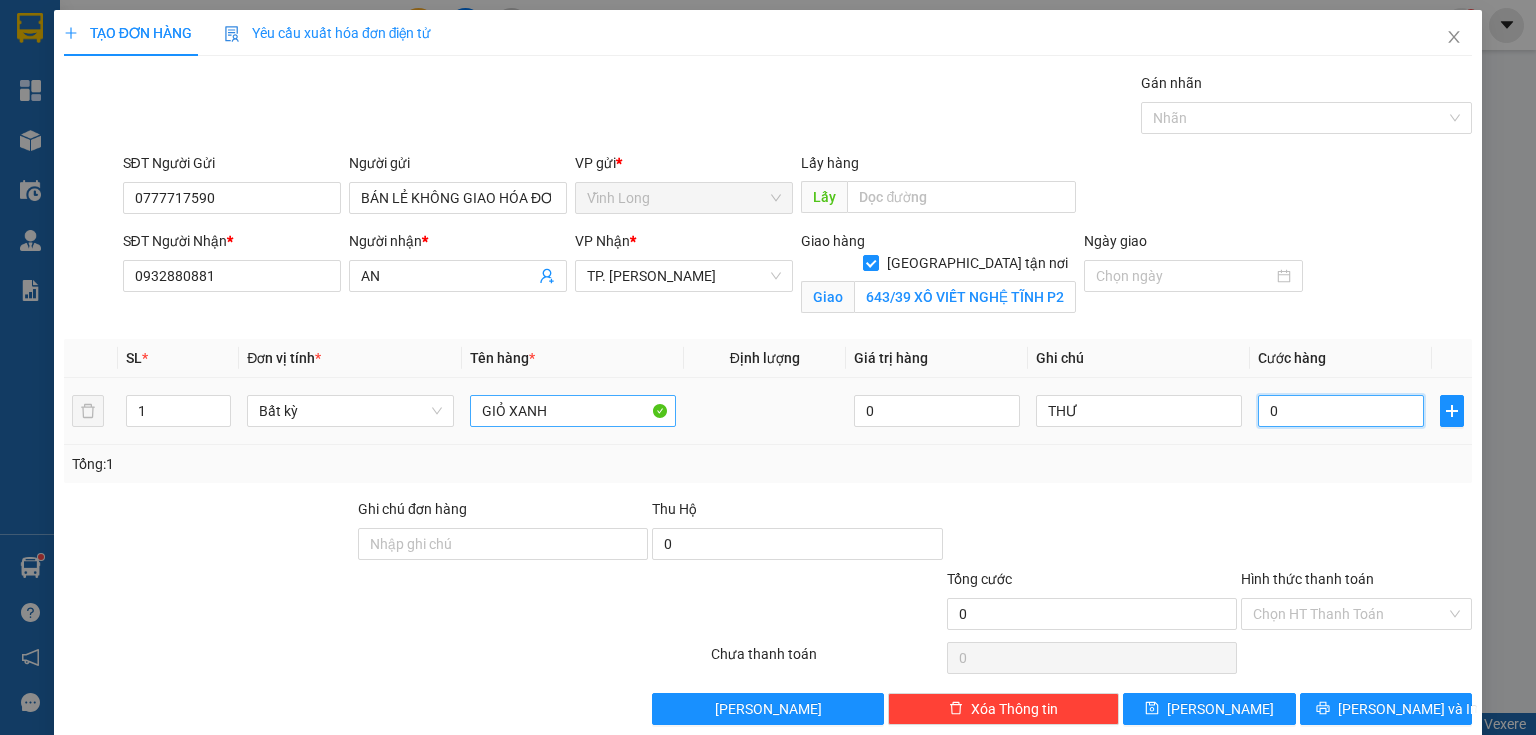 type on "01" 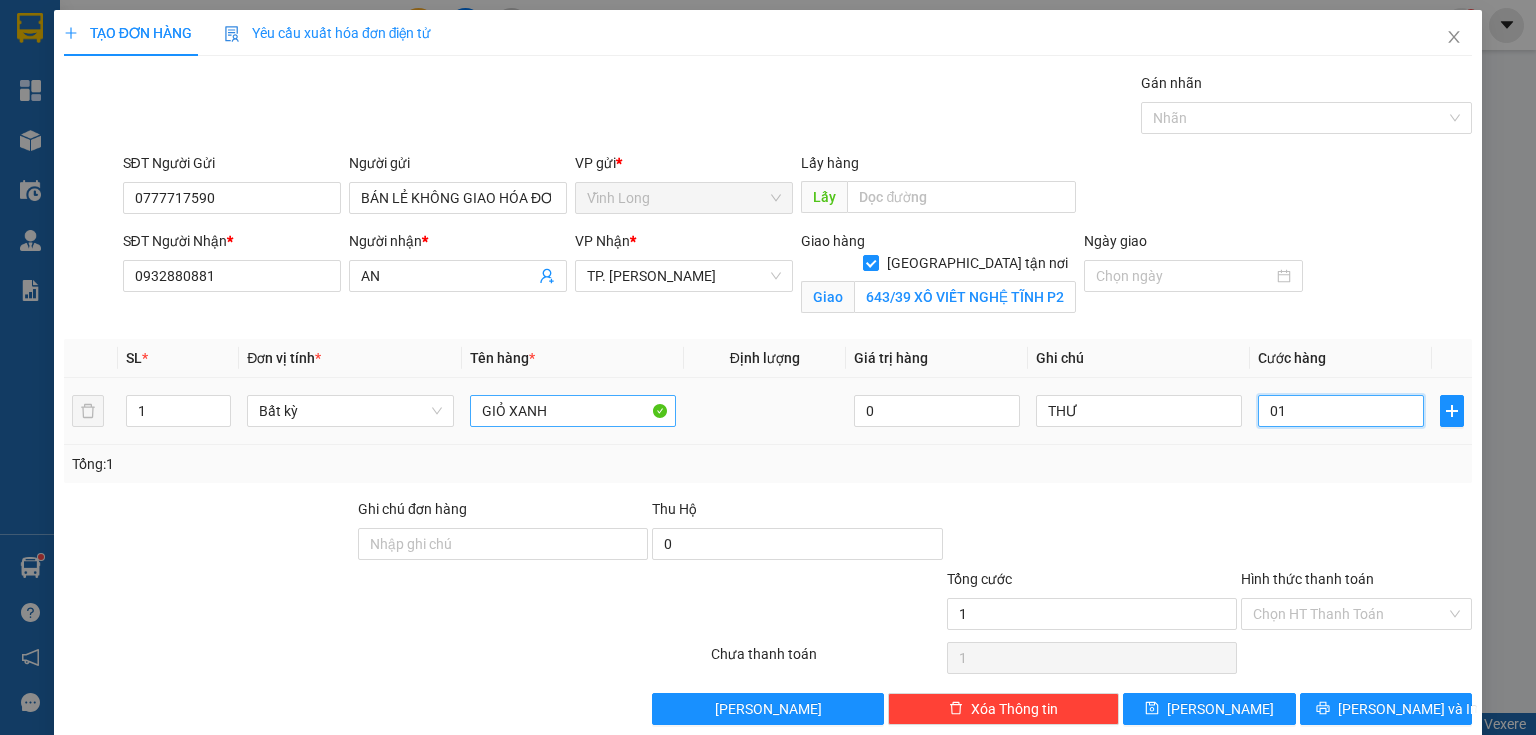 type on "012" 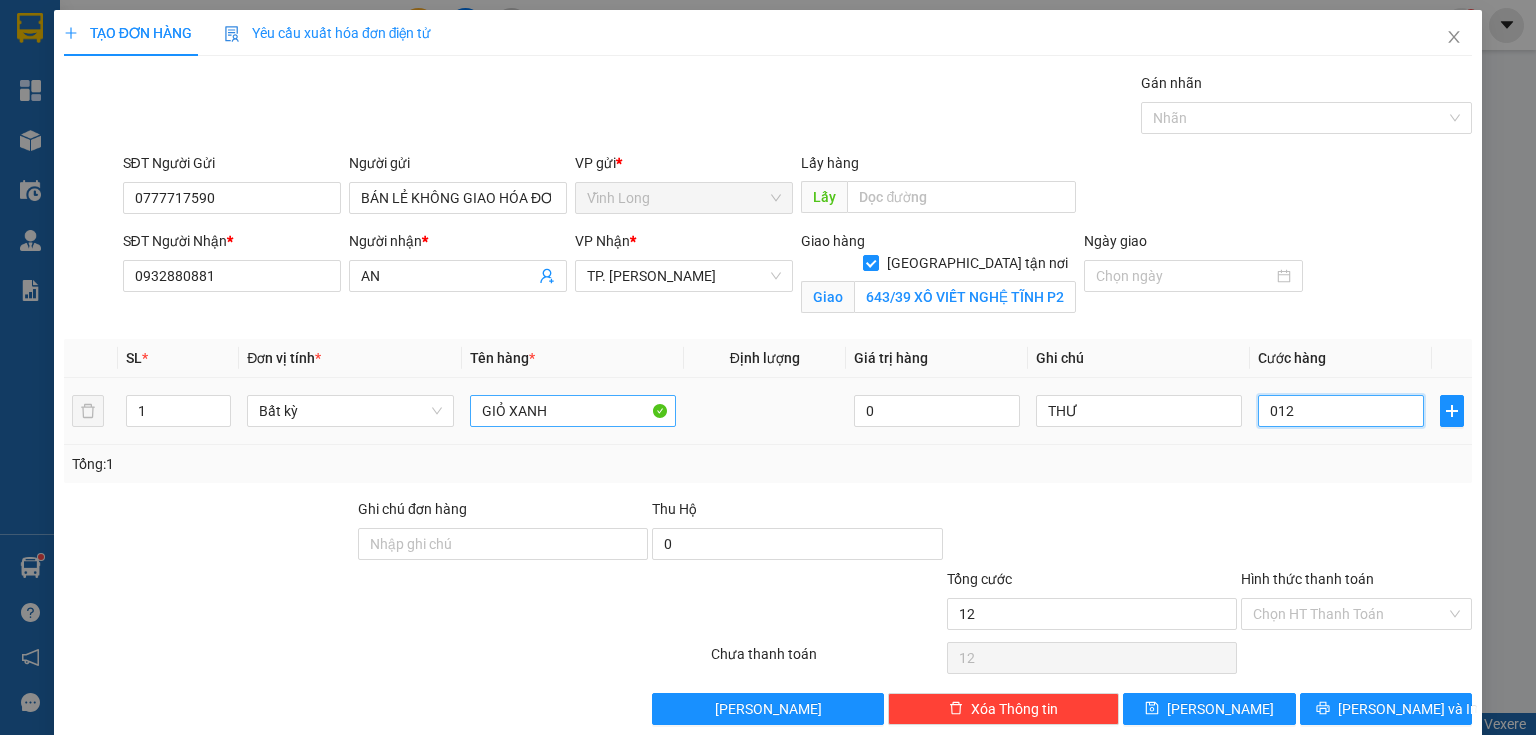 type on "0.120" 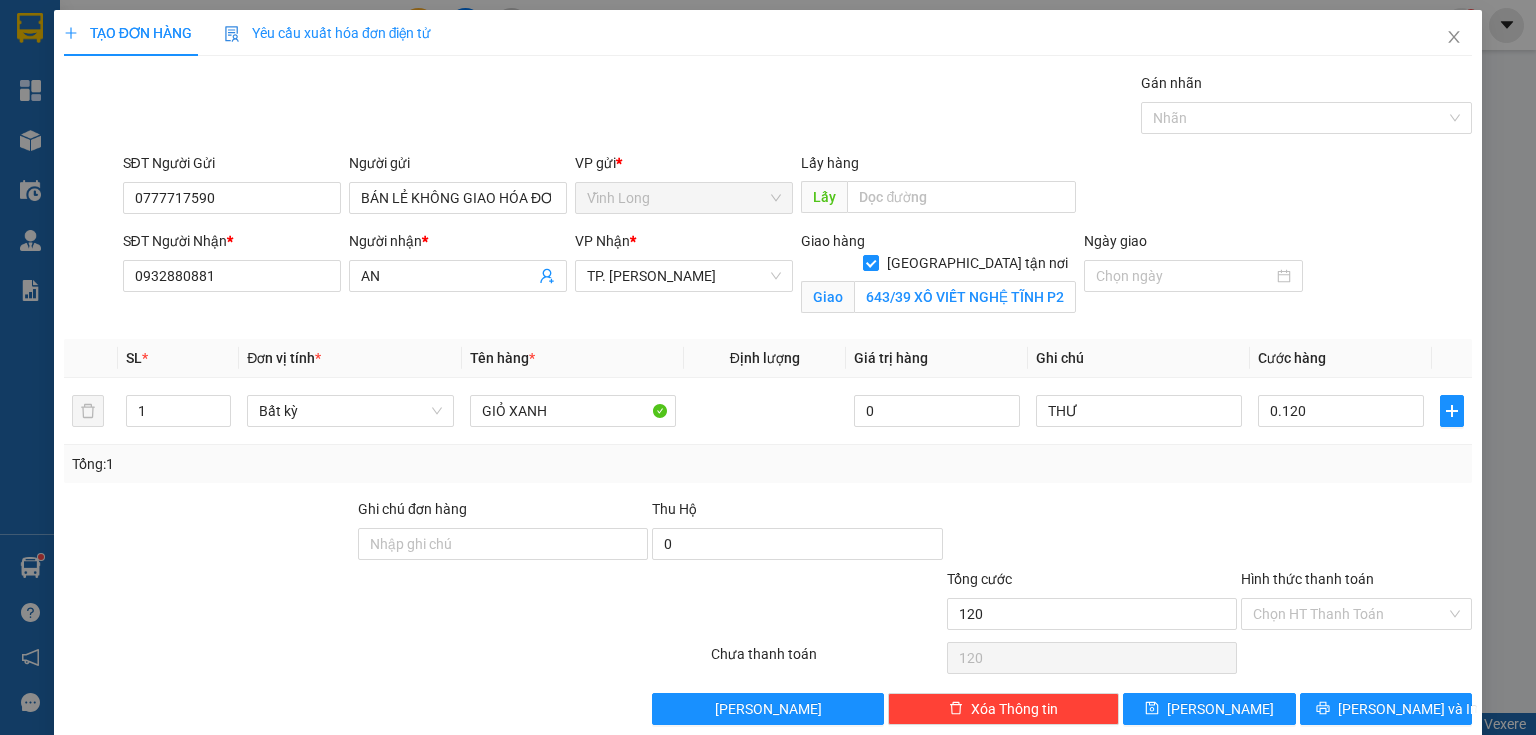 type on "120.000" 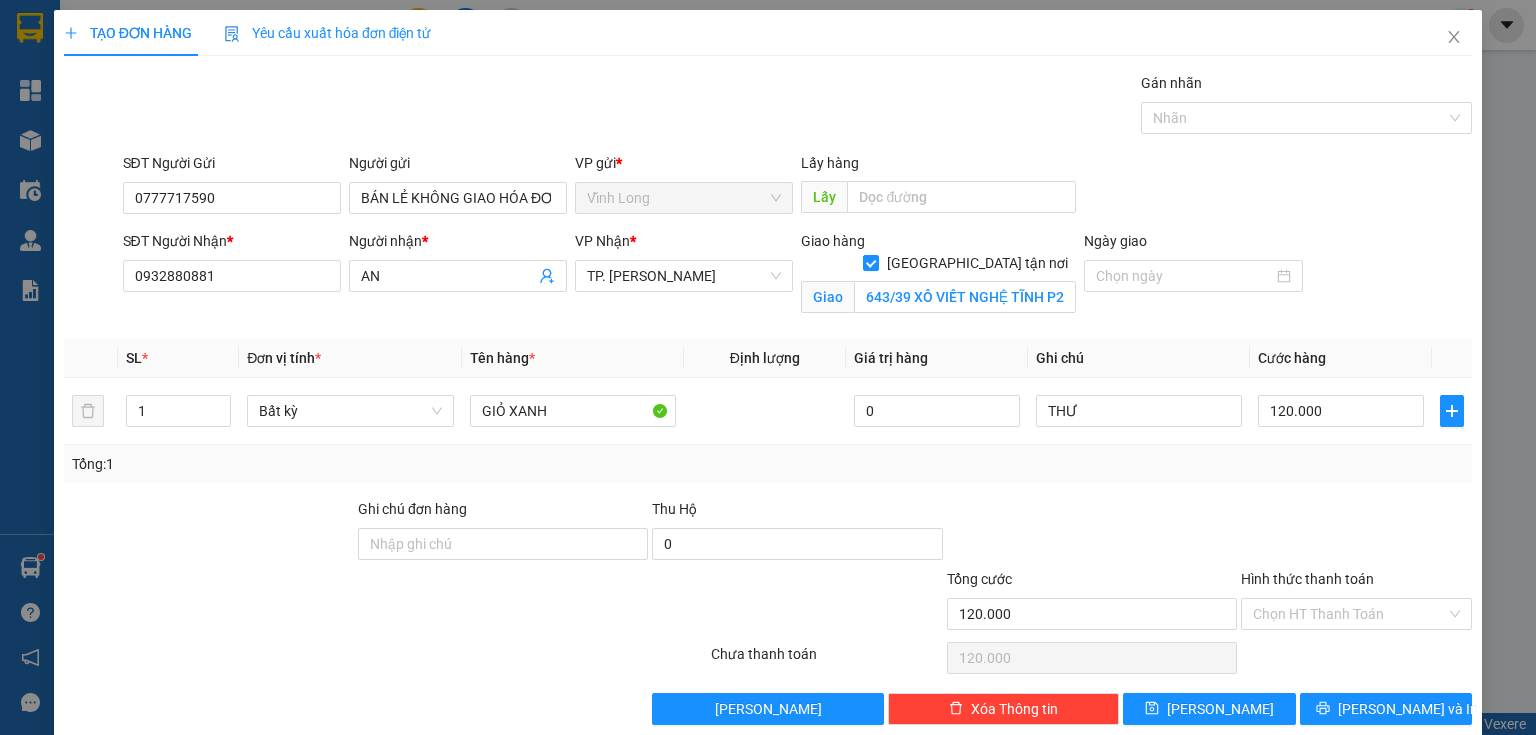 drag, startPoint x: 1296, startPoint y: 540, endPoint x: 1267, endPoint y: 557, distance: 33.61547 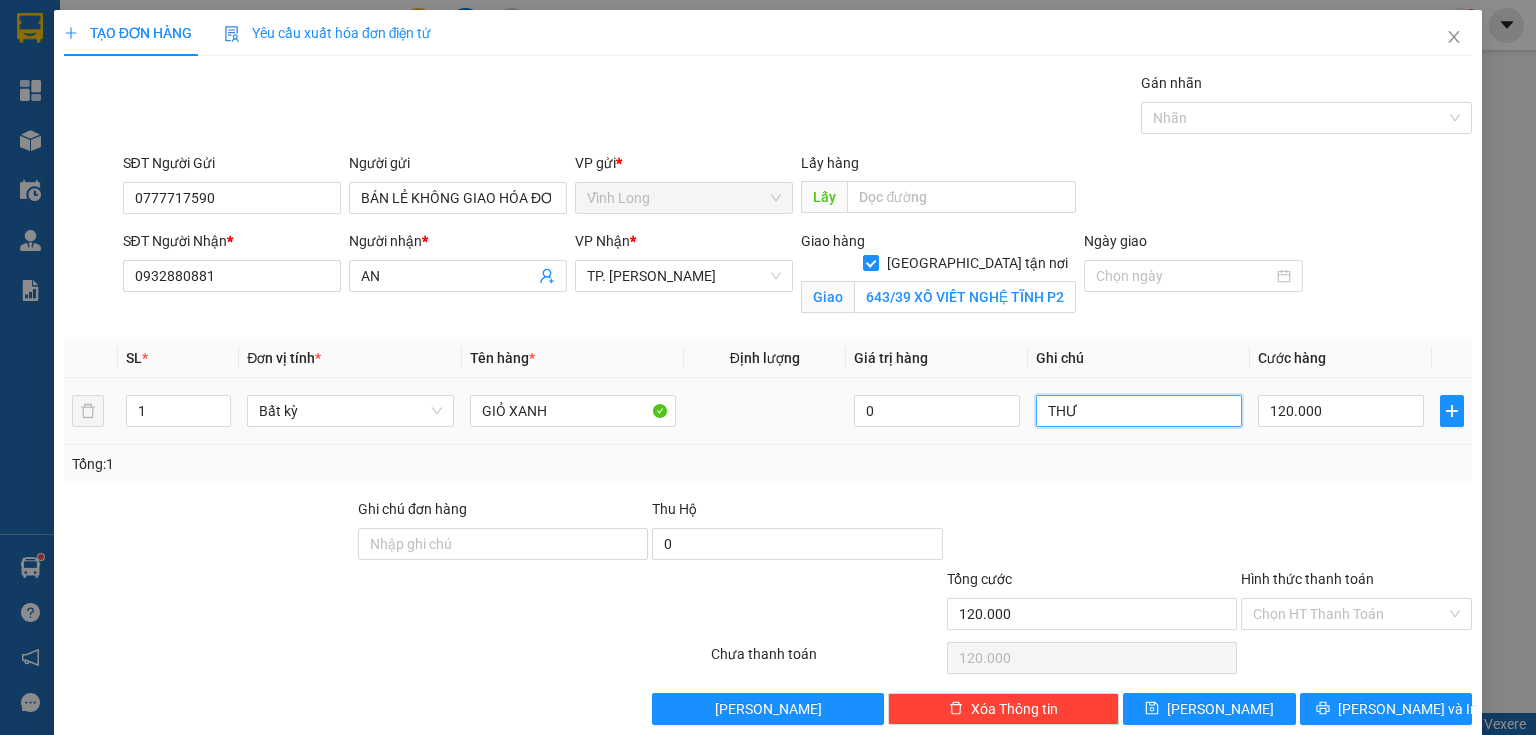 click on "THƯ" at bounding box center [1139, 411] 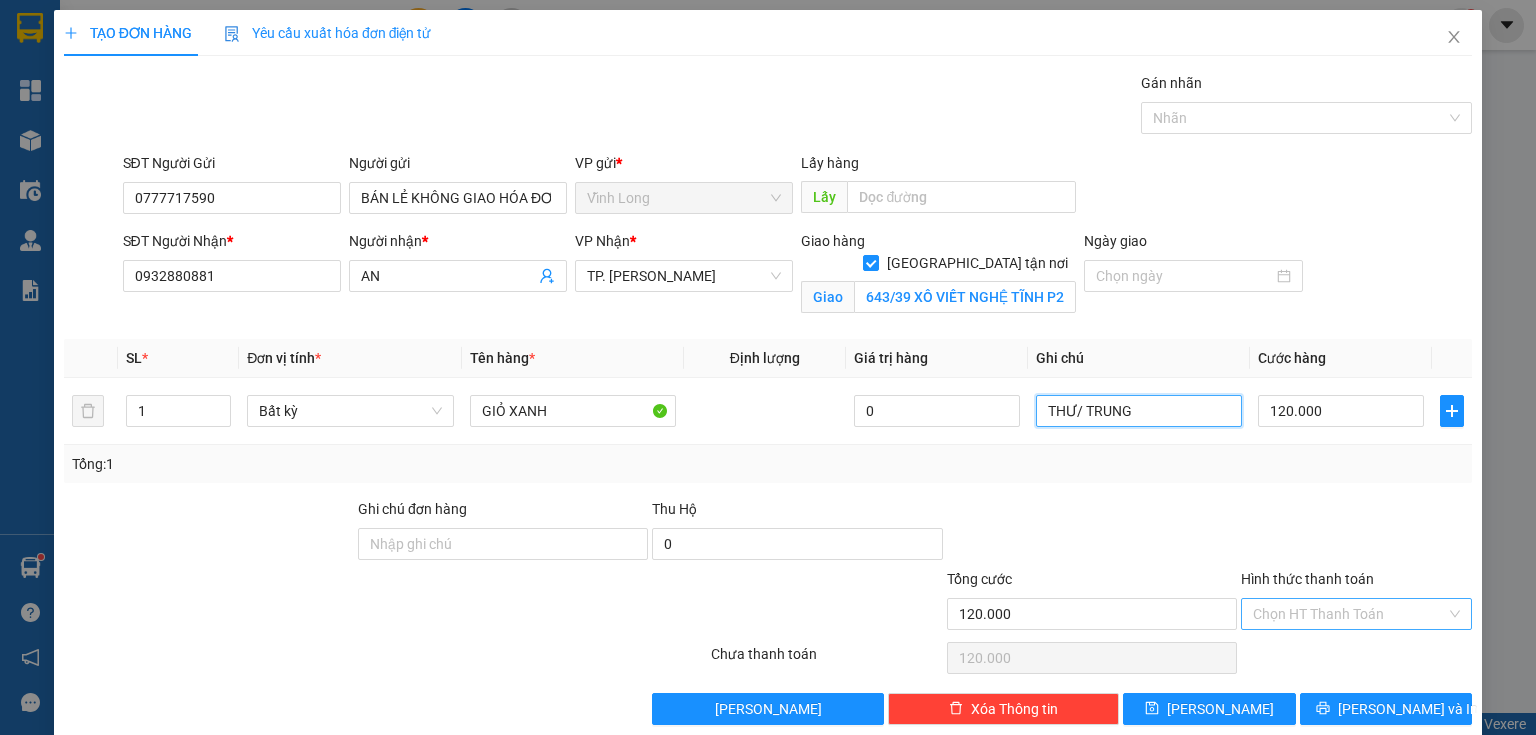 type on "THƯ/ TRUNG" 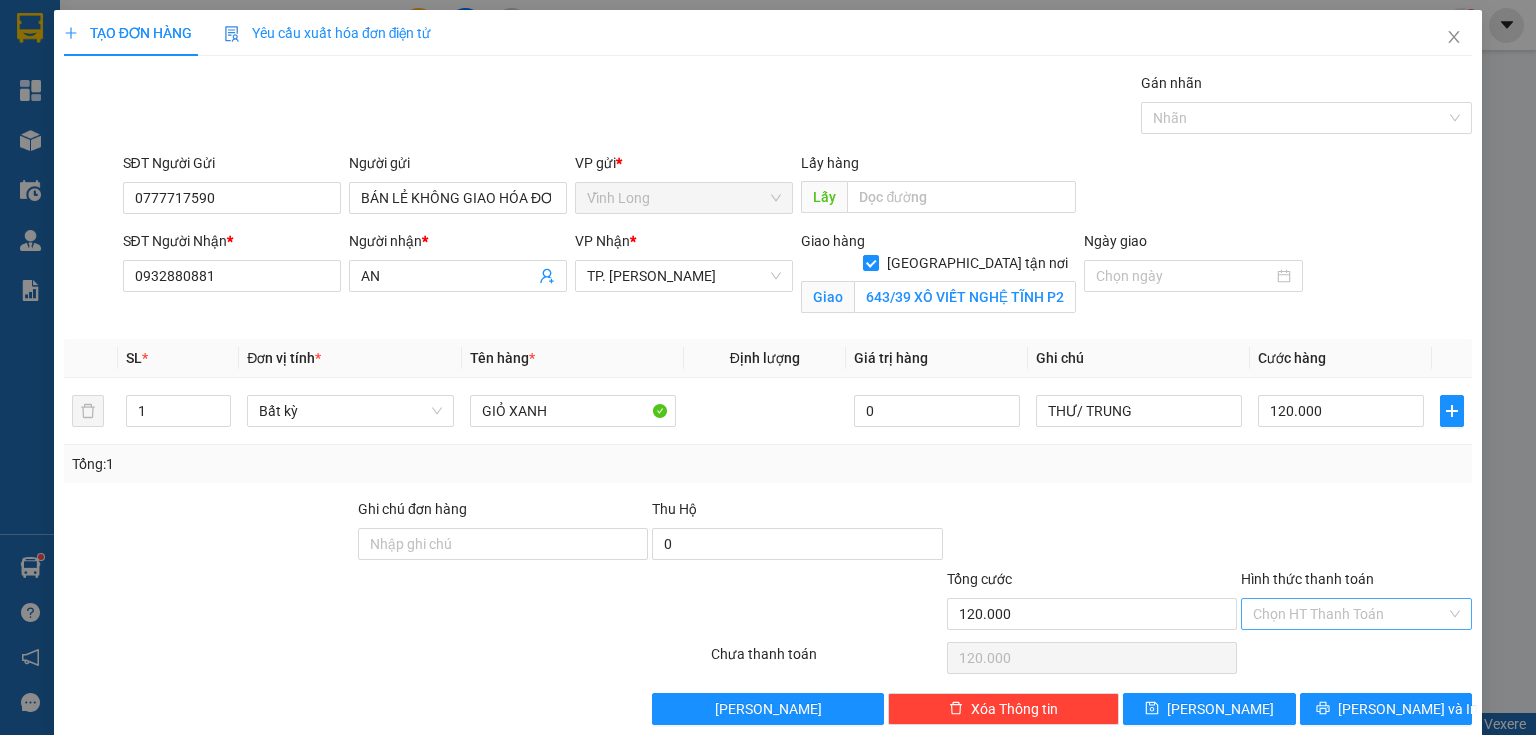 click on "Hình thức thanh toán" at bounding box center [1349, 614] 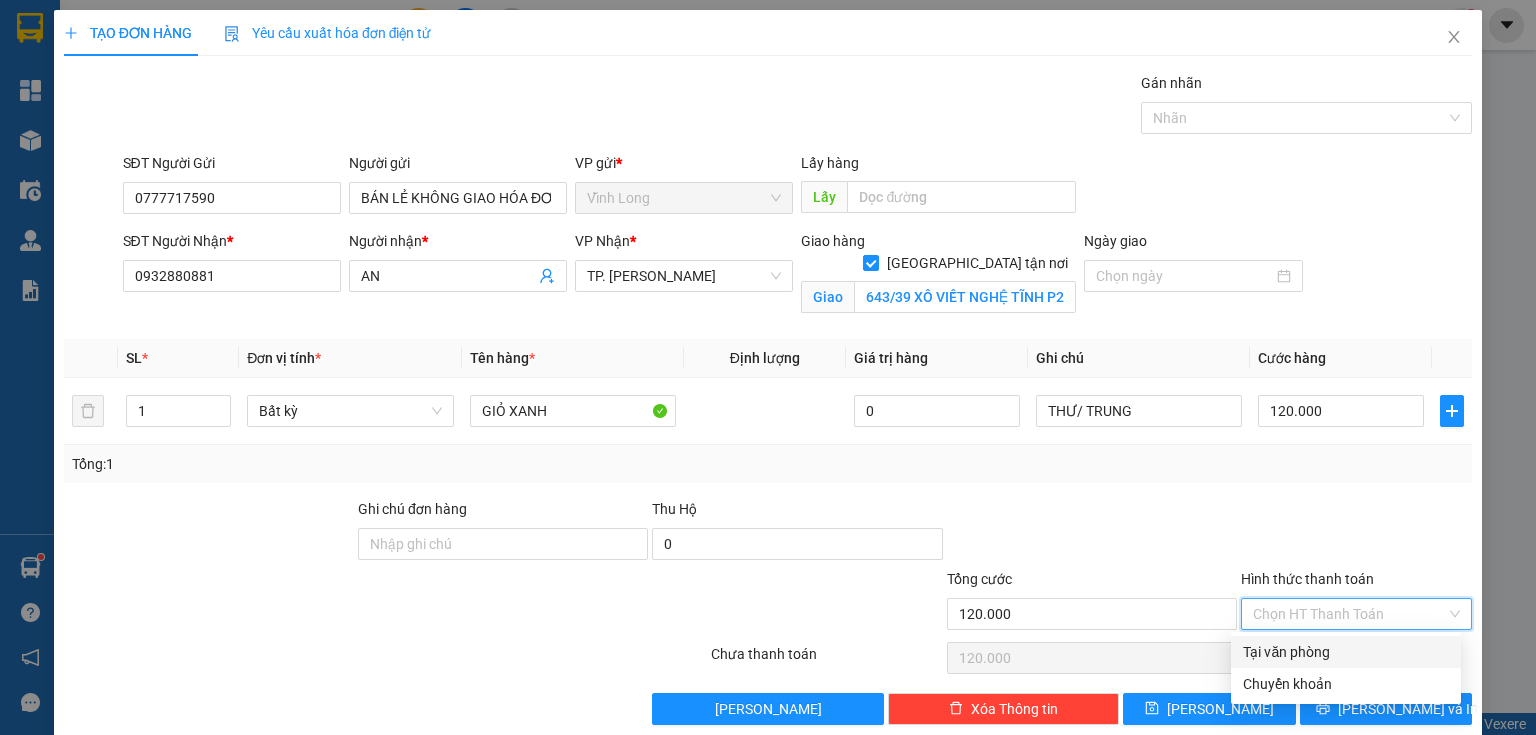 click on "Tại văn phòng" at bounding box center (1346, 652) 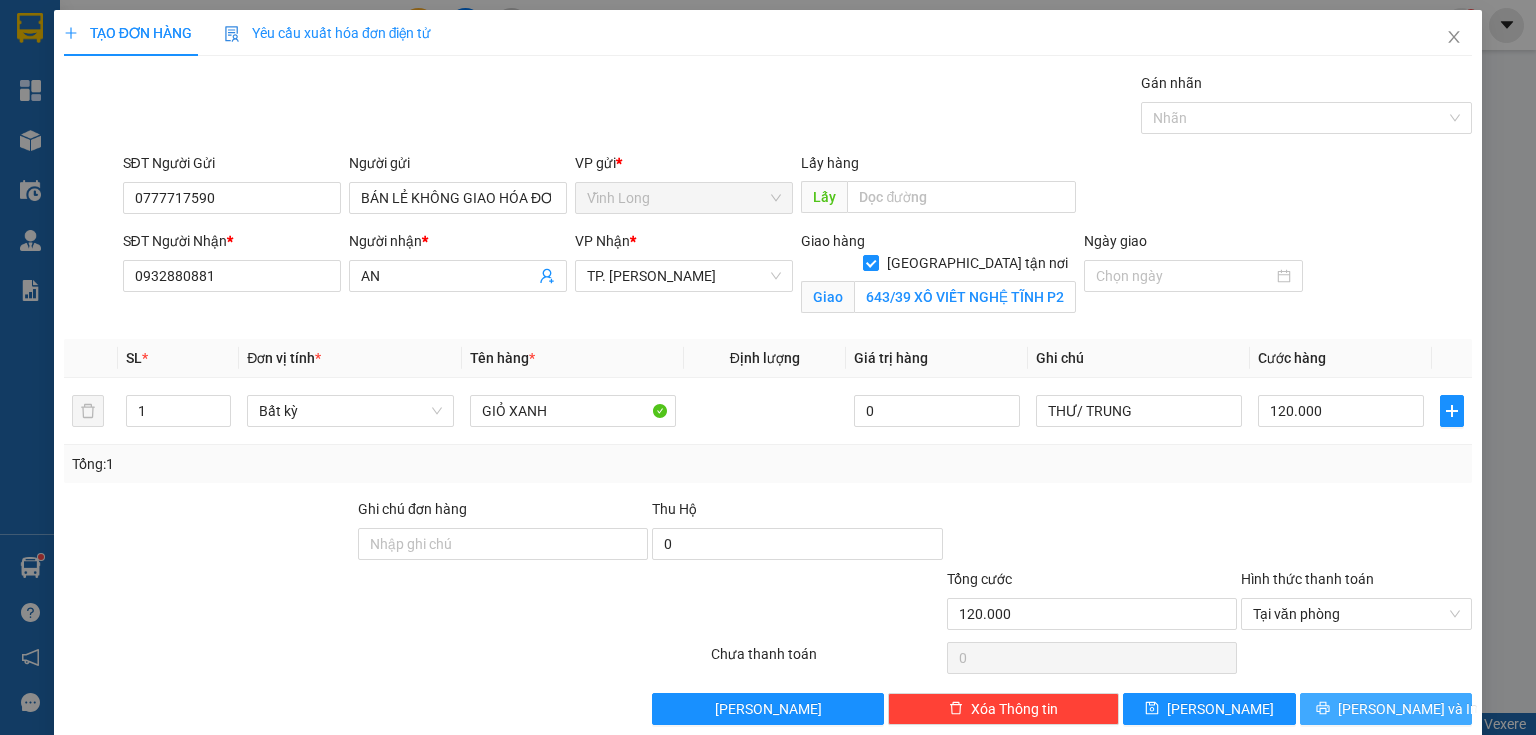 click on "[PERSON_NAME] và In" at bounding box center [1386, 709] 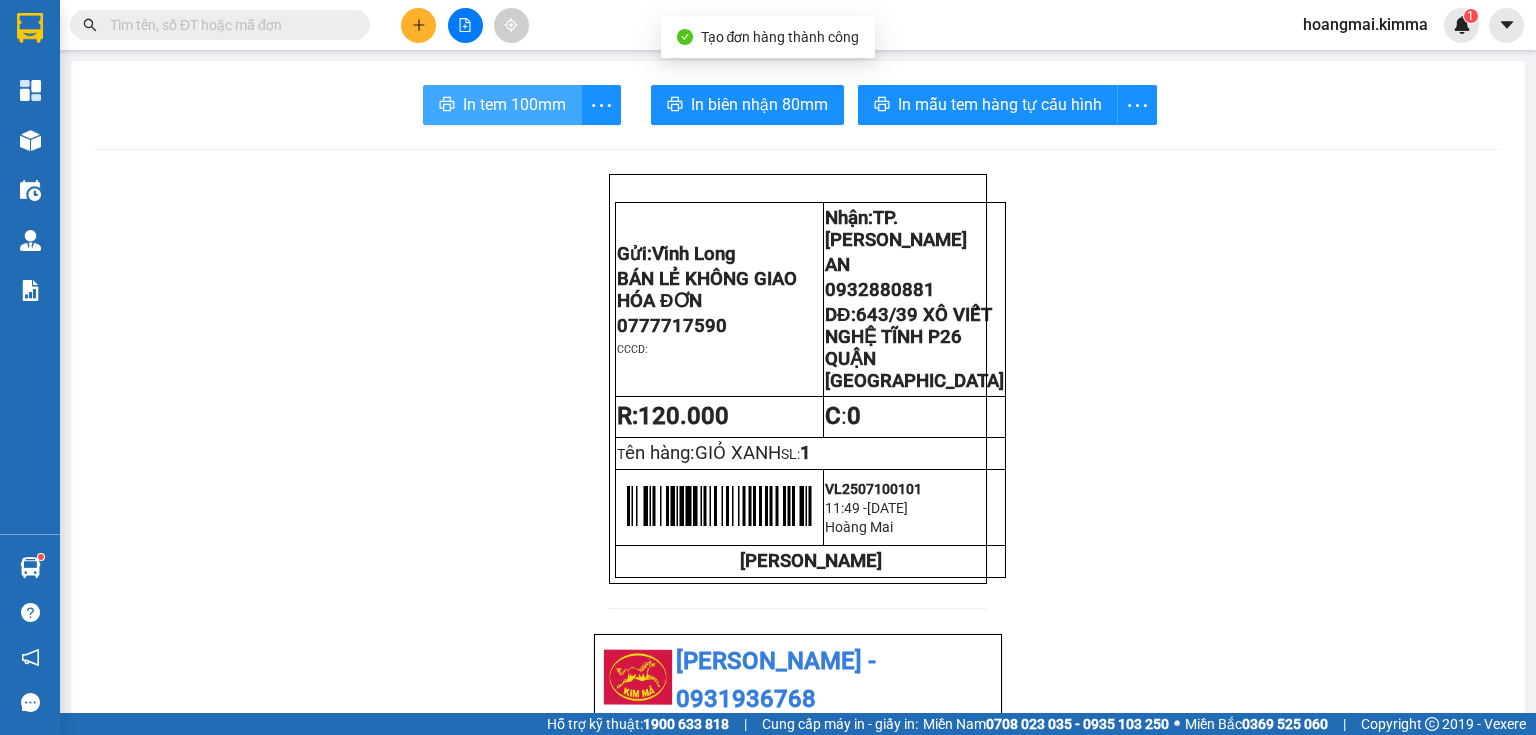 click on "In tem 100mm" at bounding box center [514, 104] 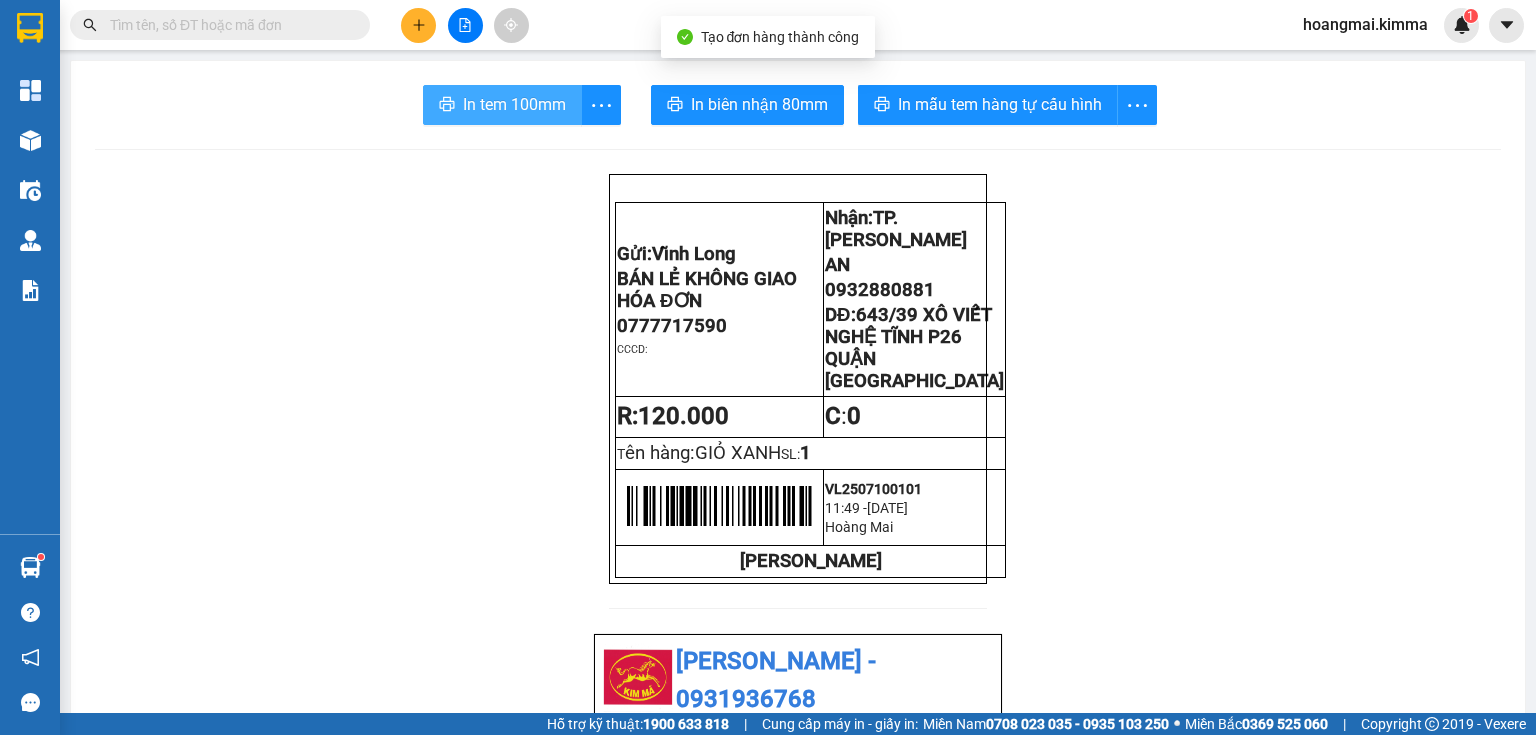 scroll, scrollTop: 0, scrollLeft: 0, axis: both 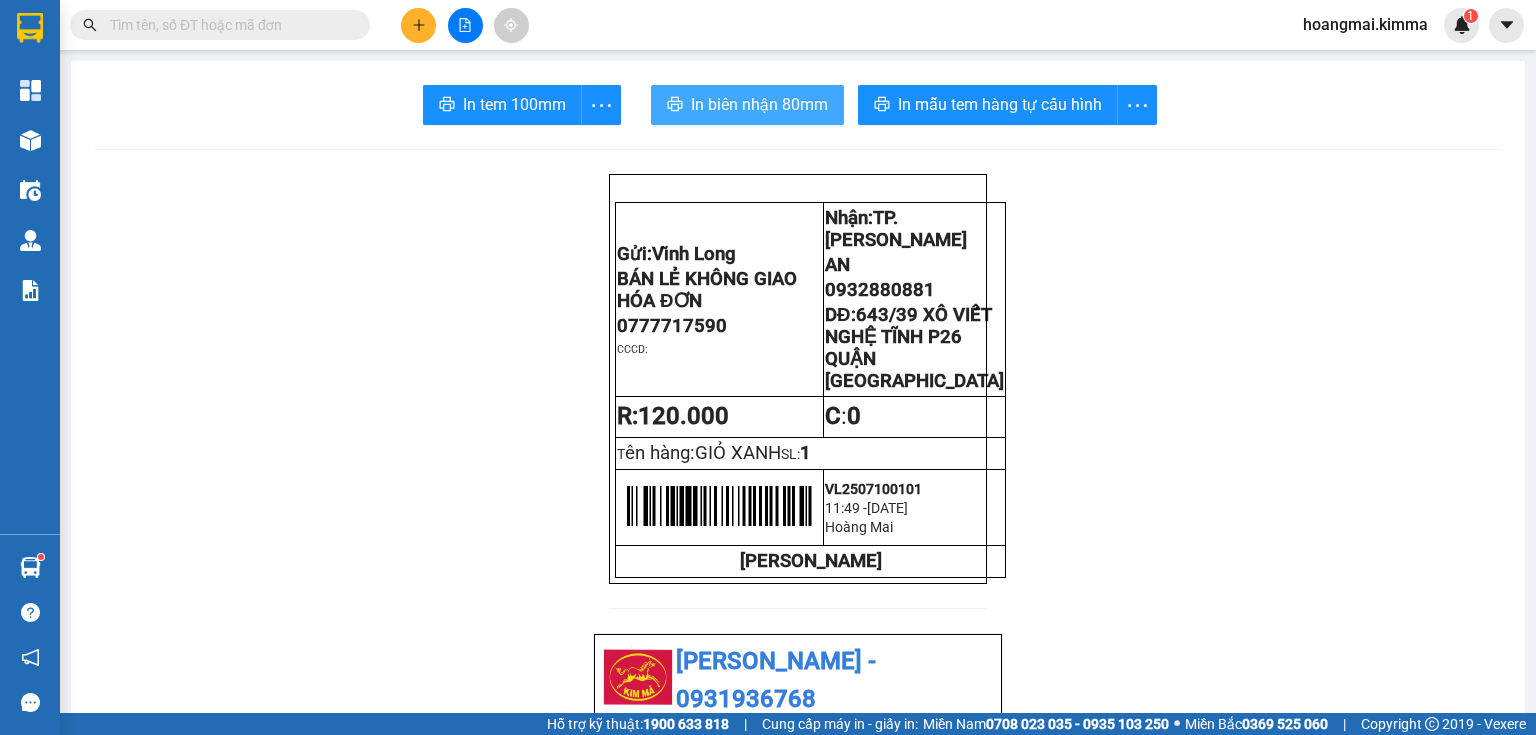 click on "In biên nhận 80mm" at bounding box center (759, 104) 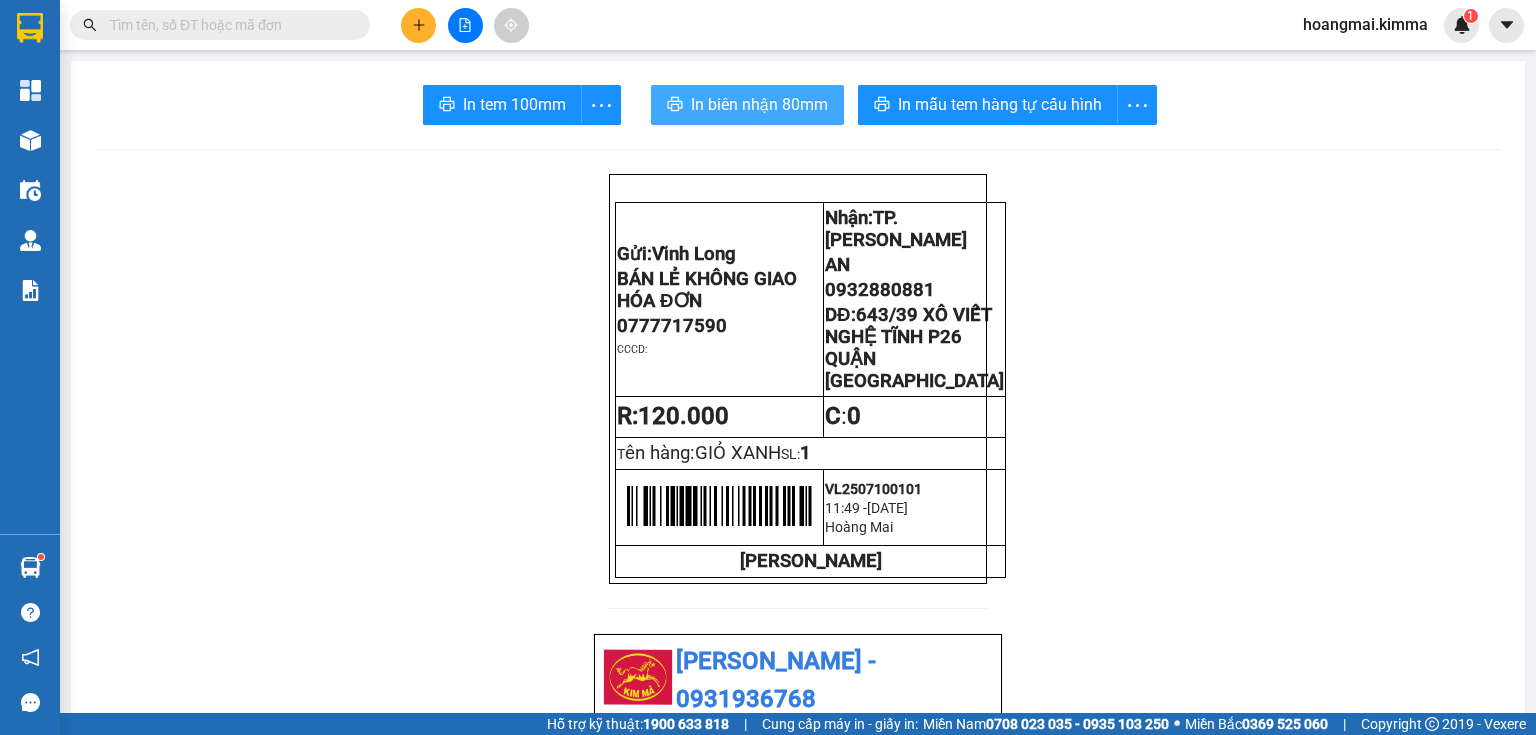 scroll, scrollTop: 0, scrollLeft: 0, axis: both 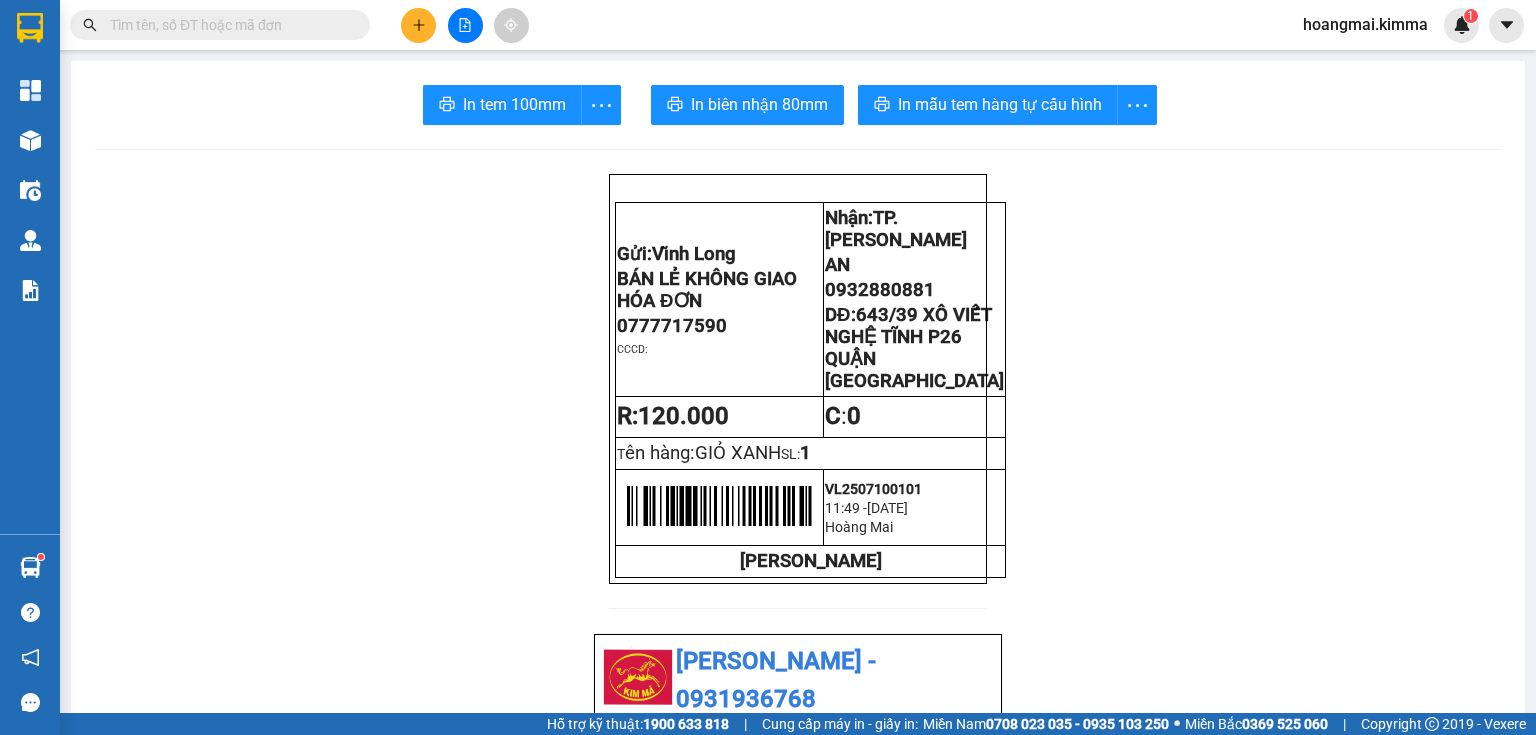 click 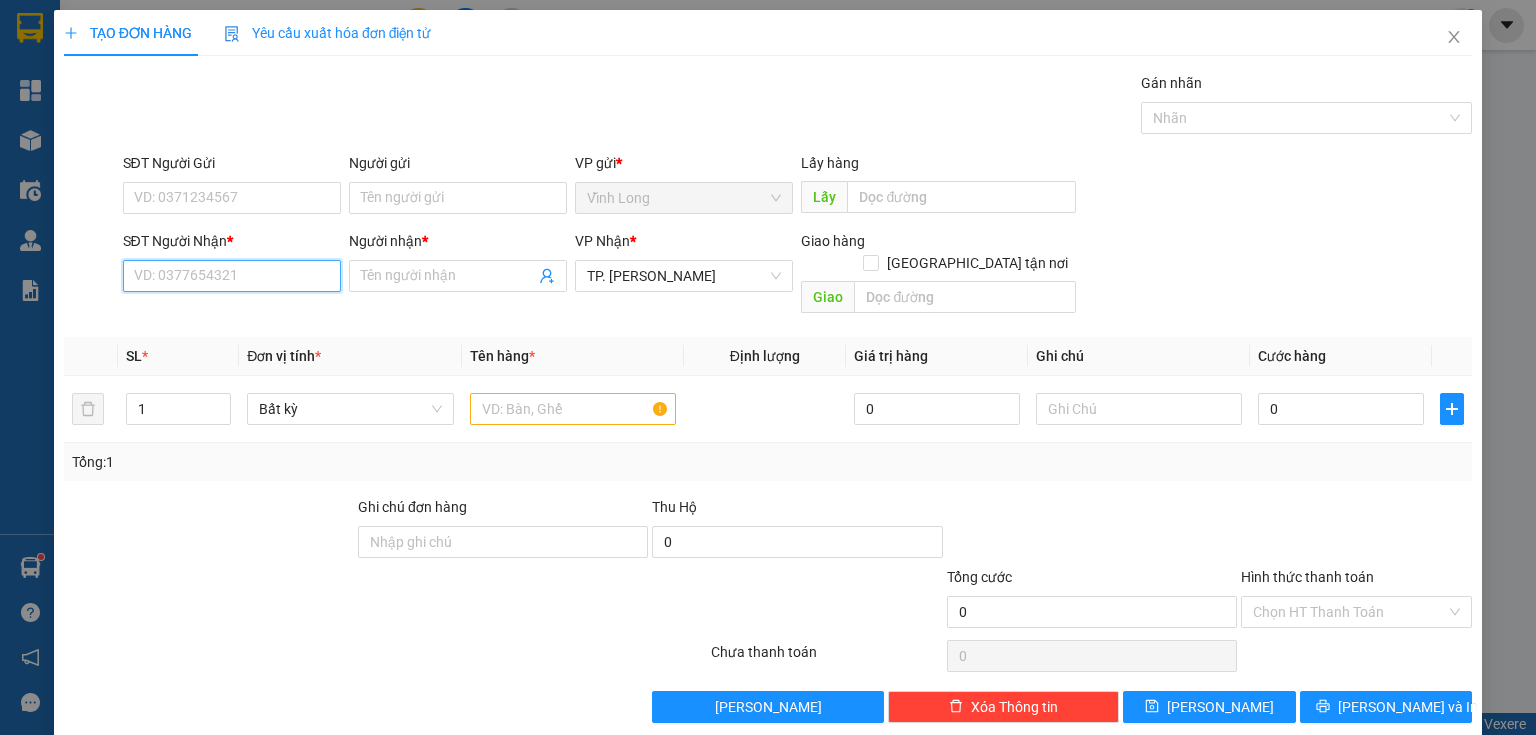 click on "SĐT Người Nhận  *" at bounding box center (232, 276) 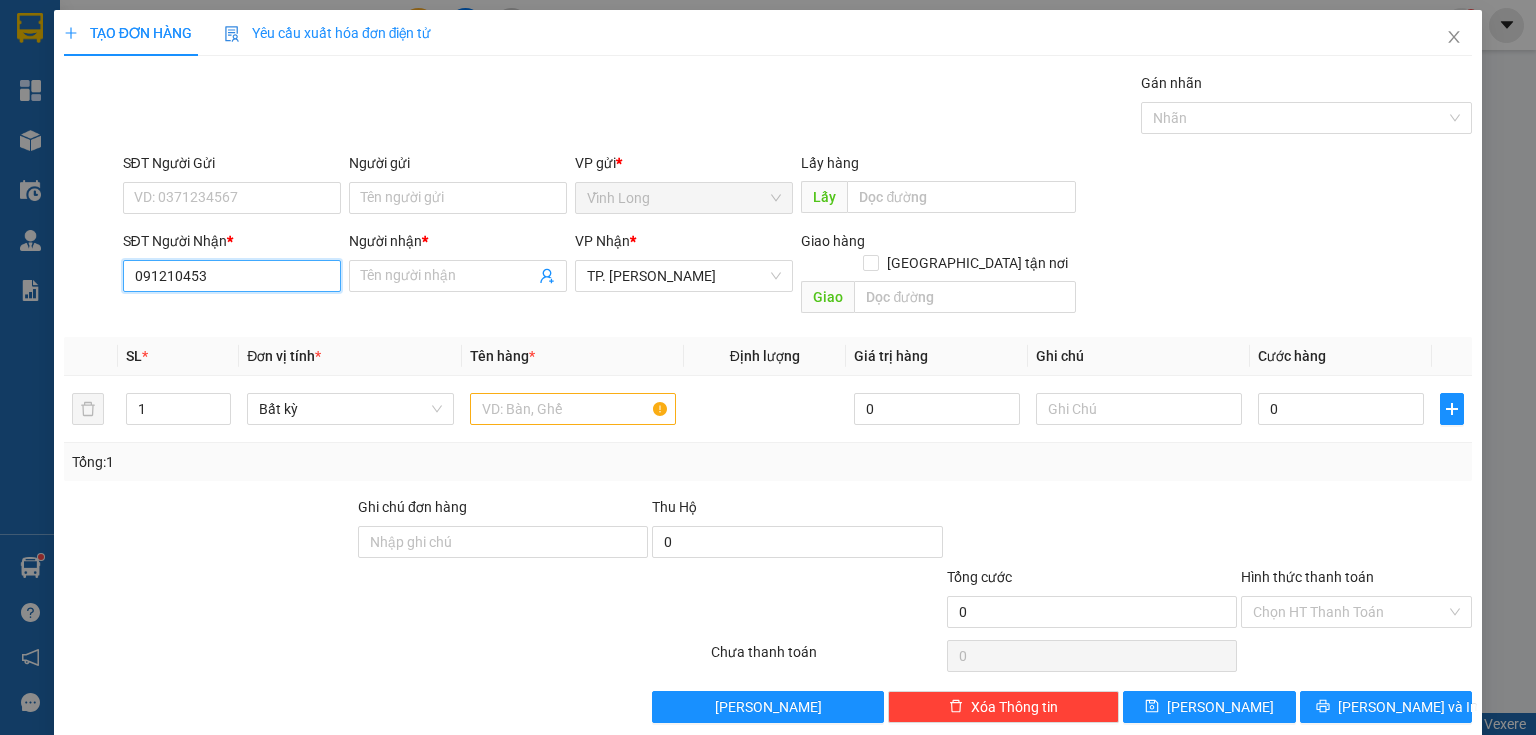 type on "0912104536" 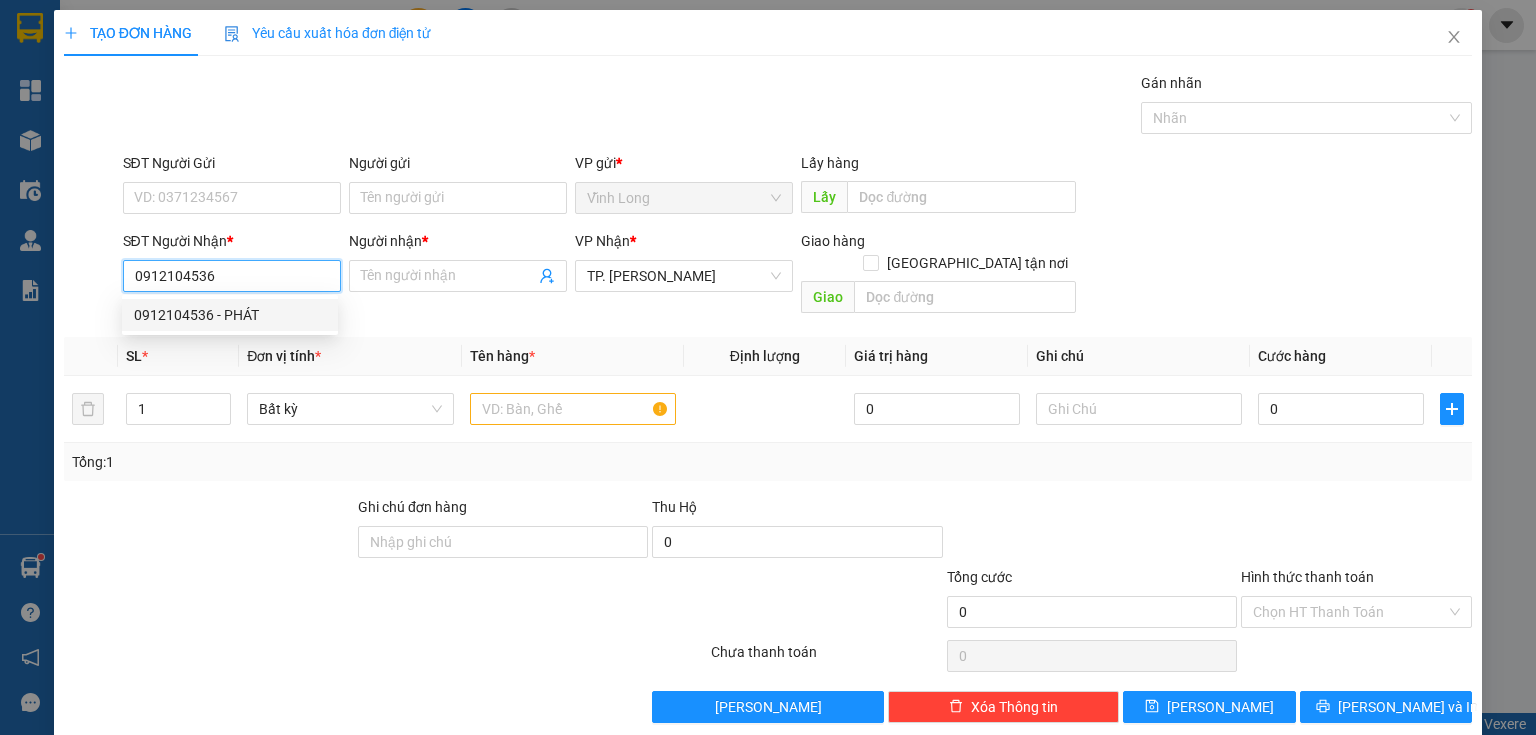 click on "0912104536 - PHÁT" at bounding box center (230, 315) 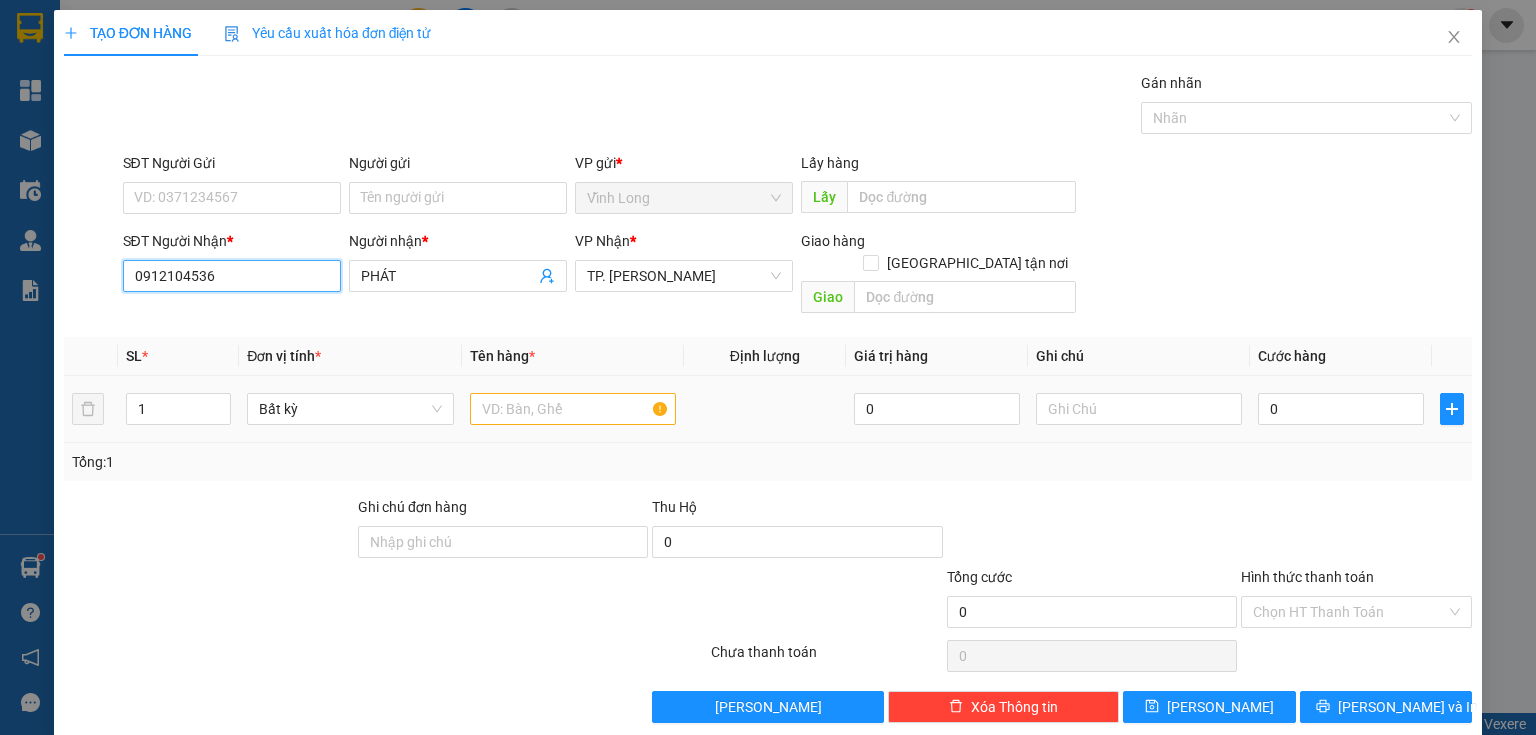 type on "0912104536" 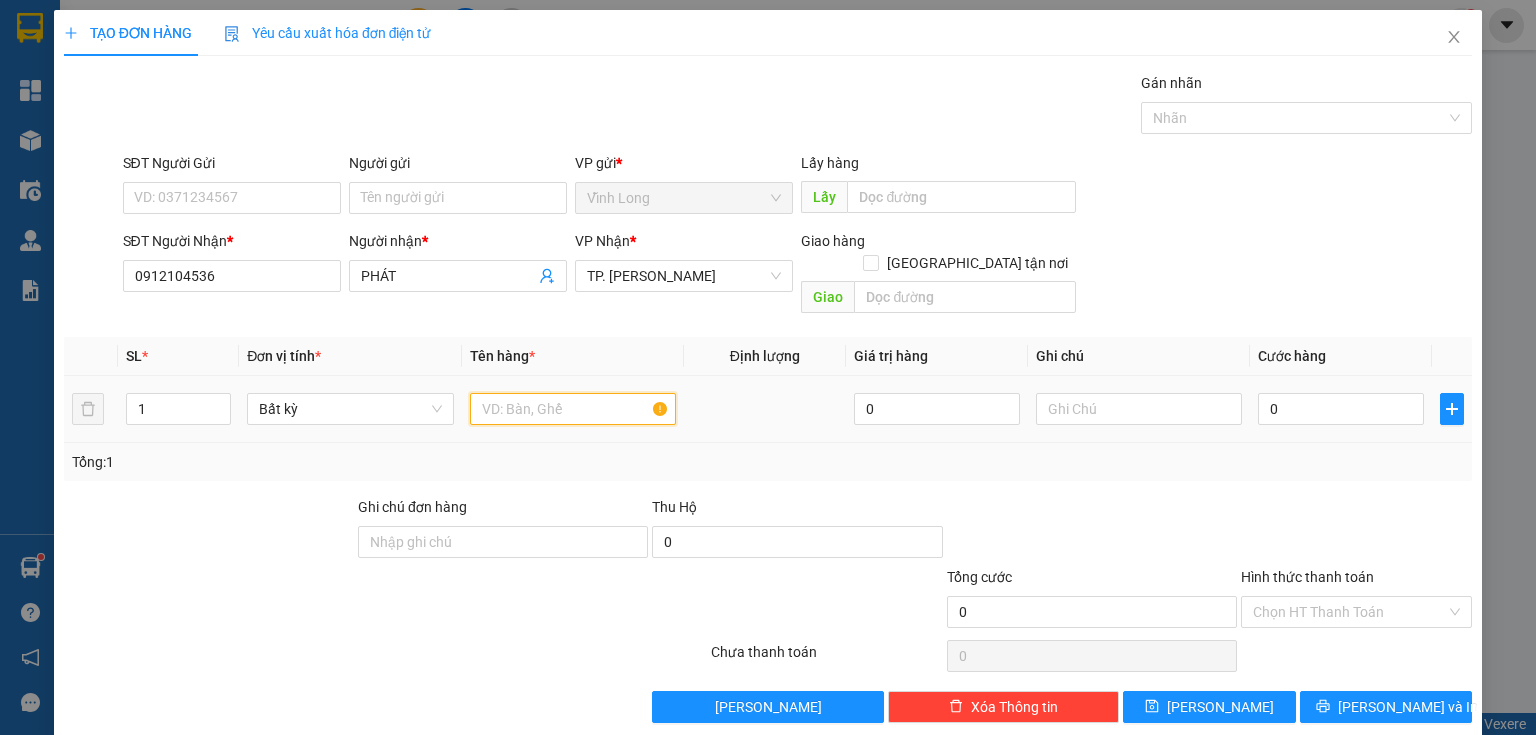 click at bounding box center (573, 409) 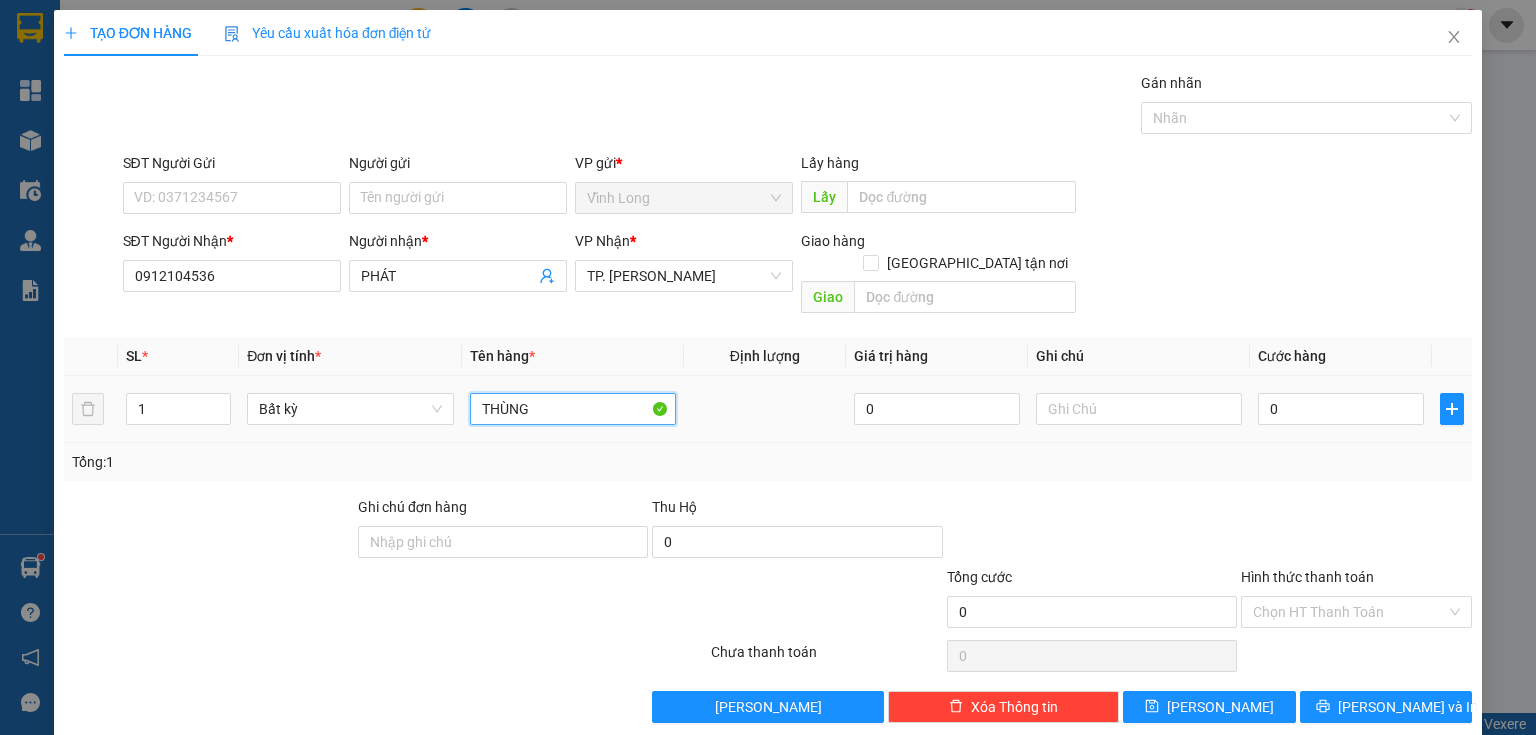 type on "THÙNG" 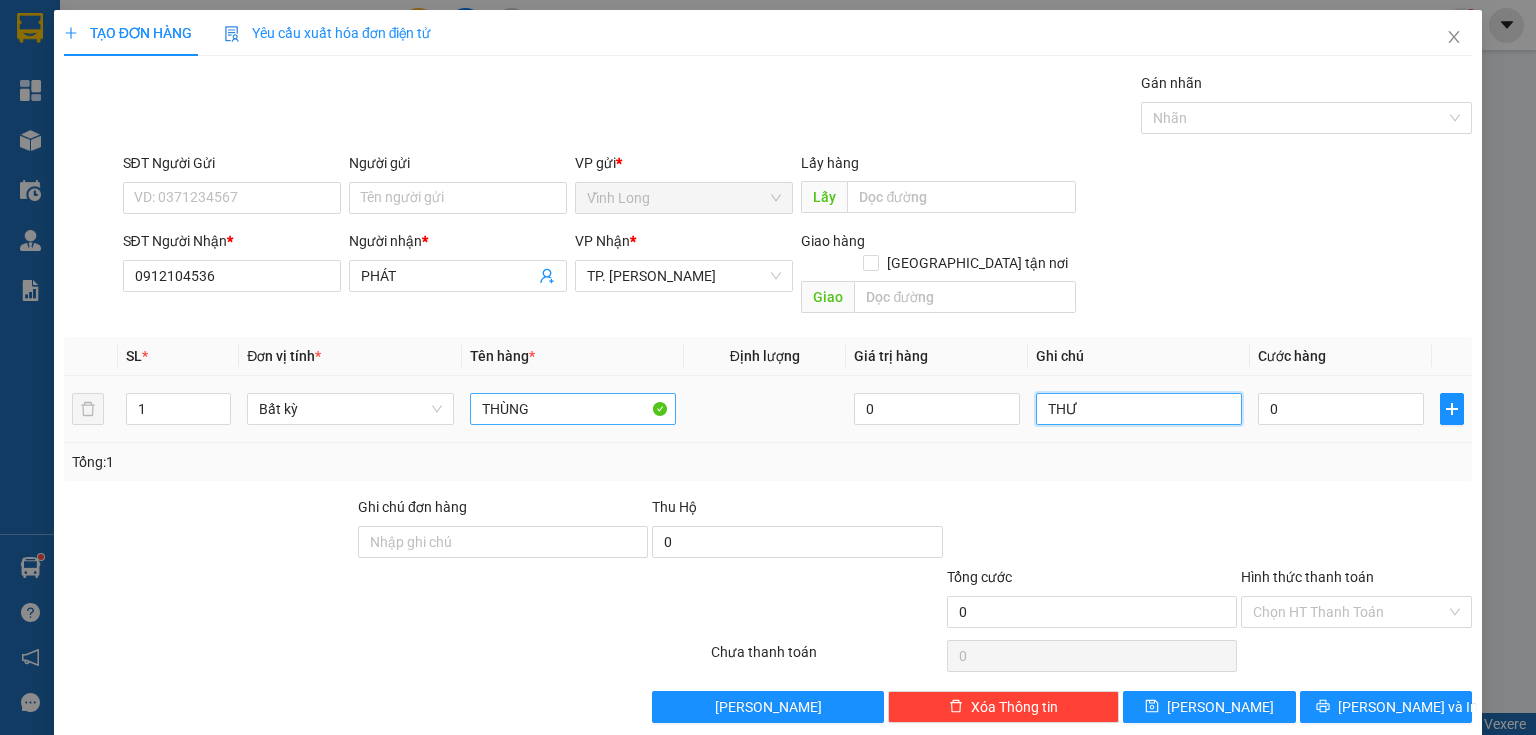 type on "THƯ" 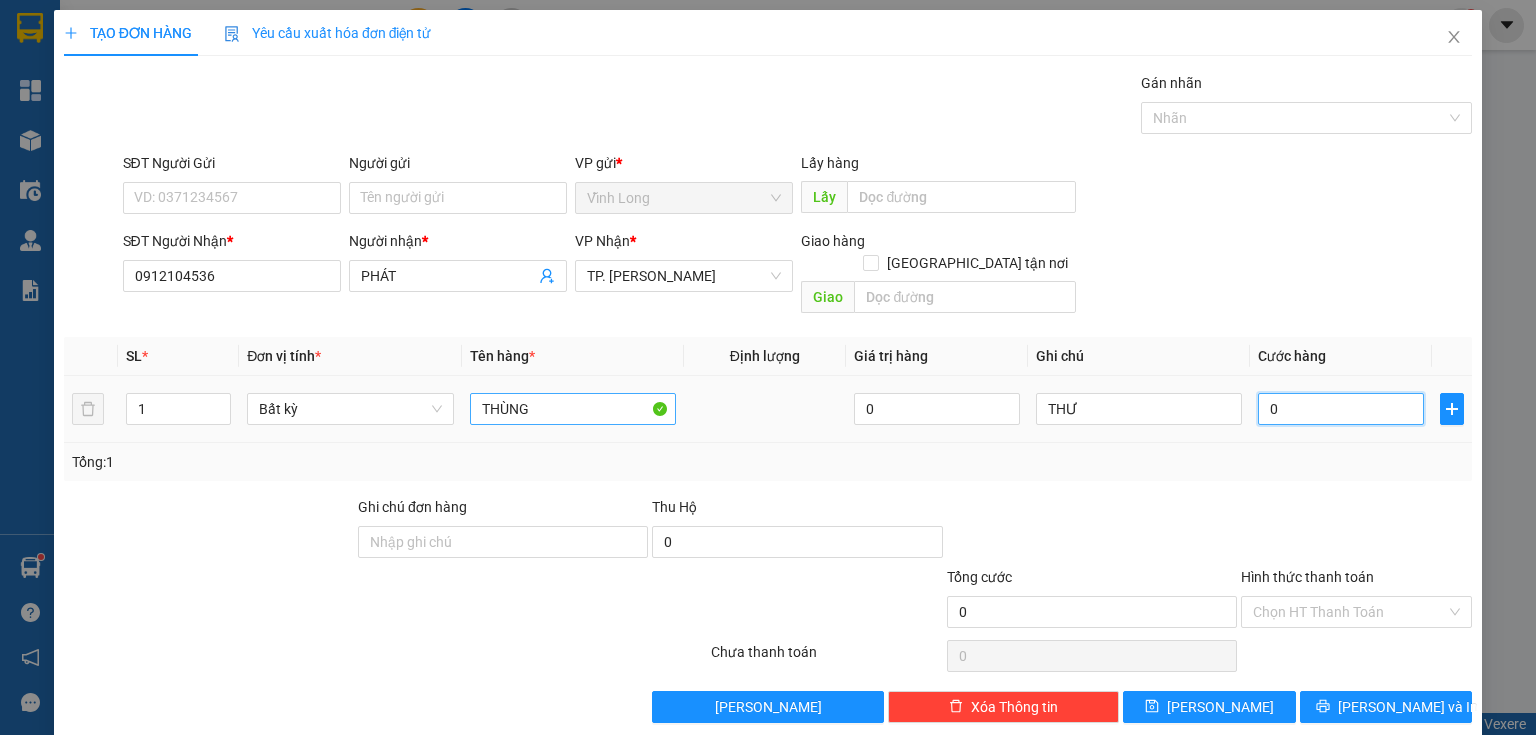 type on "3" 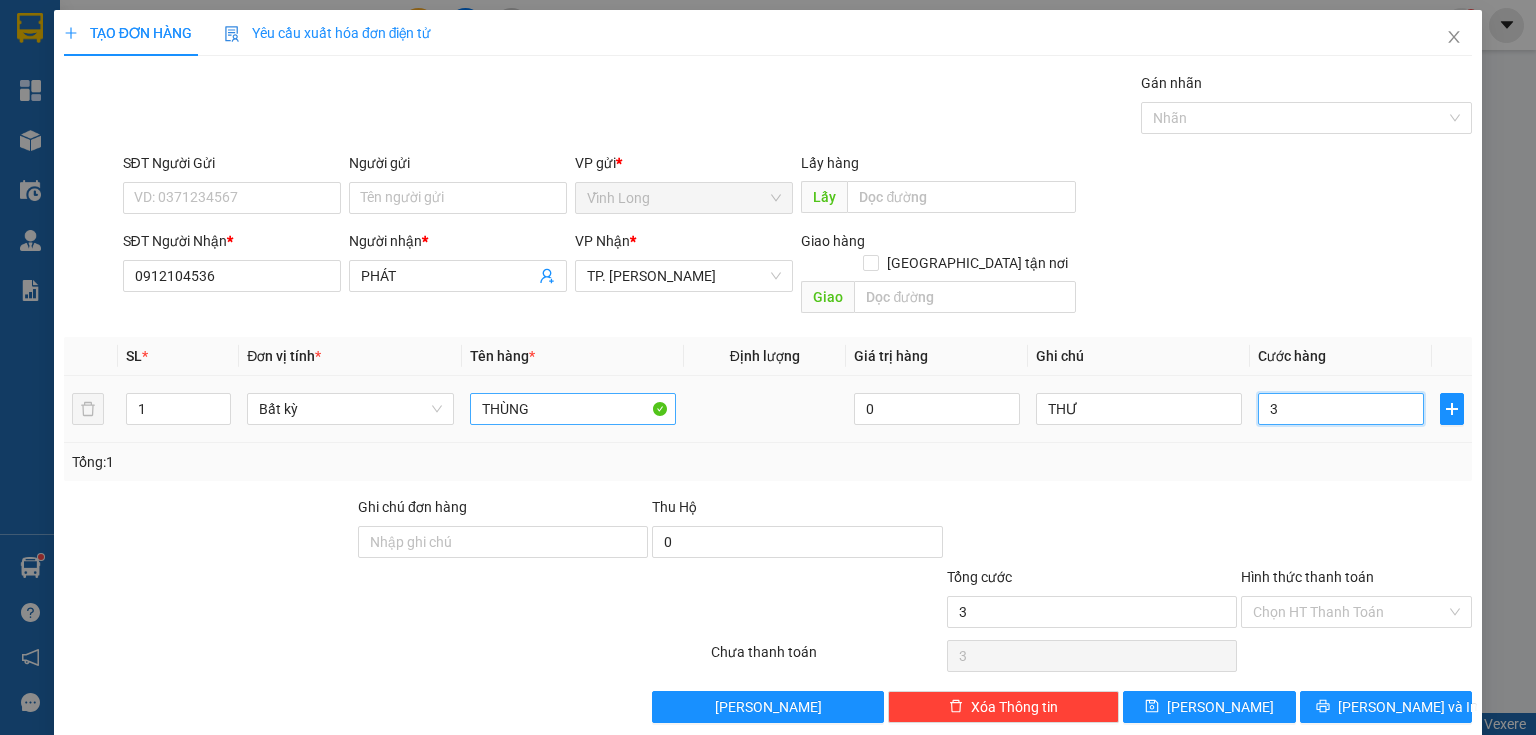 type on "30" 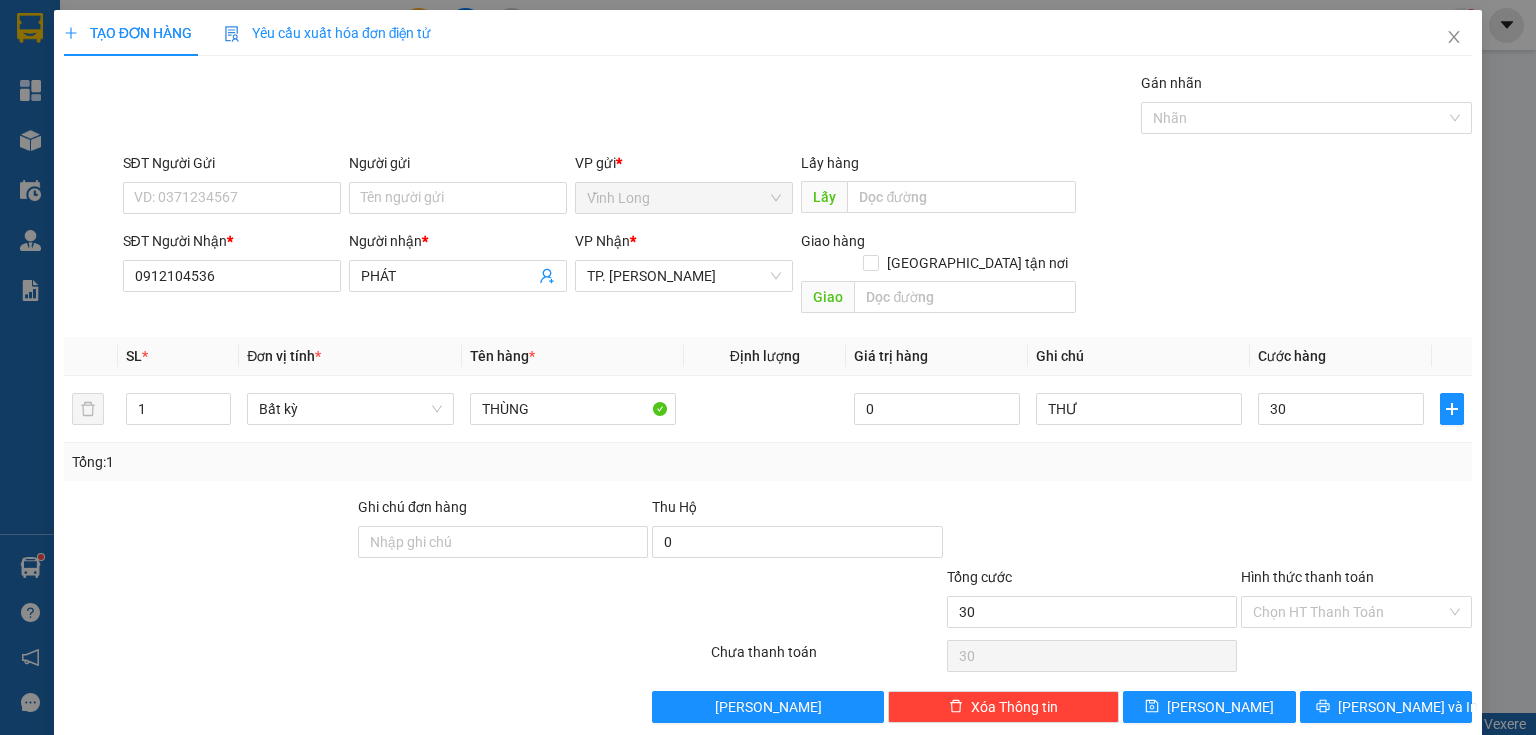type on "30.000" 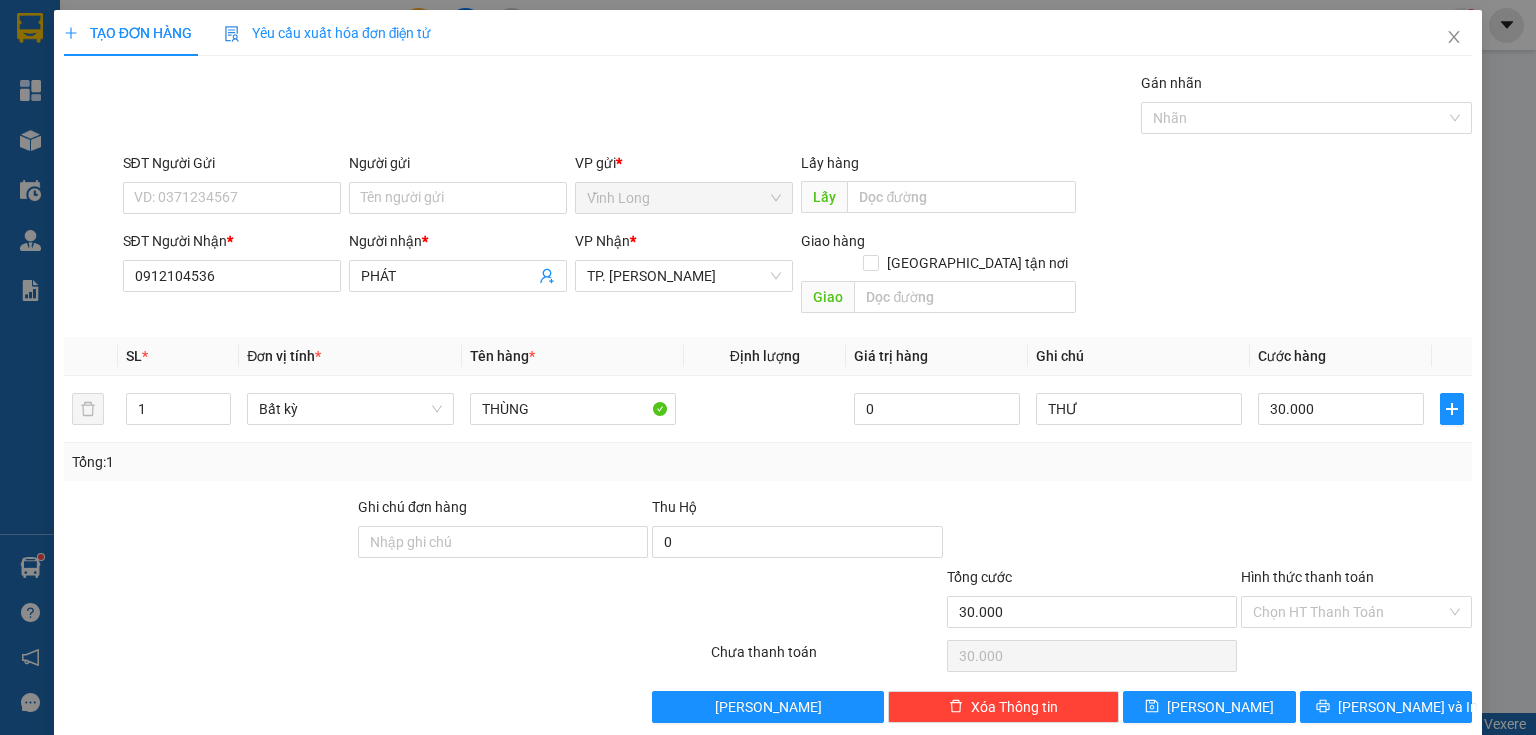 drag, startPoint x: 1310, startPoint y: 539, endPoint x: 1324, endPoint y: 548, distance: 16.643316 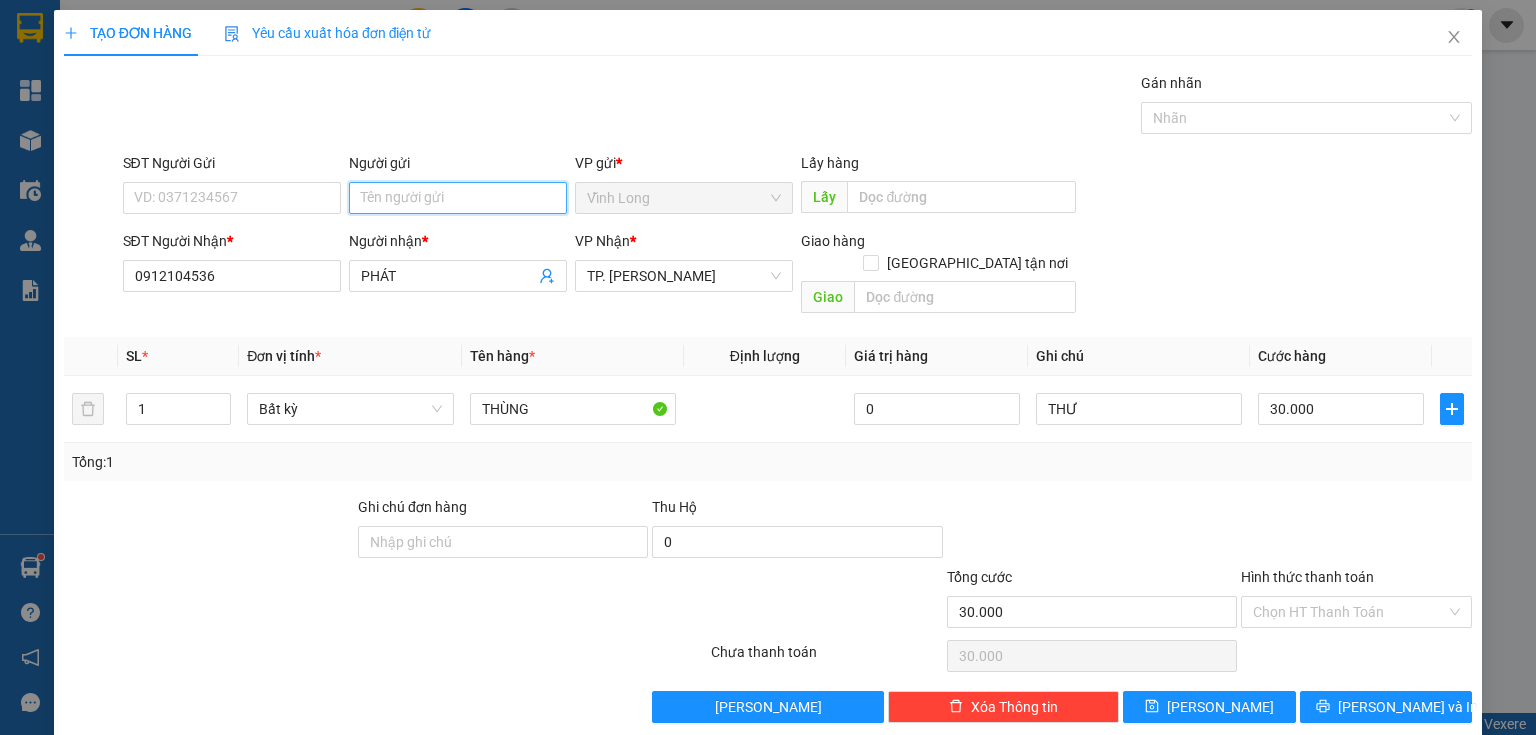click on "Người gửi" at bounding box center (458, 198) 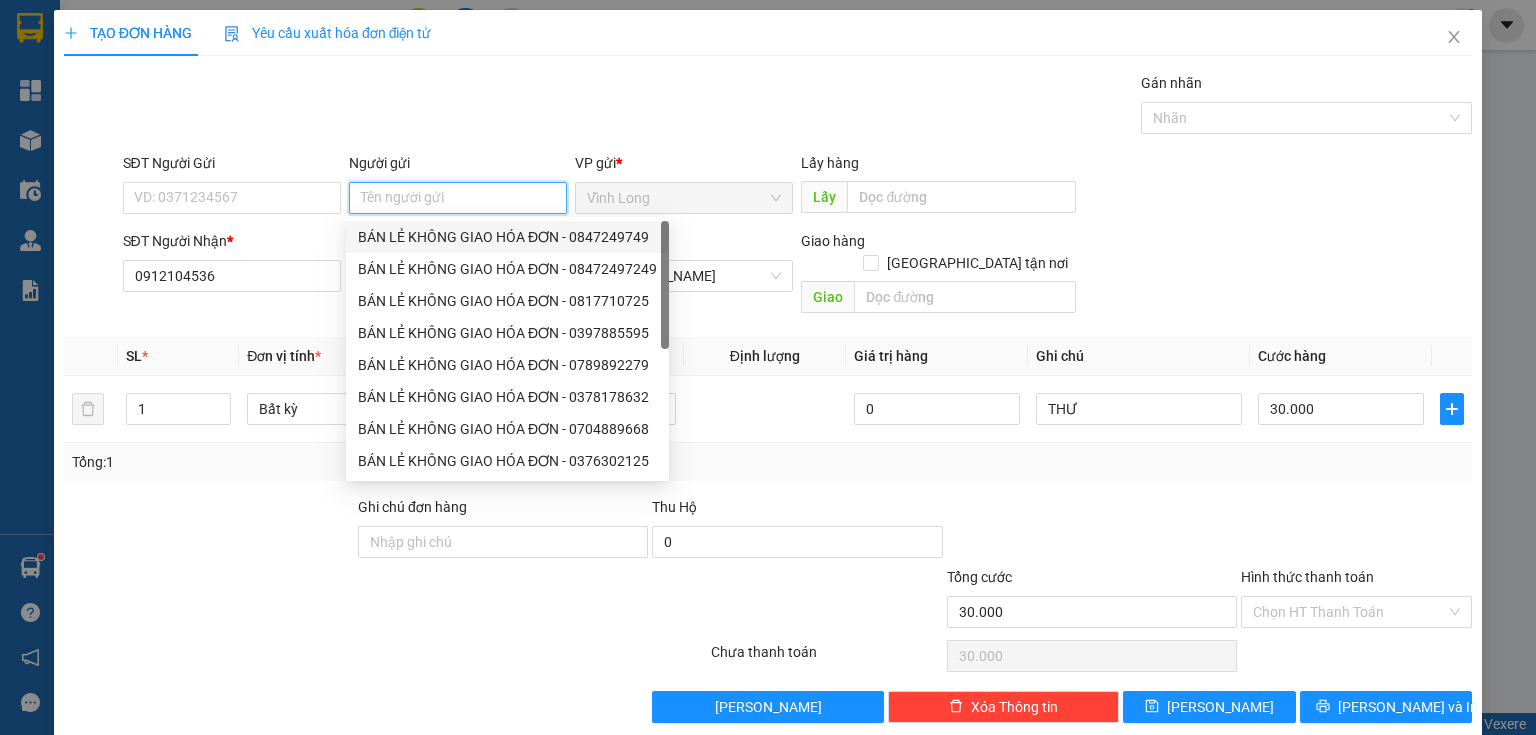 click on "BÁN LẺ KHÔNG GIAO HÓA ĐƠN - 0847249749" at bounding box center (507, 237) 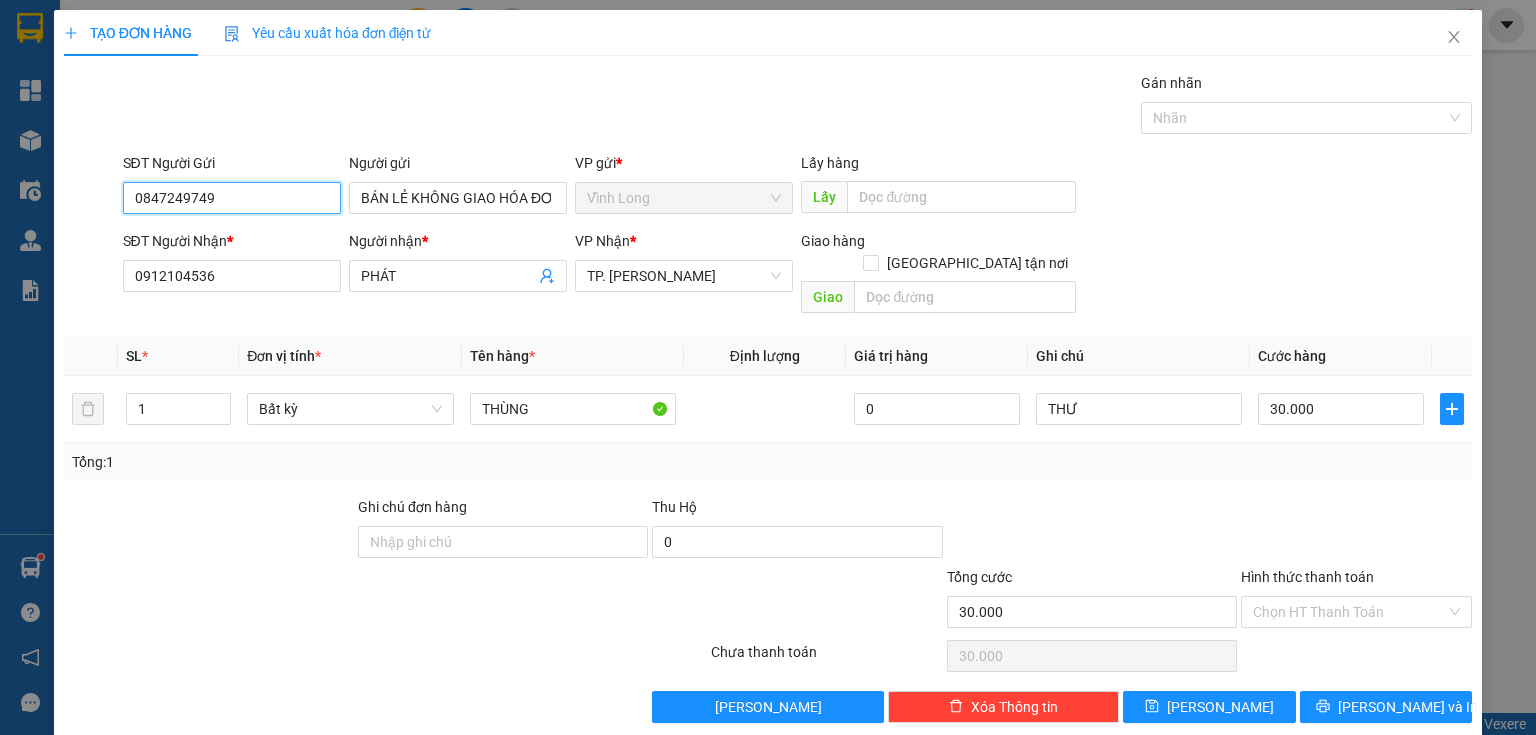 drag, startPoint x: 303, startPoint y: 198, endPoint x: 597, endPoint y: 170, distance: 295.33032 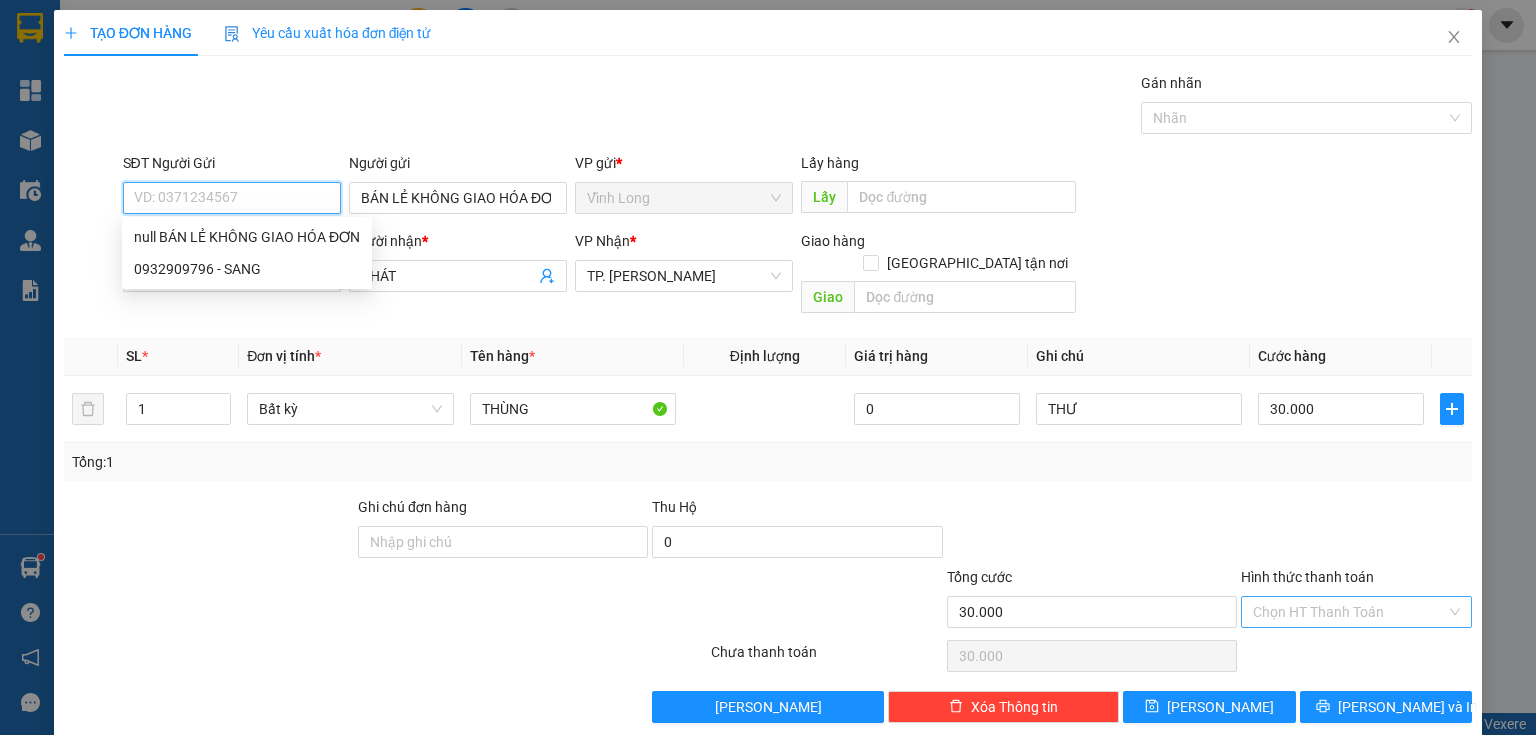 type 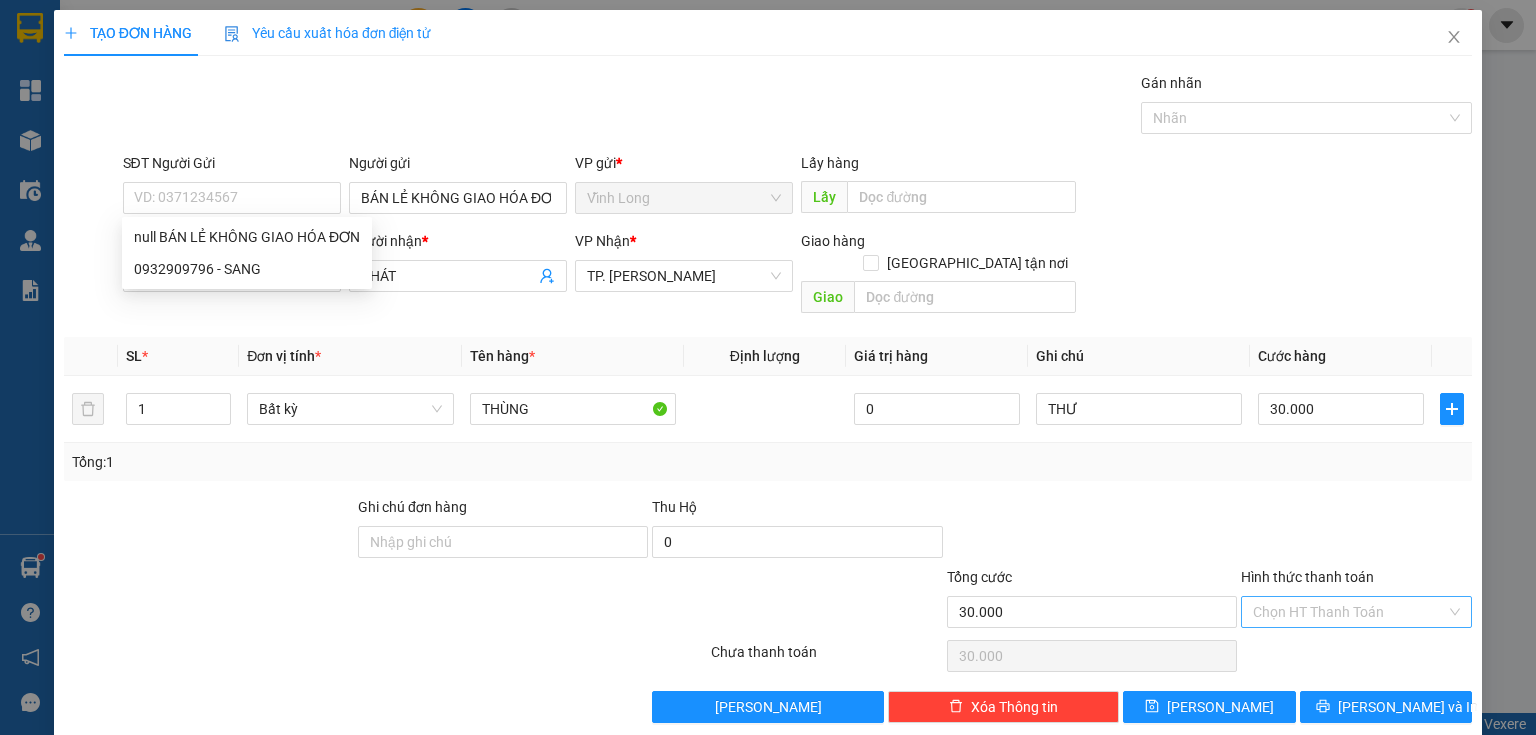 click on "Hình thức thanh toán" at bounding box center [1349, 612] 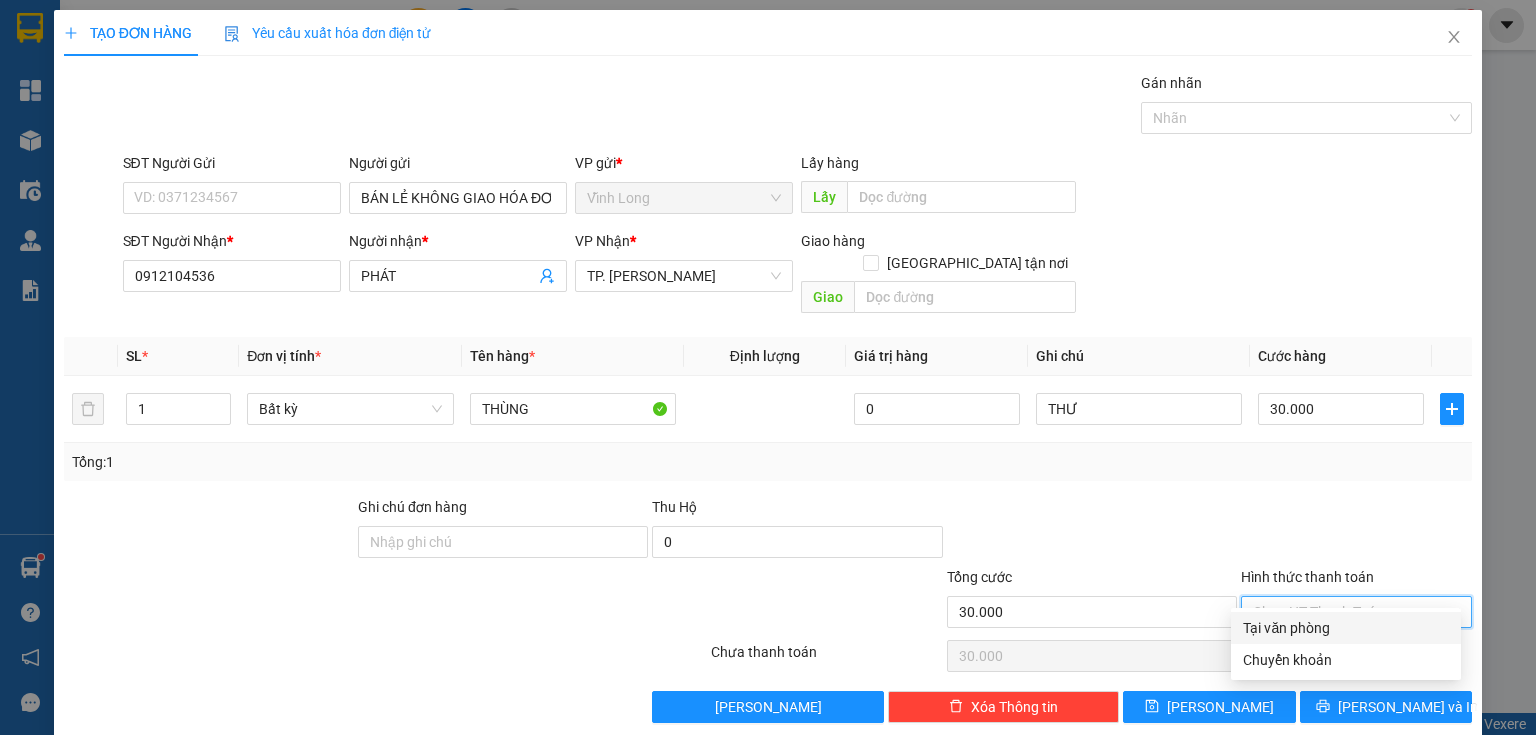 drag, startPoint x: 1302, startPoint y: 620, endPoint x: 1314, endPoint y: 627, distance: 13.892444 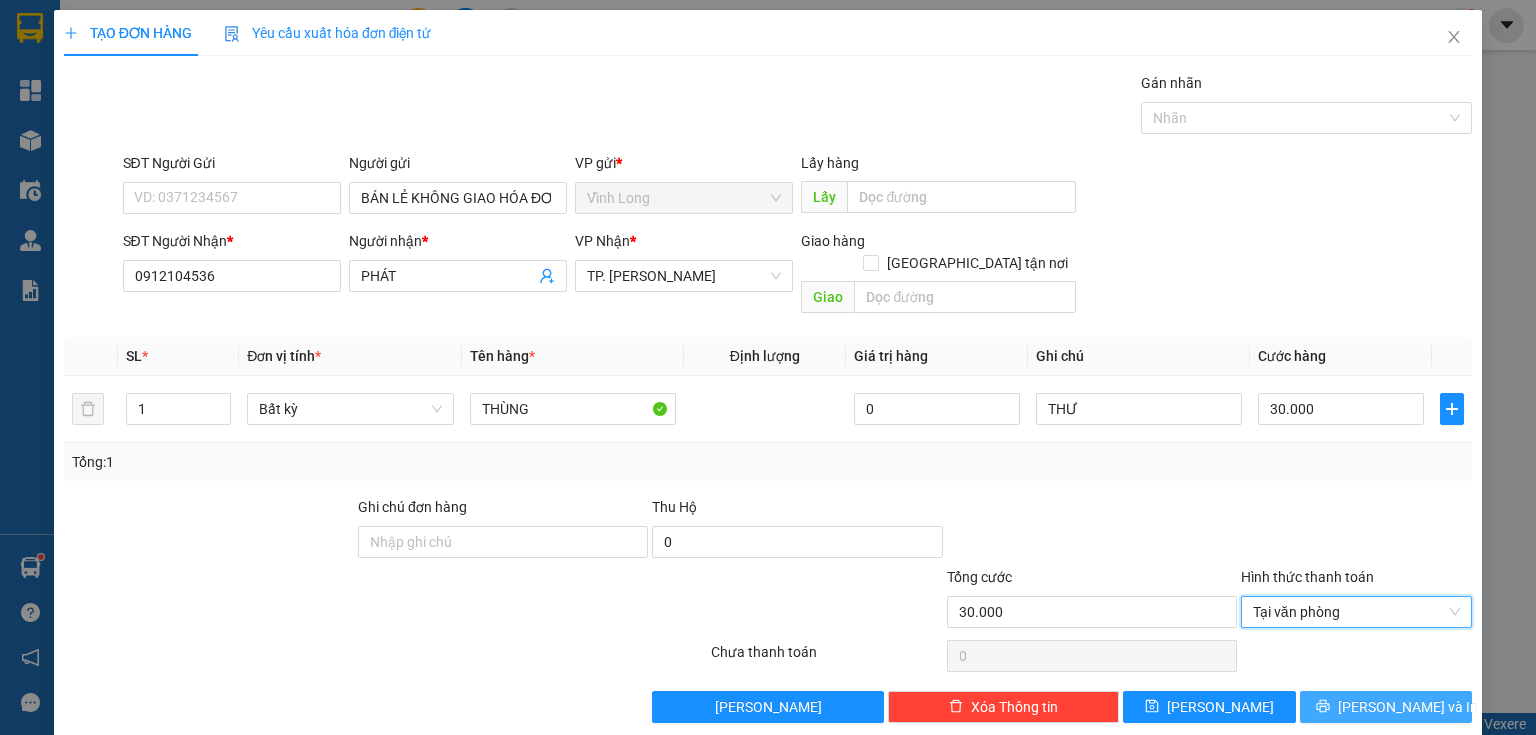 click on "[PERSON_NAME] và In" at bounding box center (1386, 707) 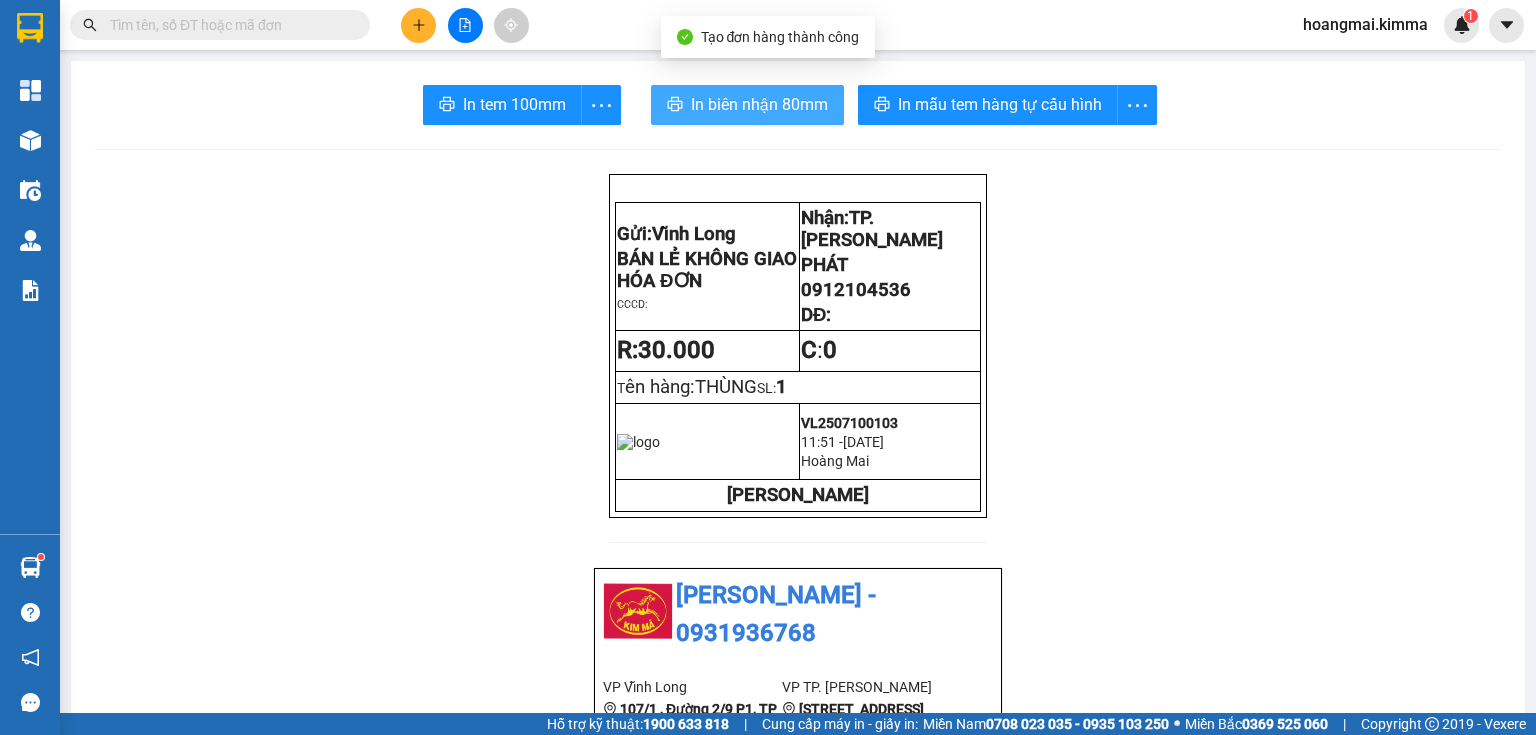 click on "In biên nhận 80mm" at bounding box center (759, 104) 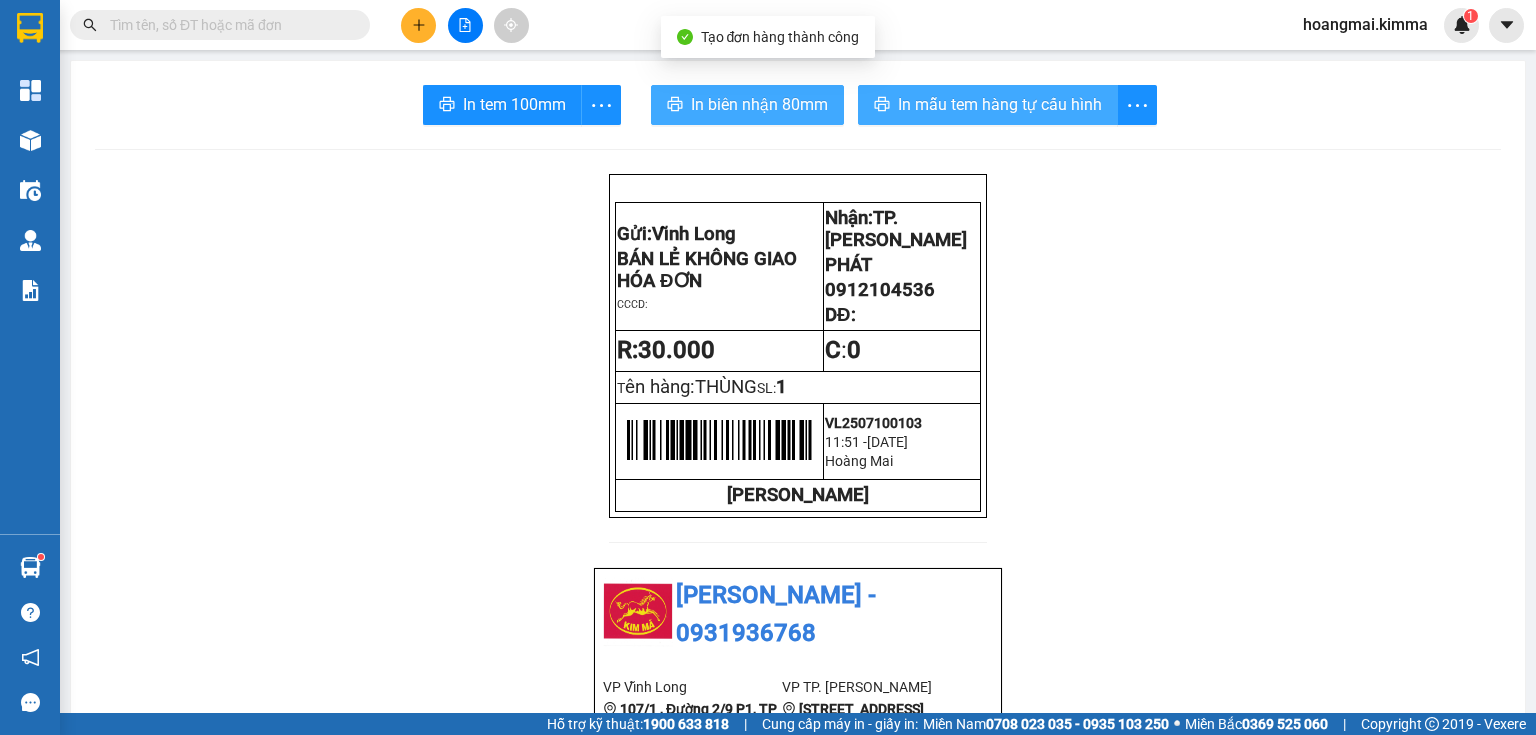 scroll, scrollTop: 0, scrollLeft: 0, axis: both 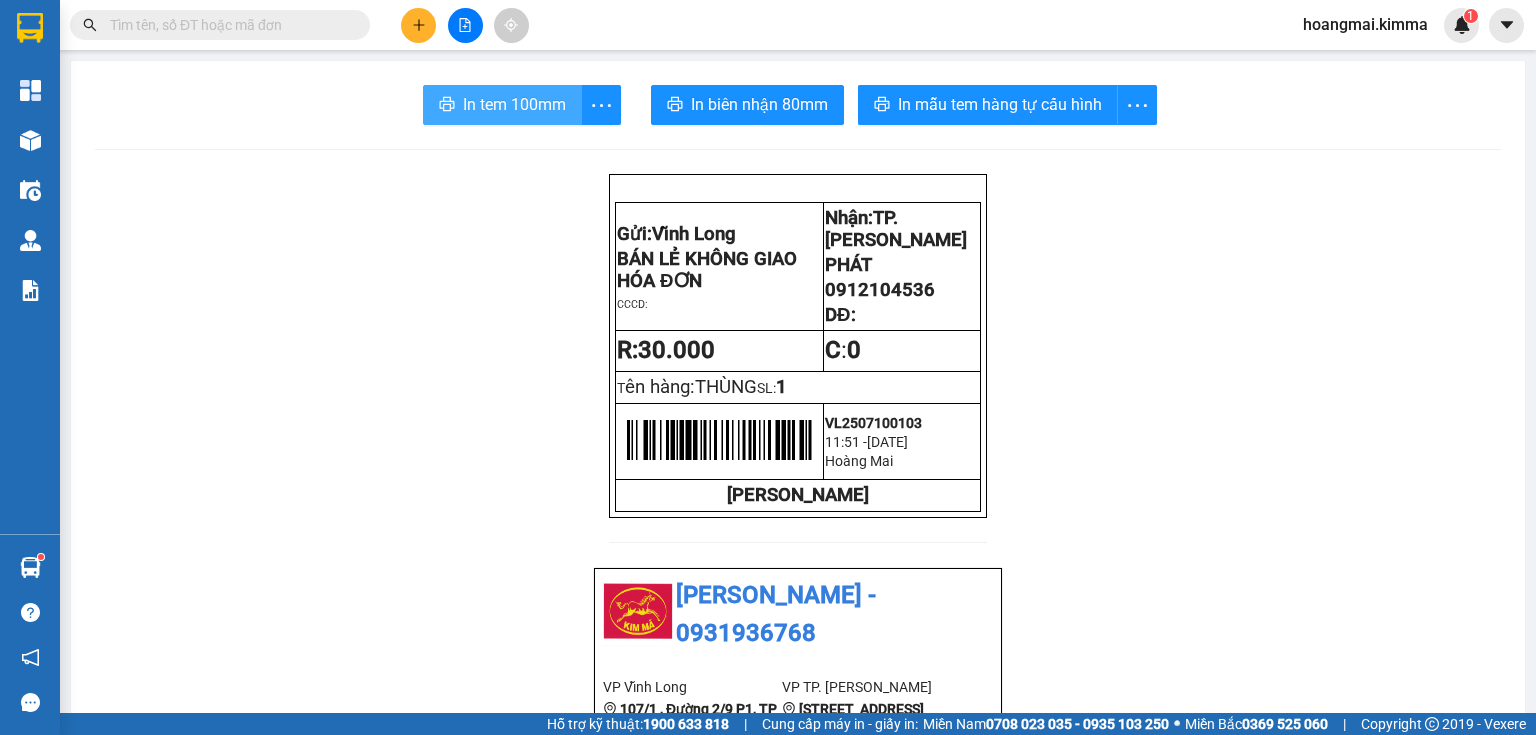 click on "In tem 100mm" at bounding box center (514, 104) 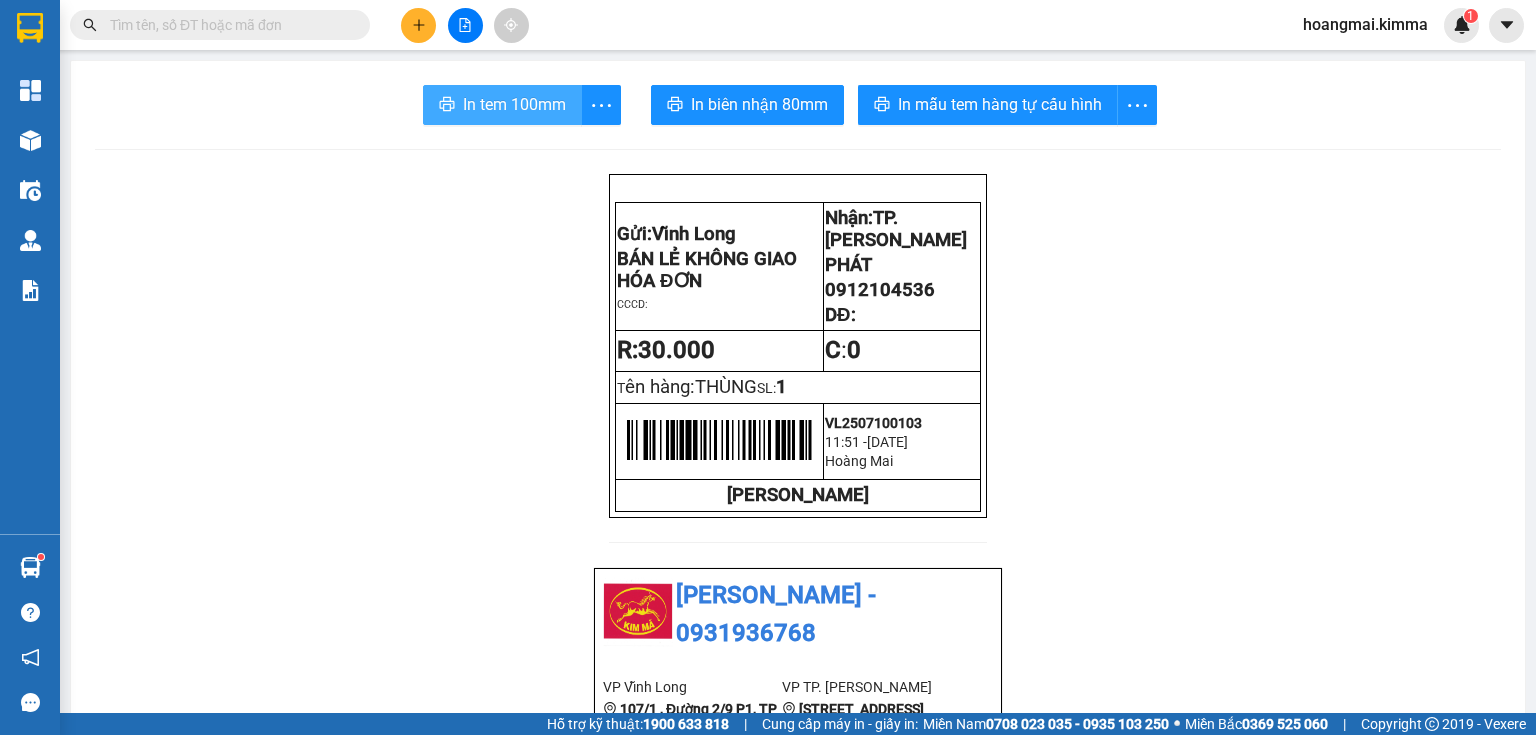scroll, scrollTop: 0, scrollLeft: 0, axis: both 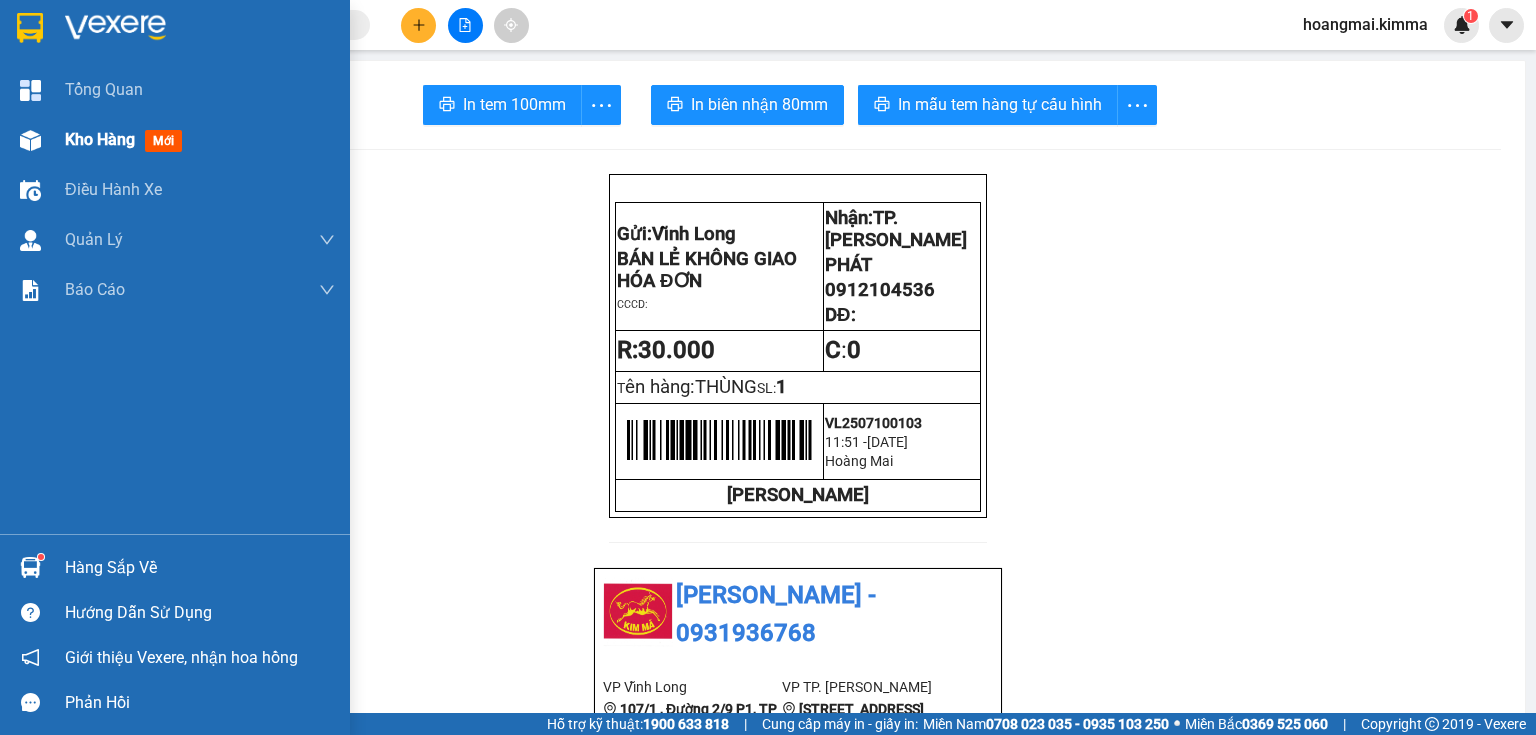 click at bounding box center (30, 140) 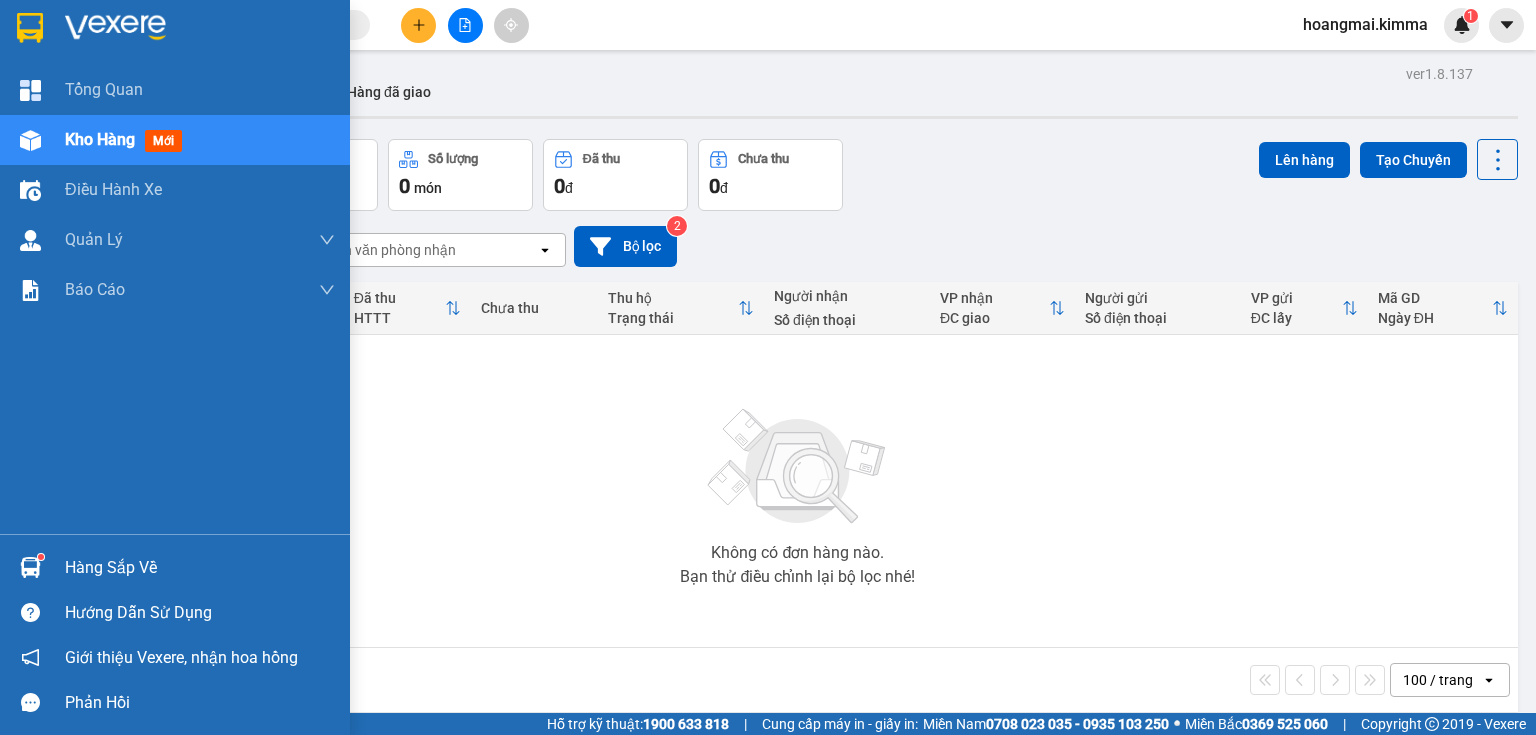click on "Kho hàng" at bounding box center (100, 139) 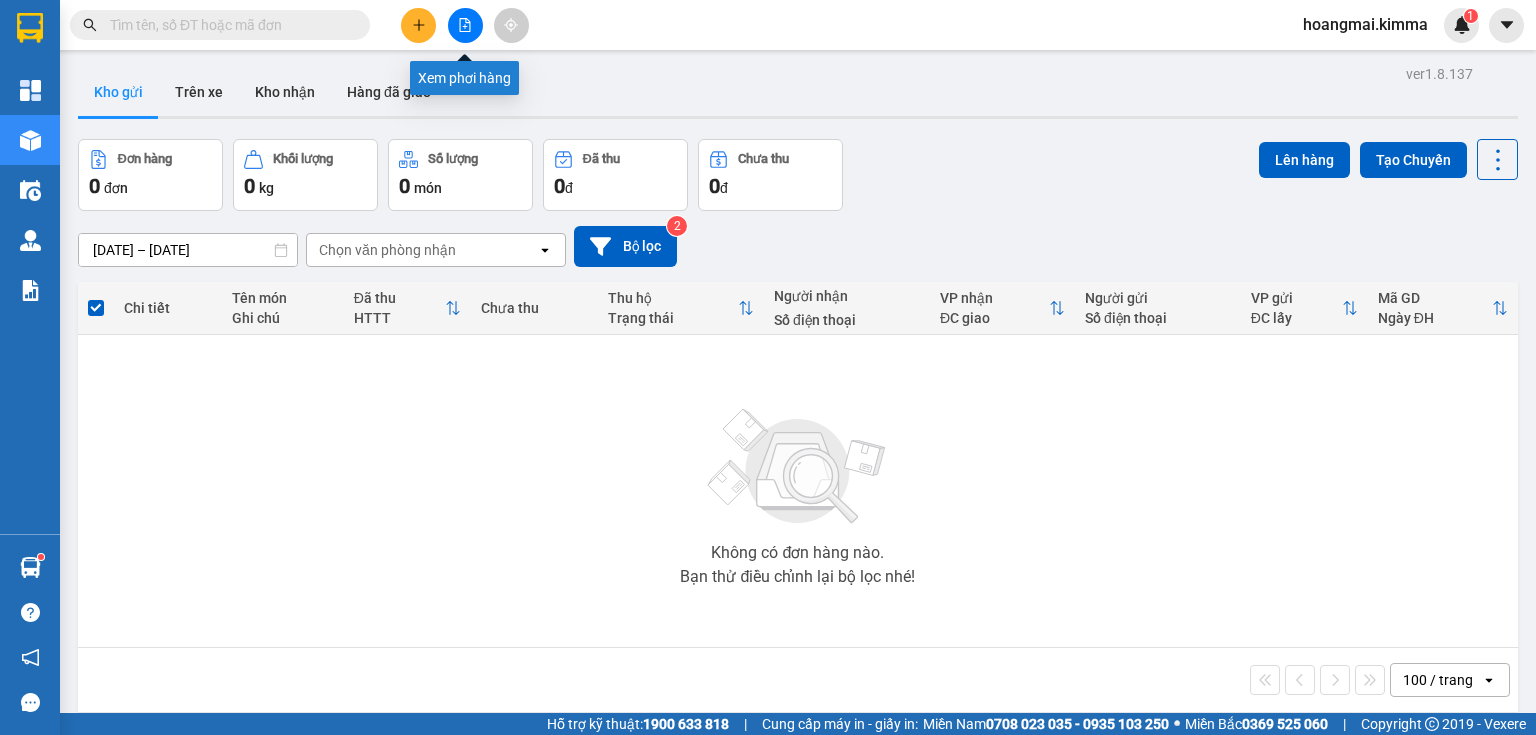 click 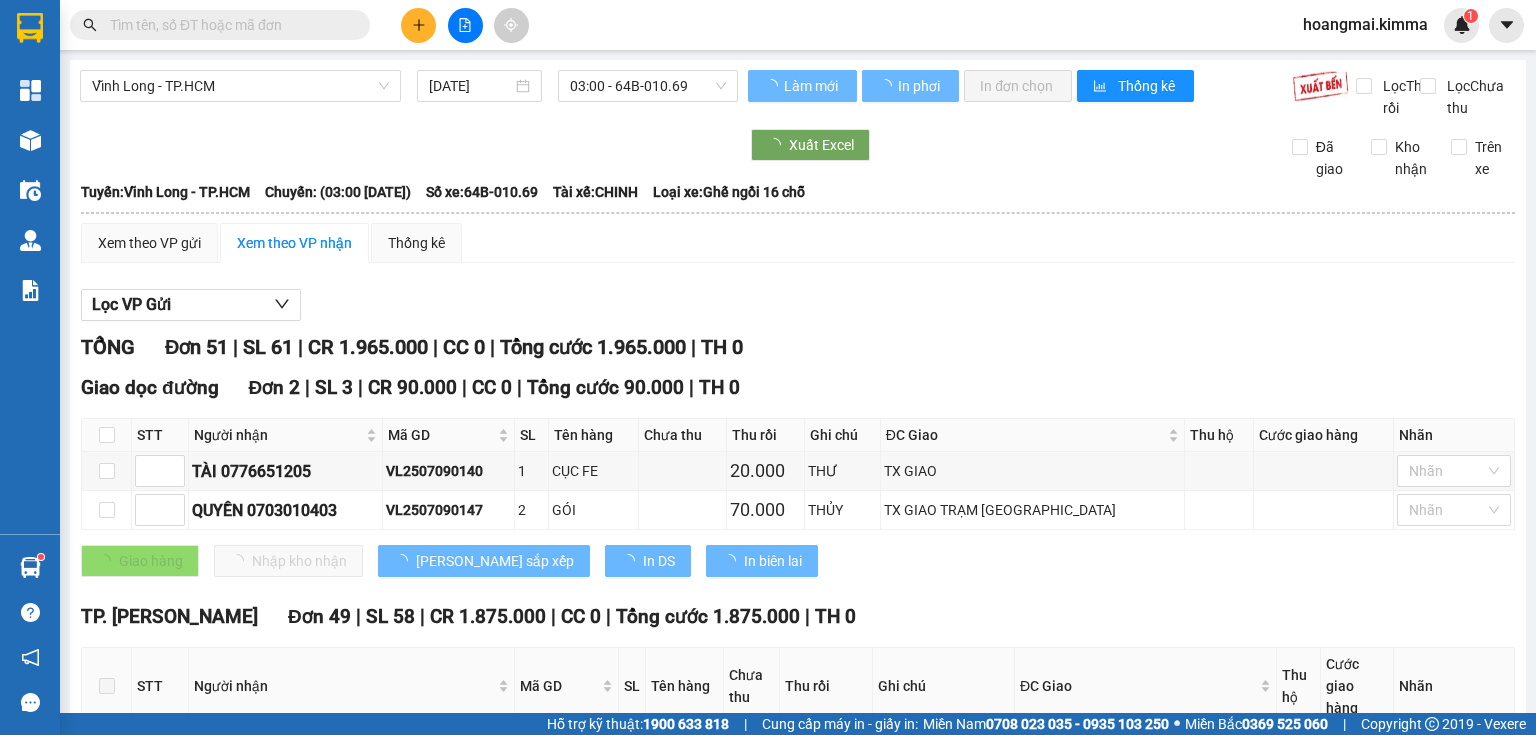 click on "03:00     - 64B-010.69" at bounding box center (648, 86) 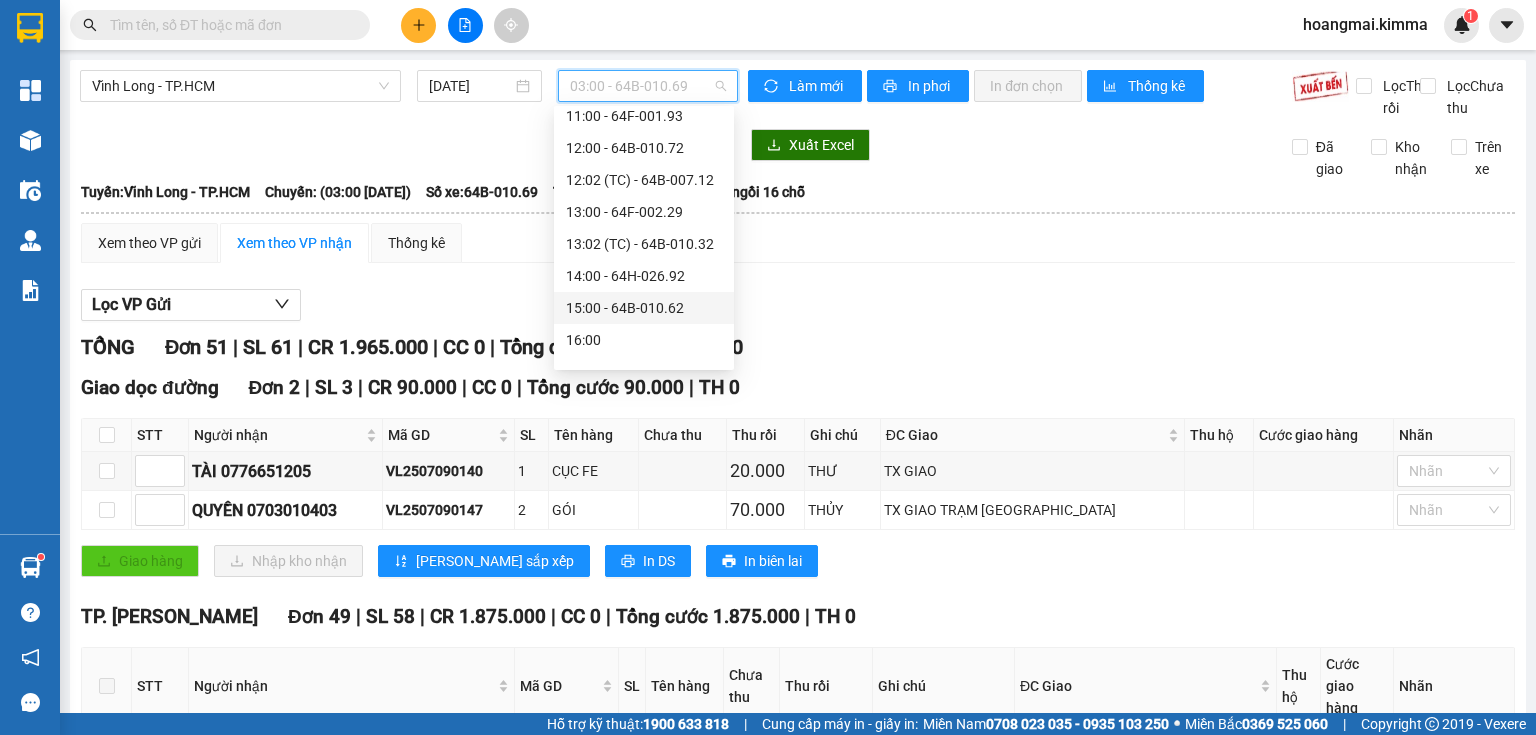 scroll, scrollTop: 400, scrollLeft: 0, axis: vertical 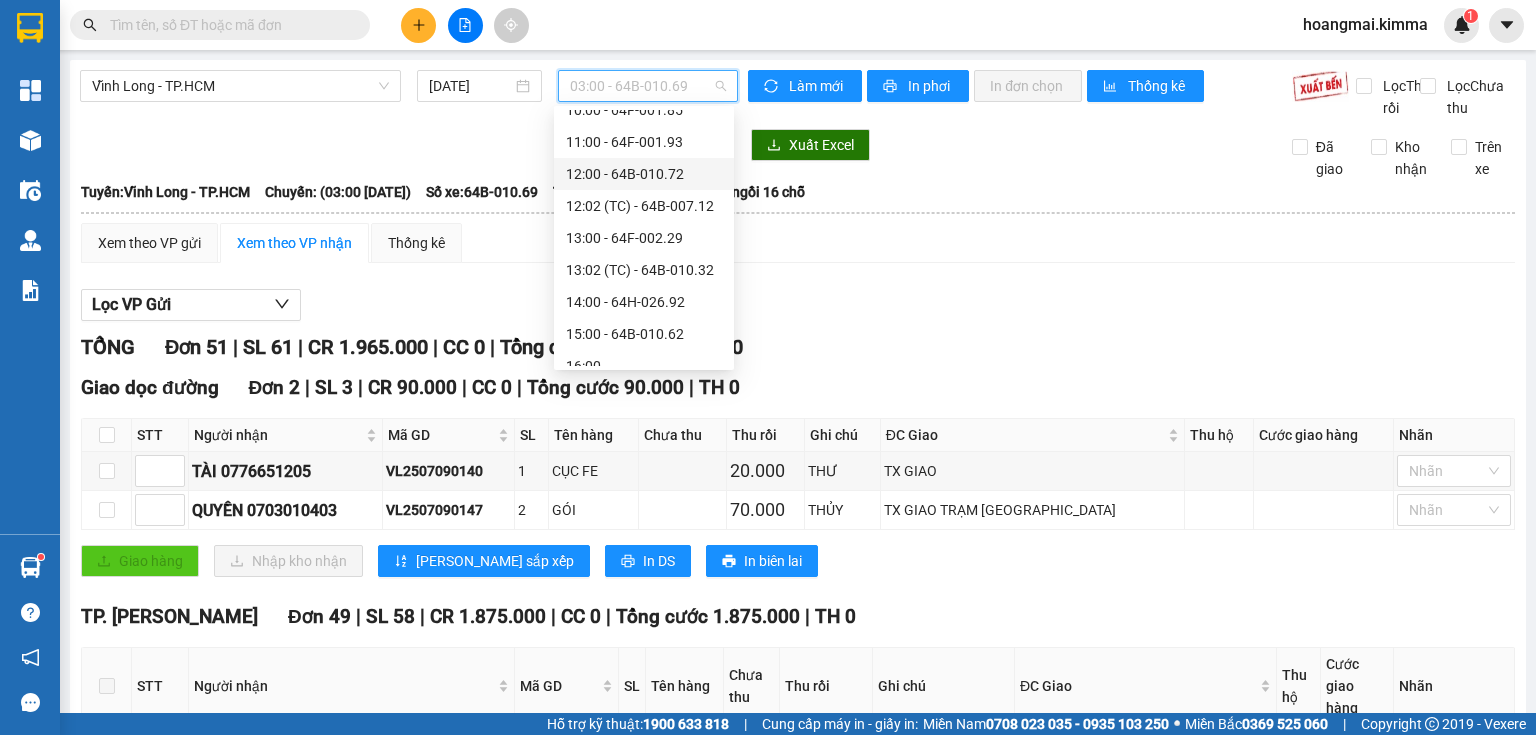 click on "12:00     - 64B-010.72" at bounding box center [644, 174] 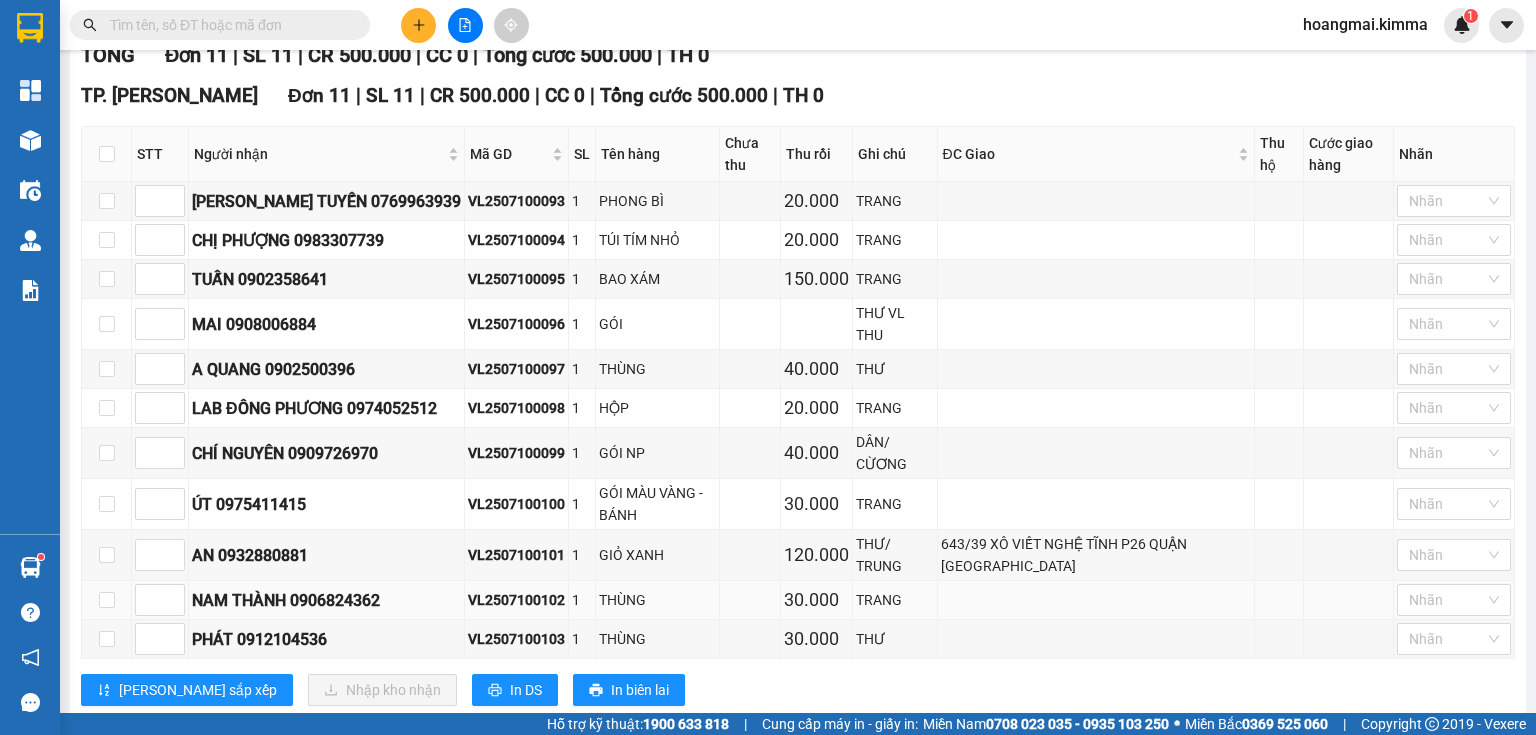 scroll, scrollTop: 264, scrollLeft: 0, axis: vertical 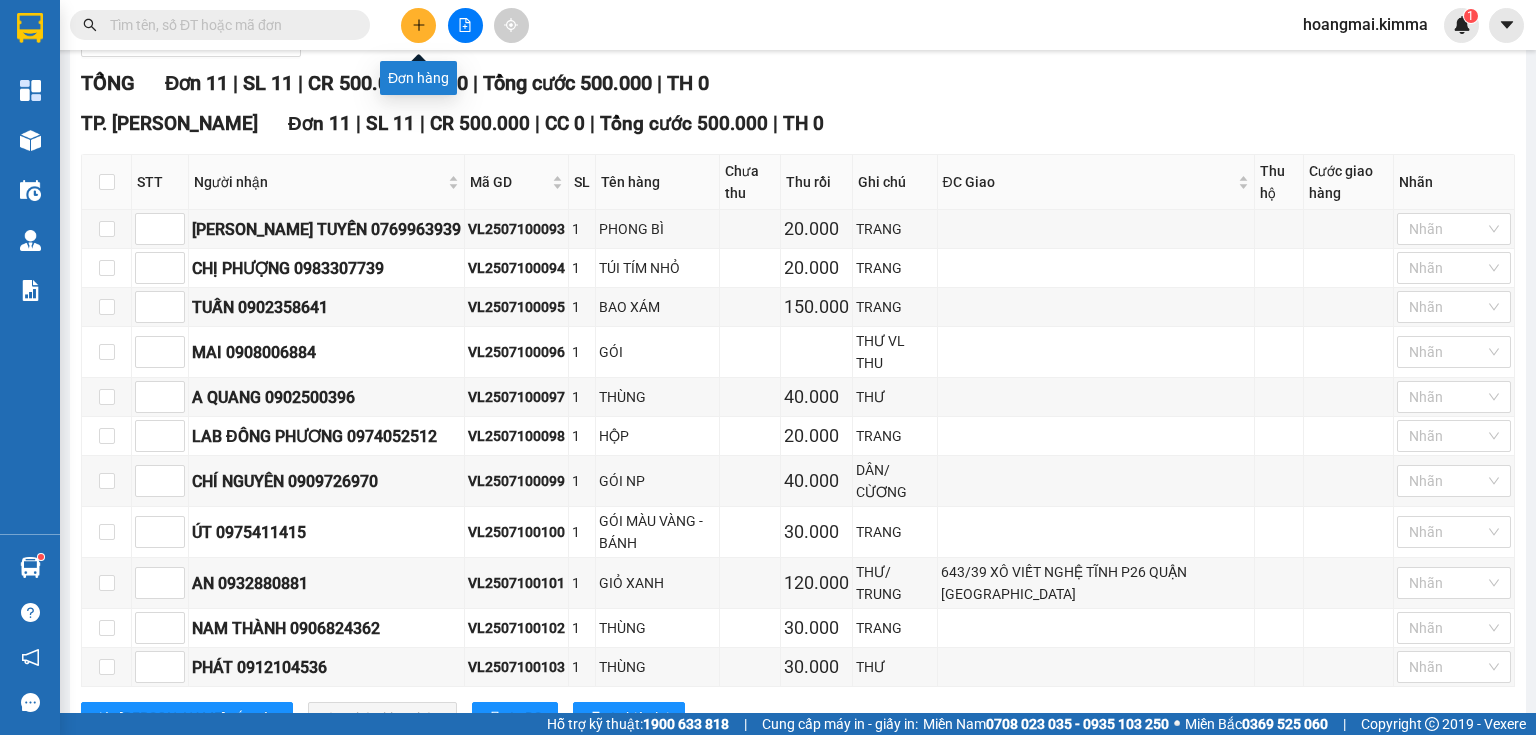 click 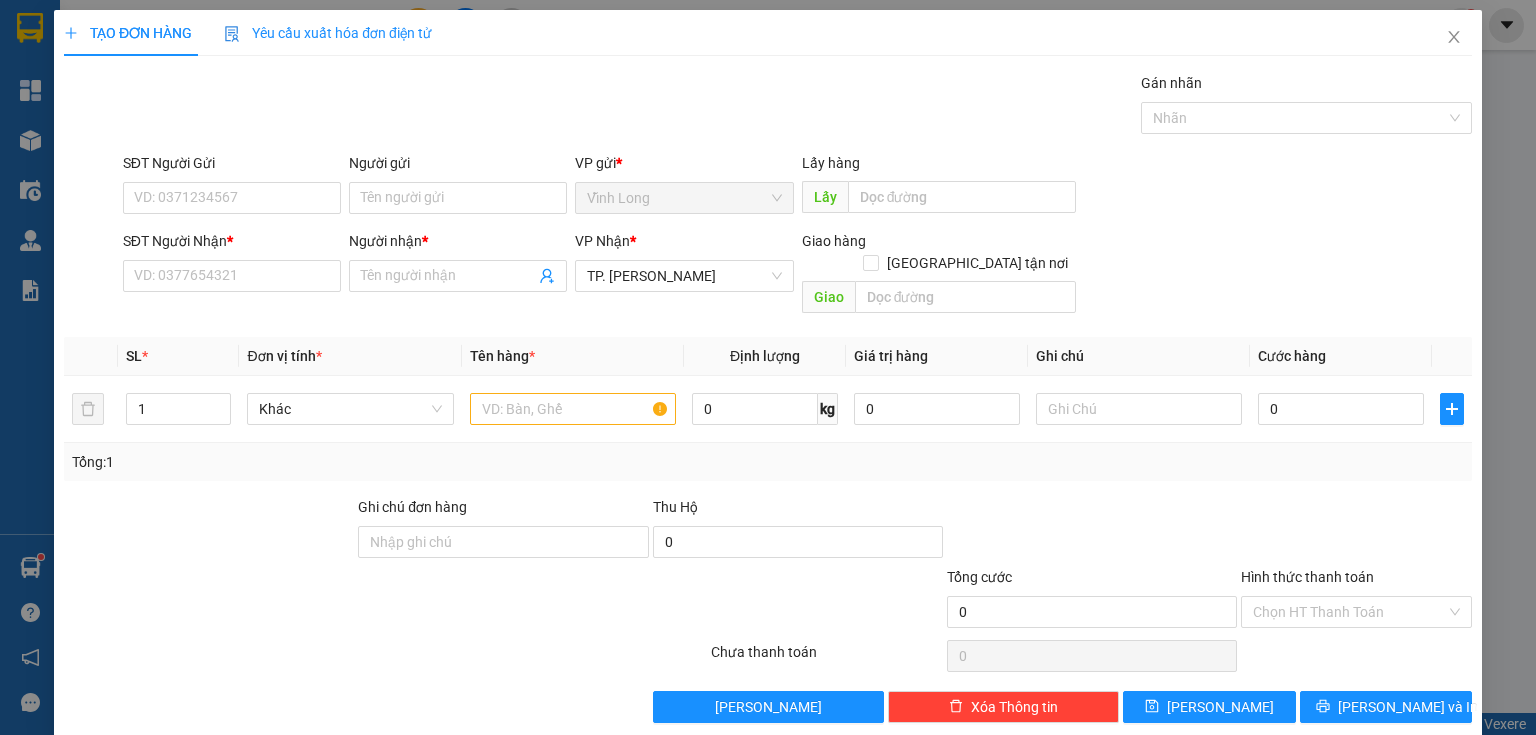 scroll, scrollTop: 0, scrollLeft: 0, axis: both 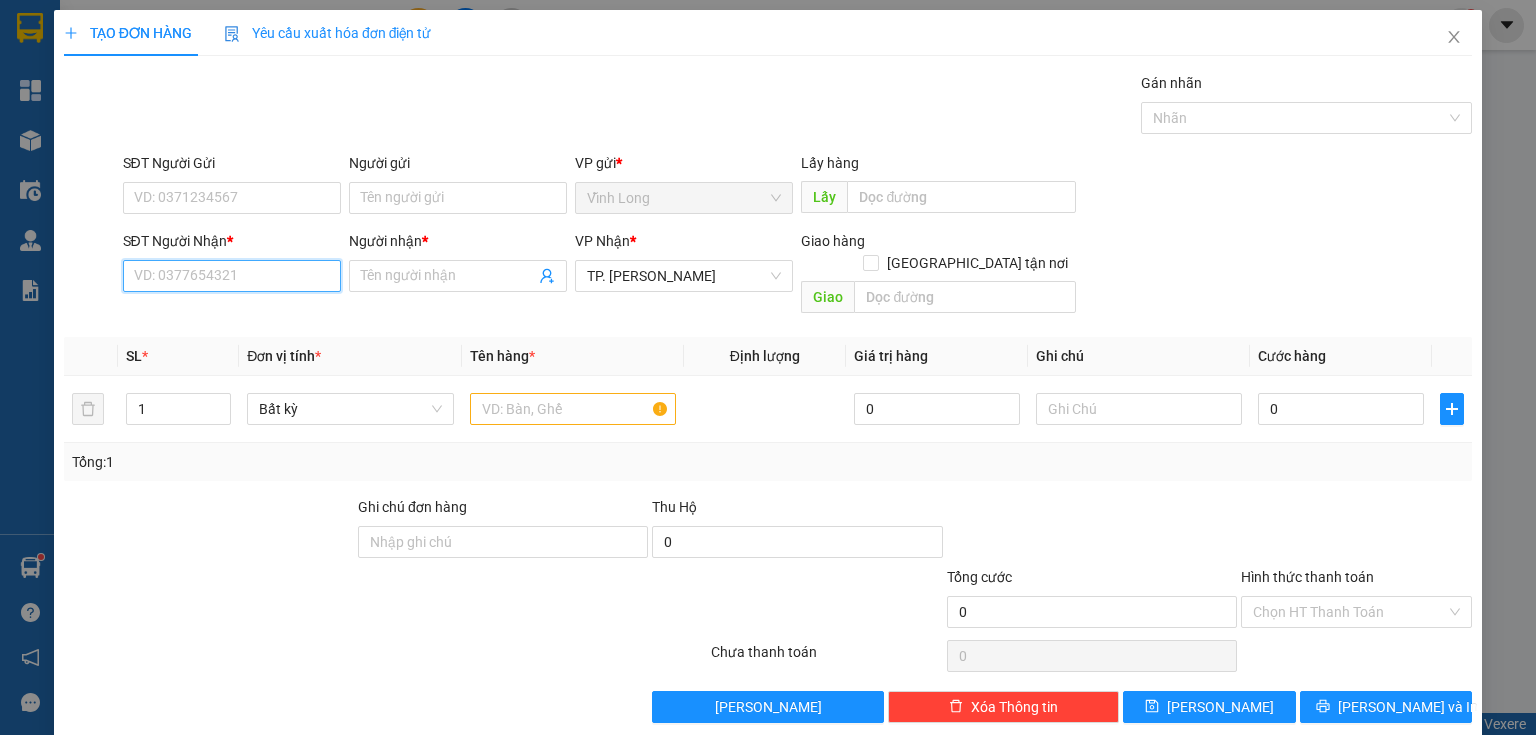 click on "SĐT Người Nhận  *" at bounding box center (232, 276) 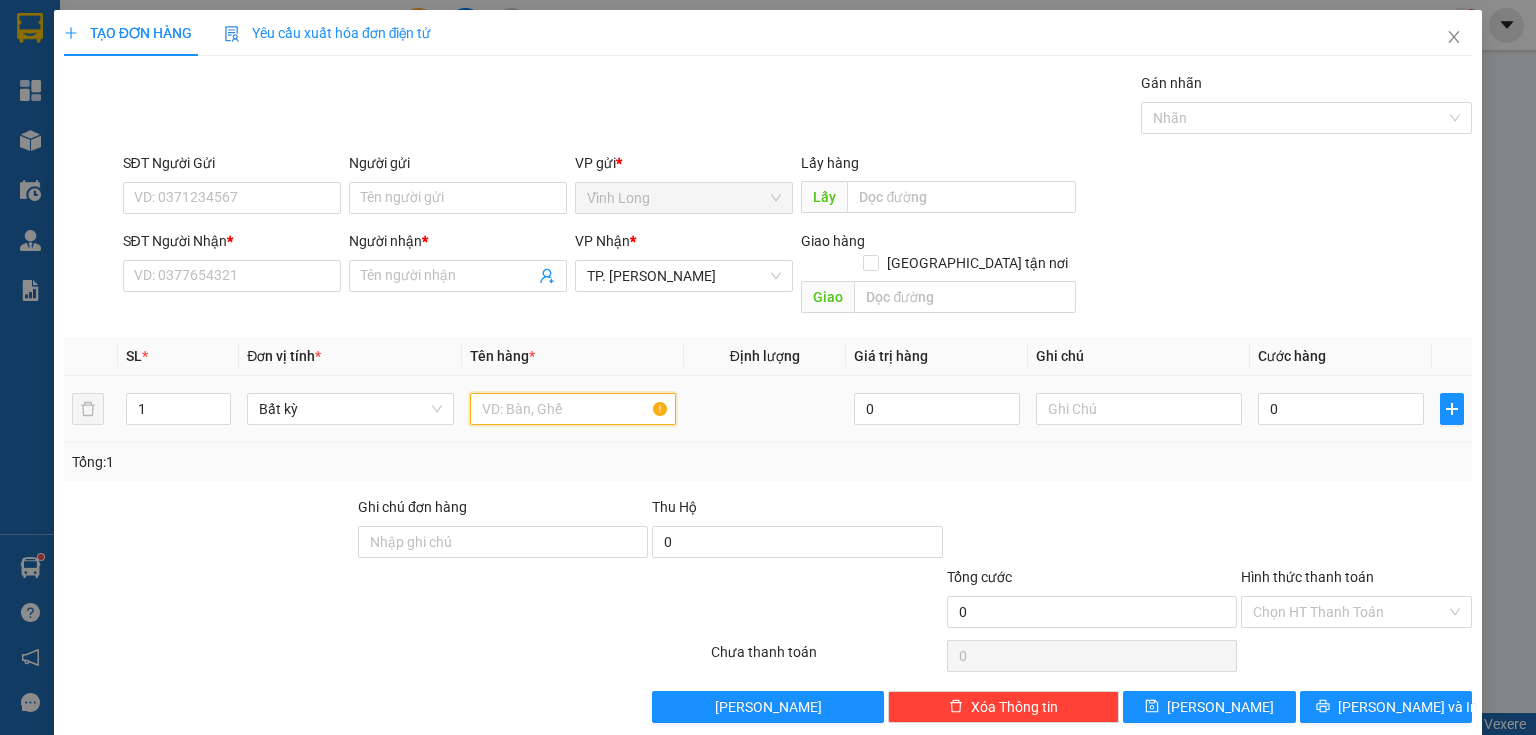 click at bounding box center (573, 409) 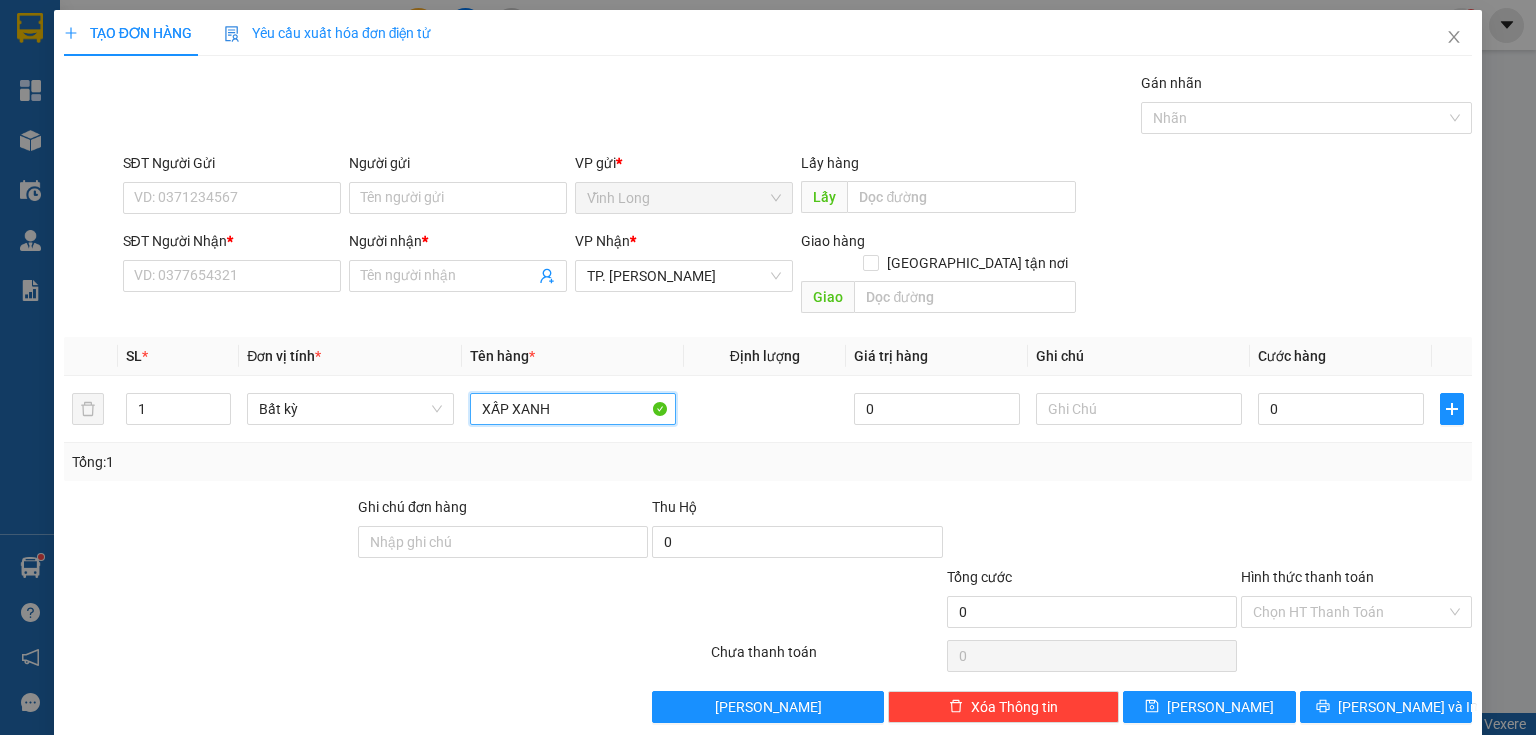 type on "XẤP XANH" 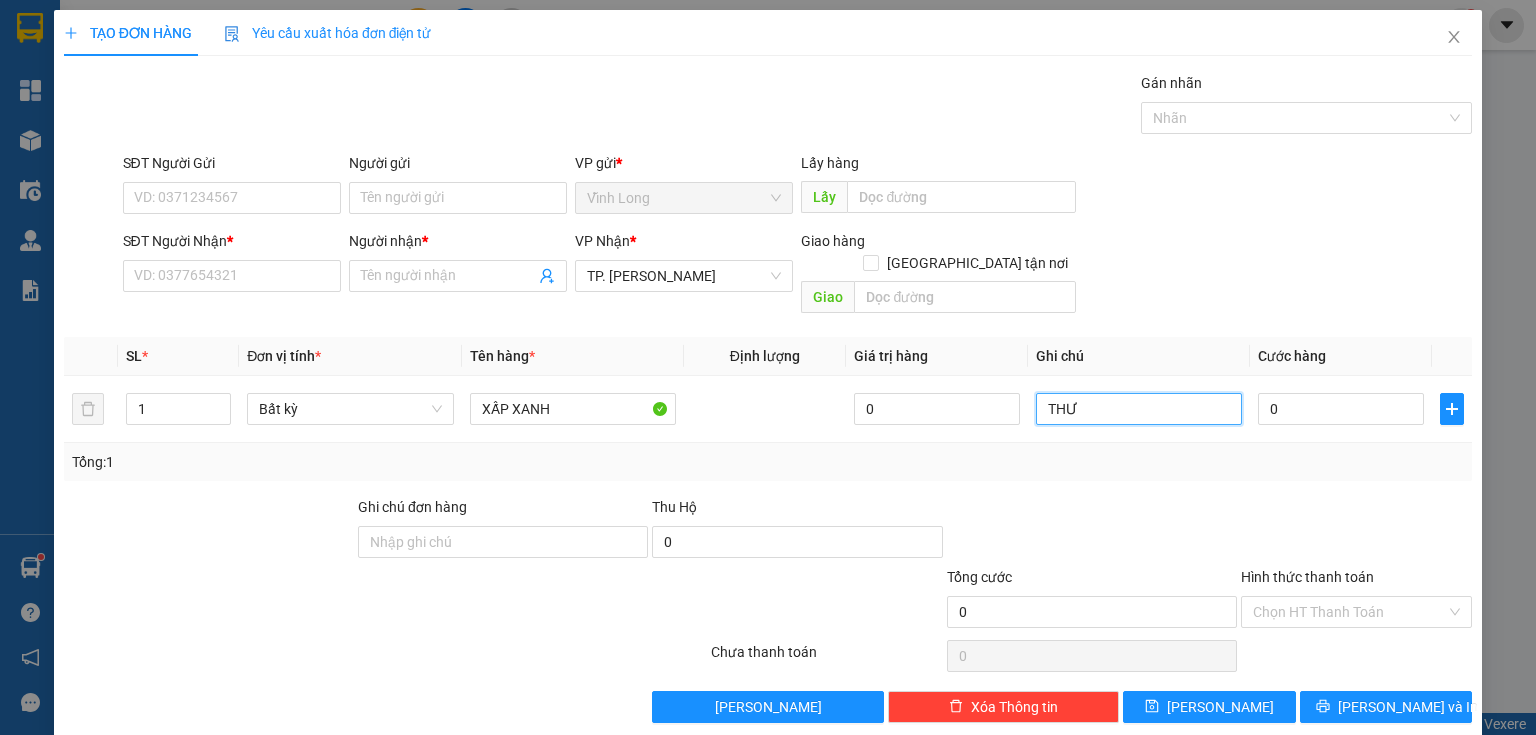 type on "THƯ" 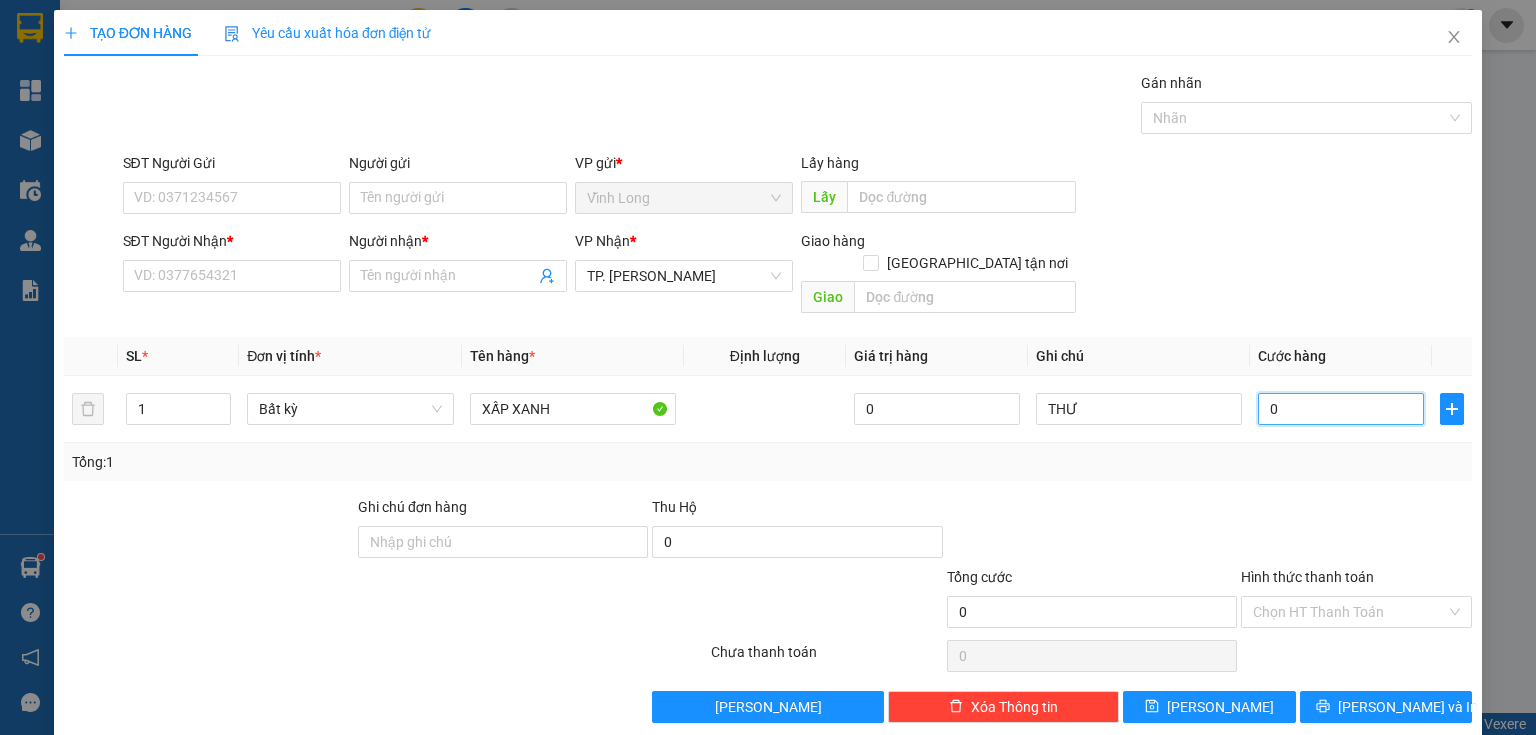 type on "2" 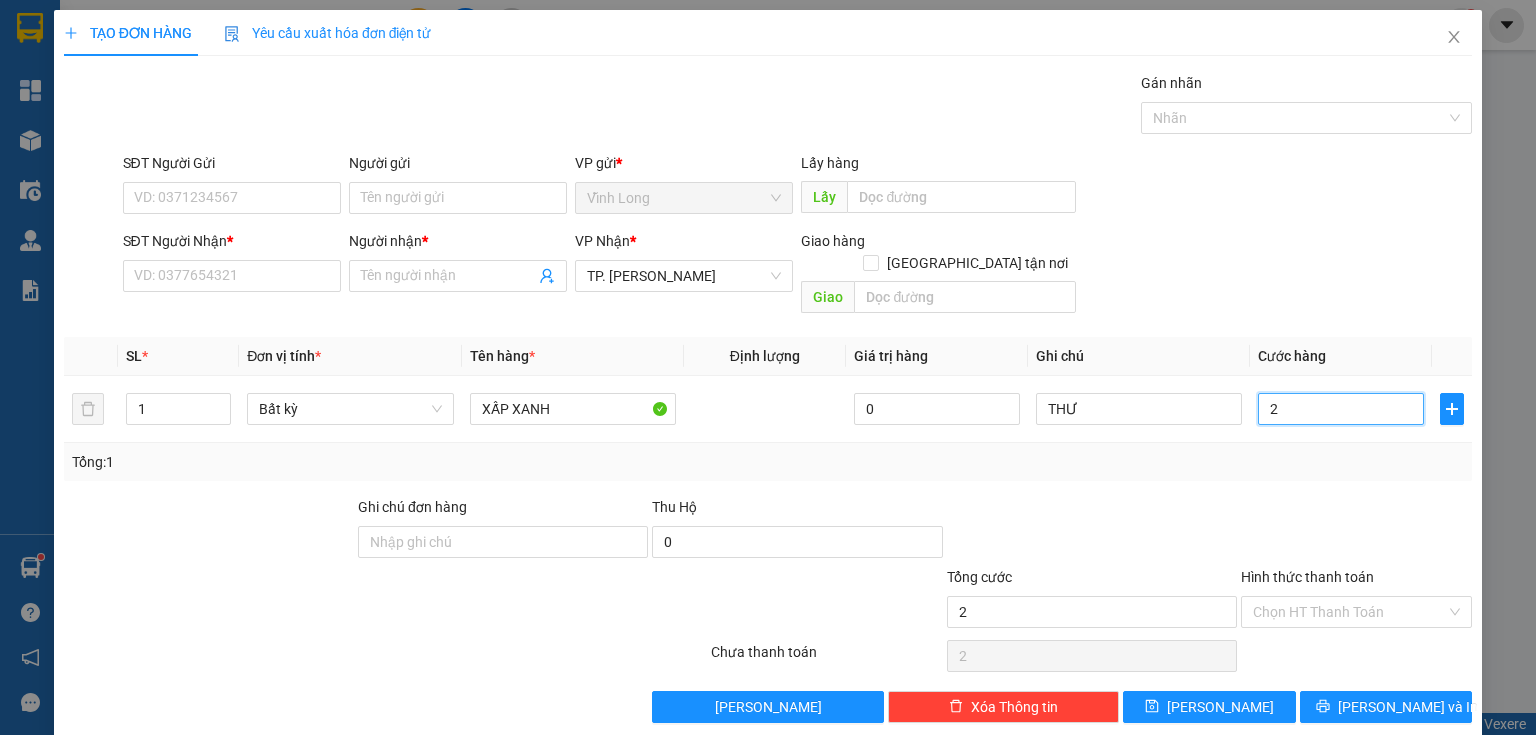 type on "20" 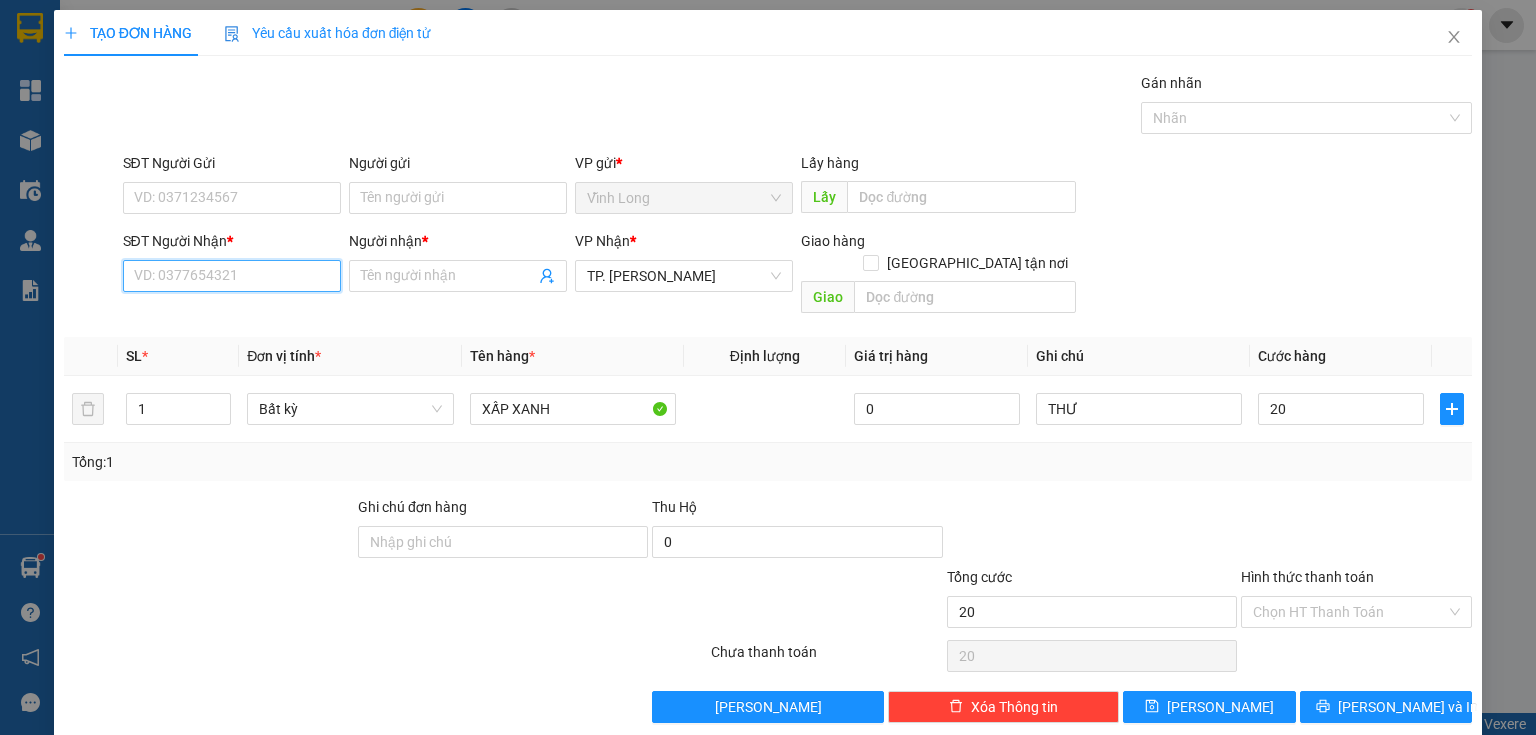 type on "20.000" 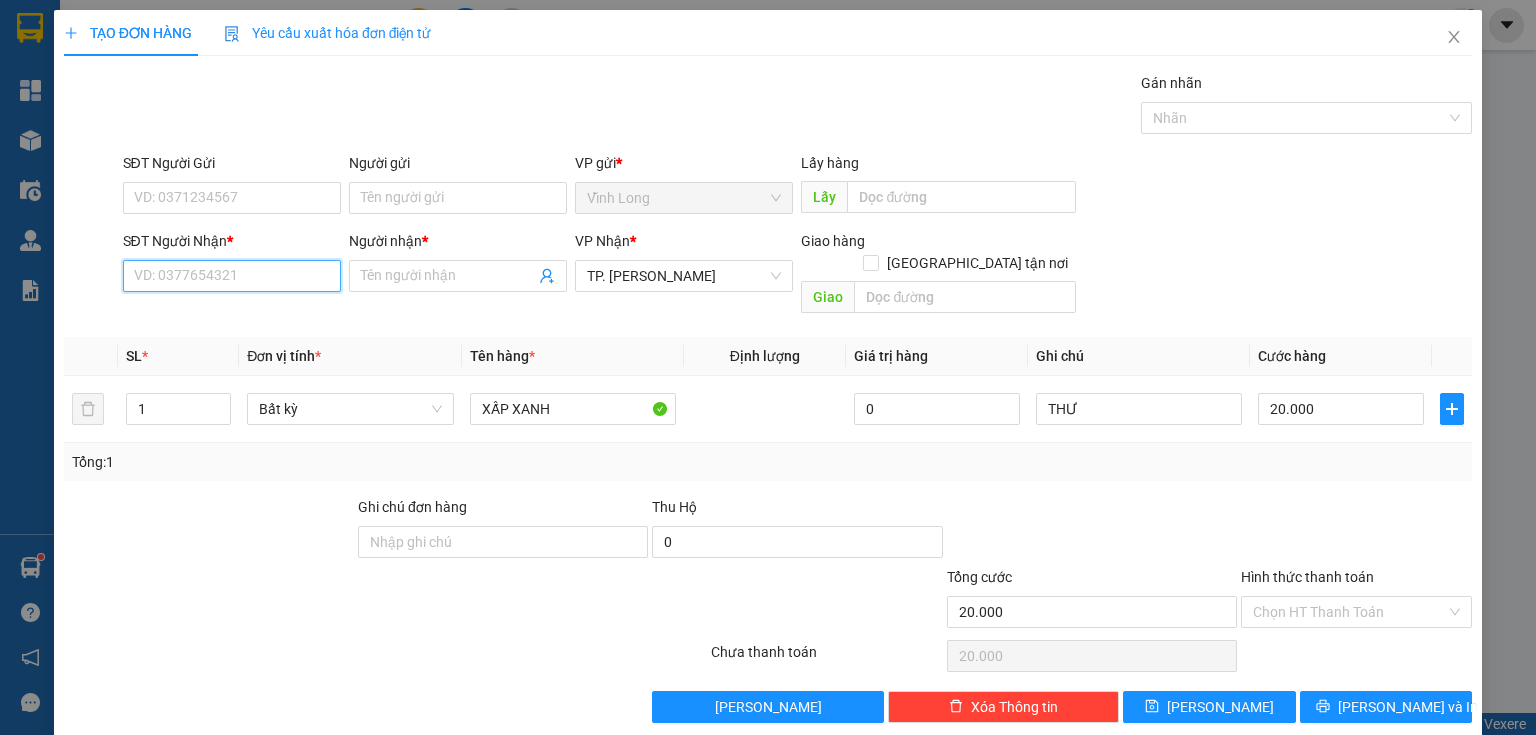 click on "SĐT Người Nhận  *" at bounding box center [232, 276] 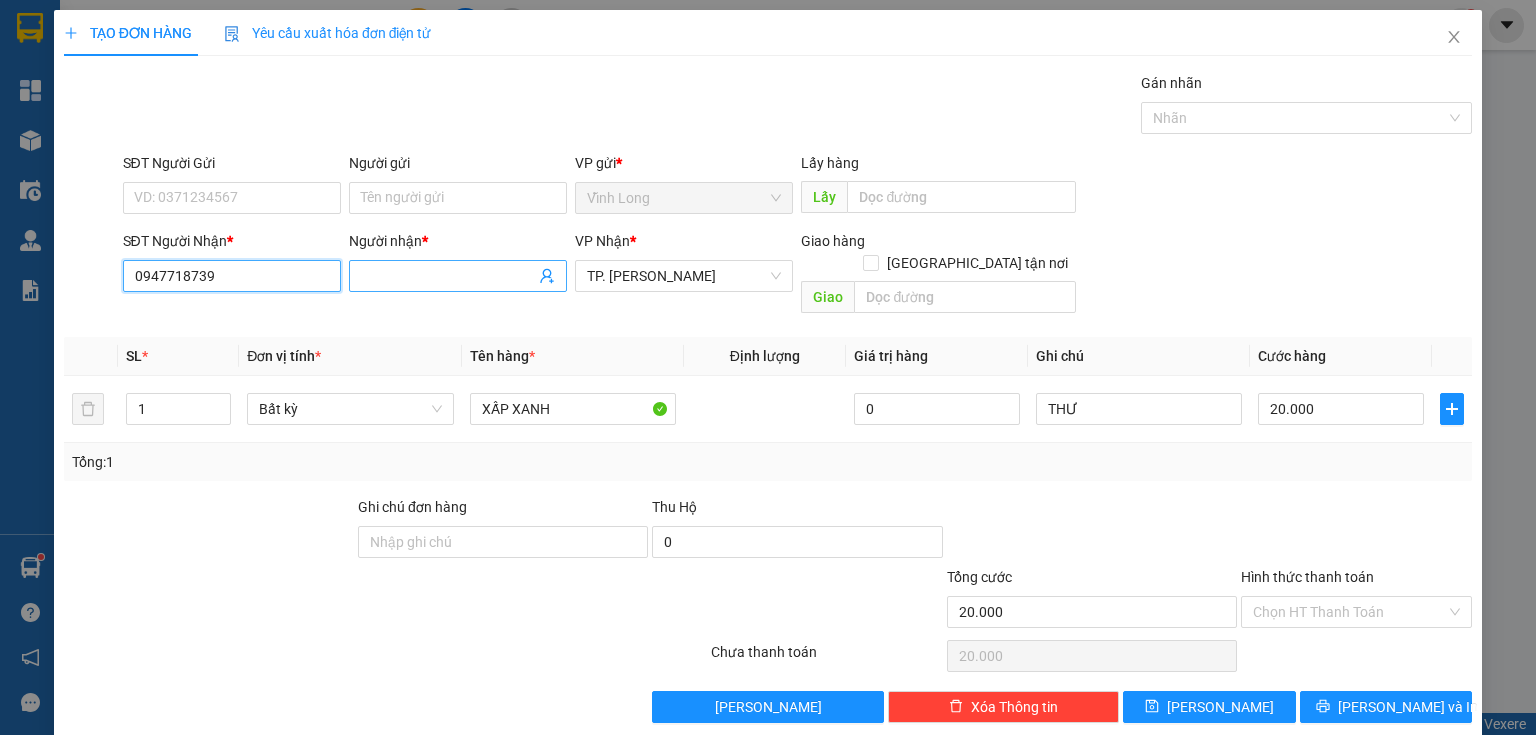 type on "0947718739" 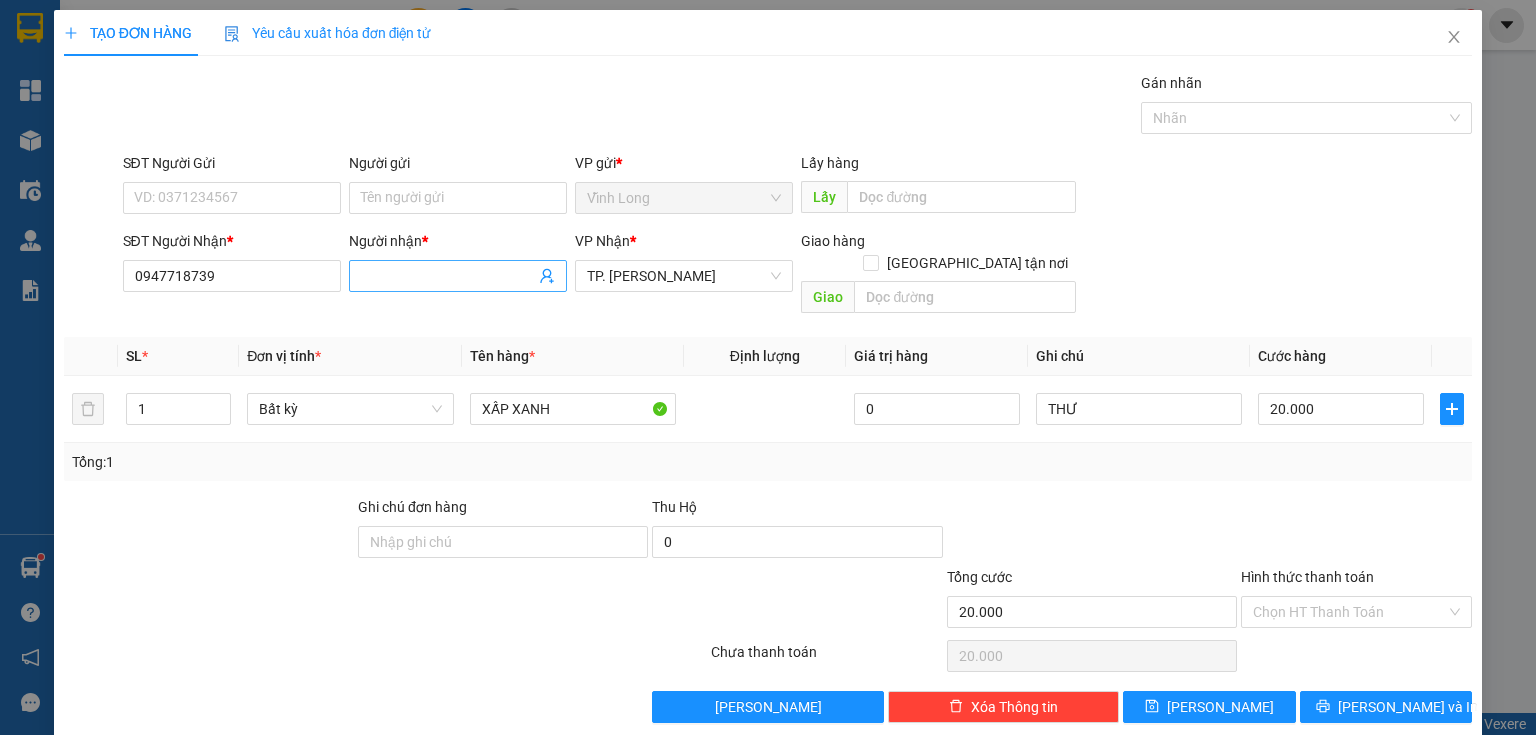 click on "Người nhận  *" at bounding box center (448, 276) 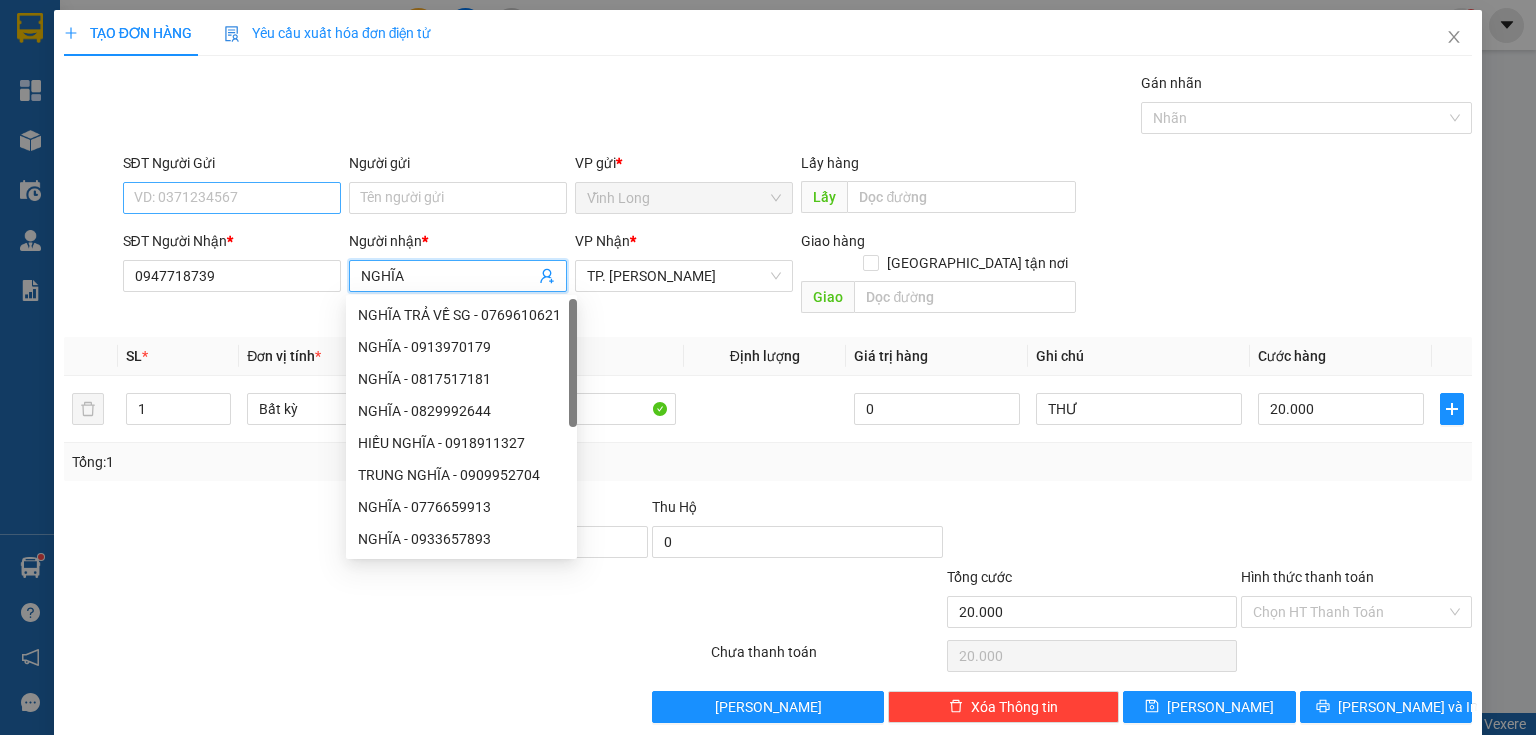 type on "NGHĨA" 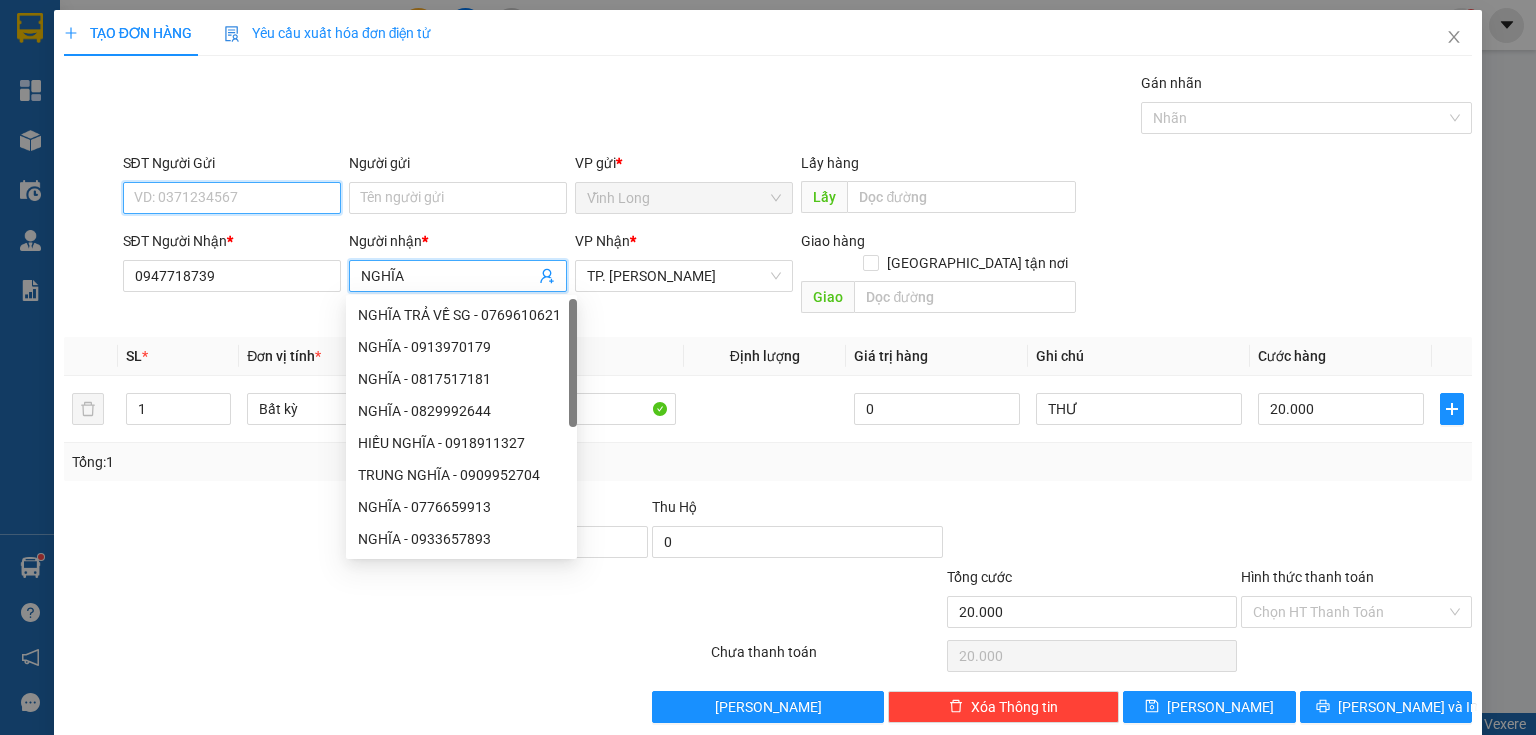click on "SĐT Người Gửi" at bounding box center [232, 198] 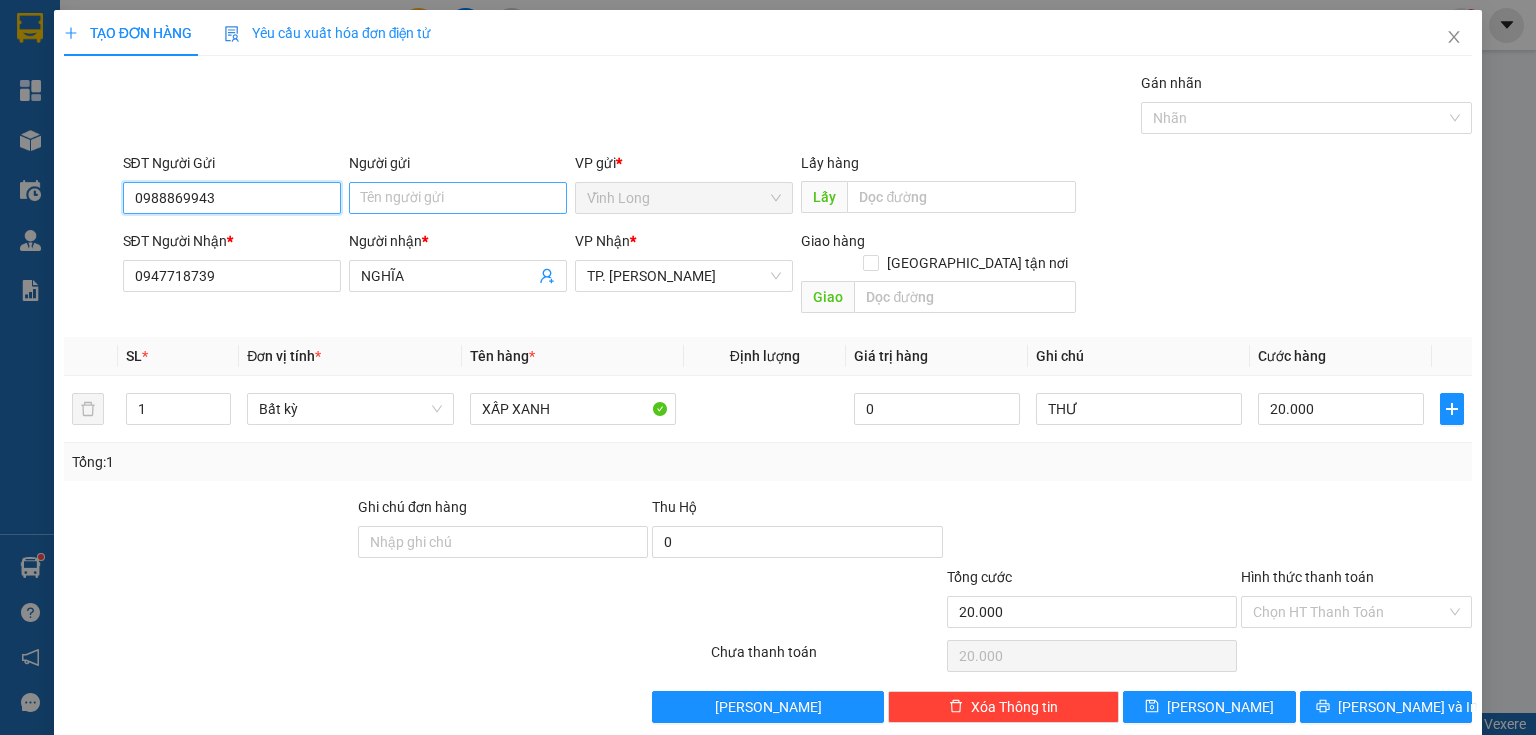 type on "0988869943" 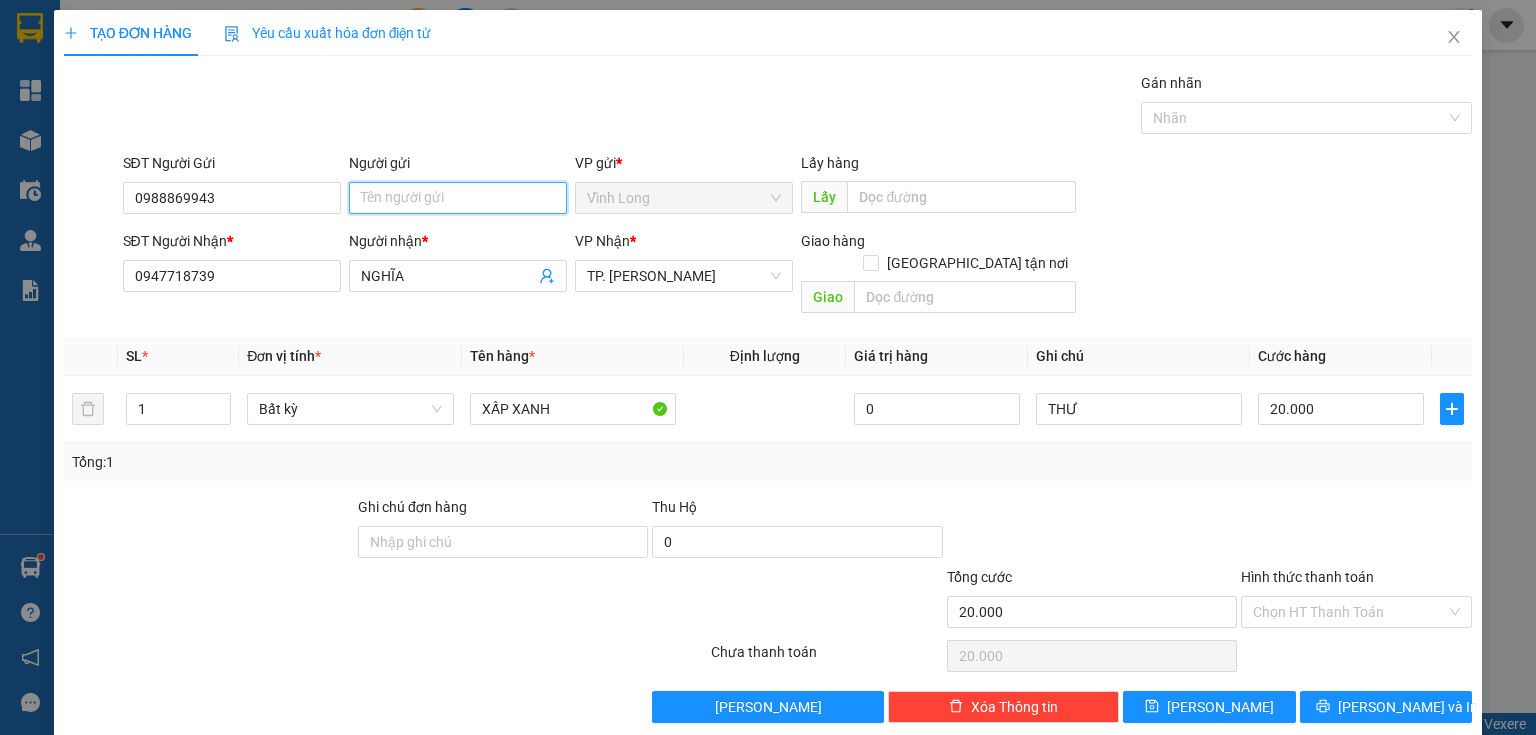 click on "Người gửi" at bounding box center (458, 198) 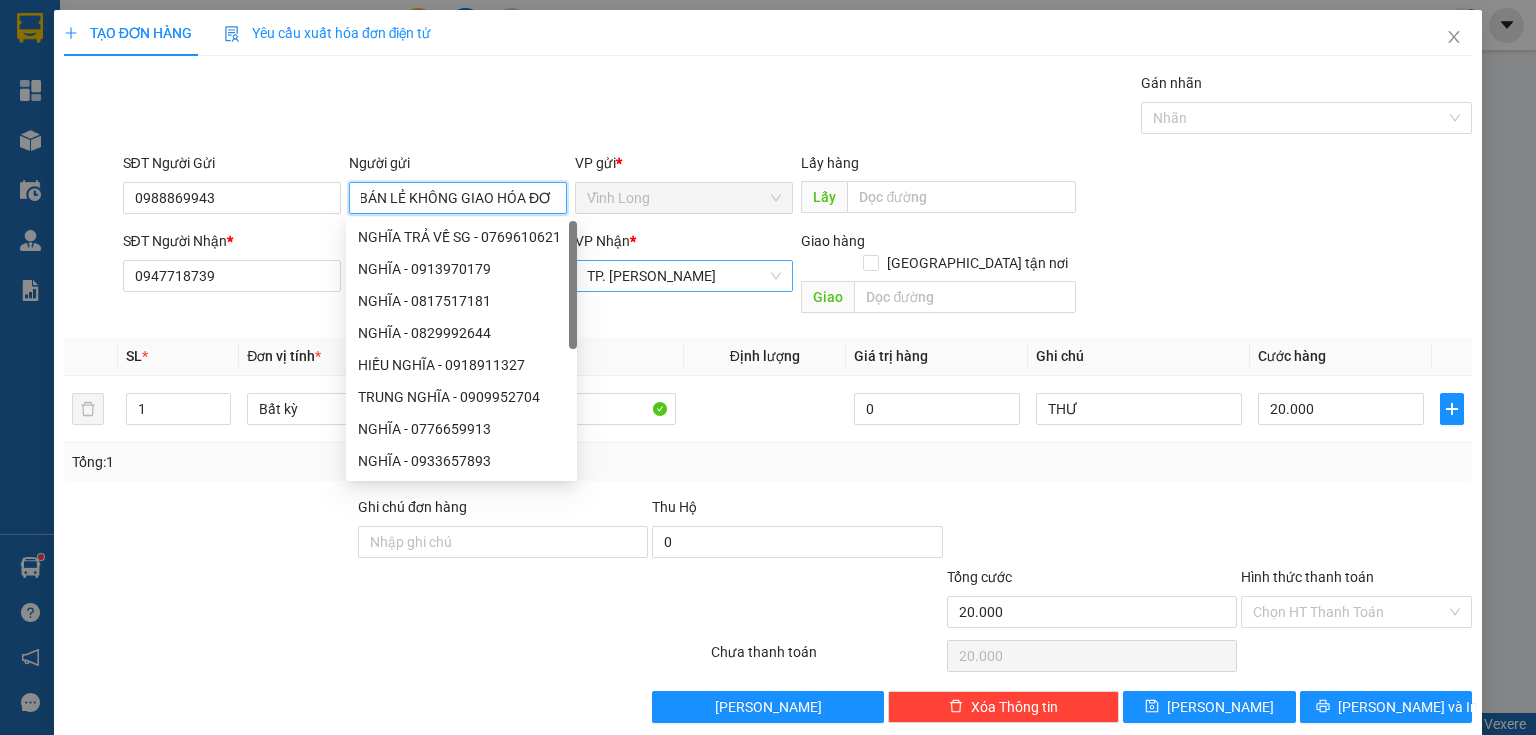 scroll, scrollTop: 0, scrollLeft: 12, axis: horizontal 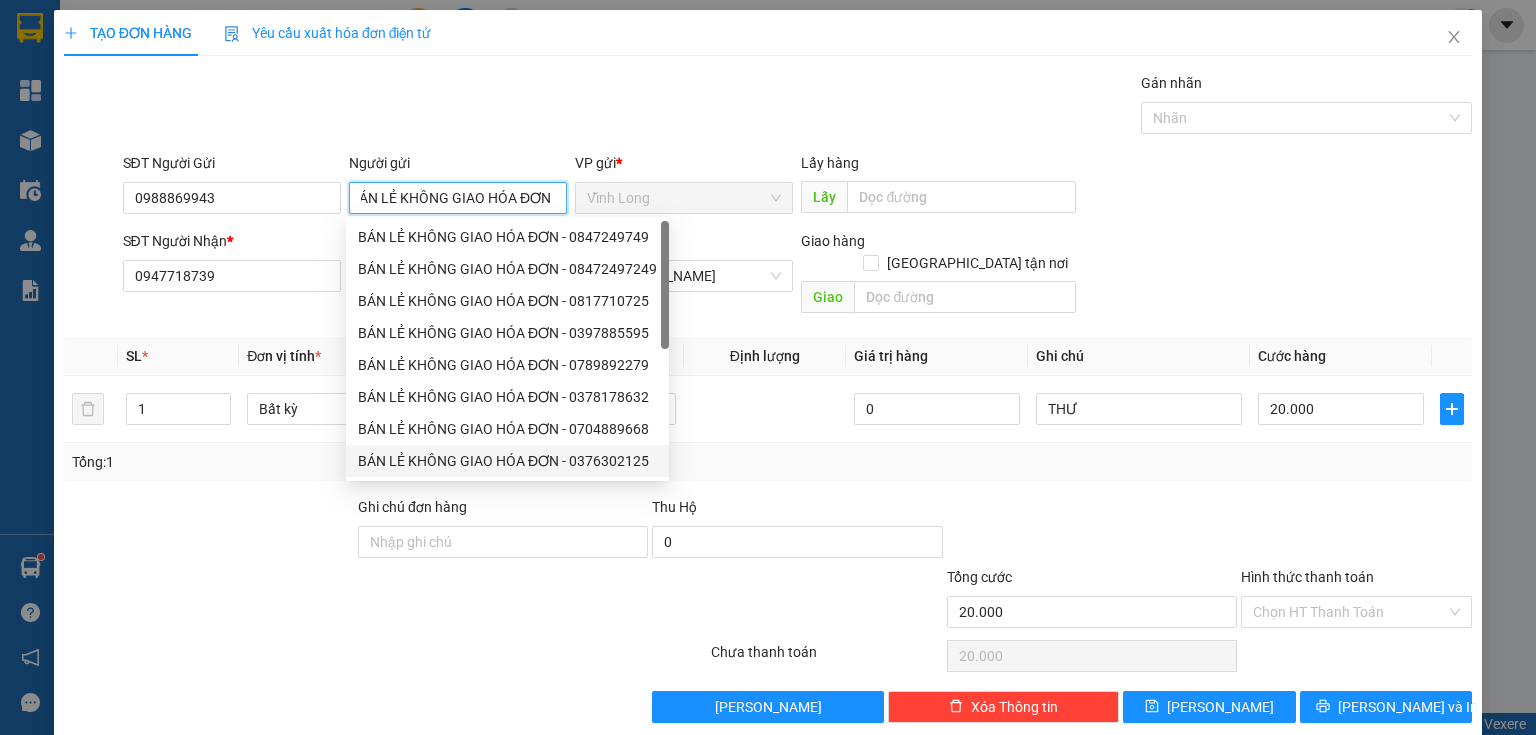 type on "BÁN LẺ KHÔNG GIAO HÓA ĐƠN" 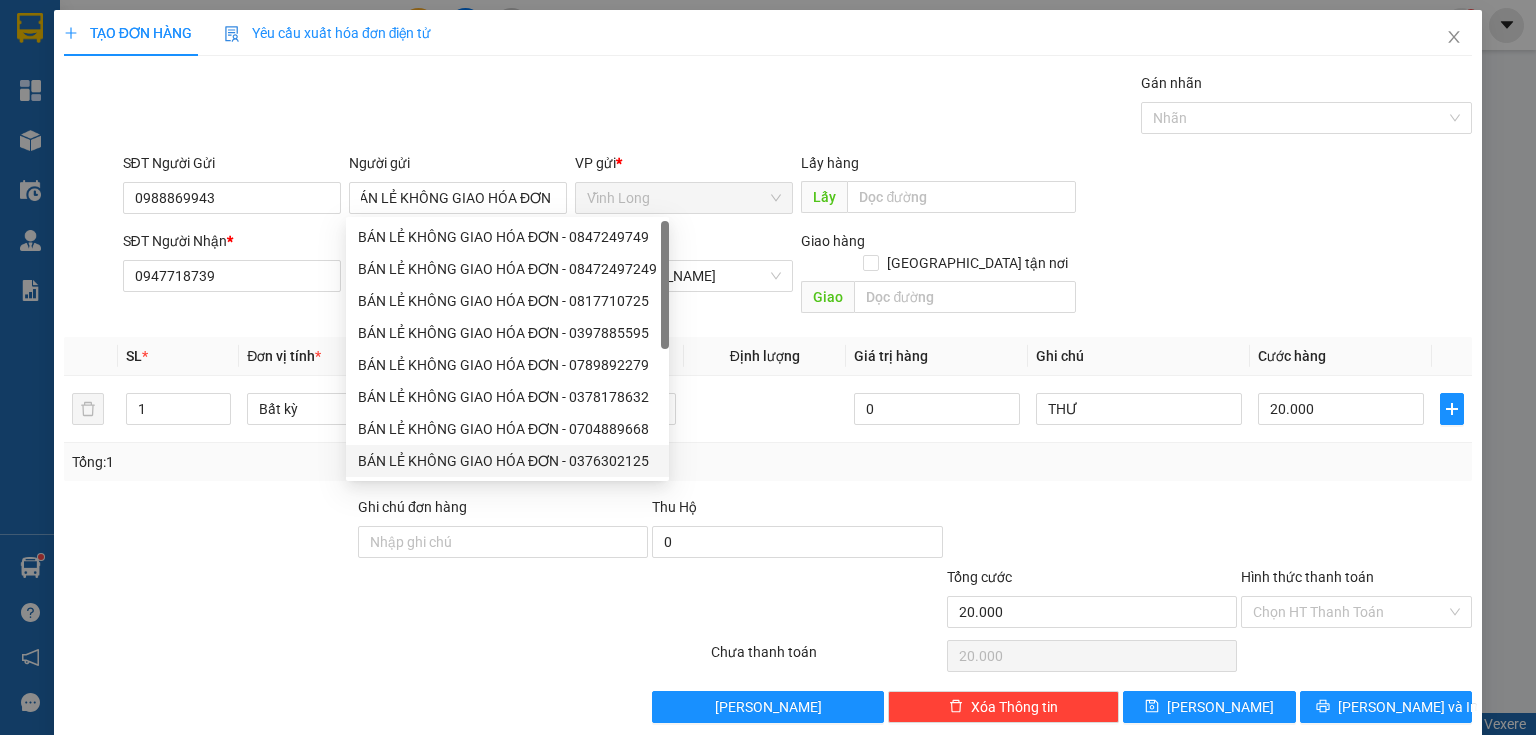 scroll, scrollTop: 0, scrollLeft: 0, axis: both 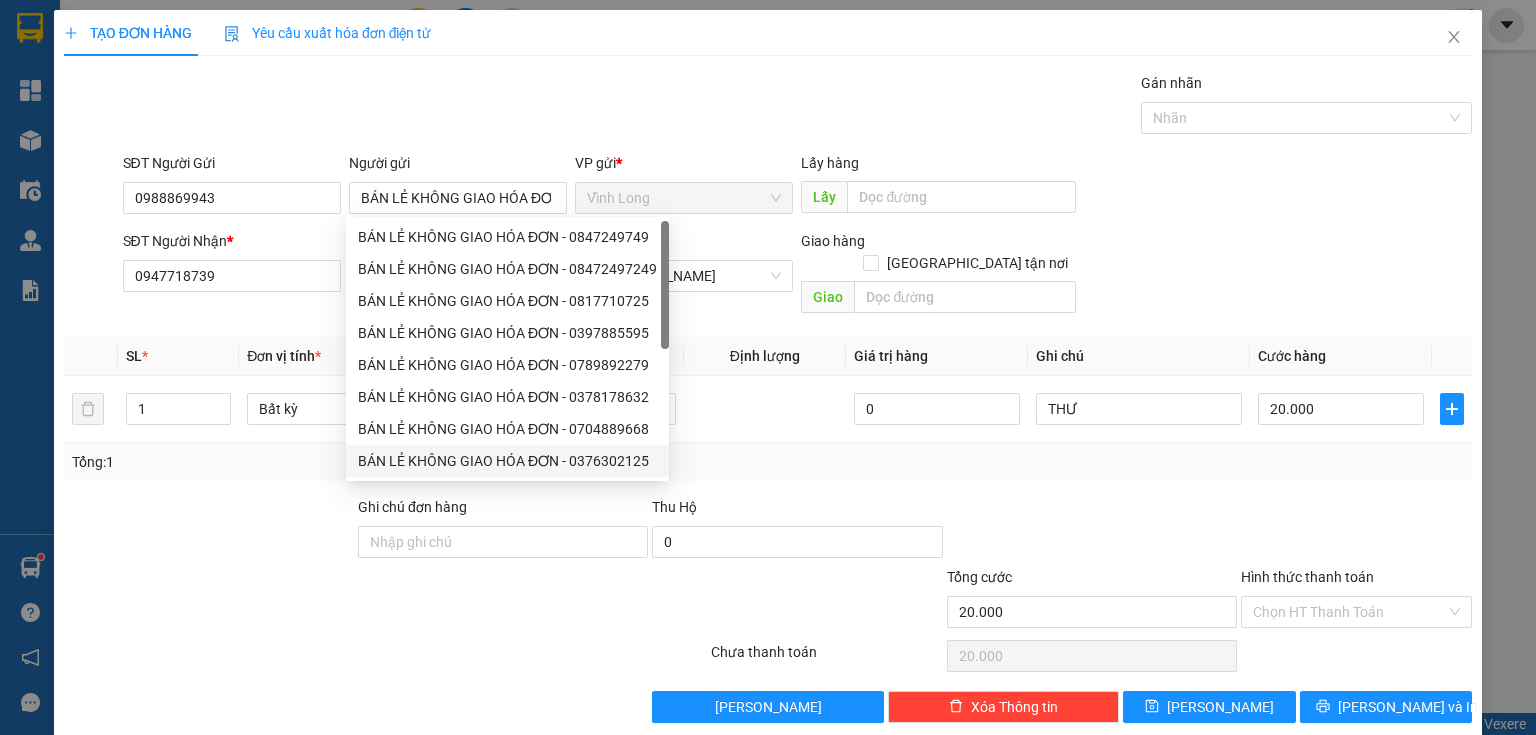 click on "Tổng:  1" at bounding box center [768, 462] 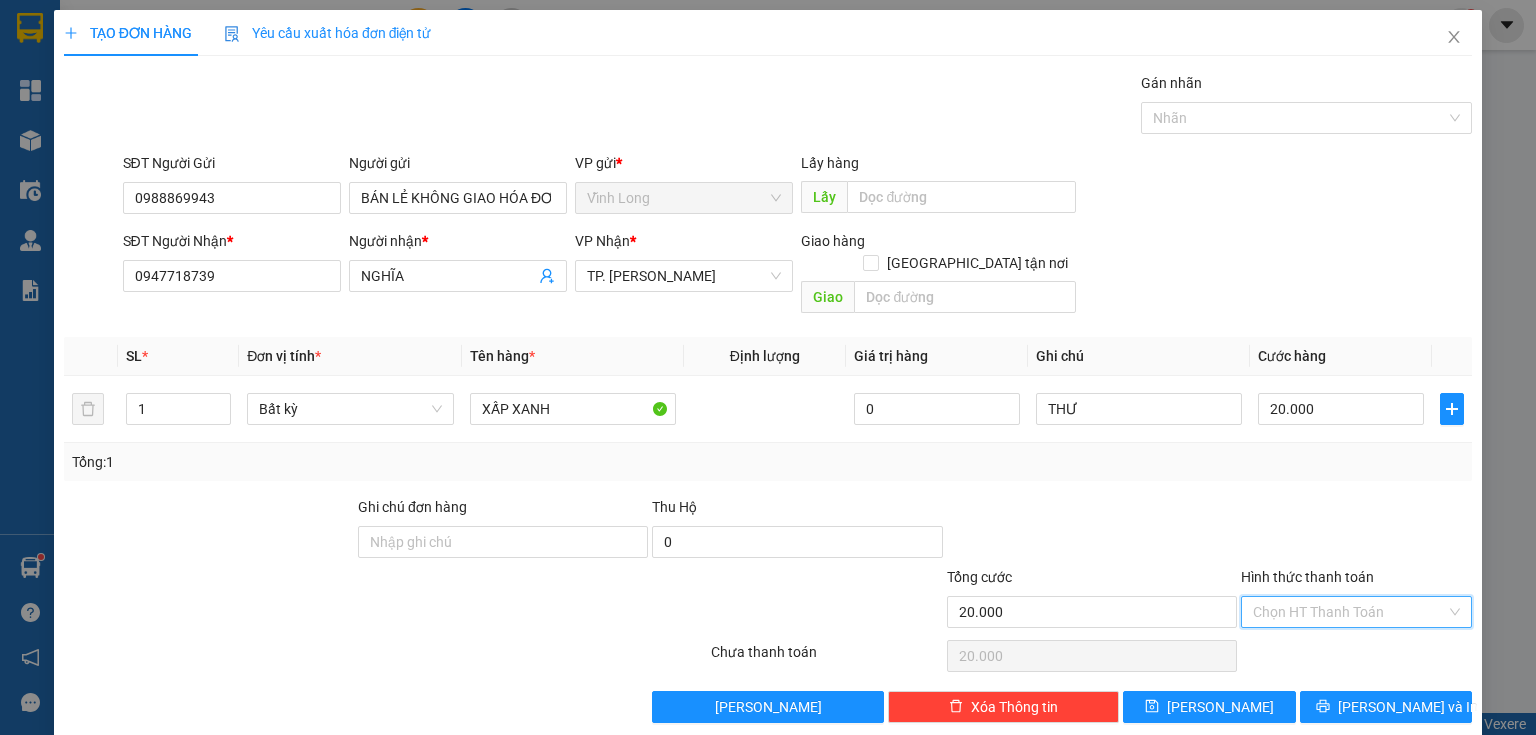 click on "Hình thức thanh toán" at bounding box center [1349, 612] 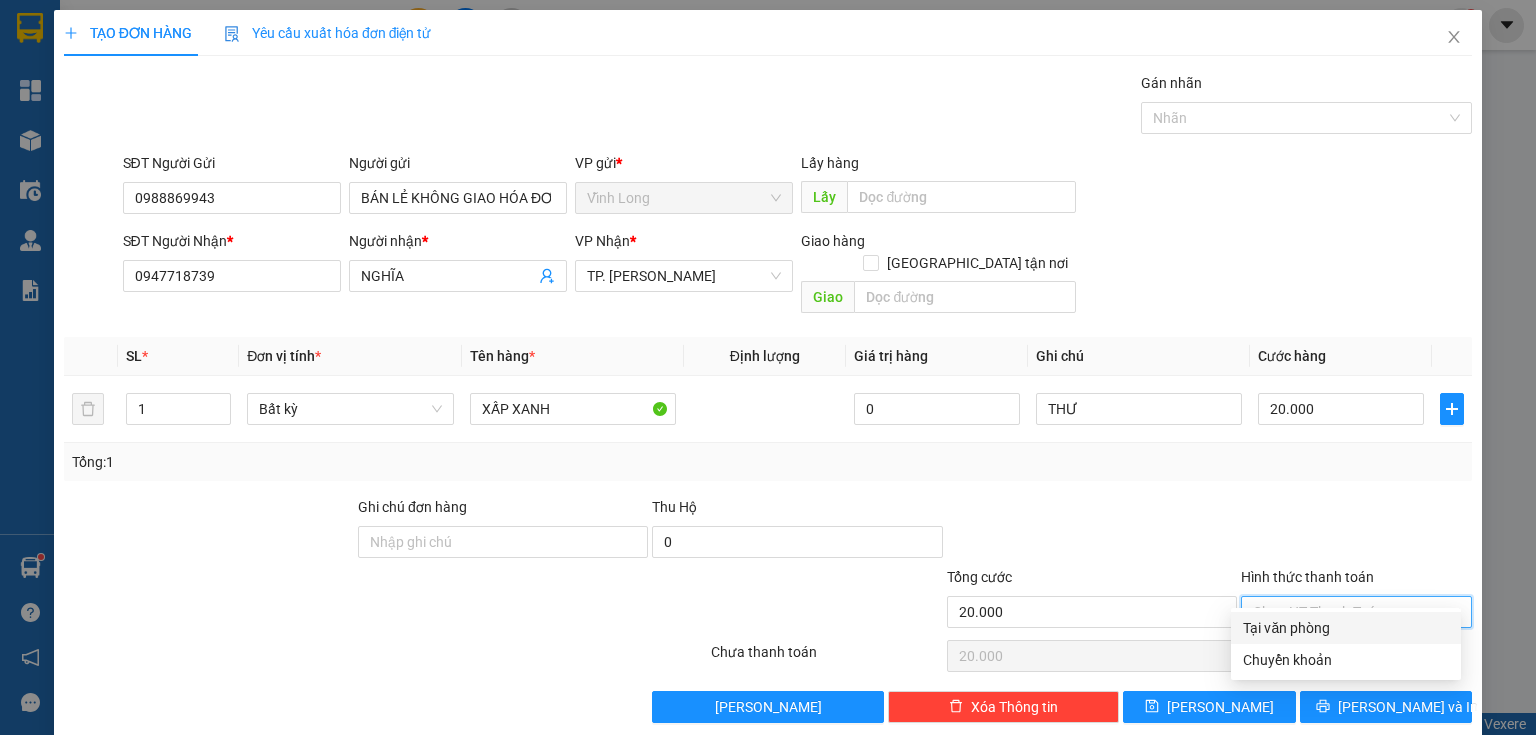 click on "Tại văn phòng" at bounding box center [1346, 628] 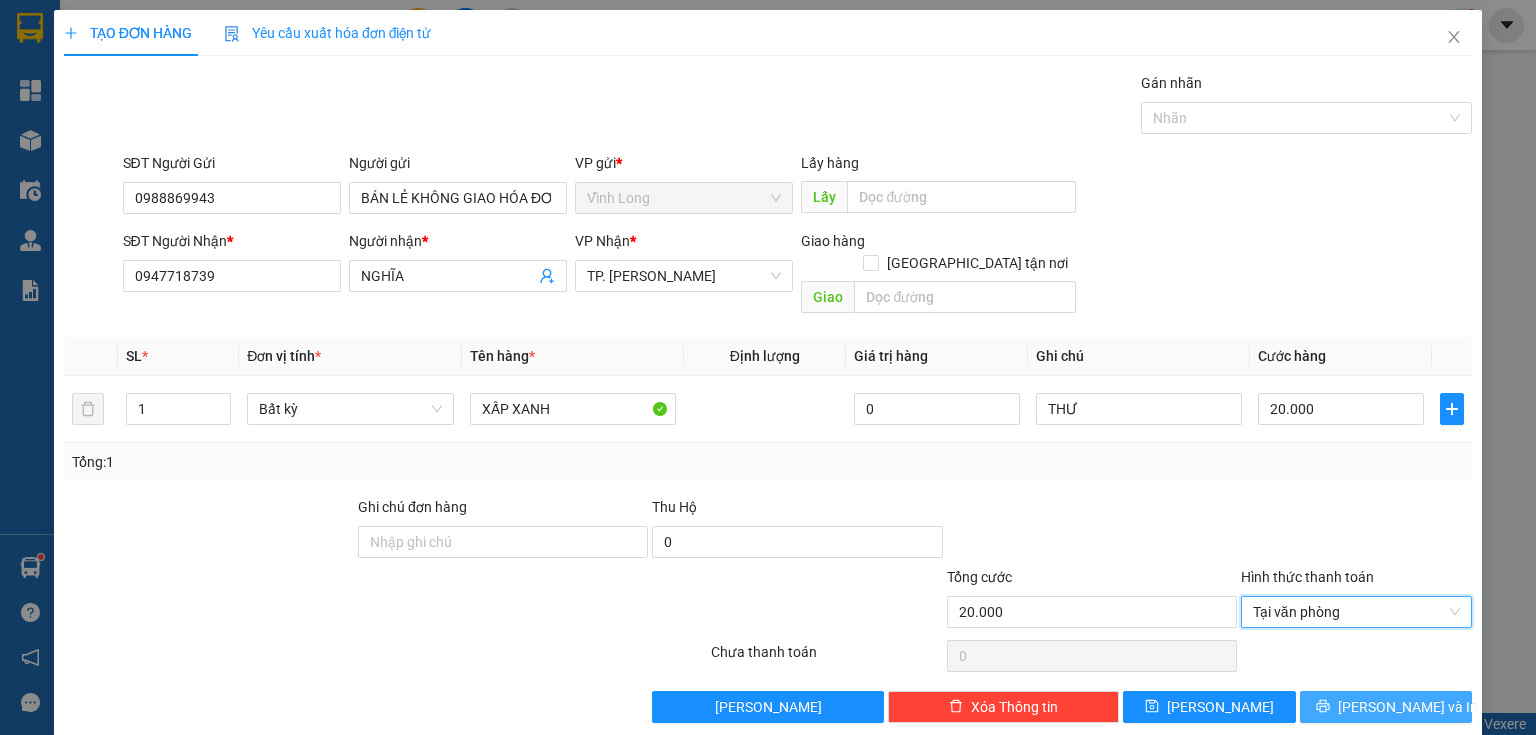 drag, startPoint x: 1342, startPoint y: 680, endPoint x: 1224, endPoint y: 608, distance: 138.23169 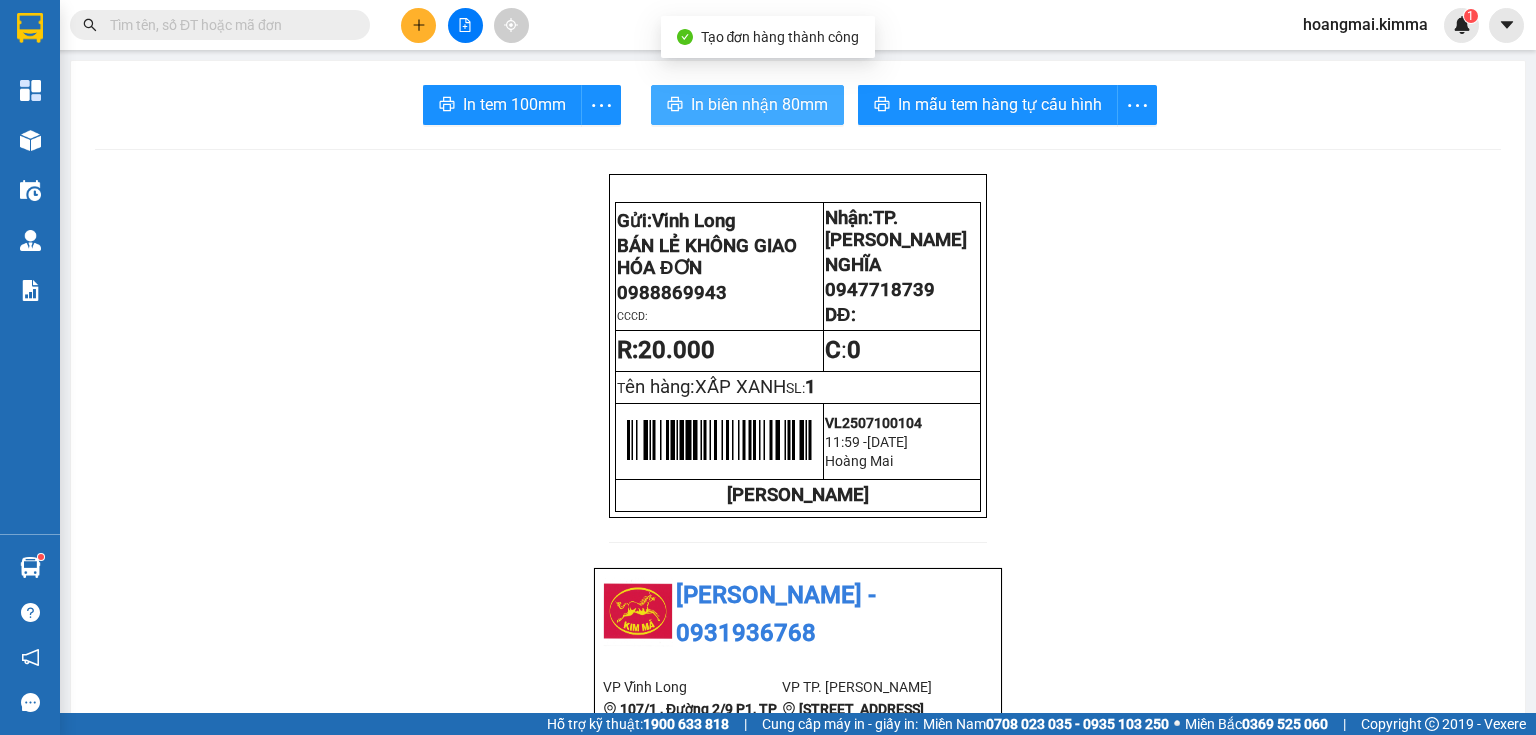 click on "In biên nhận 80mm" at bounding box center [759, 104] 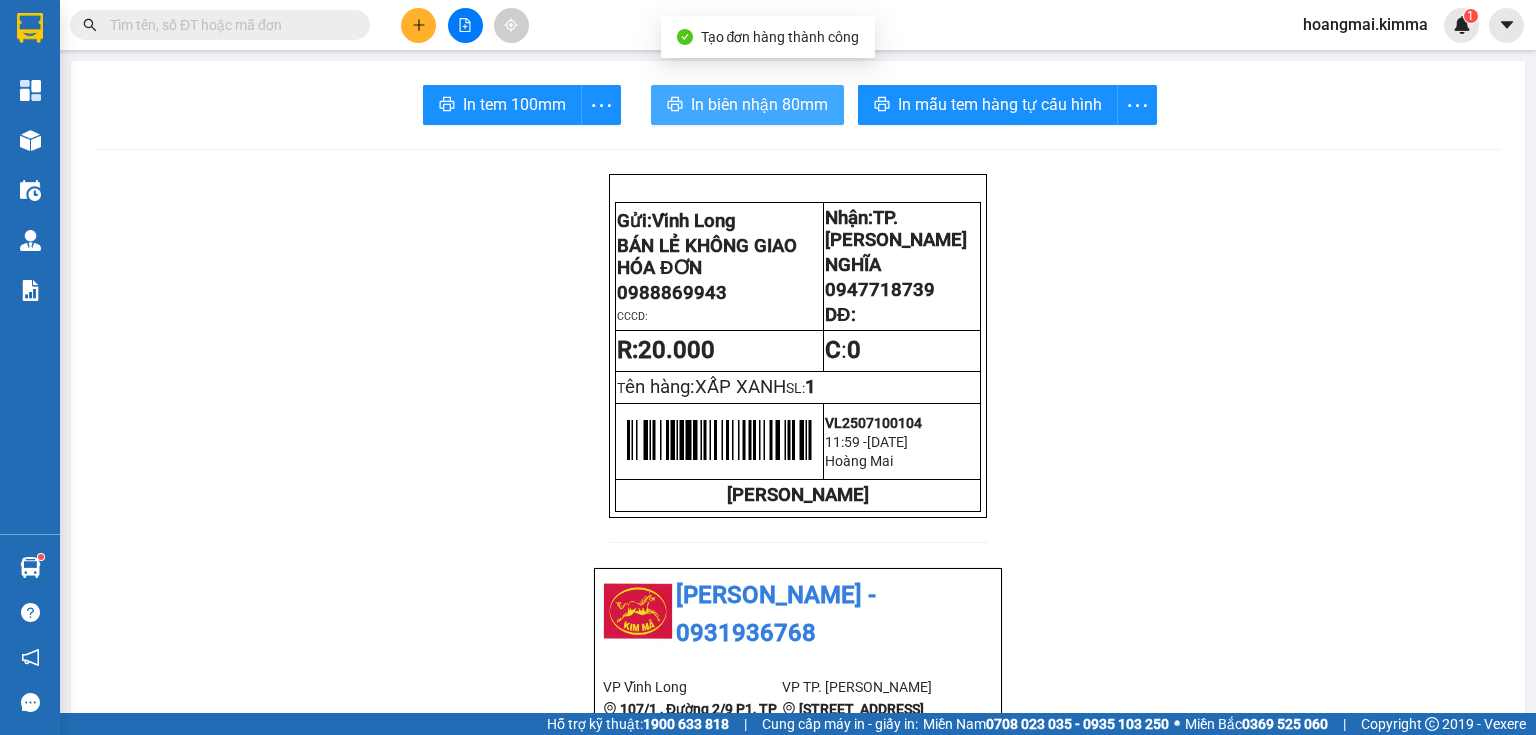 scroll, scrollTop: 0, scrollLeft: 0, axis: both 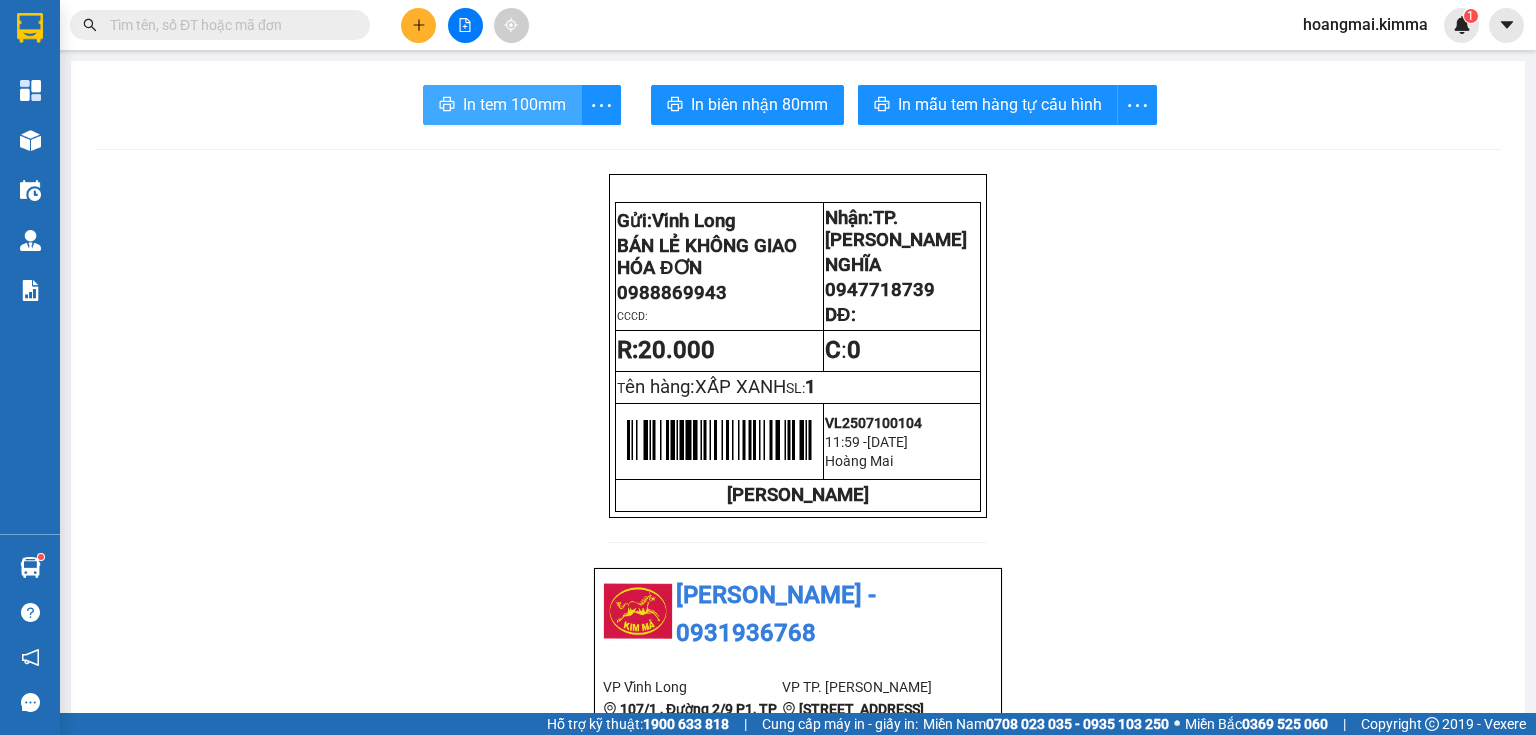 click on "In tem 100mm" at bounding box center (514, 104) 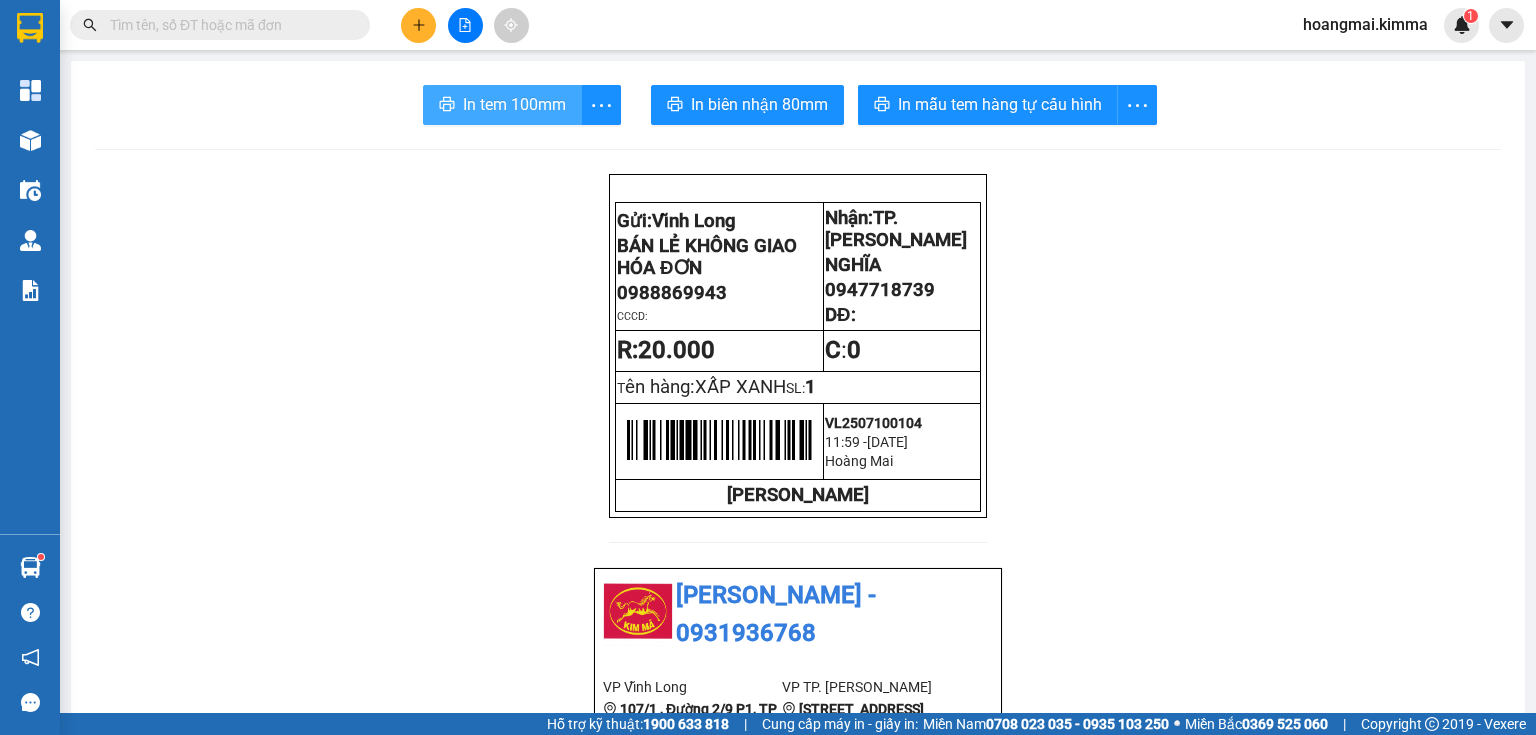 scroll, scrollTop: 0, scrollLeft: 0, axis: both 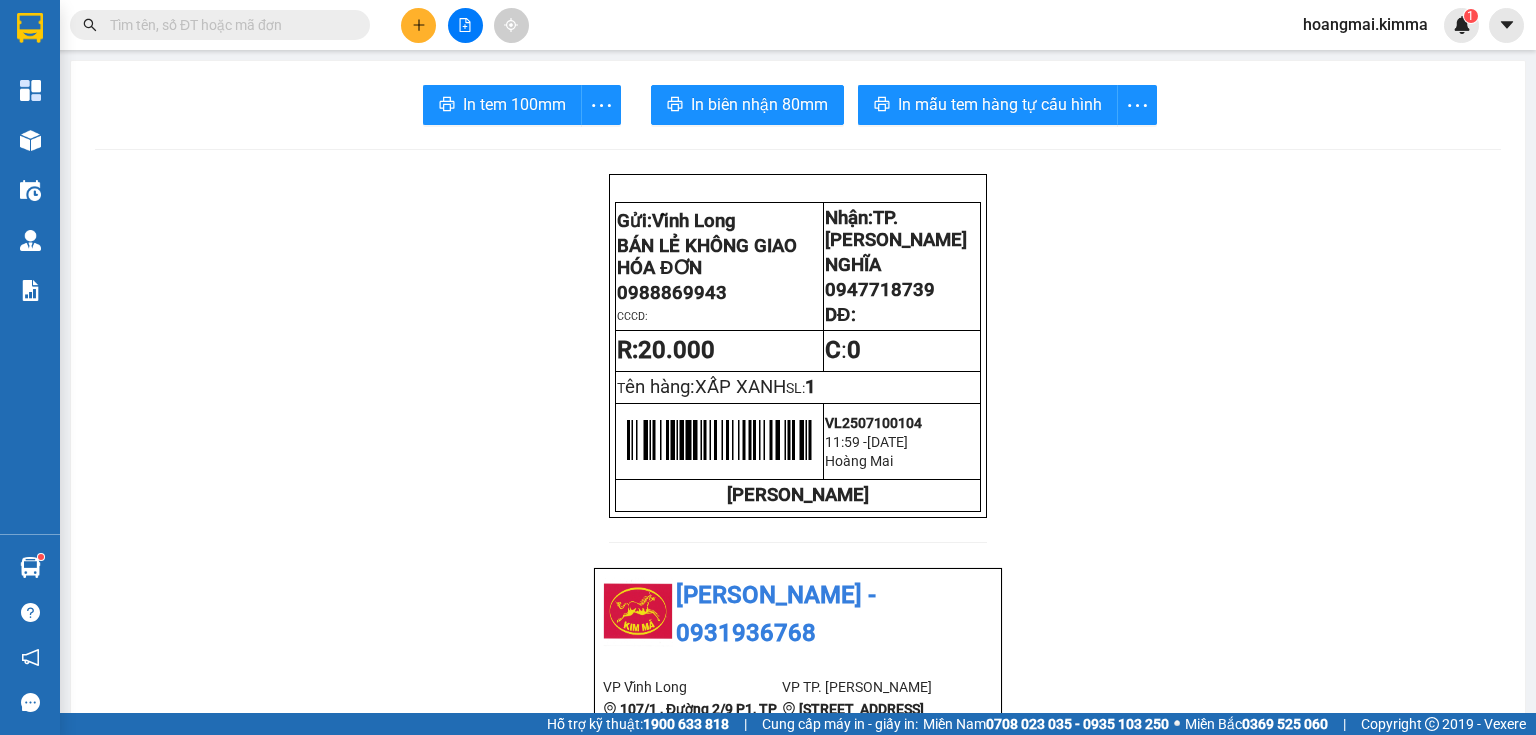 click at bounding box center [418, 25] 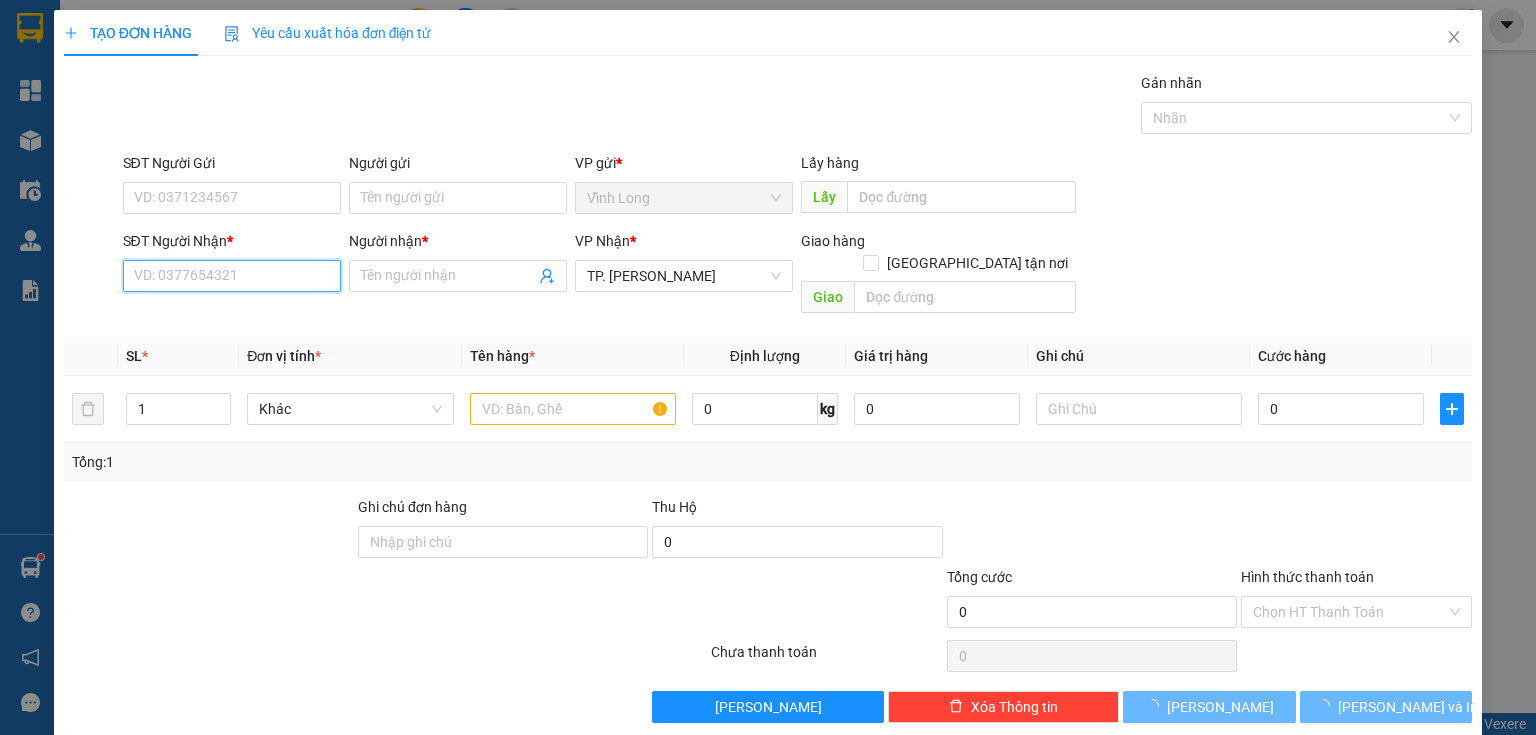 click on "SĐT Người Nhận  *" at bounding box center (232, 276) 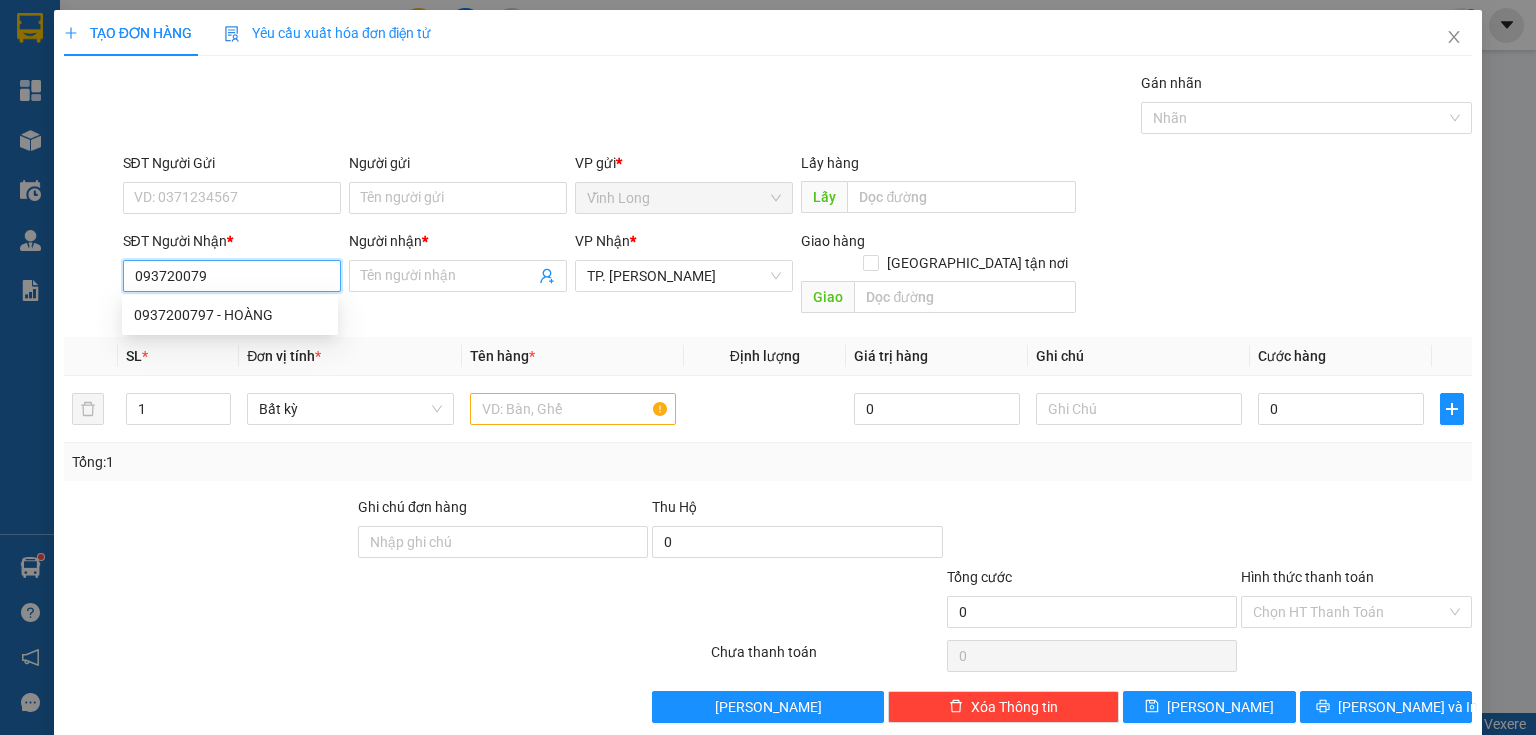 type on "0937200797" 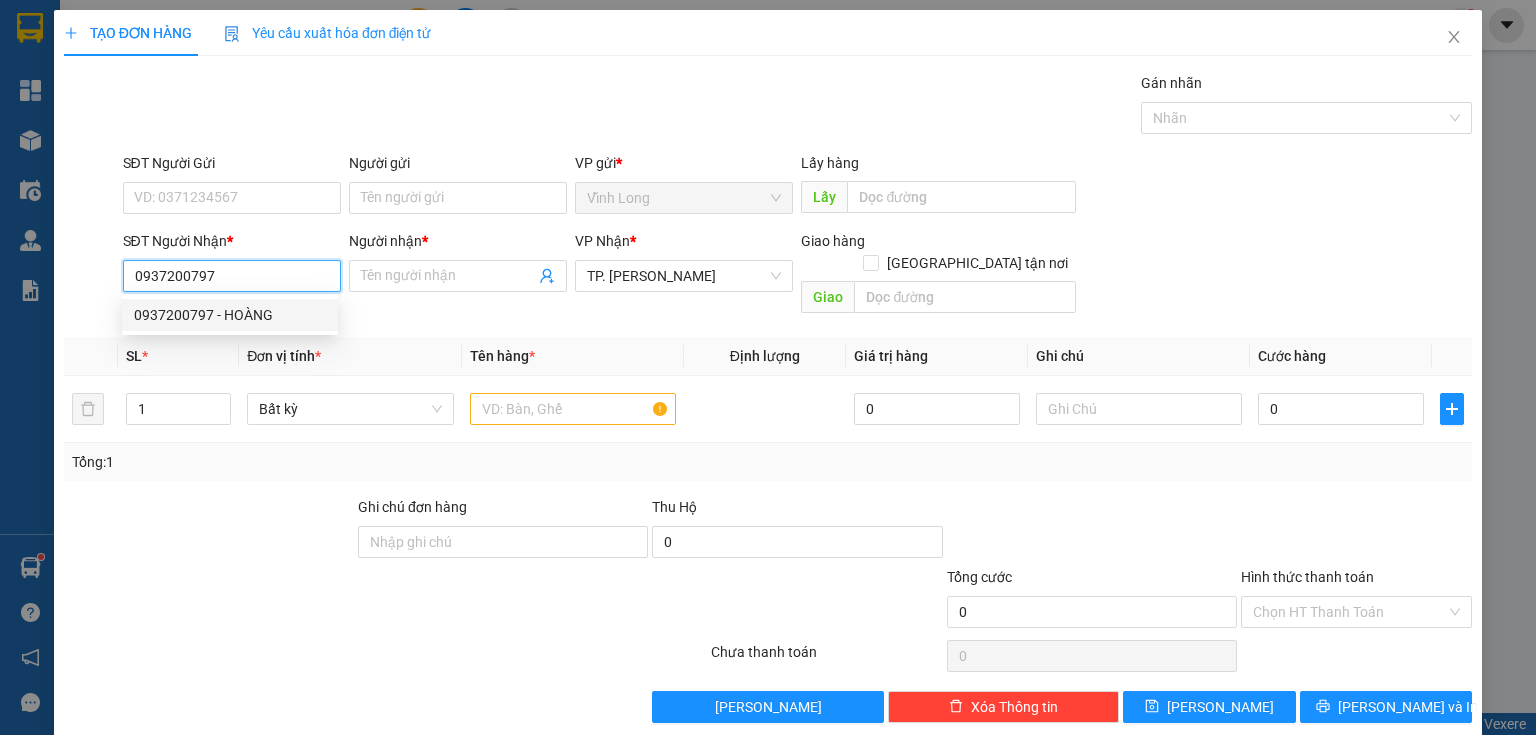 click on "0937200797 - HOÀNG" at bounding box center [230, 315] 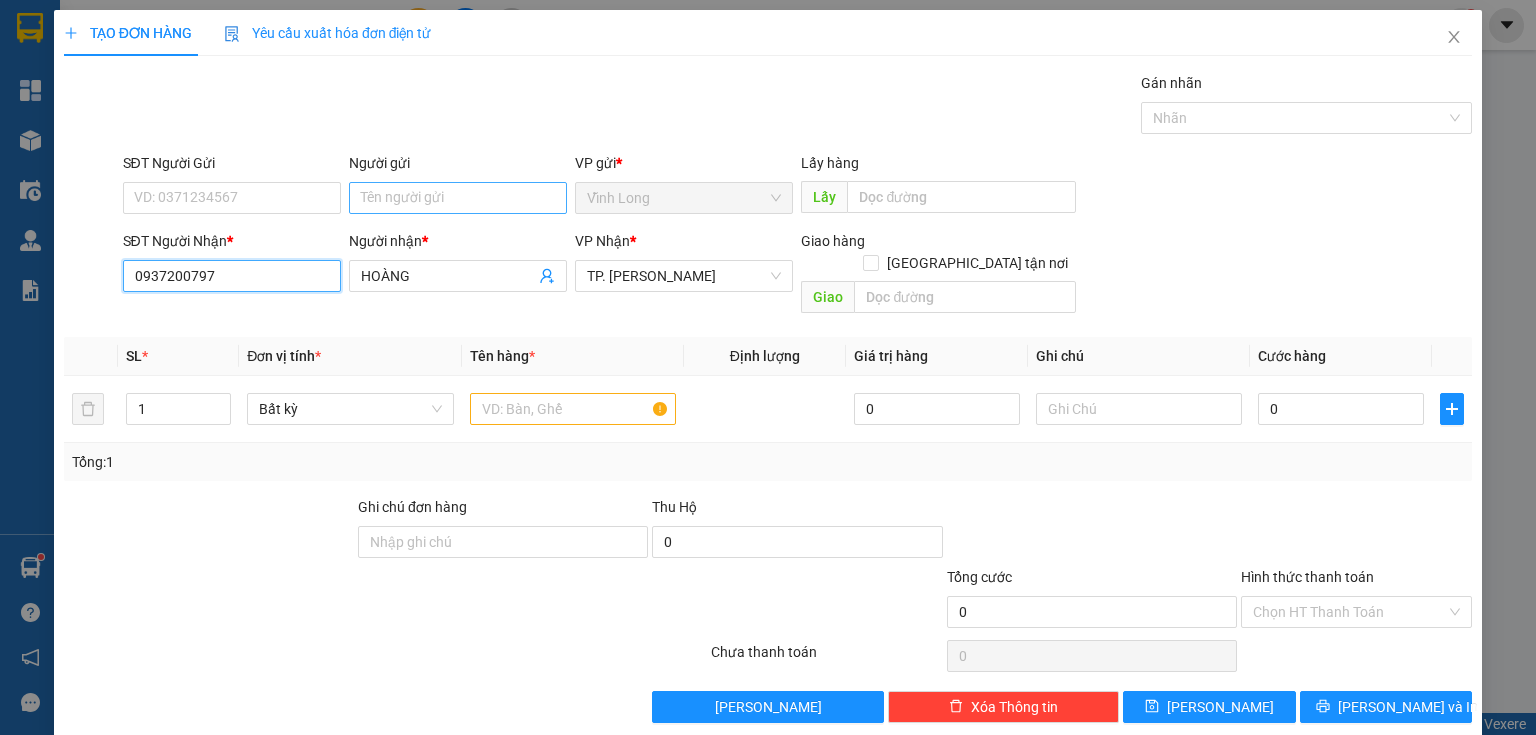 type on "0937200797" 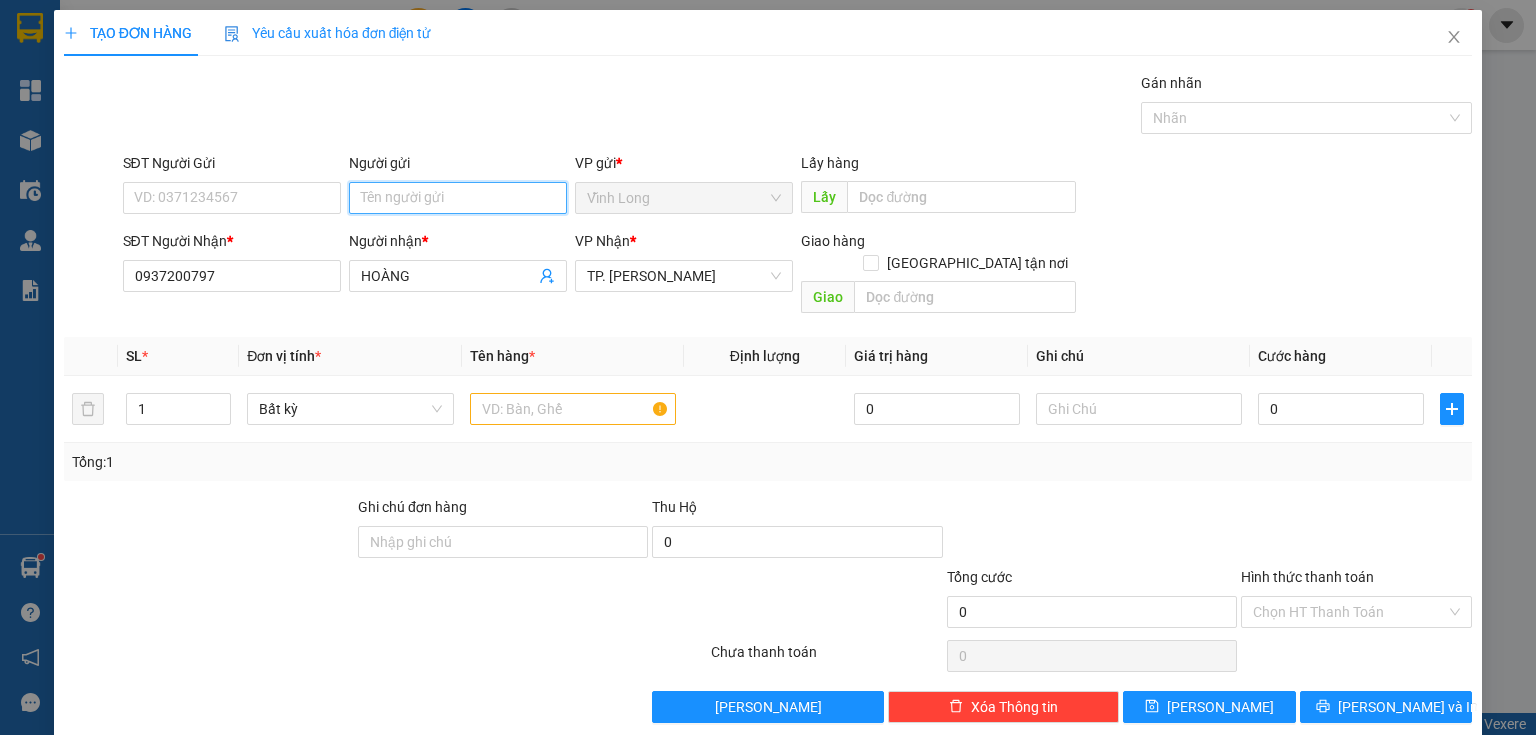 click on "Người gửi" at bounding box center (458, 198) 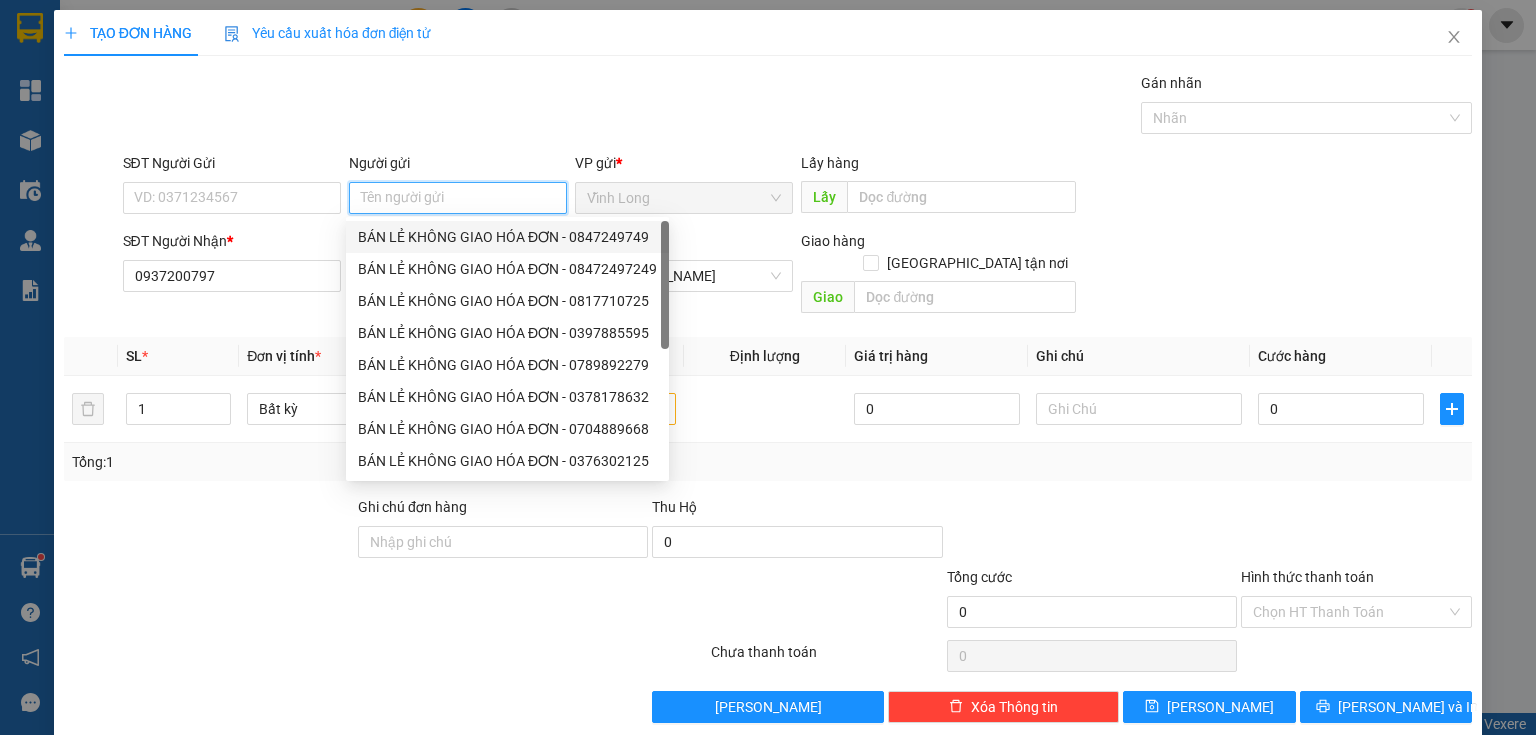 click on "BÁN LẺ KHÔNG GIAO HÓA ĐƠN - 0847249749" at bounding box center [507, 237] 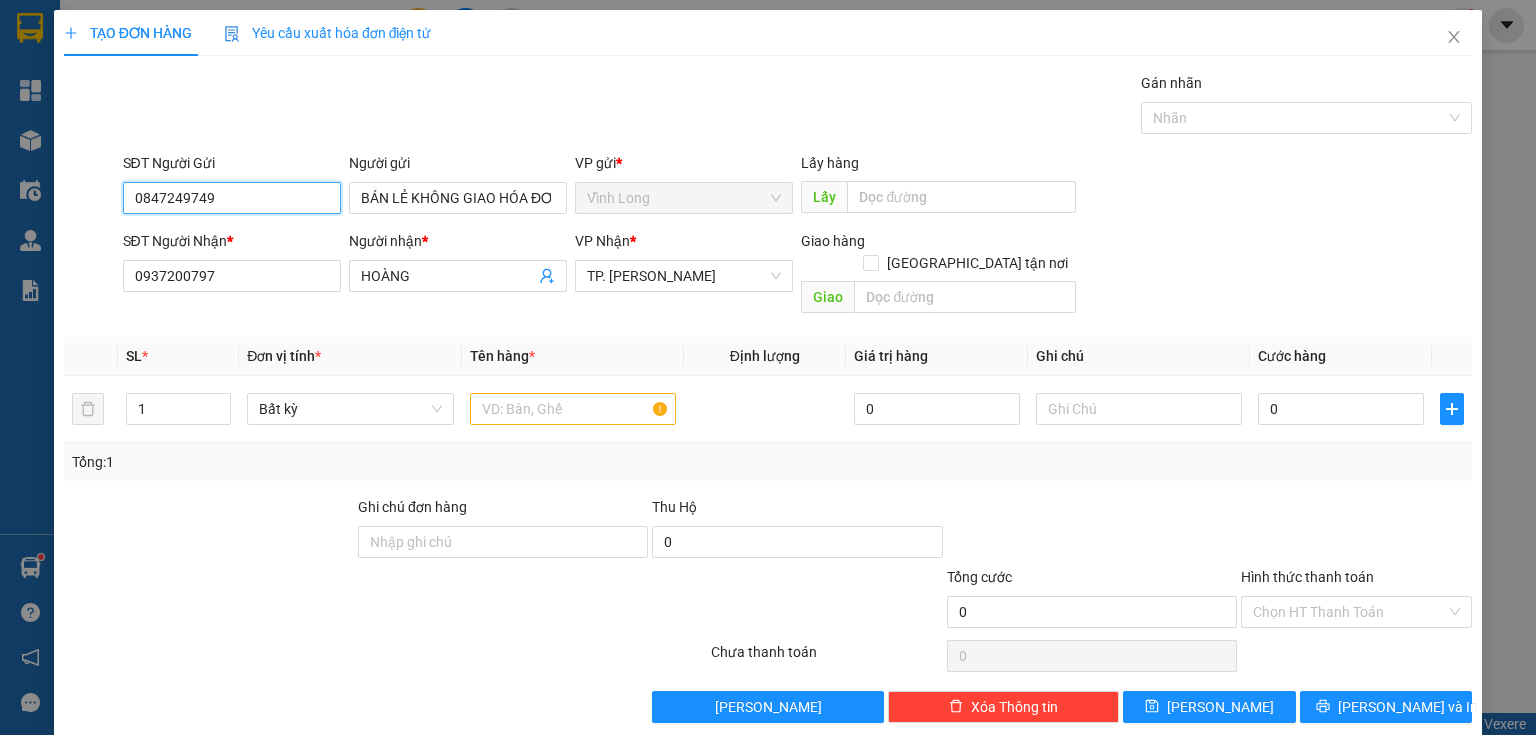 drag, startPoint x: 244, startPoint y: 192, endPoint x: 35, endPoint y: 180, distance: 209.34421 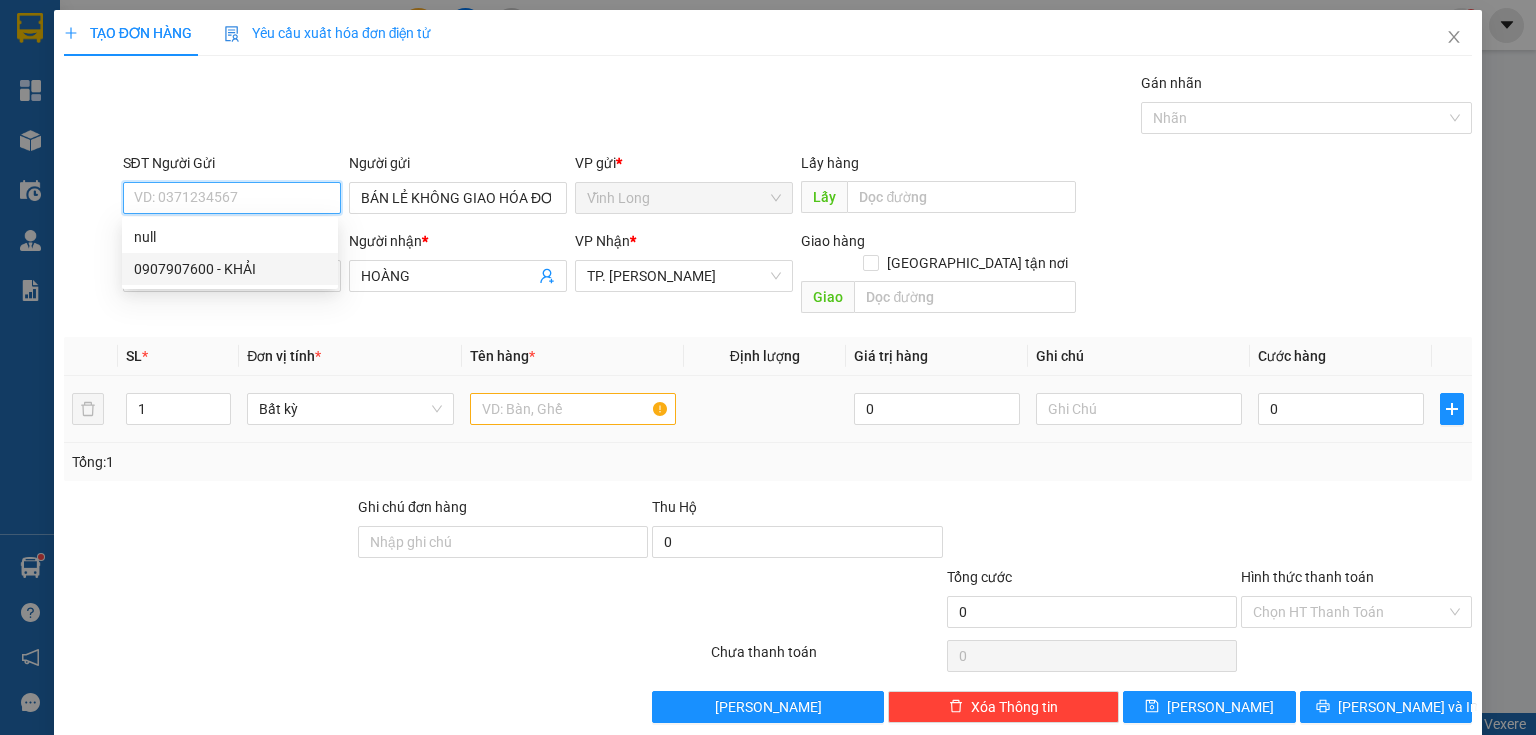 type 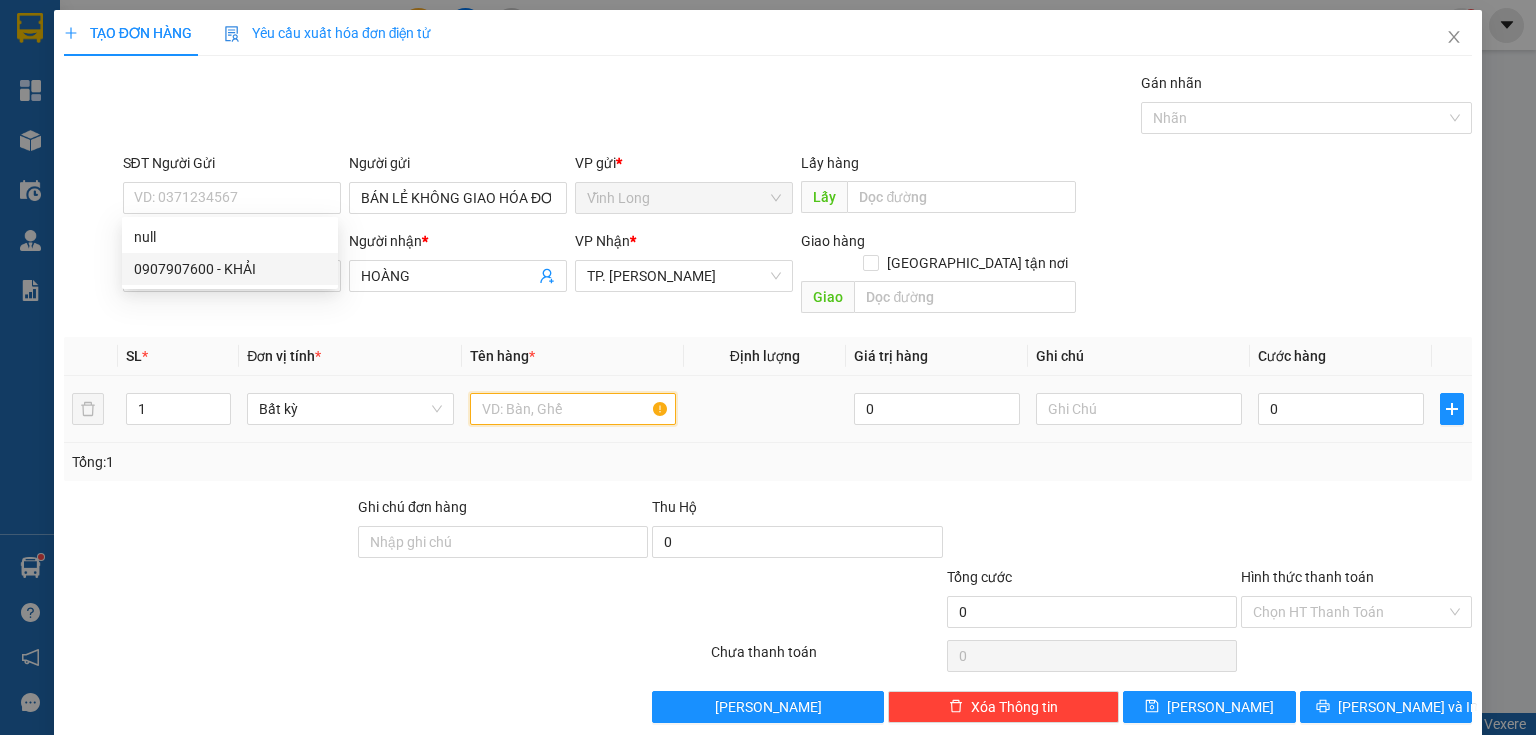 click at bounding box center [573, 409] 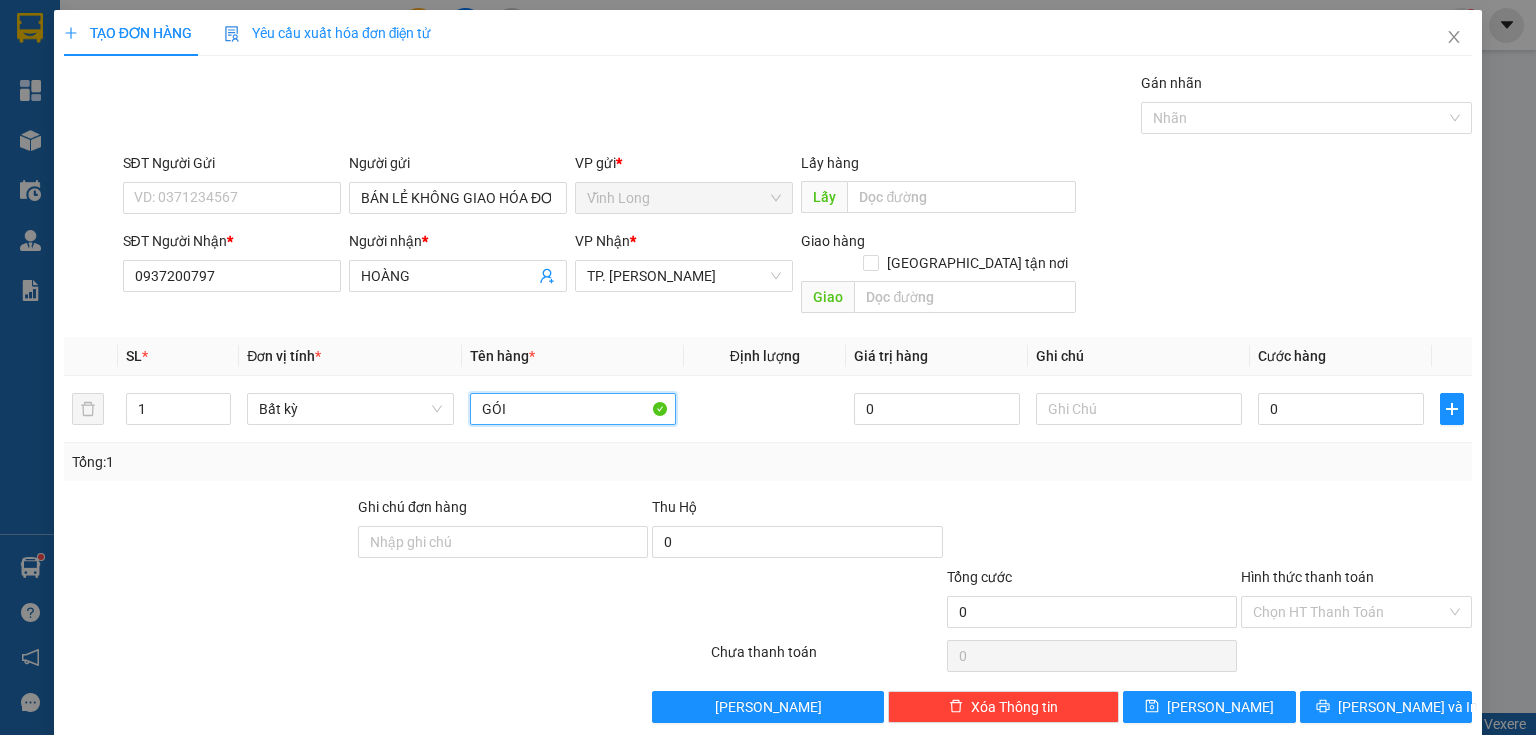 type on "GÓI" 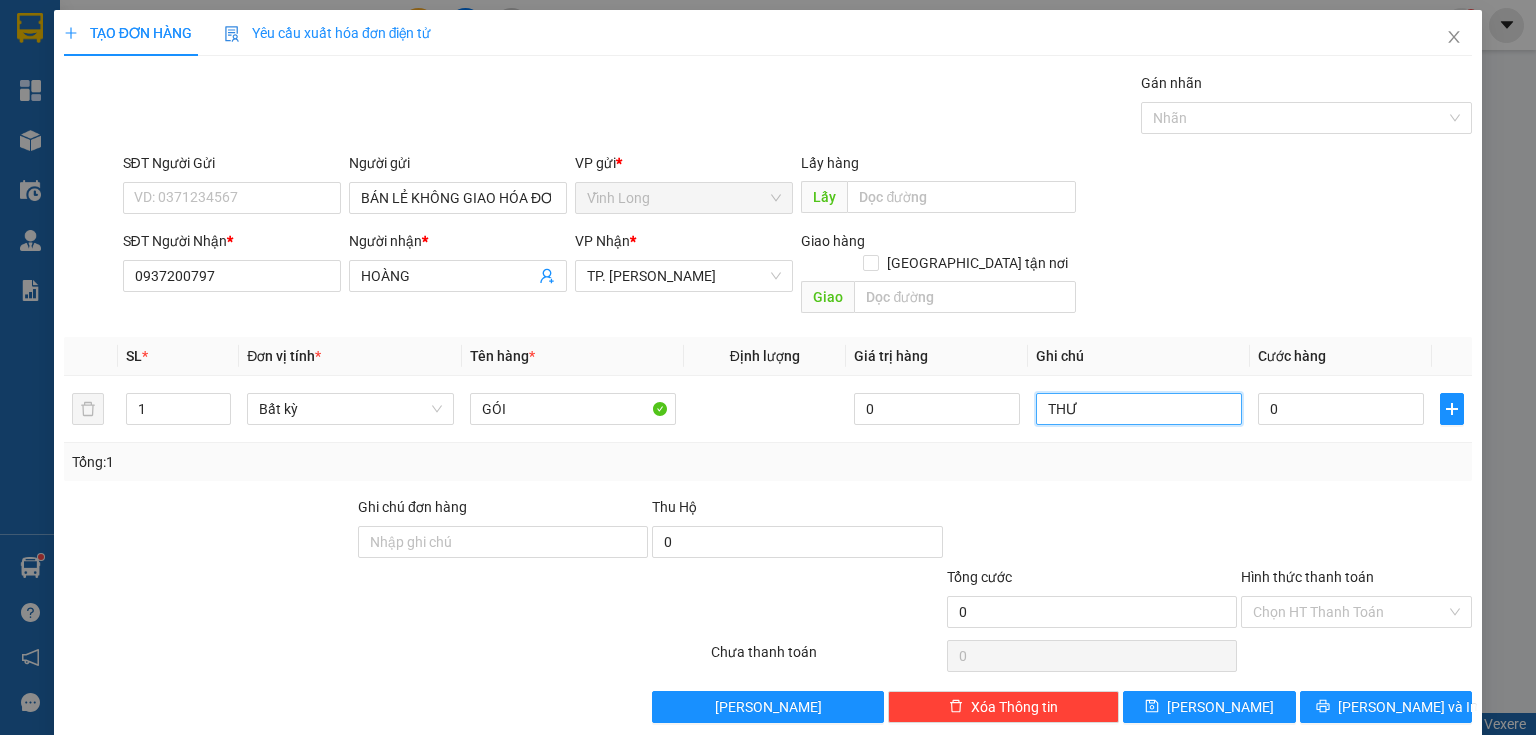 type on "THƯ" 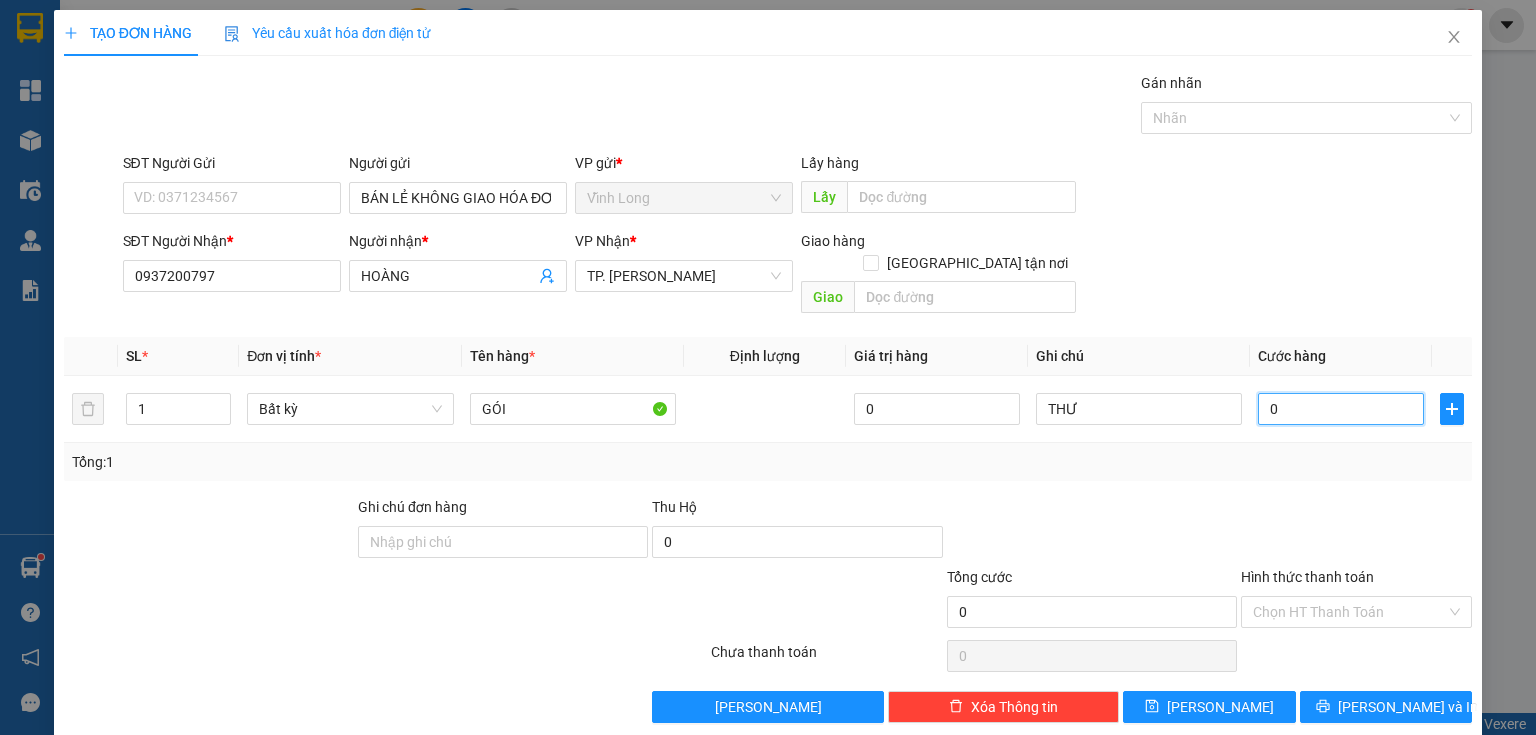 type on "2" 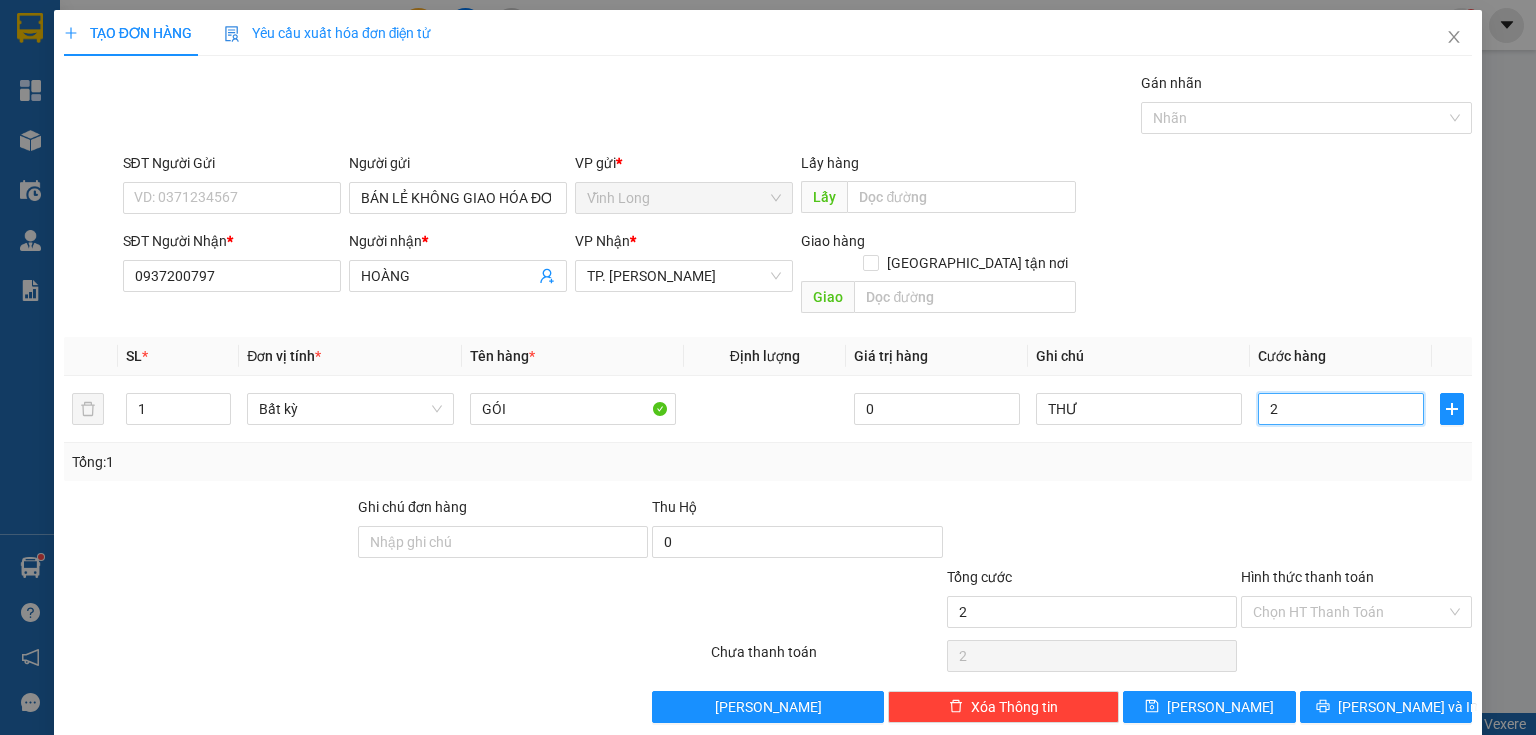 type on "20" 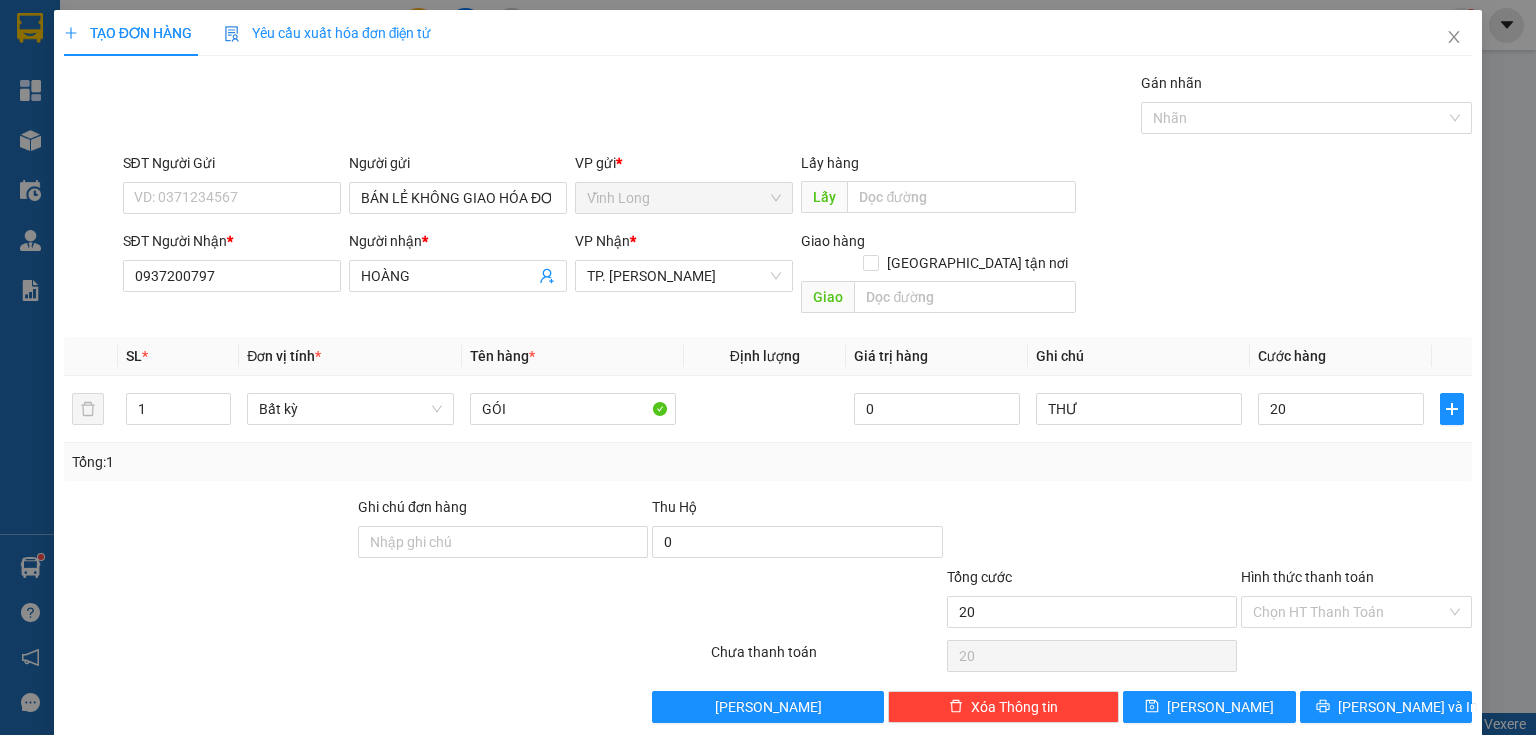 type on "20.000" 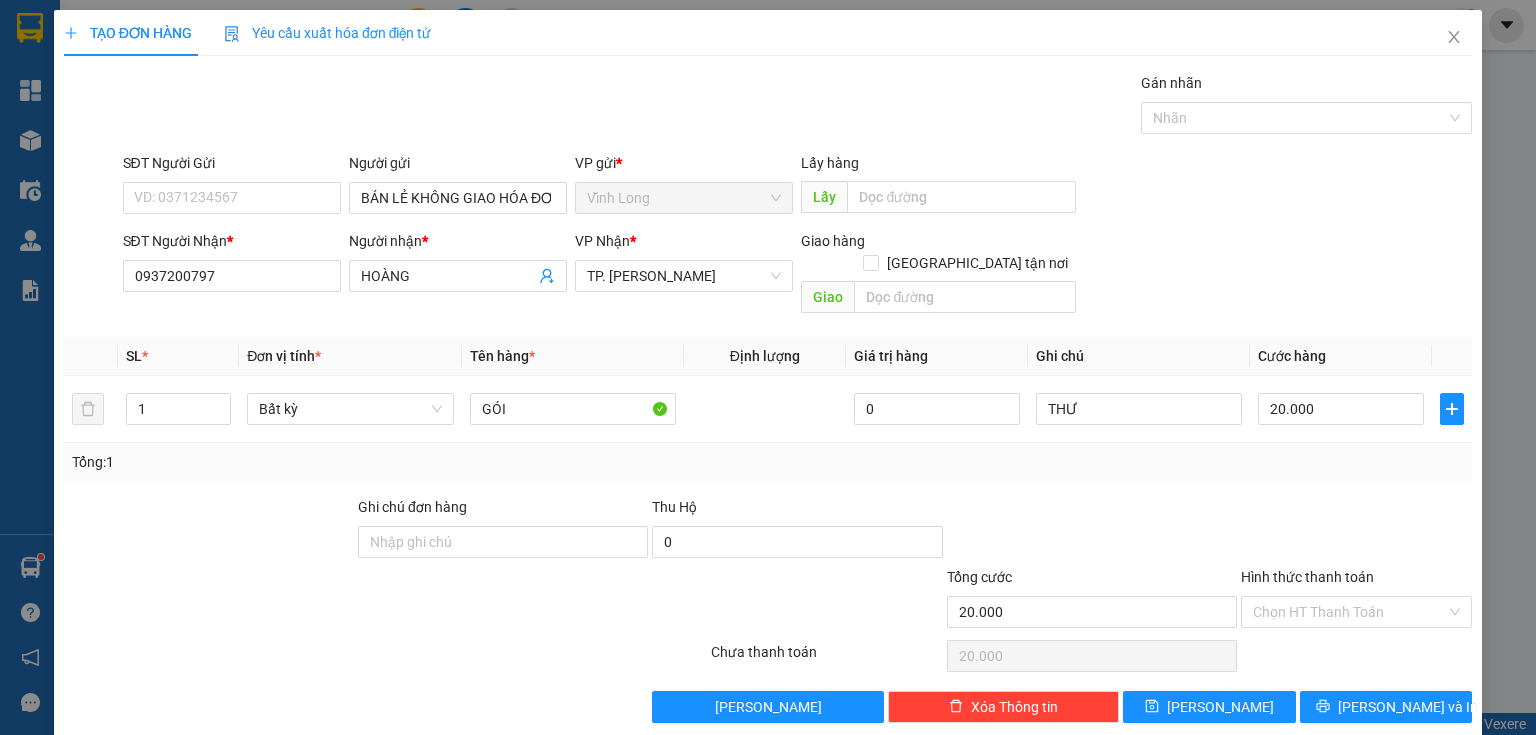 click at bounding box center [1356, 531] 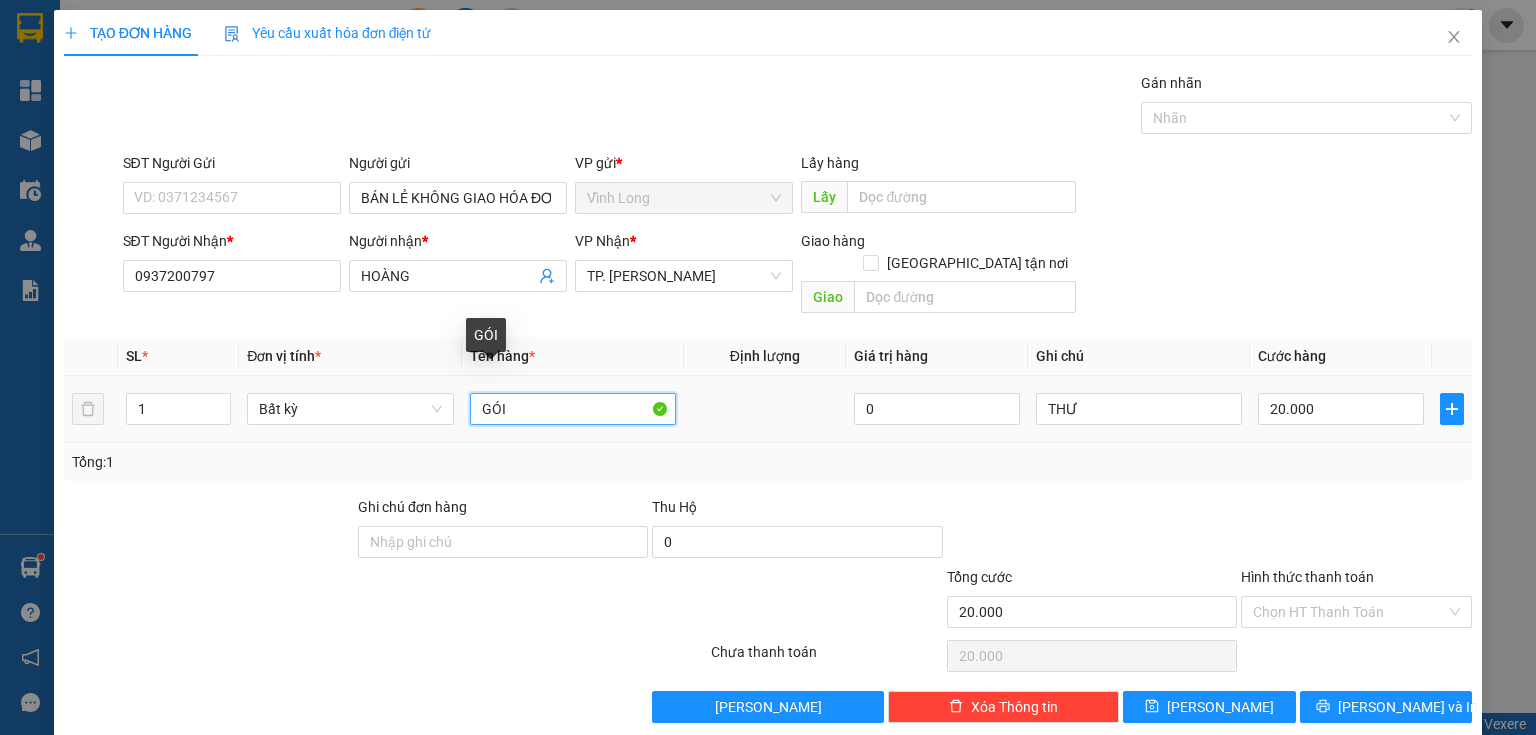 click on "GÓI" at bounding box center (573, 409) 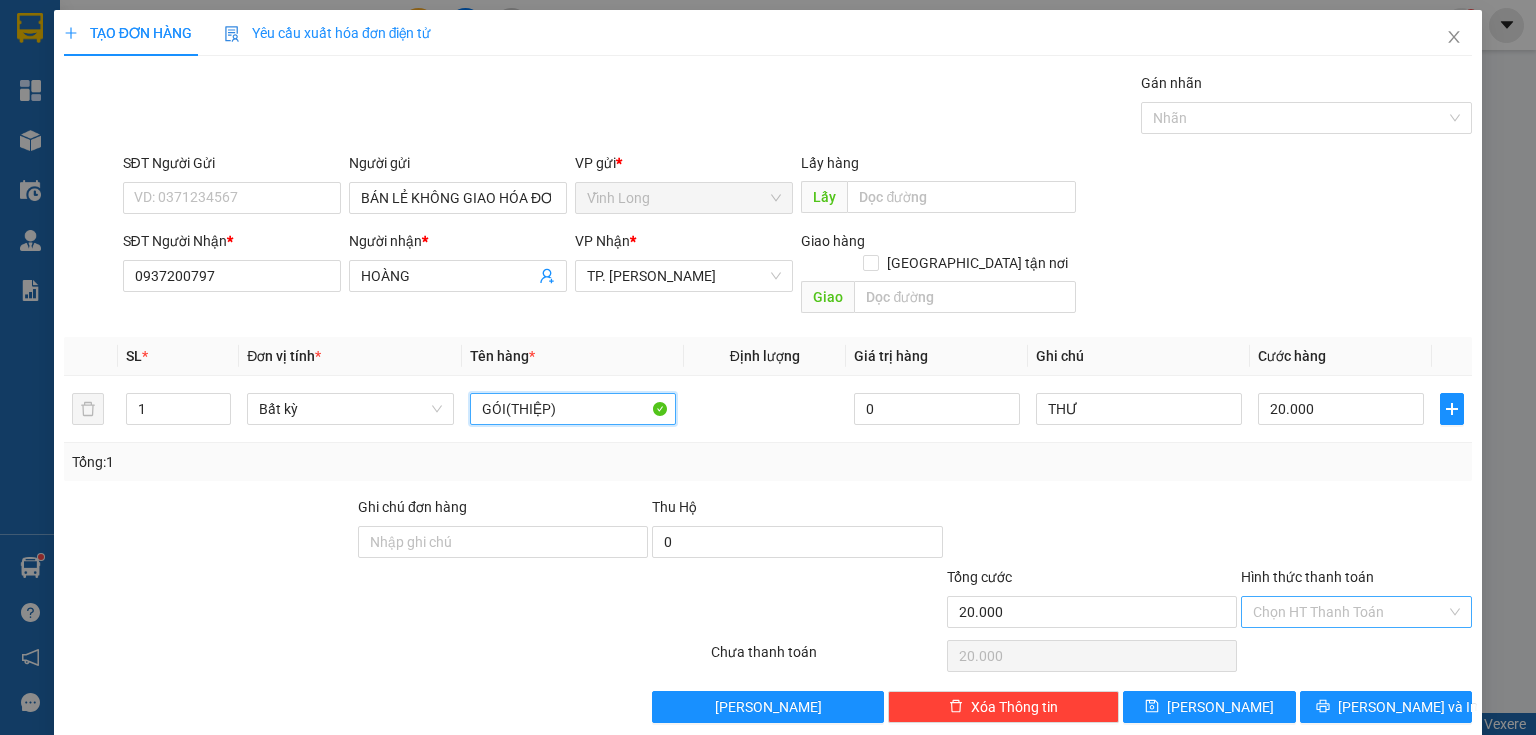 type on "GÓI(THIỆP)" 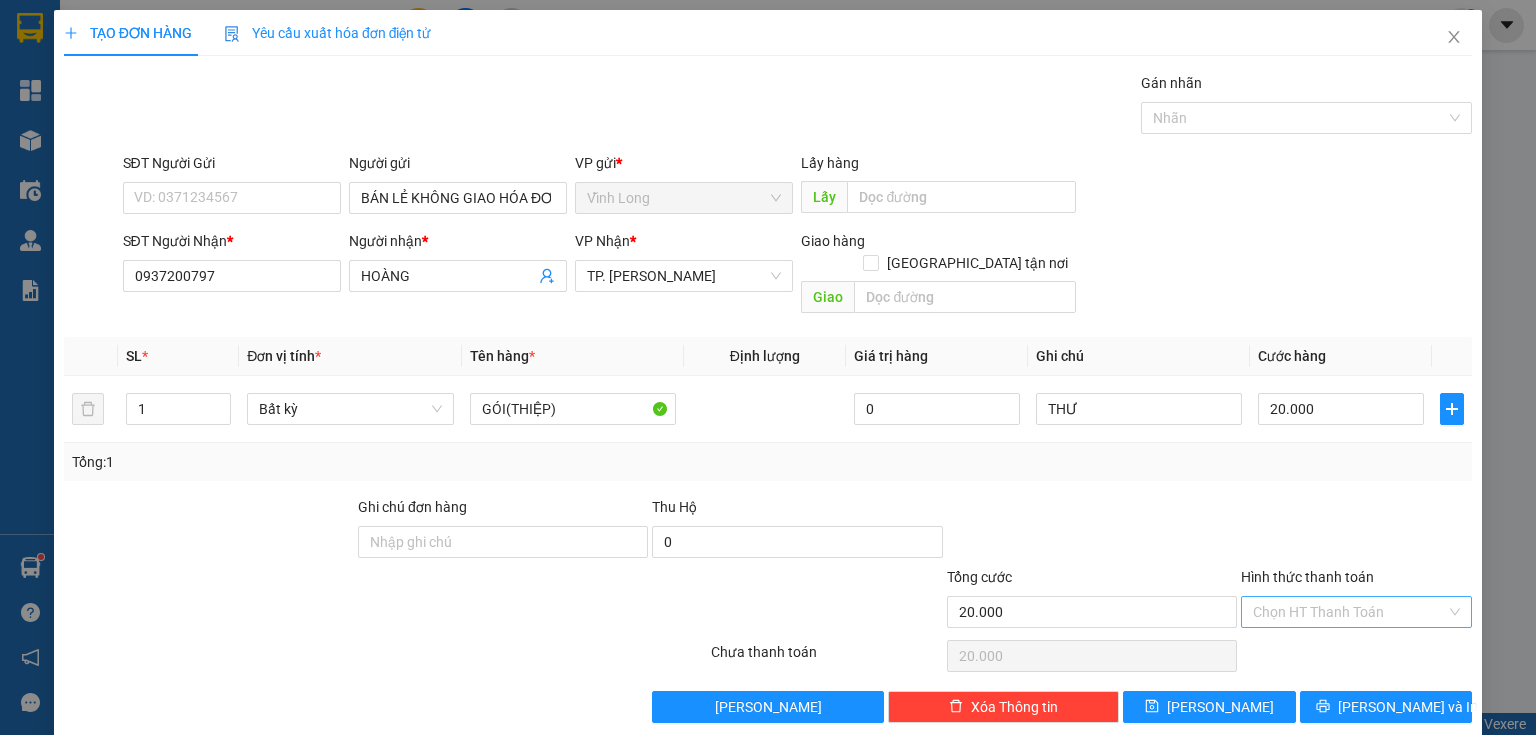 click on "Hình thức thanh toán" at bounding box center (1349, 612) 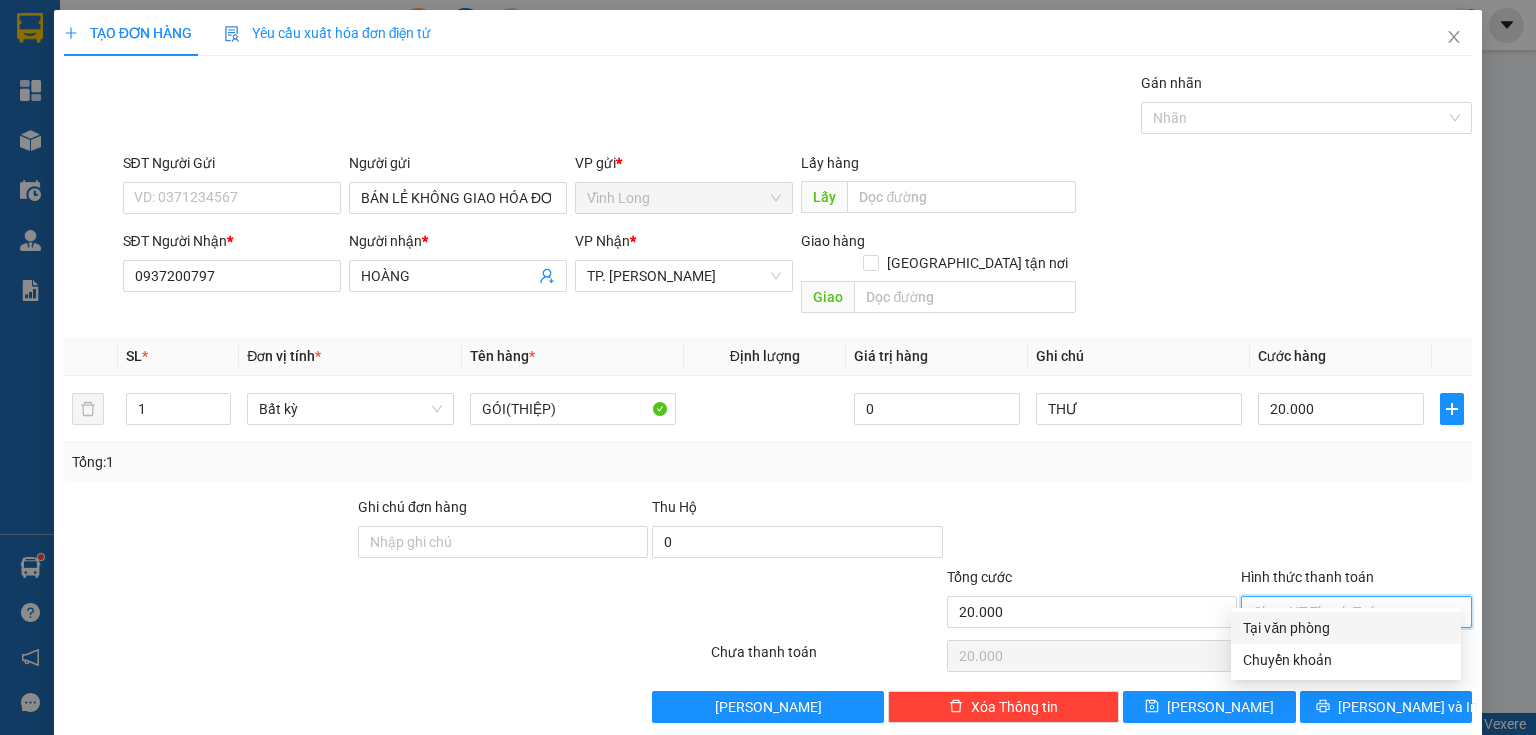 click on "Tại văn phòng" at bounding box center (1346, 628) 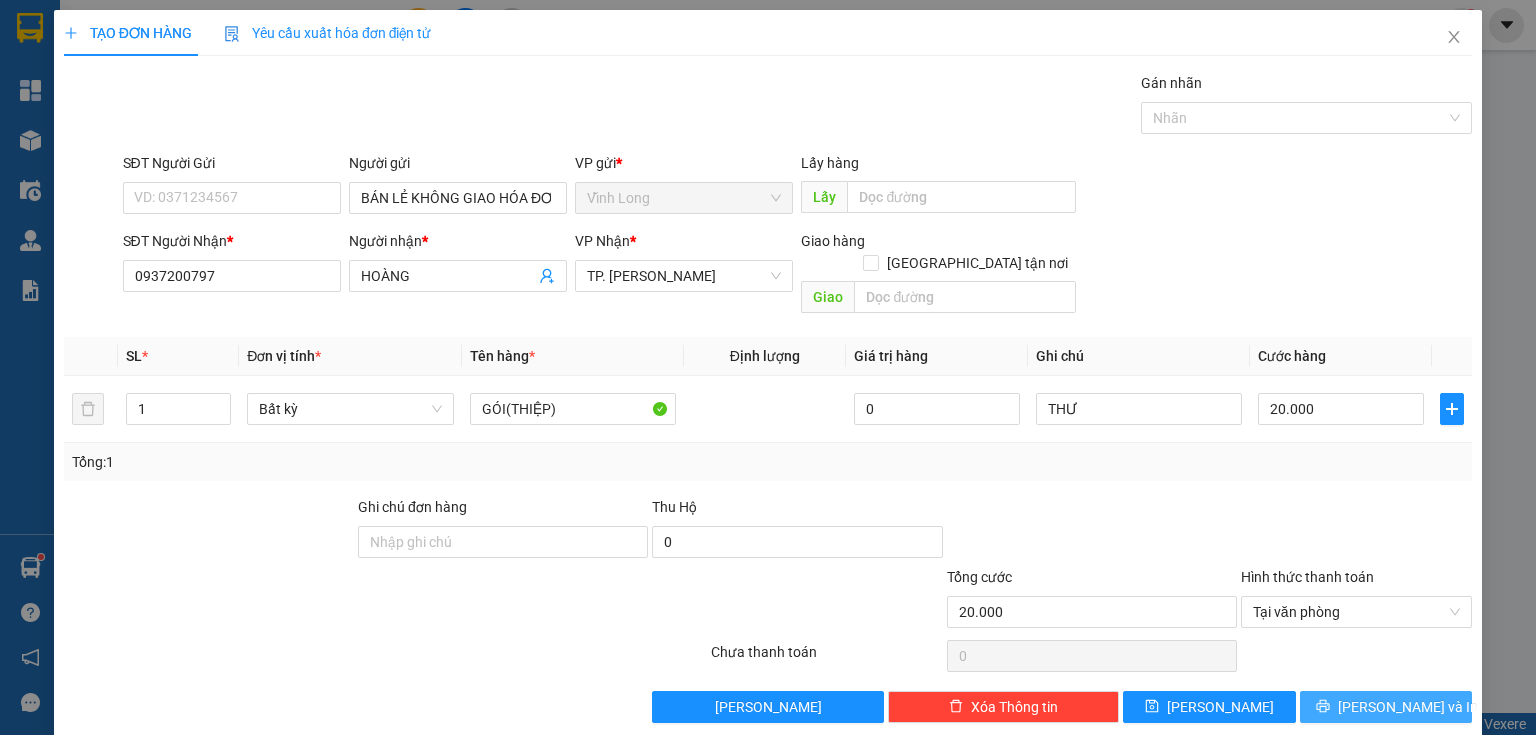 click on "[PERSON_NAME] và In" at bounding box center (1408, 707) 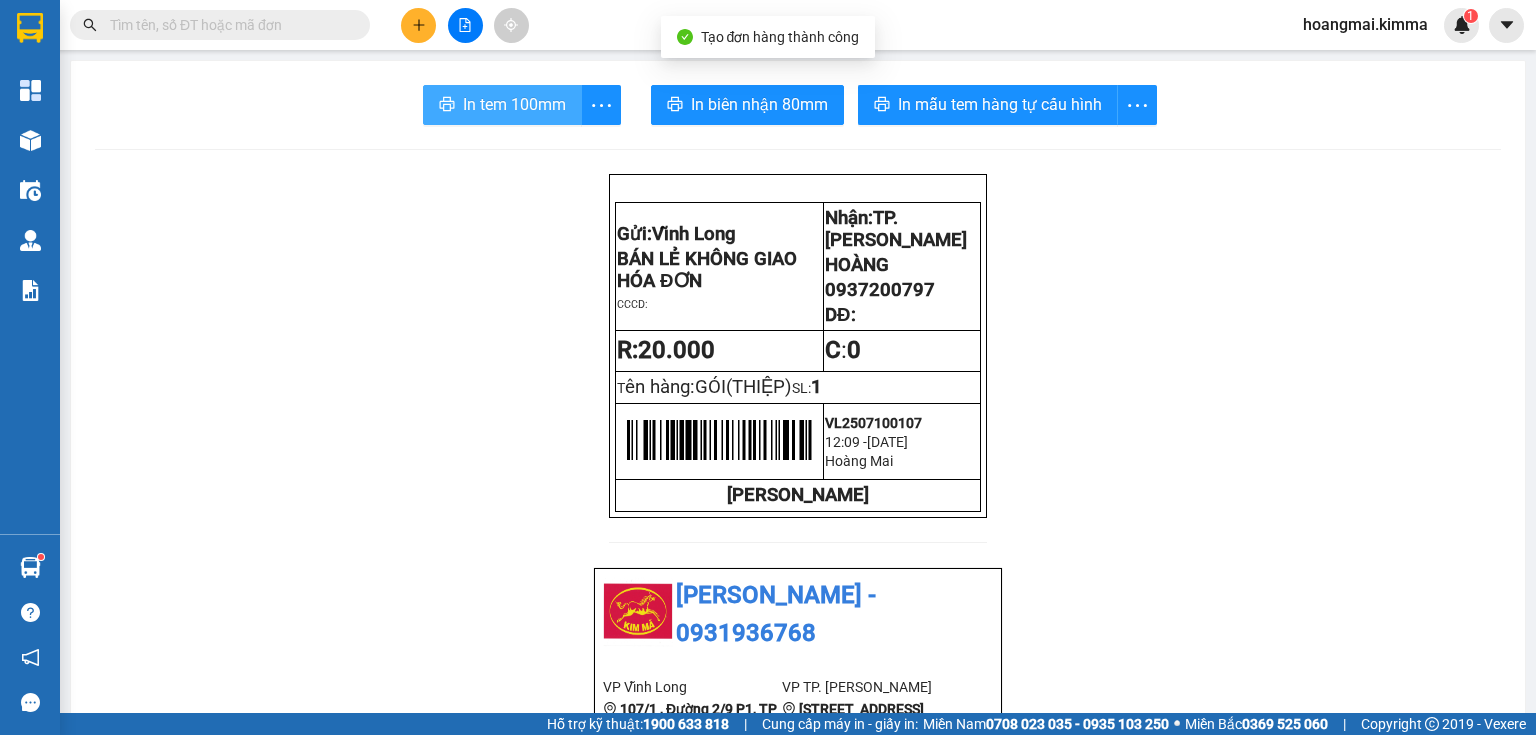 click on "In tem 100mm" at bounding box center (514, 104) 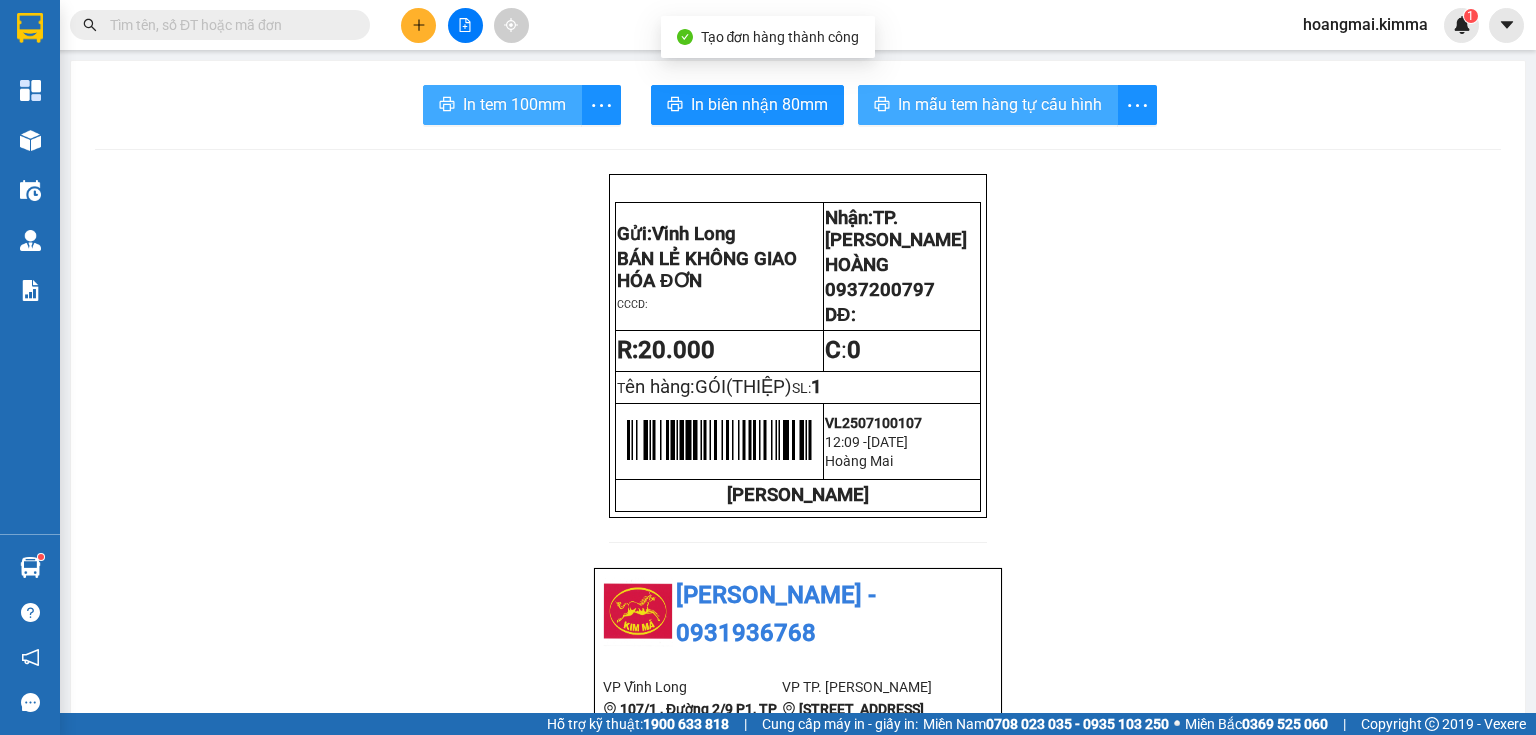 scroll, scrollTop: 0, scrollLeft: 0, axis: both 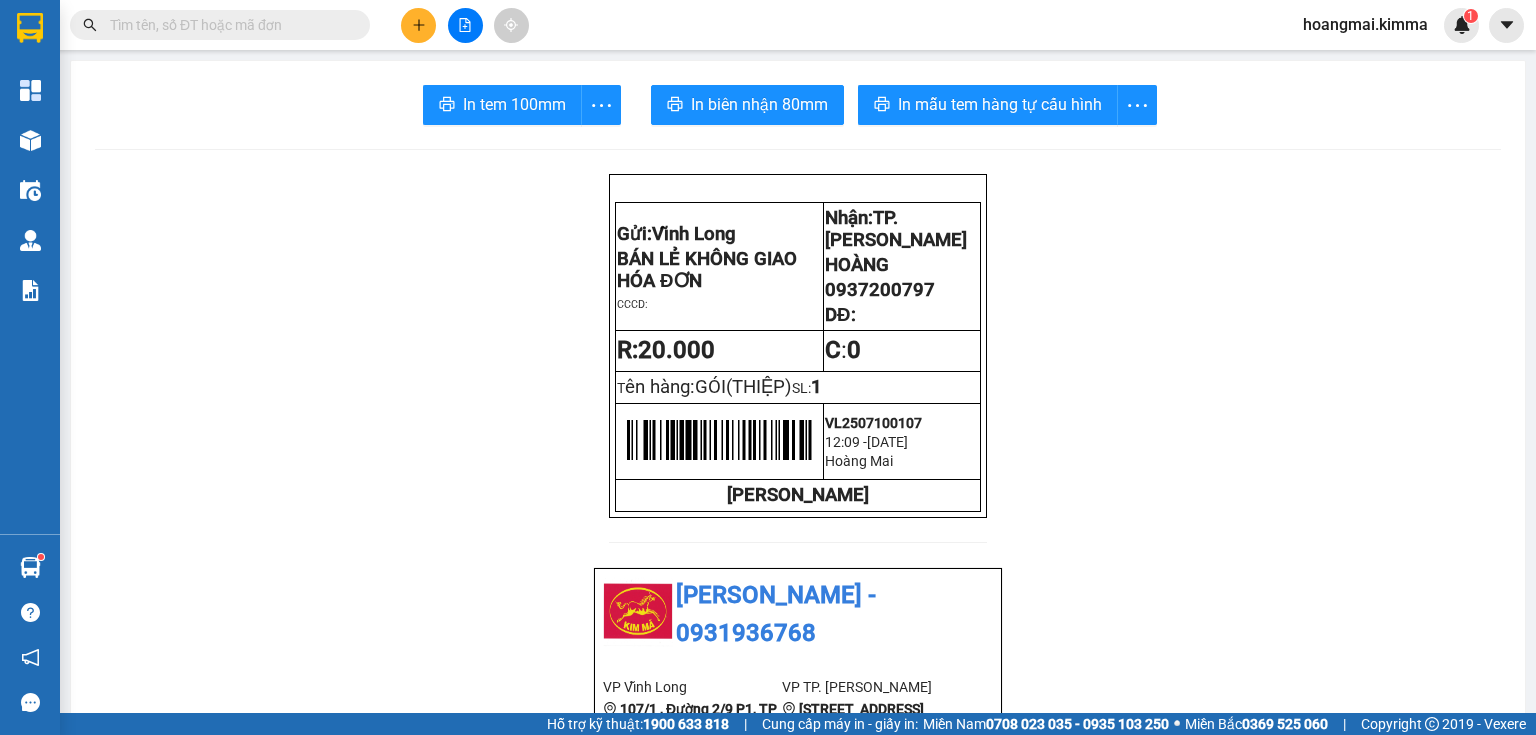 click 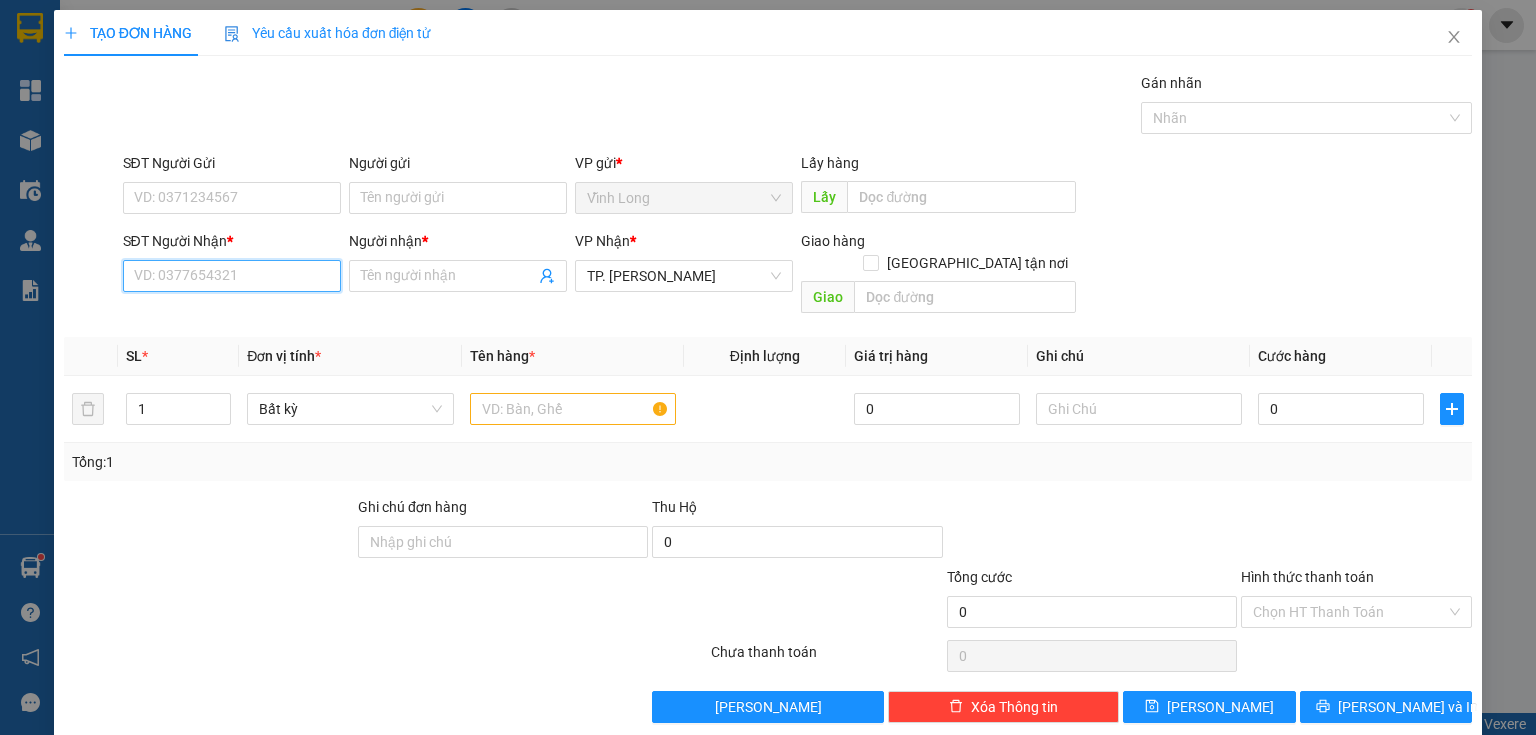 click on "SĐT Người Nhận  *" at bounding box center [232, 276] 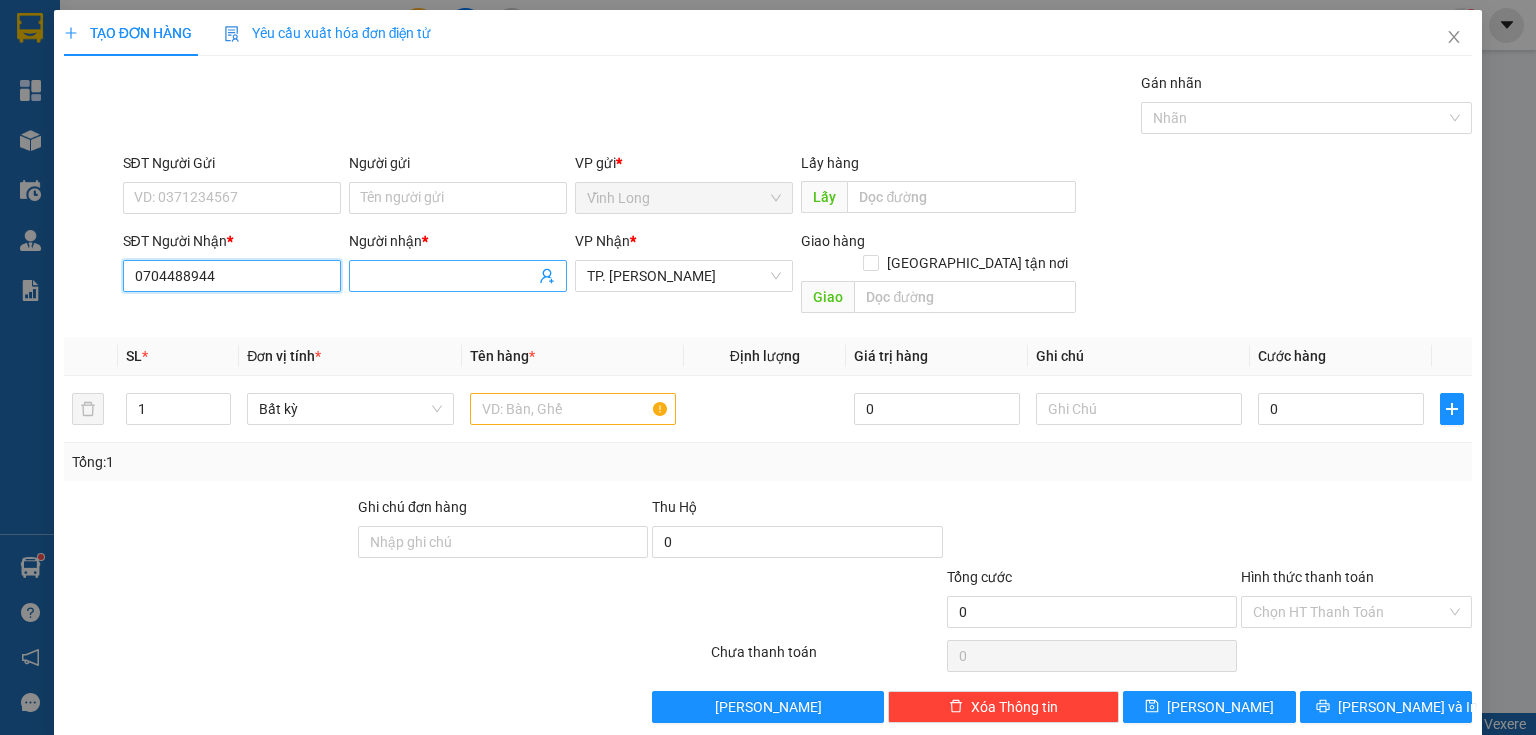 type on "0704488944" 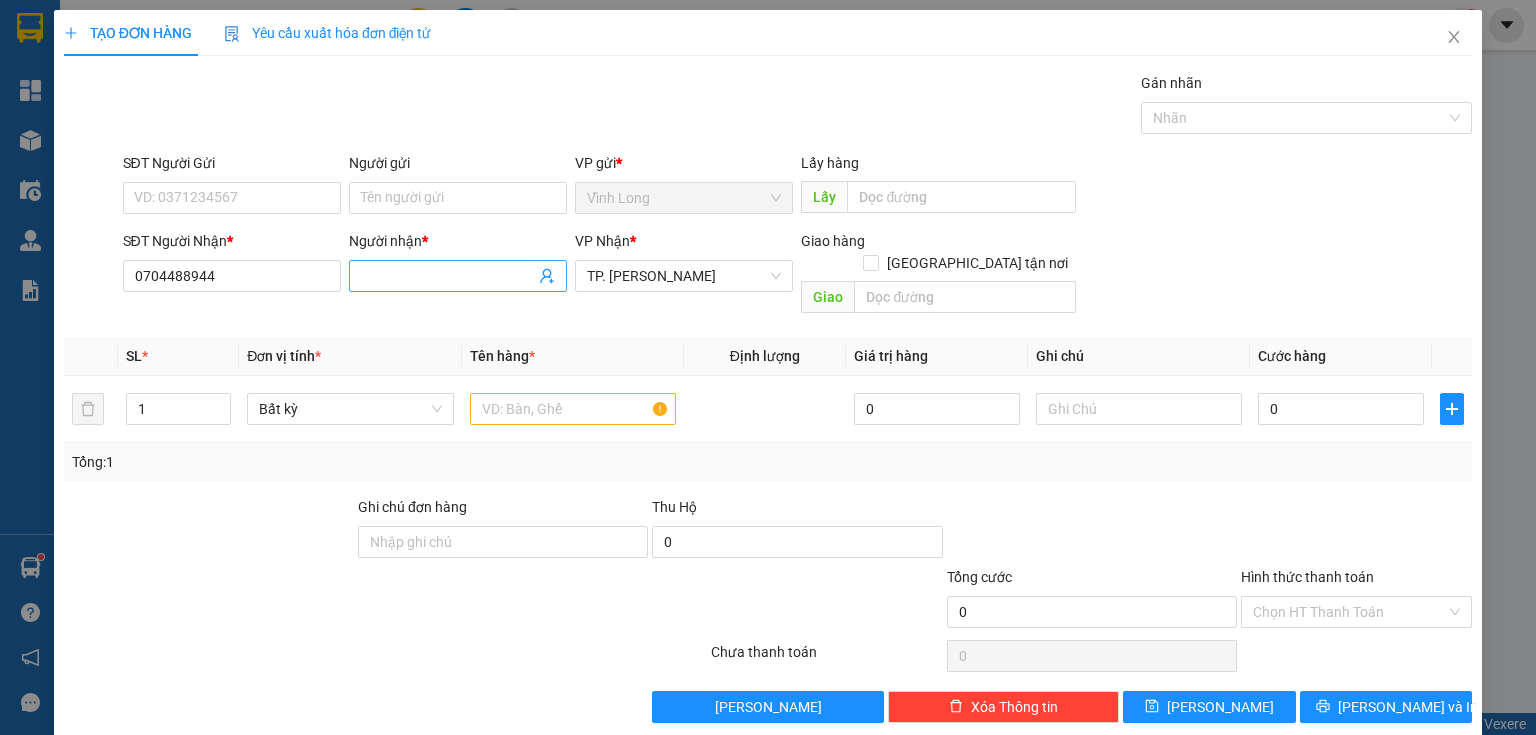 click on "Người nhận  *" at bounding box center (448, 276) 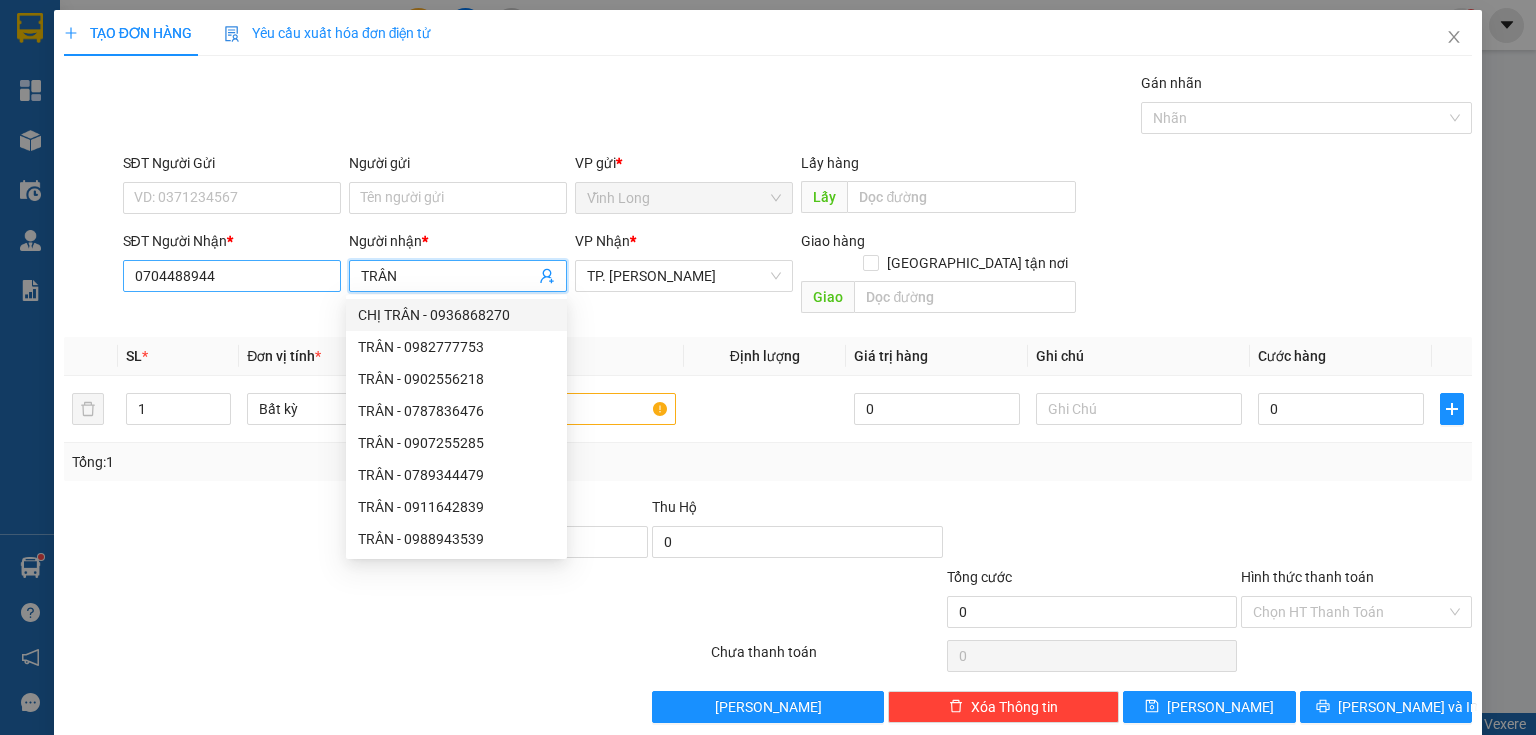 type on "TRÂN" 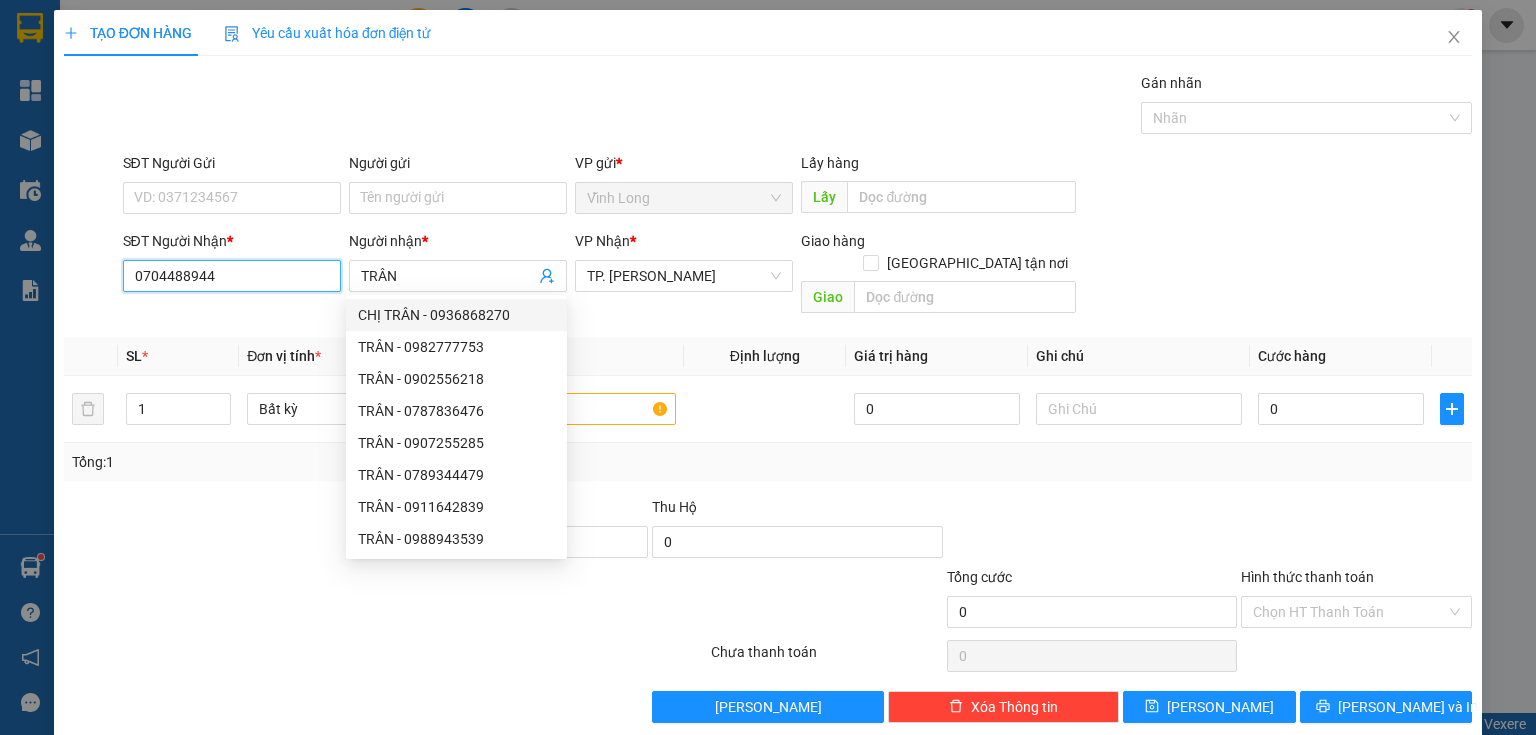 click on "0704488944" at bounding box center (232, 276) 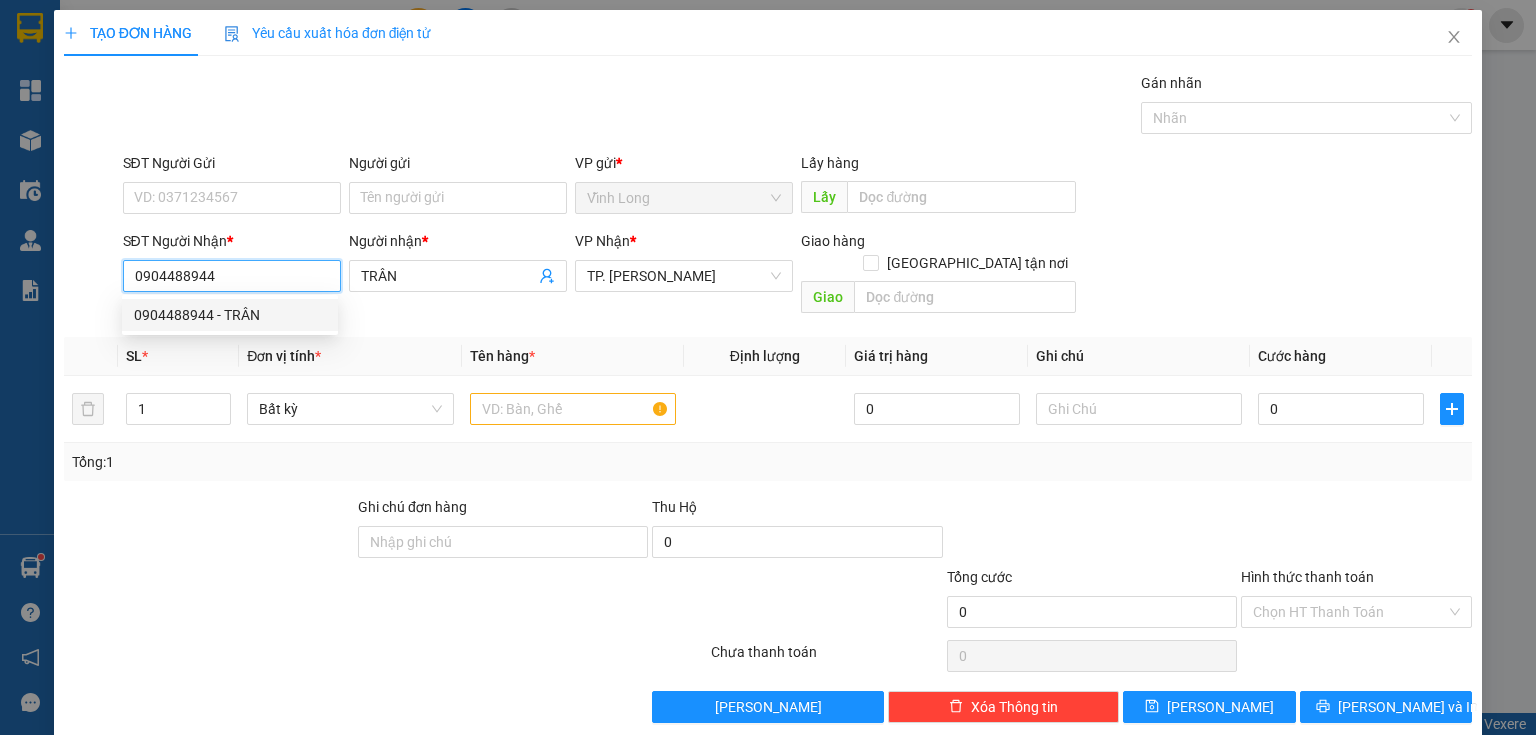 click on "0904488944 - TRÂN" at bounding box center [230, 315] 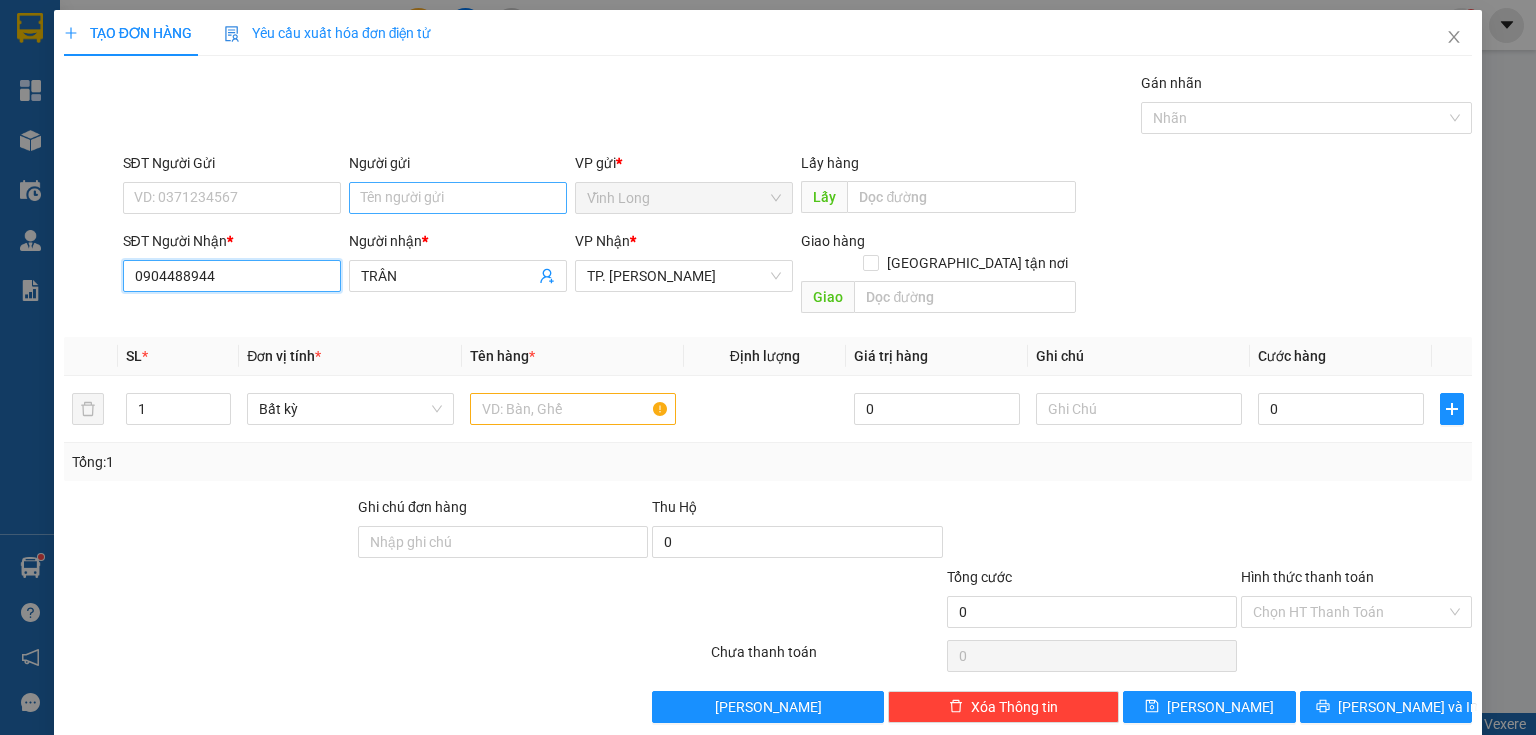 type on "0904488944" 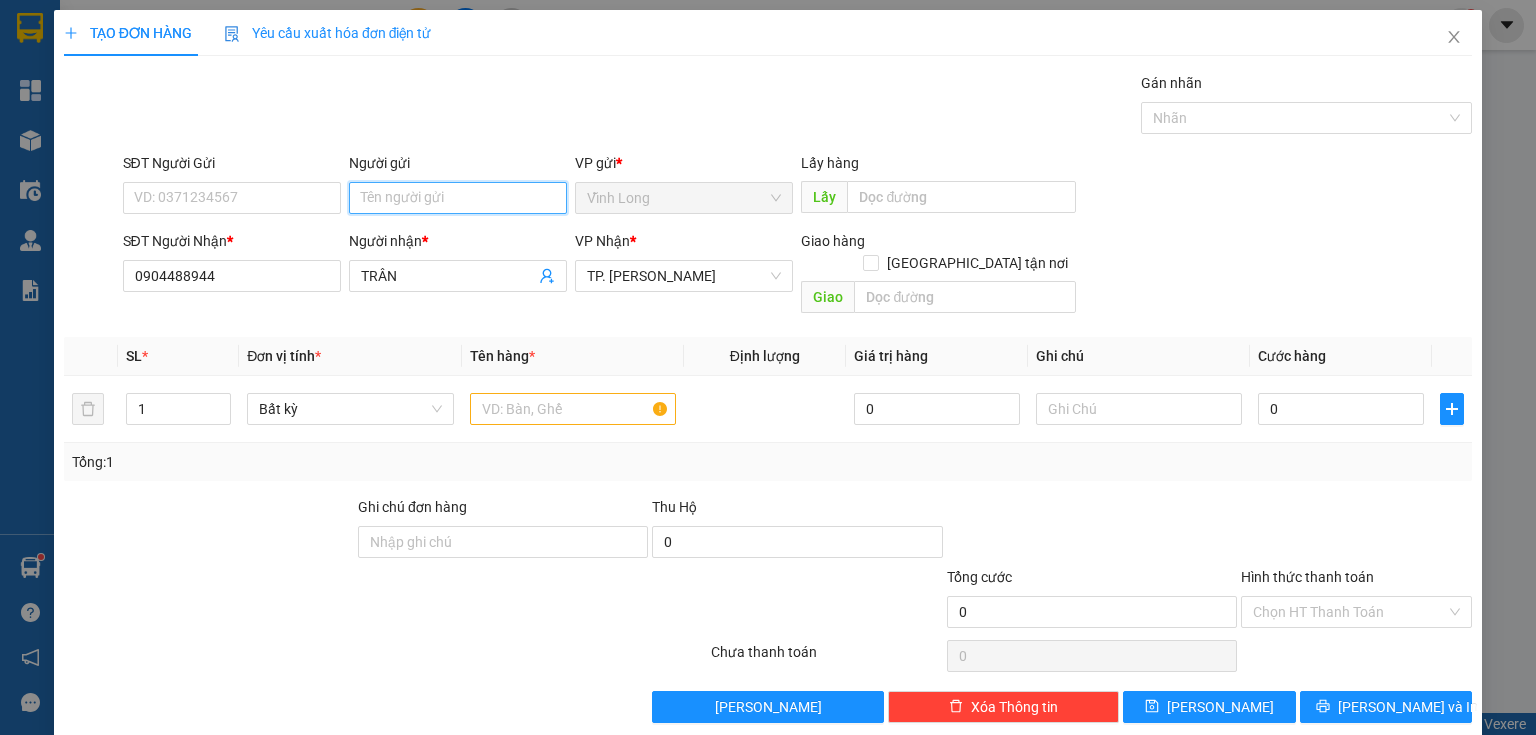 click on "Người gửi" at bounding box center [458, 198] 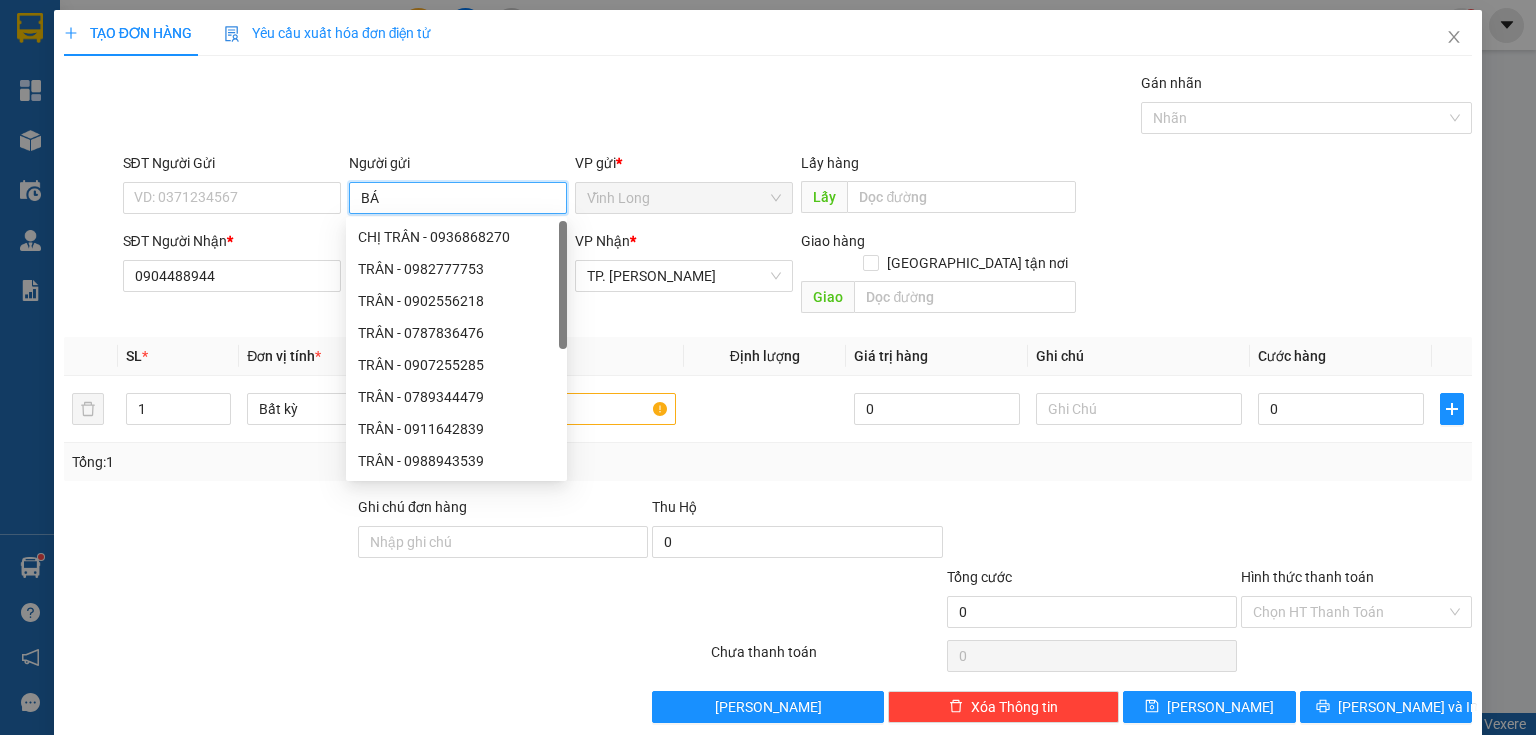 type on "BÁN" 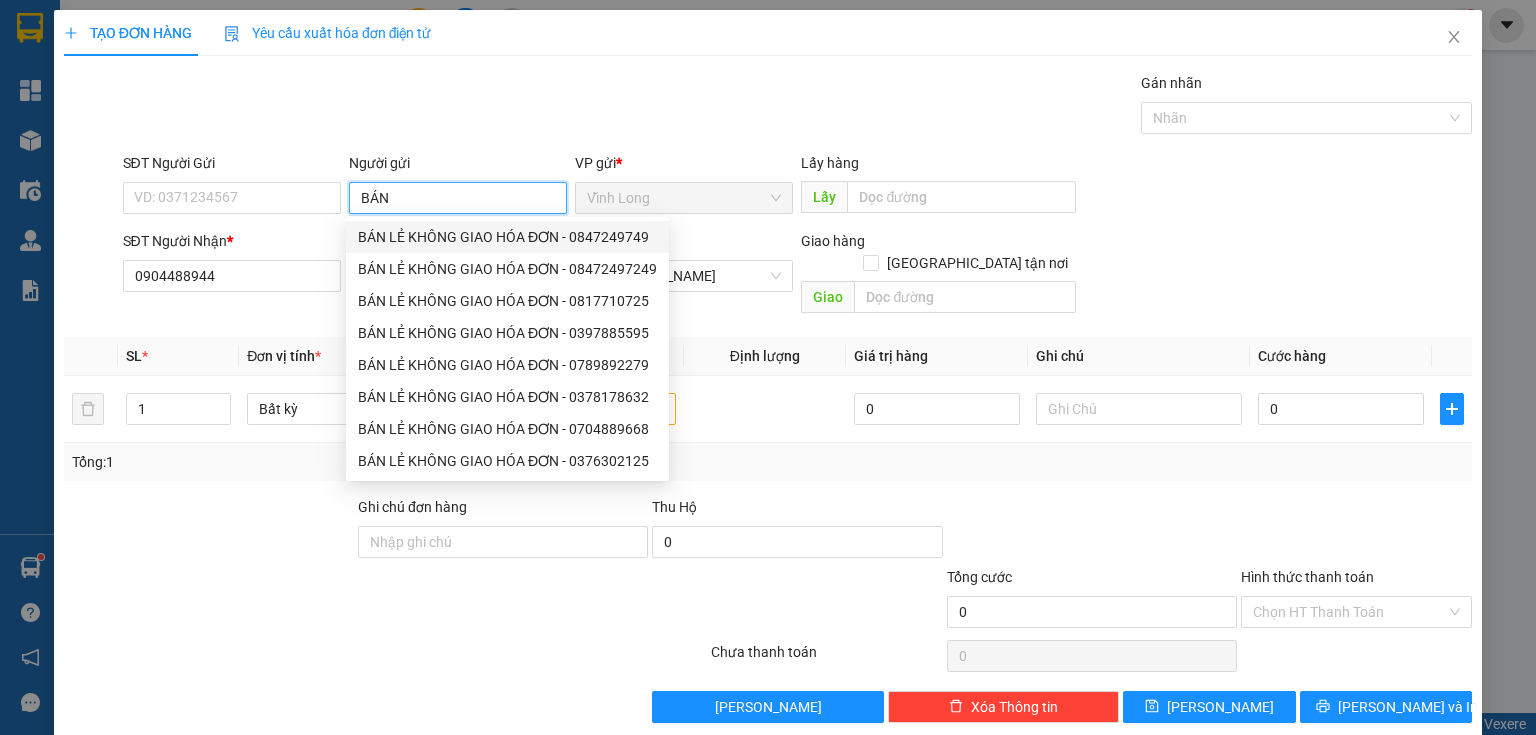 click on "BÁN LẺ KHÔNG GIAO HÓA ĐƠN - 0847249749" at bounding box center [507, 237] 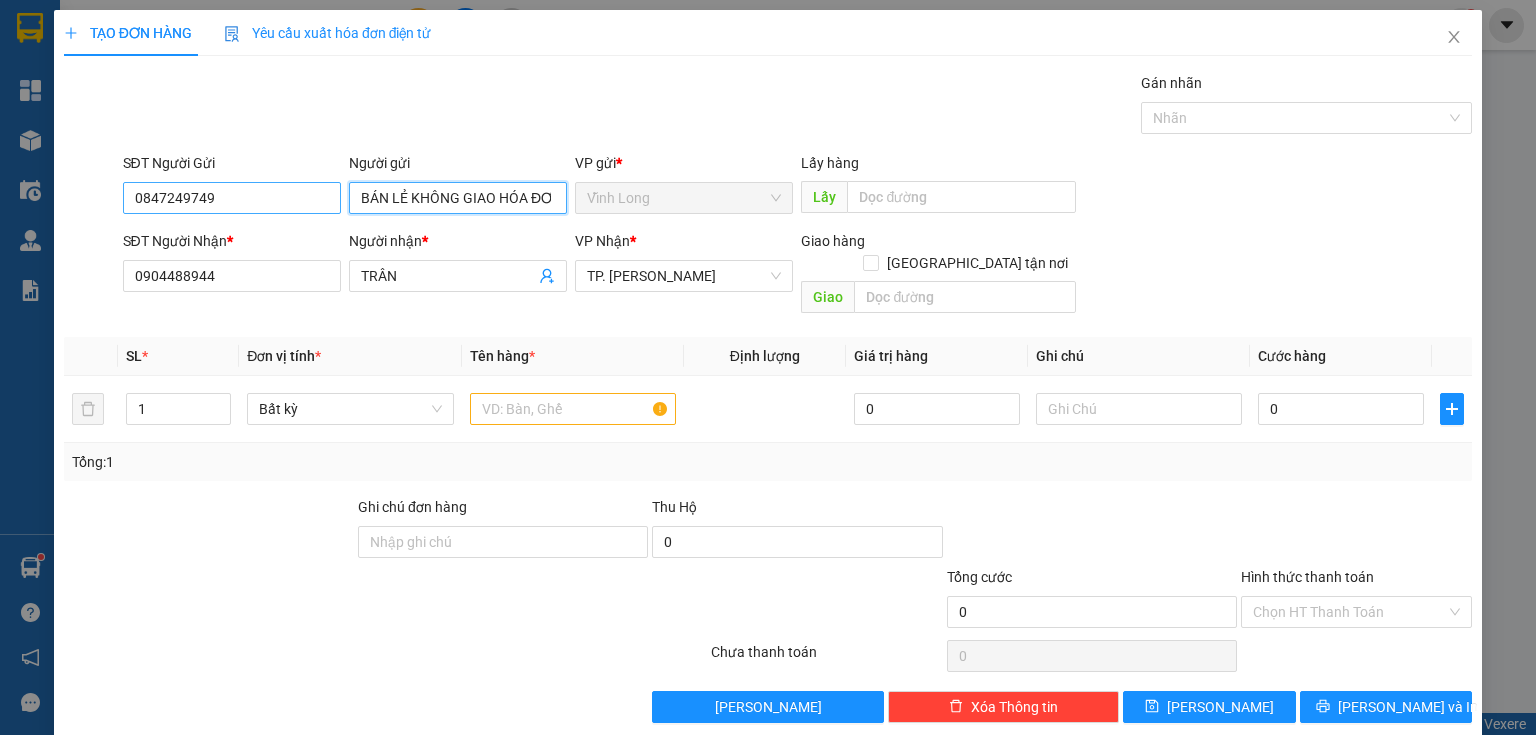type on "BÁN LẺ KHÔNG GIAO HÓA ĐƠN" 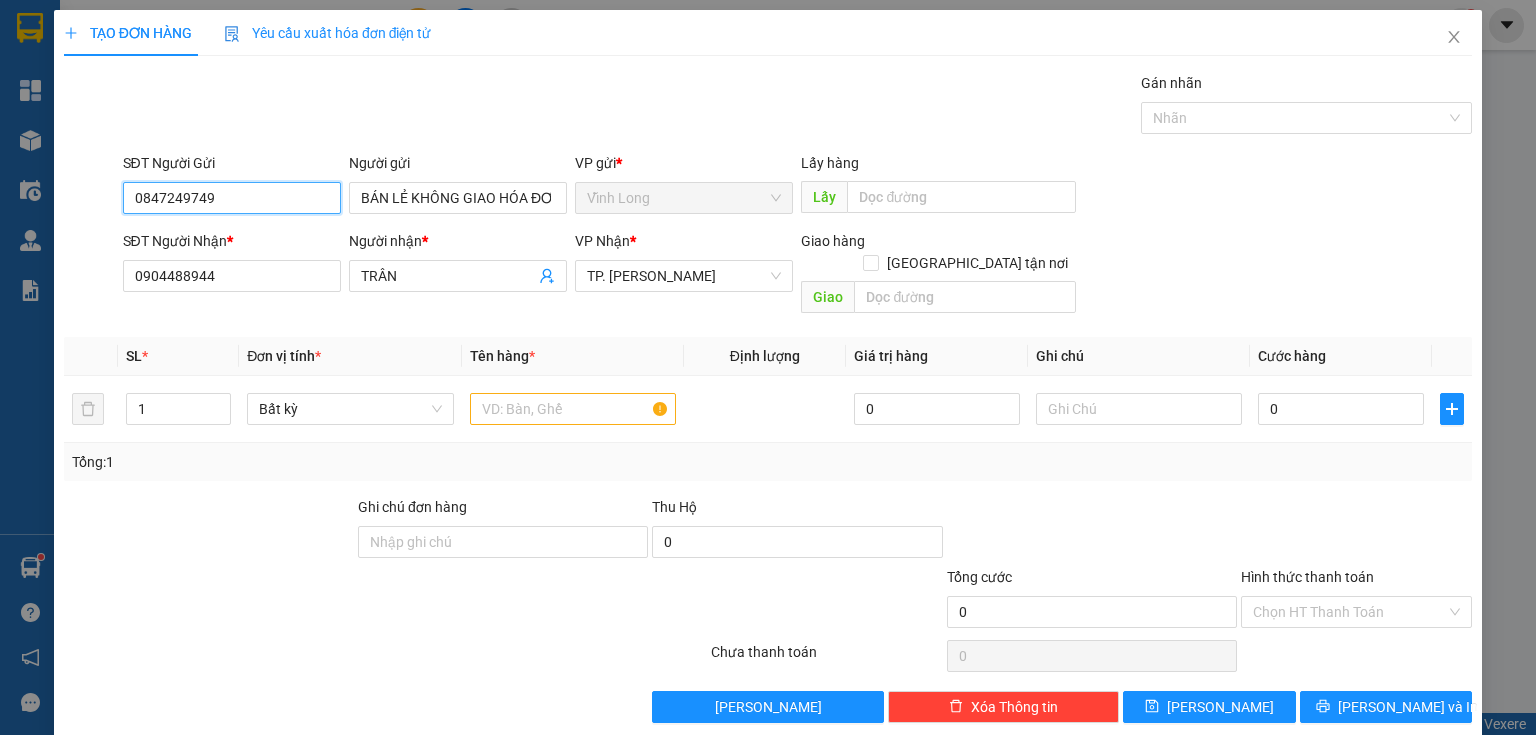 drag, startPoint x: 237, startPoint y: 188, endPoint x: 708, endPoint y: 211, distance: 471.56125 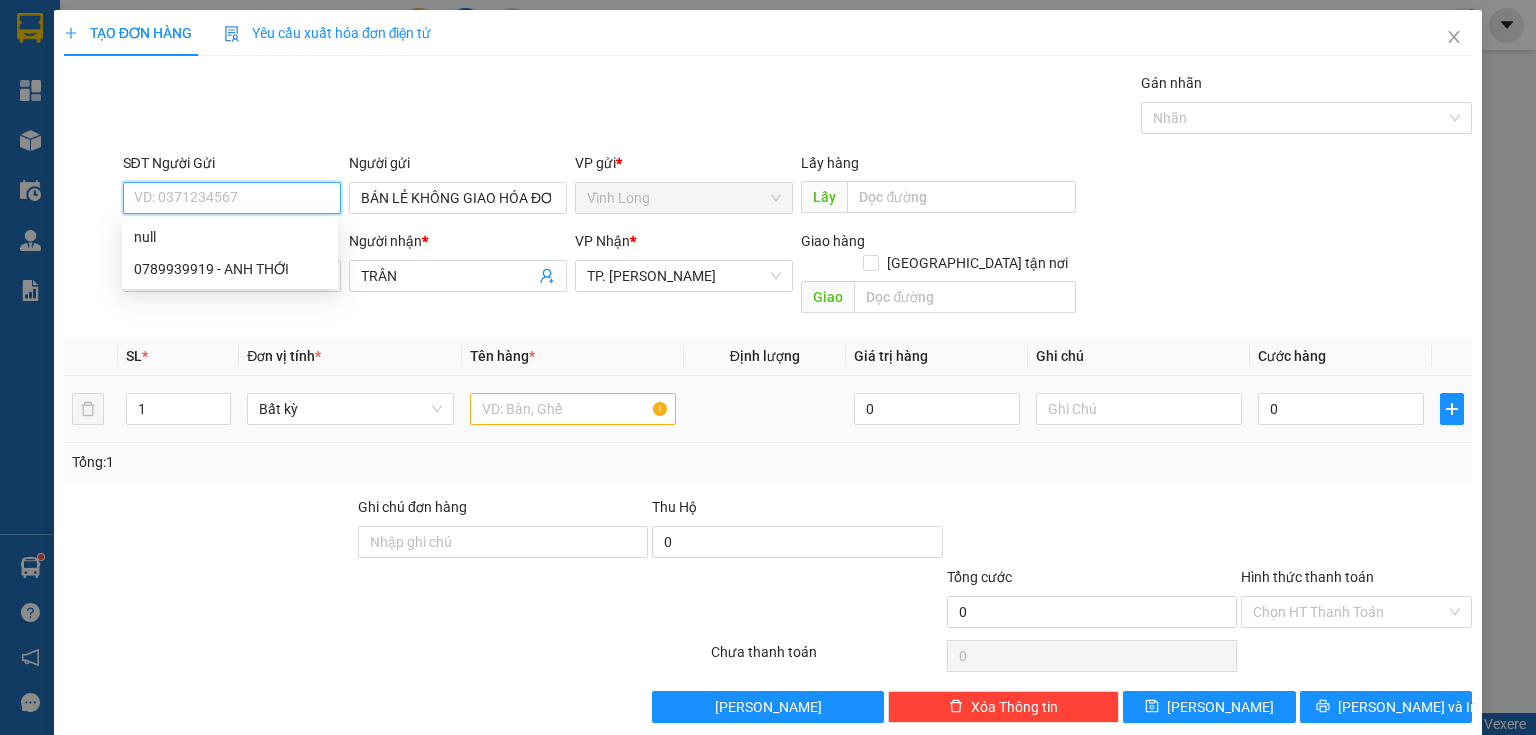 type 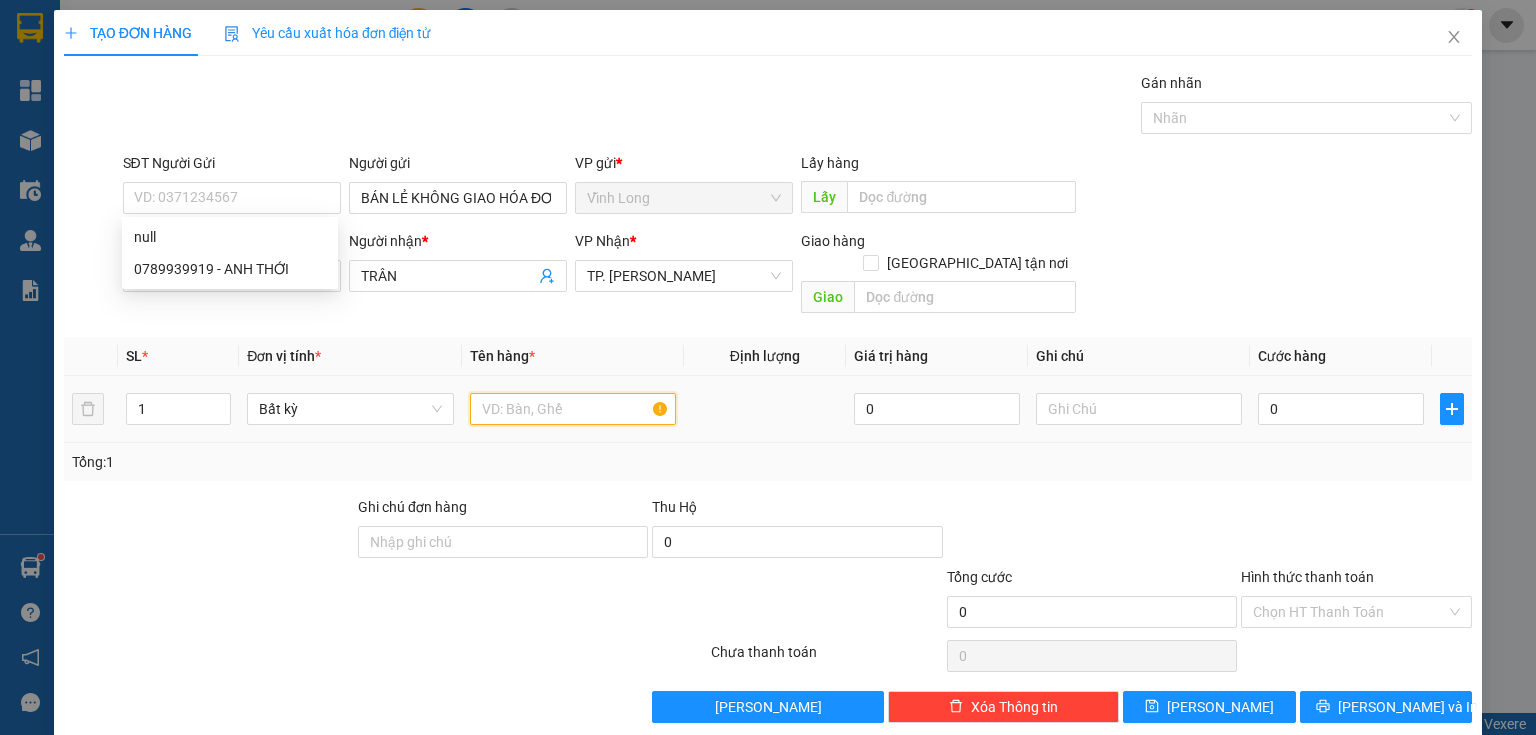 click at bounding box center [573, 409] 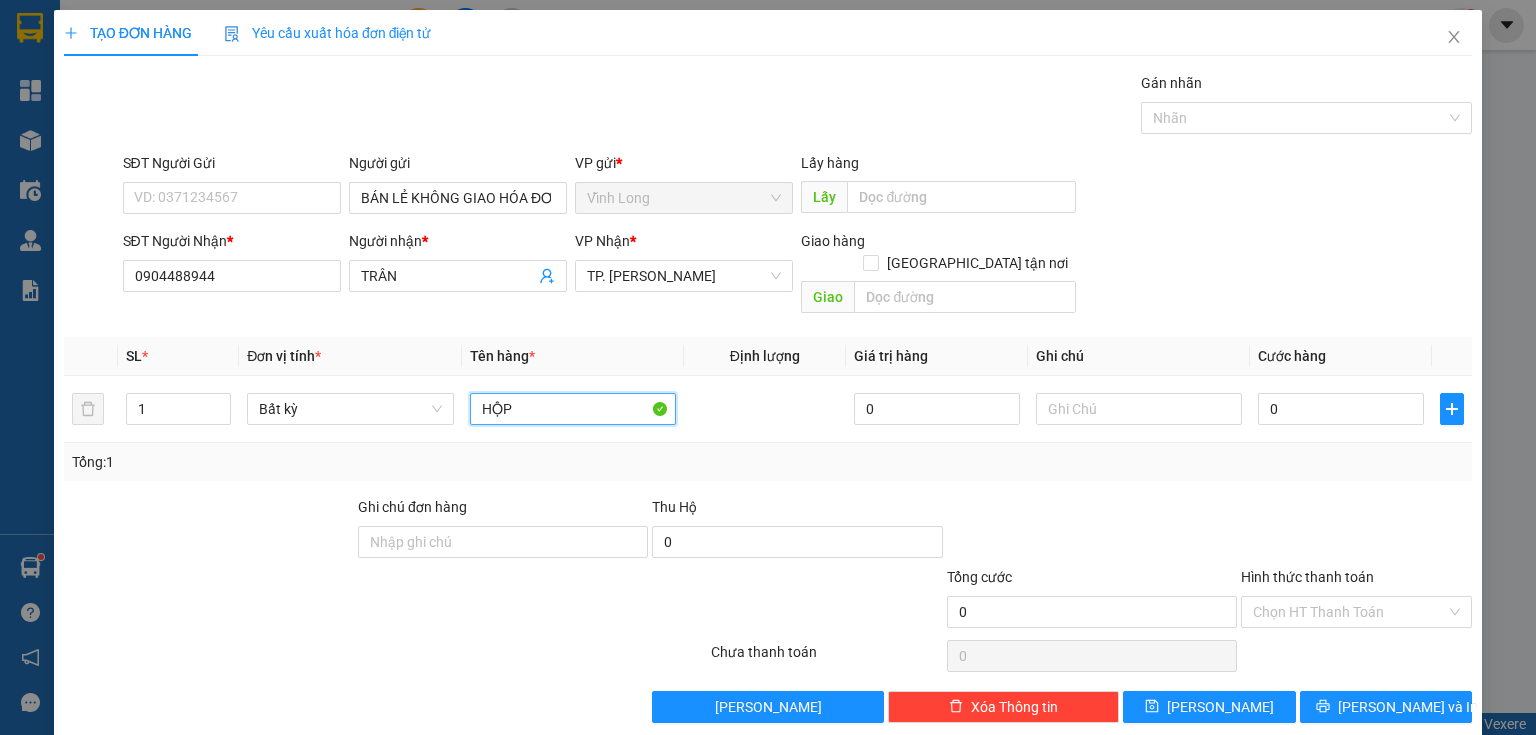 type on "HỘP" 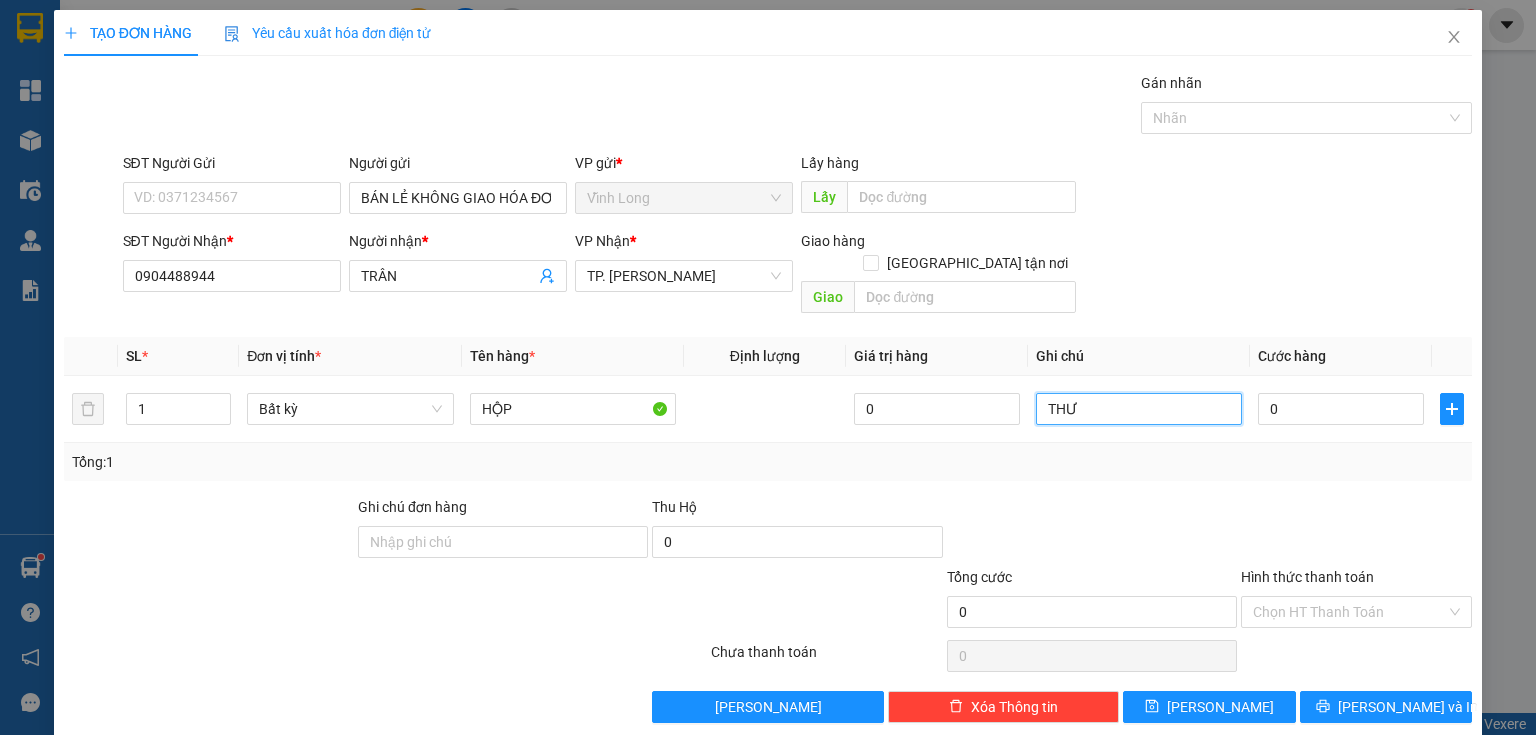 type on "THƯ" 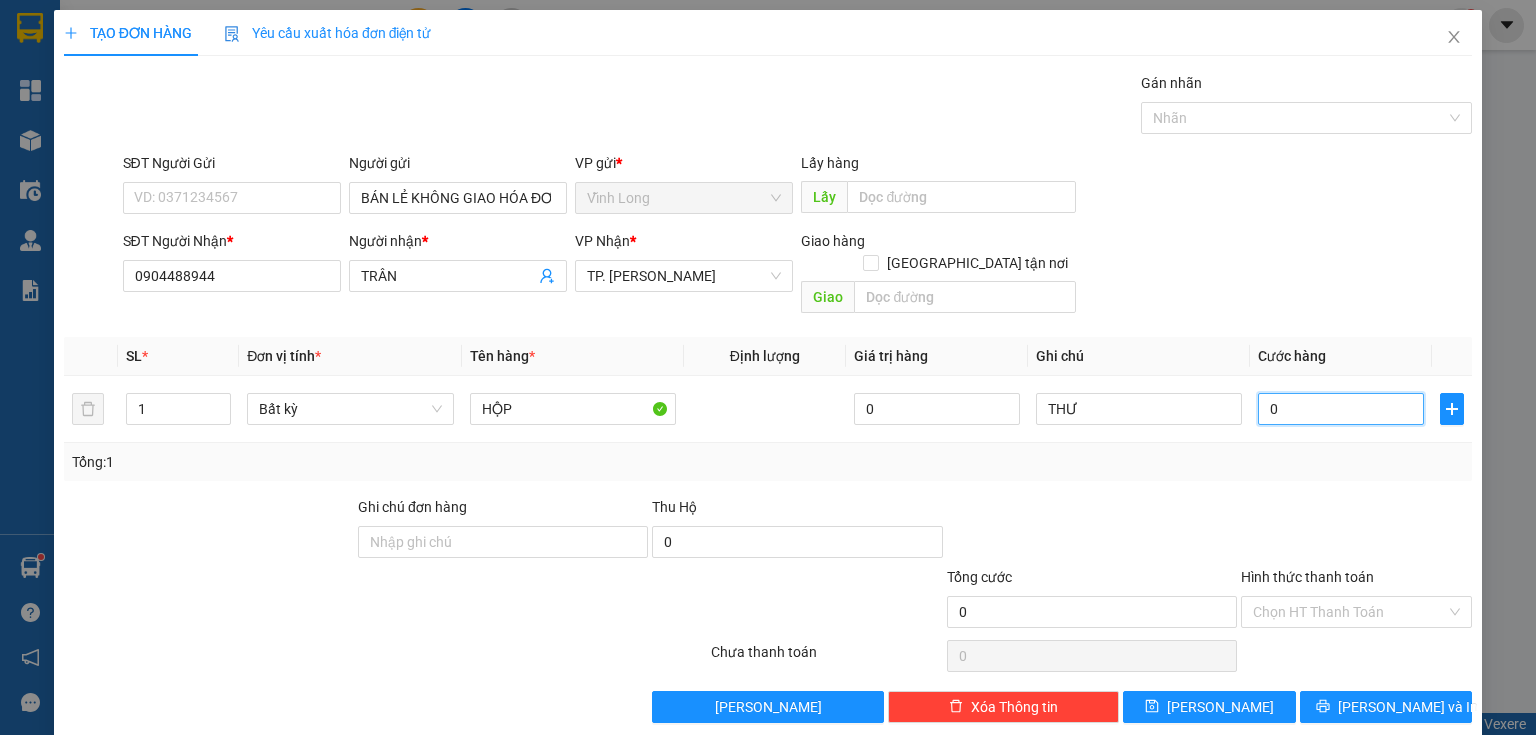 type on "2" 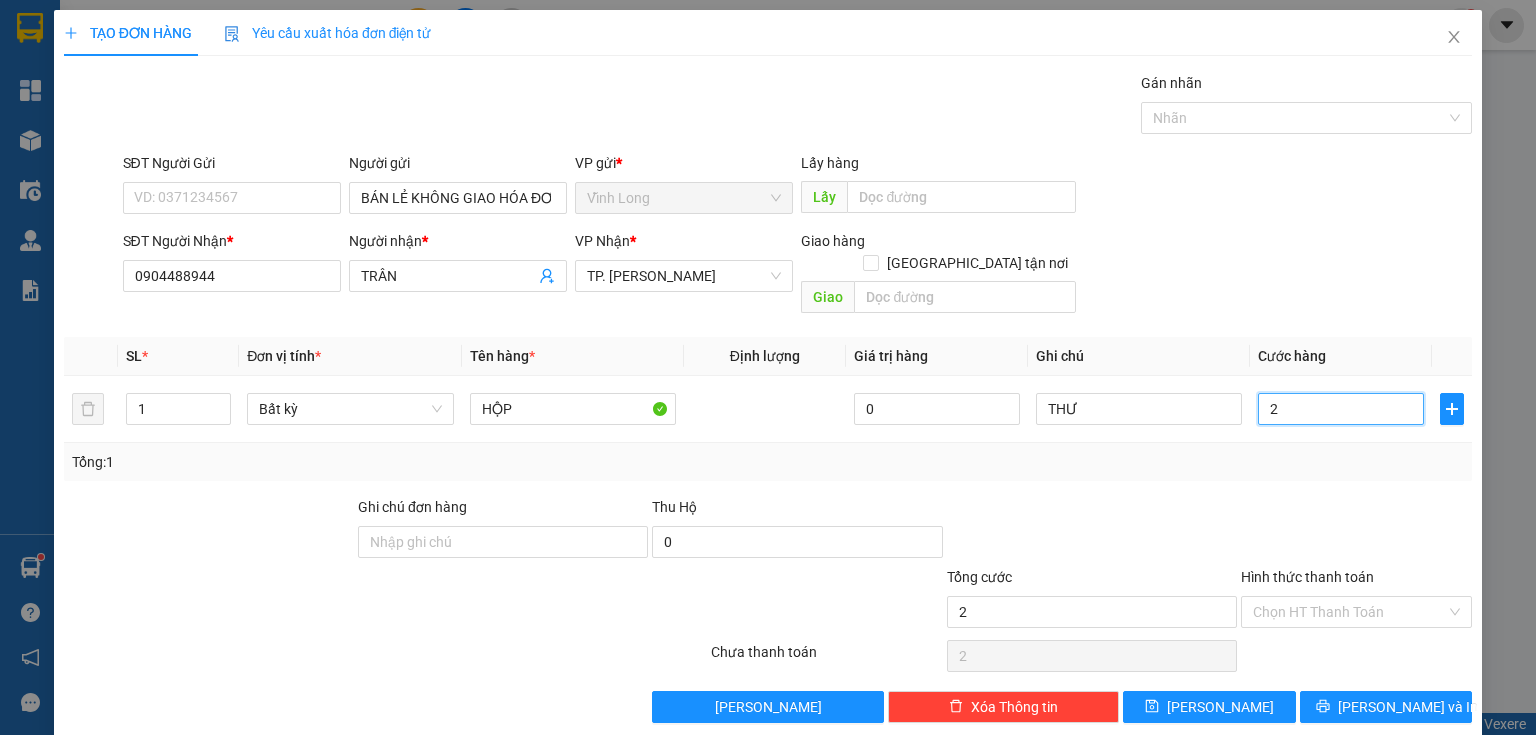 type on "20" 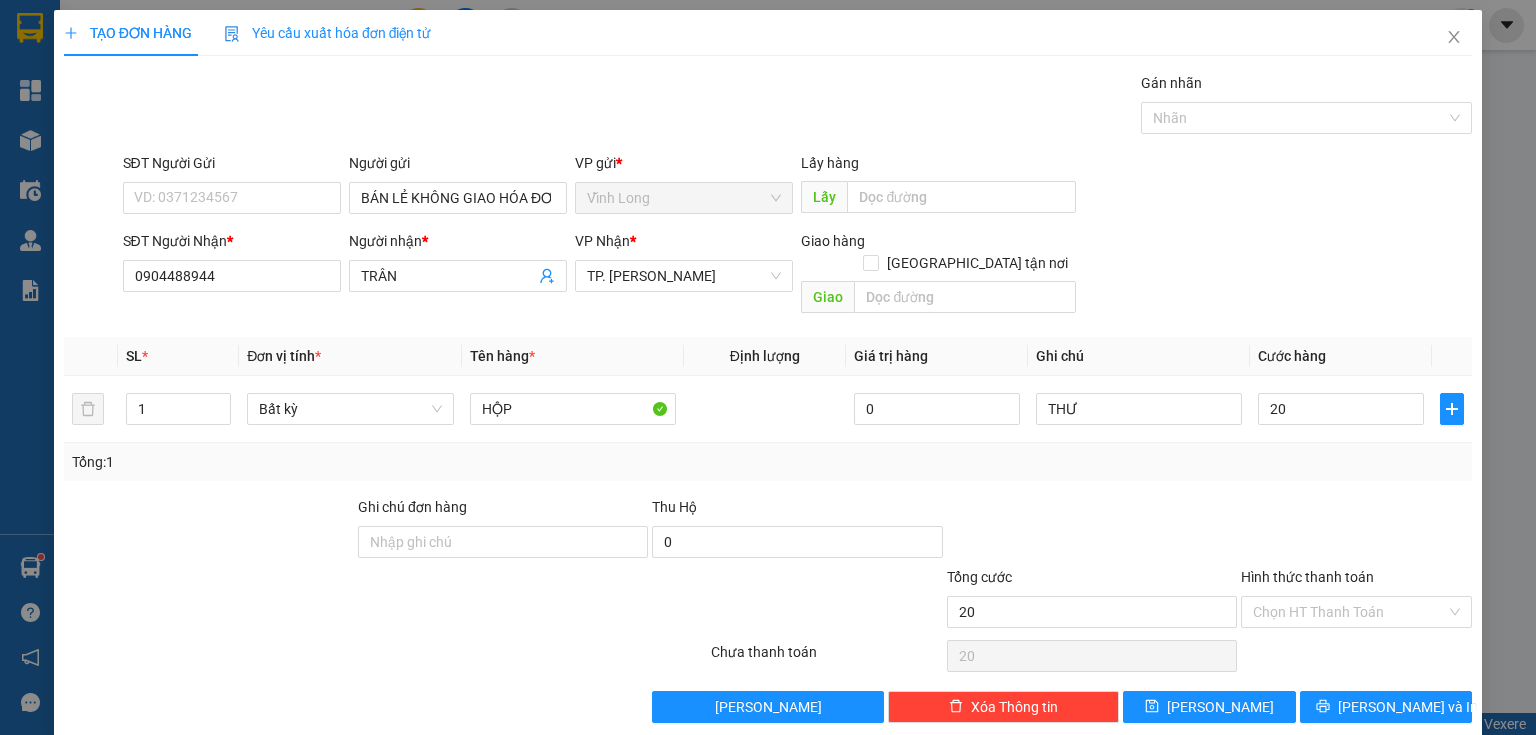 type on "20.000" 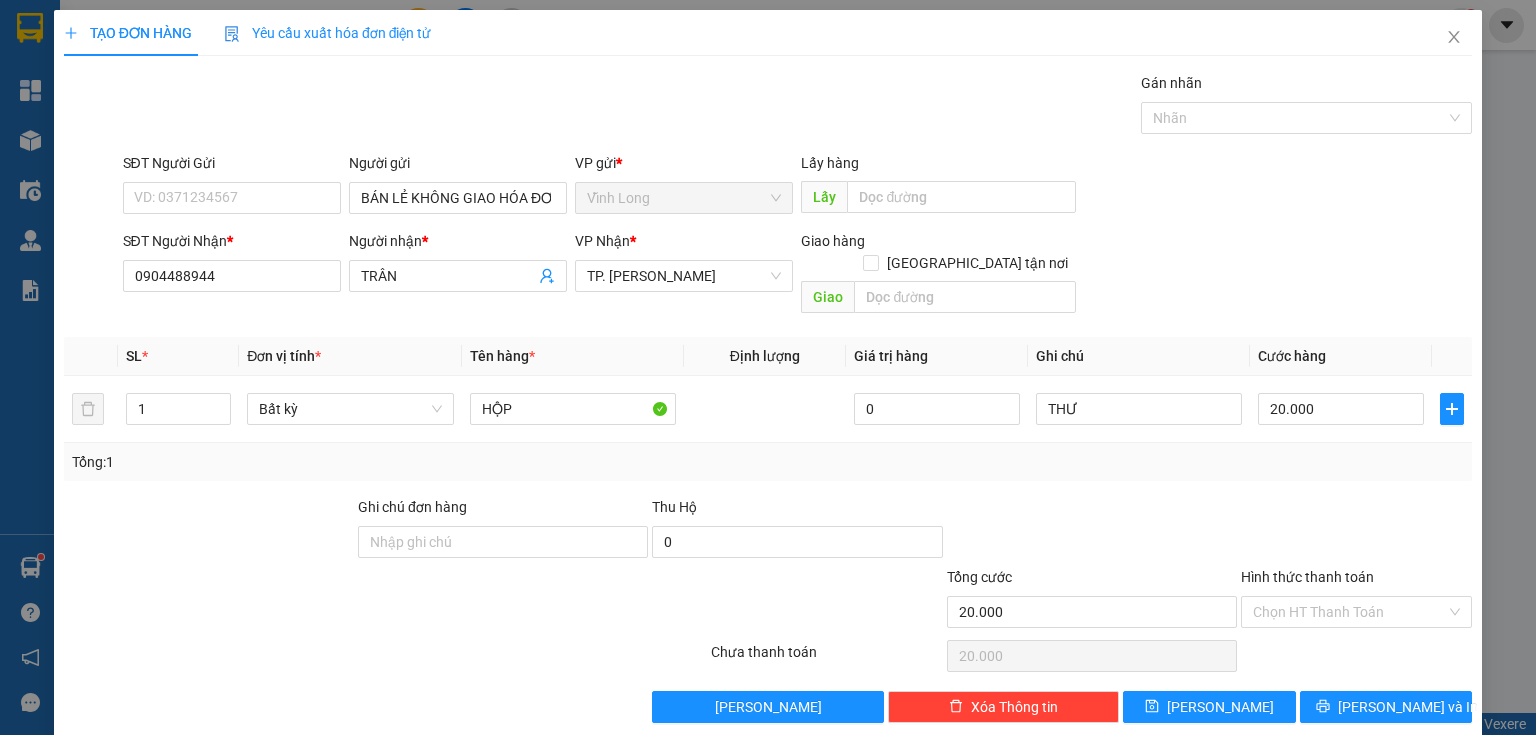 click at bounding box center (1356, 531) 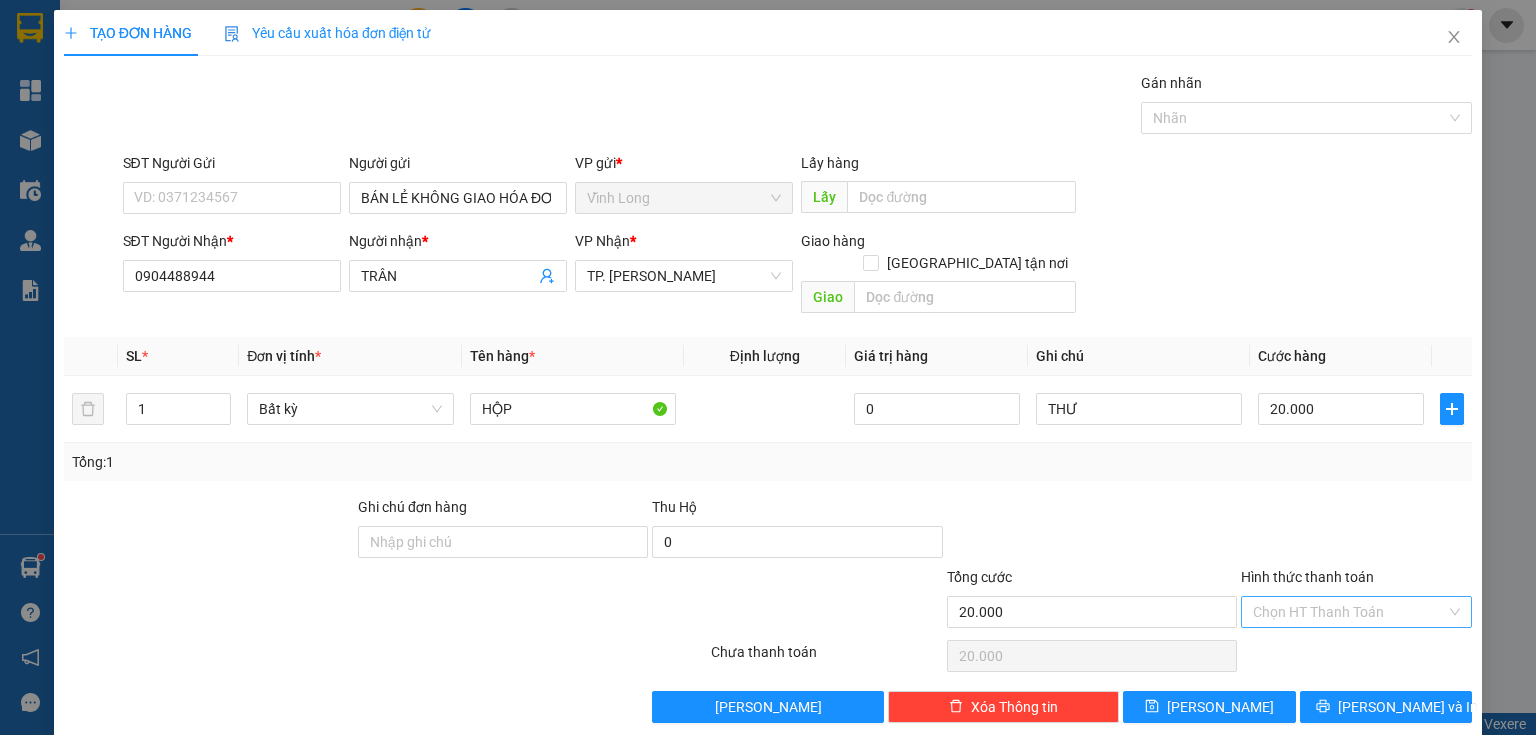 click on "Hình thức thanh toán" at bounding box center (1349, 612) 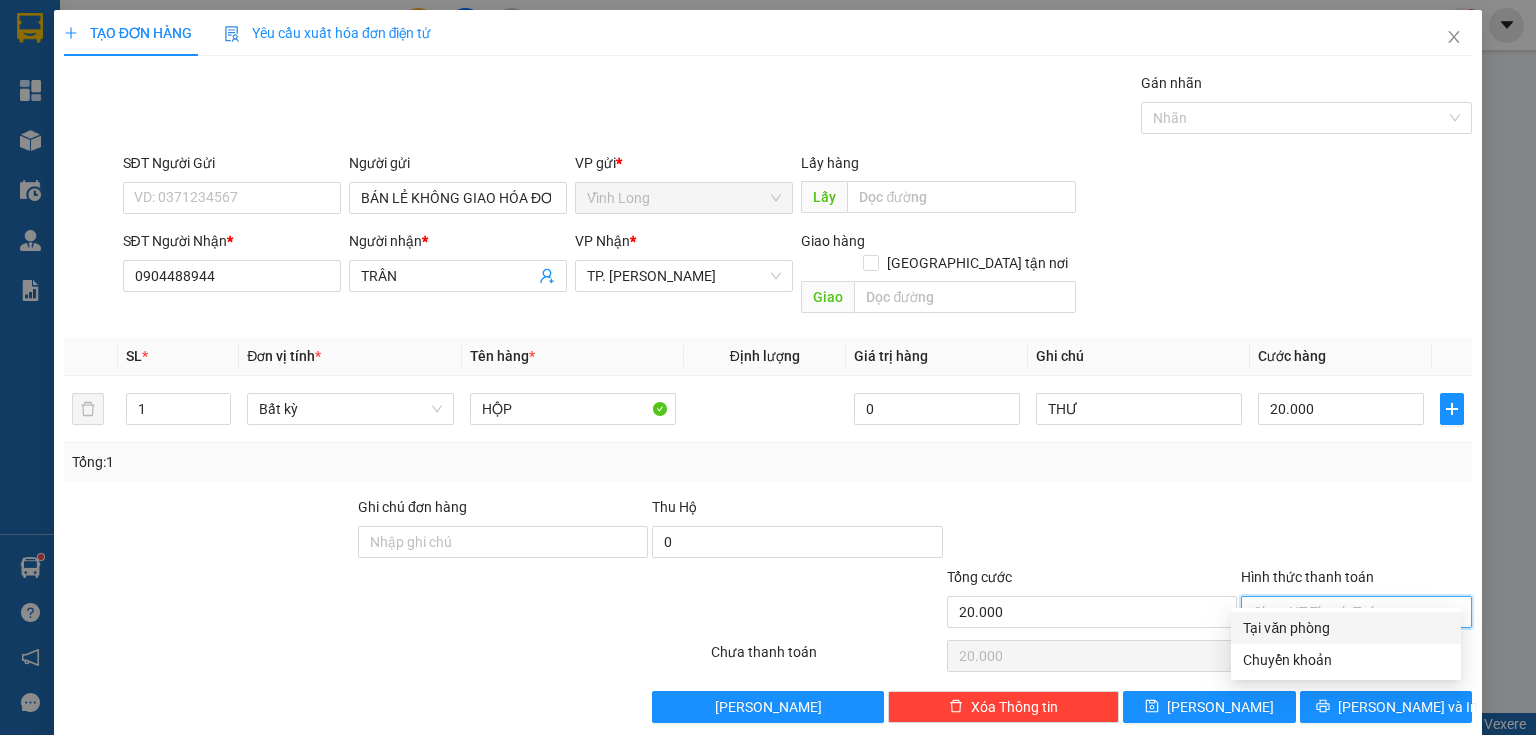 click on "Tại văn phòng" at bounding box center (1346, 628) 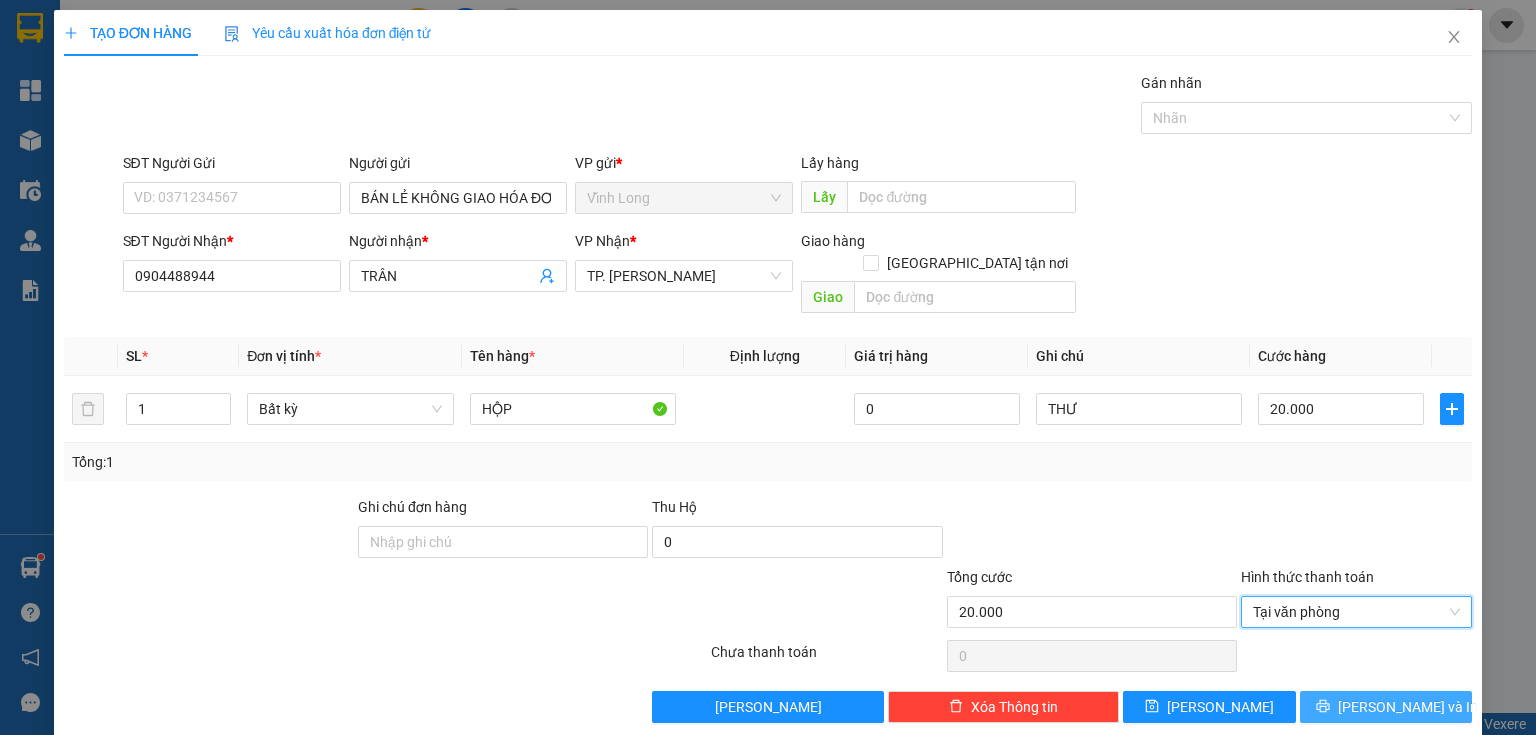 click 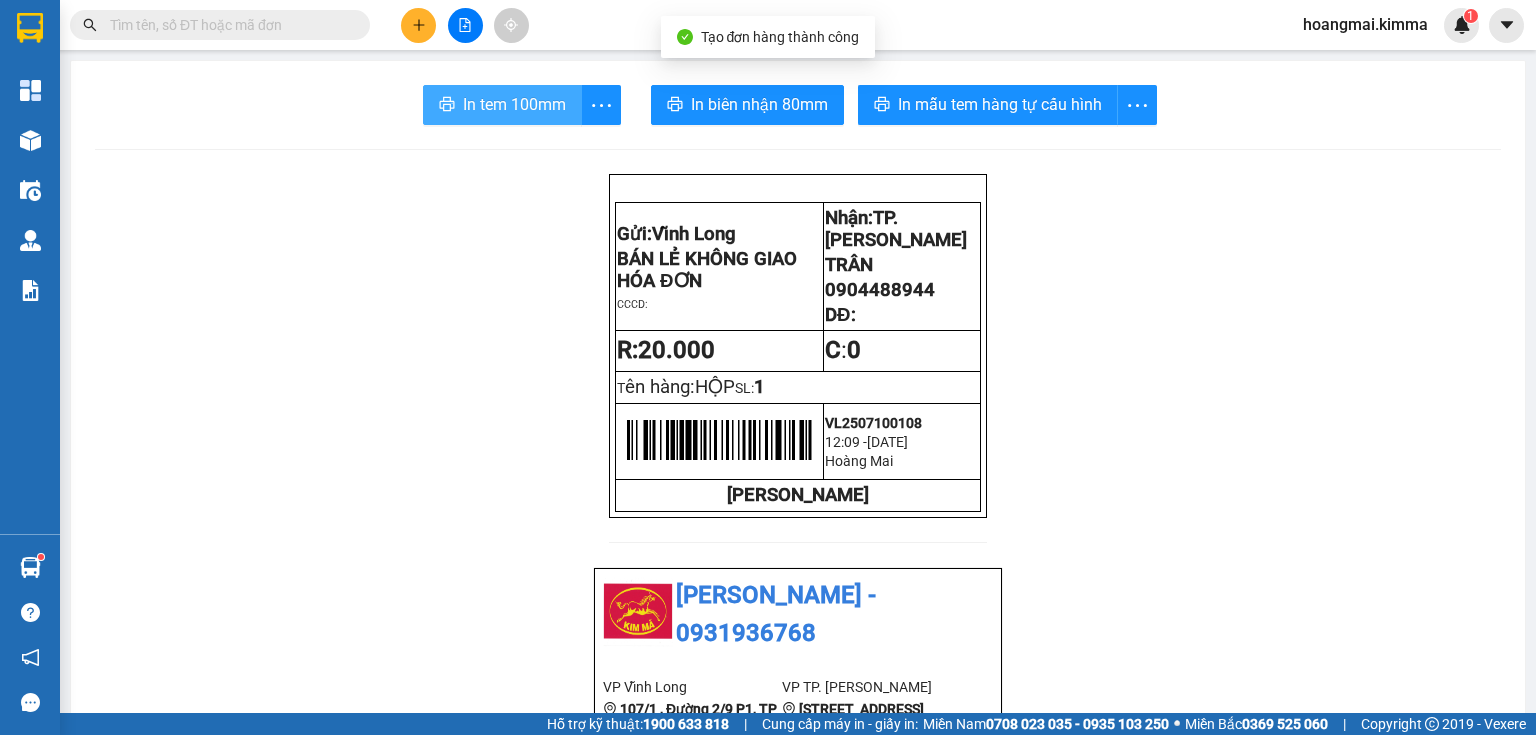 click on "In tem 100mm" at bounding box center (514, 104) 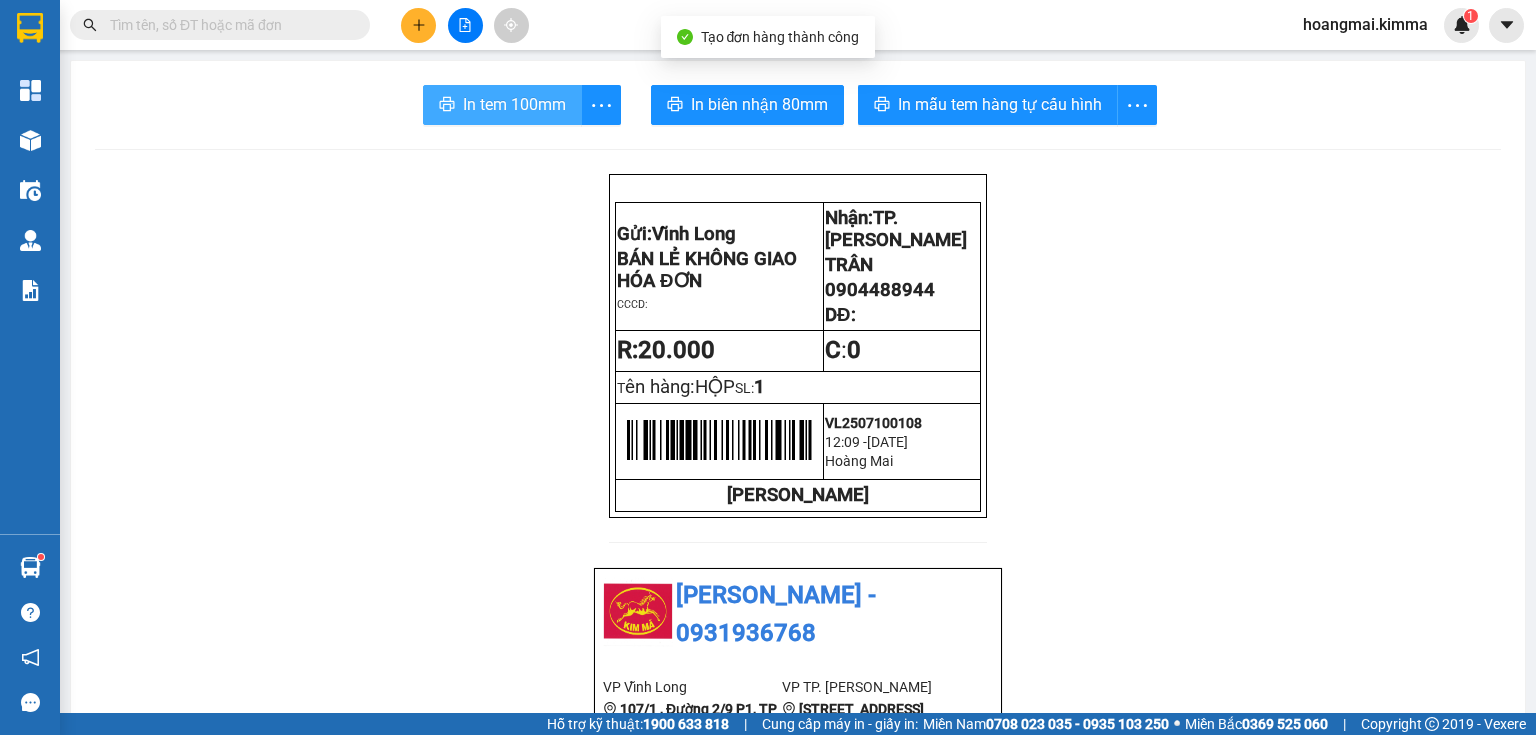 scroll, scrollTop: 0, scrollLeft: 0, axis: both 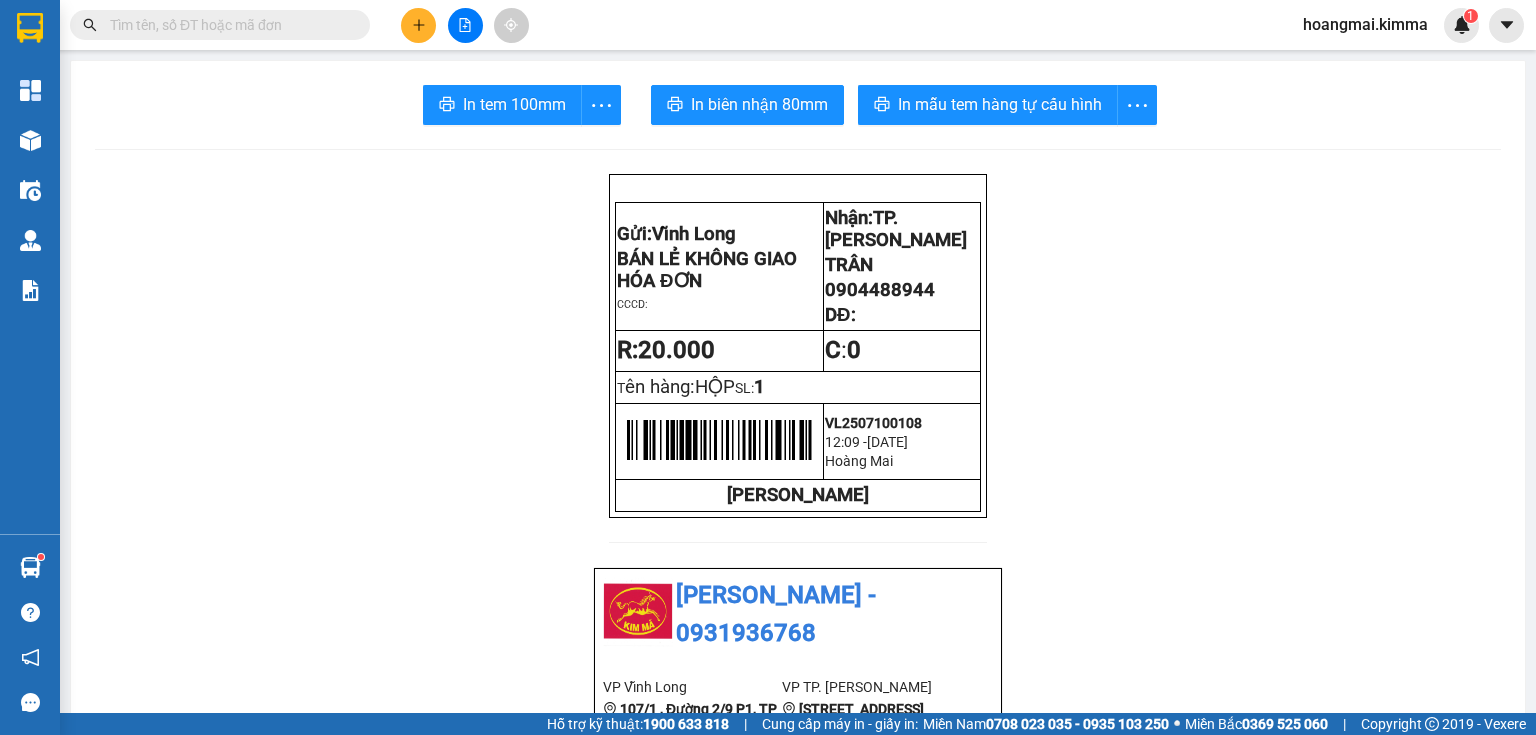 click 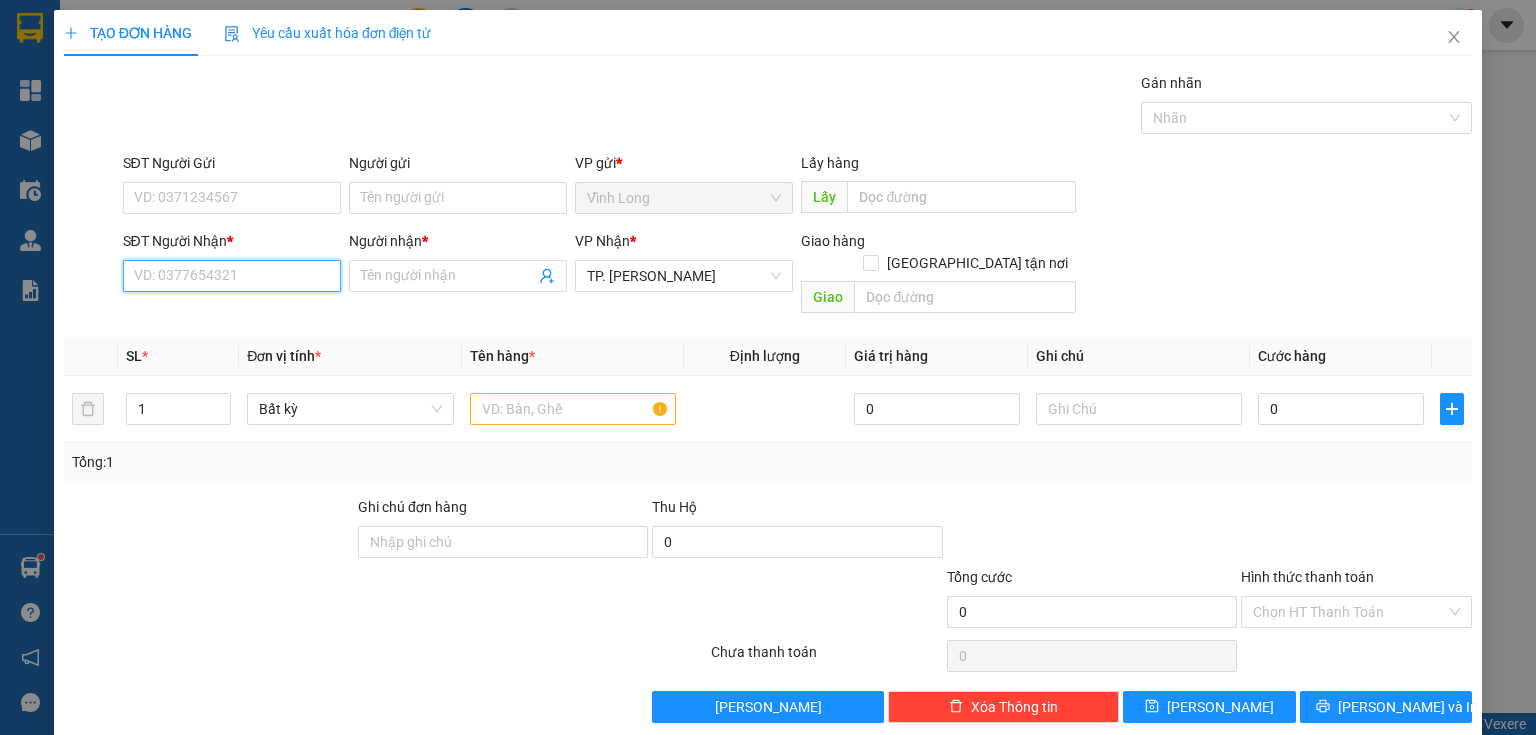 click on "SĐT Người Nhận  *" at bounding box center [232, 276] 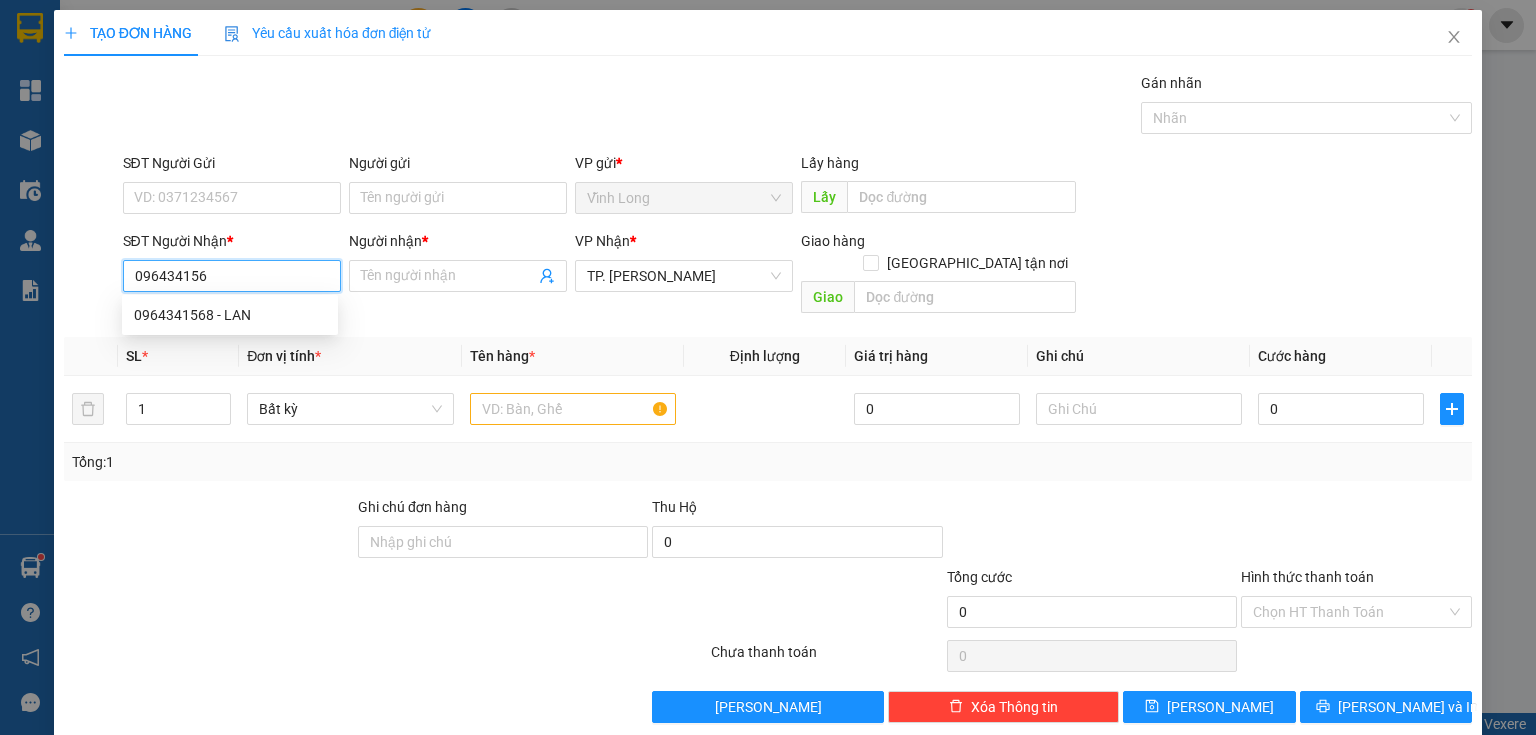 type on "0964341568" 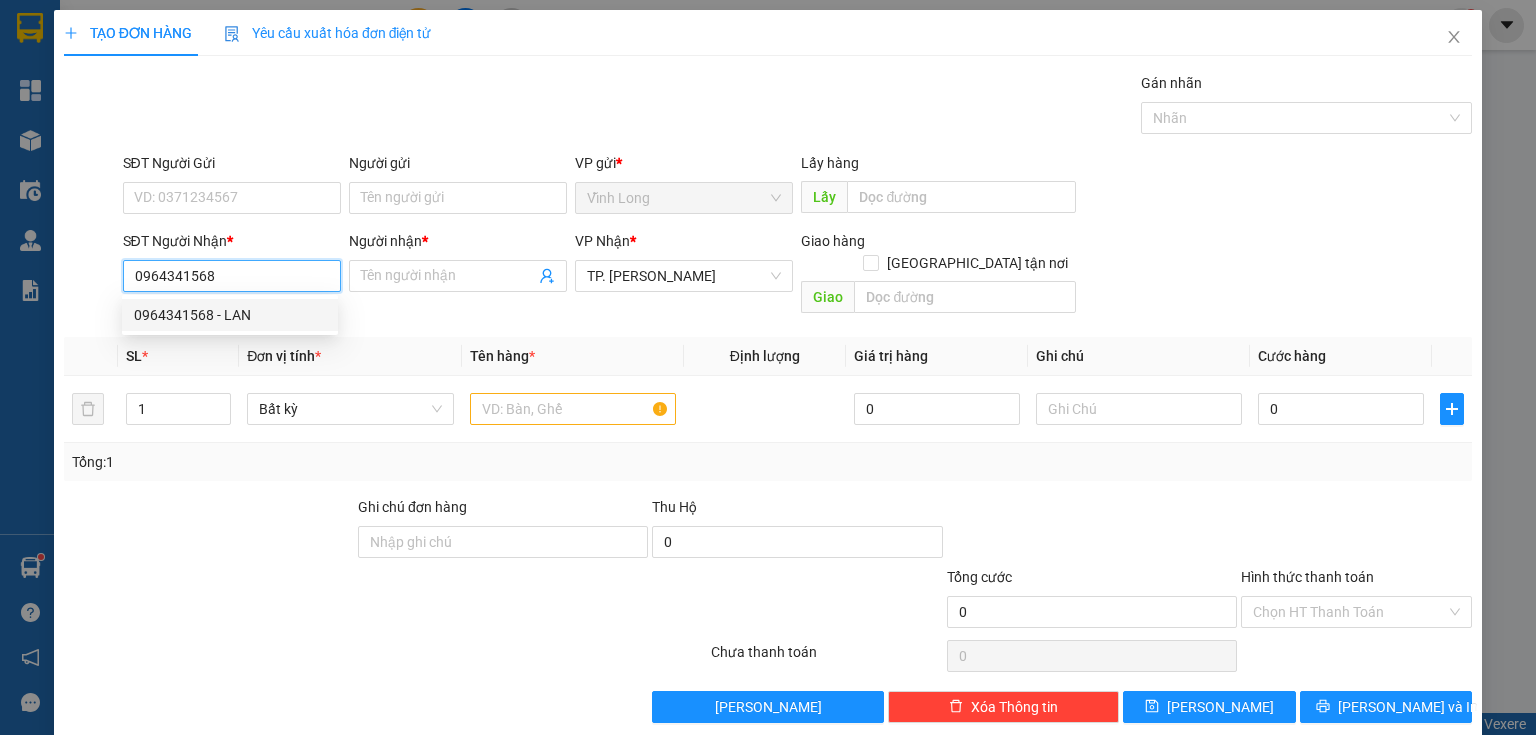 click on "0964341568 - LAN" at bounding box center [230, 315] 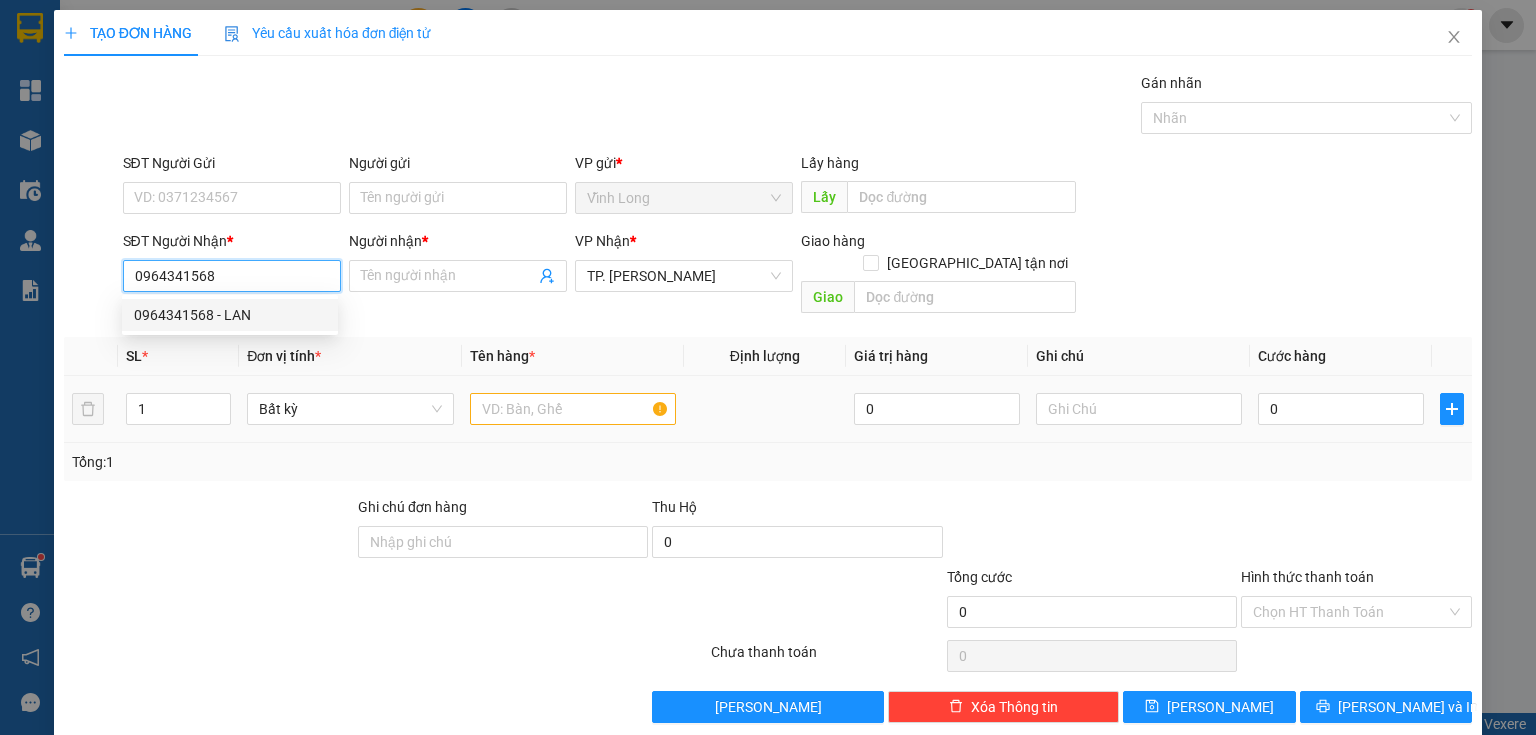 type on "LAN" 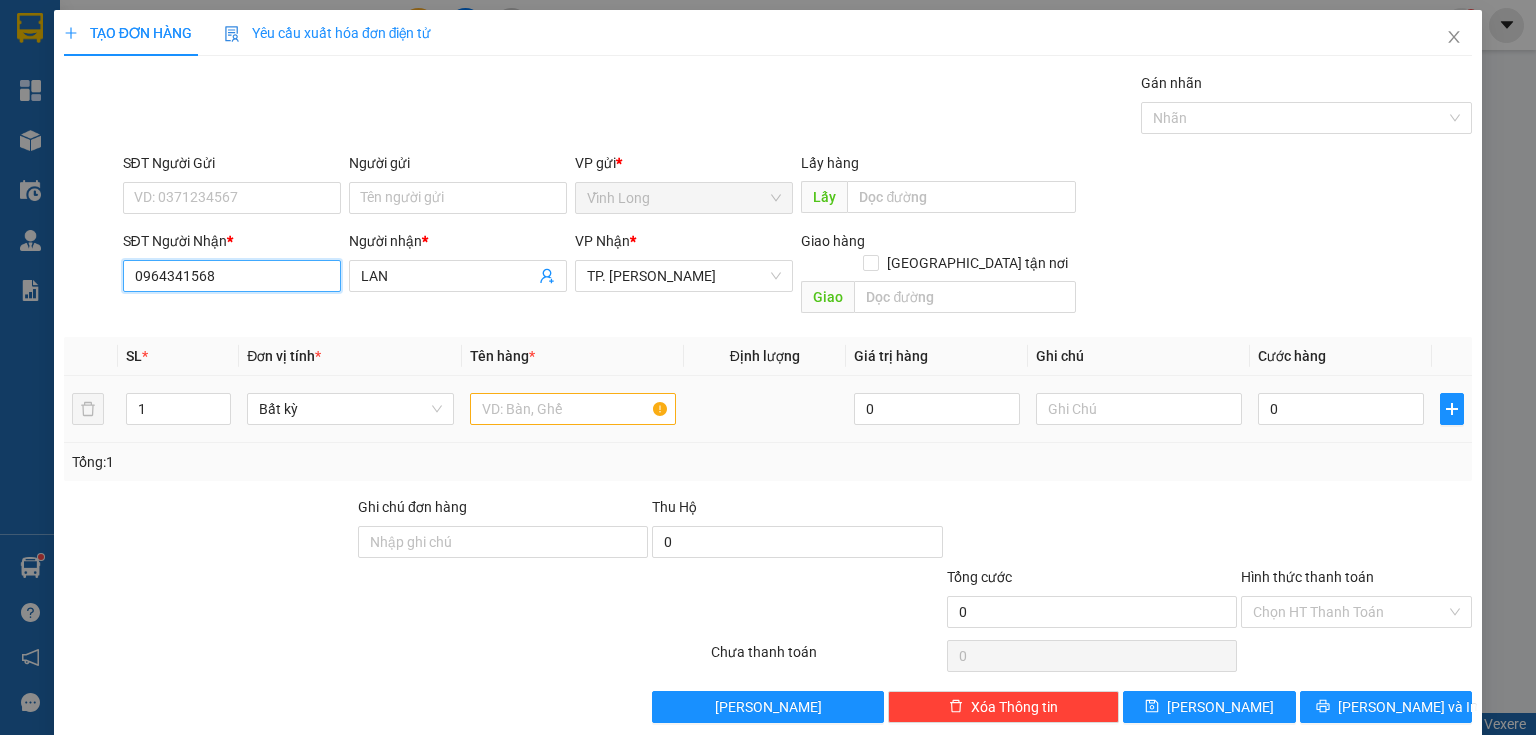 type on "0964341568" 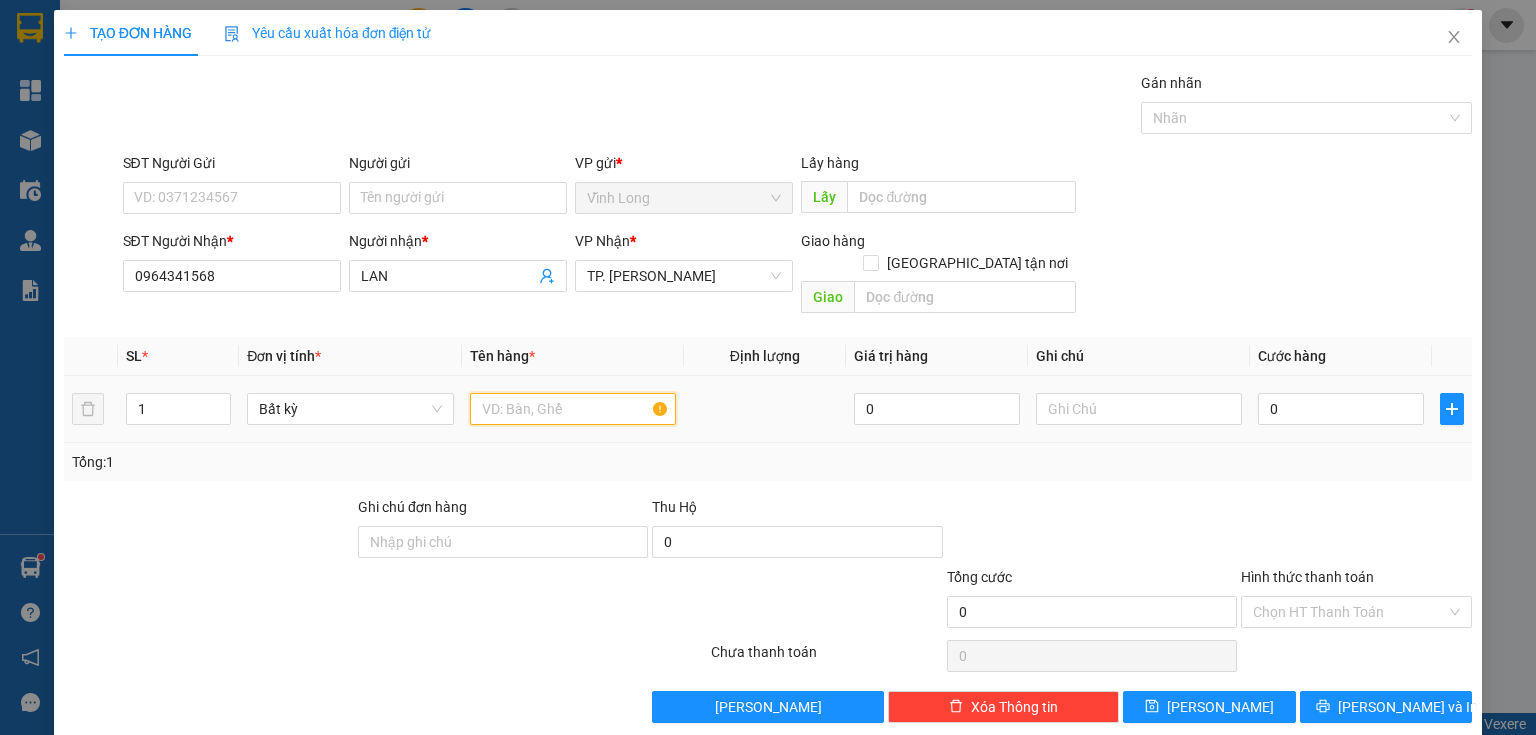 click at bounding box center [573, 409] 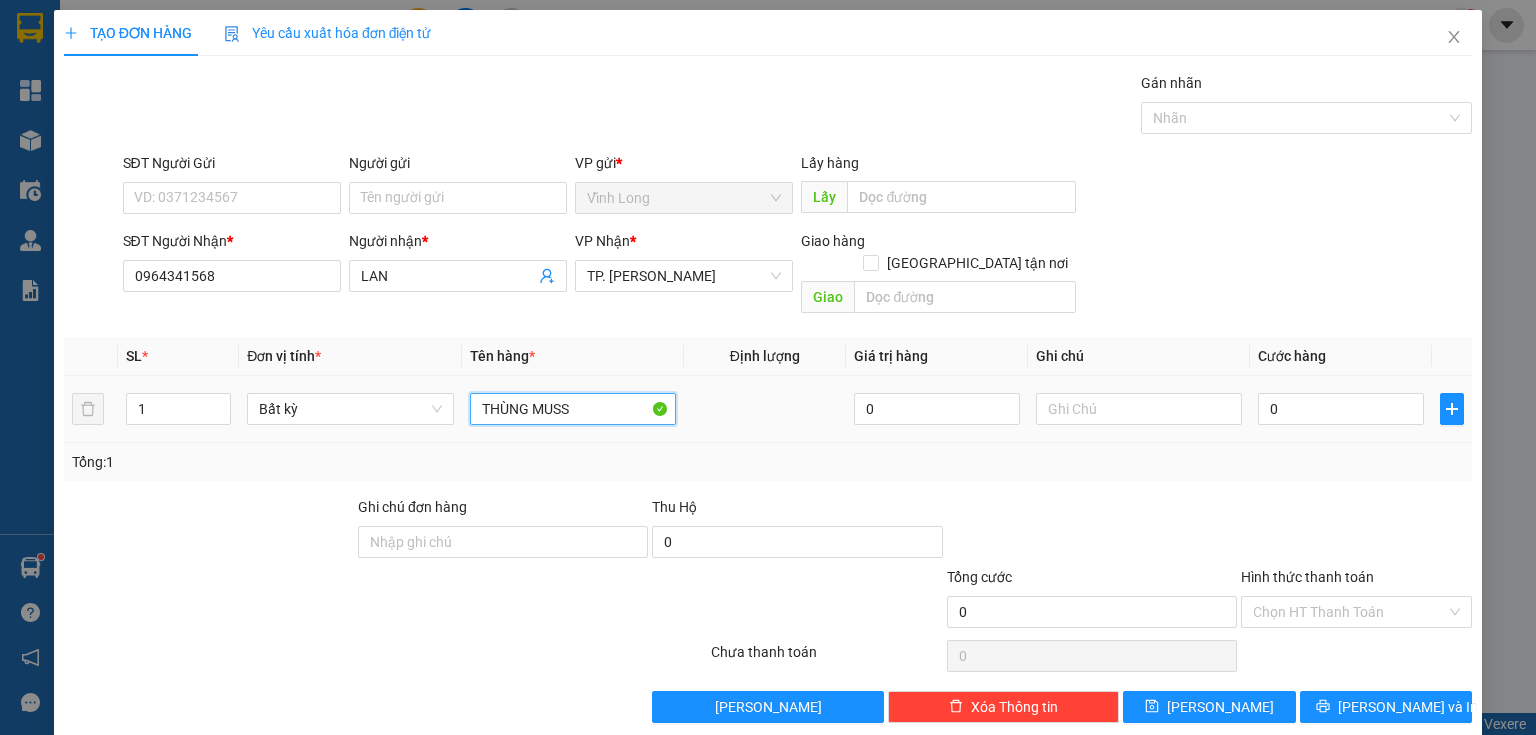 type on "THÙNG MUSS" 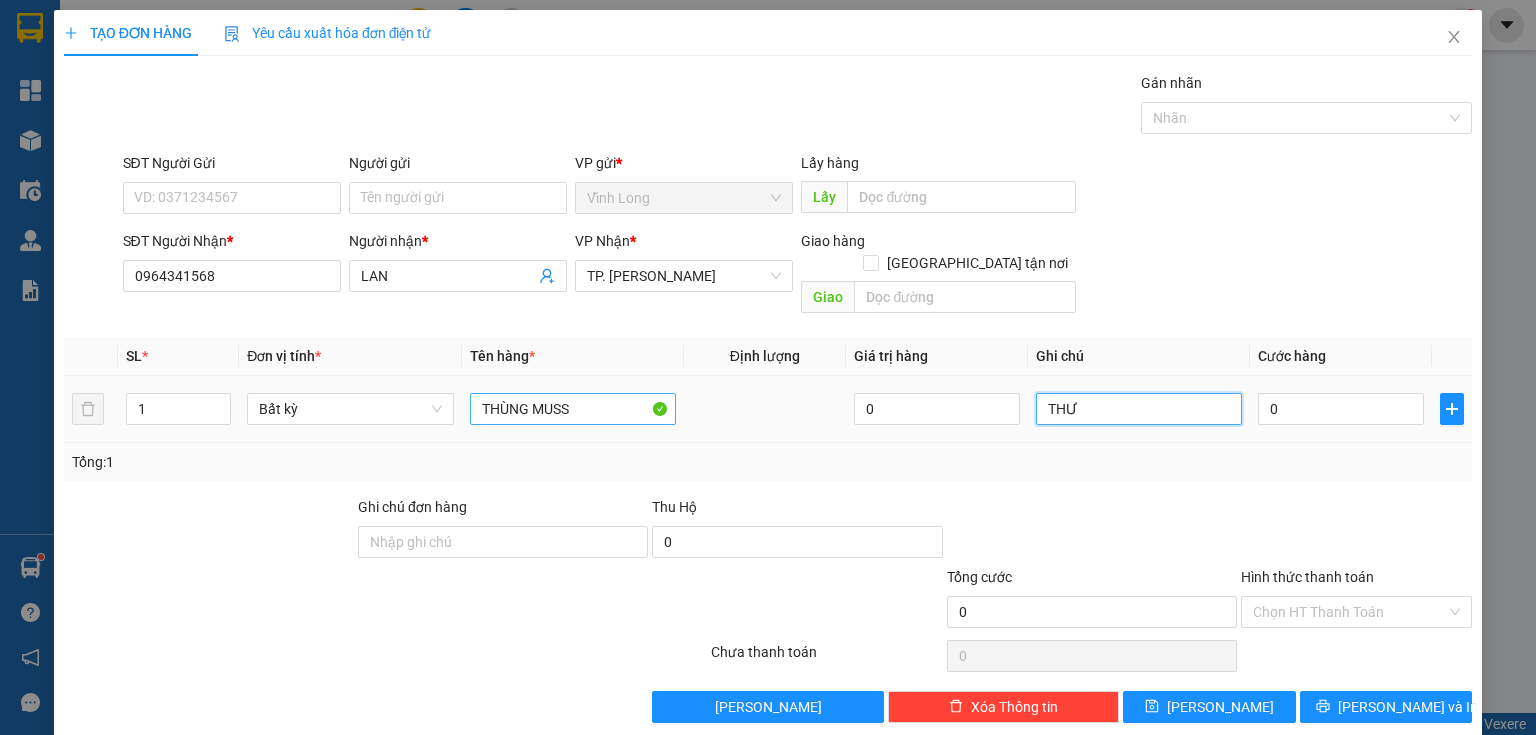 type on "THƯ" 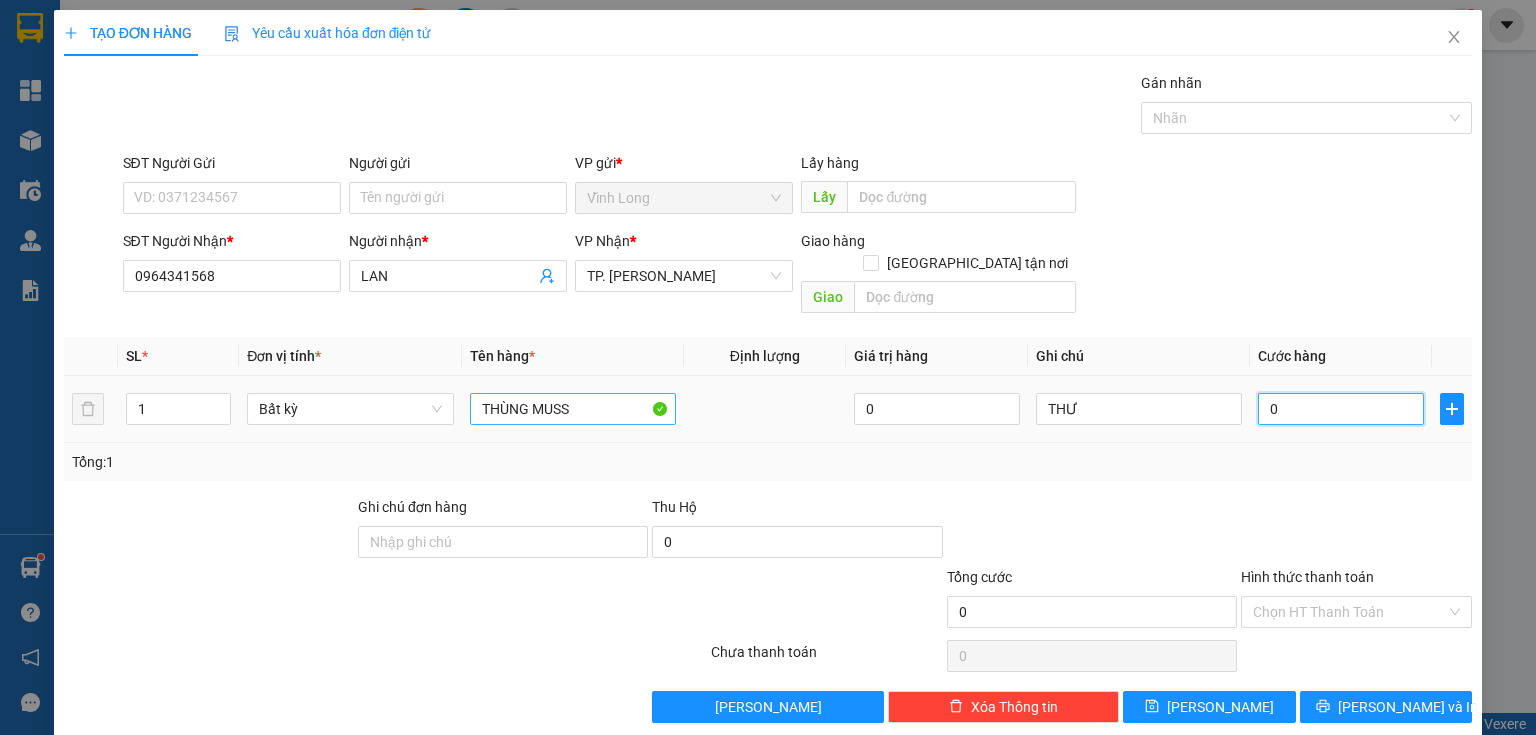 type on "4" 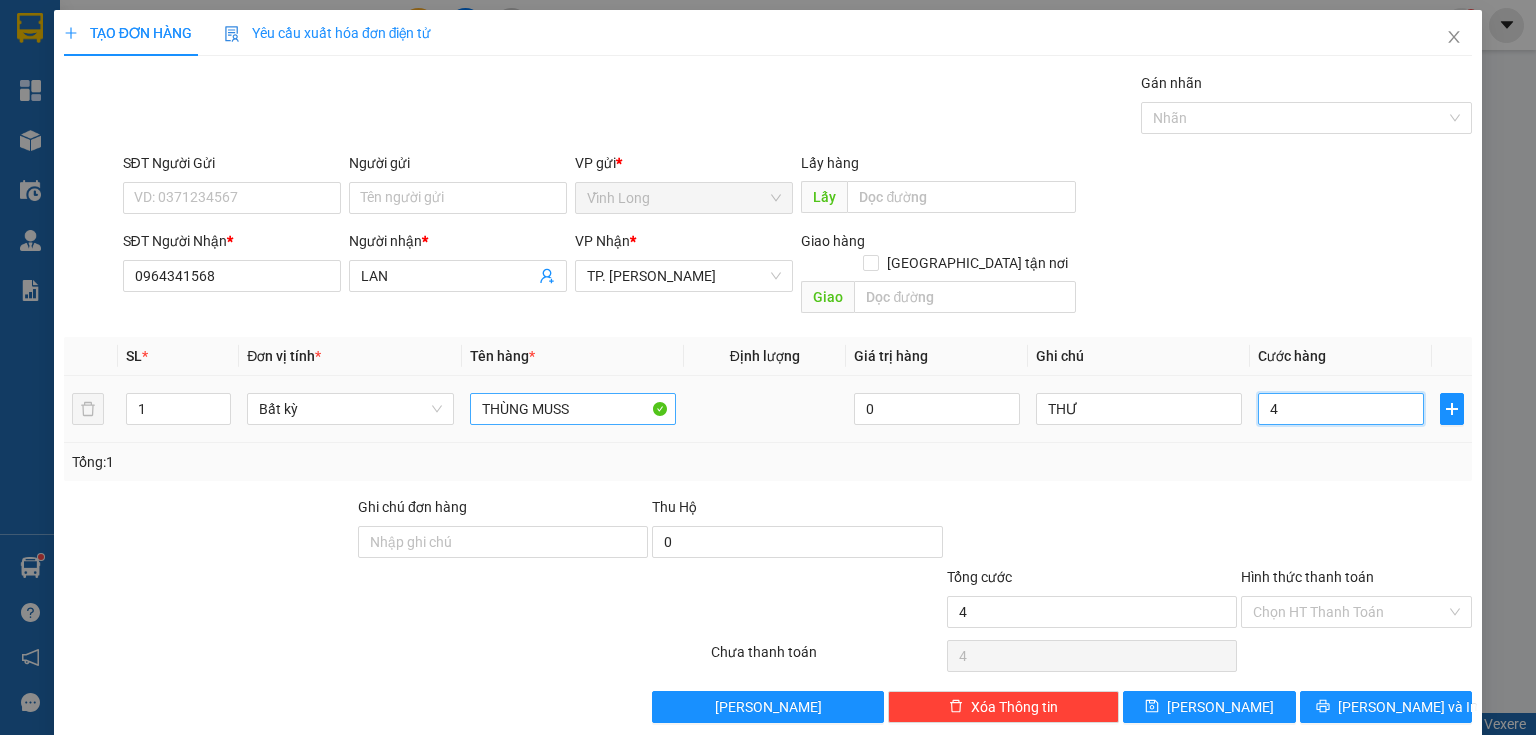 type on "40" 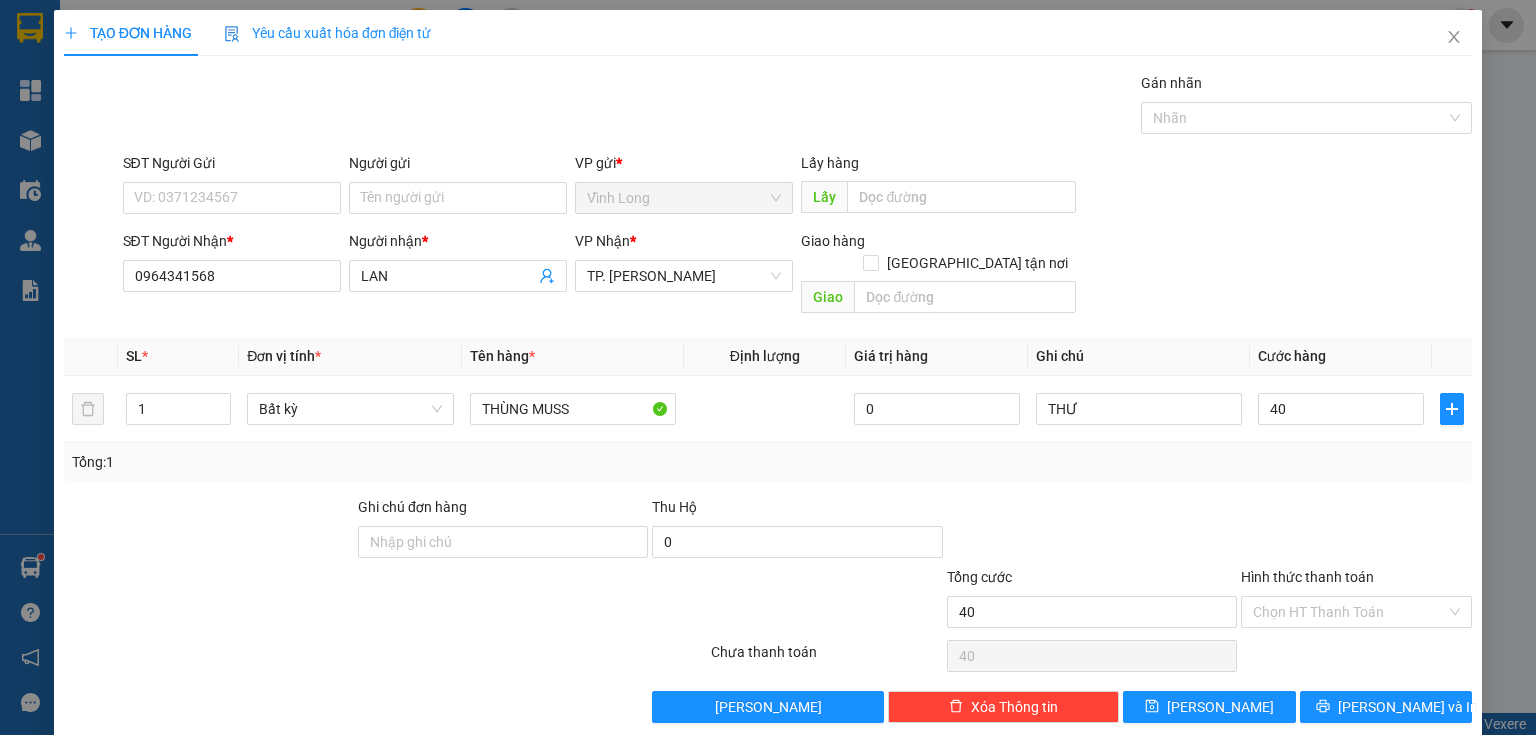 type on "40.000" 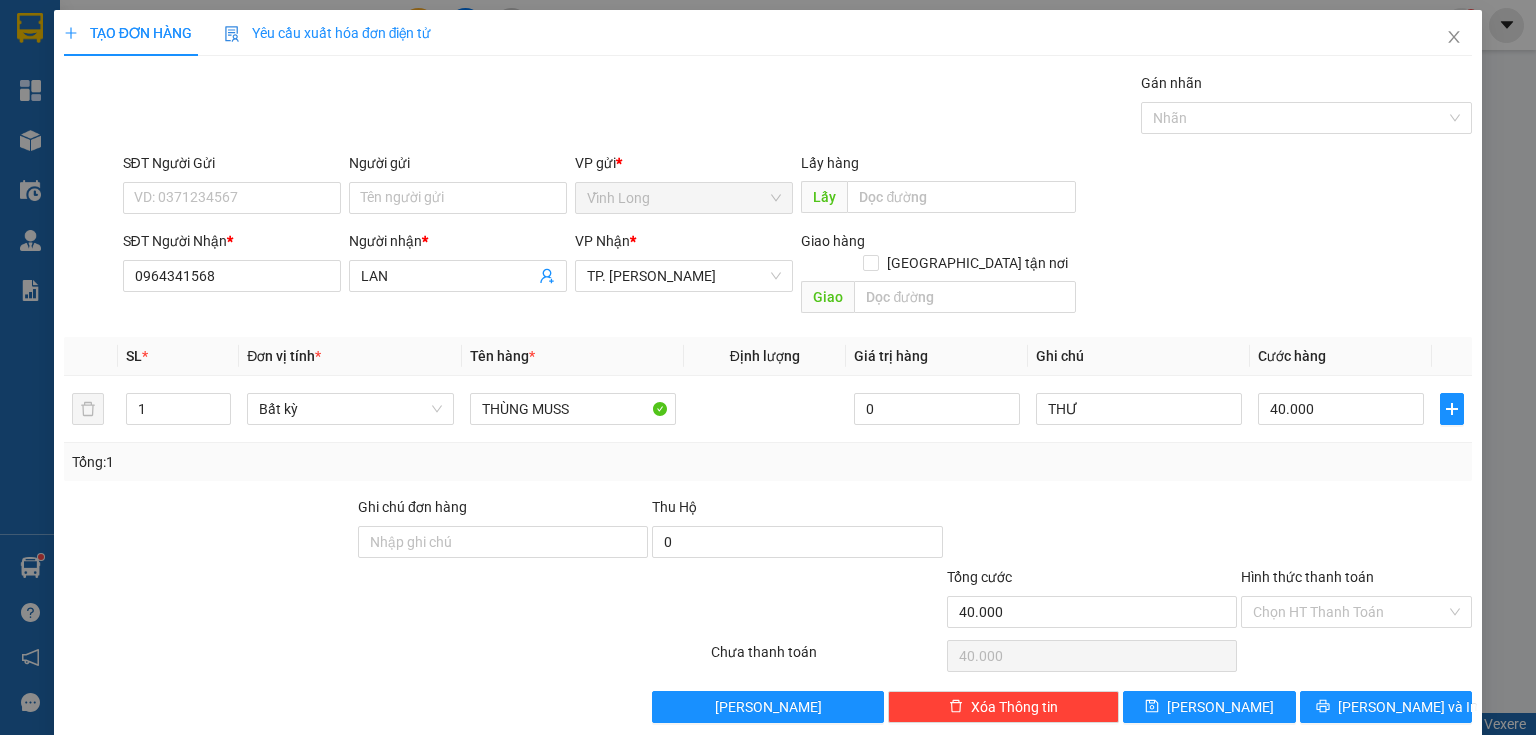 drag, startPoint x: 1409, startPoint y: 461, endPoint x: 1380, endPoint y: 424, distance: 47.010635 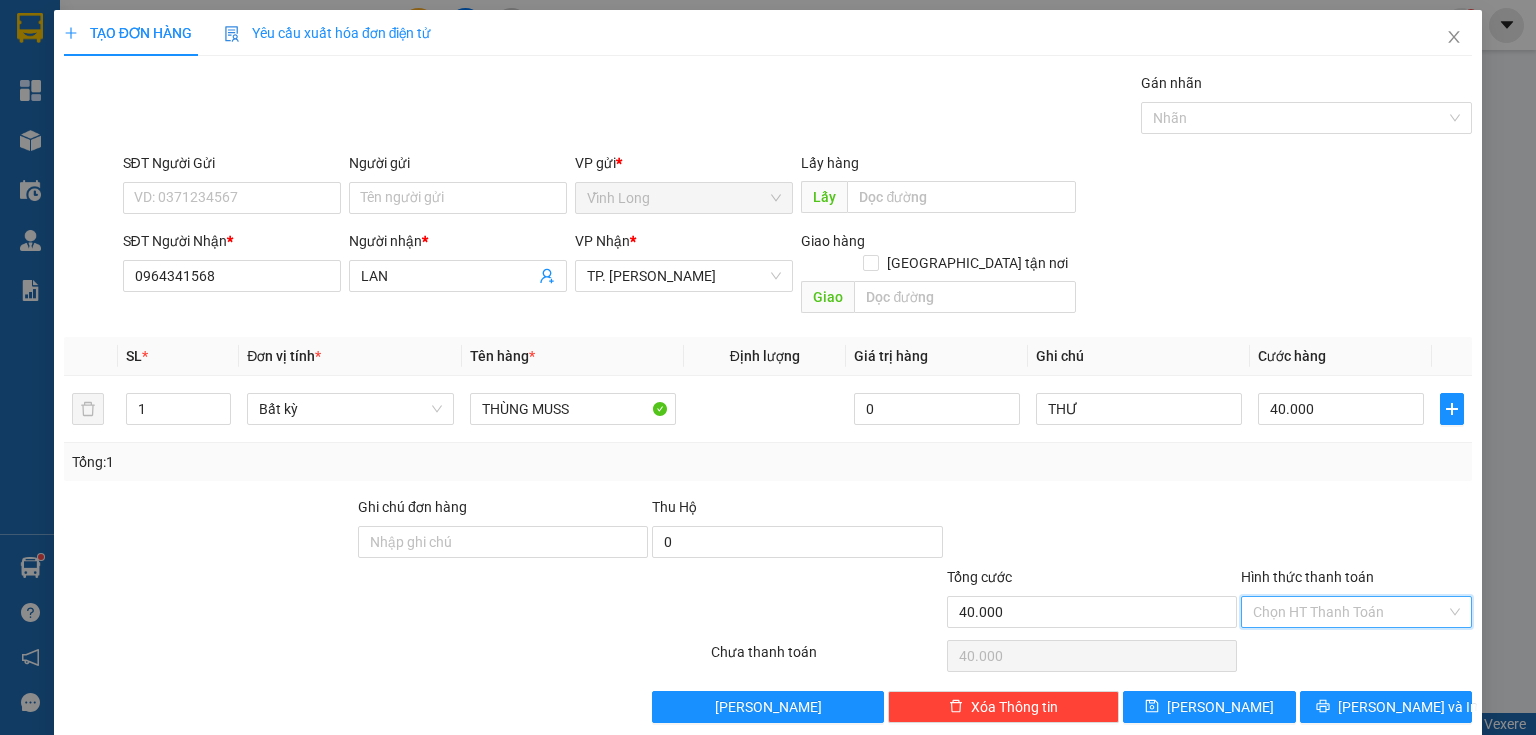 click on "Hình thức thanh toán" at bounding box center [1349, 612] 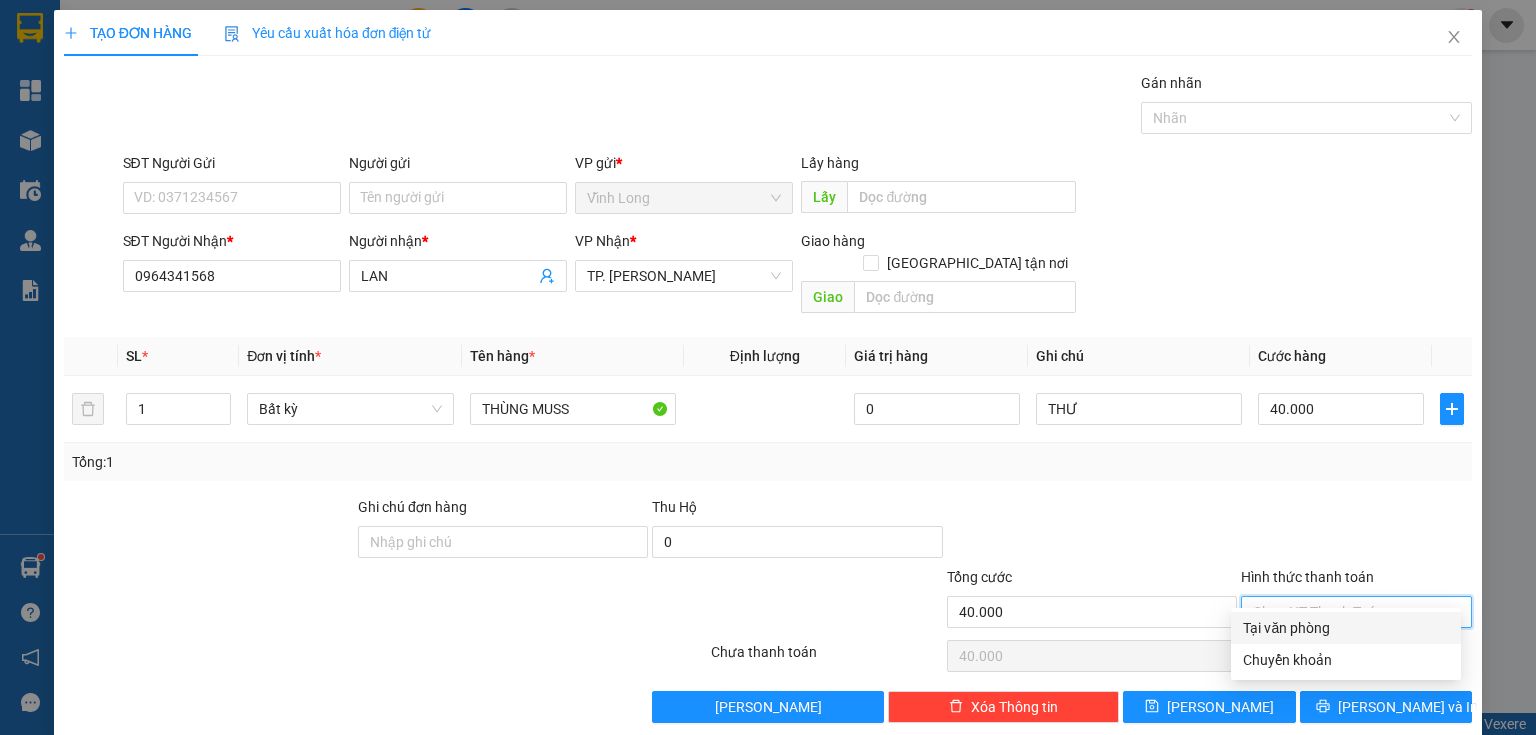 click on "Tại văn phòng" at bounding box center (1346, 628) 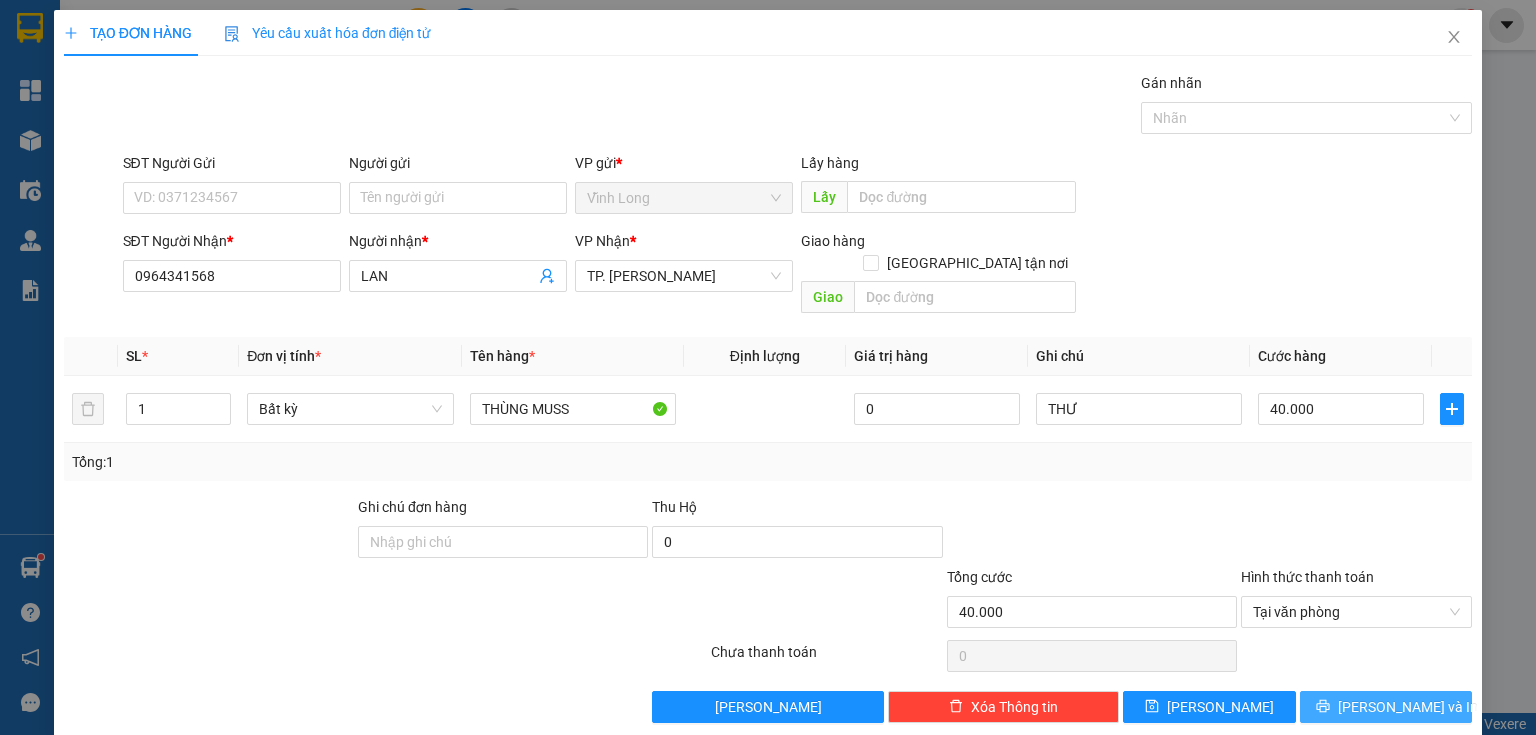 click 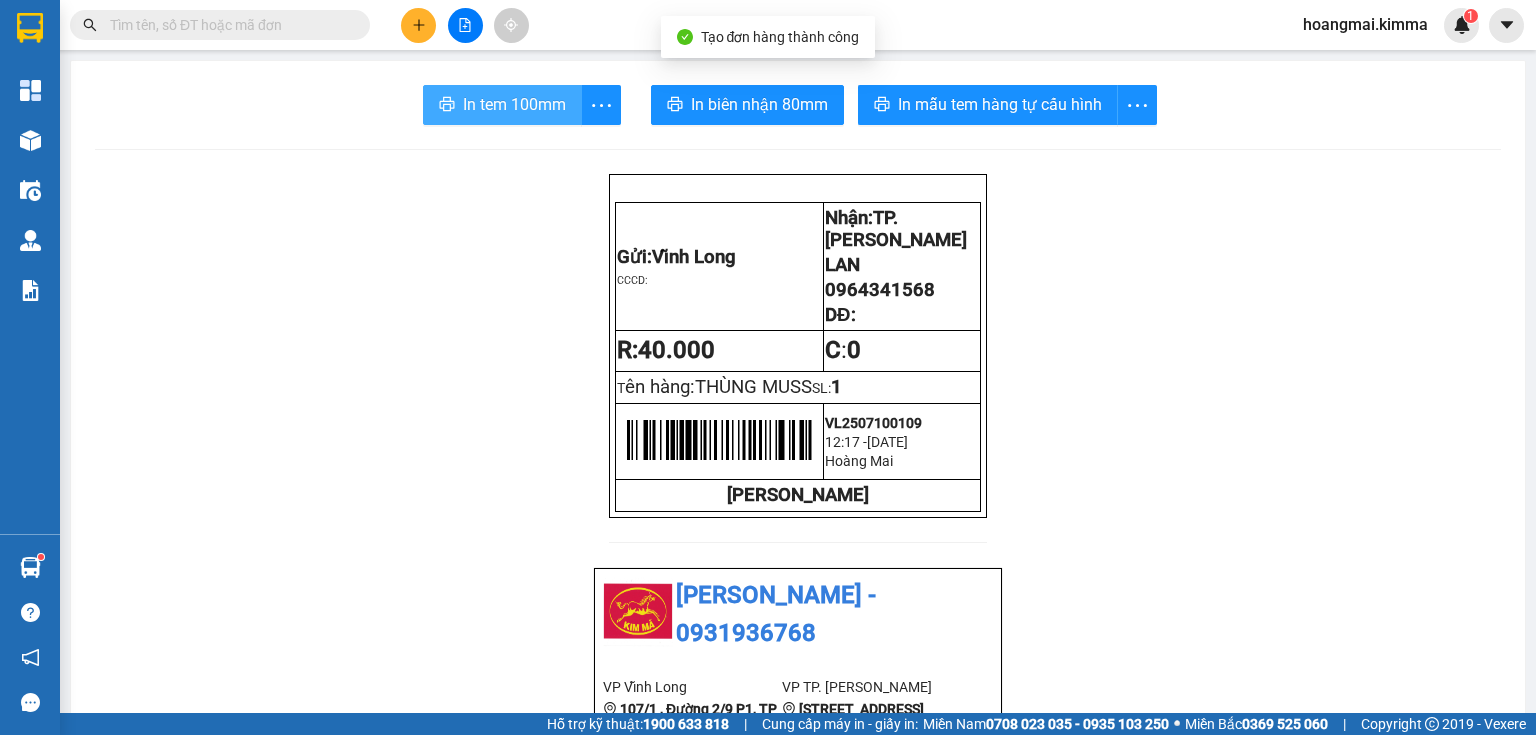 click on "In tem 100mm" at bounding box center (514, 104) 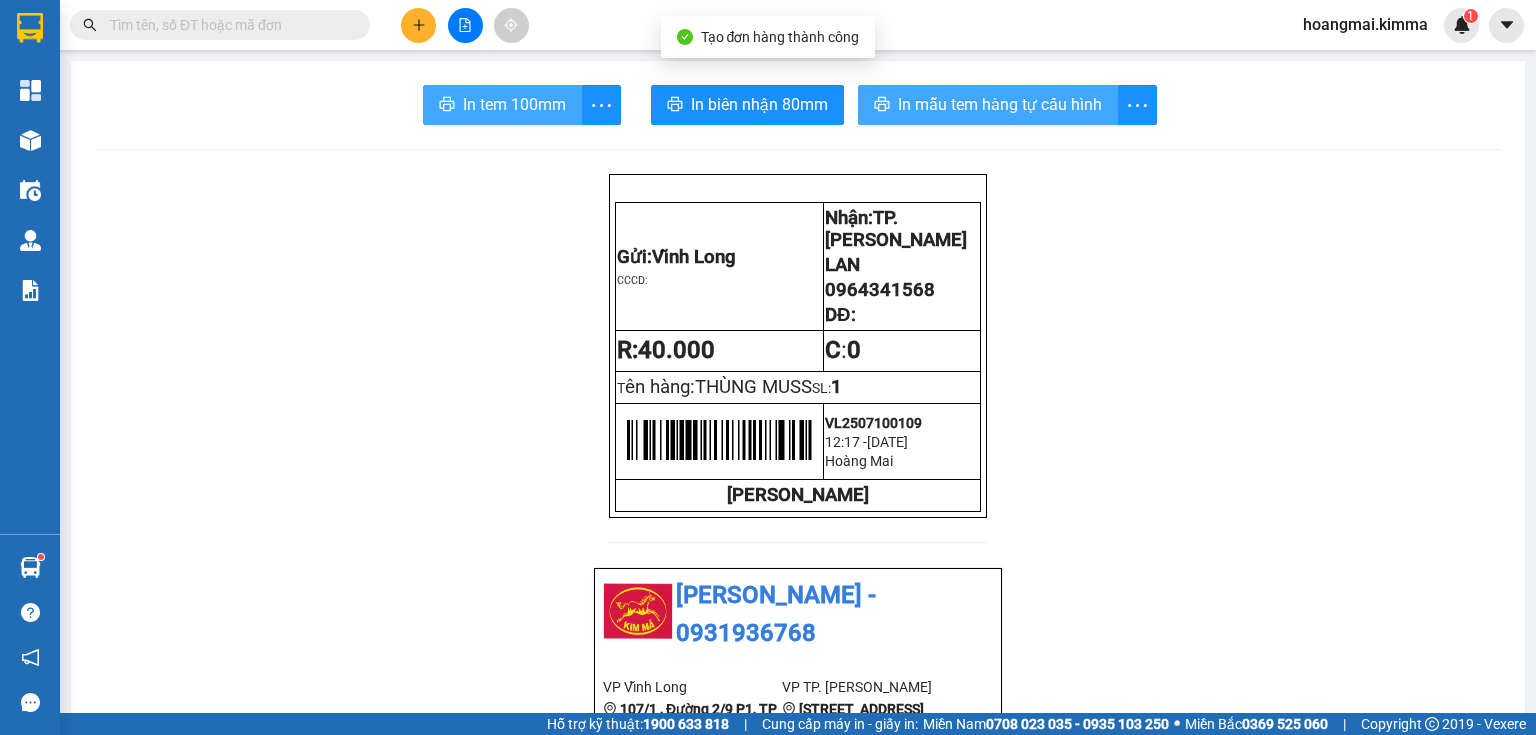 scroll, scrollTop: 0, scrollLeft: 0, axis: both 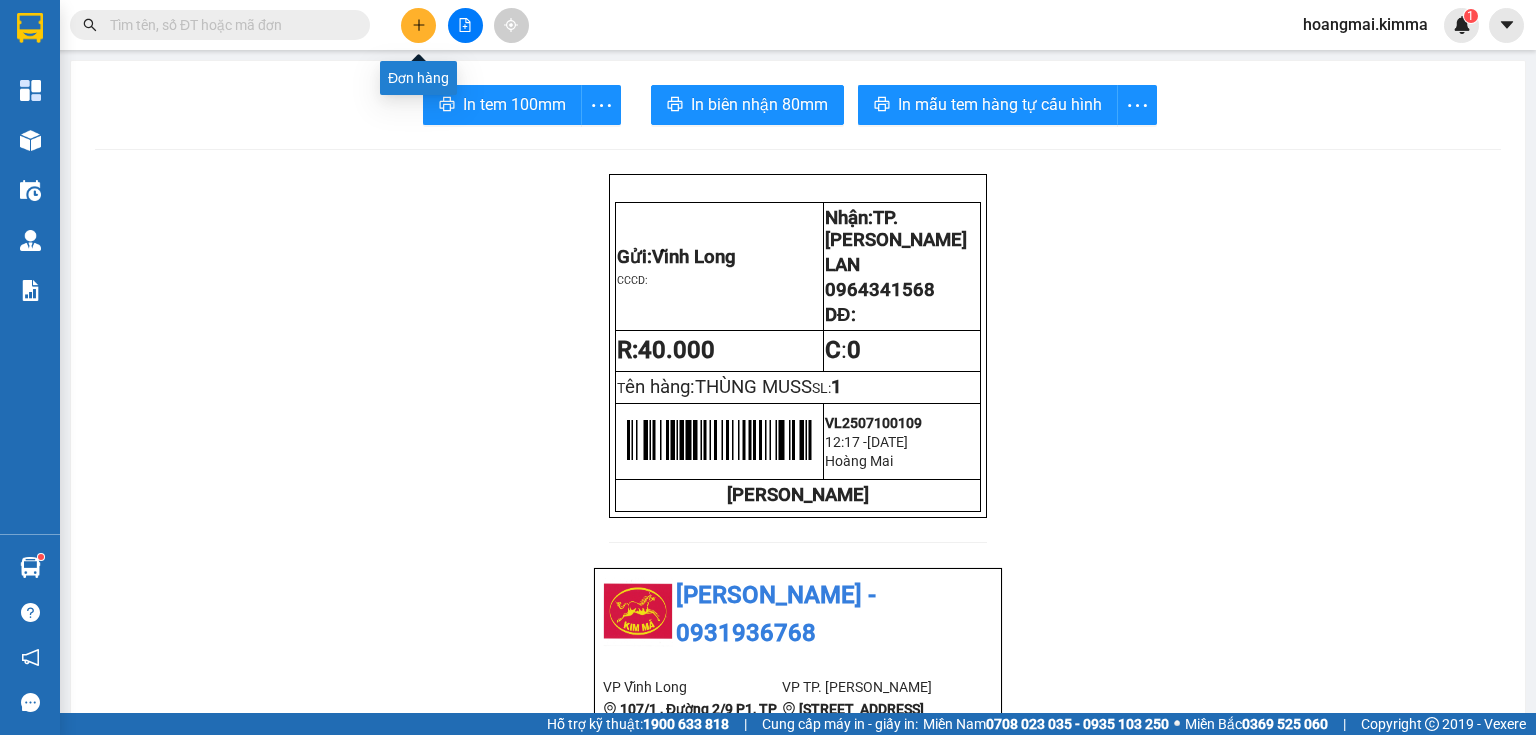 click 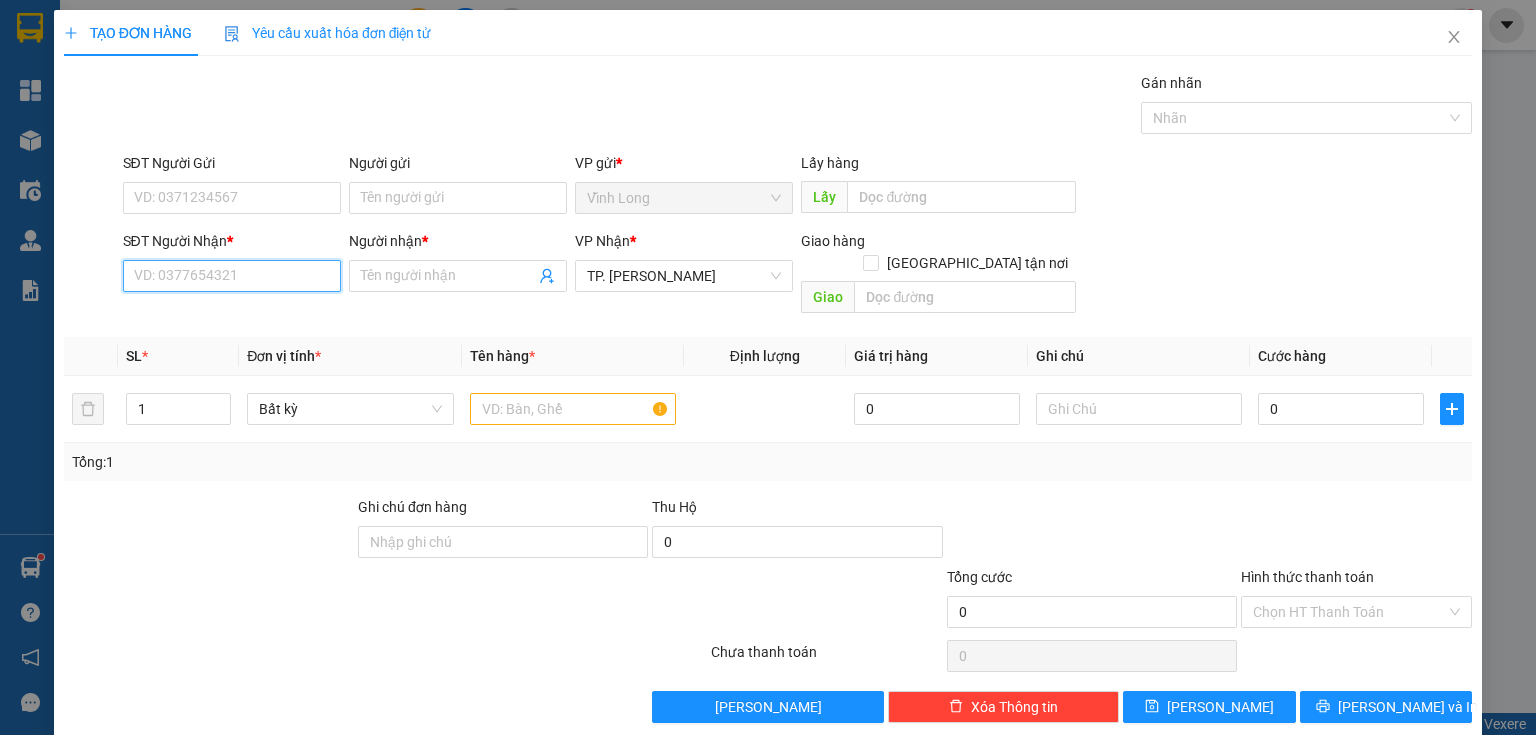 click on "SĐT Người Nhận  *" at bounding box center [232, 276] 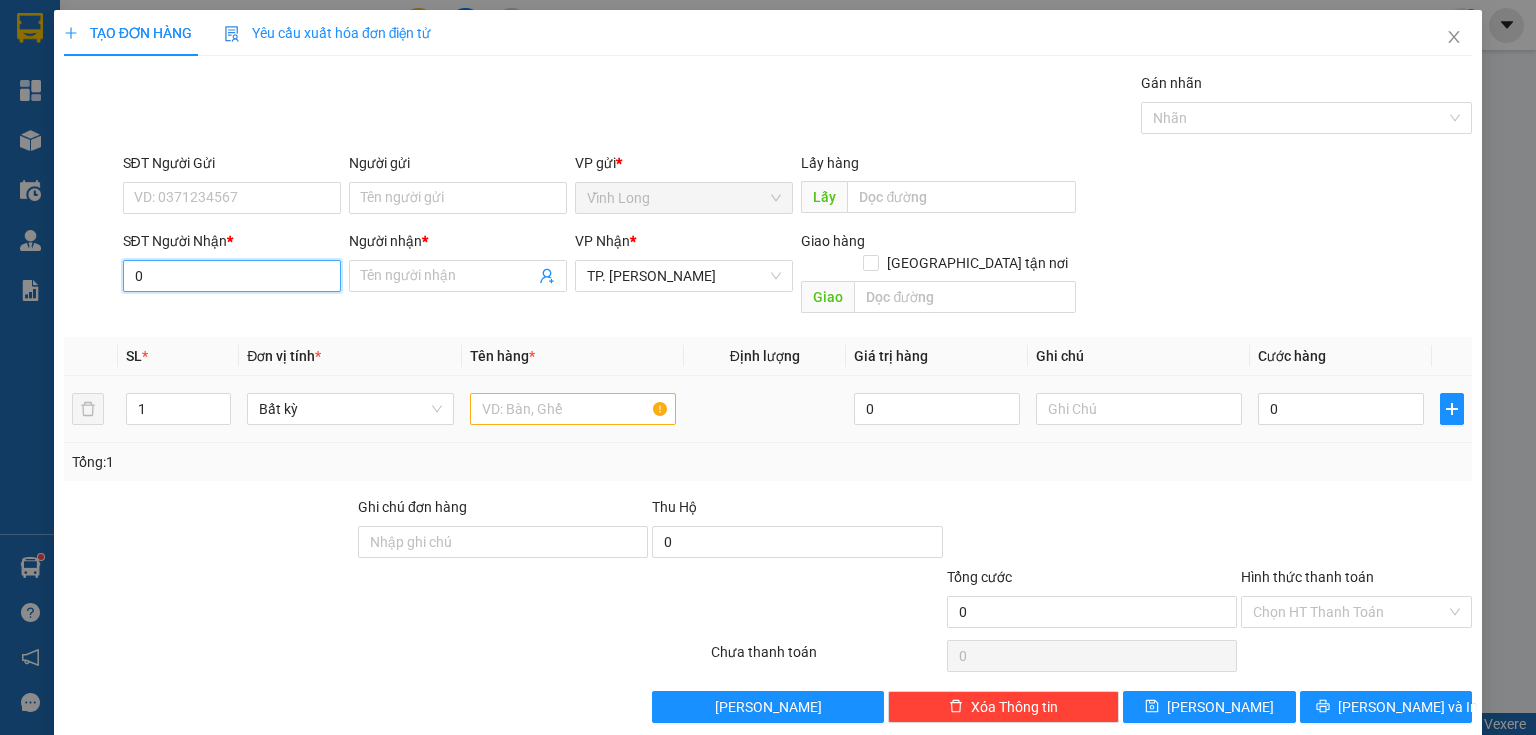 type on "0" 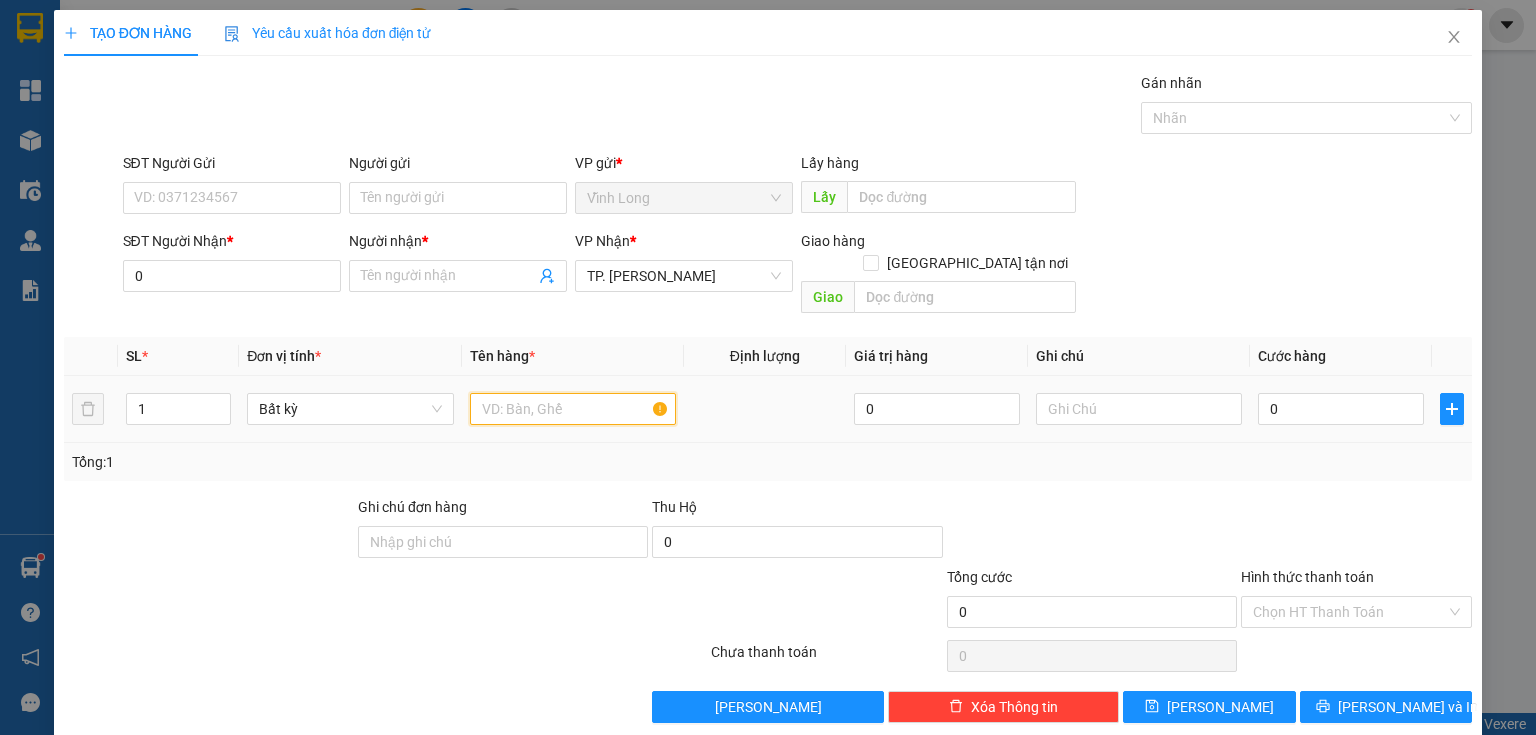 click at bounding box center (573, 409) 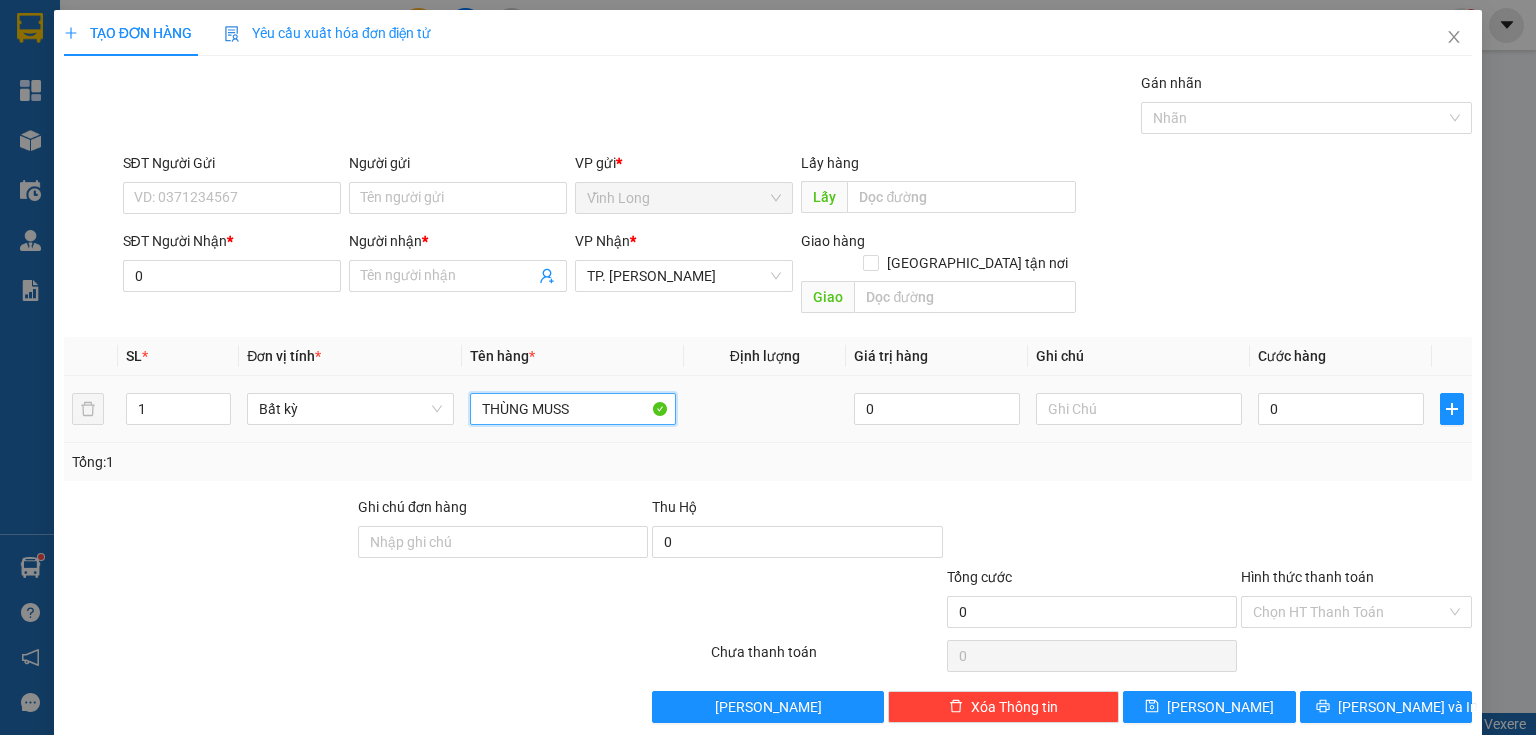 type on "THÙNG MUSS" 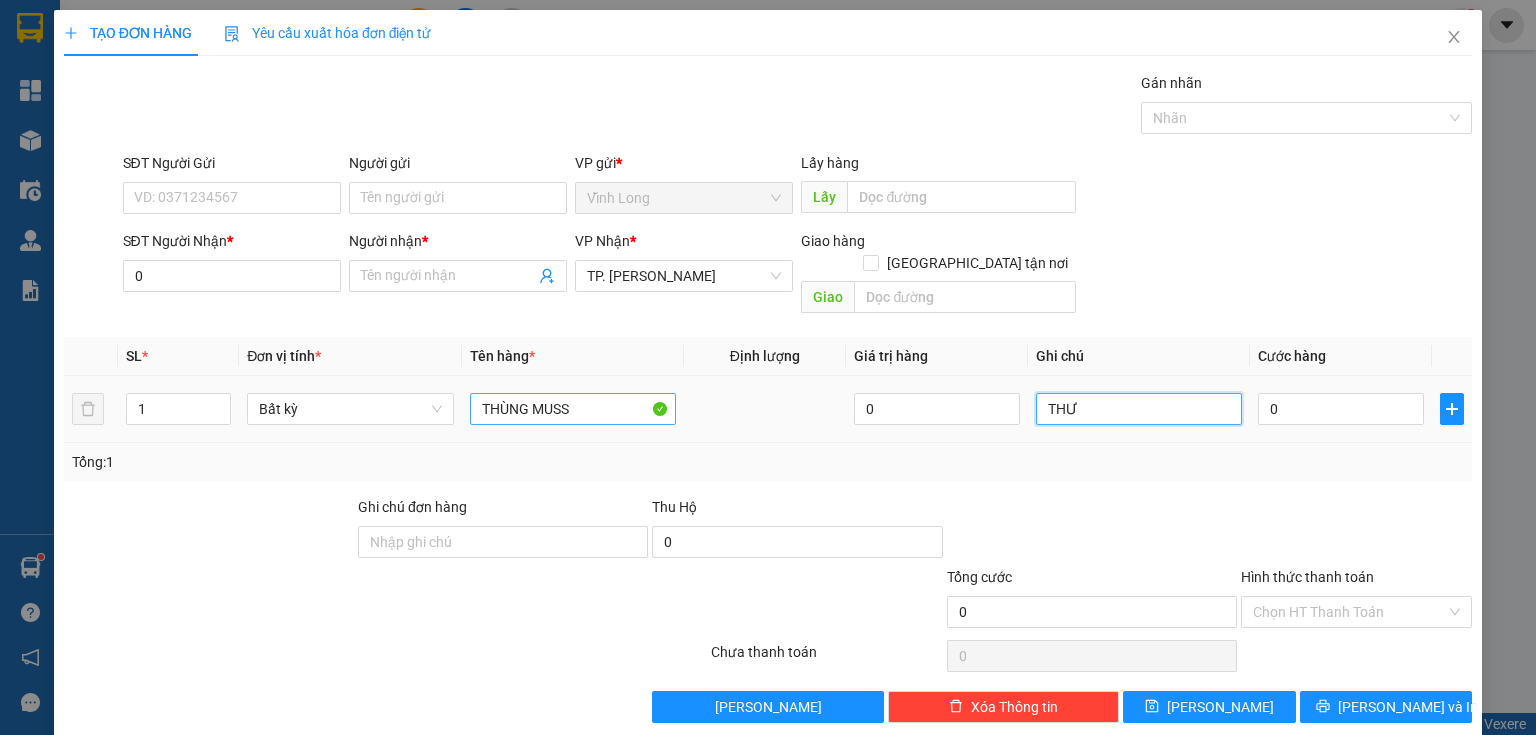 type on "THƯ" 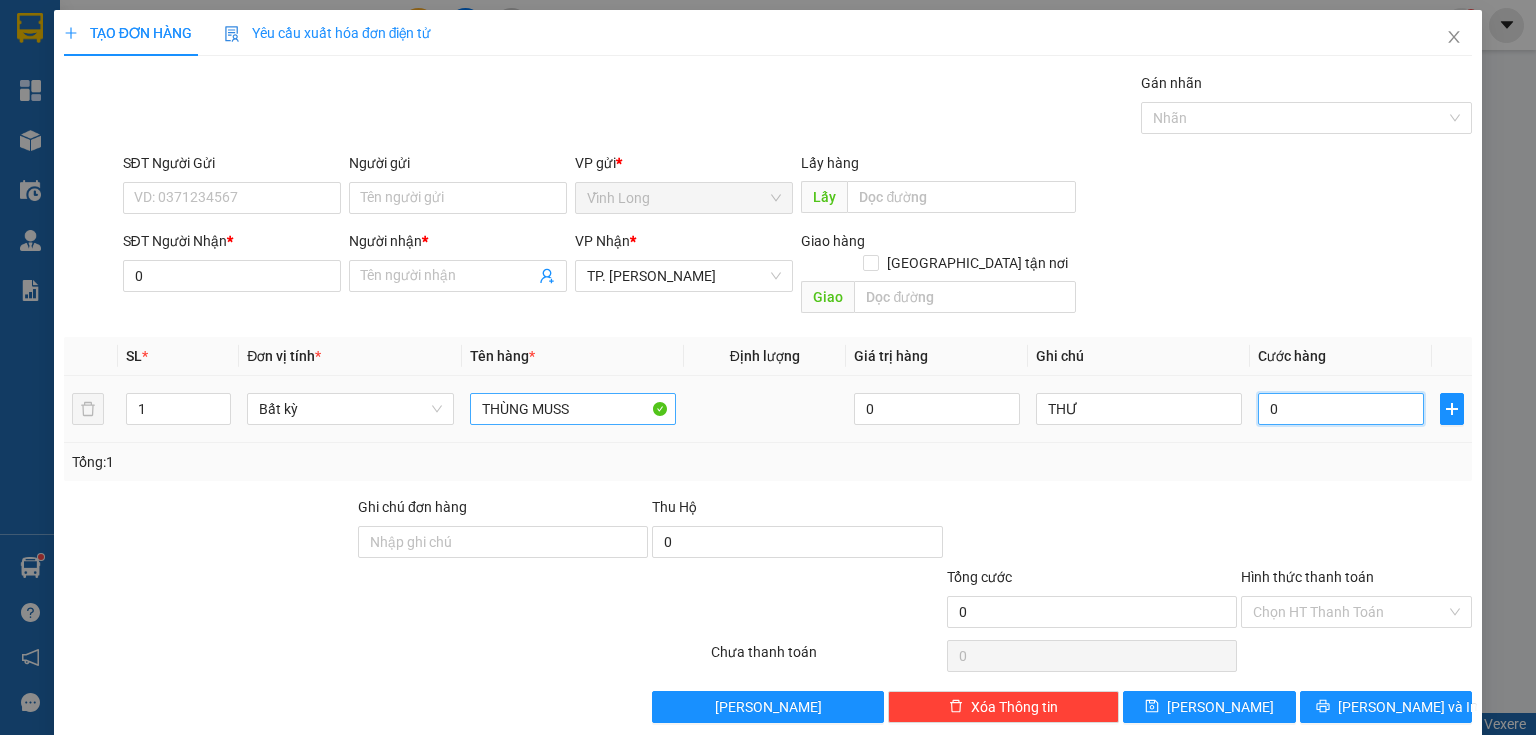 type on "3" 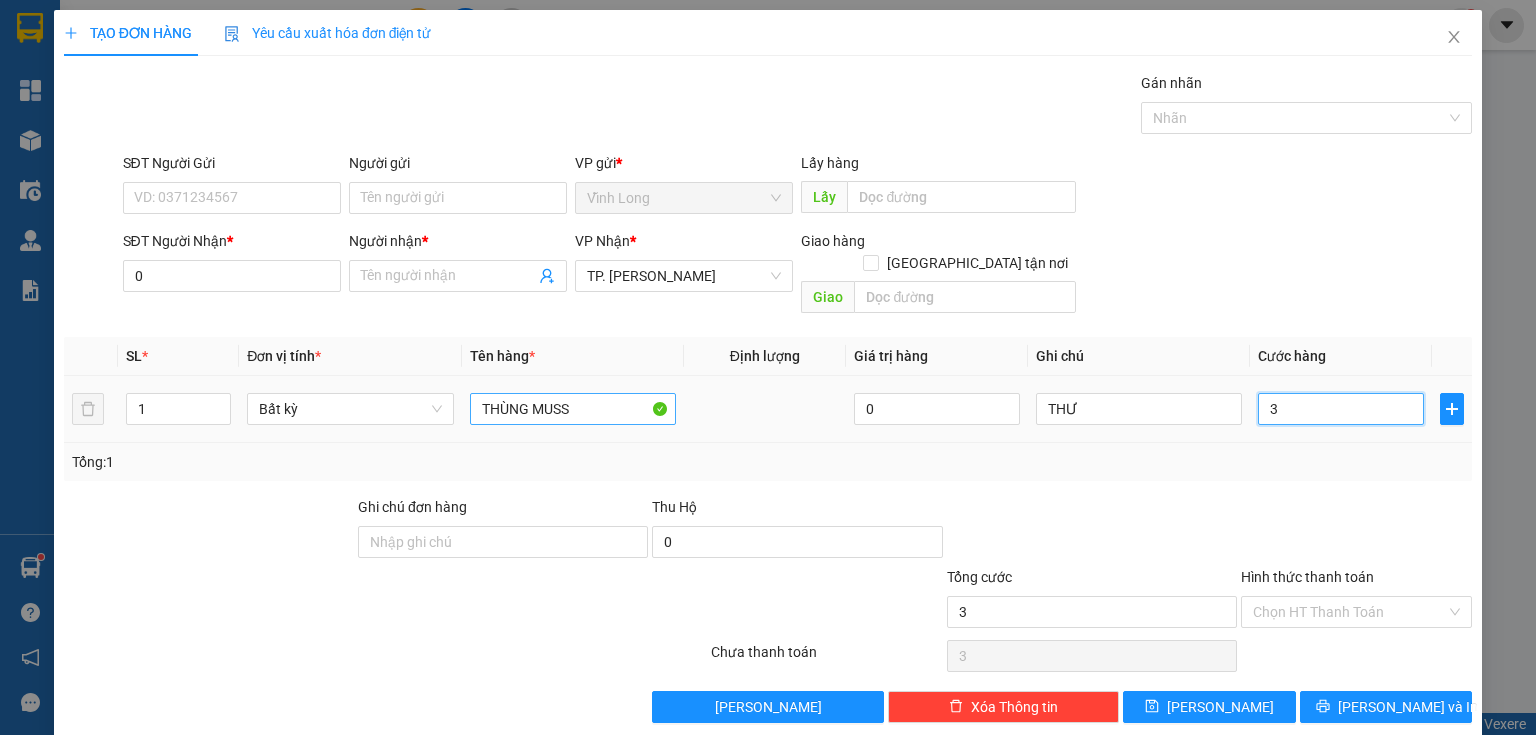 type on "30" 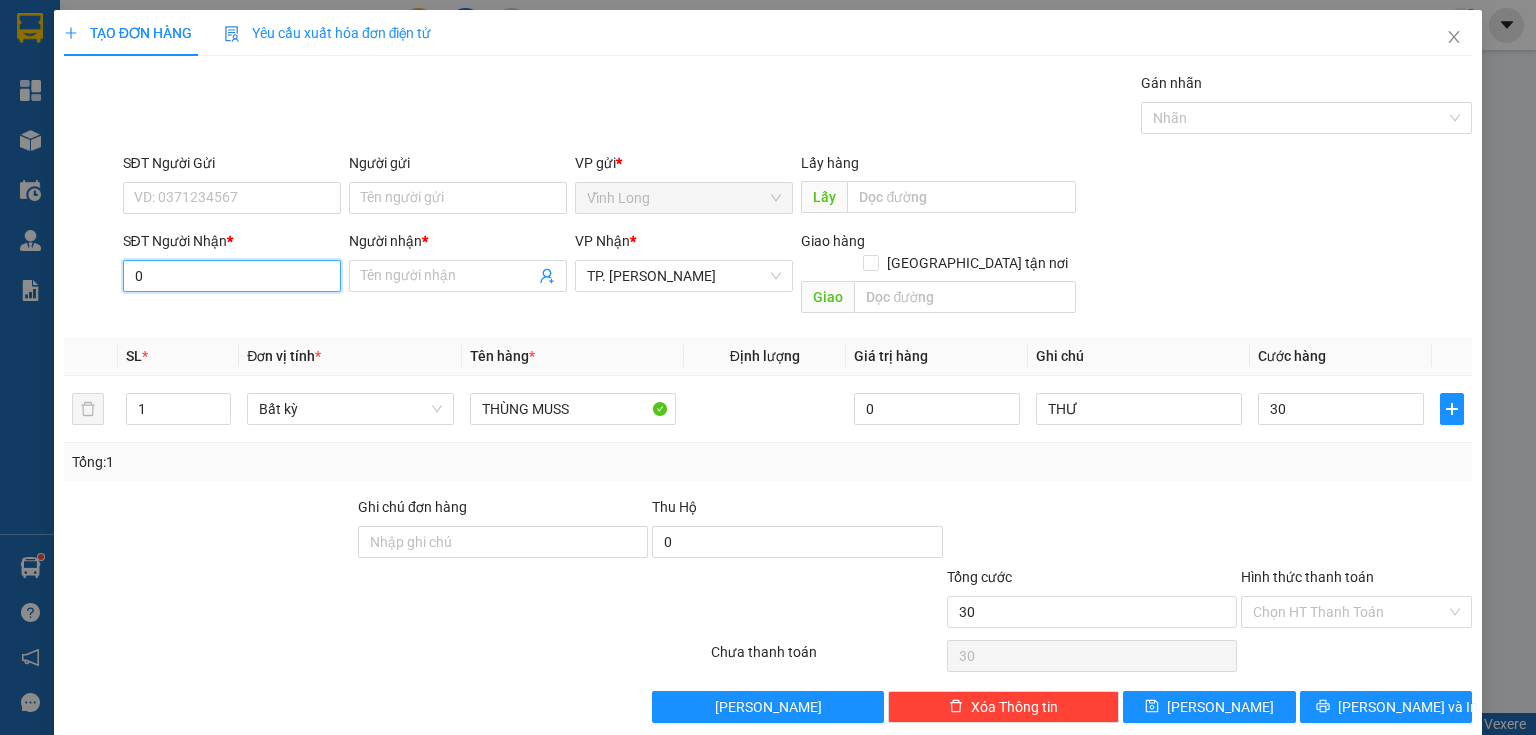 type on "30.000" 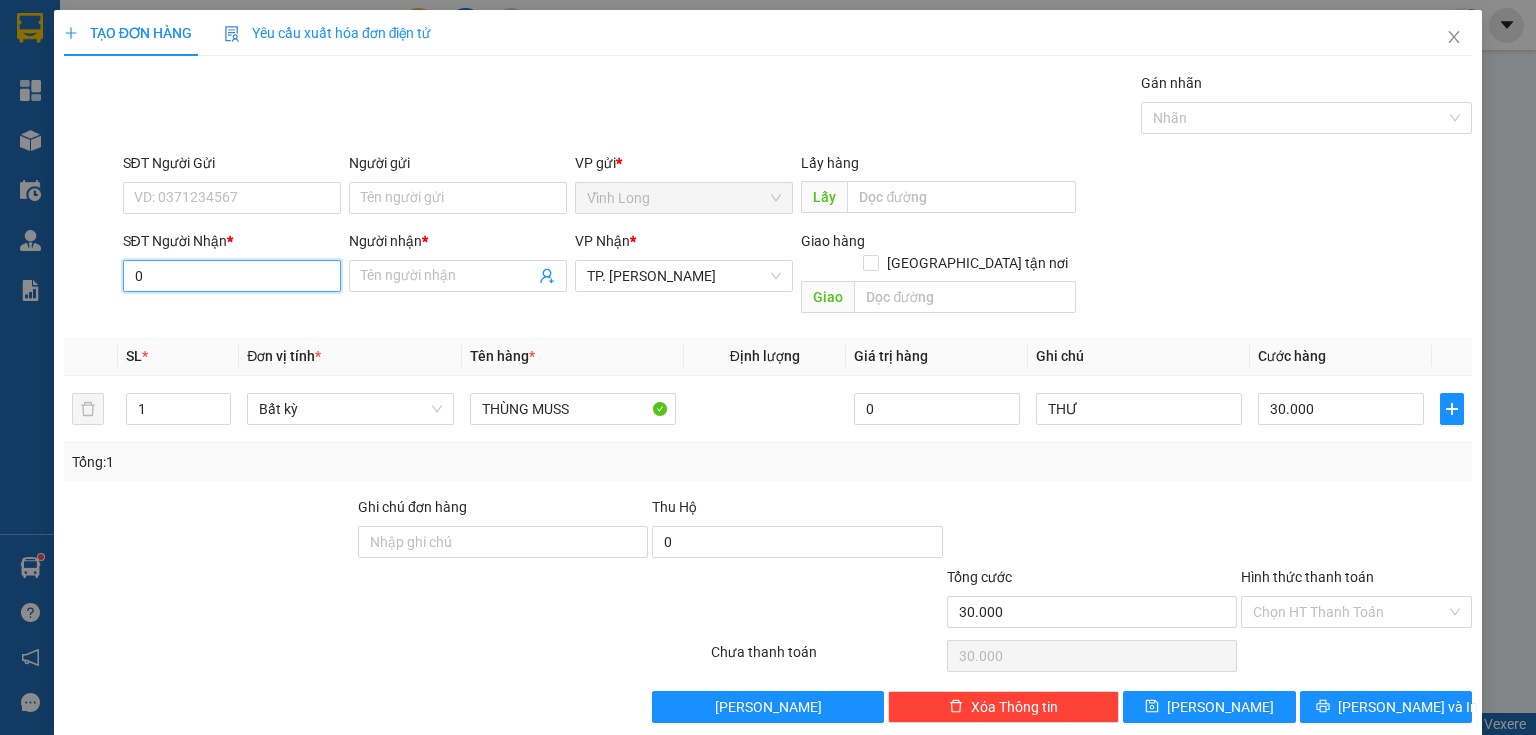 click on "0" at bounding box center (232, 276) 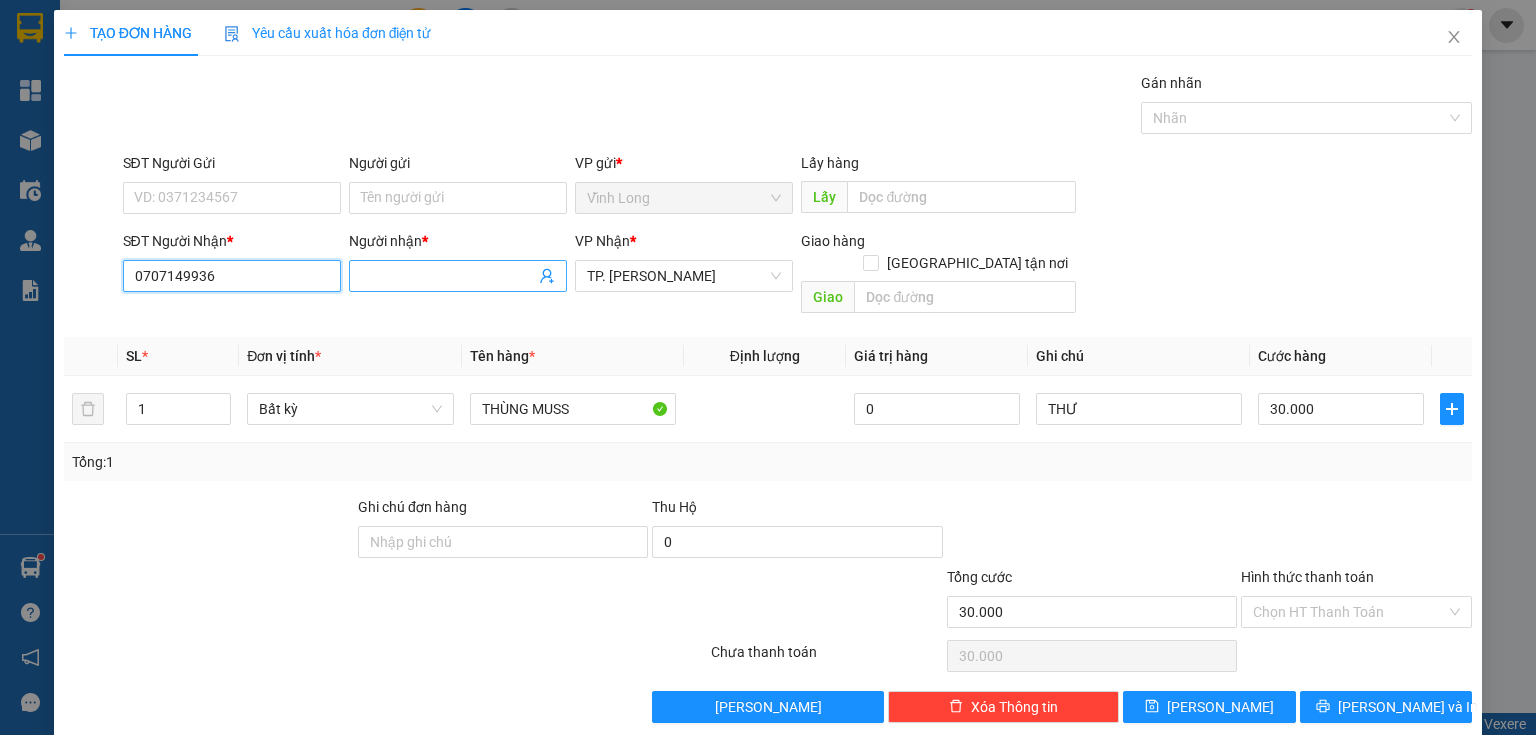 type on "0707149936" 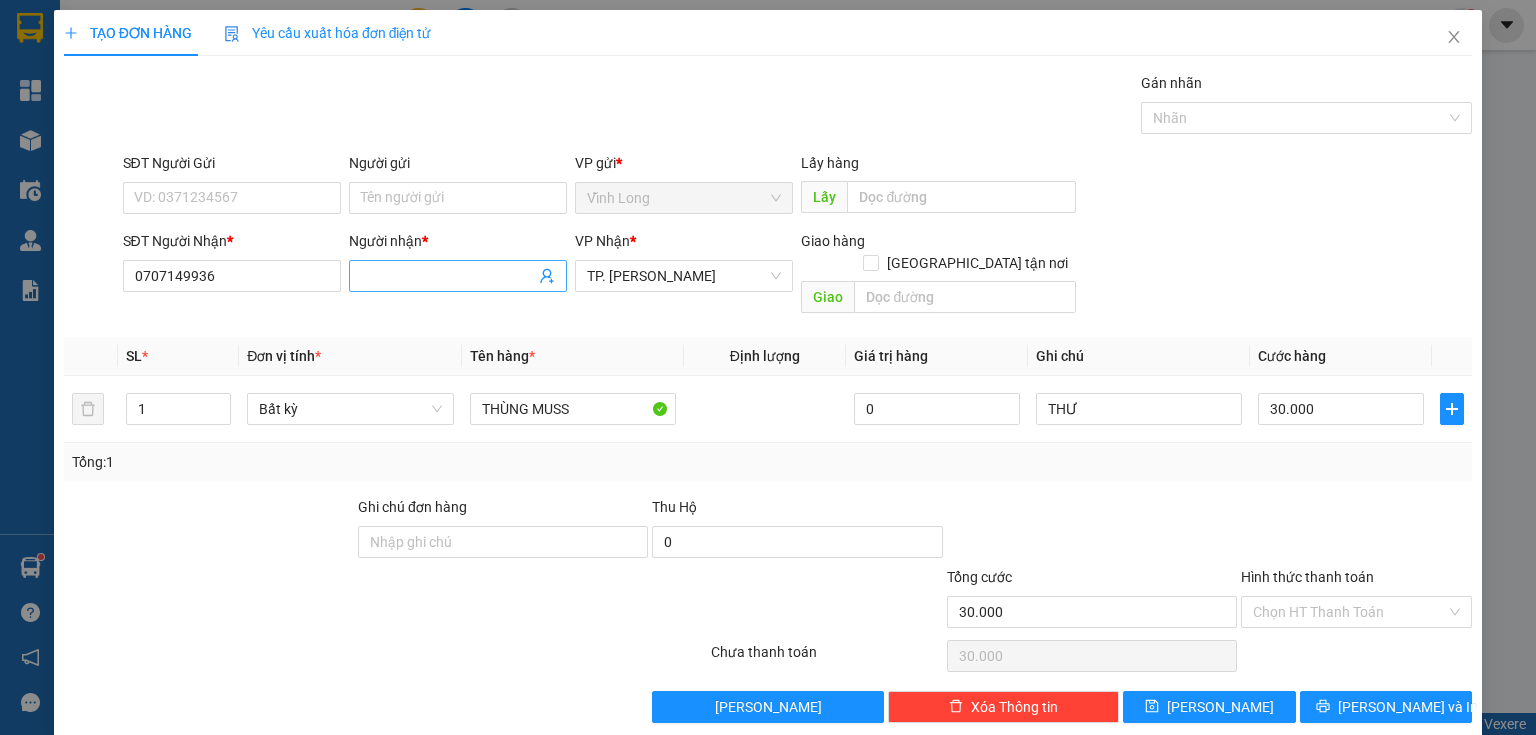 click on "Người nhận  *" at bounding box center (448, 276) 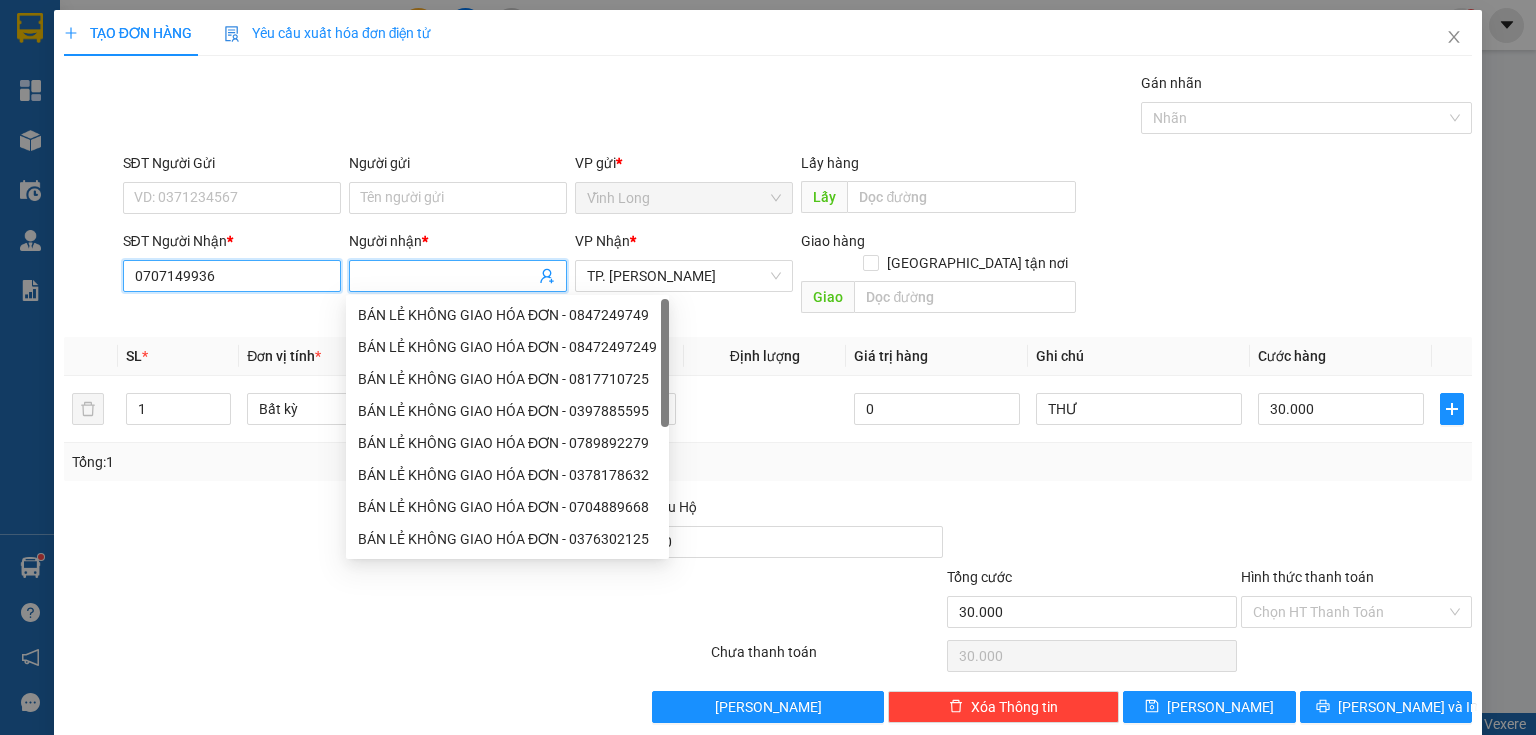 click on "0707149936" at bounding box center [232, 276] 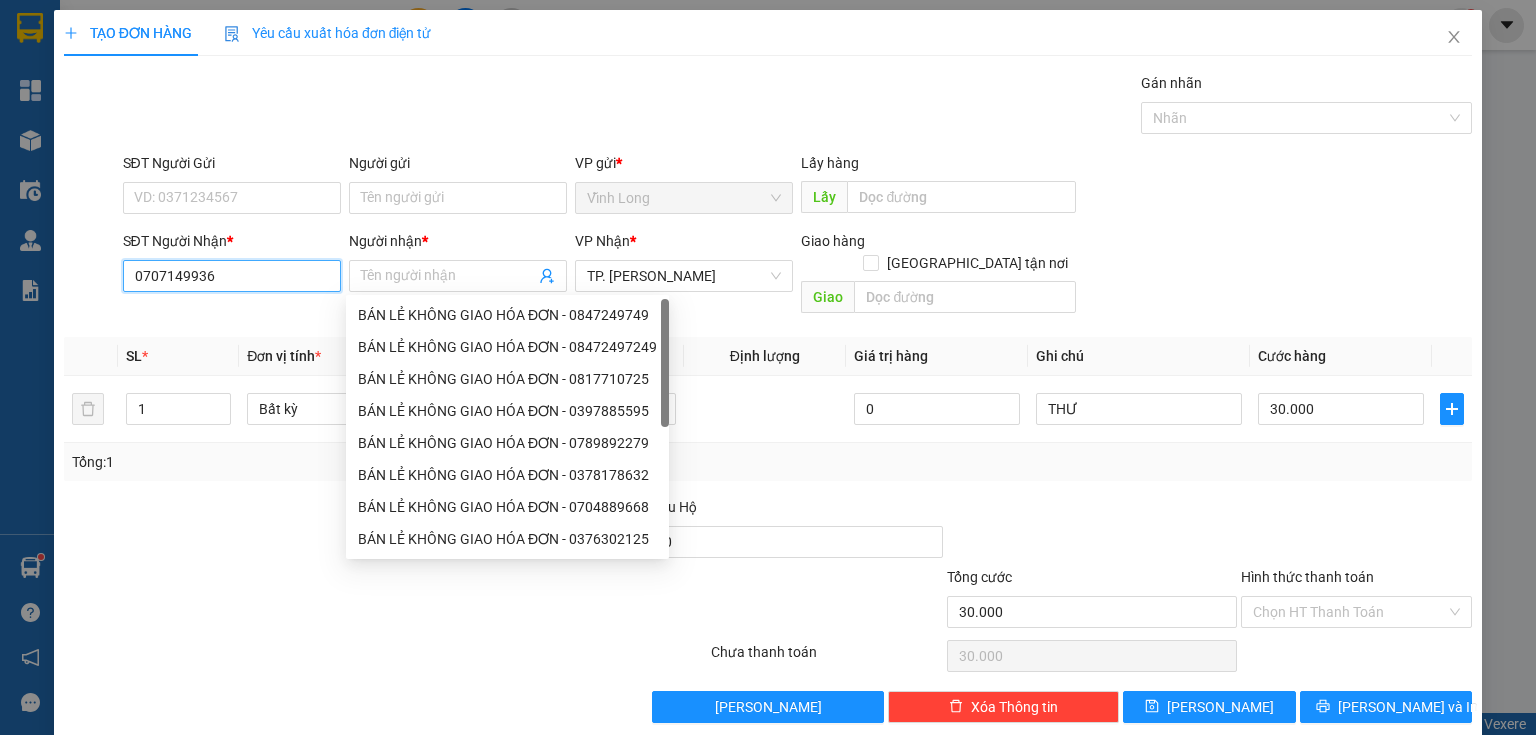 click on "0707149936" at bounding box center (232, 276) 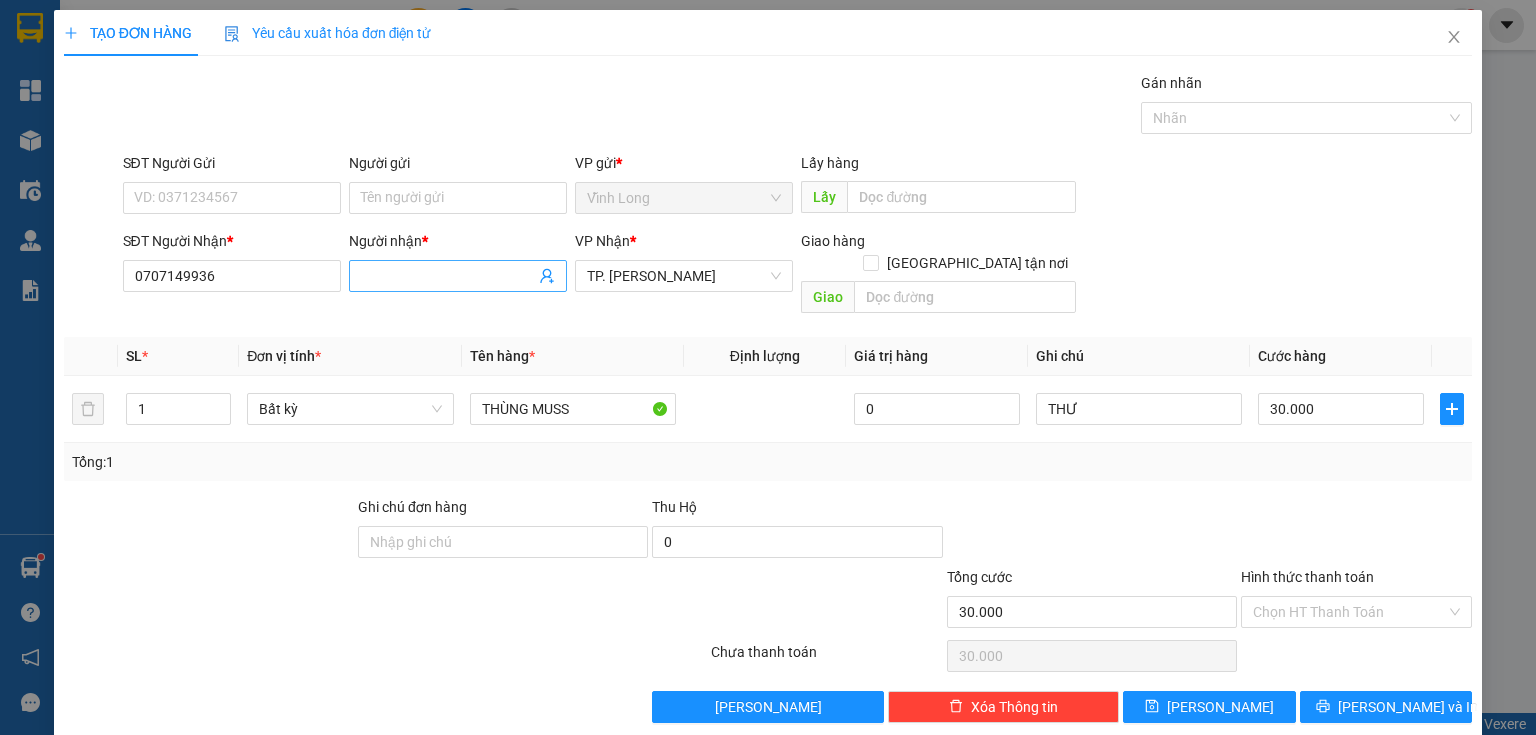 click on "Người nhận  *" at bounding box center (448, 276) 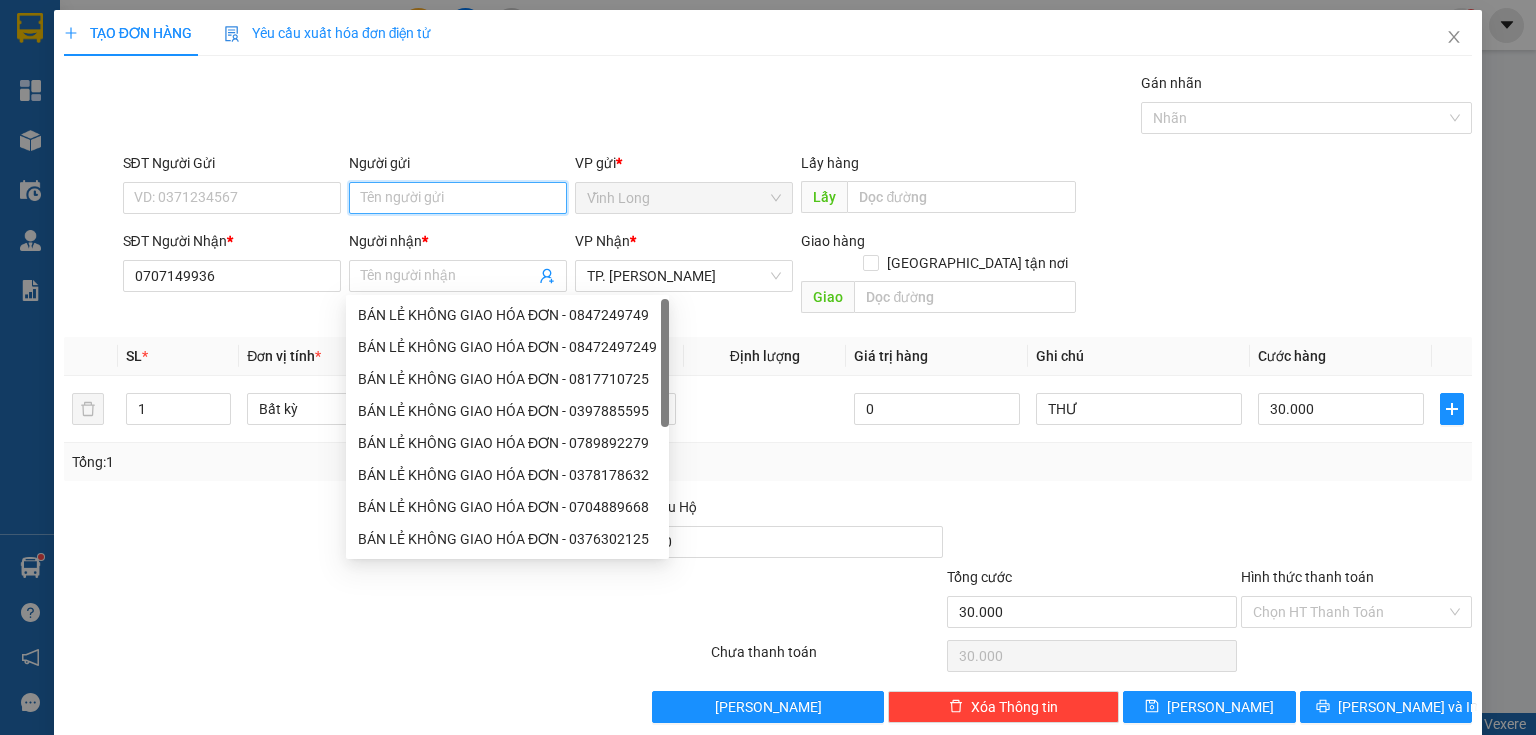 click on "Người gửi" at bounding box center (458, 198) 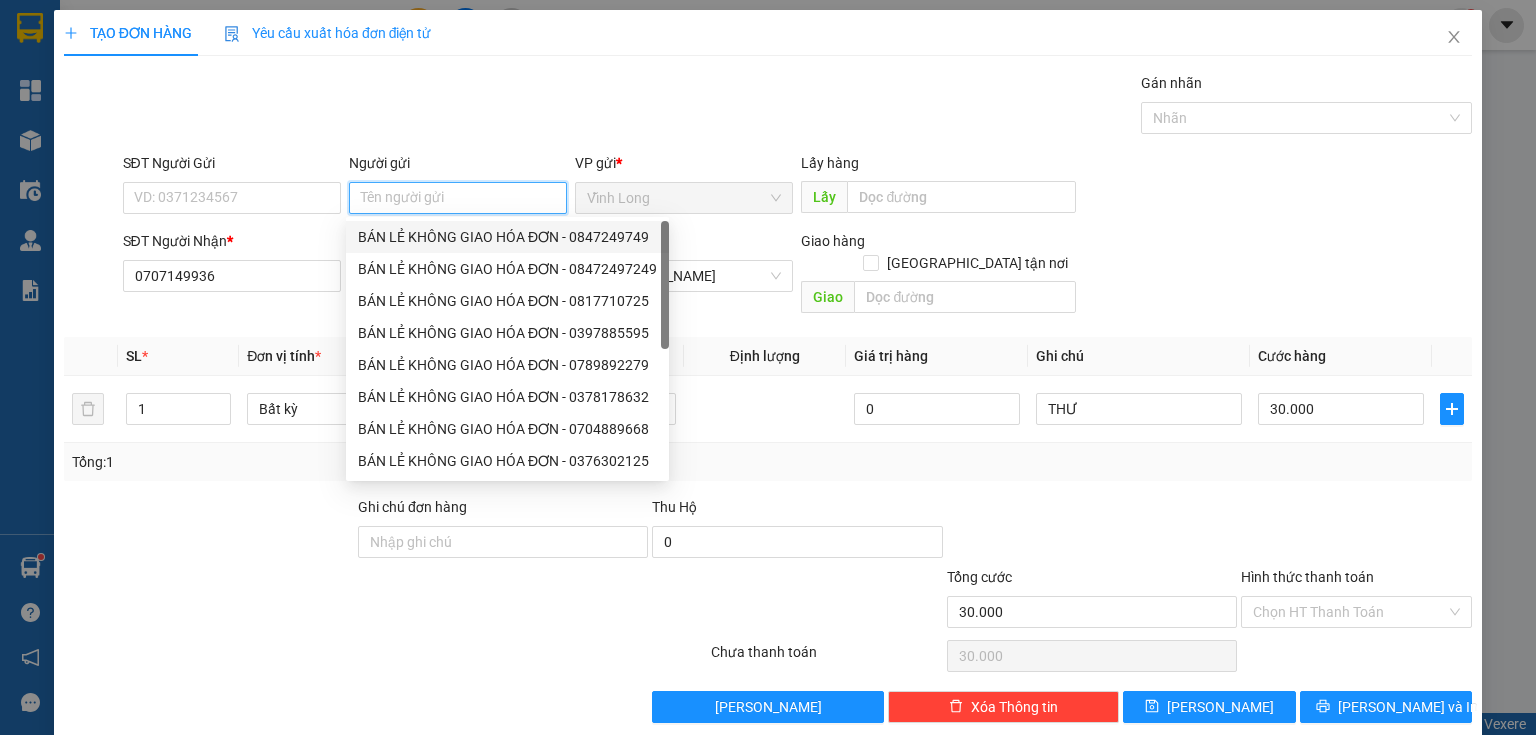 click on "BÁN LẺ KHÔNG GIAO HÓA ĐƠN - 0847249749" at bounding box center [507, 237] 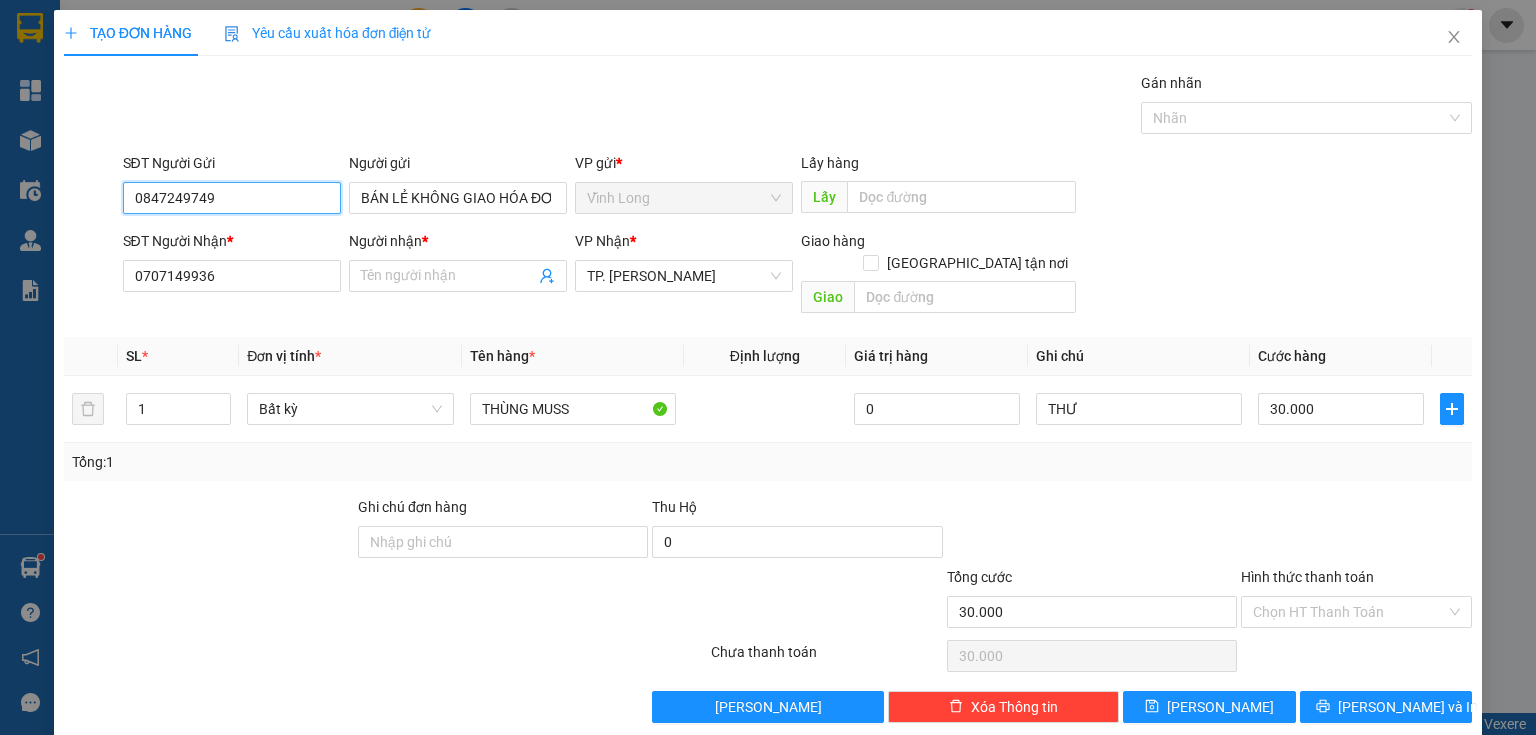 drag, startPoint x: 243, startPoint y: 197, endPoint x: 17, endPoint y: 212, distance: 226.49724 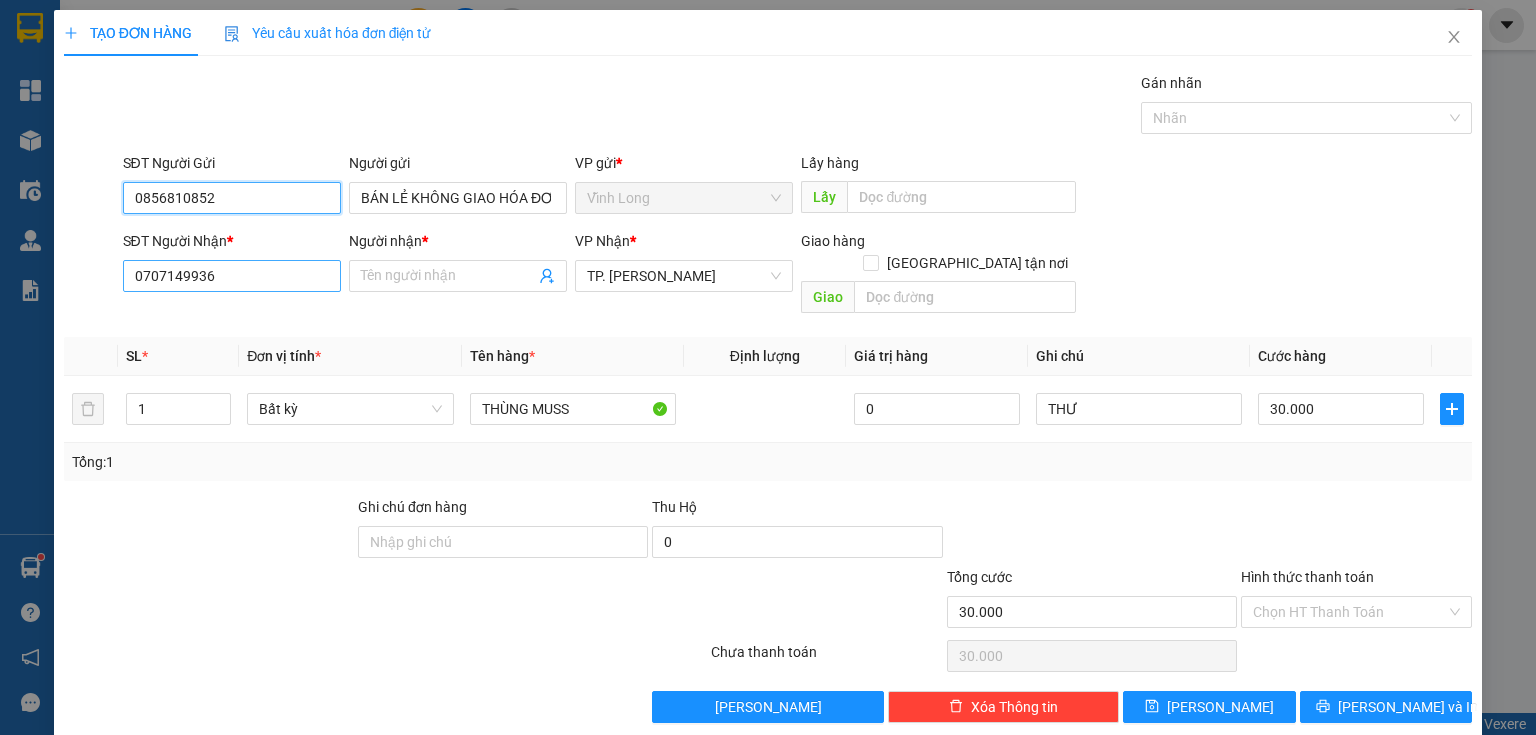 type on "0856810852" 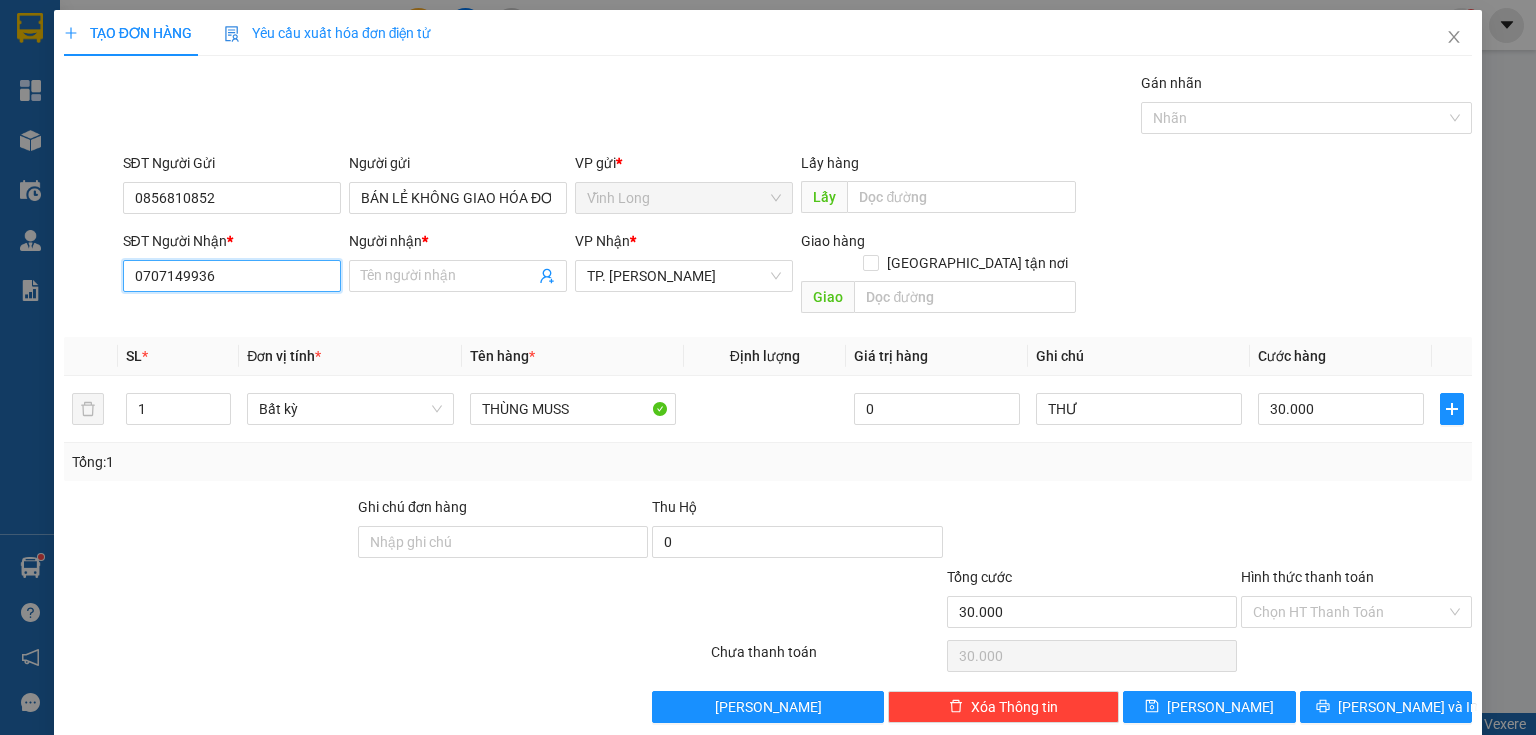 click on "0707149936" at bounding box center [232, 276] 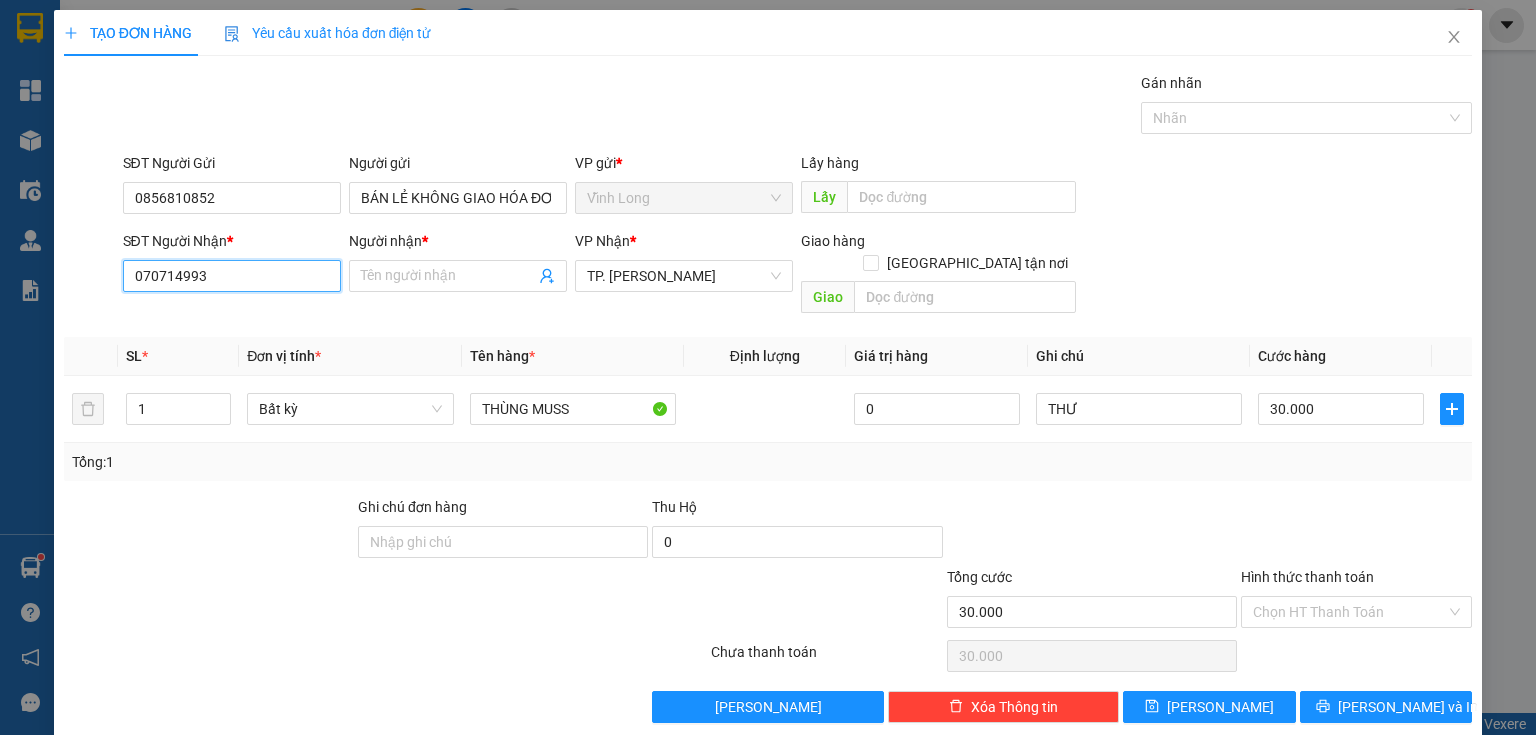 type on "0707149936" 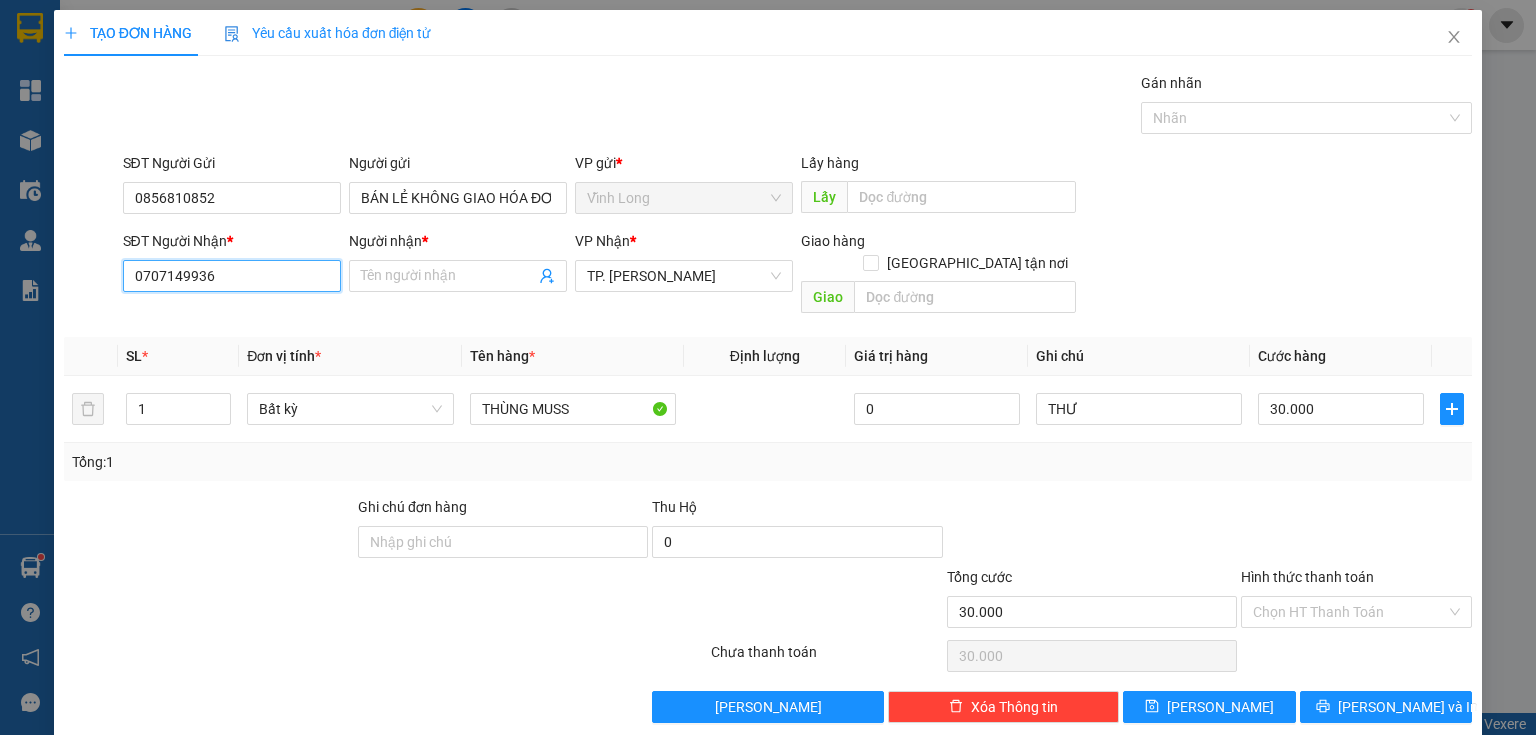 click on "0707149936" at bounding box center [232, 276] 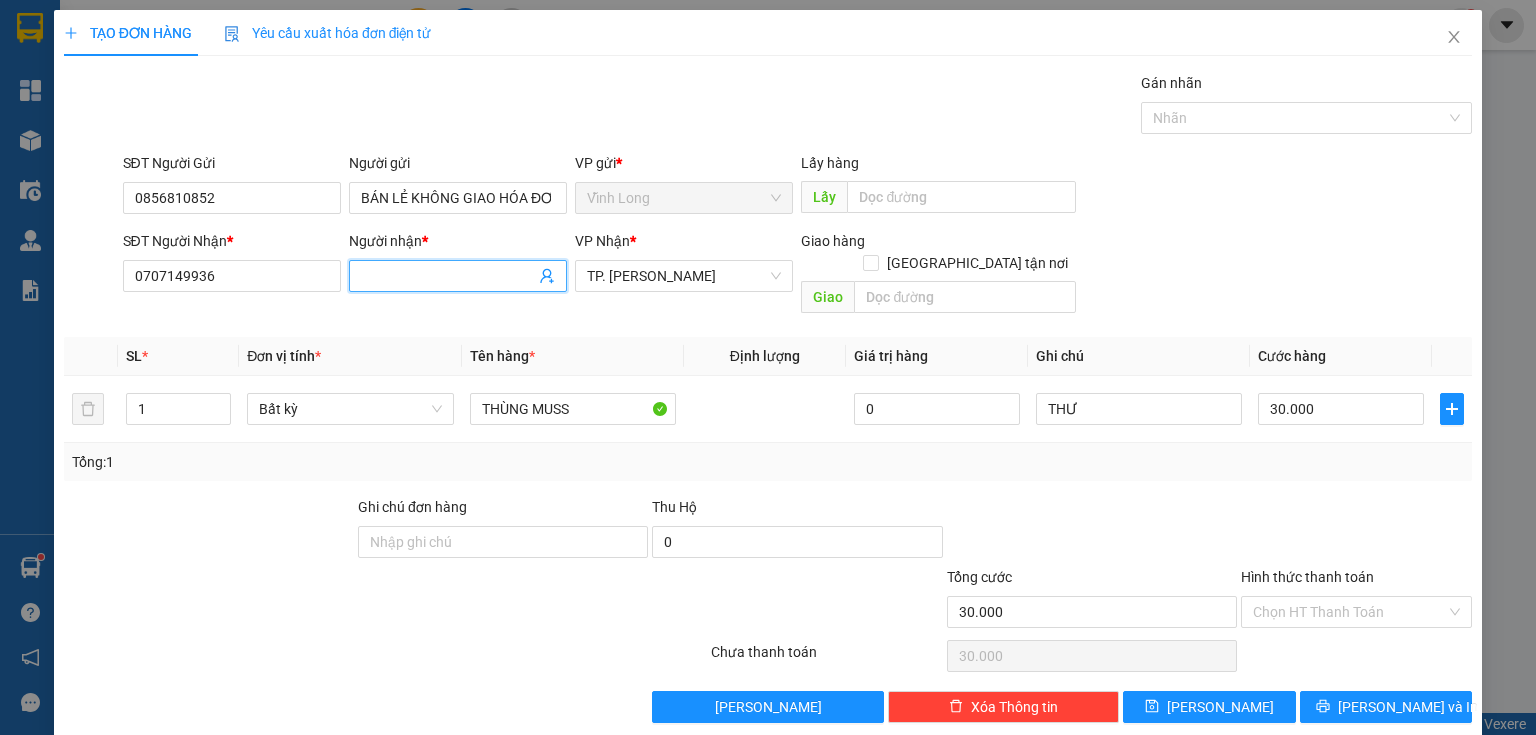 click on "Người nhận  *" at bounding box center (448, 276) 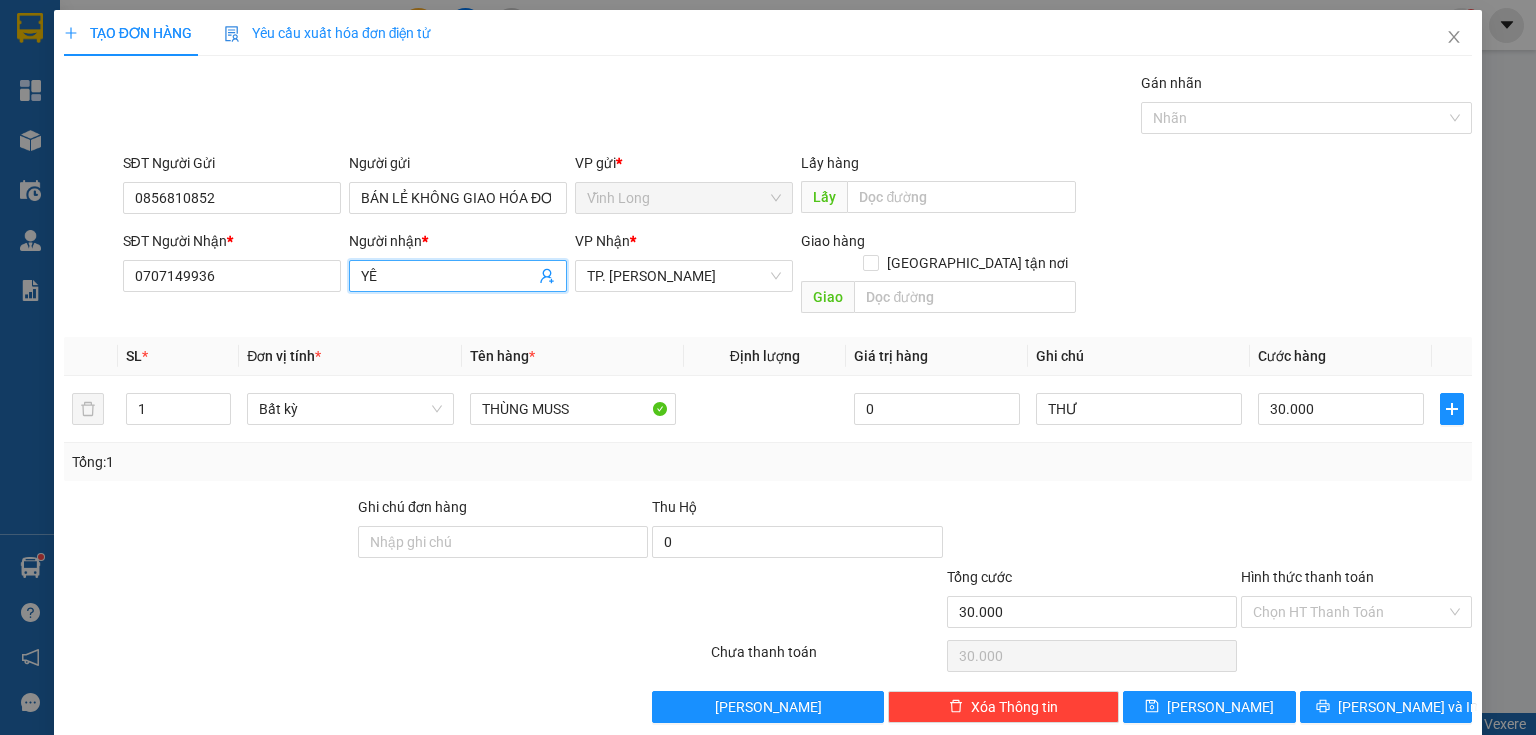 type on "Y" 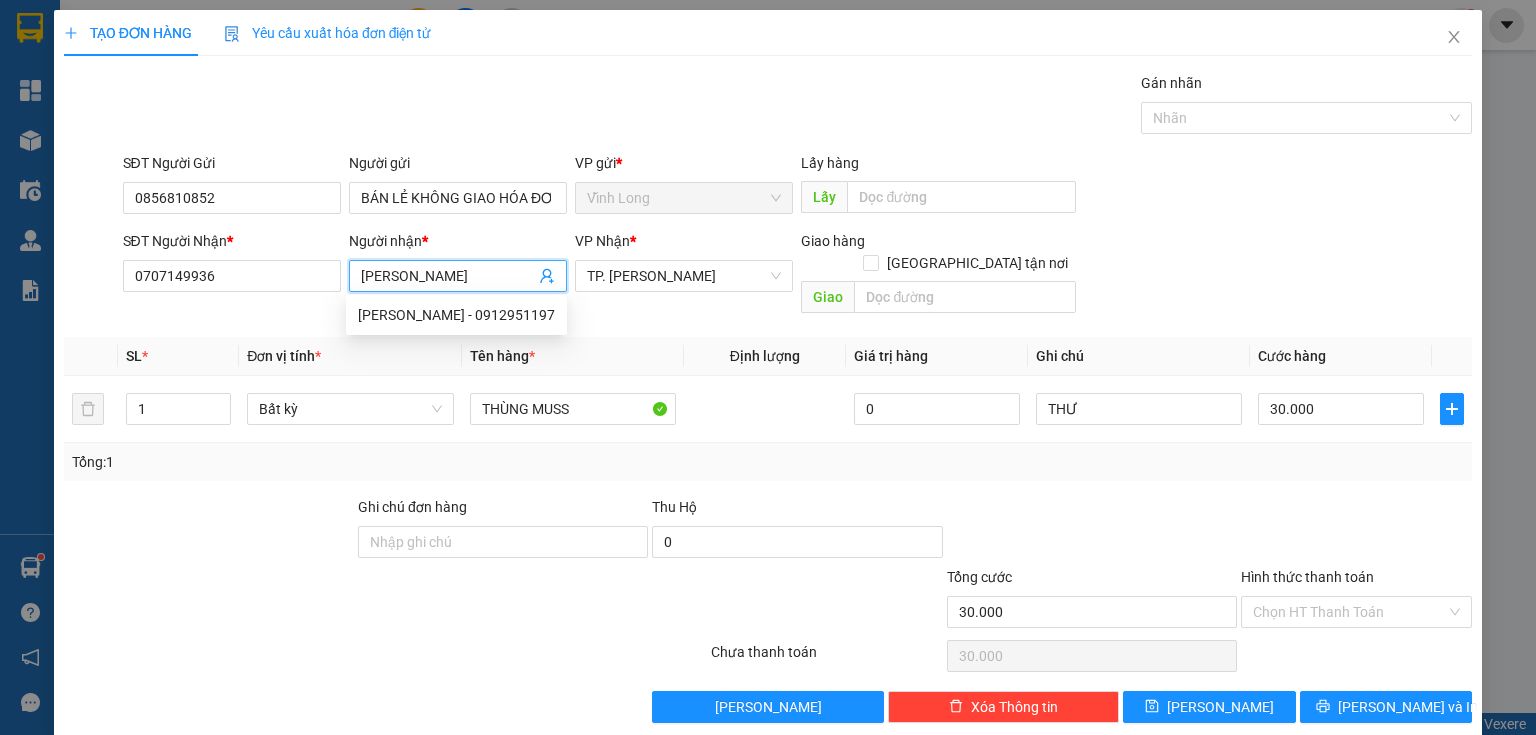 type on "YẾN MINH" 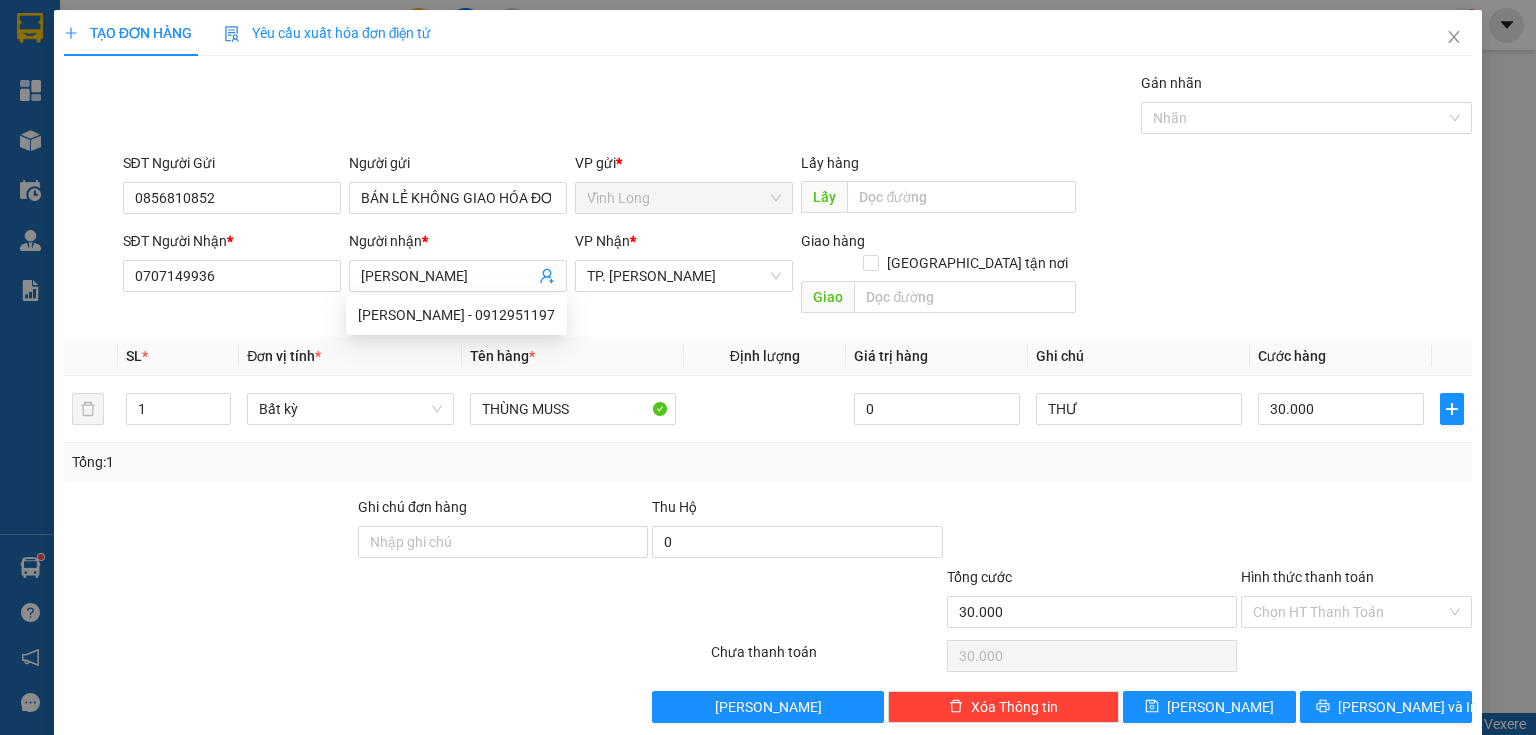 click at bounding box center [1356, 531] 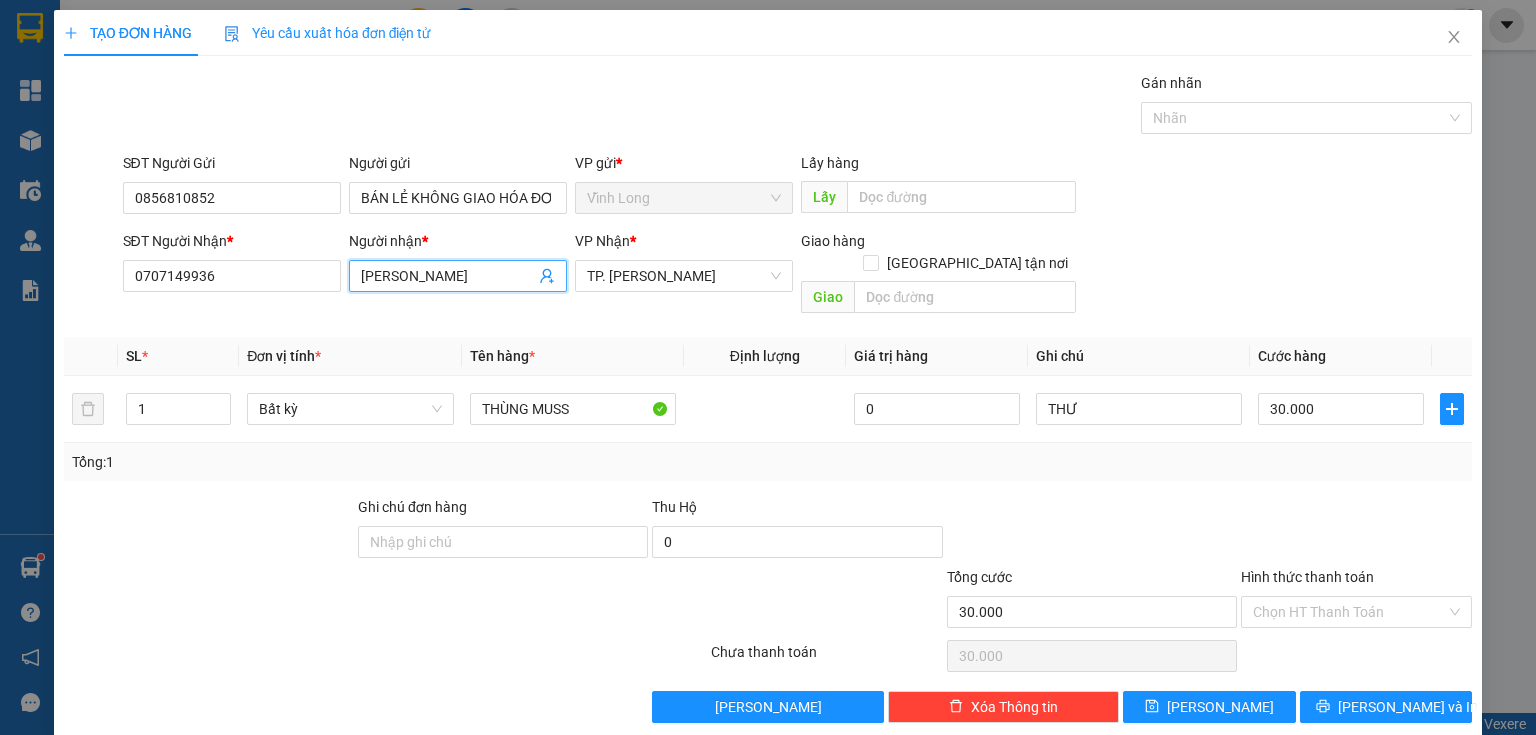 click on "YẾN MINH" at bounding box center [448, 276] 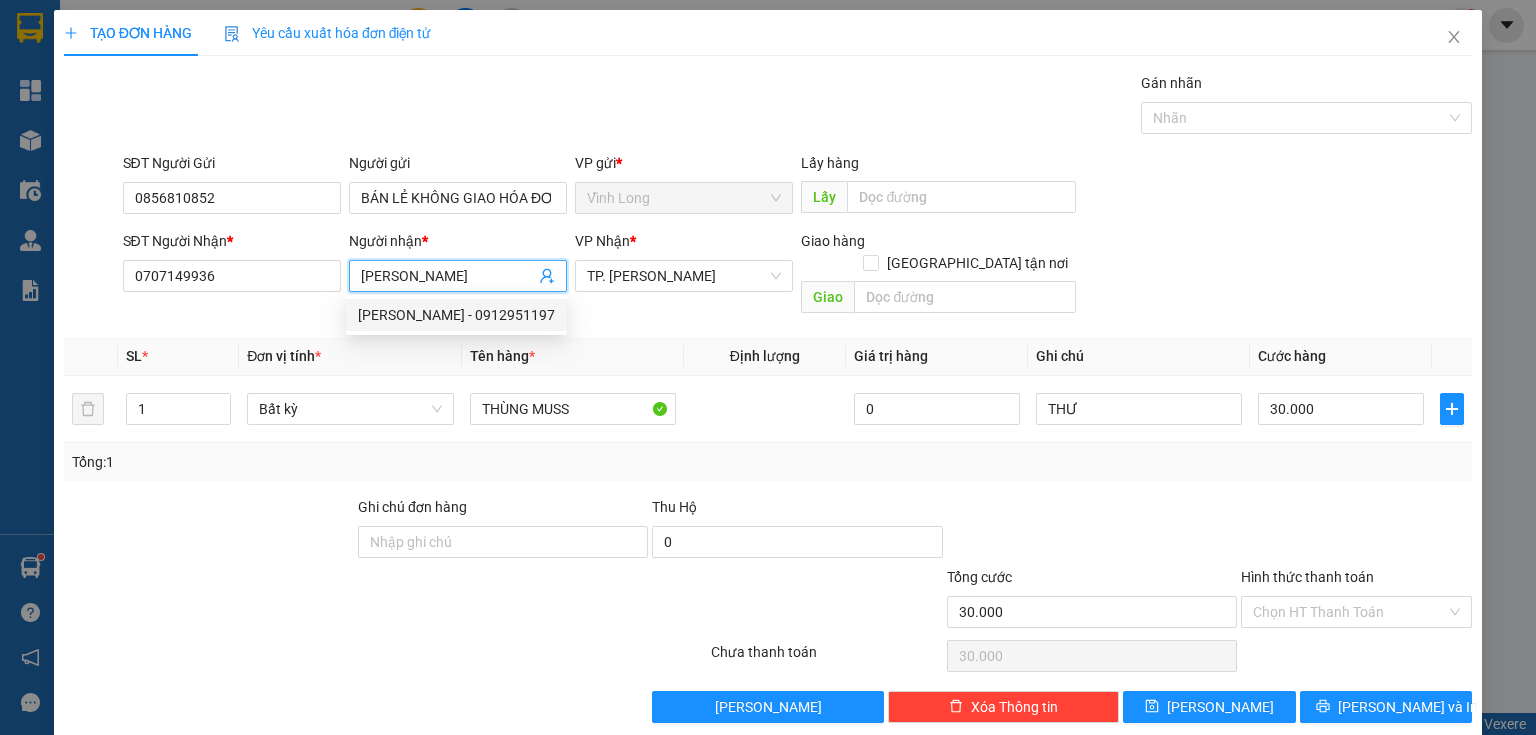 click on "Tổng:  1" at bounding box center (768, 462) 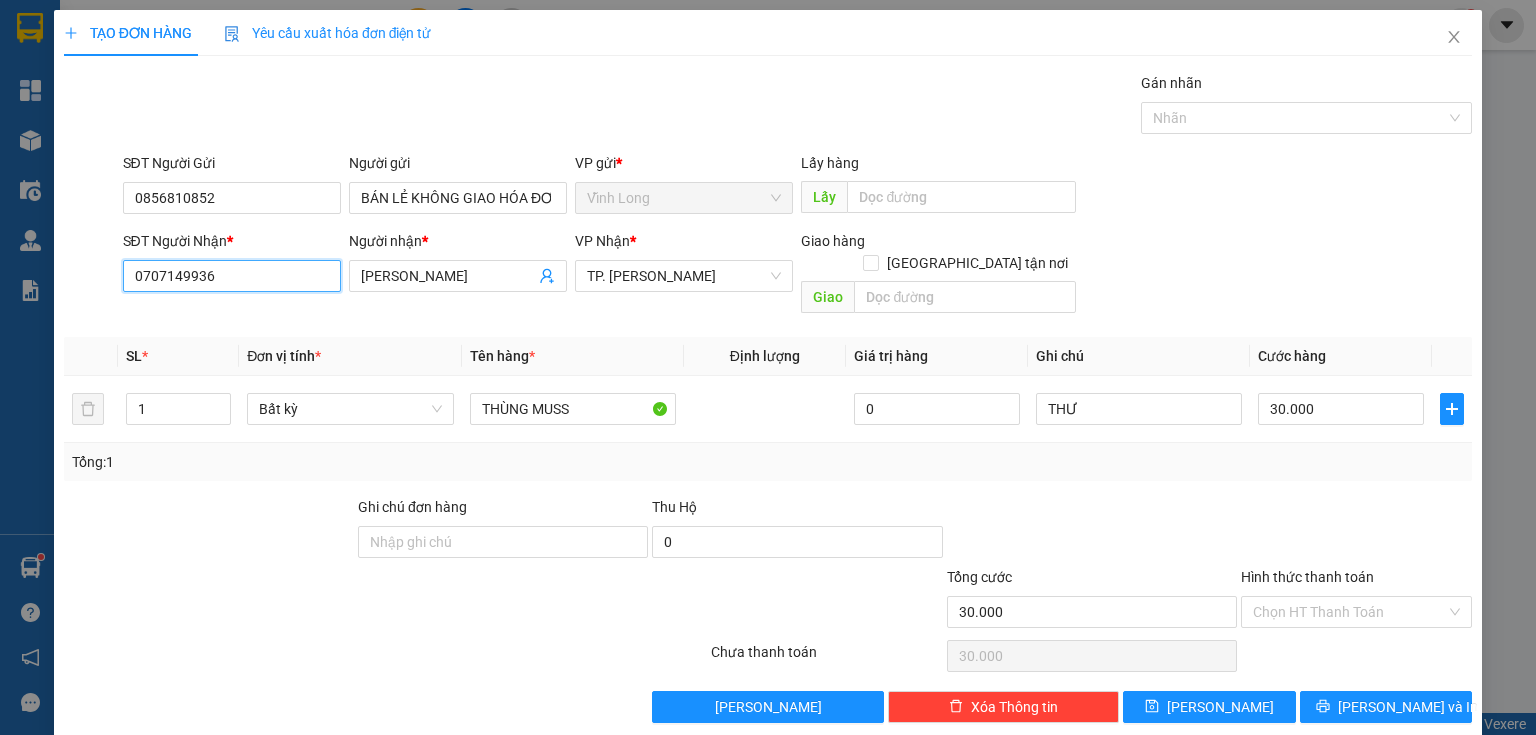 click on "0707149936" at bounding box center [232, 276] 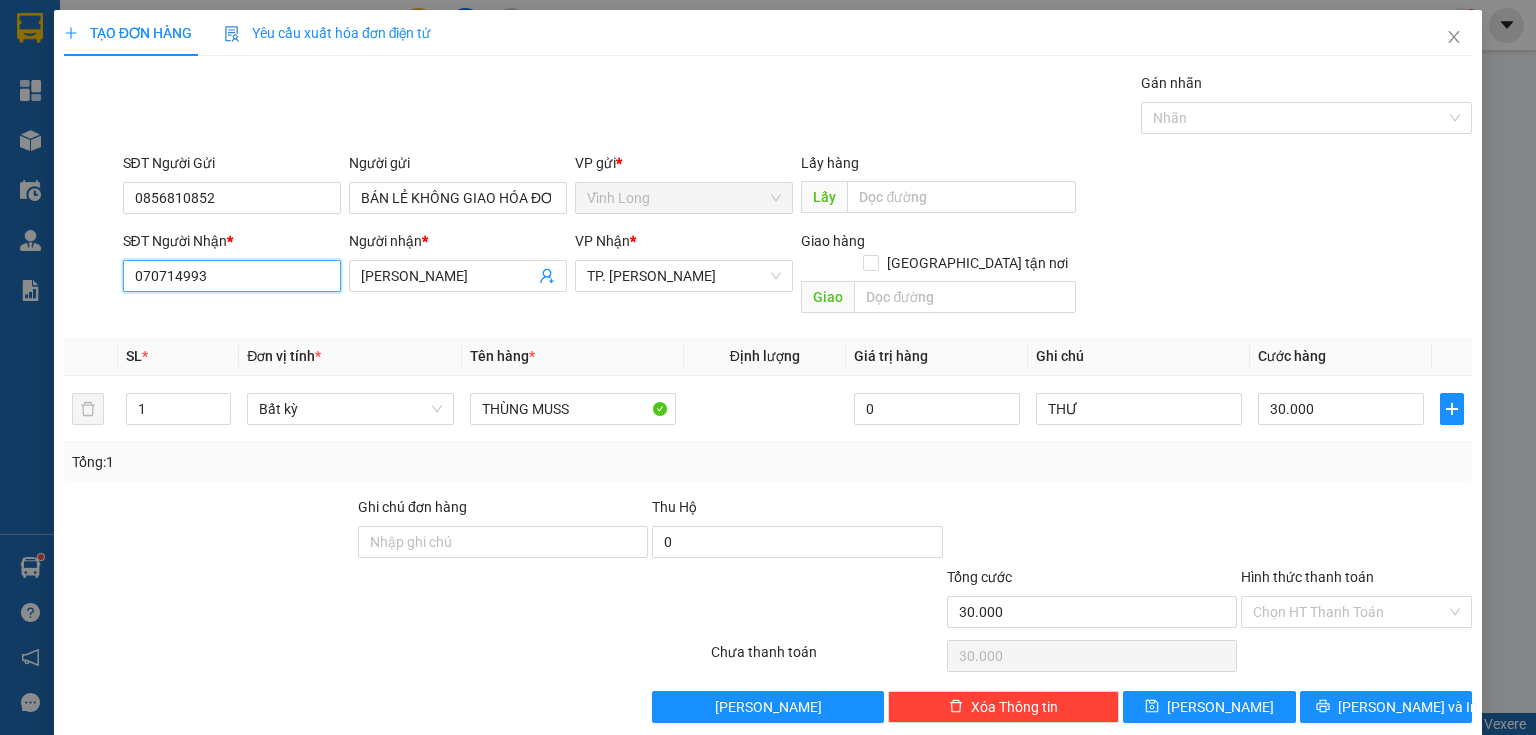type on "0707149936" 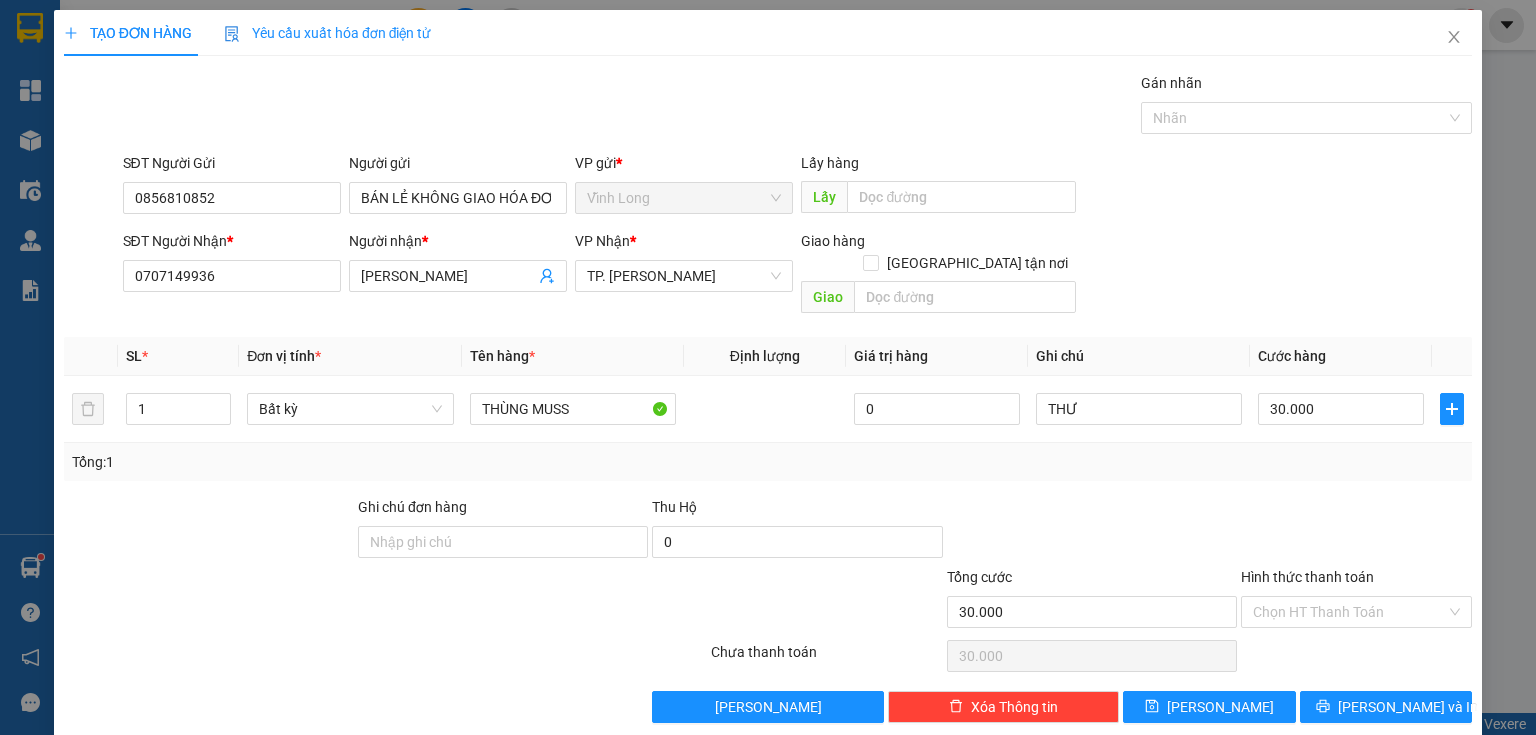 click at bounding box center (1356, 531) 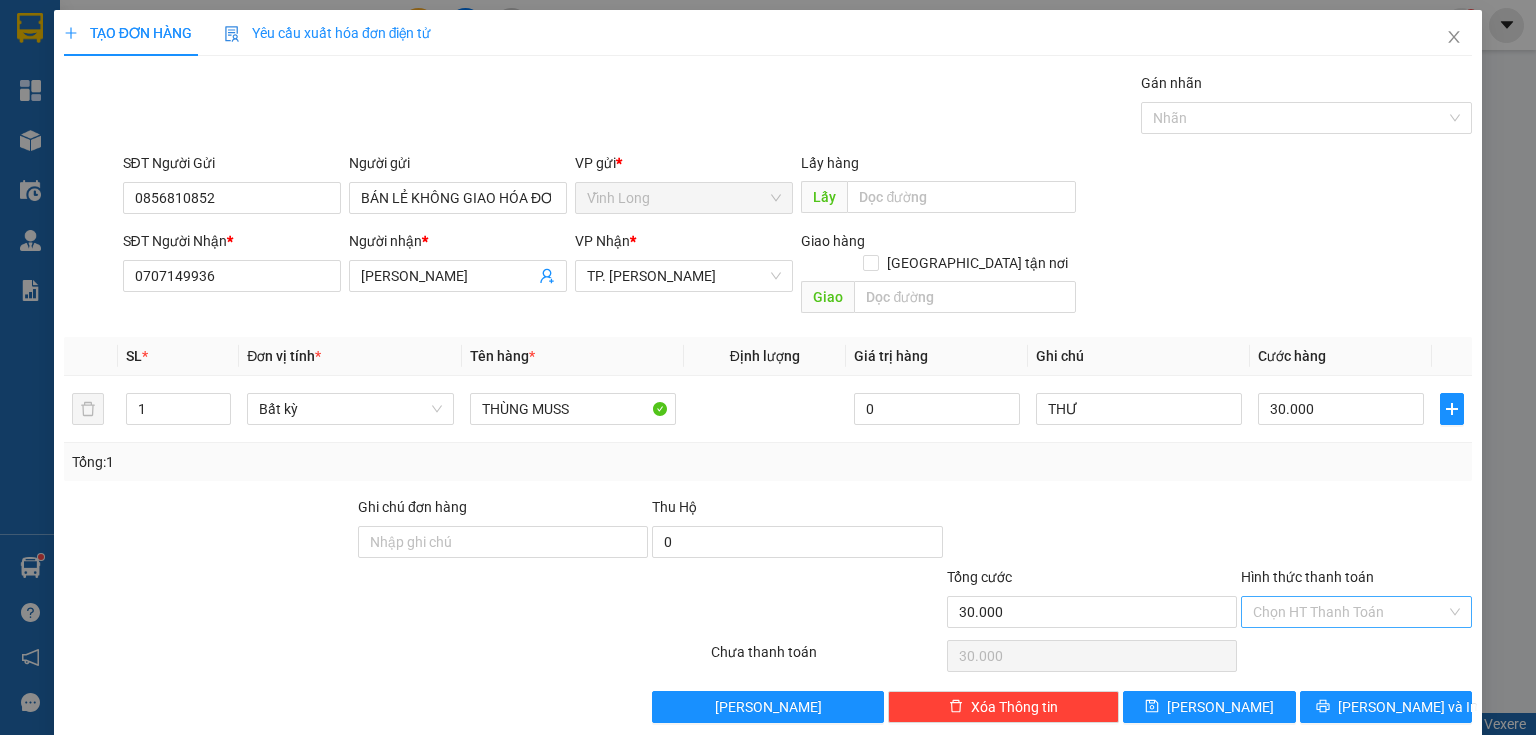 click on "Hình thức thanh toán" at bounding box center (1349, 612) 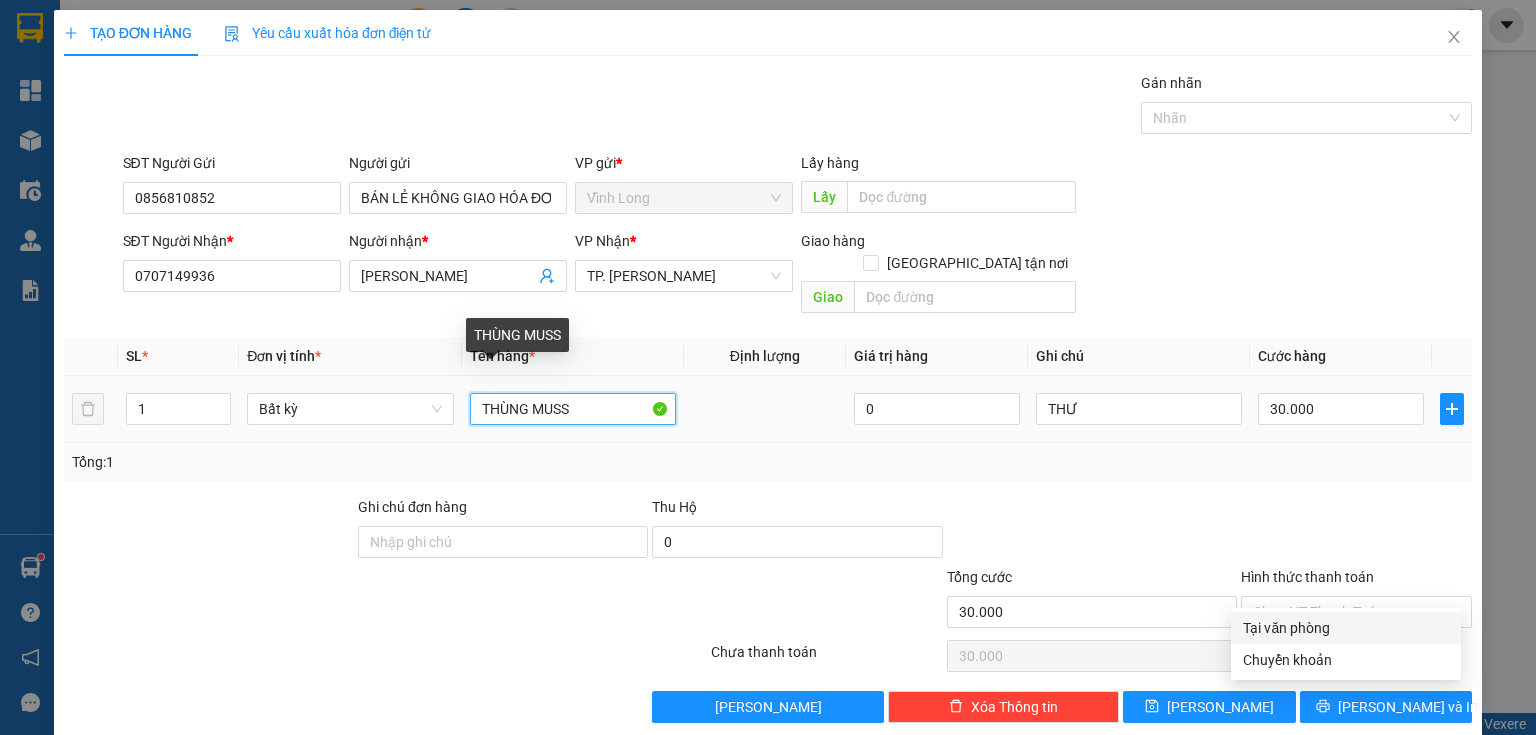 click on "THÙNG MUSS" at bounding box center [573, 409] 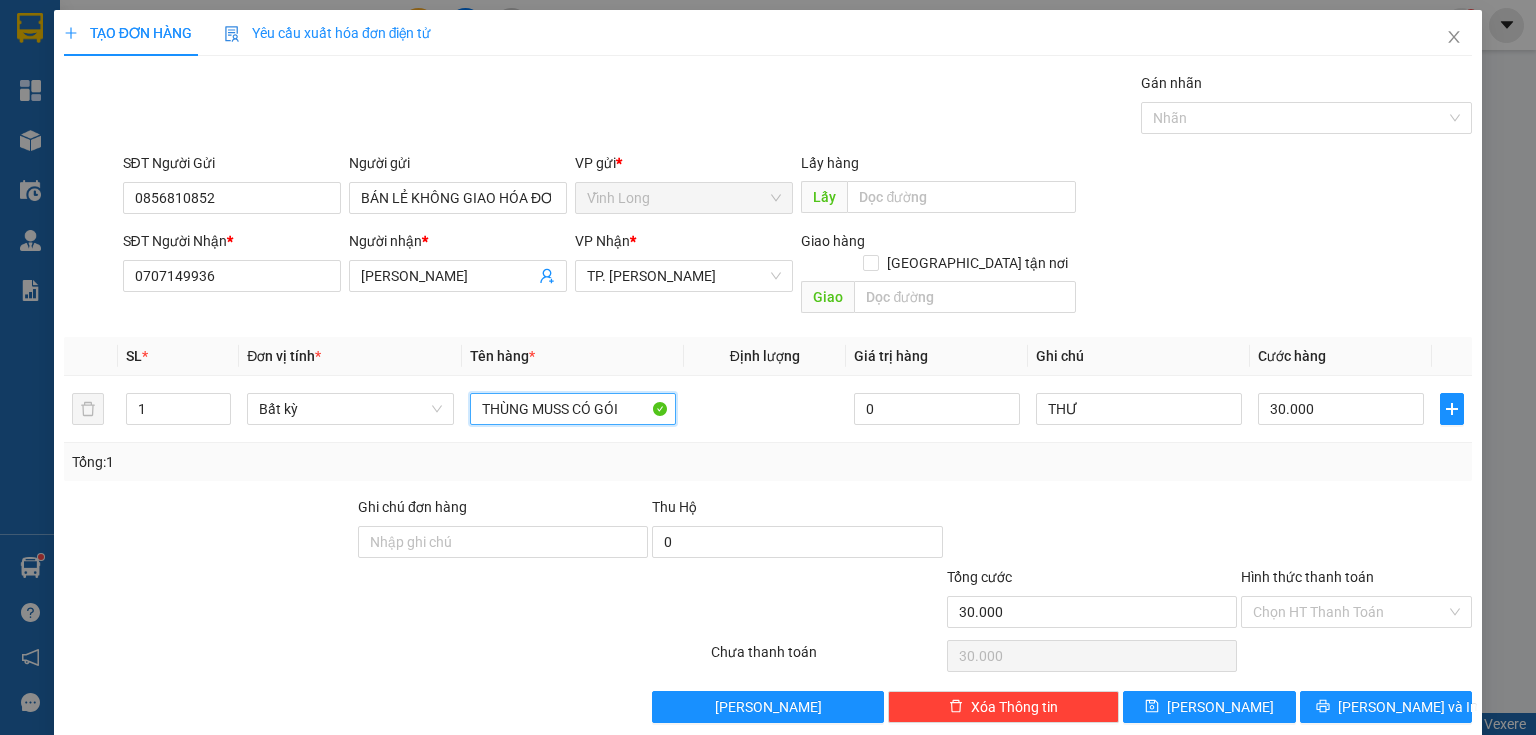 type on "THÙNG MUSS CÓ GÓI" 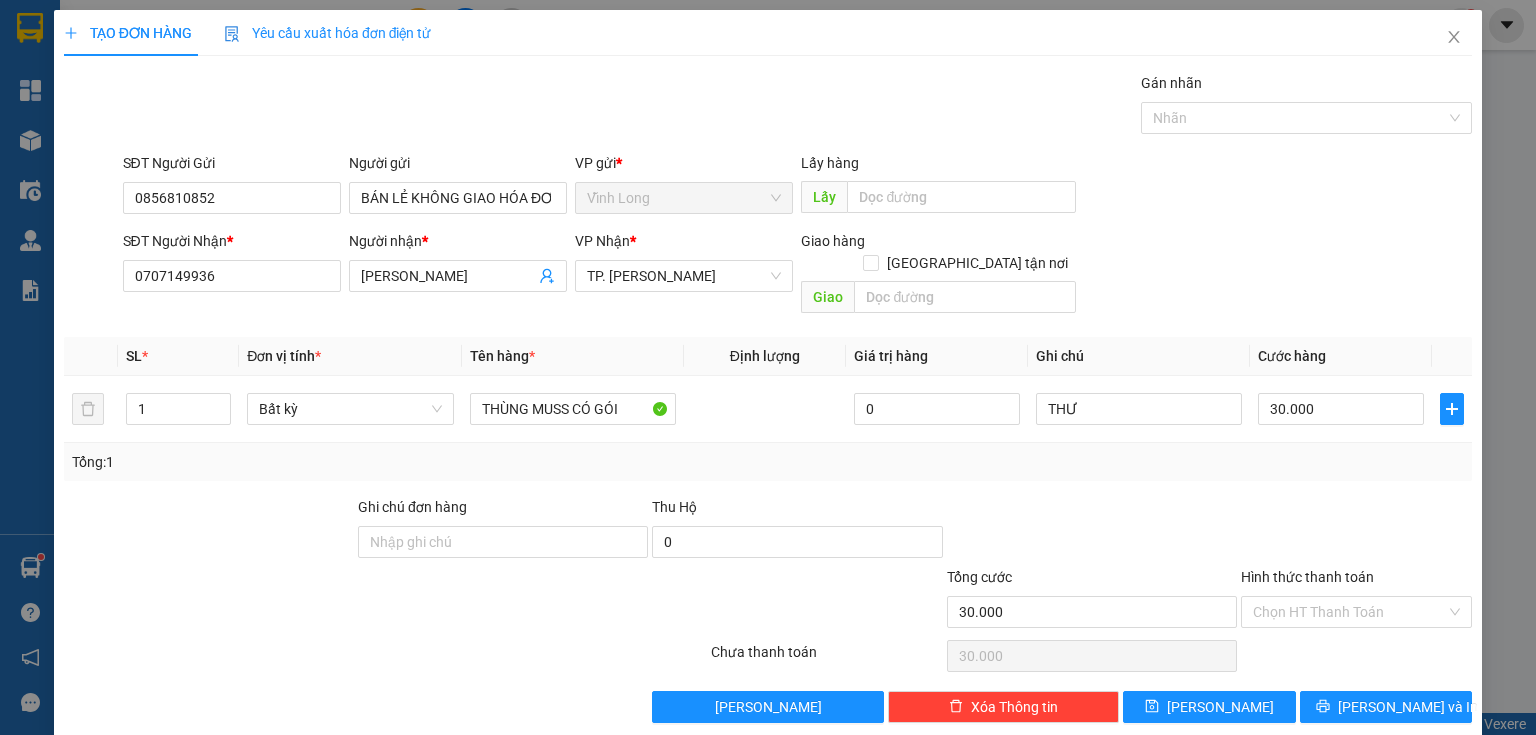click at bounding box center (1356, 531) 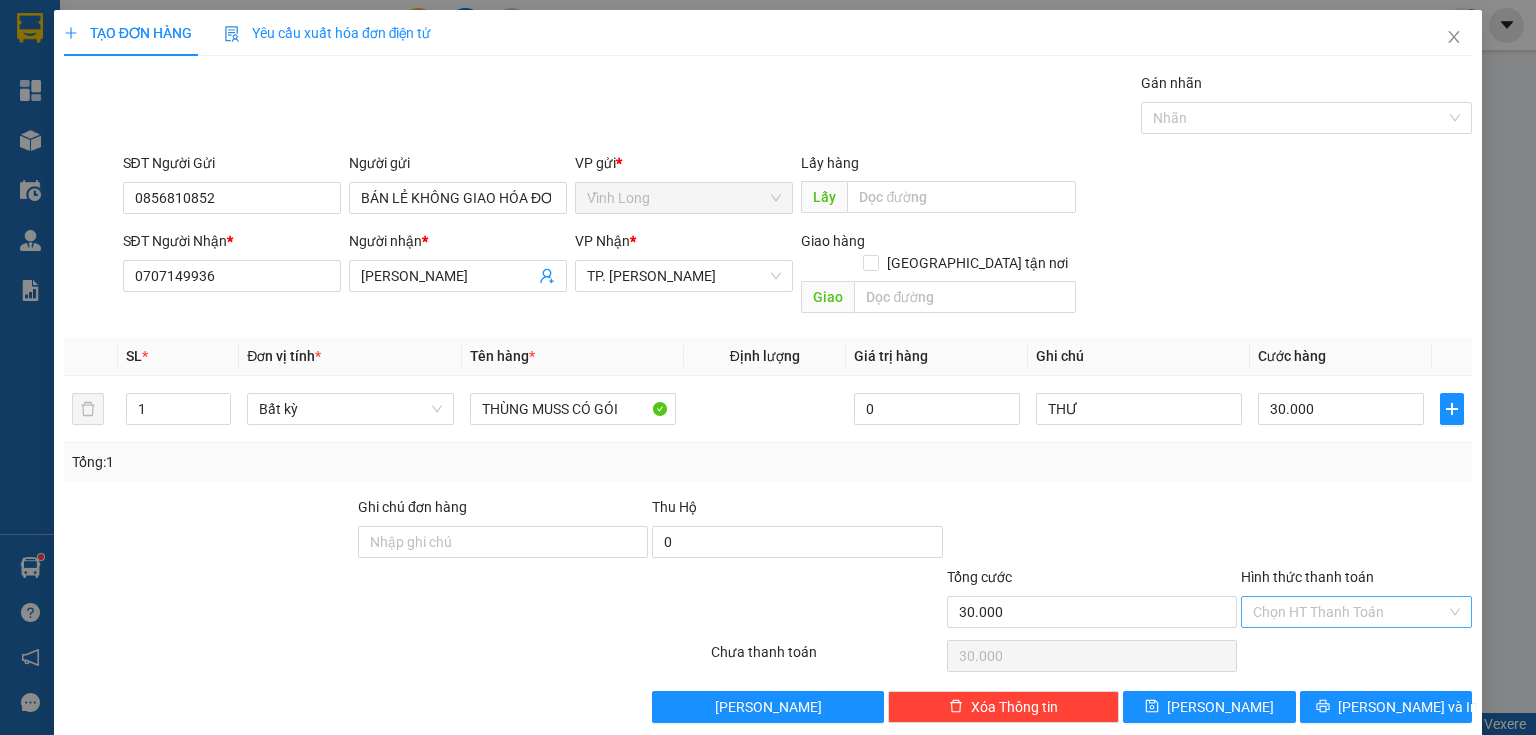 click on "Hình thức thanh toán" at bounding box center (1349, 612) 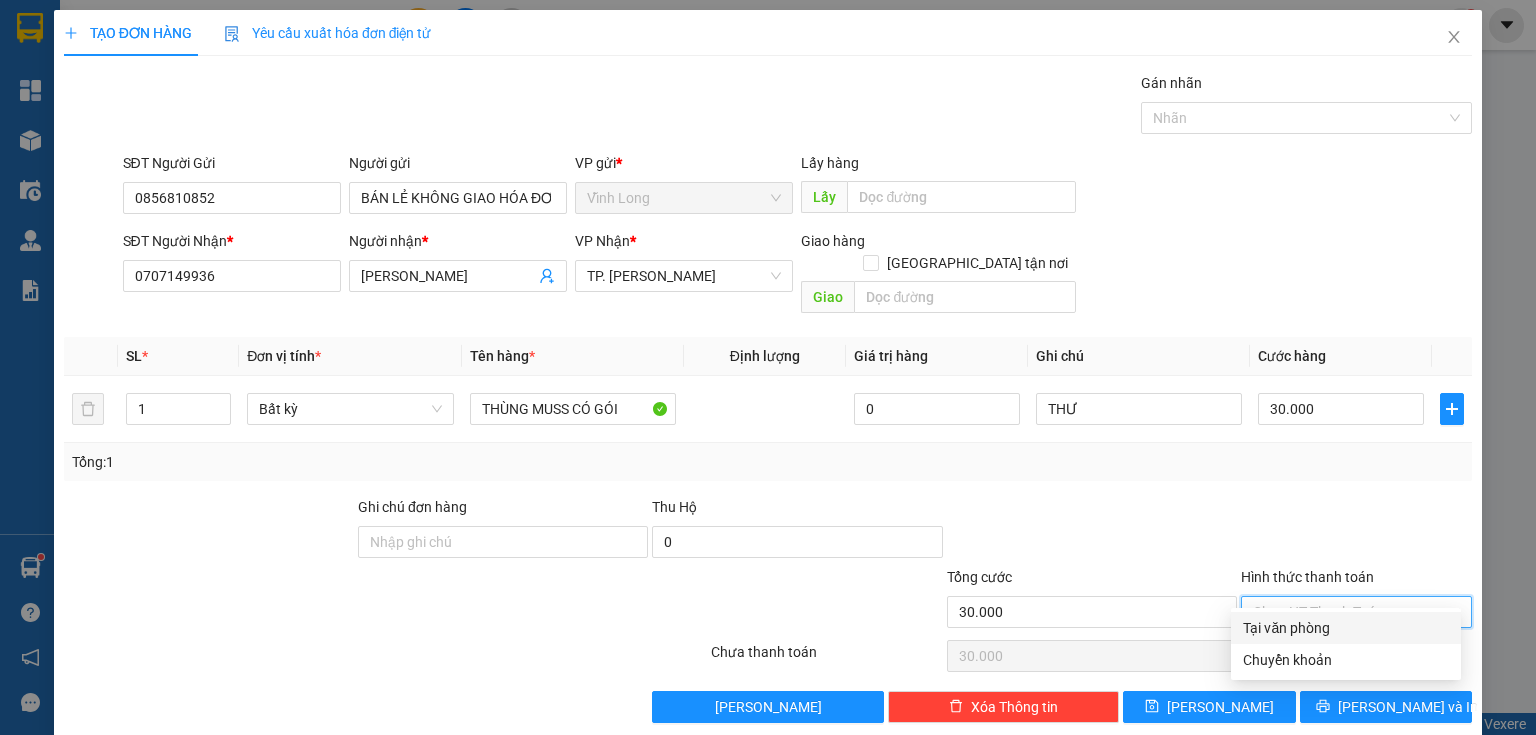 click on "Tại văn phòng" at bounding box center (1346, 628) 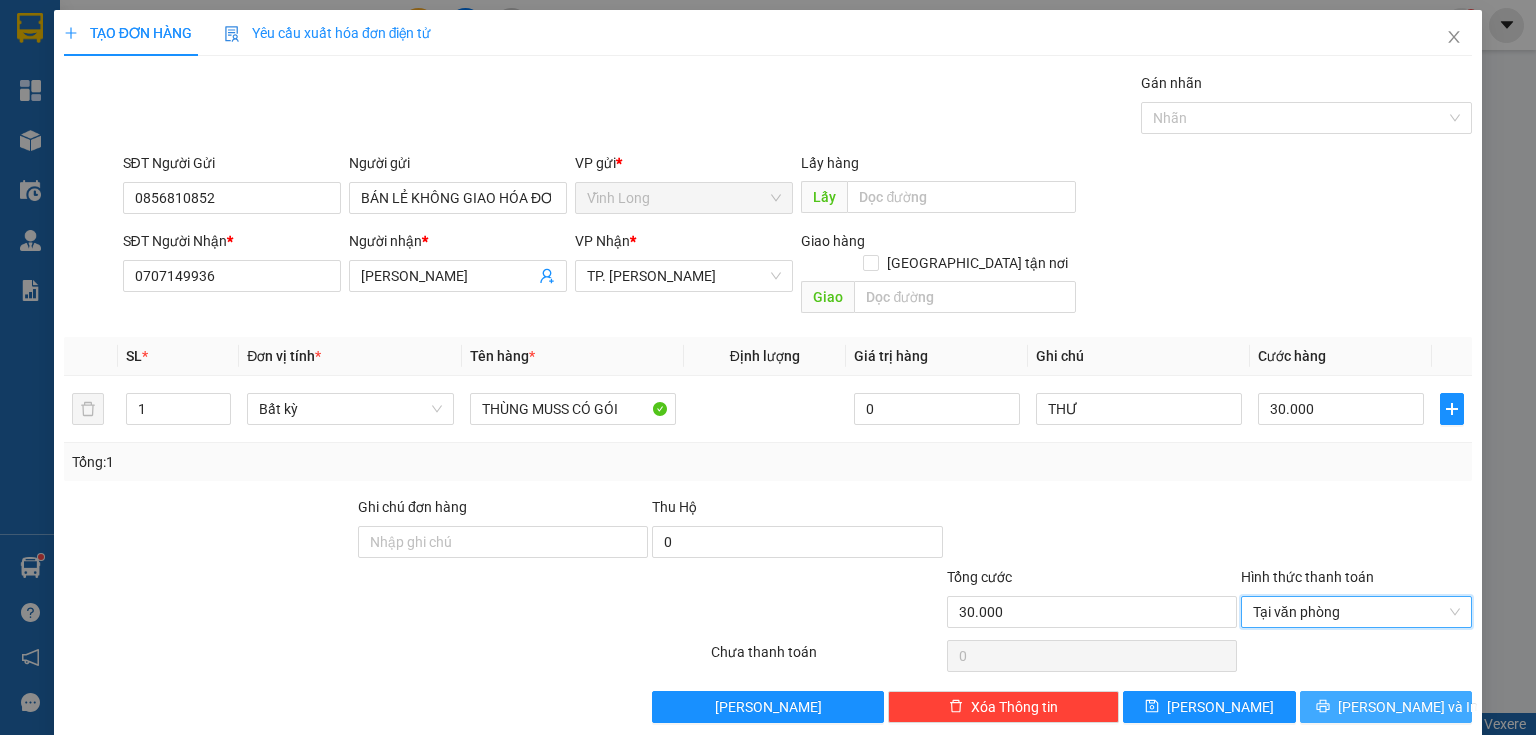 click on "[PERSON_NAME] và In" at bounding box center (1386, 707) 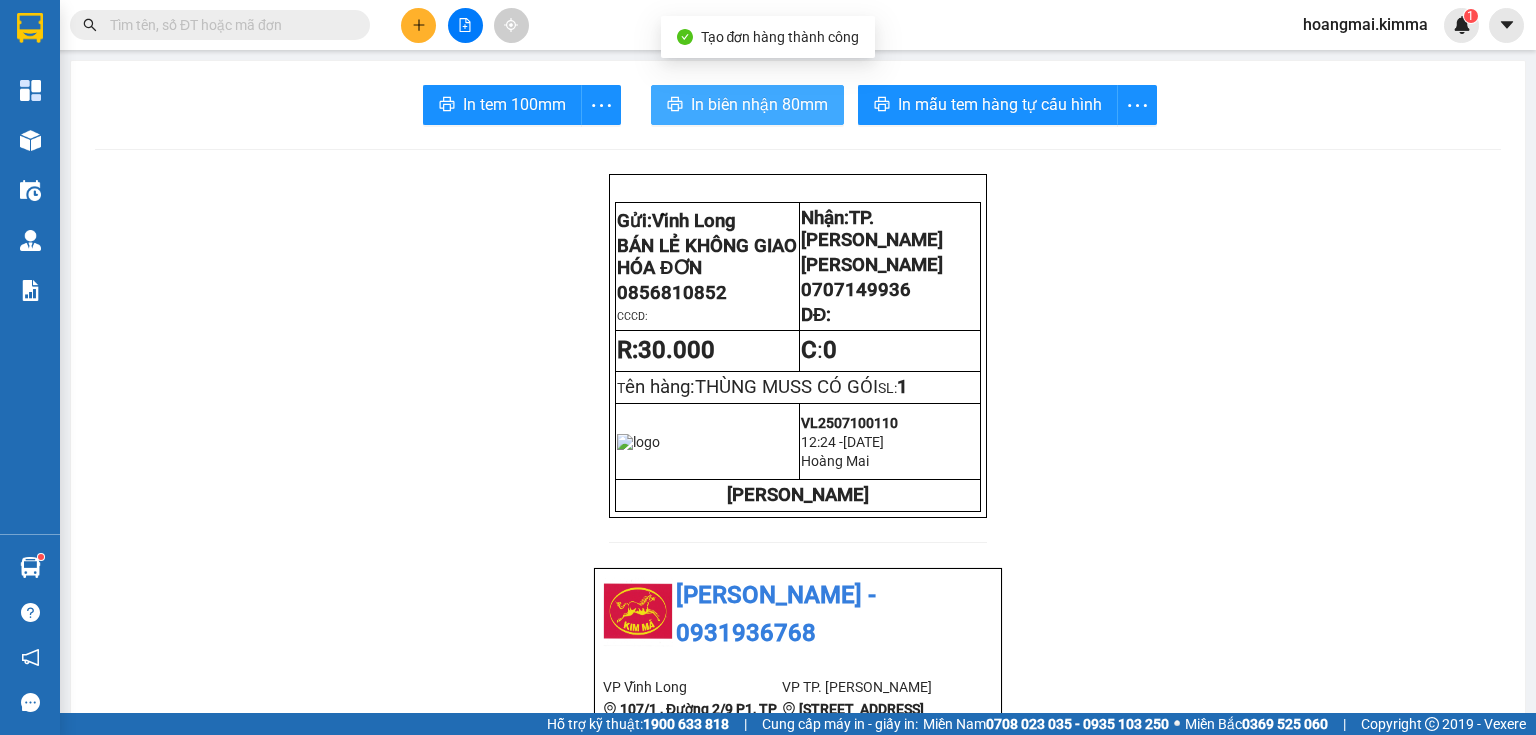 drag, startPoint x: 712, startPoint y: 109, endPoint x: 721, endPoint y: 130, distance: 22.847319 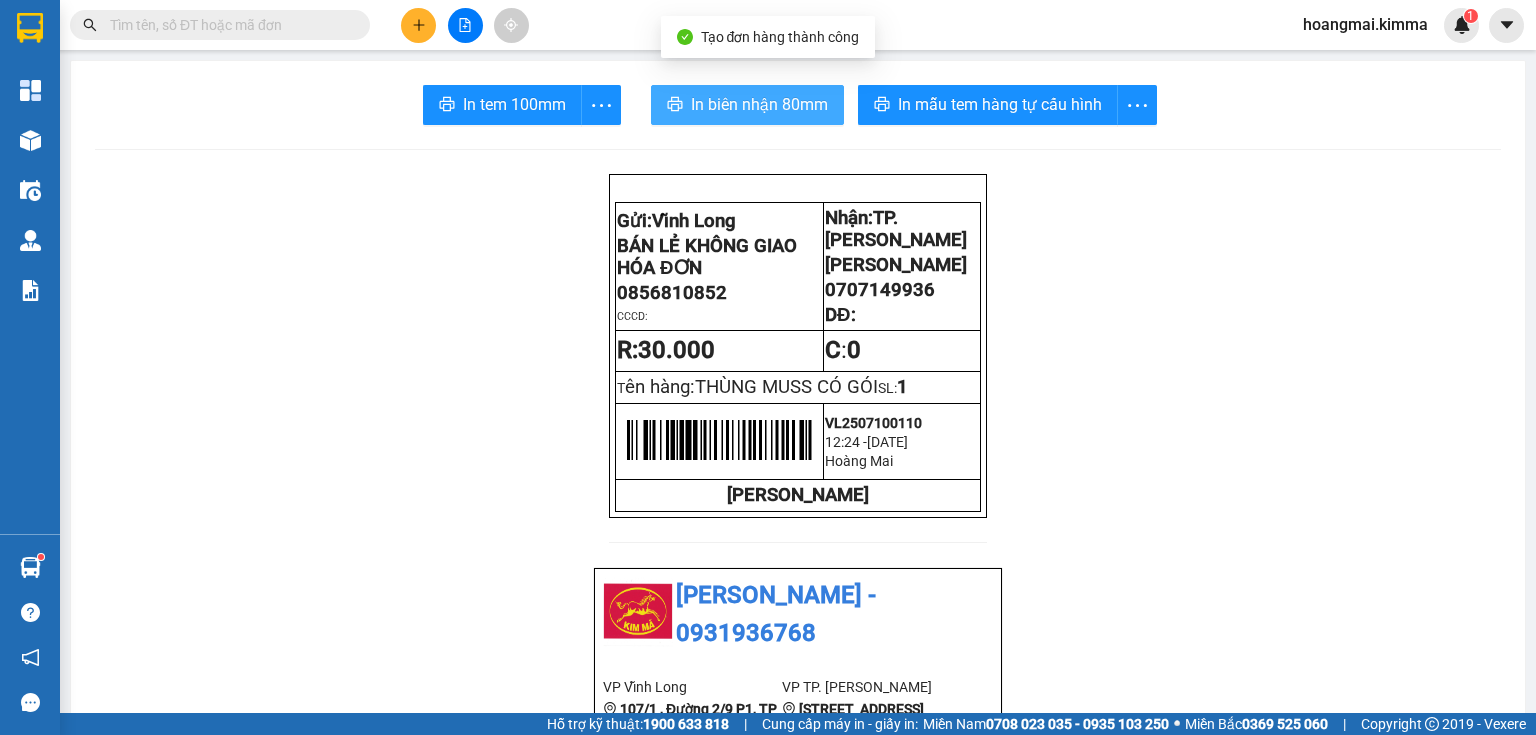 scroll, scrollTop: 0, scrollLeft: 0, axis: both 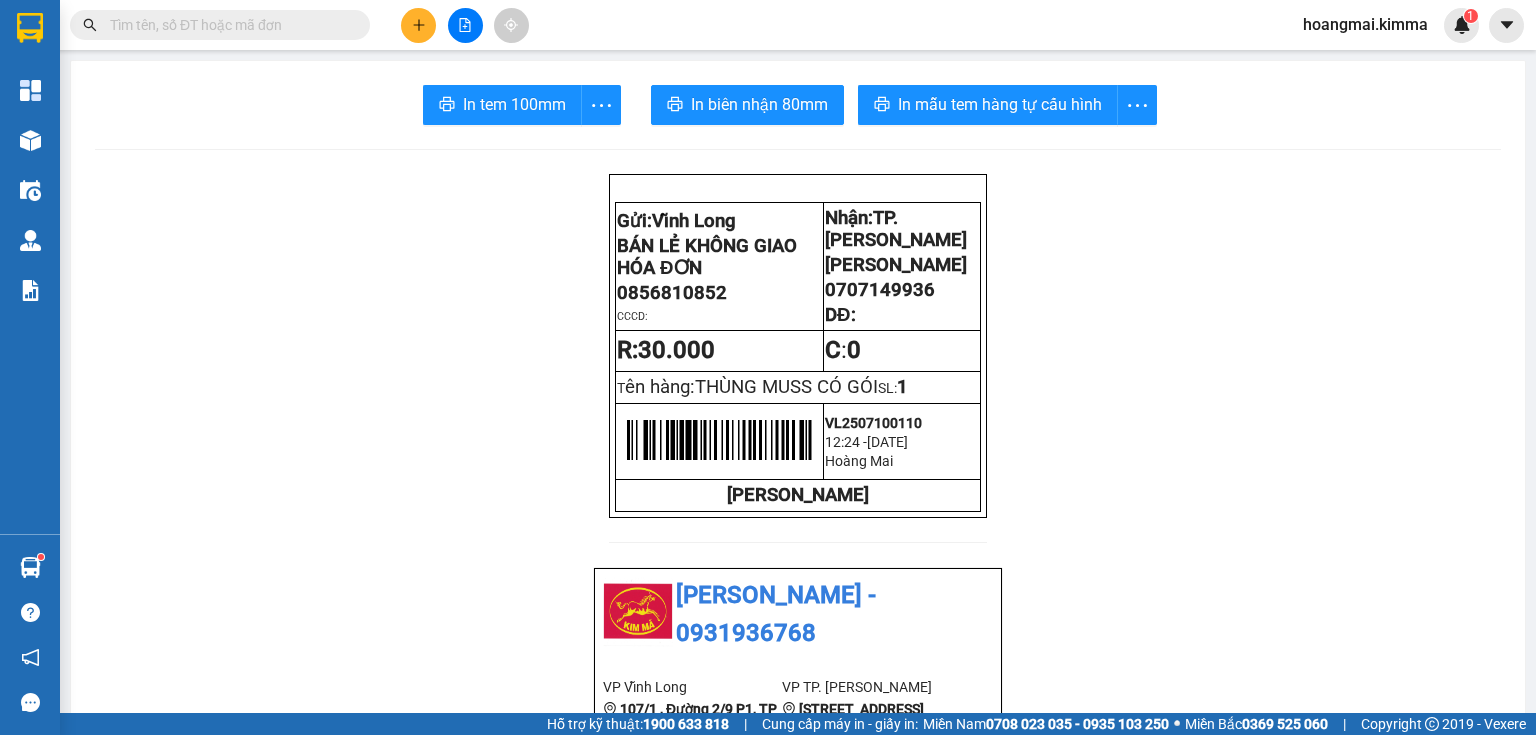 click at bounding box center [228, 25] 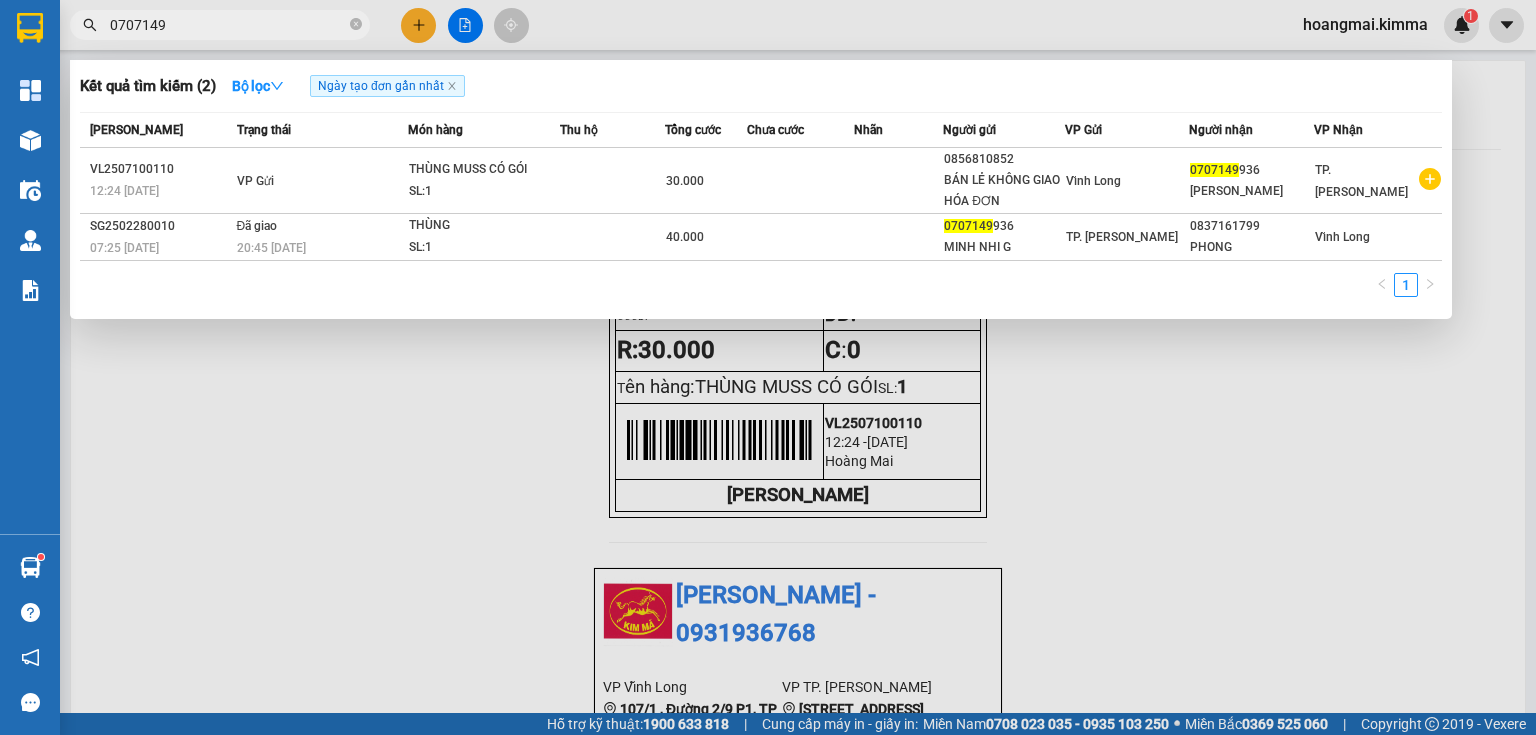 type on "0707149" 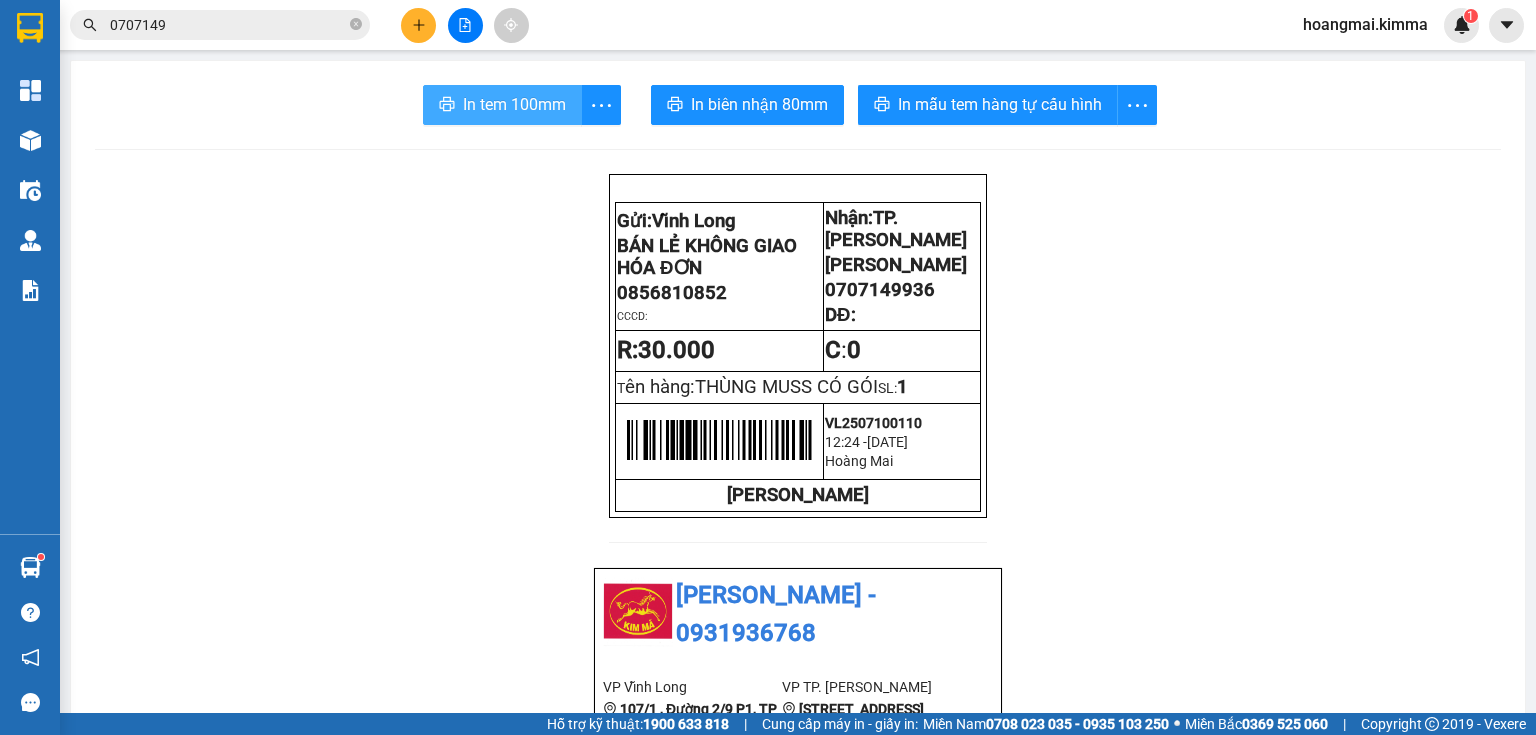 click on "In tem 100mm" at bounding box center (514, 104) 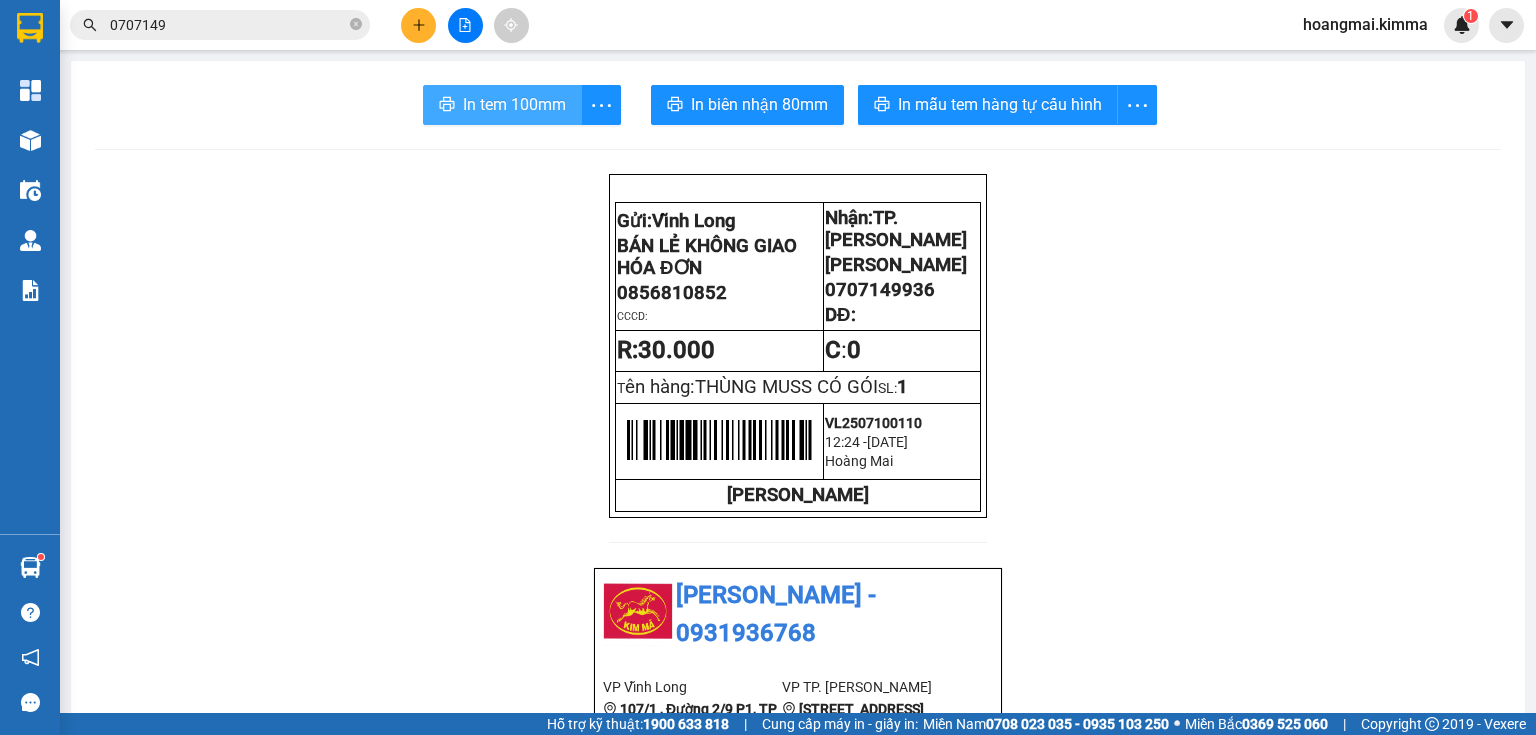 scroll, scrollTop: 0, scrollLeft: 0, axis: both 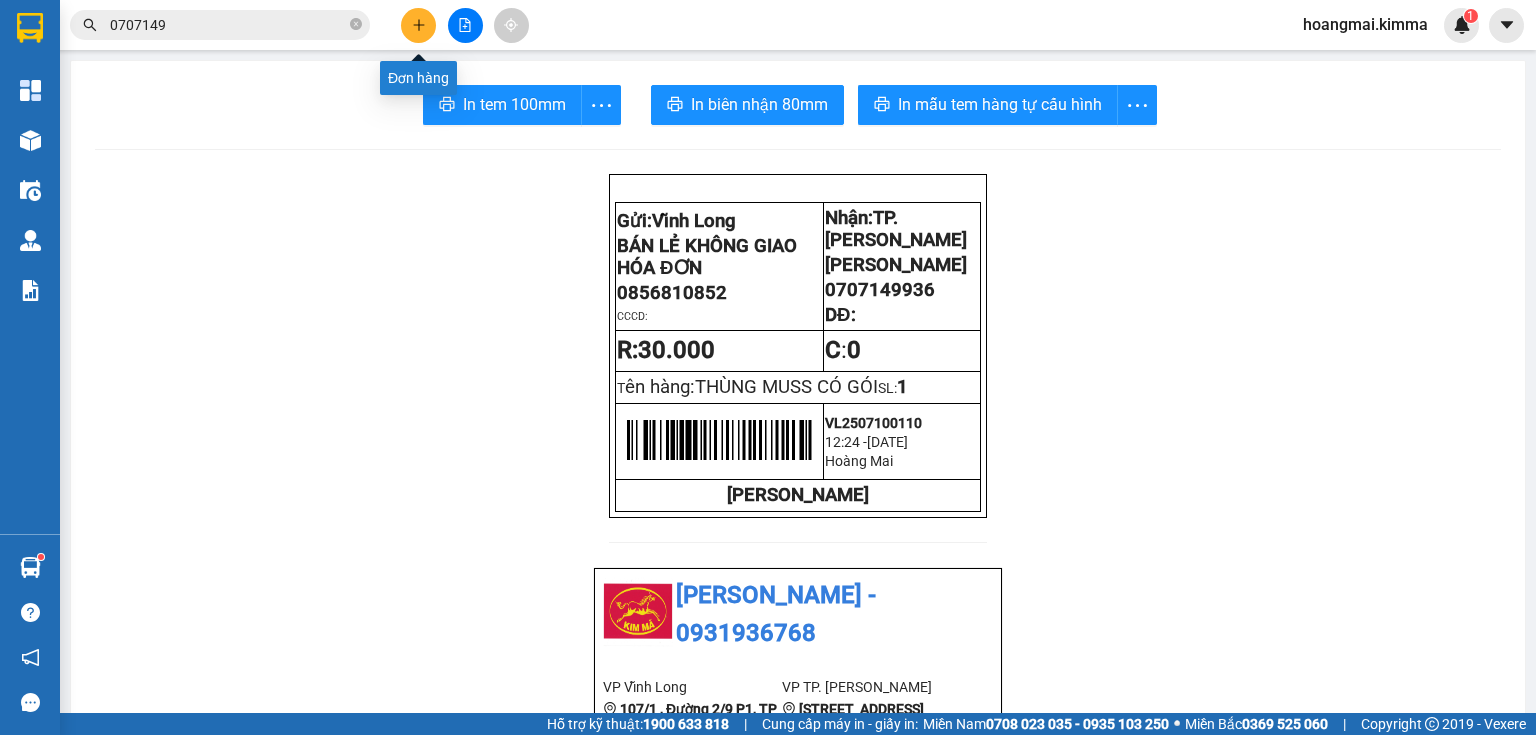 click 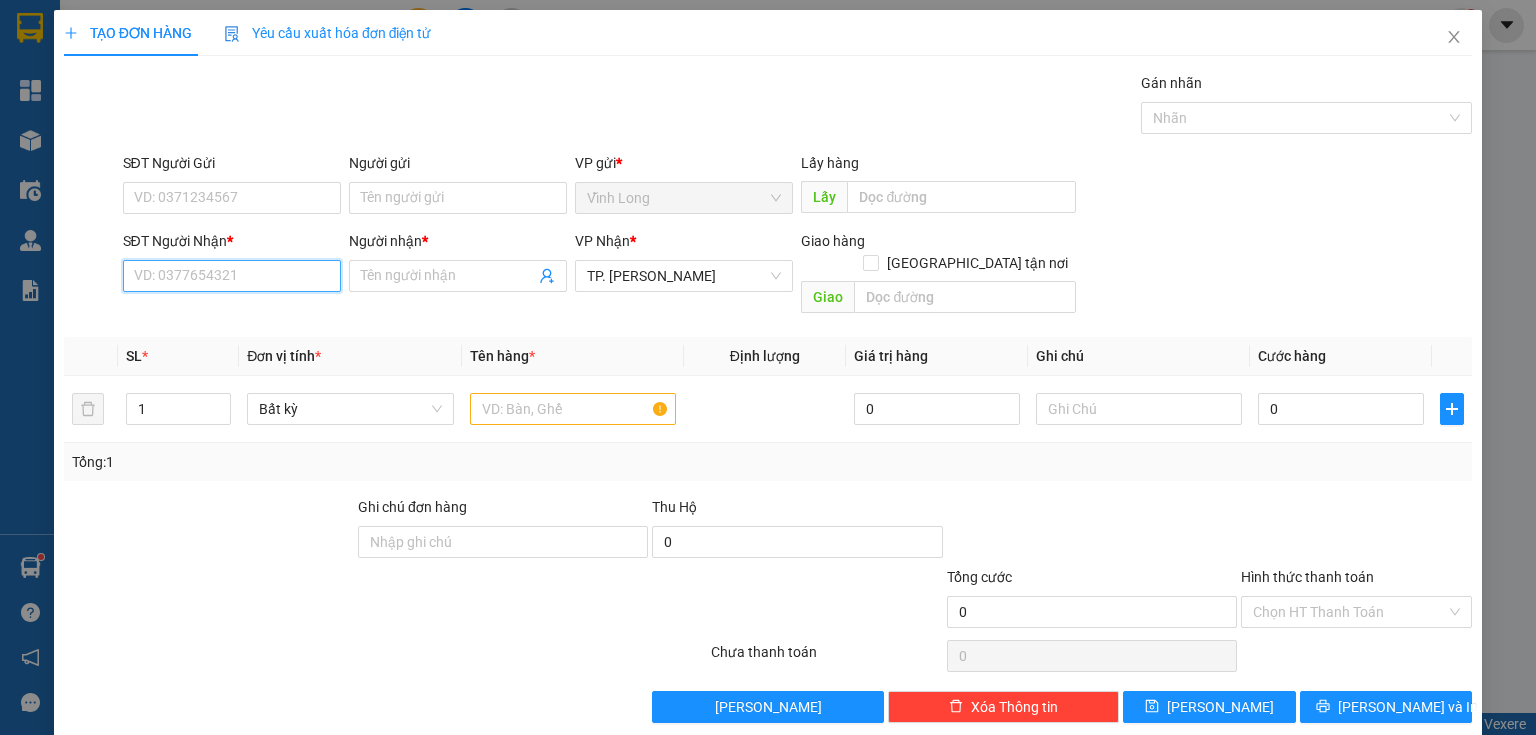 click on "SĐT Người Nhận  *" at bounding box center [232, 276] 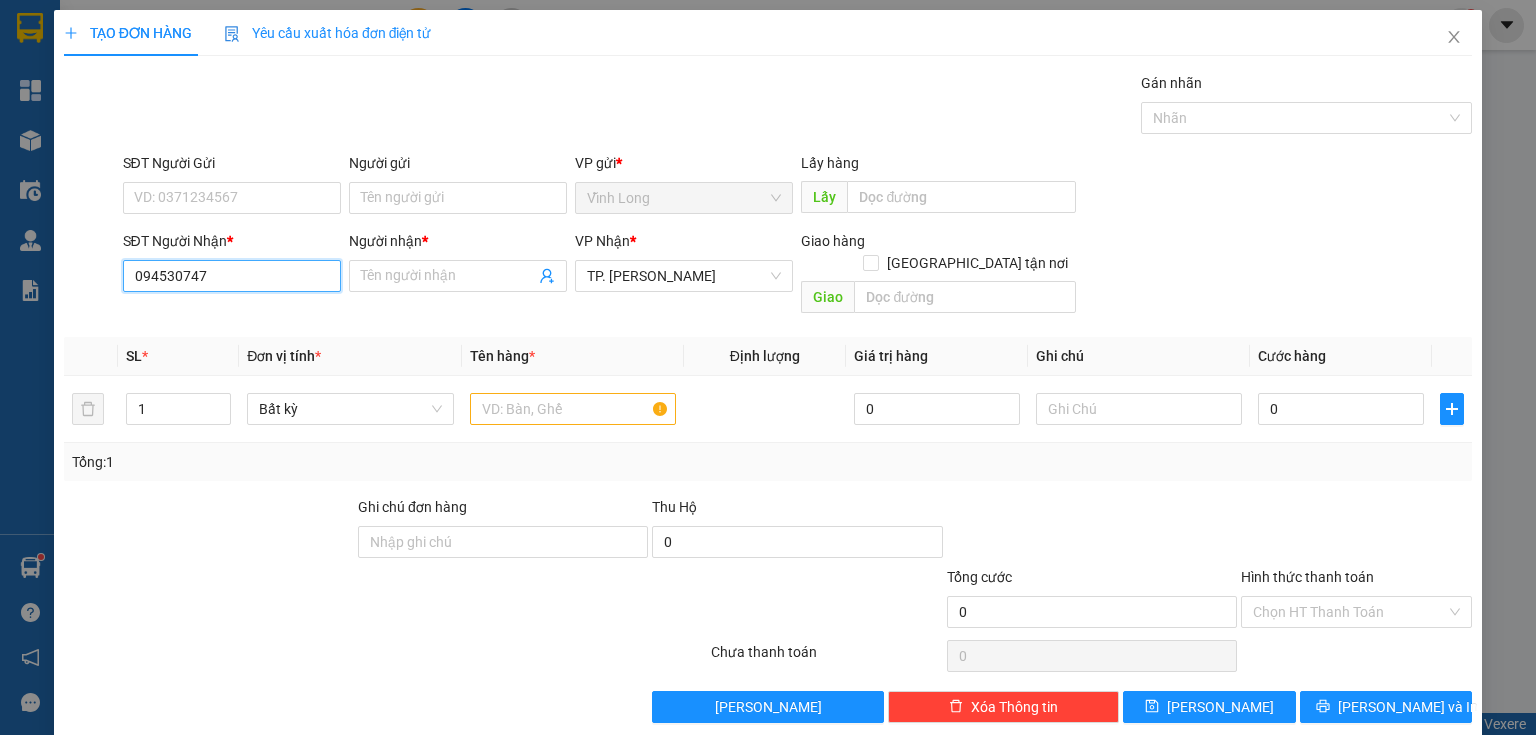 type on "0945307475" 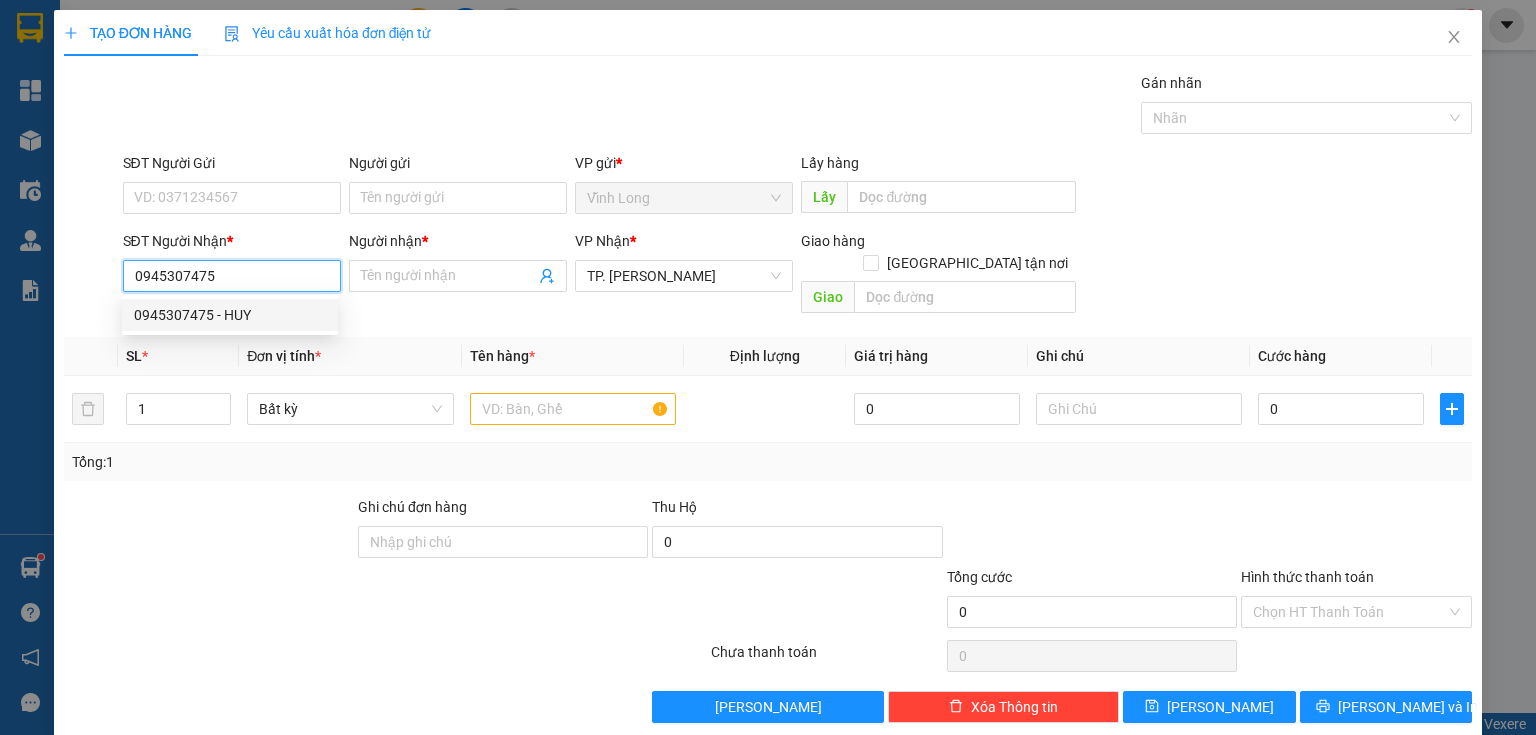 click on "0945307475 - HUY" at bounding box center [230, 315] 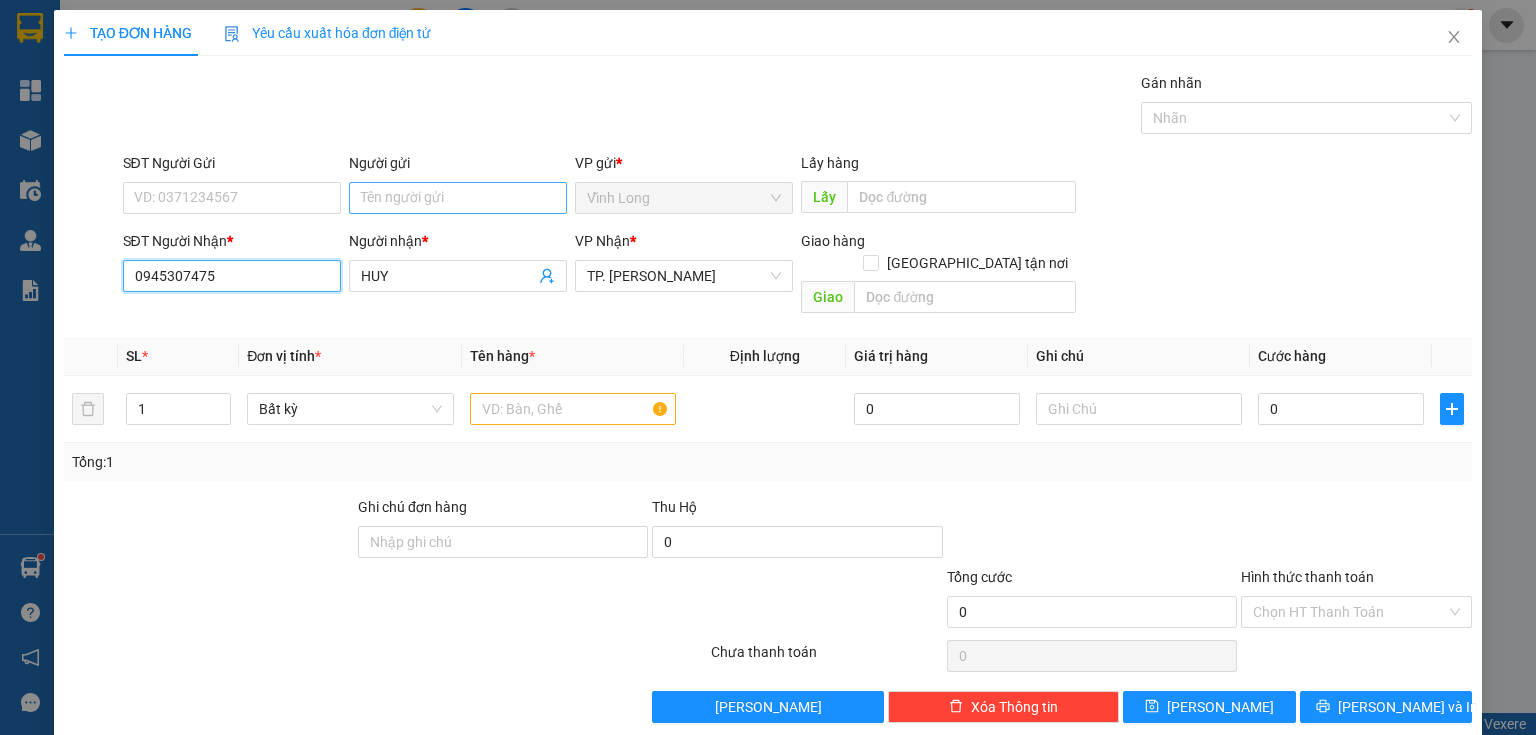 type on "0945307475" 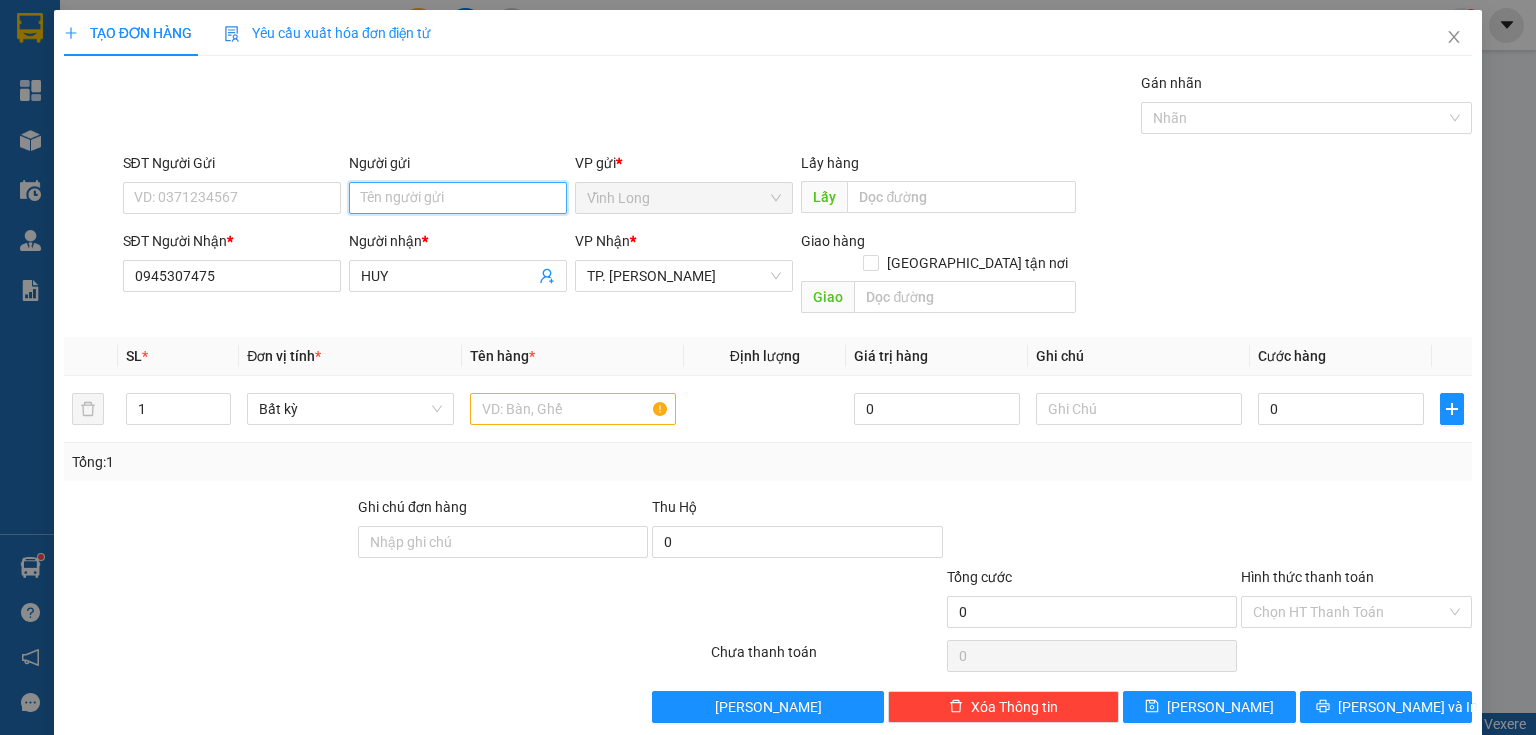click on "Người gửi" at bounding box center [458, 198] 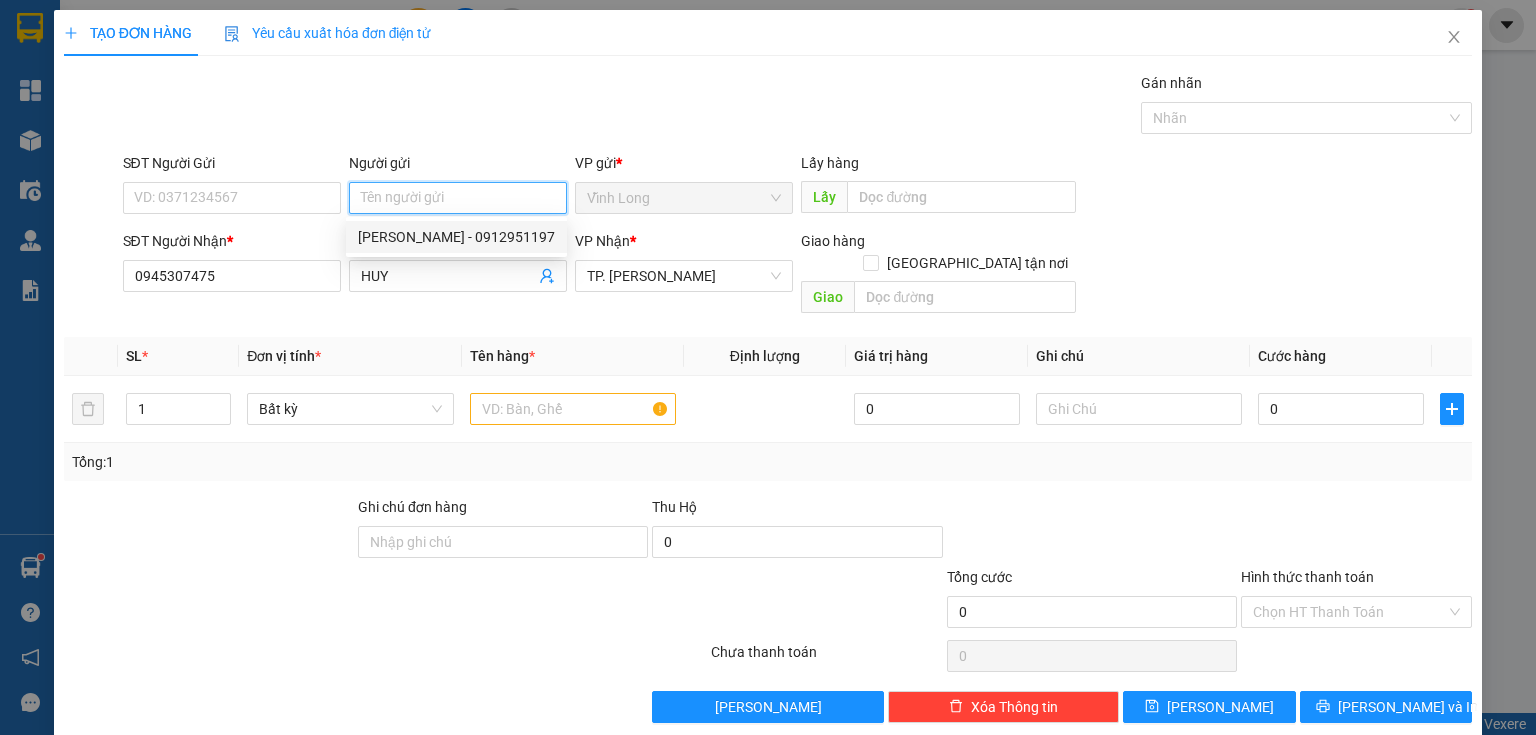 click on "Người gửi" at bounding box center [458, 198] 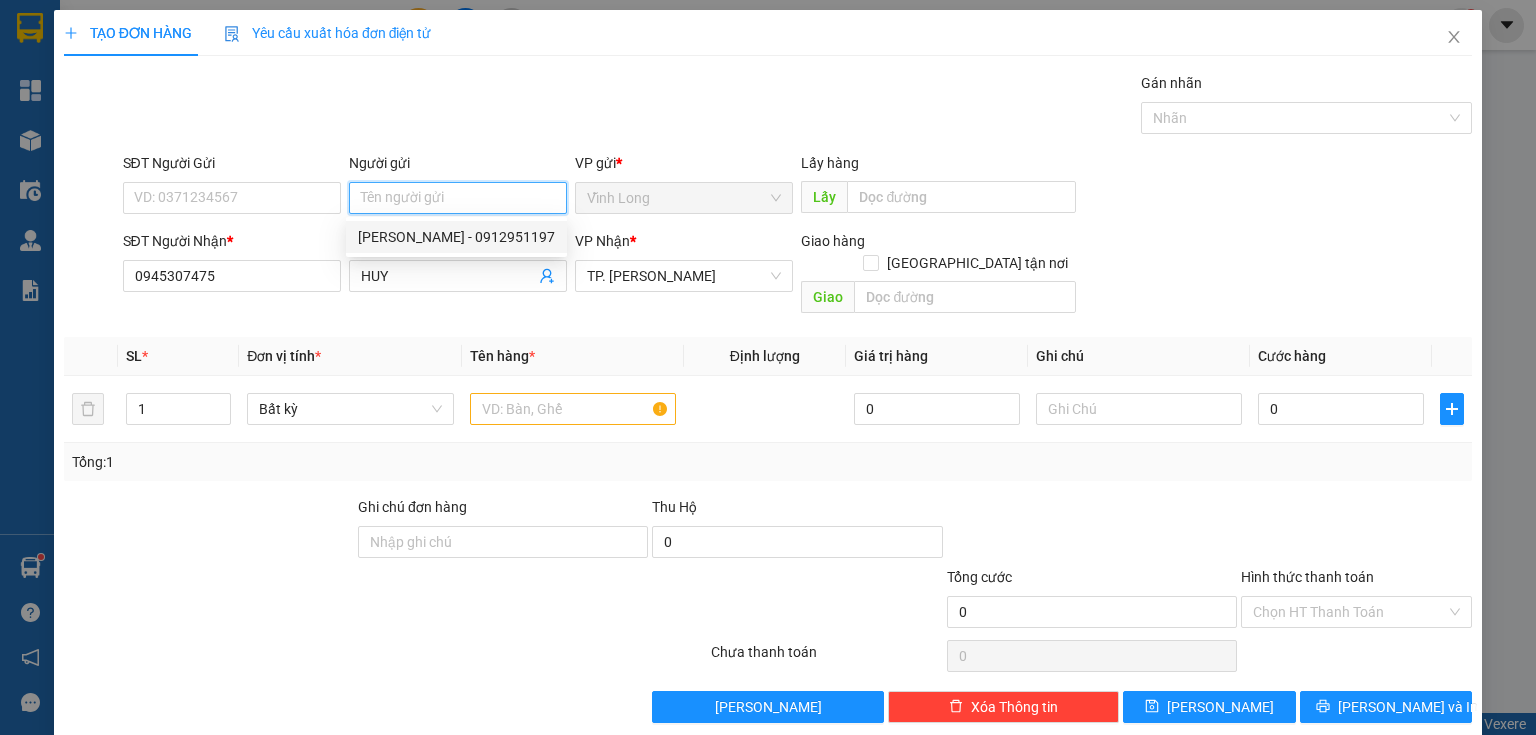 click on "YẾN MINH - 0912951197" at bounding box center (456, 237) 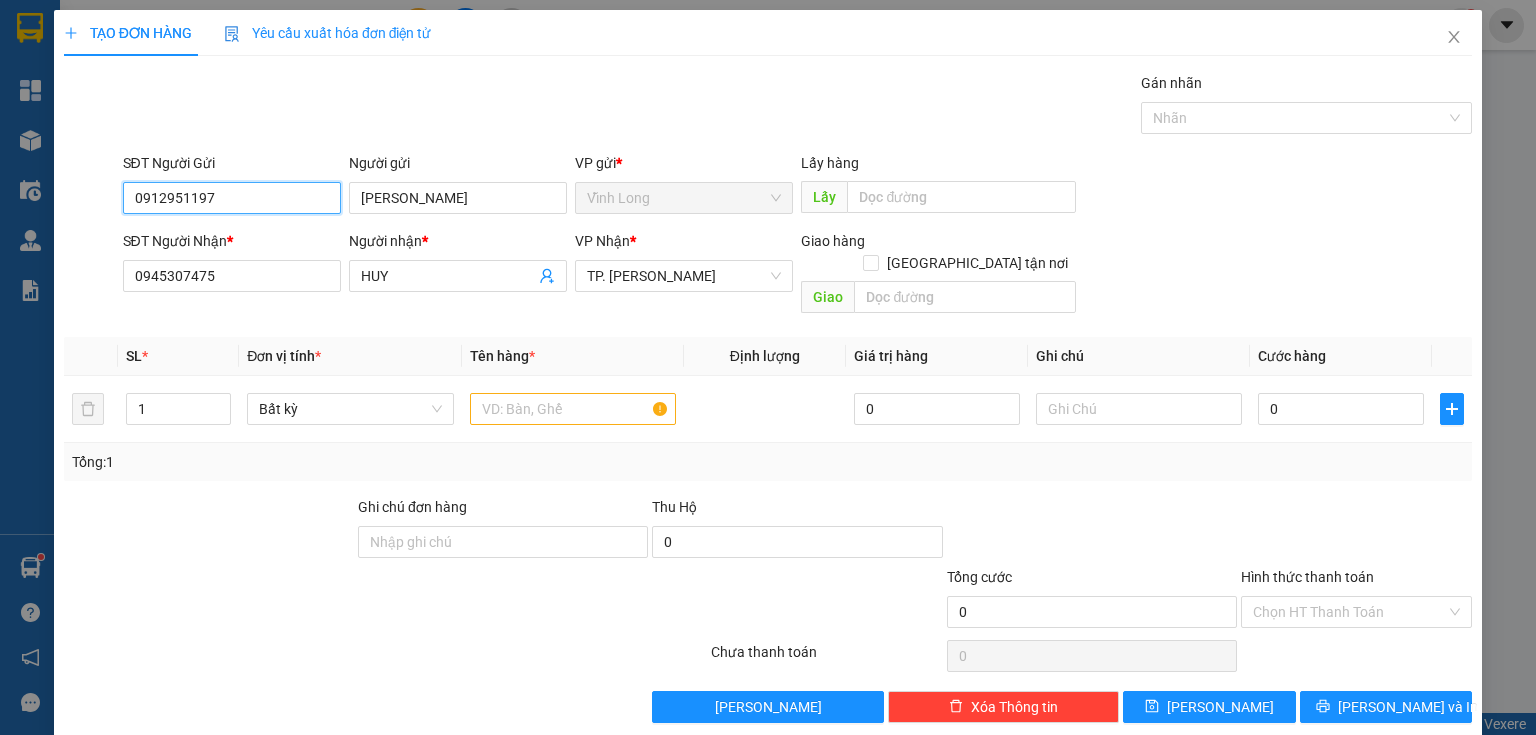 click on "0912951197" at bounding box center [232, 198] 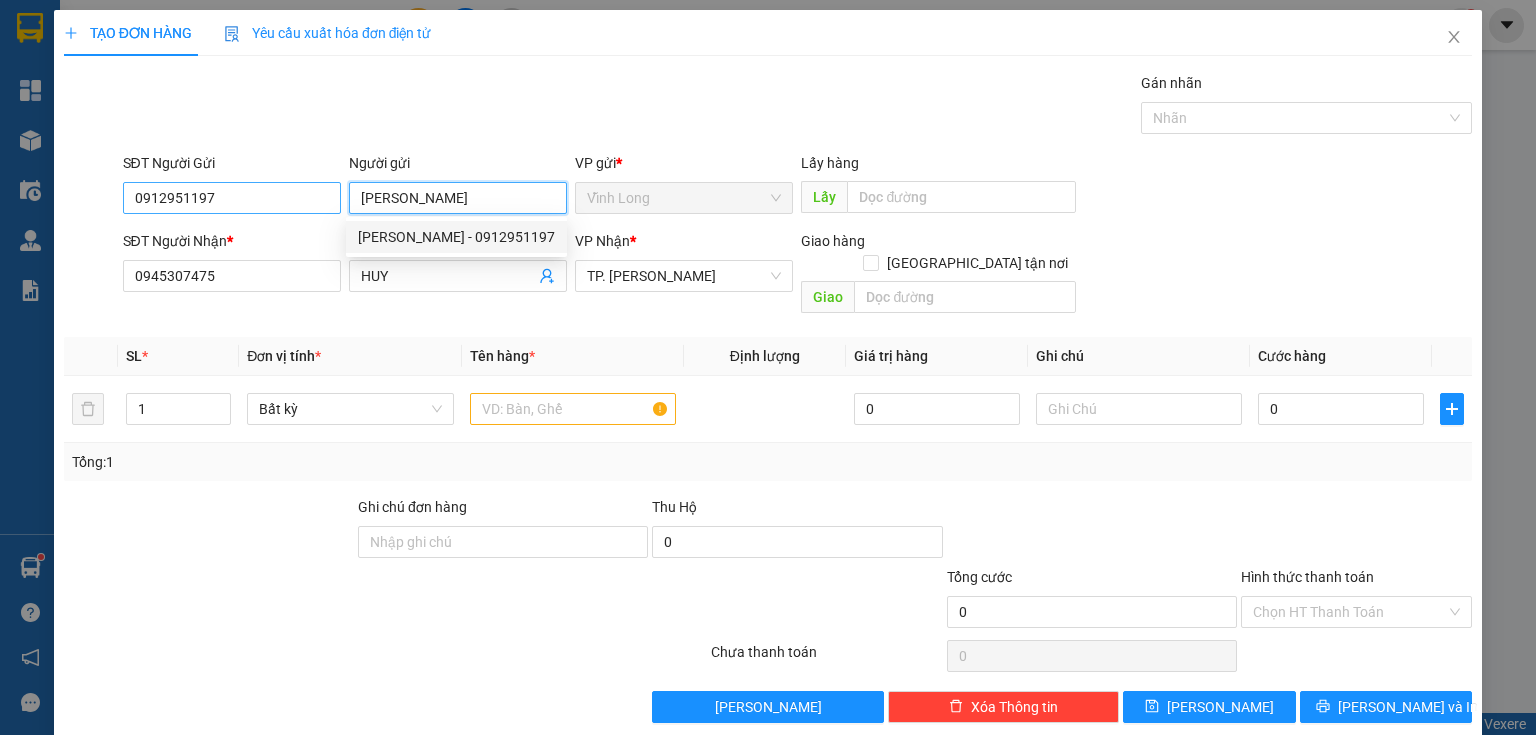 drag, startPoint x: 444, startPoint y: 189, endPoint x: 216, endPoint y: 203, distance: 228.42941 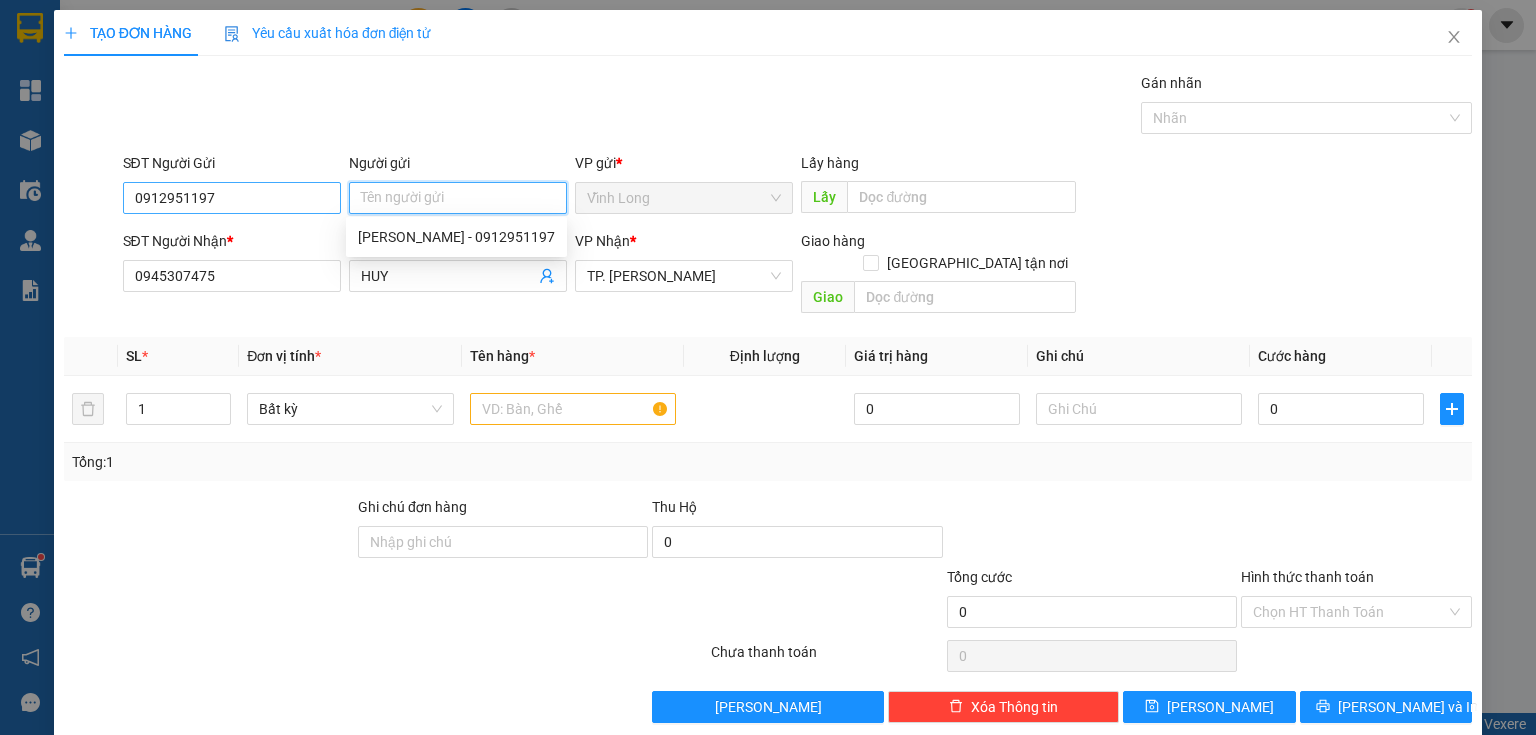type 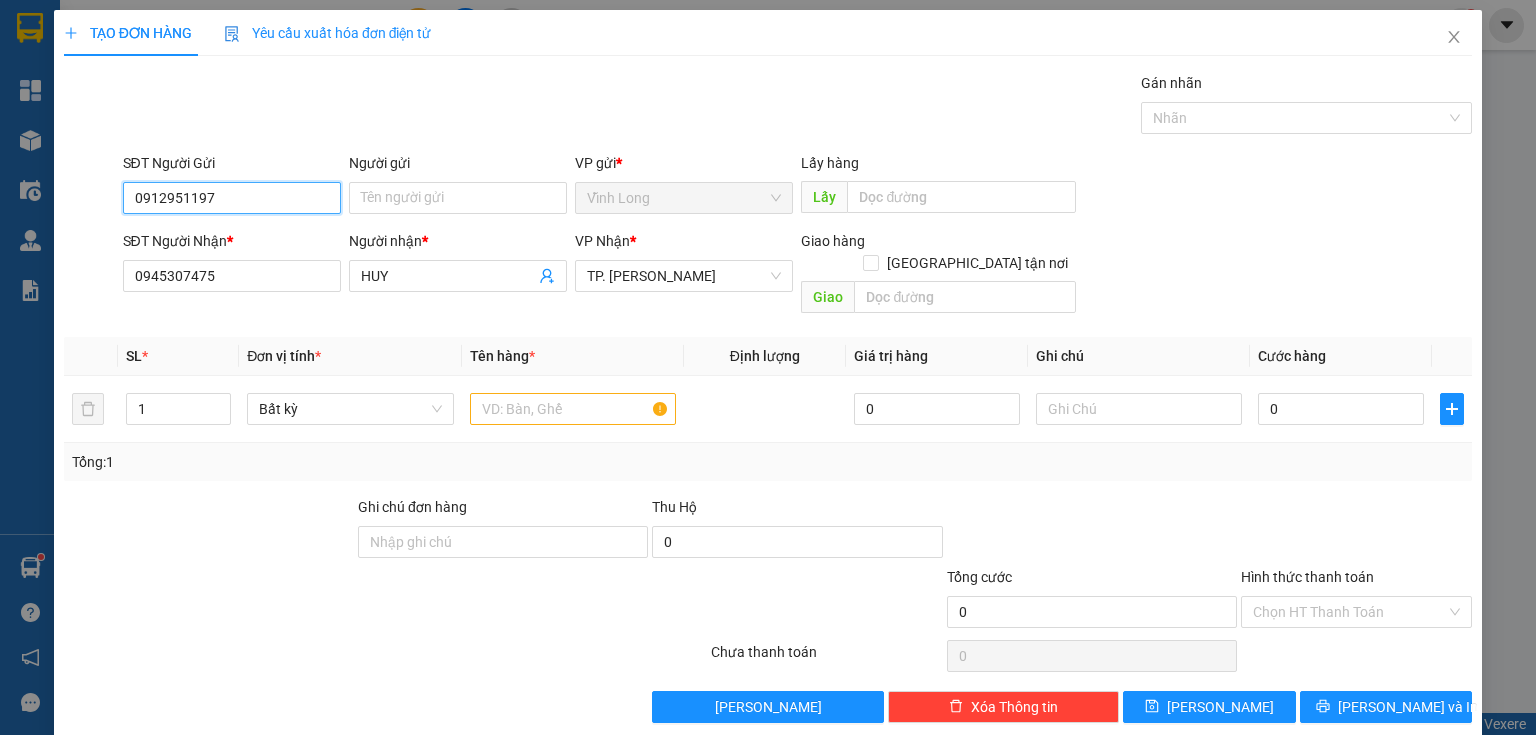 drag, startPoint x: 229, startPoint y: 195, endPoint x: 90, endPoint y: 197, distance: 139.01439 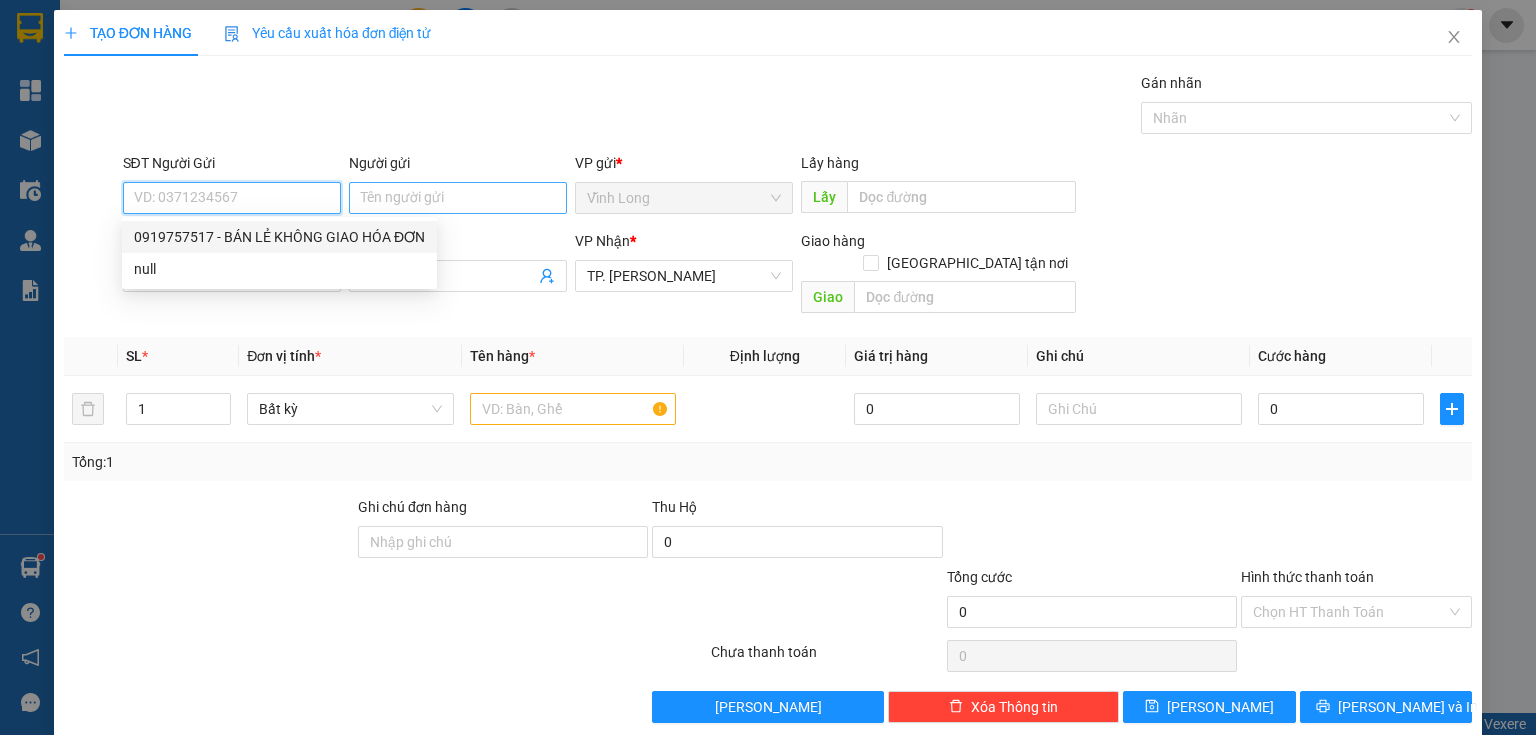 type 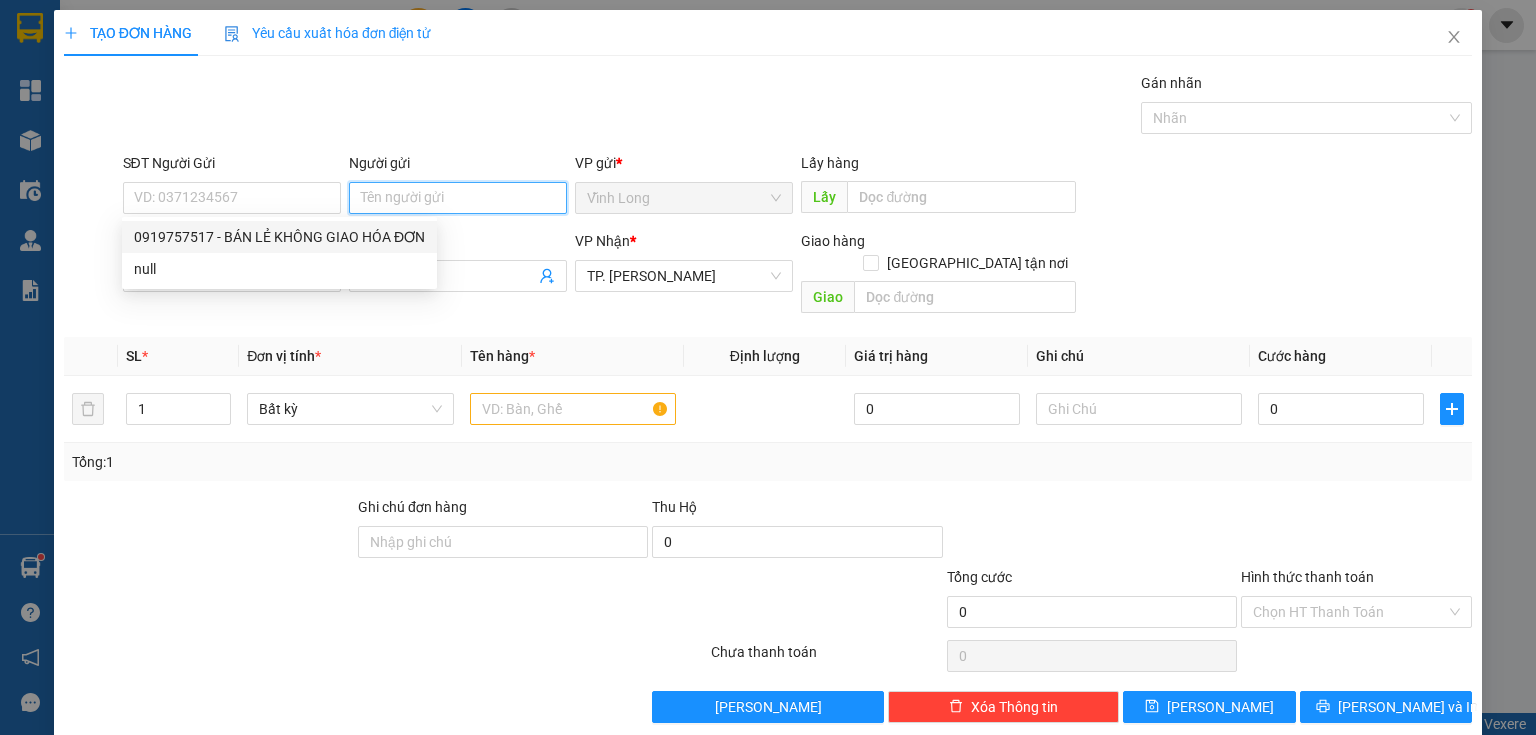 click on "Người gửi" at bounding box center (458, 198) 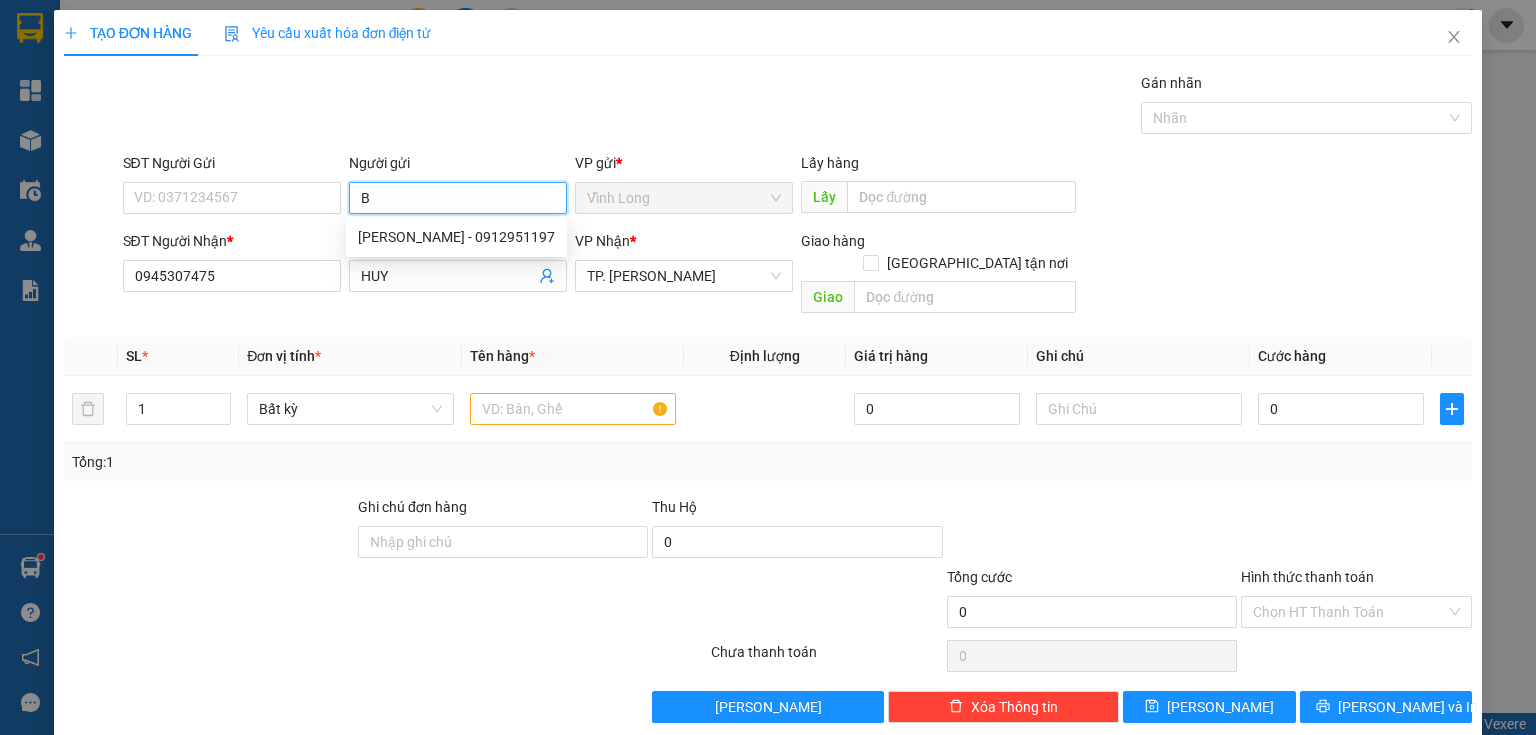 type on "BA" 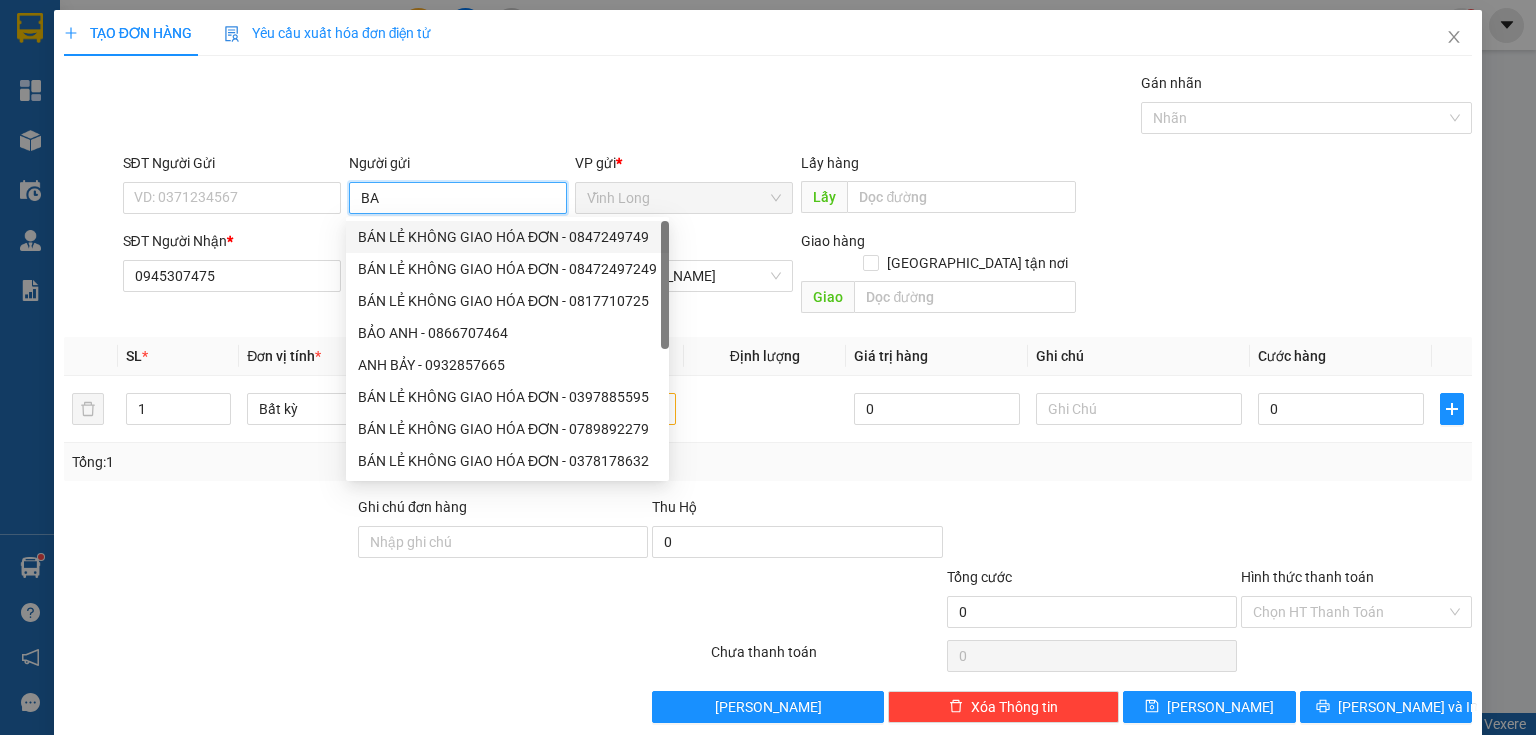 click on "BÁN LẺ KHÔNG GIAO HÓA ĐƠN - 0847249749" at bounding box center (507, 237) 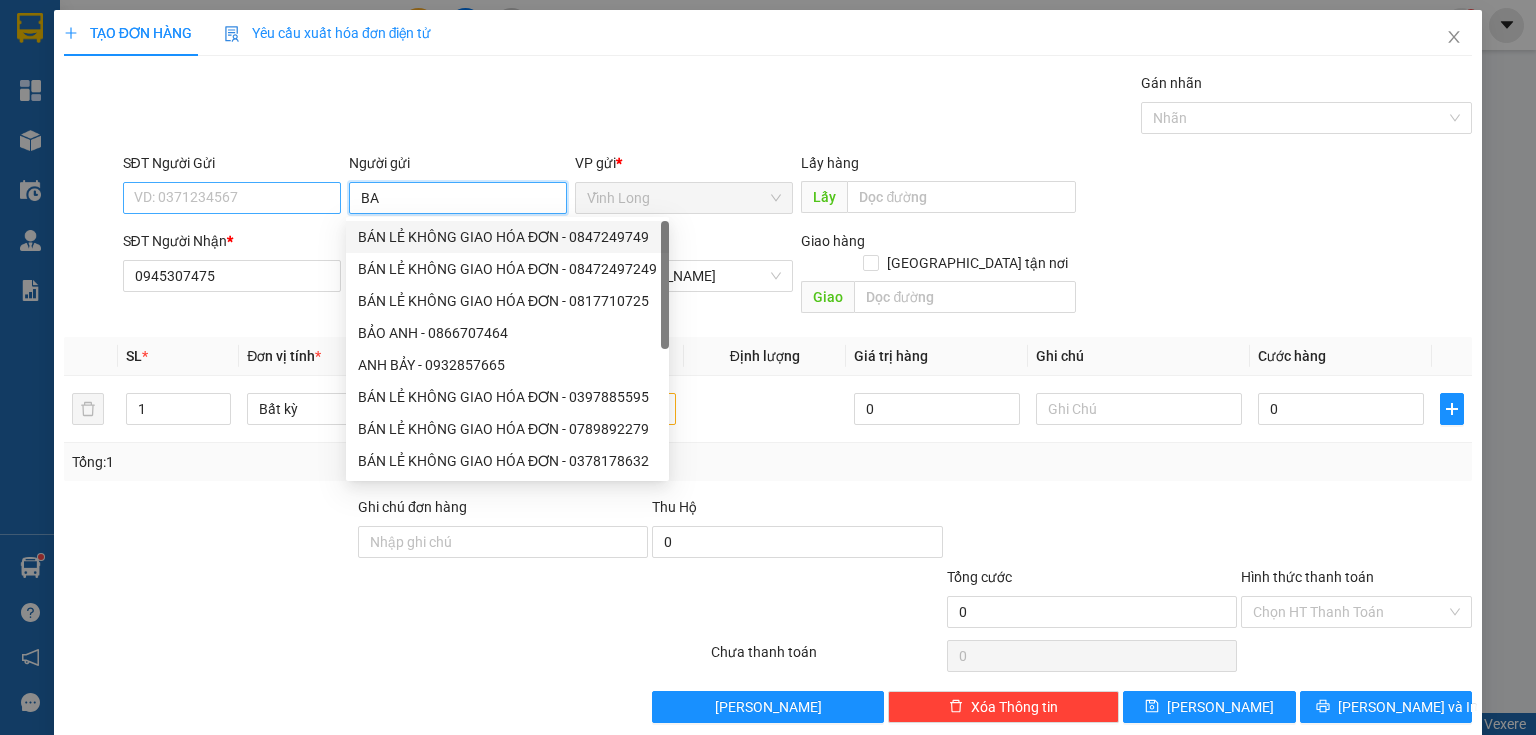type on "0847249749" 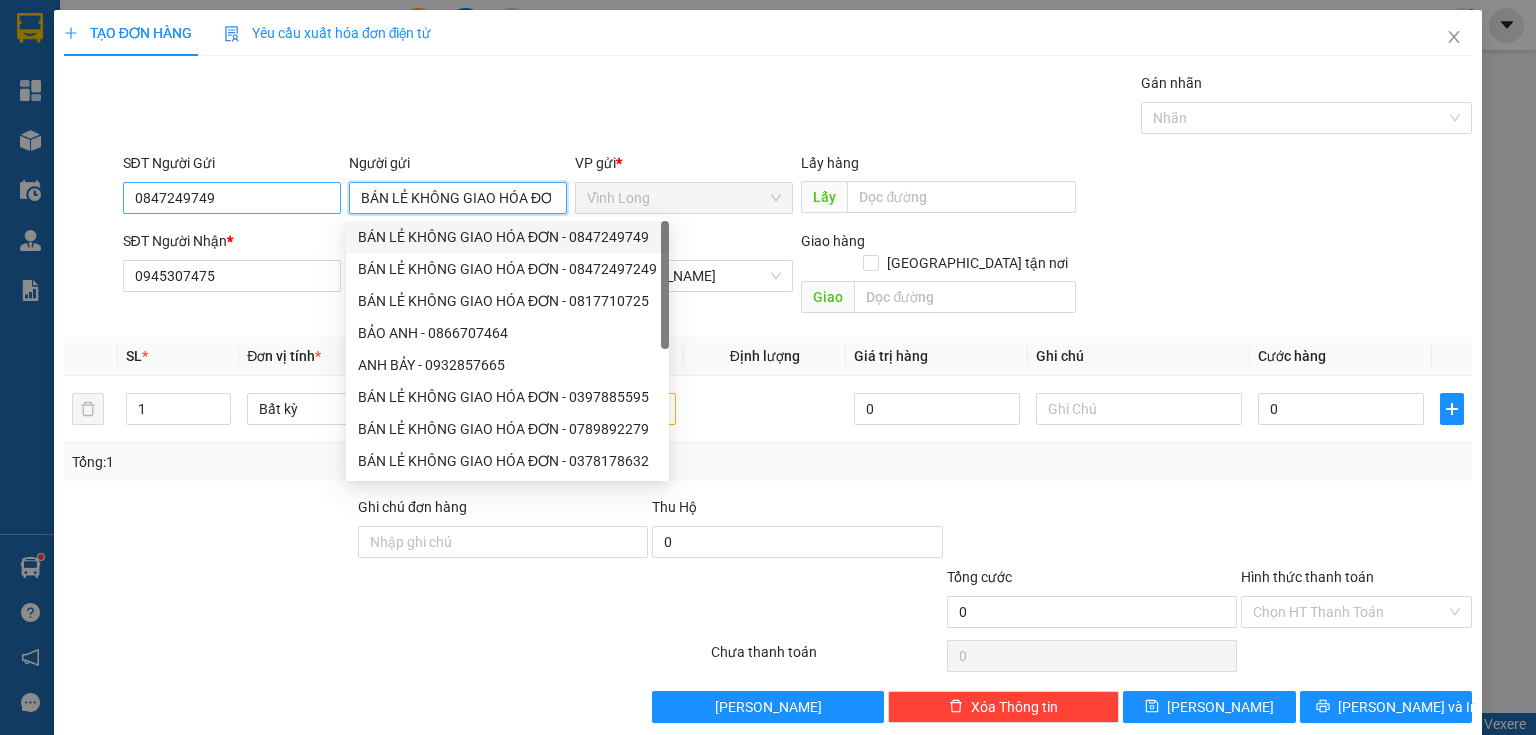 type on "BÁN LẺ KHÔNG GIAO HÓA ĐƠN" 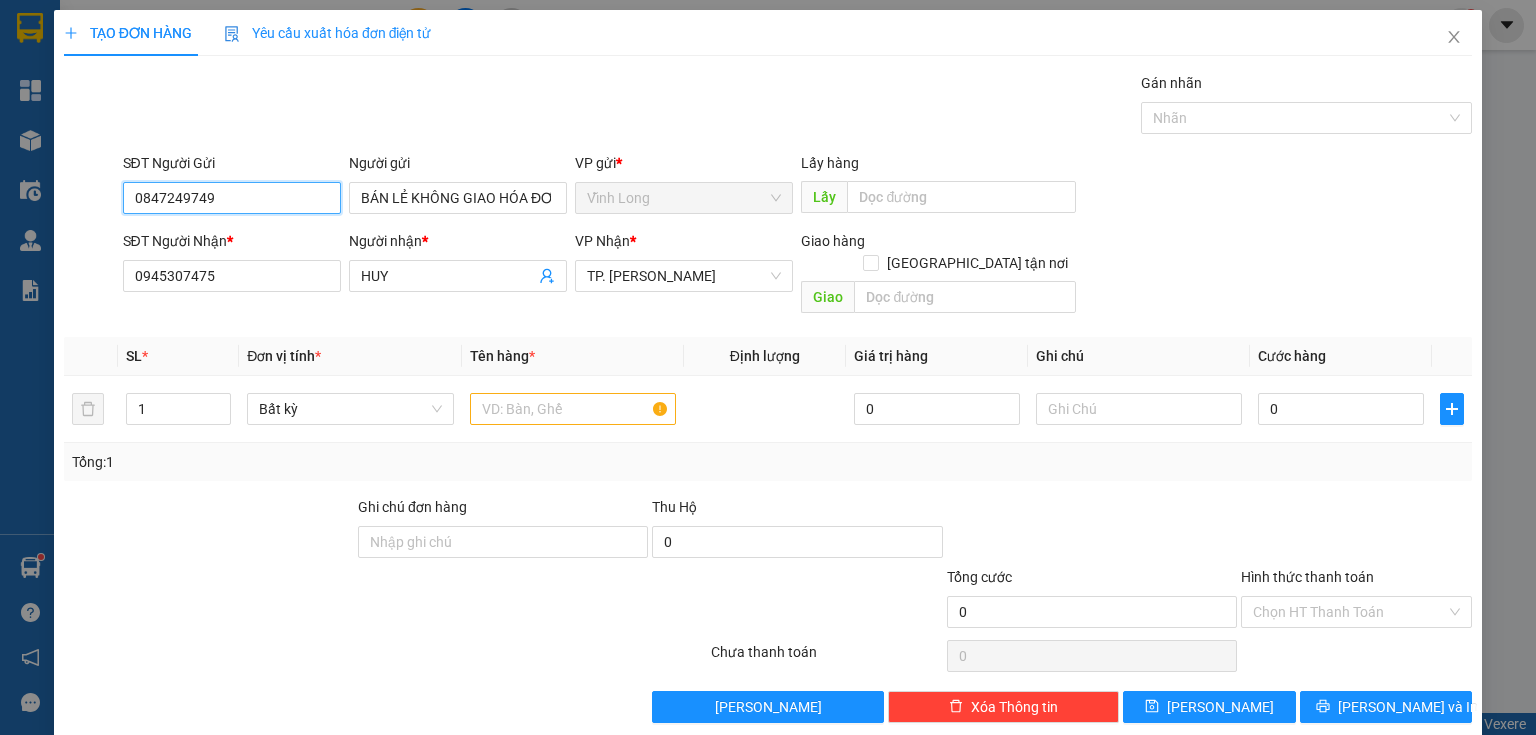 drag, startPoint x: 271, startPoint y: 204, endPoint x: 52, endPoint y: 211, distance: 219.11185 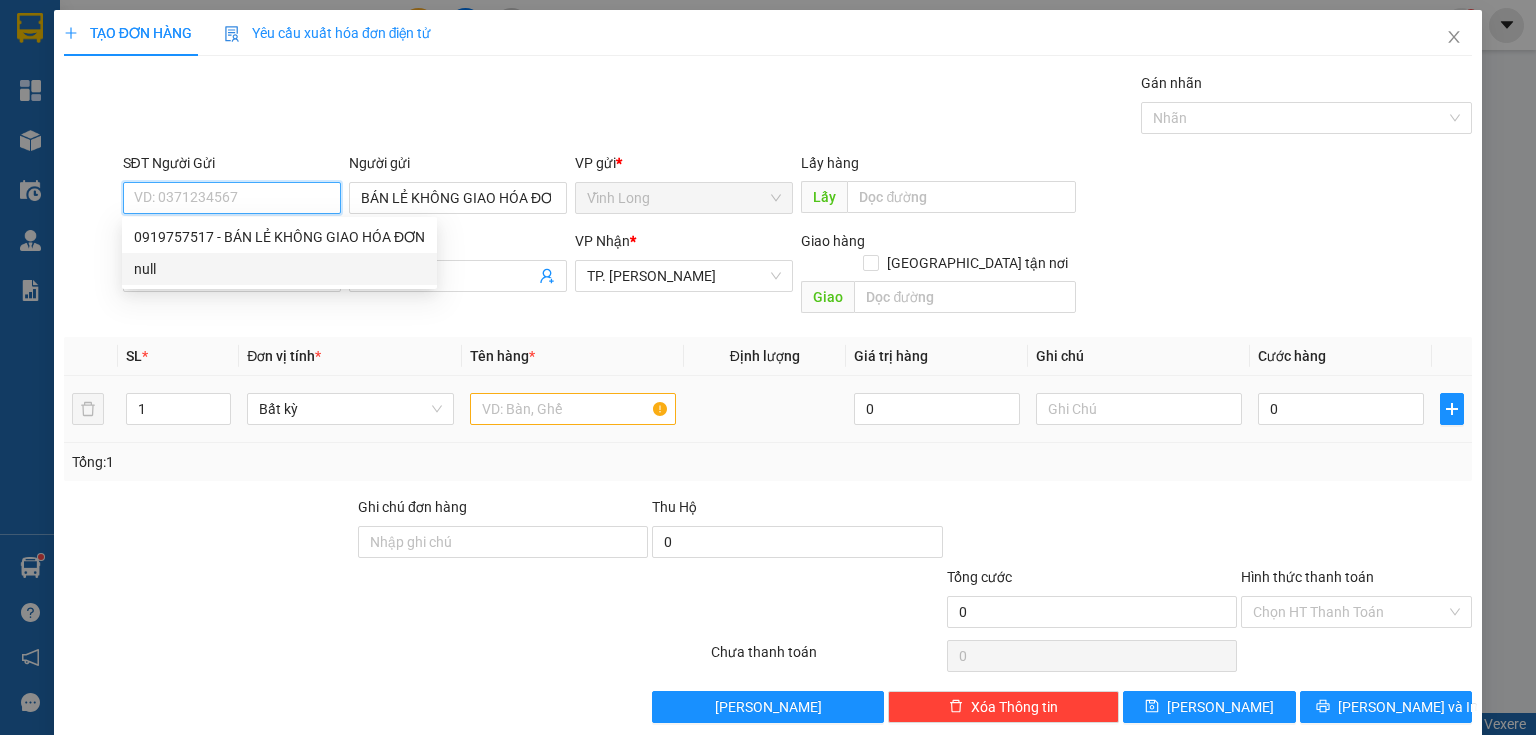 type 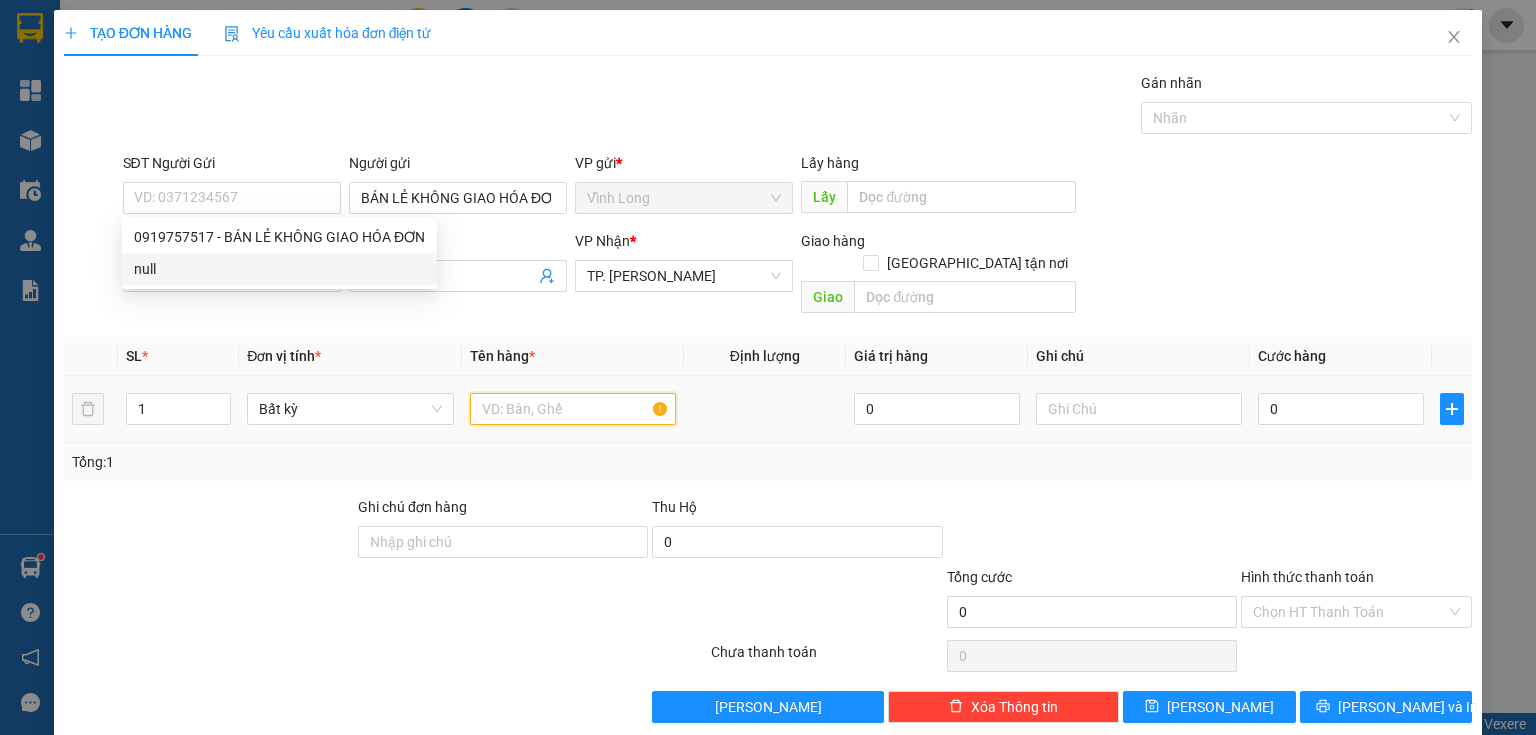 click at bounding box center (573, 409) 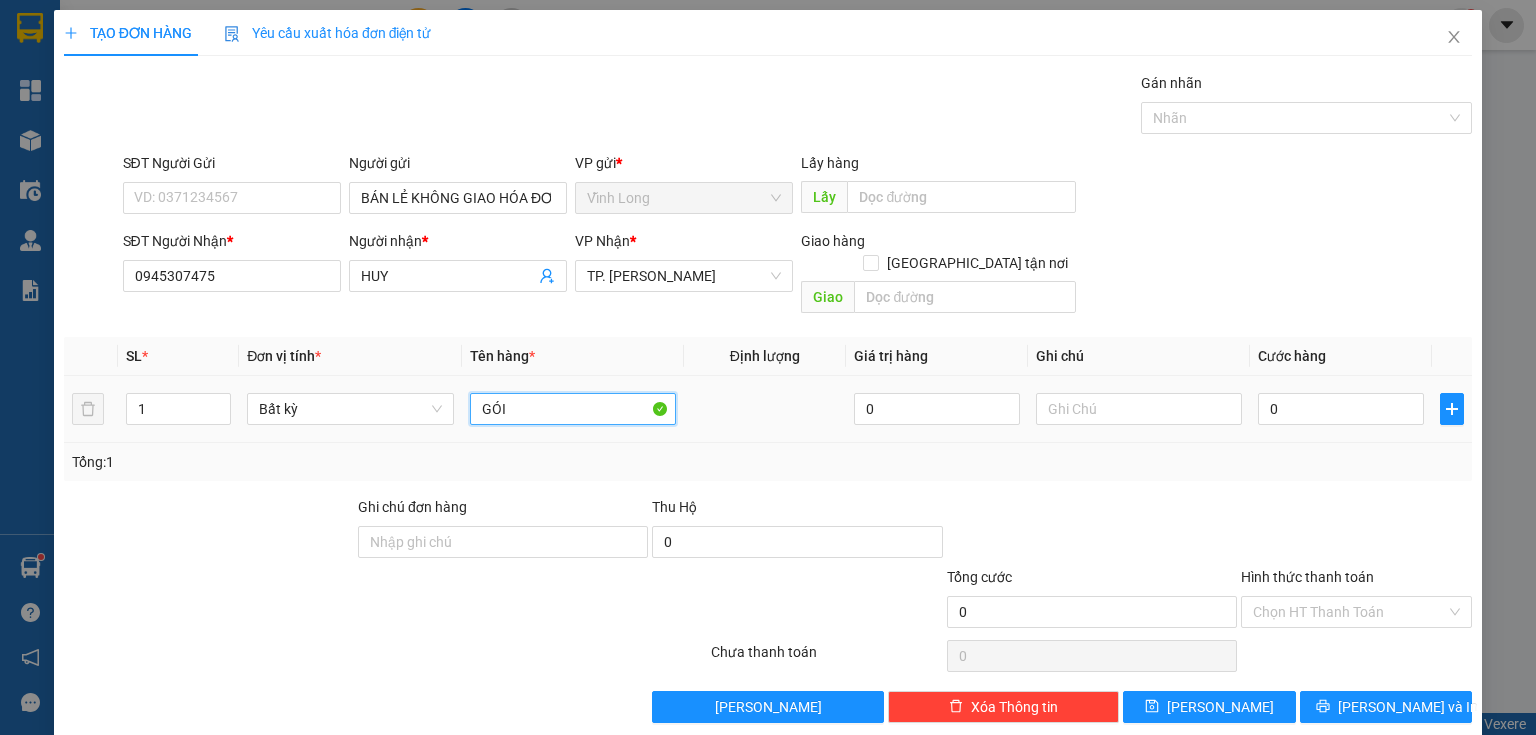 type on "GÓI" 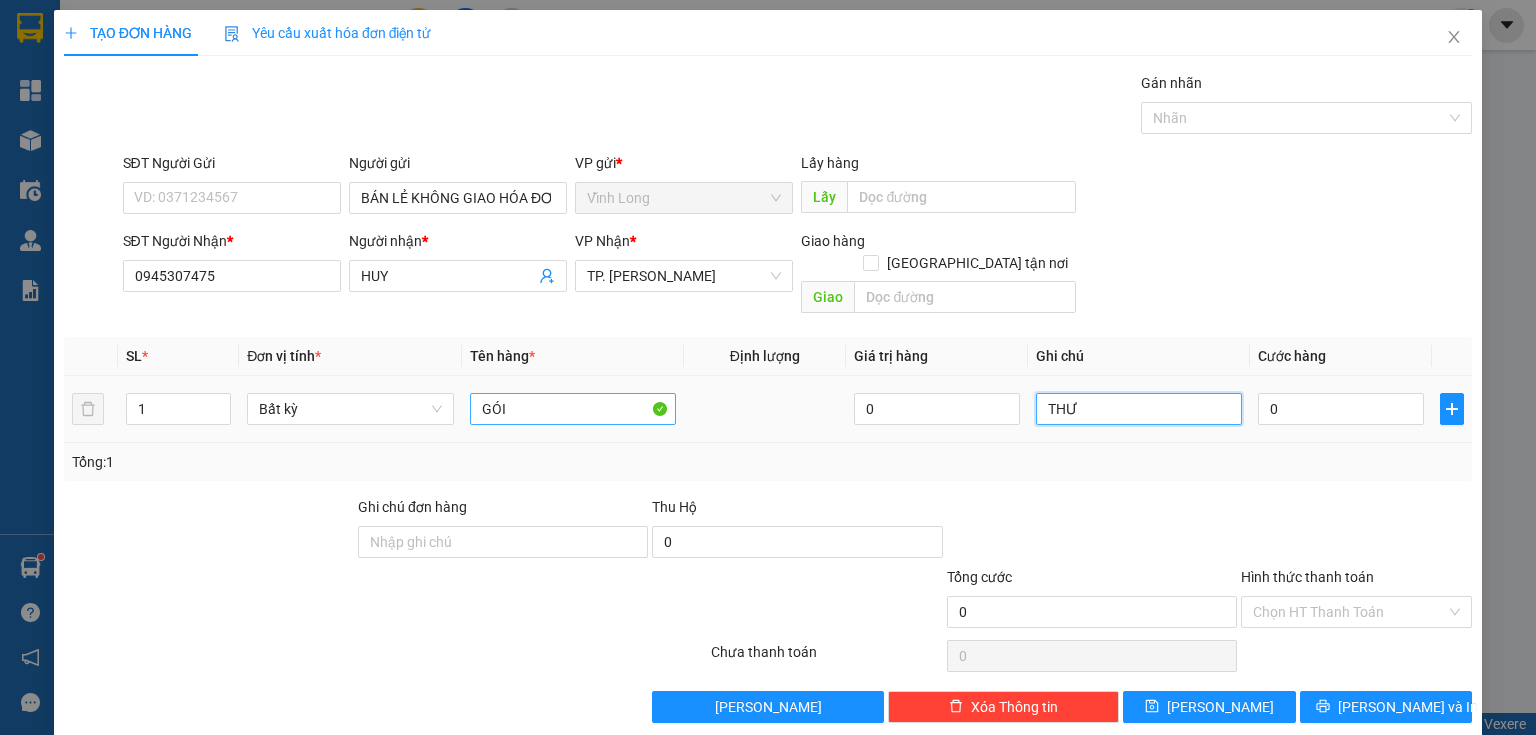 type on "THƯ" 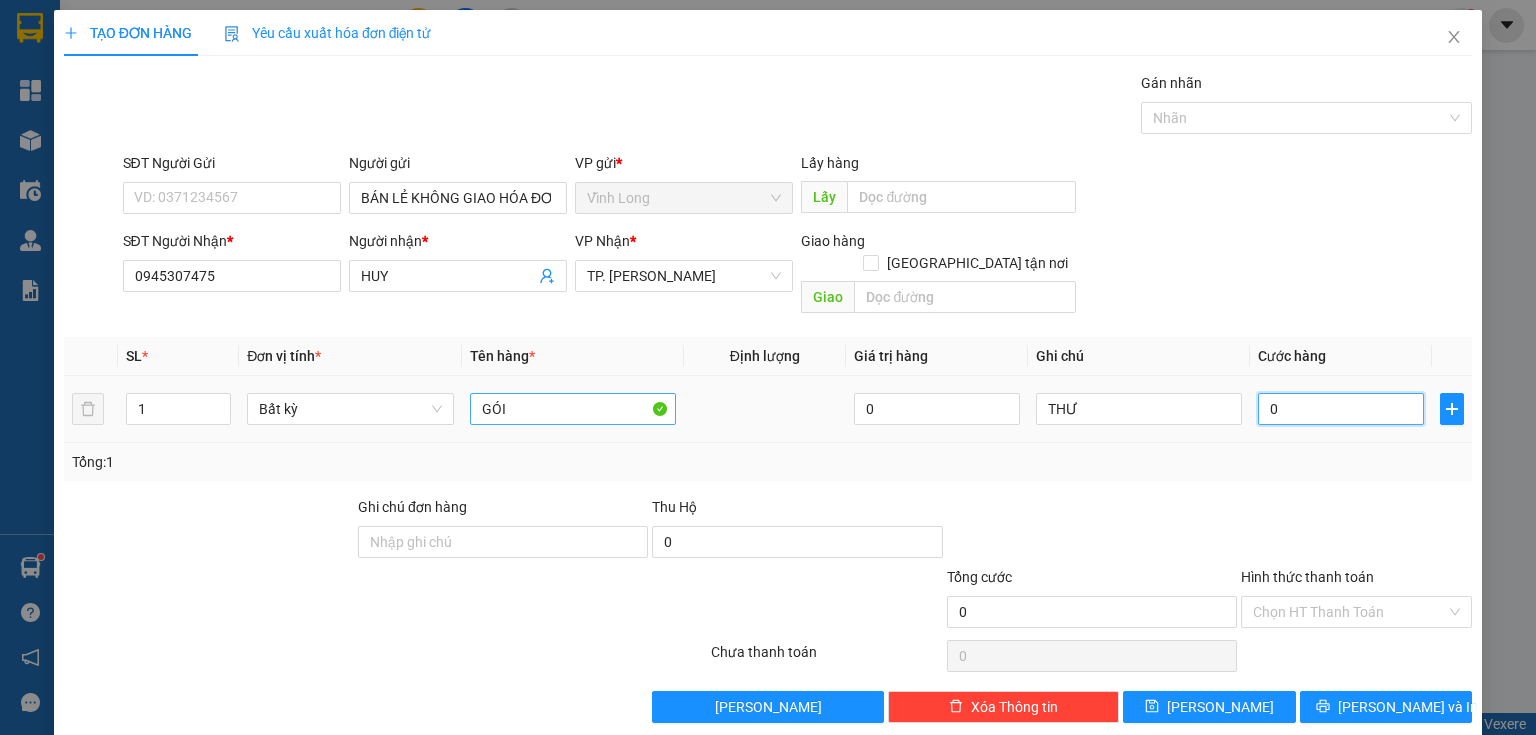 type on "2" 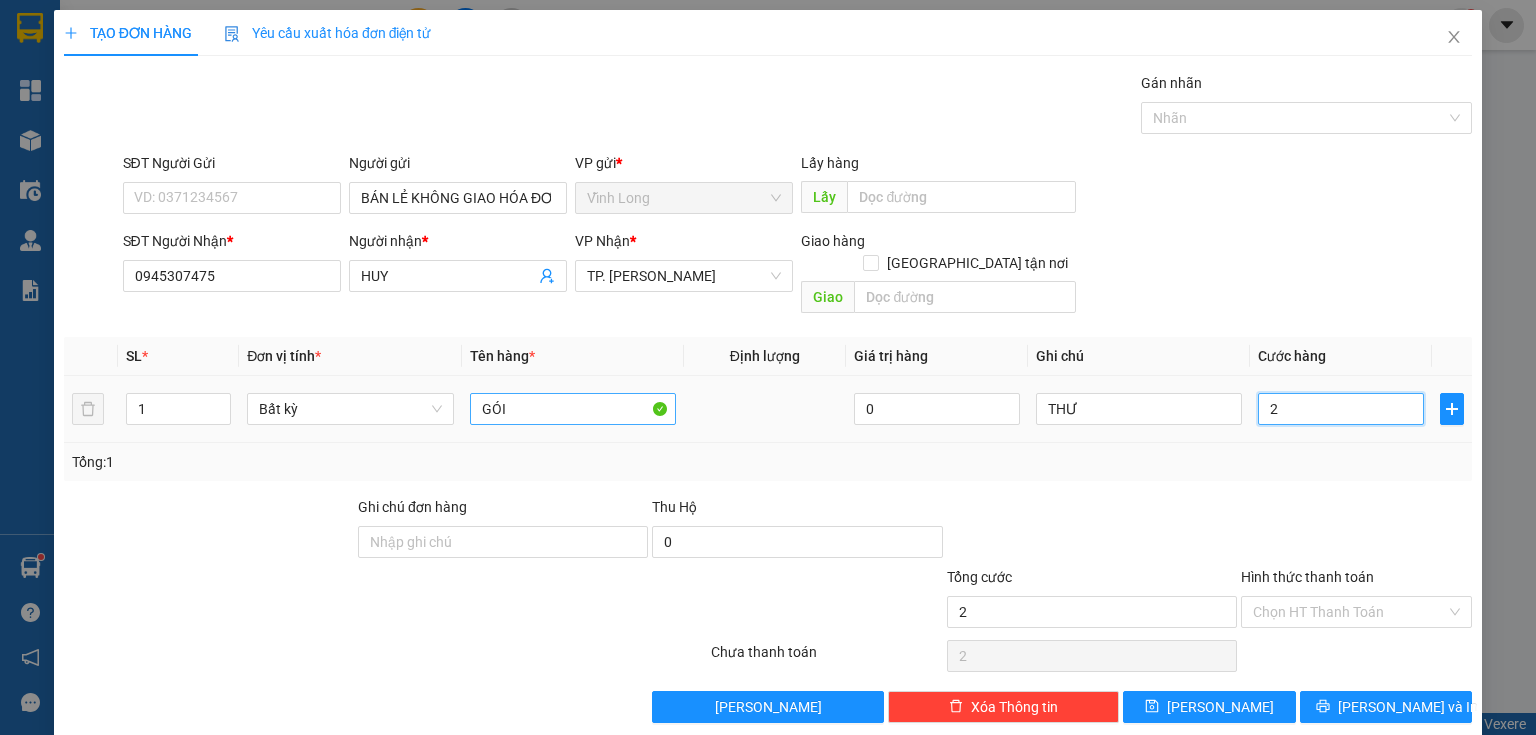 type on "20" 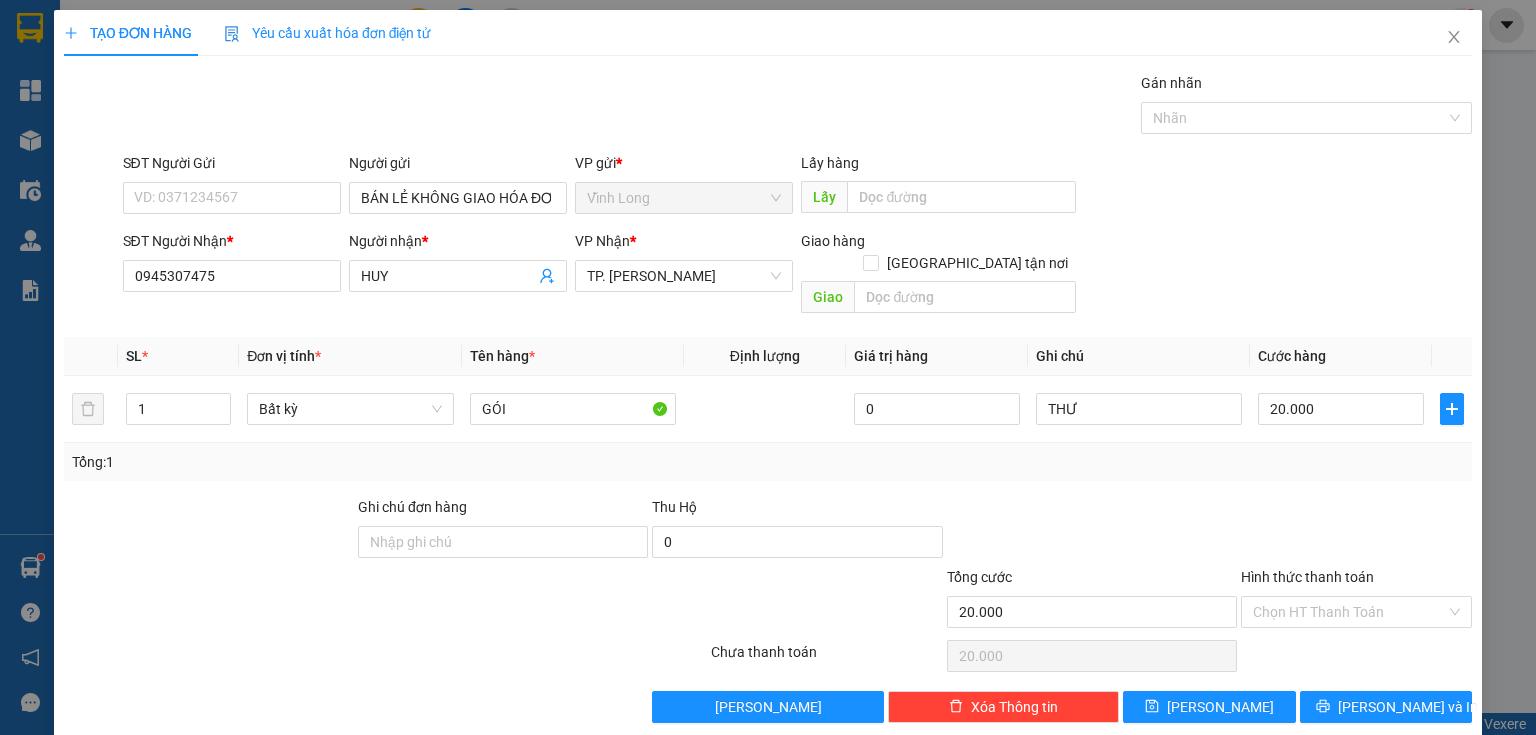 click at bounding box center (1356, 531) 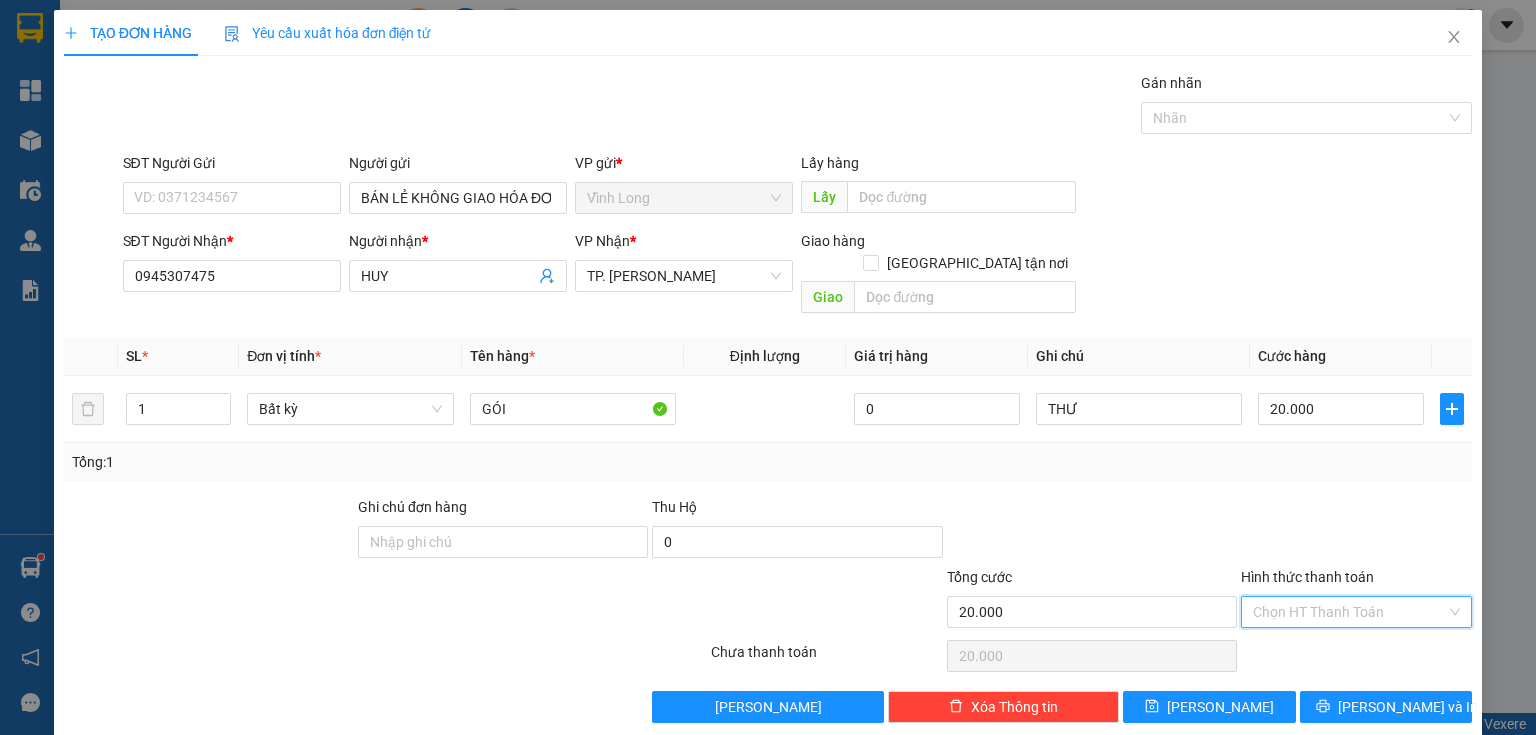 click on "Hình thức thanh toán" at bounding box center (1349, 612) 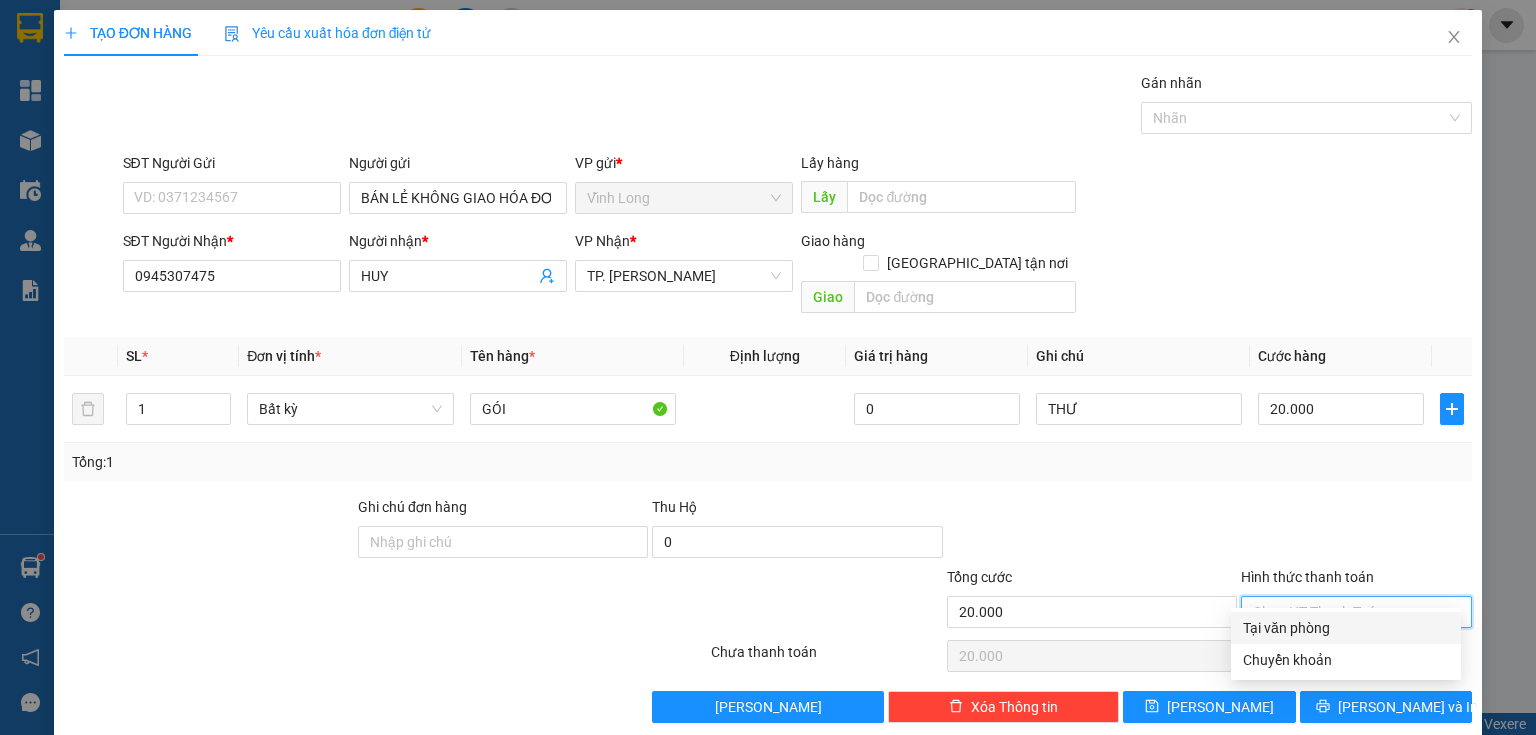 click on "Tại văn phòng" at bounding box center (1346, 628) 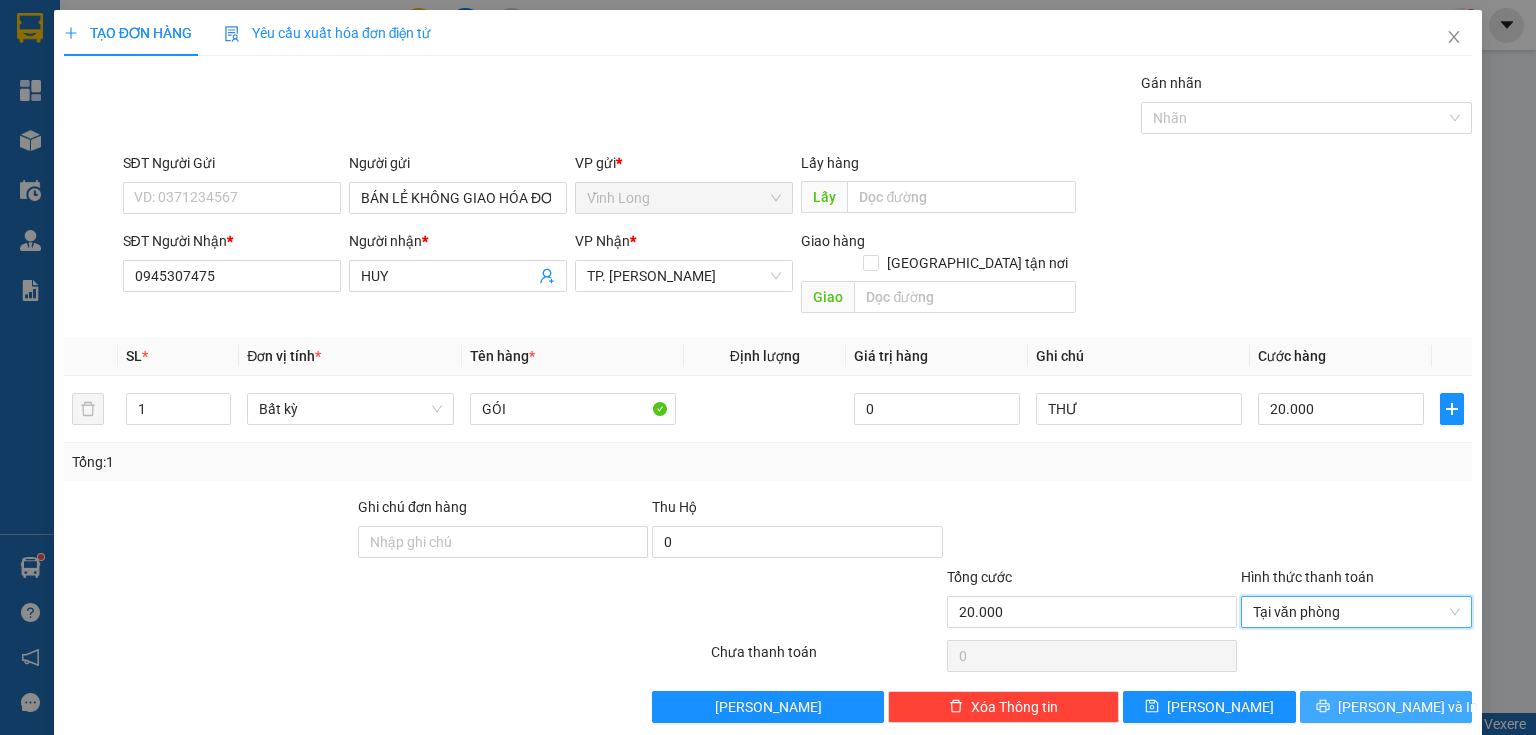 drag, startPoint x: 1339, startPoint y: 687, endPoint x: 1066, endPoint y: 528, distance: 315.92722 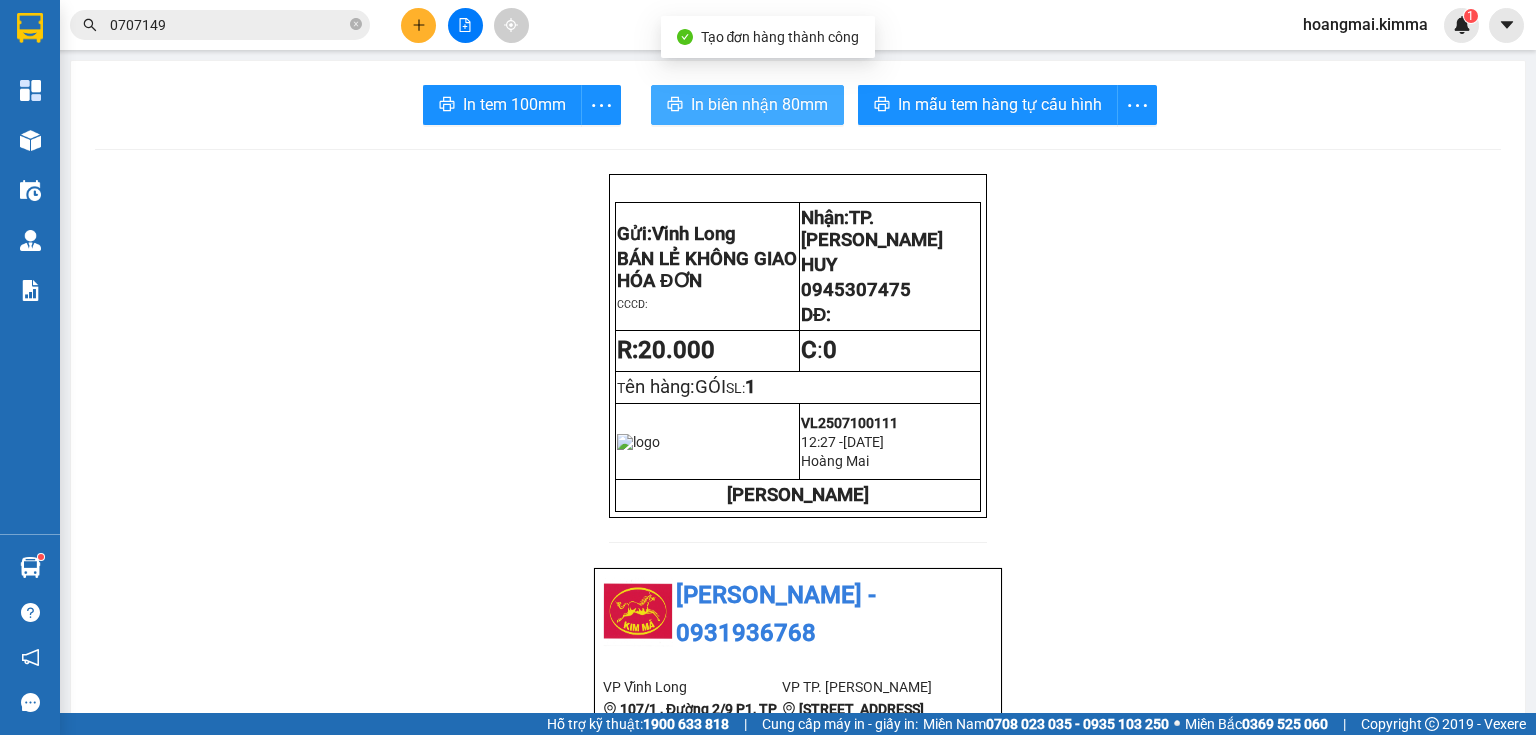 click on "In biên nhận 80mm" at bounding box center [759, 104] 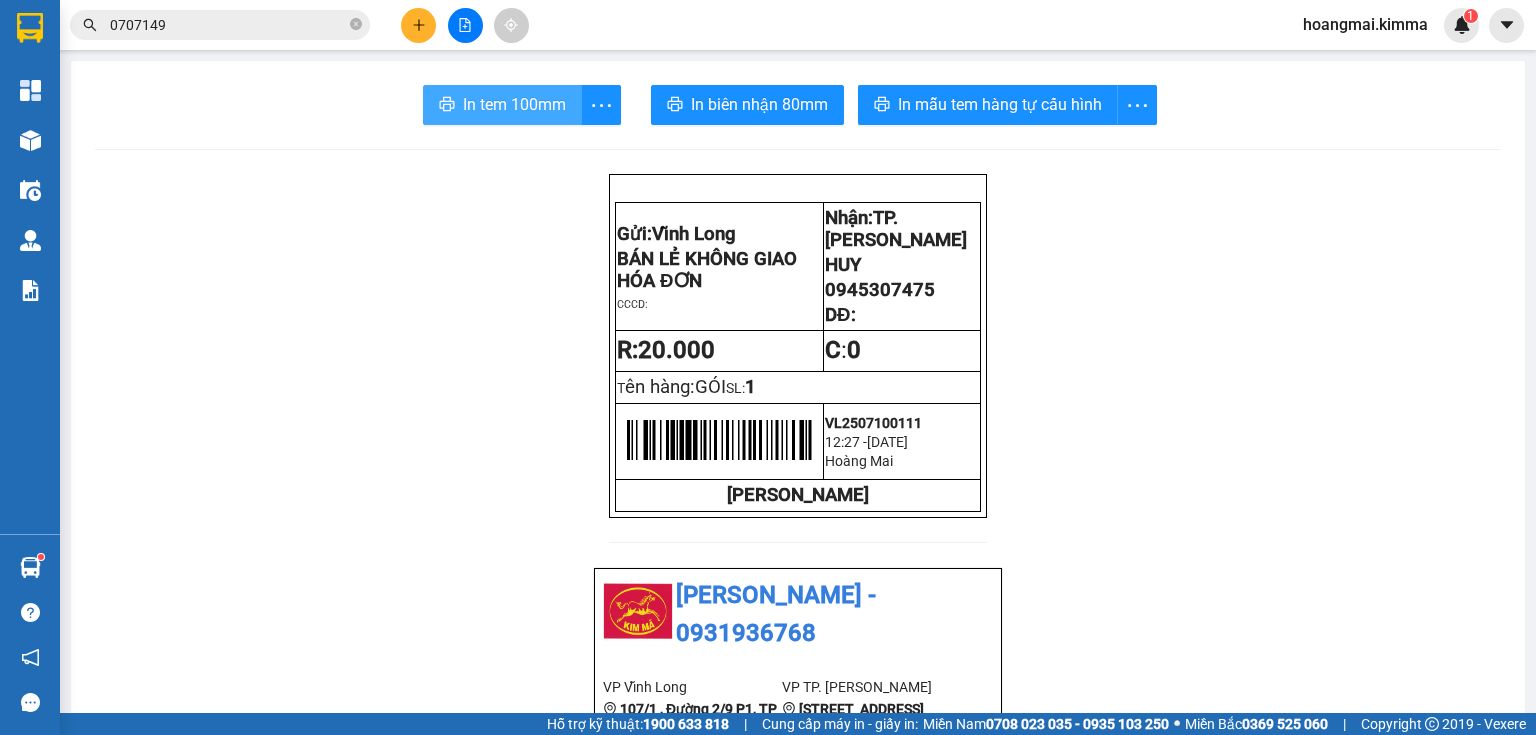 click on "In tem 100mm" at bounding box center (514, 104) 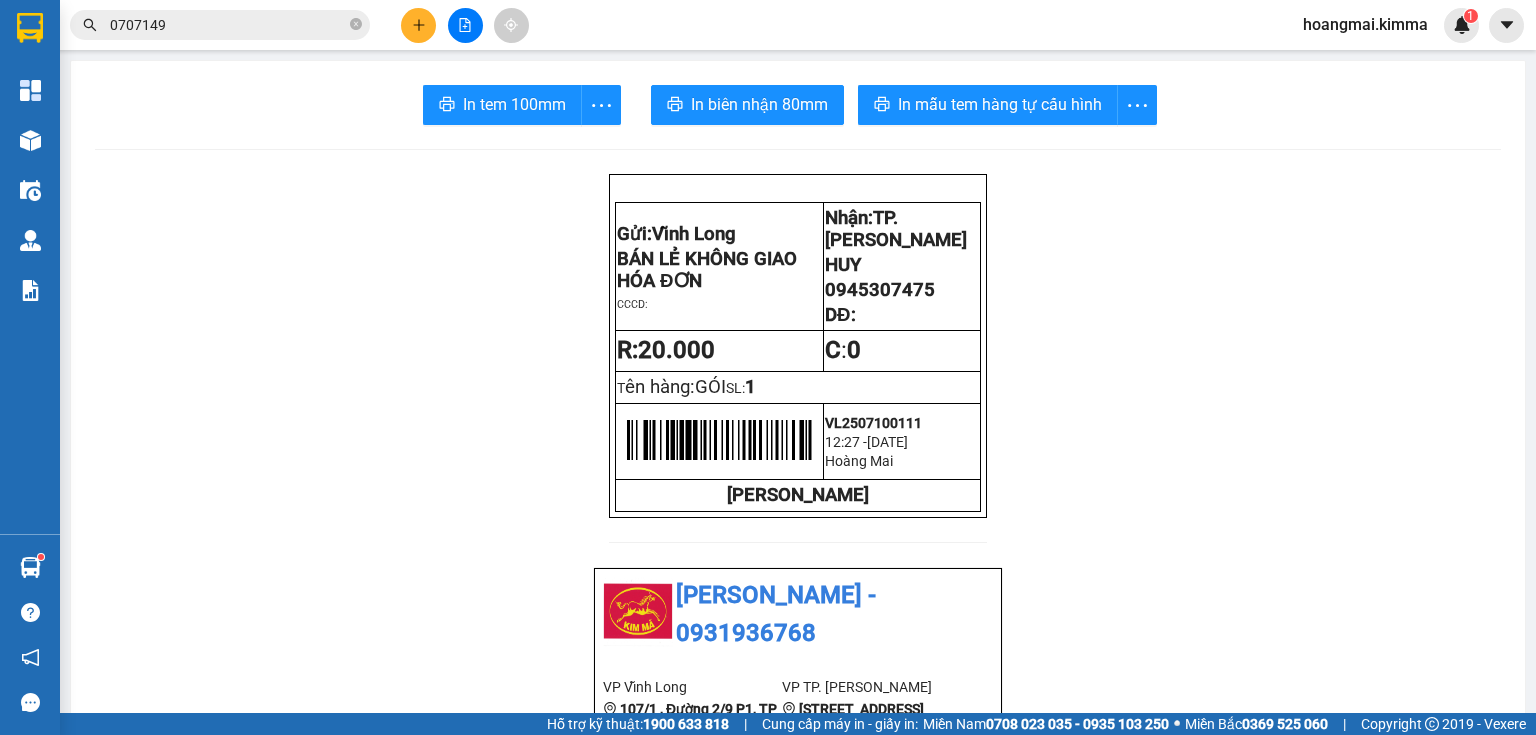 drag, startPoint x: 1124, startPoint y: 84, endPoint x: 334, endPoint y: 99, distance: 790.1424 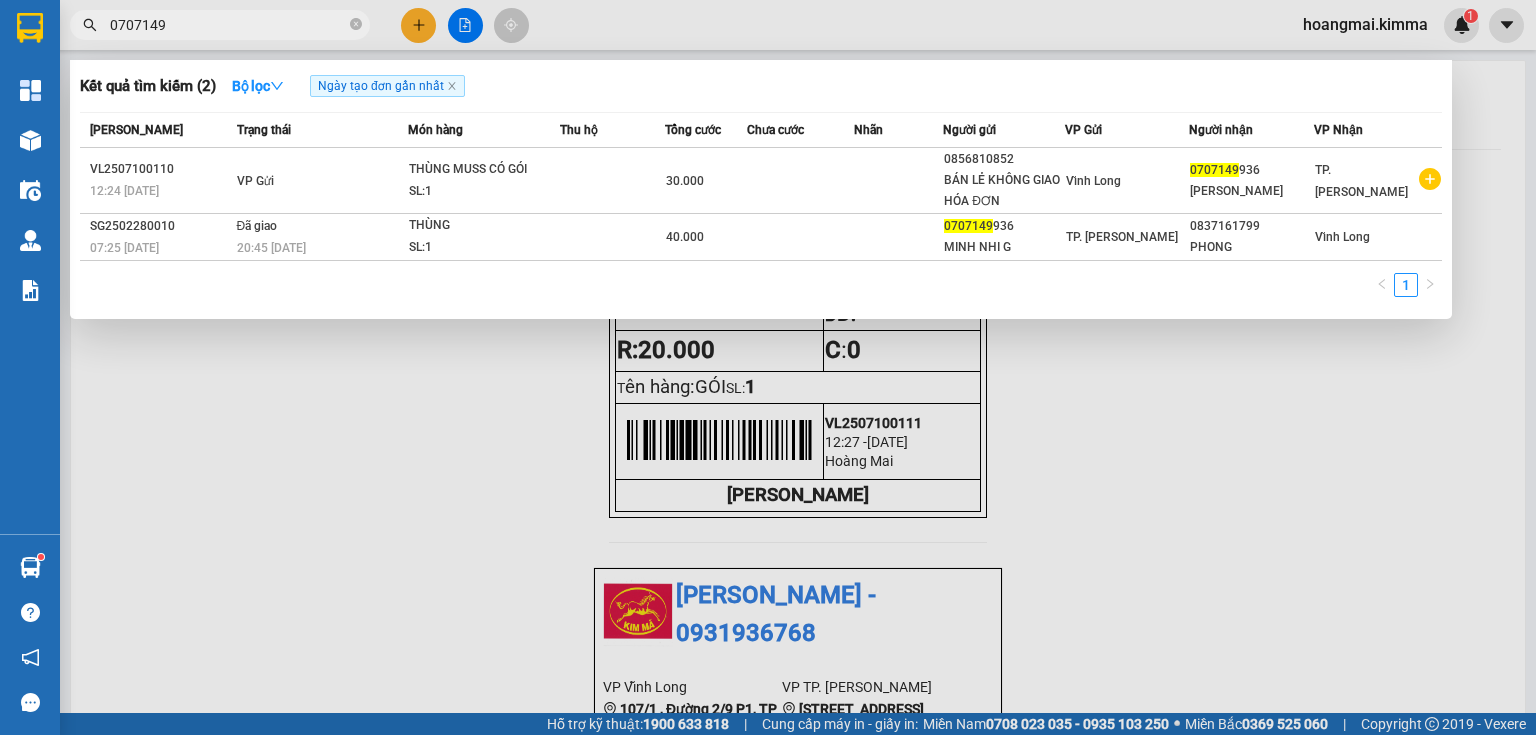 click on "0707149" at bounding box center [228, 25] 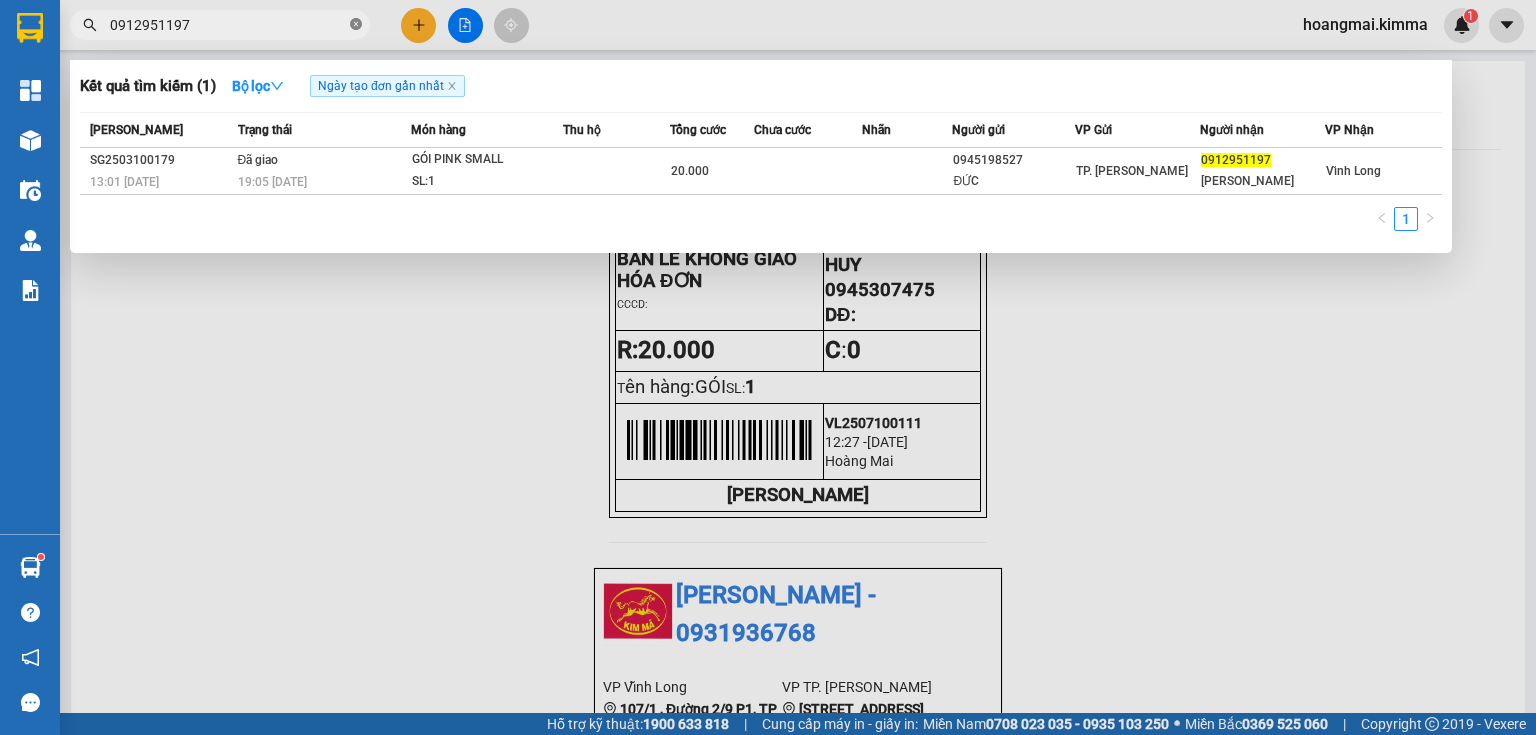 click 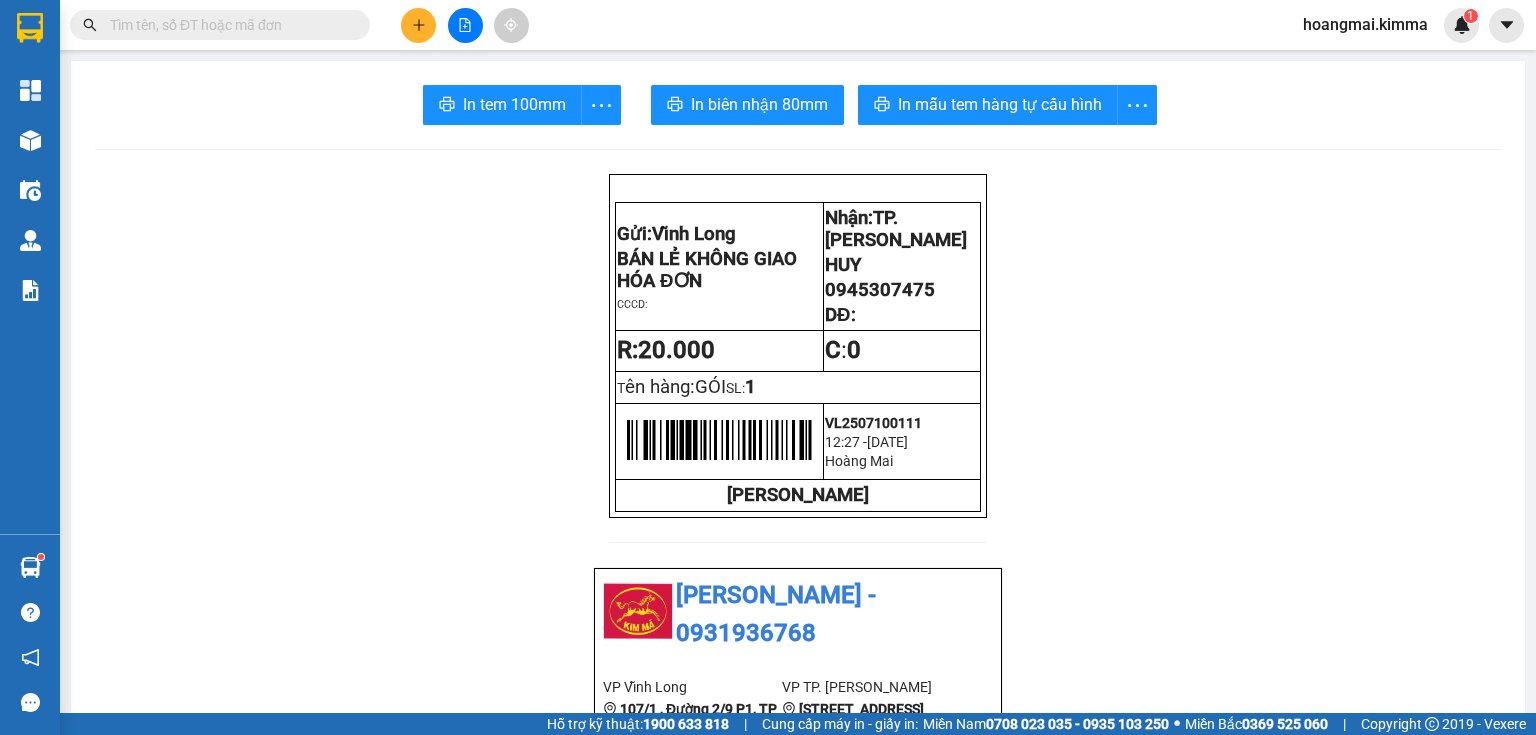 click at bounding box center (228, 25) 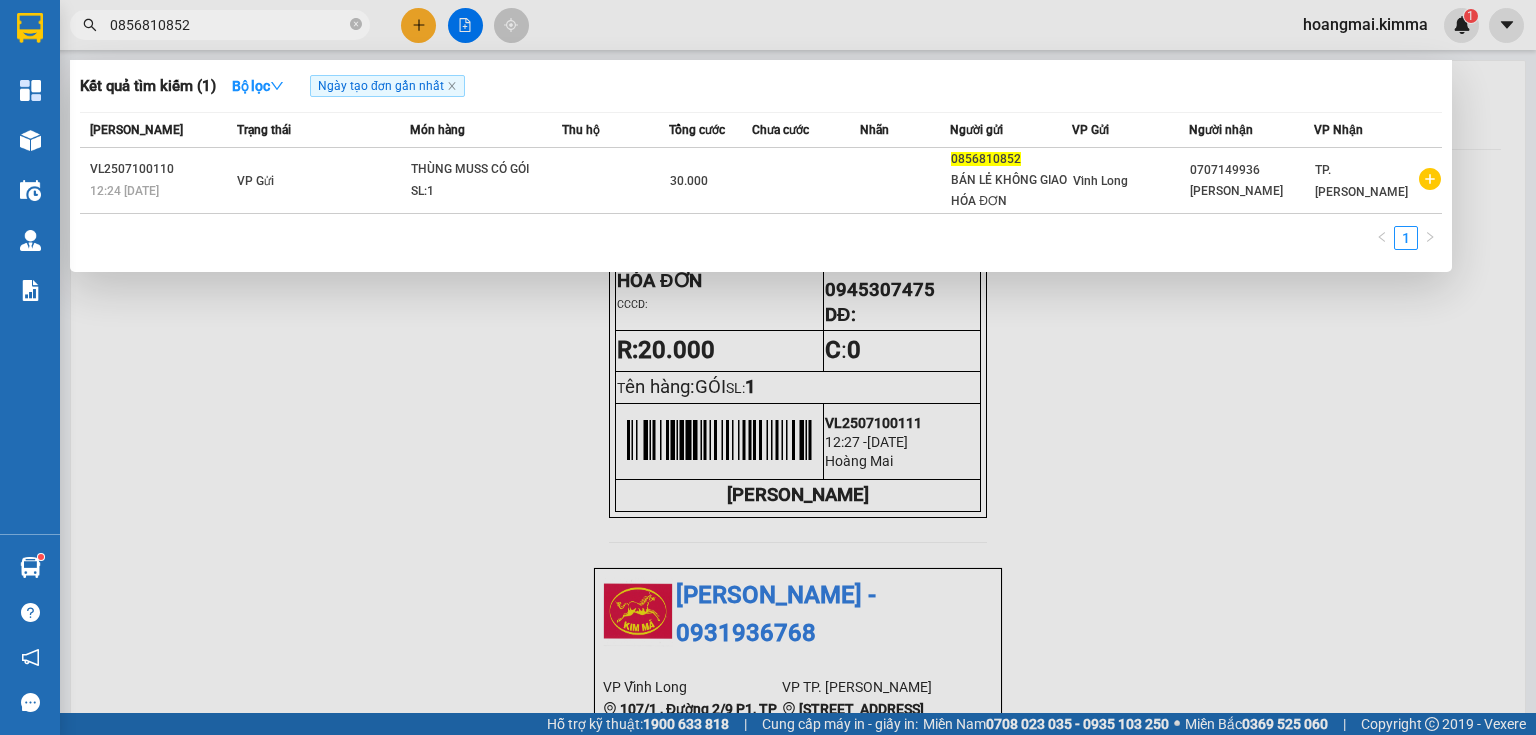 type on "0856810852" 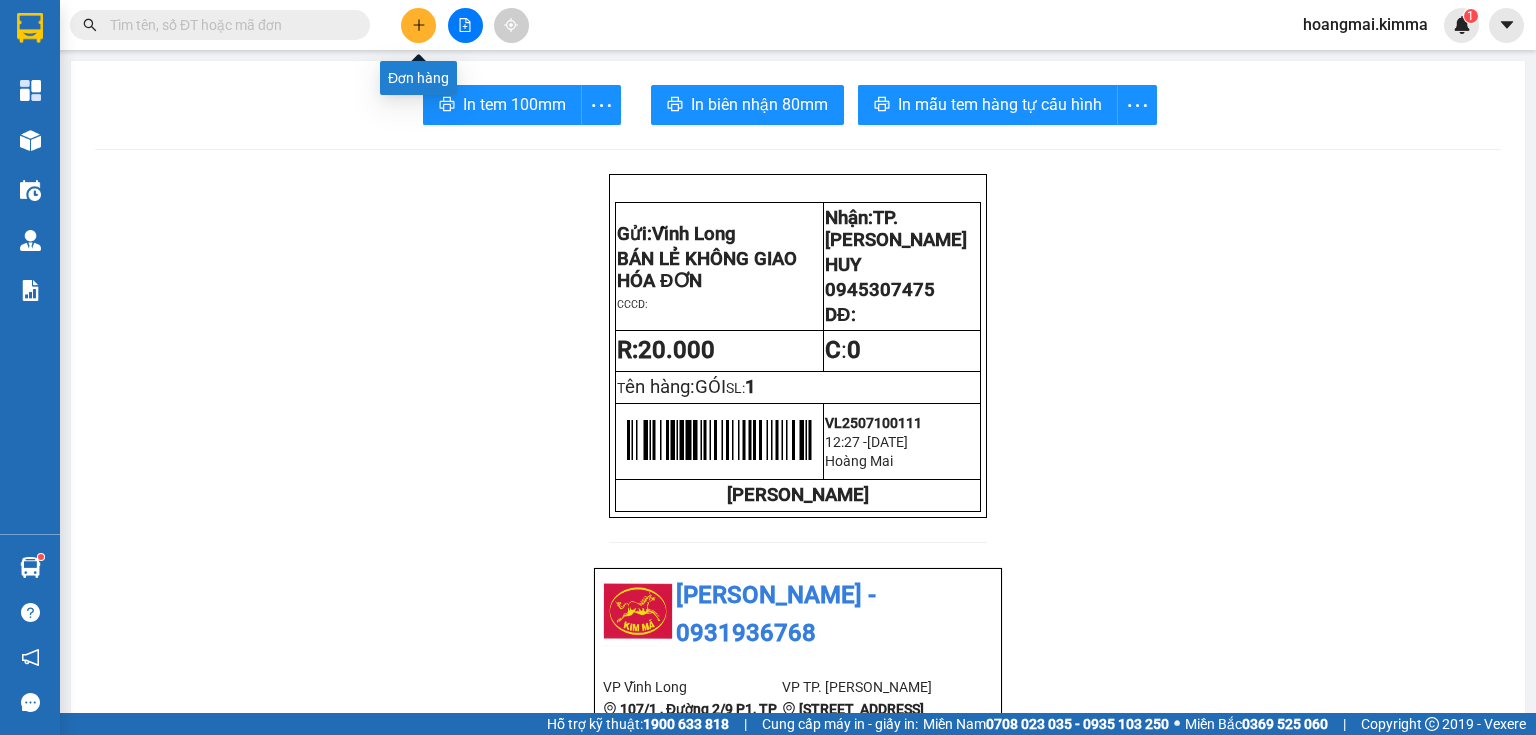 click 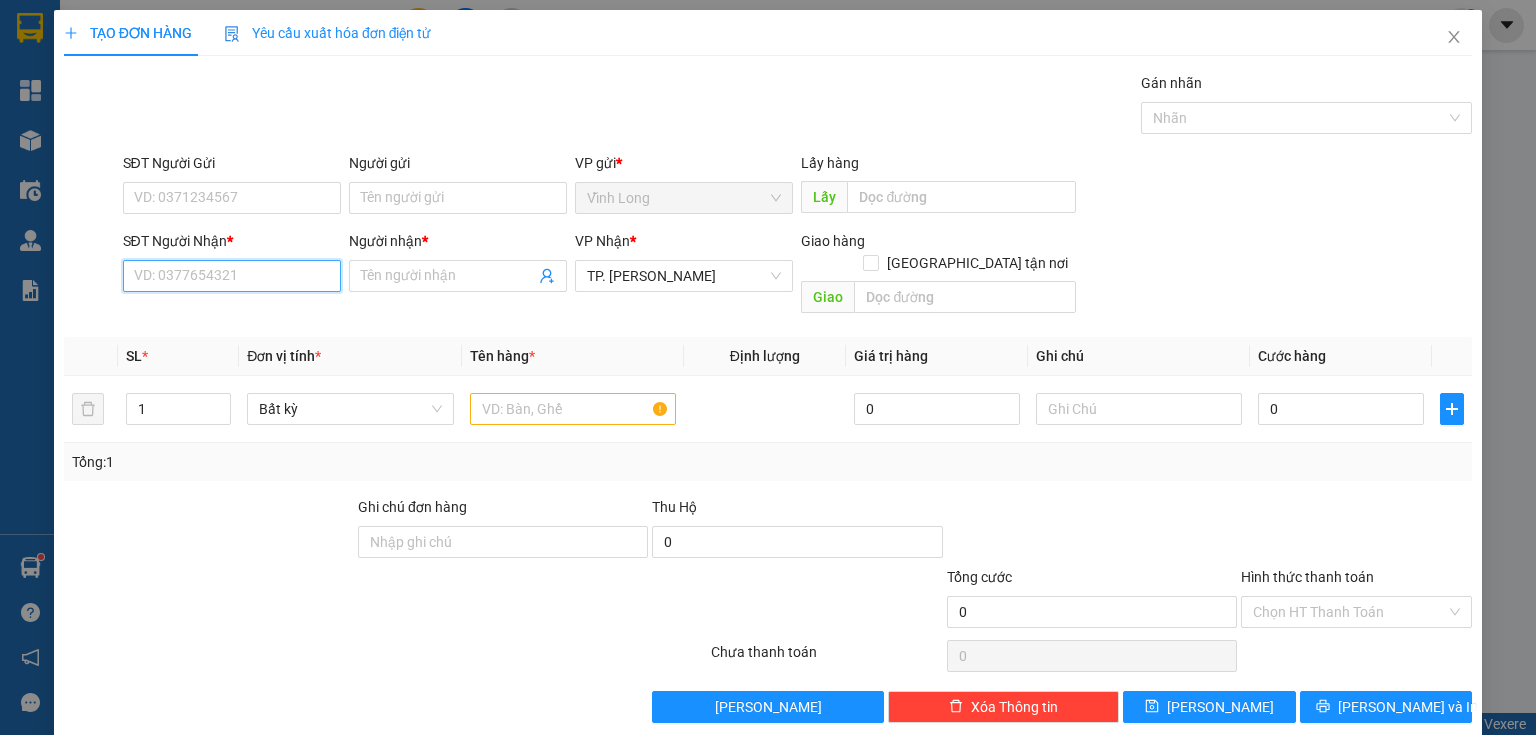 click on "SĐT Người Nhận  *" at bounding box center [232, 276] 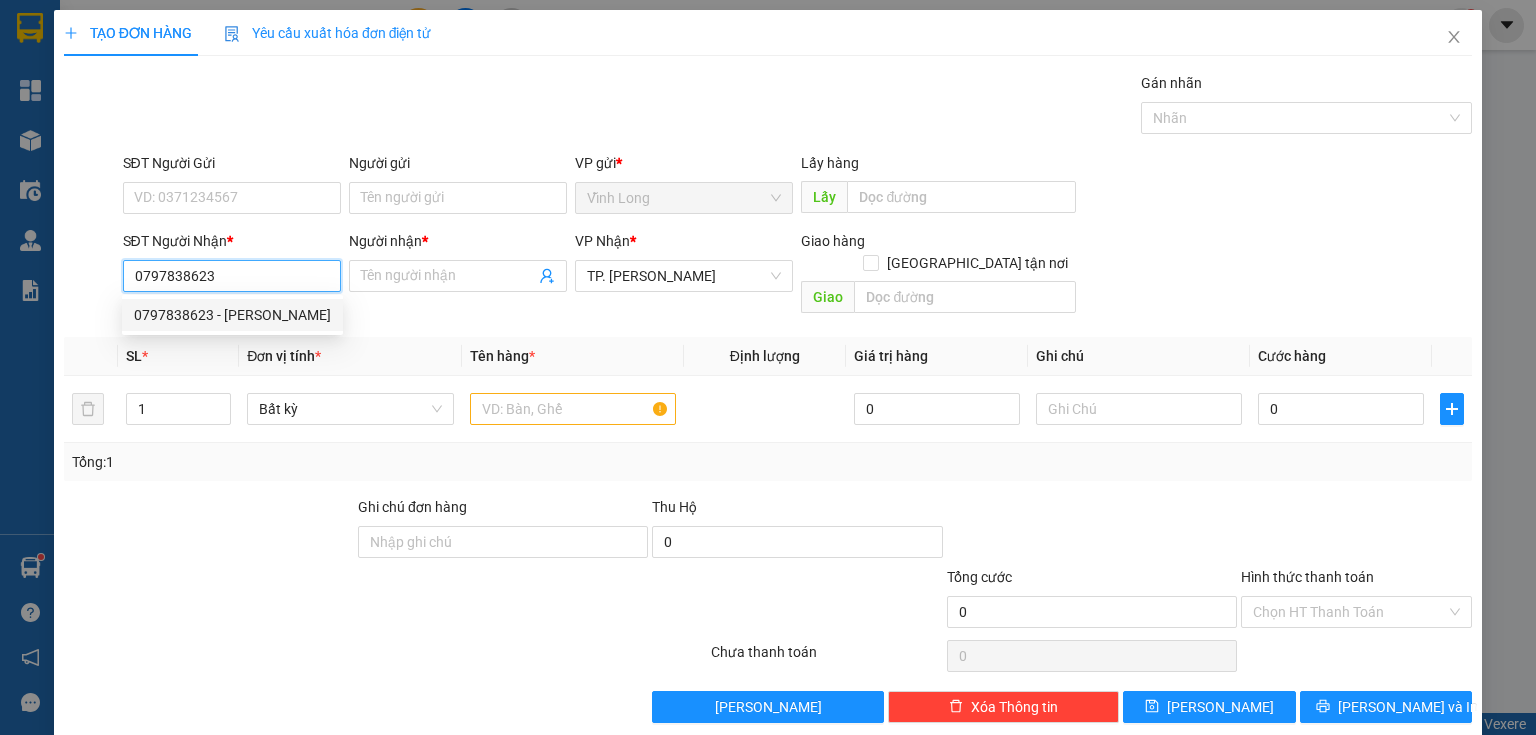 type on "0797838623" 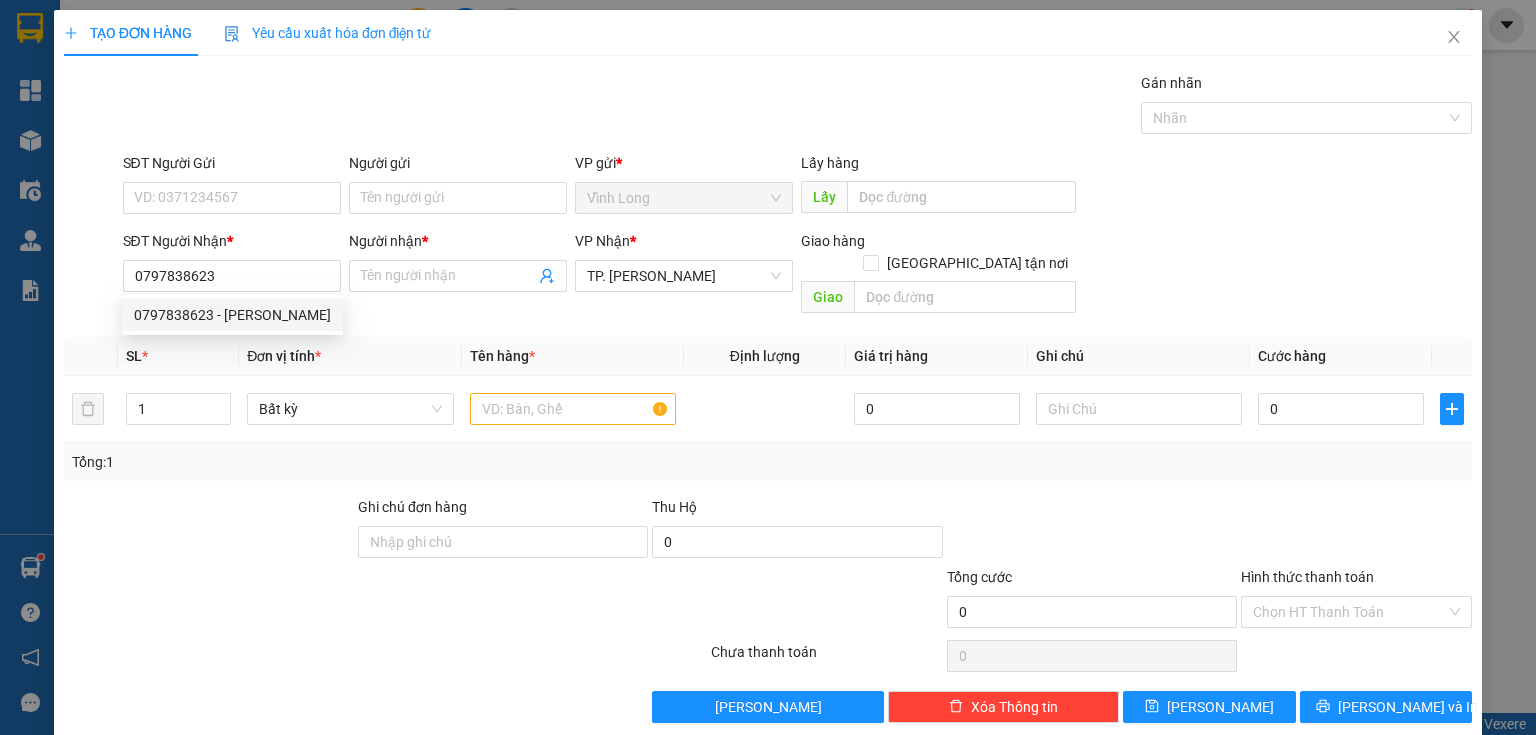 click on "0797838623 0797838623 - LƯƠNG THÀNH LONG" at bounding box center [232, 315] 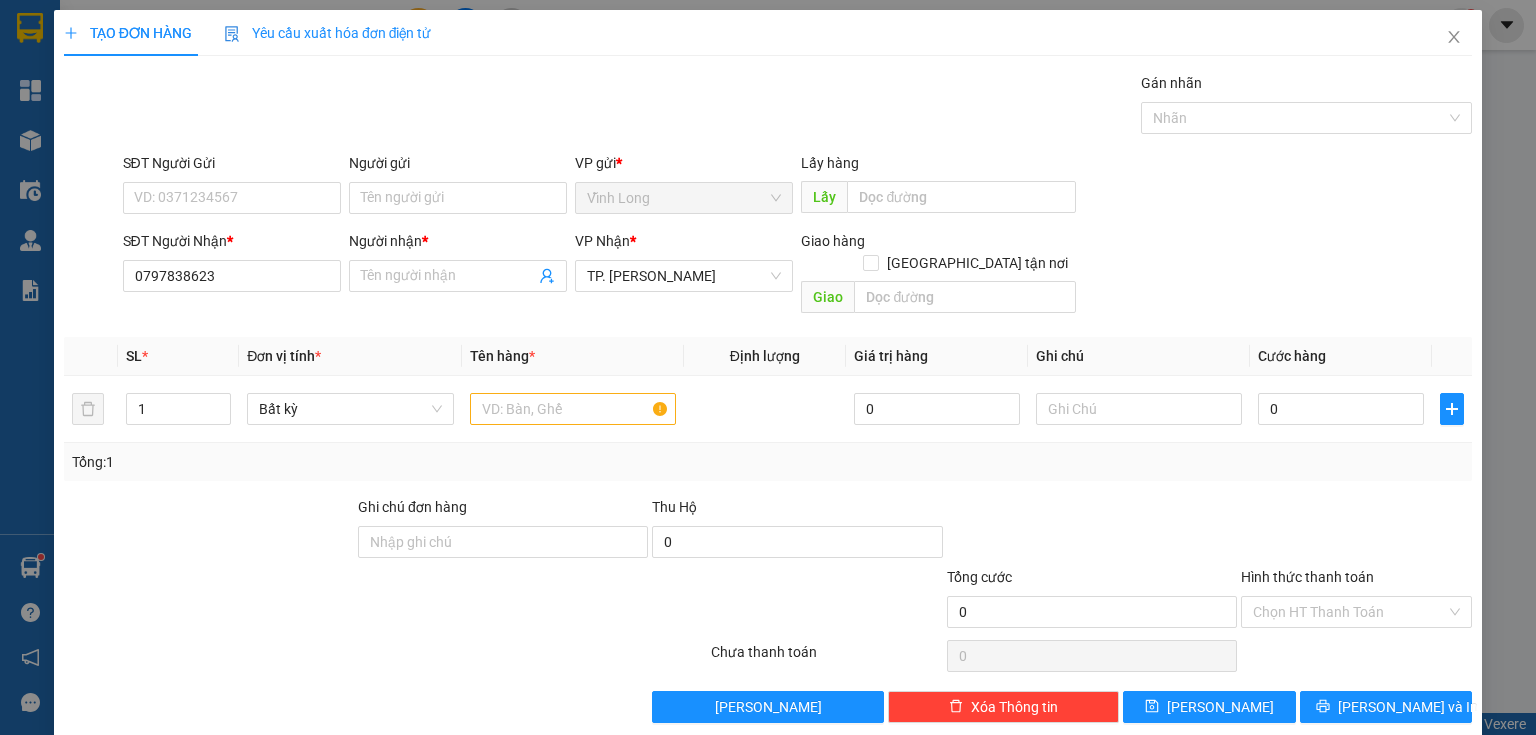 click on "Transit Pickup Surcharge Ids Transit Deliver Surcharge Ids Transit Deliver Surcharge Transit Deliver Surcharge Gói vận chuyển  * Tiêu chuẩn Gán nhãn   Nhãn SĐT Người Gửi VD: 0371234567 Người gửi Tên người gửi VP gửi  * Vĩnh Long Lấy hàng Lấy SĐT Người Nhận  * 0797838623 Người nhận  * Tên người nhận VP Nhận  * TP. Hồ Chí Minh Giao hàng Giao tận nơi Giao SL  * Đơn vị tính  * Tên hàng  * Định lượng Giá trị hàng Ghi chú Cước hàng                   1 Bất kỳ 0 0 Tổng:  1 Ghi chú đơn hàng Thu Hộ 0 Tổng cước 0 Hình thức thanh toán Chọn HT Thanh Toán Số tiền thu trước 0 Chưa thanh toán 0 Chọn HT Thanh Toán Lưu nháp Xóa Thông tin Lưu Lưu và In" at bounding box center [768, 397] 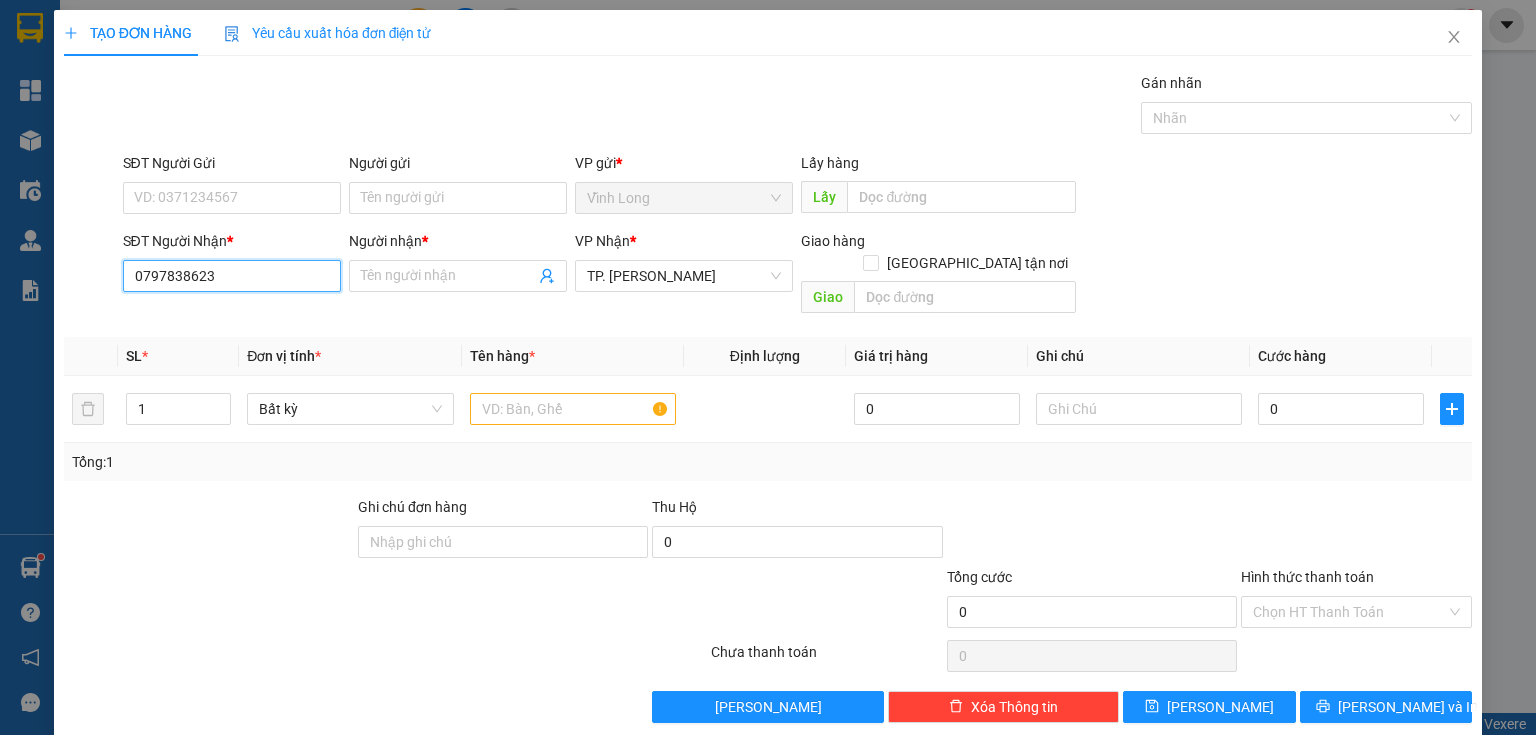click on "0797838623" at bounding box center [232, 276] 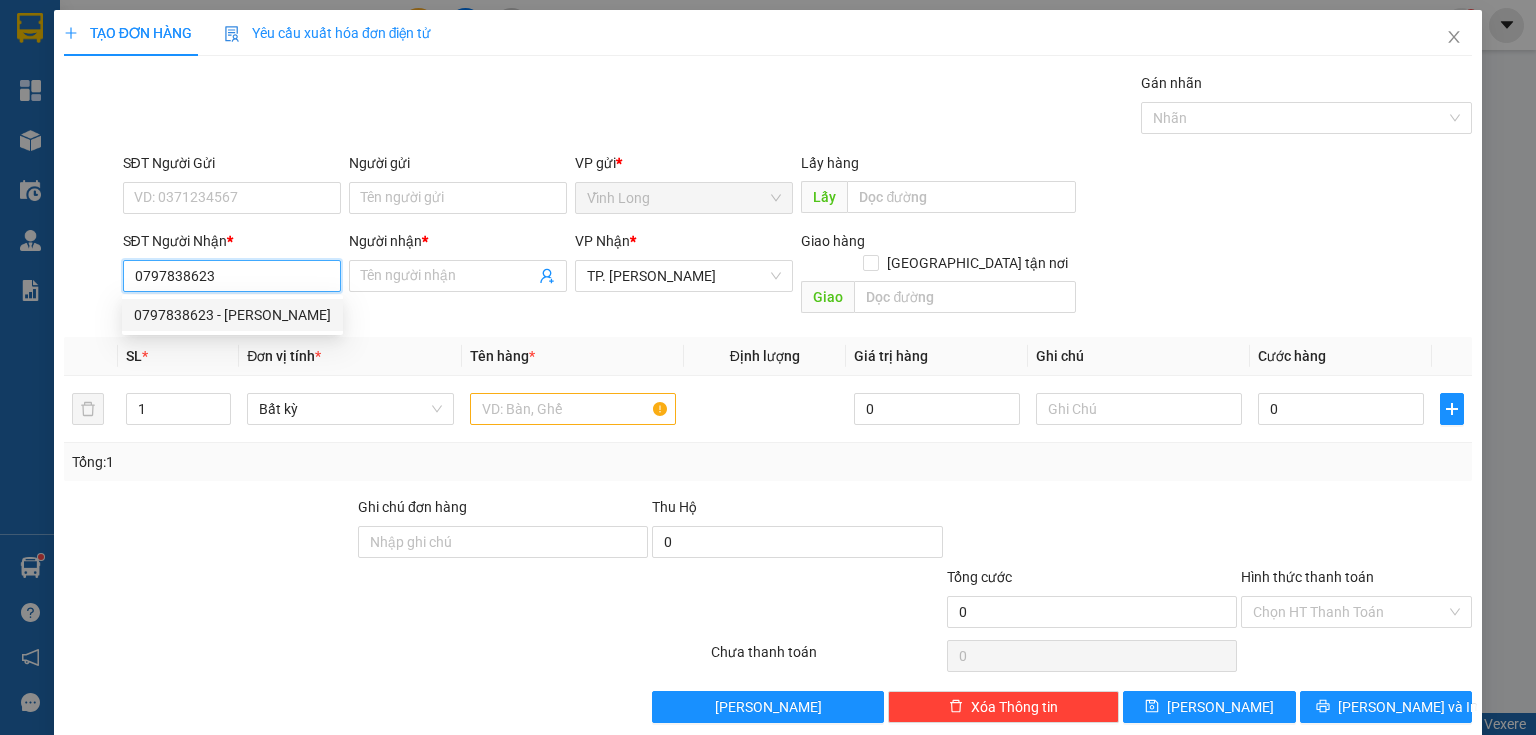 click on "0797838623 - LƯƠNG THÀNH LONG" at bounding box center (232, 315) 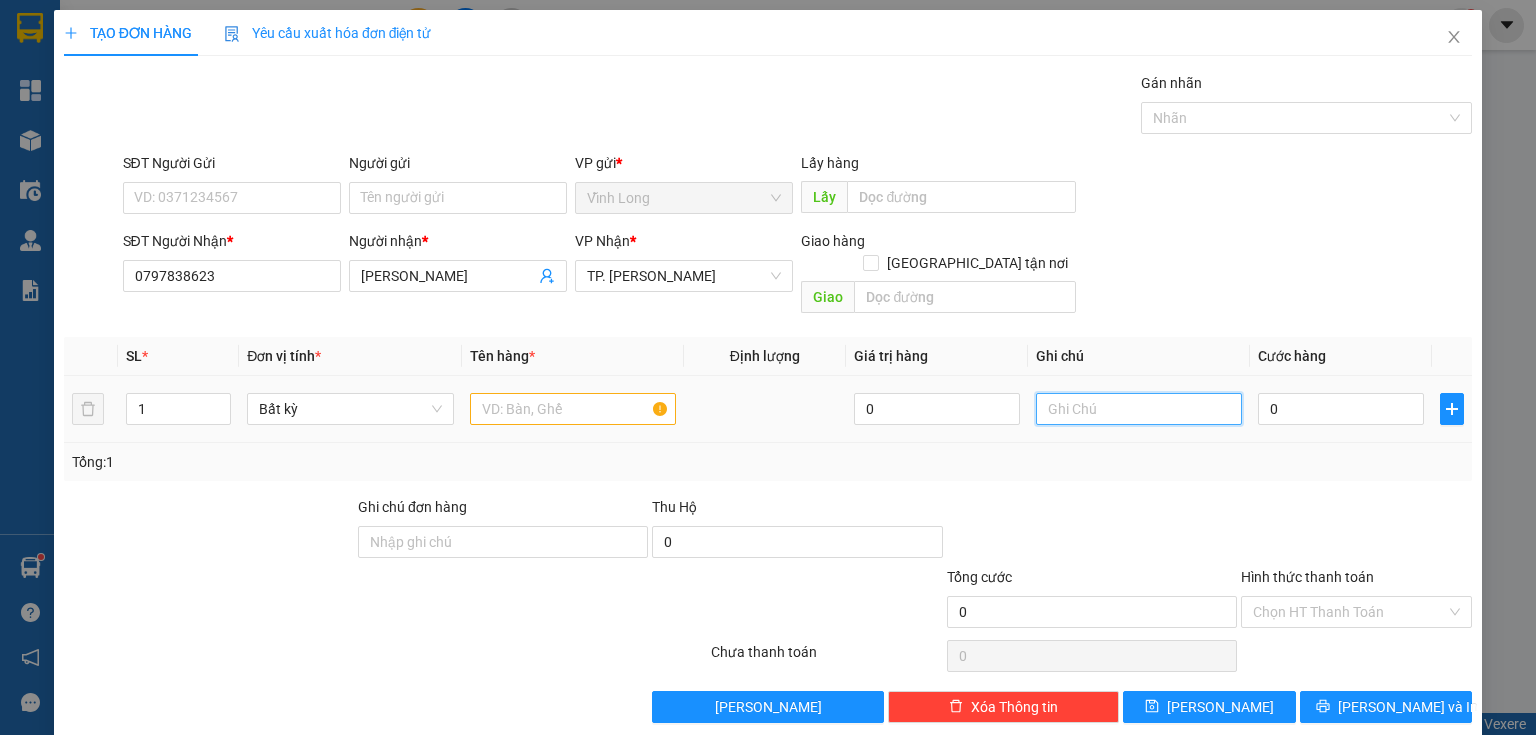 click at bounding box center (1139, 409) 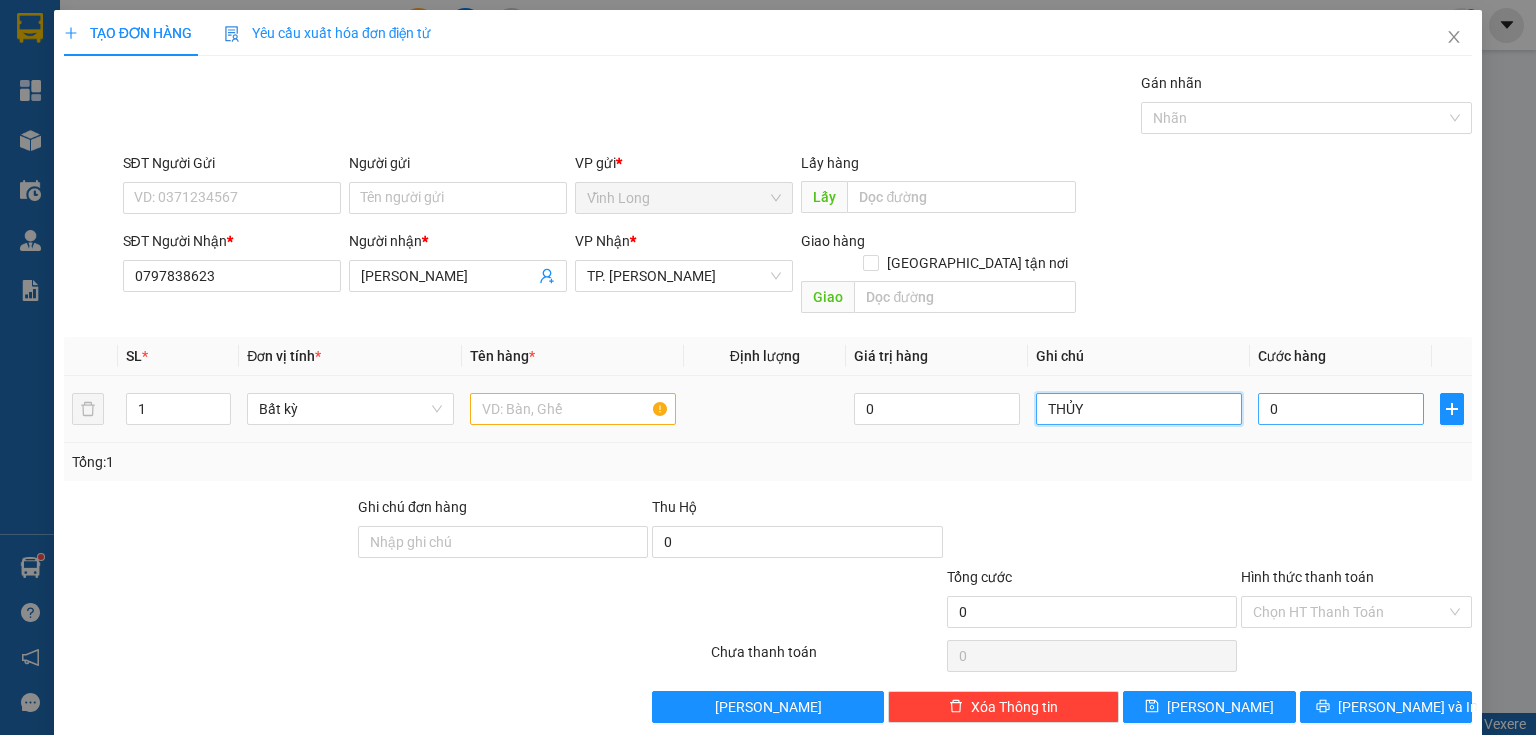 type on "THỦY" 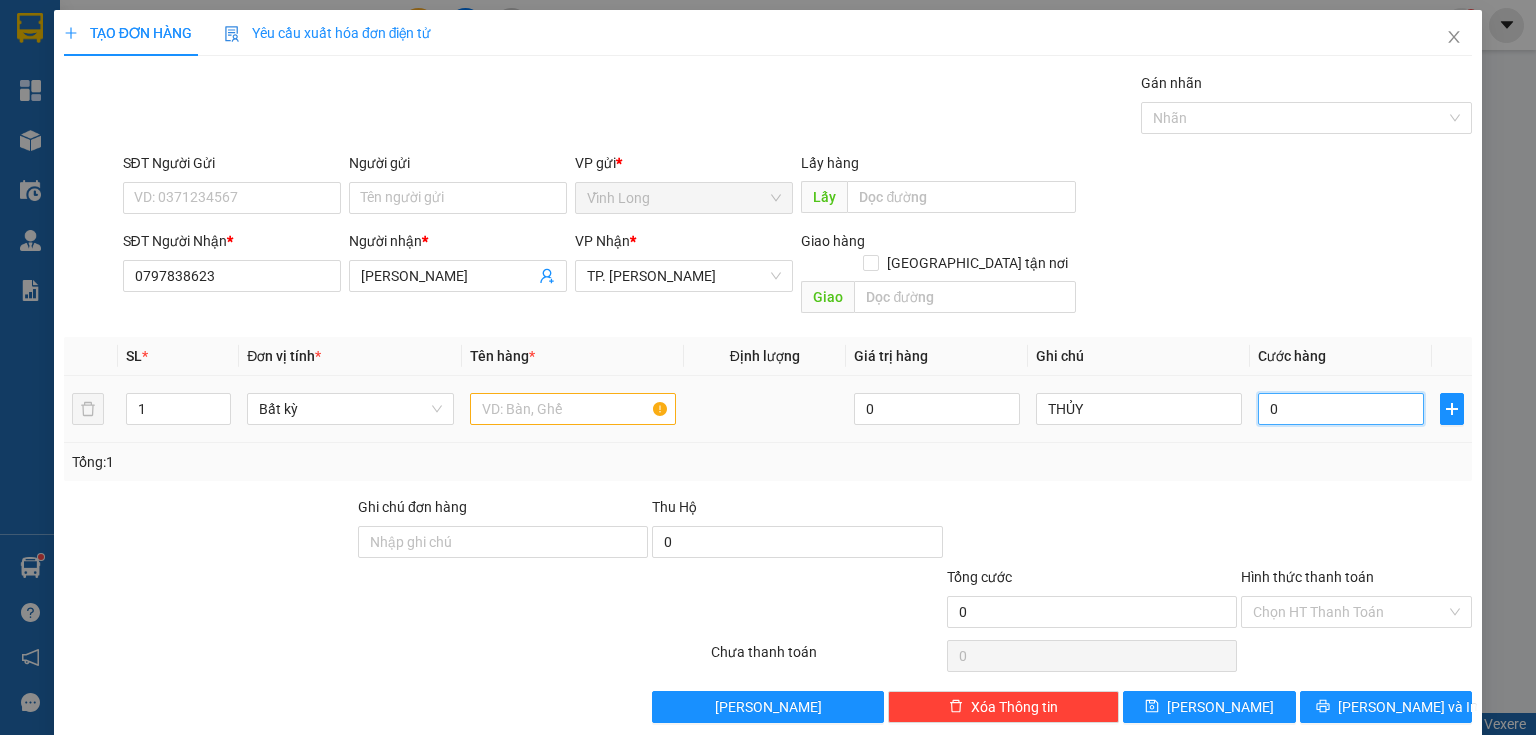 click on "0" at bounding box center (1341, 409) 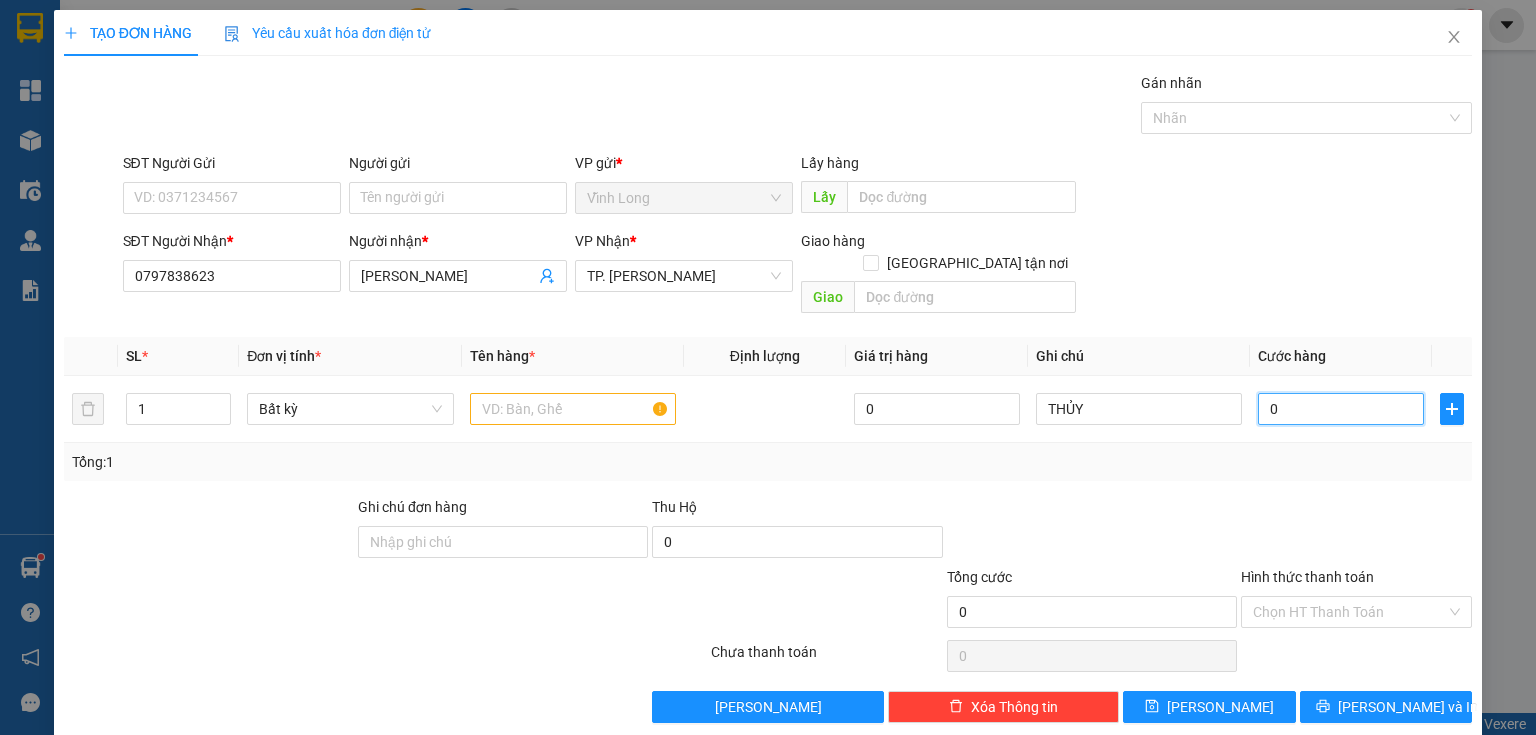 type on "3" 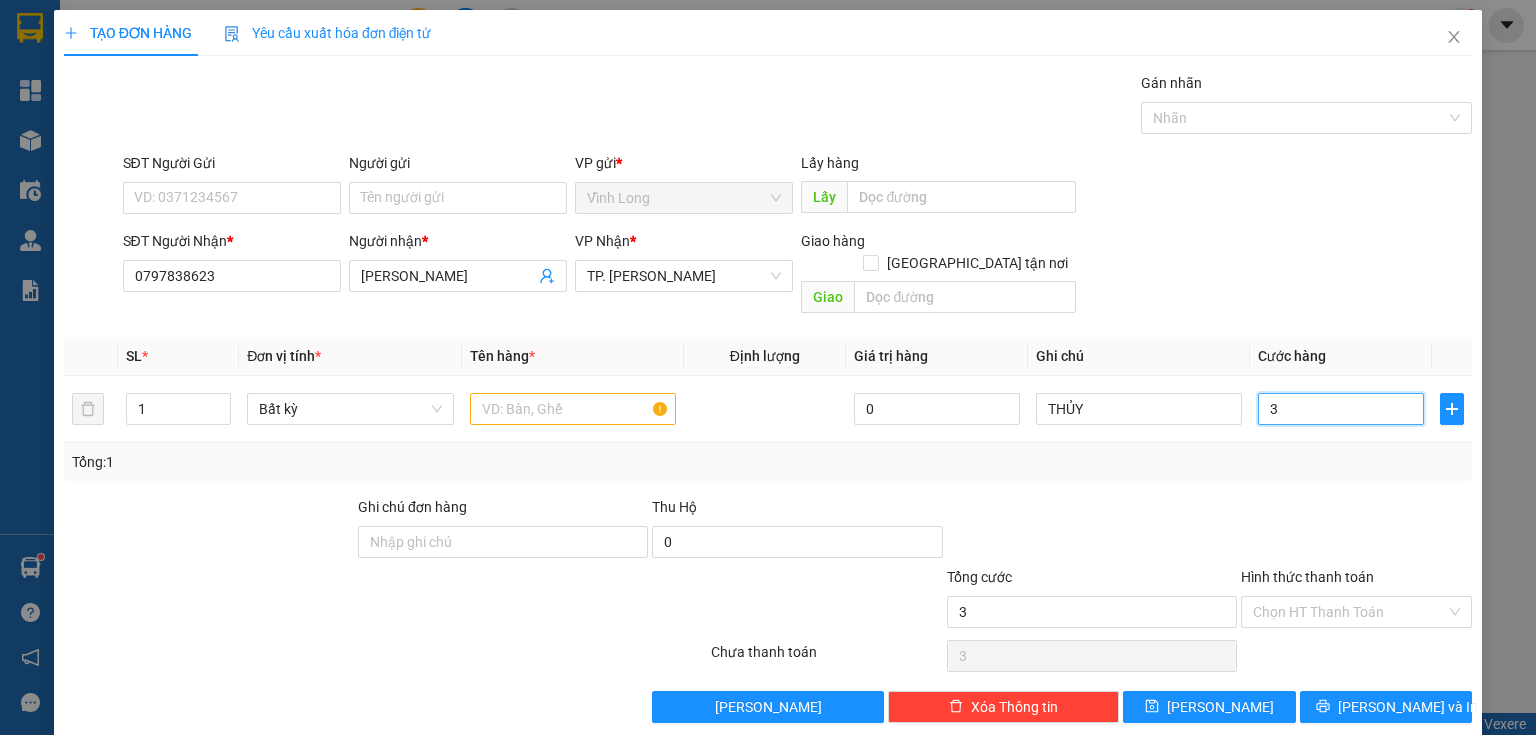 type on "30" 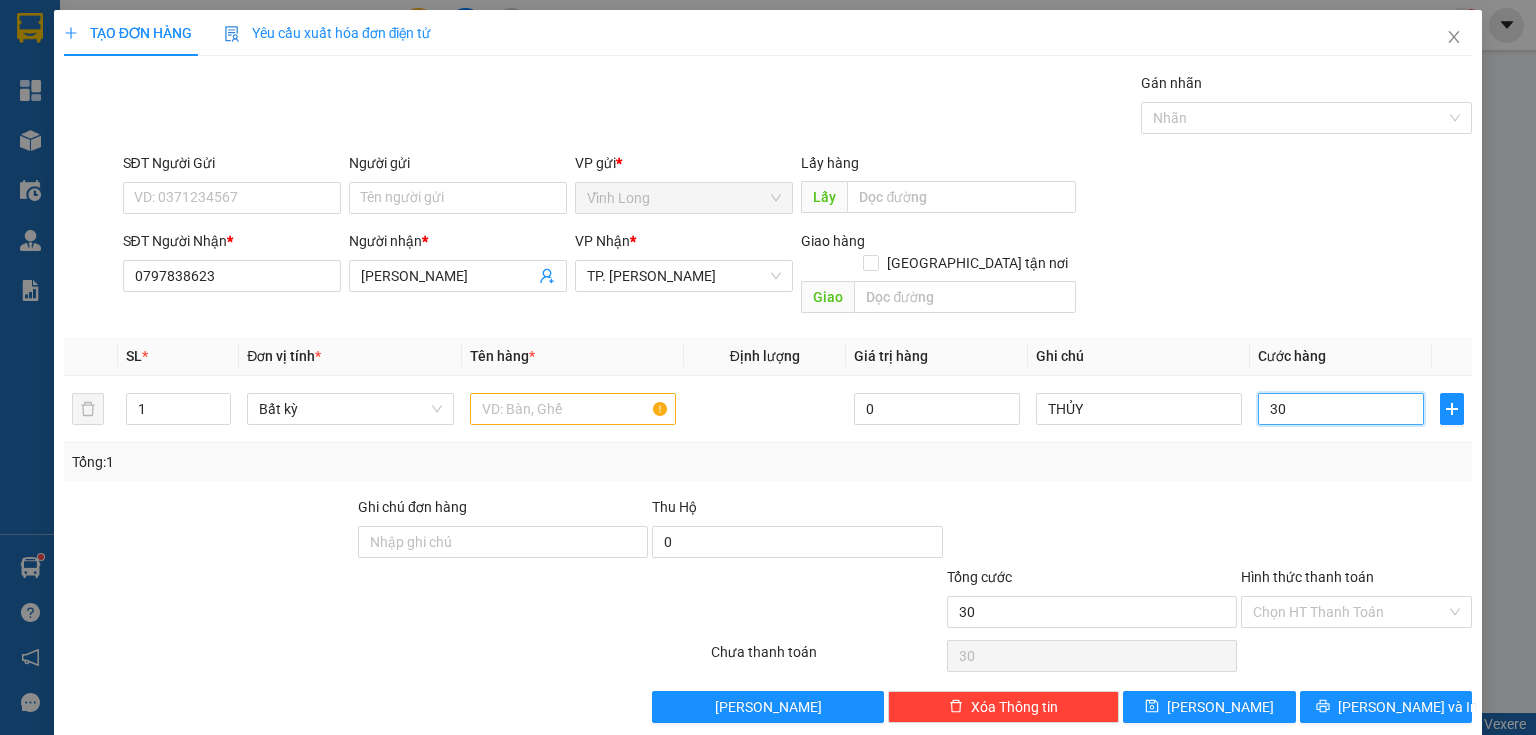 type 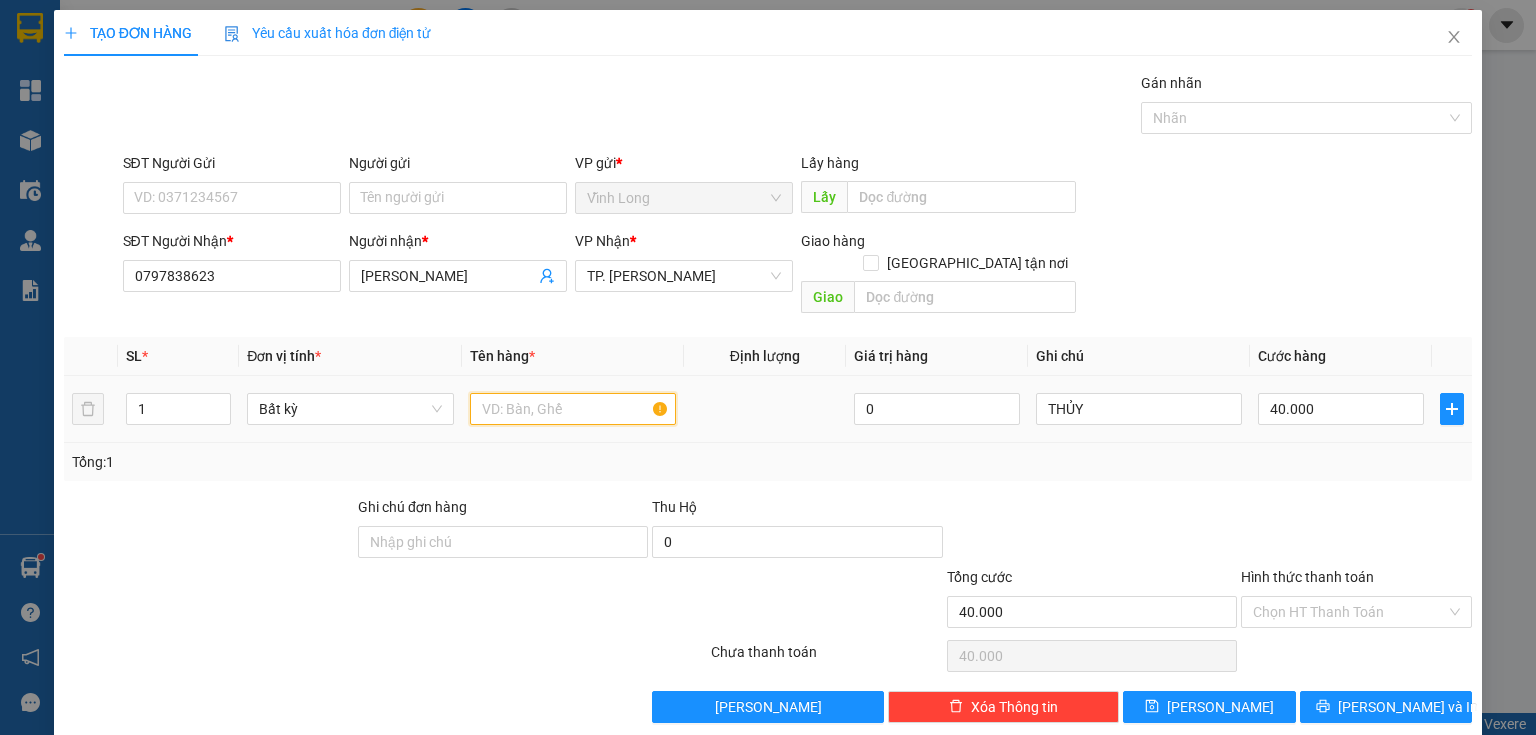 click at bounding box center [573, 409] 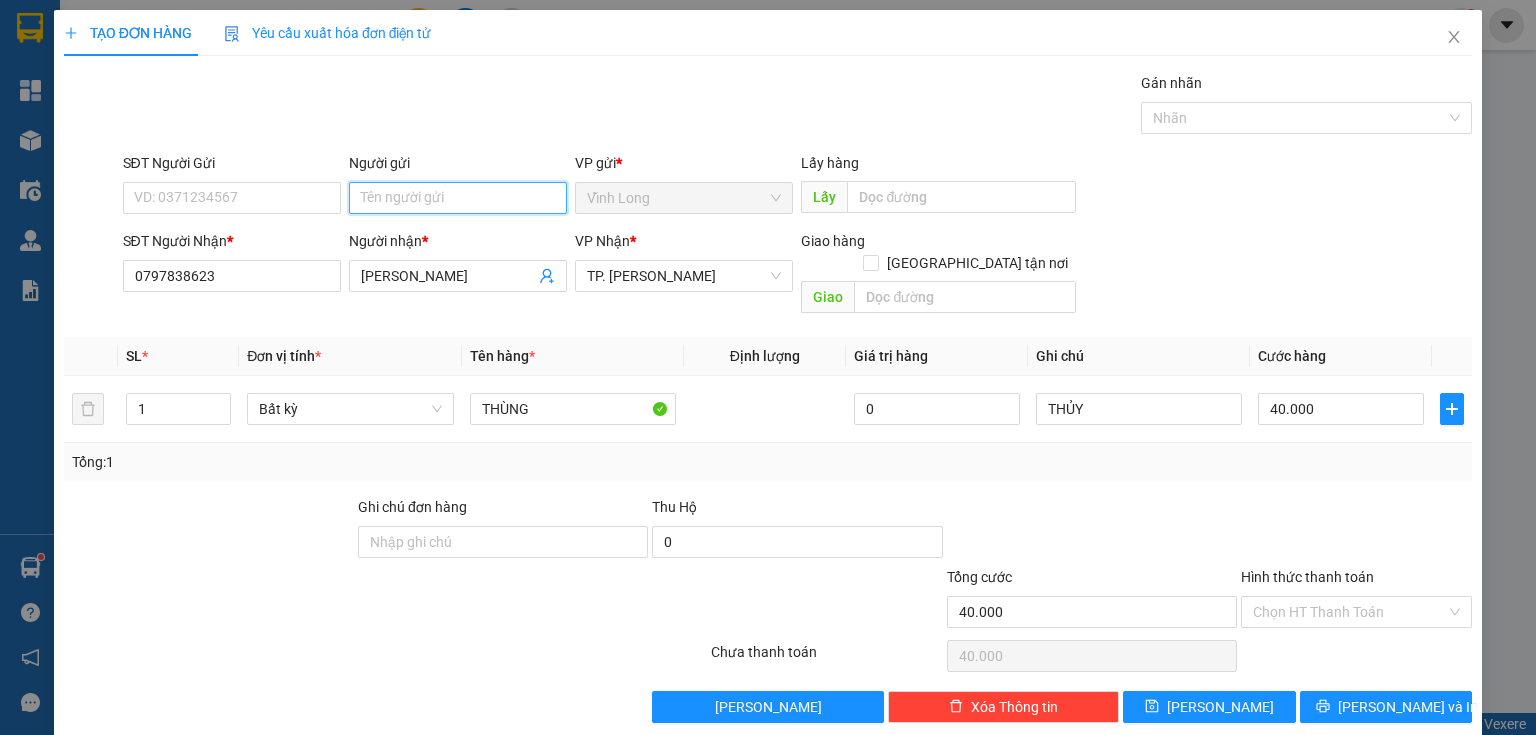 click on "Người gửi" at bounding box center [458, 198] 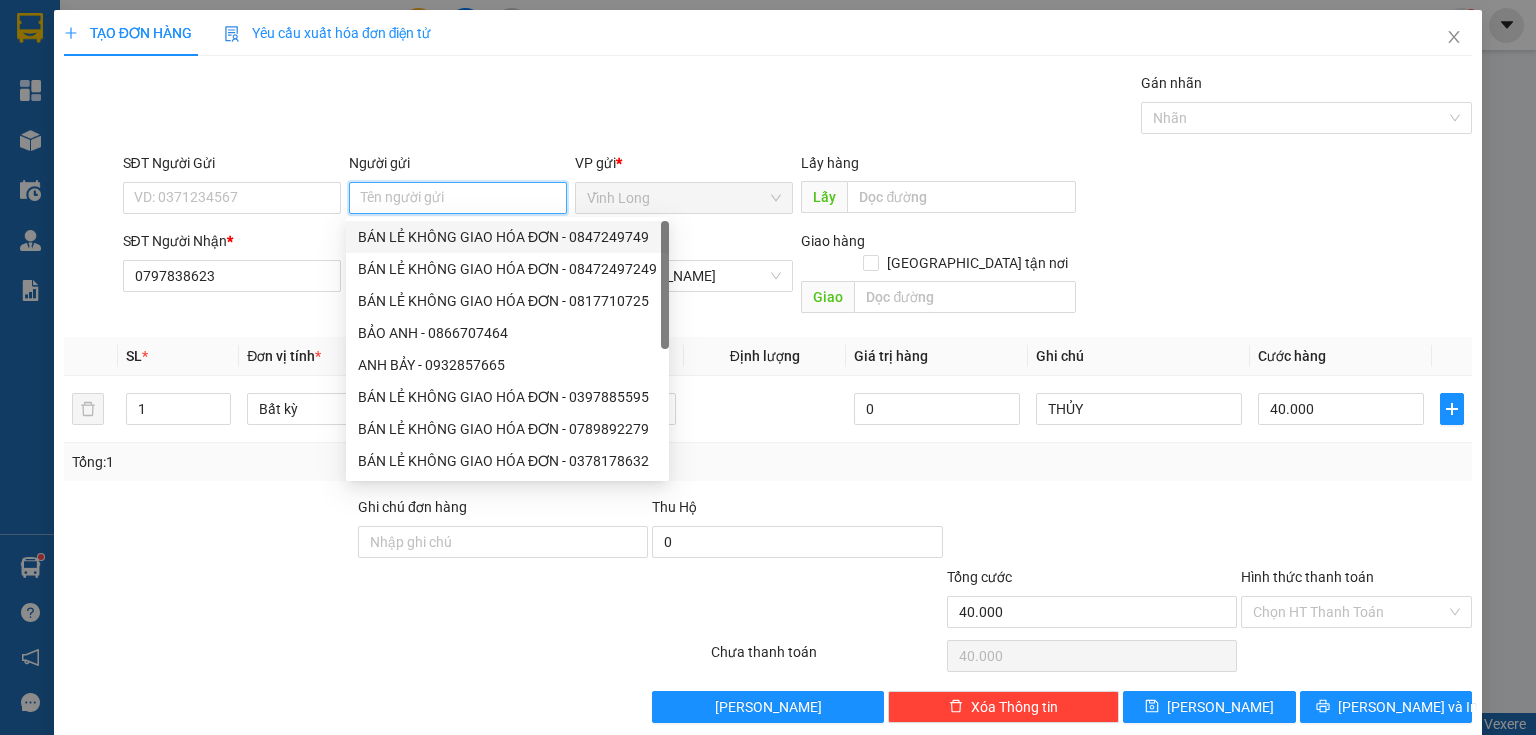 click on "BÁN LẺ KHÔNG GIAO HÓA ĐƠN - 0847249749" at bounding box center [507, 237] 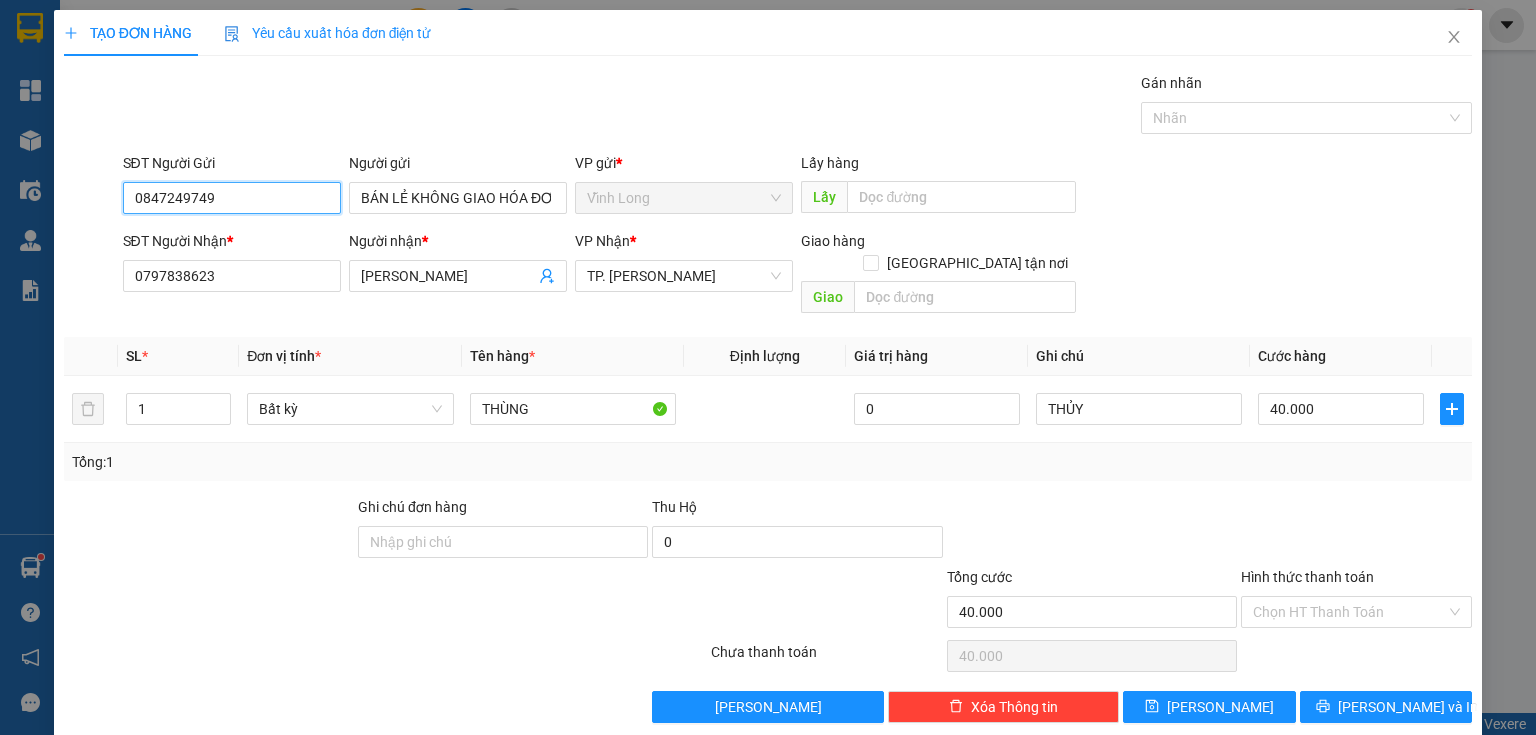drag, startPoint x: 291, startPoint y: 202, endPoint x: 0, endPoint y: 124, distance: 301.2723 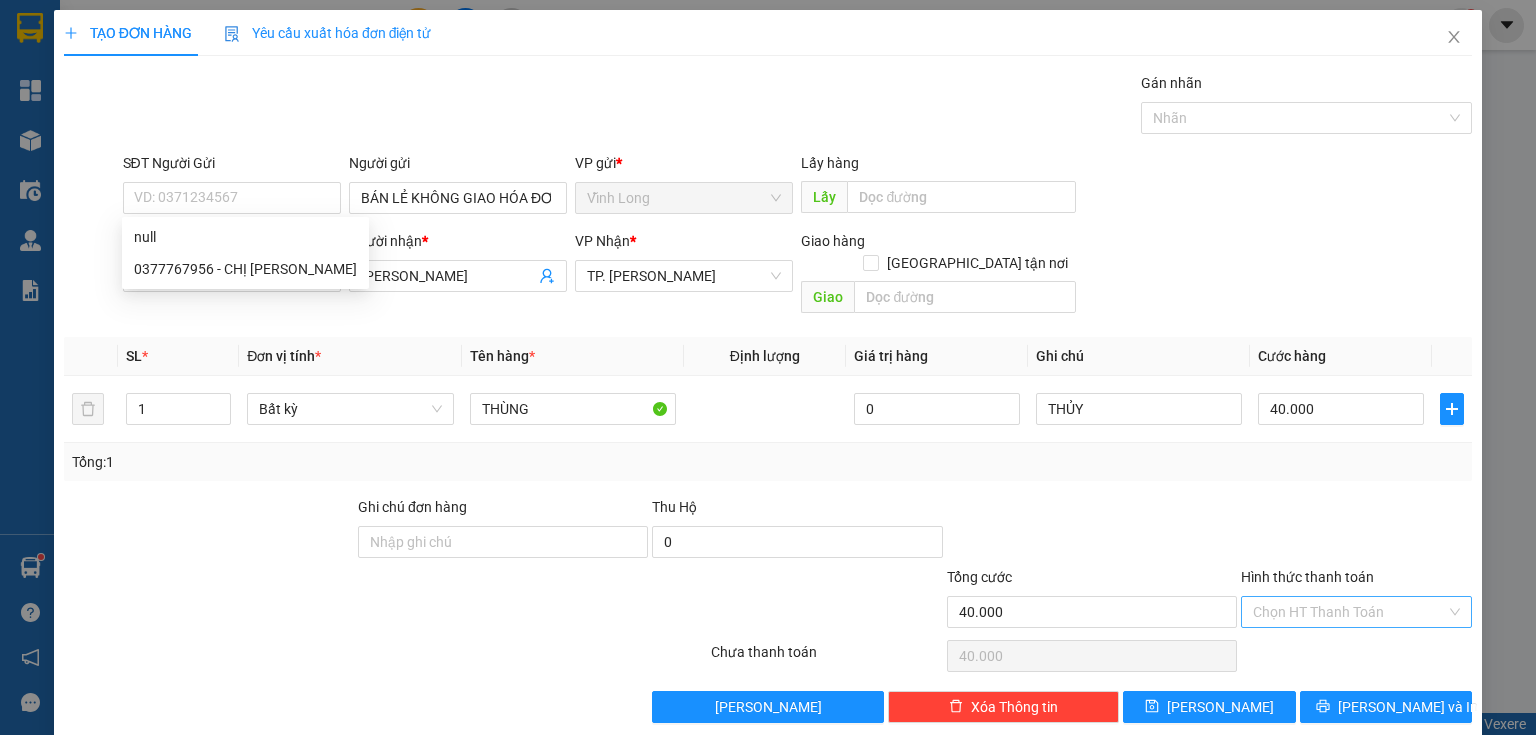 click on "Hình thức thanh toán" at bounding box center [1349, 612] 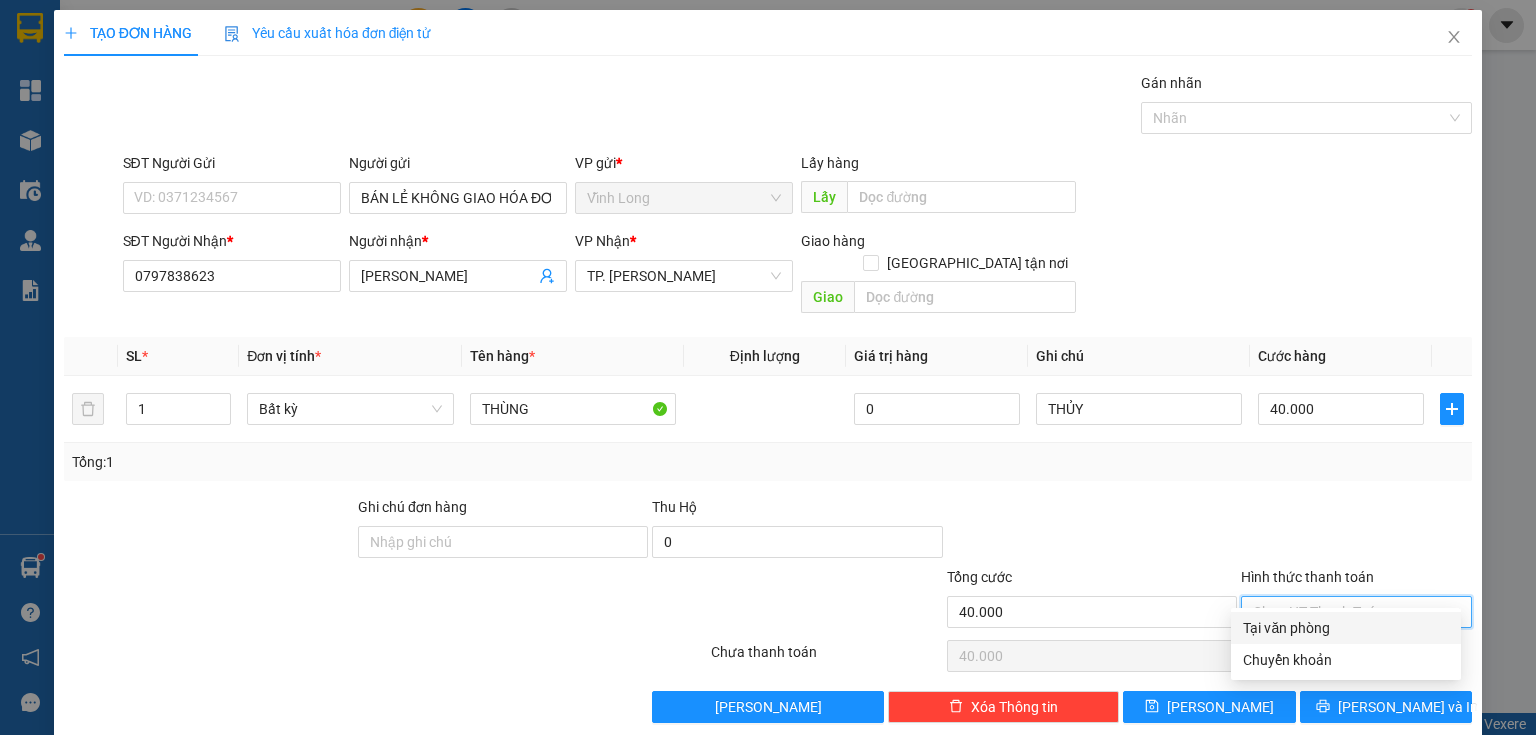 click on "Tại văn phòng" at bounding box center [1346, 628] 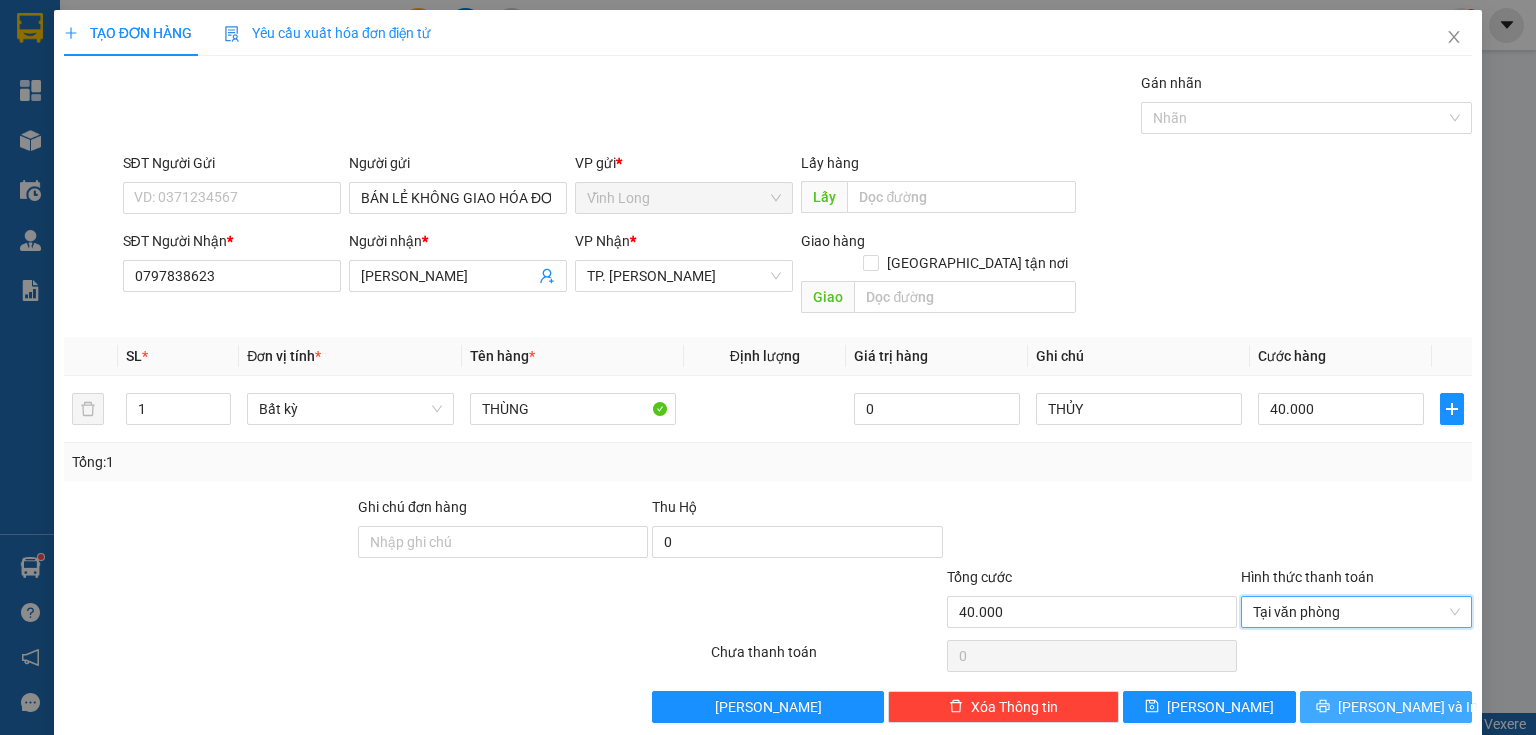click on "[PERSON_NAME] và In" at bounding box center (1386, 707) 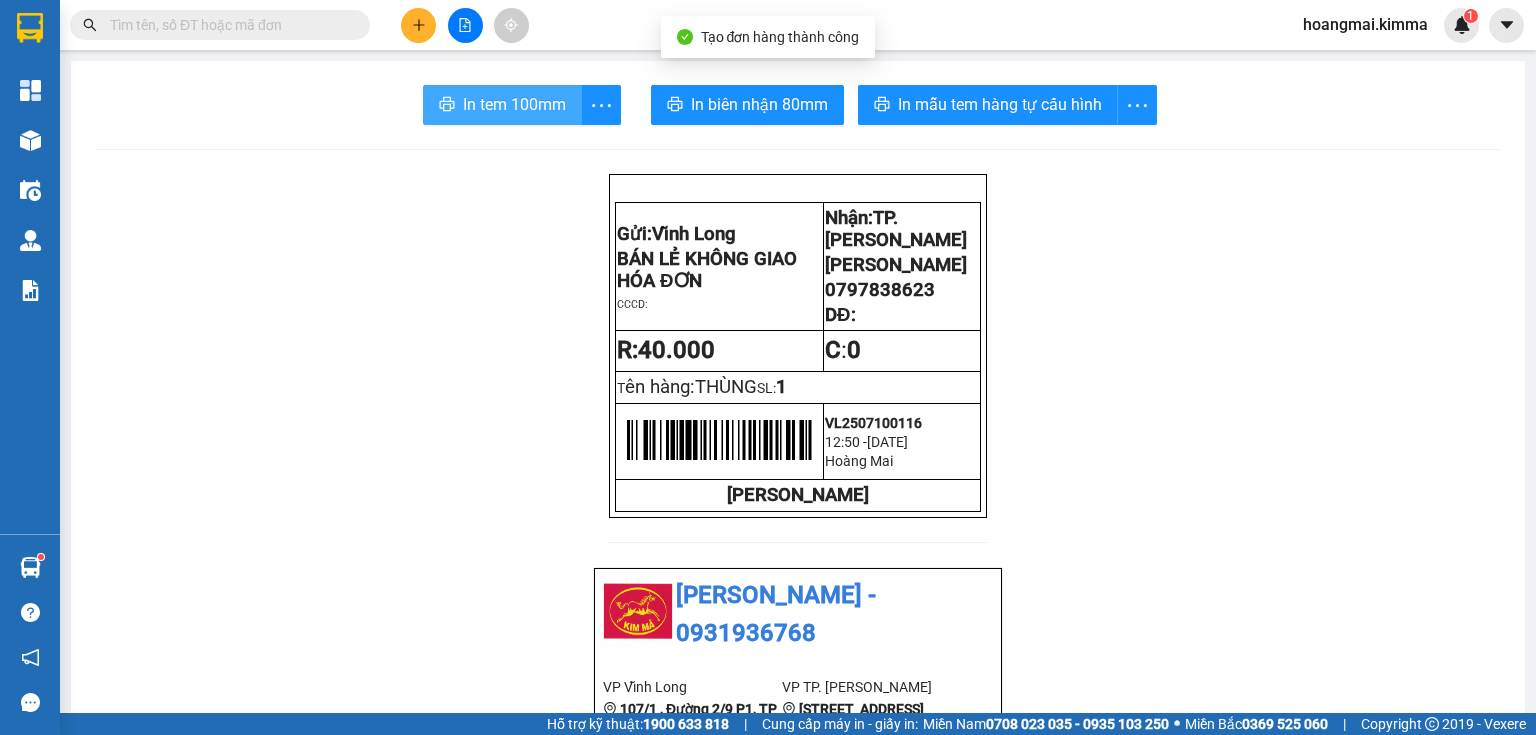 click on "In tem 100mm" at bounding box center (514, 104) 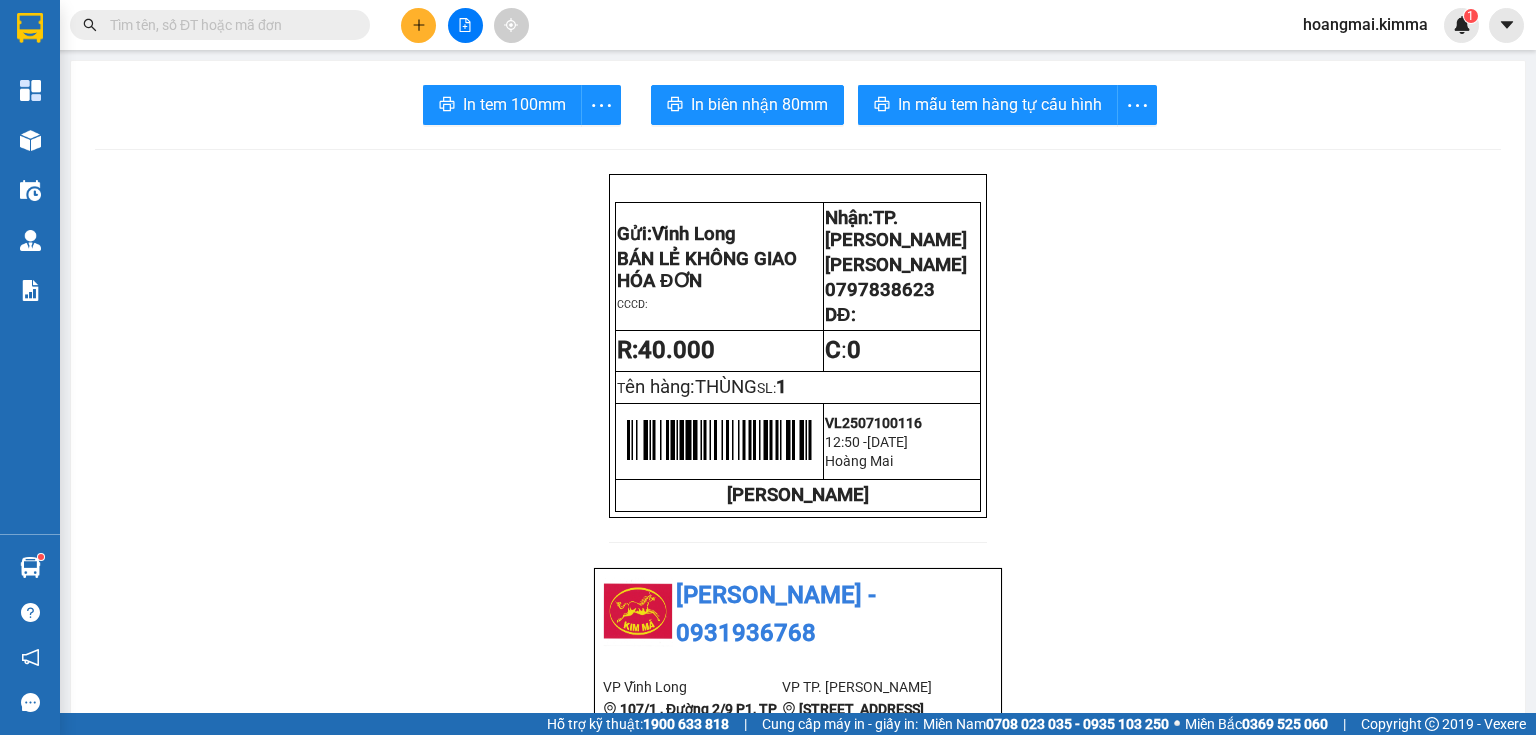 click 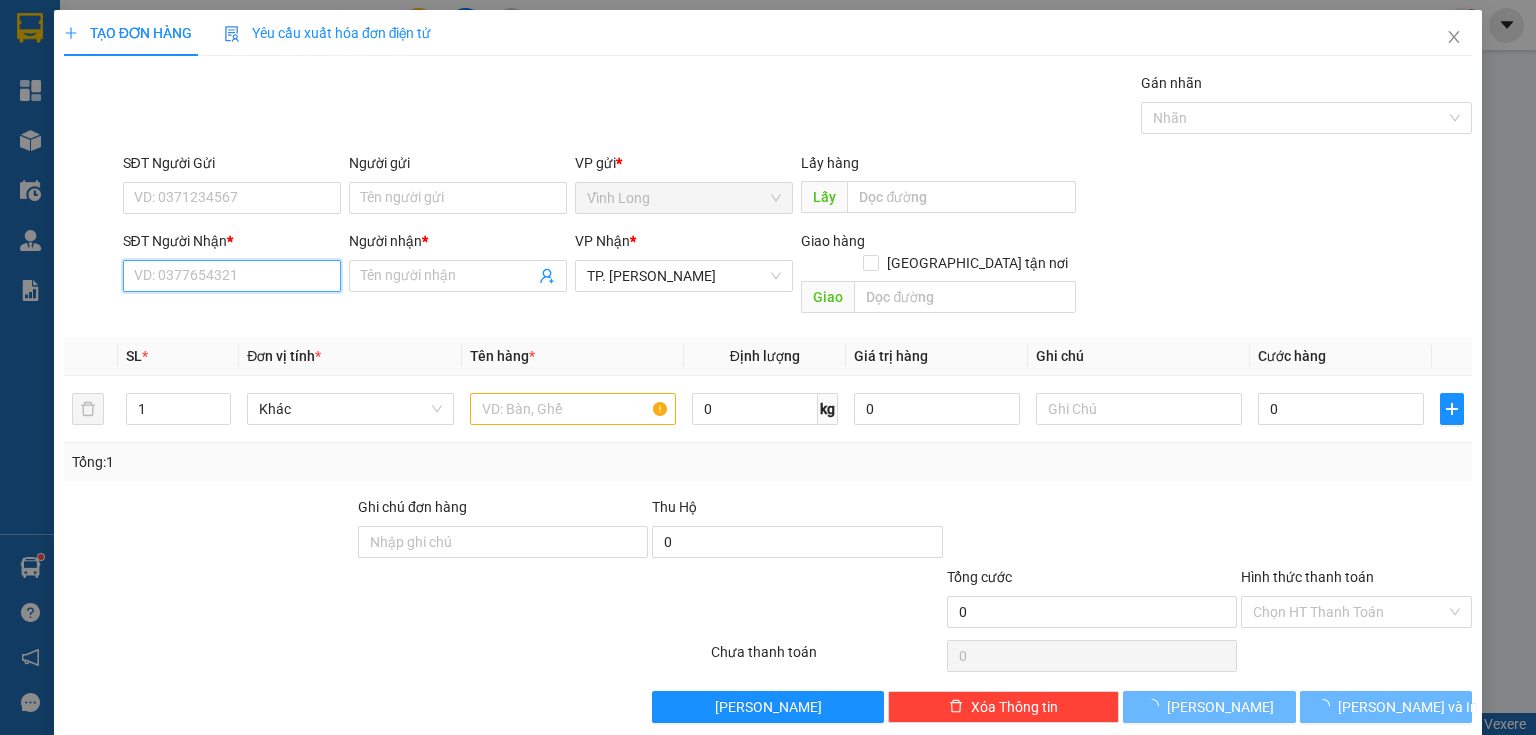 drag, startPoint x: 293, startPoint y: 270, endPoint x: 1133, endPoint y: 666, distance: 928.6636 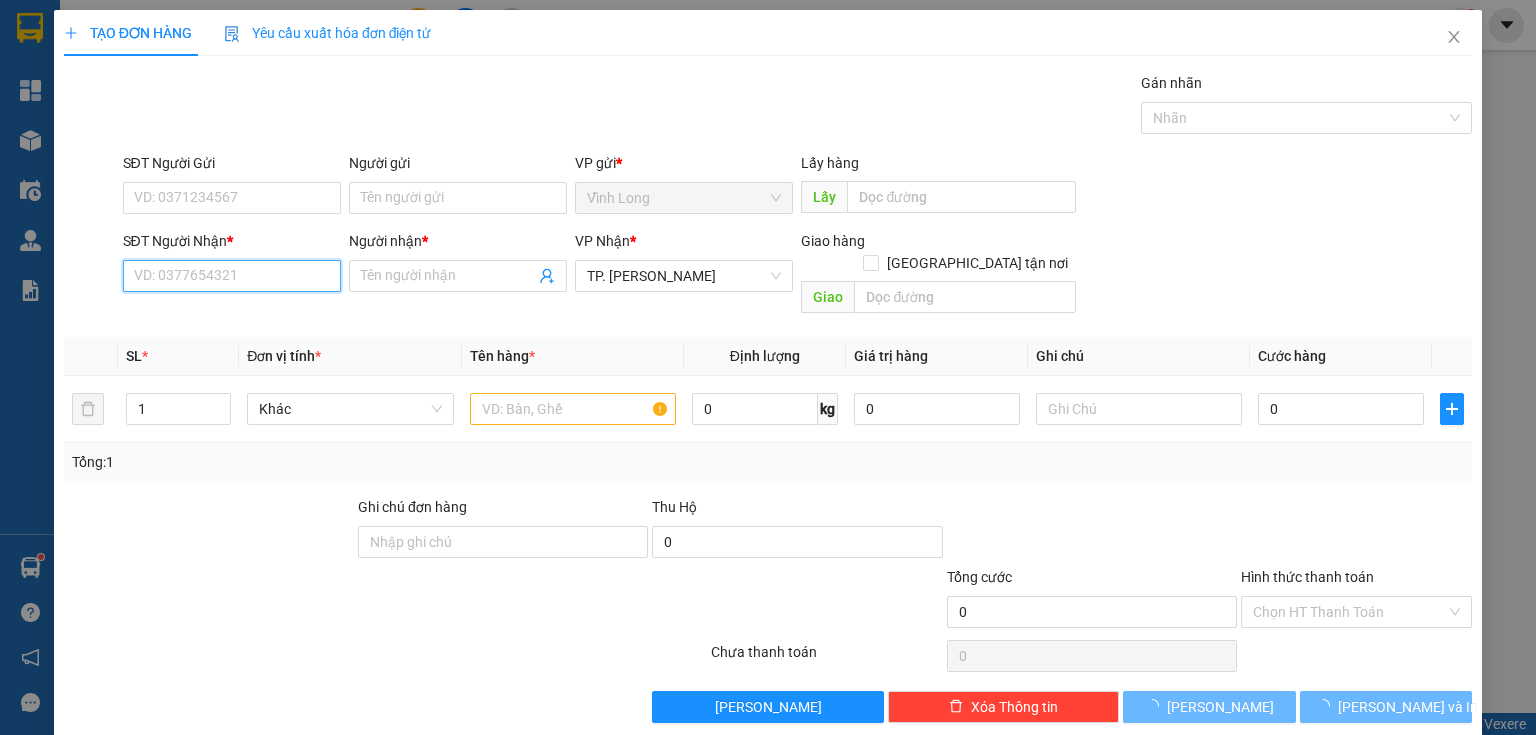 click on "SĐT Người Nhận  *" at bounding box center (232, 276) 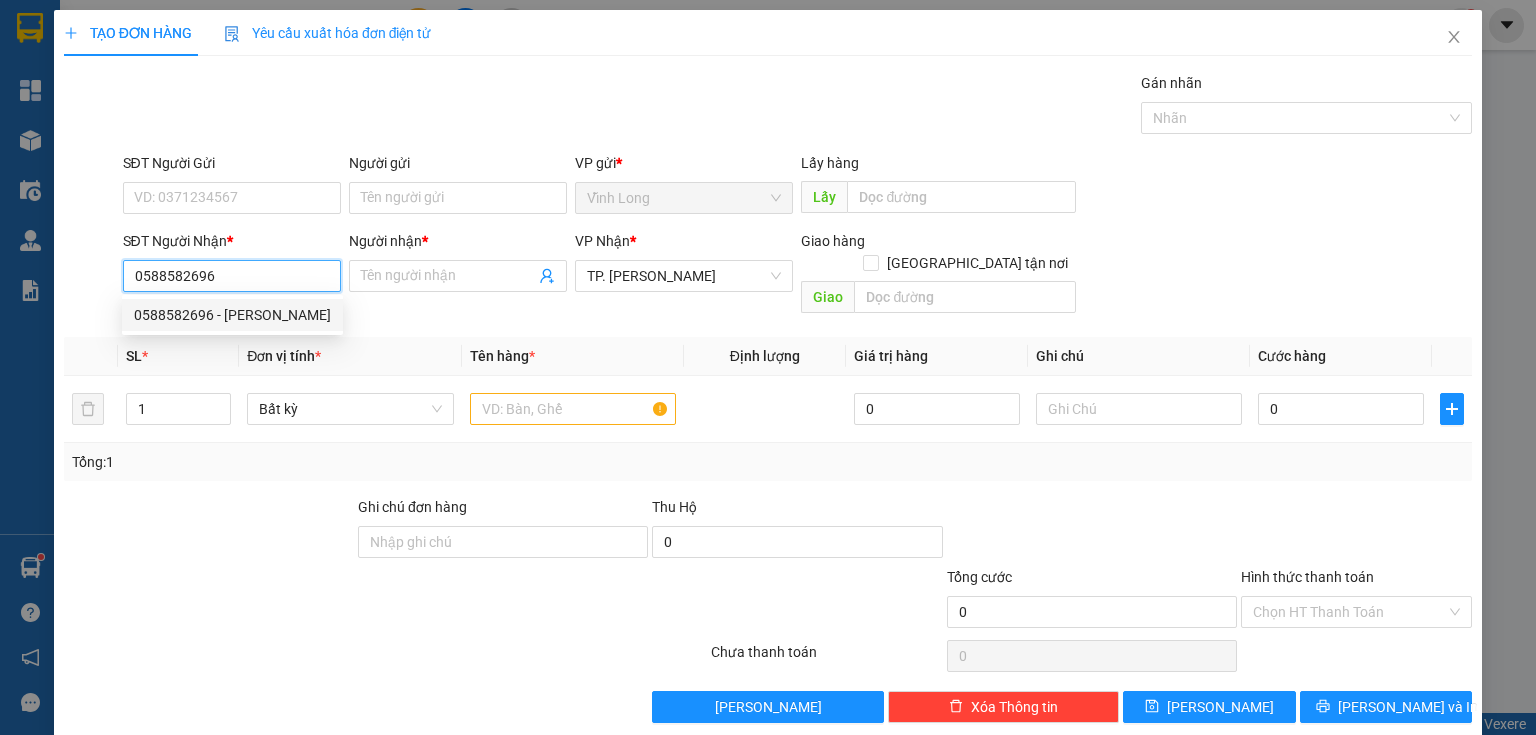 click on "0588582696 - KIM DUNG" at bounding box center [232, 315] 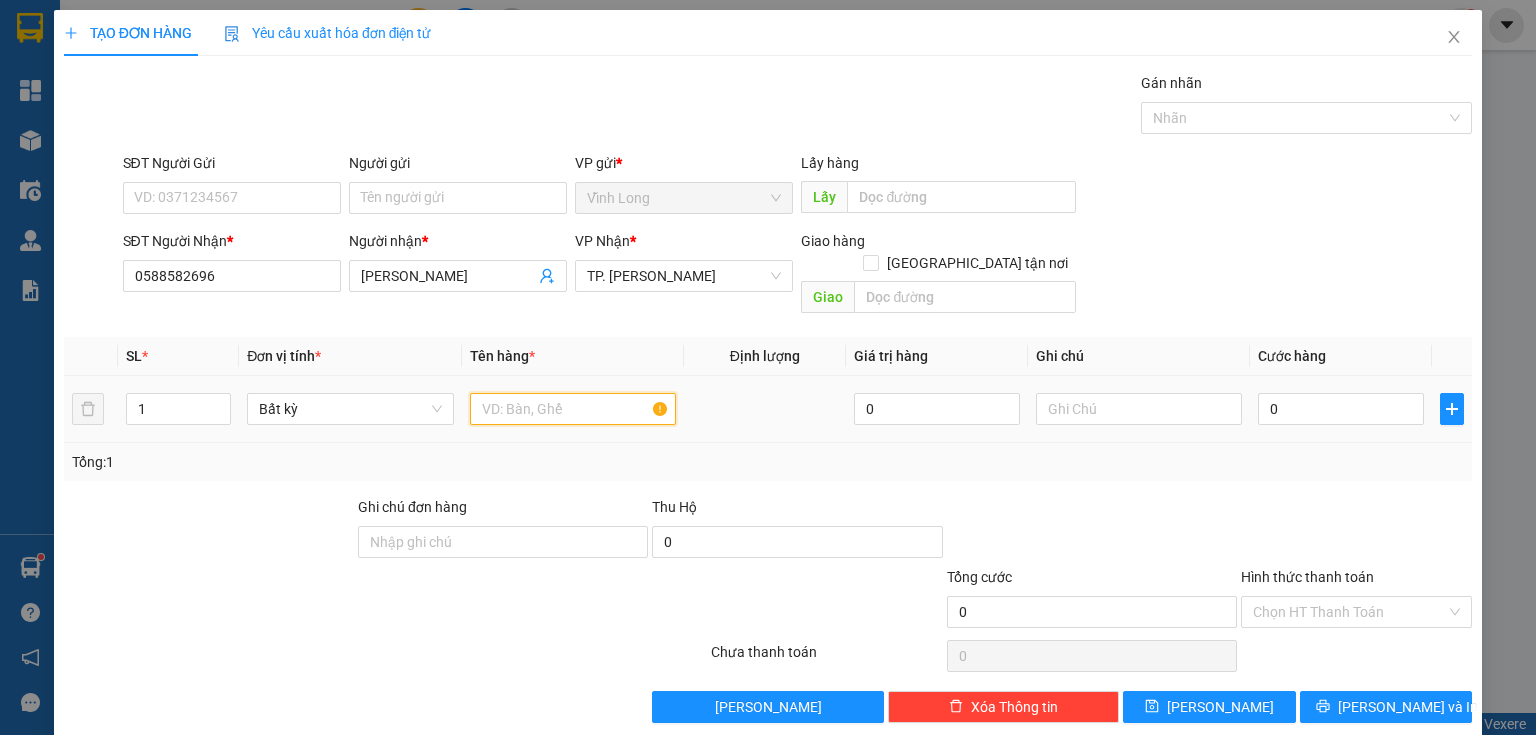 click at bounding box center [573, 409] 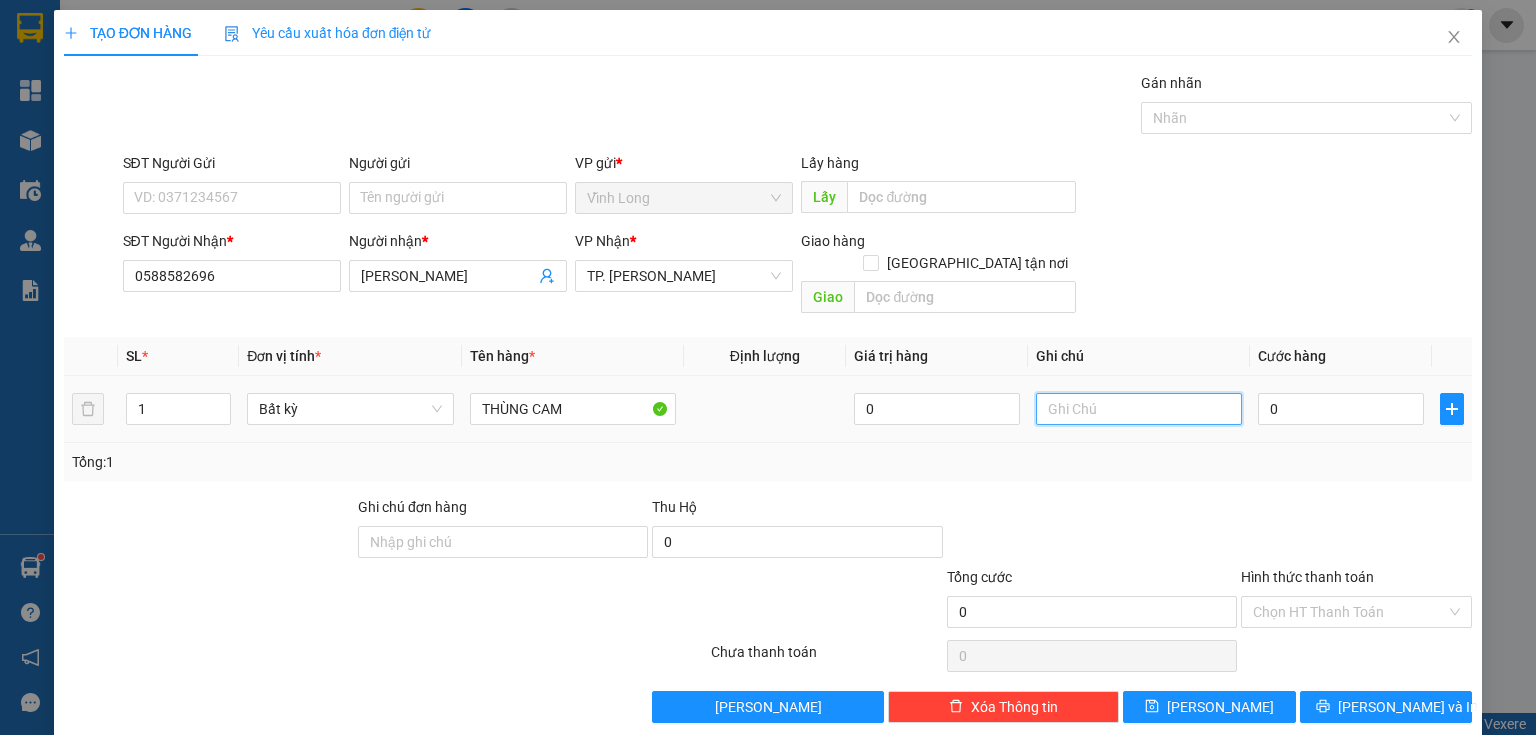 click at bounding box center [1139, 409] 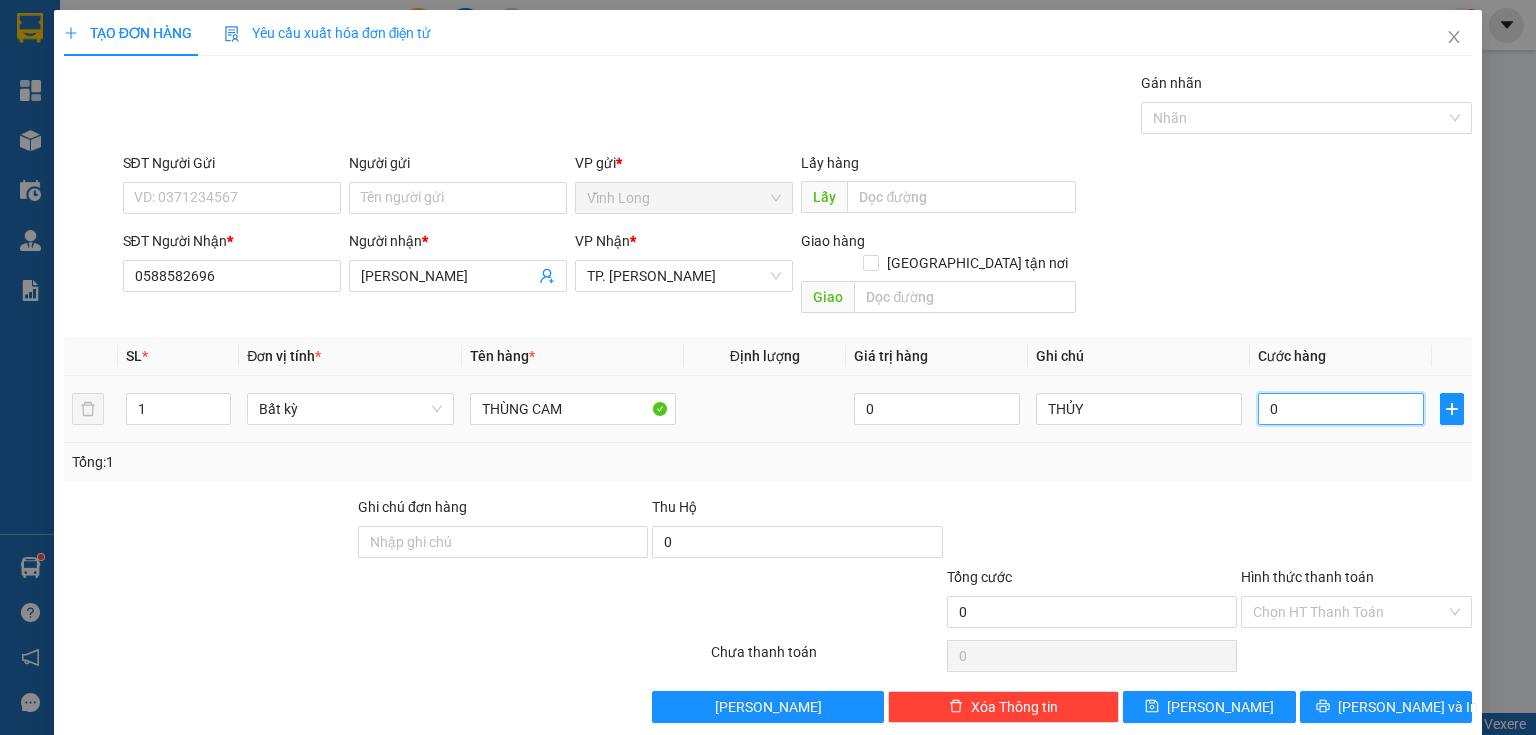click on "0" at bounding box center [1341, 409] 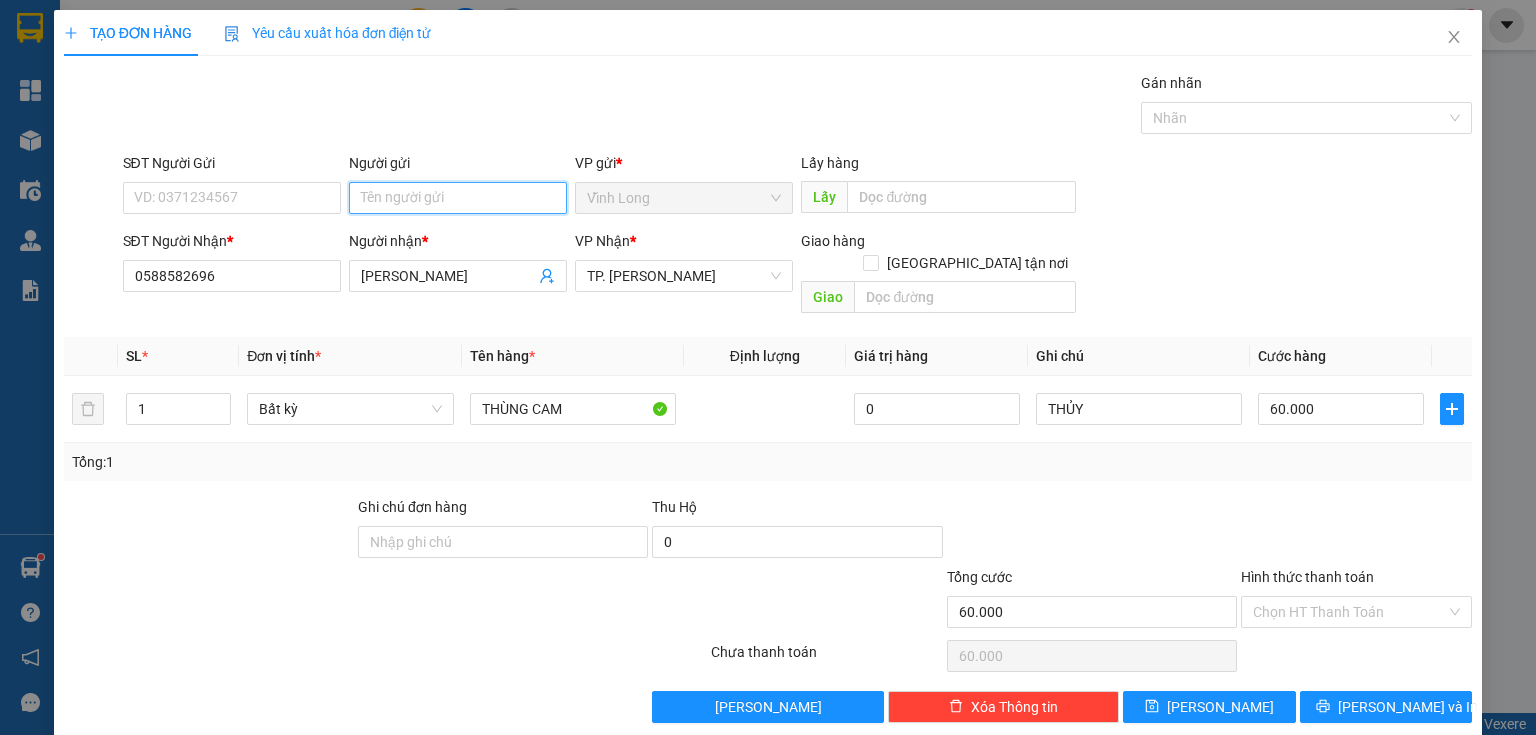 click on "Người gửi" at bounding box center [458, 198] 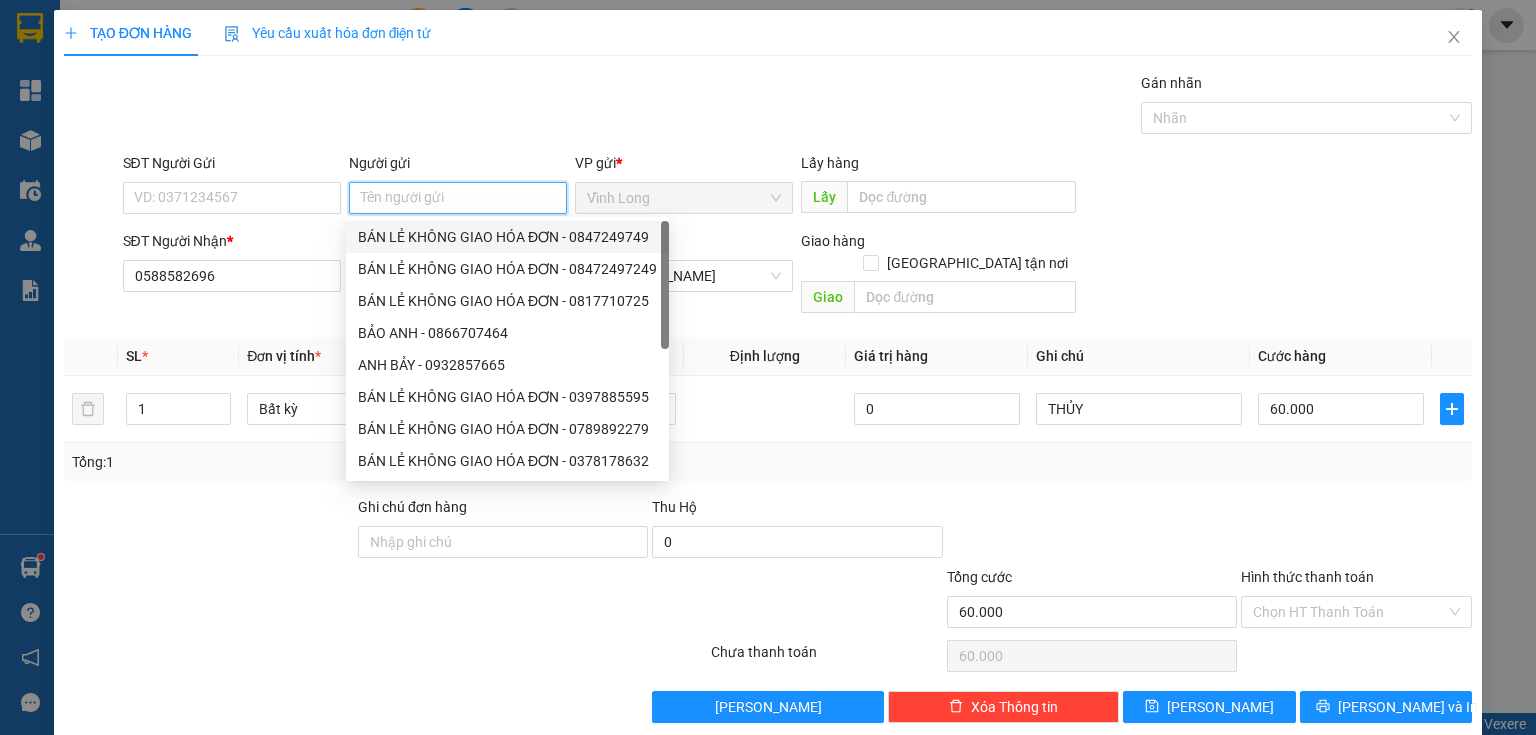 click on "BÁN LẺ KHÔNG GIAO HÓA ĐƠN - 0847249749" at bounding box center [507, 237] 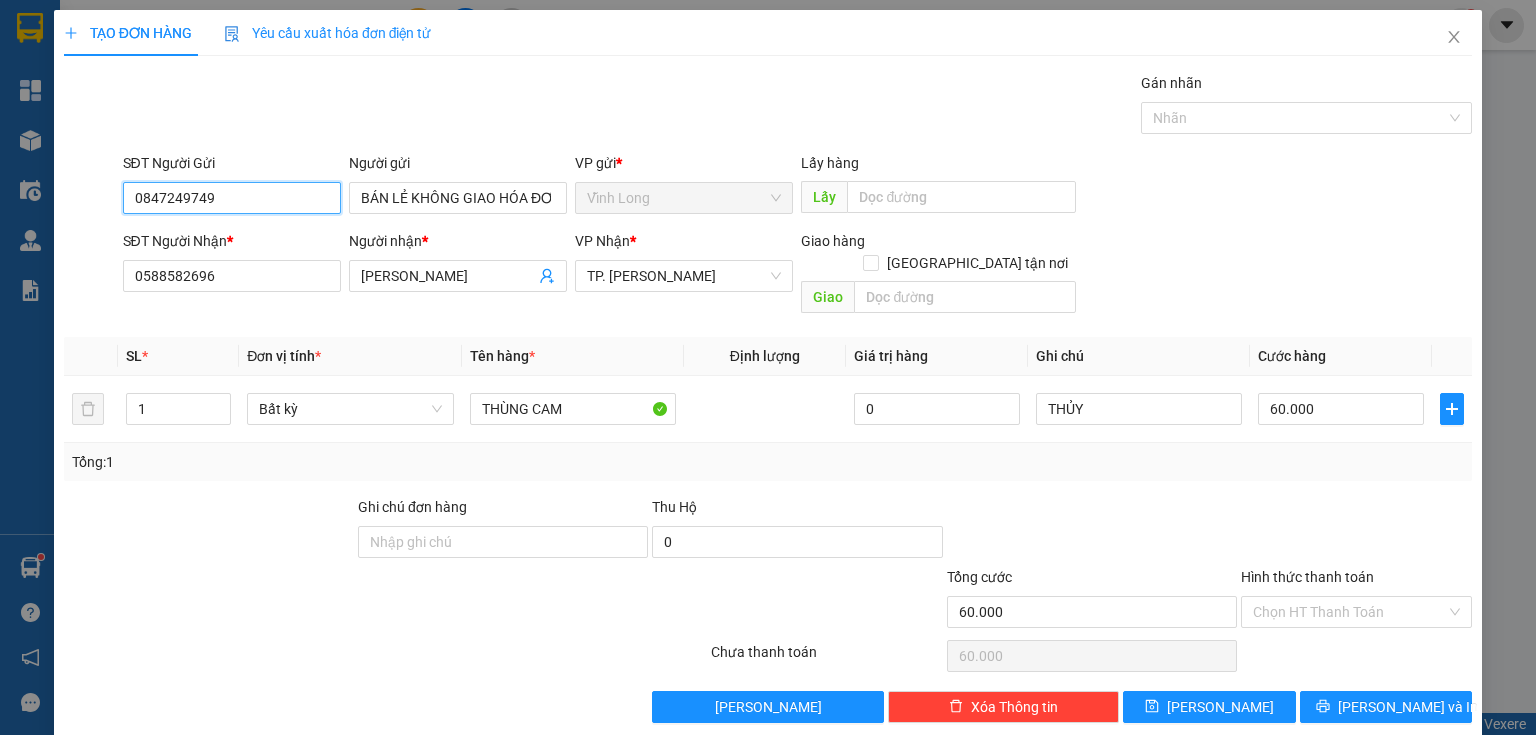 drag, startPoint x: 138, startPoint y: 212, endPoint x: 8, endPoint y: 244, distance: 133.88054 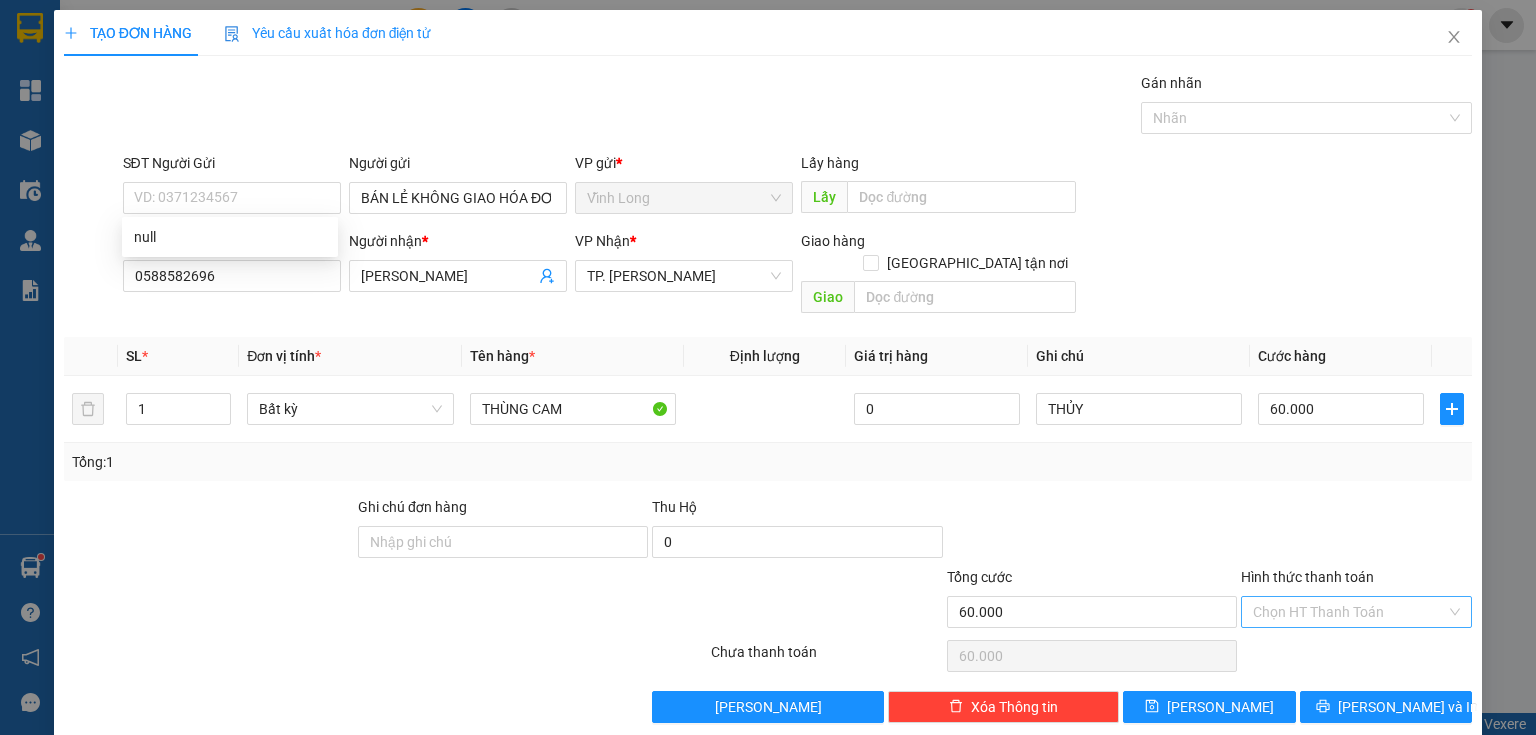 click on "Hình thức thanh toán" at bounding box center (1349, 612) 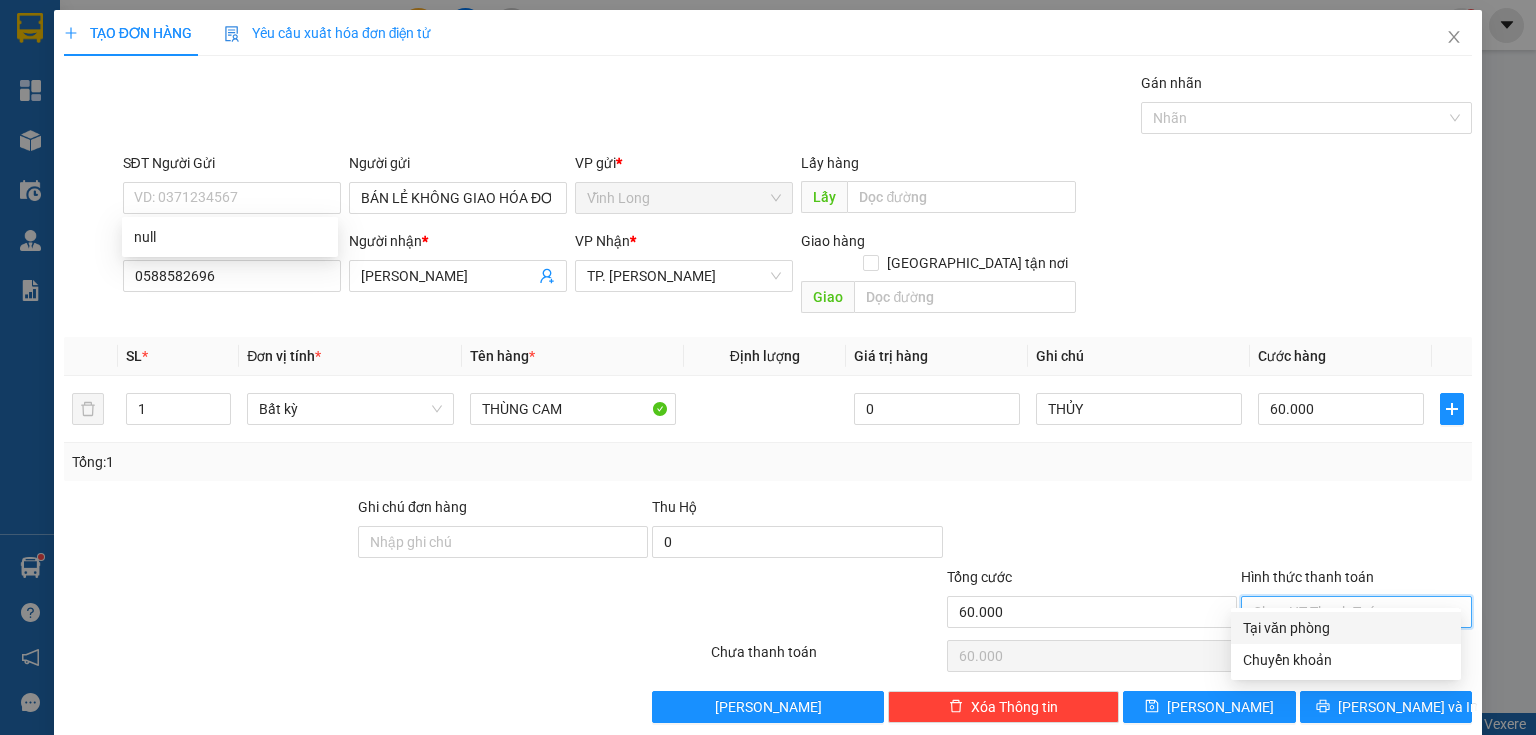 click on "Tại văn phòng" at bounding box center (1346, 628) 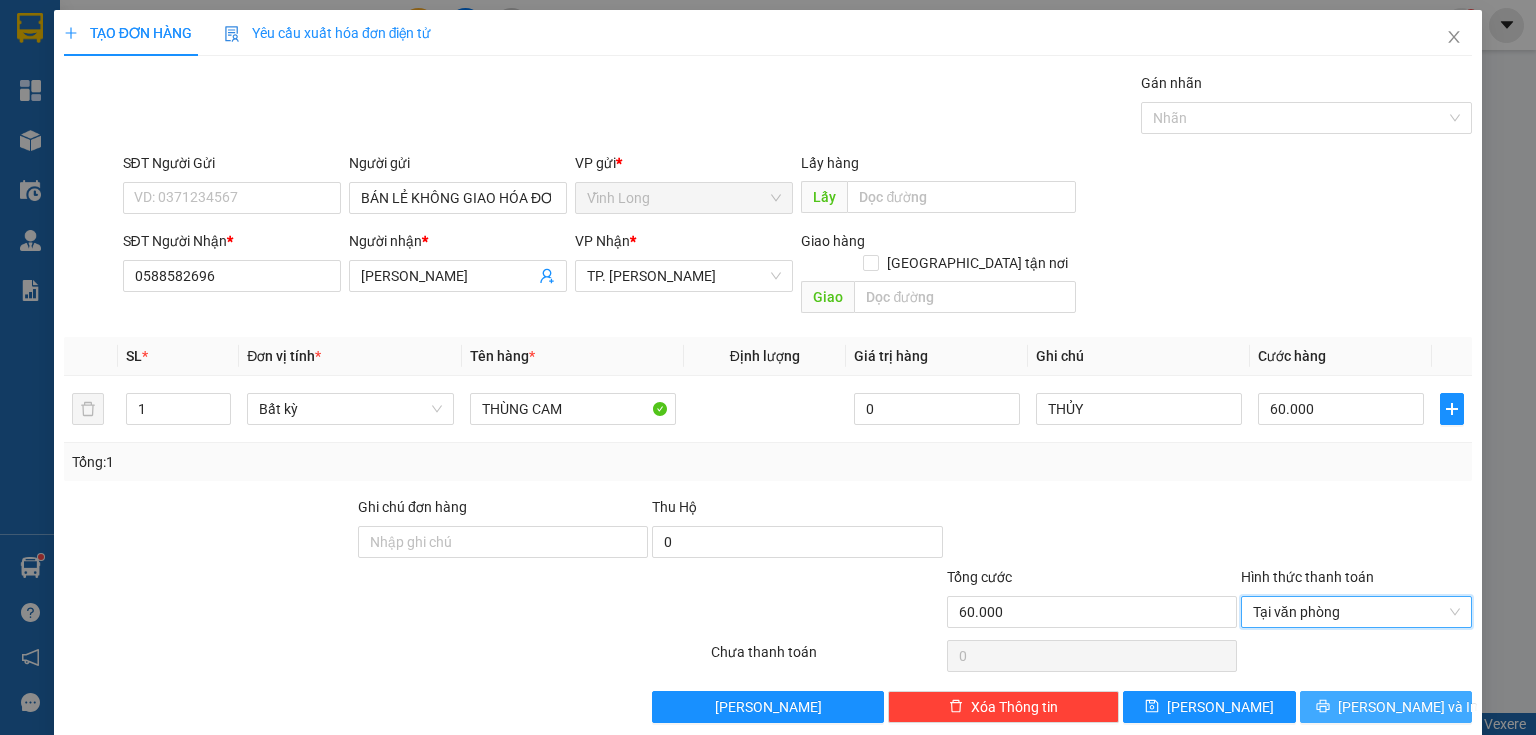 click on "[PERSON_NAME] và In" at bounding box center (1408, 707) 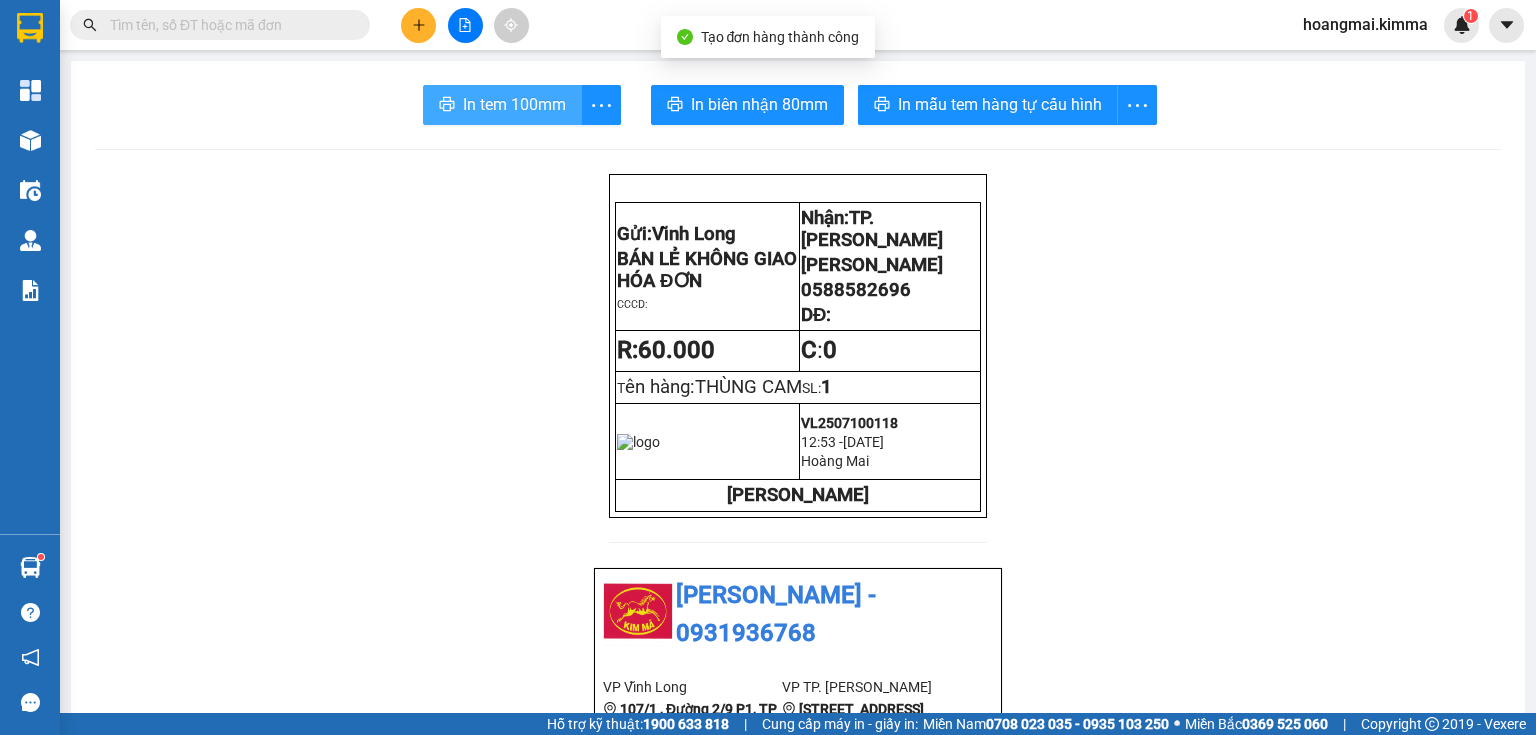 click on "In tem 100mm" at bounding box center [514, 104] 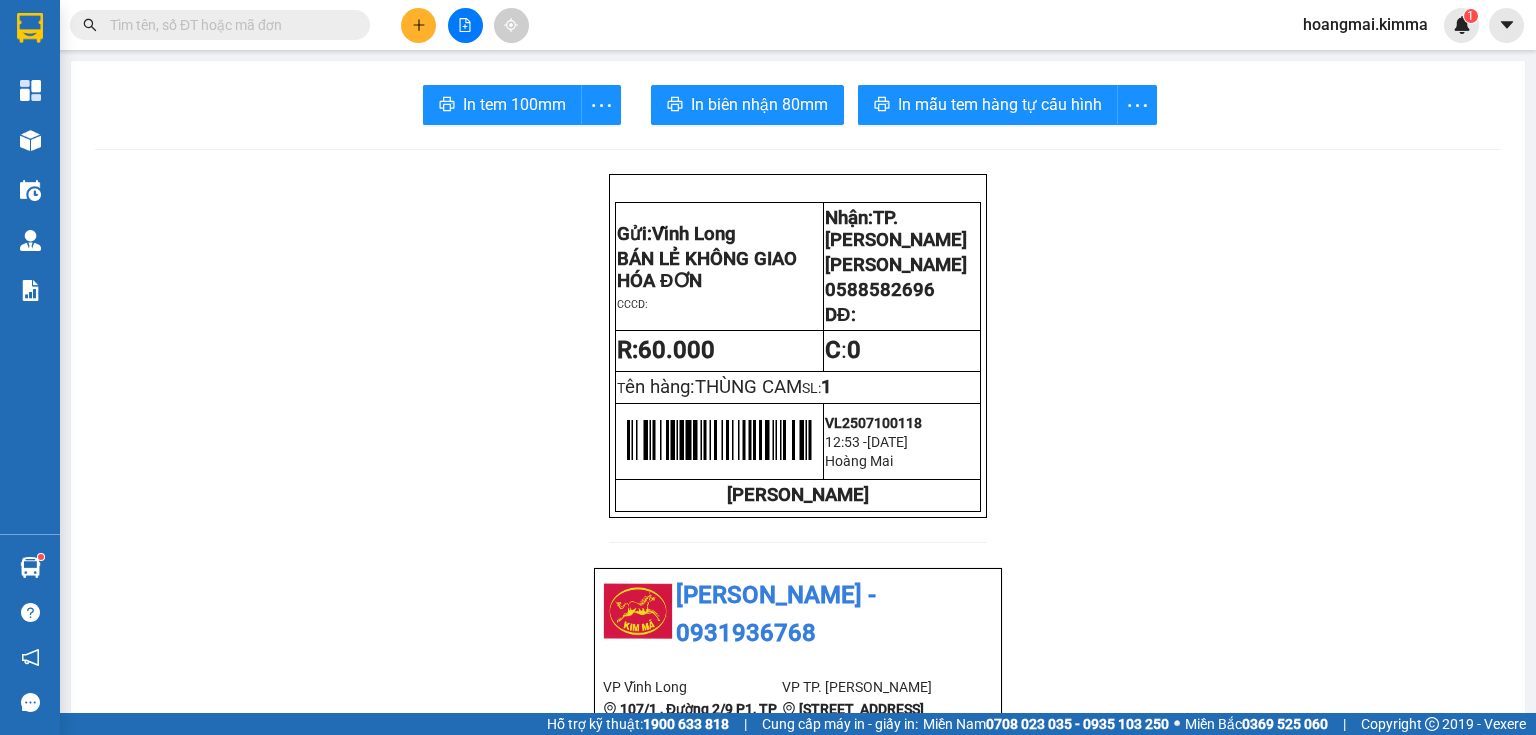 click 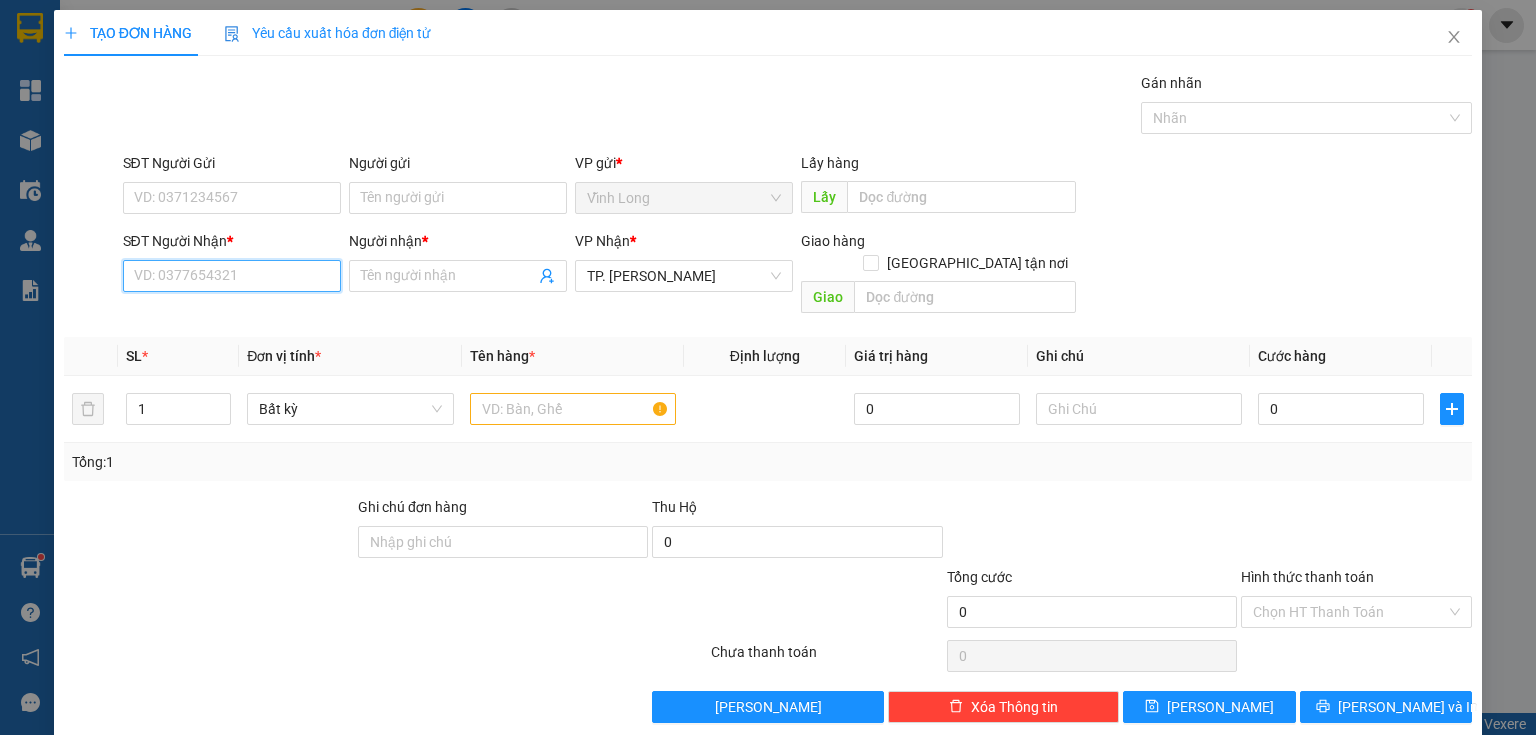 click on "SĐT Người Nhận  *" at bounding box center (232, 276) 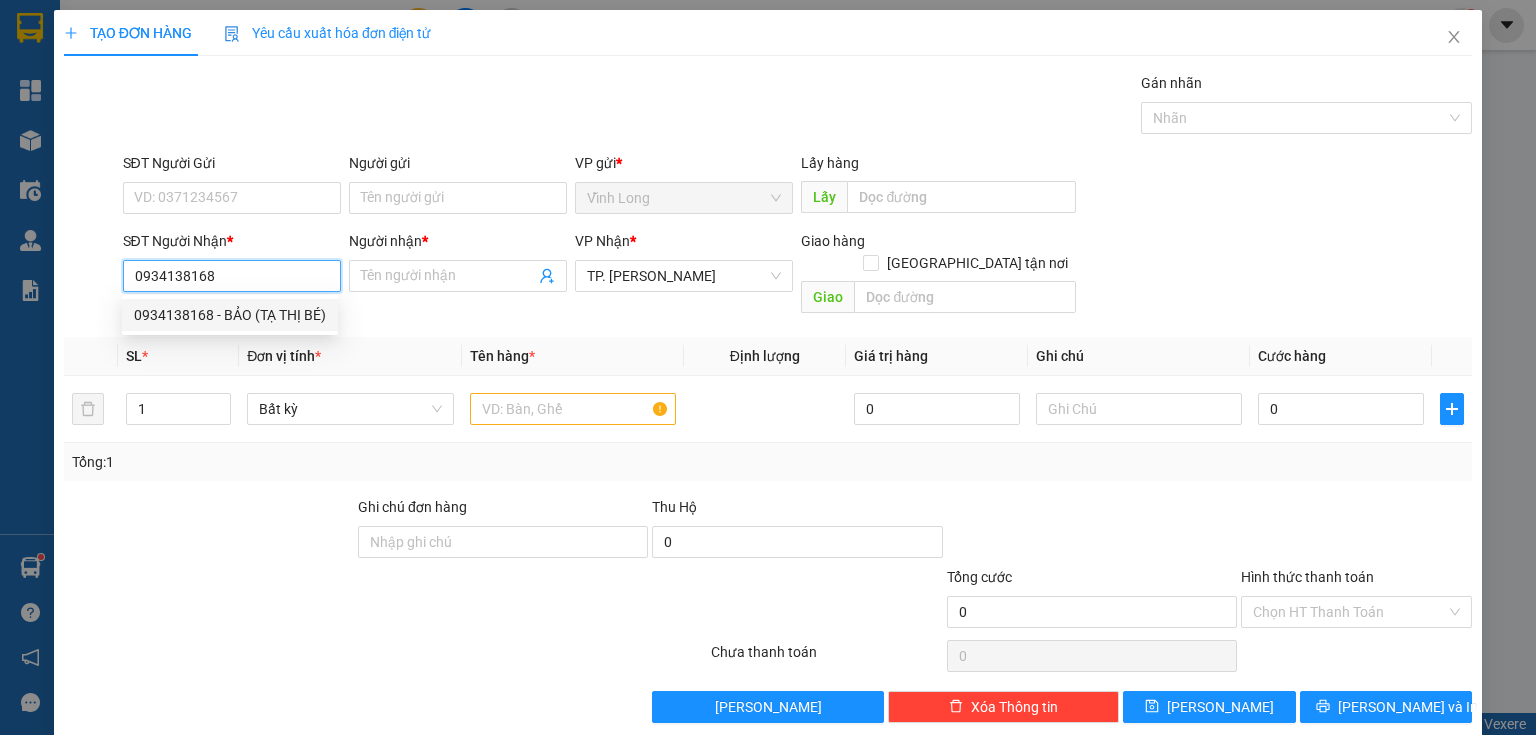 click on "0934138168 - BẢO (TẠ THỊ BÉ)" at bounding box center [230, 315] 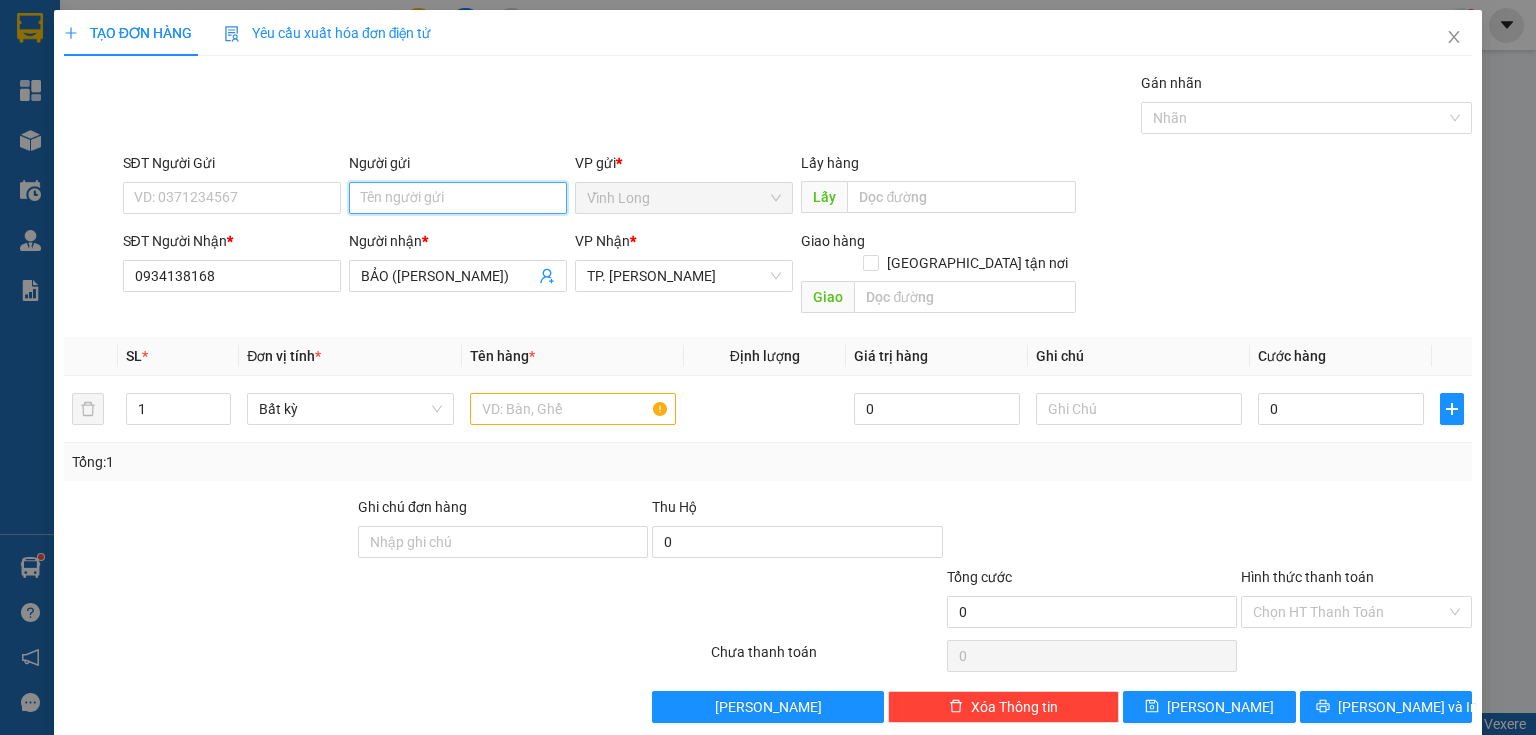 click on "Người gửi" at bounding box center (458, 198) 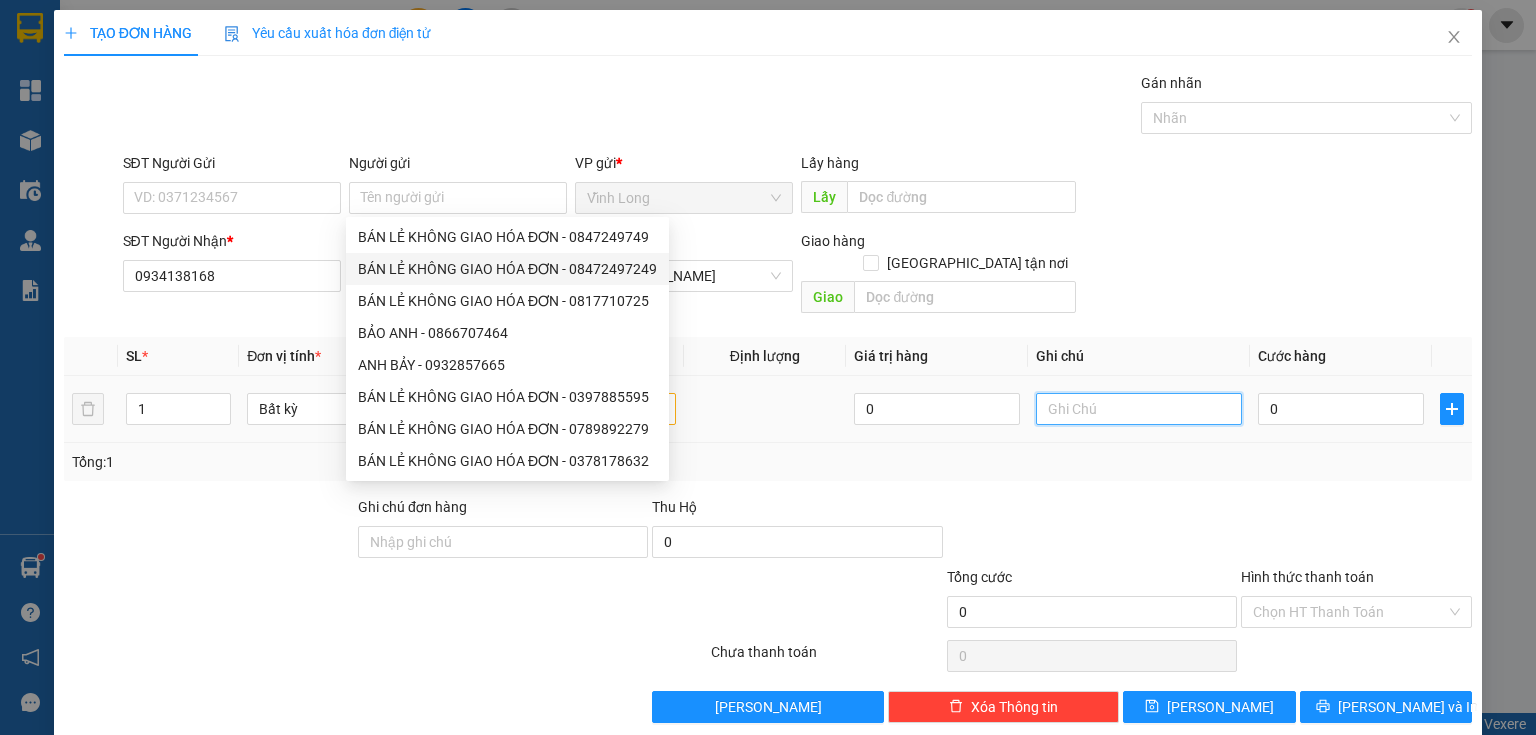 click at bounding box center (1139, 409) 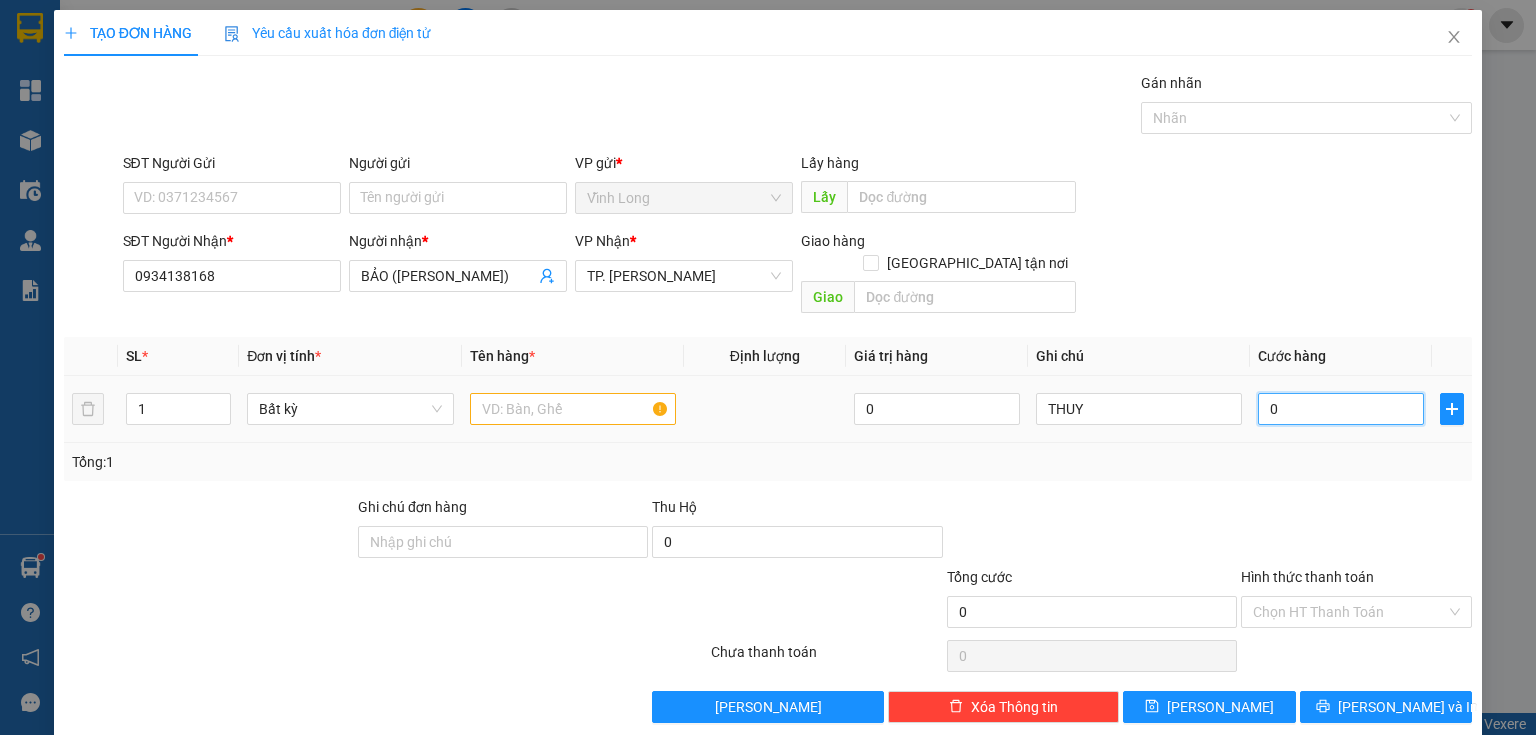 click on "0" at bounding box center [1341, 409] 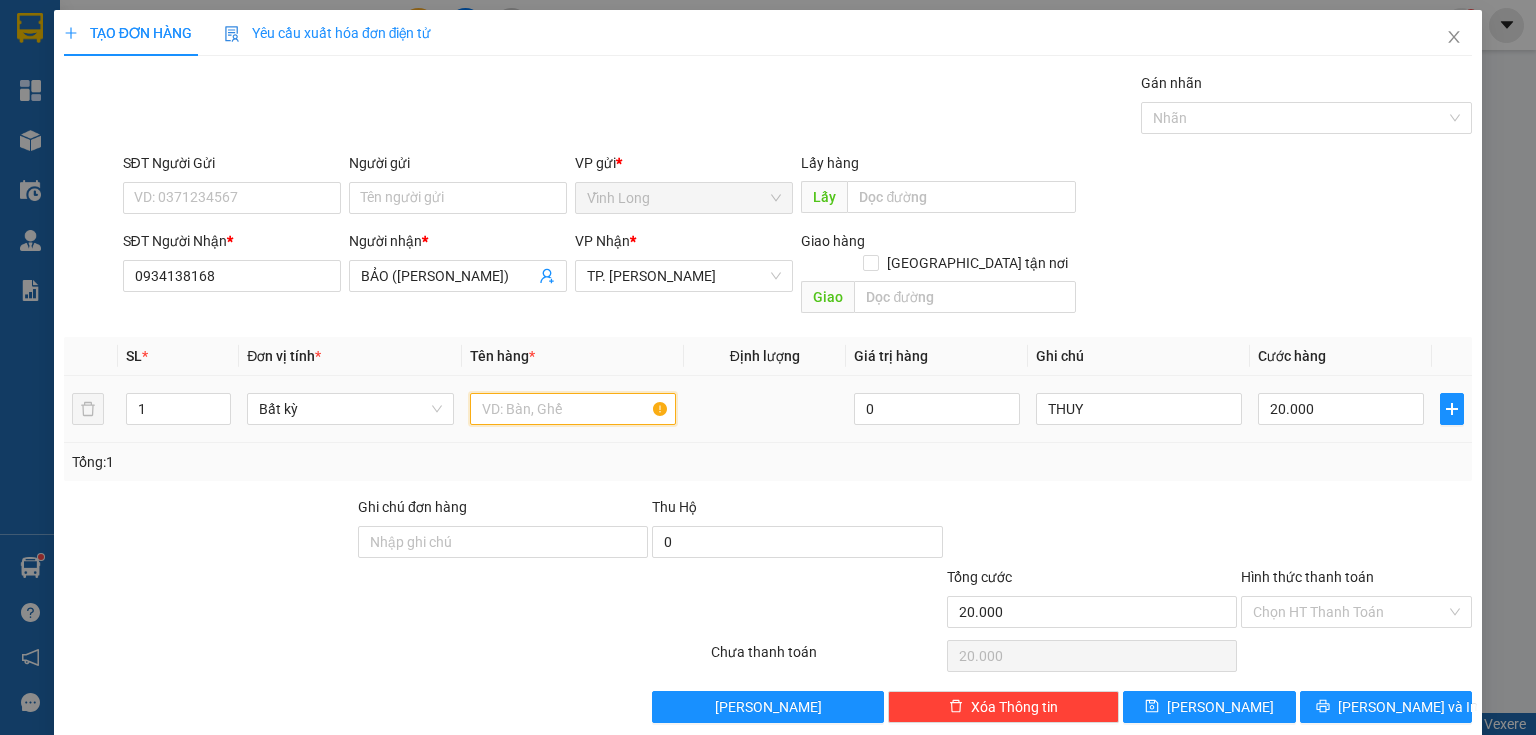 click at bounding box center [573, 409] 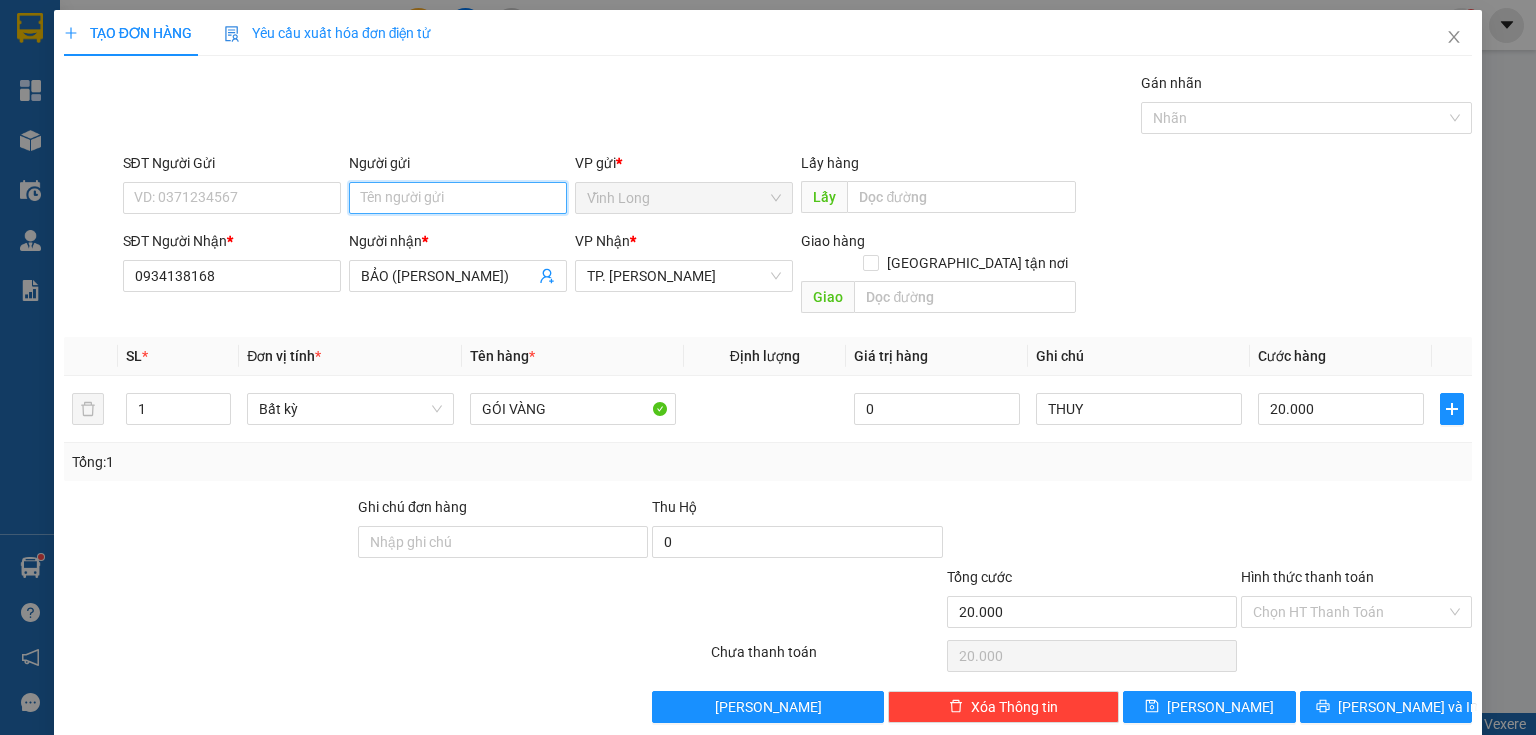 click on "Người gửi" at bounding box center (458, 198) 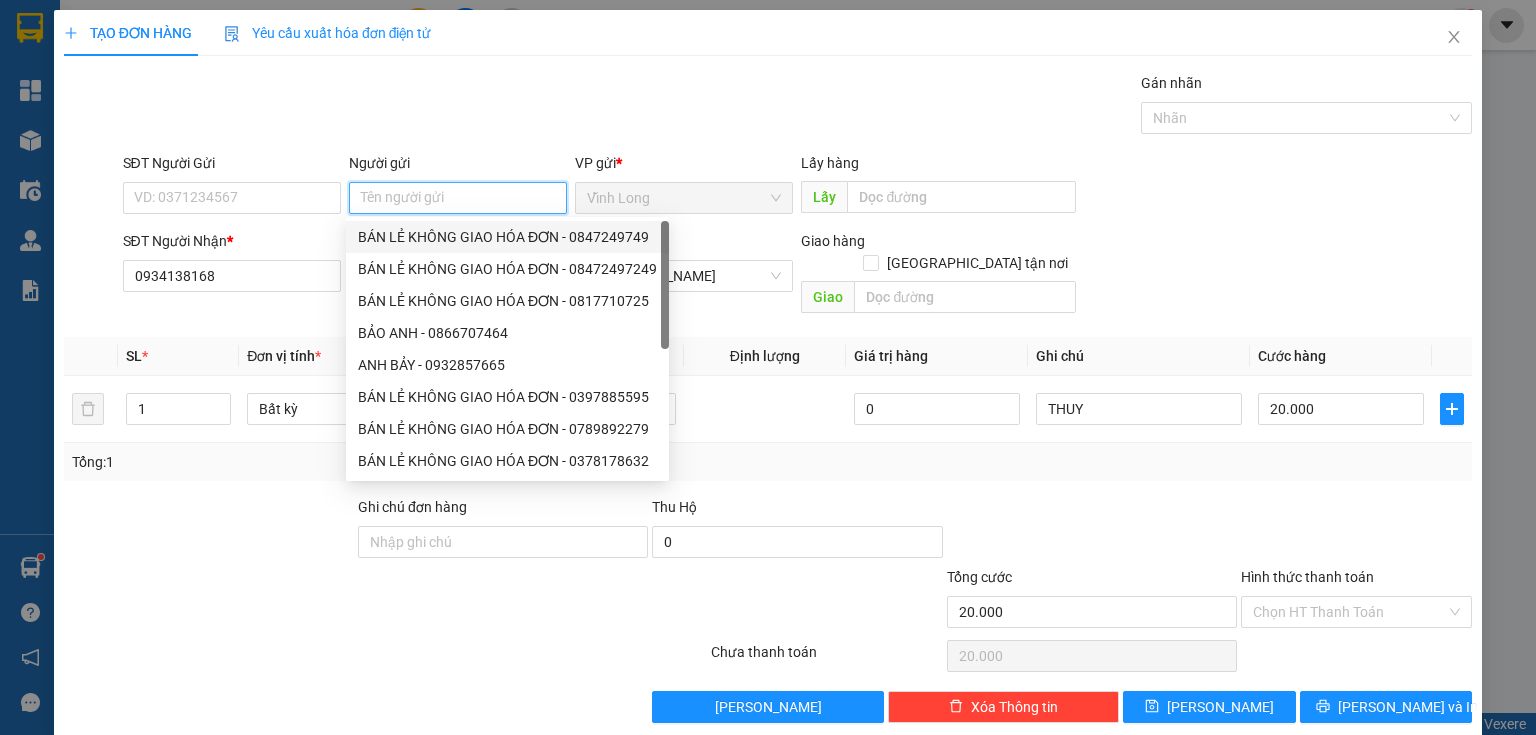 drag, startPoint x: 441, startPoint y: 238, endPoint x: 338, endPoint y: 227, distance: 103.58572 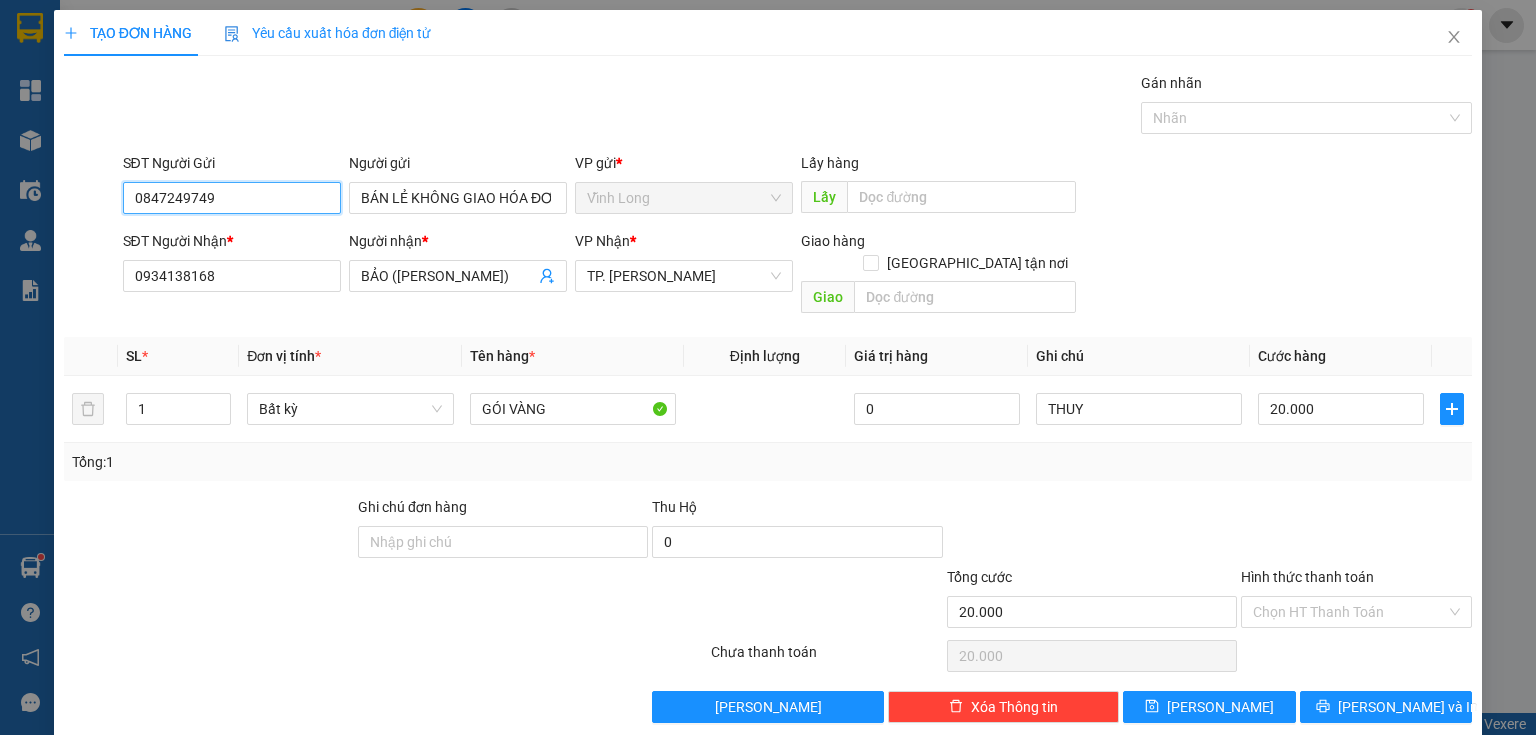 drag, startPoint x: 262, startPoint y: 185, endPoint x: 0, endPoint y: 287, distance: 281.15475 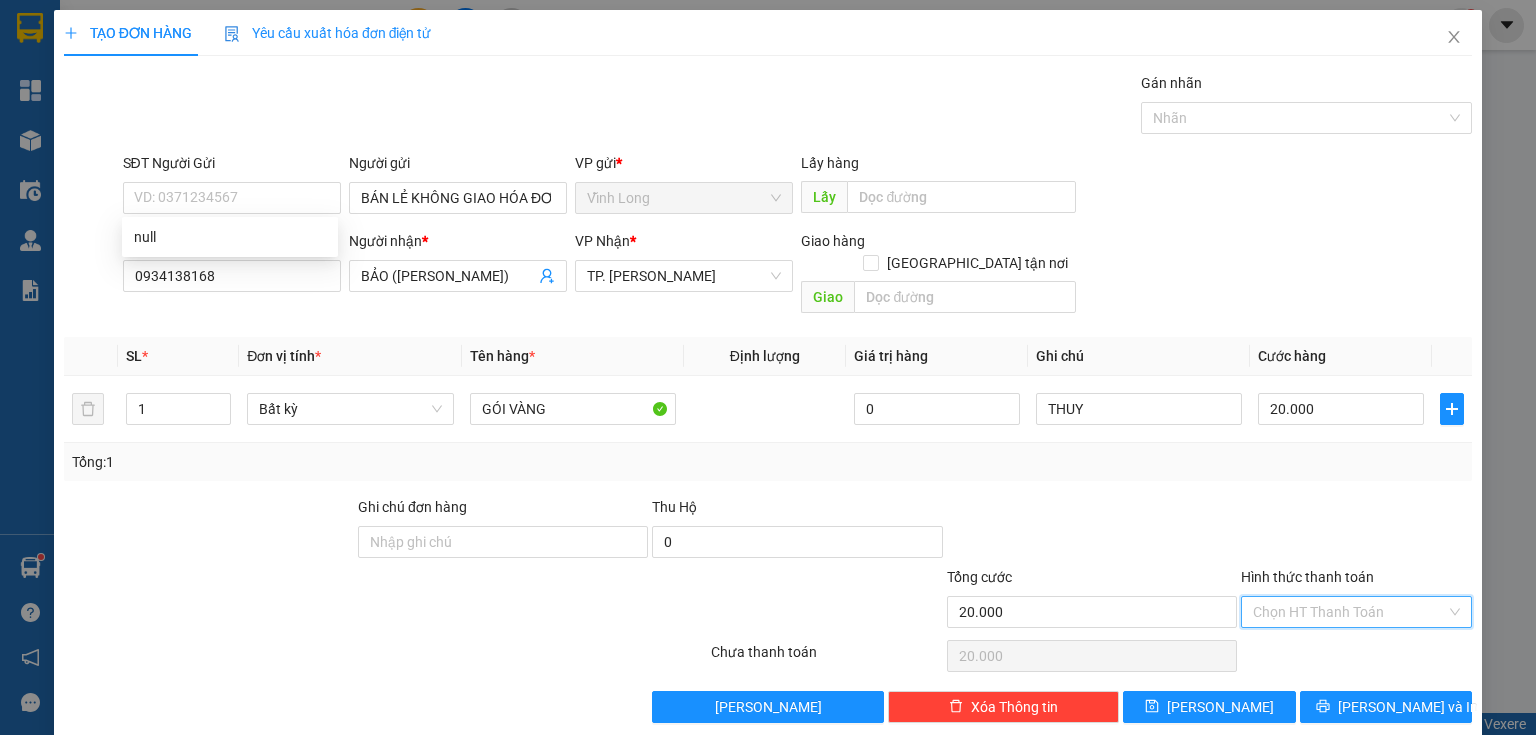 click on "Hình thức thanh toán" at bounding box center (1349, 612) 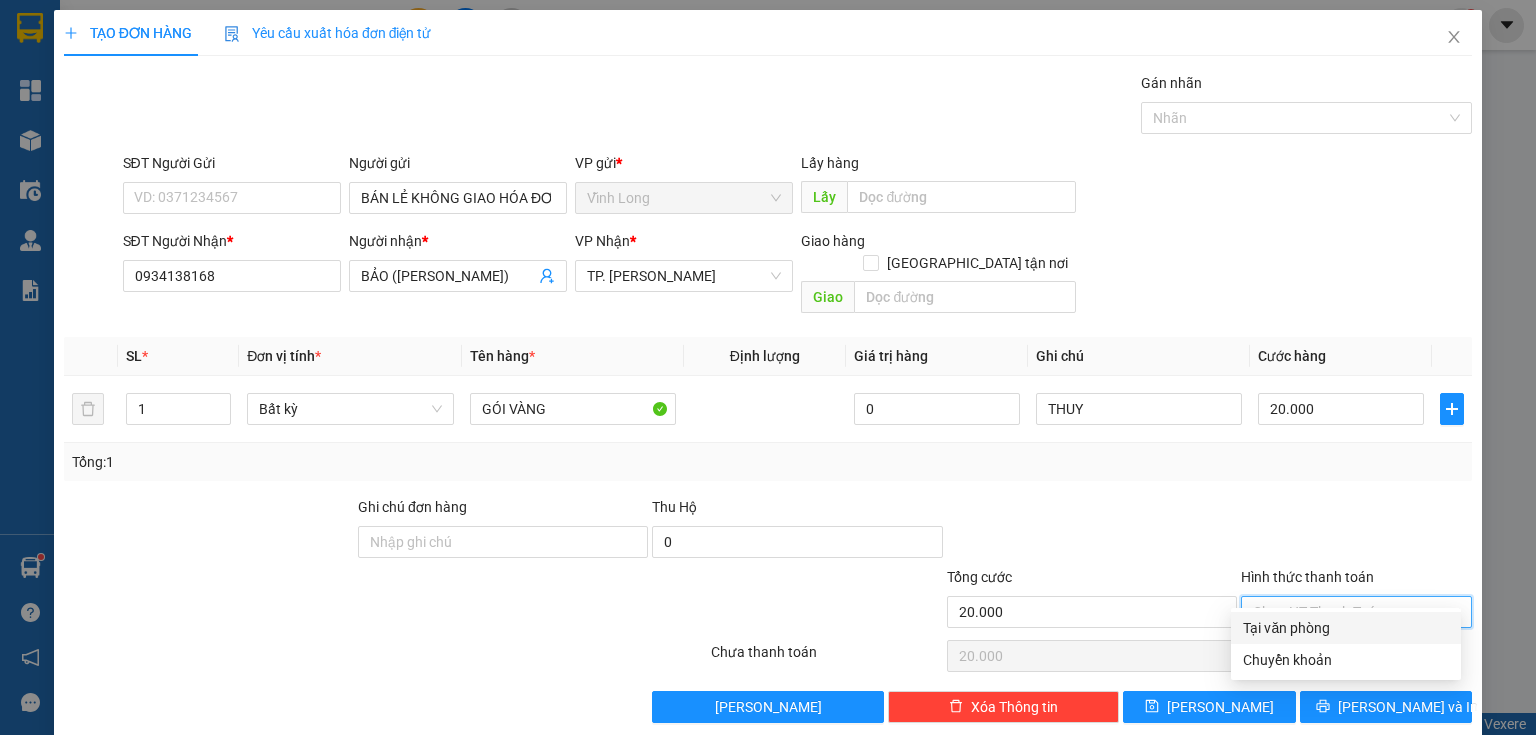 click on "Tại văn phòng" at bounding box center [1346, 628] 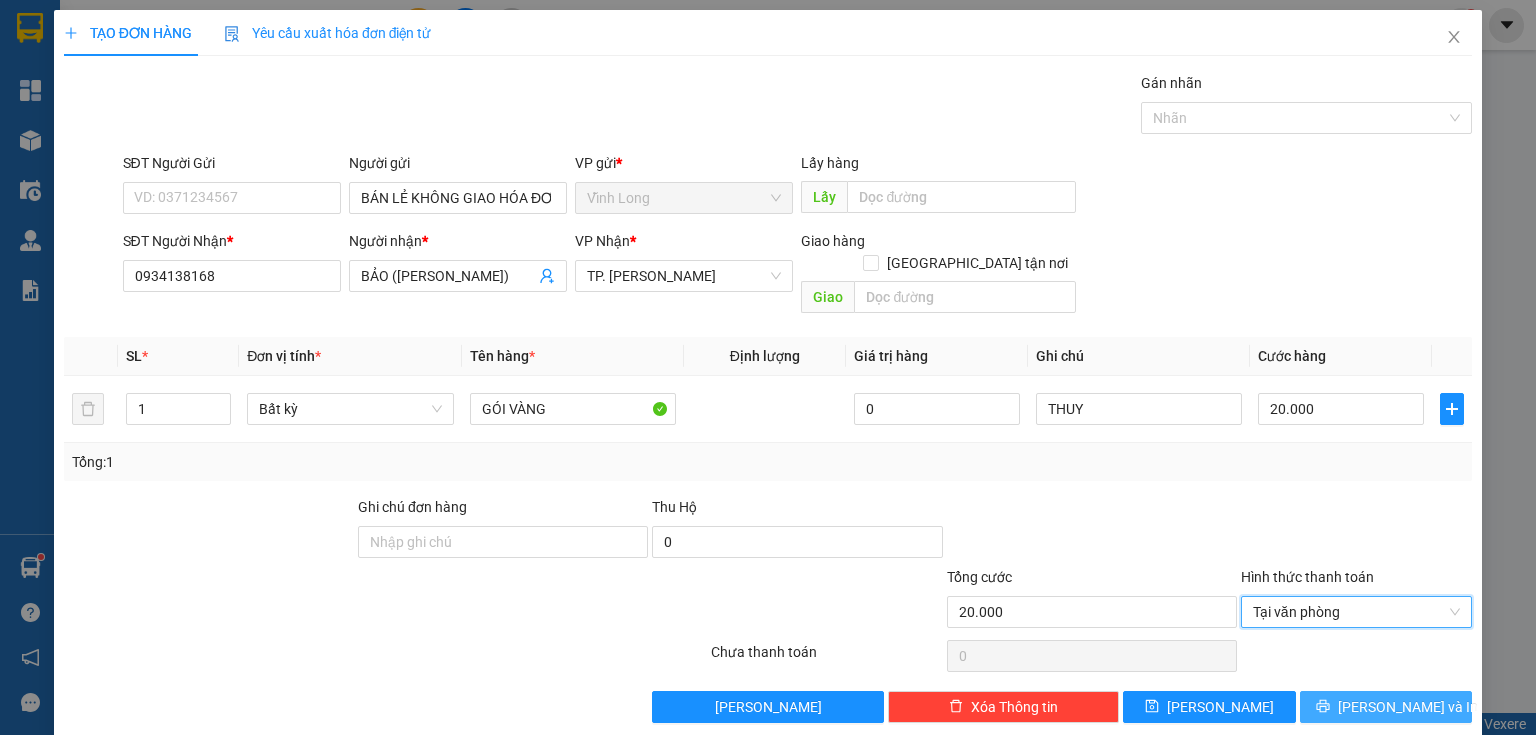 click on "[PERSON_NAME] và In" at bounding box center (1386, 707) 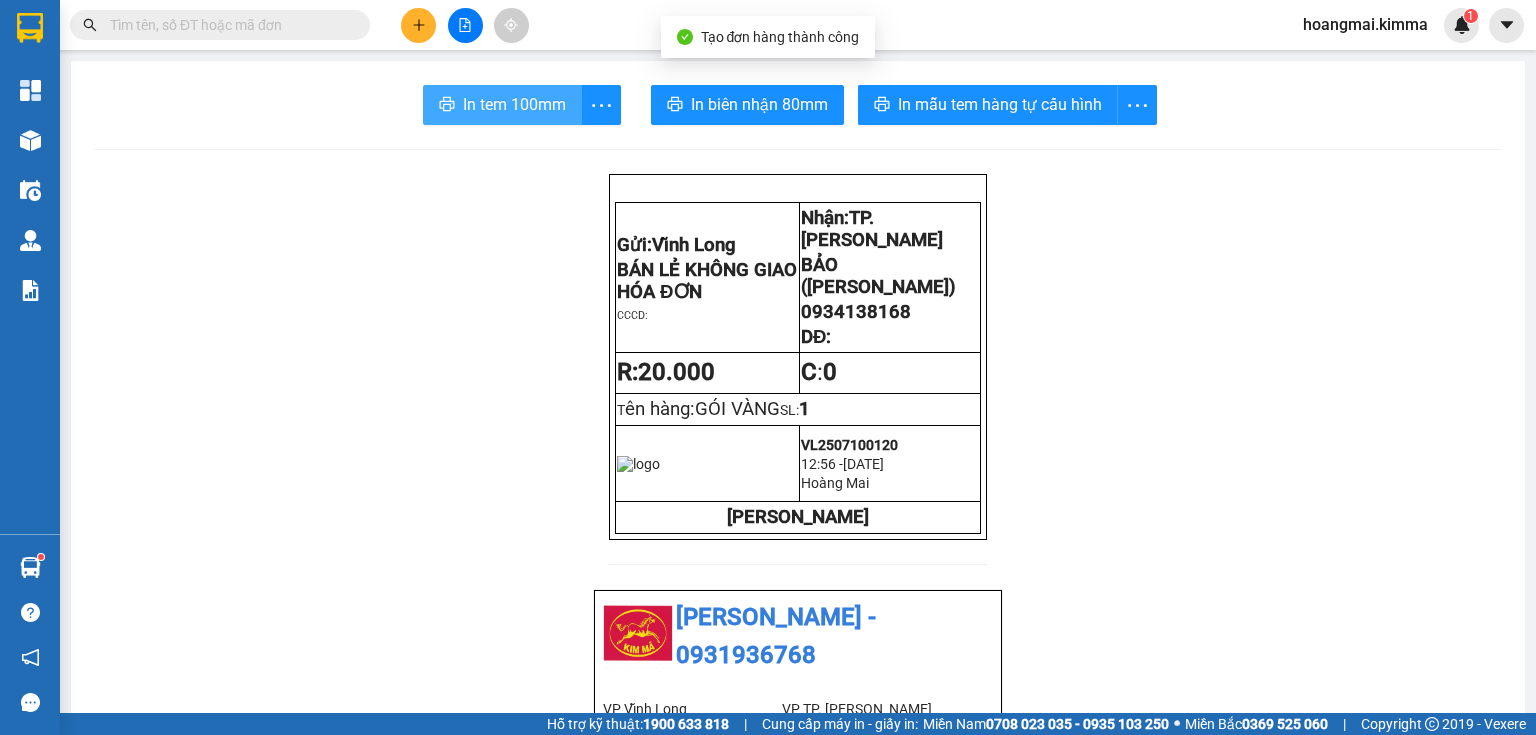 click on "In tem 100mm" at bounding box center [514, 104] 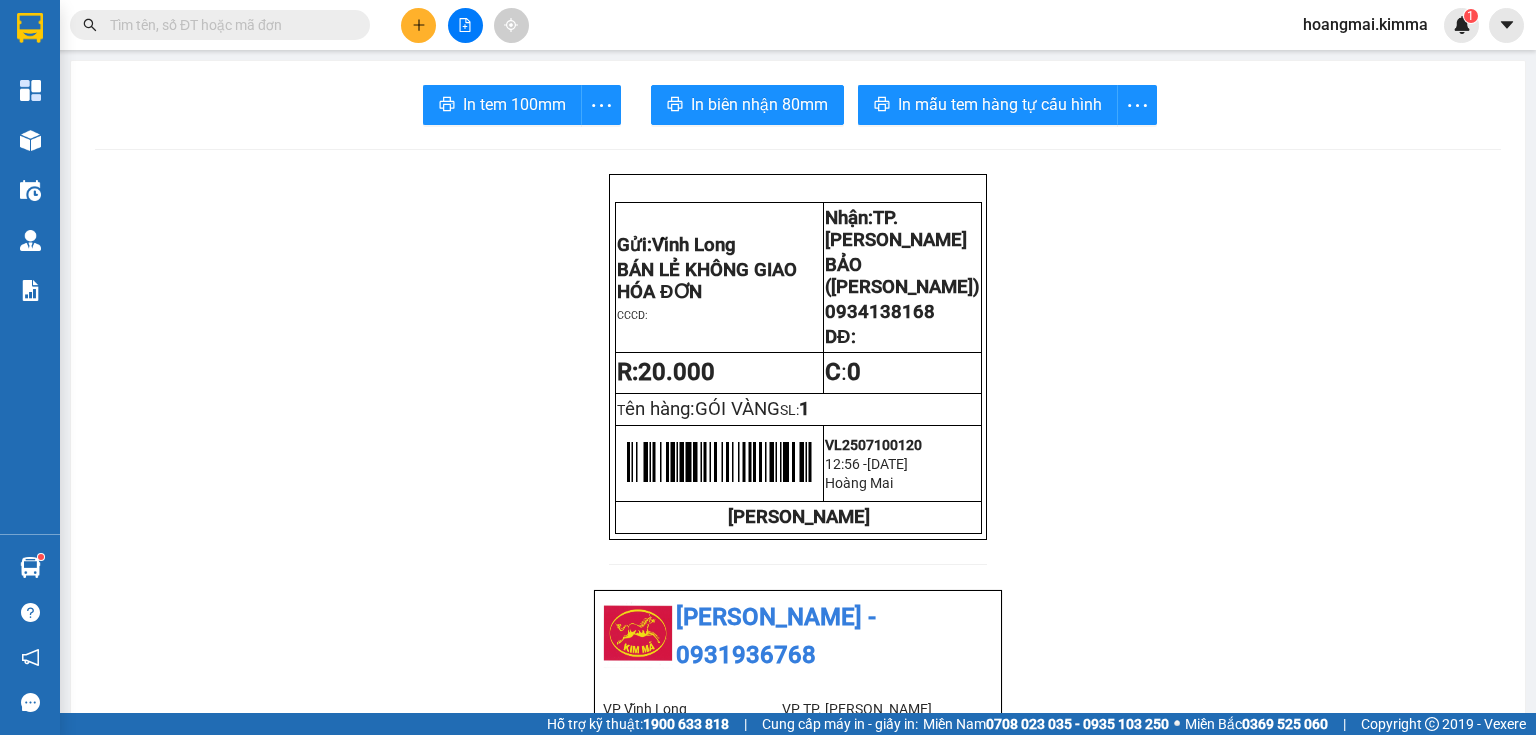 click at bounding box center (418, 25) 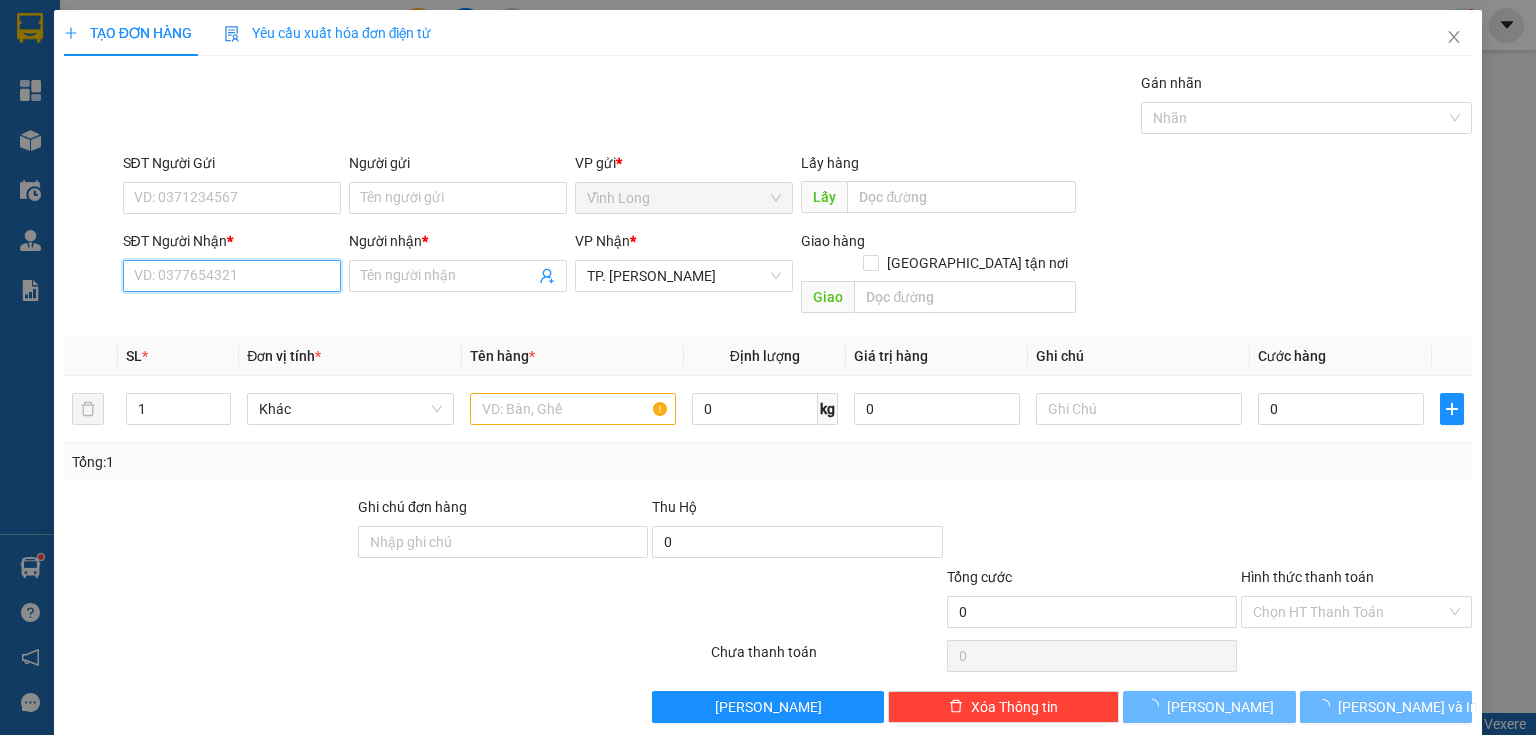 click on "SĐT Người Nhận  *" at bounding box center (232, 276) 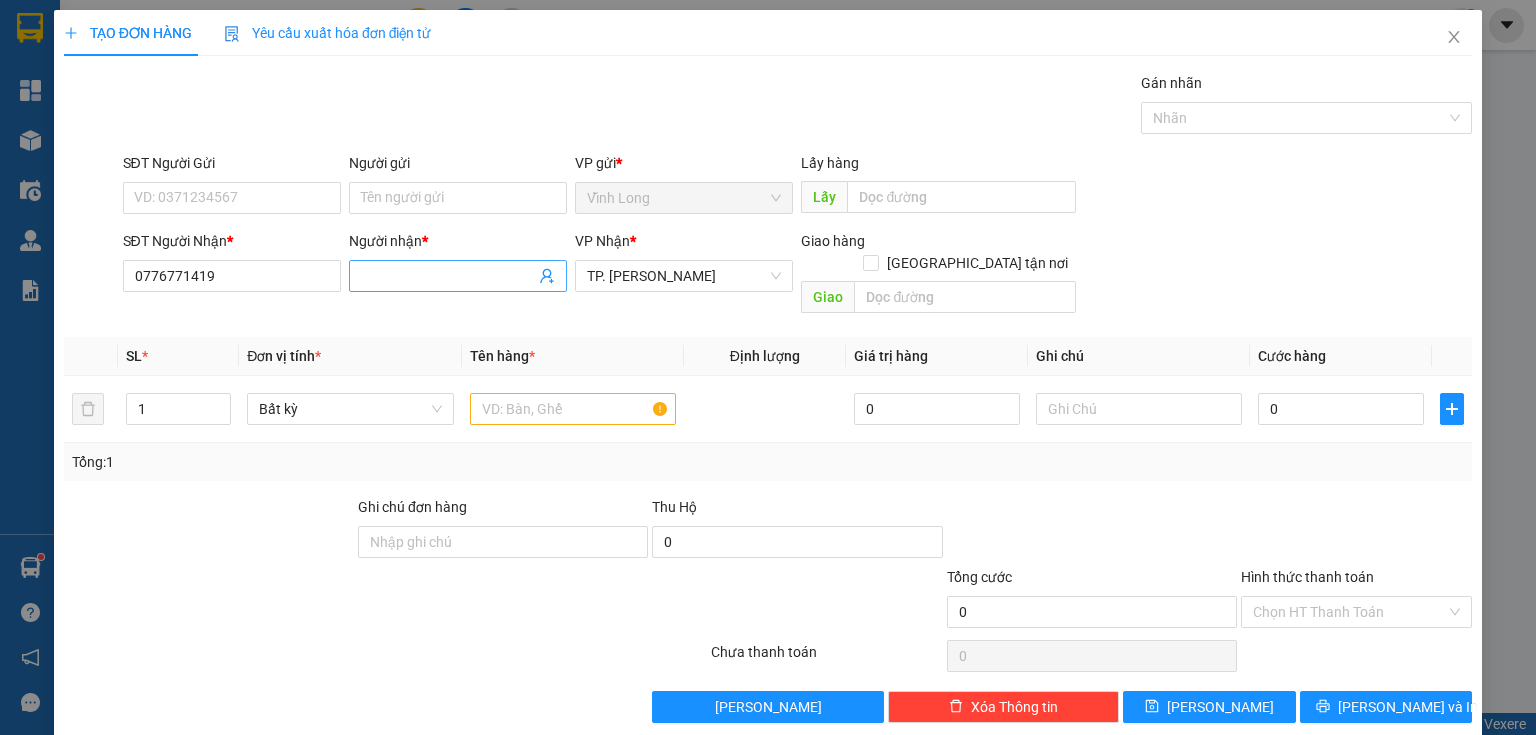 click on "Người nhận  *" at bounding box center [448, 276] 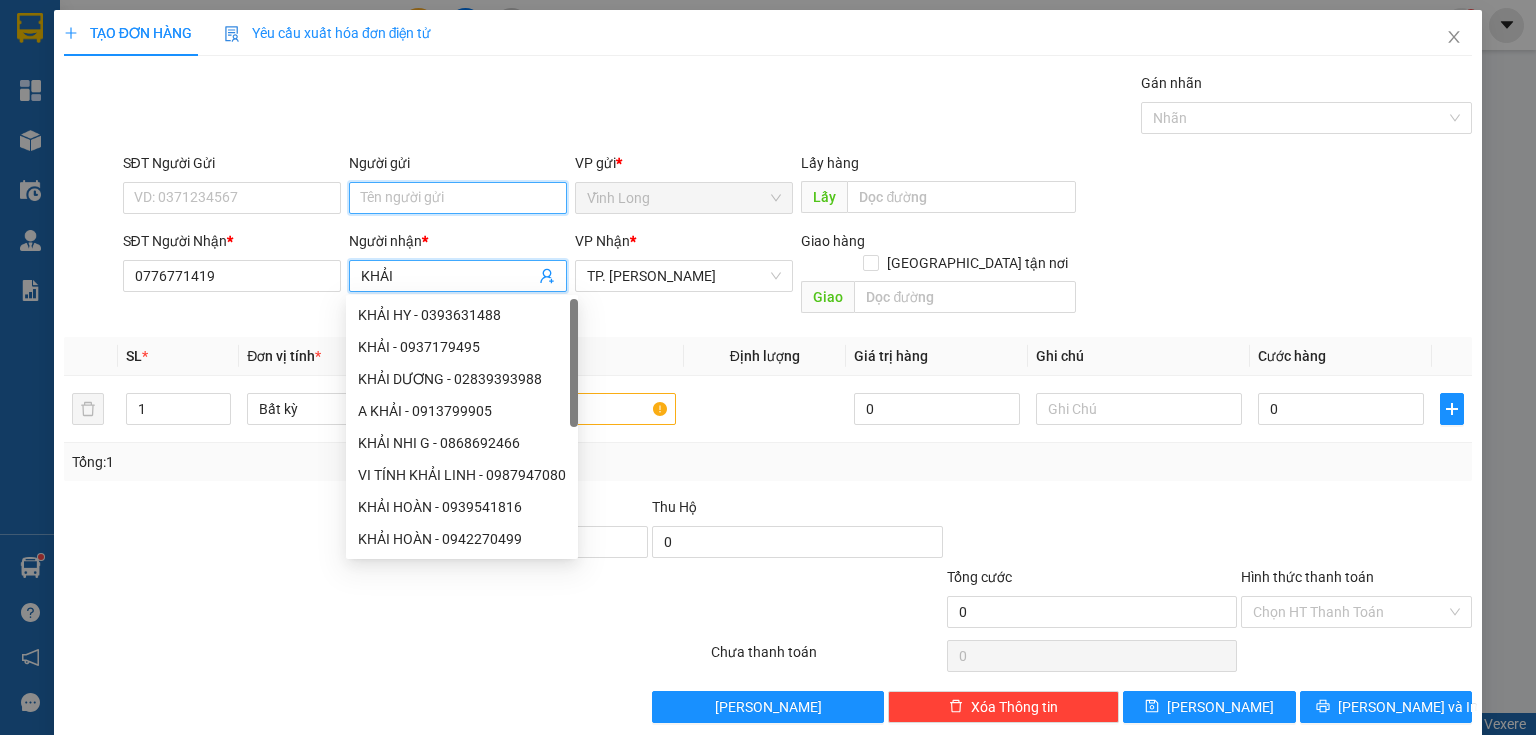 click on "Người gửi" at bounding box center (458, 198) 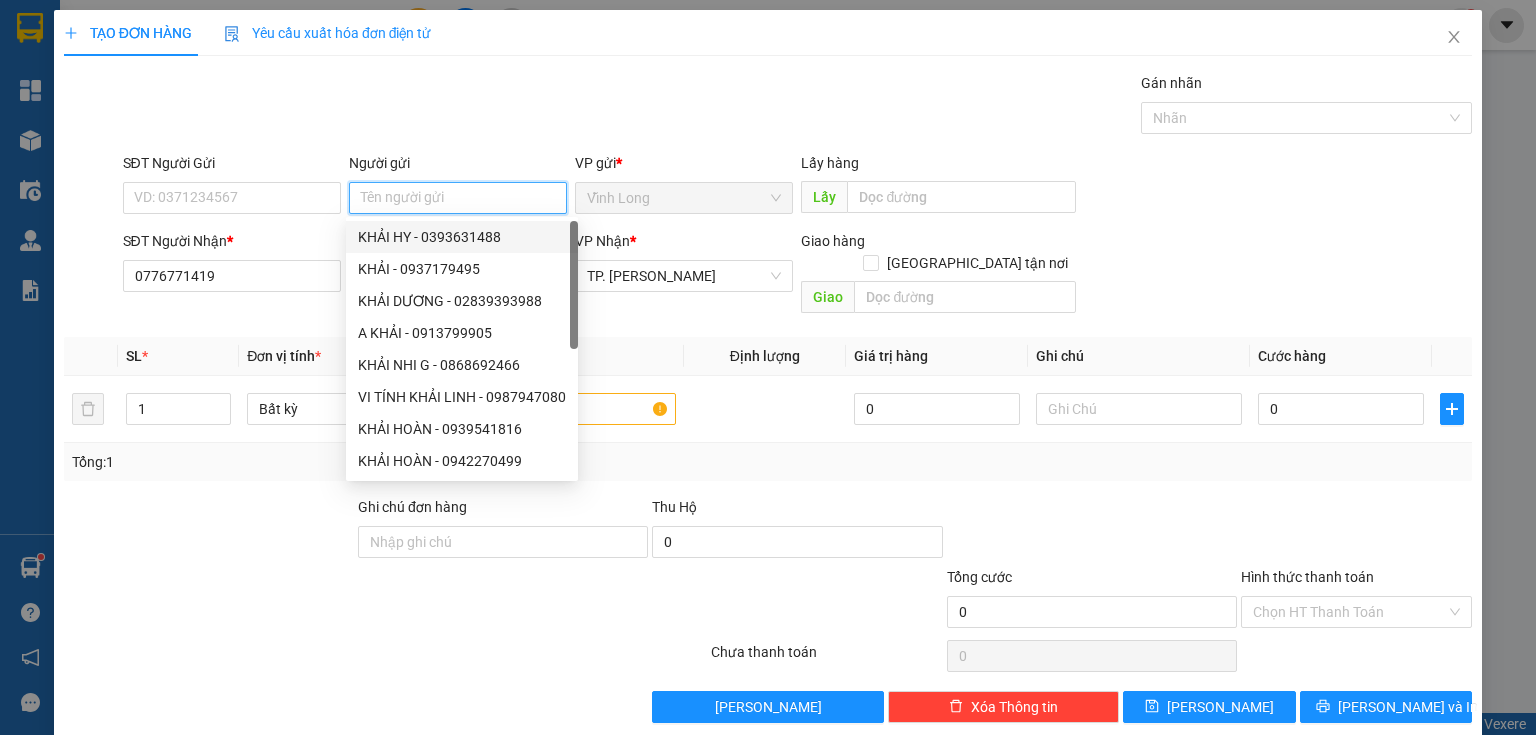 click on "KHẢI HY - 0393631488" at bounding box center [462, 237] 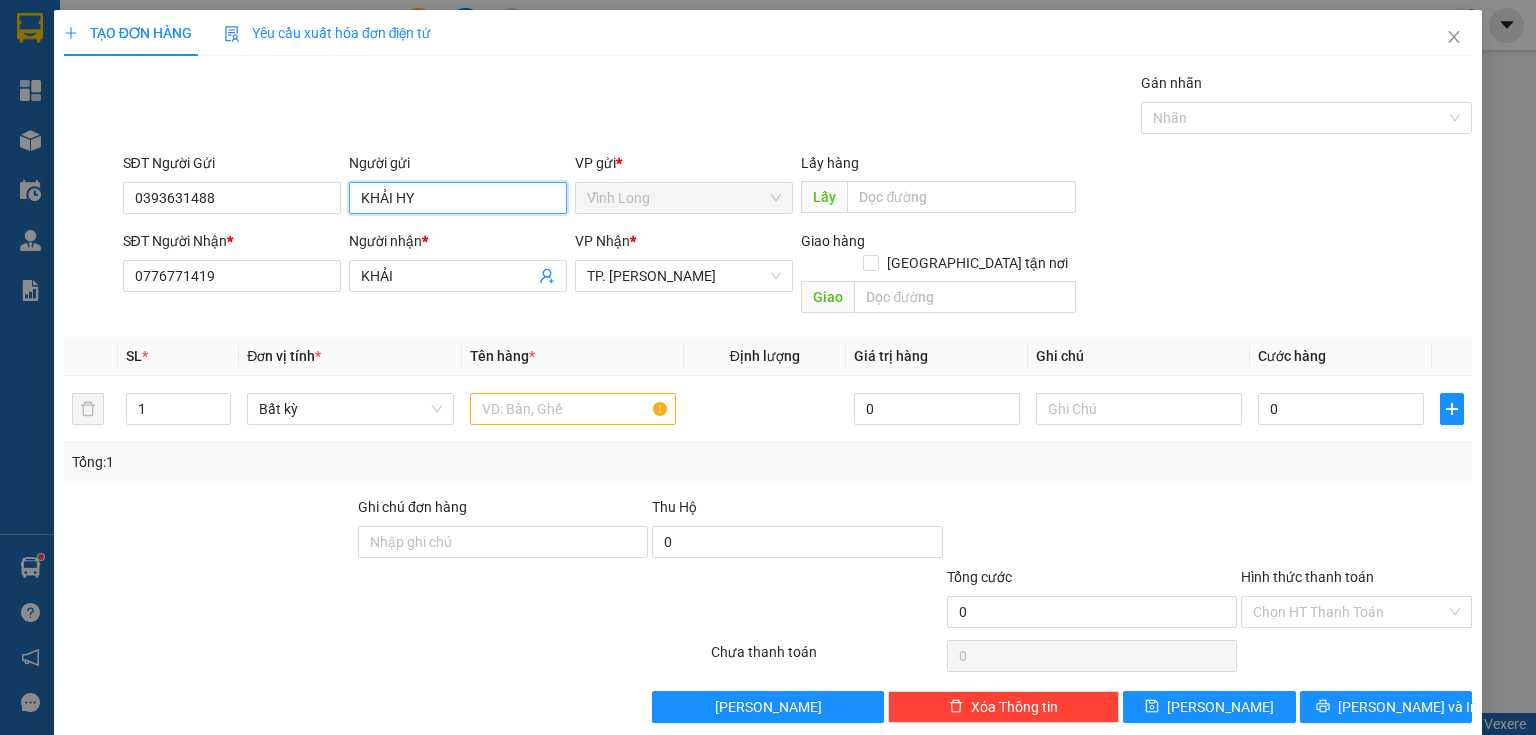 drag, startPoint x: 444, startPoint y: 196, endPoint x: 0, endPoint y: 294, distance: 454.6867 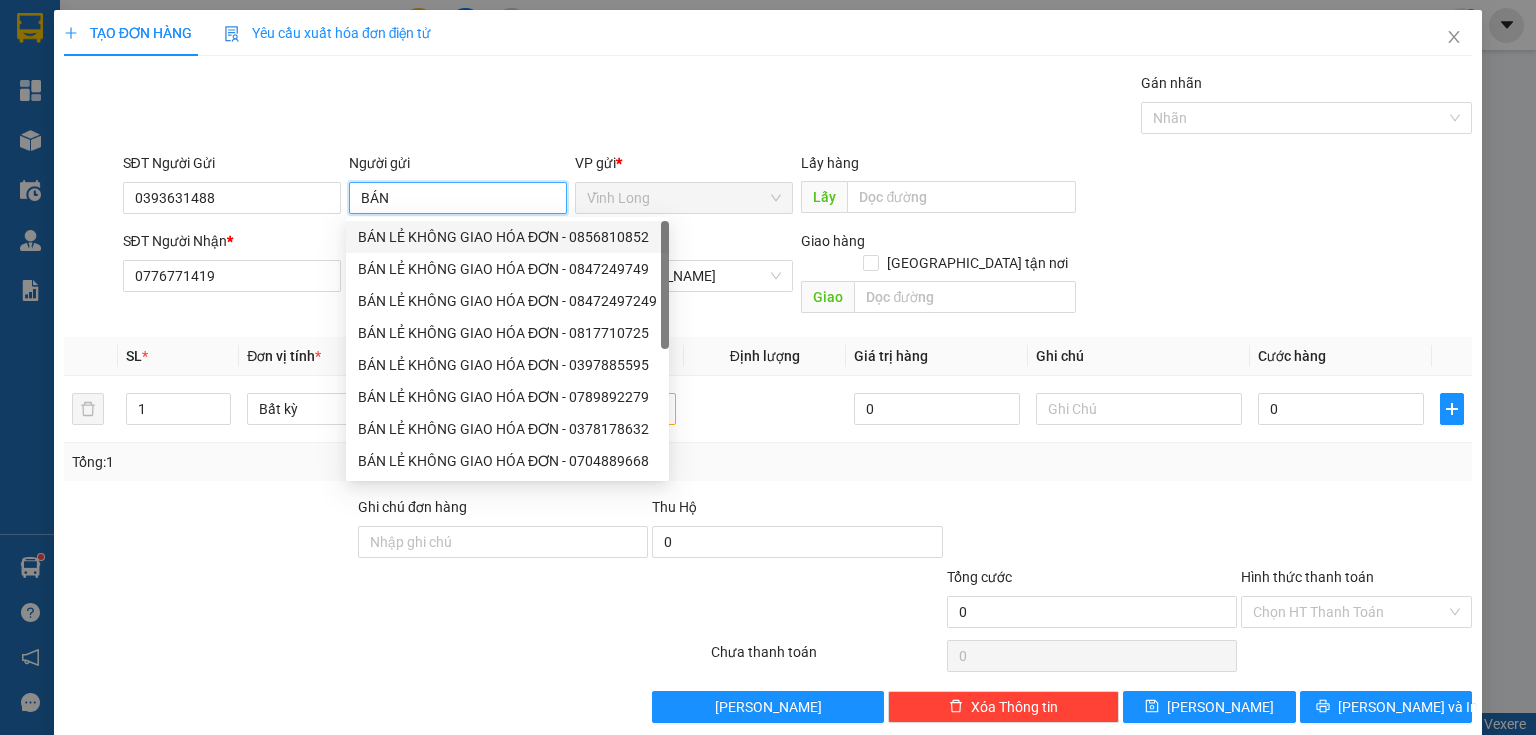click on "BÁN LẺ KHÔNG GIAO HÓA ĐƠN - 0856810852" at bounding box center (507, 237) 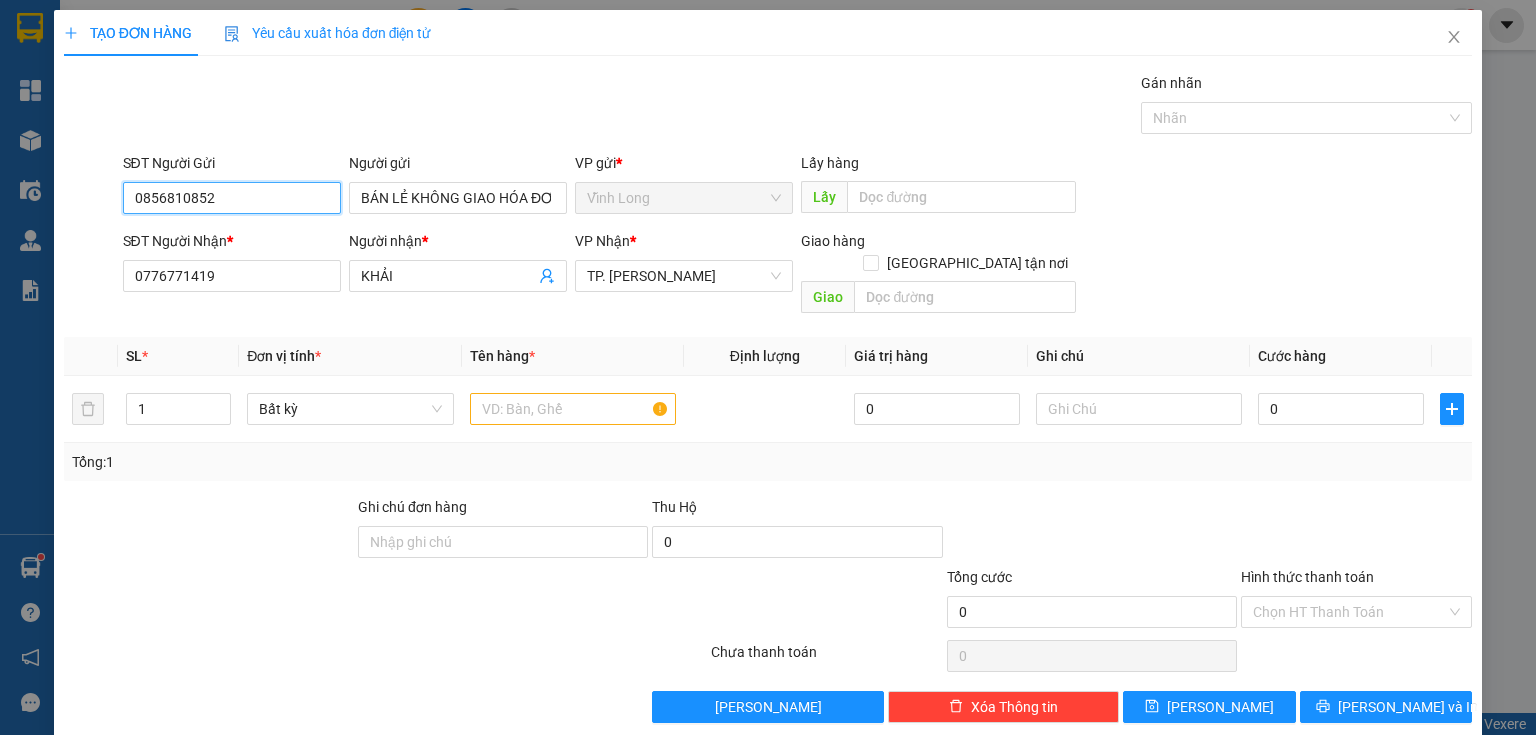 drag, startPoint x: 262, startPoint y: 198, endPoint x: 5, endPoint y: 214, distance: 257.49756 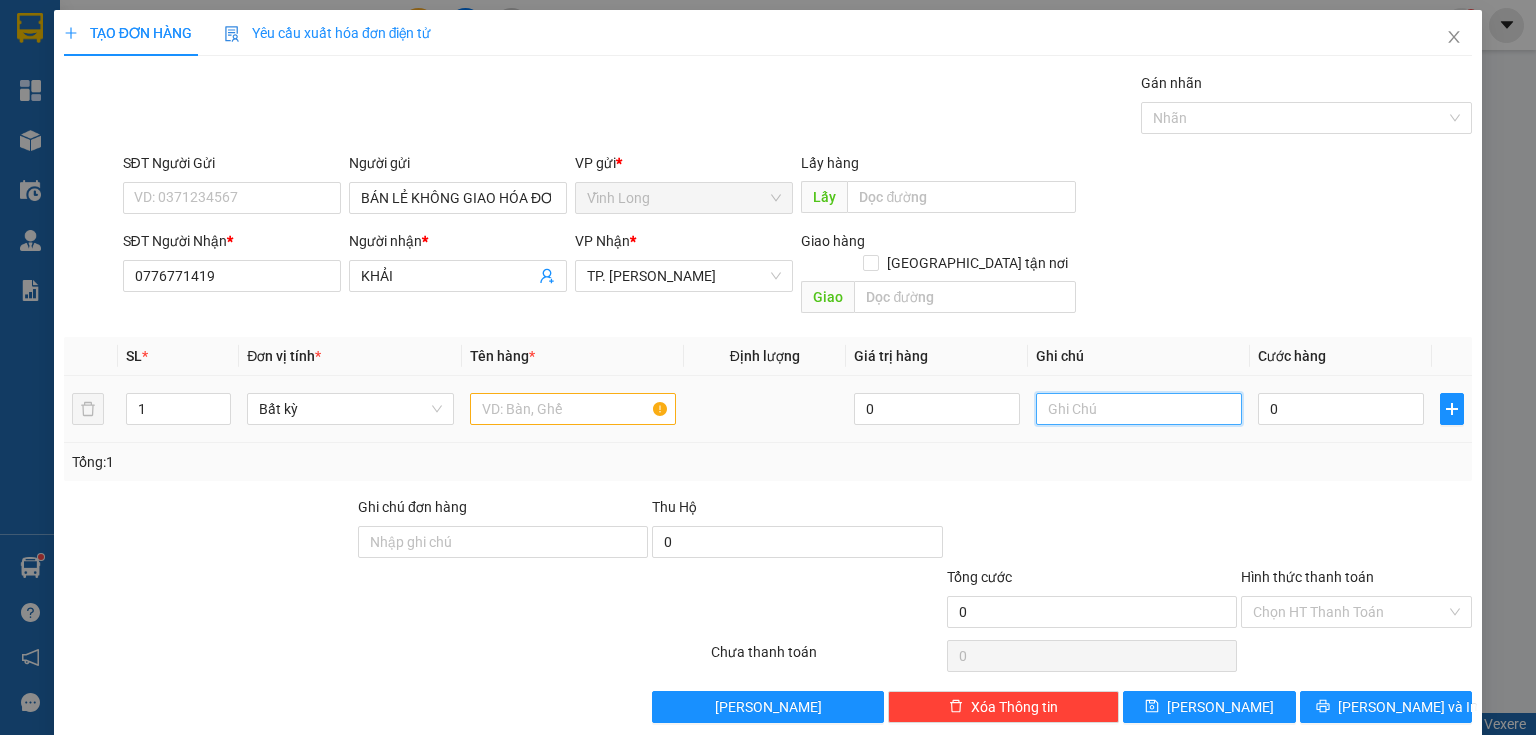 click at bounding box center (1139, 409) 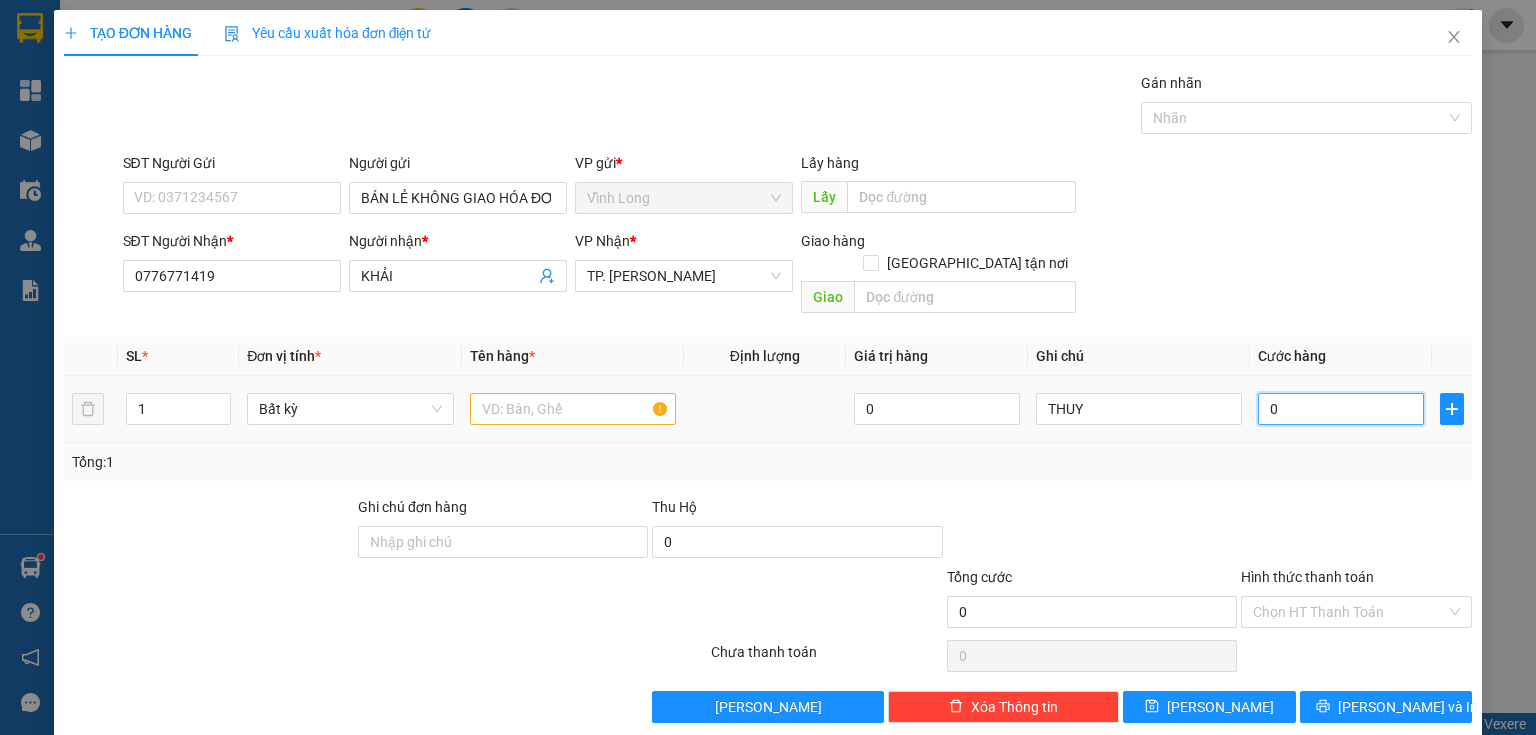 click on "0" at bounding box center (1341, 409) 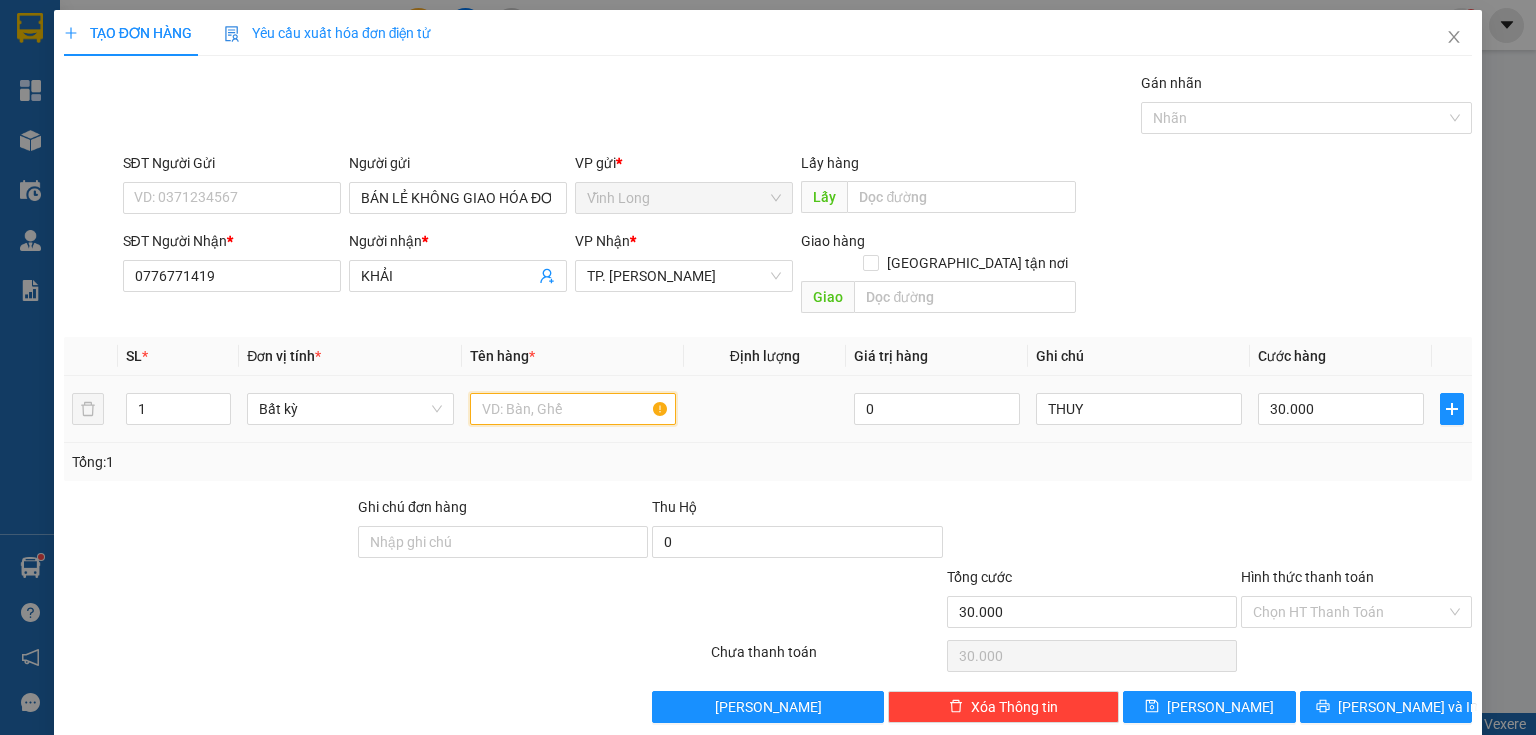 click at bounding box center [573, 409] 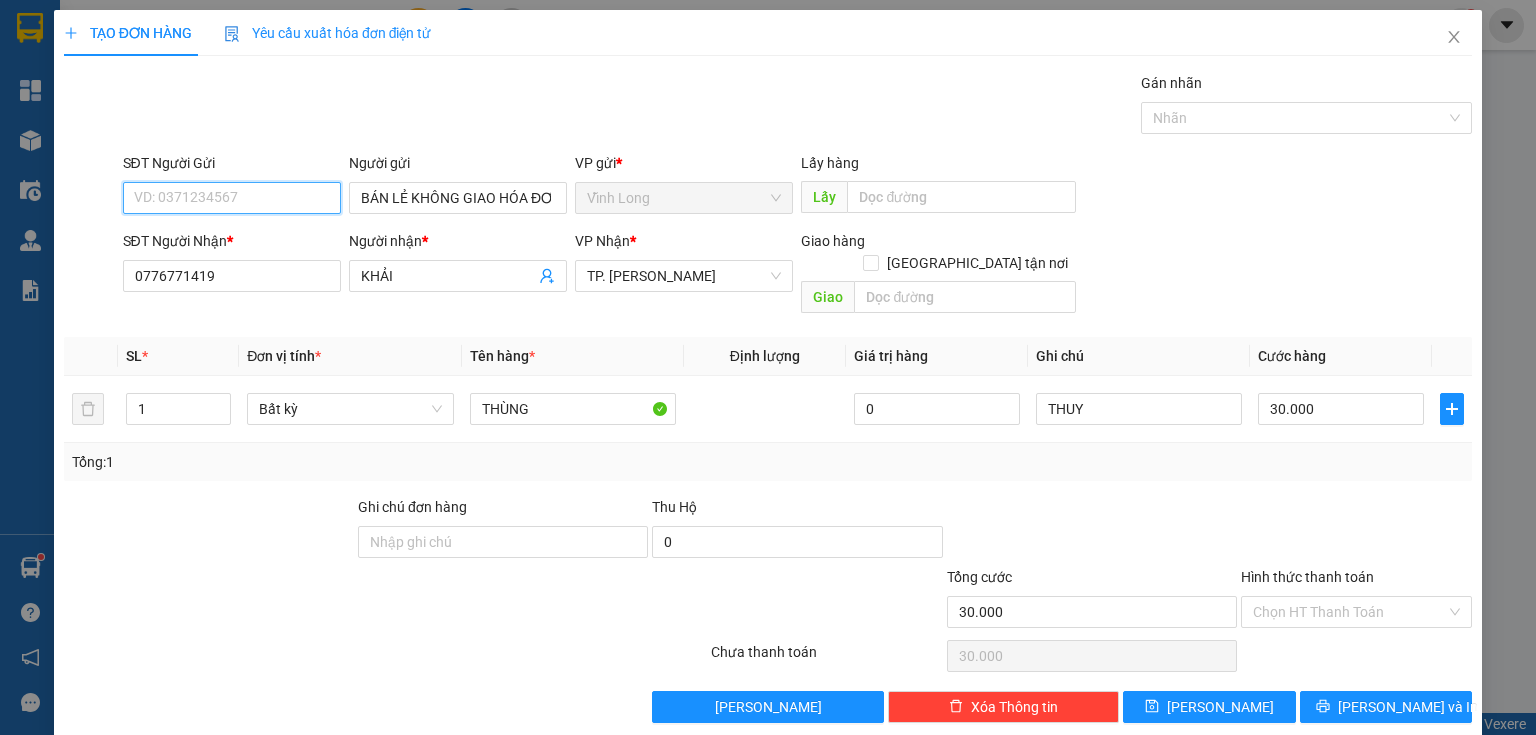 click on "SĐT Người Gửi" at bounding box center [232, 198] 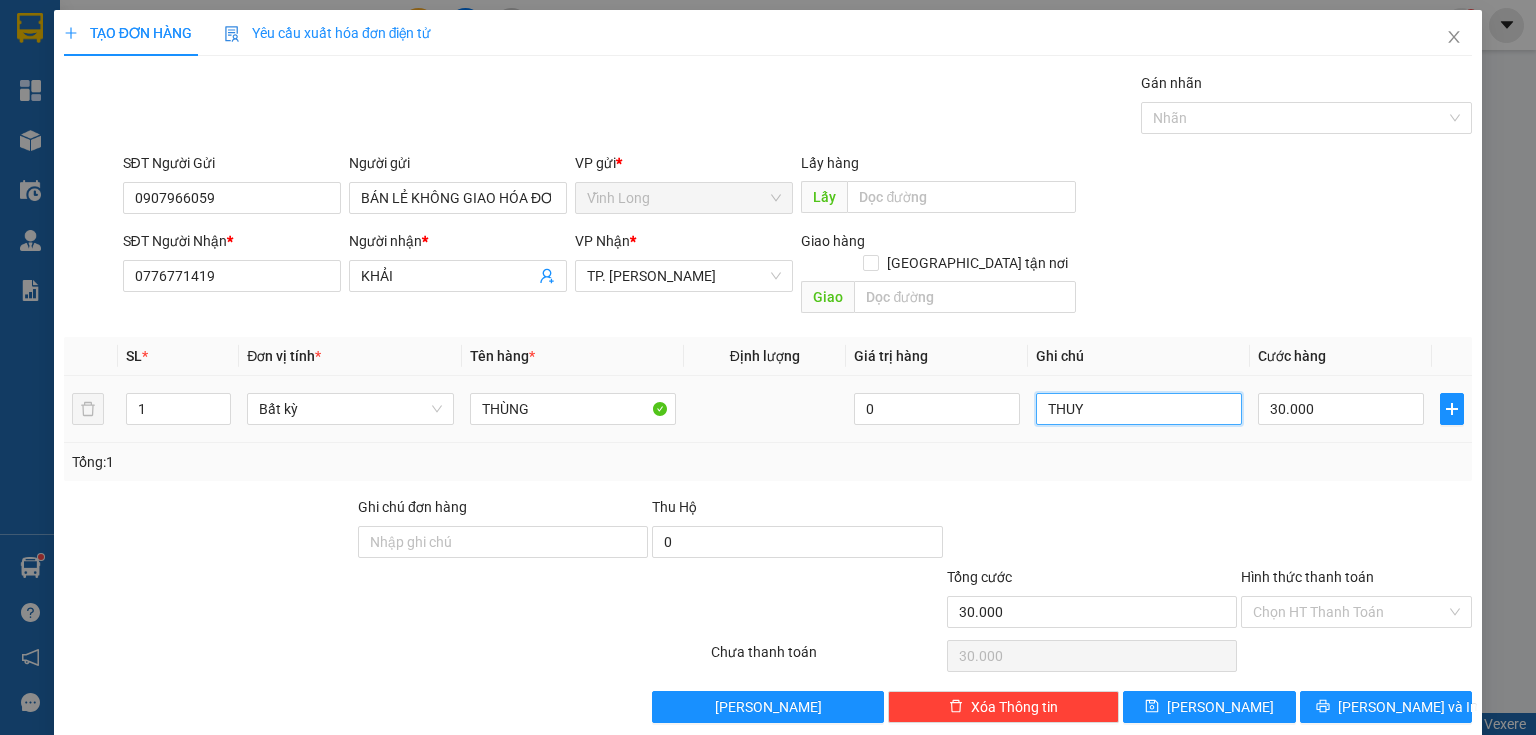 click on "THUY" at bounding box center [1139, 409] 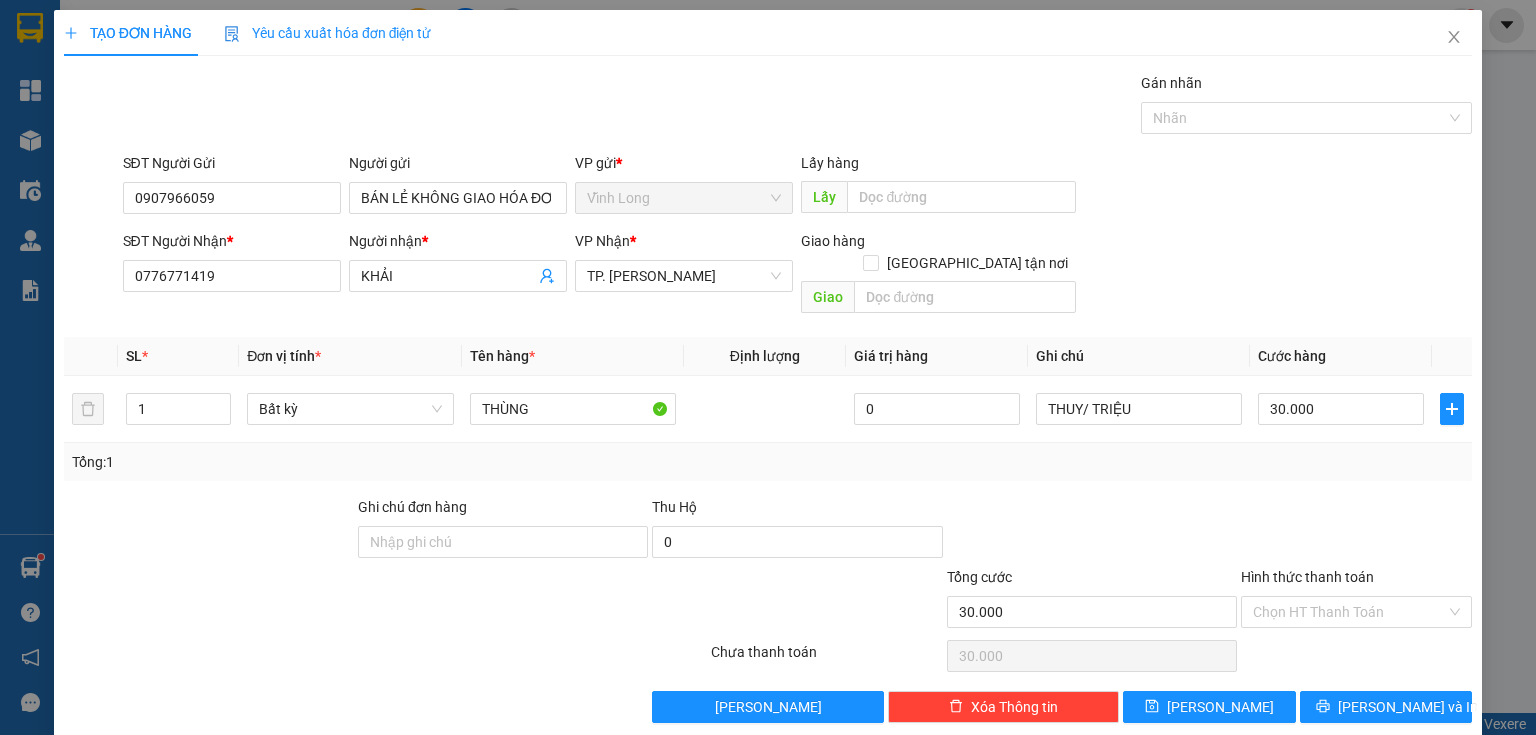 click on "Hình thức thanh toán" at bounding box center [1356, 581] 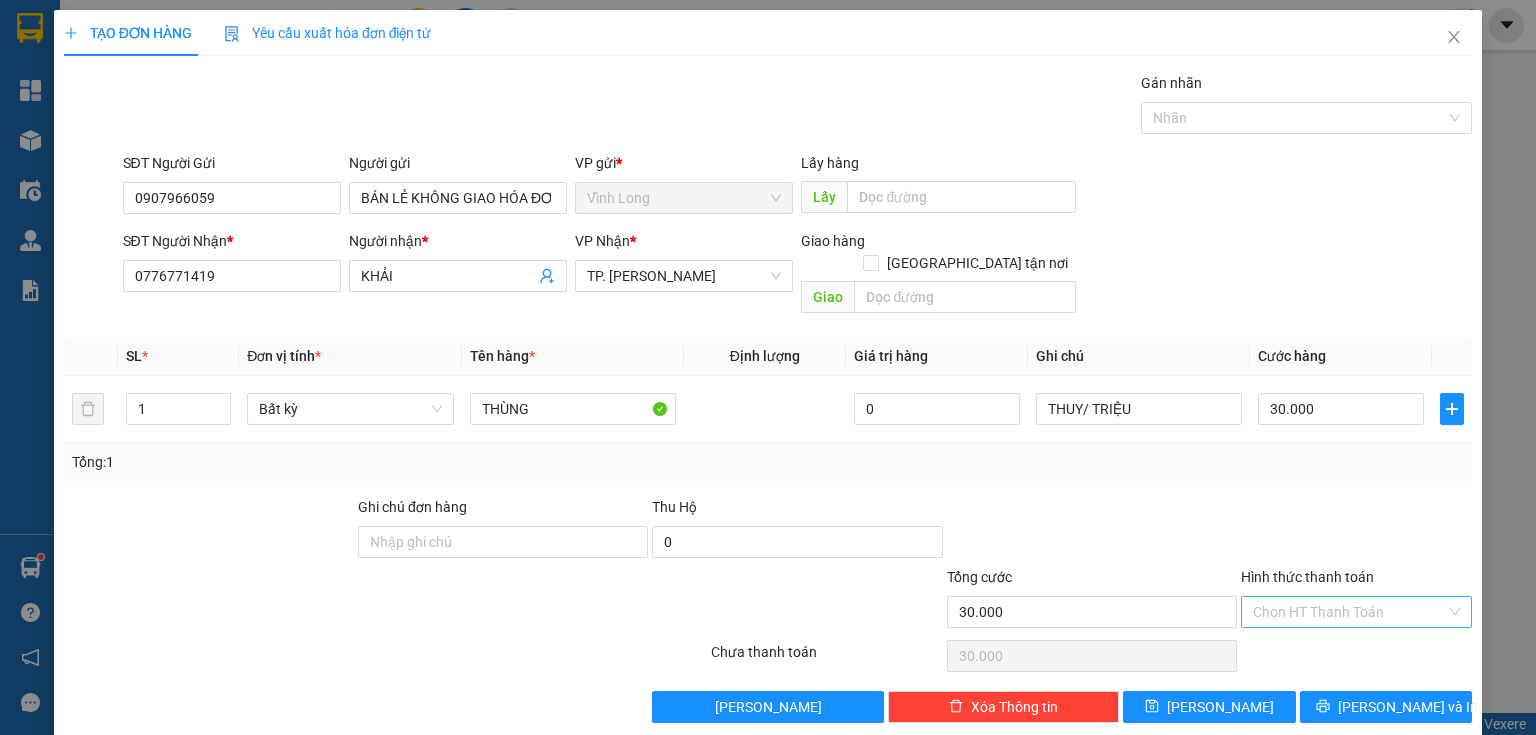 click on "Hình thức thanh toán" at bounding box center [1349, 612] 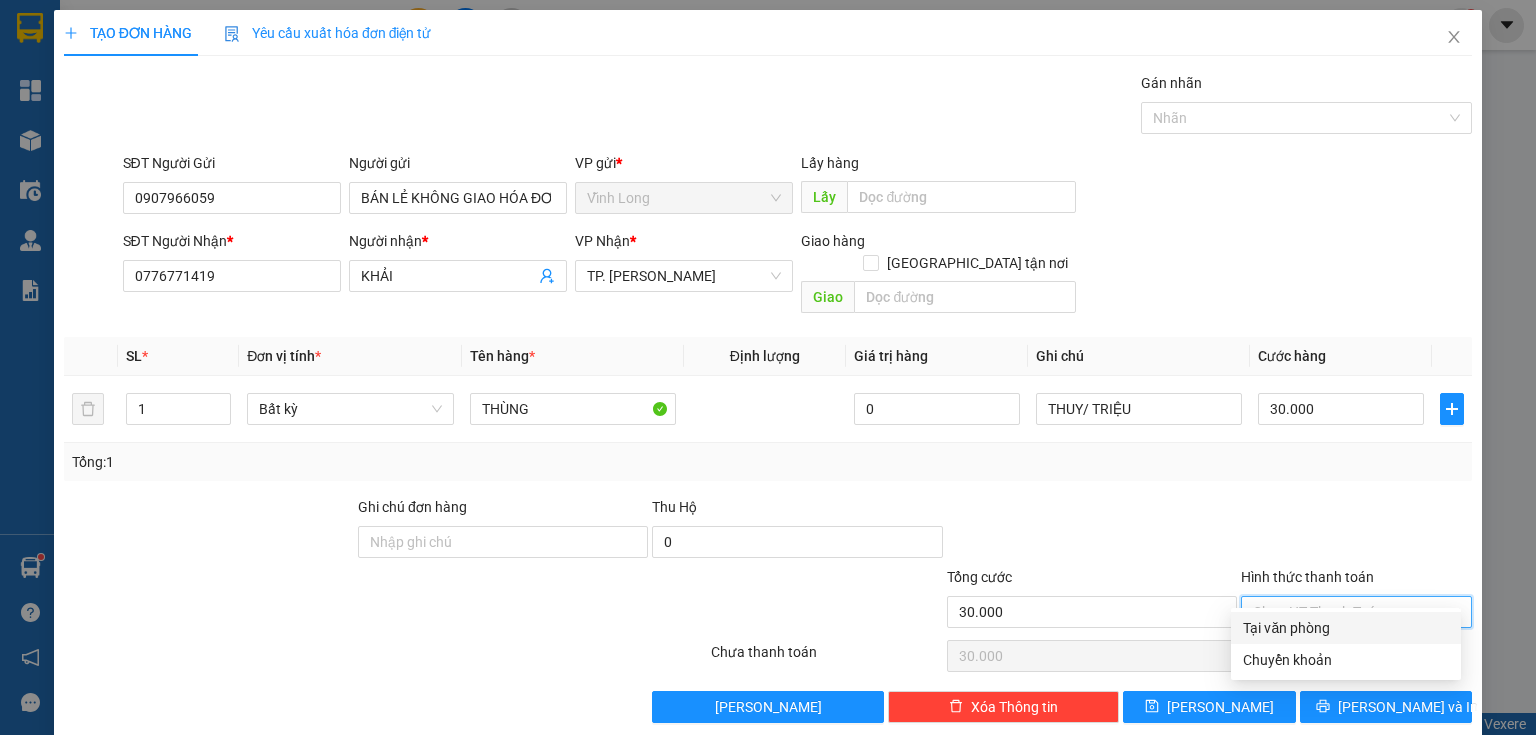 click on "Tại văn phòng" at bounding box center [1346, 628] 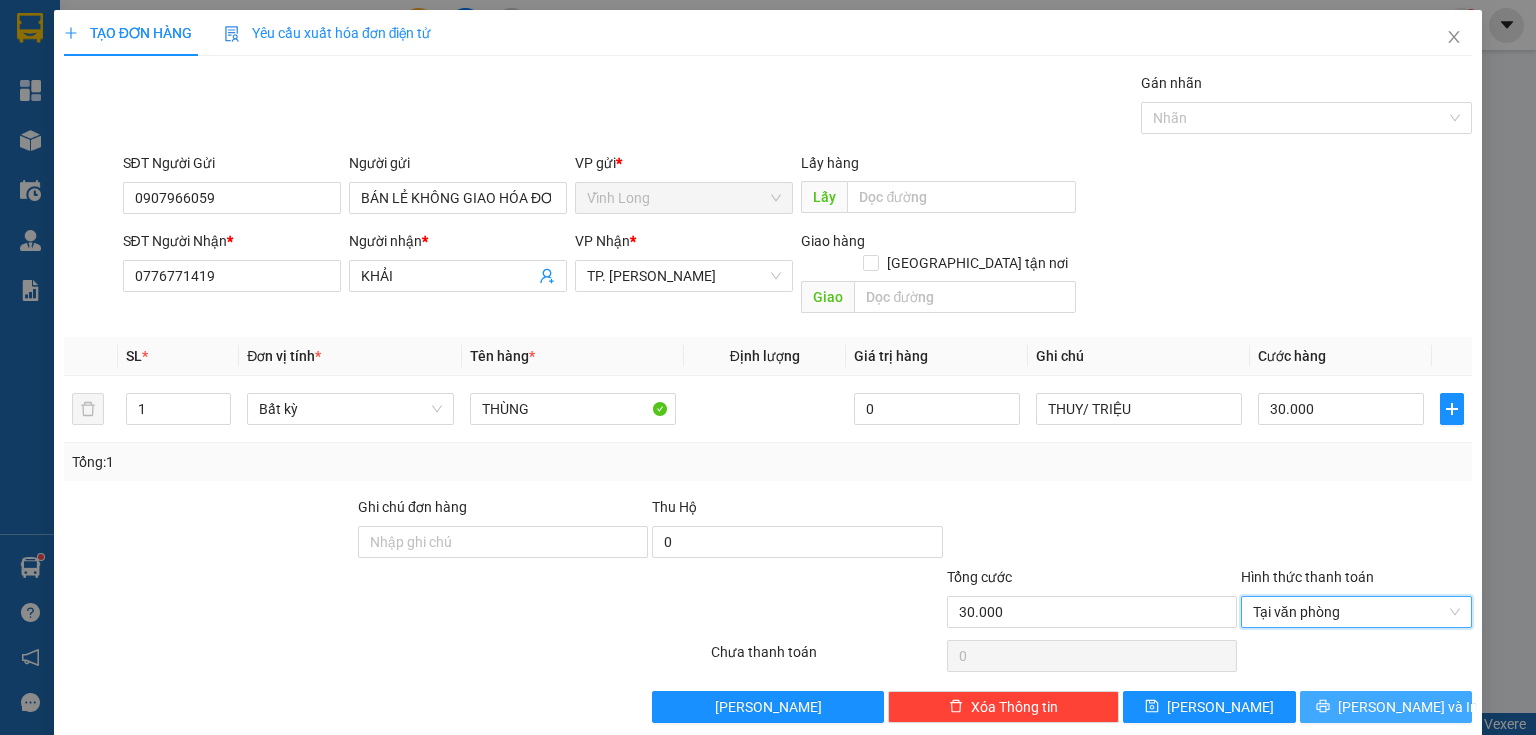 click on "[PERSON_NAME] và In" at bounding box center [1386, 707] 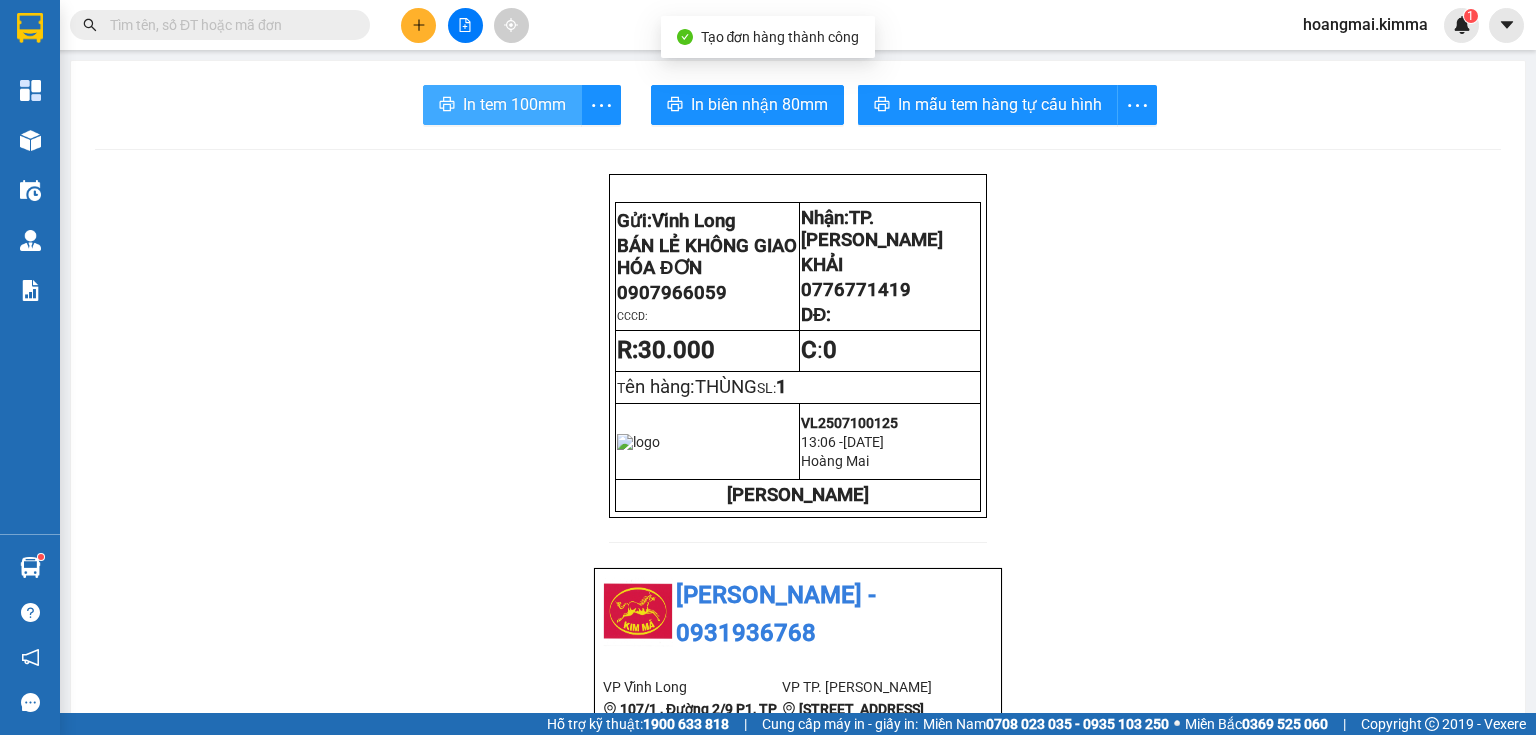 click on "In tem 100mm" at bounding box center [514, 104] 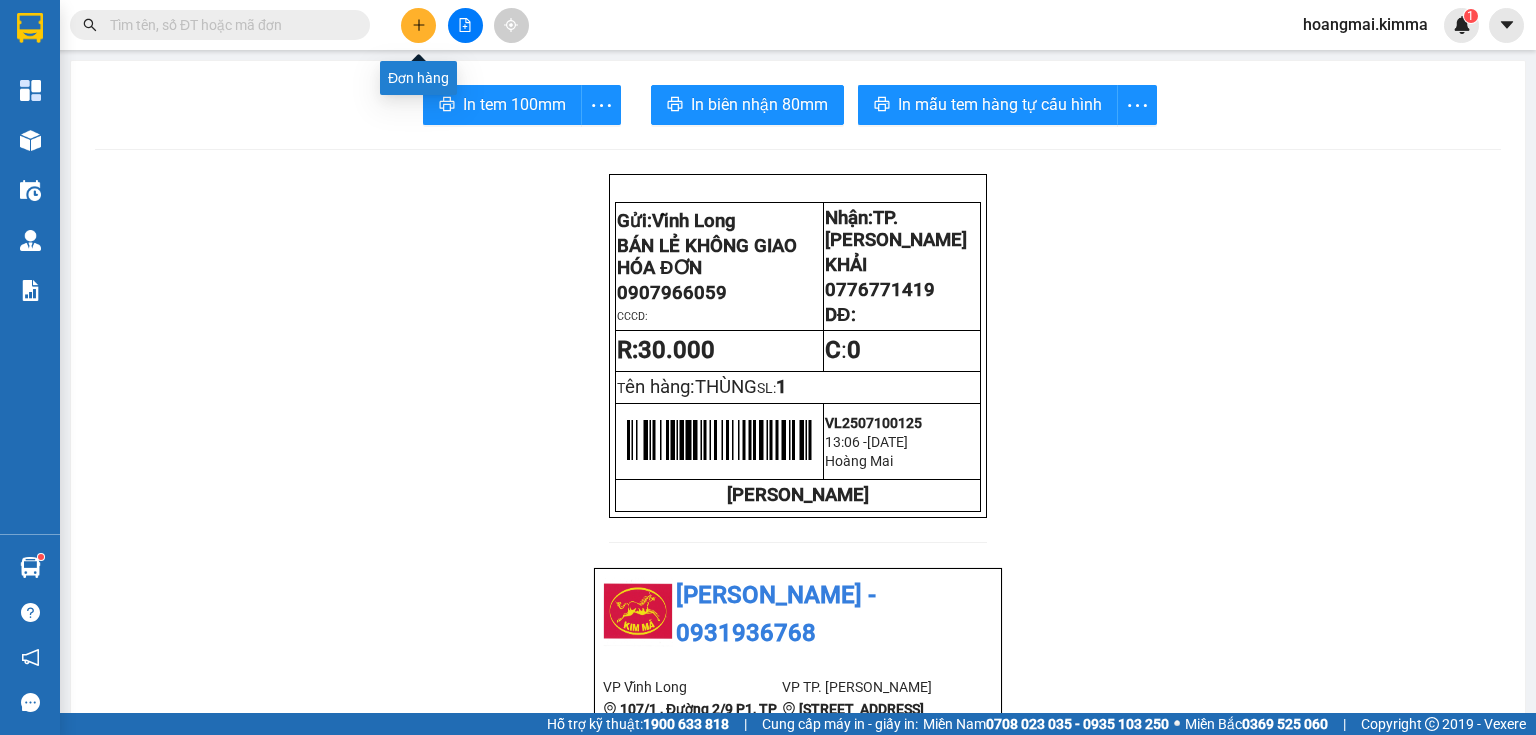 click at bounding box center (418, 25) 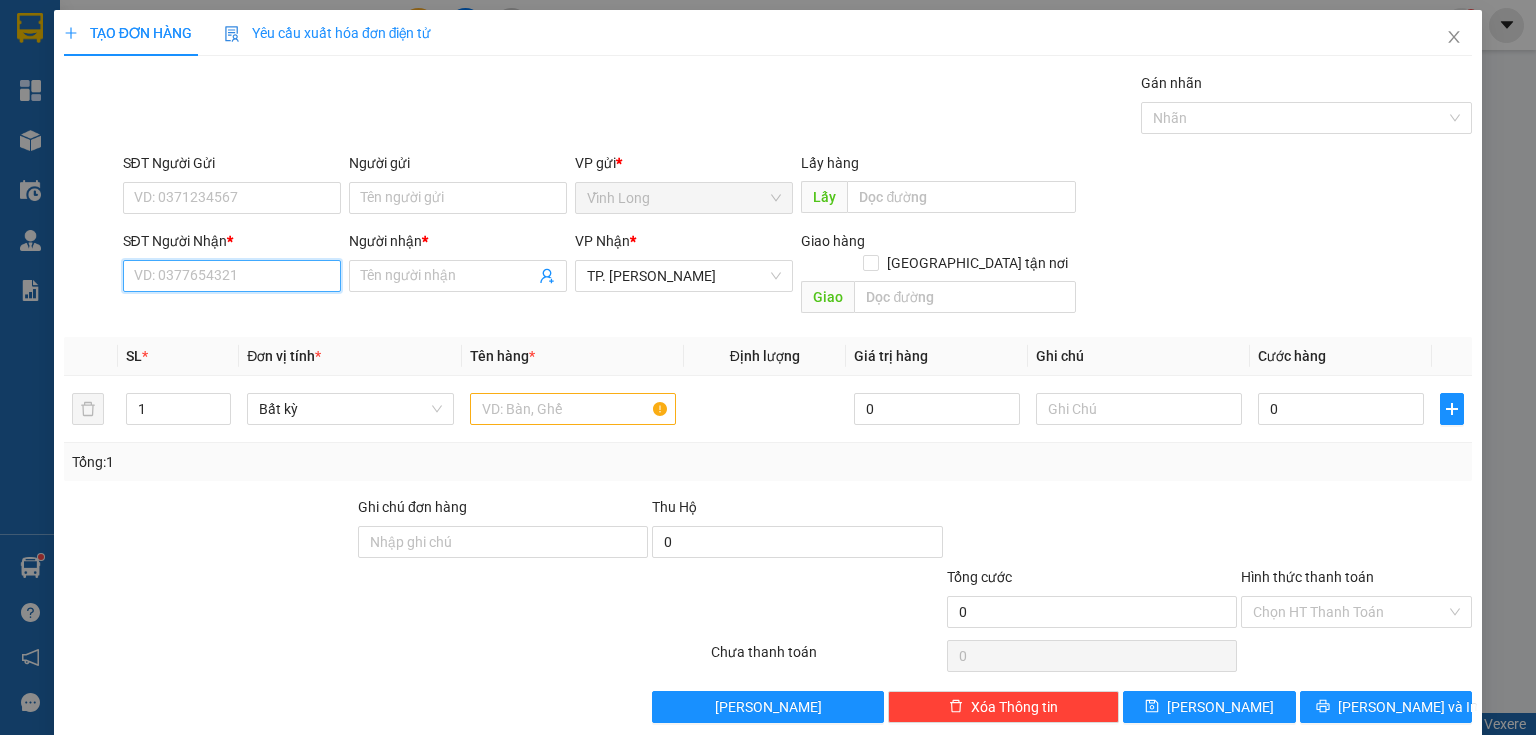 click on "SĐT Người Nhận  *" at bounding box center (232, 276) 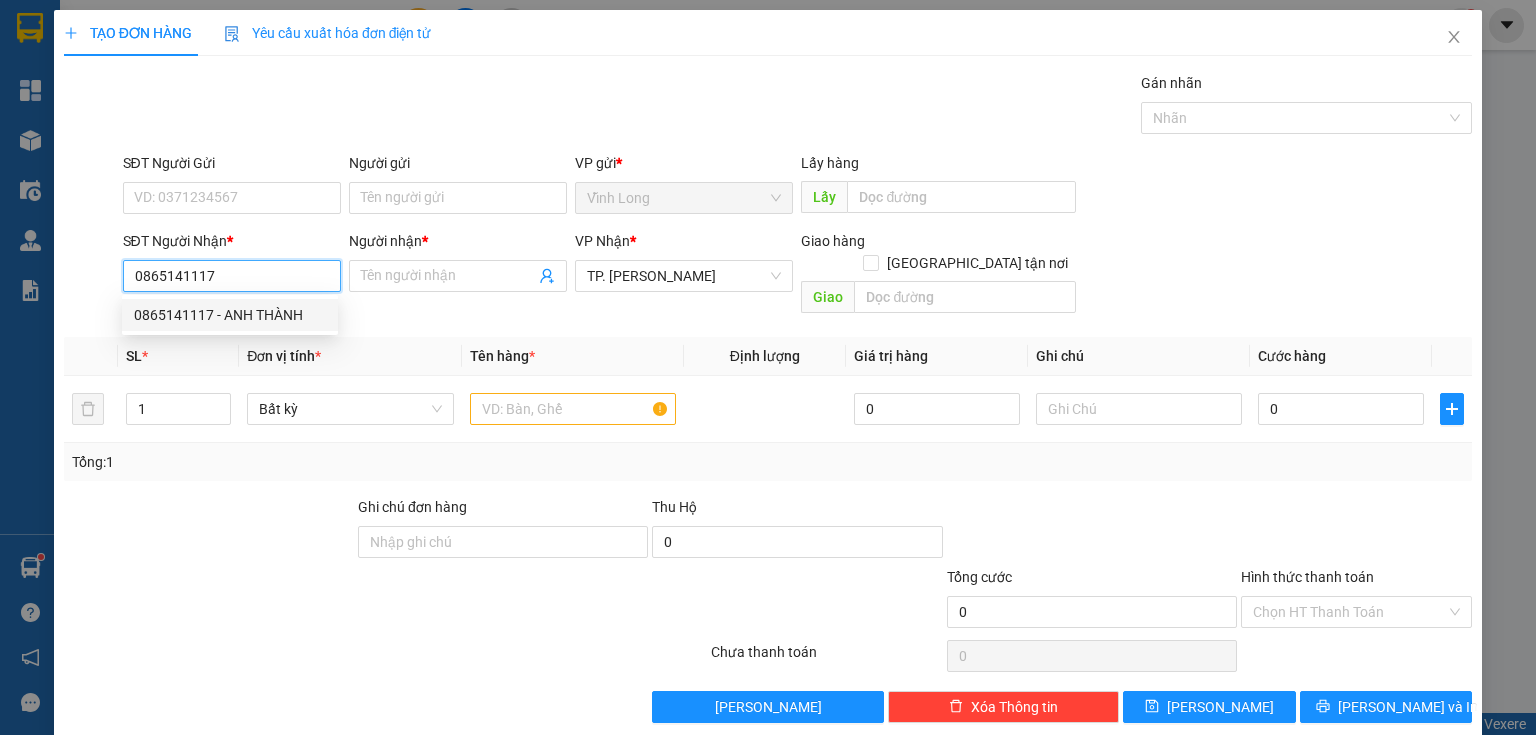 click on "0865141117 - ANH THÀNH" at bounding box center [230, 315] 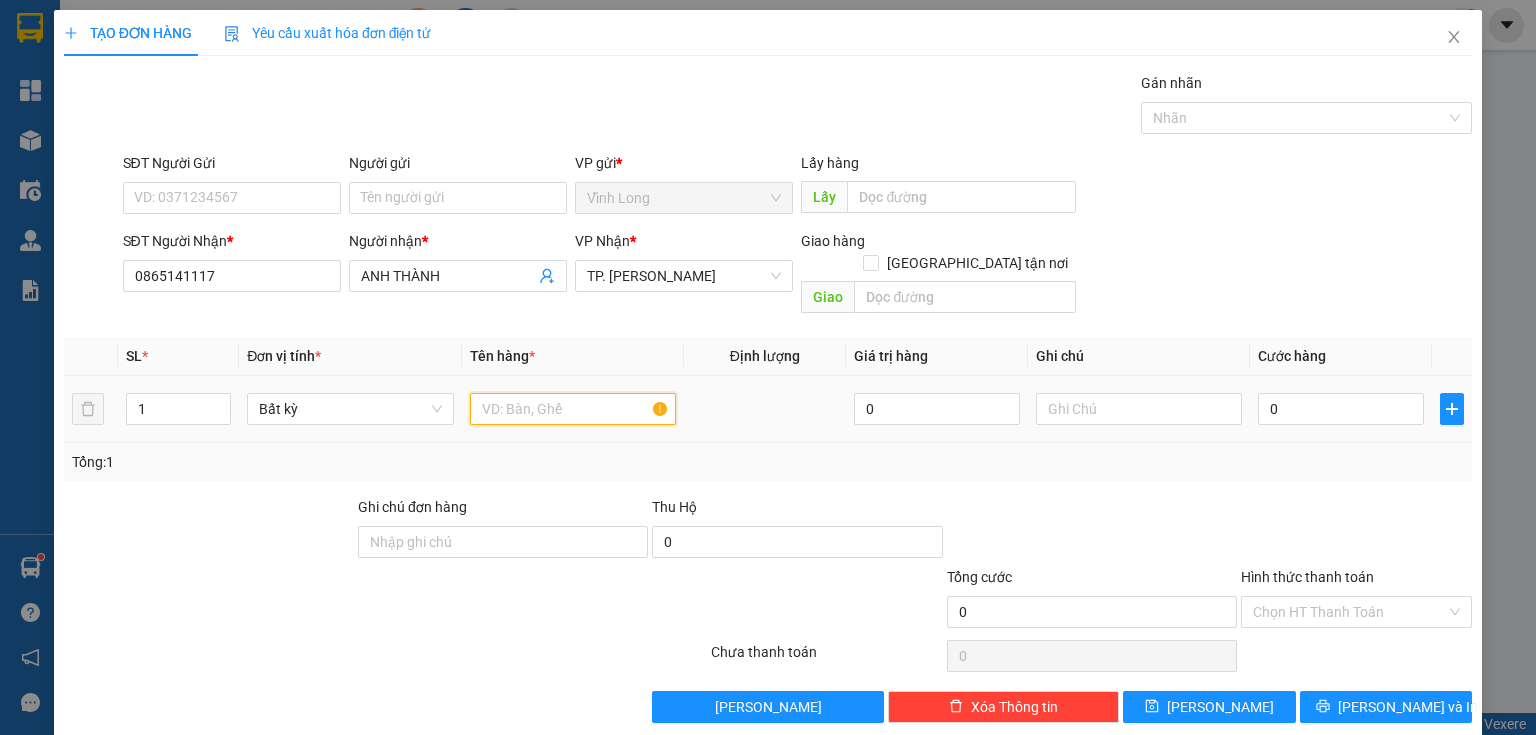 click at bounding box center (573, 409) 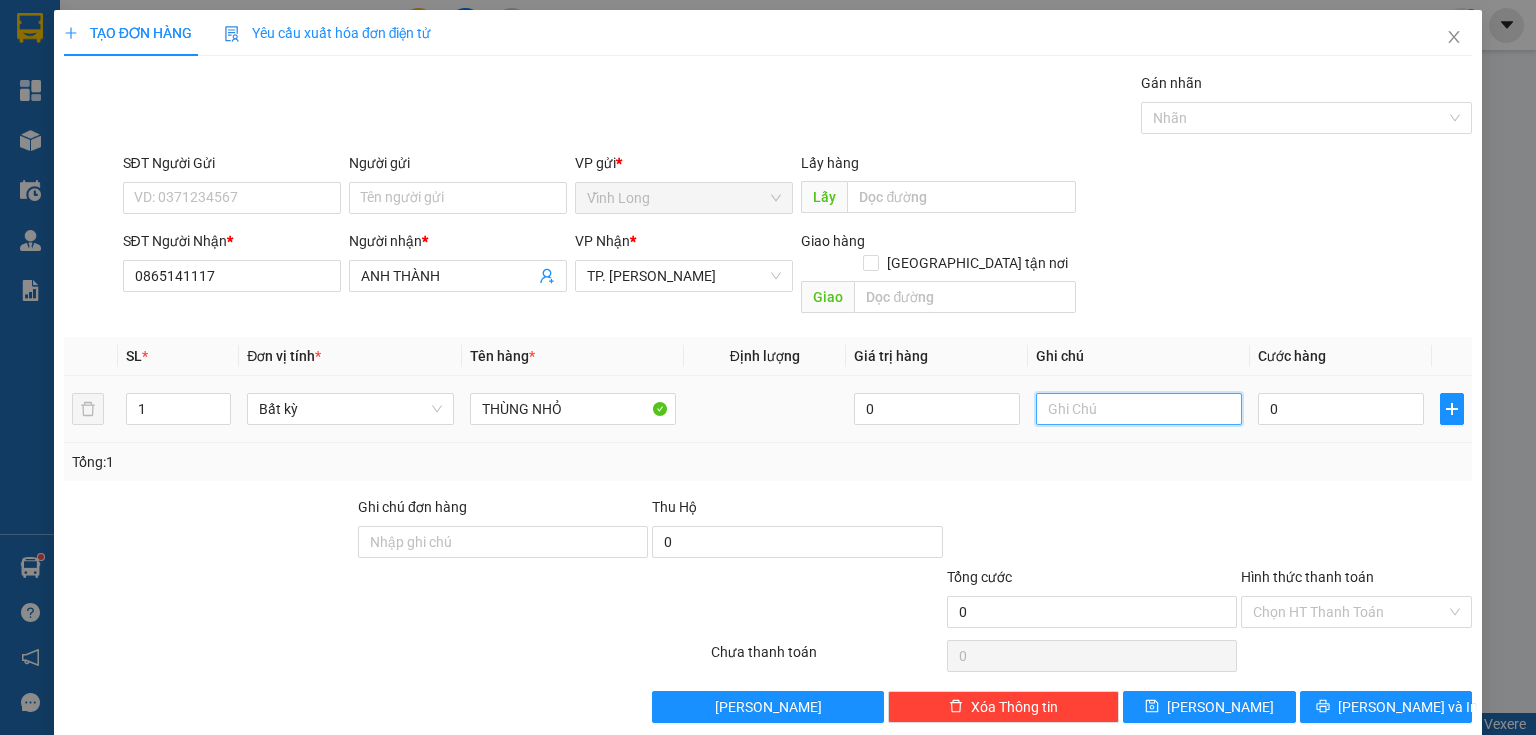 click at bounding box center (1139, 409) 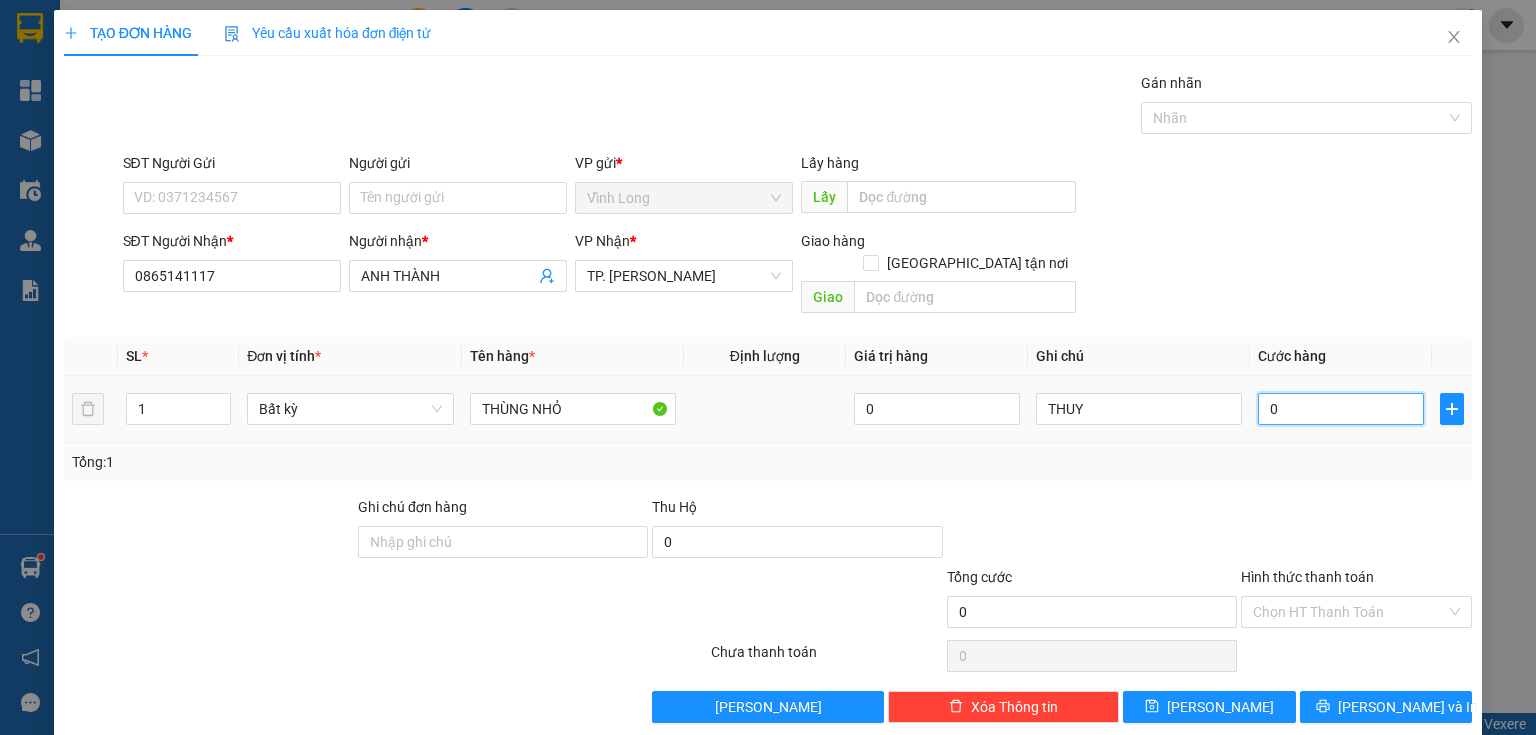 click on "0" at bounding box center (1341, 409) 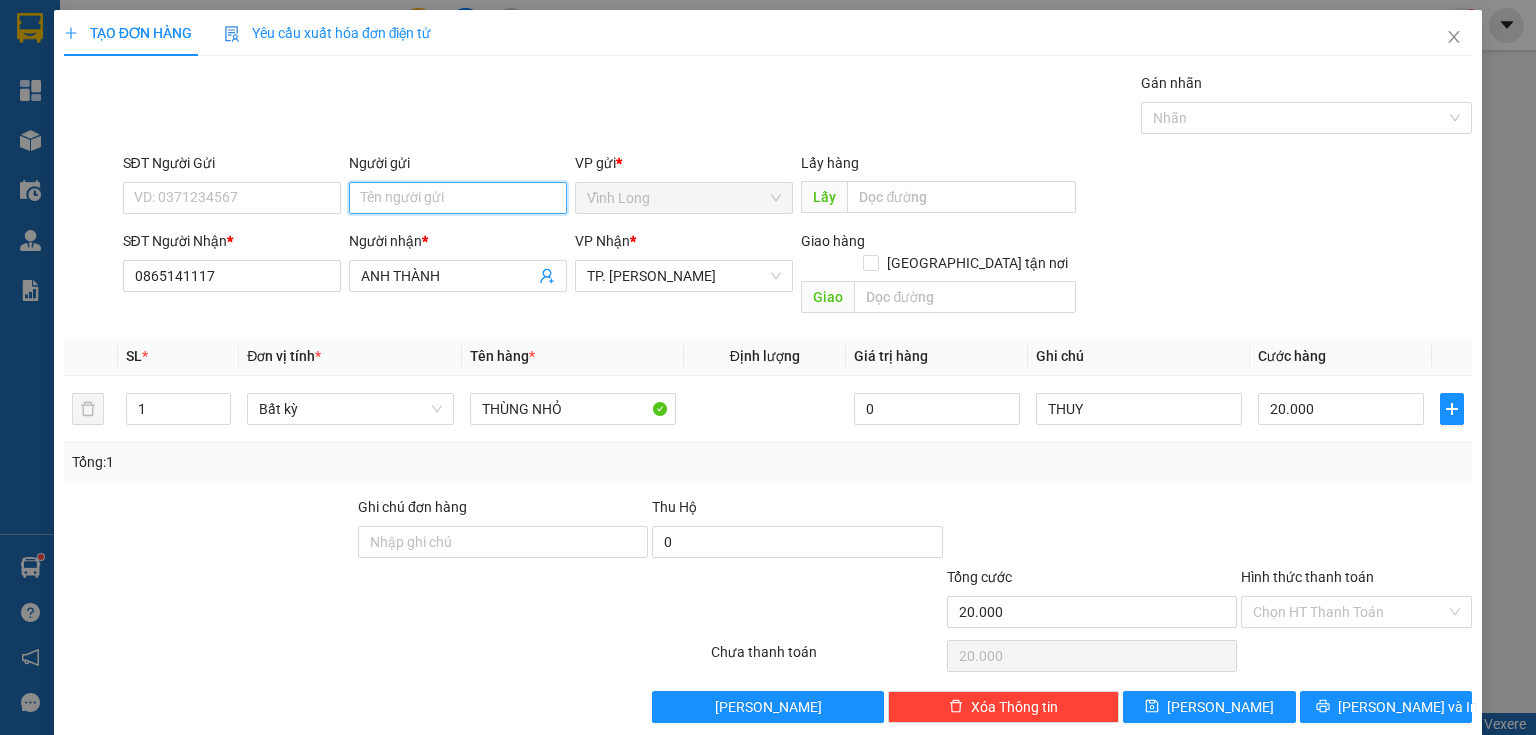click on "Người gửi" at bounding box center [458, 198] 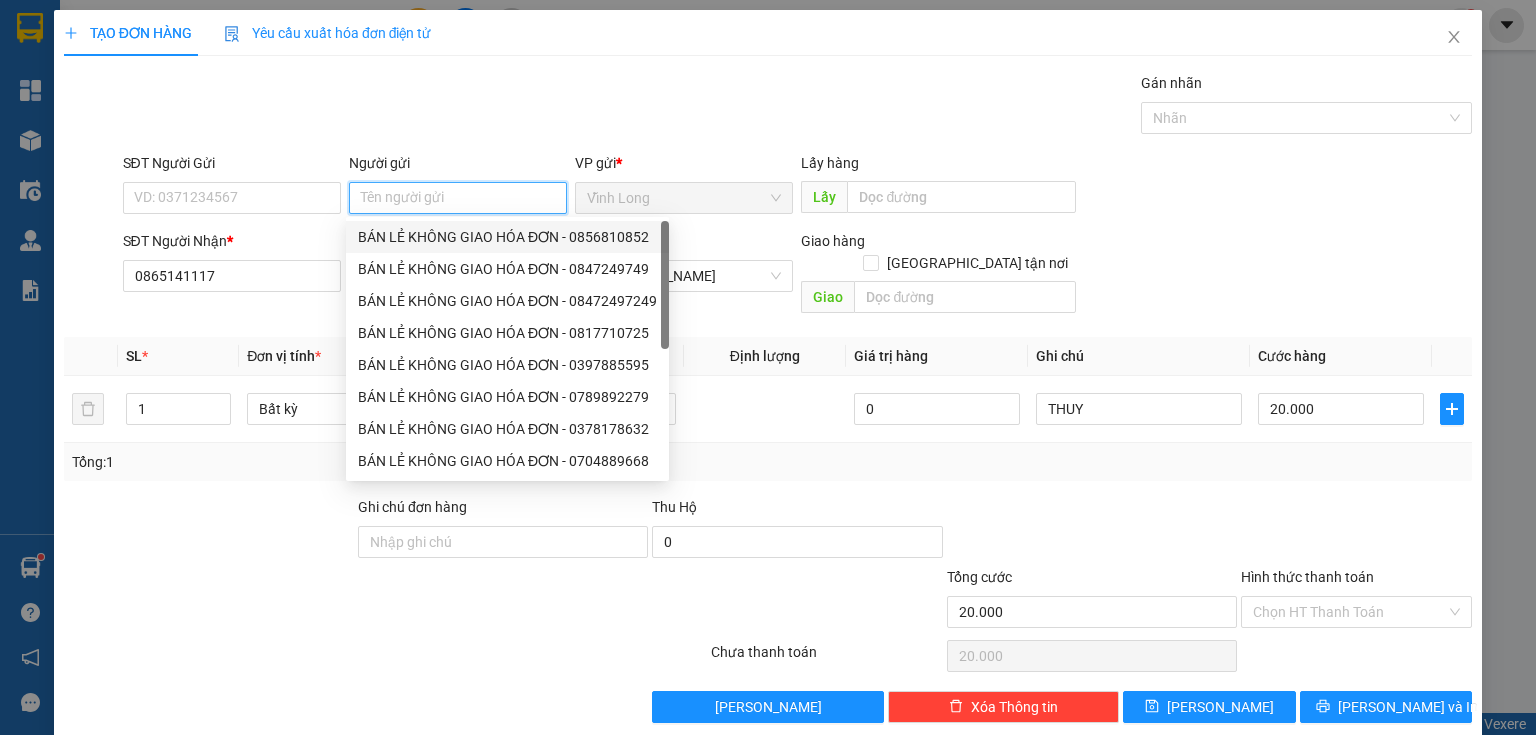 click on "BÁN LẺ KHÔNG GIAO HÓA ĐƠN - 0856810852" at bounding box center (507, 237) 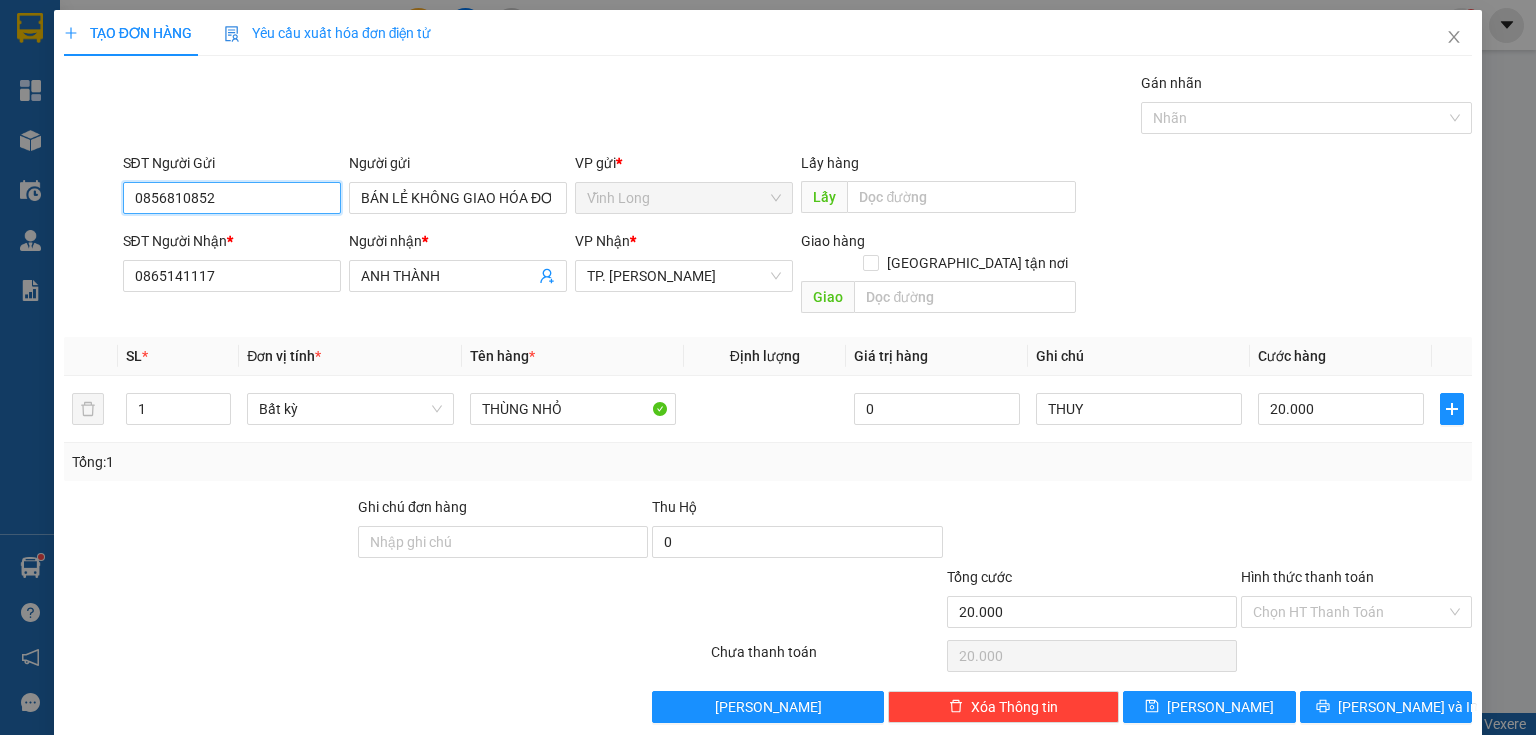 drag, startPoint x: 55, startPoint y: 230, endPoint x: 0, endPoint y: 272, distance: 69.2026 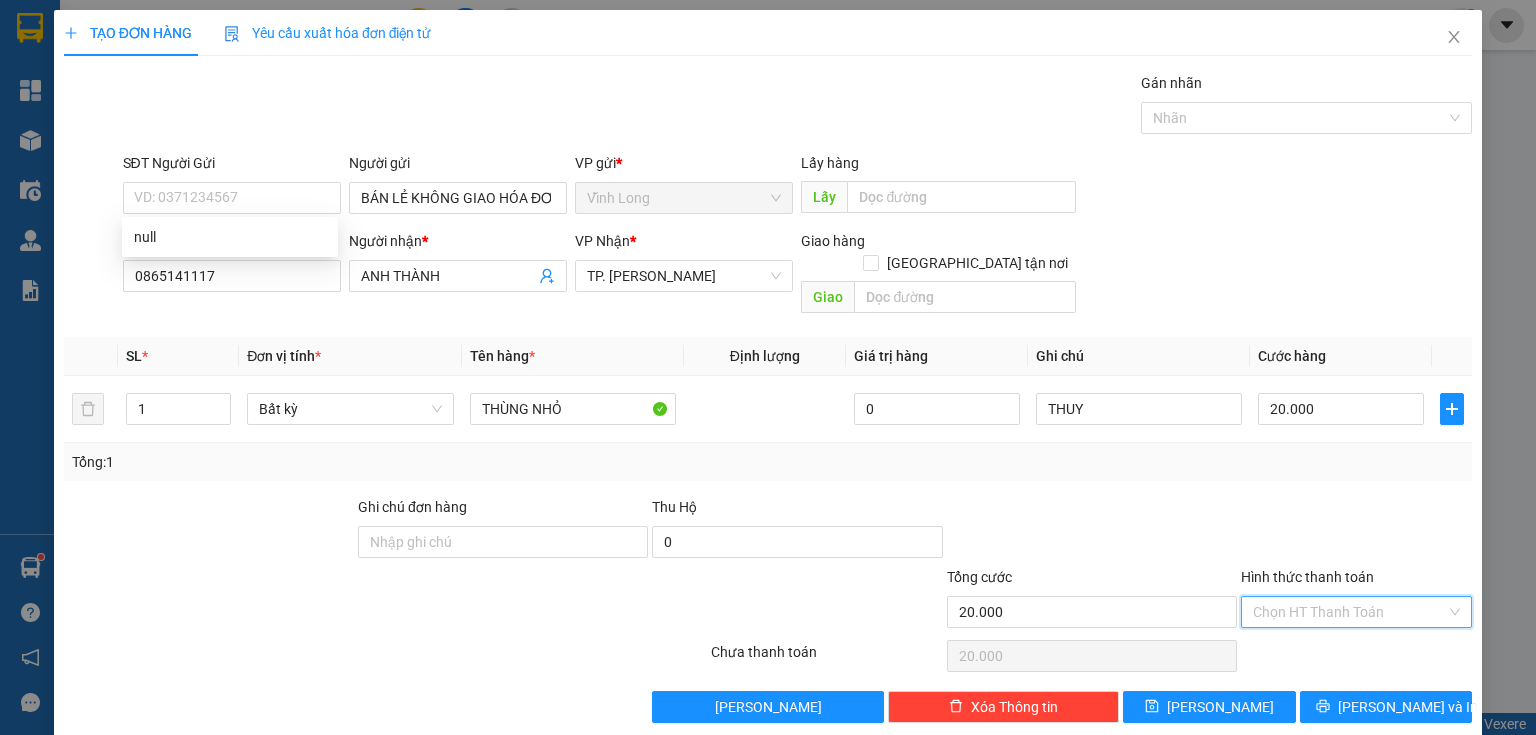 click on "Hình thức thanh toán" at bounding box center (1349, 612) 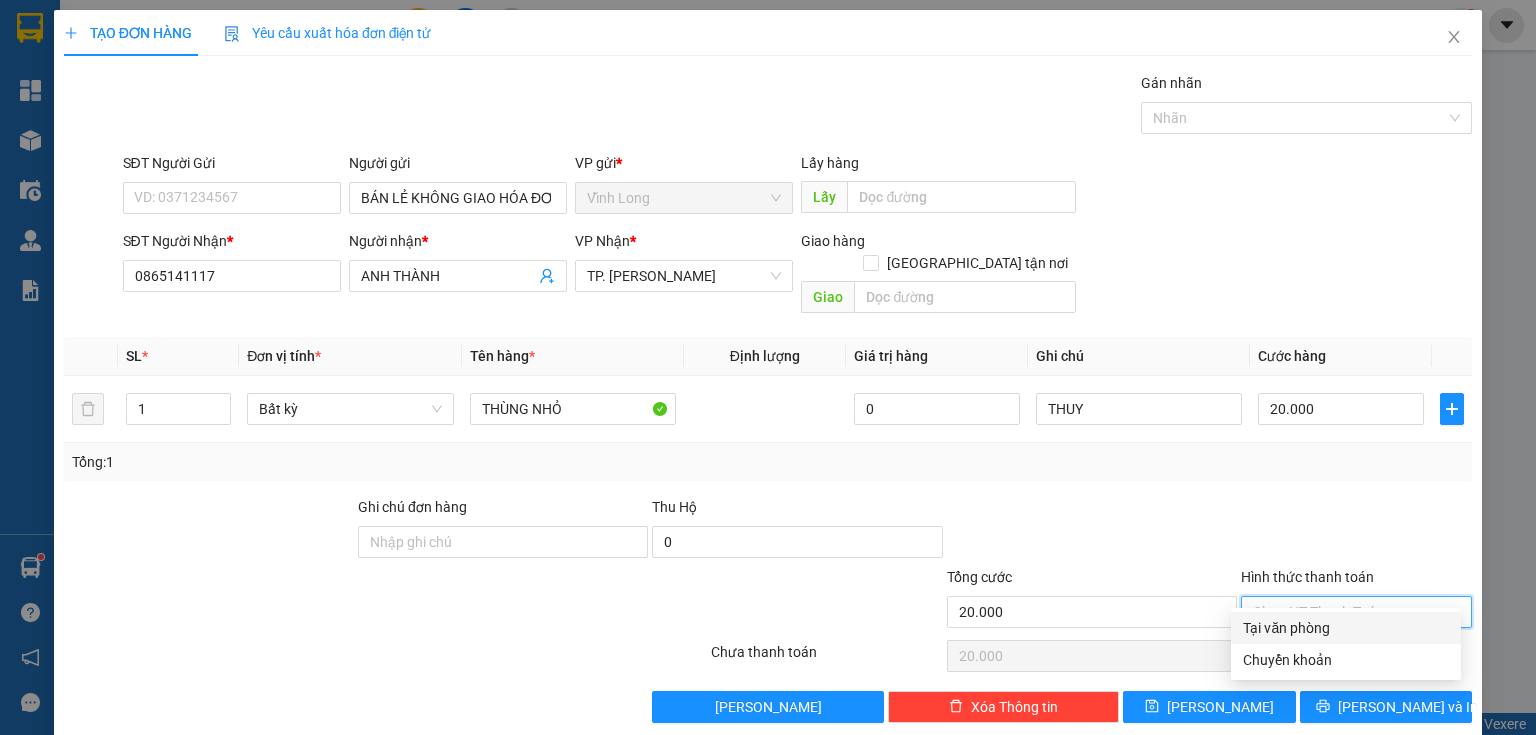click on "Tại văn phòng" at bounding box center [1346, 628] 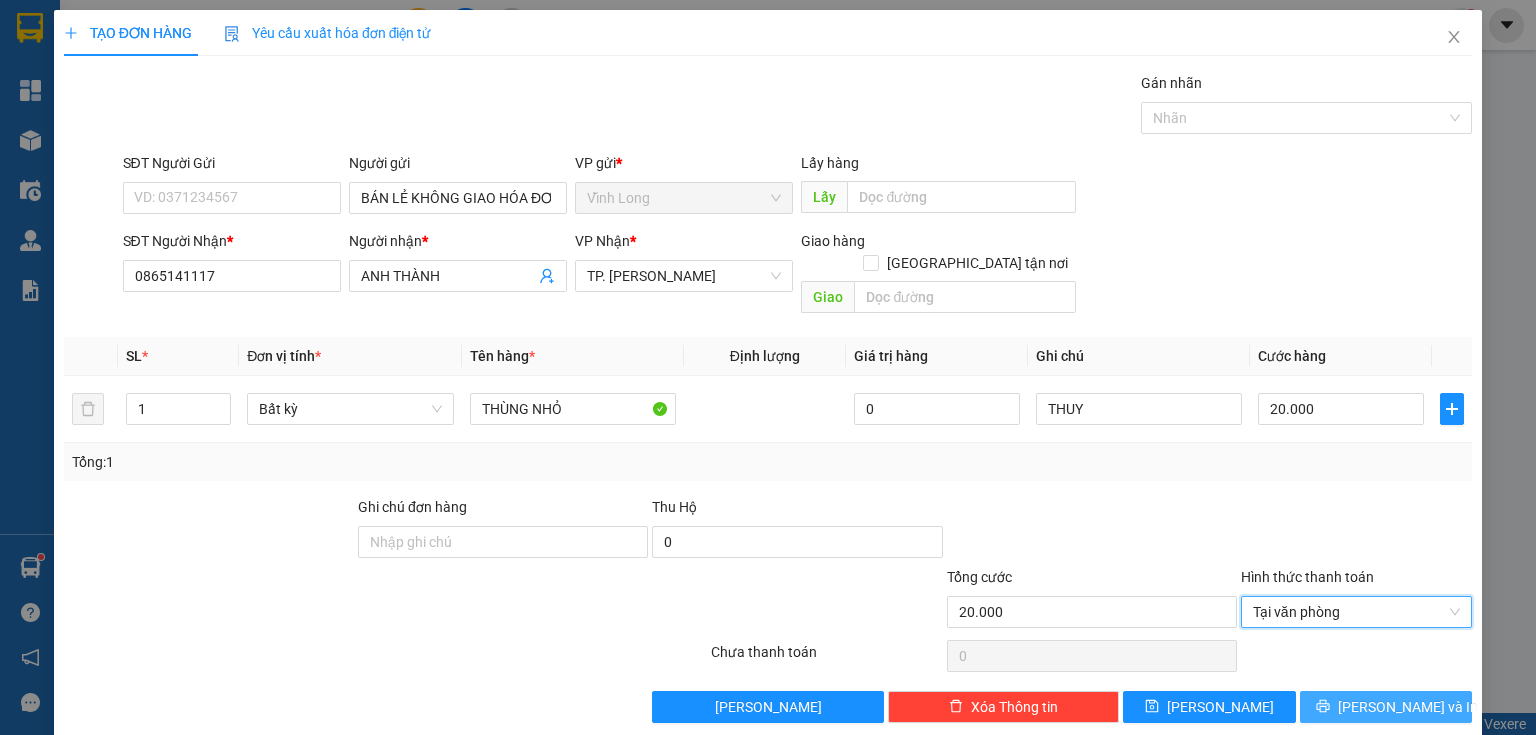 click on "[PERSON_NAME] và In" at bounding box center (1386, 707) 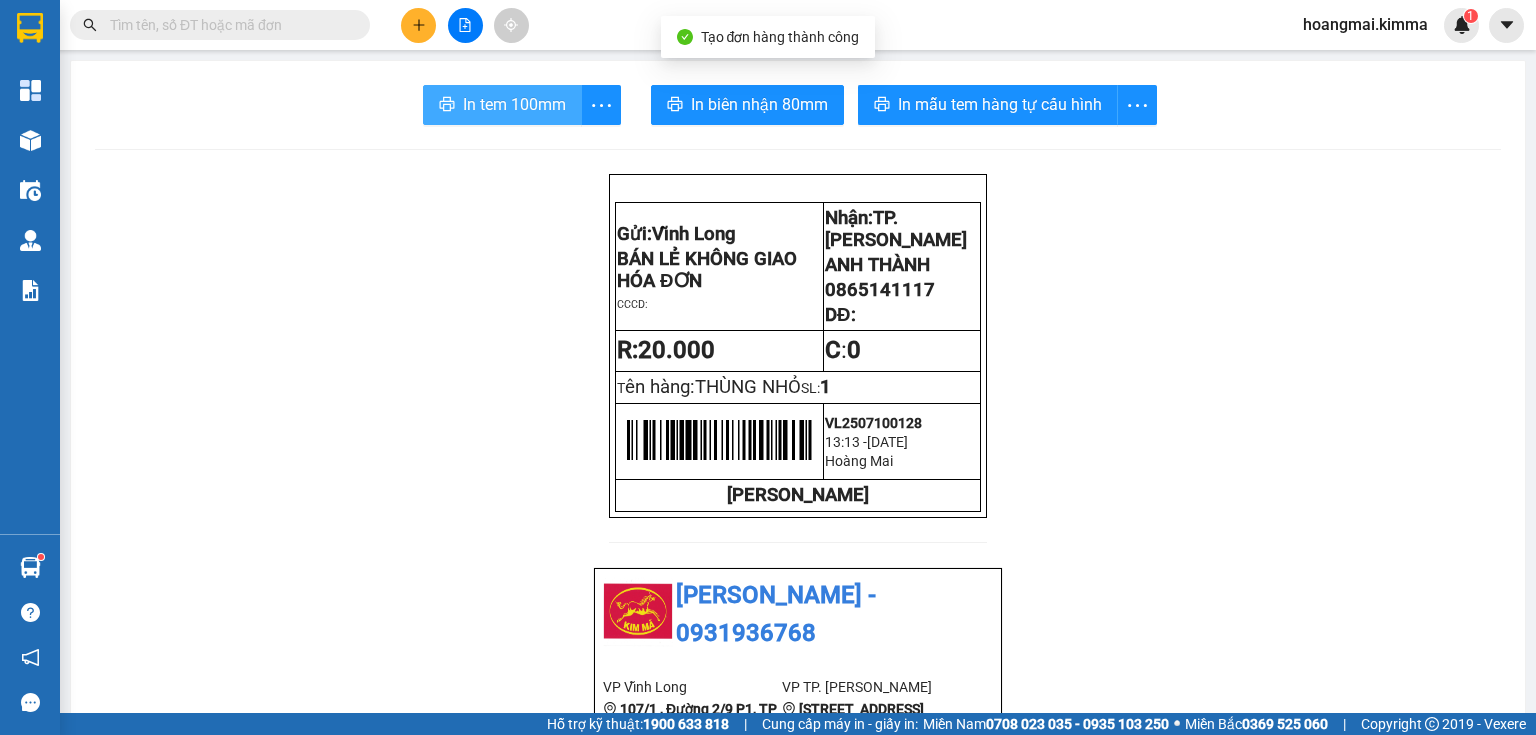 click on "In tem 100mm" at bounding box center [514, 104] 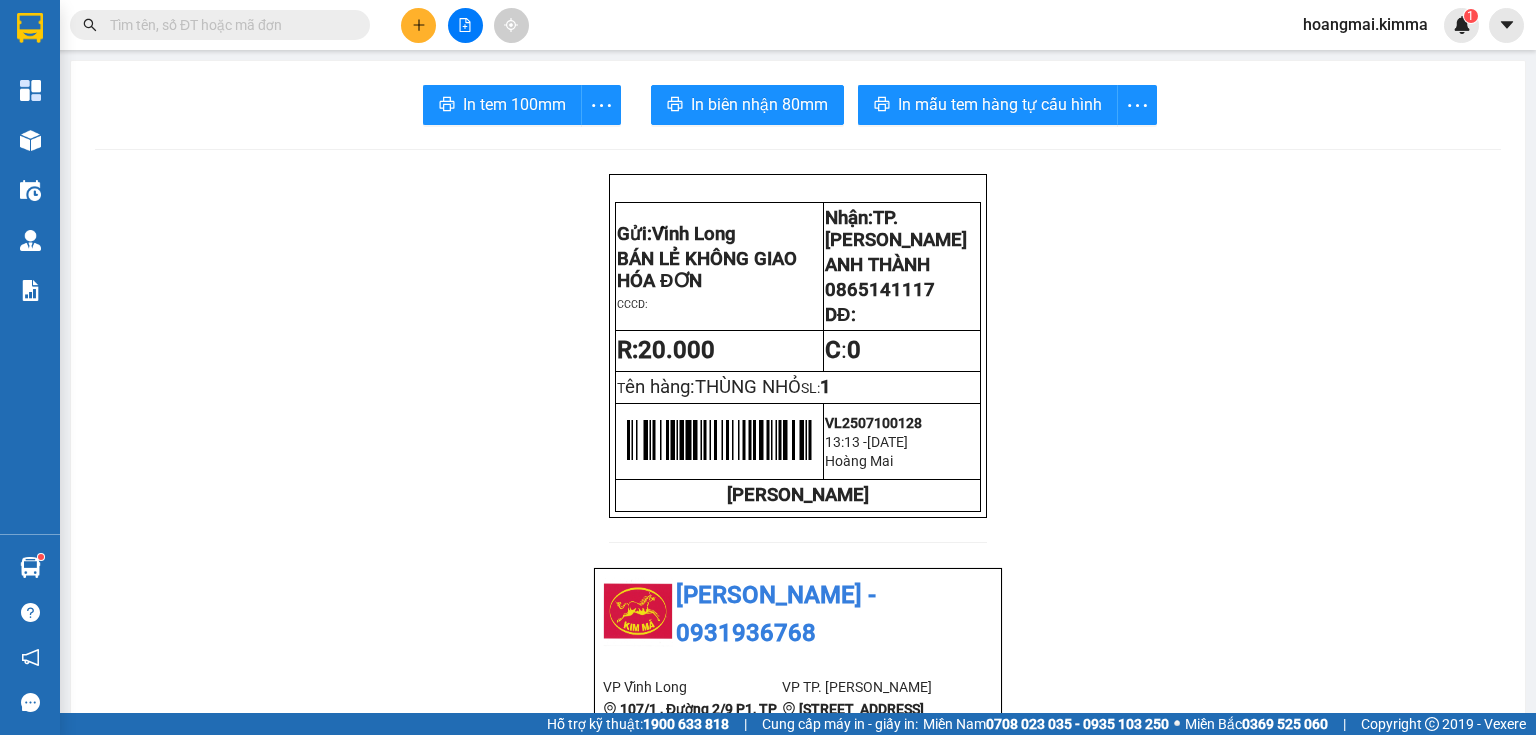 click at bounding box center [418, 25] 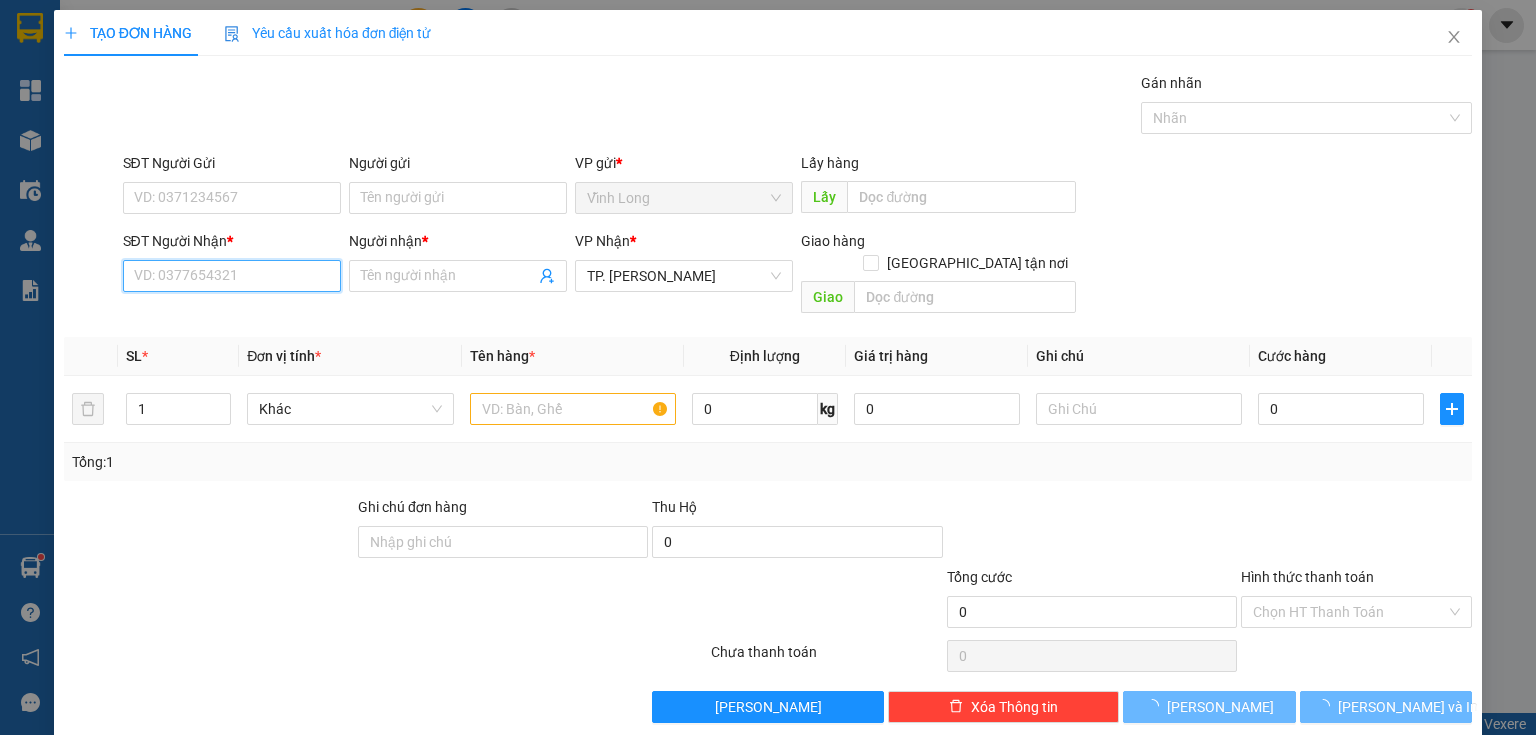 click on "SĐT Người Nhận  *" at bounding box center (232, 276) 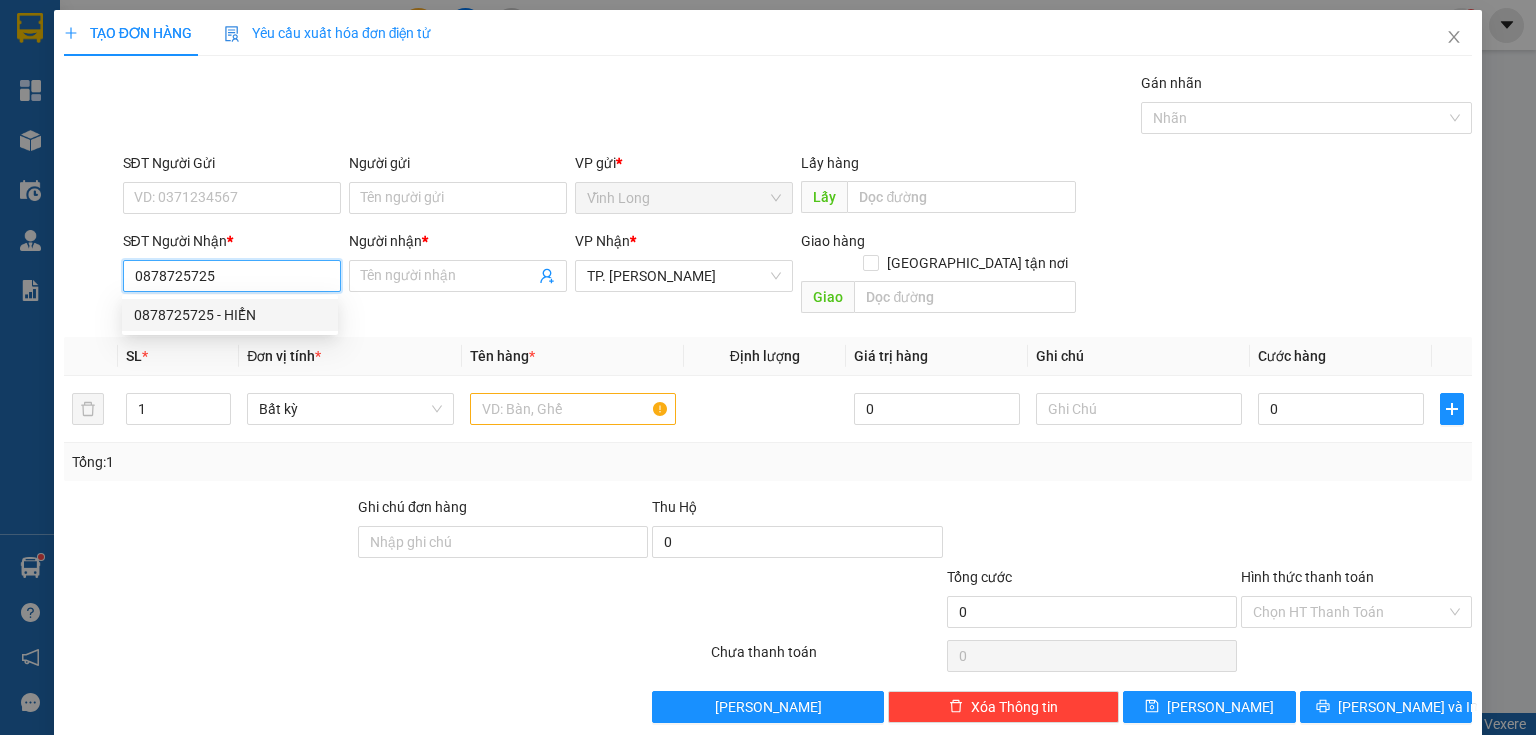 drag, startPoint x: 256, startPoint y: 313, endPoint x: 452, endPoint y: 324, distance: 196.30843 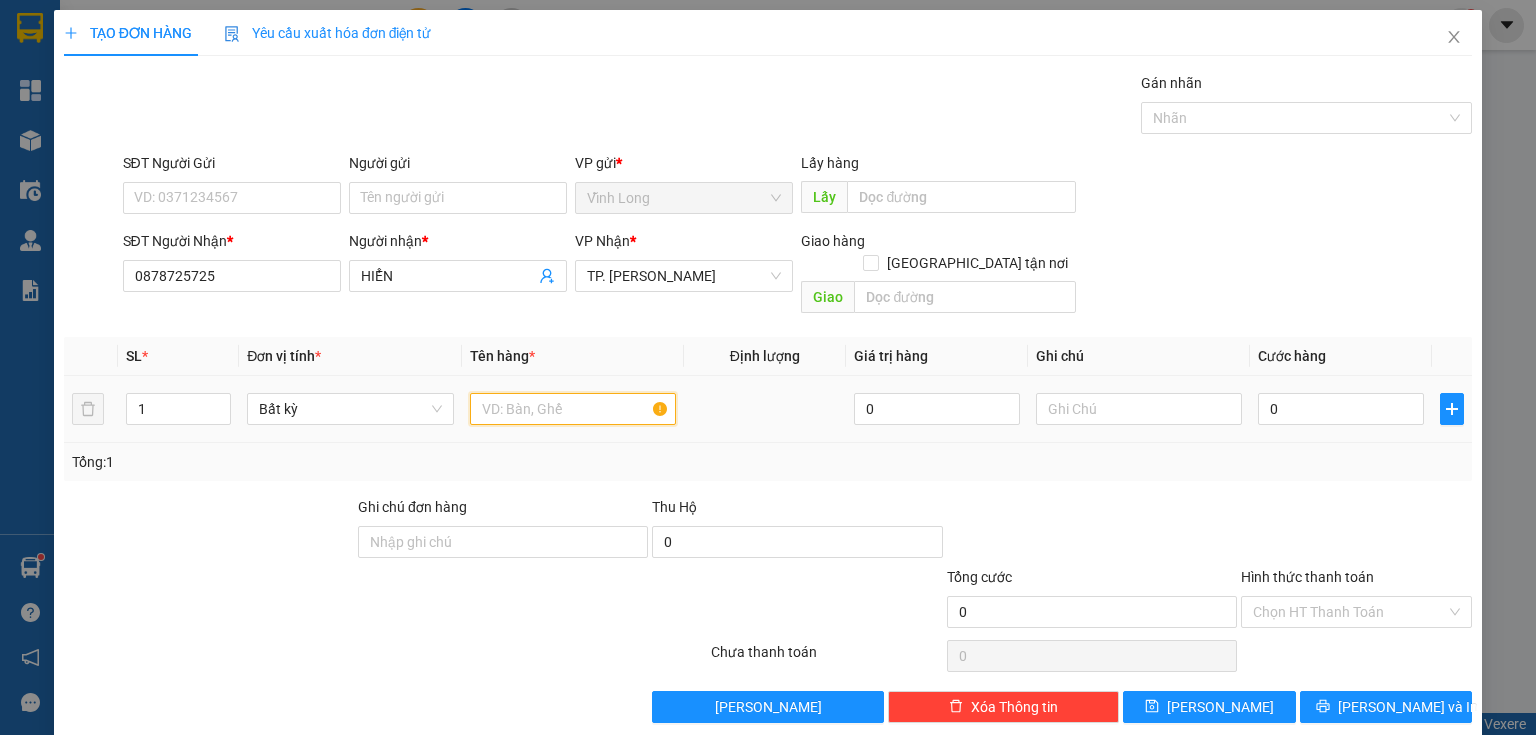 click at bounding box center (573, 409) 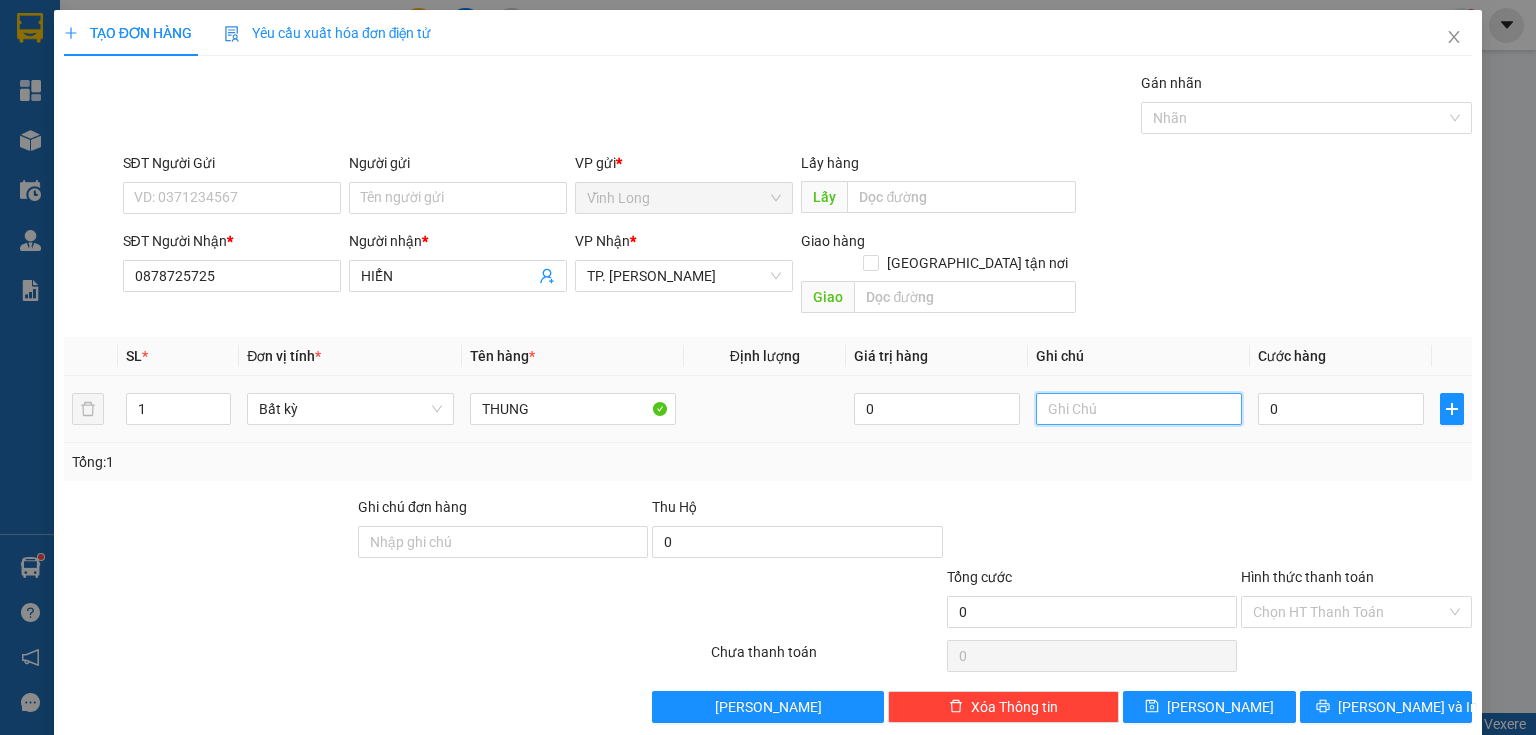click at bounding box center (1139, 409) 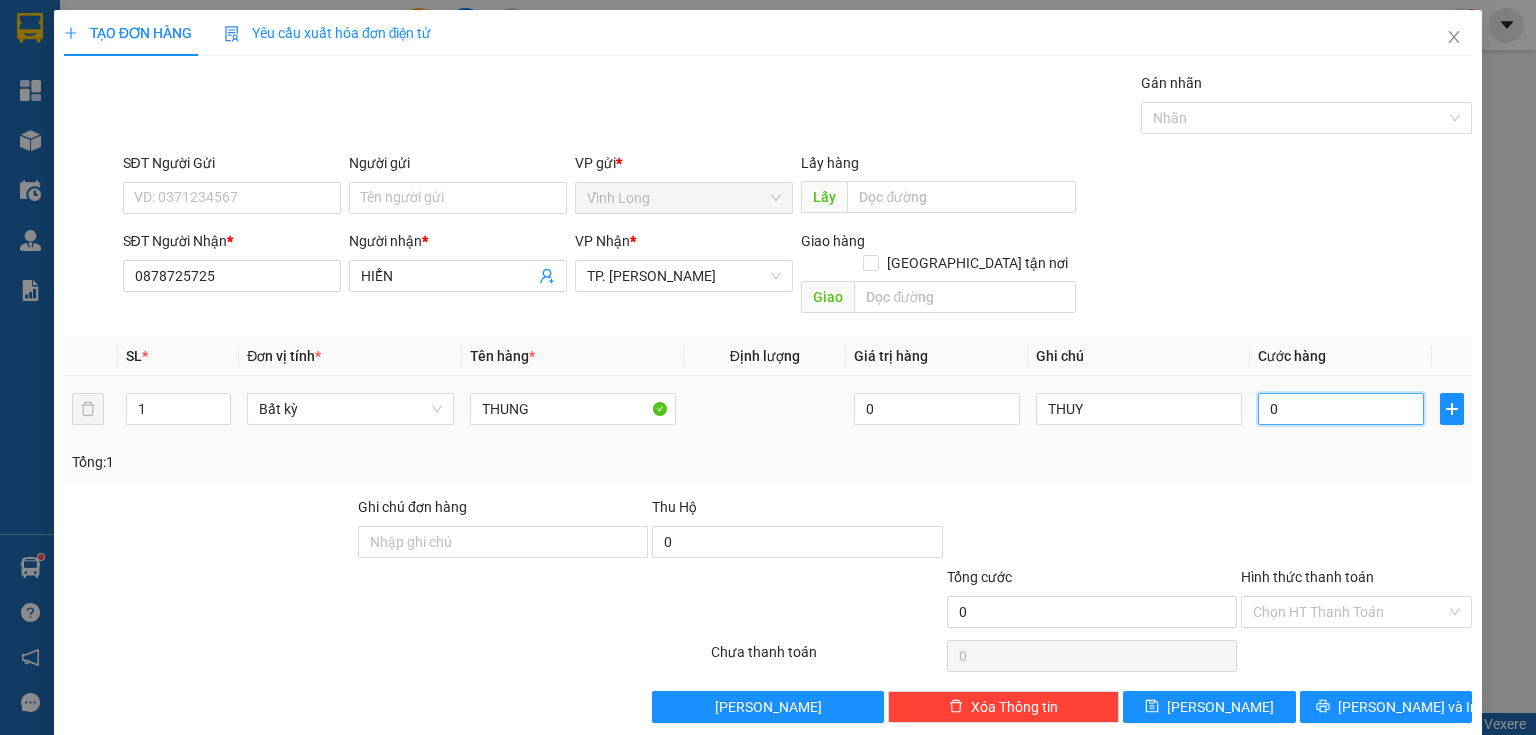 click on "0" at bounding box center (1341, 409) 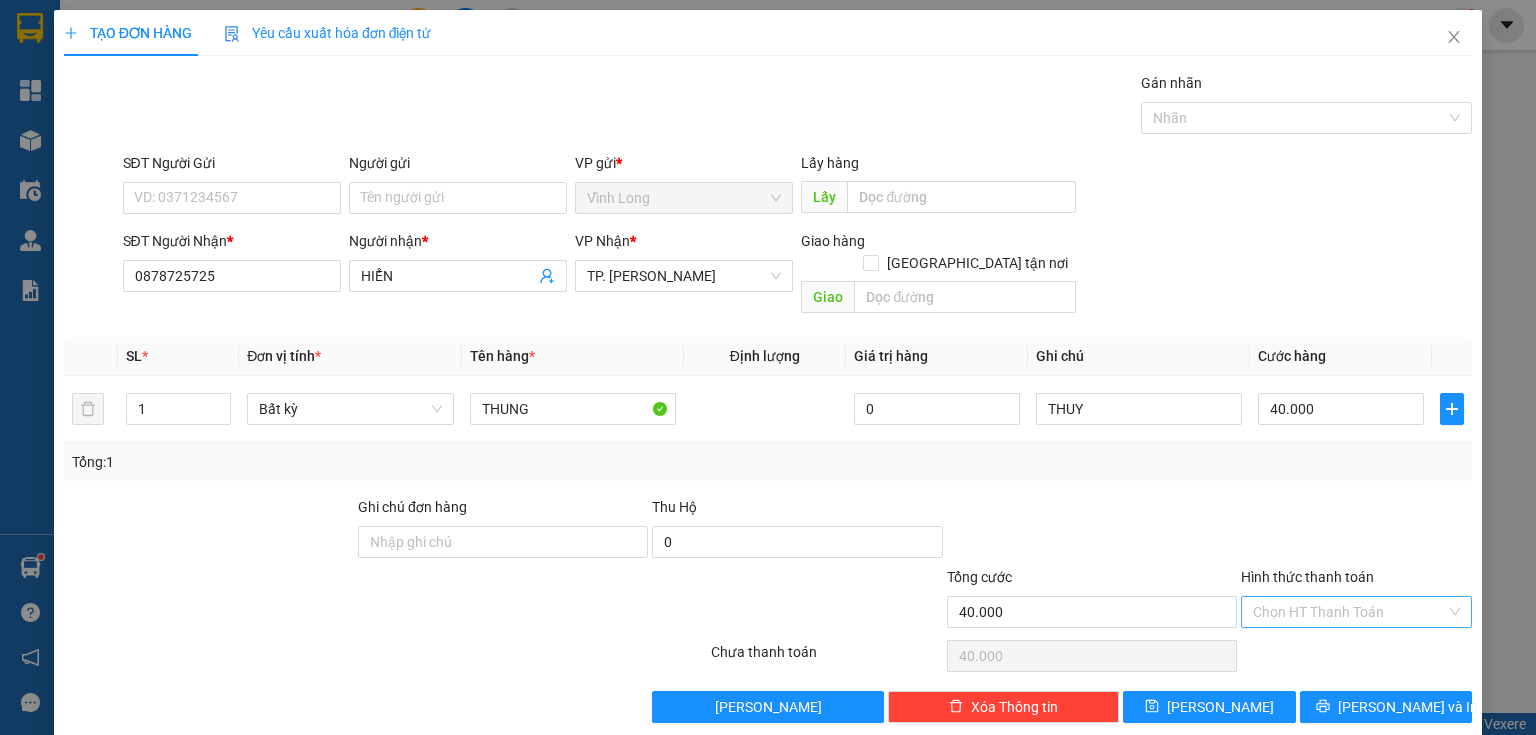 click on "Hình thức thanh toán" at bounding box center [1349, 612] 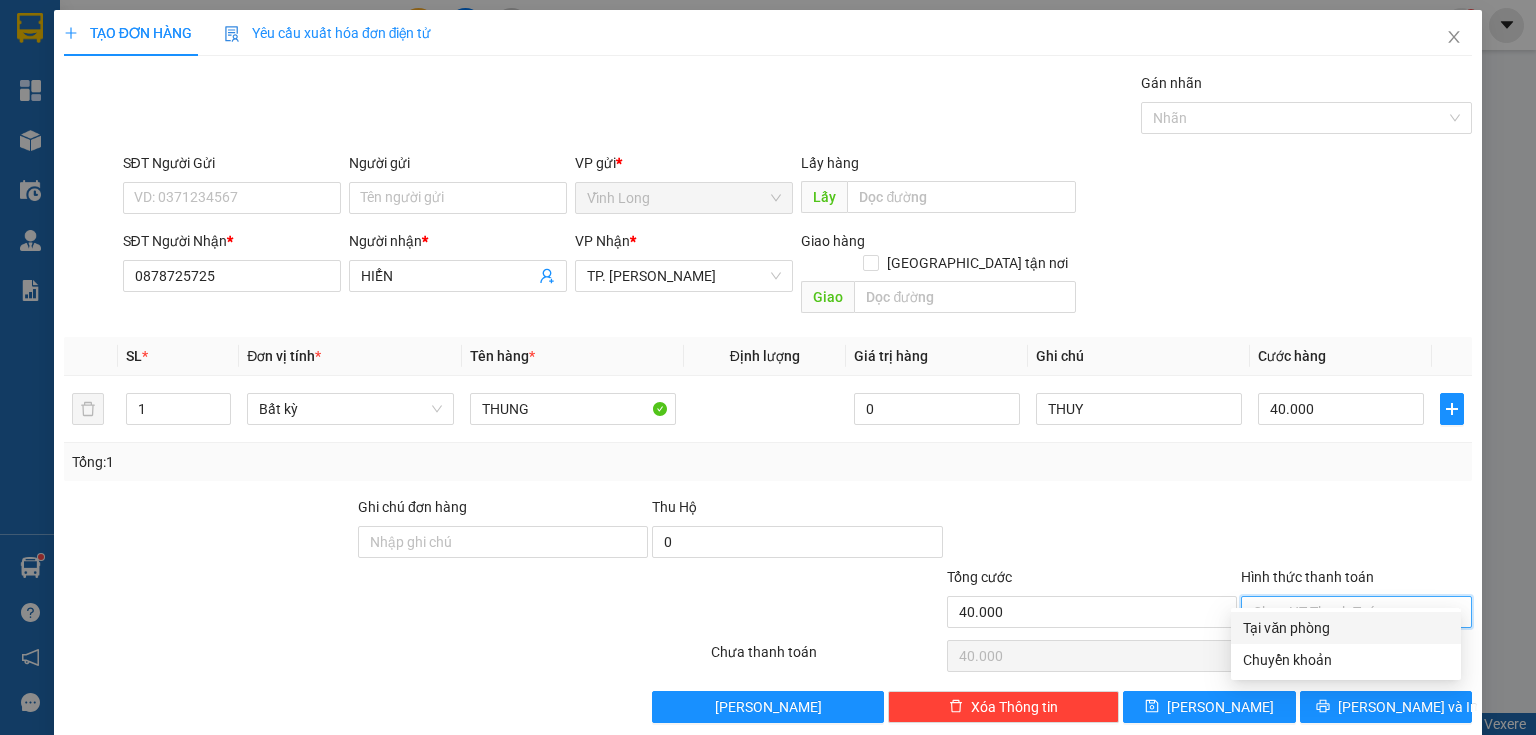 click on "Tại văn phòng" at bounding box center (1346, 628) 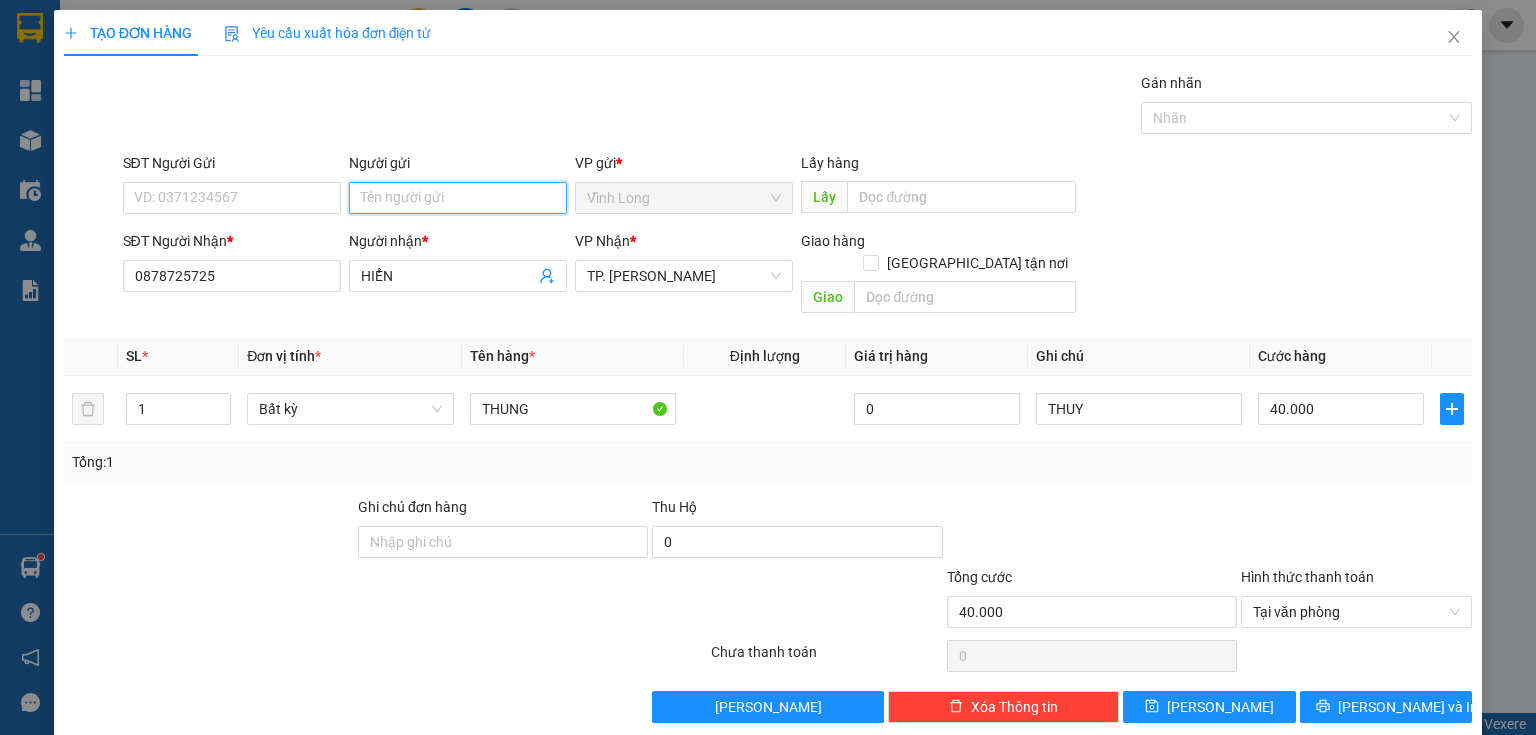 drag, startPoint x: 432, startPoint y: 196, endPoint x: 444, endPoint y: 214, distance: 21.633308 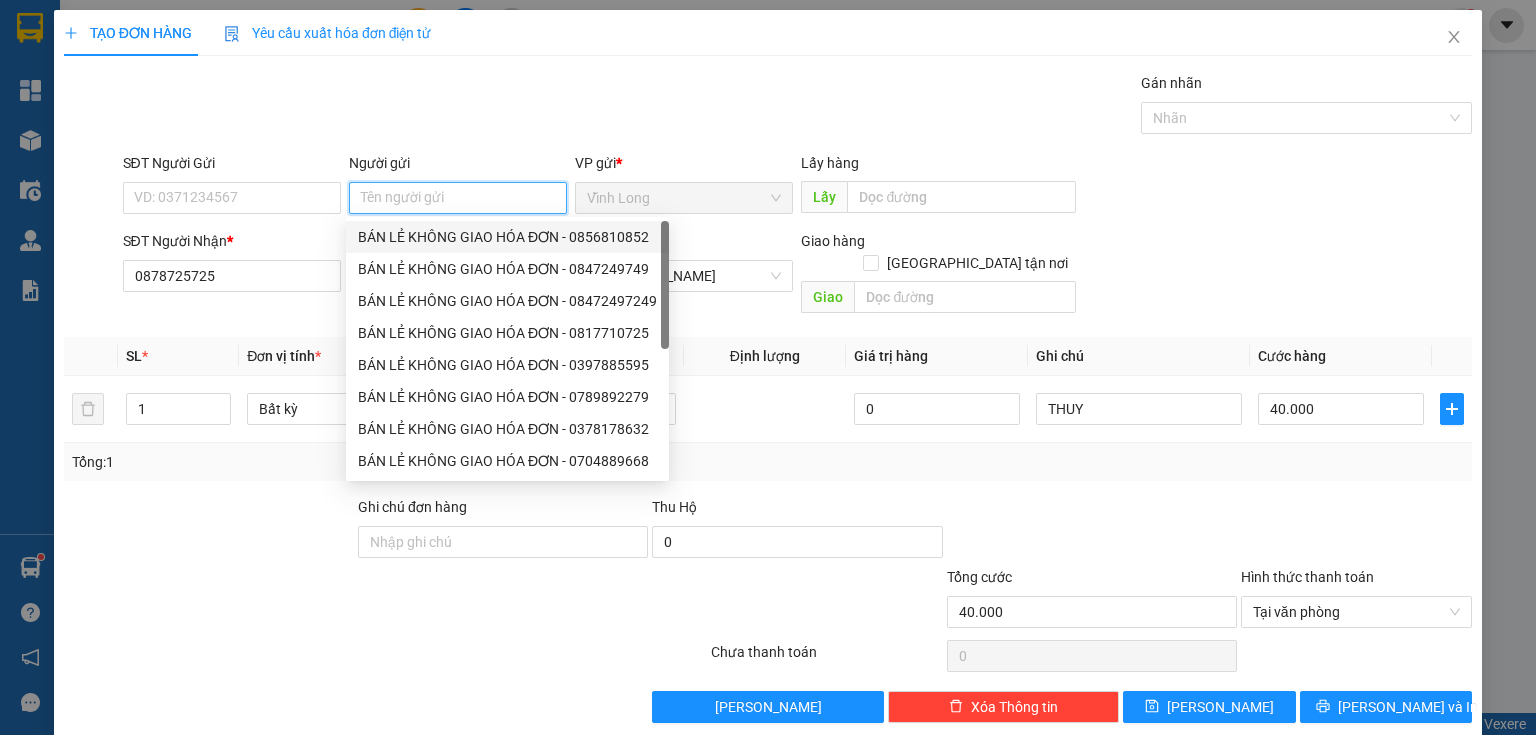 click on "BÁN LẺ KHÔNG GIAO HÓA ĐƠN - 0856810852" at bounding box center [507, 237] 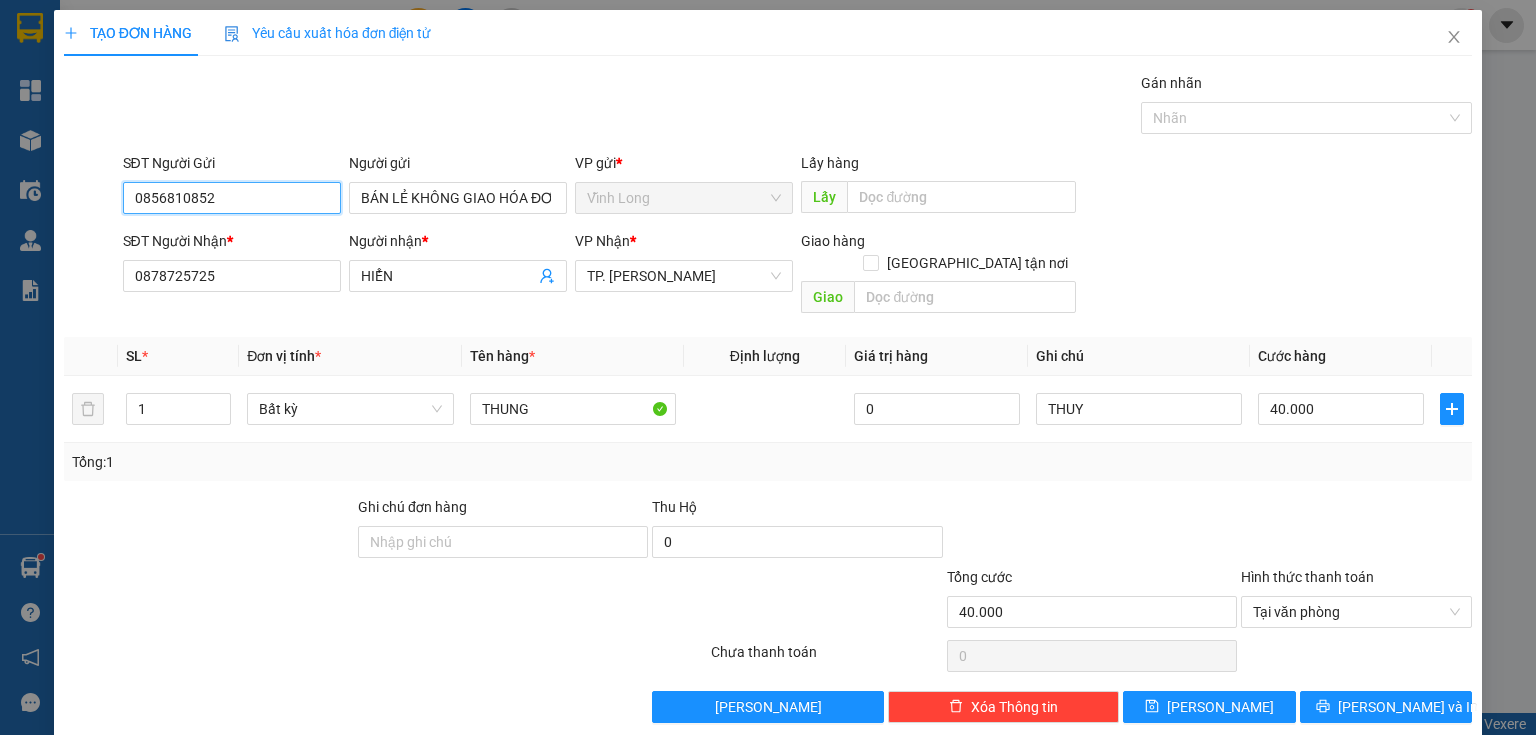 click on "TẠO ĐƠN HÀNG Yêu cầu xuất hóa đơn điện tử Transit Pickup Surcharge Ids Transit Deliver Surcharge Ids Transit Deliver Surcharge Transit Deliver Surcharge Gói vận chuyển  * Tiêu chuẩn Gán nhãn   Nhãn SĐT Người Gửi 0856810852 Người gửi BÁN LẺ KHÔNG GIAO HÓA ĐƠN BÁN LẺ KHÔNG GIAO HÓA ĐƠN VP gửi  * Vĩnh Long Lấy hàng Lấy SĐT Người Nhận  * 0878725725 Người nhận  * HIỂN VP Nhận  * TP. Hồ Chí Minh Giao hàng Giao tận nơi Giao SL  * Đơn vị tính  * Tên hàng  * Định lượng Giá trị hàng Ghi chú Cước hàng                   1 Bất kỳ THUNG 0 THUY 40.000 Tổng:  1 Ghi chú đơn hàng Thu Hộ 0 Tổng cước 40.000 Hình thức thanh toán Tại văn phòng Số tiền thu trước 0 Tại văn phòng Chưa thanh toán 0 Lưu nháp Xóa Thông tin Lưu Lưu và In Tại văn phòng Chuyển khoản Tại văn phòng Chuyển khoản" at bounding box center [768, 367] 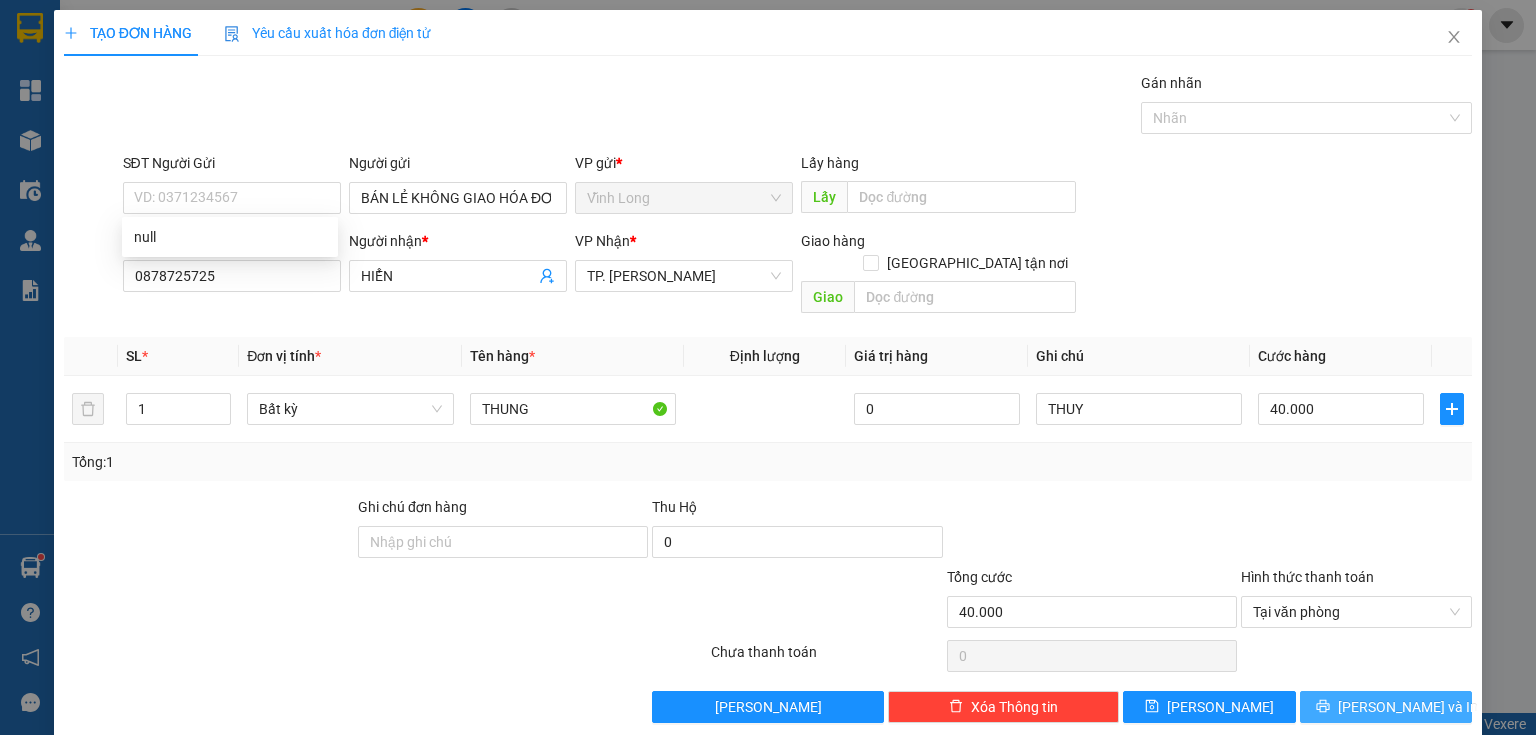 click on "[PERSON_NAME] và In" at bounding box center (1408, 707) 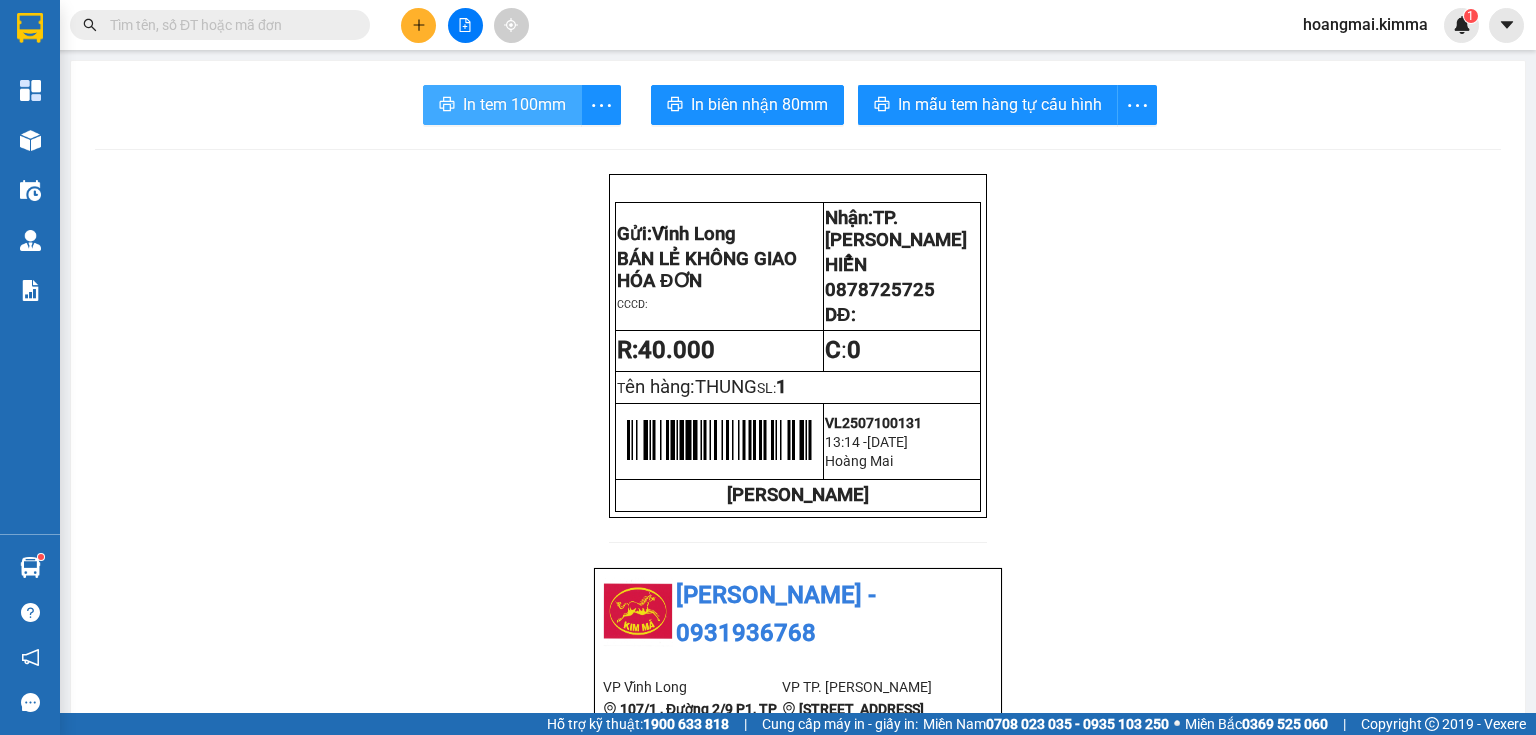click on "In tem 100mm" at bounding box center (514, 104) 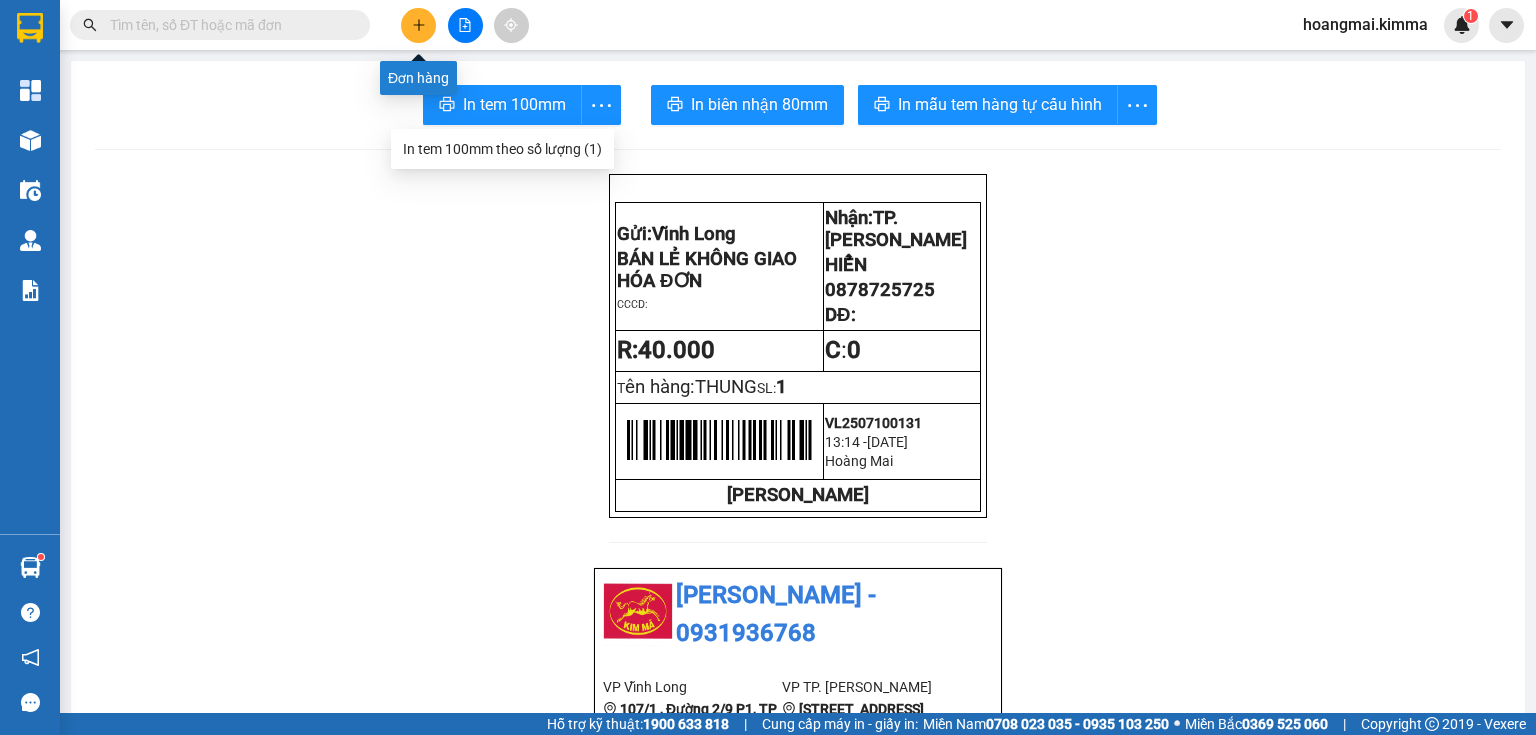 click 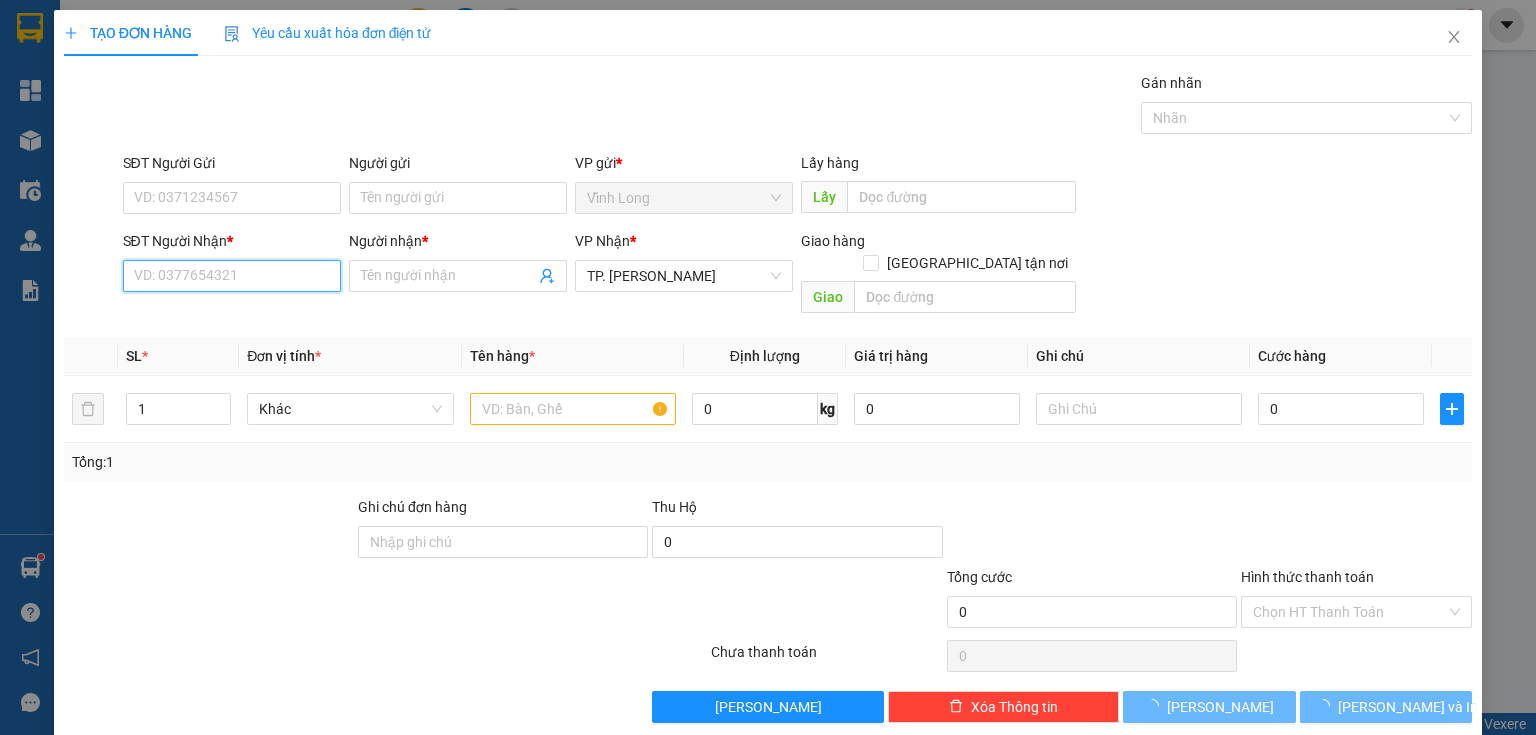 click on "SĐT Người Nhận  *" at bounding box center (232, 276) 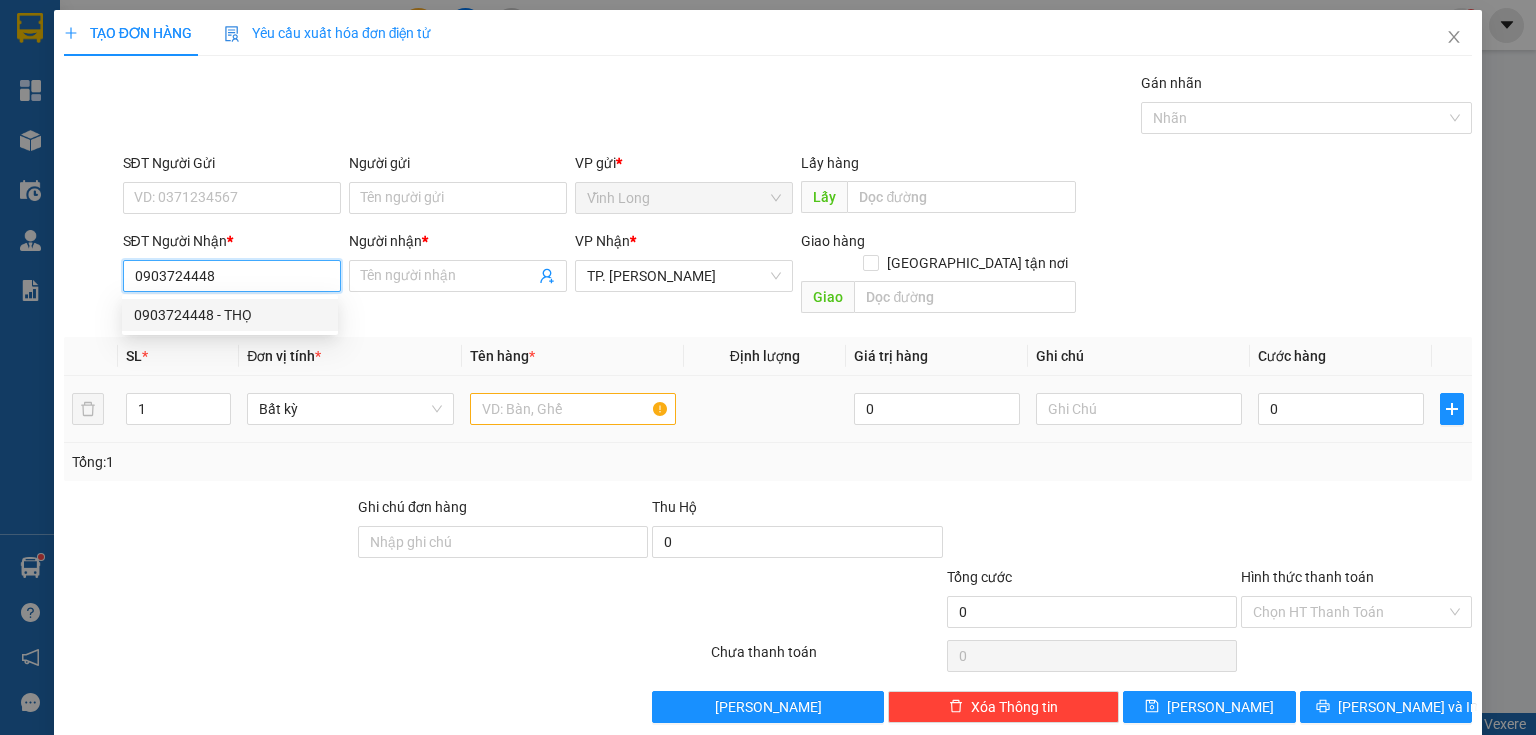 drag, startPoint x: 236, startPoint y: 319, endPoint x: 547, endPoint y: 403, distance: 322.14438 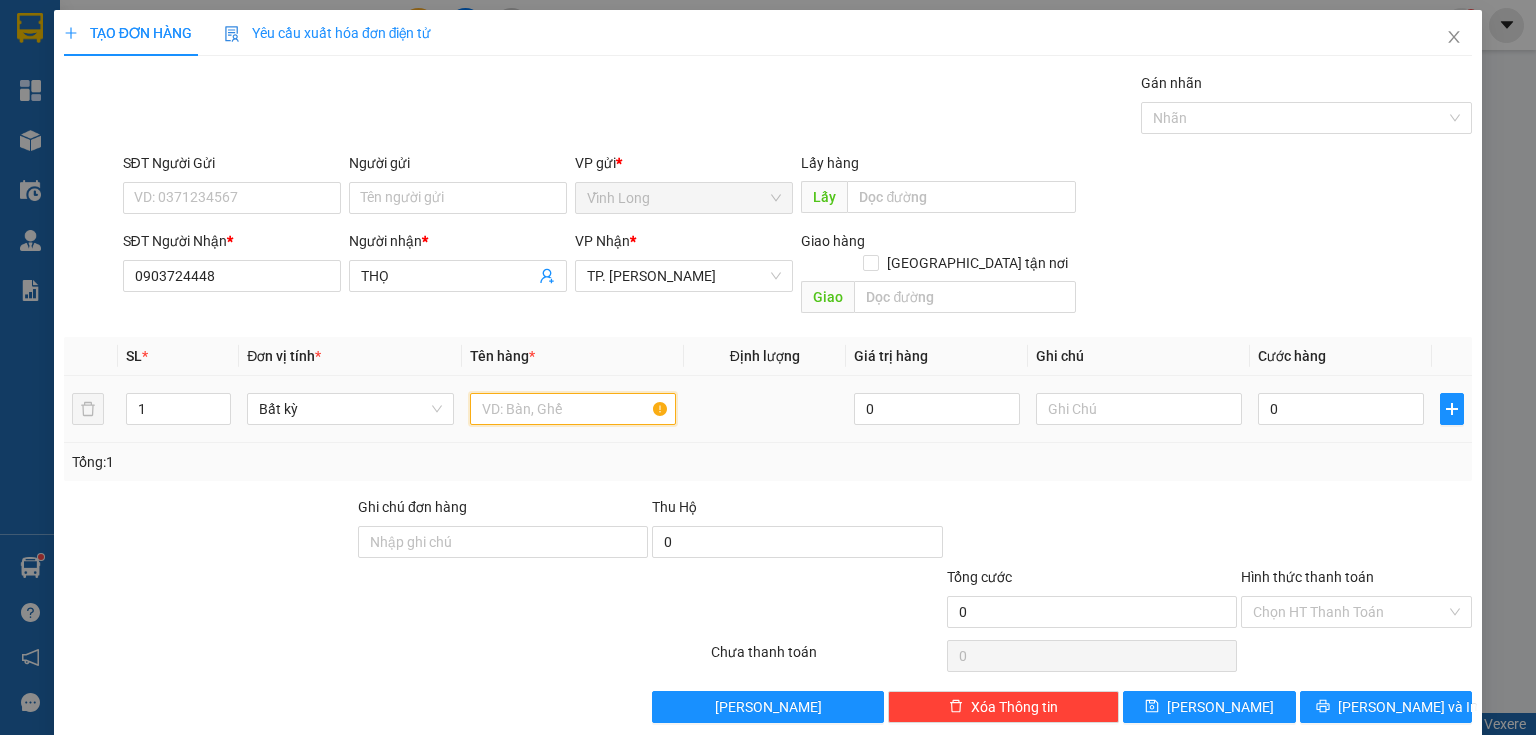 click at bounding box center (573, 409) 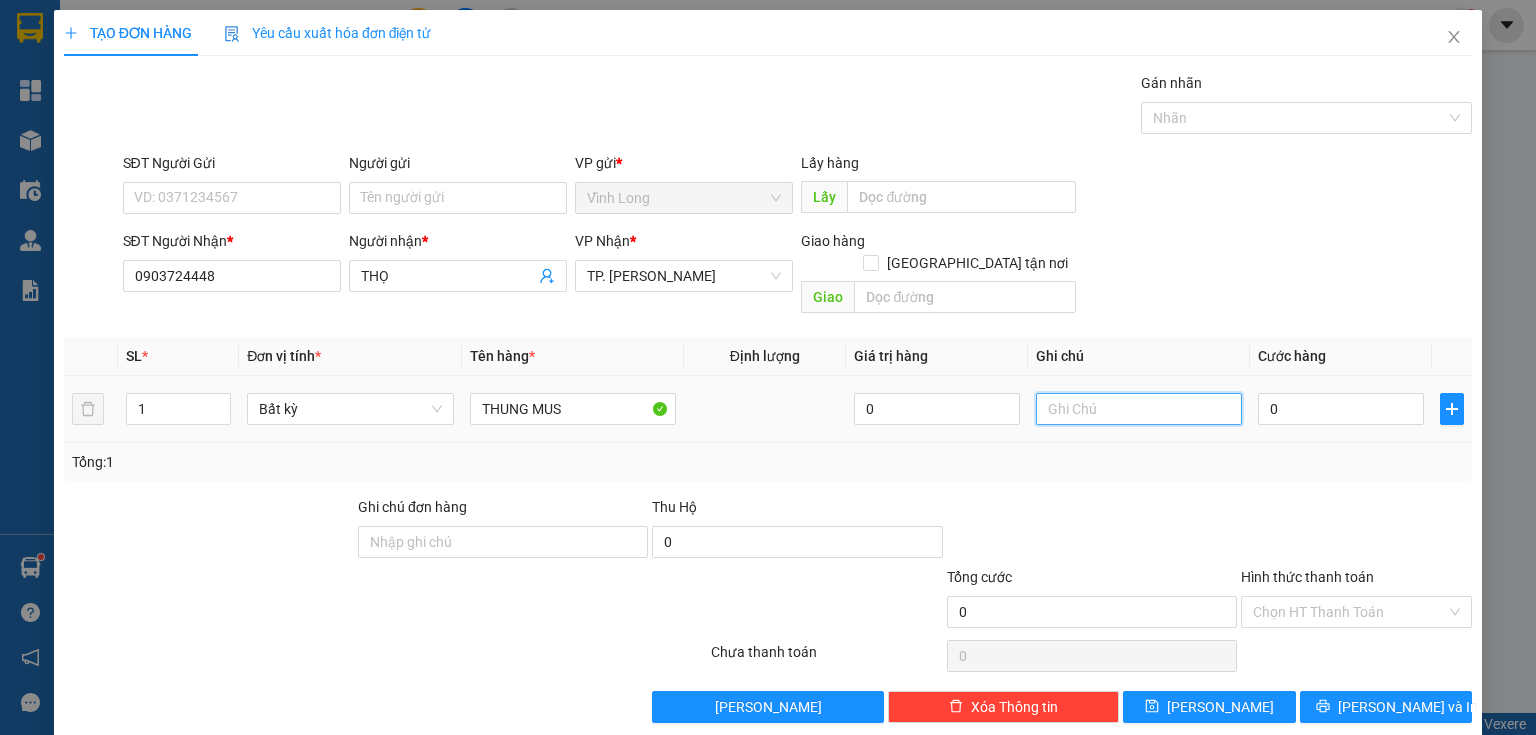 click at bounding box center [1139, 409] 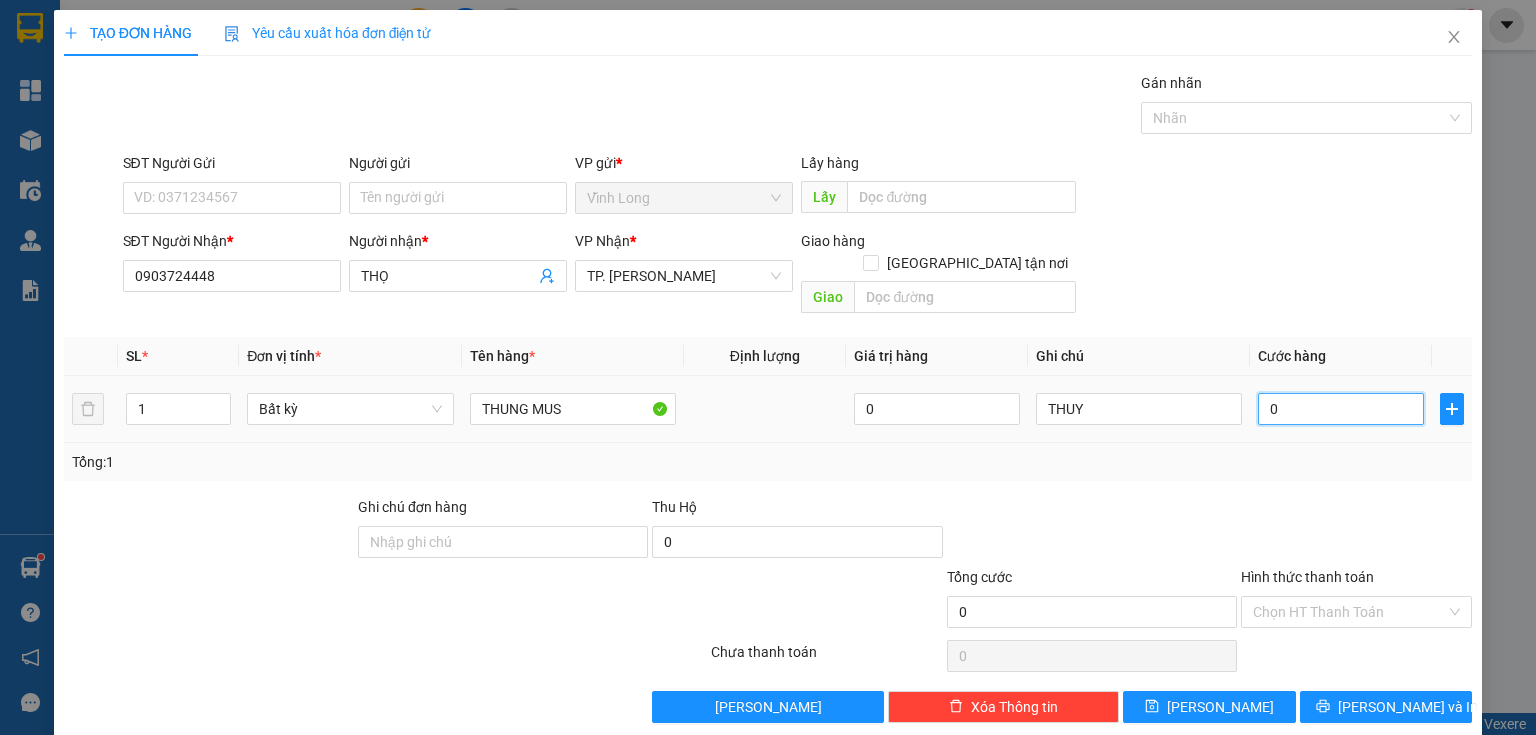 click on "0" at bounding box center (1341, 409) 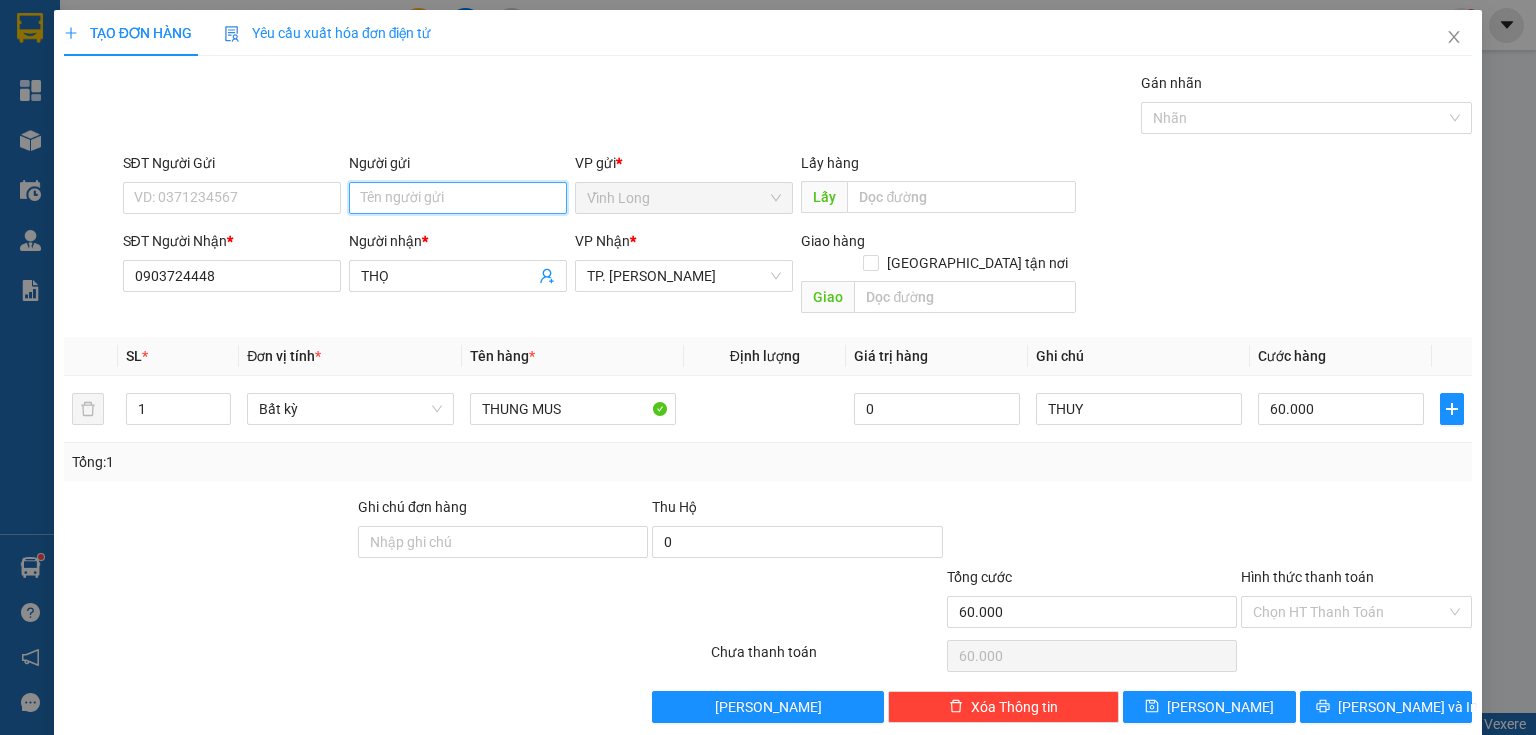 click on "Người gửi" at bounding box center [458, 198] 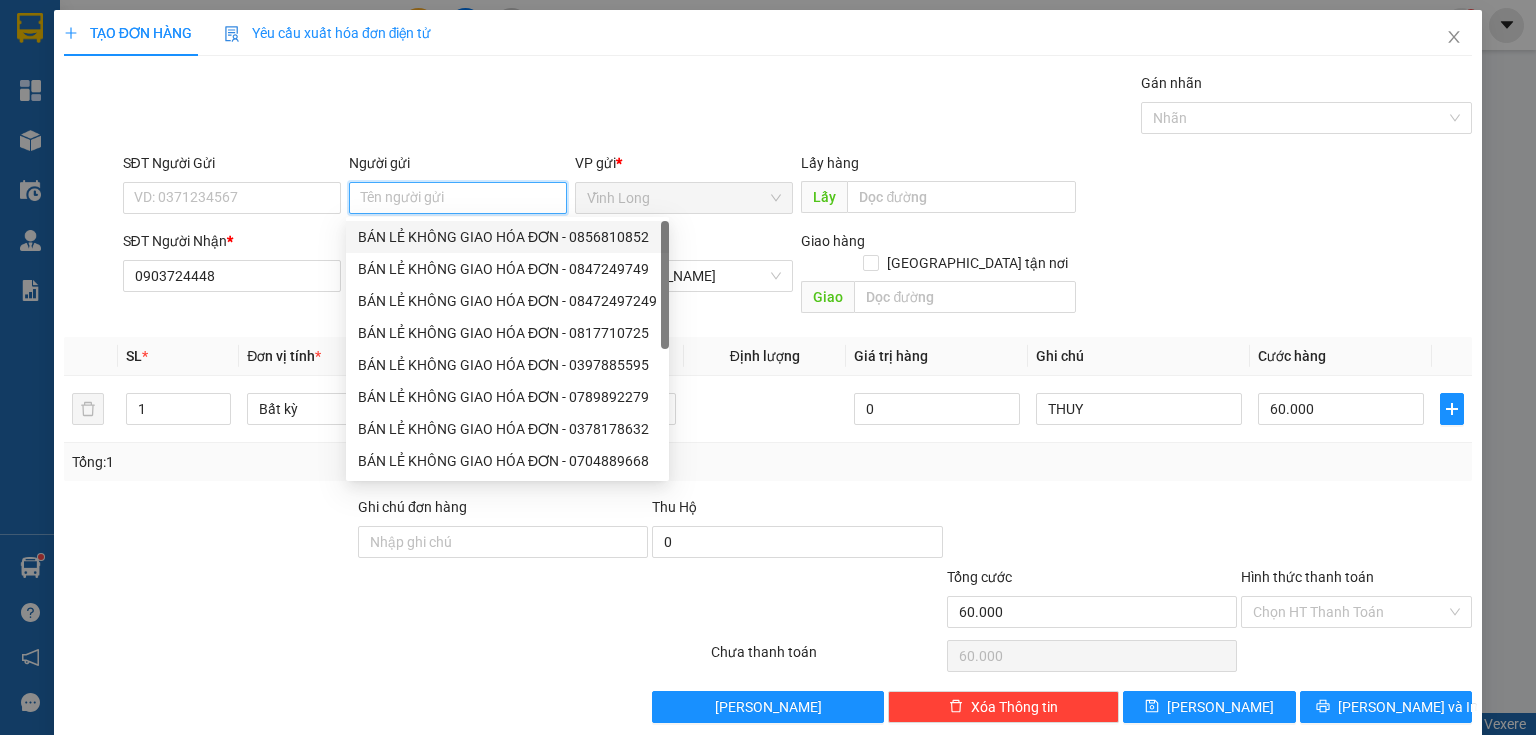 click on "BÁN LẺ KHÔNG GIAO HÓA ĐƠN - 0856810852" at bounding box center [507, 237] 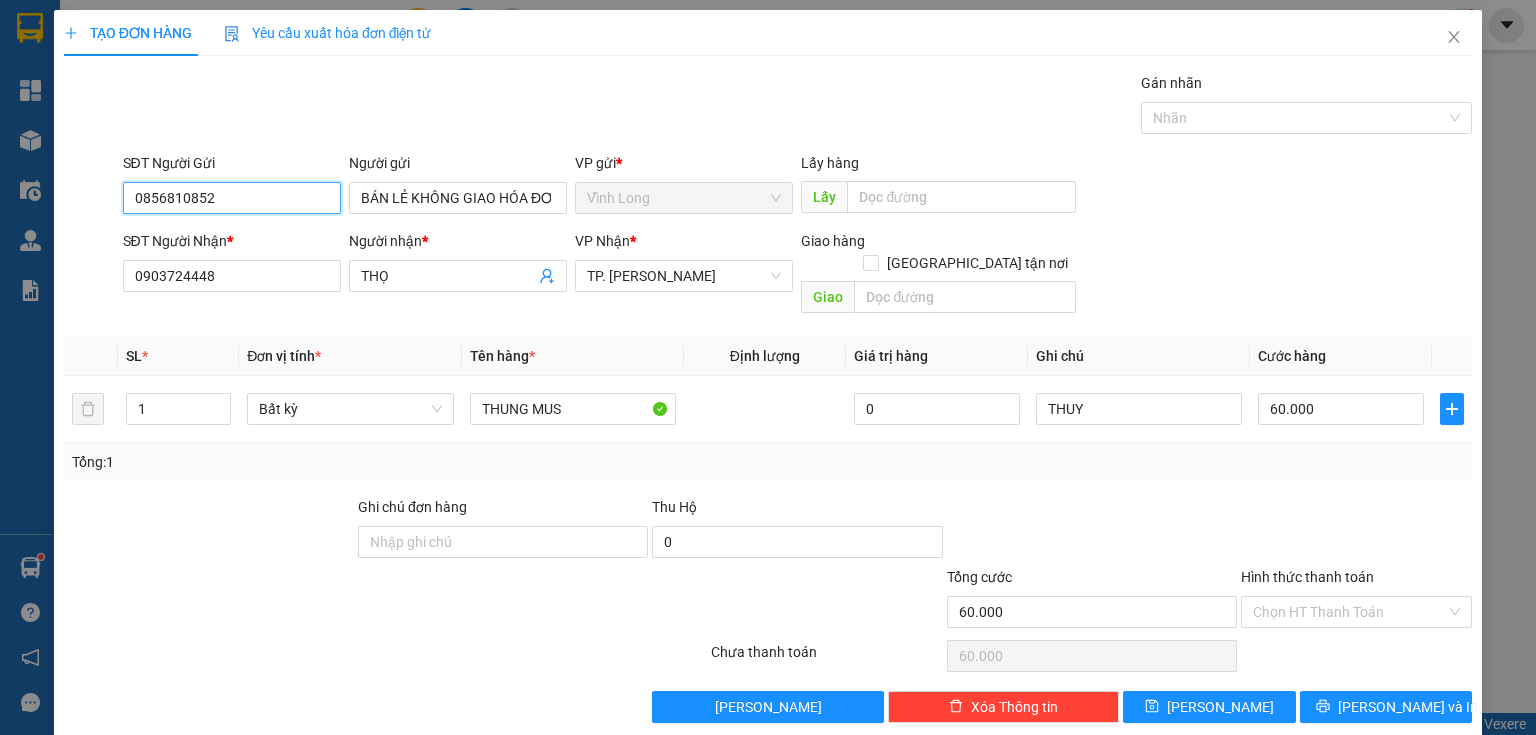 drag, startPoint x: 260, startPoint y: 200, endPoint x: 0, endPoint y: 277, distance: 271.16232 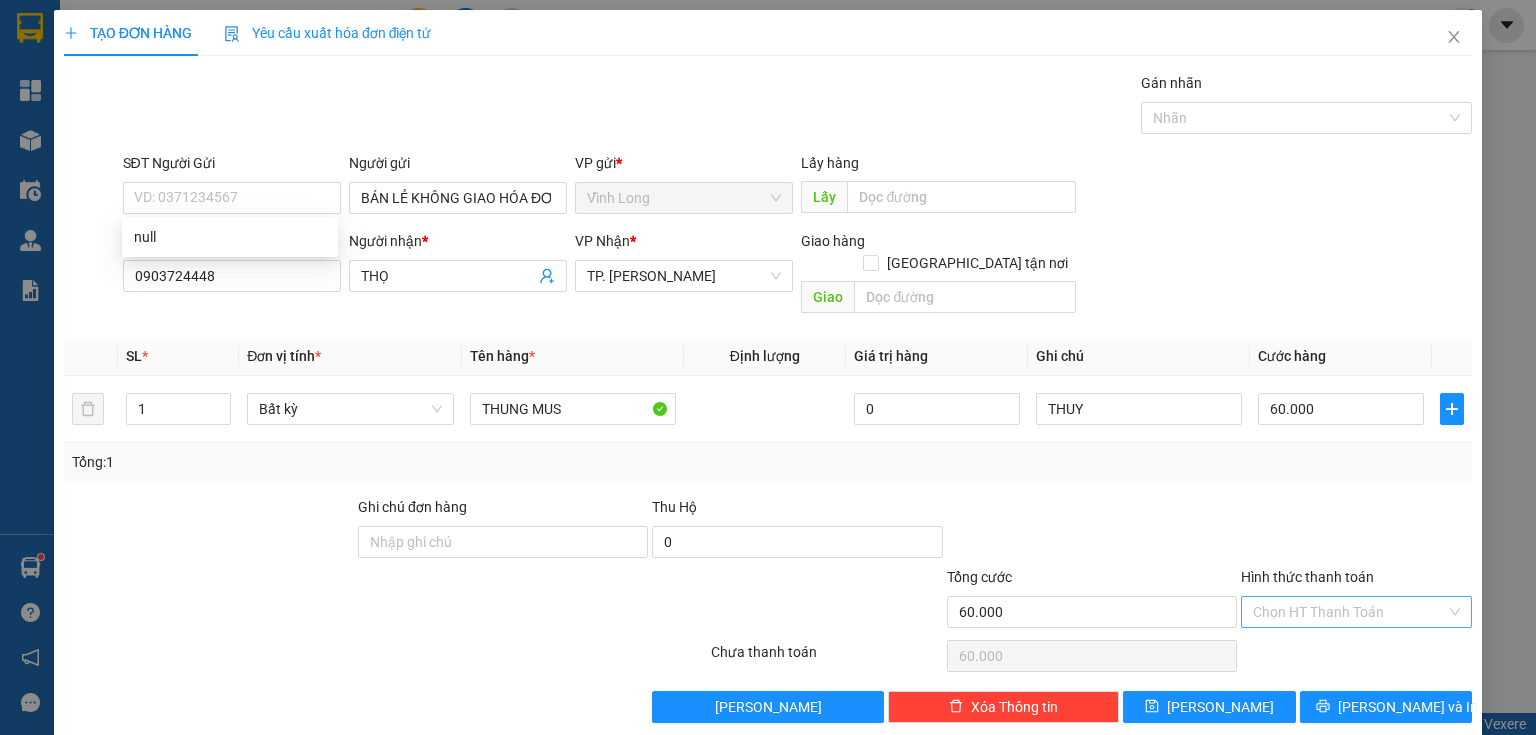 click on "Hình thức thanh toán" at bounding box center (1349, 612) 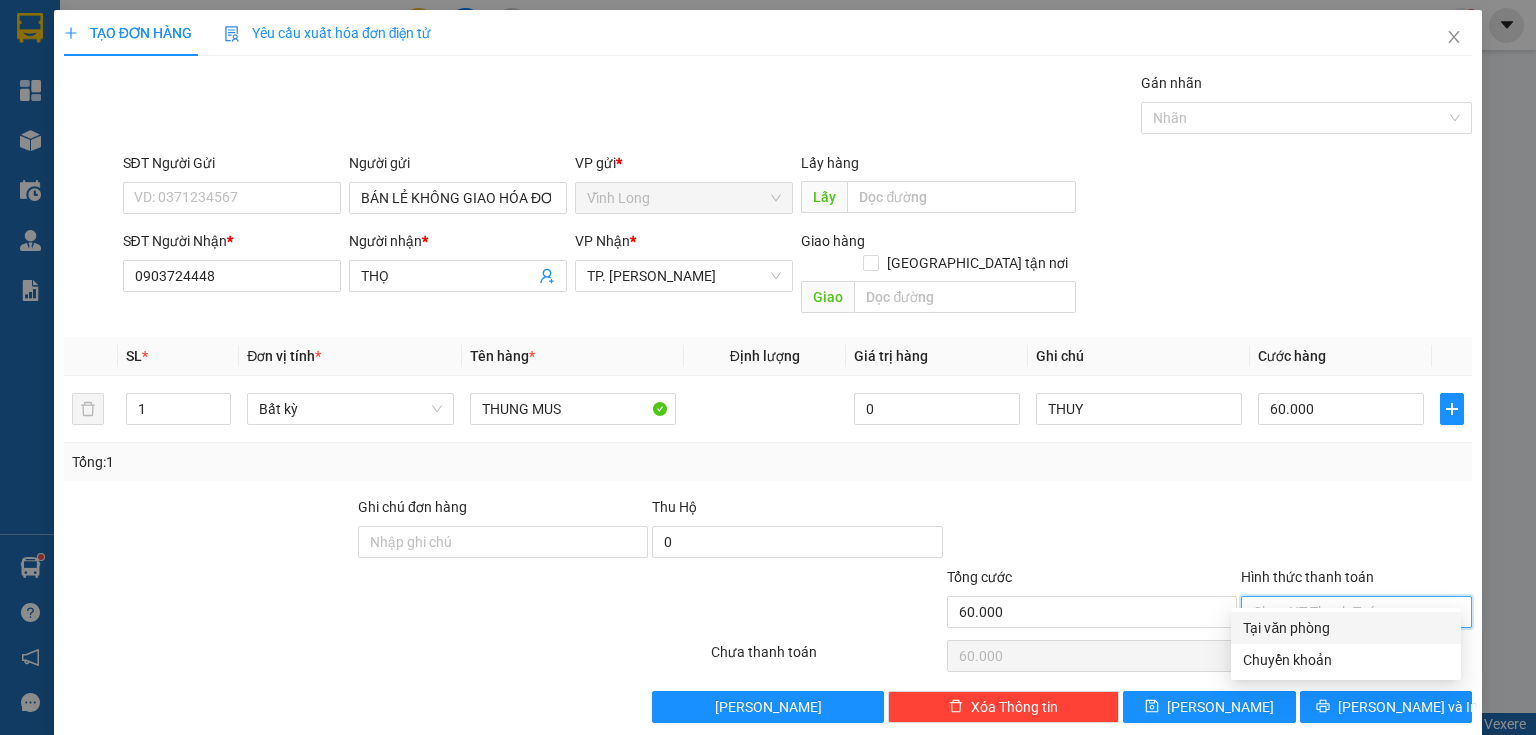 click on "Tại văn phòng" at bounding box center (1346, 628) 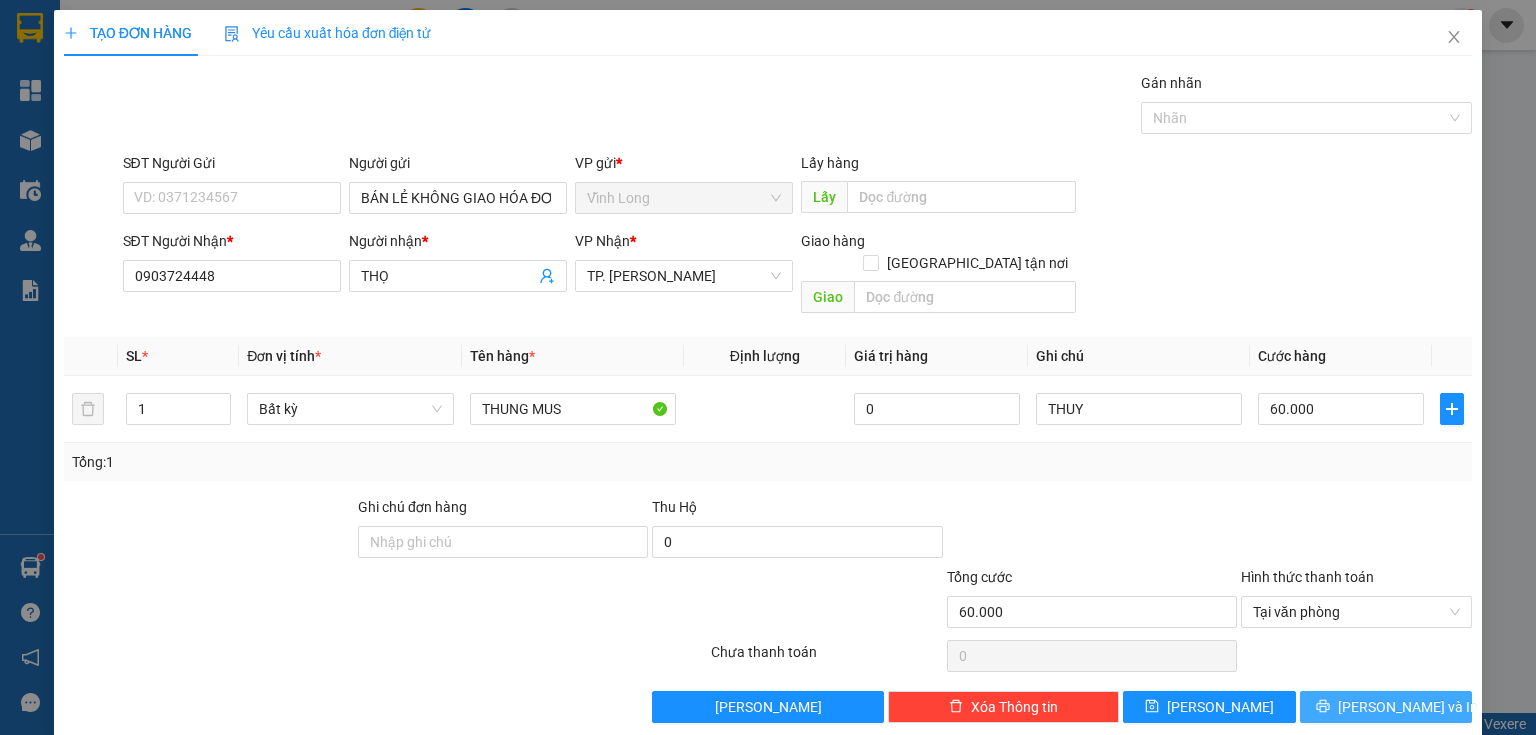 click on "[PERSON_NAME] và In" at bounding box center [1408, 707] 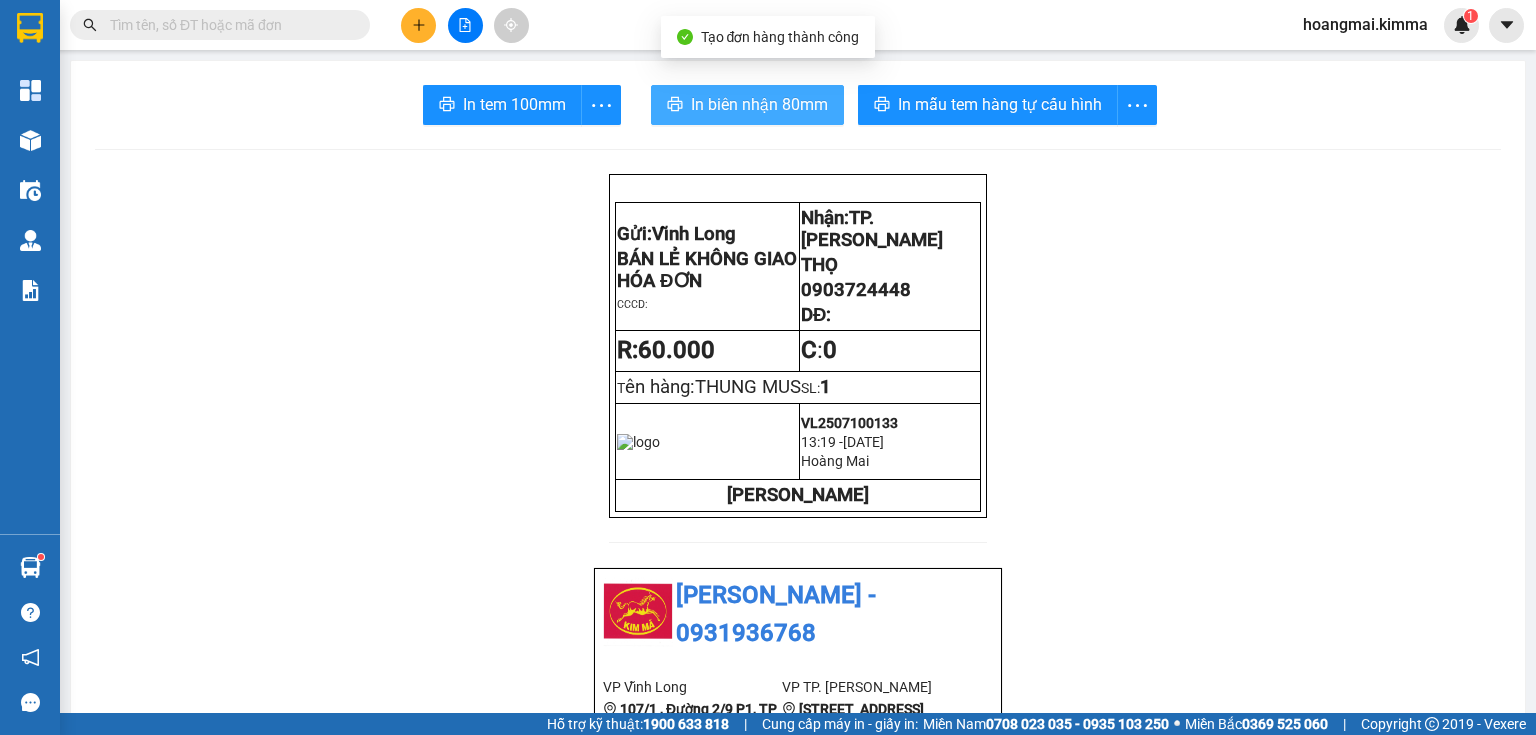 click on "In biên nhận 80mm" at bounding box center [747, 105] 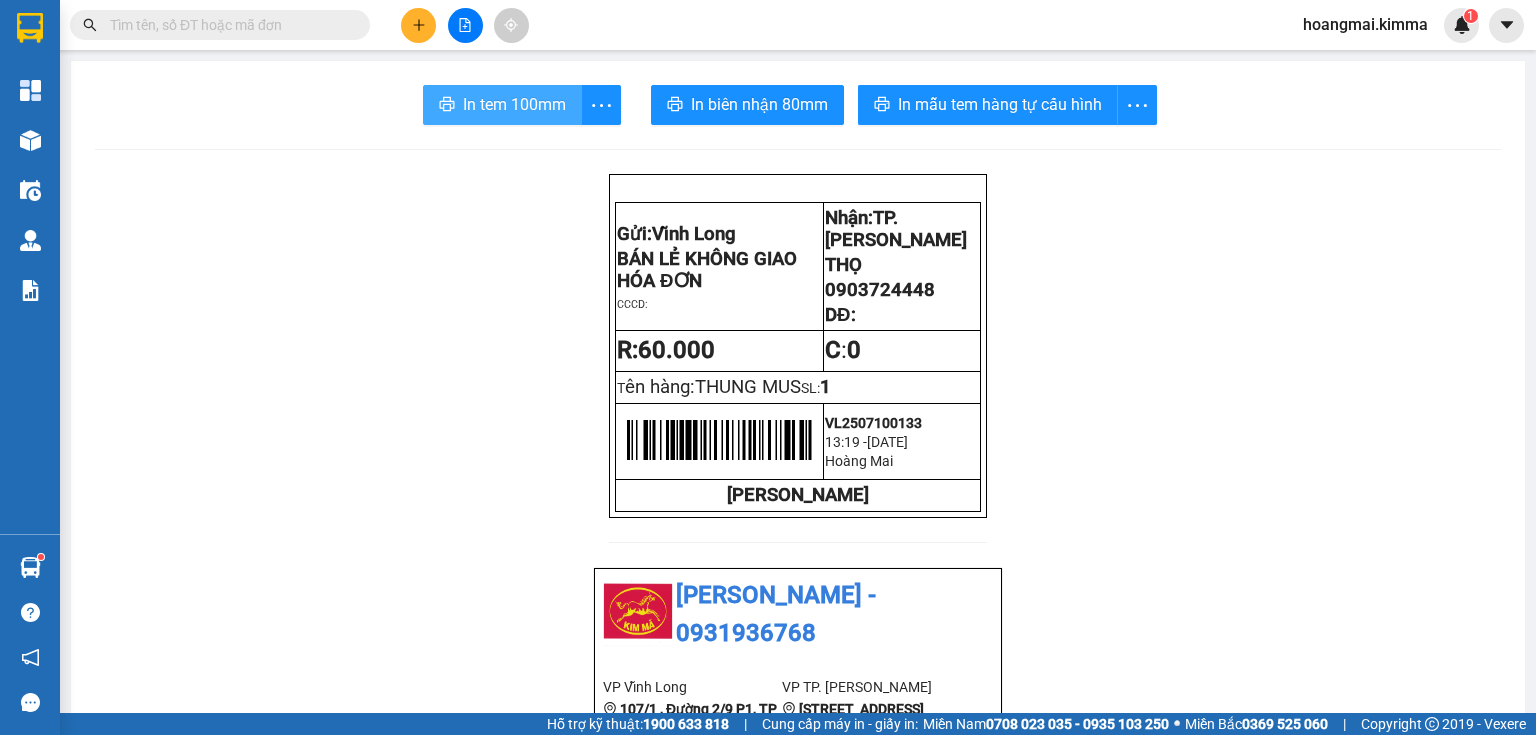click on "In tem 100mm" at bounding box center (514, 104) 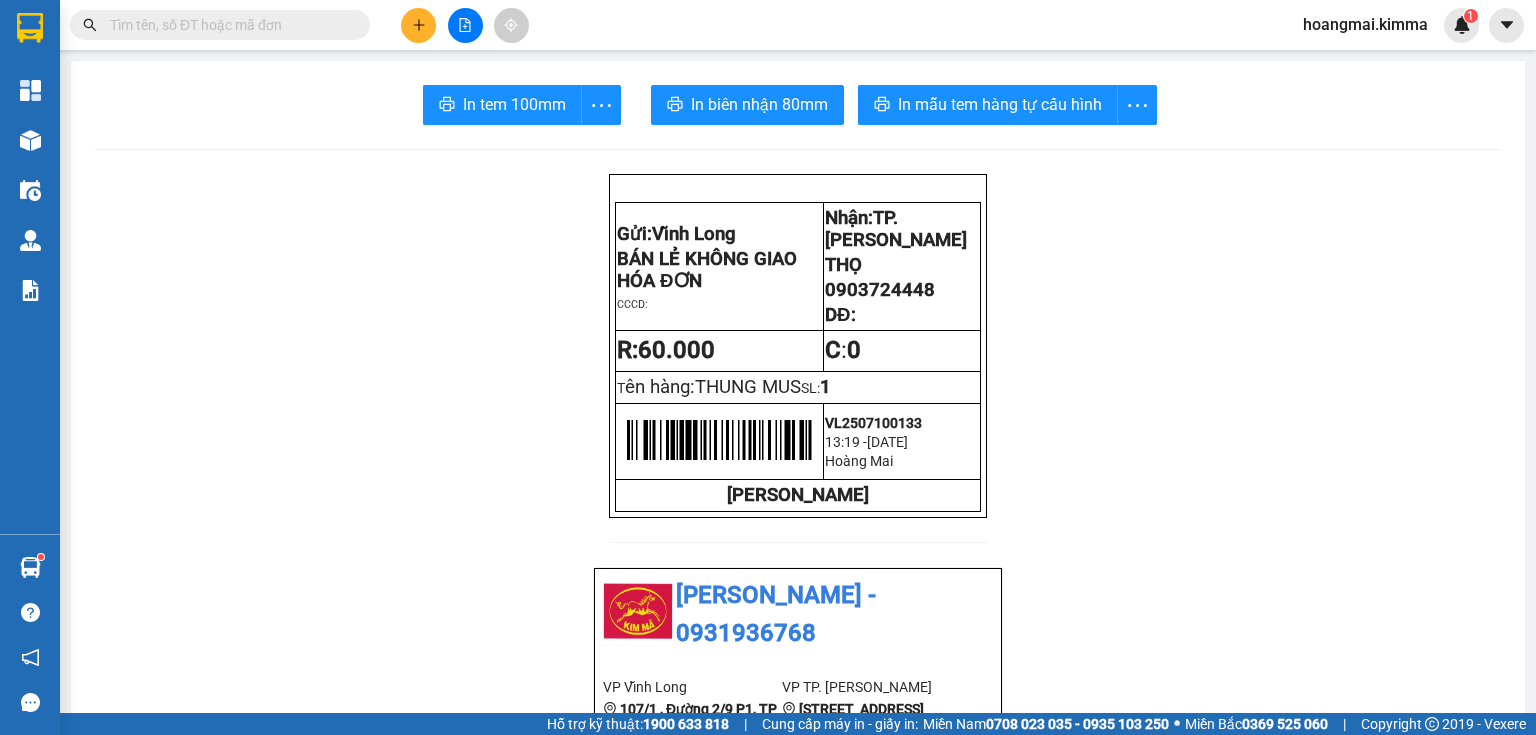 click at bounding box center (228, 25) 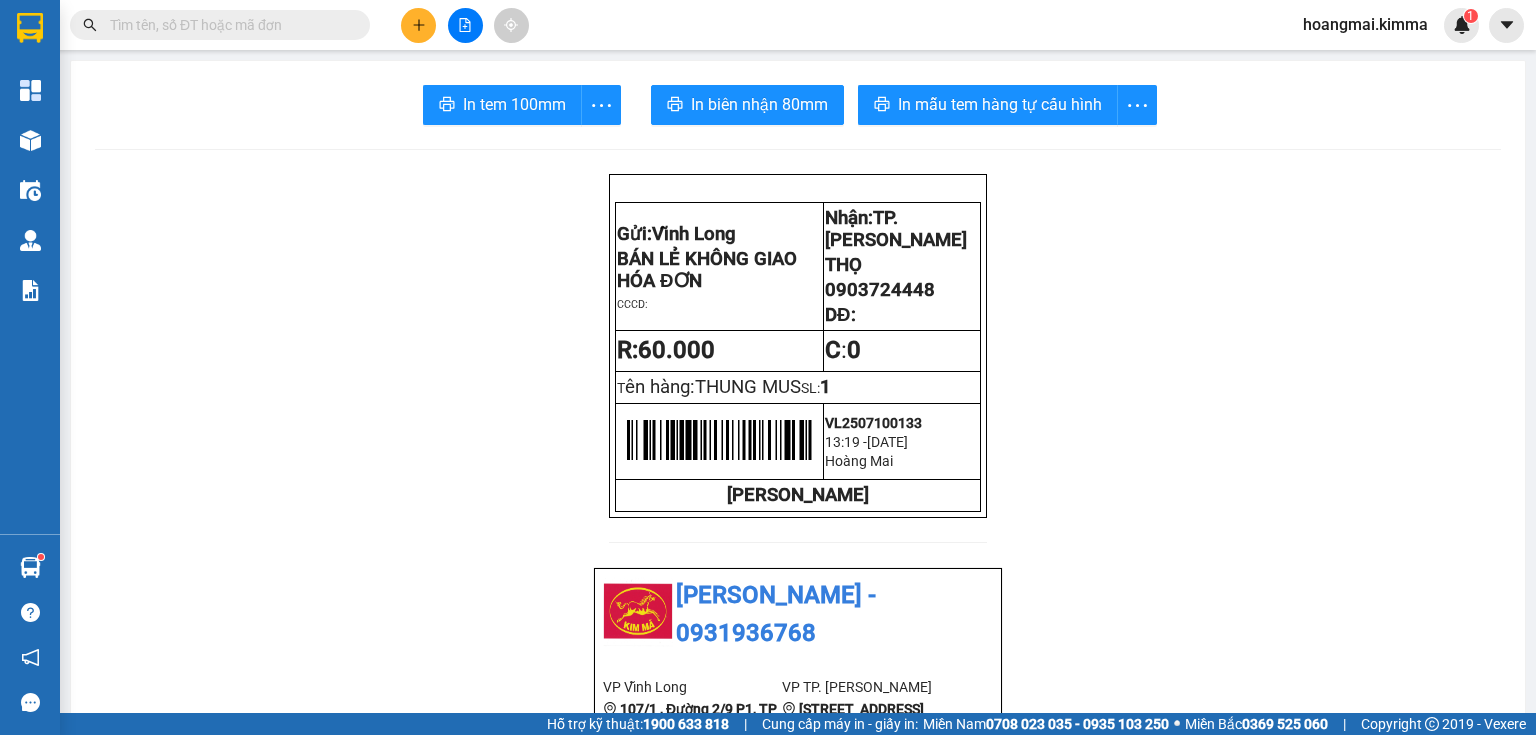 click at bounding box center (228, 25) 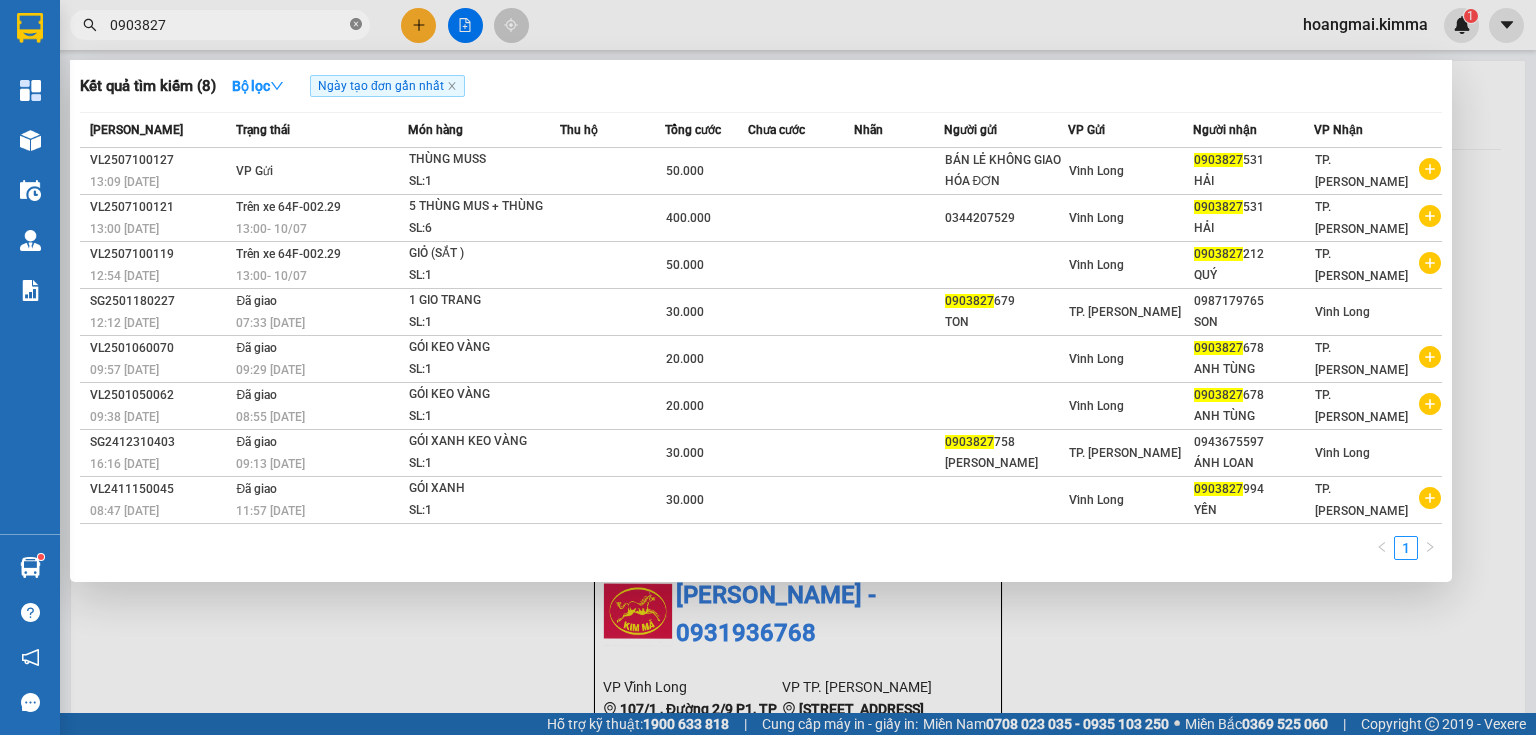 click 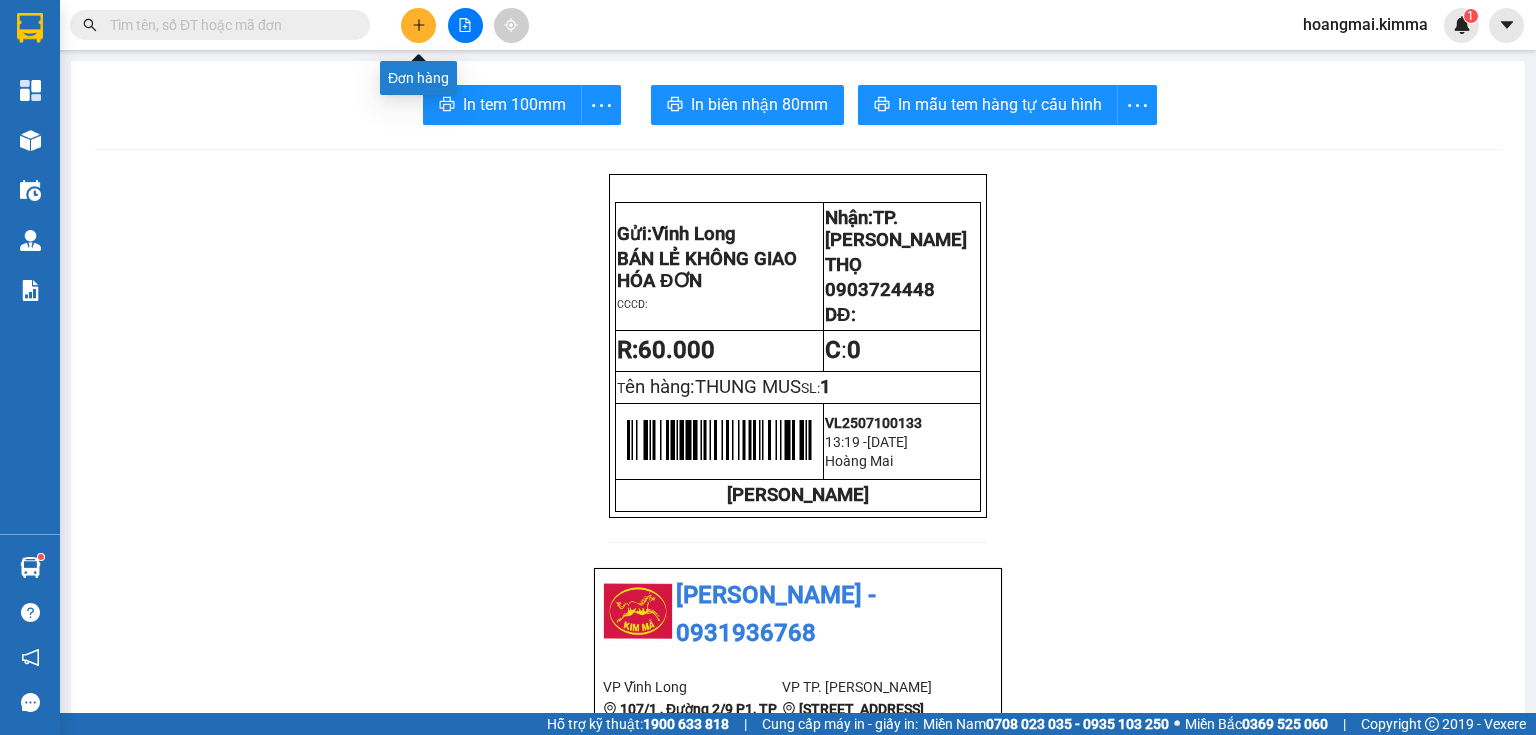 click at bounding box center (418, 25) 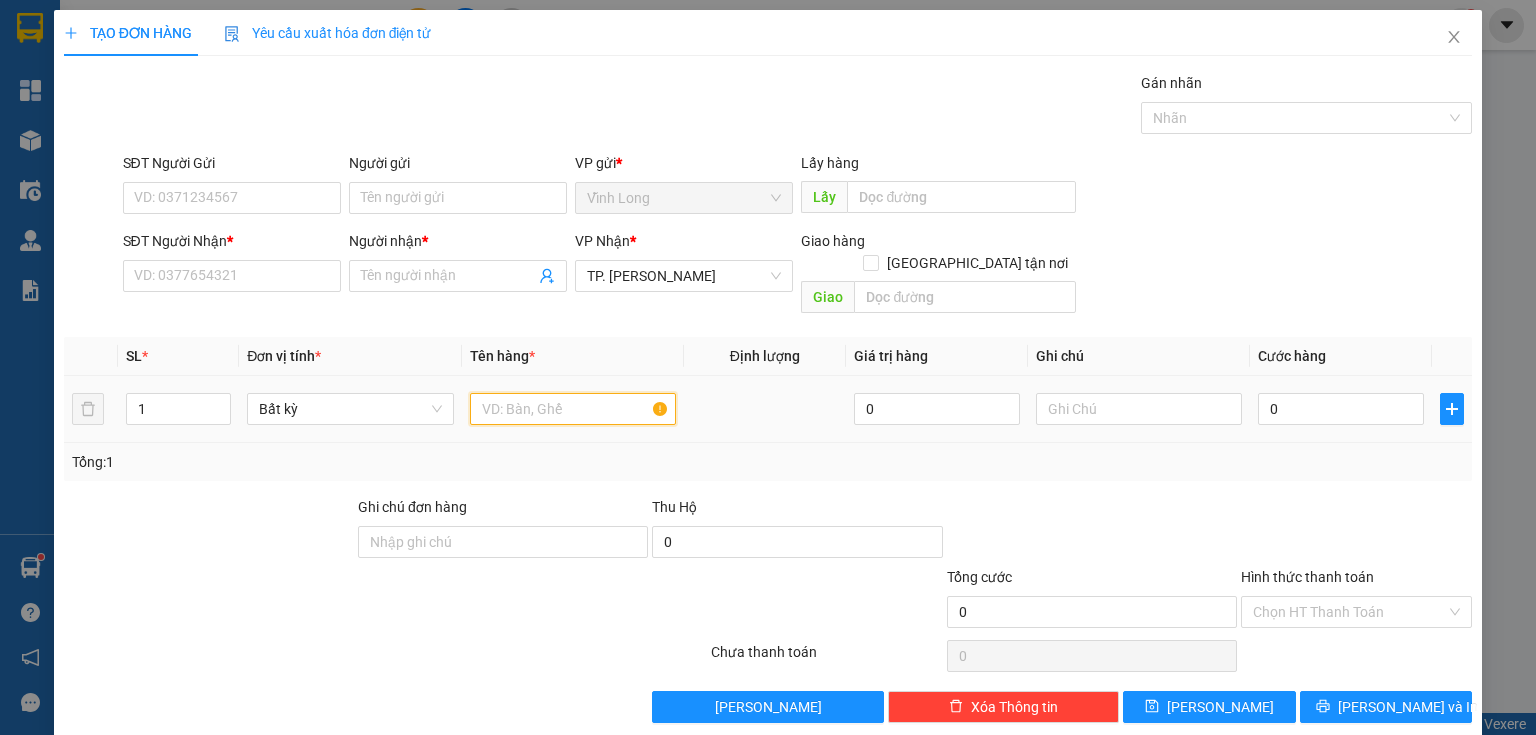 click at bounding box center [573, 409] 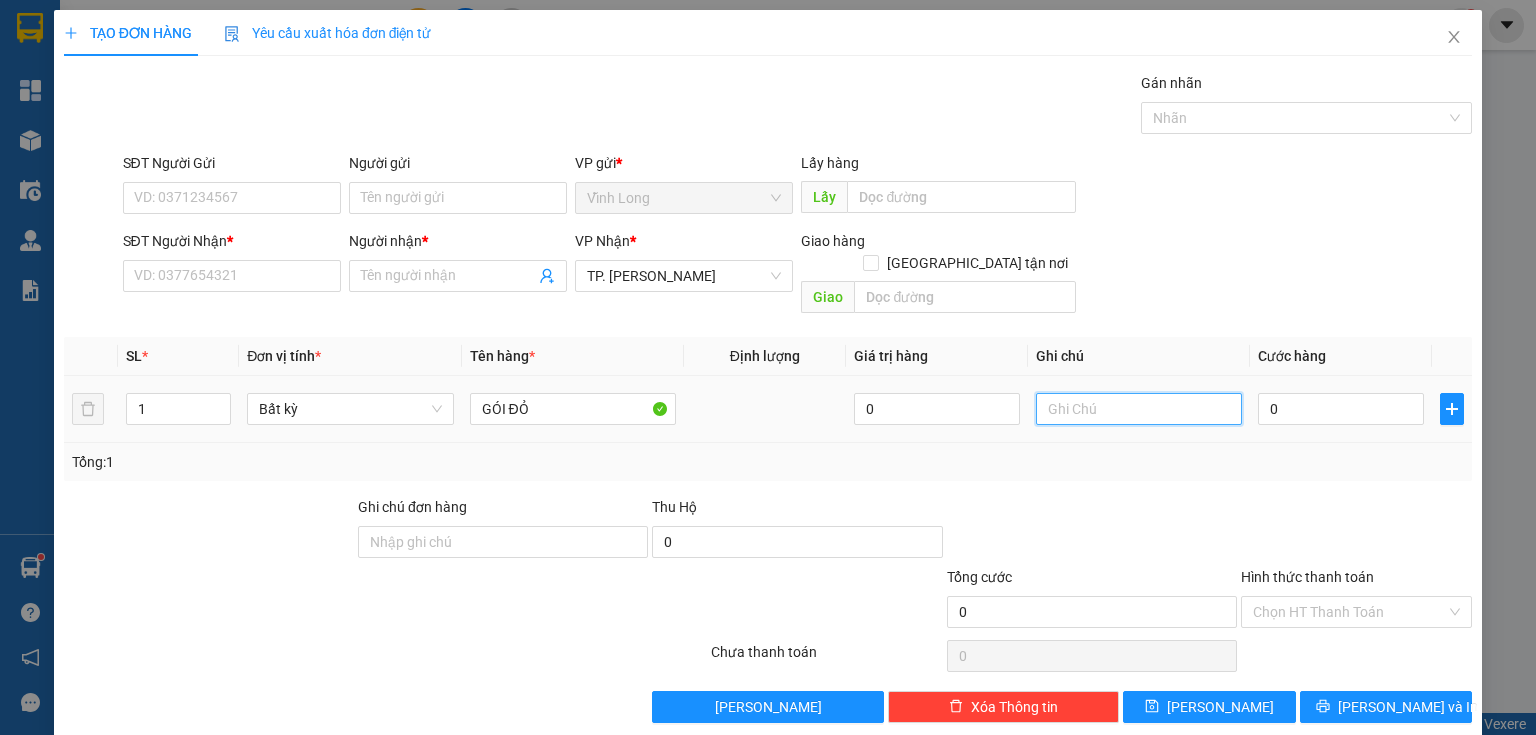 click at bounding box center [1139, 409] 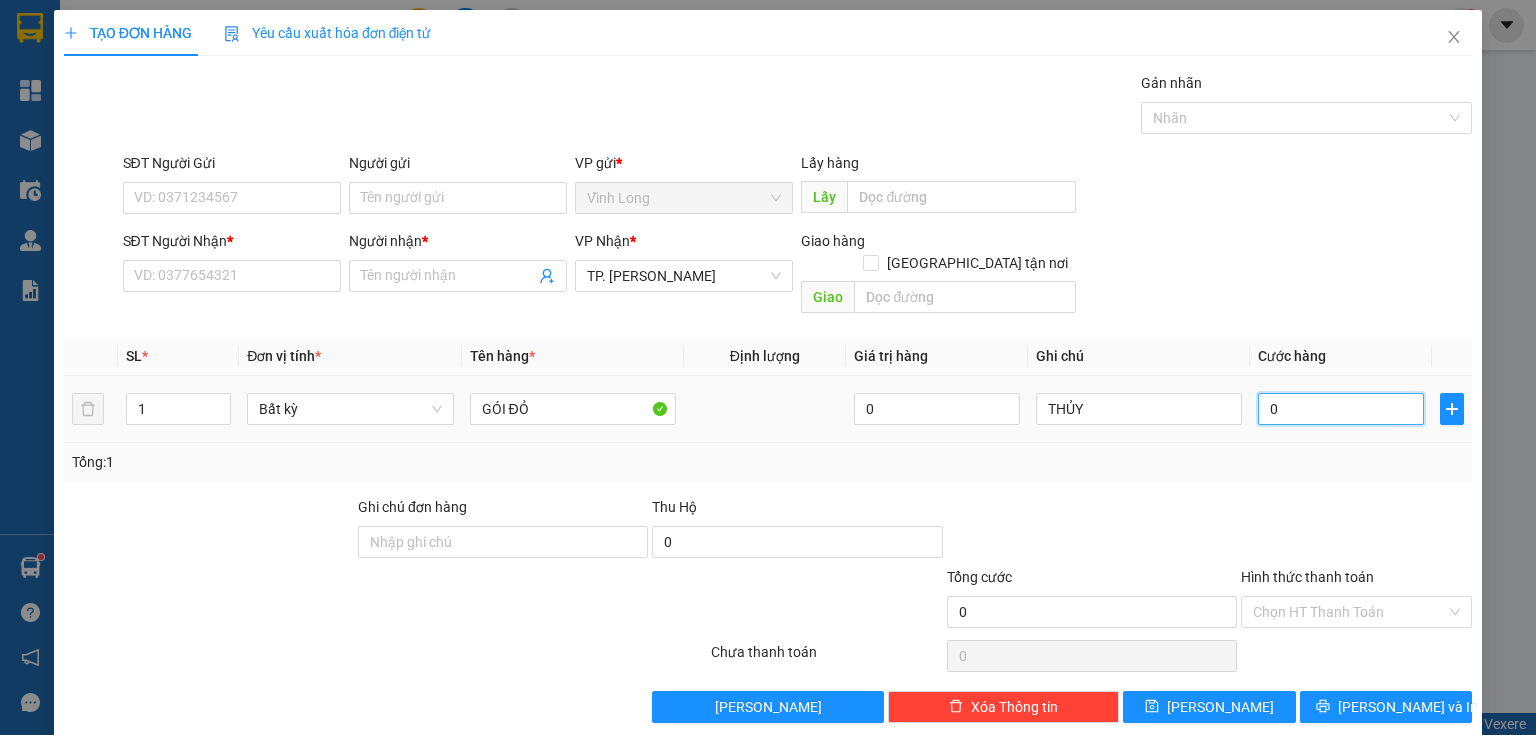 click on "0" at bounding box center [1341, 409] 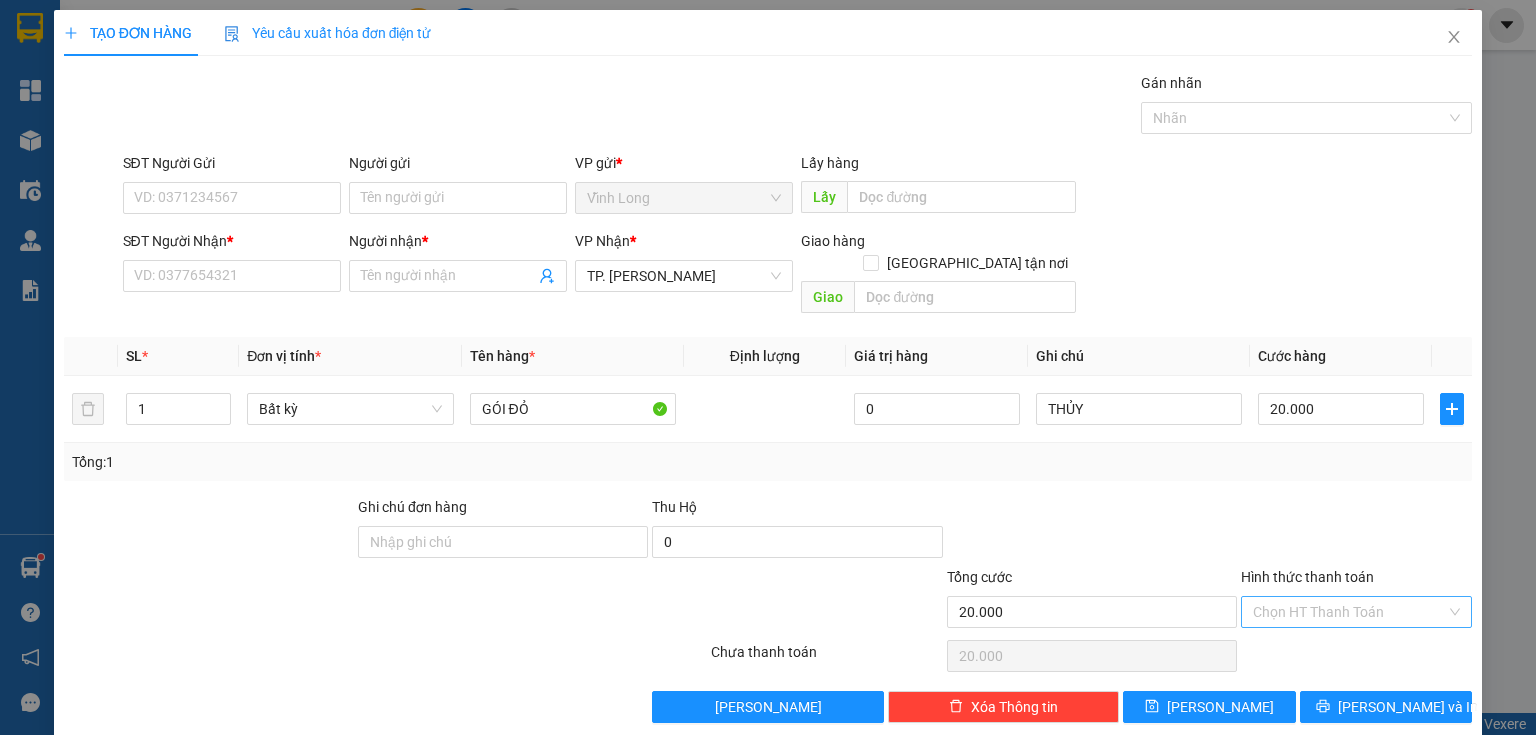click on "Hình thức thanh toán" at bounding box center [1349, 612] 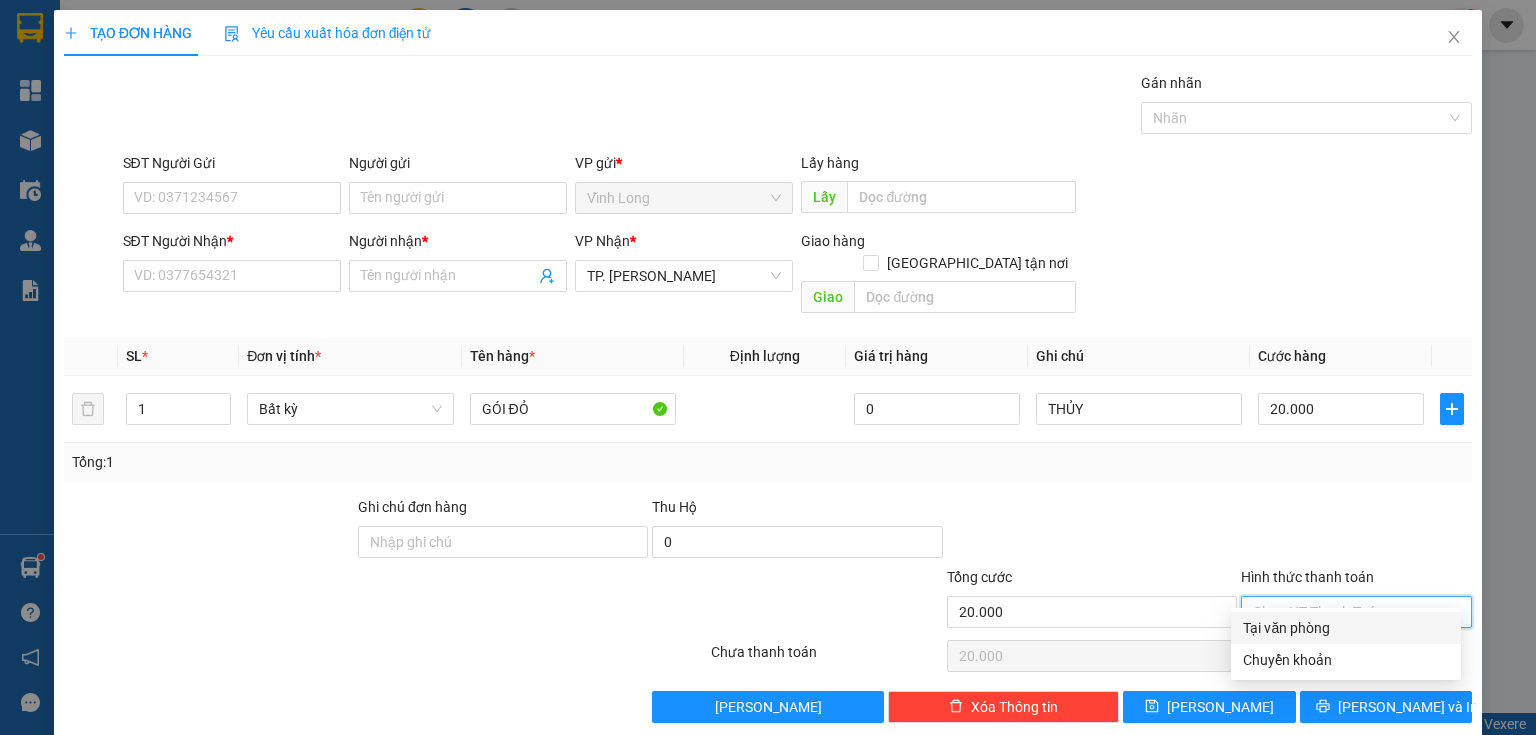 click on "Tại văn phòng" at bounding box center (1346, 628) 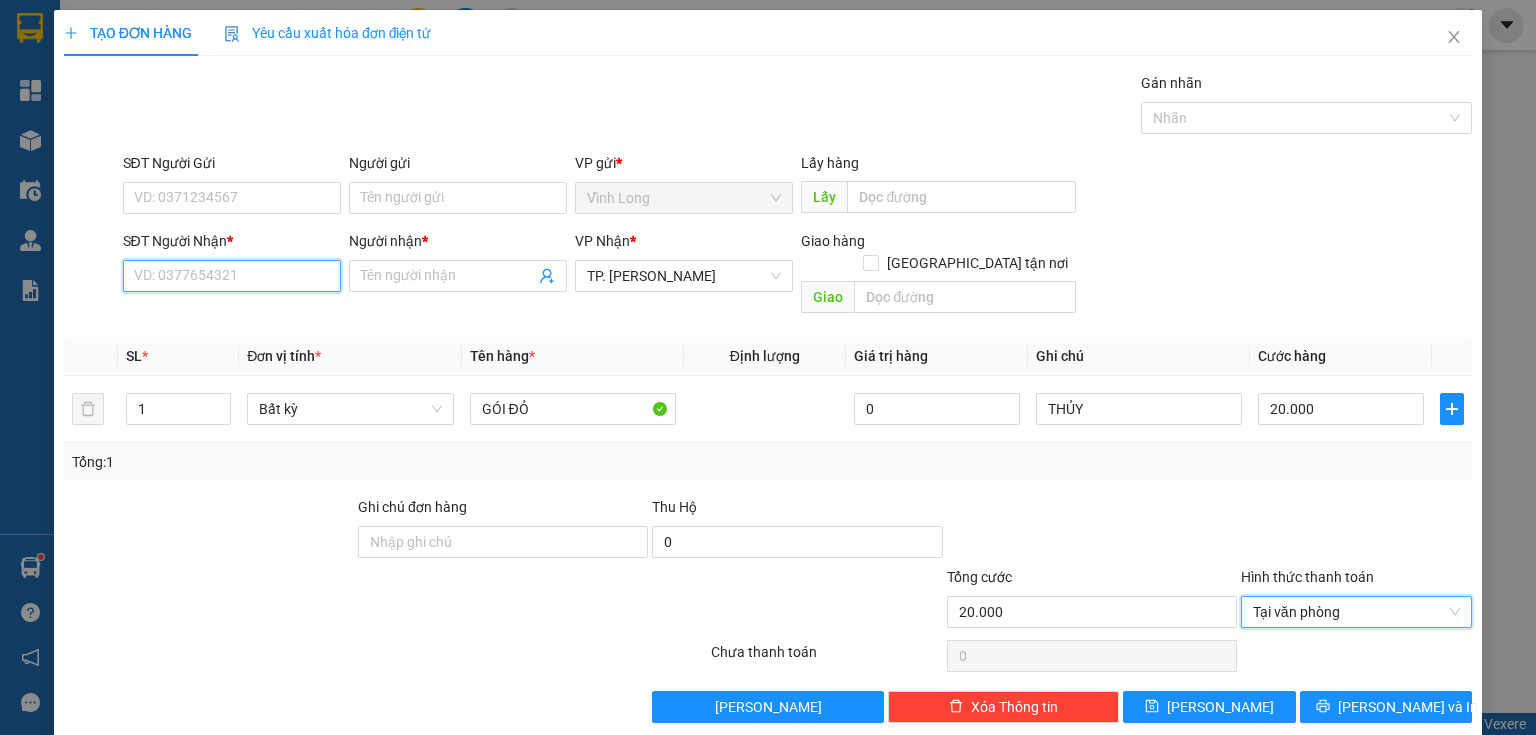 click on "SĐT Người Nhận  *" at bounding box center (232, 276) 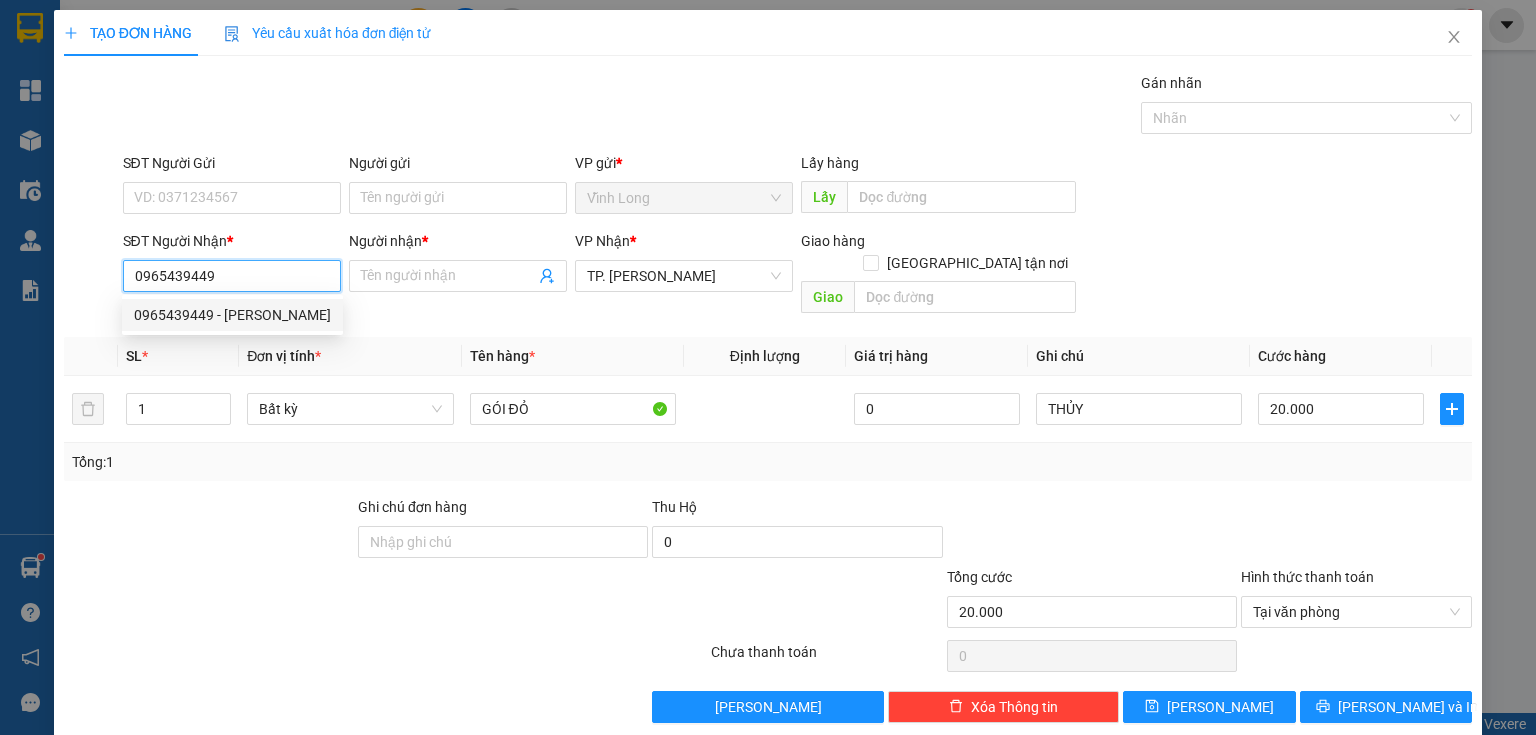 click on "0965439449 - GIA BẢO" at bounding box center [232, 315] 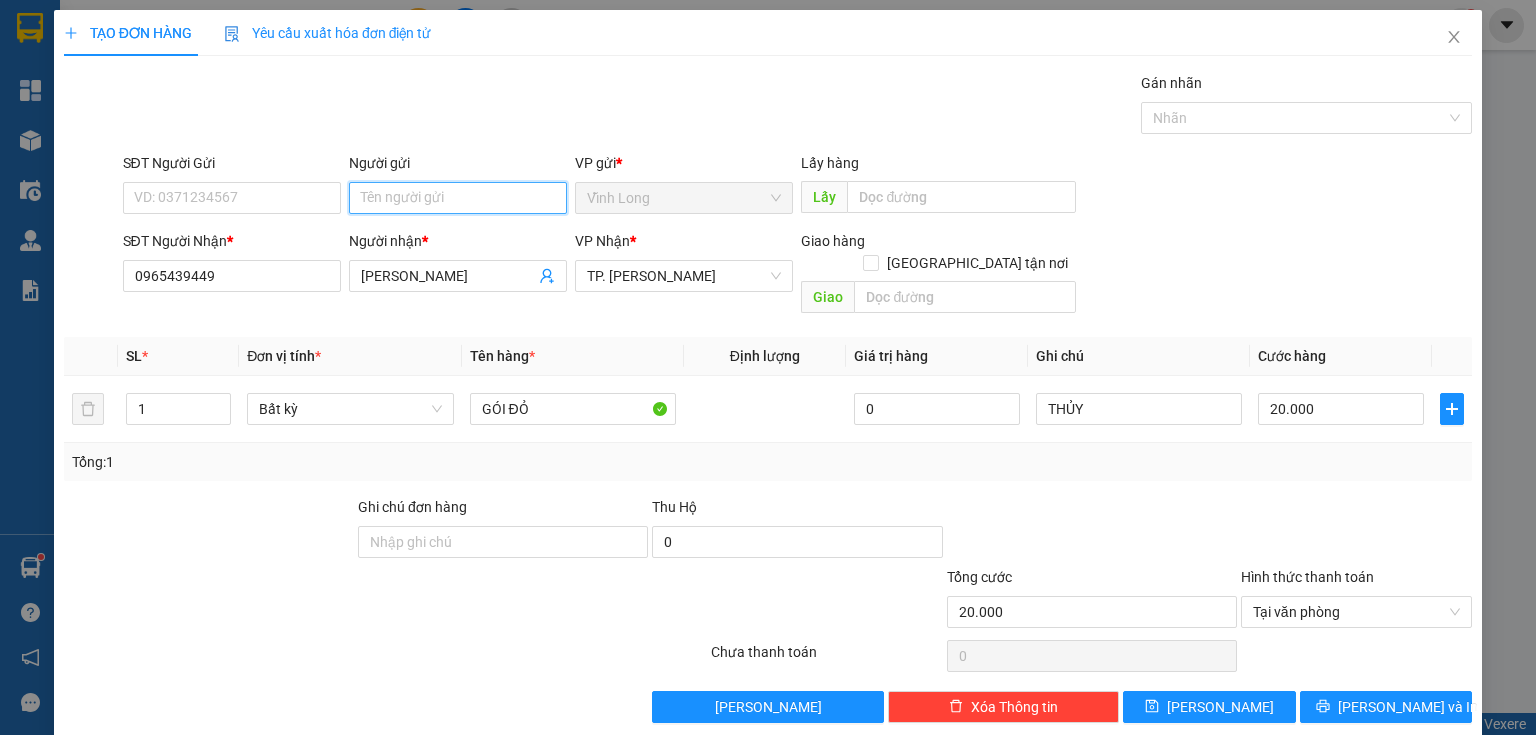 click on "Người gửi" at bounding box center (458, 198) 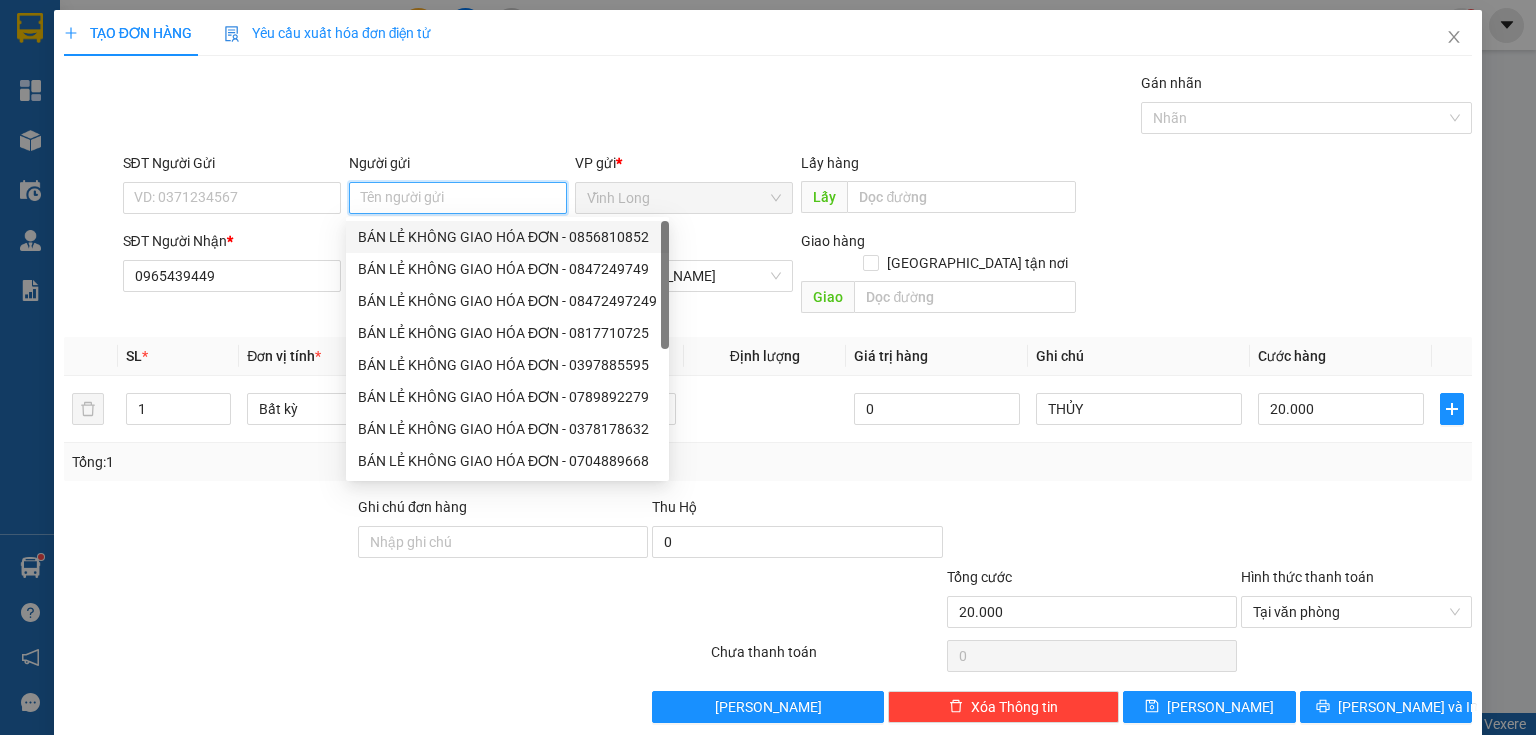 click on "BÁN LẺ KHÔNG GIAO HÓA ĐƠN - 0856810852" at bounding box center (507, 237) 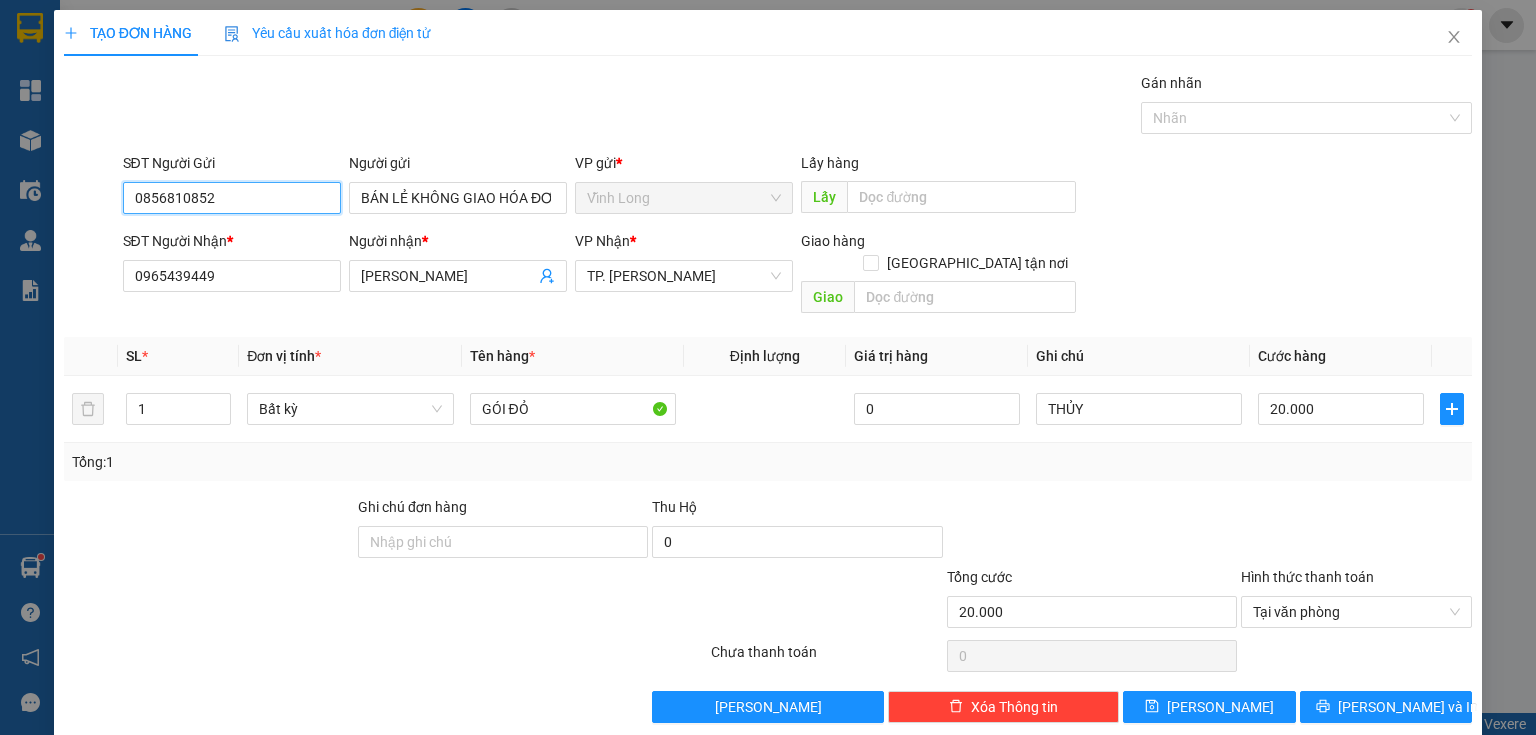 drag, startPoint x: 183, startPoint y: 201, endPoint x: 112, endPoint y: 194, distance: 71.34424 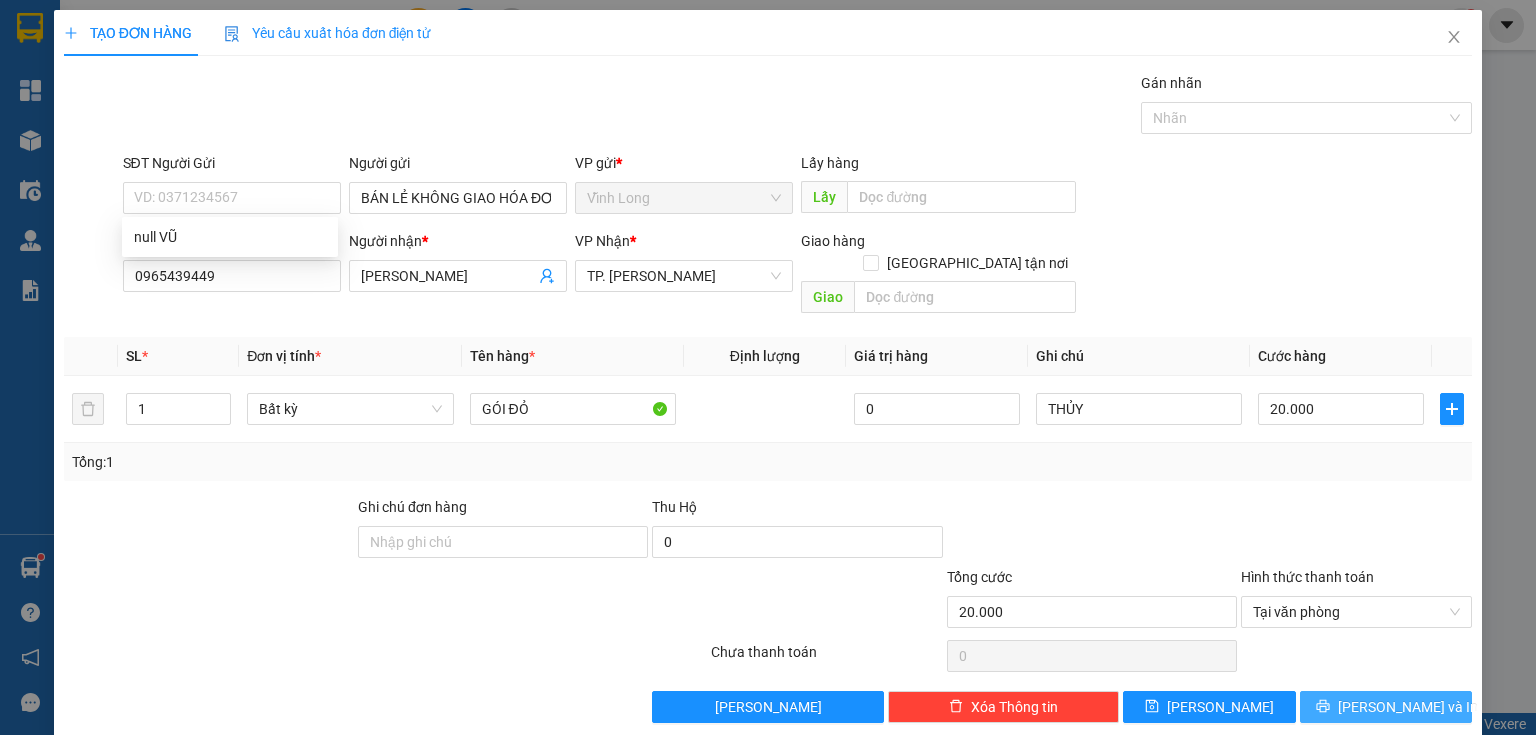 click on "[PERSON_NAME] và In" at bounding box center (1408, 707) 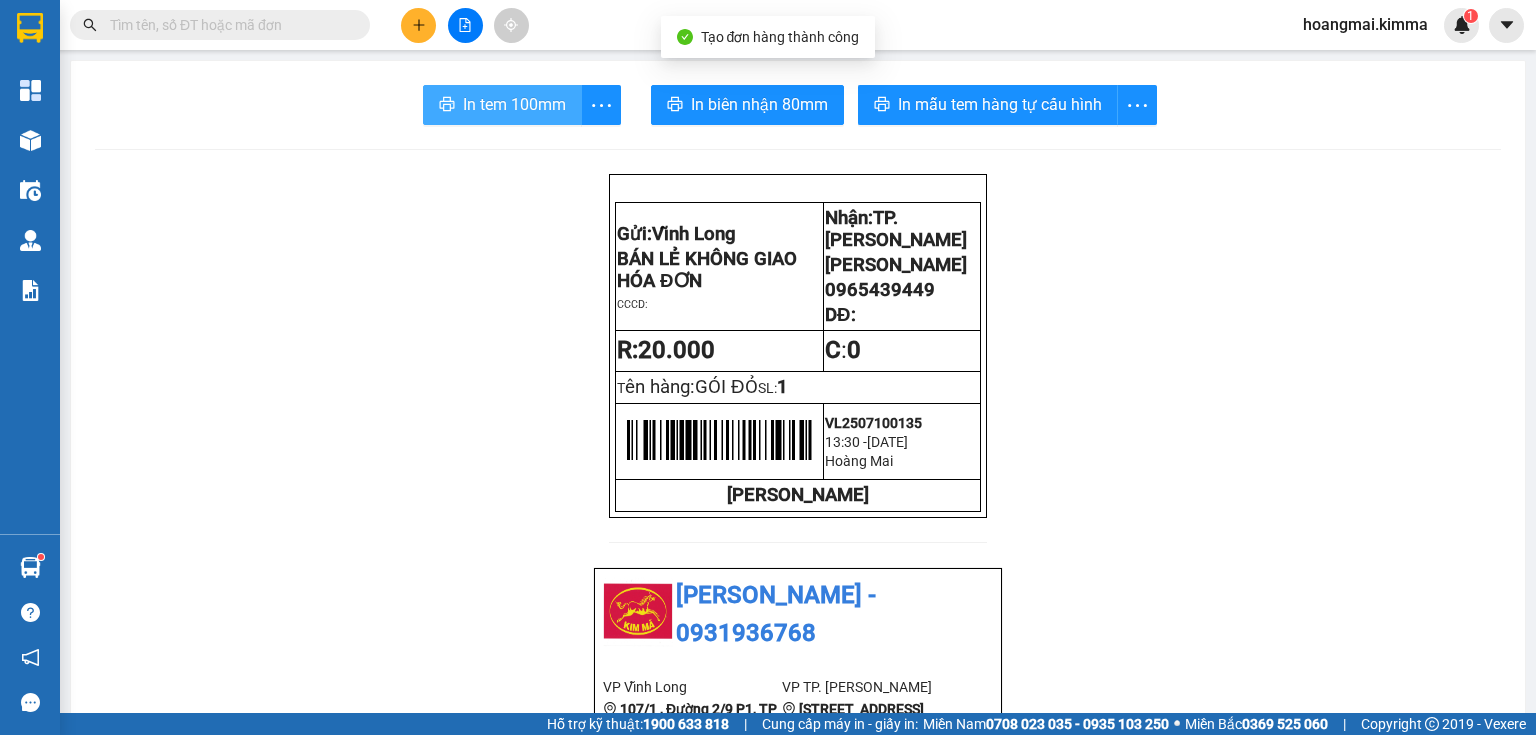click on "In tem 100mm" at bounding box center (514, 104) 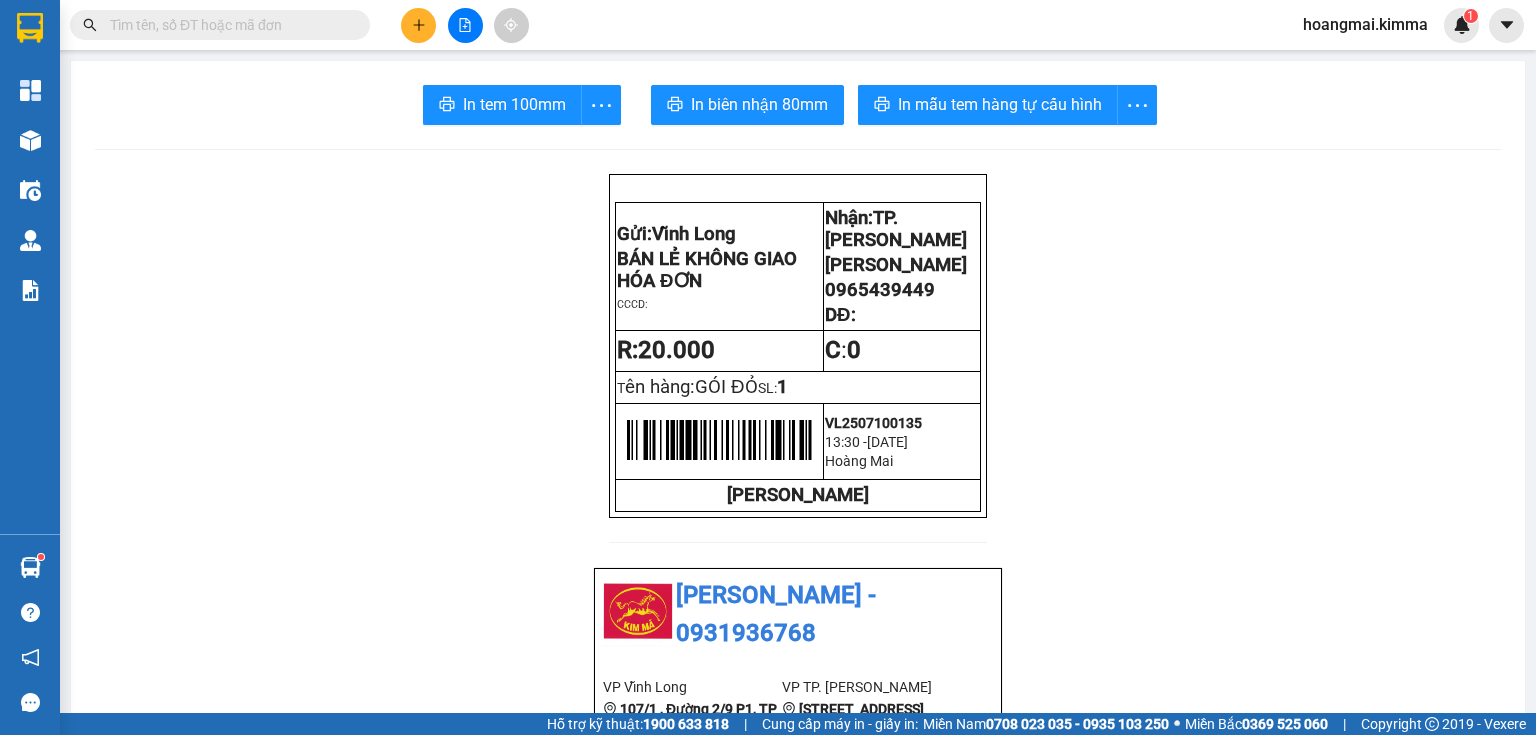click at bounding box center [418, 25] 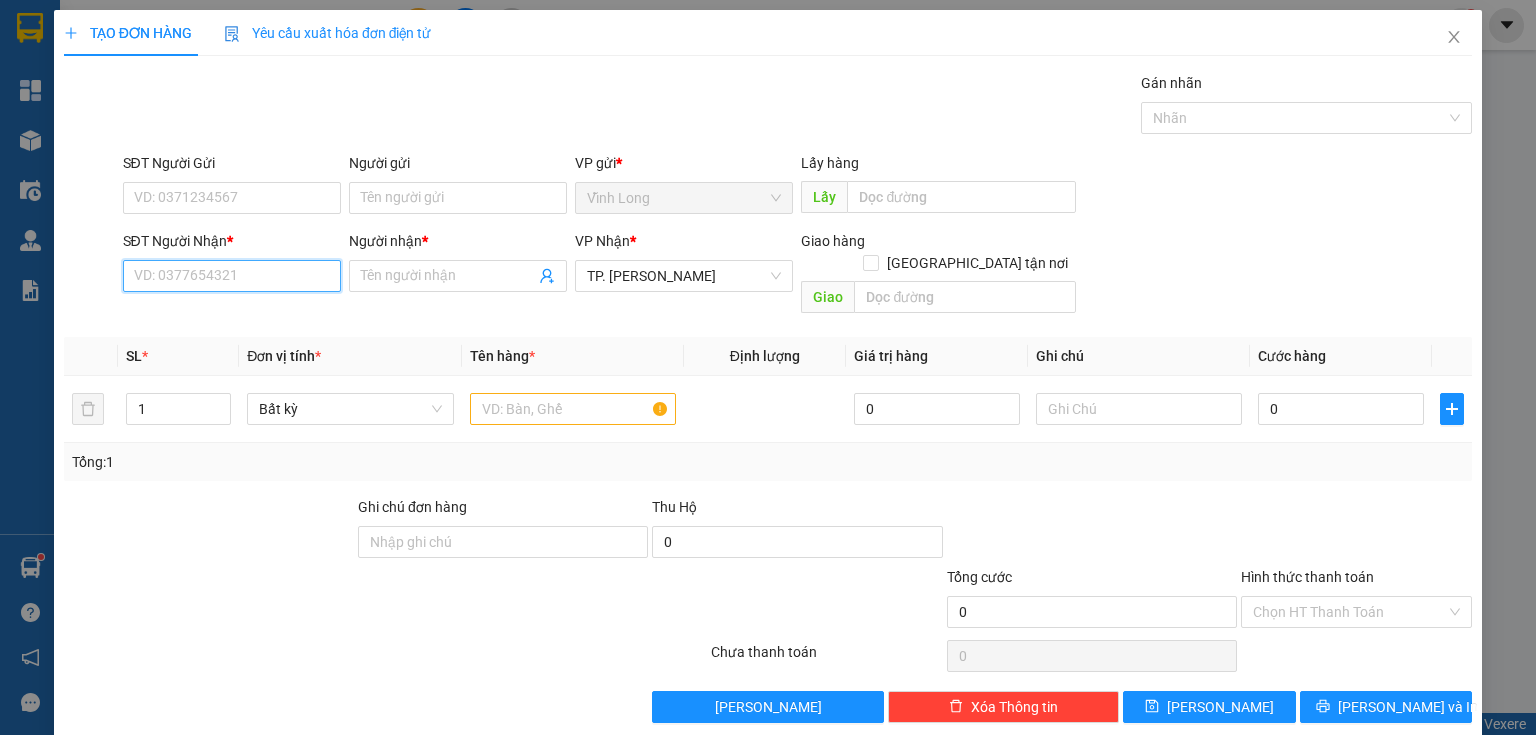 click on "SĐT Người Nhận  *" at bounding box center [232, 276] 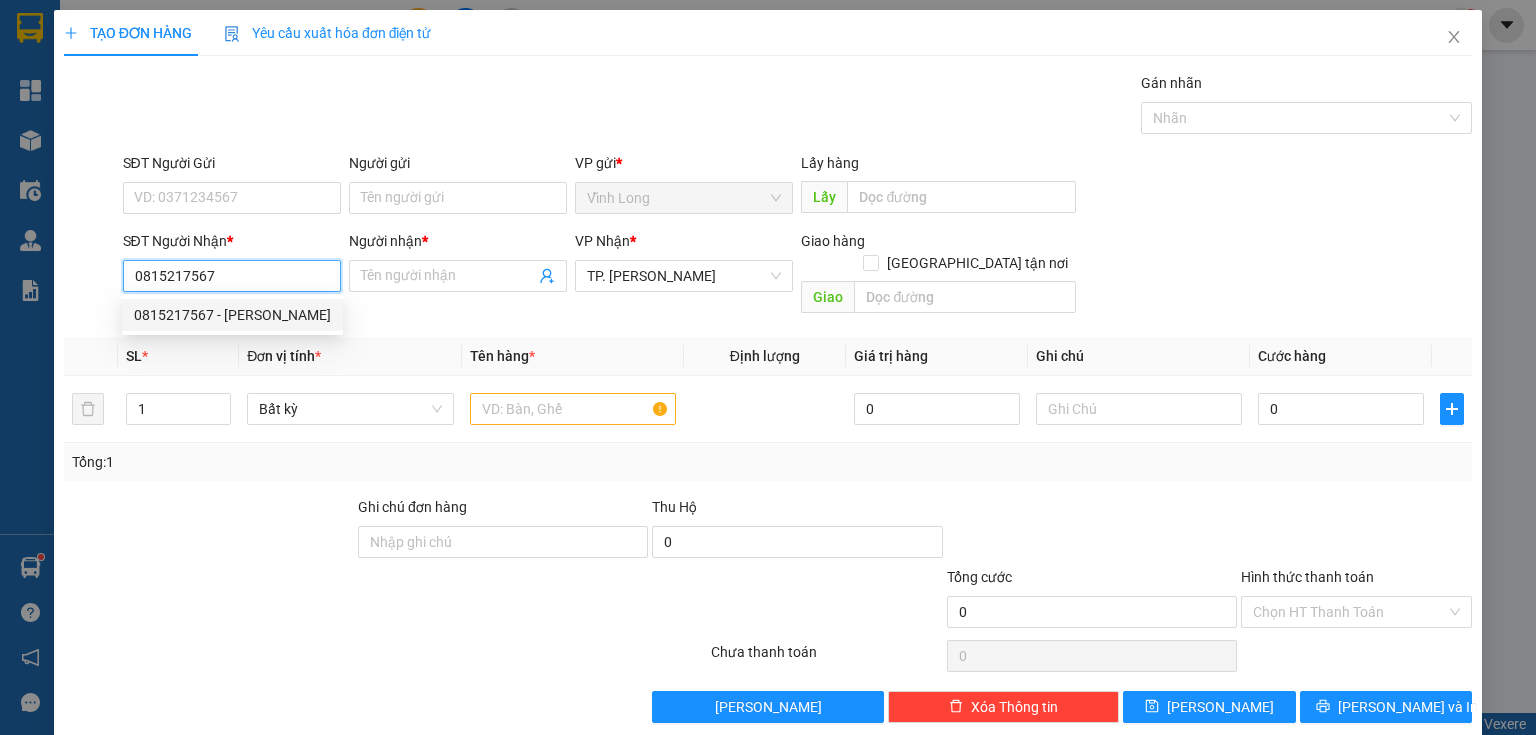 click on "0815217567 - NGỌC YẾN" at bounding box center (232, 315) 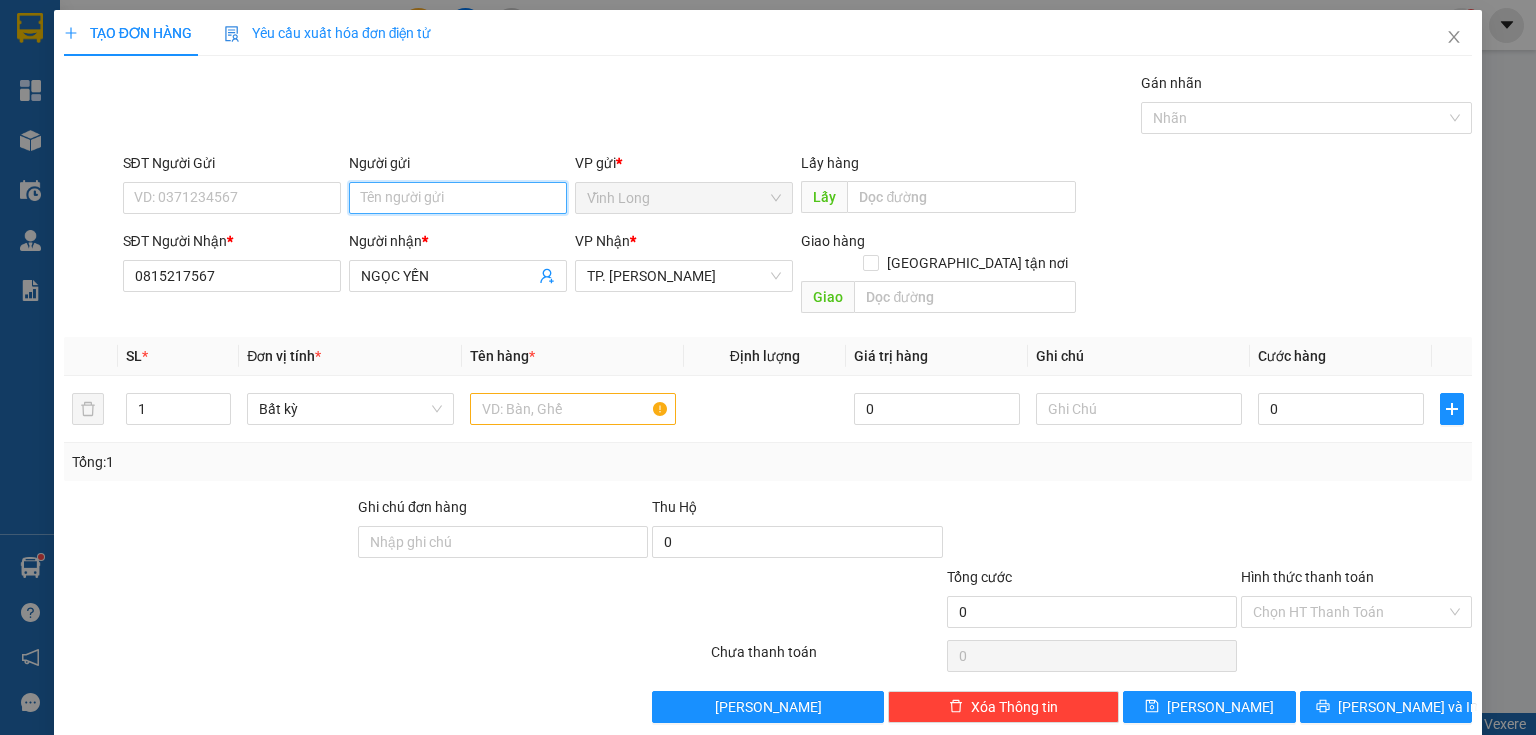 click on "Người gửi" at bounding box center [458, 198] 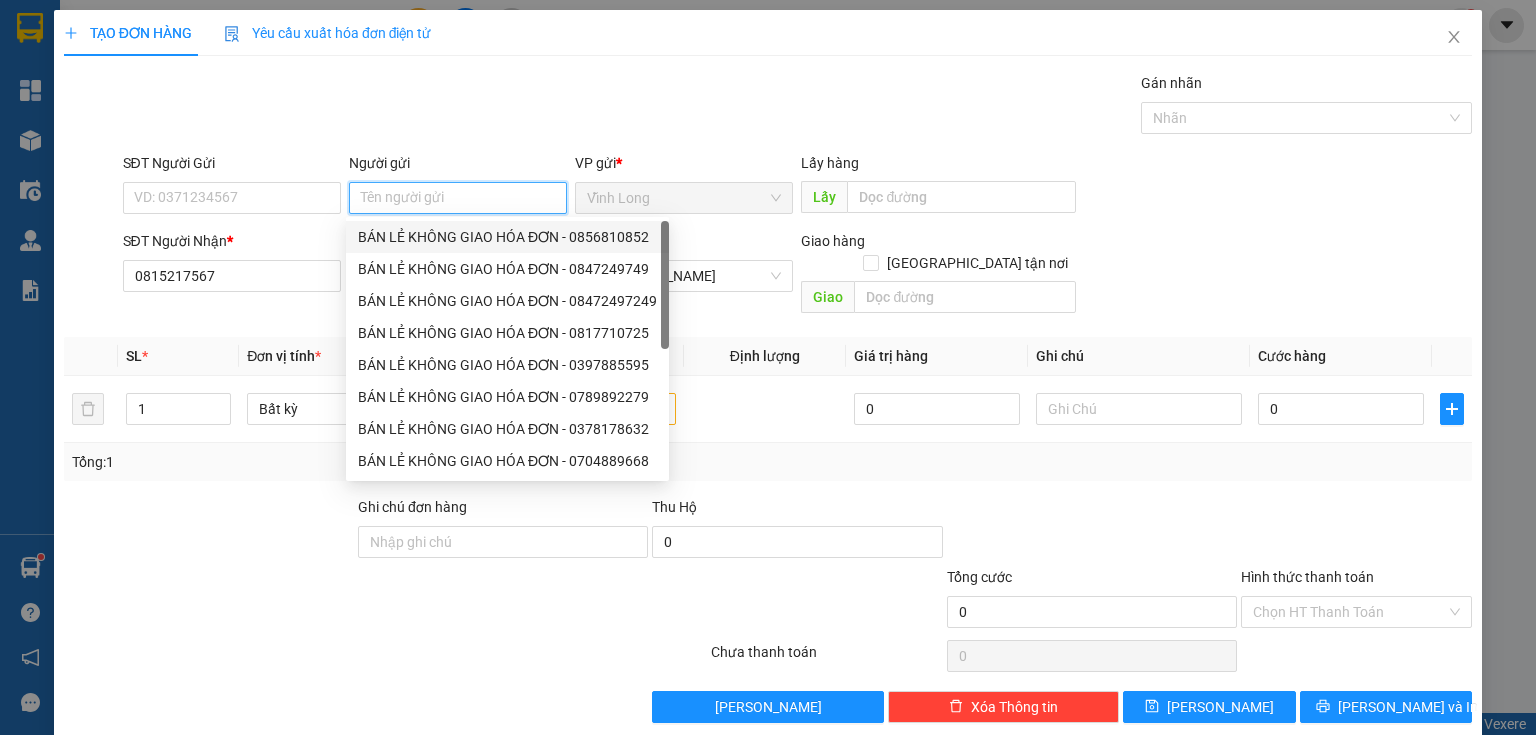 click on "BÁN LẺ KHÔNG GIAO HÓA ĐƠN - 0856810852" at bounding box center (507, 237) 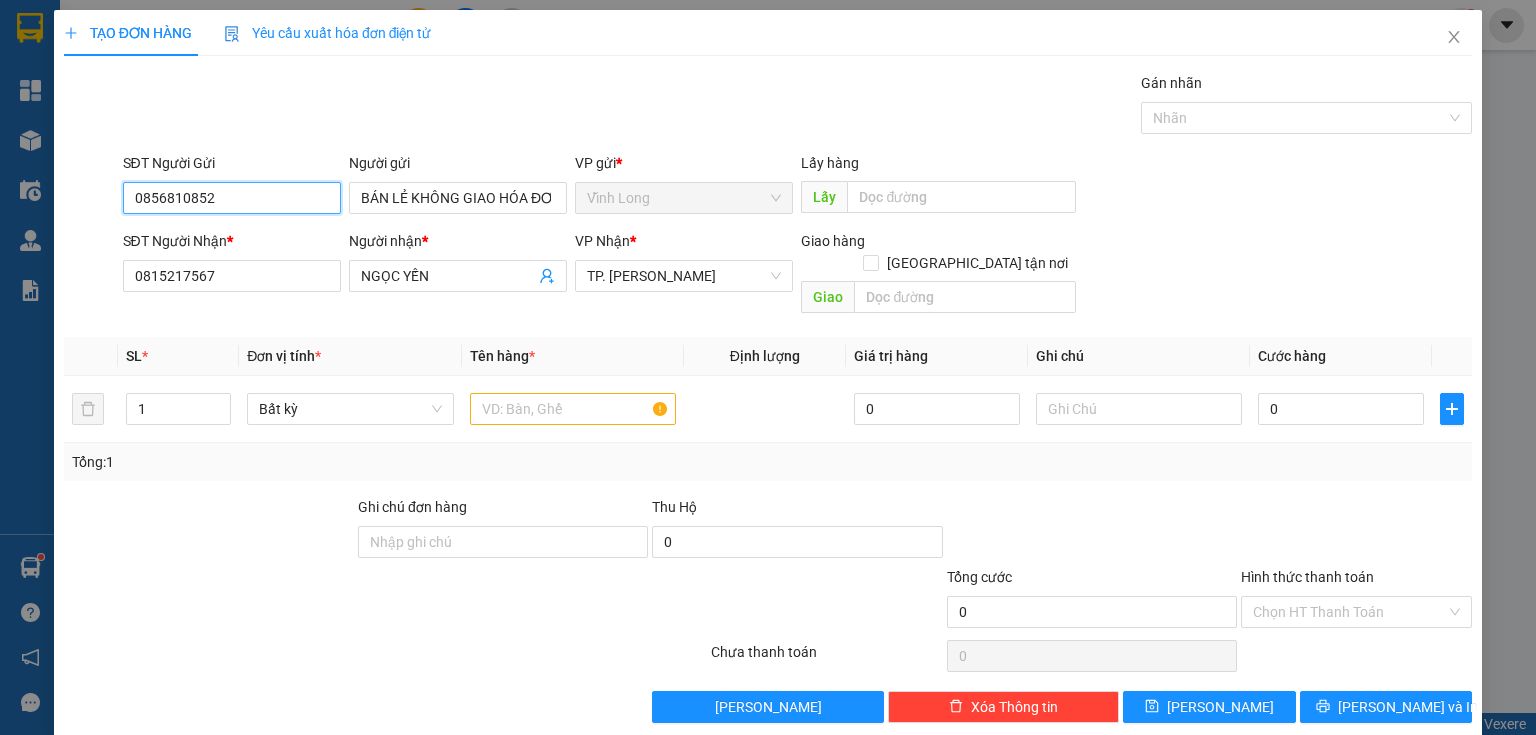 drag, startPoint x: 186, startPoint y: 208, endPoint x: 0, endPoint y: 255, distance: 191.8463 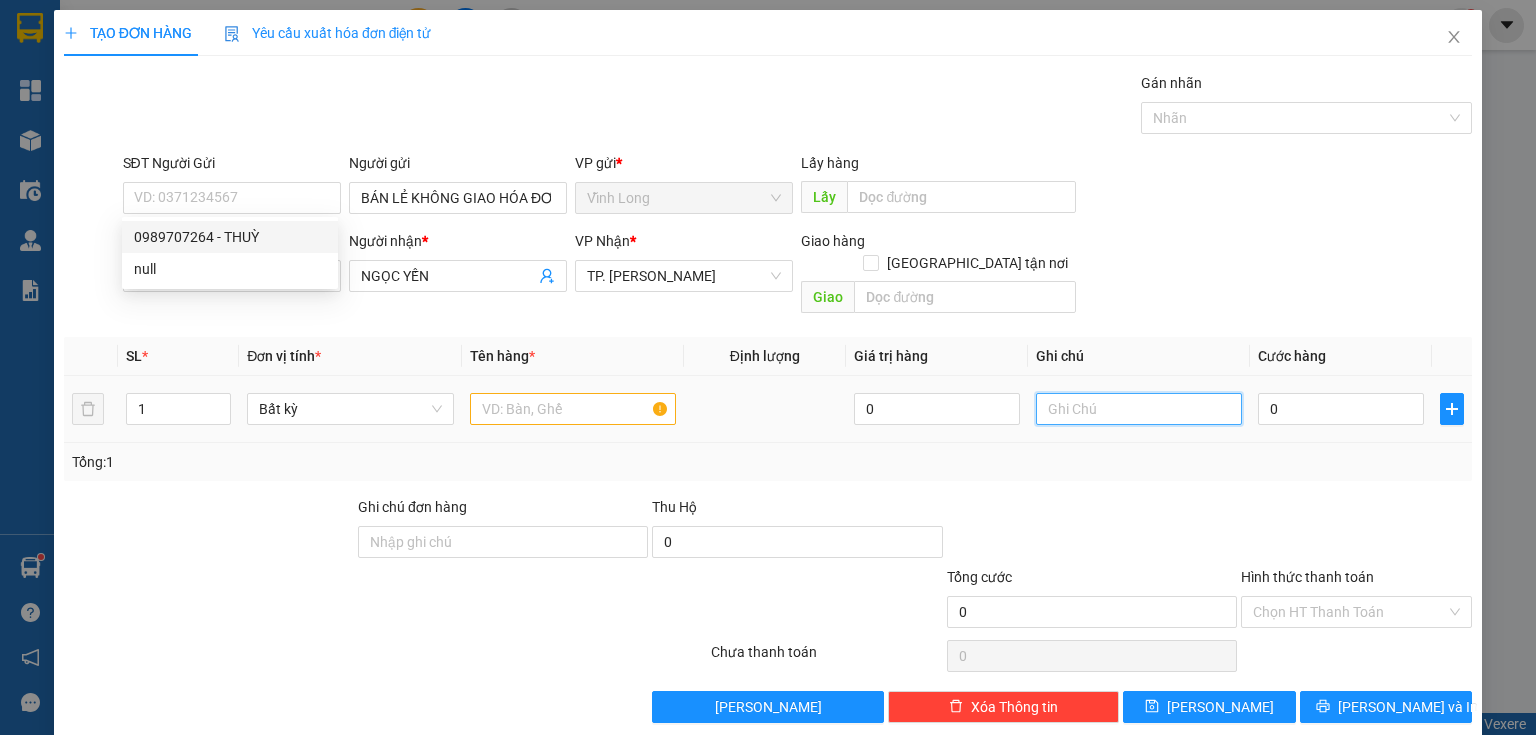 click at bounding box center [1139, 409] 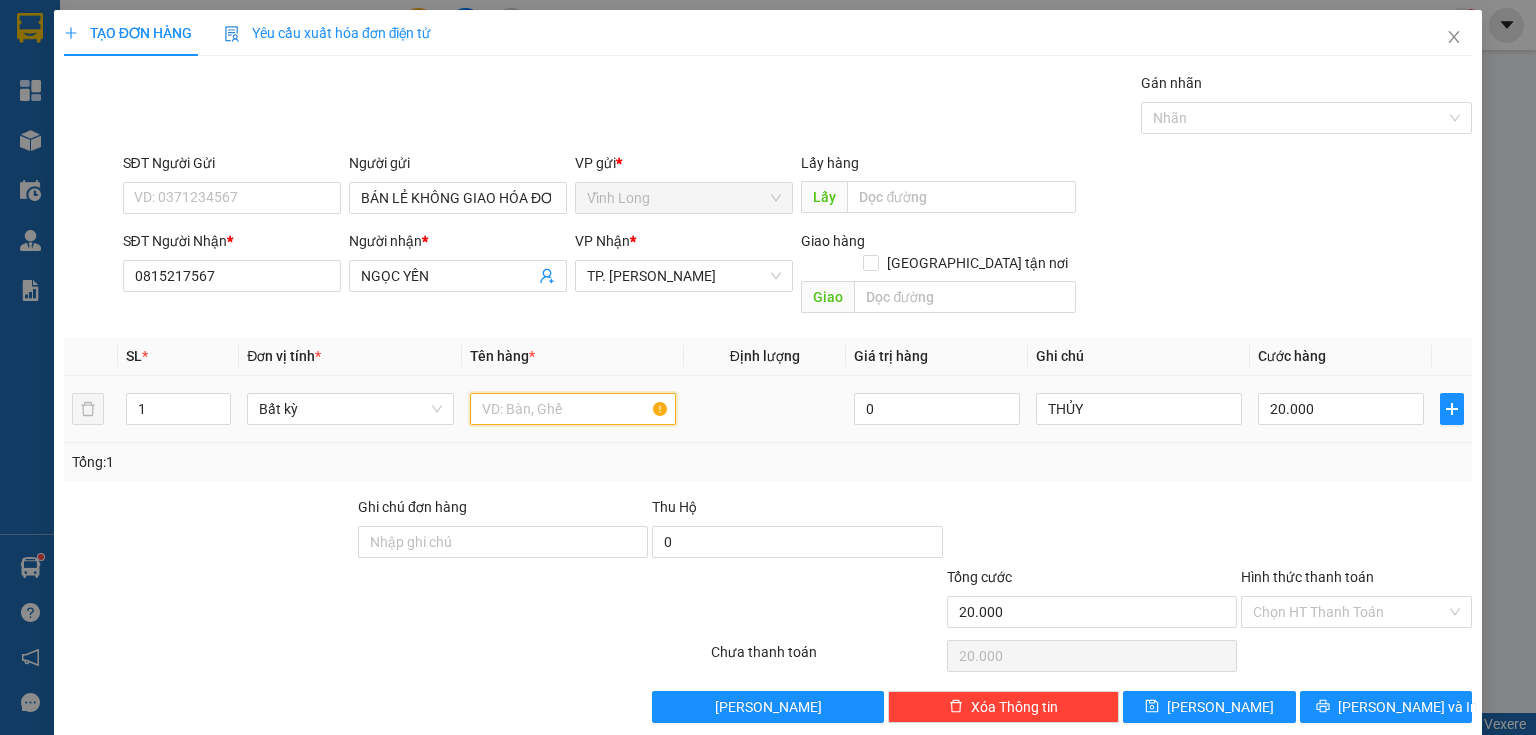 click at bounding box center (573, 409) 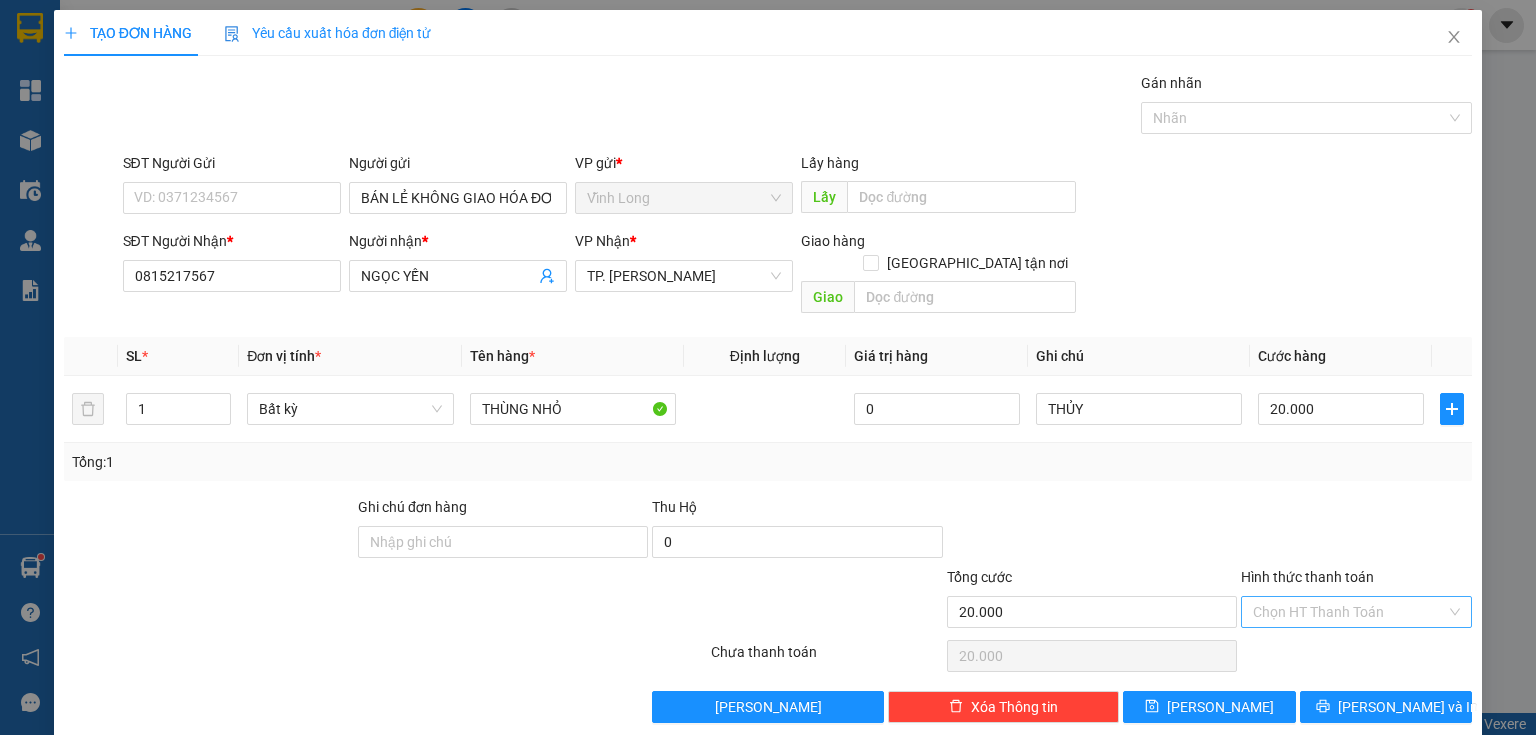 click on "Hình thức thanh toán" at bounding box center (1349, 612) 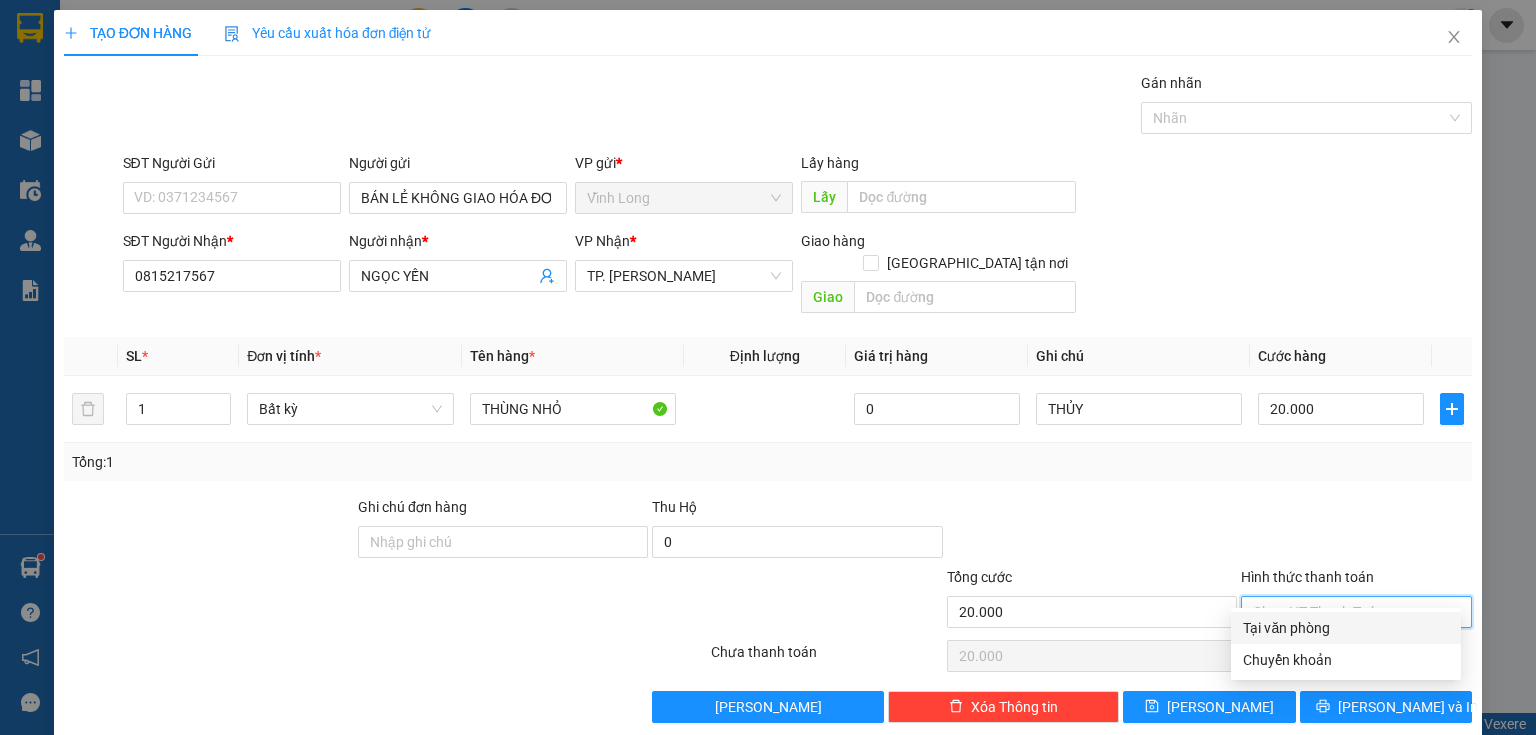 click on "Tại văn phòng" at bounding box center [1346, 628] 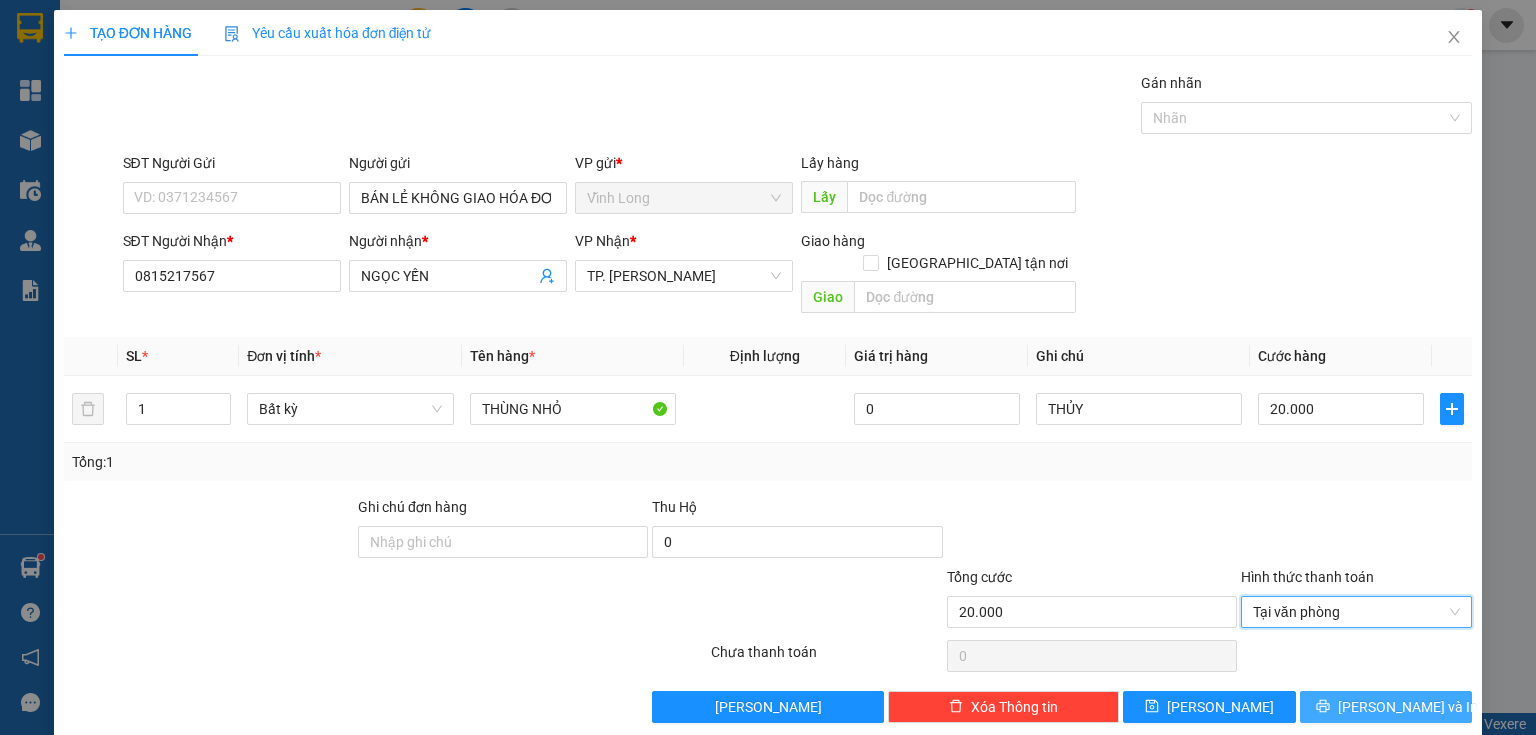 click on "[PERSON_NAME] và In" at bounding box center (1408, 707) 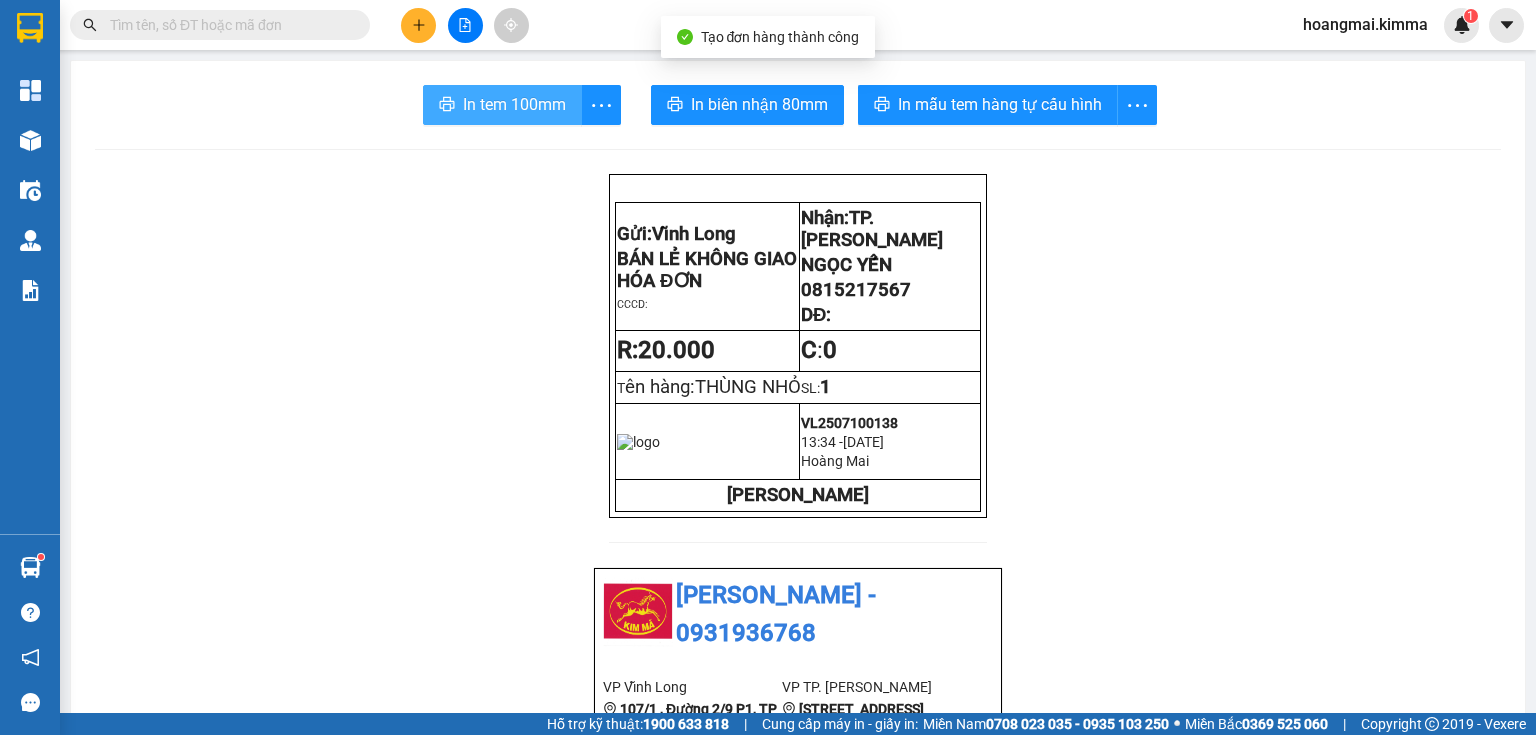 click on "In tem 100mm" at bounding box center [514, 104] 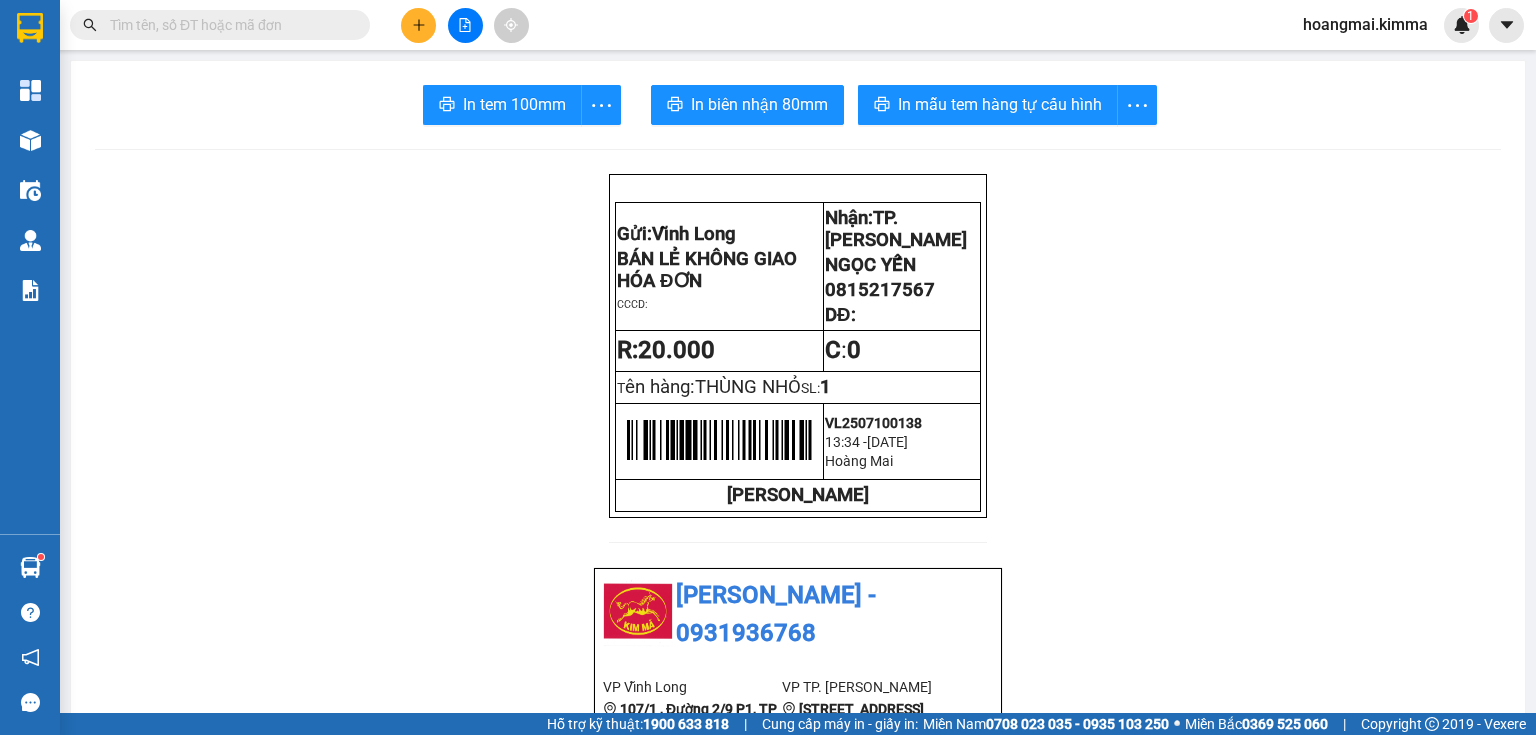 click at bounding box center [228, 25] 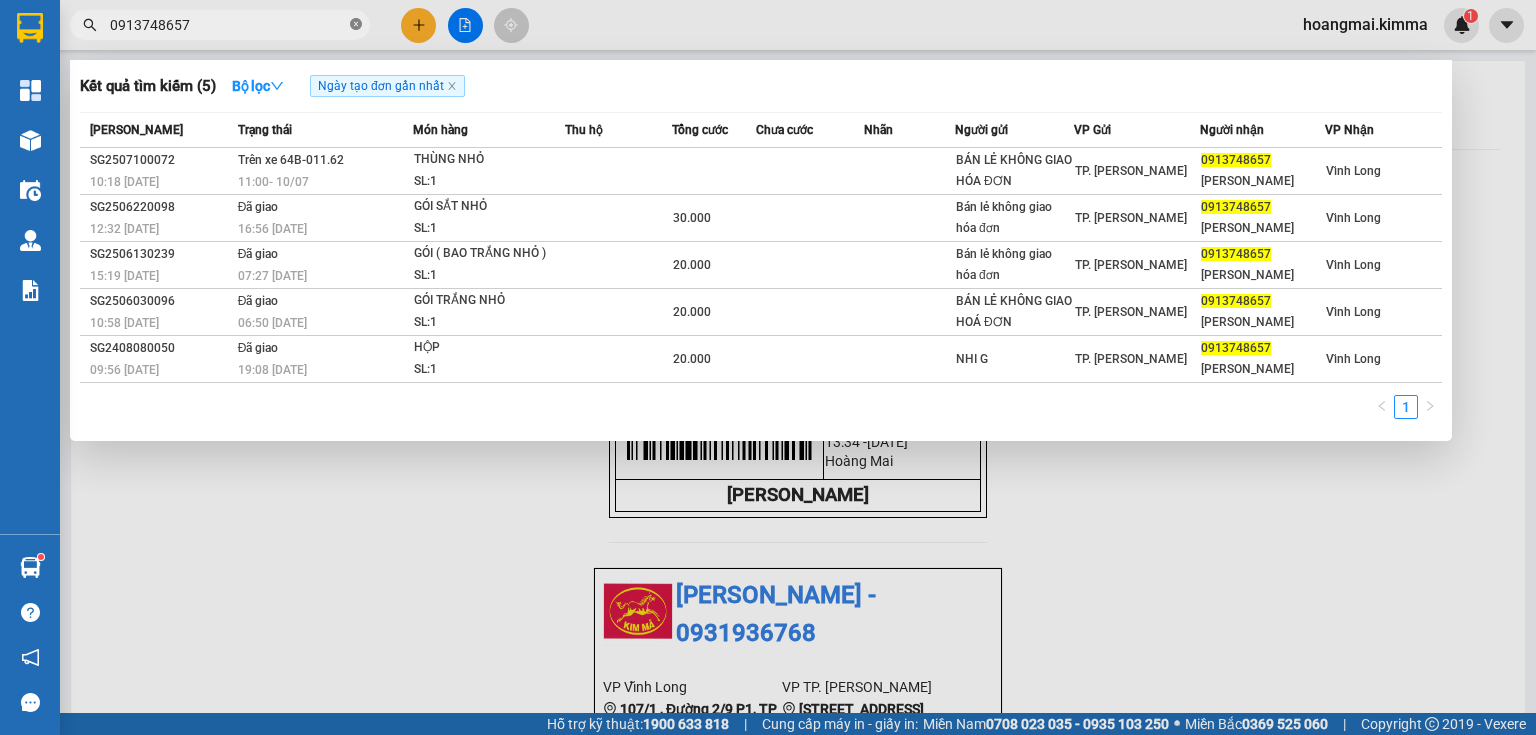 click 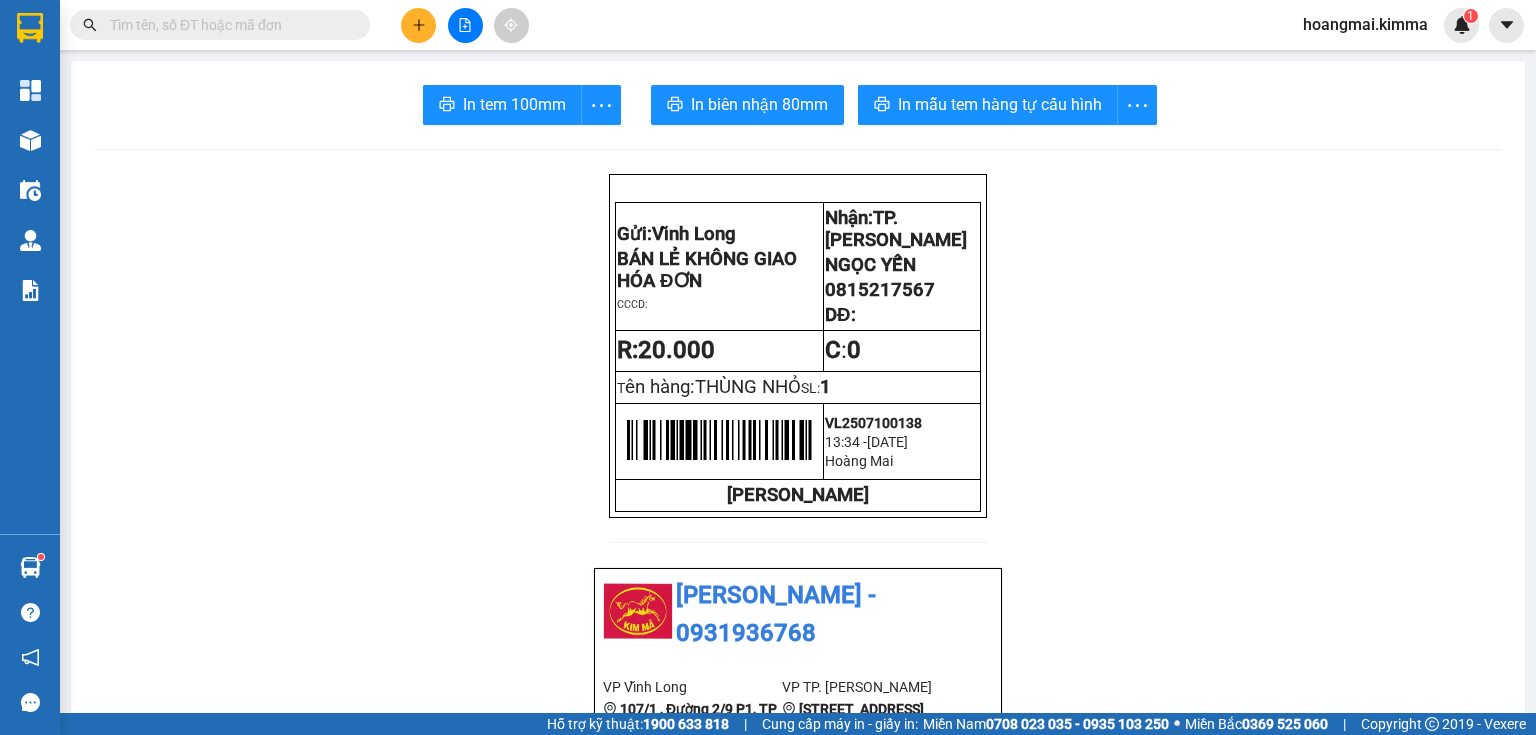 drag, startPoint x: 414, startPoint y: 29, endPoint x: 417, endPoint y: 19, distance: 10.440307 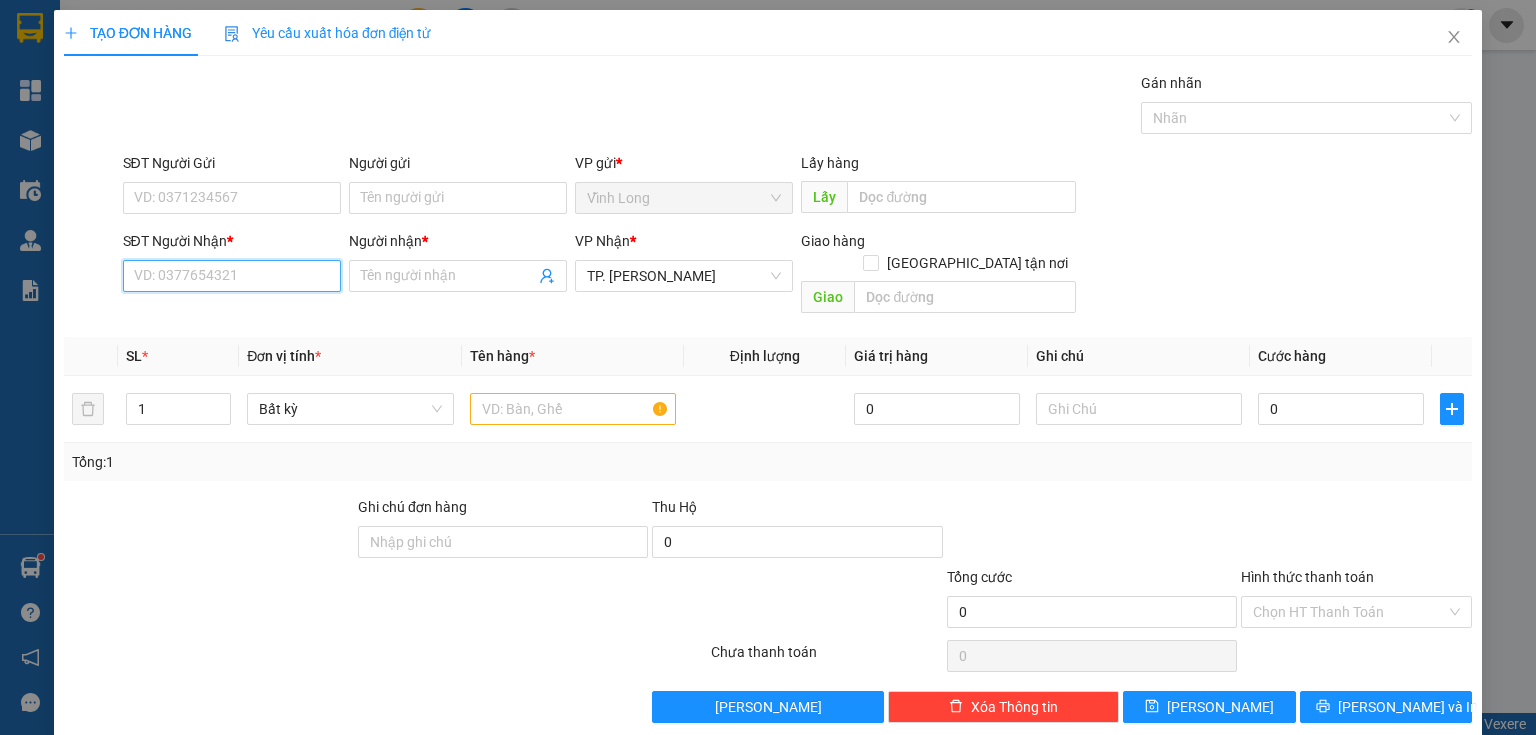 click on "SĐT Người Nhận  *" at bounding box center (232, 276) 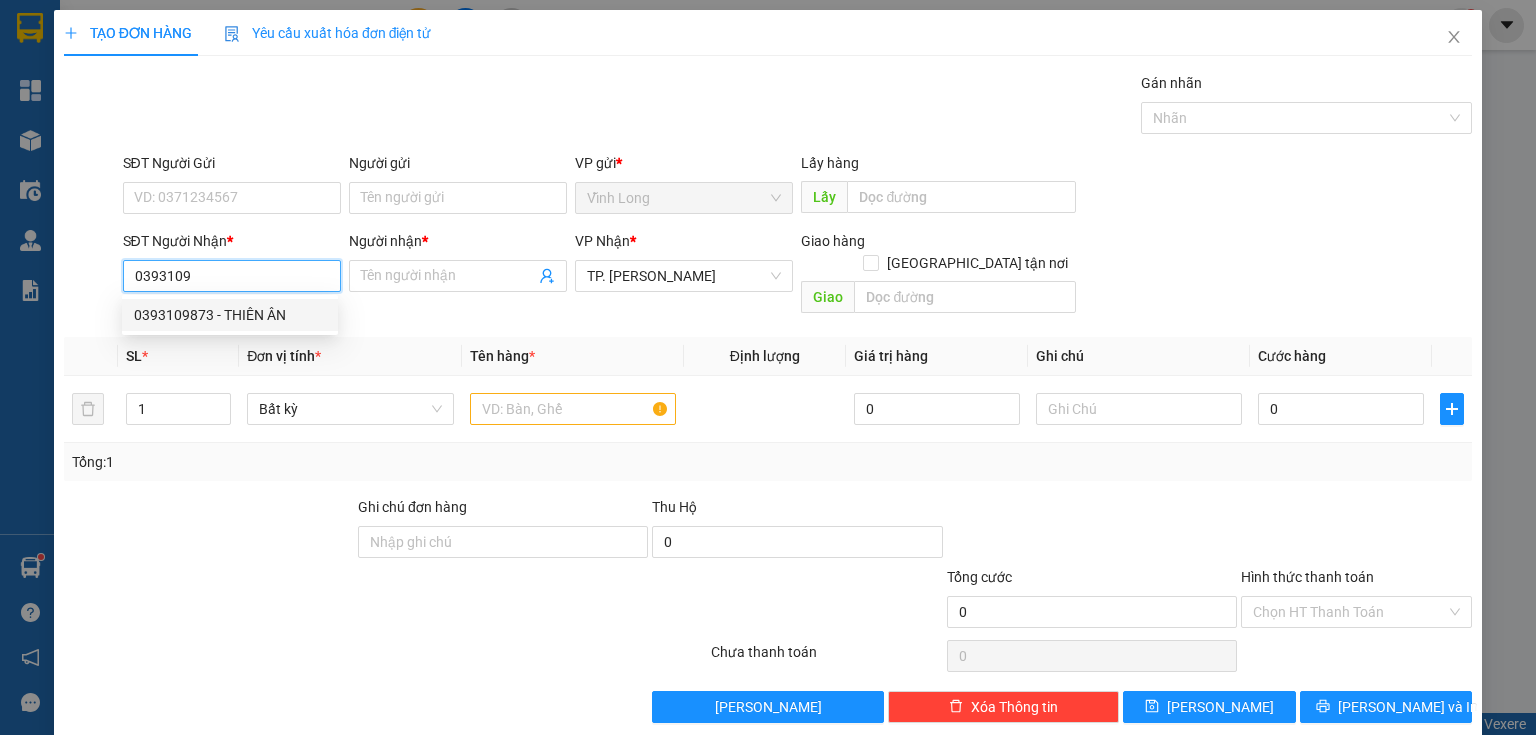 click on "0393109873 - THIÊN ÂN" at bounding box center [230, 315] 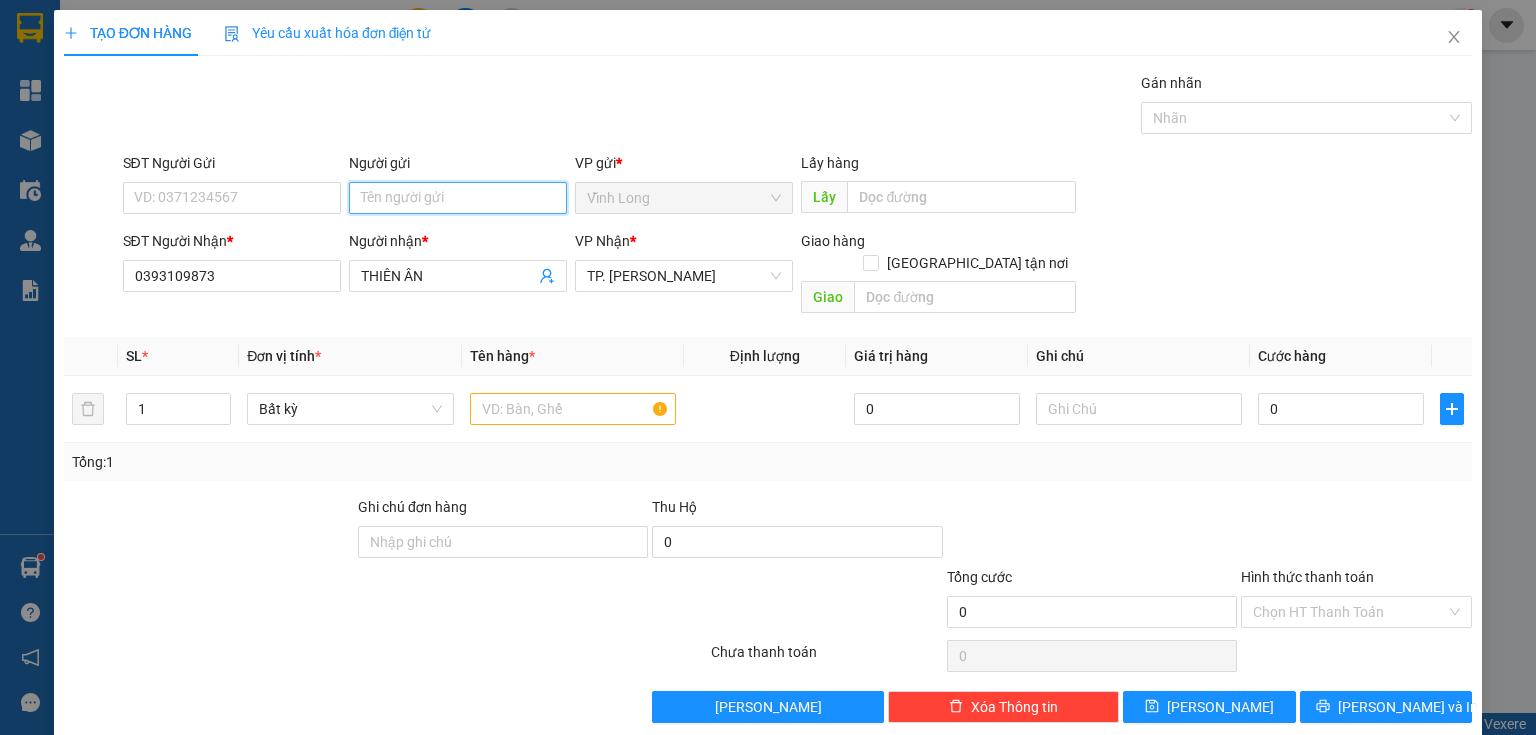 drag, startPoint x: 369, startPoint y: 190, endPoint x: 423, endPoint y: 216, distance: 59.933296 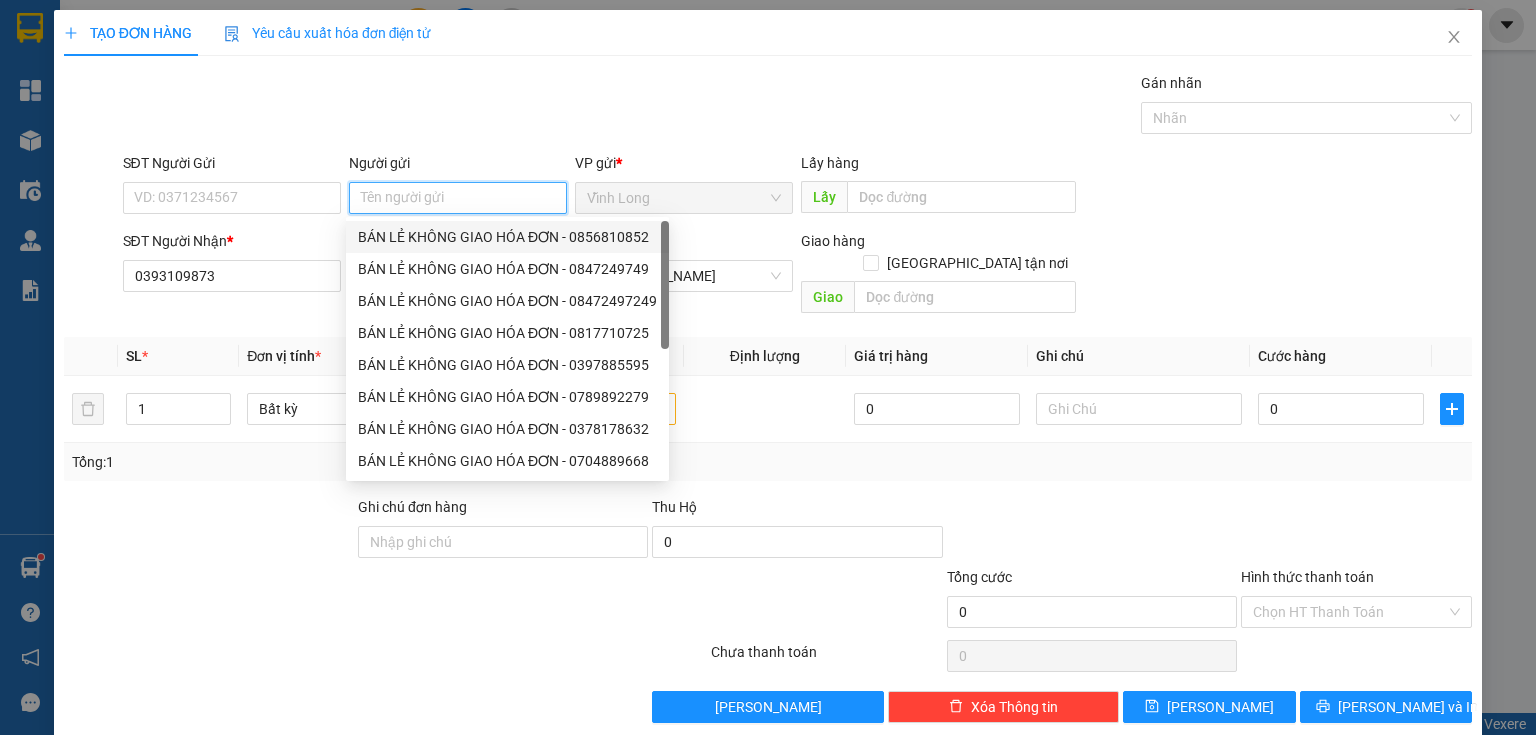 click on "BÁN LẺ KHÔNG GIAO HÓA ĐƠN - 0856810852" at bounding box center (507, 237) 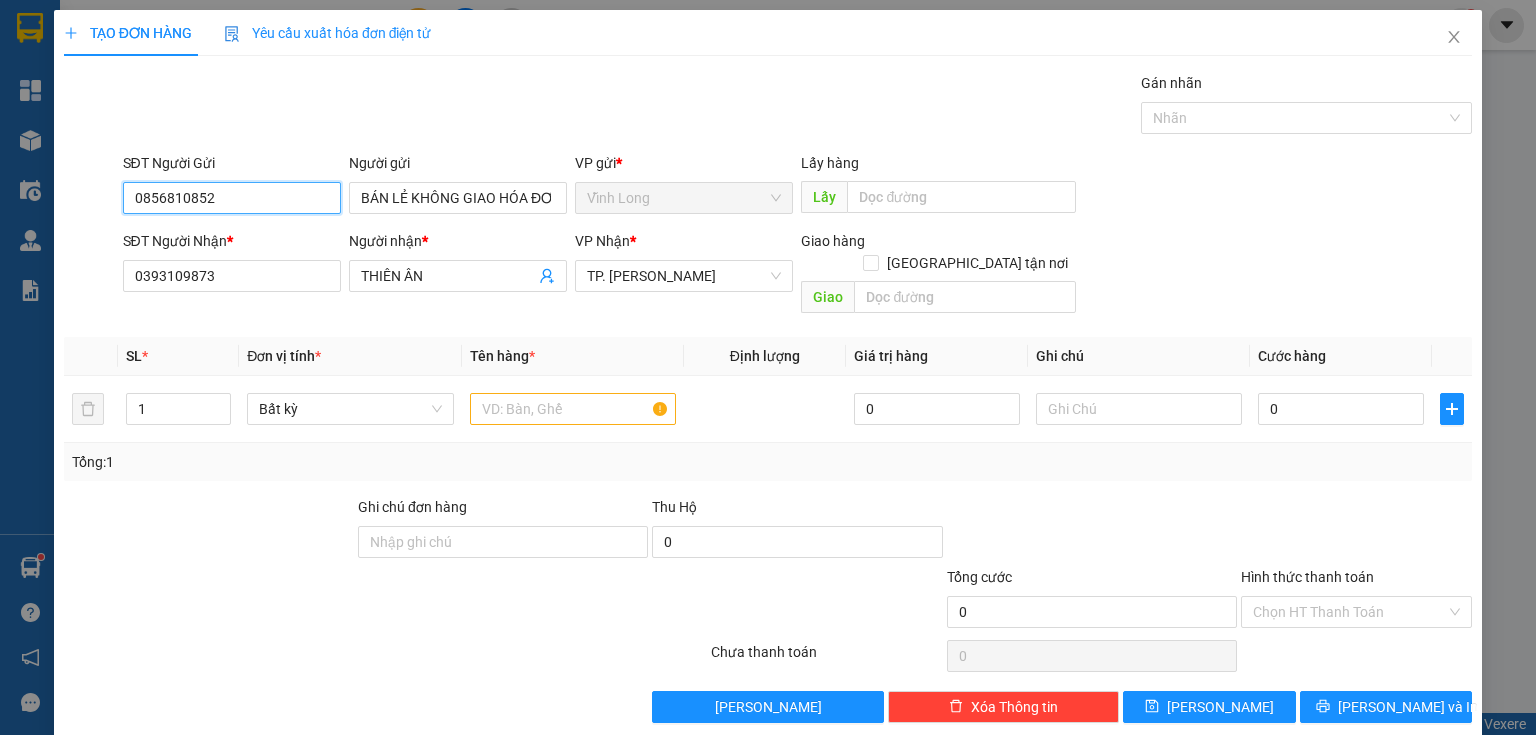 drag, startPoint x: 272, startPoint y: 202, endPoint x: 0, endPoint y: 257, distance: 277.50494 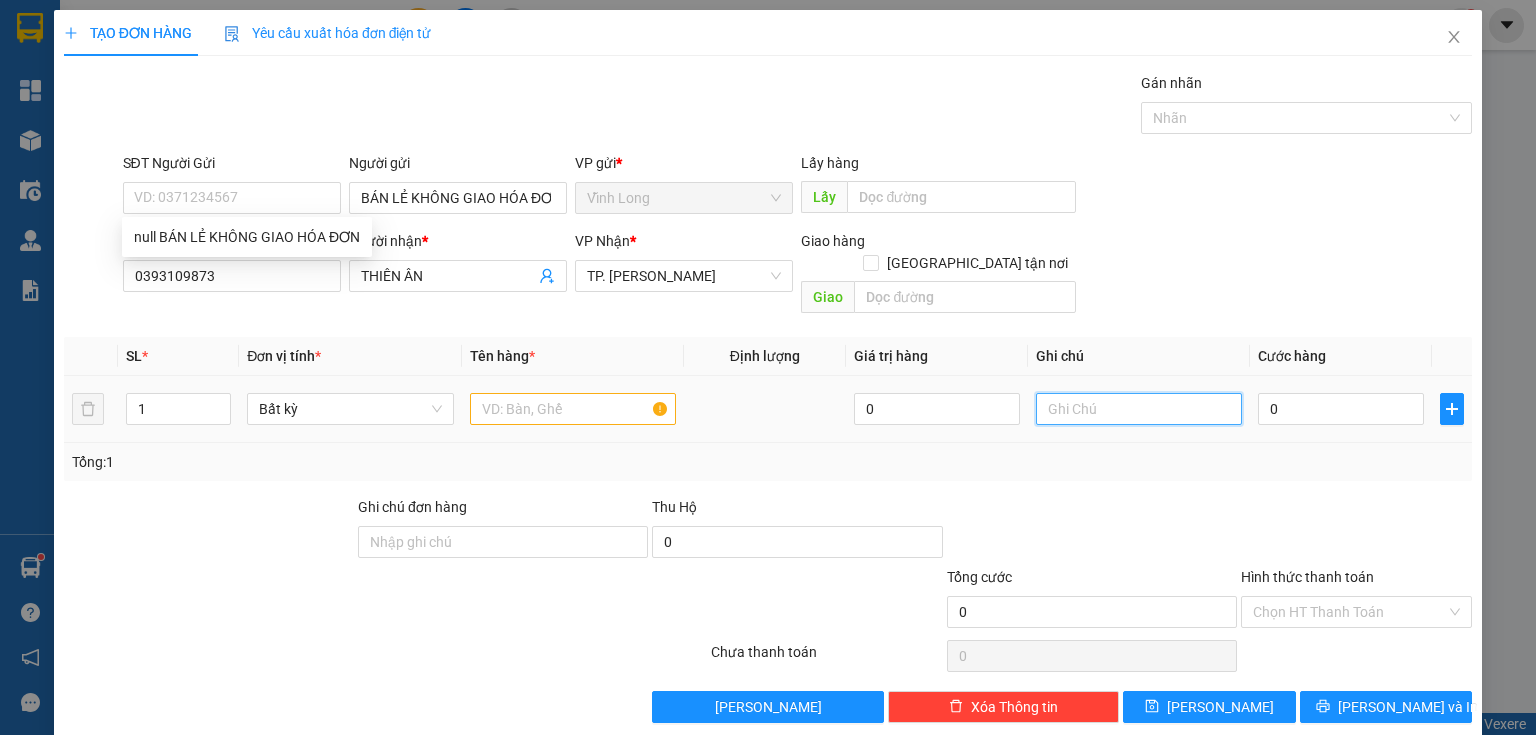 click at bounding box center (1139, 409) 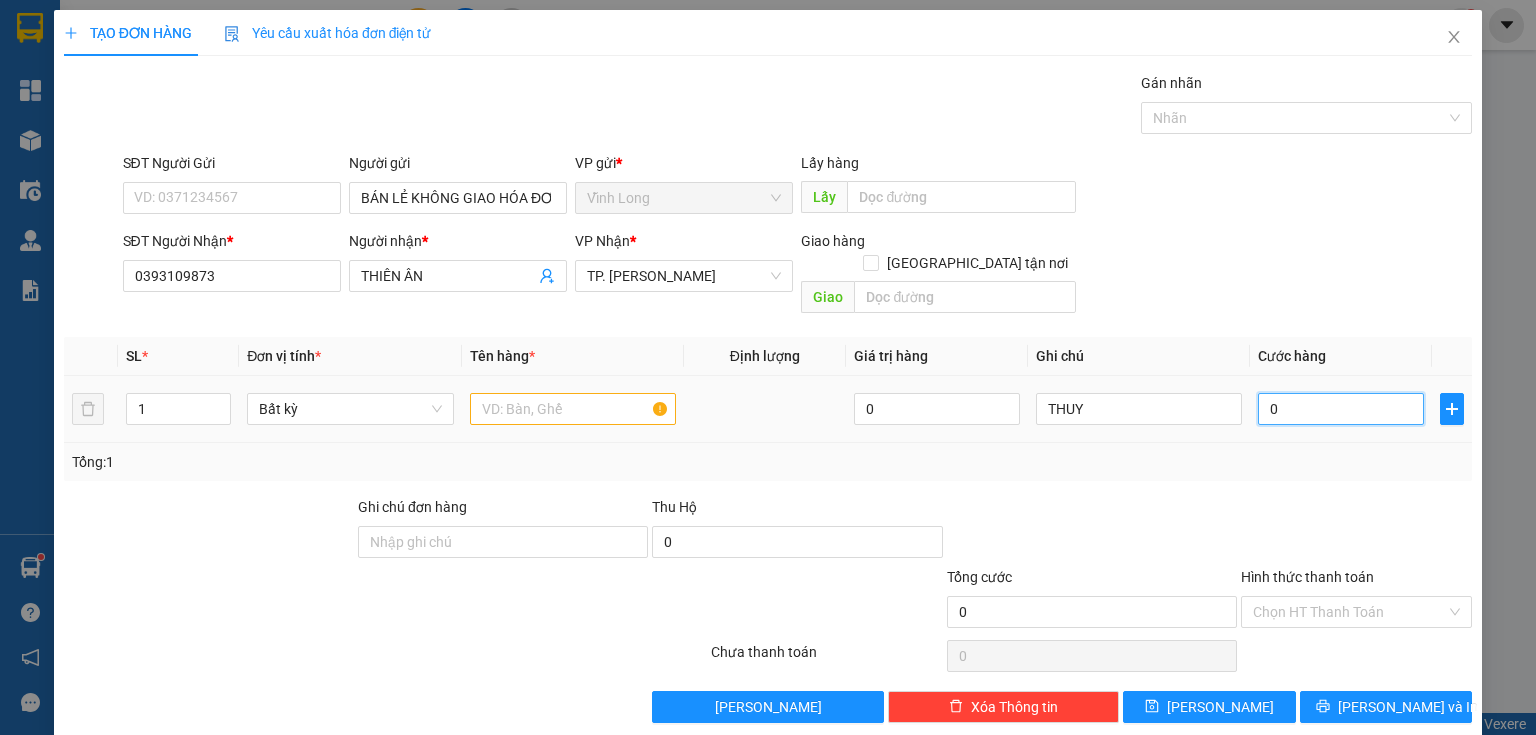 click on "0" at bounding box center [1341, 409] 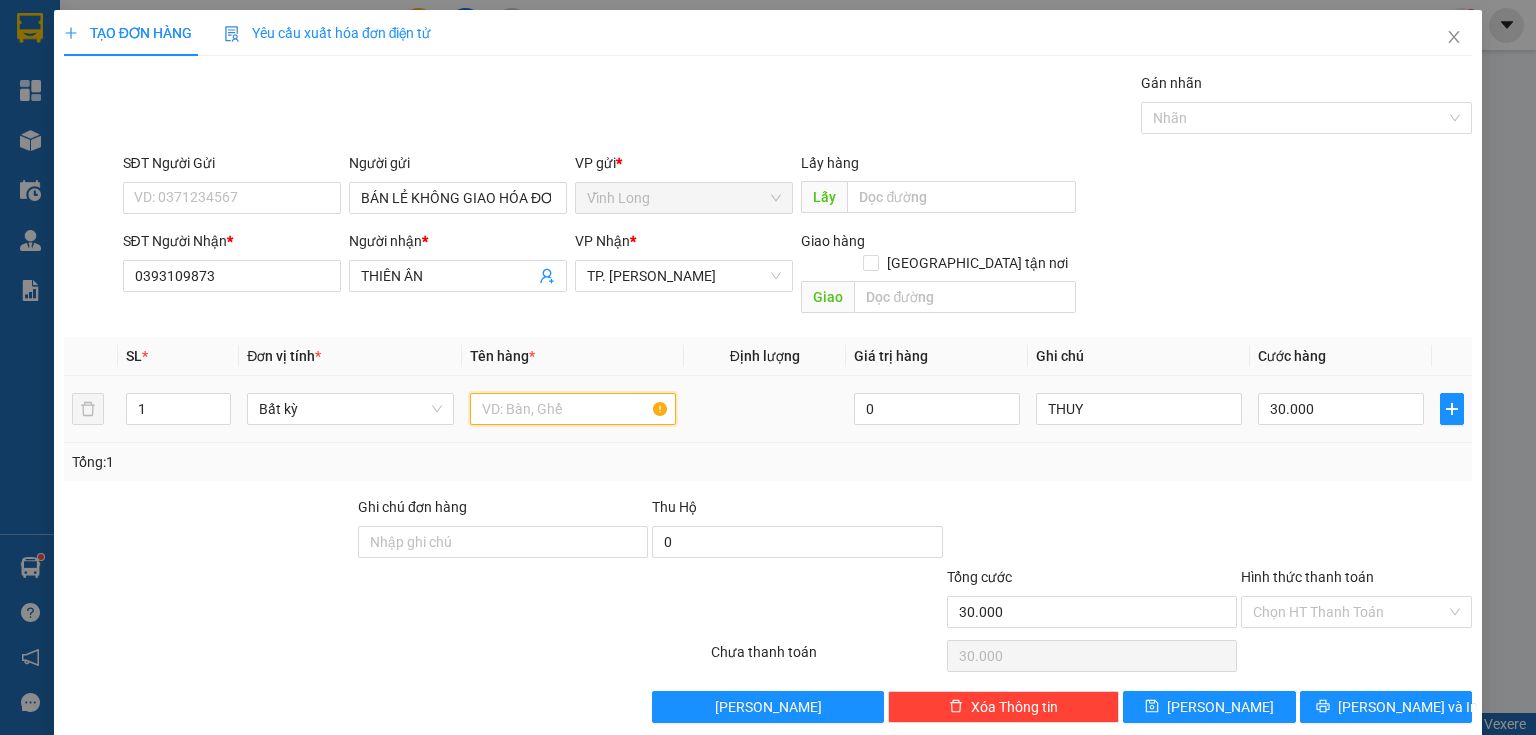 click at bounding box center (573, 409) 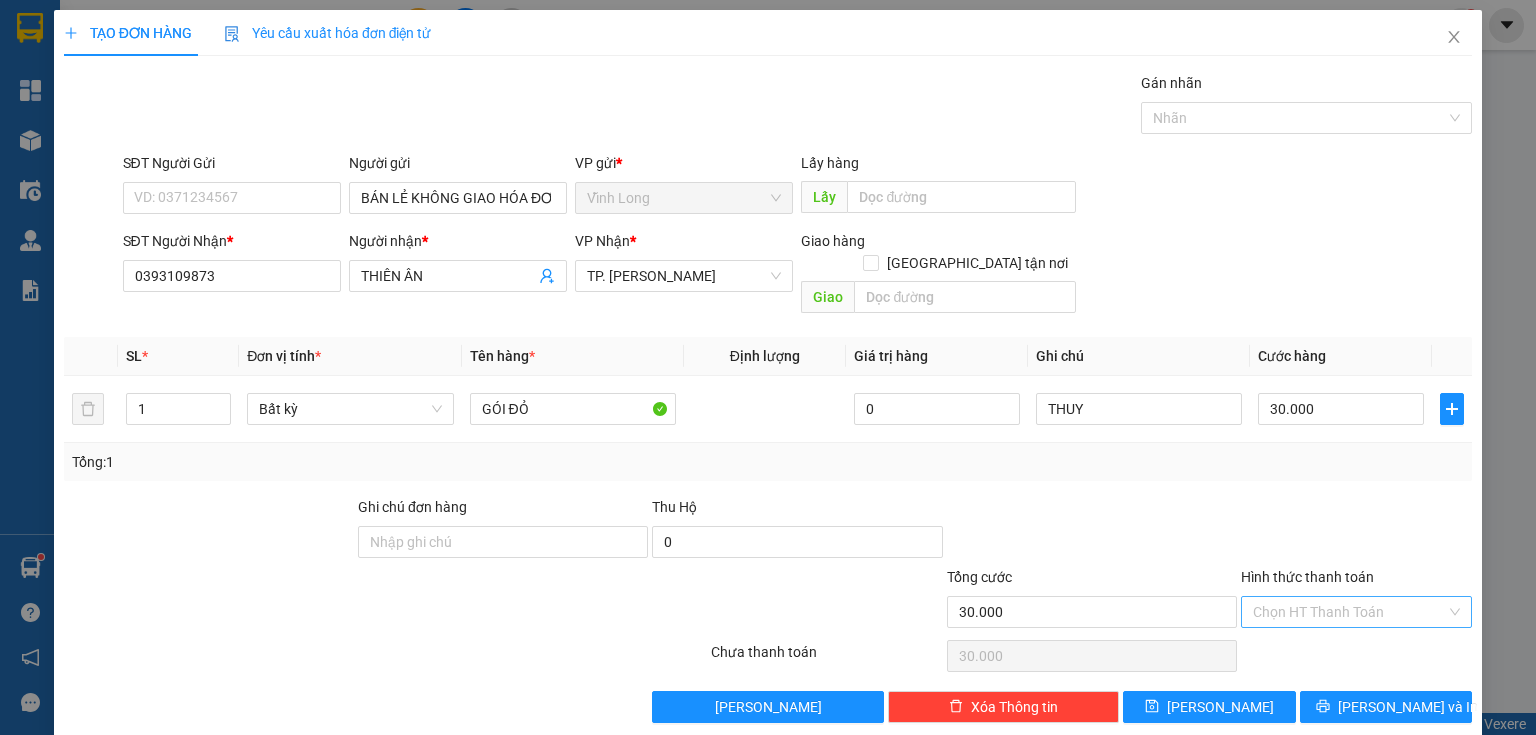 click on "Hình thức thanh toán" at bounding box center [1349, 612] 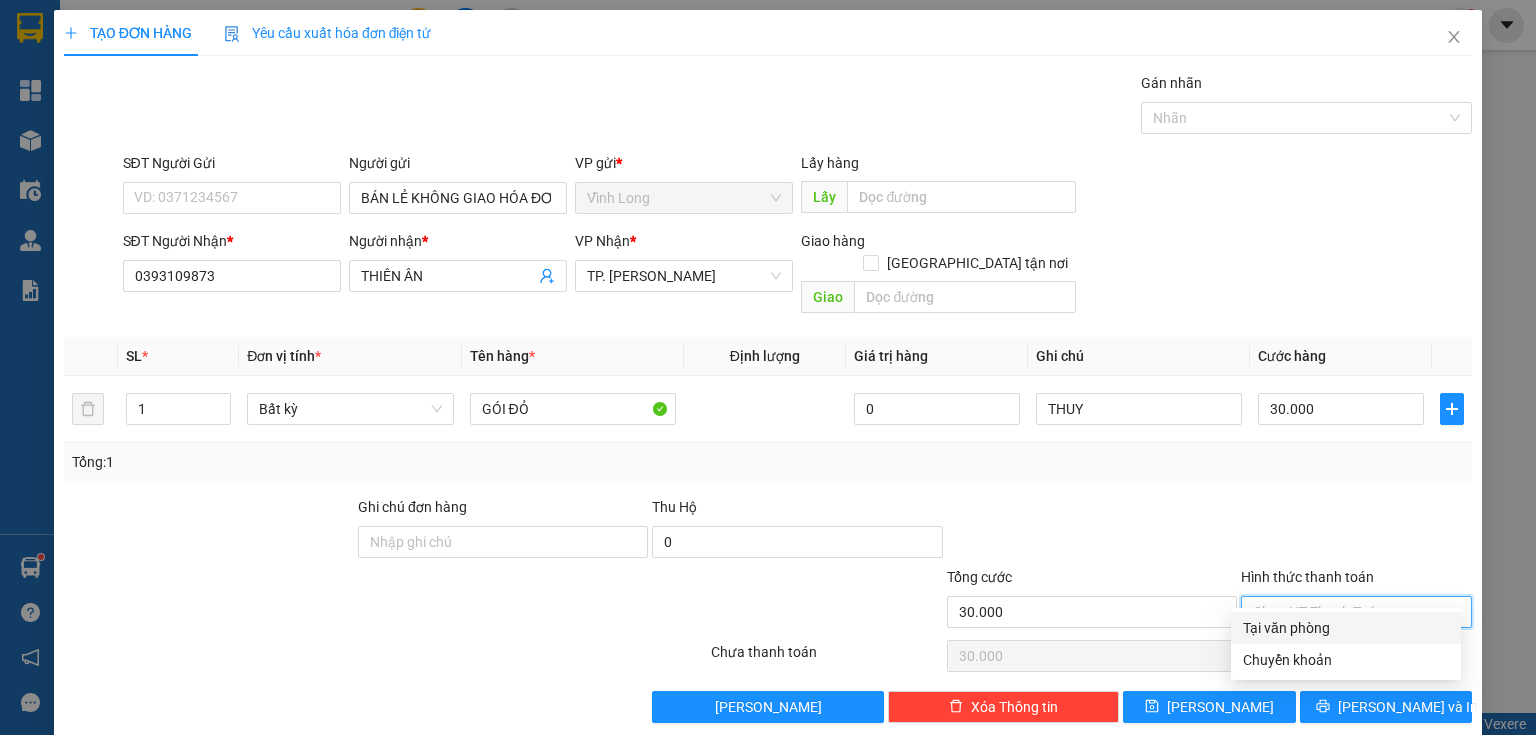 click on "Tại văn phòng" at bounding box center (1346, 628) 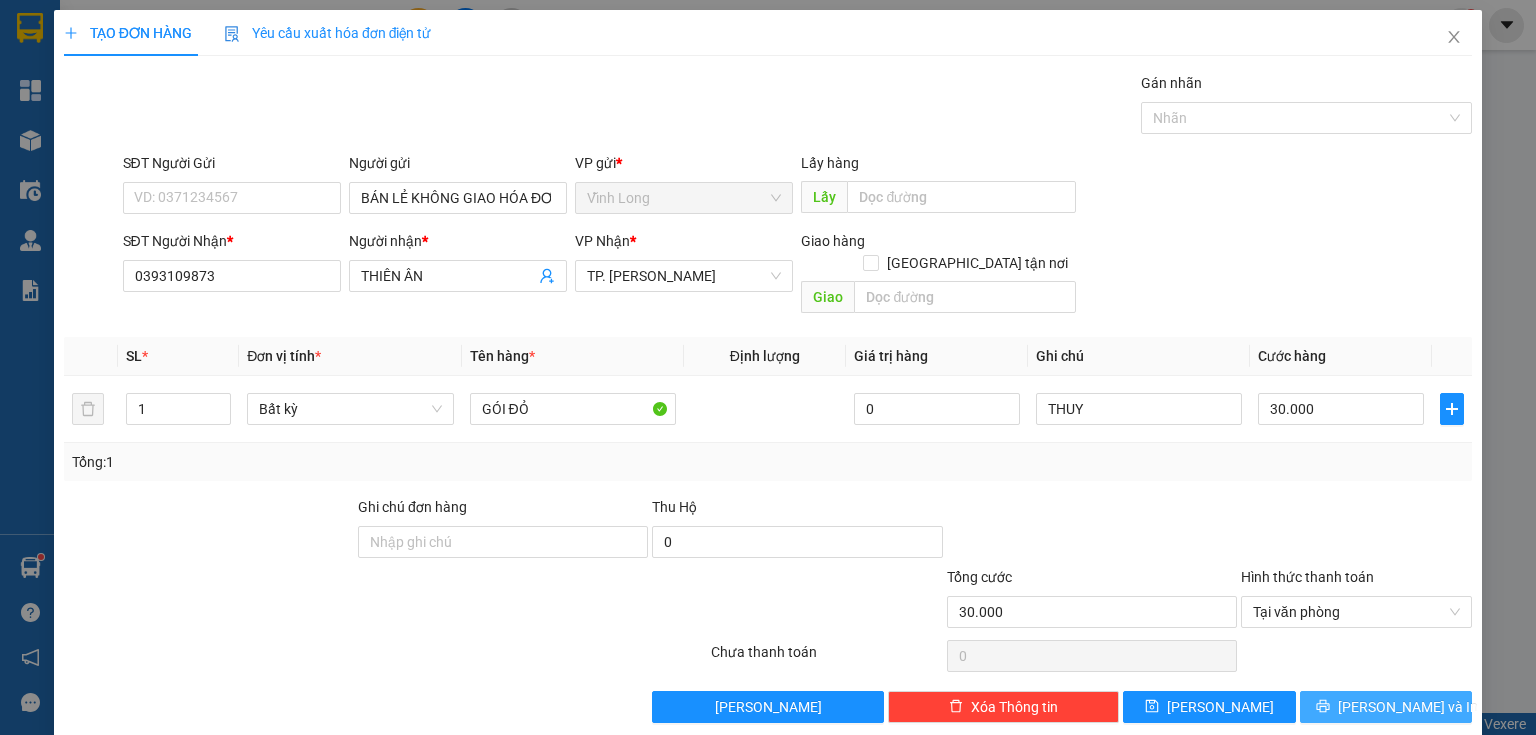 click 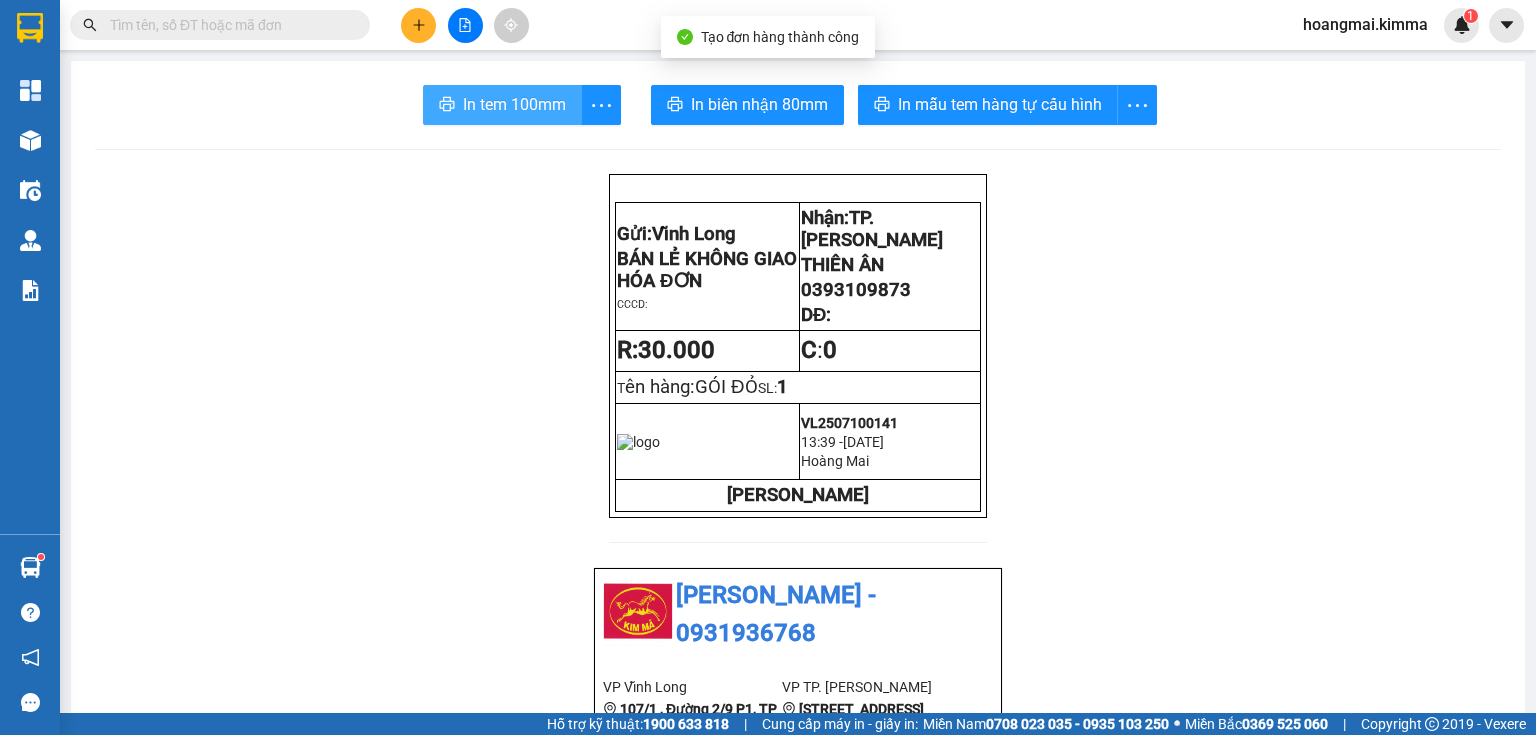 click on "In tem 100mm" at bounding box center [514, 104] 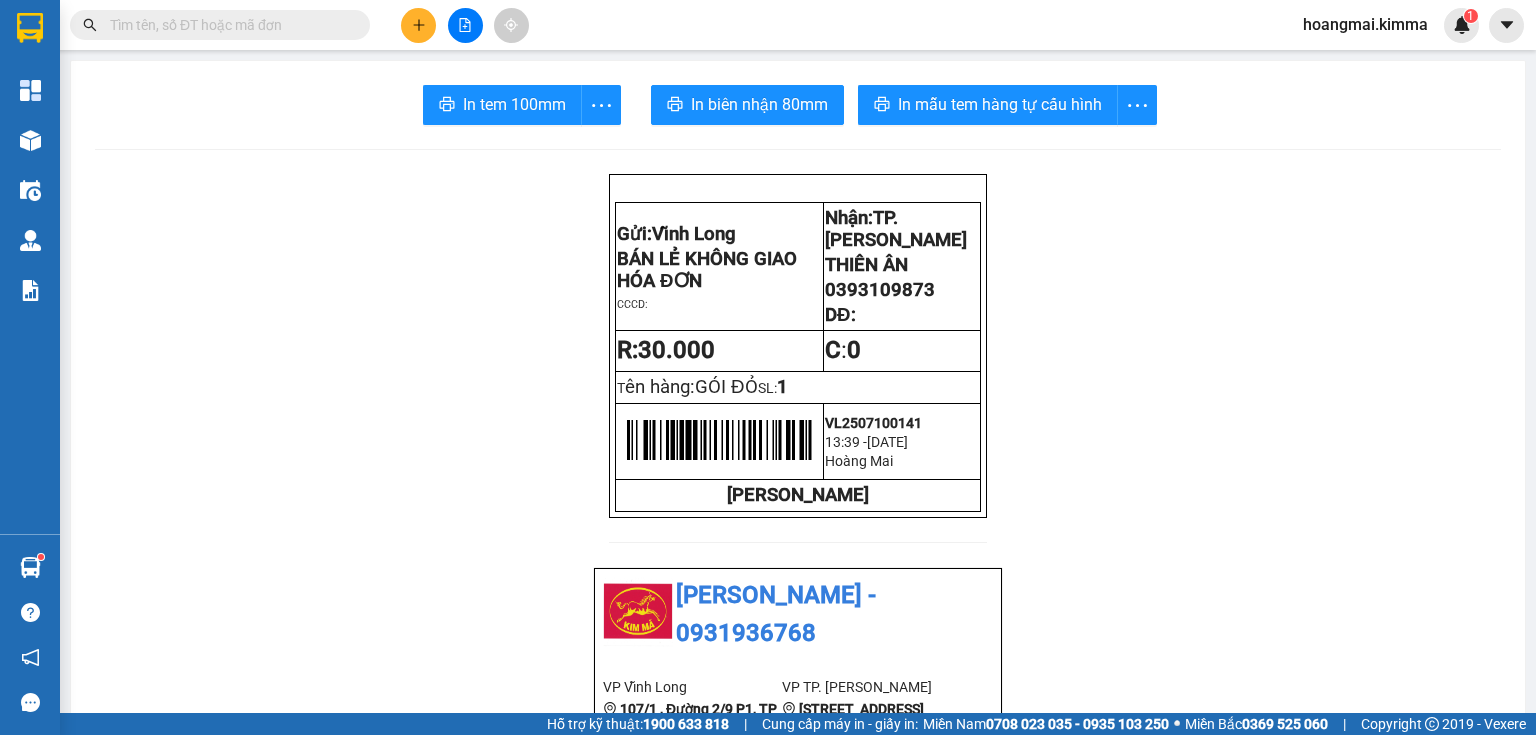click at bounding box center (228, 25) 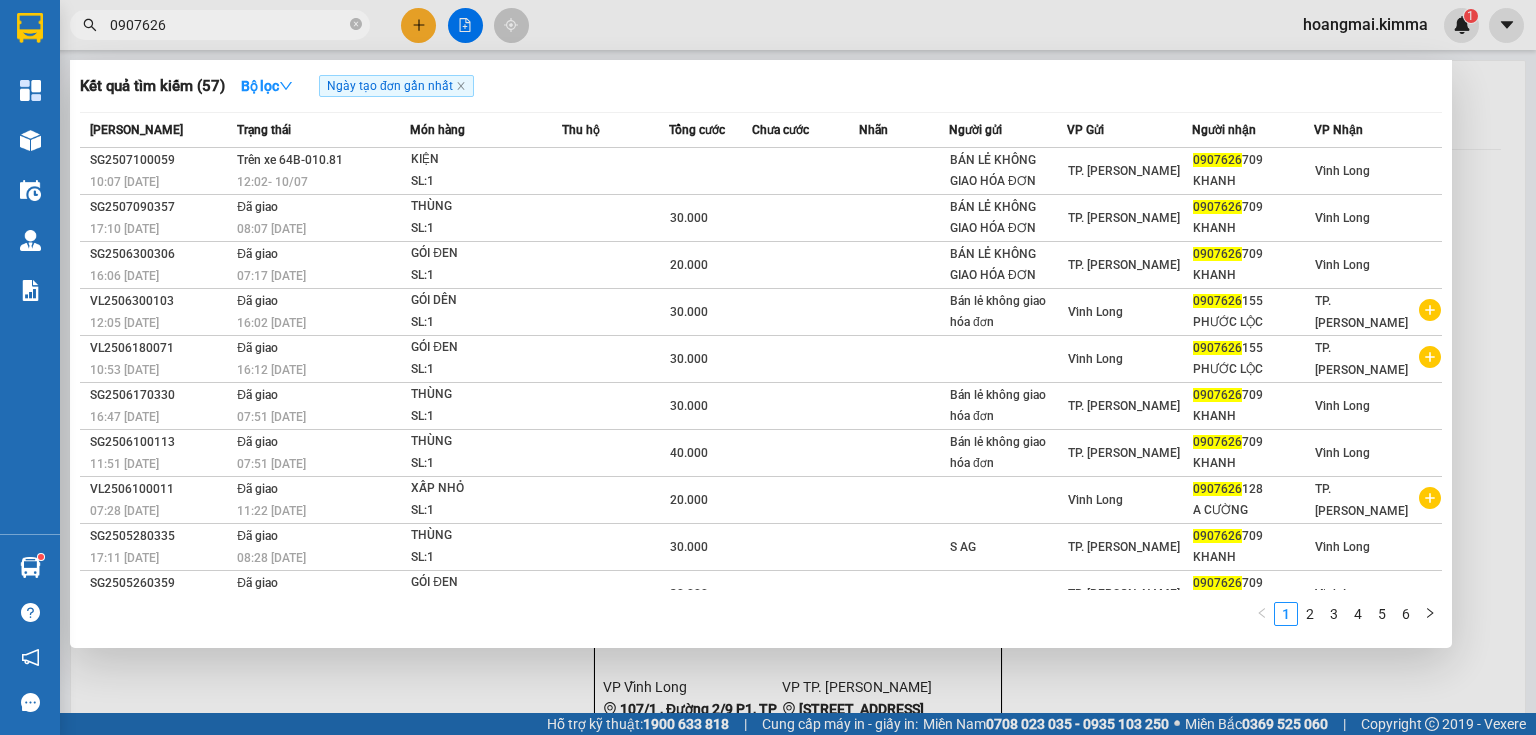 click 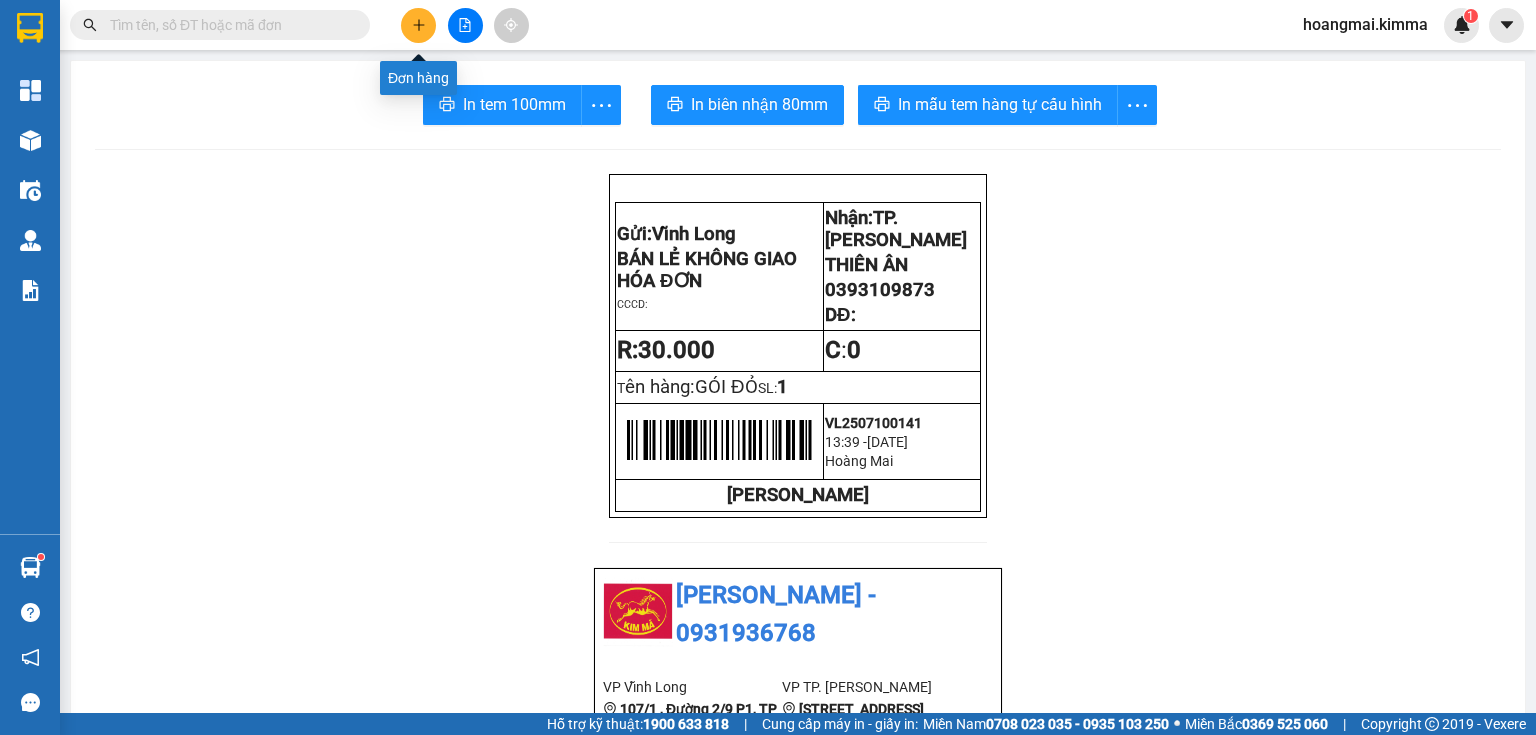 click 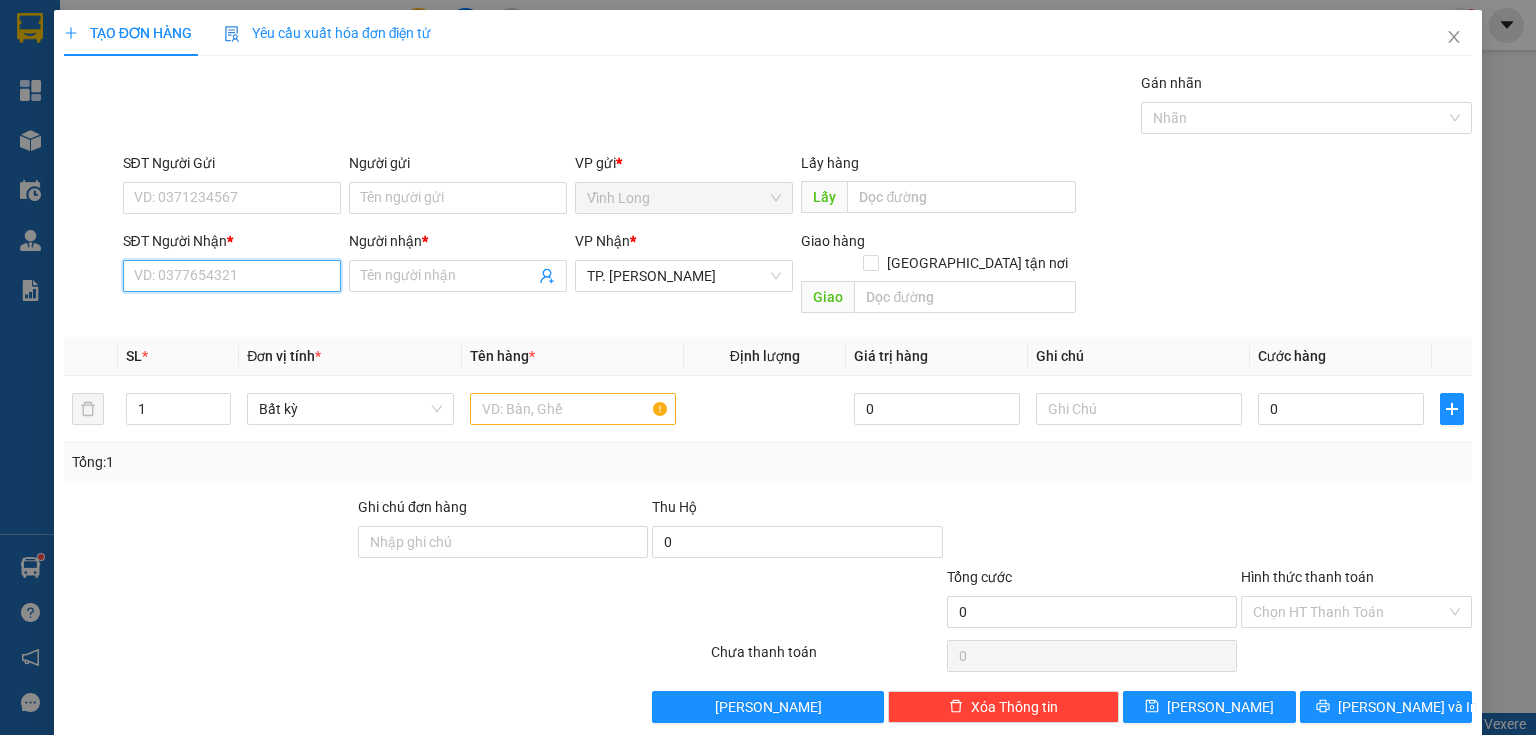 click on "SĐT Người Nhận  *" at bounding box center [232, 276] 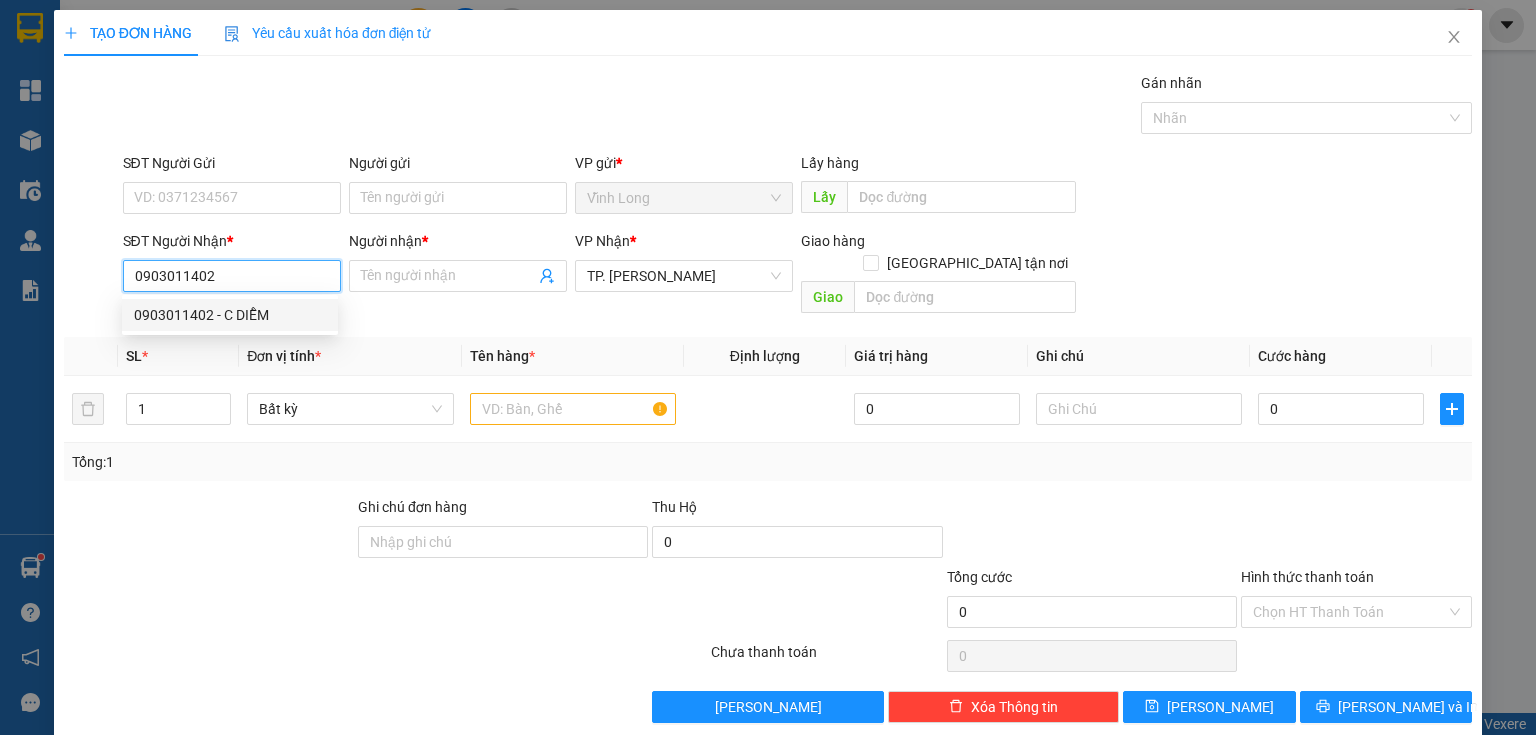 click on "0903011402 - C DIỄM" at bounding box center (230, 315) 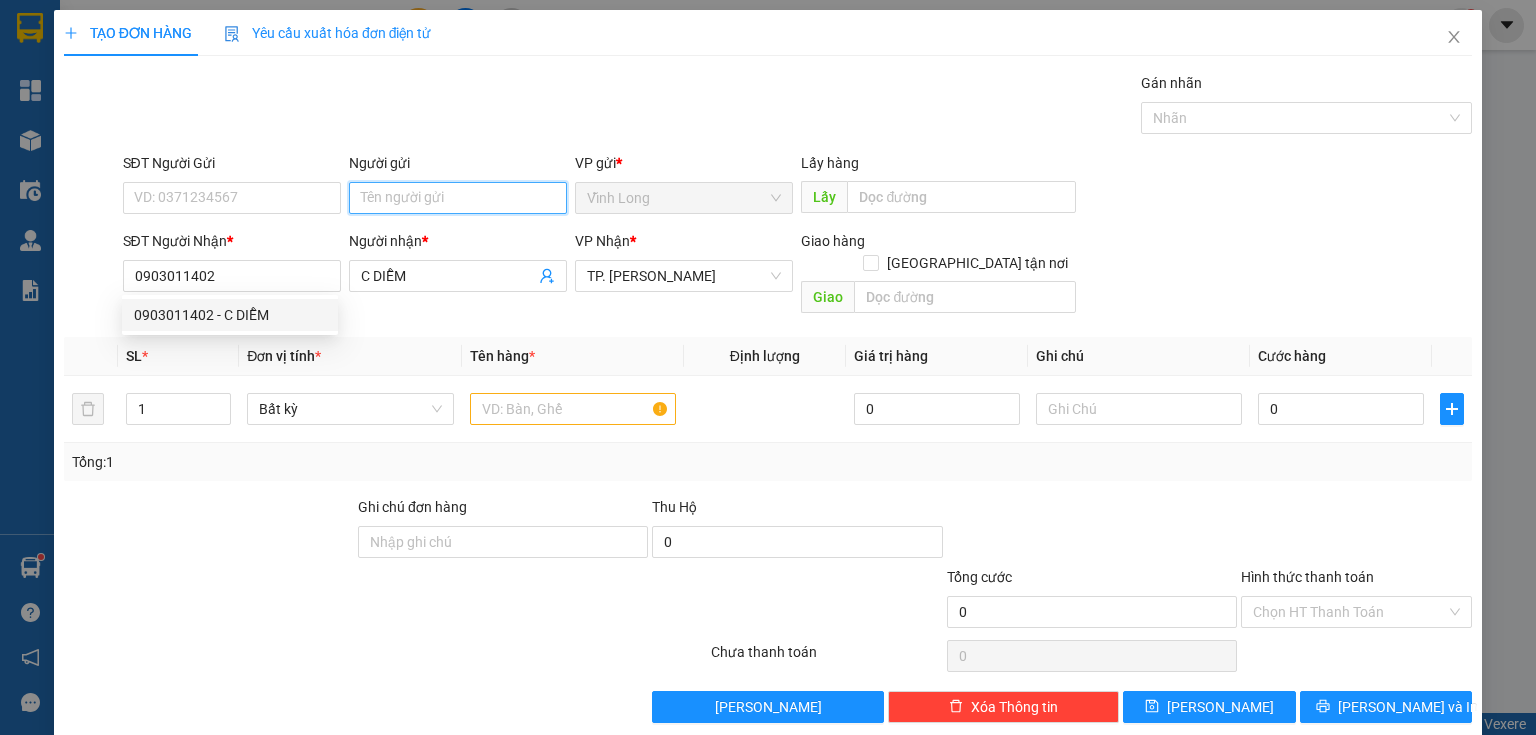 click on "Người gửi" at bounding box center [458, 198] 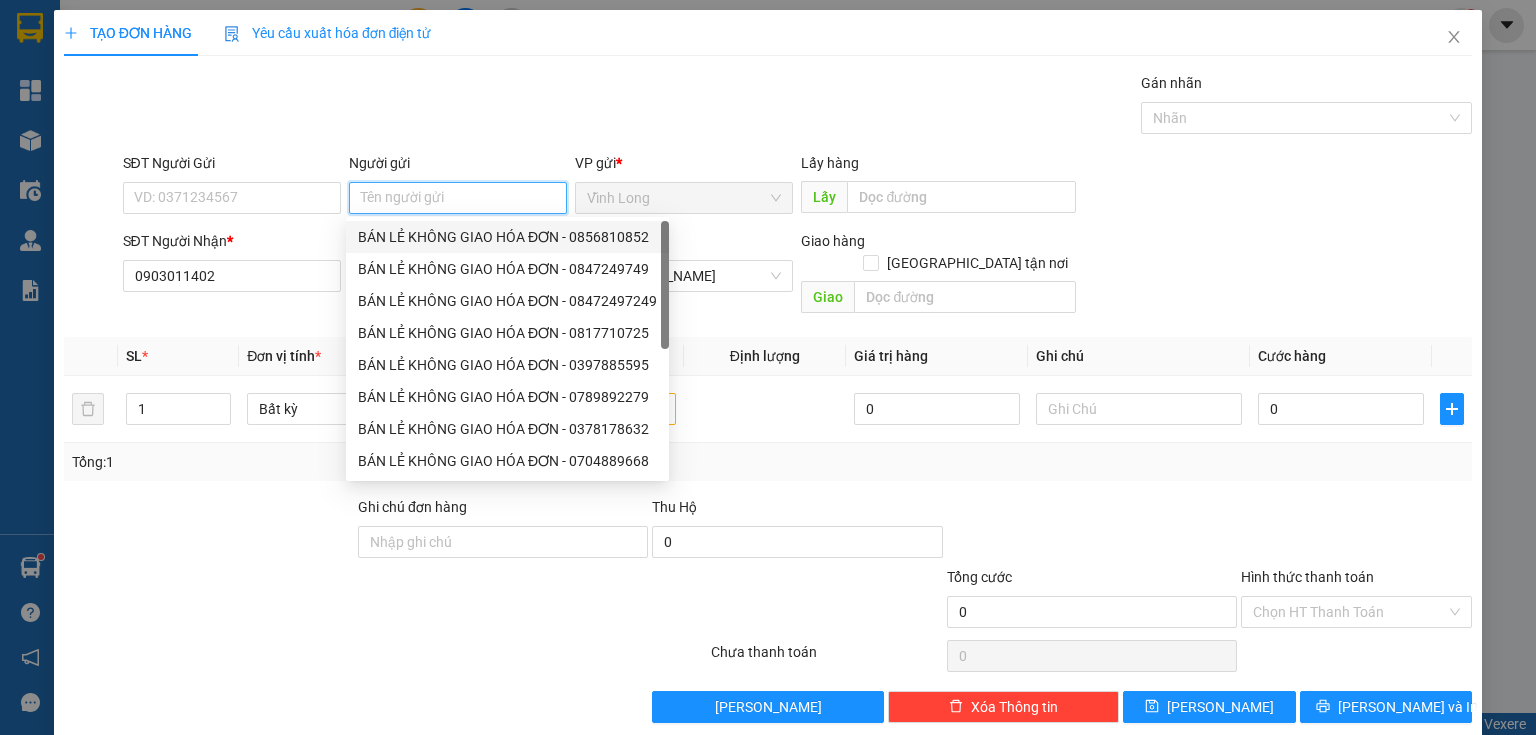 click on "BÁN LẺ KHÔNG GIAO HÓA ĐƠN - 0856810852" at bounding box center (507, 237) 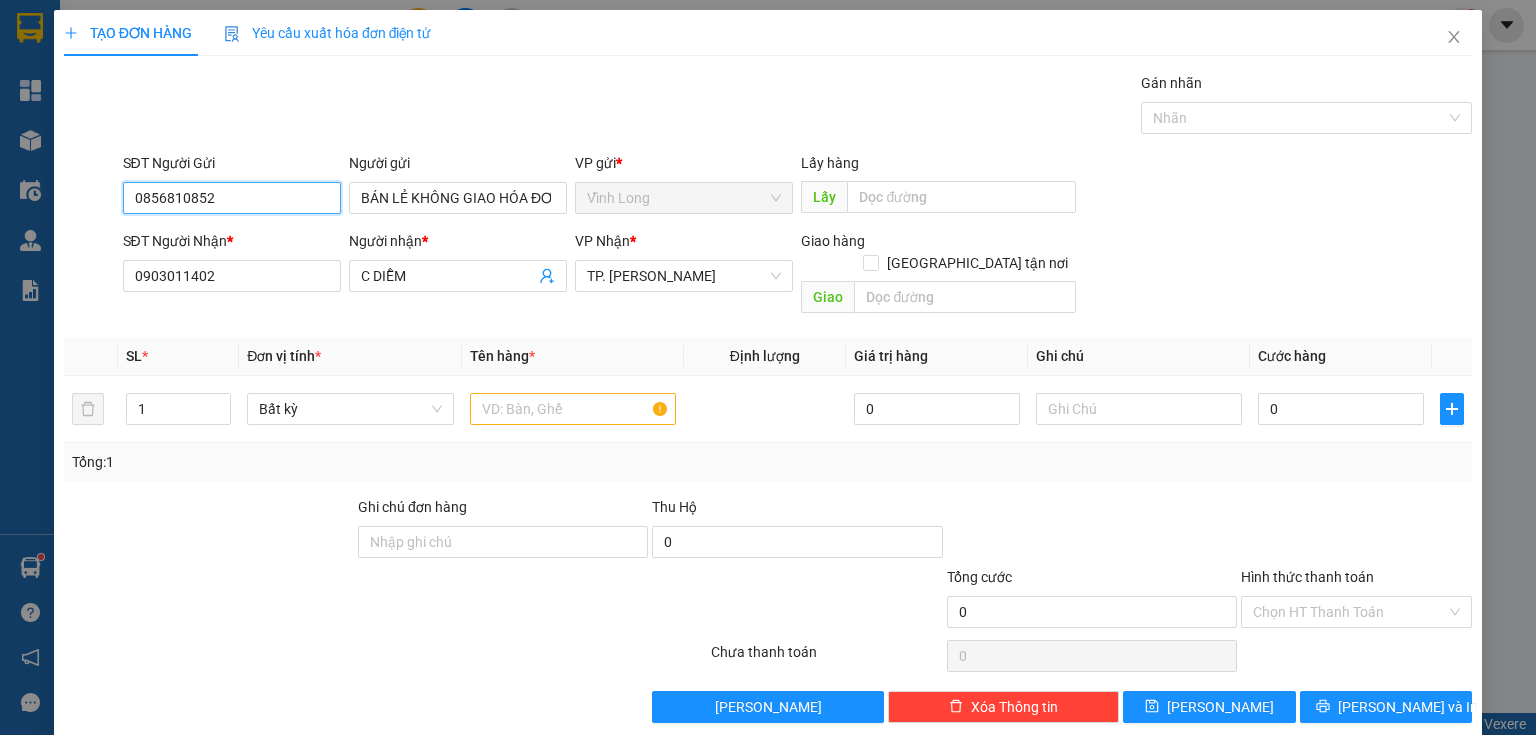 drag, startPoint x: 251, startPoint y: 211, endPoint x: 169, endPoint y: 254, distance: 92.5905 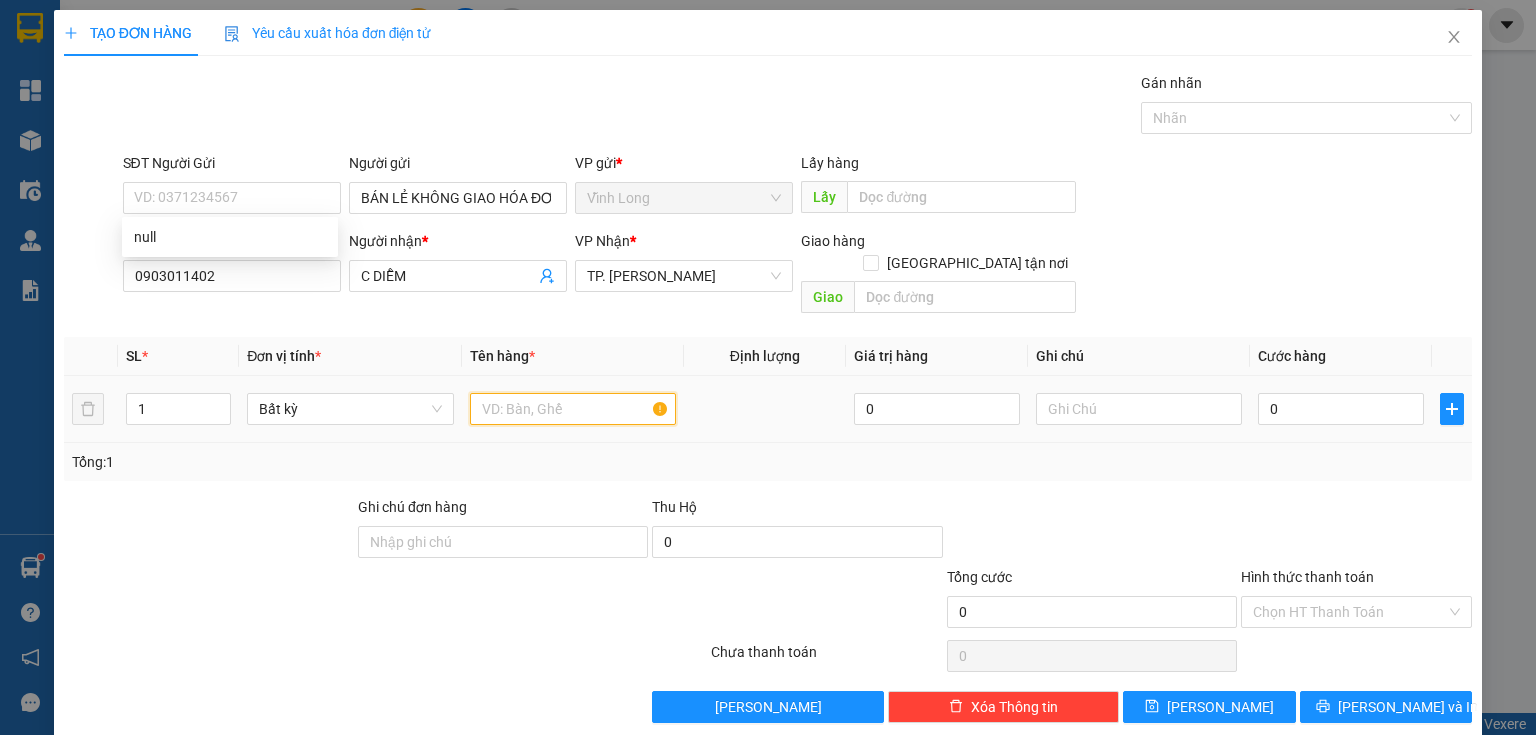 click at bounding box center (573, 409) 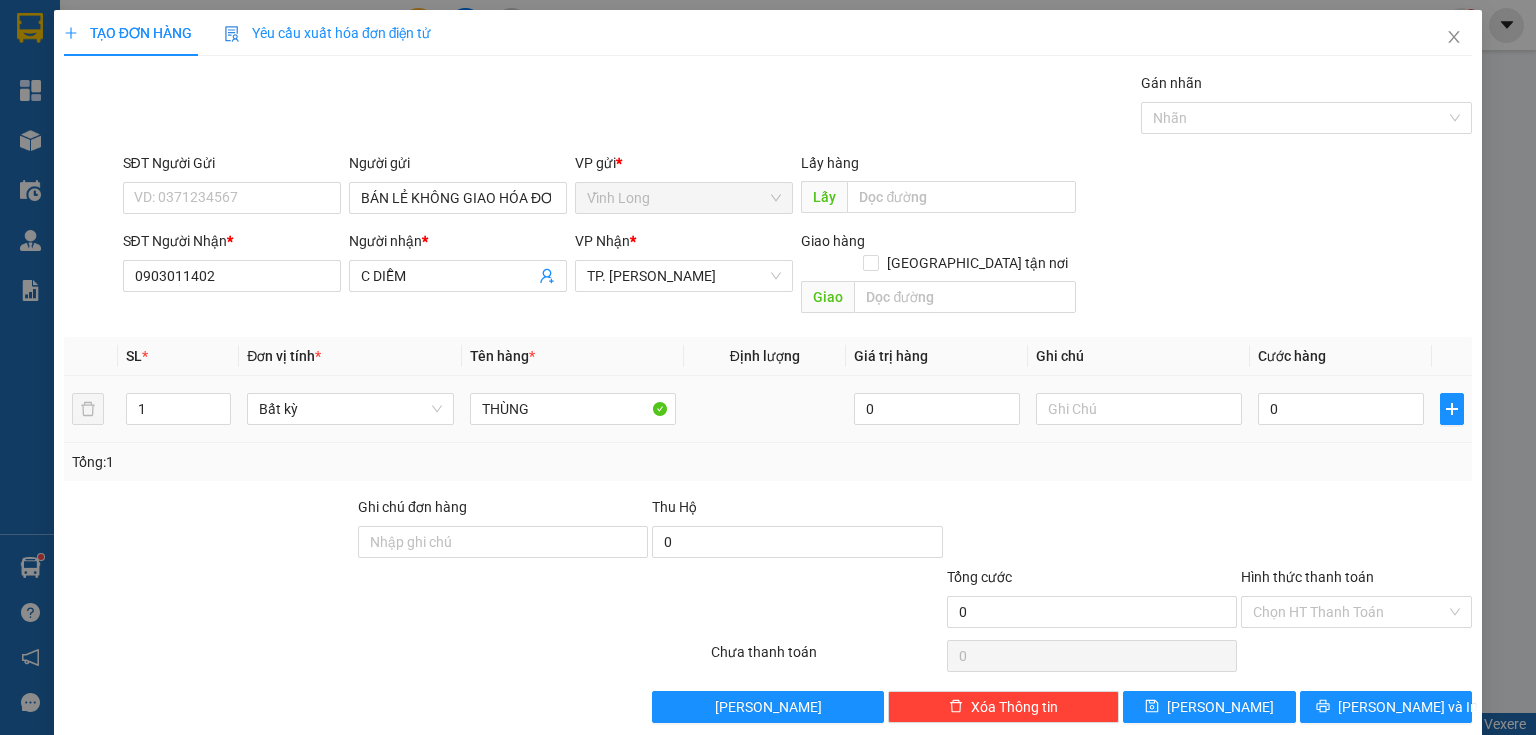 drag, startPoint x: 128, startPoint y: 404, endPoint x: 113, endPoint y: 411, distance: 16.552946 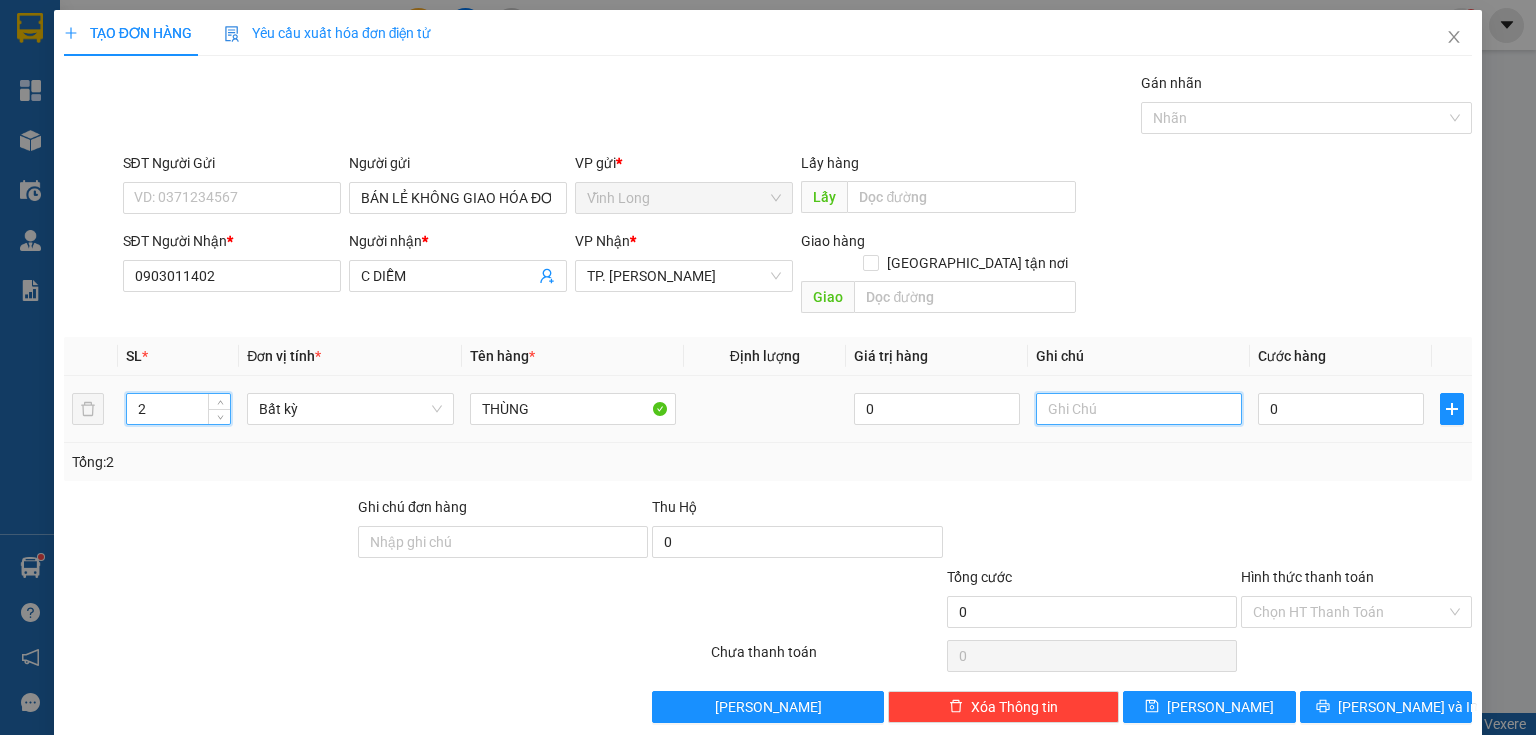 click at bounding box center [1139, 409] 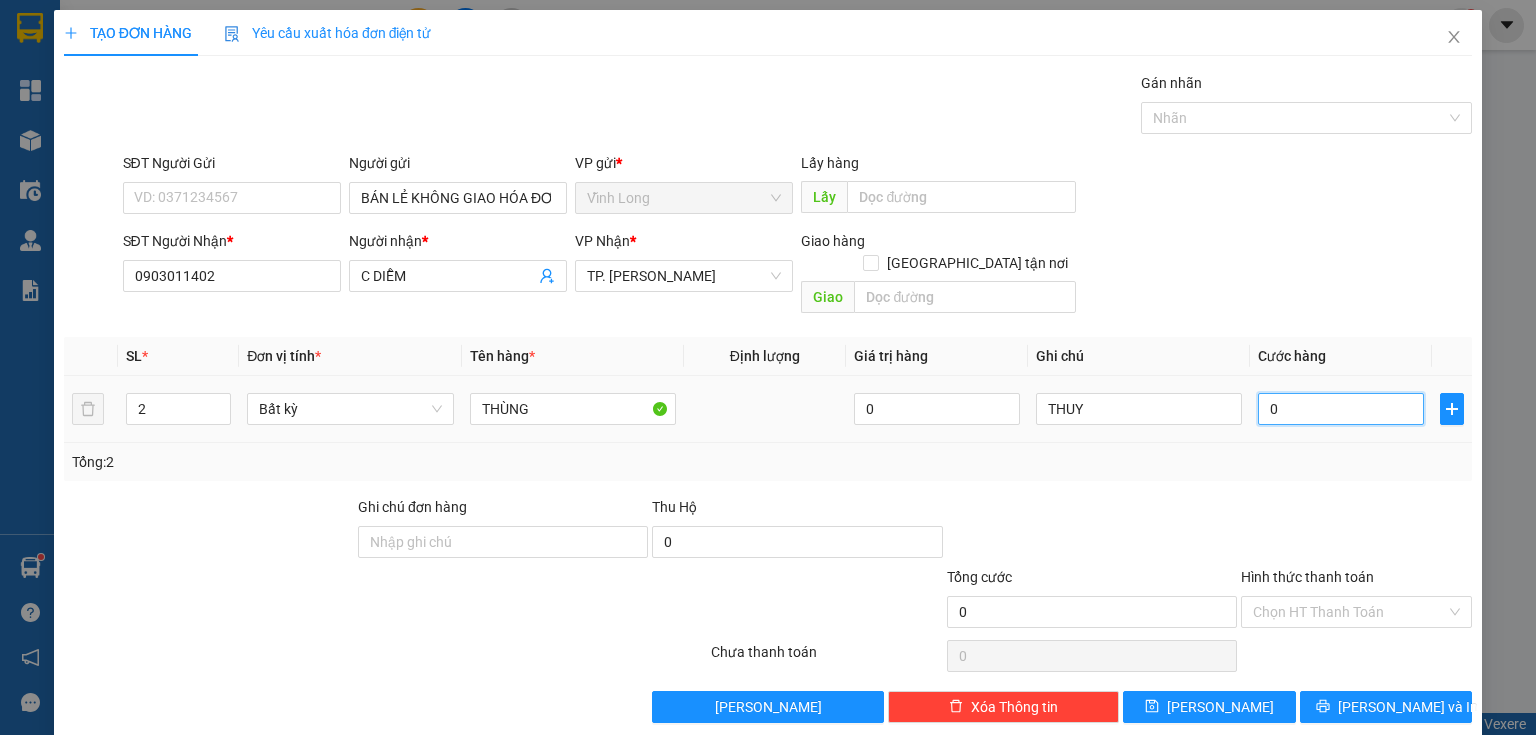 click on "0" at bounding box center (1341, 409) 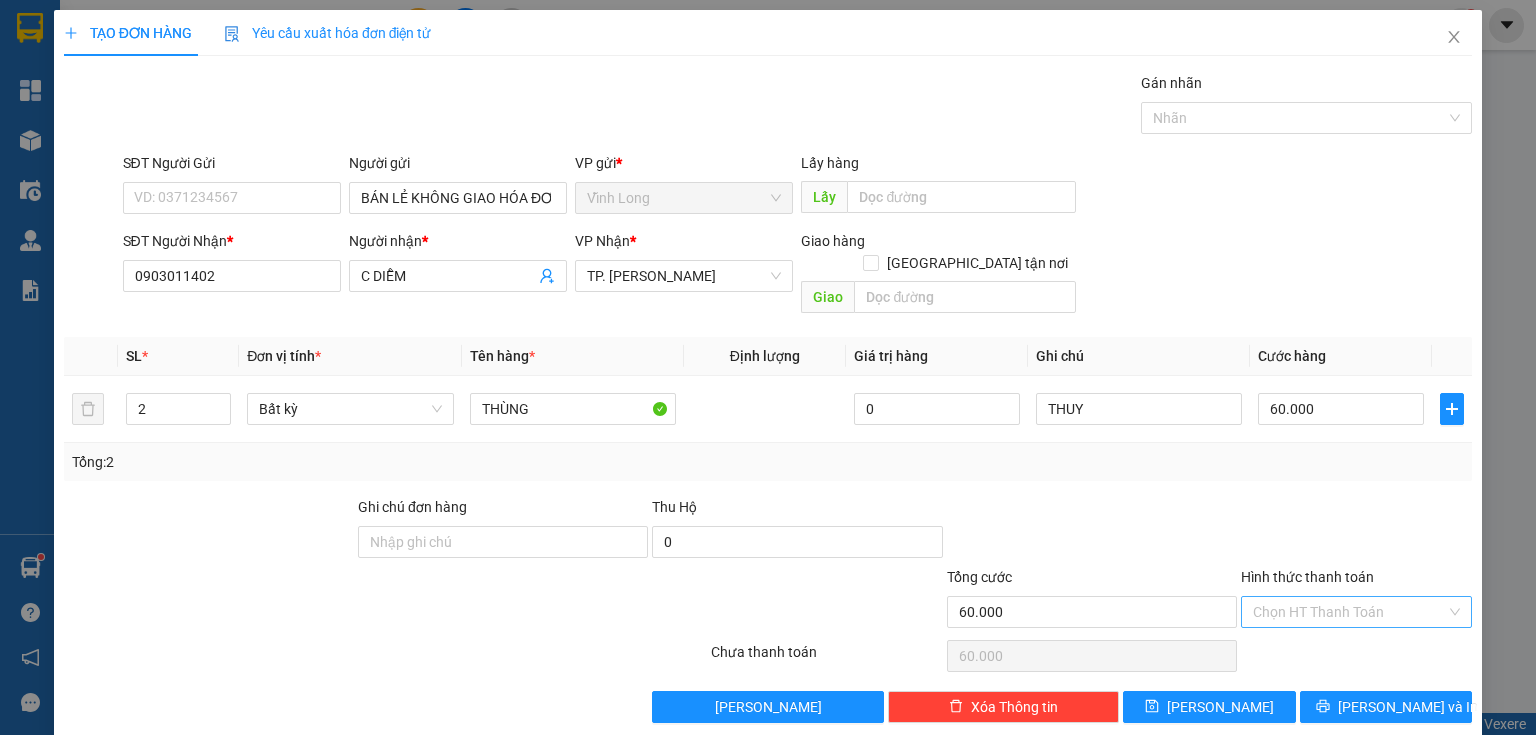 click on "Hình thức thanh toán" at bounding box center (1349, 612) 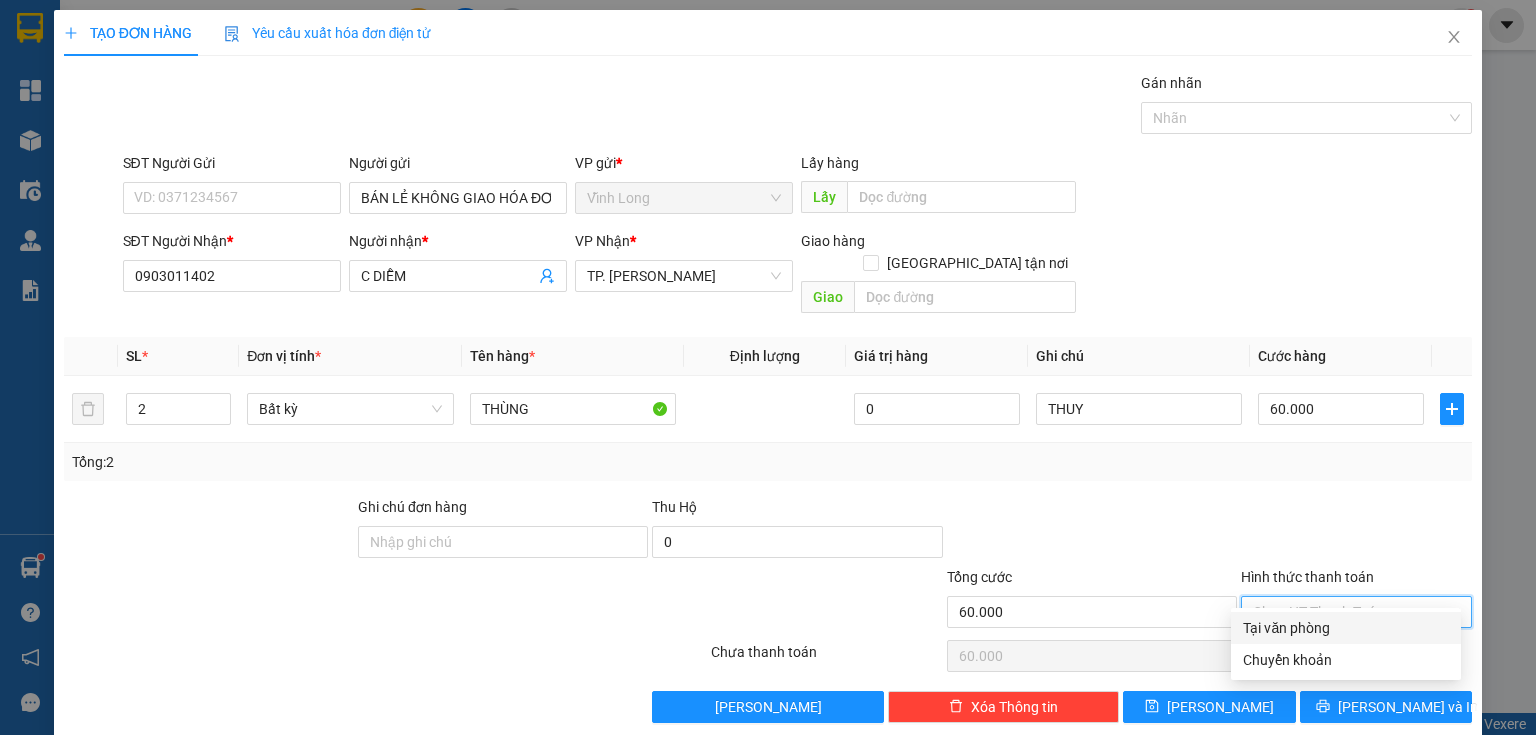 click on "Tại văn phòng" at bounding box center [1346, 628] 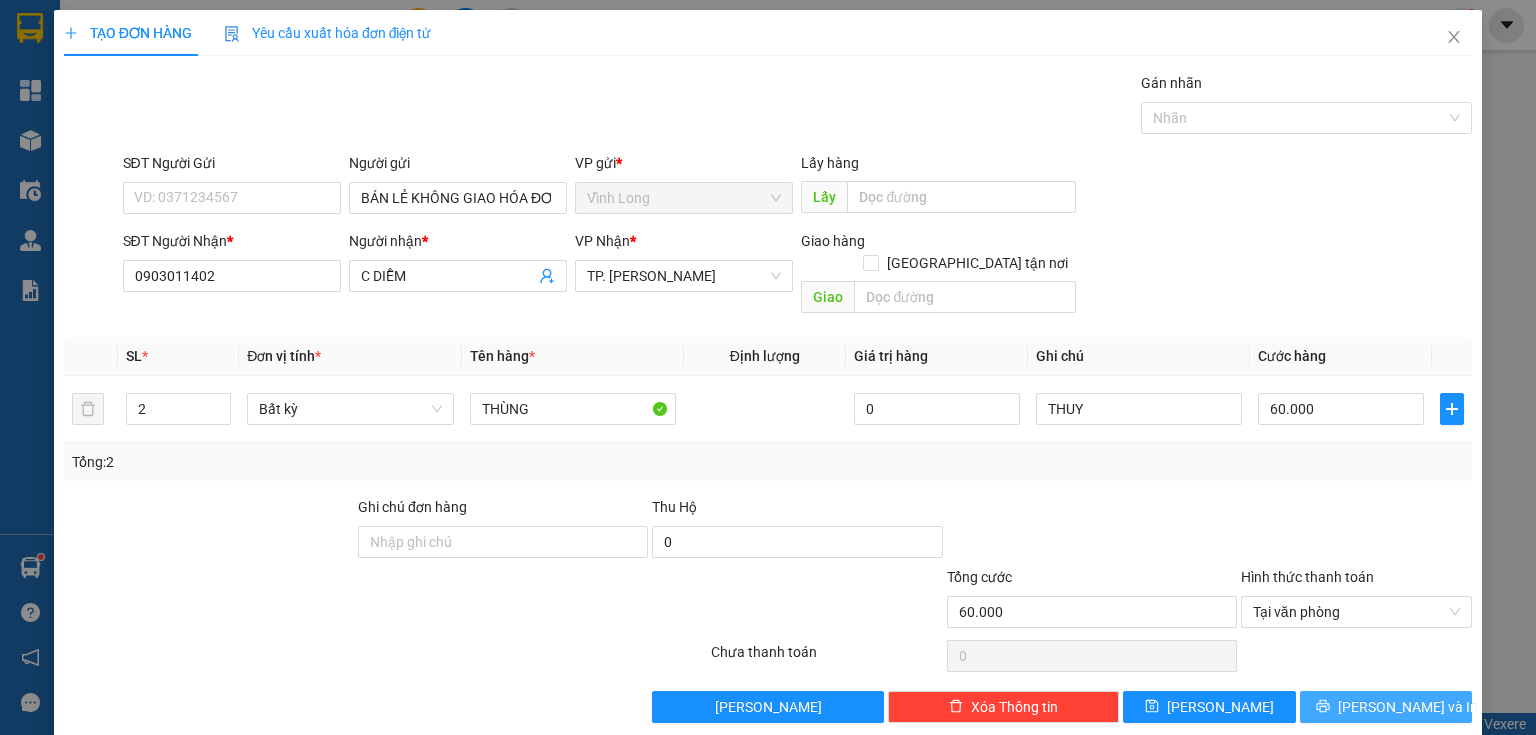 click on "[PERSON_NAME] và In" at bounding box center [1408, 707] 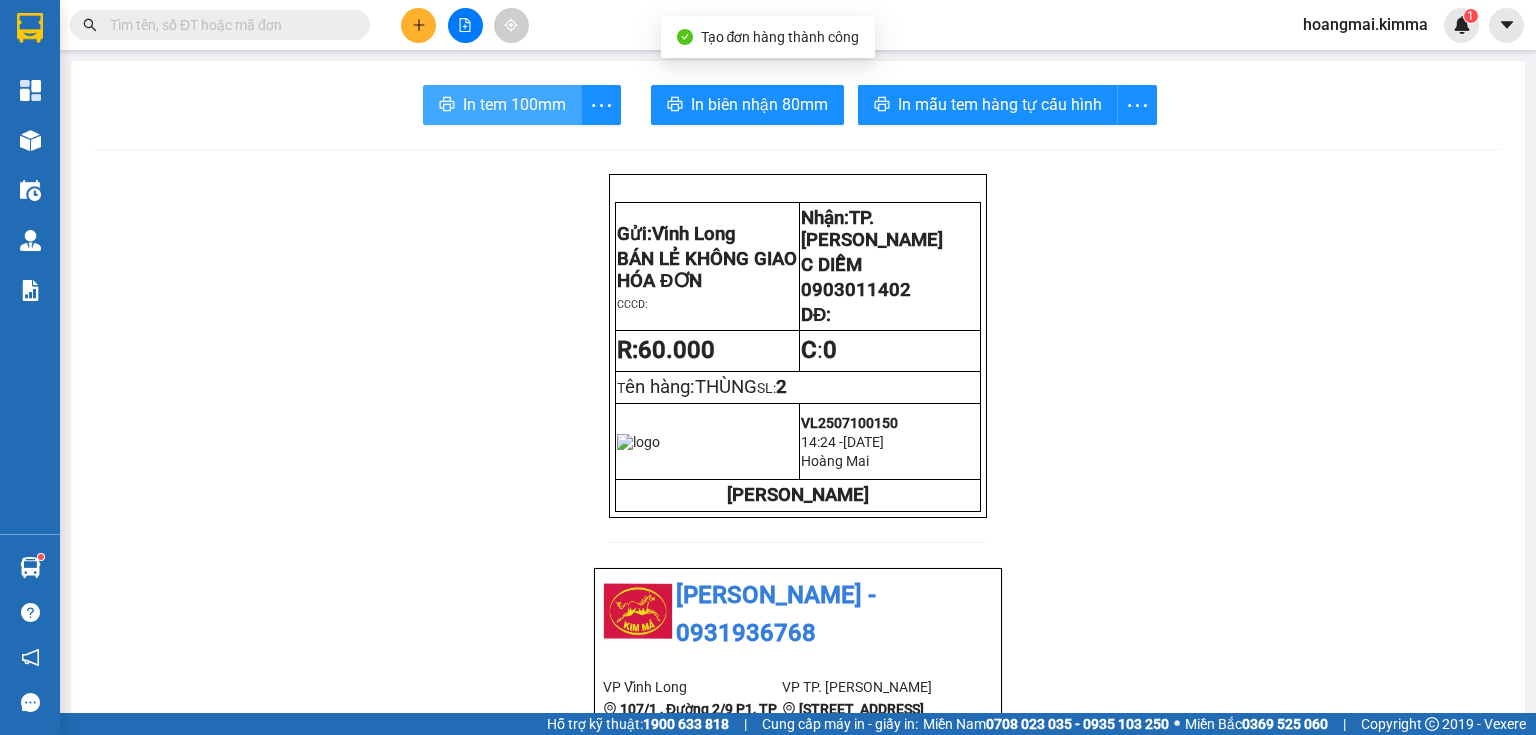 click on "In tem 100mm" at bounding box center (514, 104) 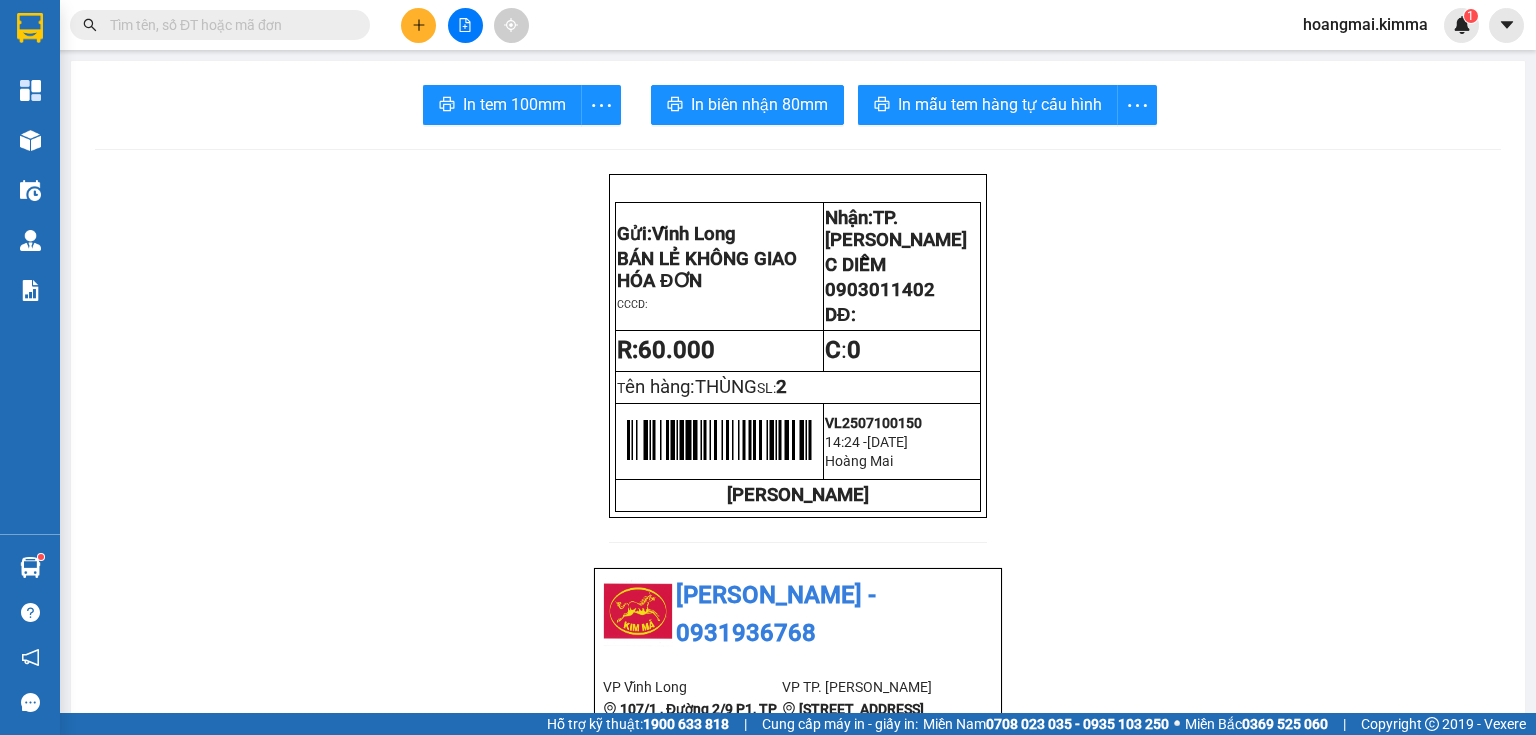 click at bounding box center [228, 25] 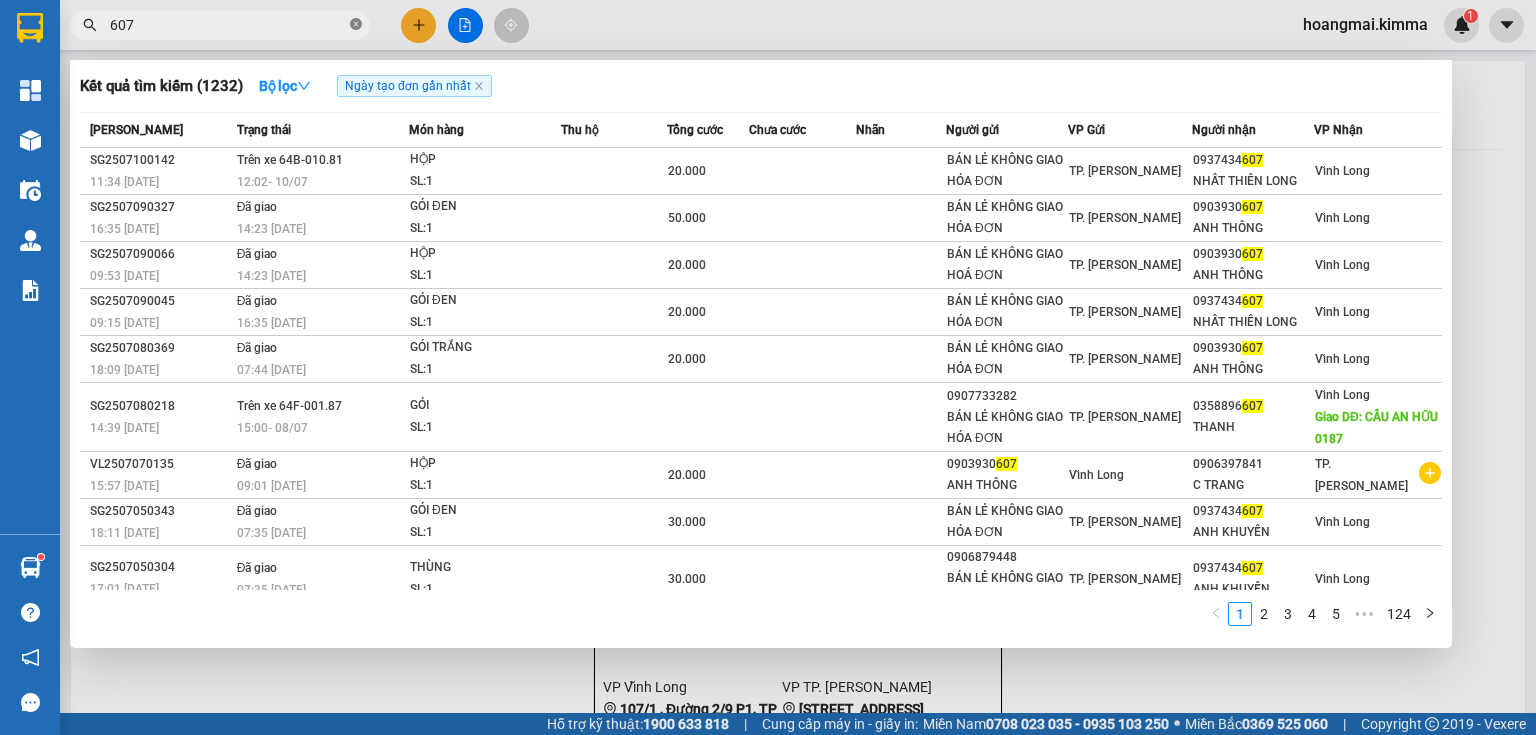 click 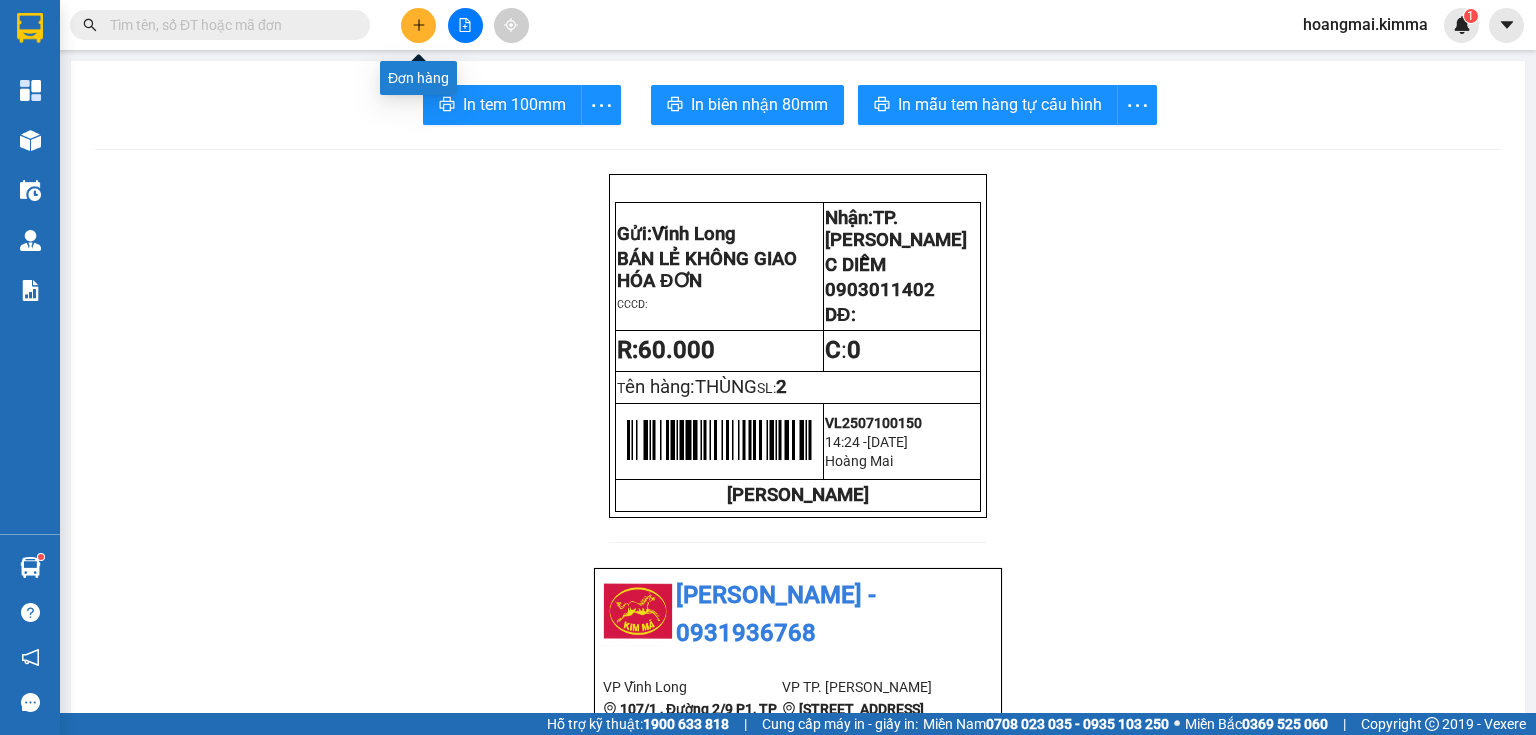 click 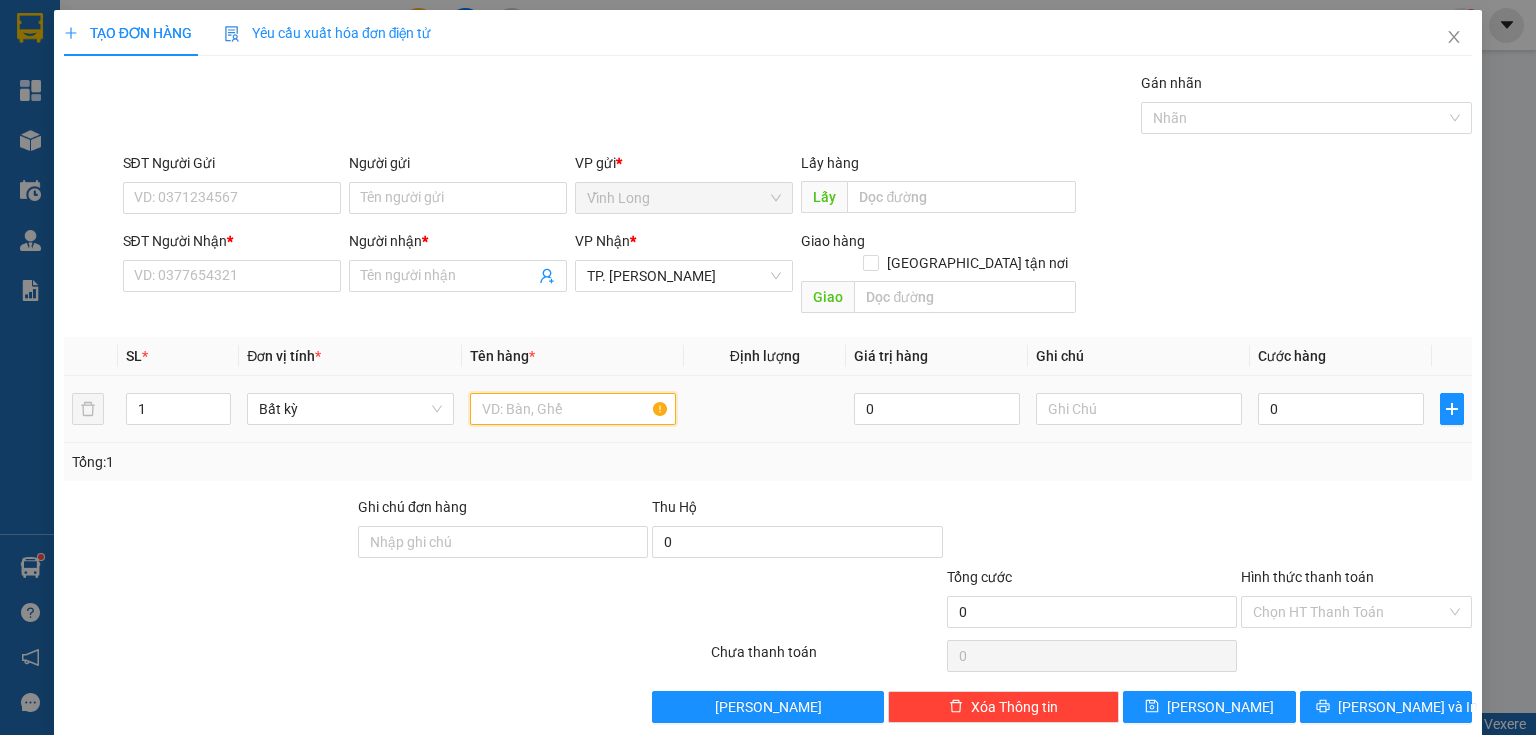 click at bounding box center (573, 409) 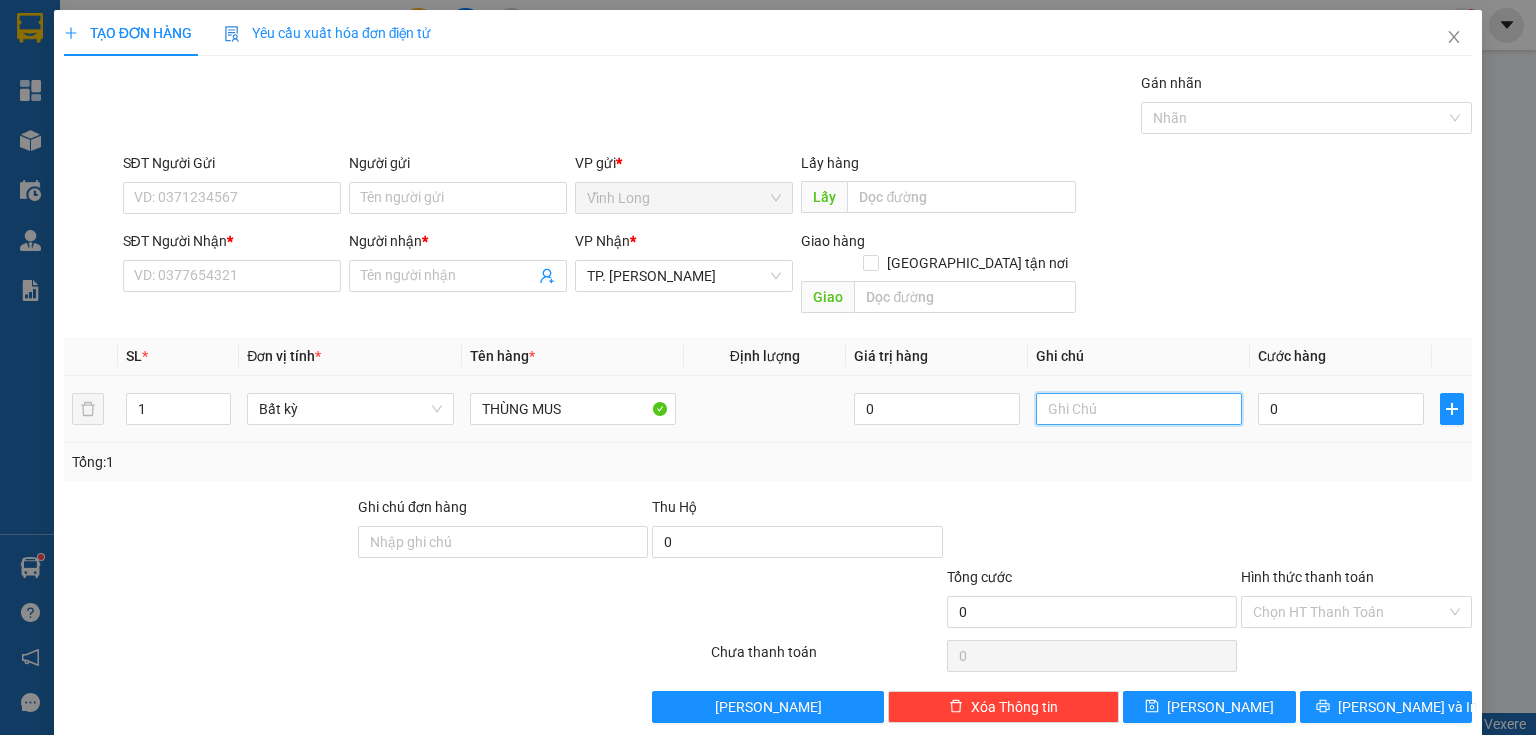 click at bounding box center [1139, 409] 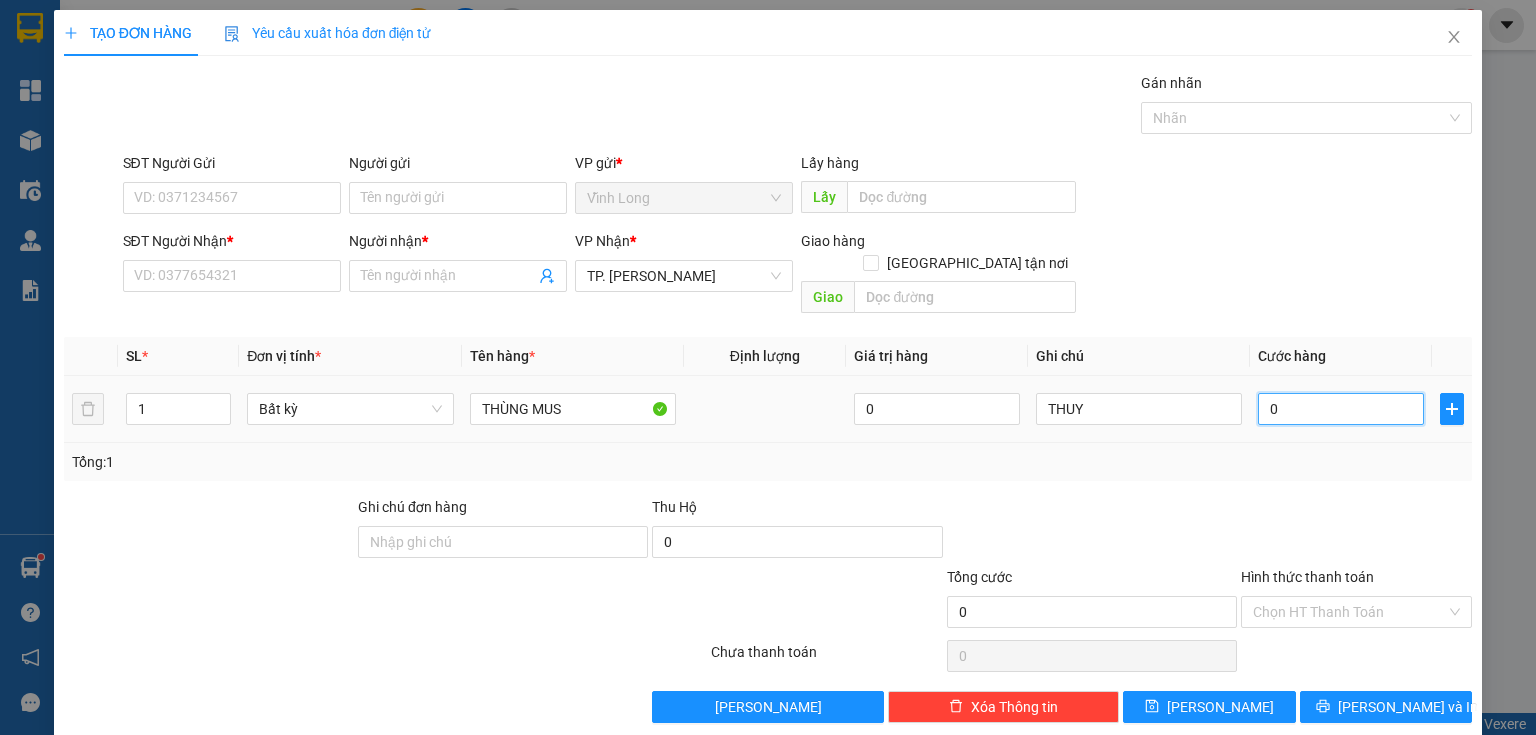click on "0" at bounding box center [1341, 409] 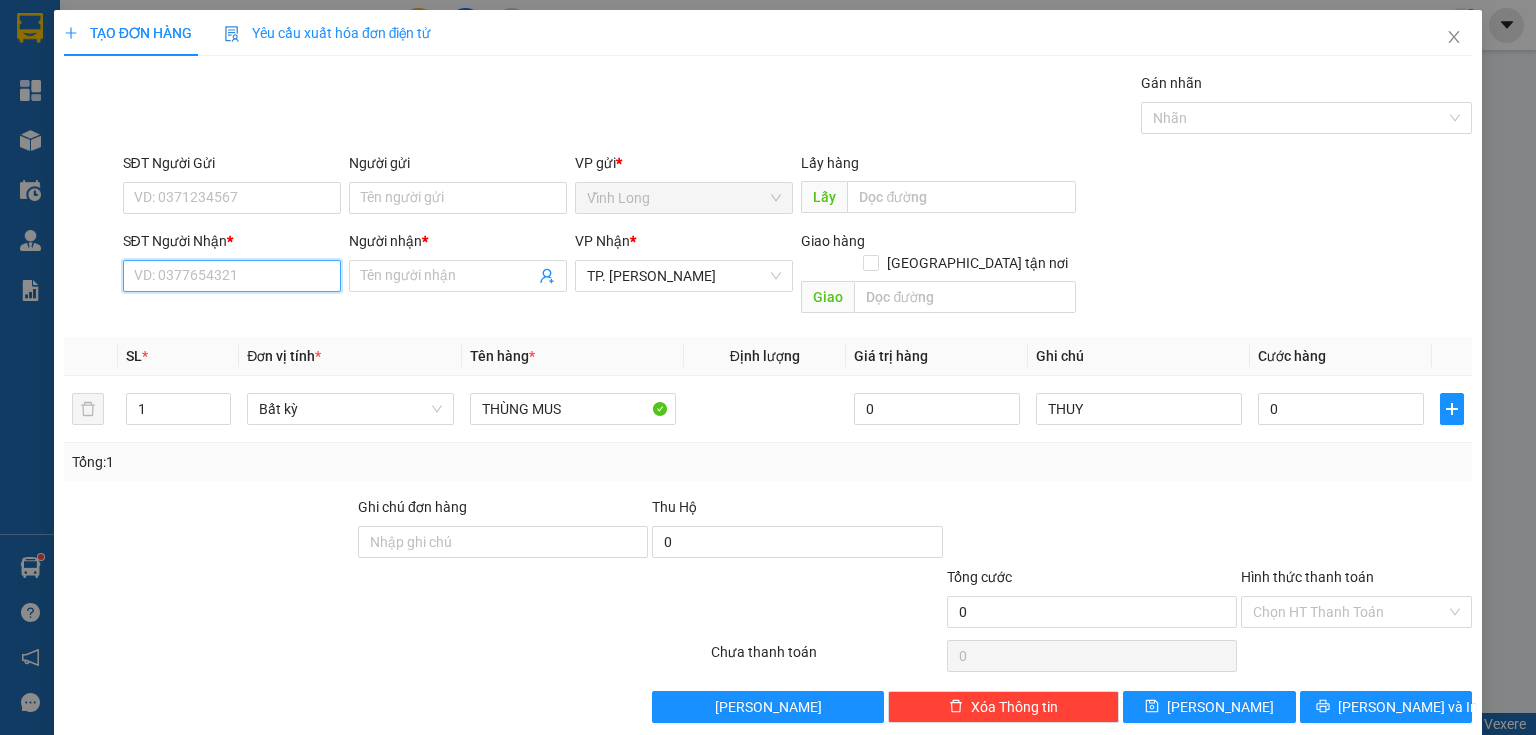 click on "SĐT Người Nhận  *" at bounding box center [232, 276] 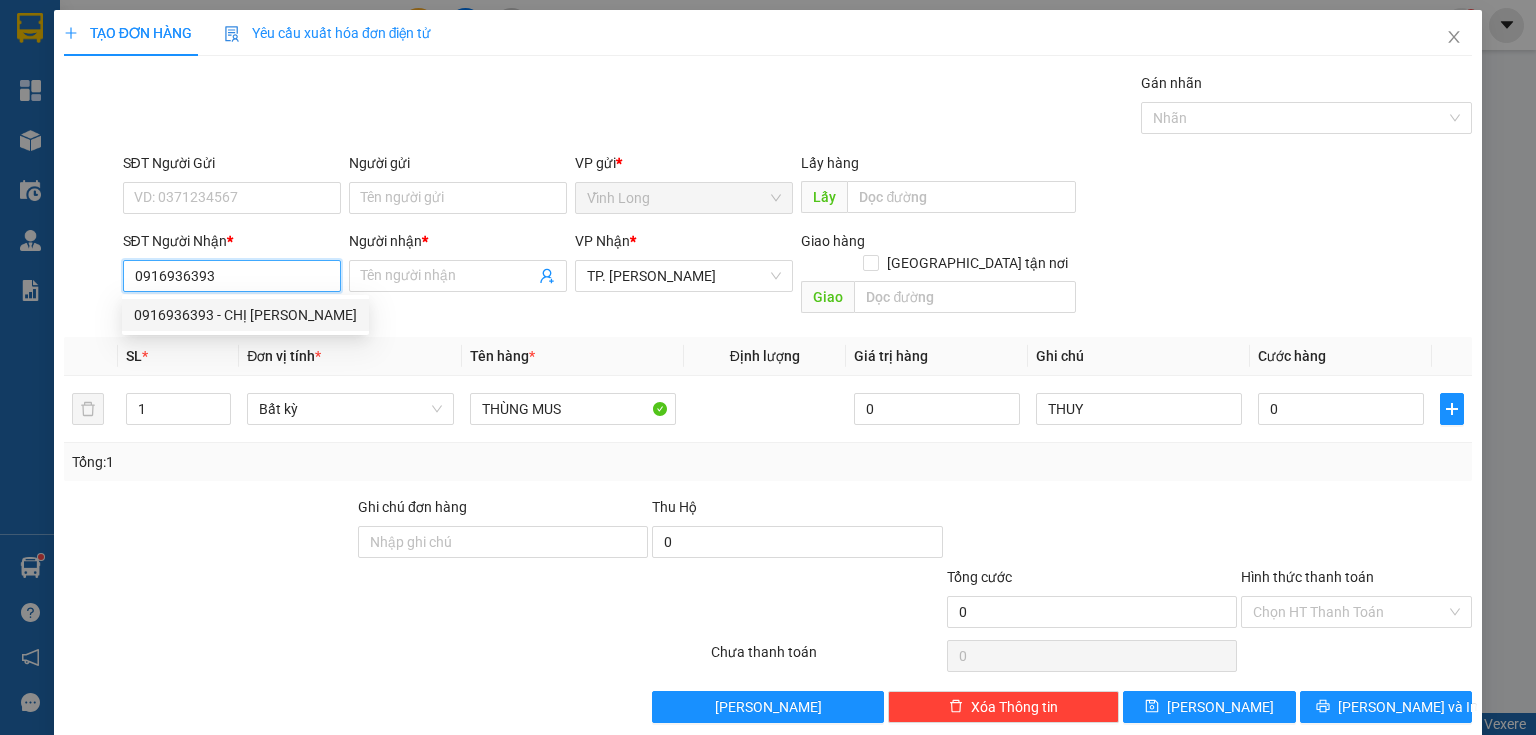 click on "0916936393 - CHỊ NGÂN" at bounding box center [245, 315] 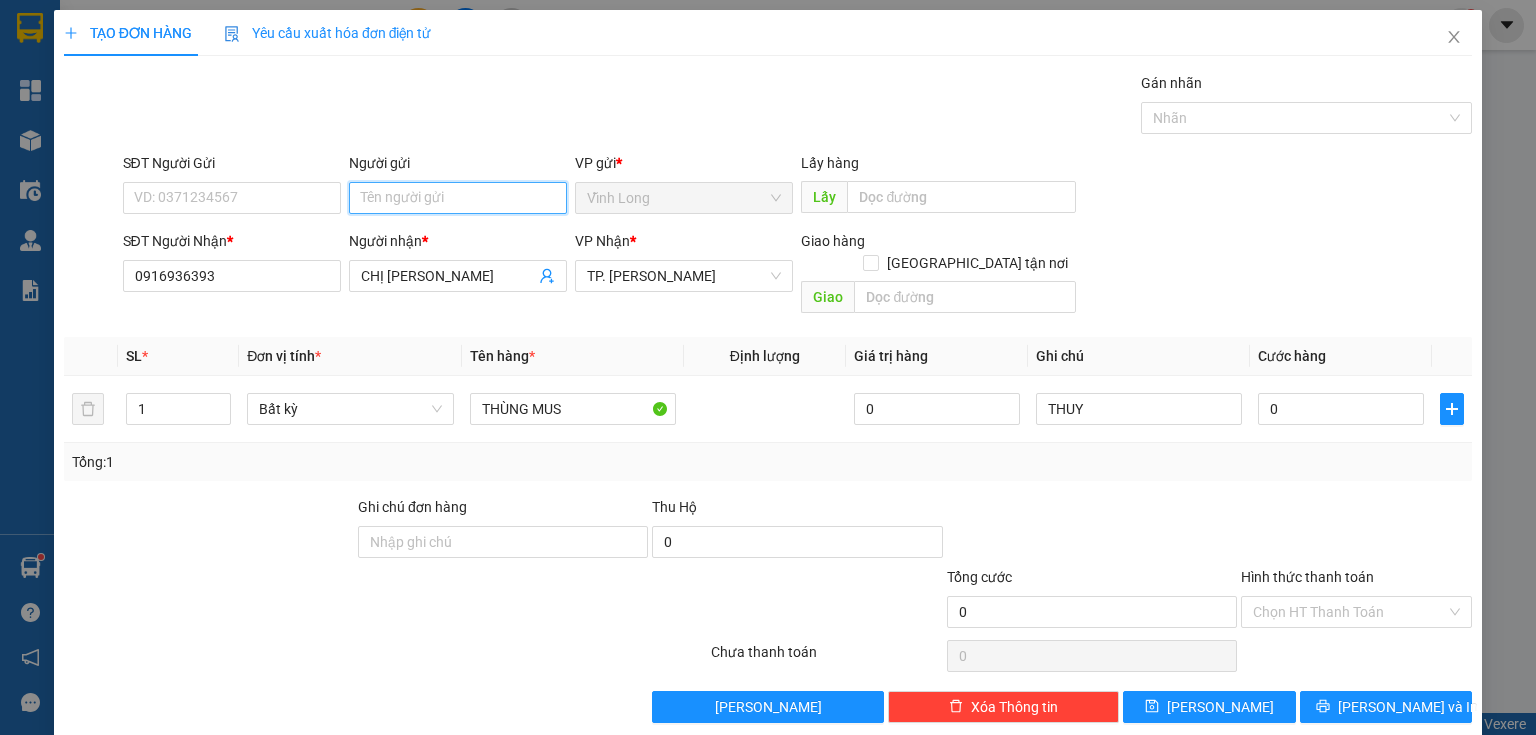 click on "Người gửi" at bounding box center [458, 198] 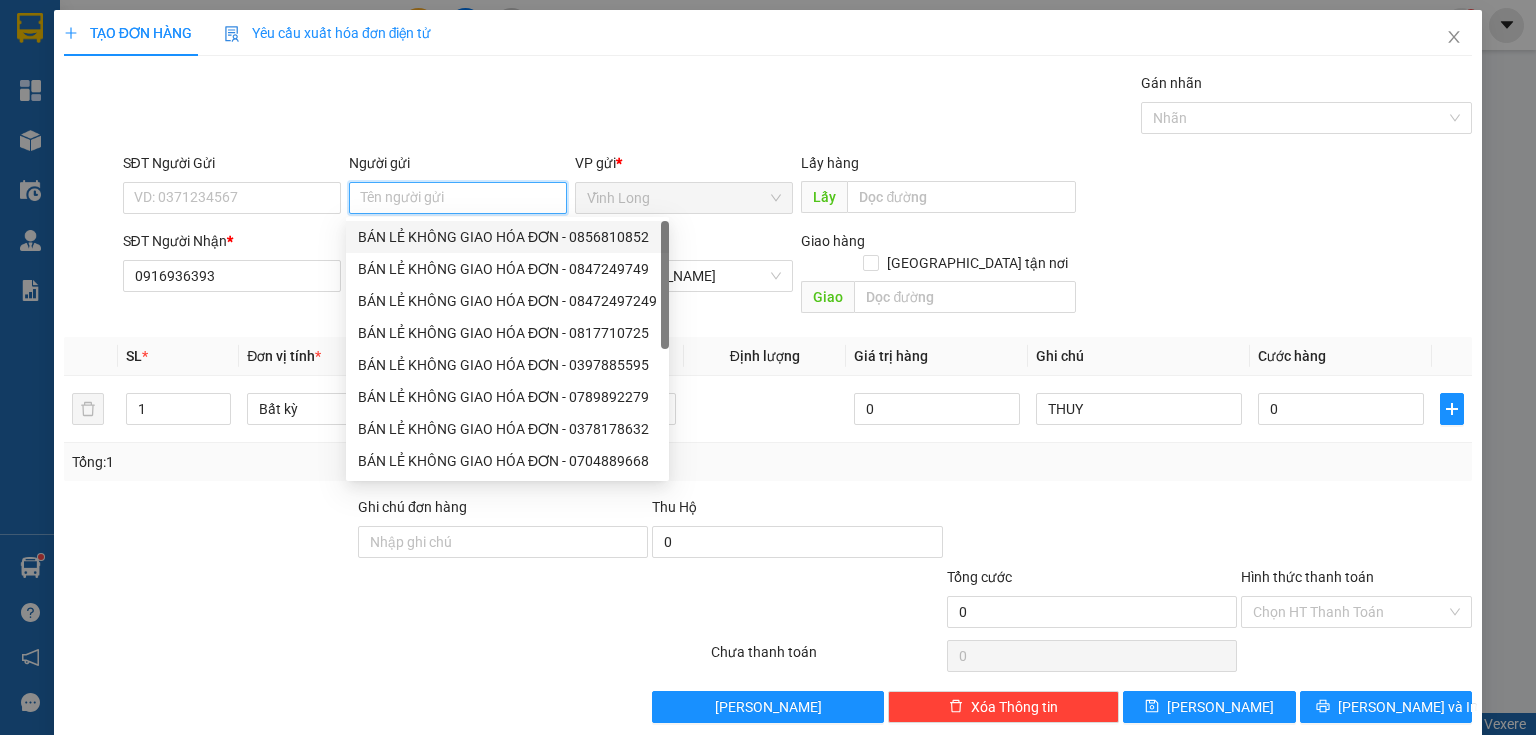 click on "BÁN LẺ KHÔNG GIAO HÓA ĐƠN - 0856810852" at bounding box center (507, 237) 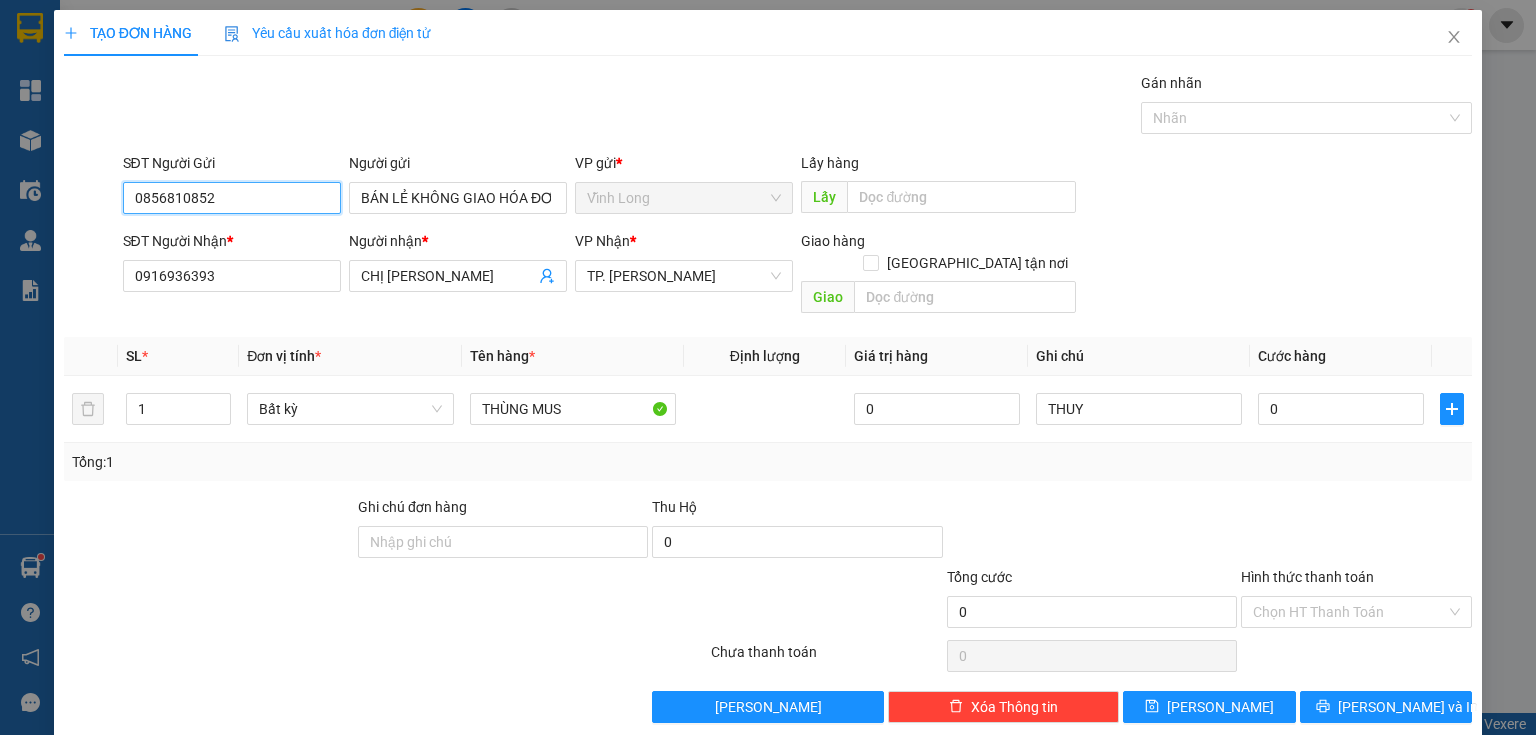 drag, startPoint x: 197, startPoint y: 211, endPoint x: 0, endPoint y: 206, distance: 197.06345 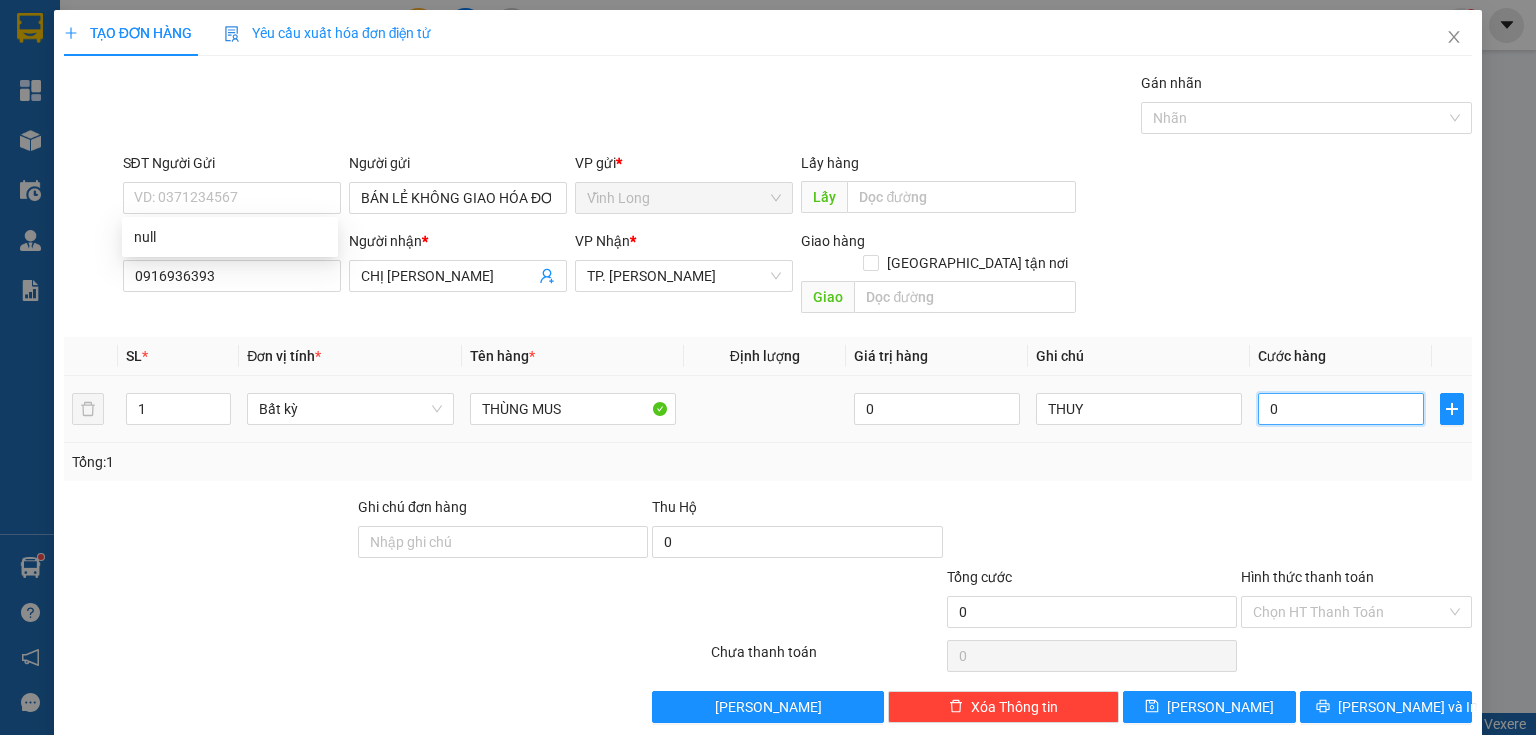 click on "0" at bounding box center (1341, 409) 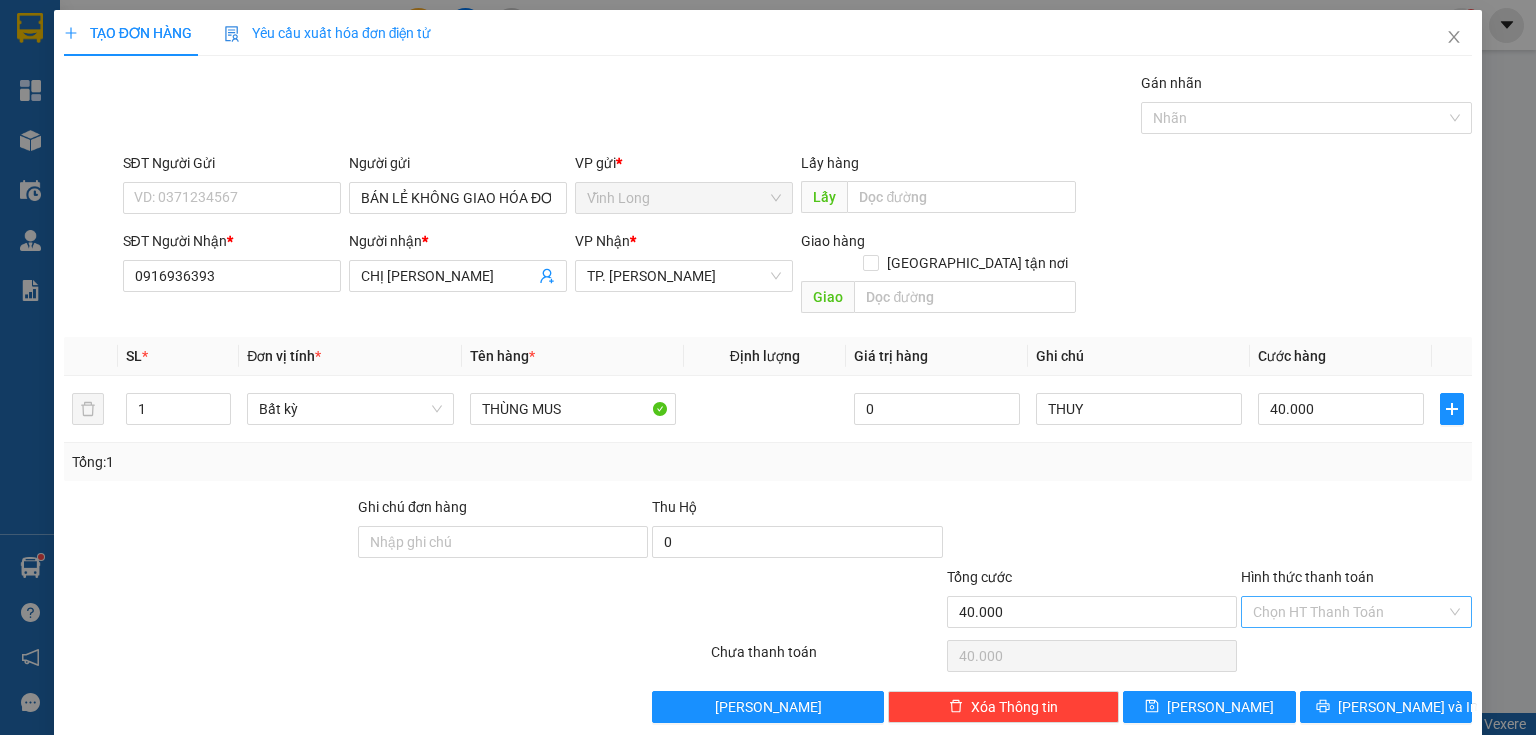 drag, startPoint x: 1269, startPoint y: 585, endPoint x: 1284, endPoint y: 598, distance: 19.849434 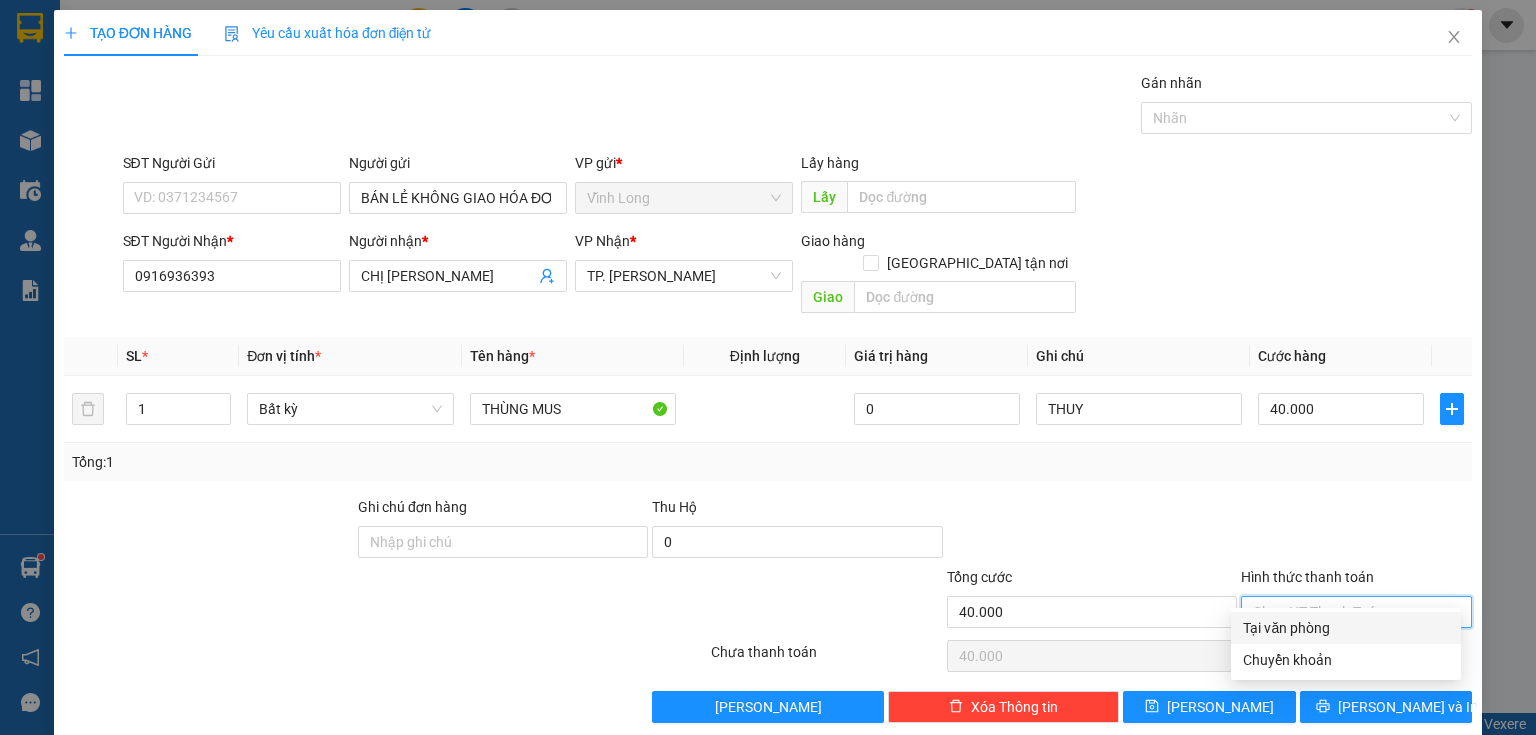 click on "Tại văn phòng" at bounding box center (1346, 628) 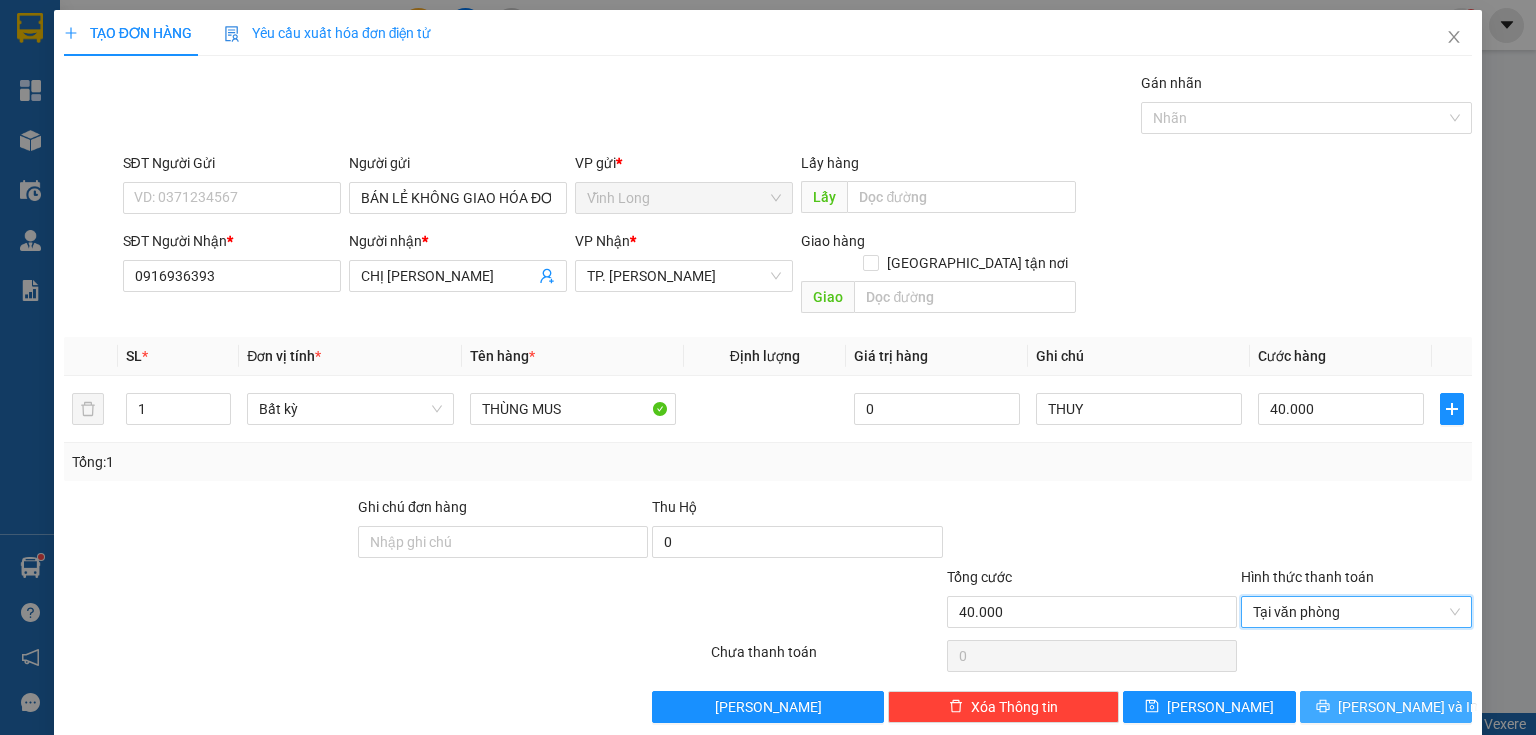 click on "[PERSON_NAME] và In" at bounding box center [1386, 707] 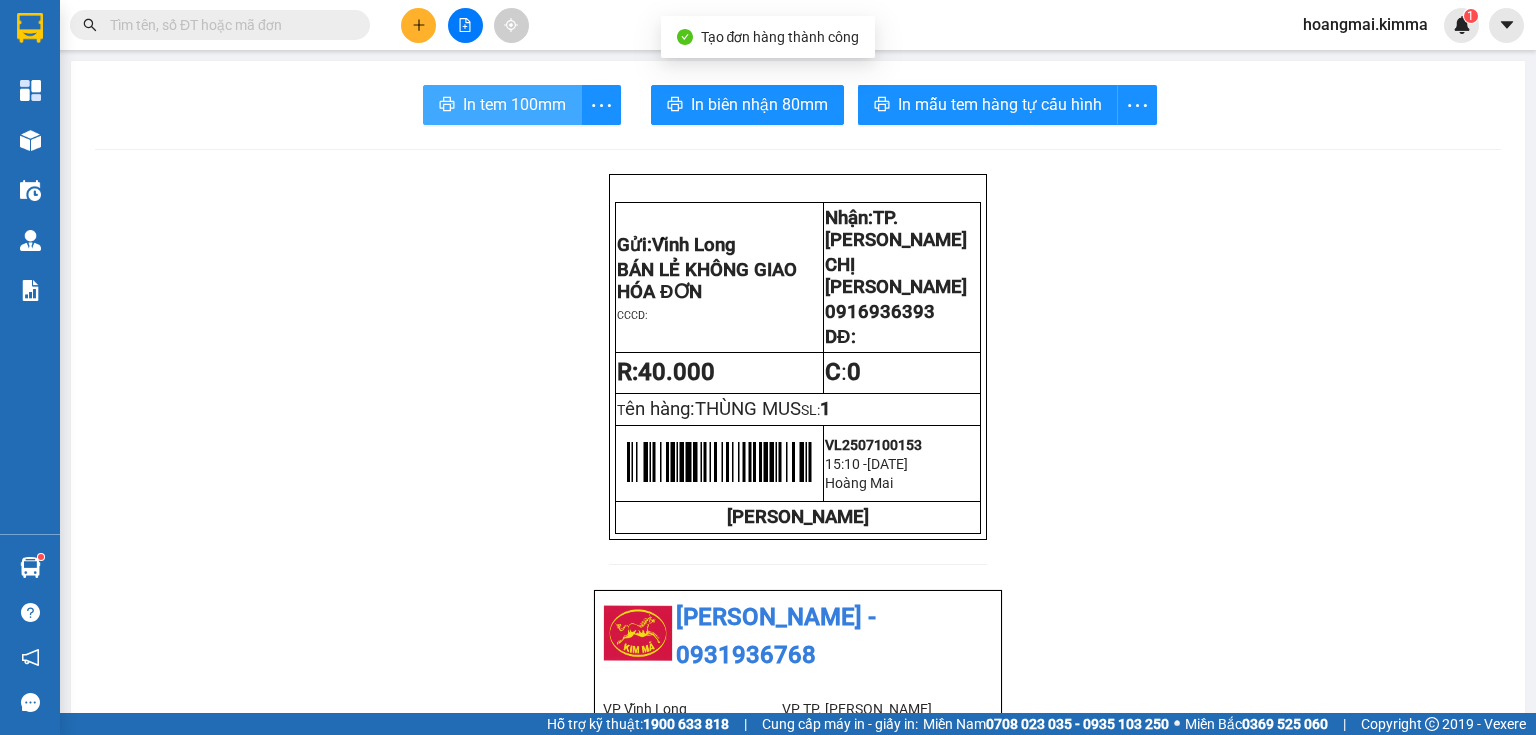 click on "In tem 100mm" at bounding box center [514, 104] 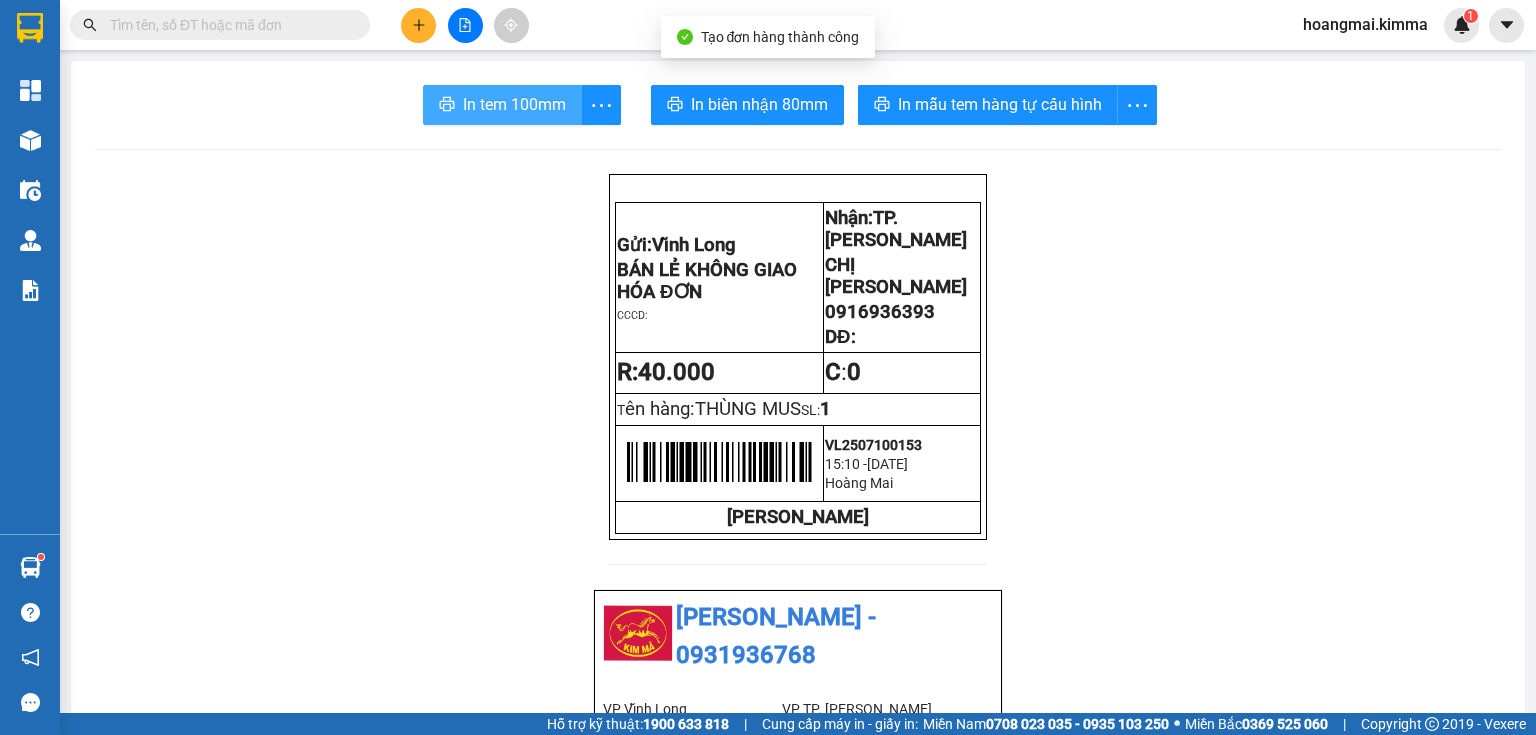 click on "In tem 100mm" at bounding box center [514, 104] 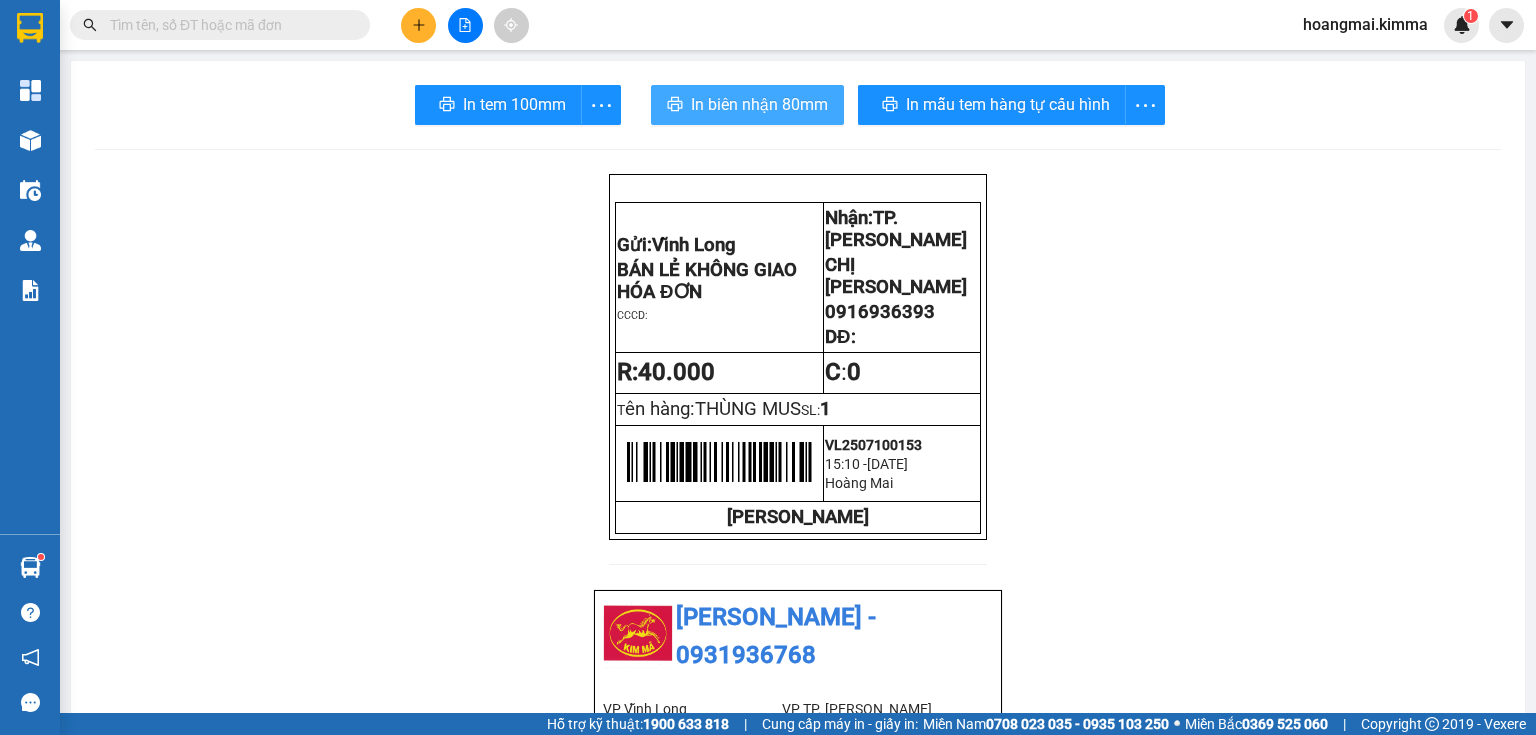 click on "In biên nhận 80mm" at bounding box center (759, 104) 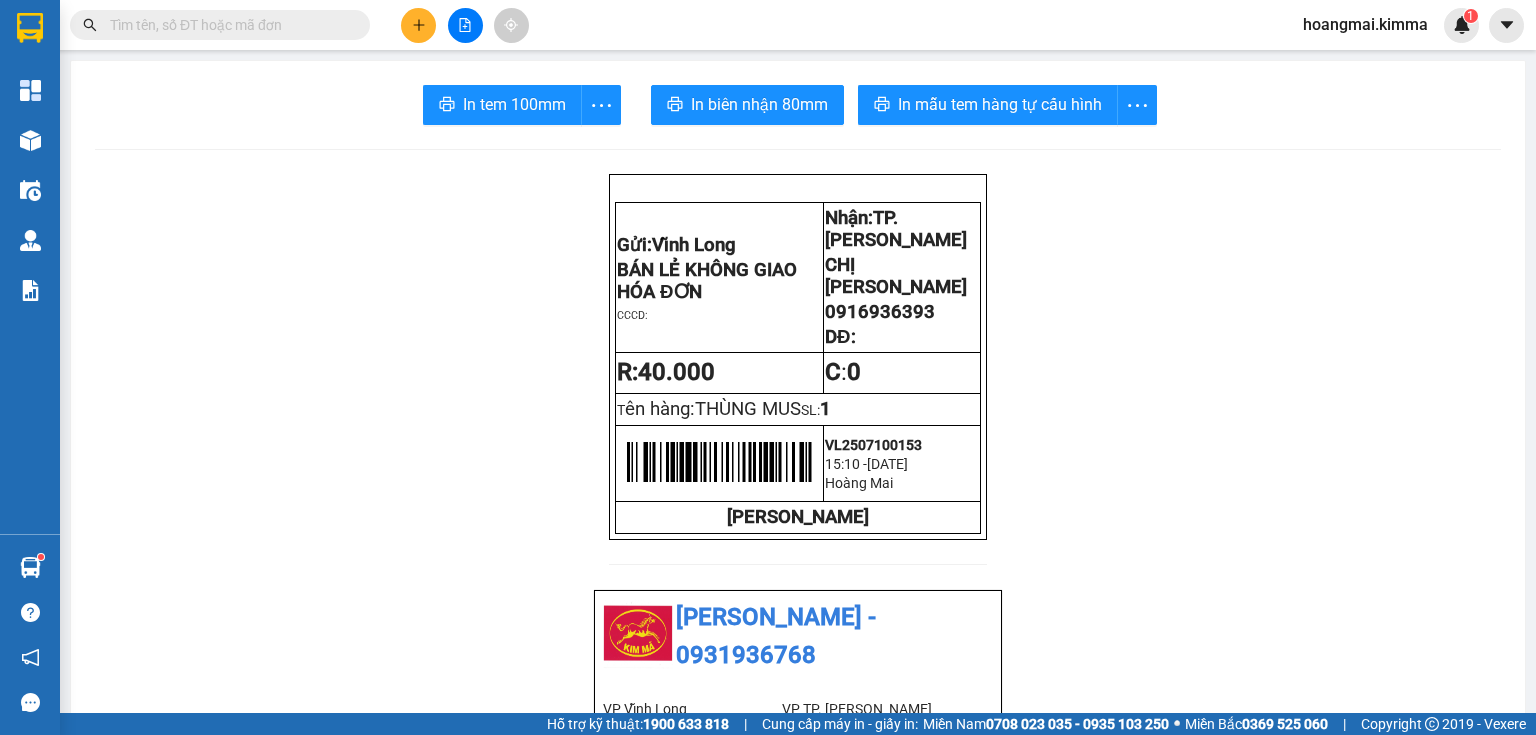 click on "Gửi:  Vĩnh Long
BÁN LẺ KHÔNG GIAO HÓA ĐƠN
CCCD:
Nhận:  TP. Hồ Chí Minh
CHỊ NGÂN
0916936393
DĐ:
R:  40.000
C :  0
T ên hàng:  THÙNG MUS           SL:  1
VL2507100153
15:10 -  10-07-2025
Hoàng Mai
KIM MÃ
KIM MÃ - 0931936768 VP Vĩnh Long   107/1 , Đường 2/9 P1, TP Vĩnh Long   02703828818 VP TP. Hồ Chí Minh   296A Trần Phú ,P8 , Quận 5   0931936768 Biên nhận Hàng Hoá Mã đơn:   VL2507100153 In ngày:  10/07/2025   15:10 Gửi :   BÁN LẺ KHÔNG GIAO HÓA ĐƠN   VP Vĩnh Long Nhận :   CHỊ NGÂN - 0916936393 VP TP. Hồ Chí Minh Ghi chú:  THUY   Tên (giá trị hàng) SL Cước món hàng Bất kỳ - THÙNG MUS   (0) 1 40.000 Tổng cộng 1 40.000 Loading... Thu rồi : 40.000 VND Tổng phải thu : 0 VND Khách hàng Quy định nhận/gửi hàng : Quý khách vui vòng liên hệ giao - nhận hàng trước 21h Gửi:    Vĩnh Long Nhận:    :" at bounding box center [798, 1143] 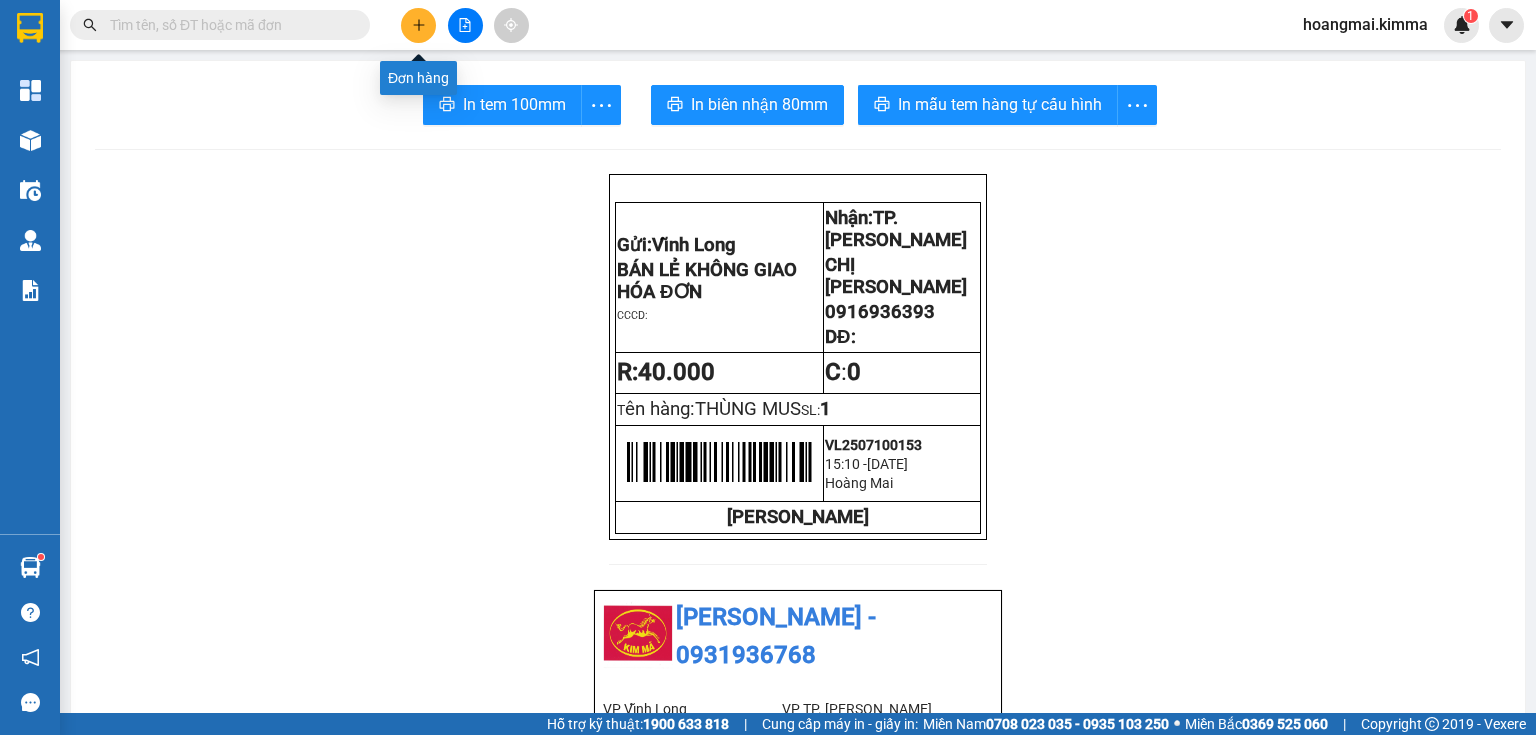 click at bounding box center [418, 25] 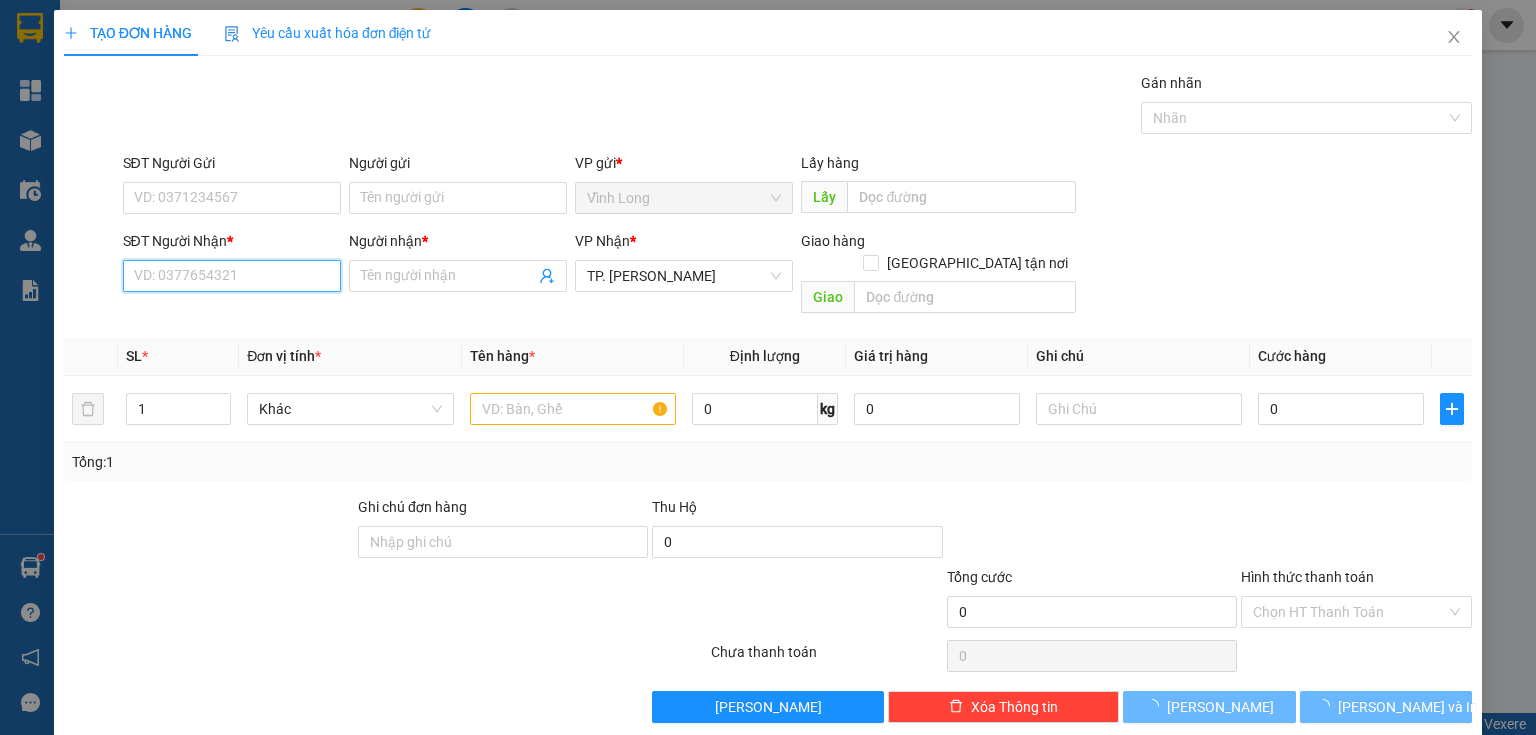 click on "SĐT Người Nhận  *" at bounding box center [232, 276] 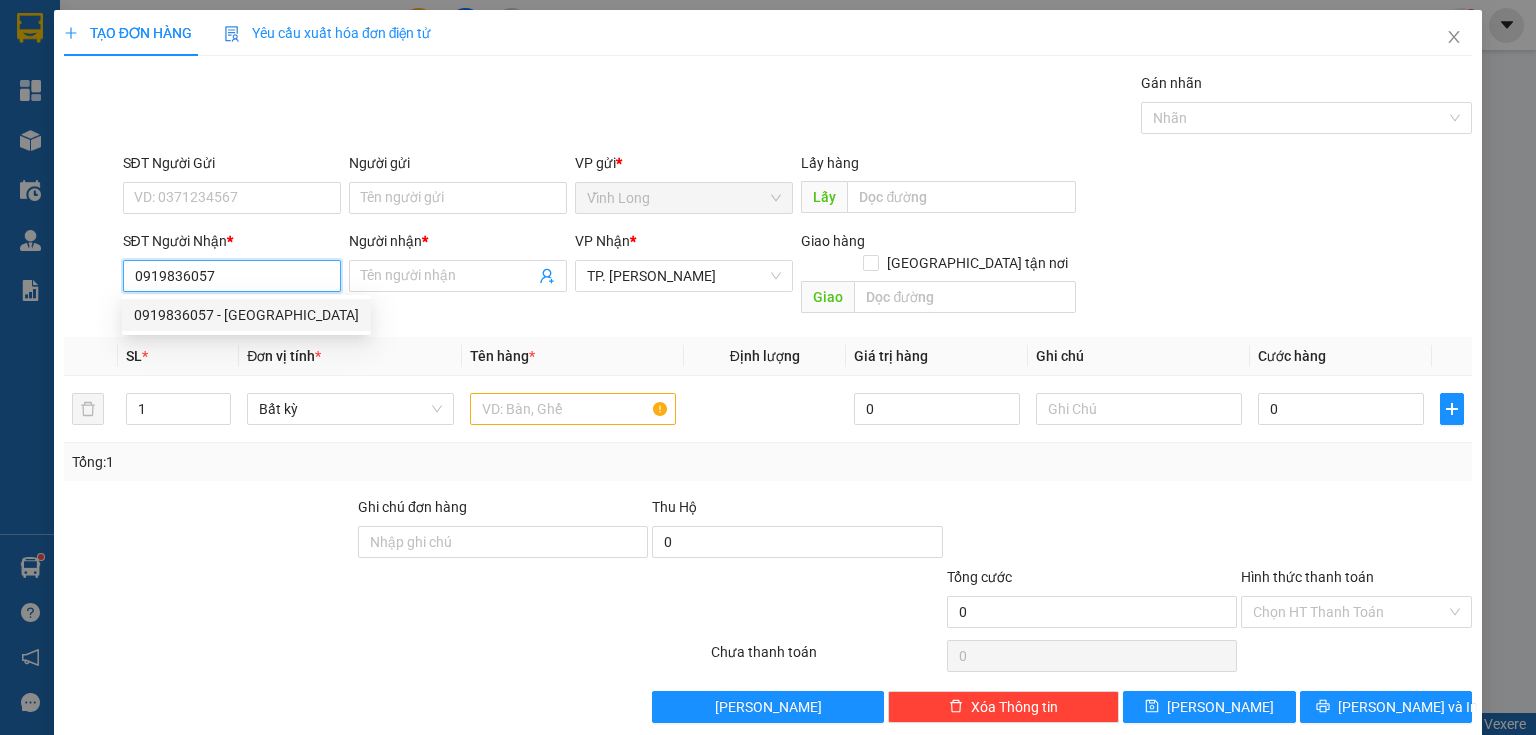 click on "0919836057 - ANH LỘC" at bounding box center [246, 315] 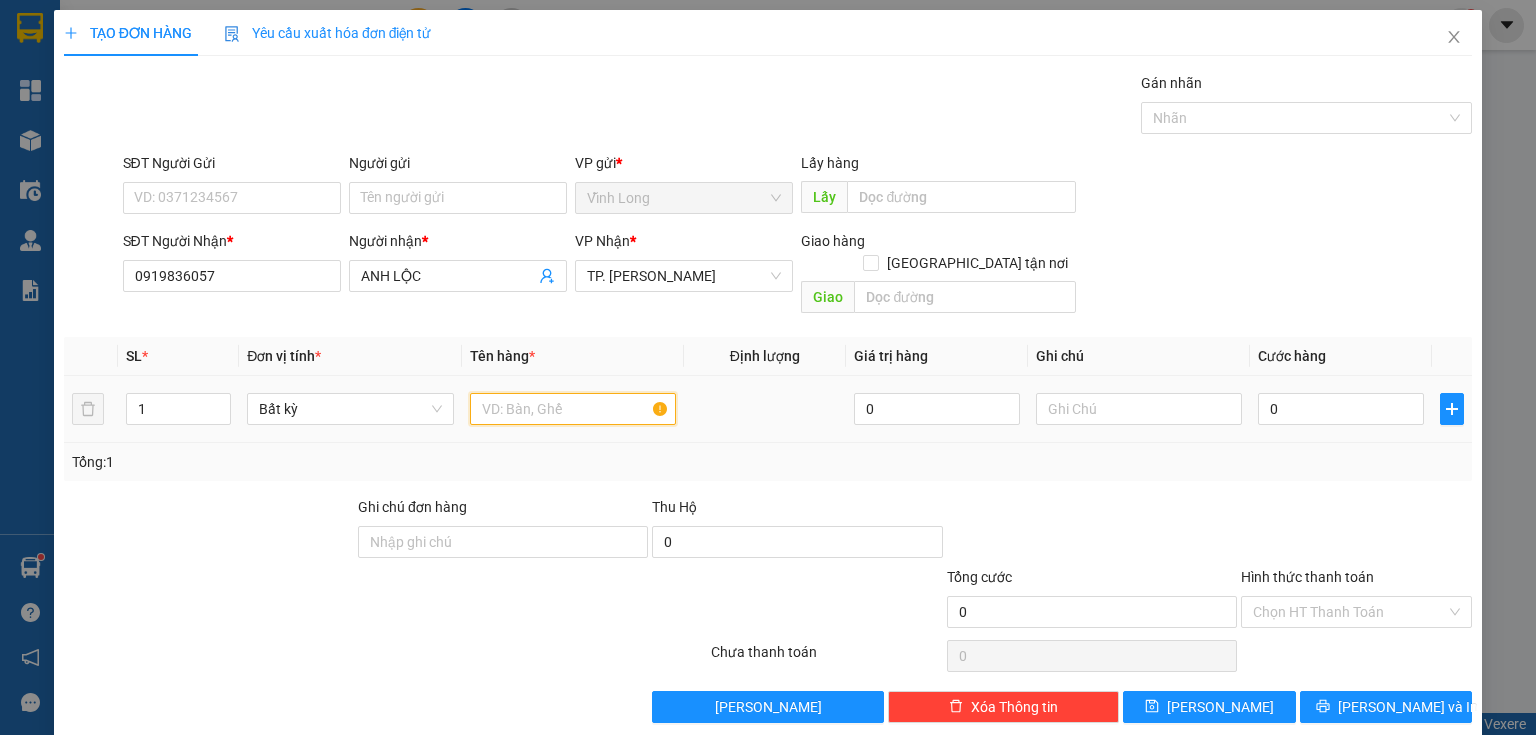 click at bounding box center (573, 409) 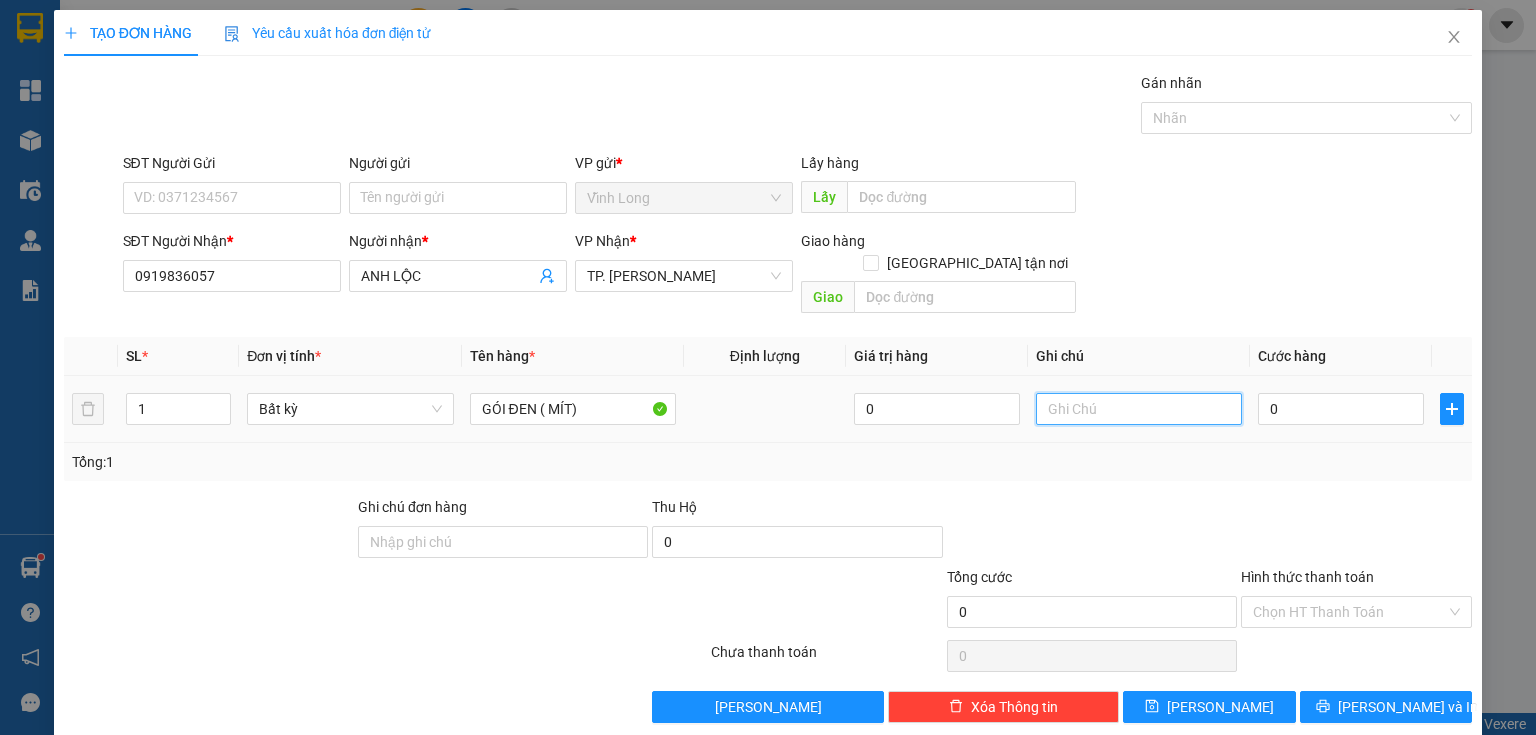 click at bounding box center [1139, 409] 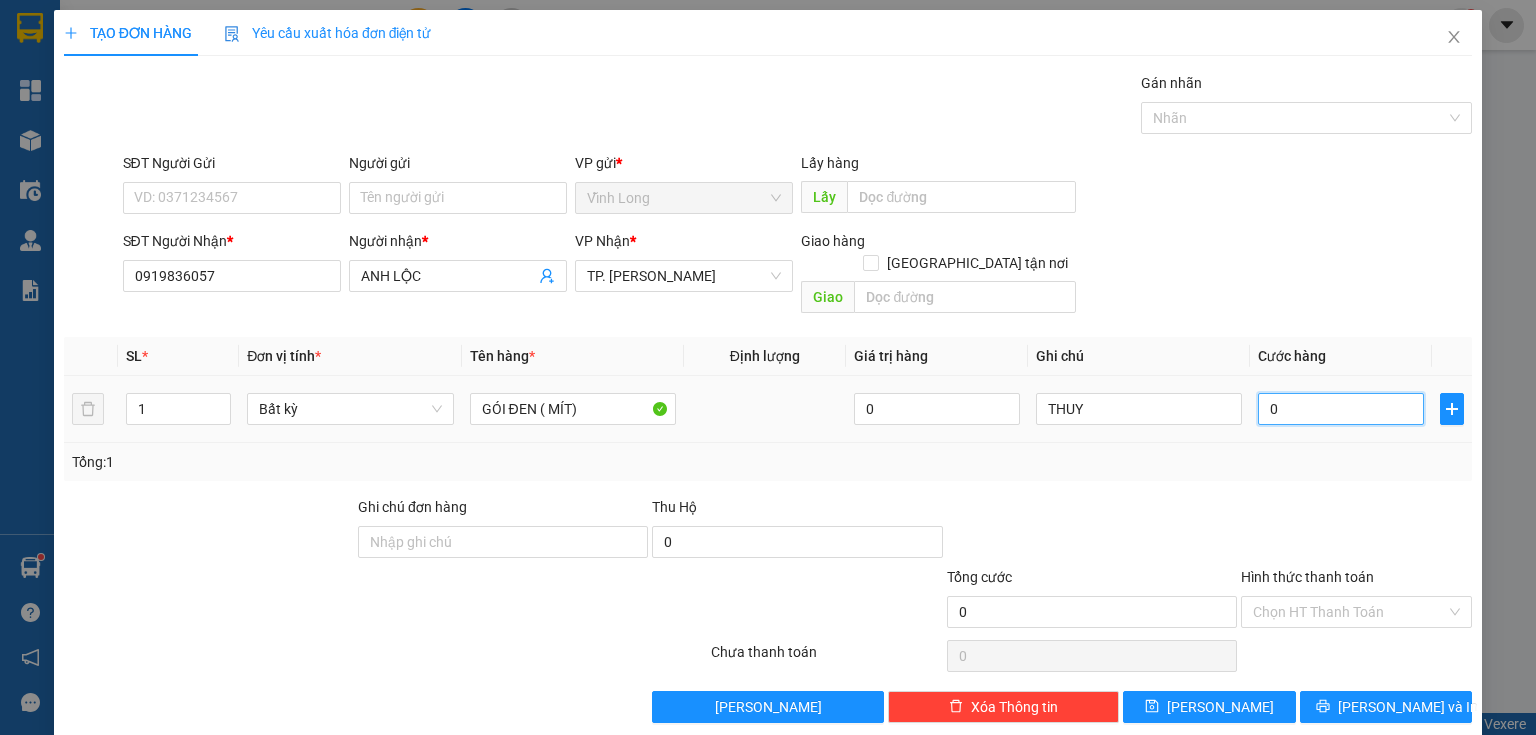 click on "0" at bounding box center (1341, 409) 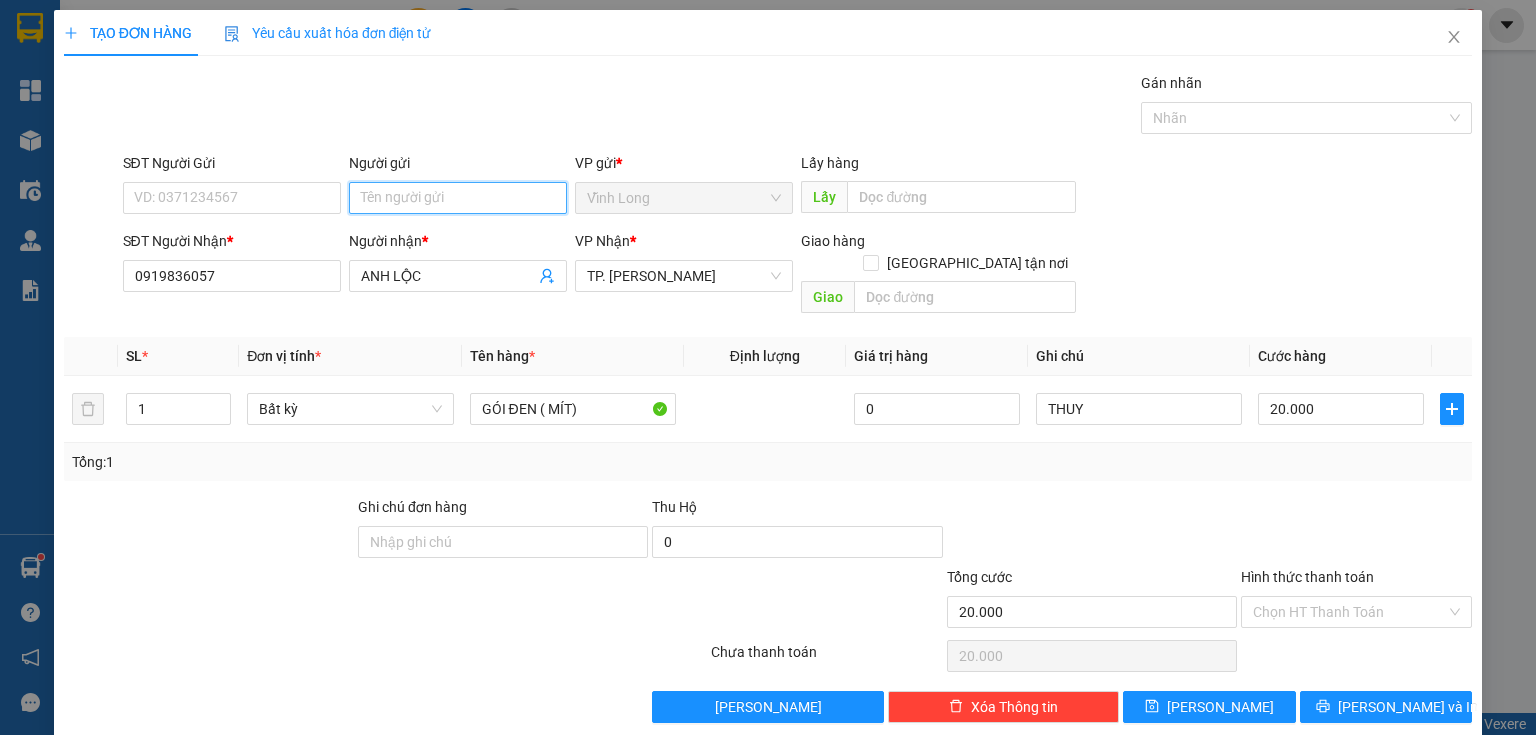 click on "Người gửi" at bounding box center [458, 198] 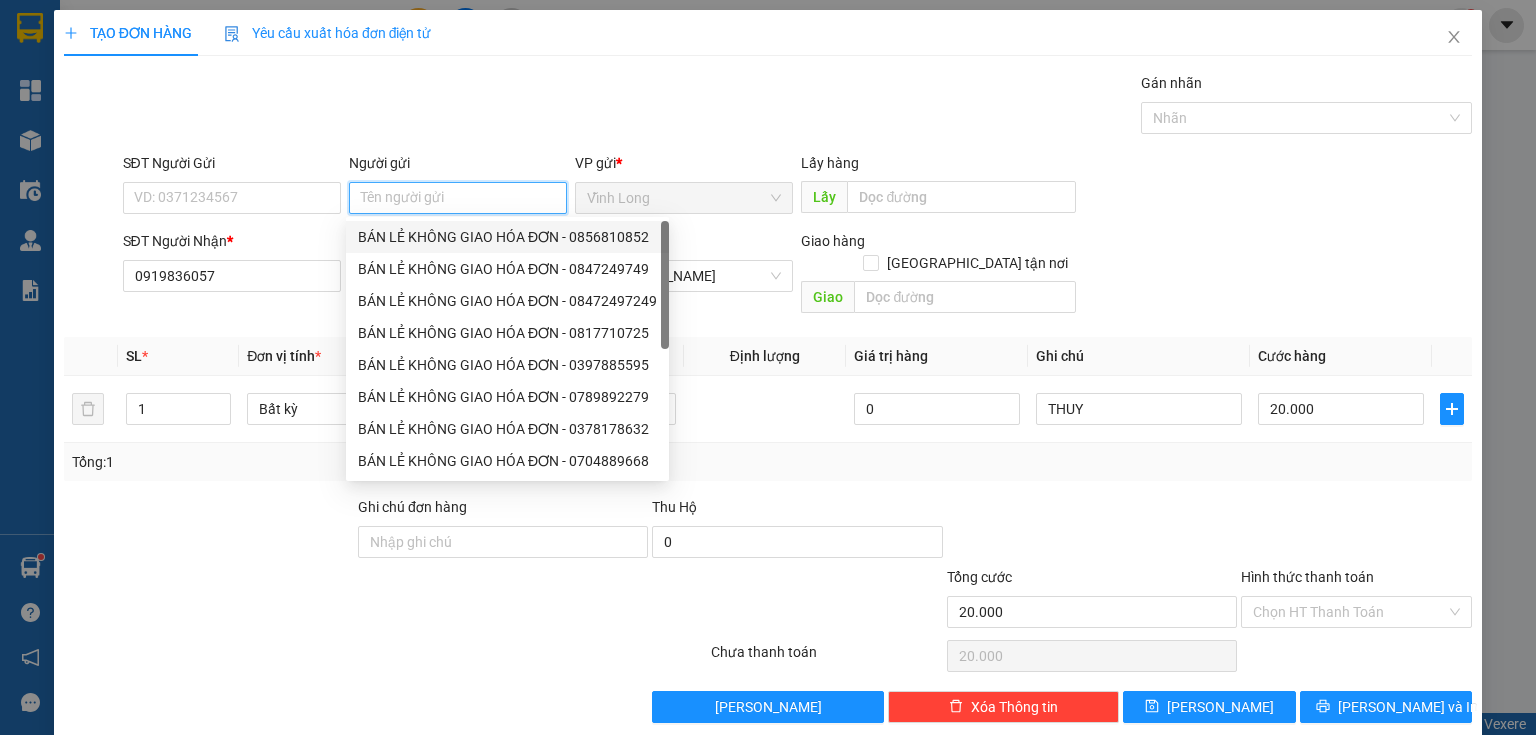 click on "BÁN LẺ KHÔNG GIAO HÓA ĐƠN - 0856810852" at bounding box center (507, 237) 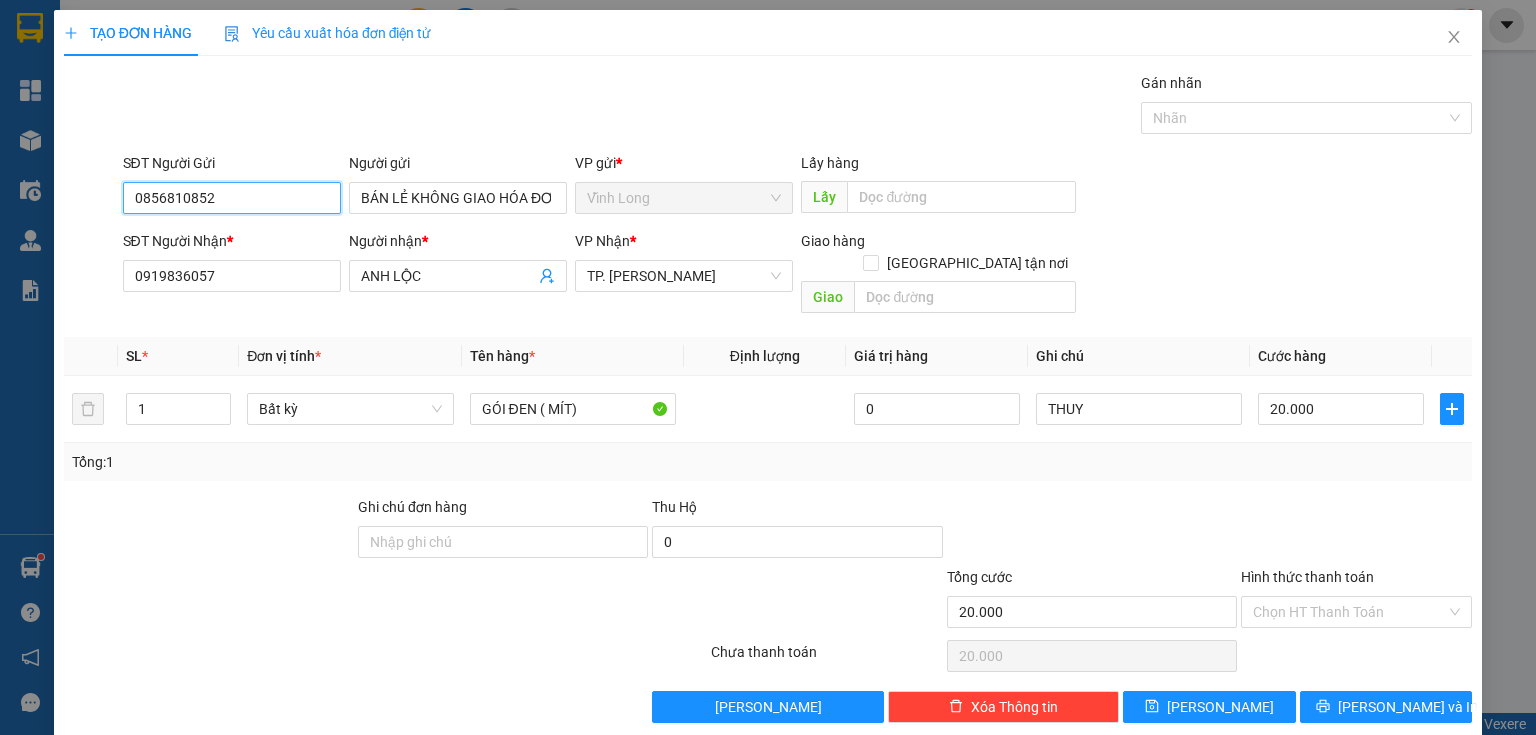 drag, startPoint x: 217, startPoint y: 188, endPoint x: 0, endPoint y: 133, distance: 223.86156 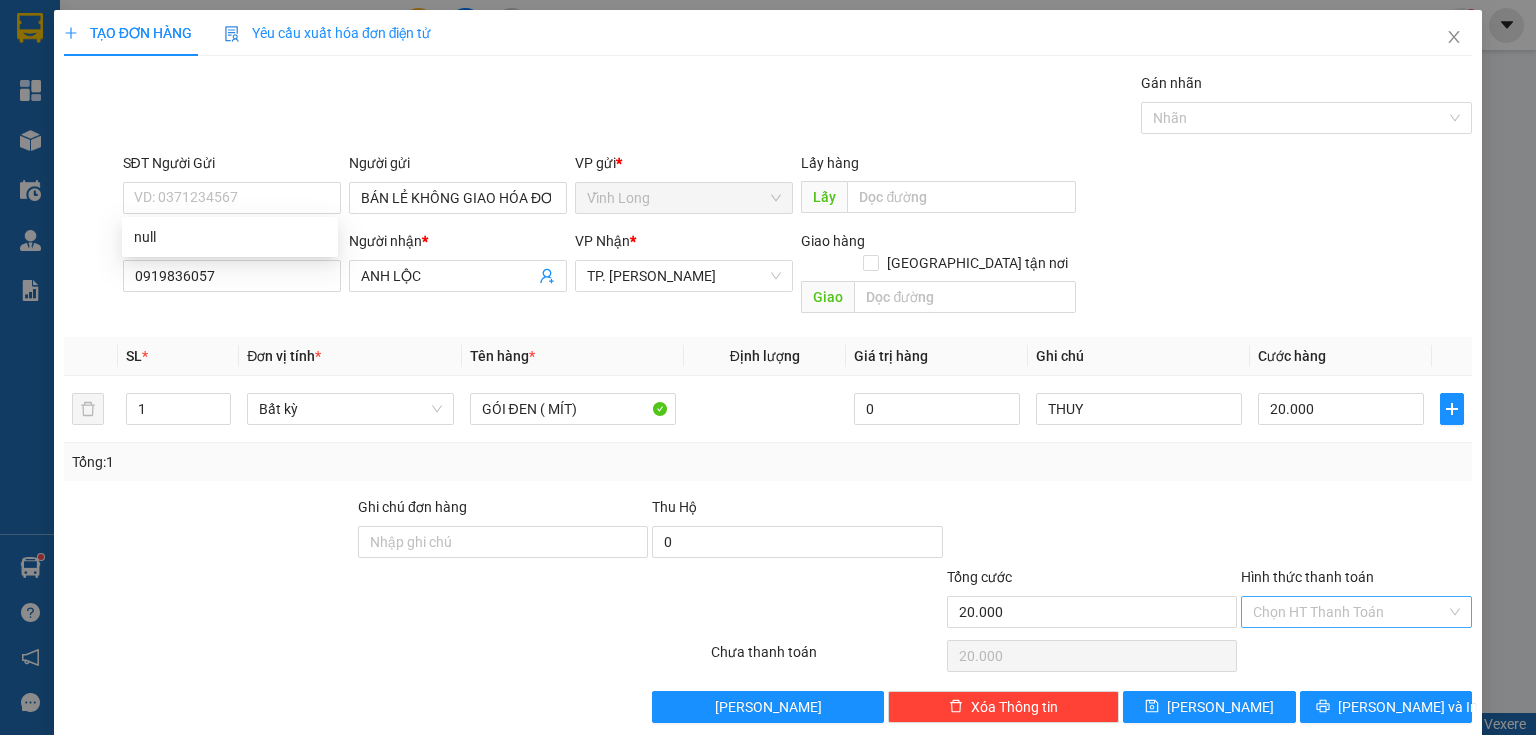 click on "Hình thức thanh toán" at bounding box center [1349, 612] 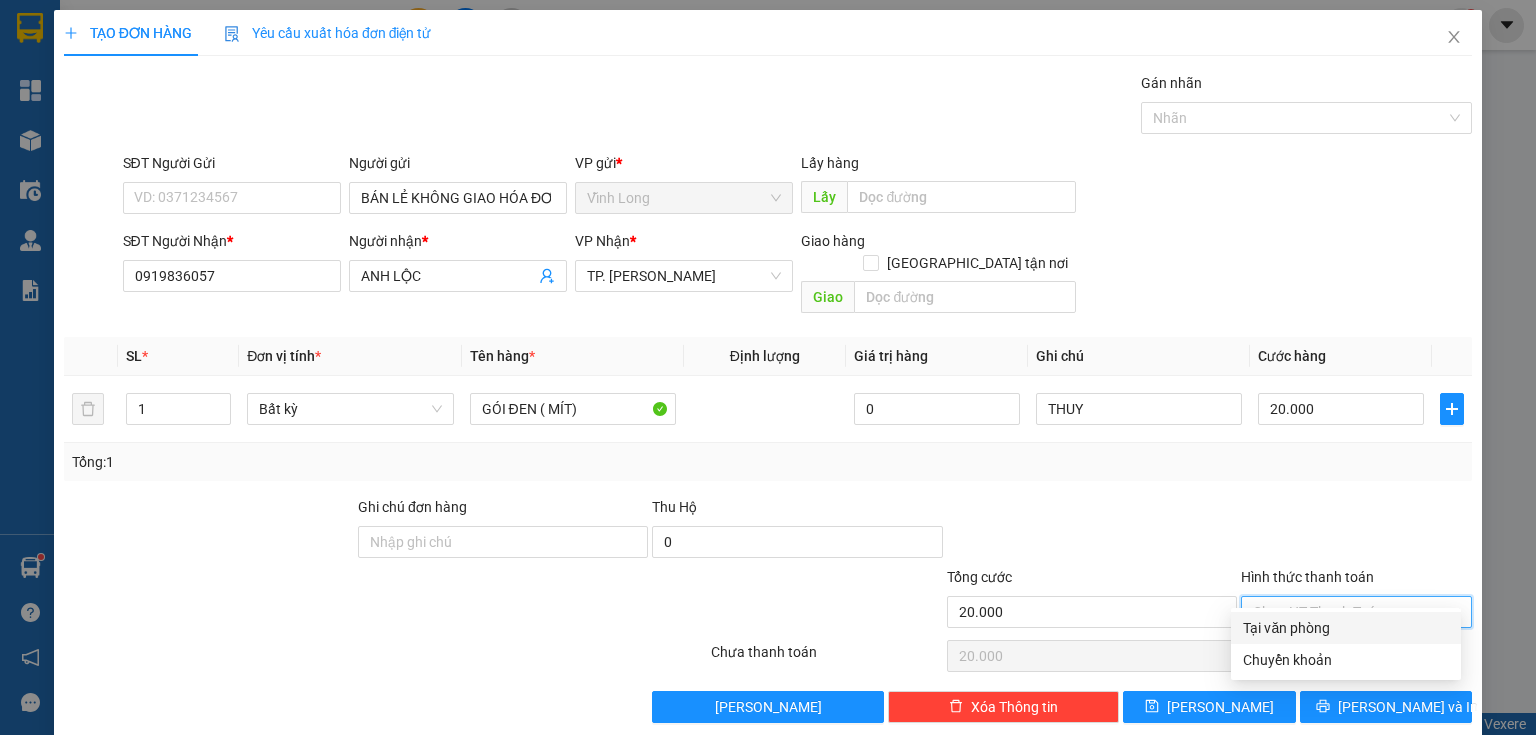 click on "Tại văn phòng" at bounding box center [1346, 628] 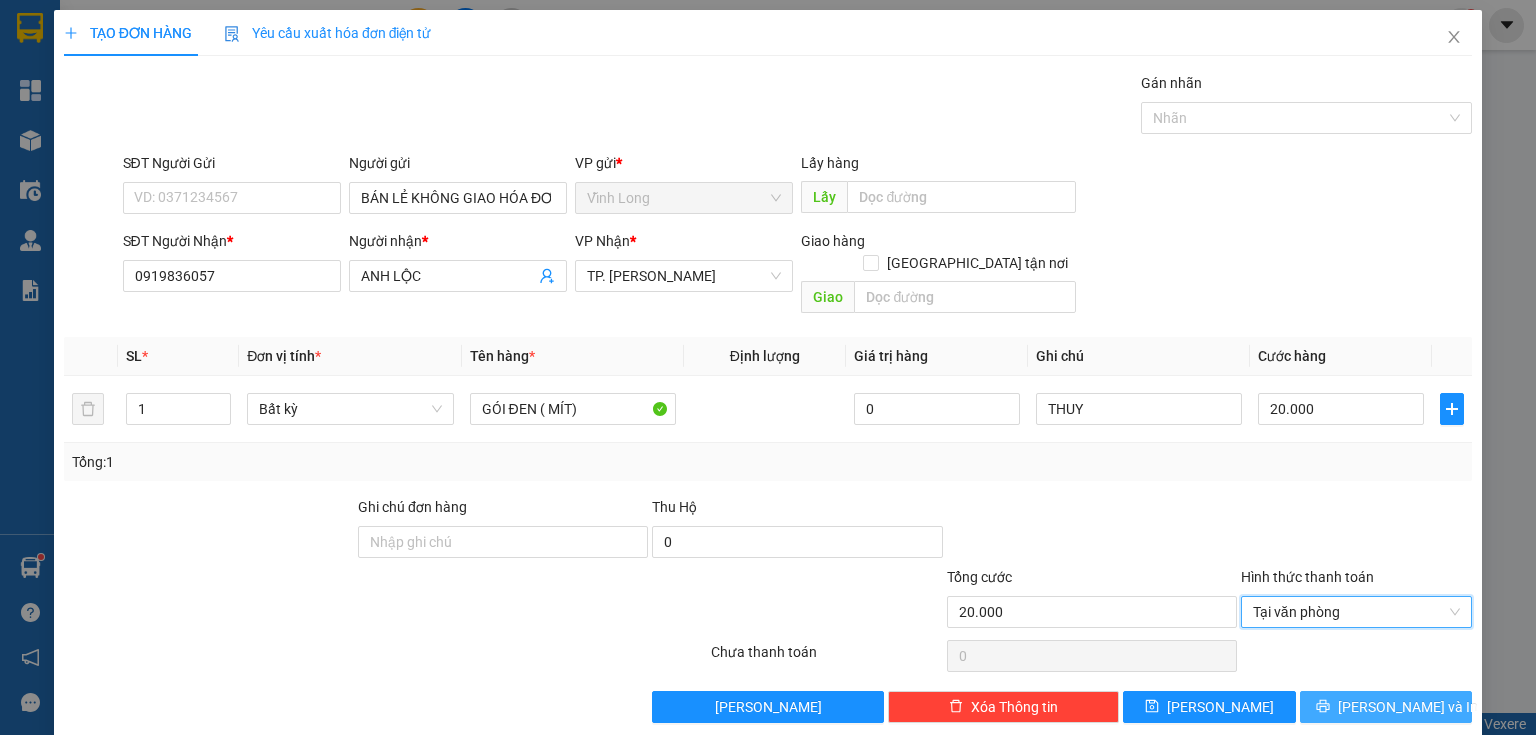 drag, startPoint x: 1344, startPoint y: 689, endPoint x: 1309, endPoint y: 691, distance: 35.057095 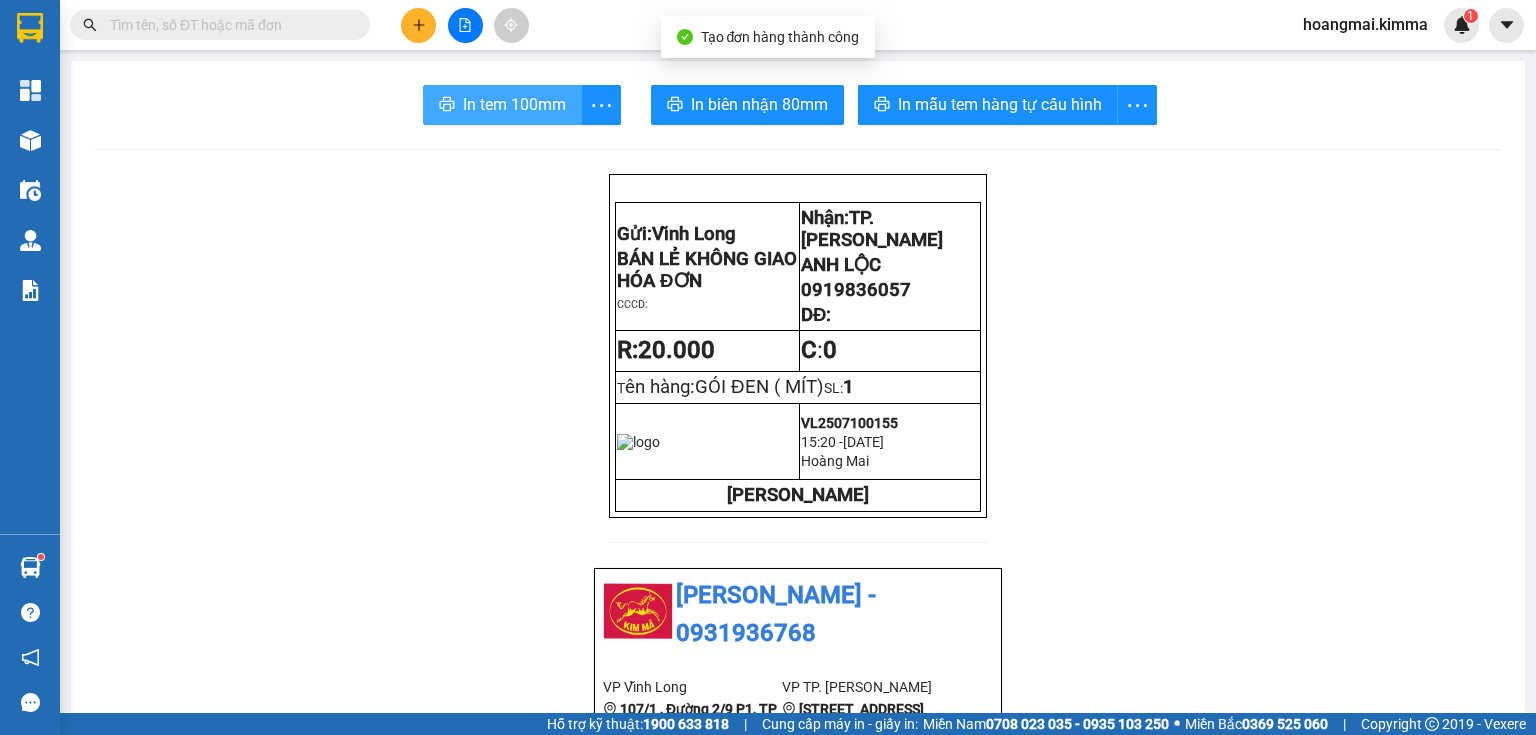 click on "In tem 100mm" at bounding box center [514, 104] 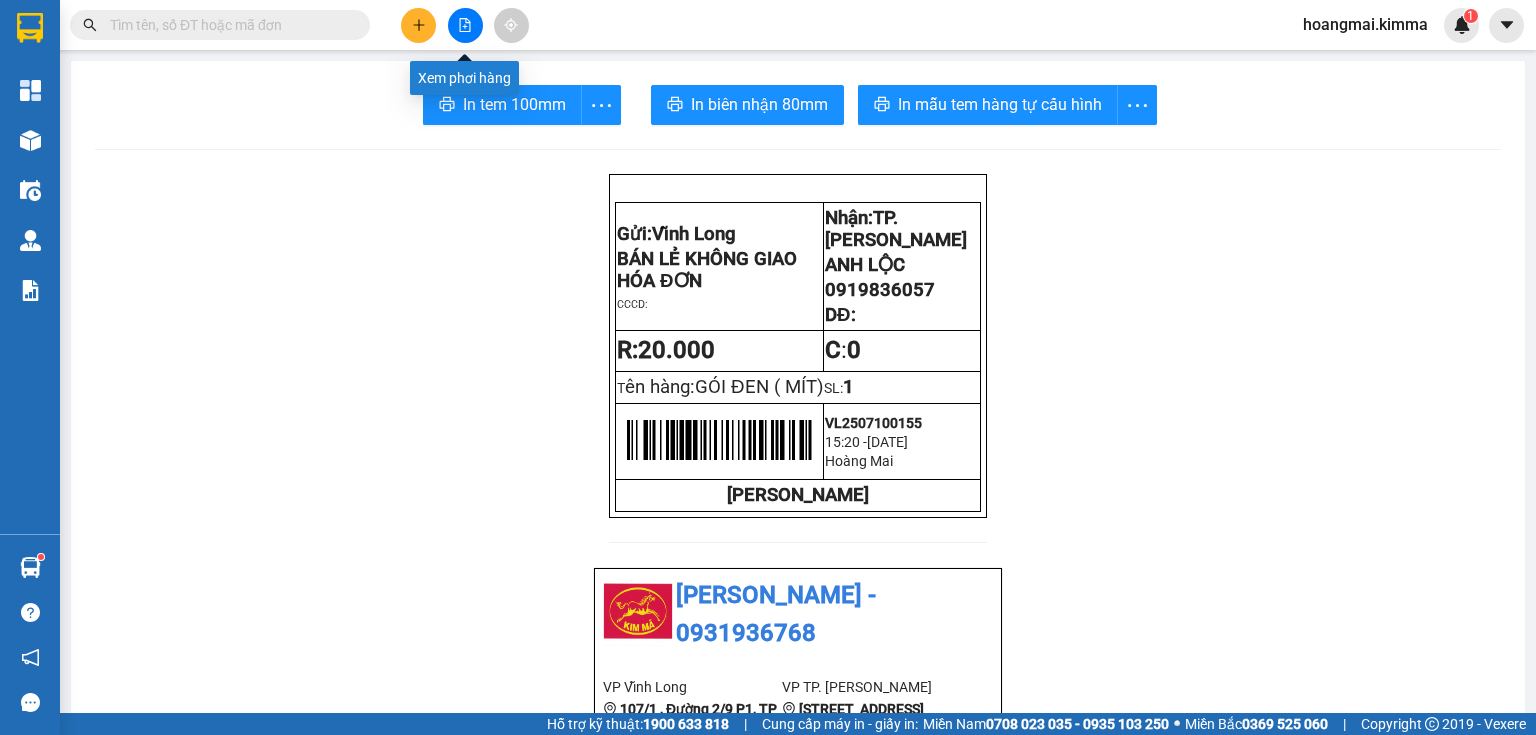 click at bounding box center (418, 25) 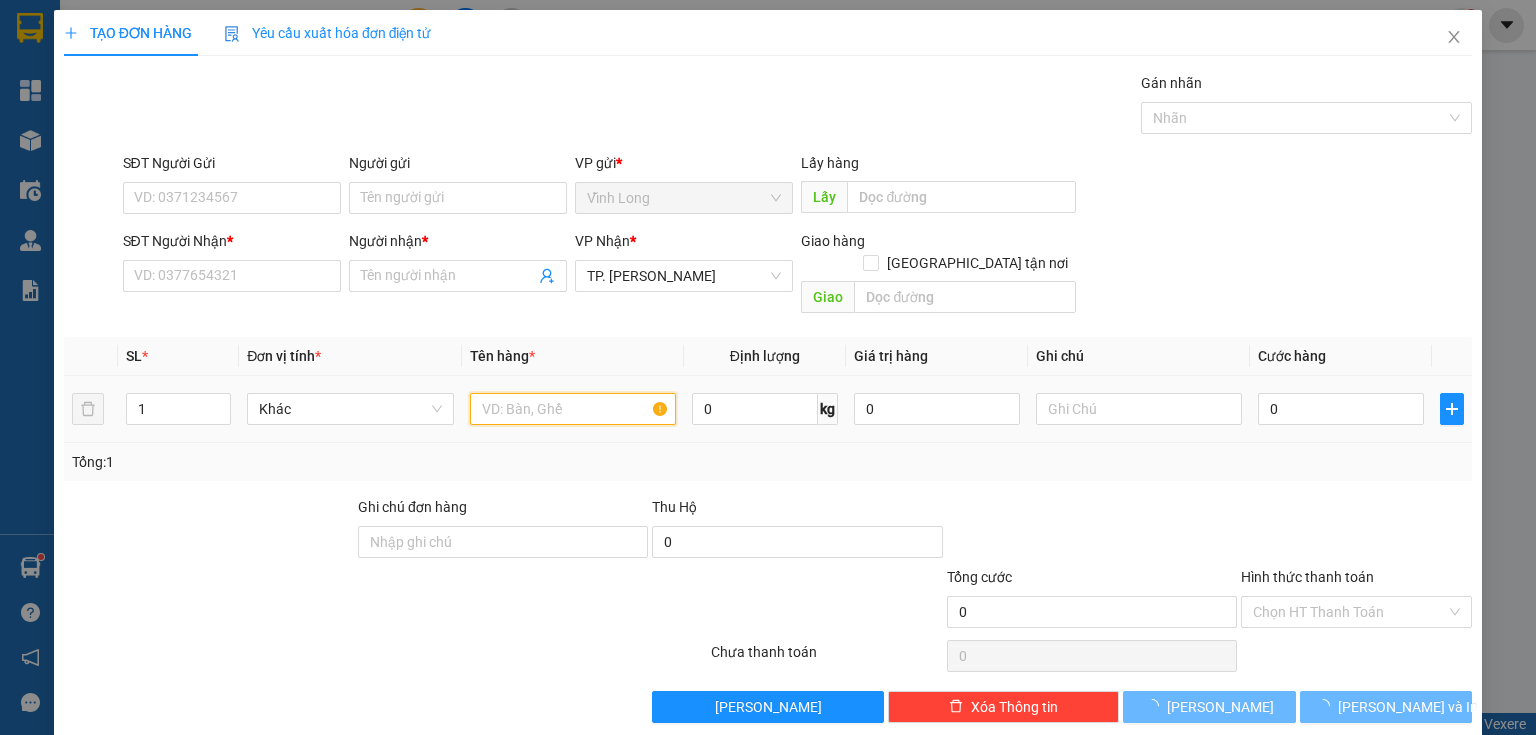 click at bounding box center [573, 409] 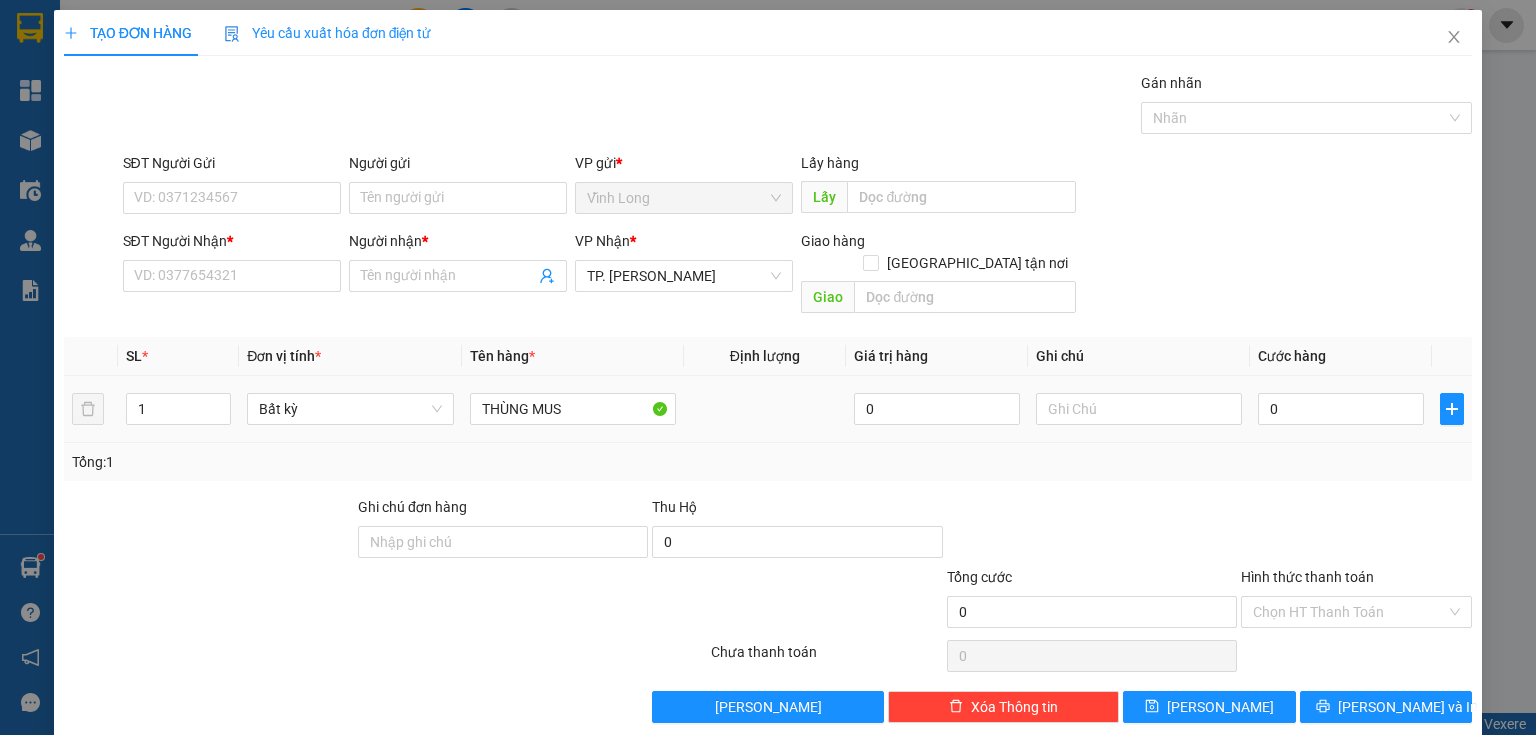 click on "1 Bất kỳ THÙNG MUS 0 0" at bounding box center [768, 409] 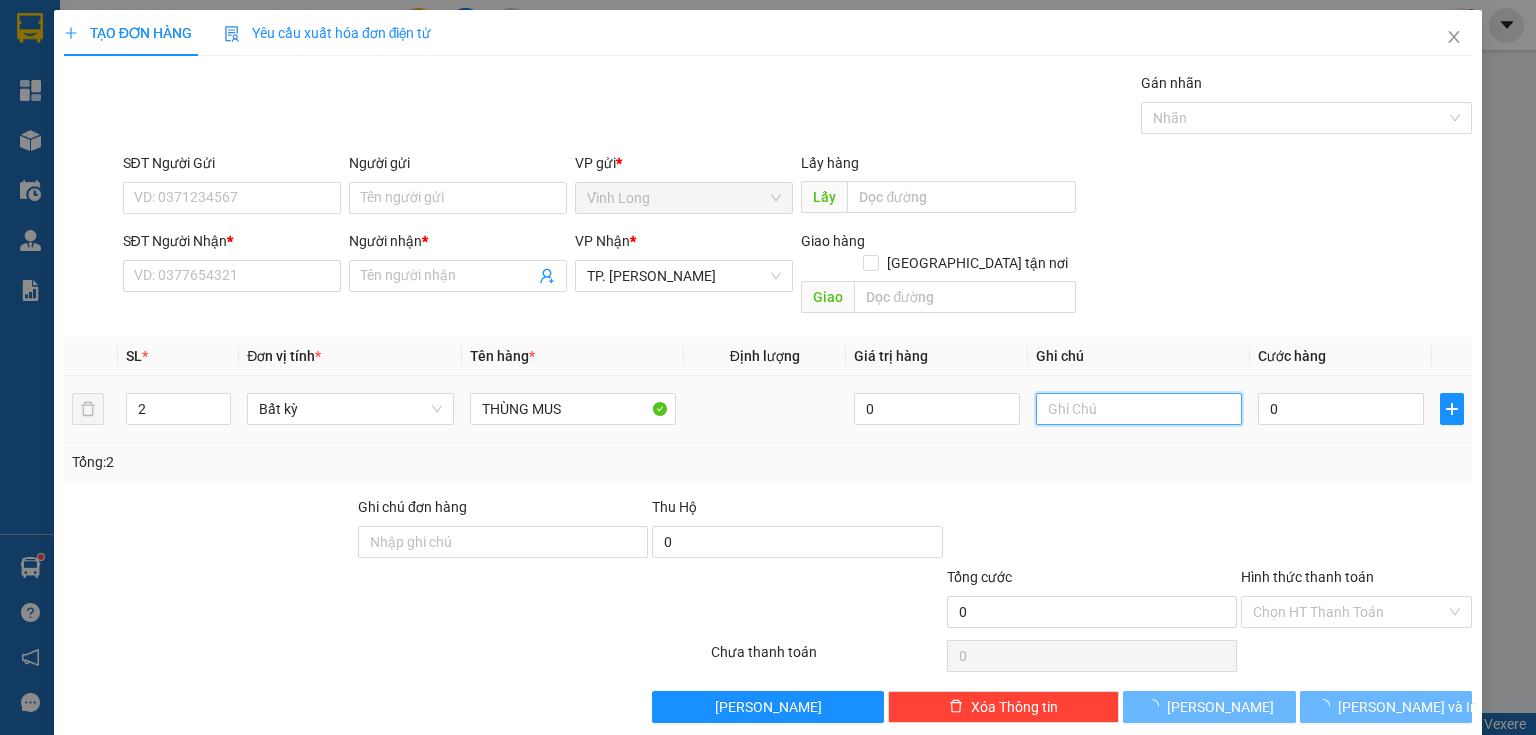 click at bounding box center [1139, 409] 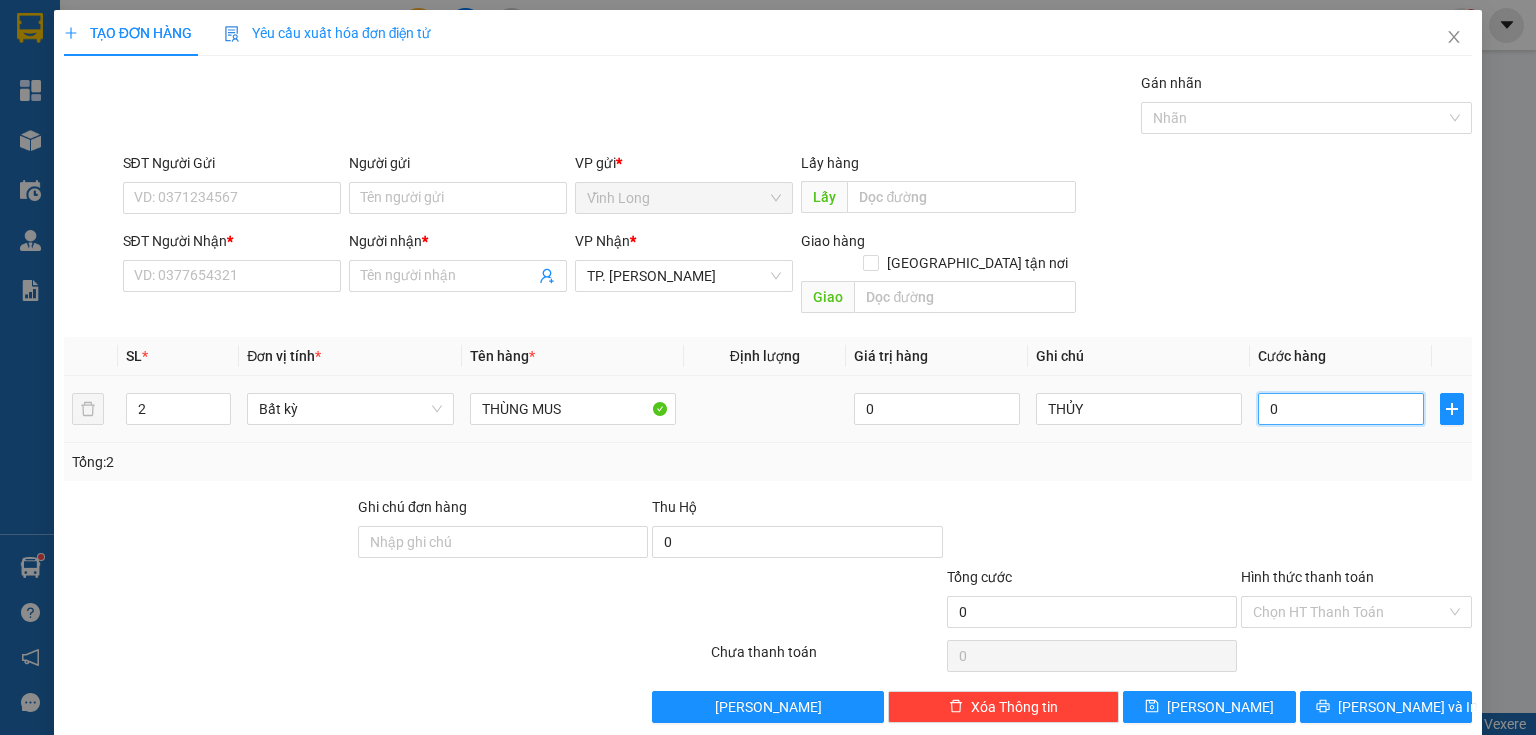 click on "0" at bounding box center [1341, 409] 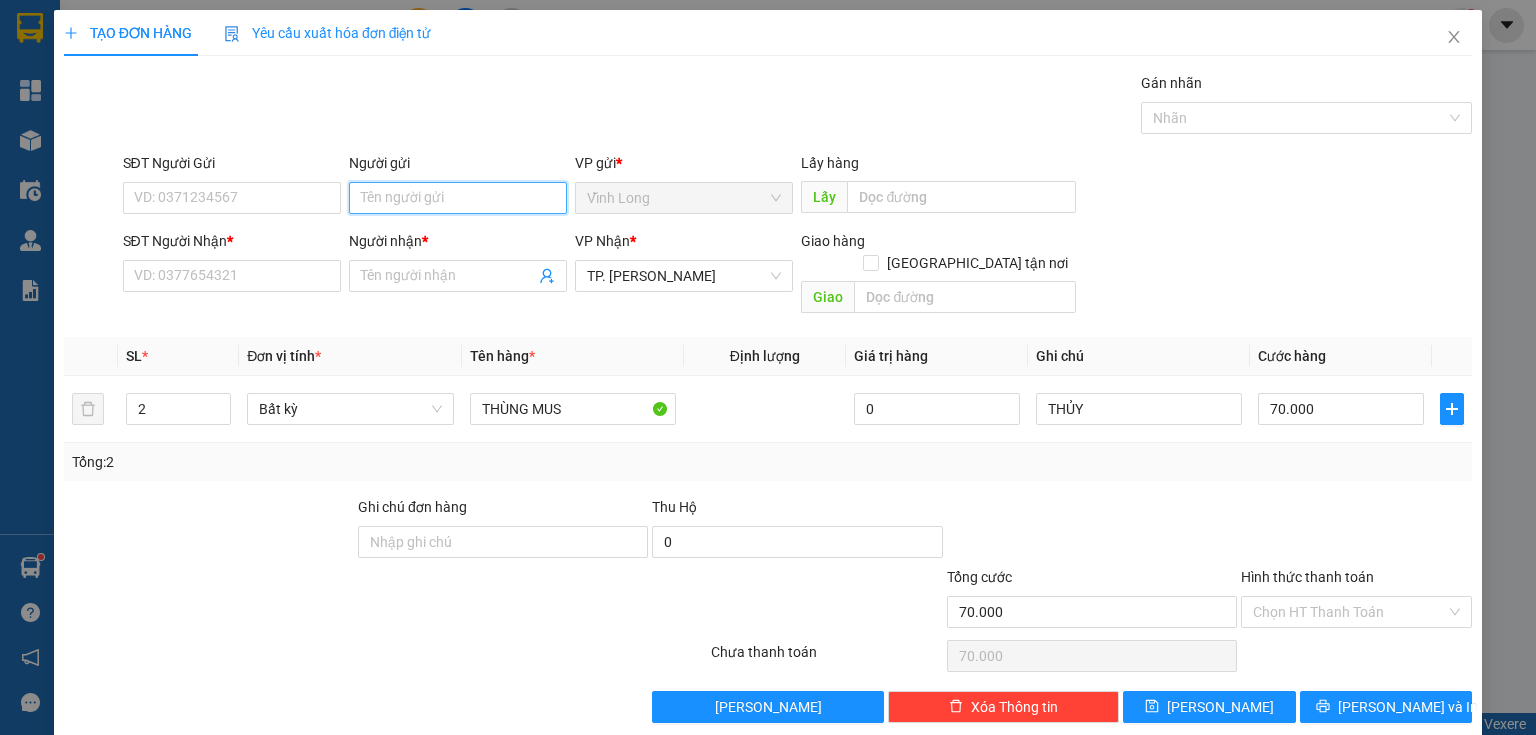 click on "Người gửi" at bounding box center [458, 198] 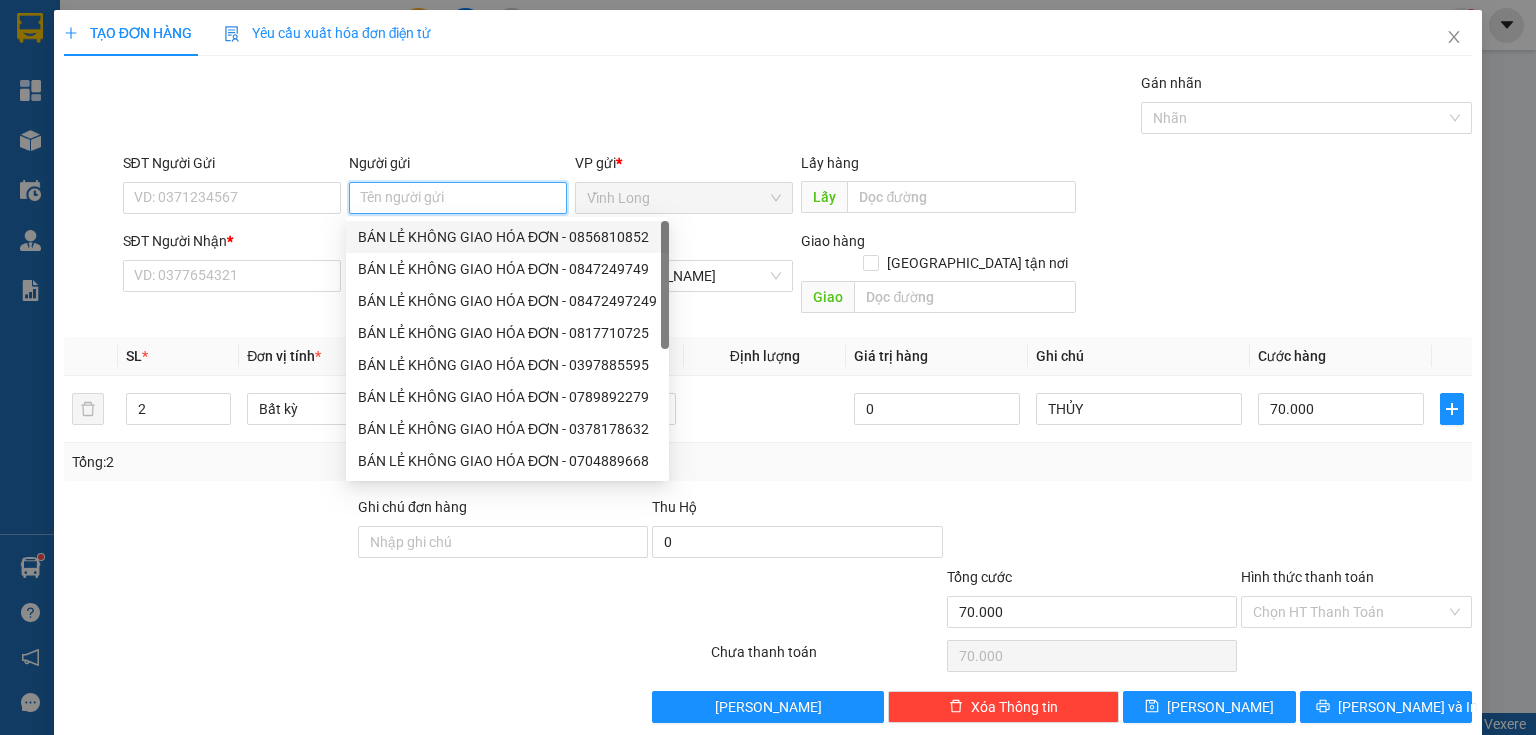 click on "BÁN LẺ KHÔNG GIAO HÓA ĐƠN - 0856810852" at bounding box center (507, 237) 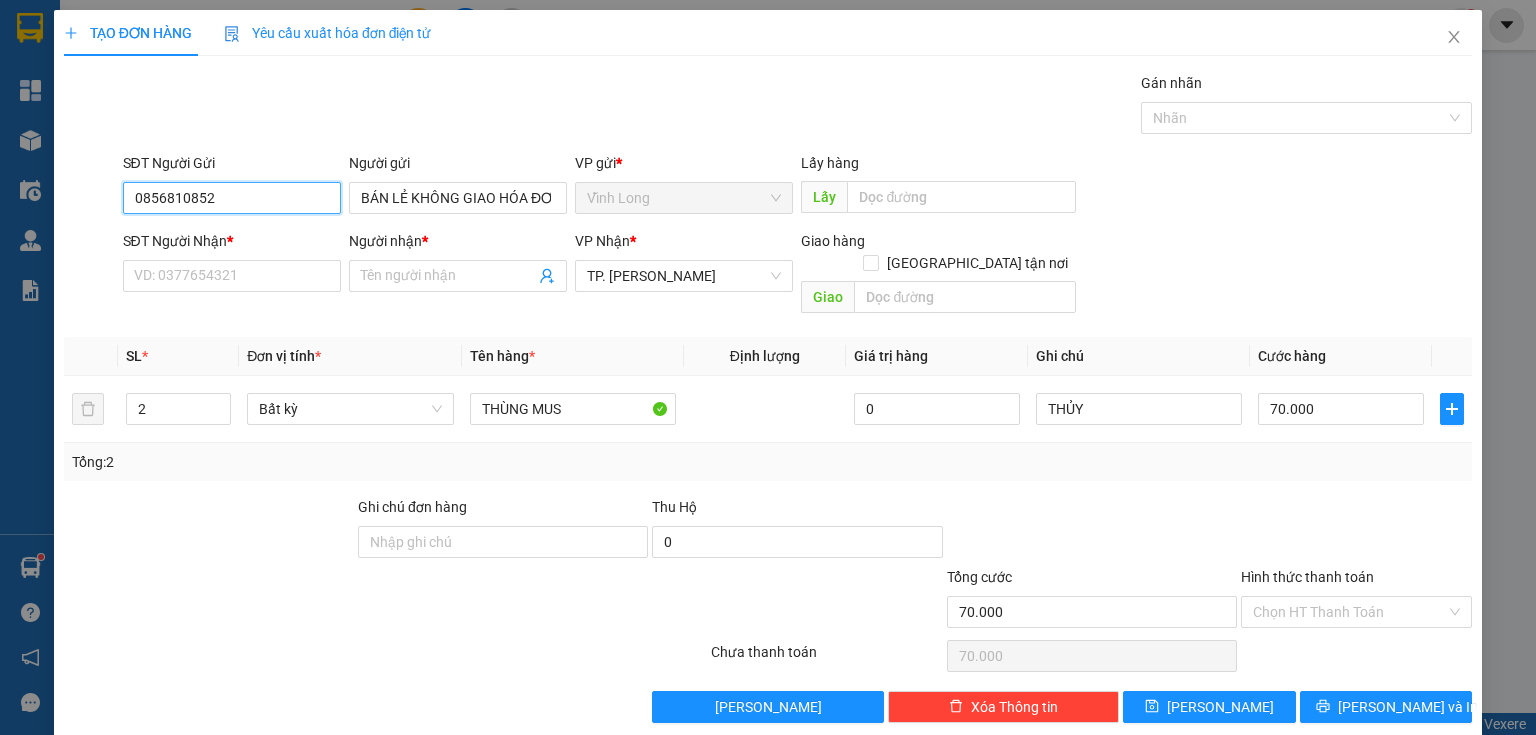 click on "TẠO ĐƠN HÀNG Yêu cầu xuất hóa đơn điện tử Transit Pickup Surcharge Ids Transit Deliver Surcharge Ids Transit Deliver Surcharge Transit Deliver Surcharge Gói vận chuyển  * Tiêu chuẩn Gán nhãn   Nhãn SĐT Người Gửi 0856810852 Người gửi BÁN LẺ KHÔNG GIAO HÓA ĐƠN BÁN LẺ KHÔNG GIAO HÓA ĐƠN VP gửi  * Vĩnh Long Lấy hàng Lấy SĐT Người Nhận  * VD: 0377654321 Người nhận  * Tên người nhận VP Nhận  * TP. Hồ Chí Minh Giao hàng Giao tận nơi Giao SL  * Đơn vị tính  * Tên hàng  * Định lượng Giá trị hàng Ghi chú Cước hàng                   2 Bất kỳ THÙNG MUS 0 THỦY 70.000 Tổng:  2 Ghi chú đơn hàng Thu Hộ 0 Tổng cước 70.000 Hình thức thanh toán Chọn HT Thanh Toán Số tiền thu trước 0 Chưa thanh toán 70.000 Chọn HT Thanh Toán Lưu nháp Xóa Thông tin Lưu Lưu và In" at bounding box center [768, 367] 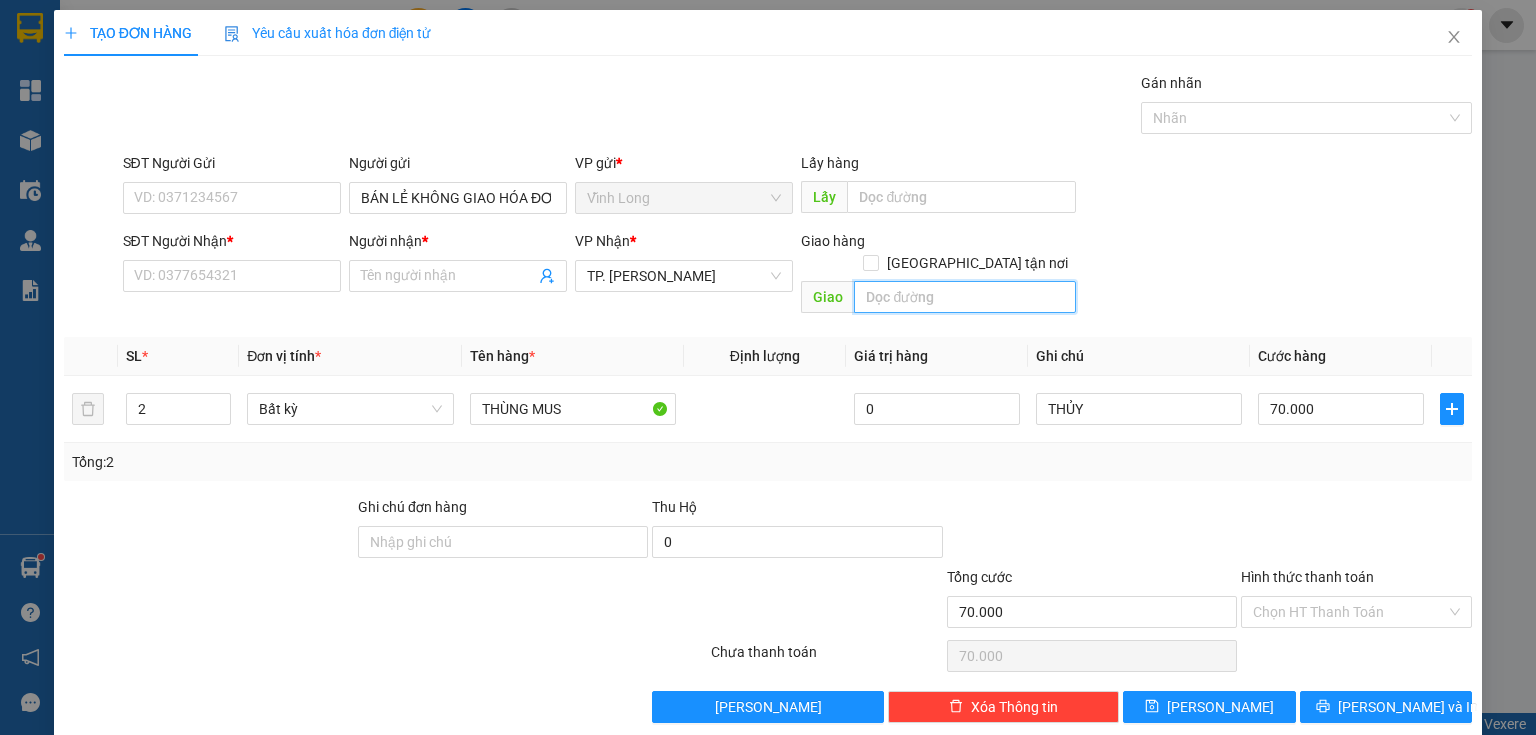 click at bounding box center [965, 297] 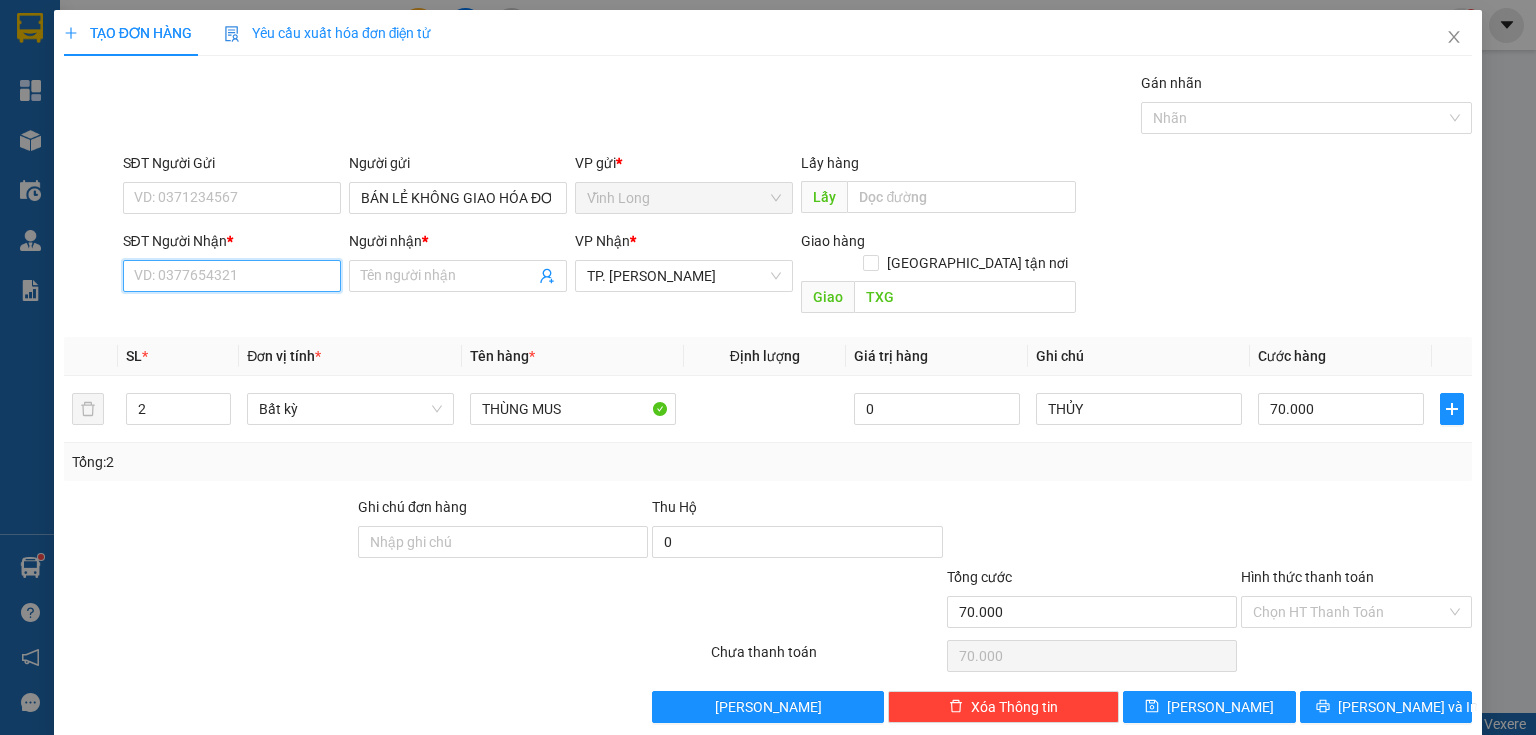 click on "SĐT Người Nhận  *" at bounding box center [232, 276] 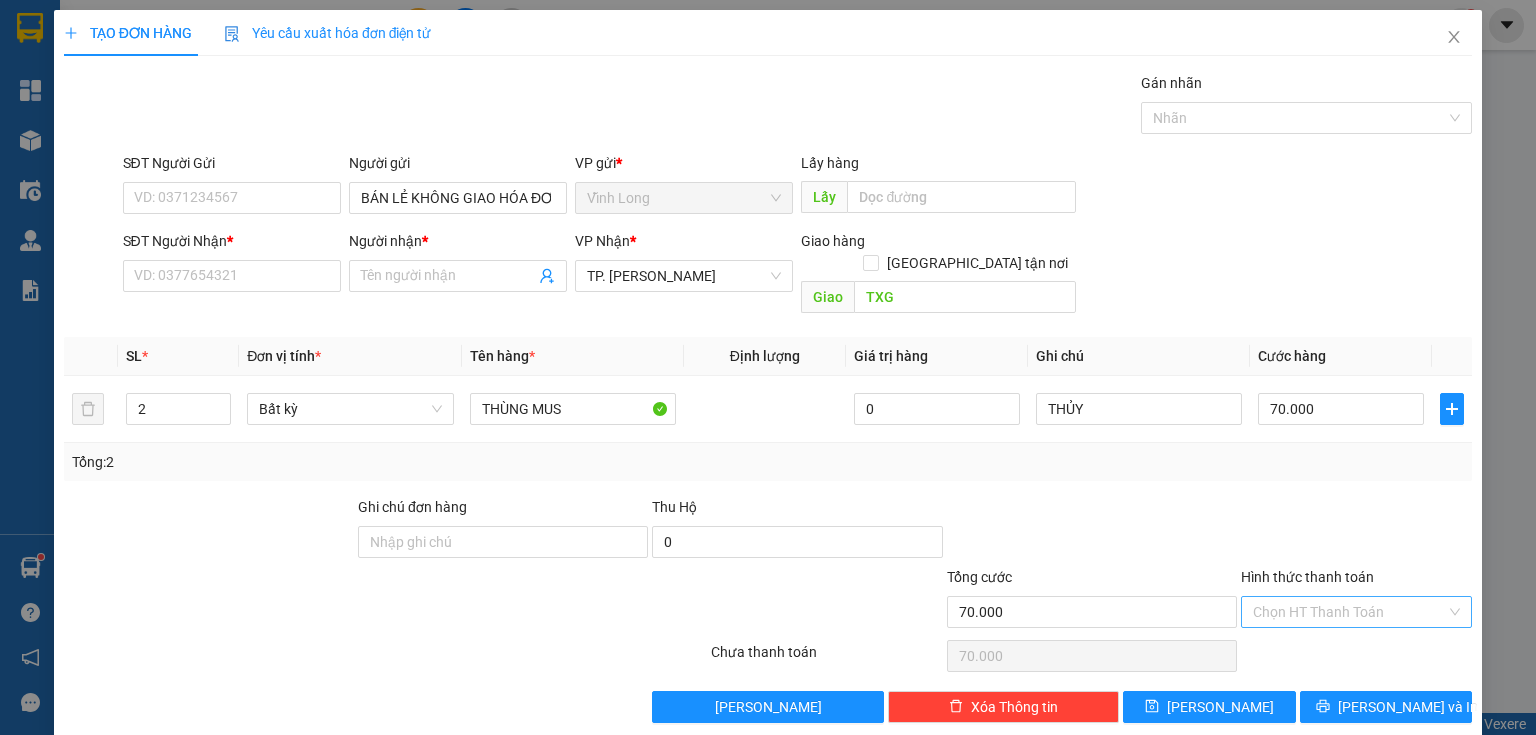 click on "Hình thức thanh toán" at bounding box center [1349, 612] 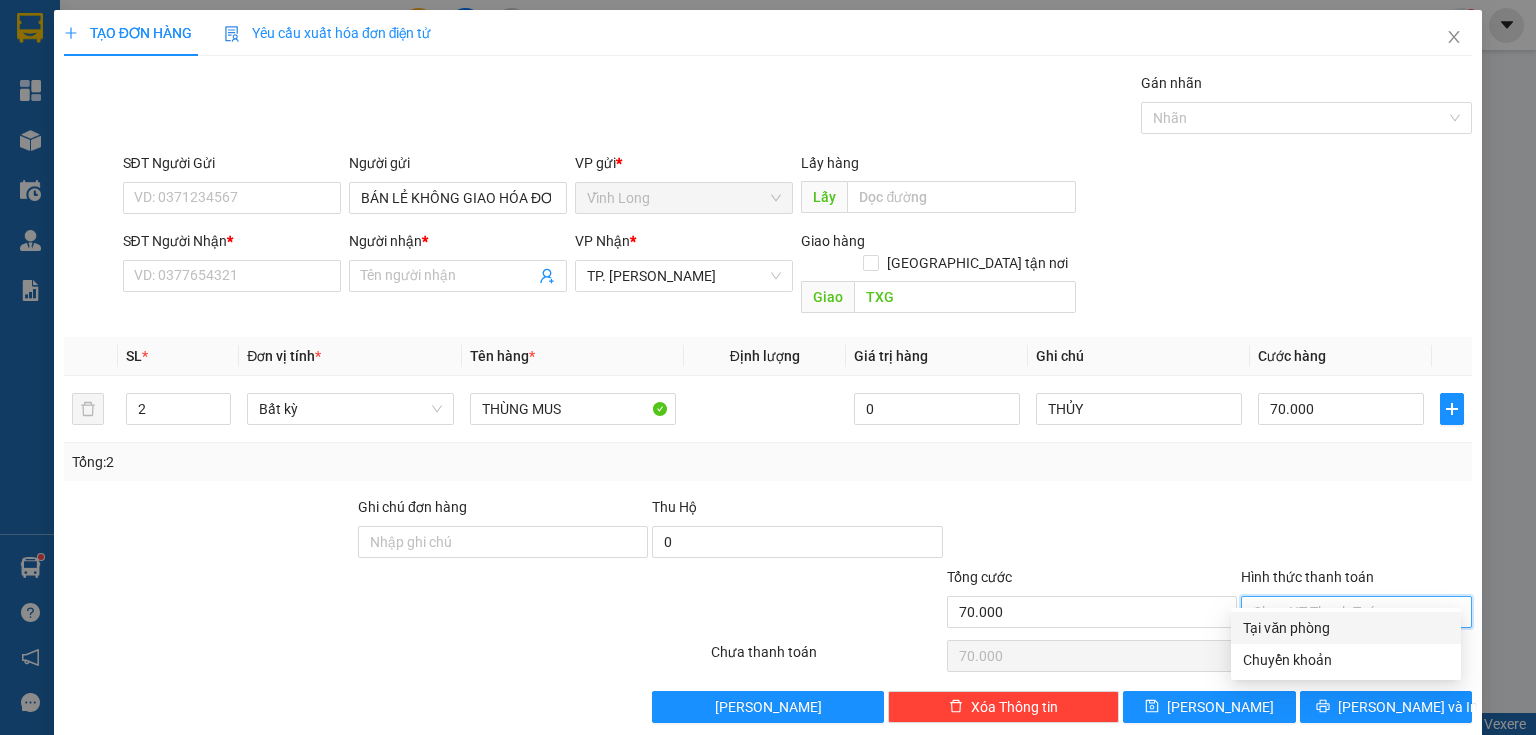 click on "Tại văn phòng" at bounding box center [1346, 628] 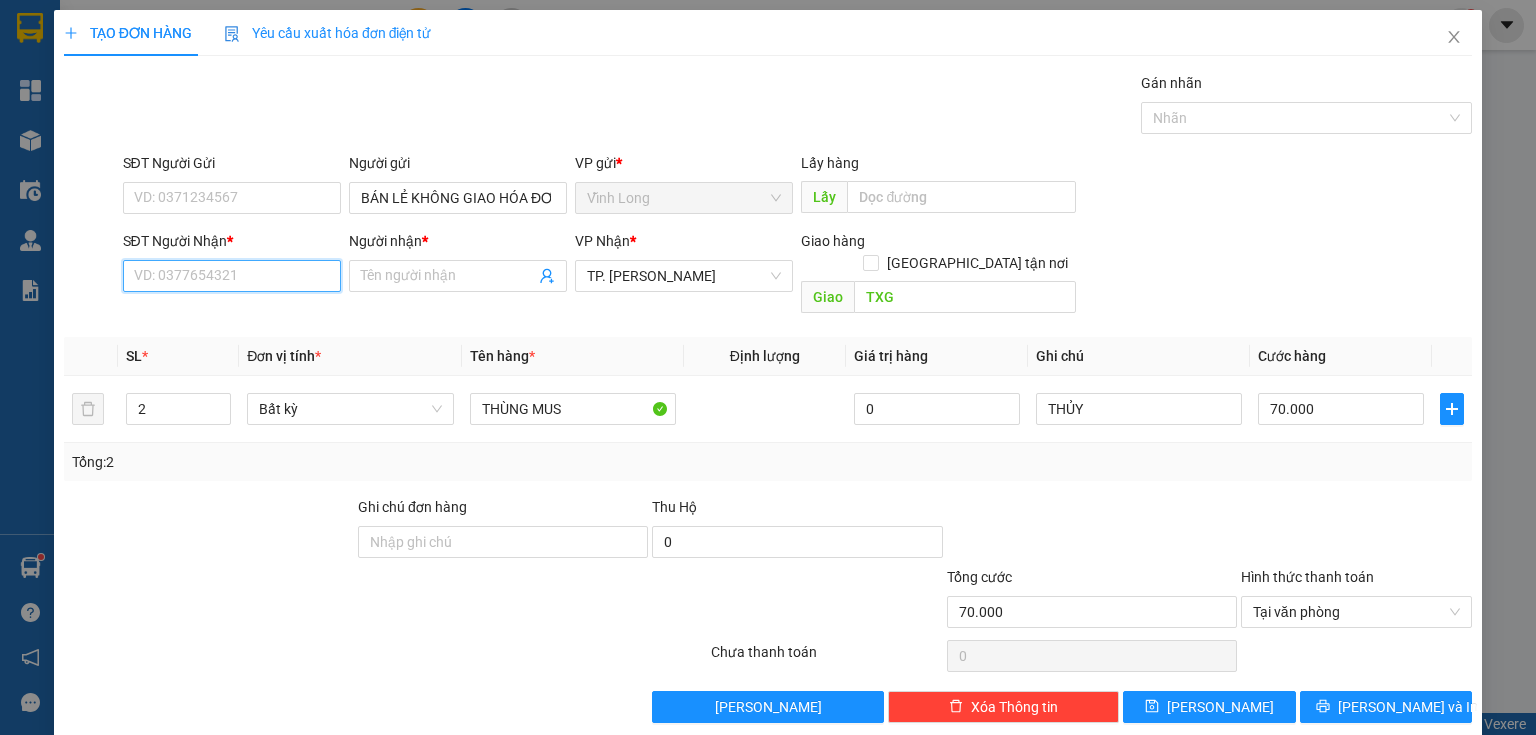click on "SĐT Người Nhận  *" at bounding box center (232, 276) 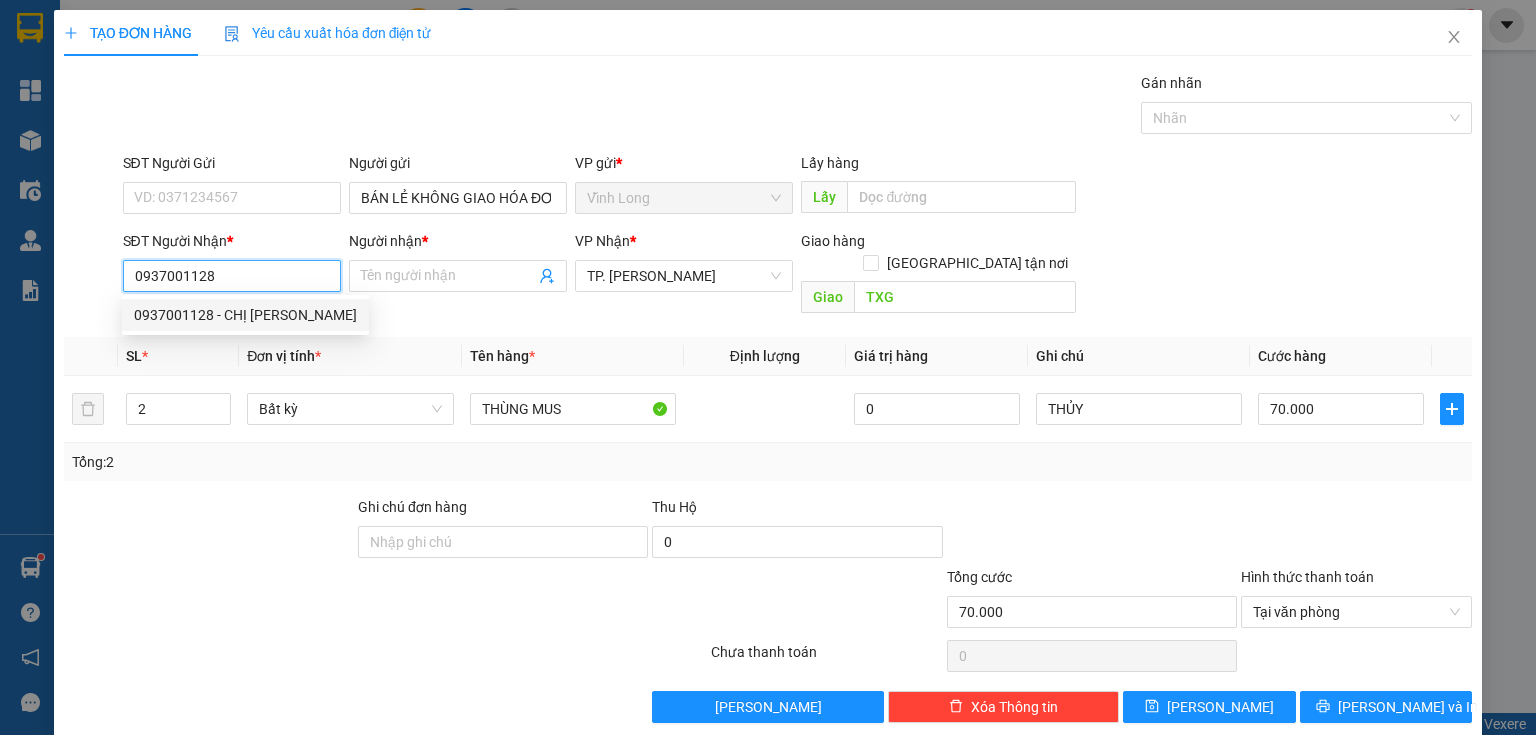 click on "0937001128 - CHỊ LAN" at bounding box center (245, 315) 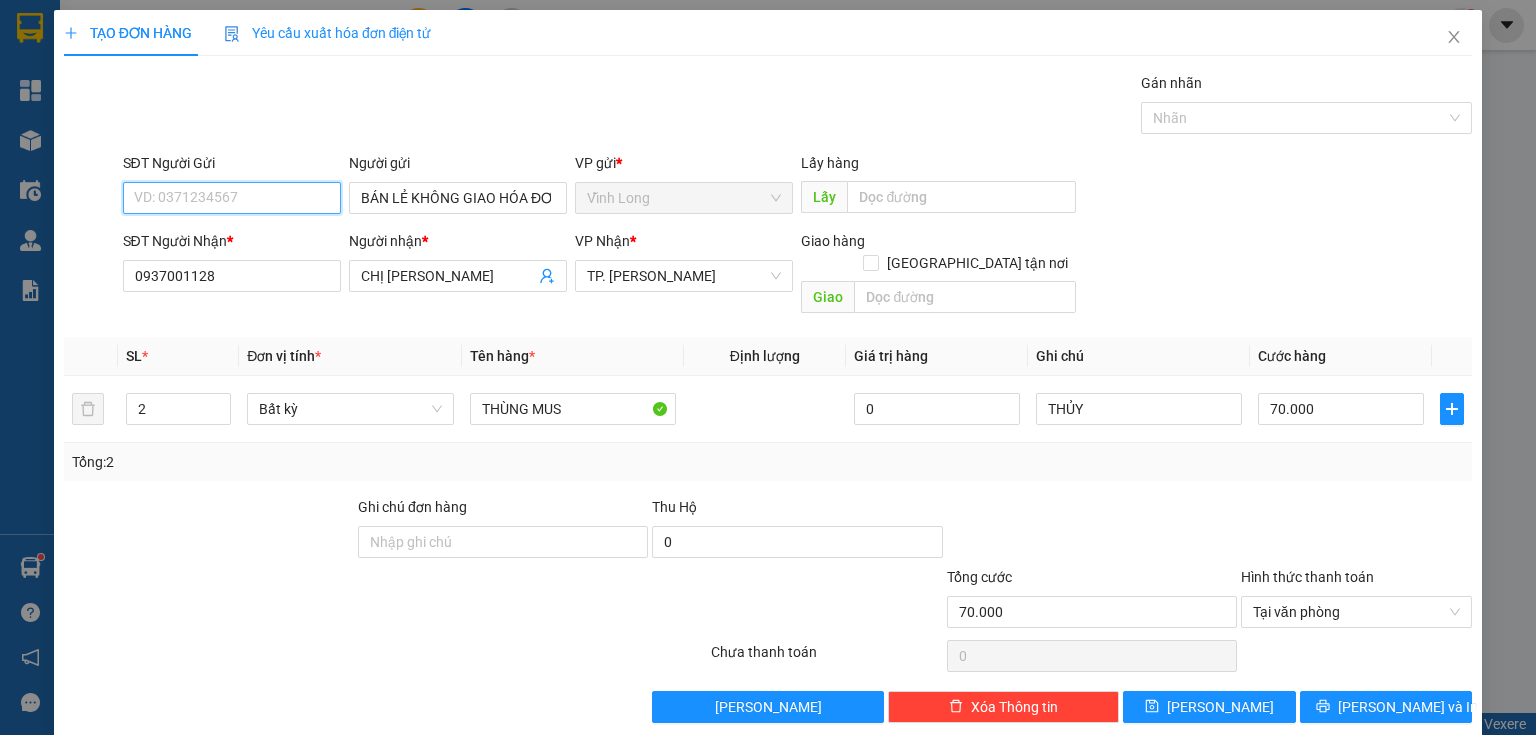 click on "SĐT Người Gửi" at bounding box center (232, 198) 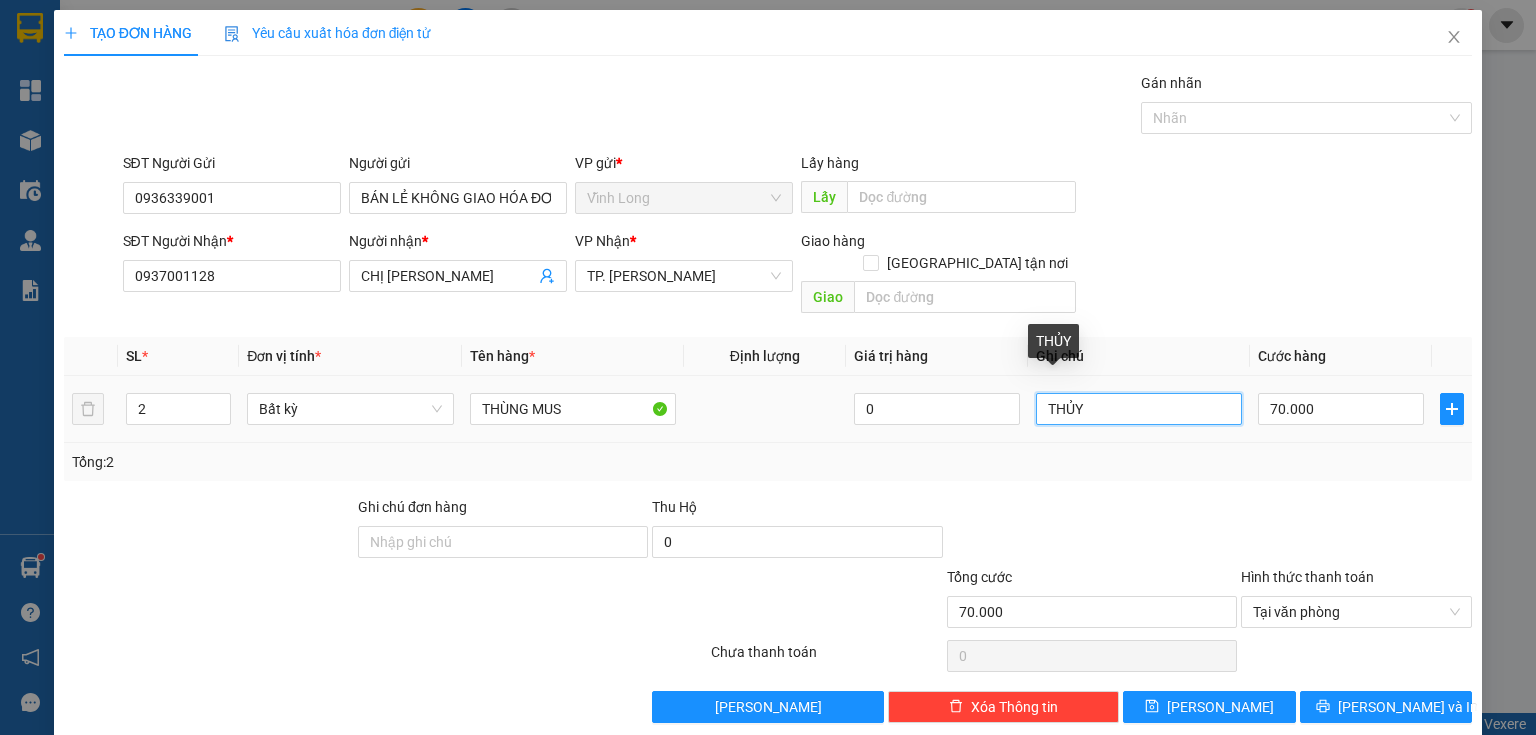 click on "THỦY" at bounding box center [1139, 409] 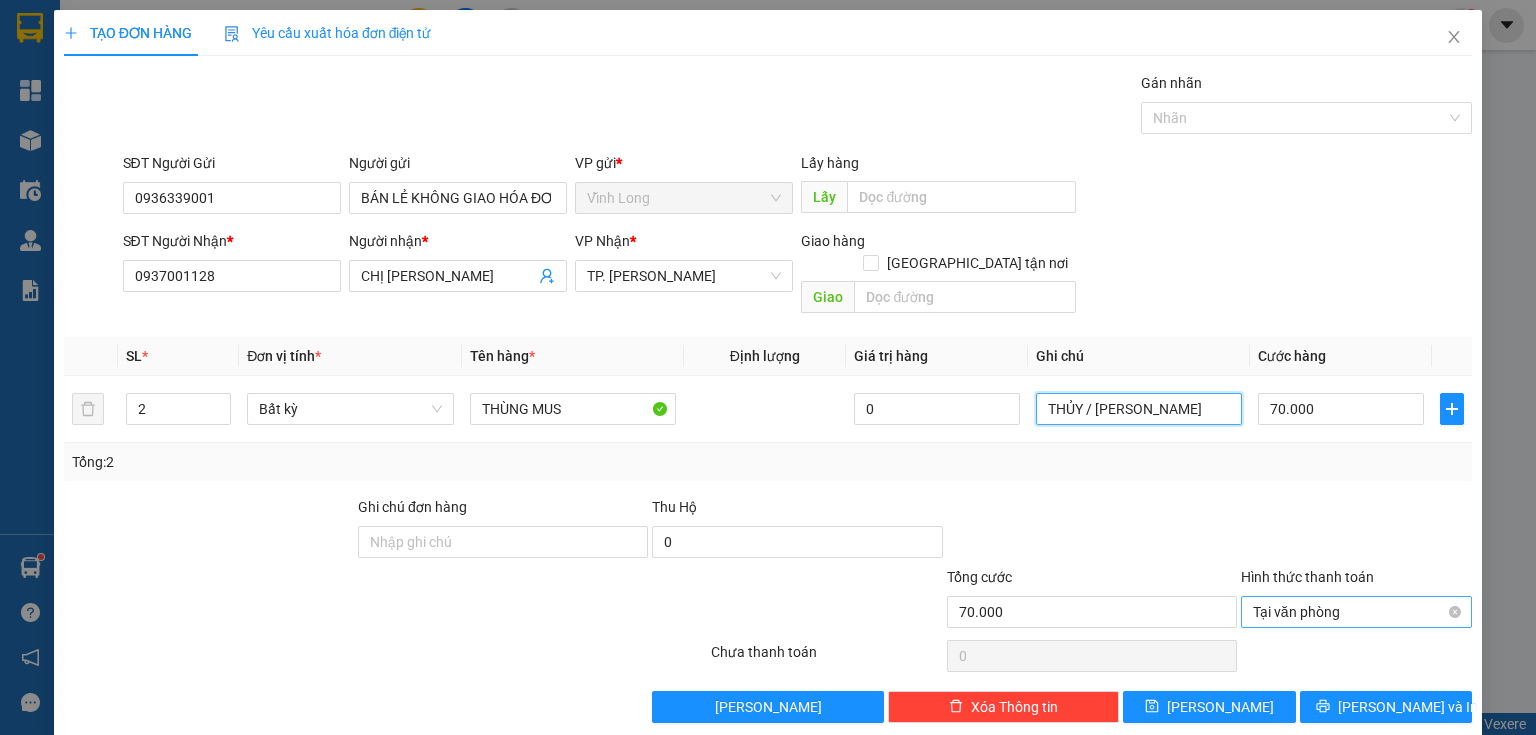 click on "Tại văn phòng" at bounding box center [1356, 612] 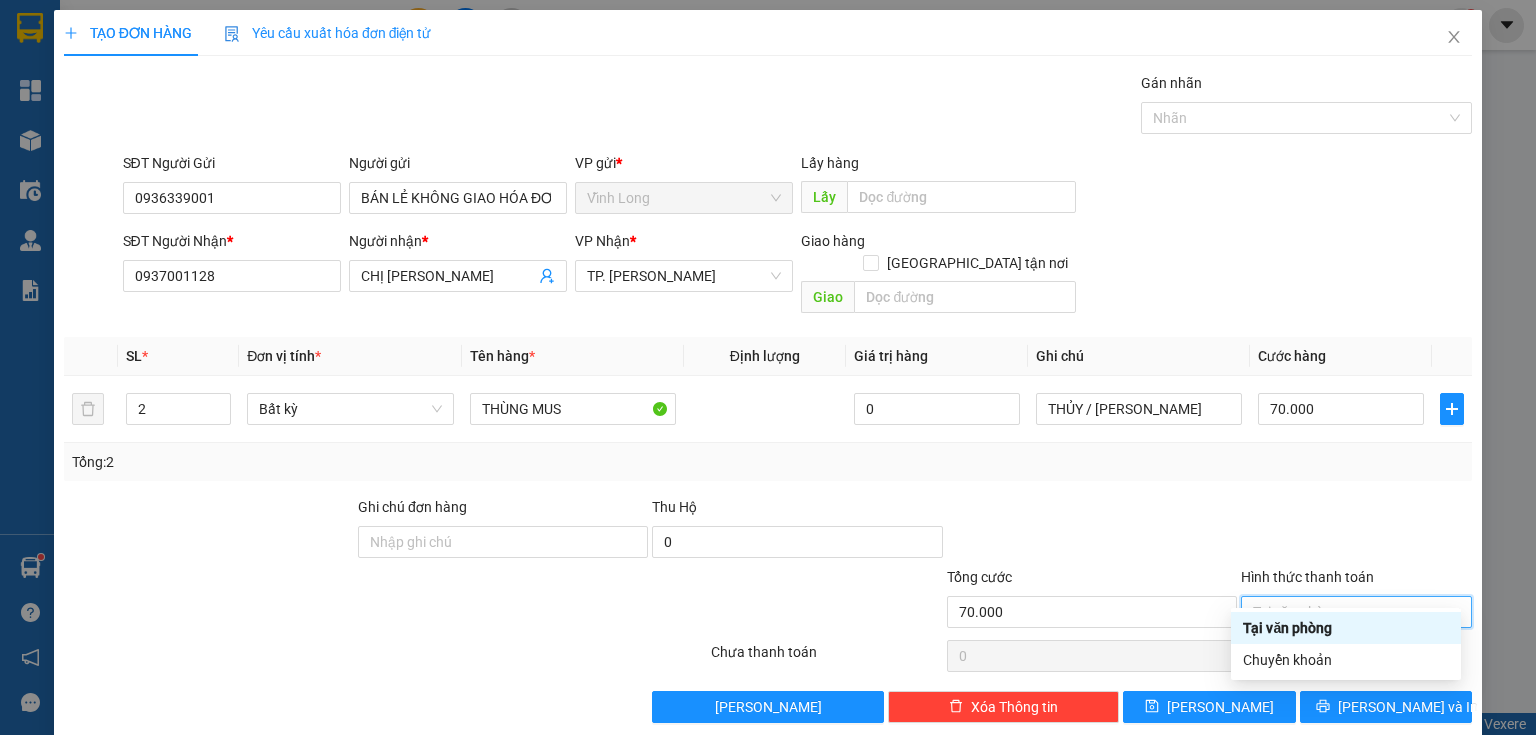click on "Tại văn phòng" at bounding box center [1346, 628] 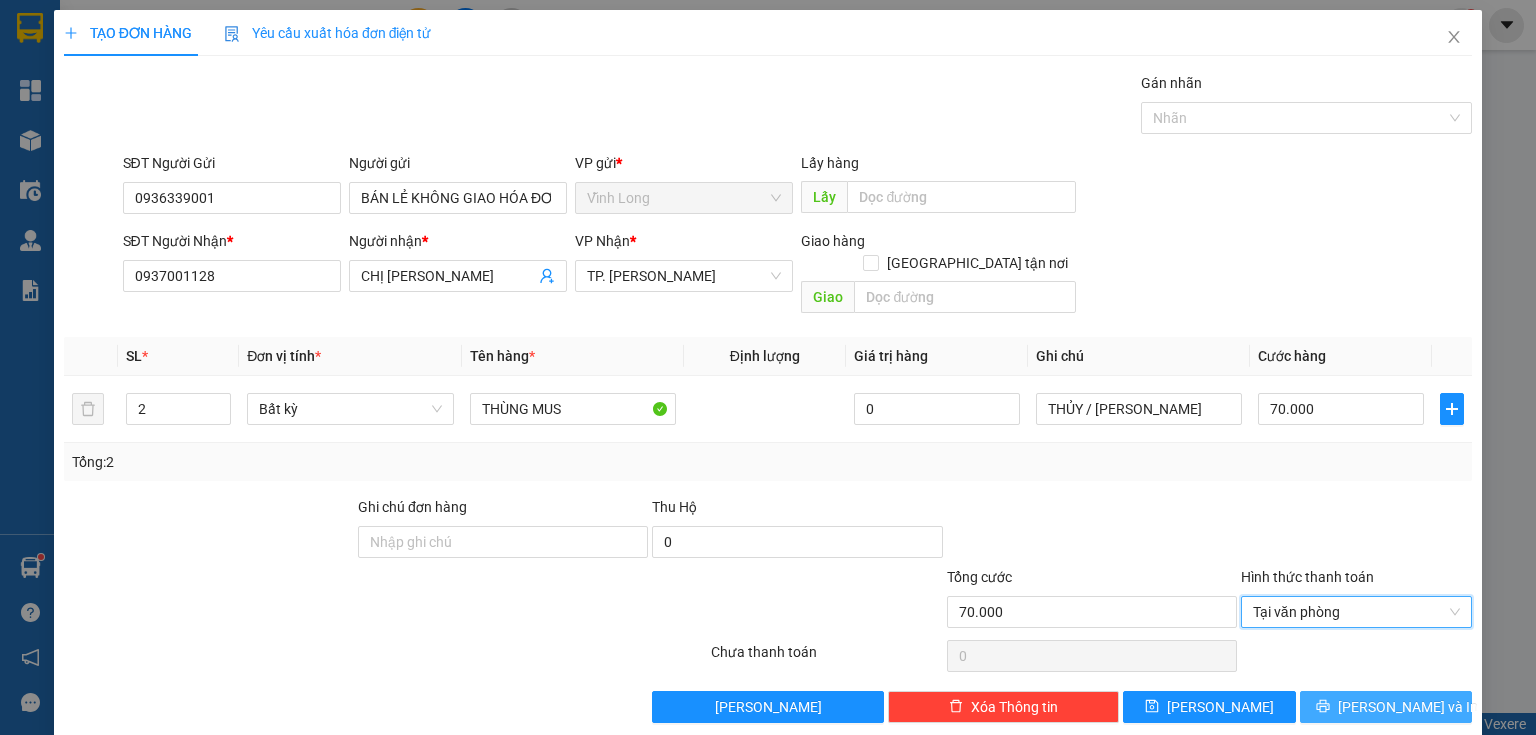 click on "[PERSON_NAME] và In" at bounding box center (1408, 707) 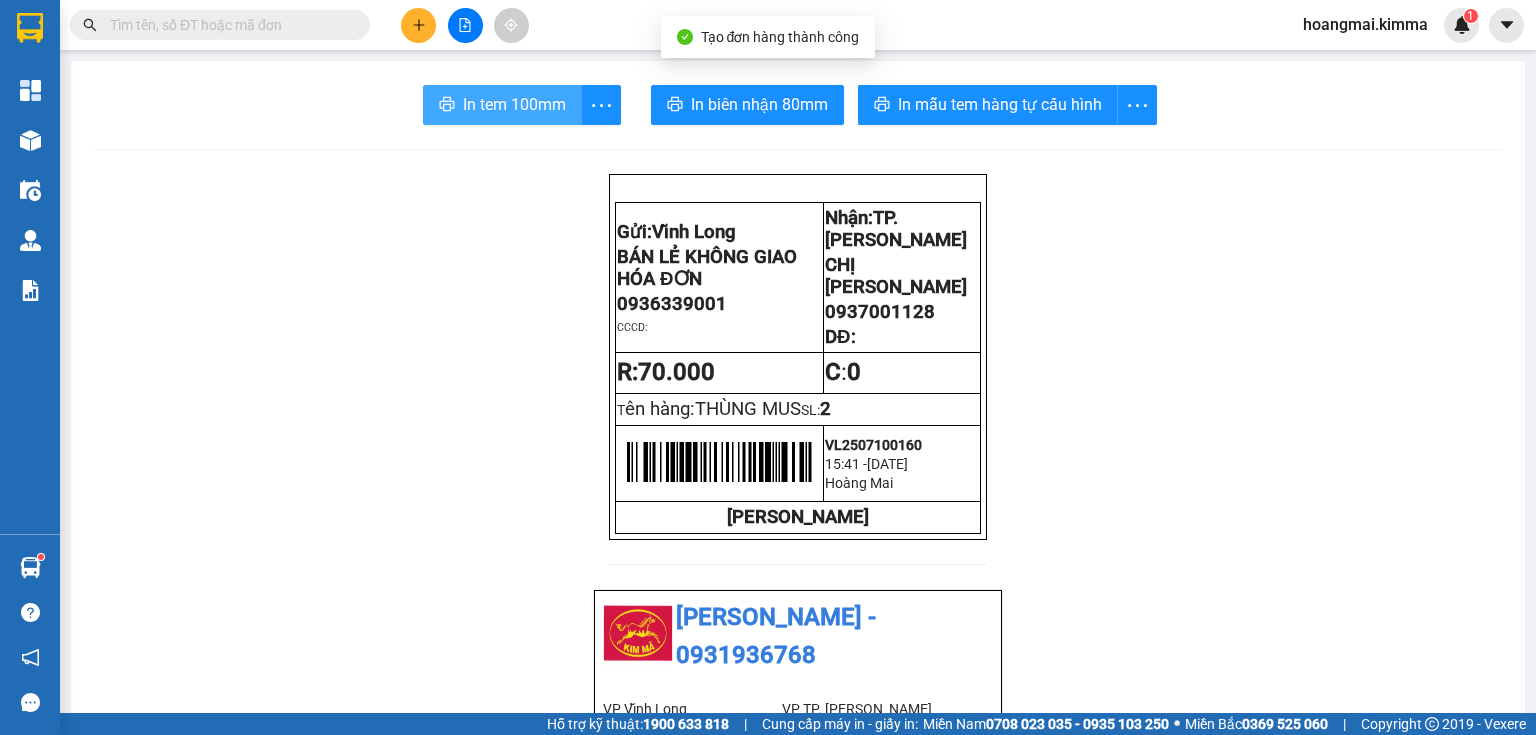 click on "In tem 100mm" at bounding box center [514, 104] 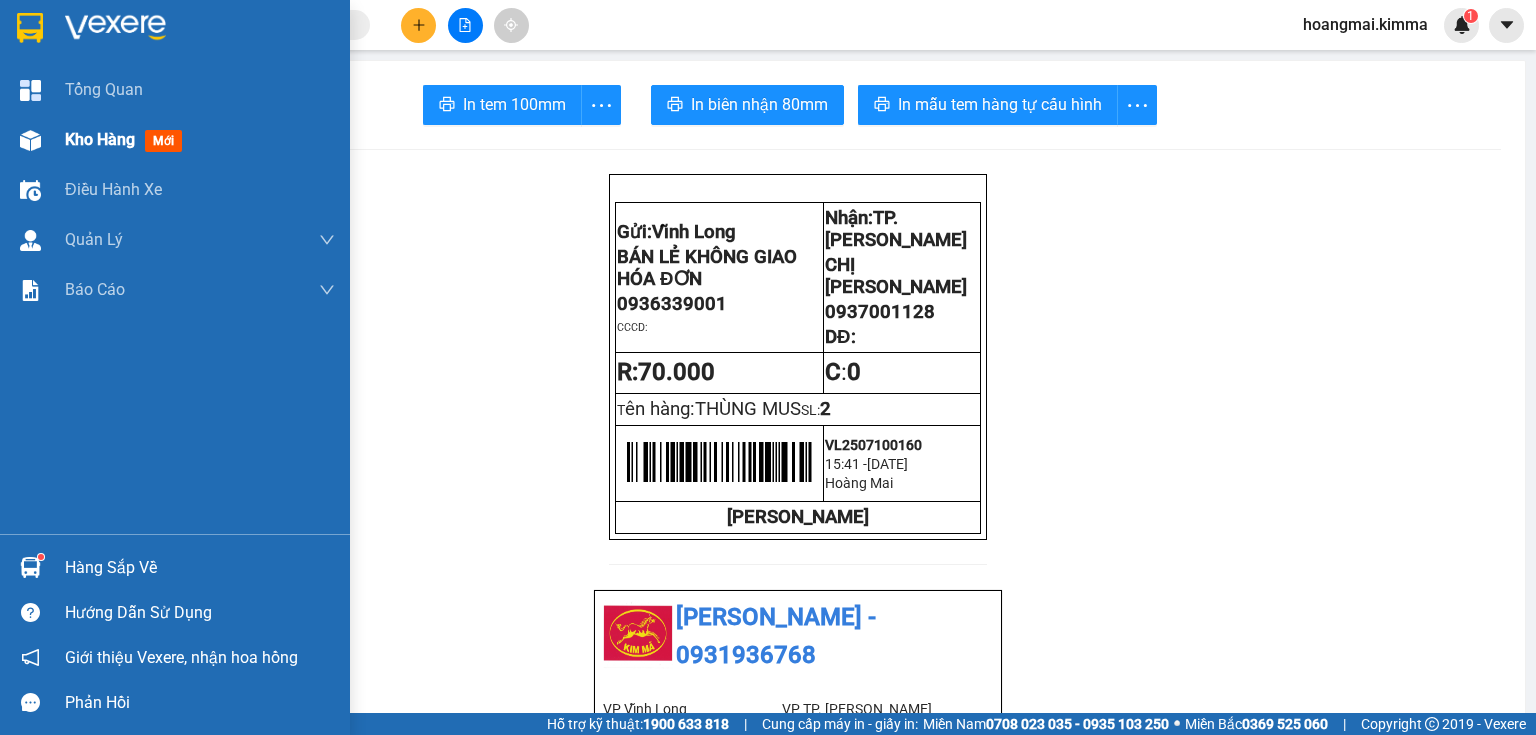 click on "Kho hàng mới" at bounding box center (175, 140) 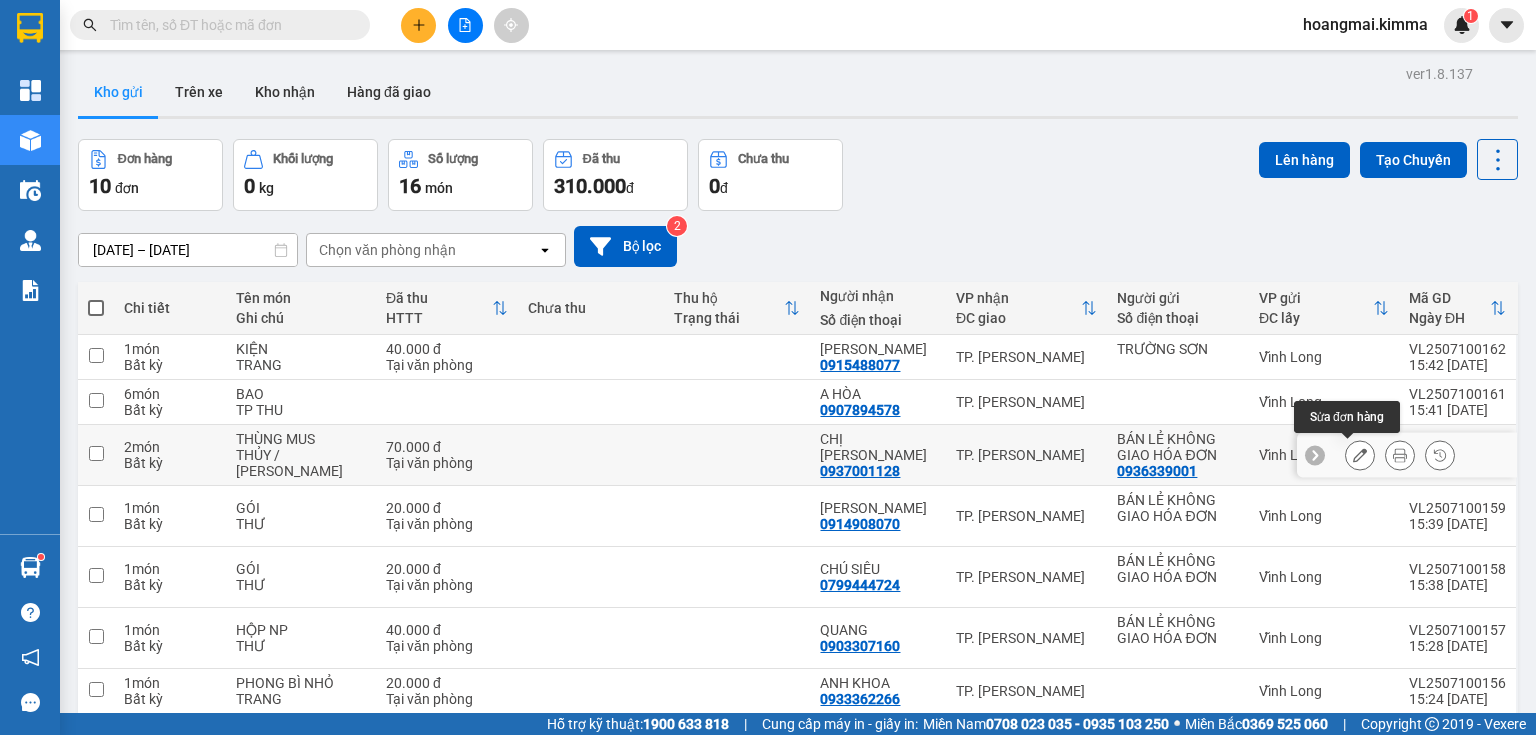 click 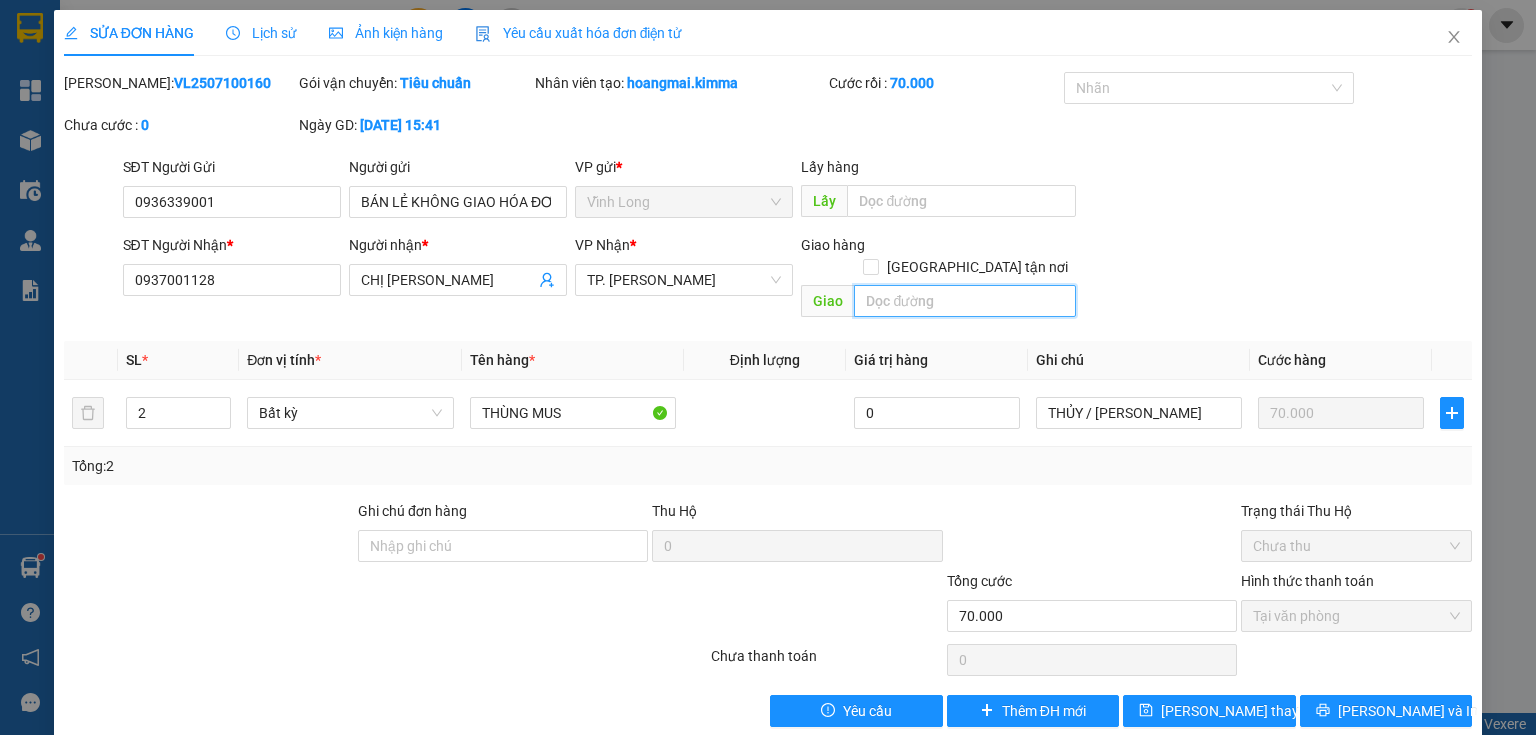 click at bounding box center (965, 301) 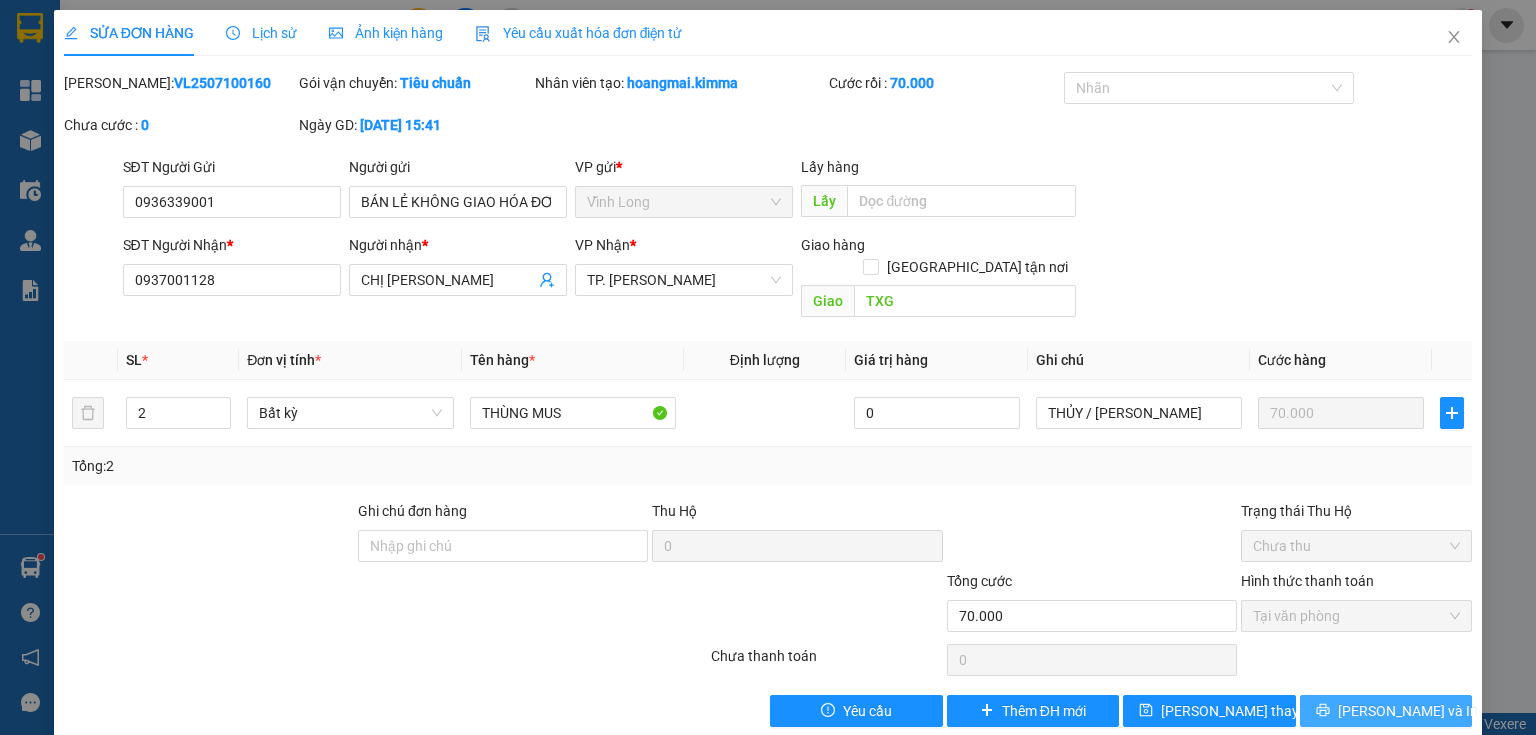 click 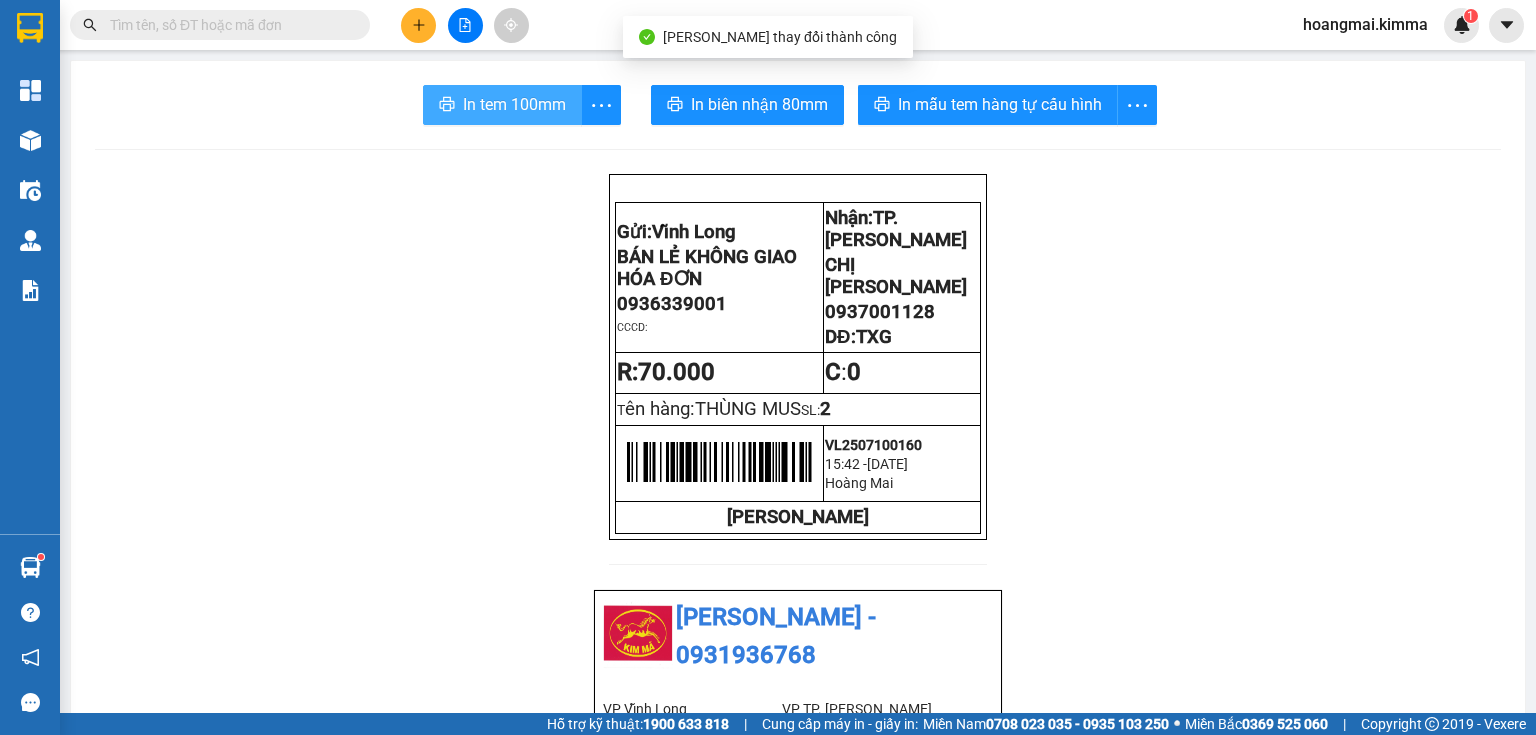 click on "In tem 100mm" at bounding box center (514, 104) 